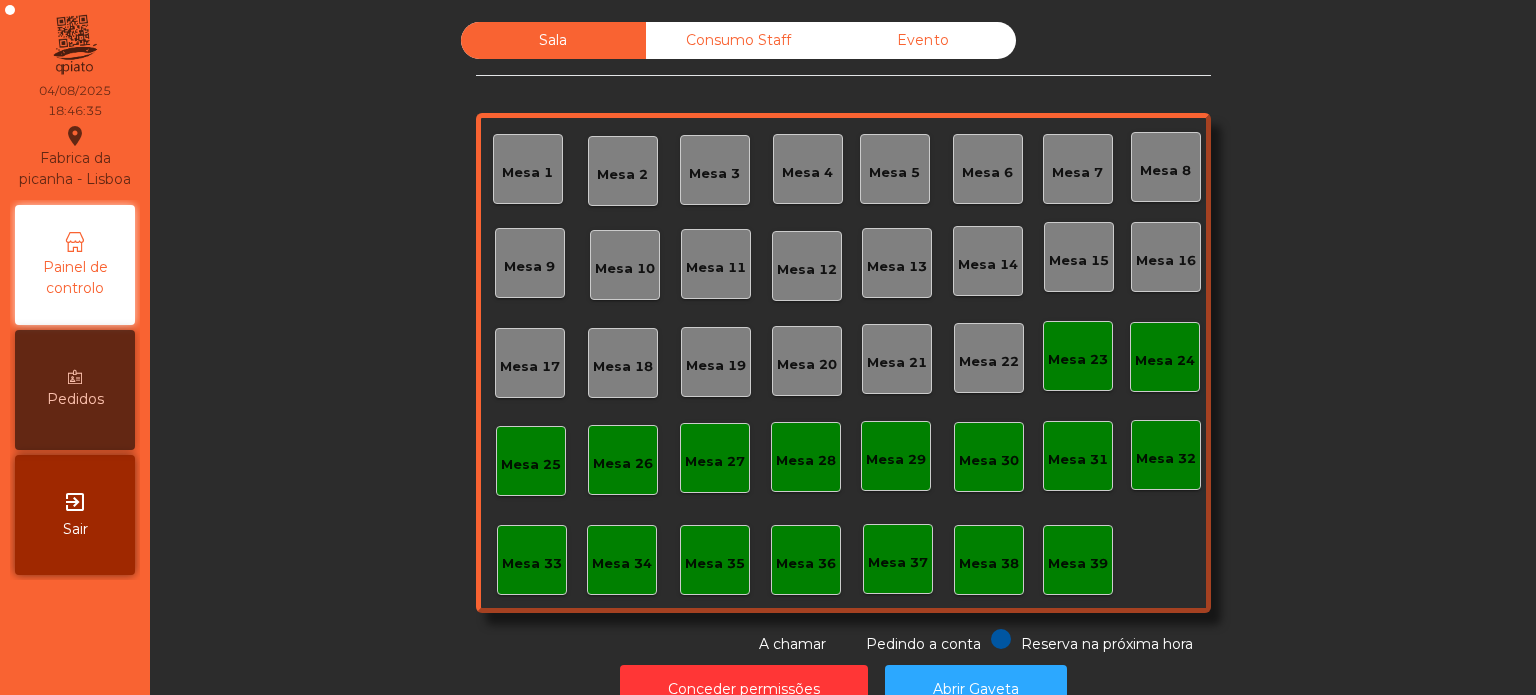 scroll, scrollTop: 0, scrollLeft: 0, axis: both 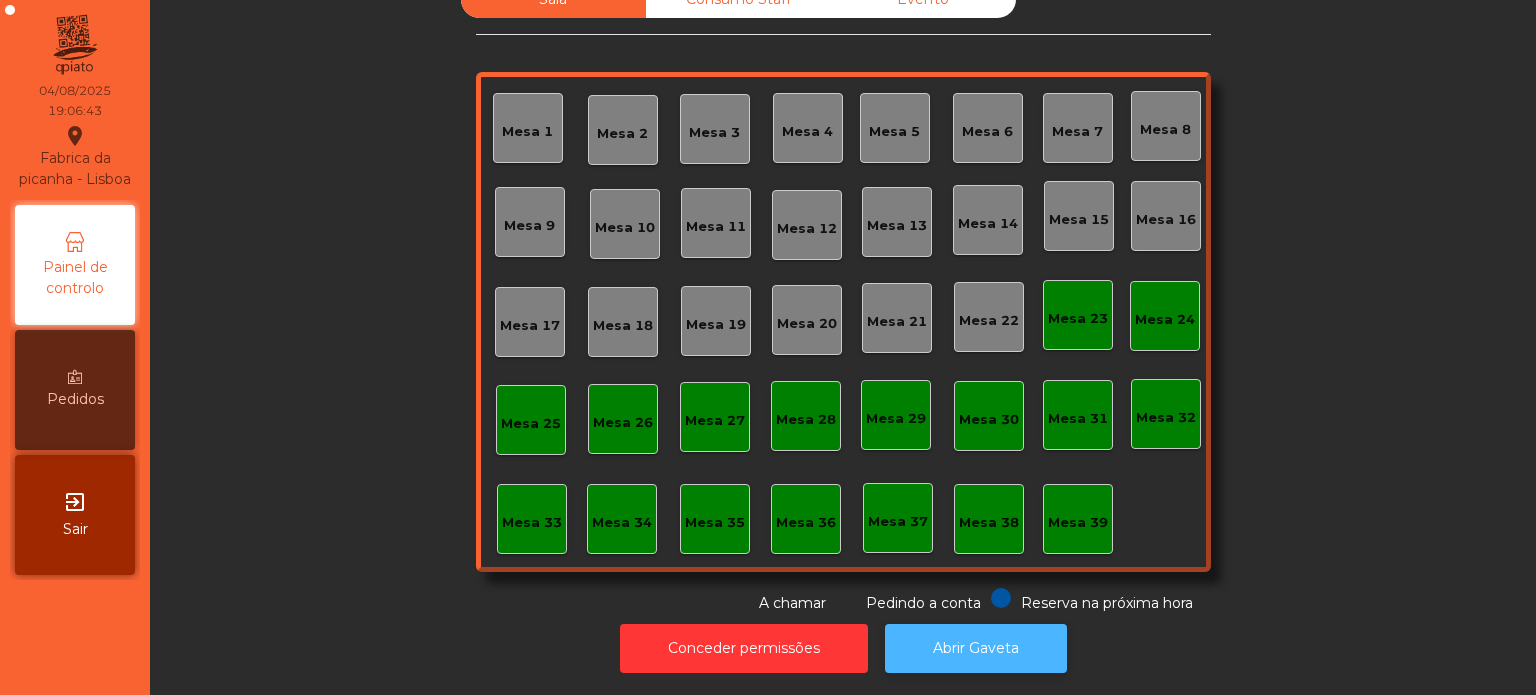 click on "Abrir Gaveta" 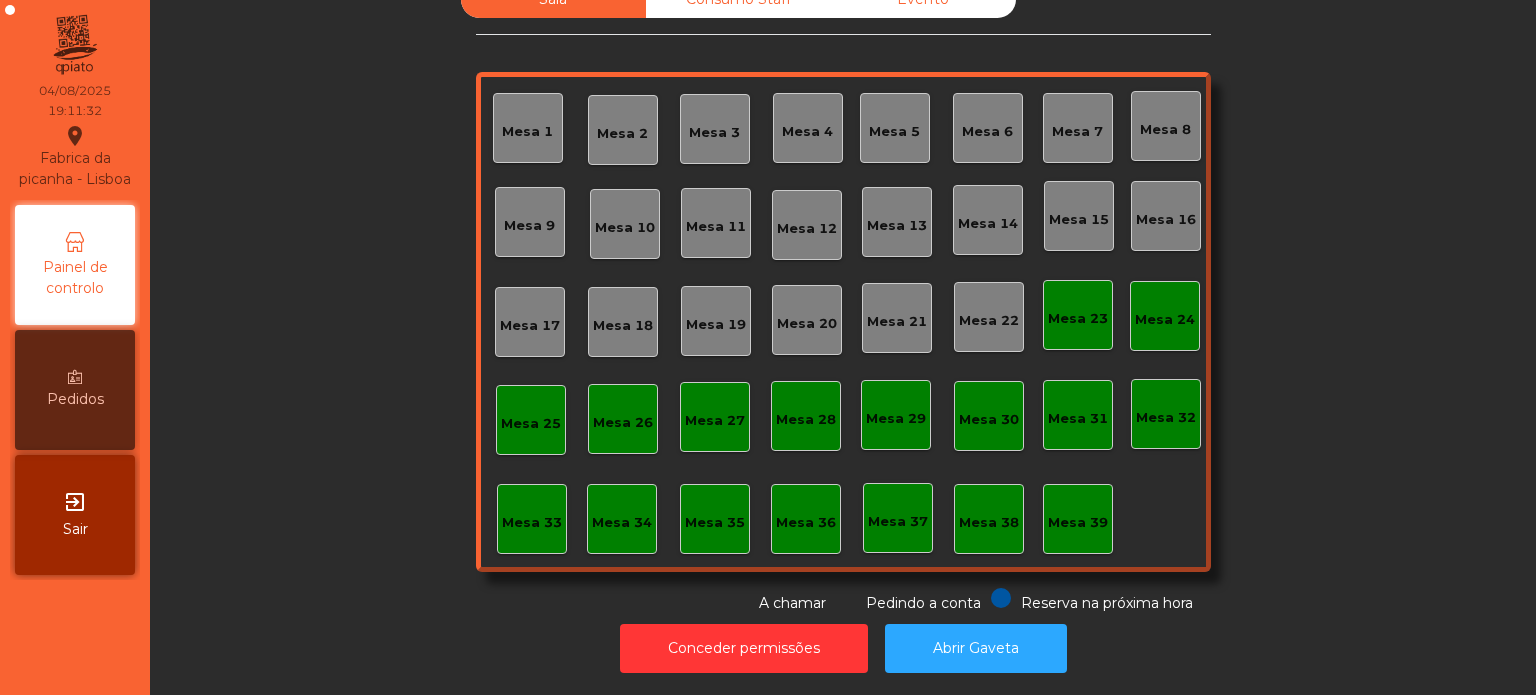 click on "Sala   Consumo Staff   Evento   Mesa 1   Mesa 2   Mesa 3   Mesa 4   Mesa 5   Mesa 6   Mesa 7   Mesa 8   Mesa 9   Mesa 10   Mesa 11   Mesa 12   Mesa 13   Mesa 14   Mesa 15   Mesa 16   Mesa 17   Mesa 18   Mesa 19   Mesa 20   Mesa 21   Mesa 22   Mesa 23   Mesa 24   Mesa 25   Mesa 26   Mesa 27   Mesa 28   Mesa 29   Mesa 30   Mesa 31   Mesa 32   Mesa 33   Mesa 34   Mesa 35   Mesa 36   Mesa 37   Mesa 38   Mesa 39  Reserva na próxima hora Pedindo a conta A chamar" 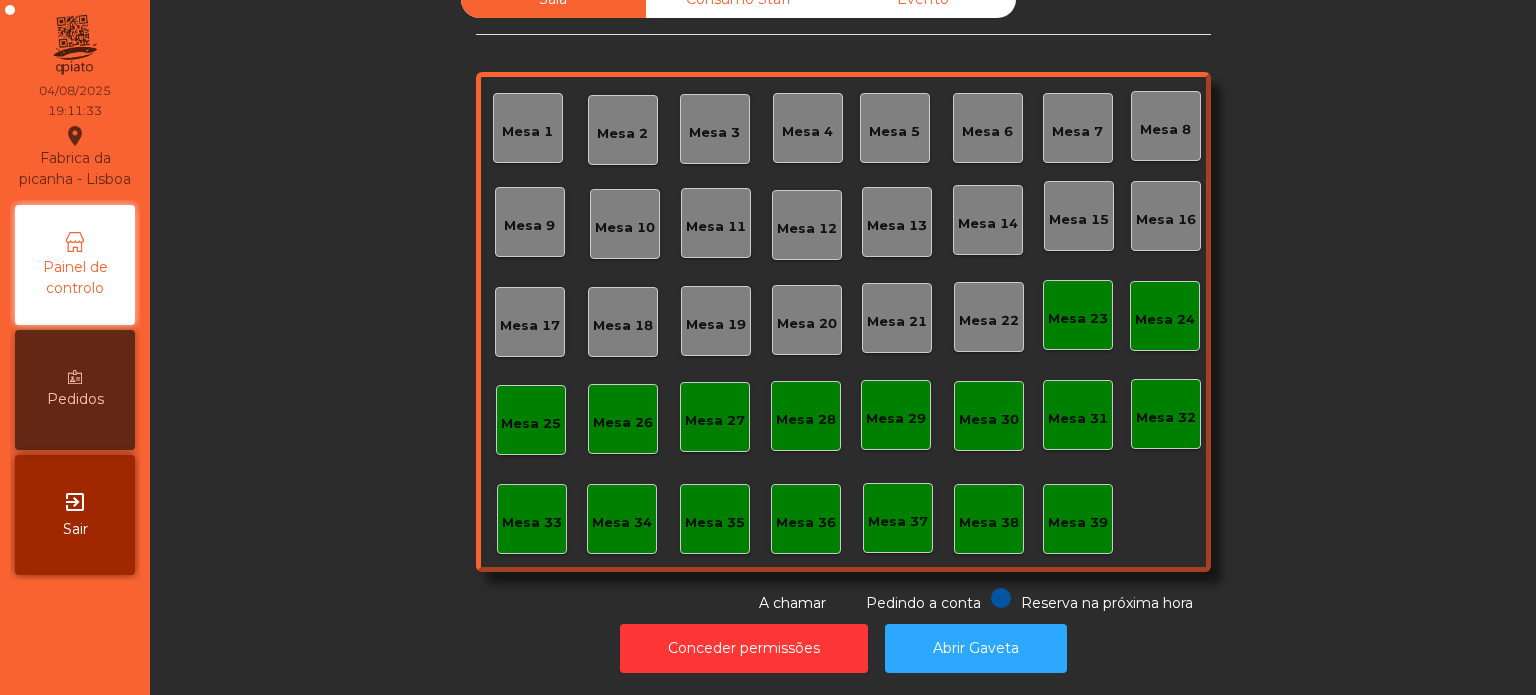 click on "Mesa 39" 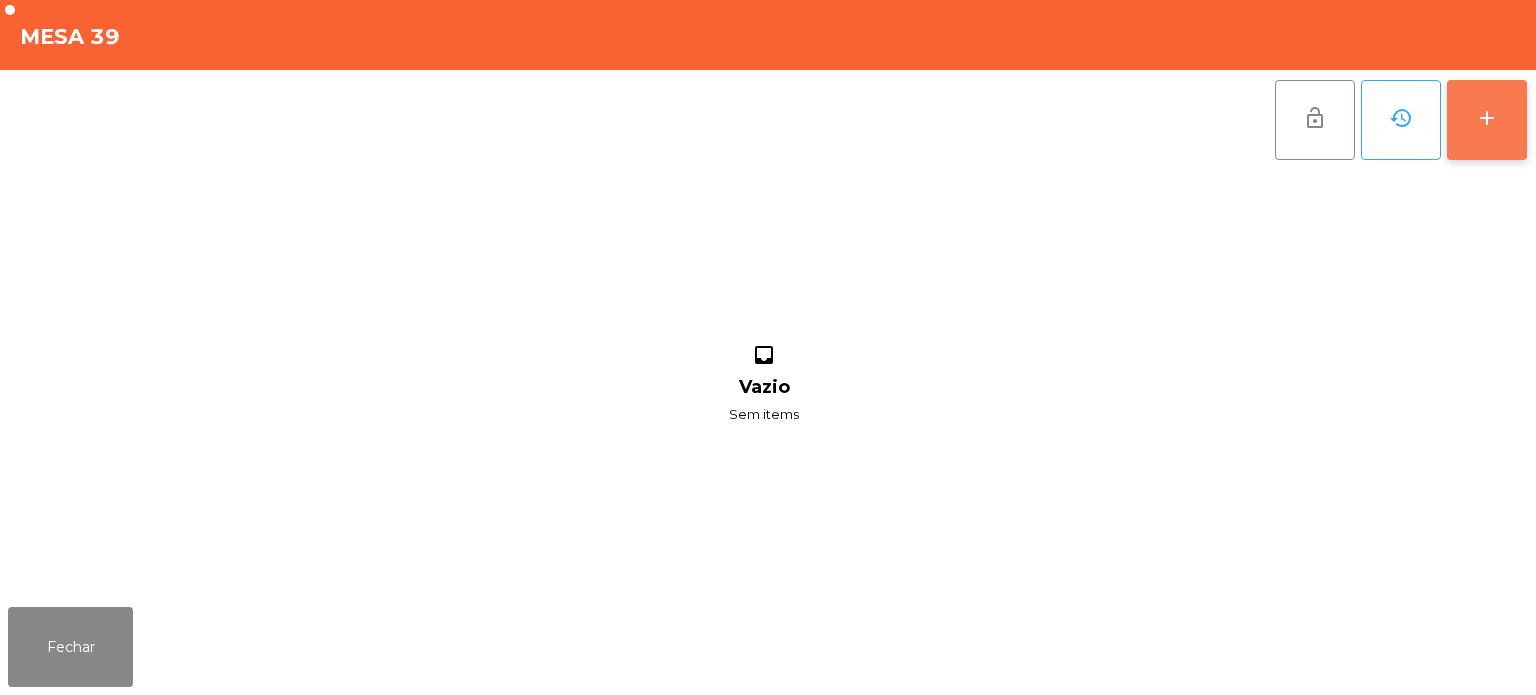 click on "add" 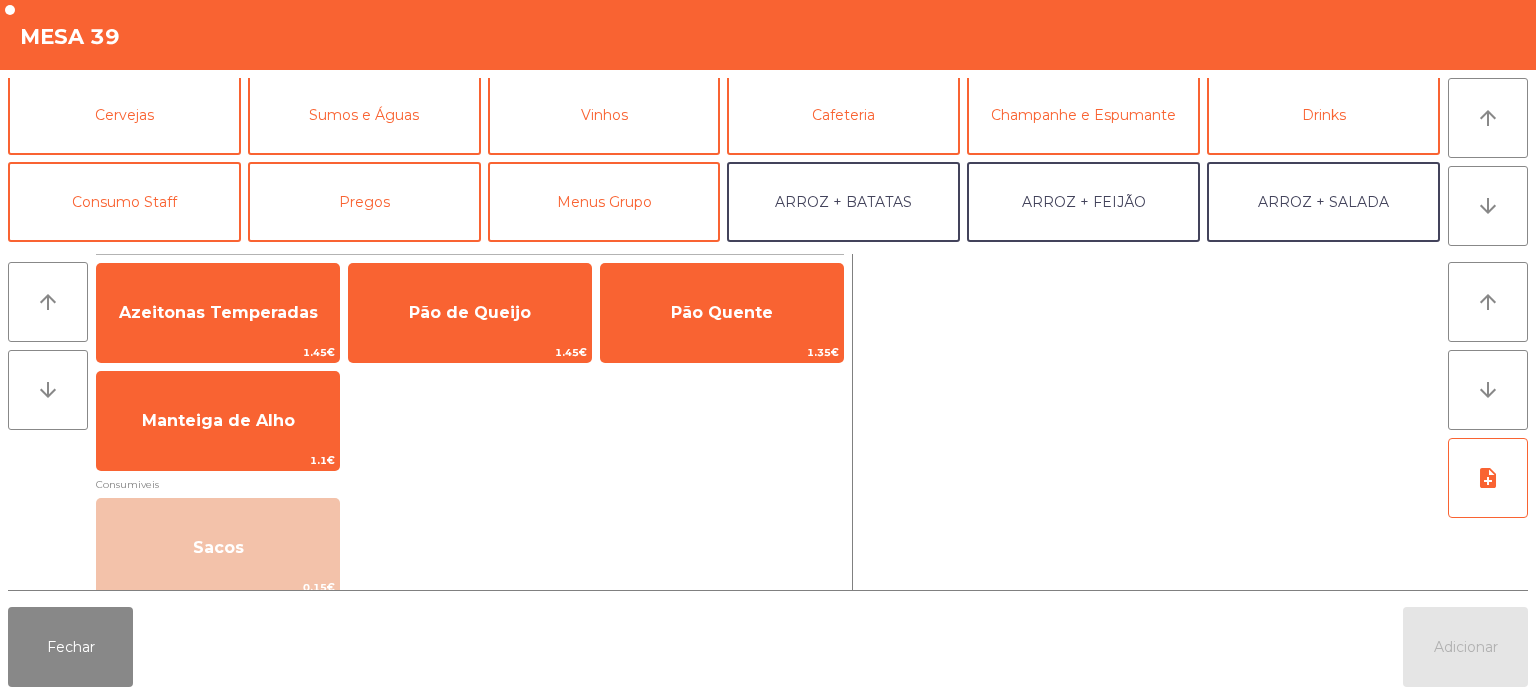 scroll, scrollTop: 100, scrollLeft: 0, axis: vertical 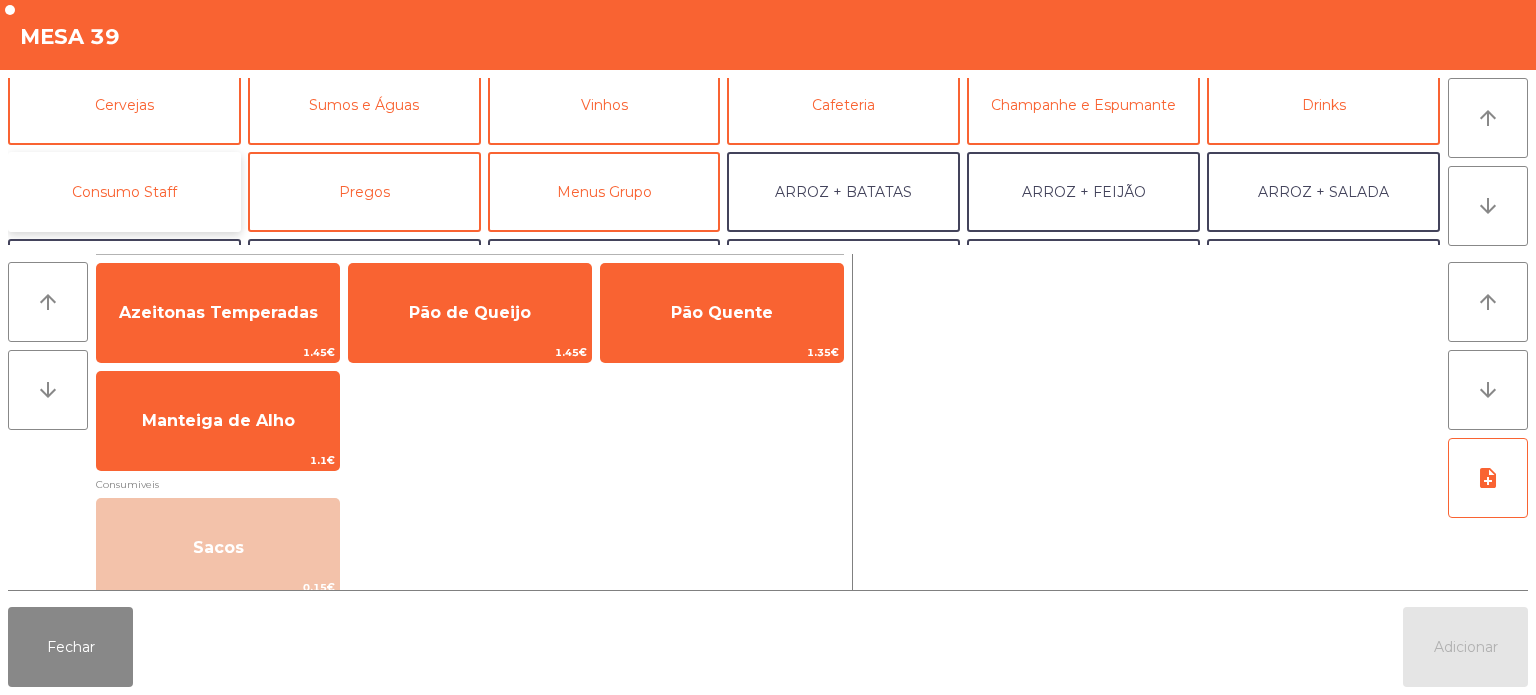 click on "Consumo Staff" 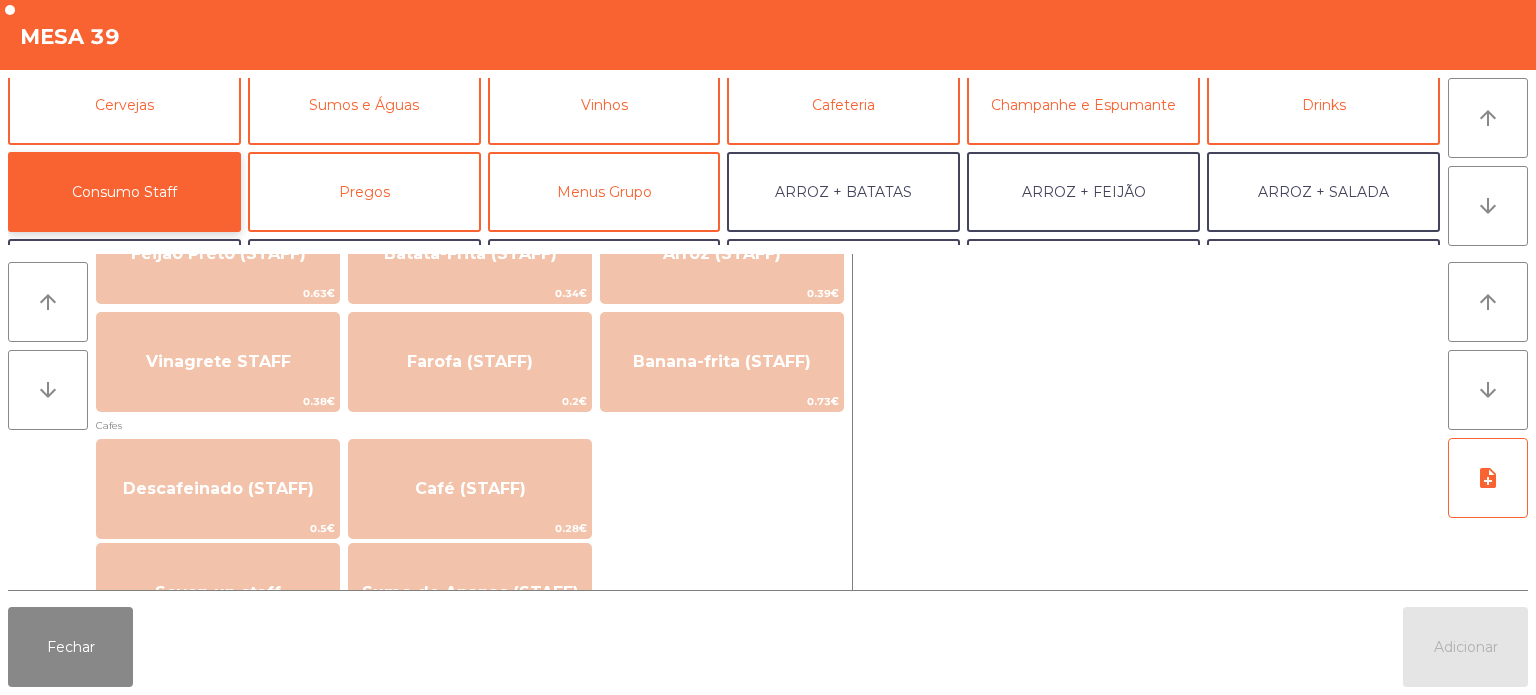 scroll, scrollTop: 1028, scrollLeft: 0, axis: vertical 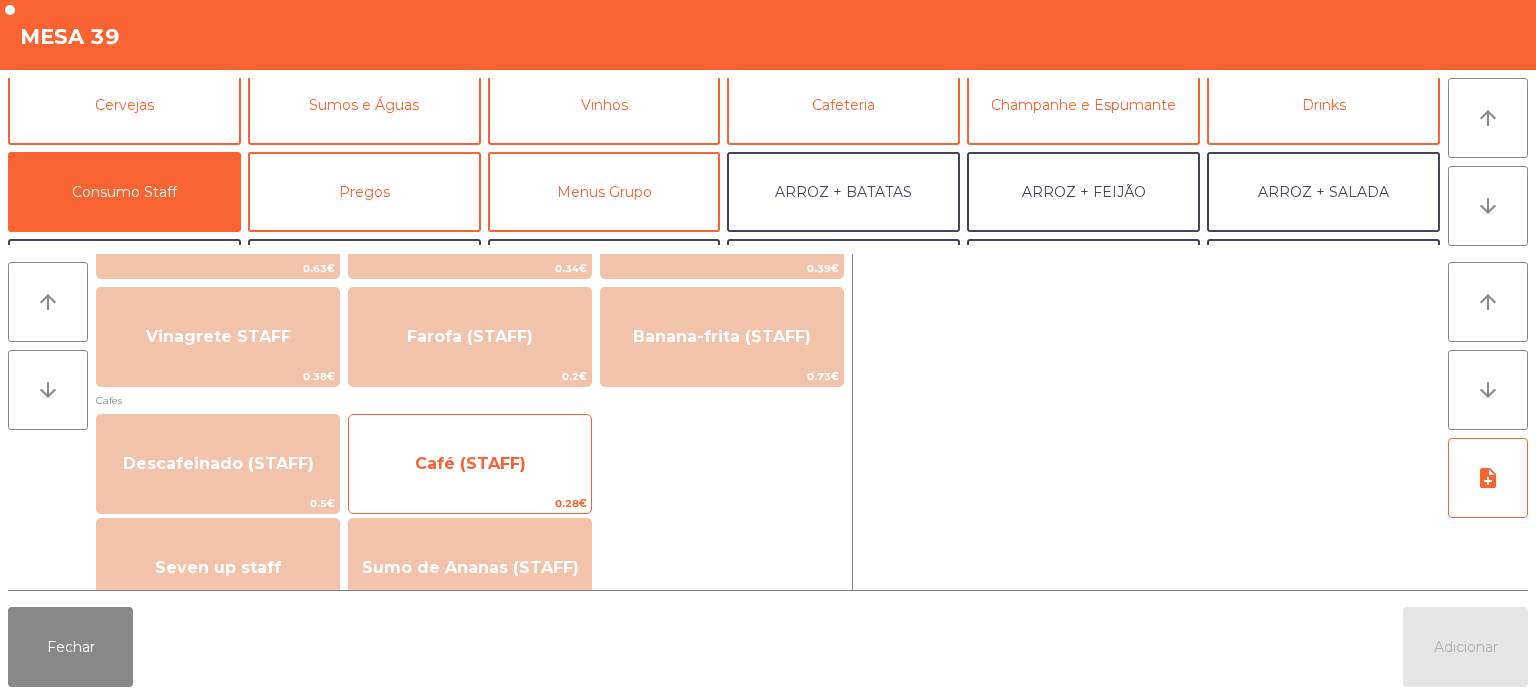 click on "Café (STAFF)" 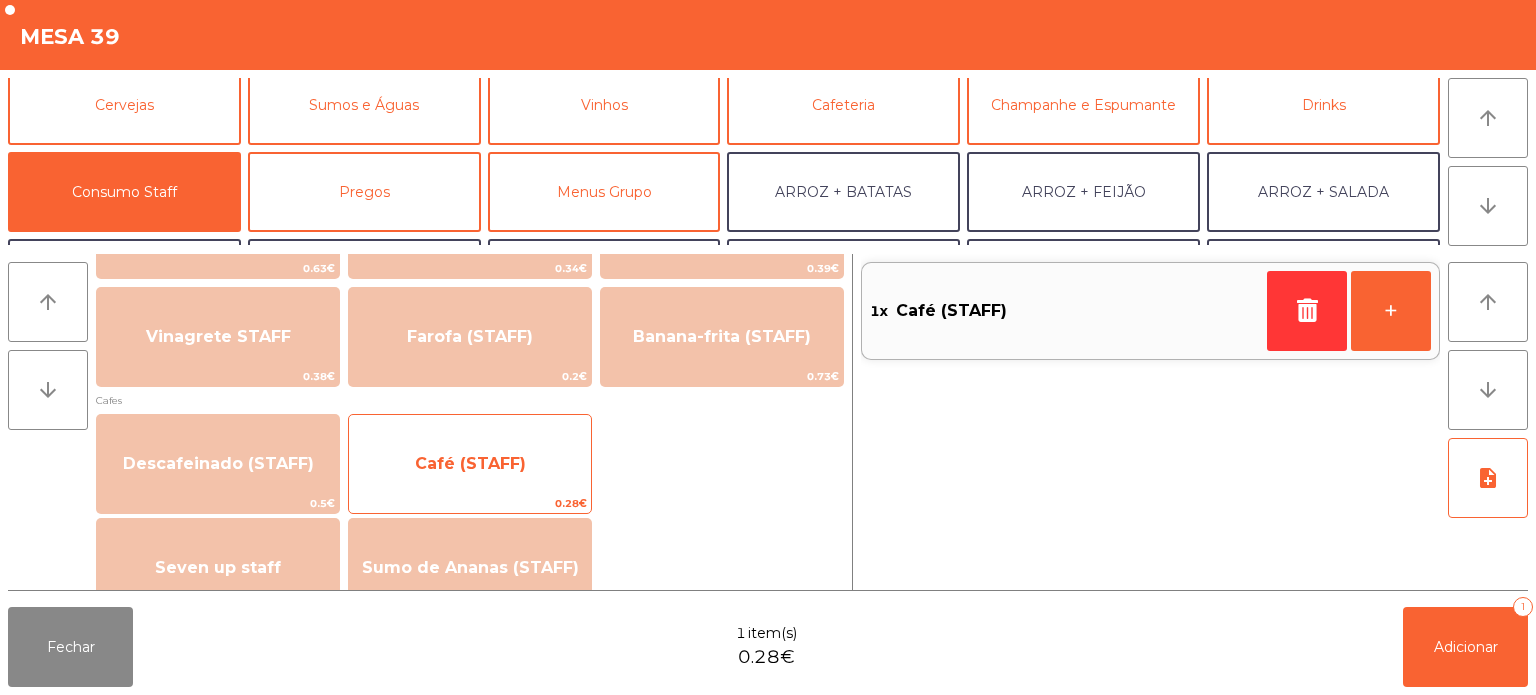 click on "Café (STAFF)" 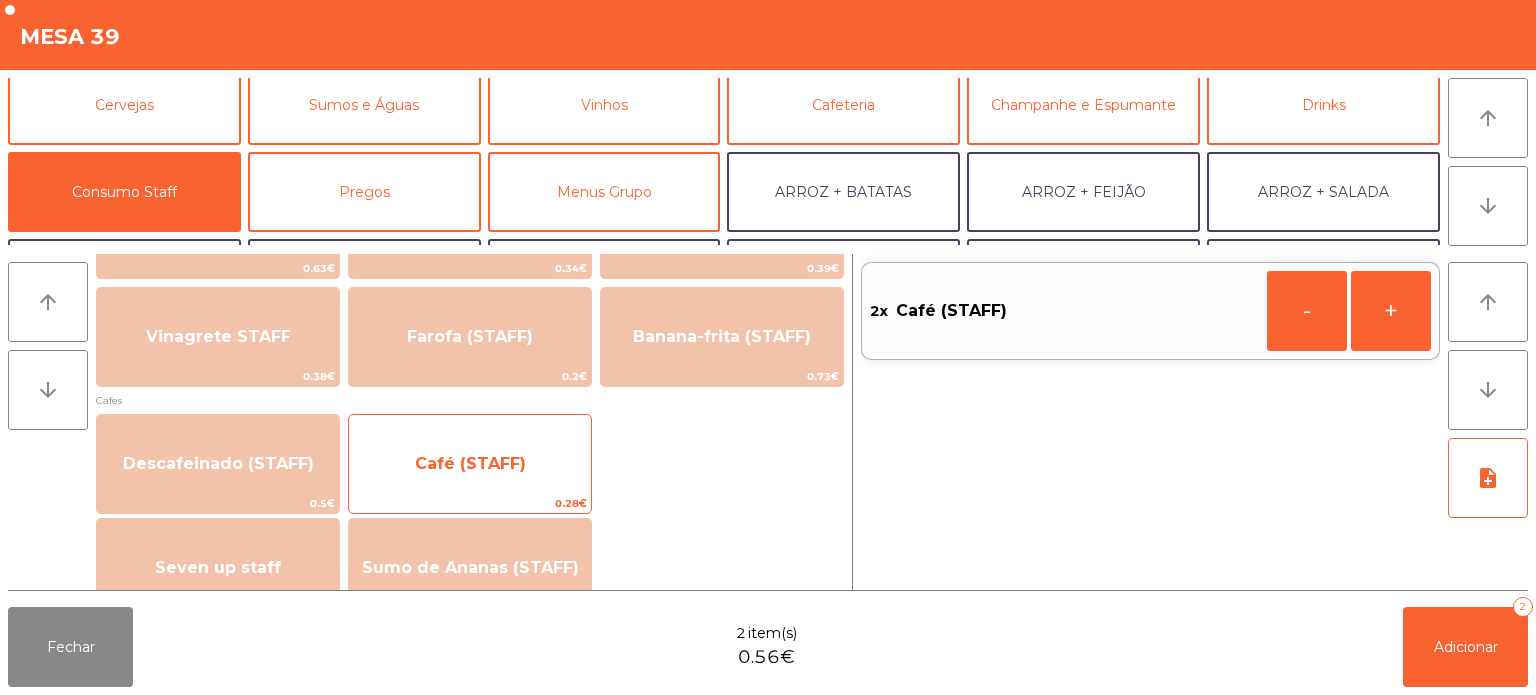 click on "Café (STAFF)" 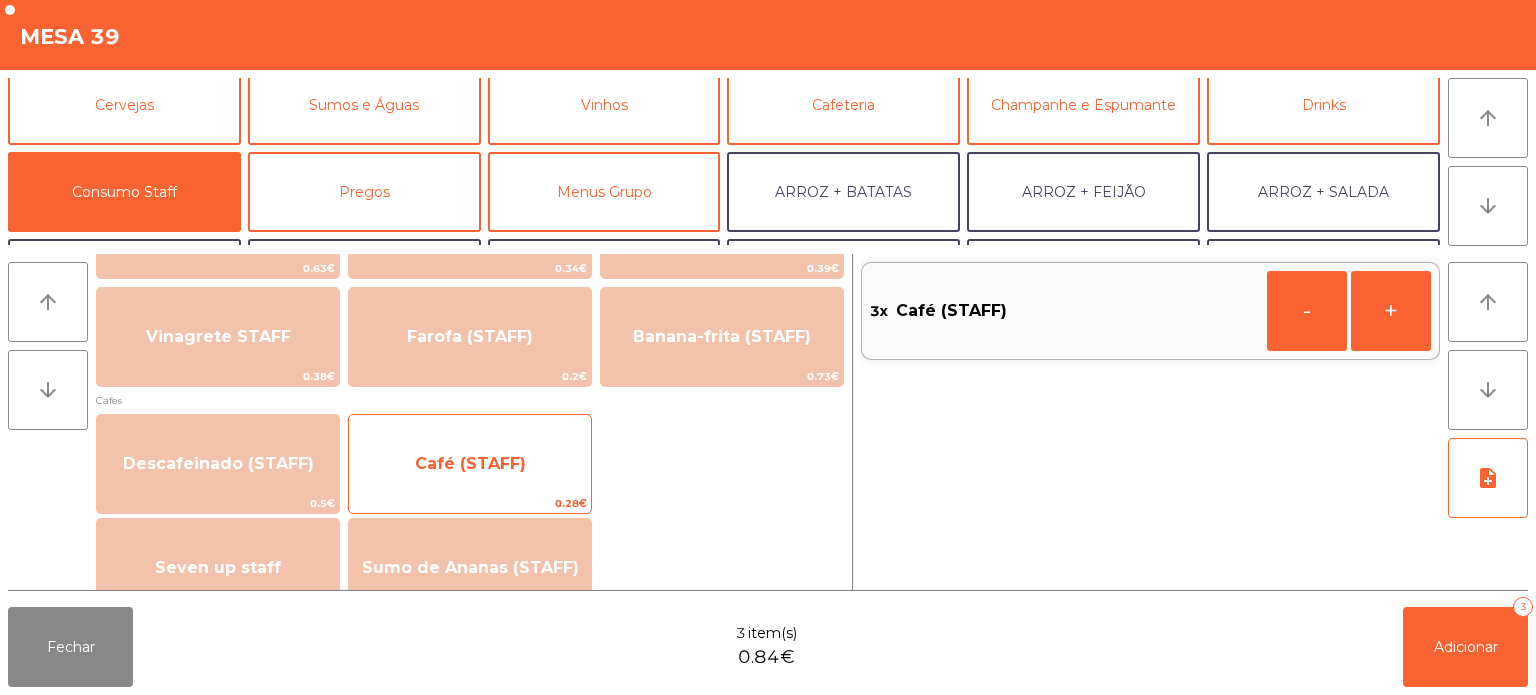 click on "Café (STAFF)" 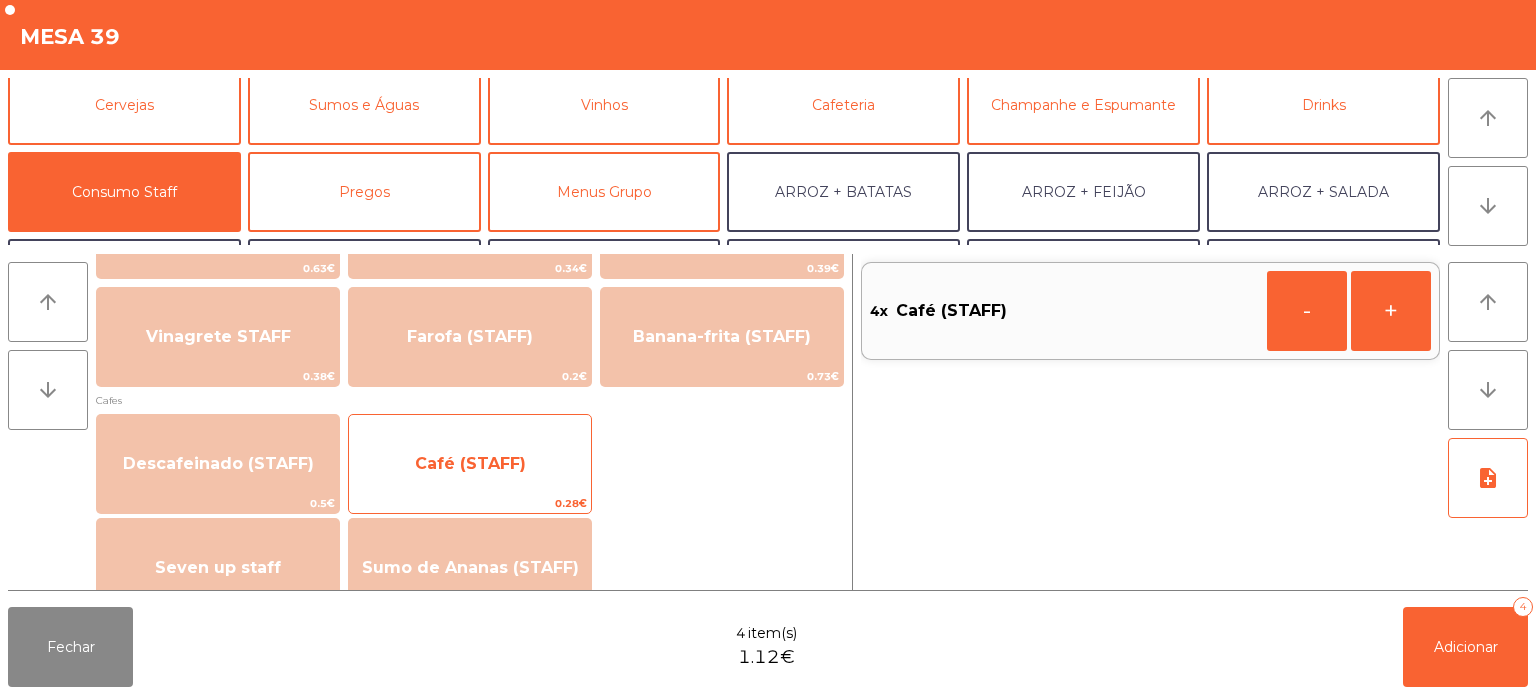 click on "Café (STAFF)" 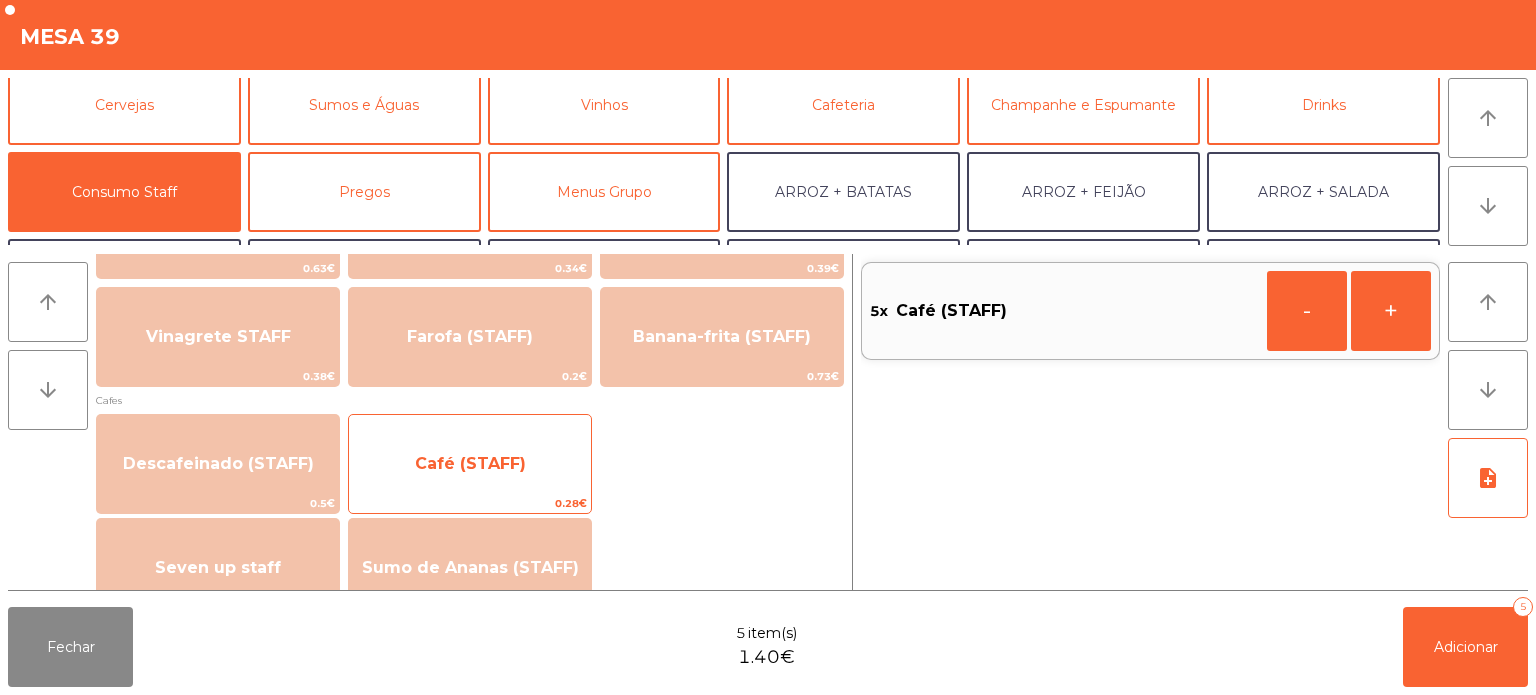 click on "Café (STAFF)" 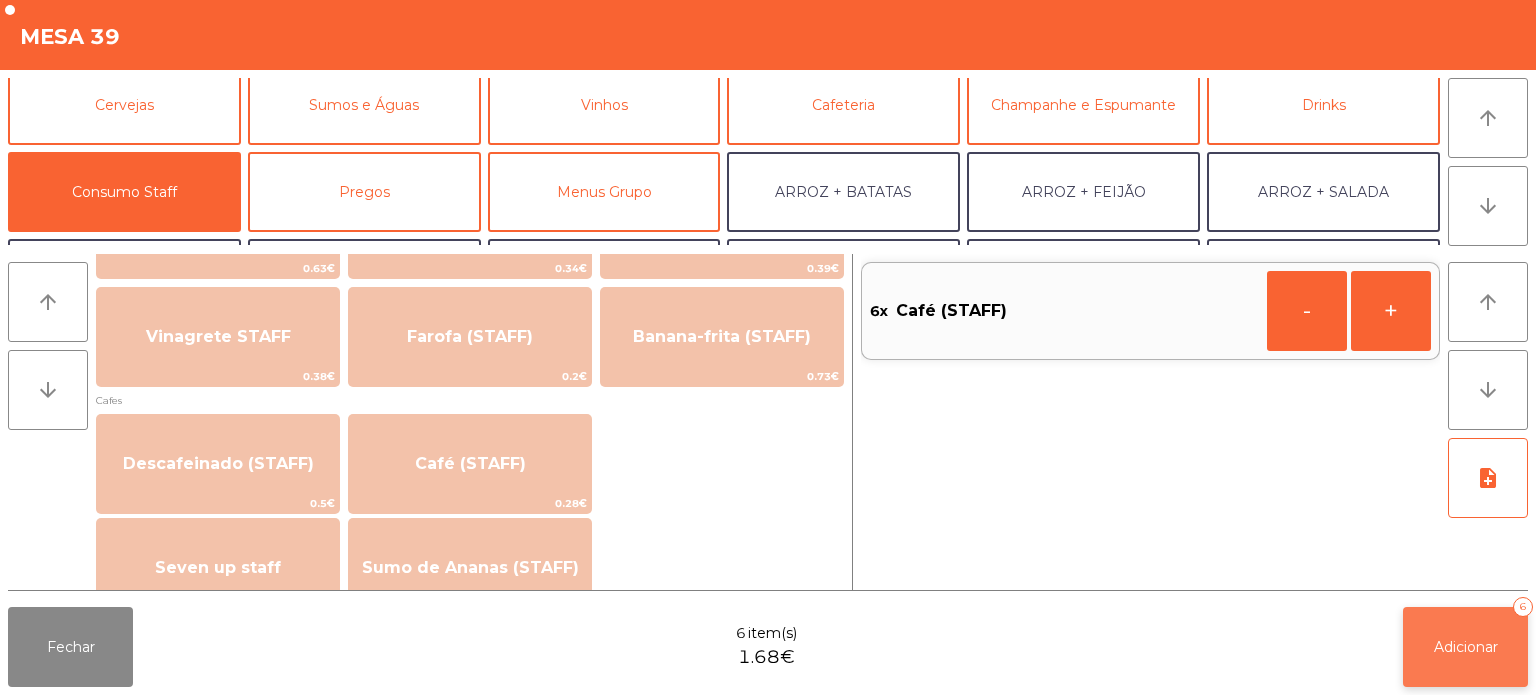 click on "Adicionar" 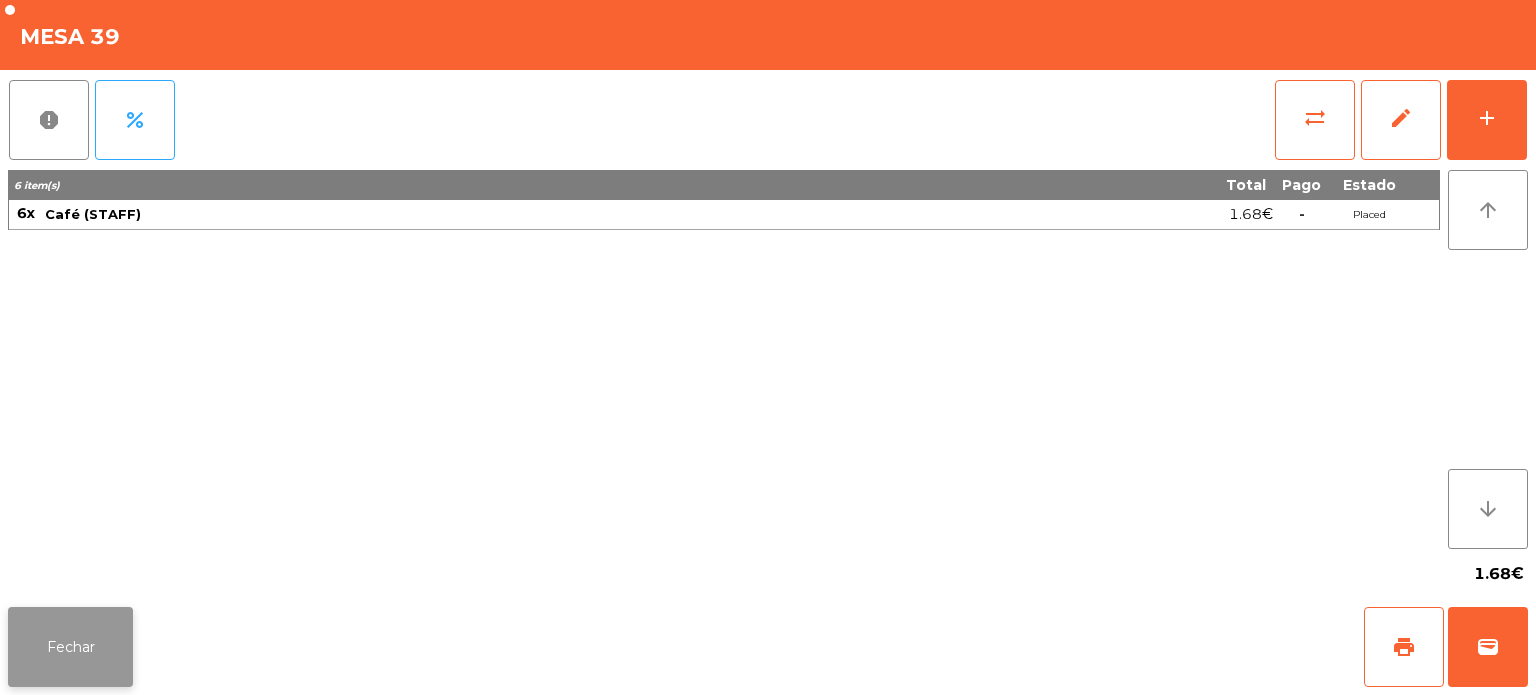 click on "Fechar" 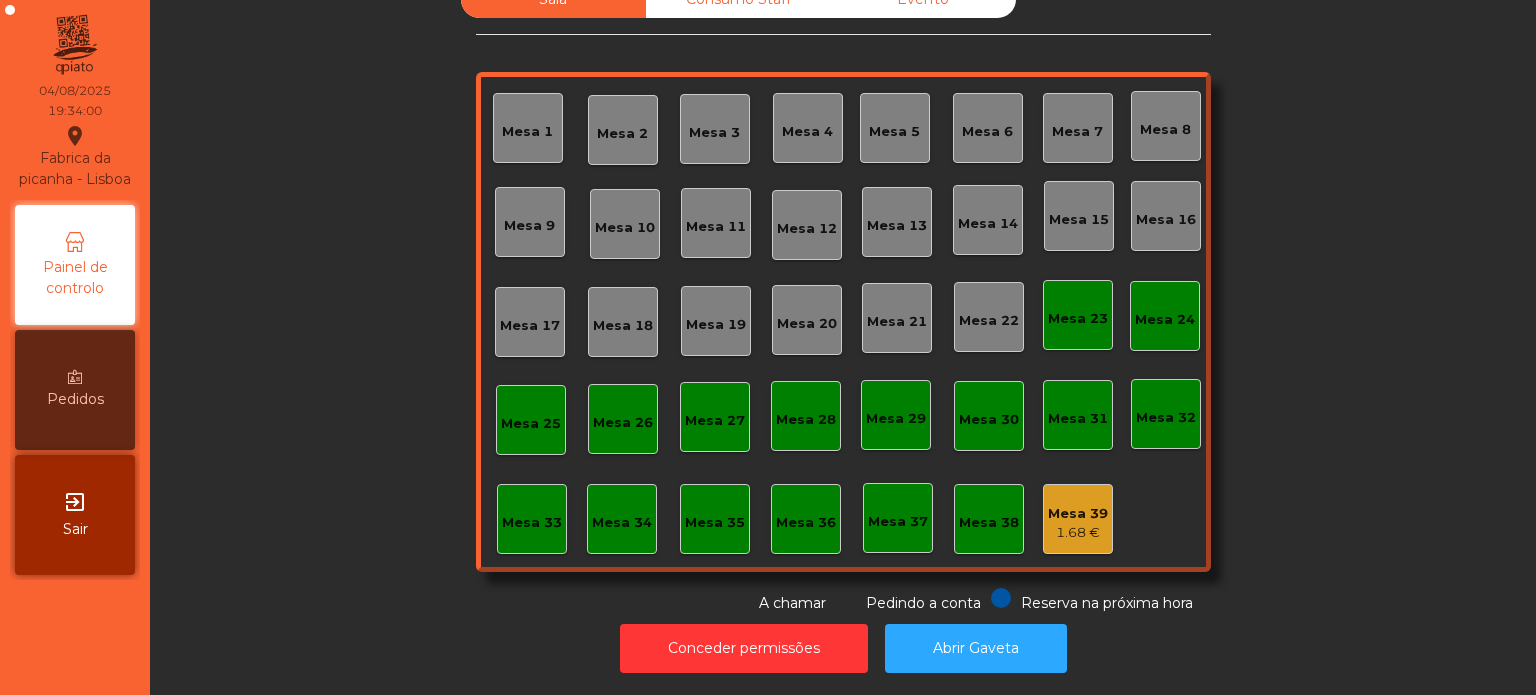 click on "Mesa 25" 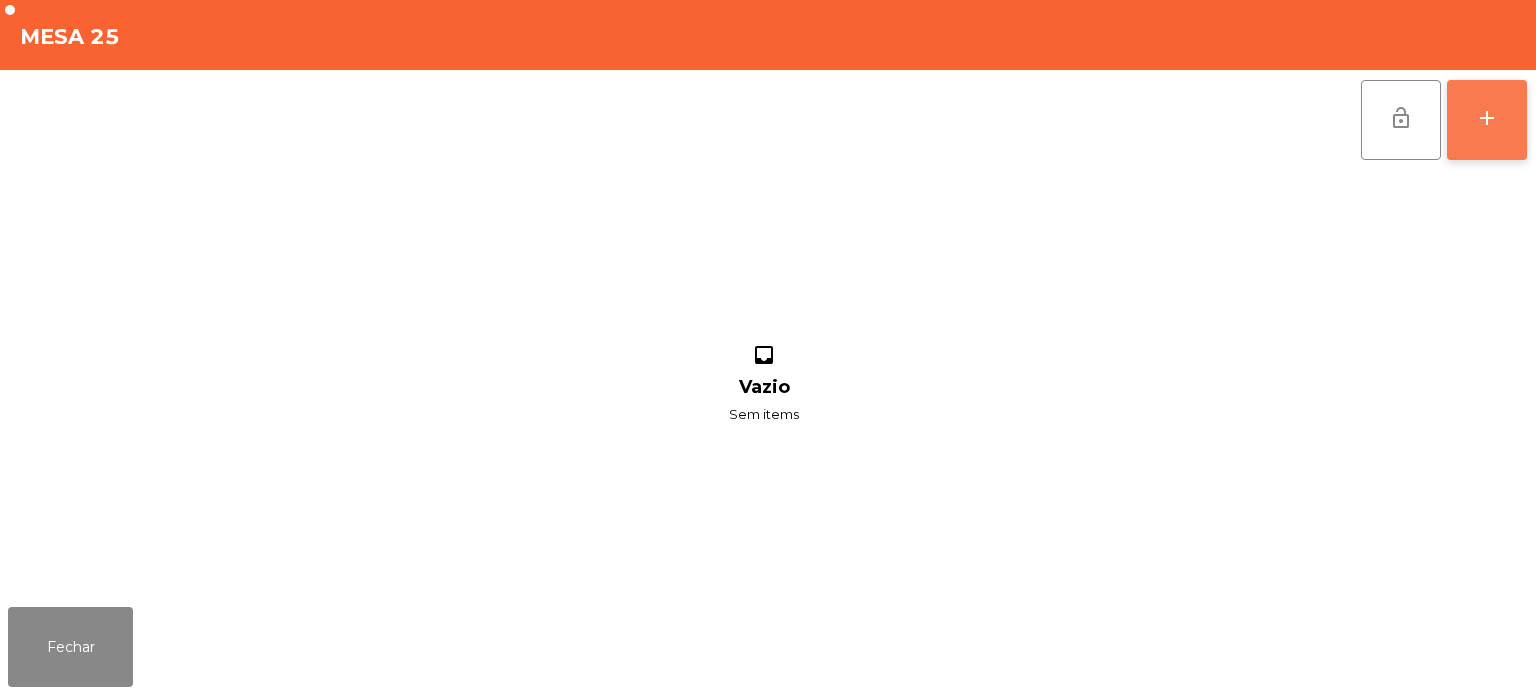 click on "add" 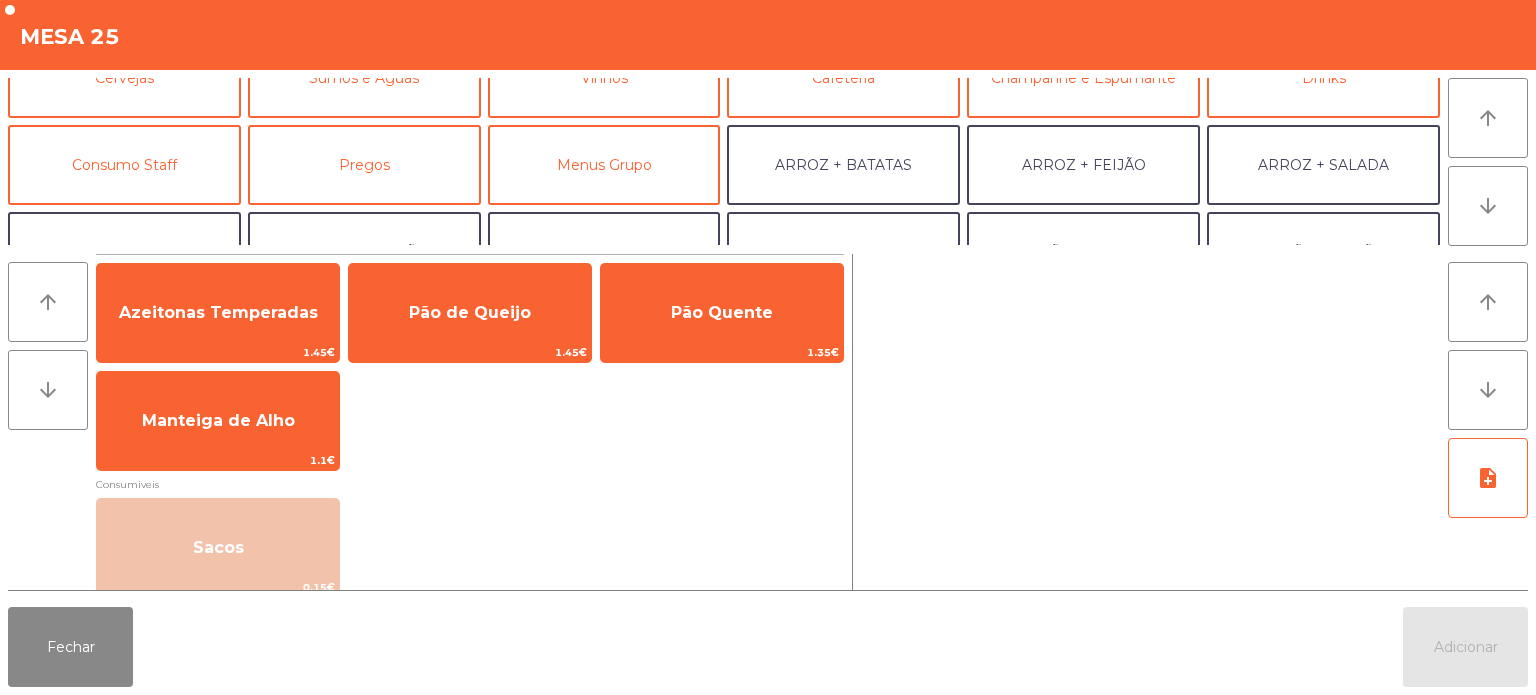 scroll, scrollTop: 135, scrollLeft: 0, axis: vertical 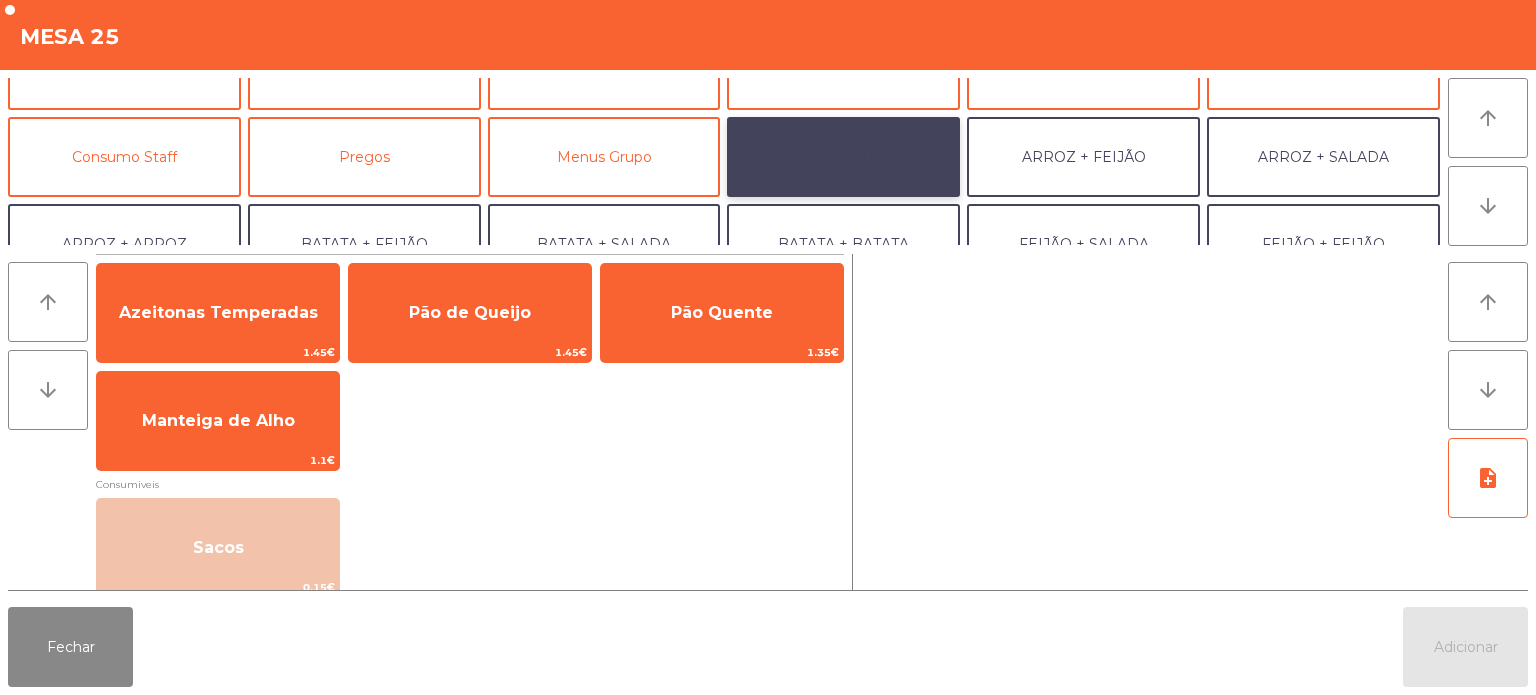 click on "ARROZ + BATATAS" 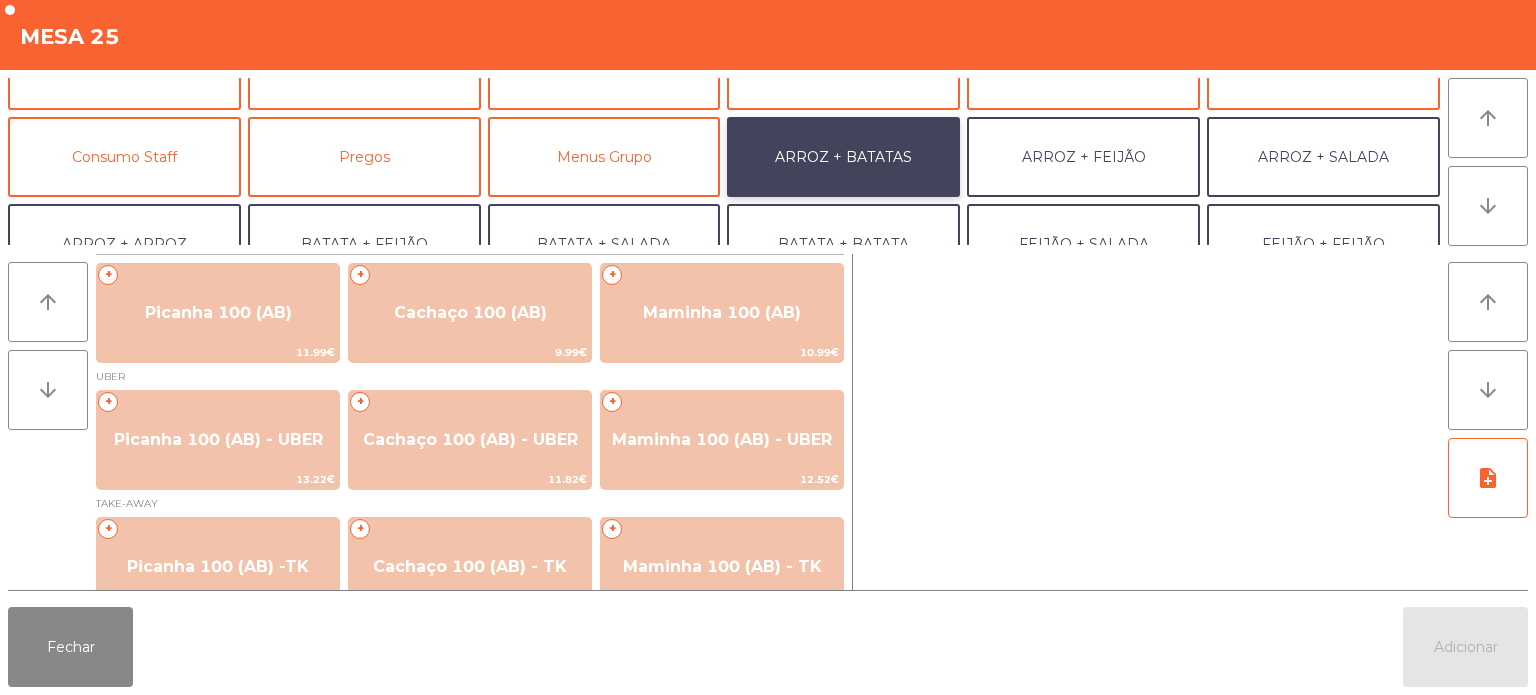 scroll, scrollTop: 34, scrollLeft: 0, axis: vertical 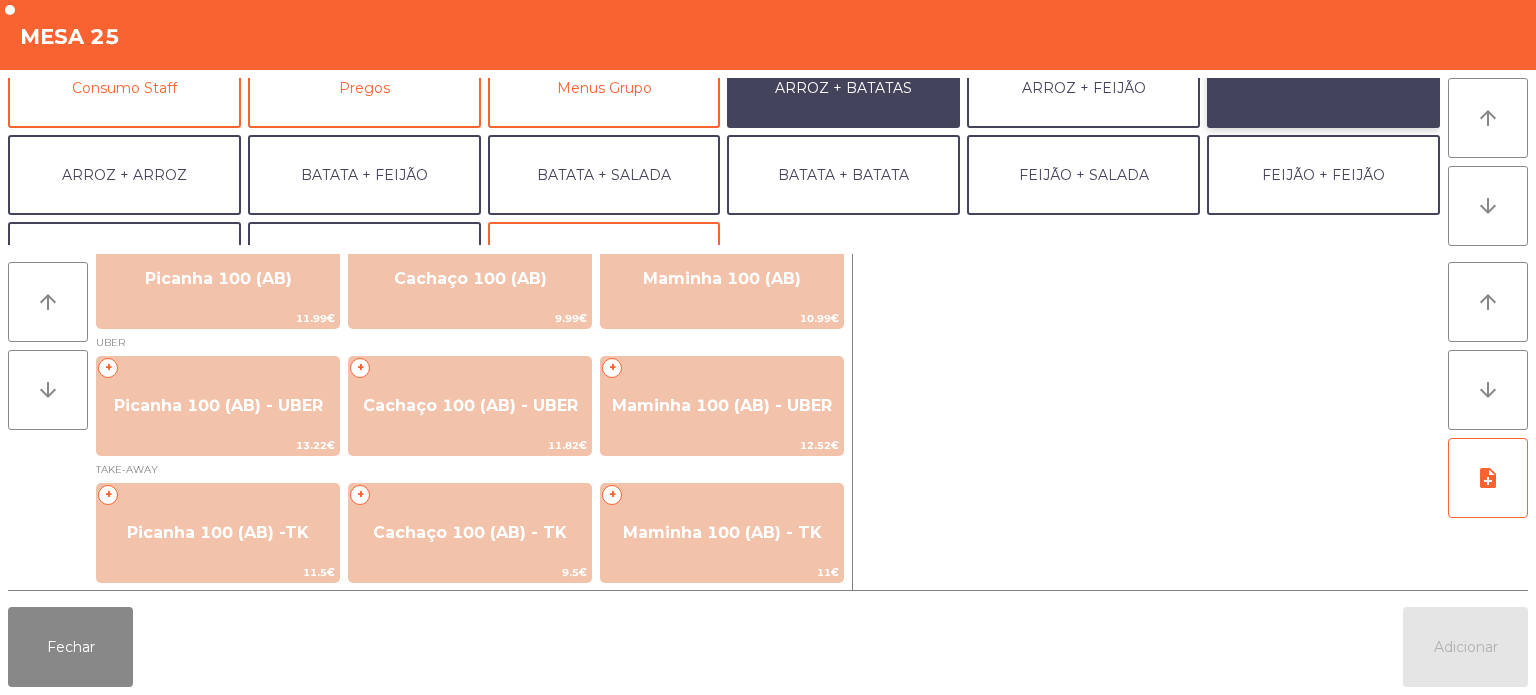 click on "ARROZ + SALADA" 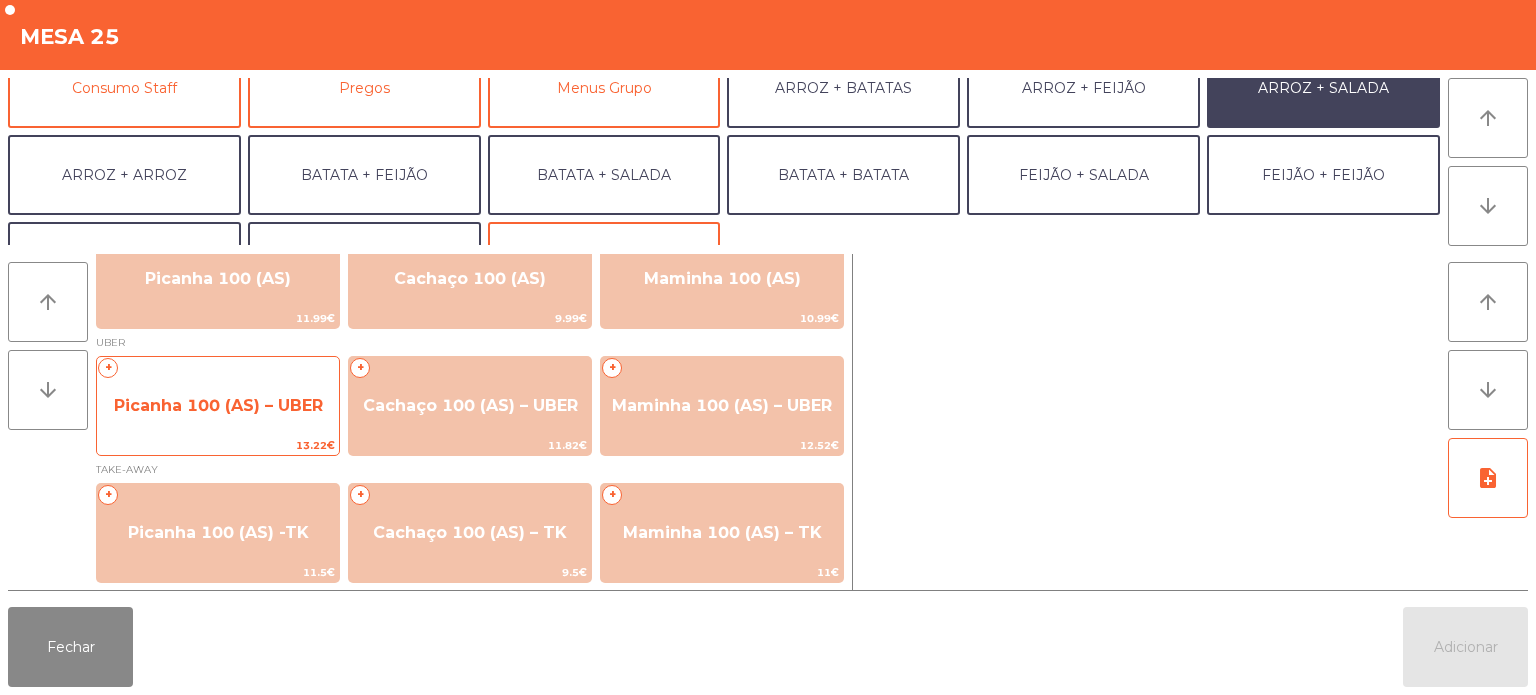 click on "Picanha 100 (AS) – UBER" 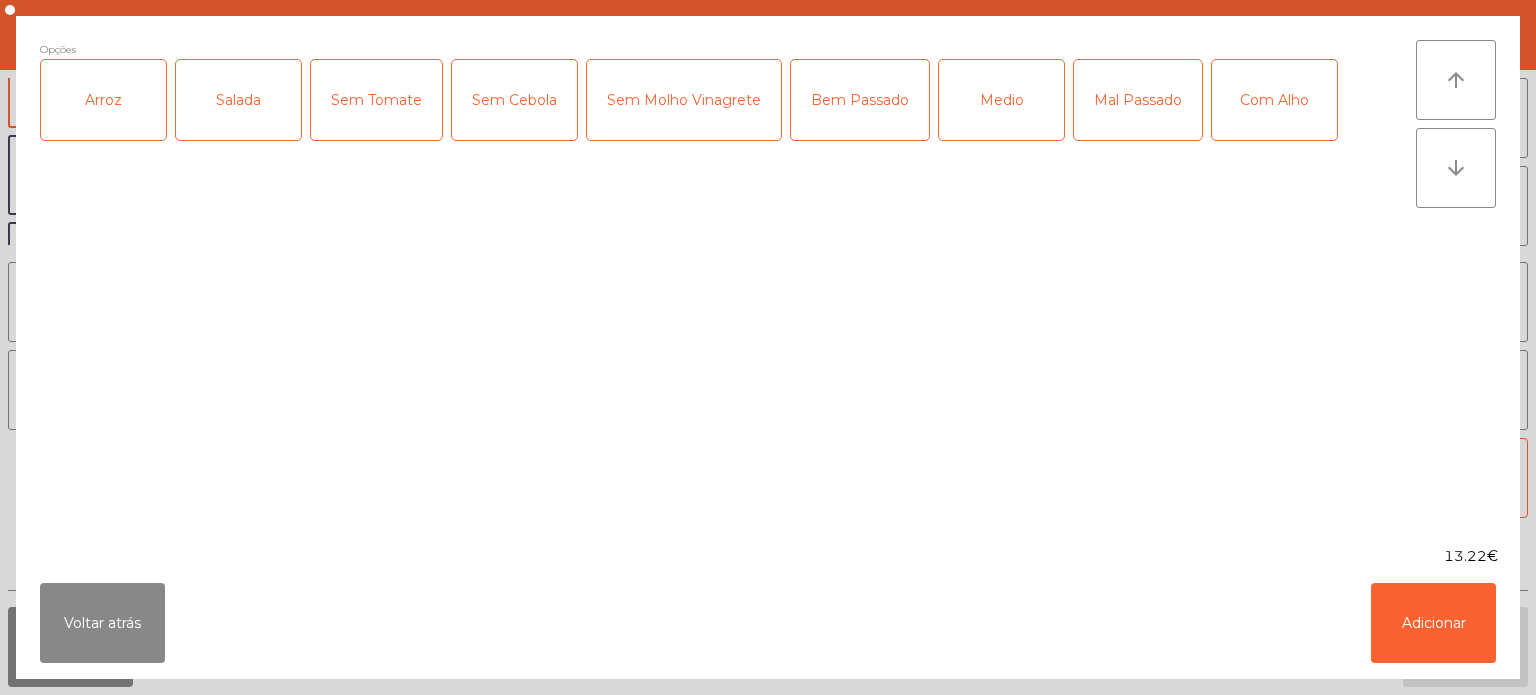 click on "Arroz" 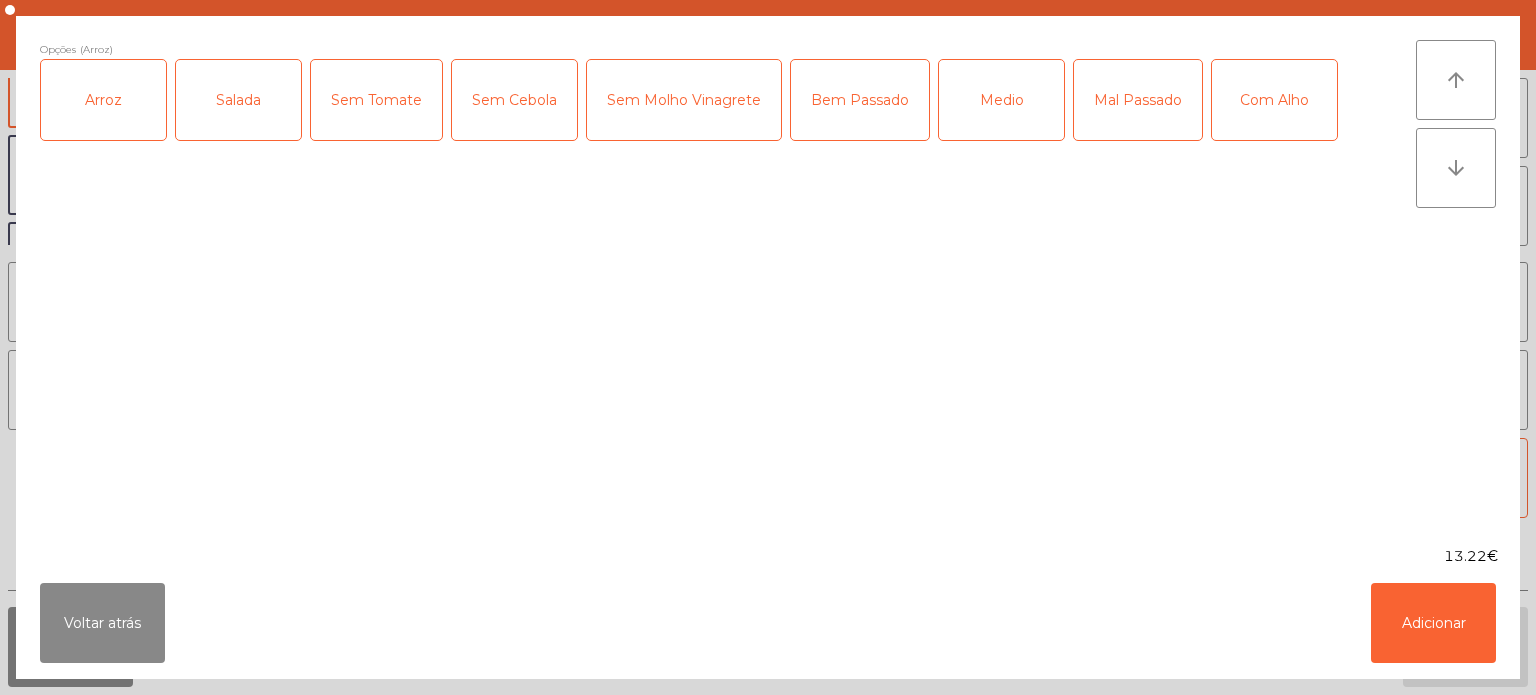 click on "Salada" 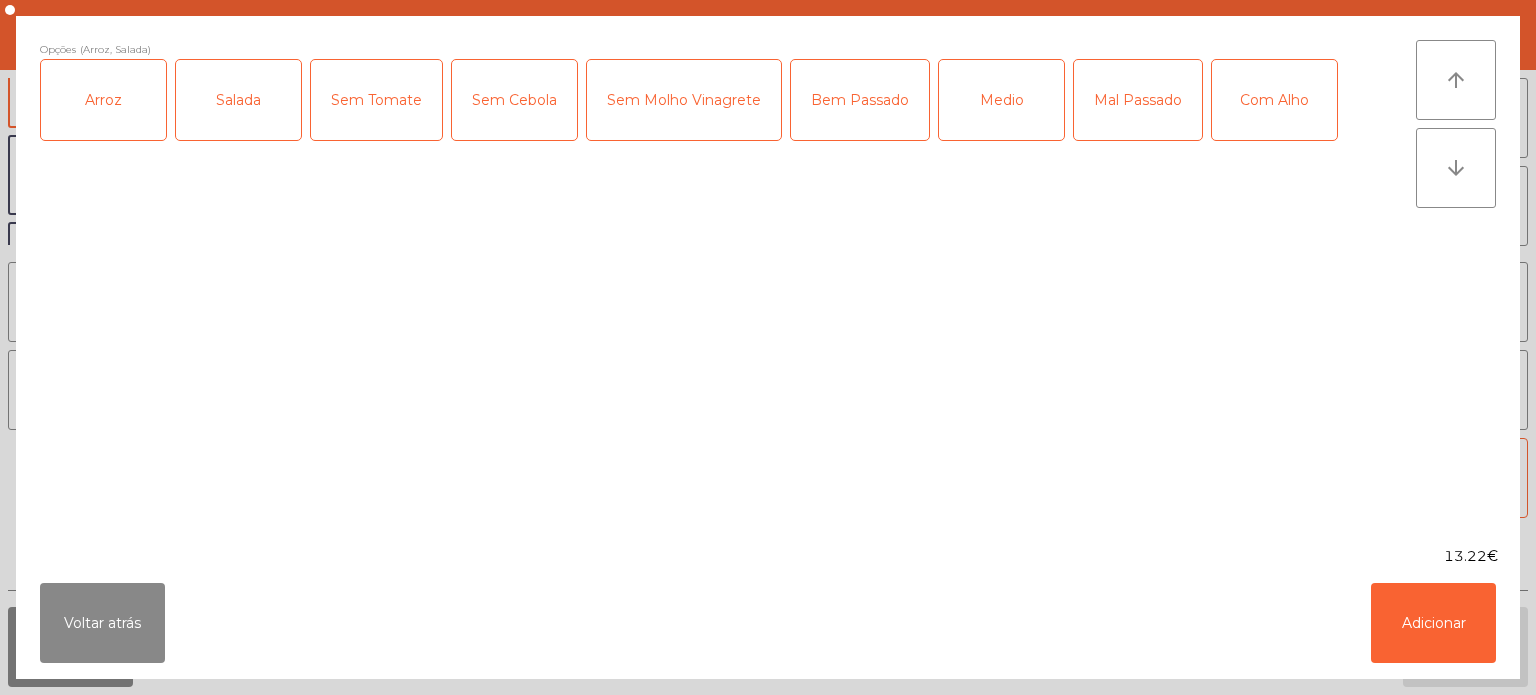 click on "Medio" 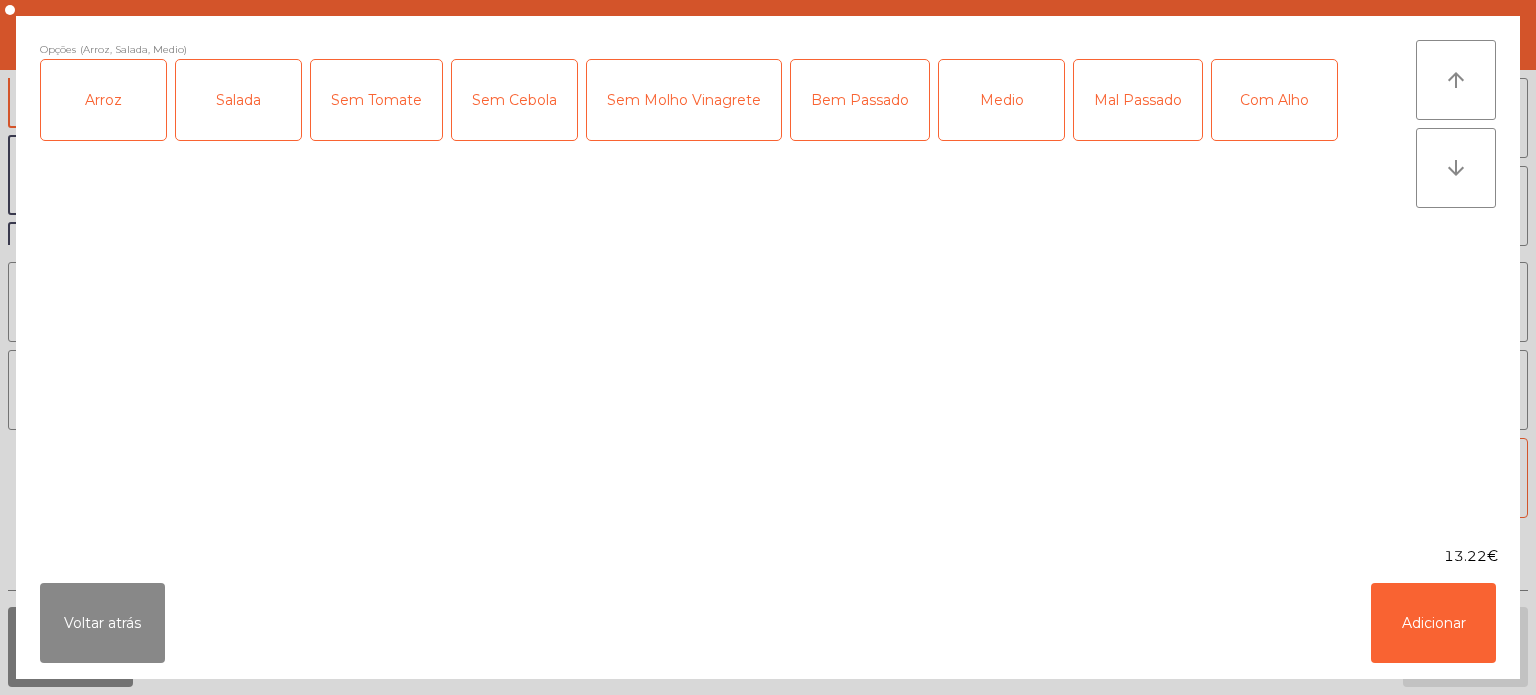 click on "Com Alho" 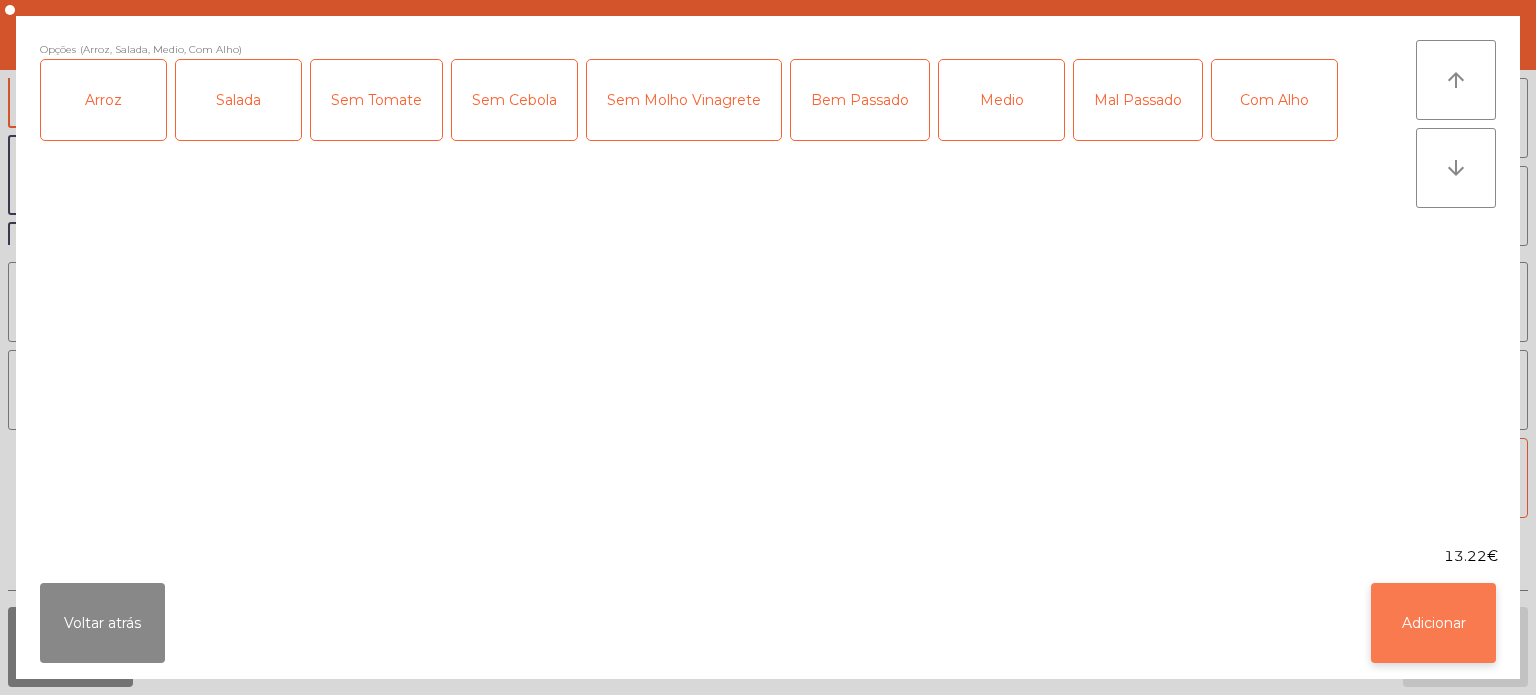 click on "Adicionar" 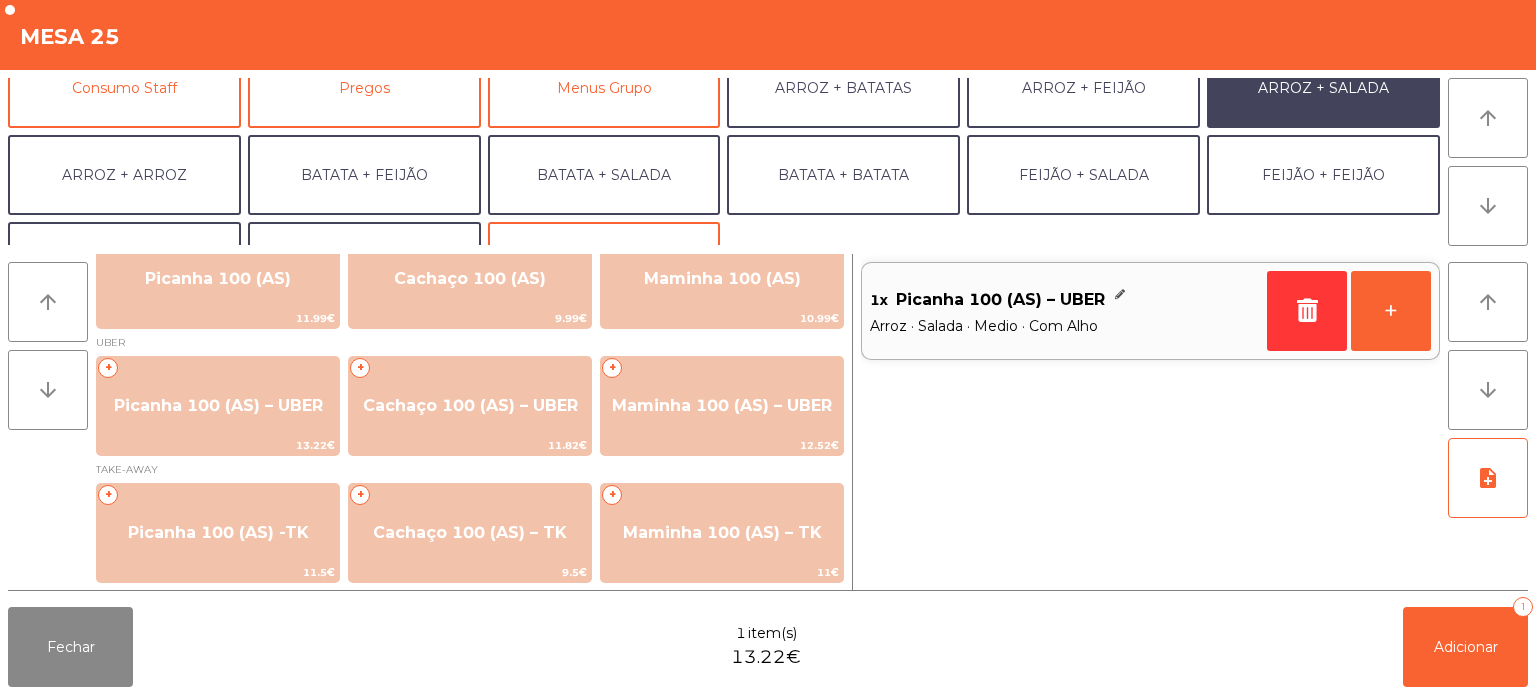 scroll, scrollTop: 260, scrollLeft: 0, axis: vertical 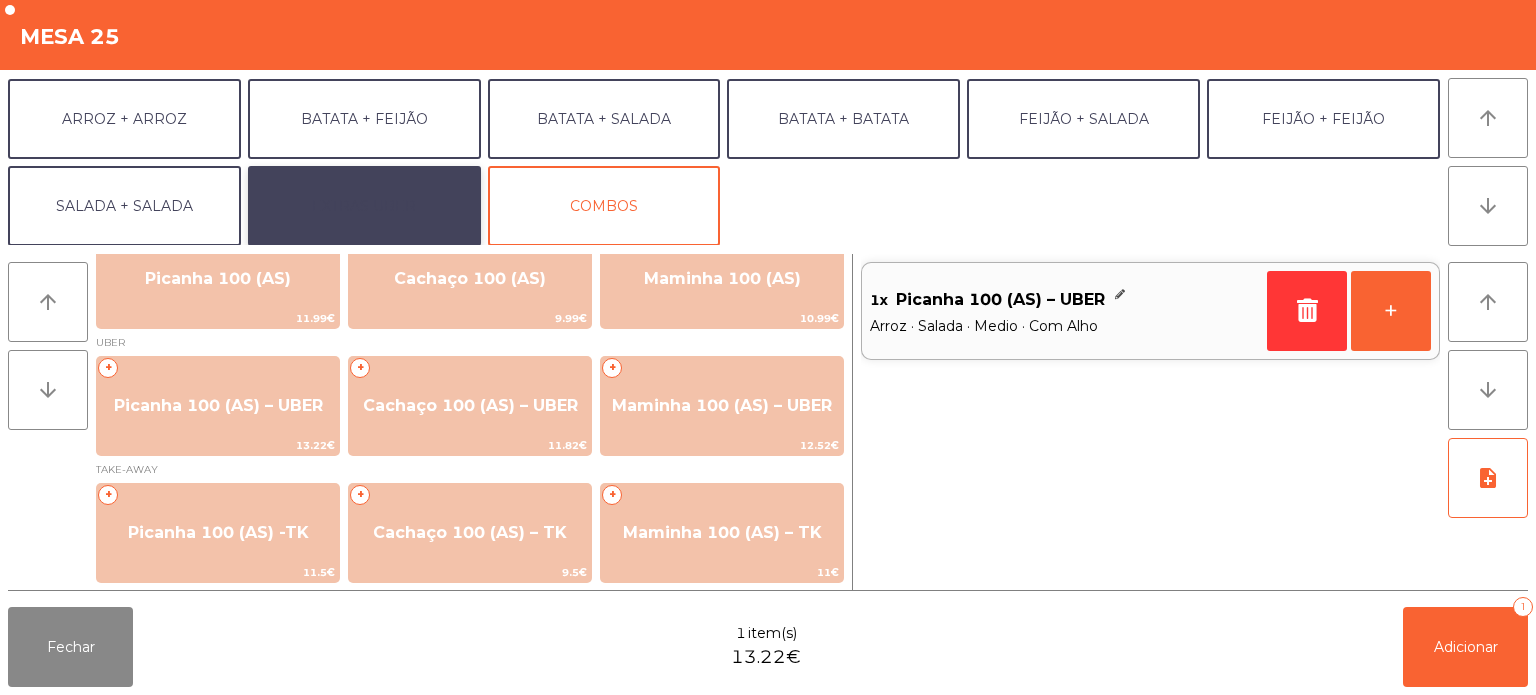 click on "EXTRAS UBER" 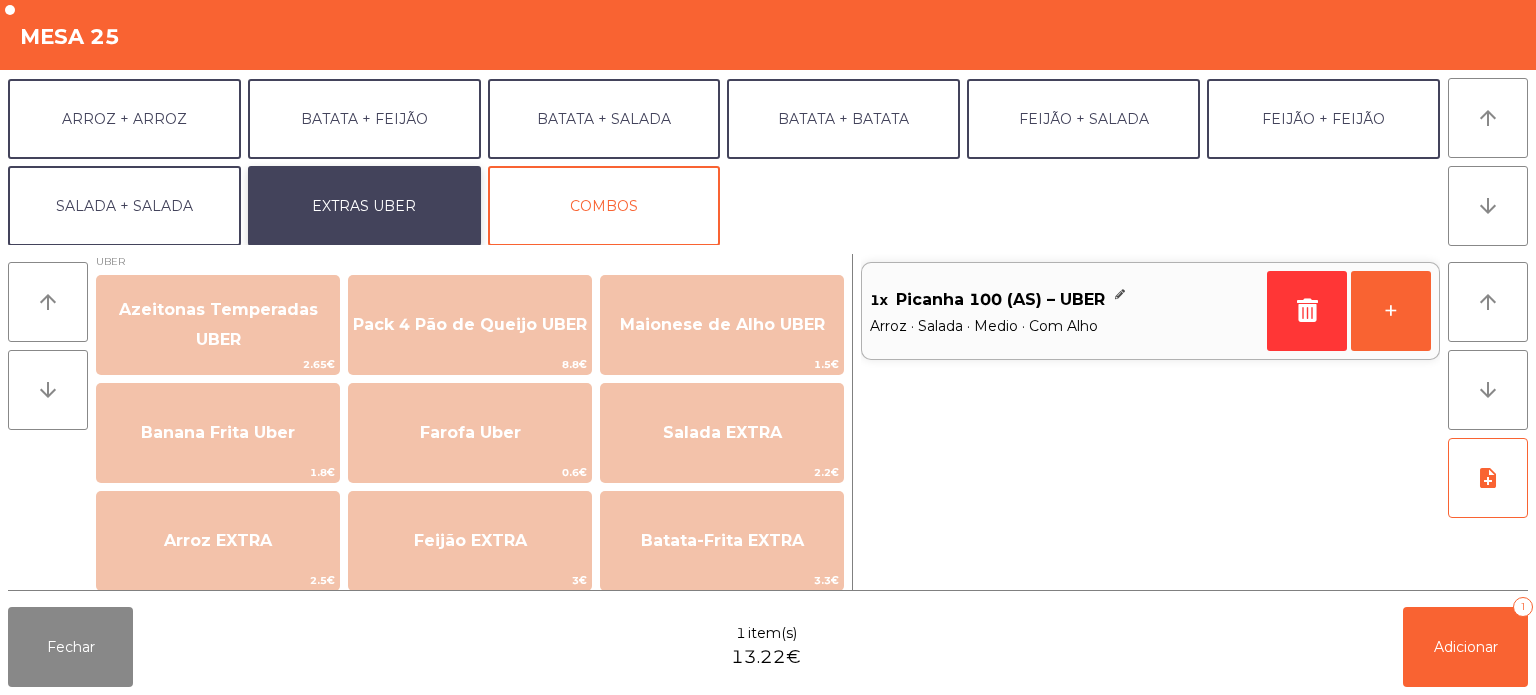 scroll, scrollTop: 0, scrollLeft: 0, axis: both 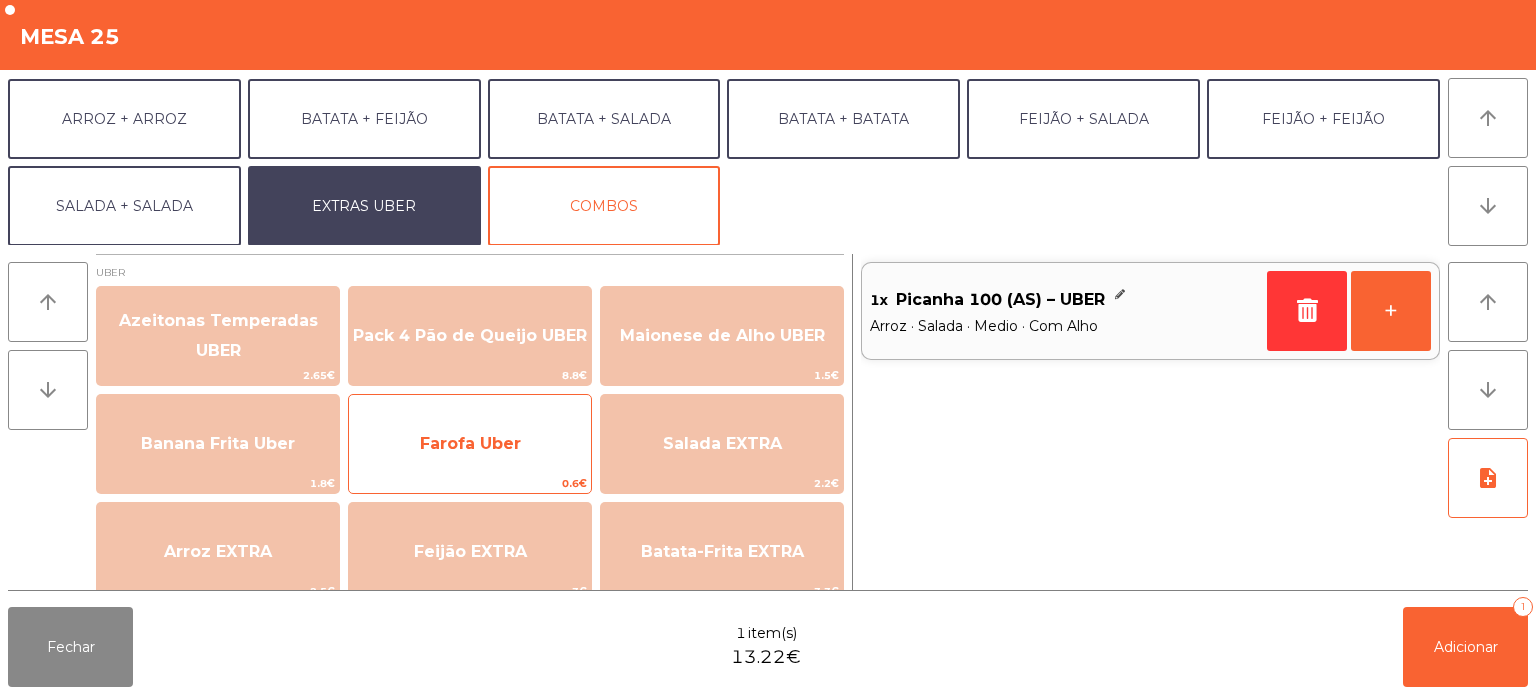 click on "Farofa Uber" 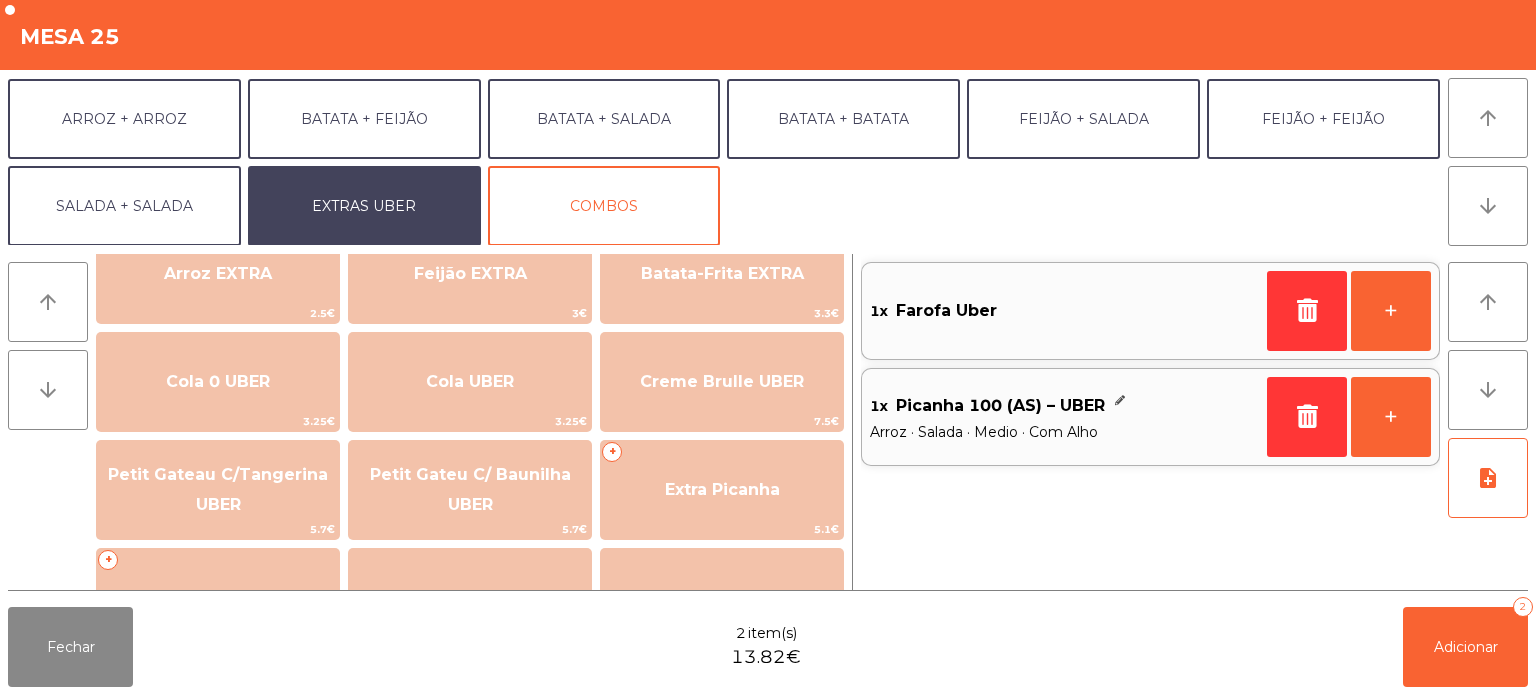 scroll, scrollTop: 286, scrollLeft: 0, axis: vertical 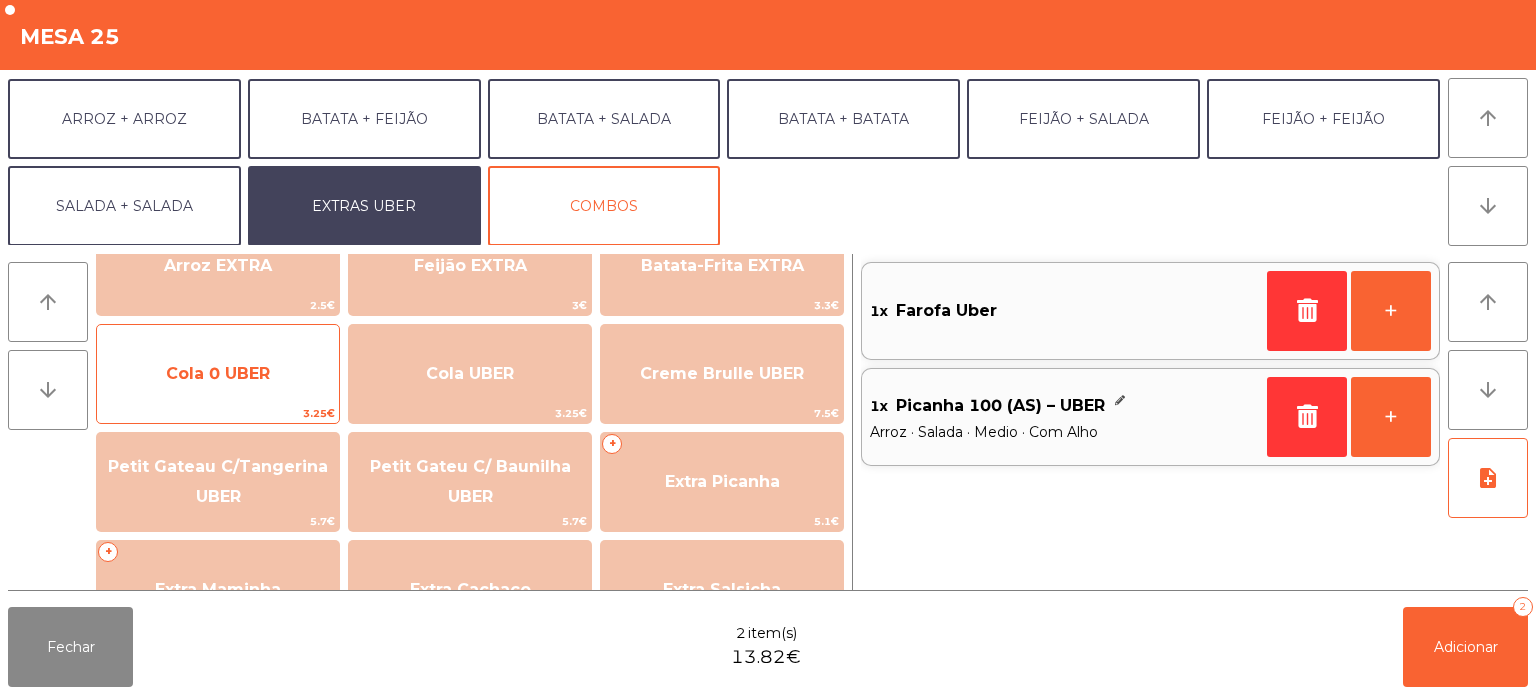 click on "Cola 0 UBER" 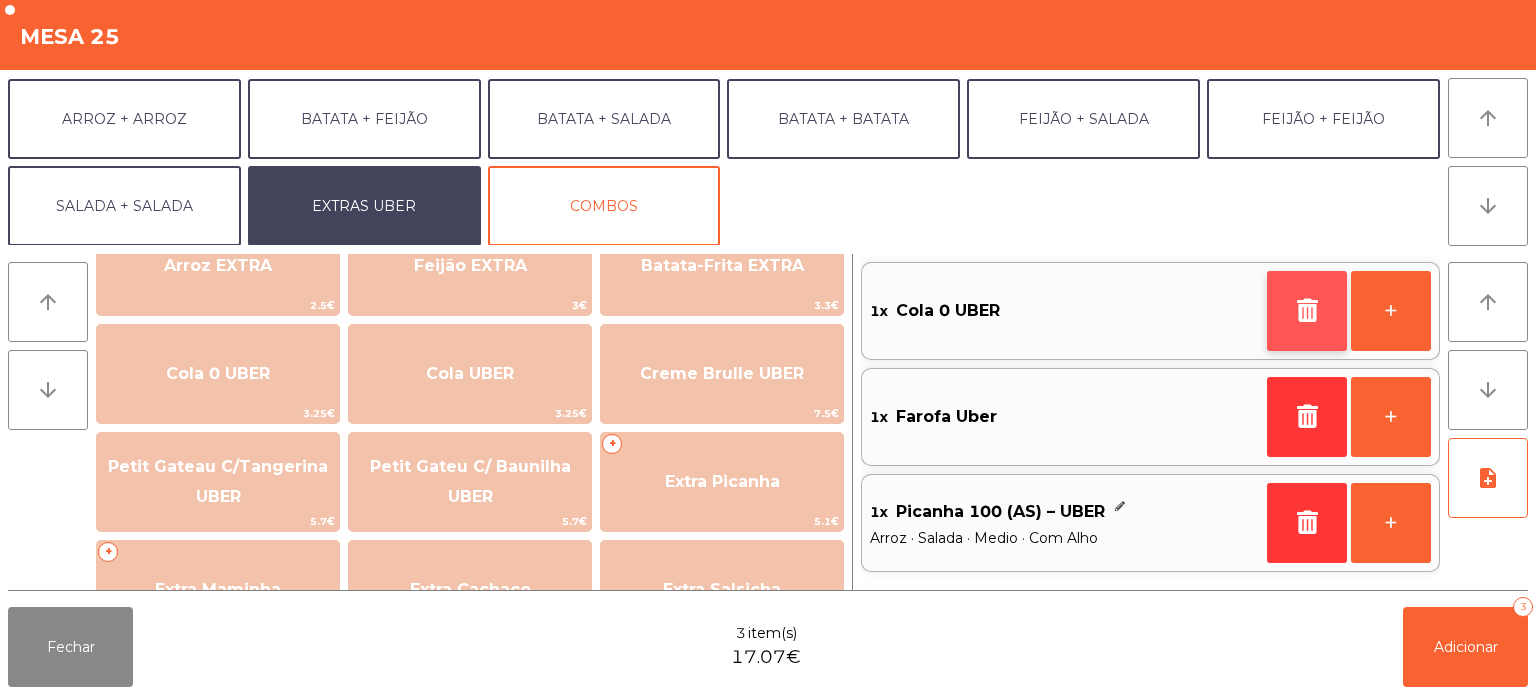 click 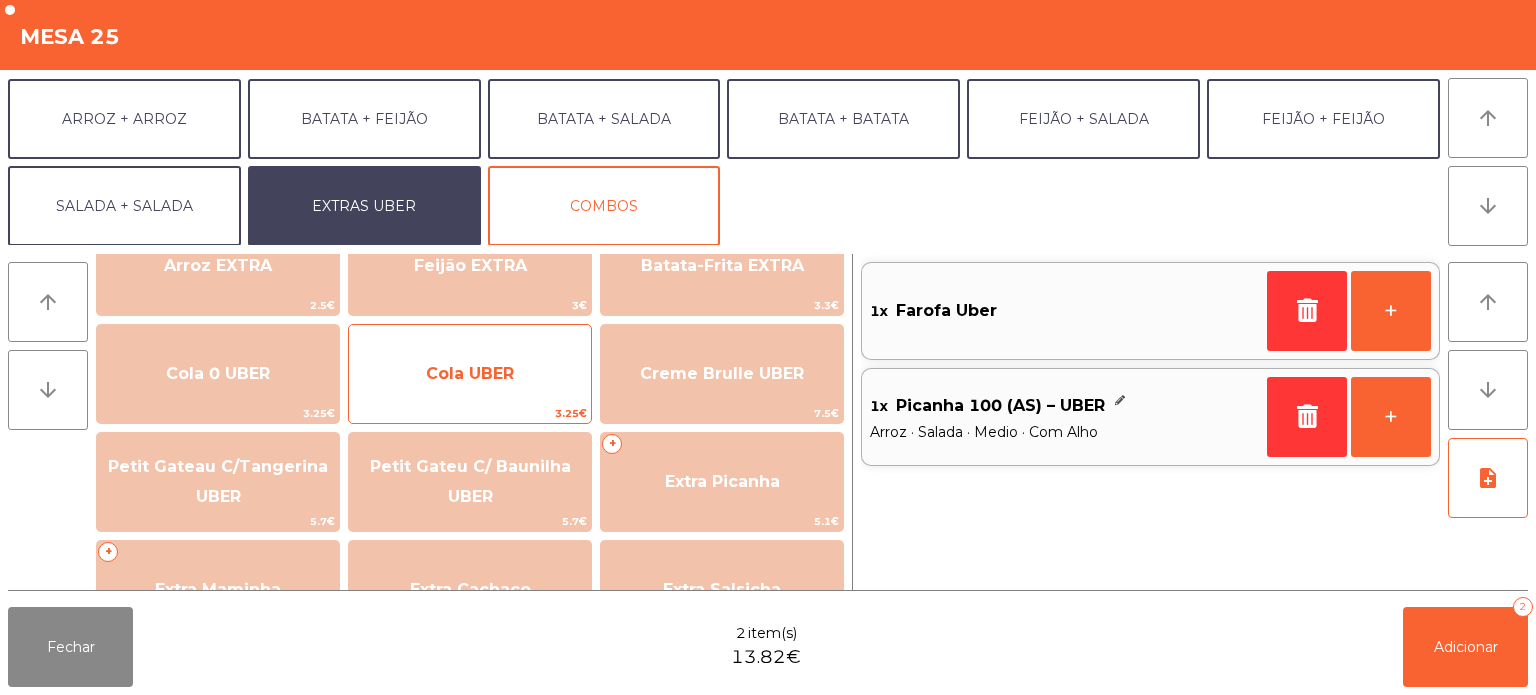 click on "Cola UBER" 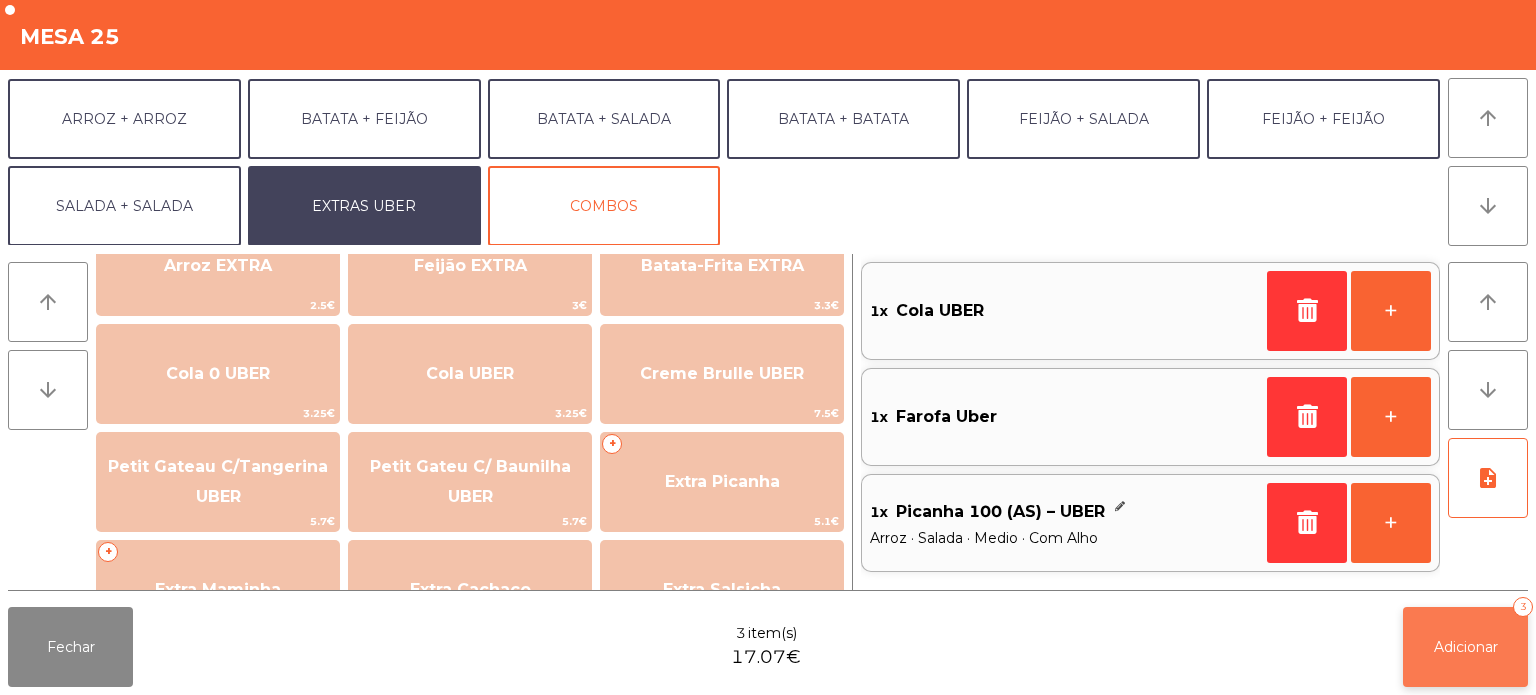 click on "Adicionar   3" 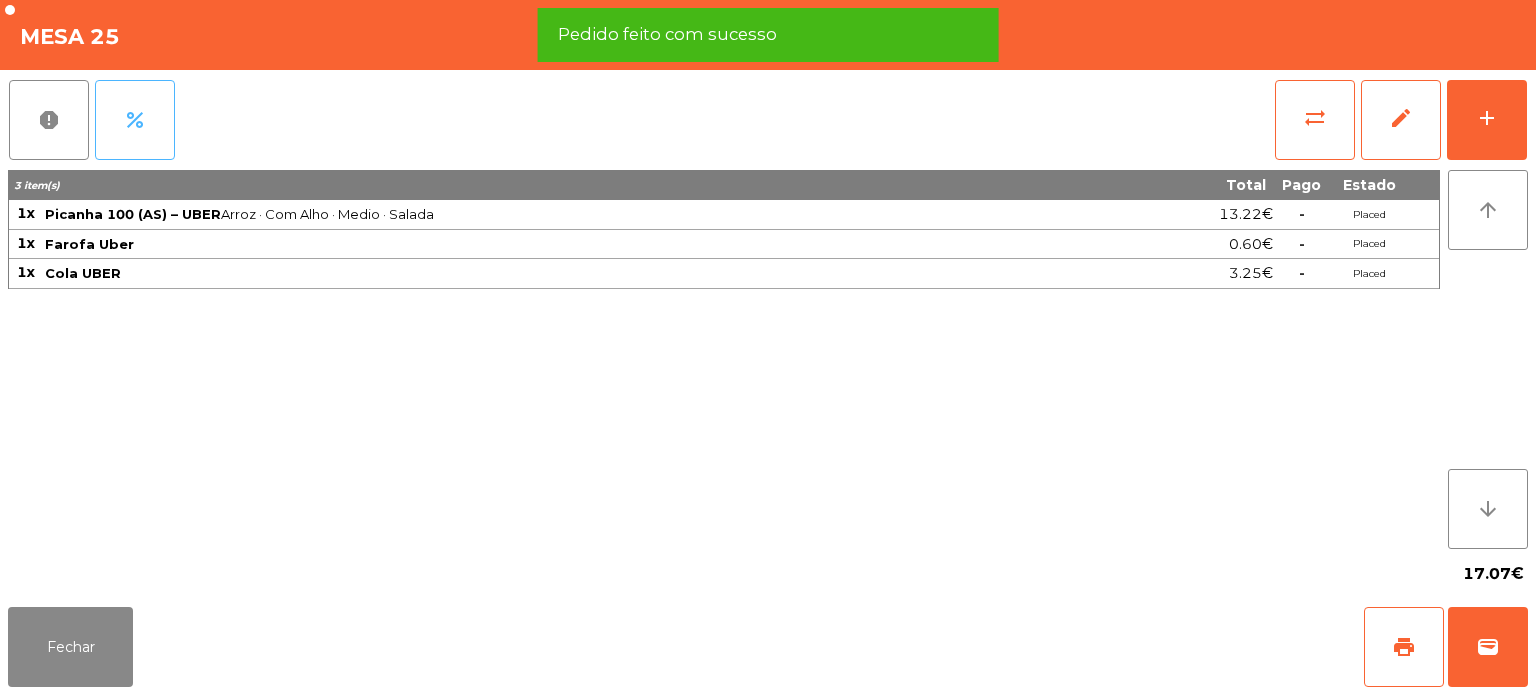 click on "percent" 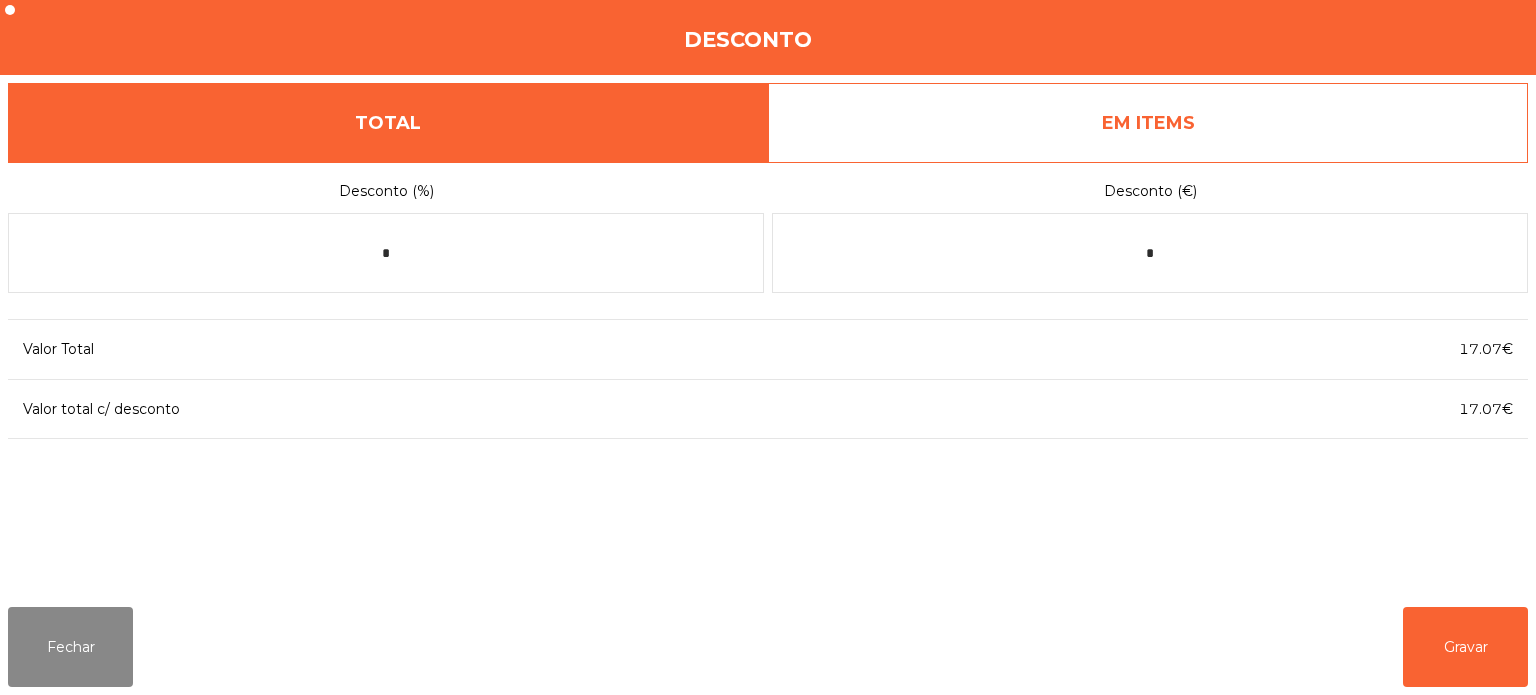 click on "EM ITEMS" at bounding box center (1148, 123) 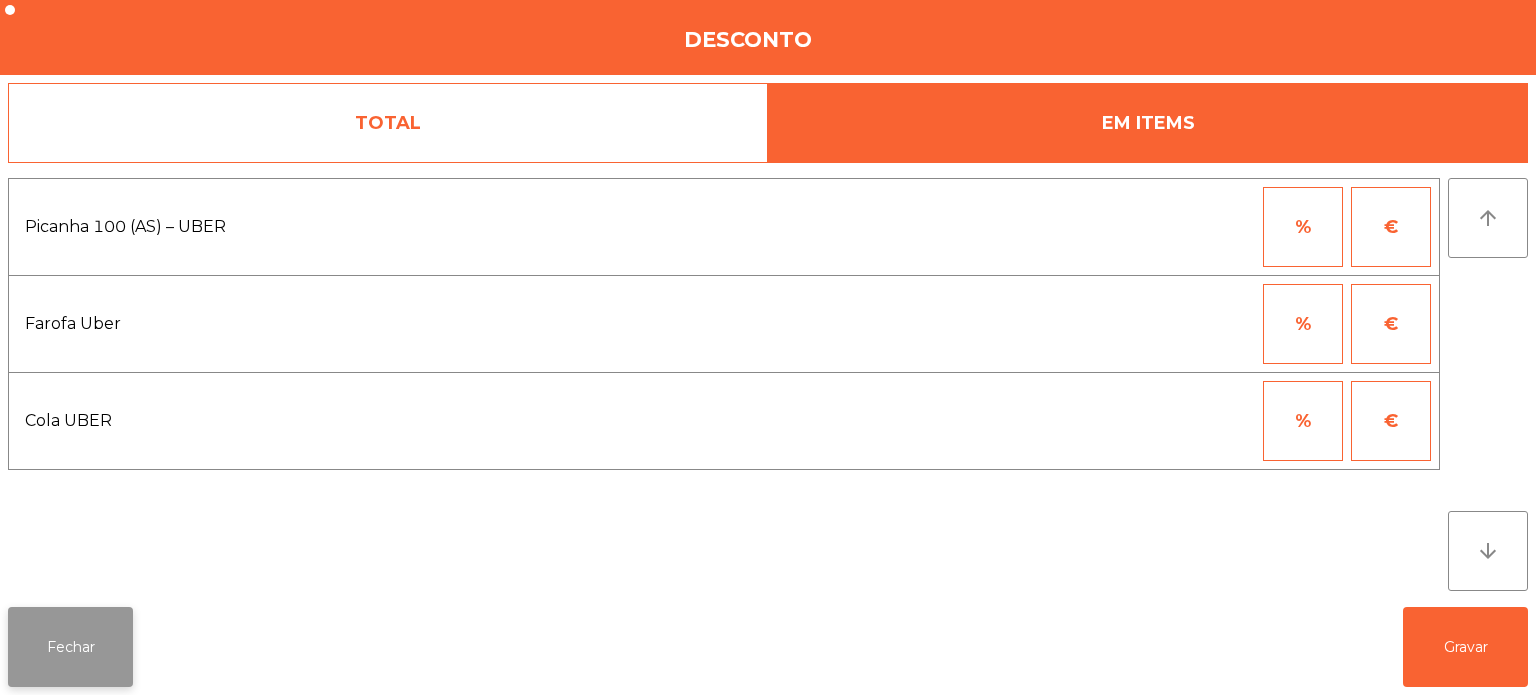 click on "Fechar" 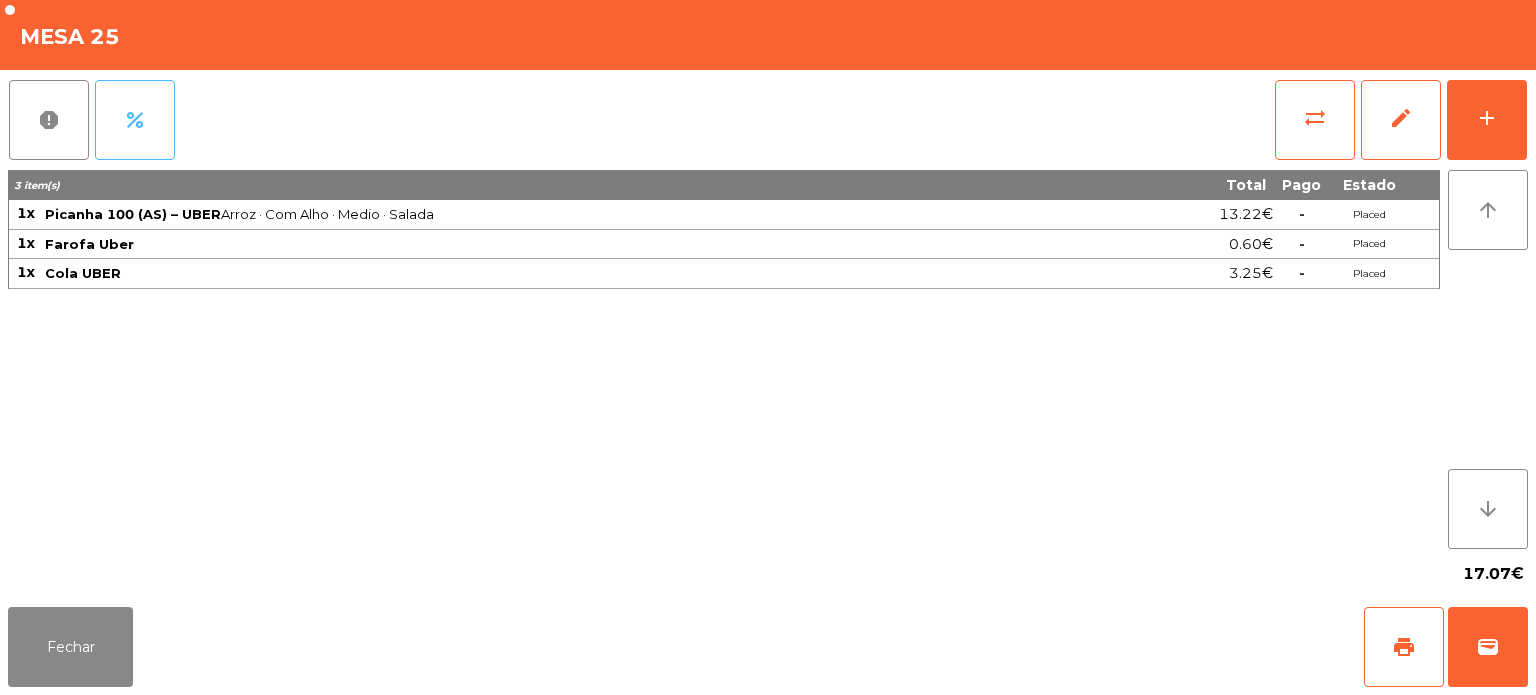 click on "percent" 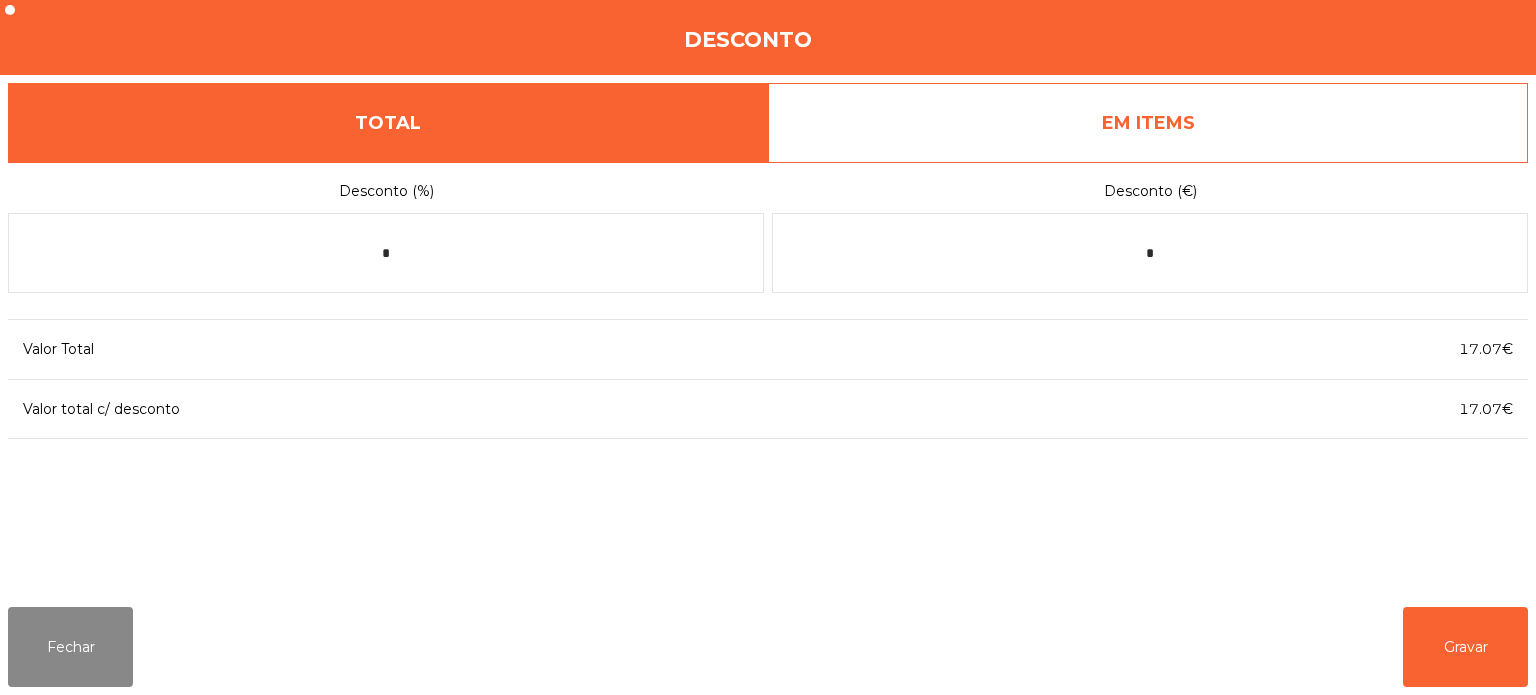 click on "EM ITEMS" at bounding box center (1148, 123) 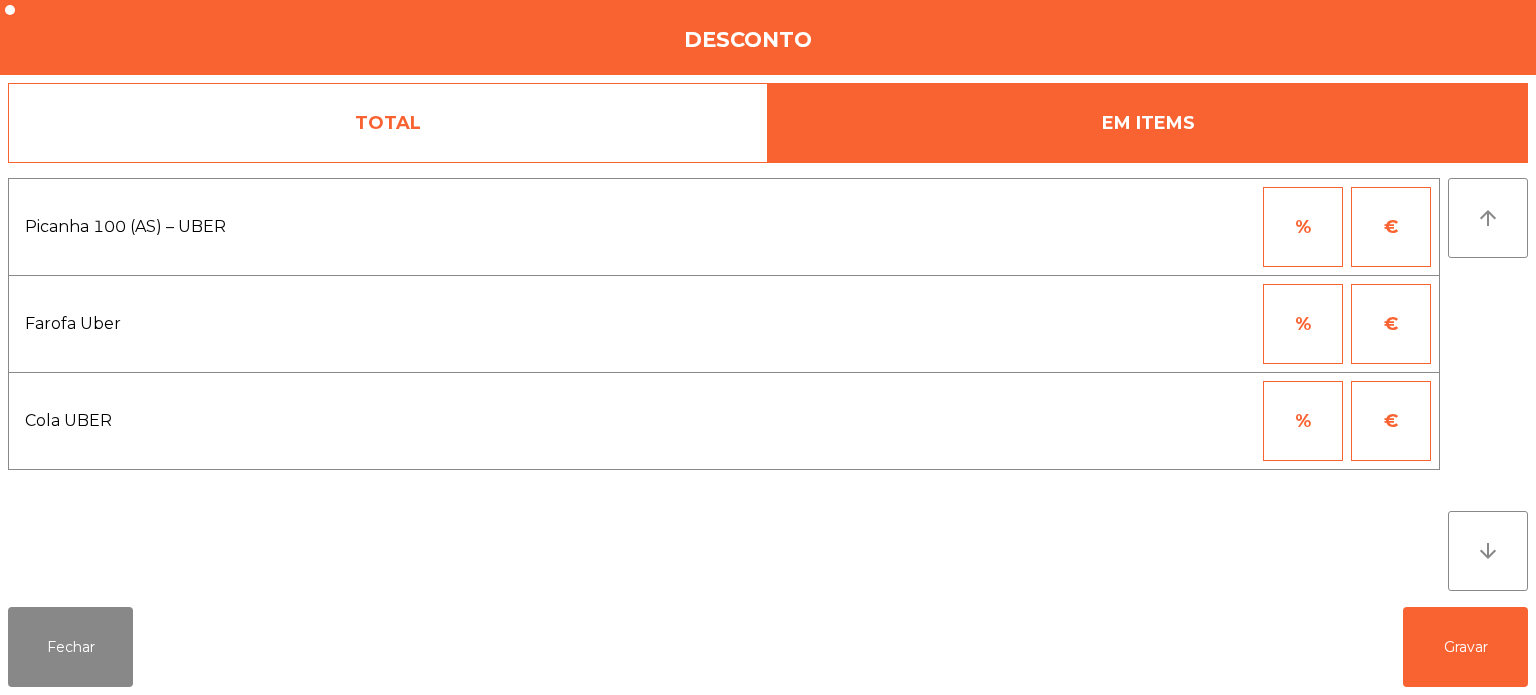 click on "€" at bounding box center [1391, 227] 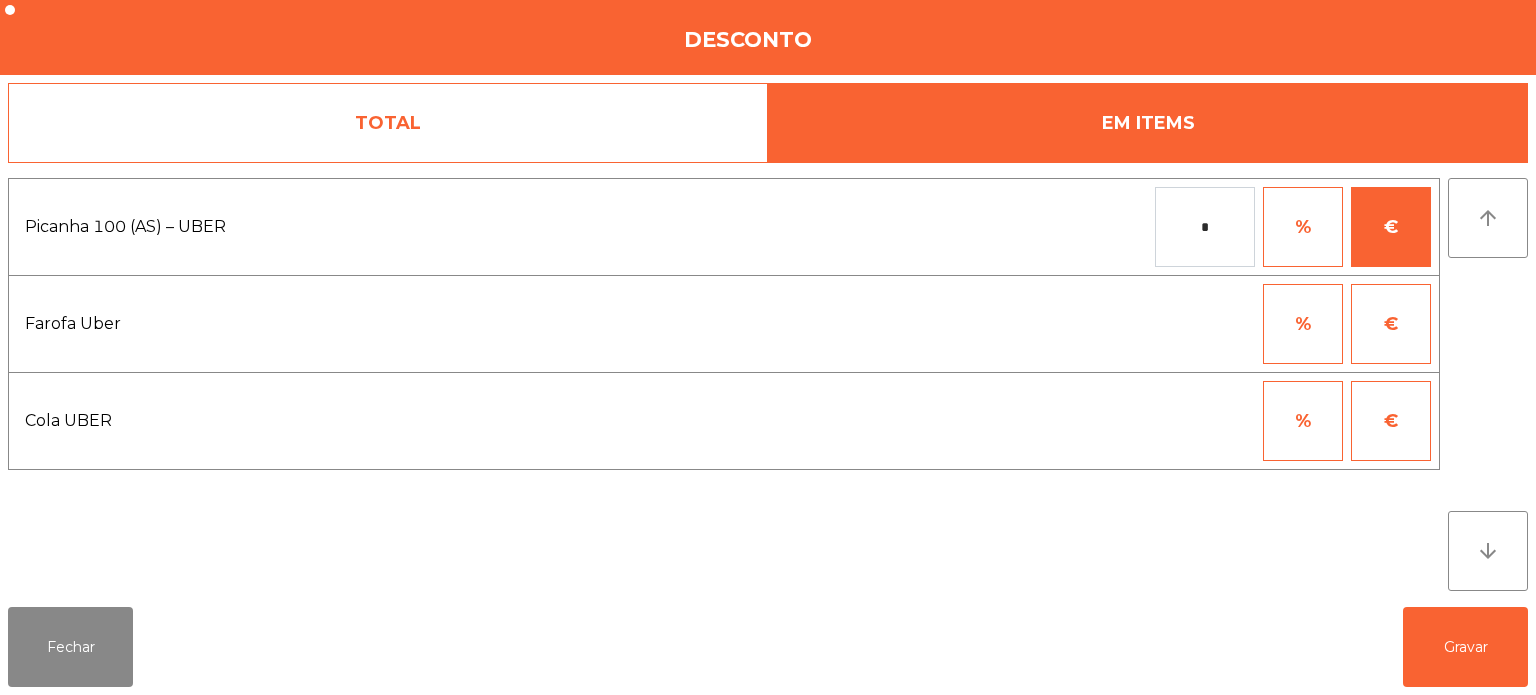 click on "*" at bounding box center (1205, 227) 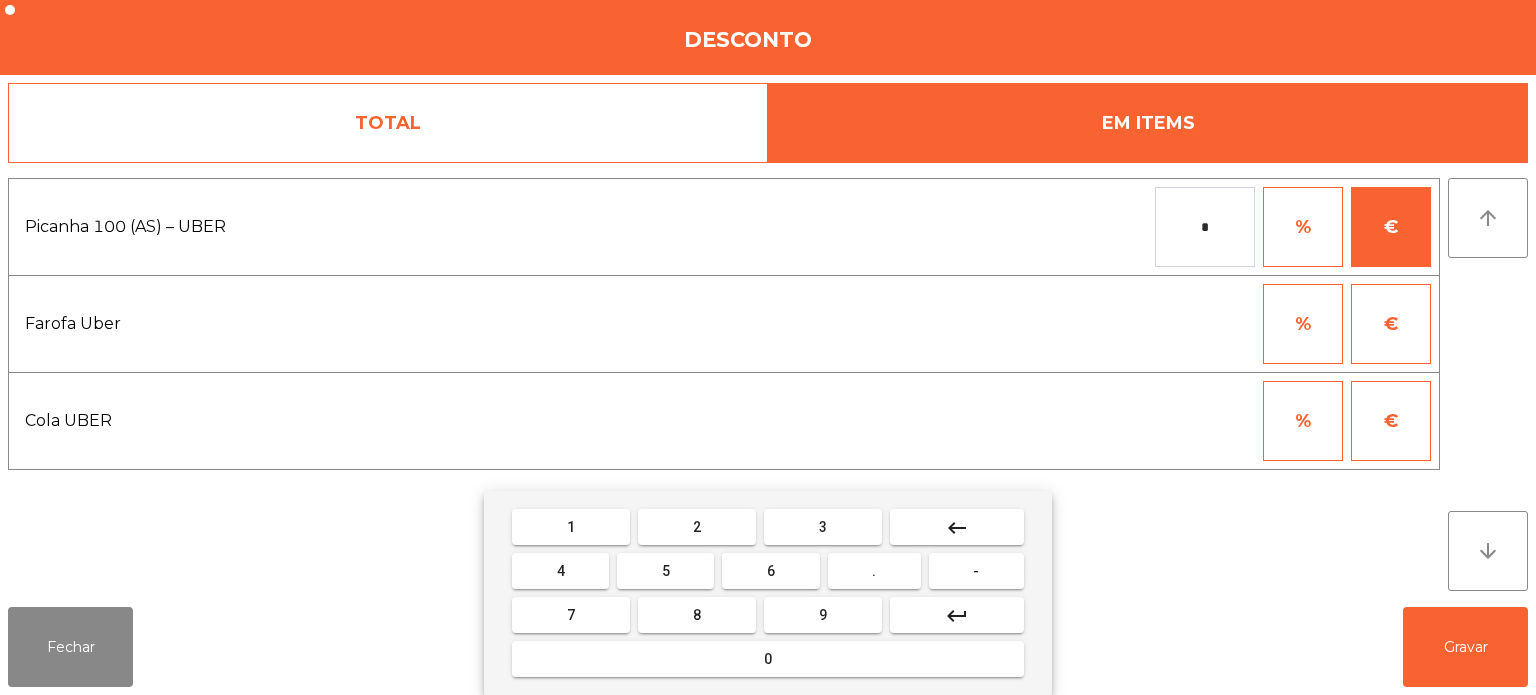 click on "." at bounding box center (874, 571) 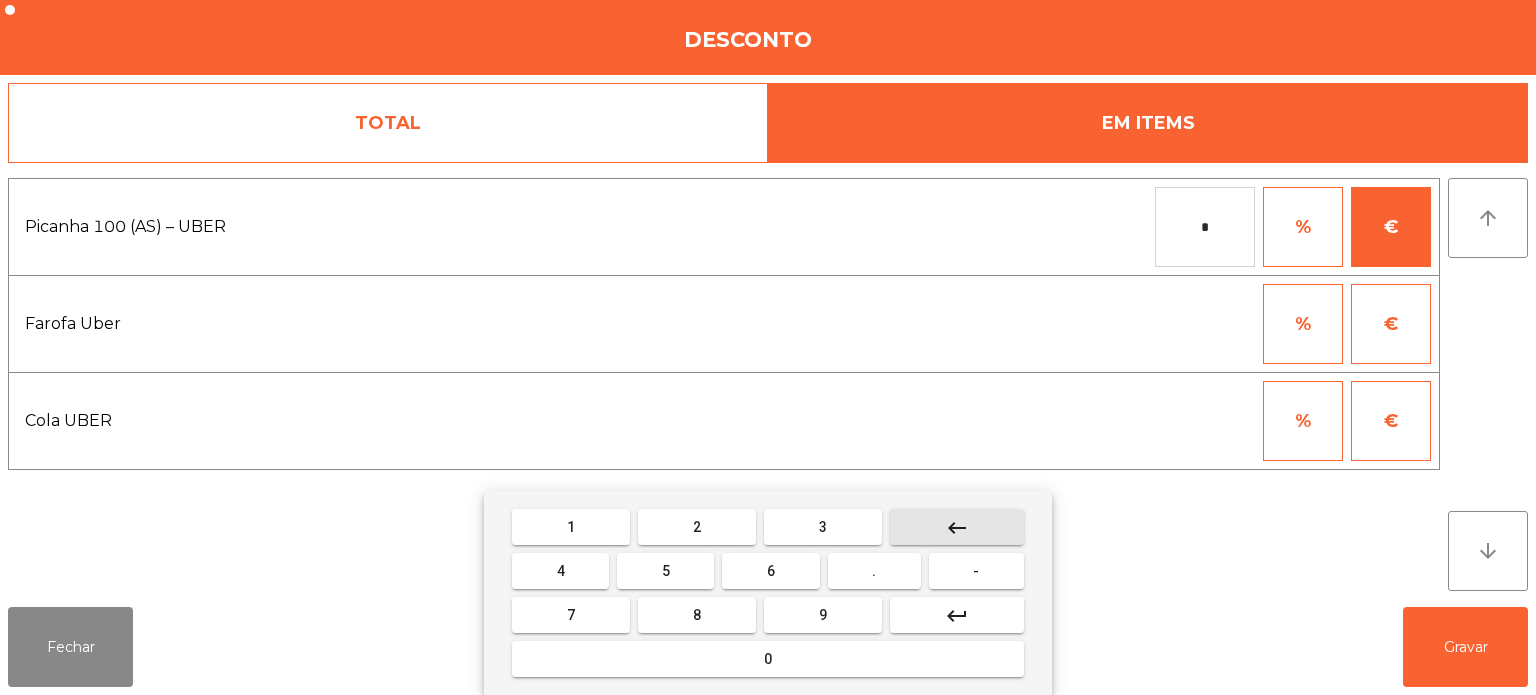 click on "-" at bounding box center (976, 571) 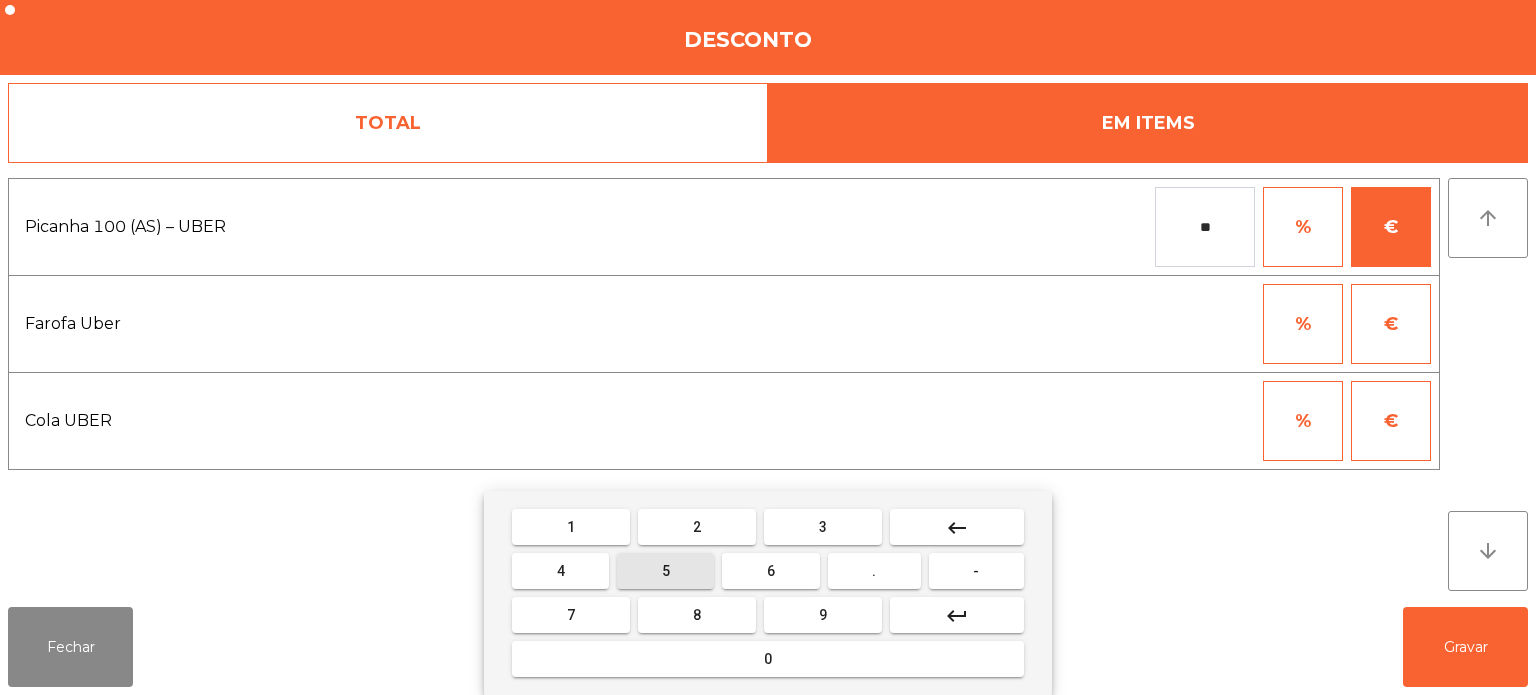 click on "5" at bounding box center (665, 571) 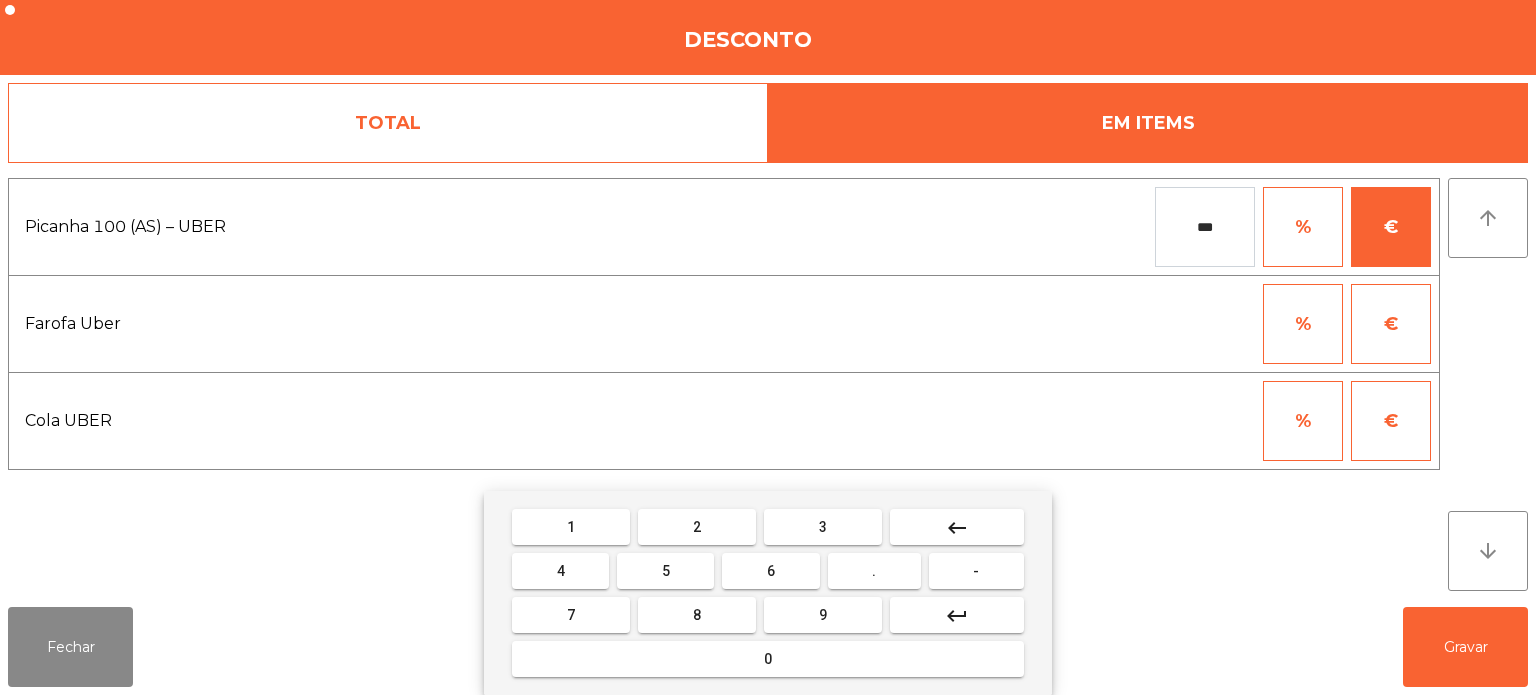 click on "." at bounding box center [874, 571] 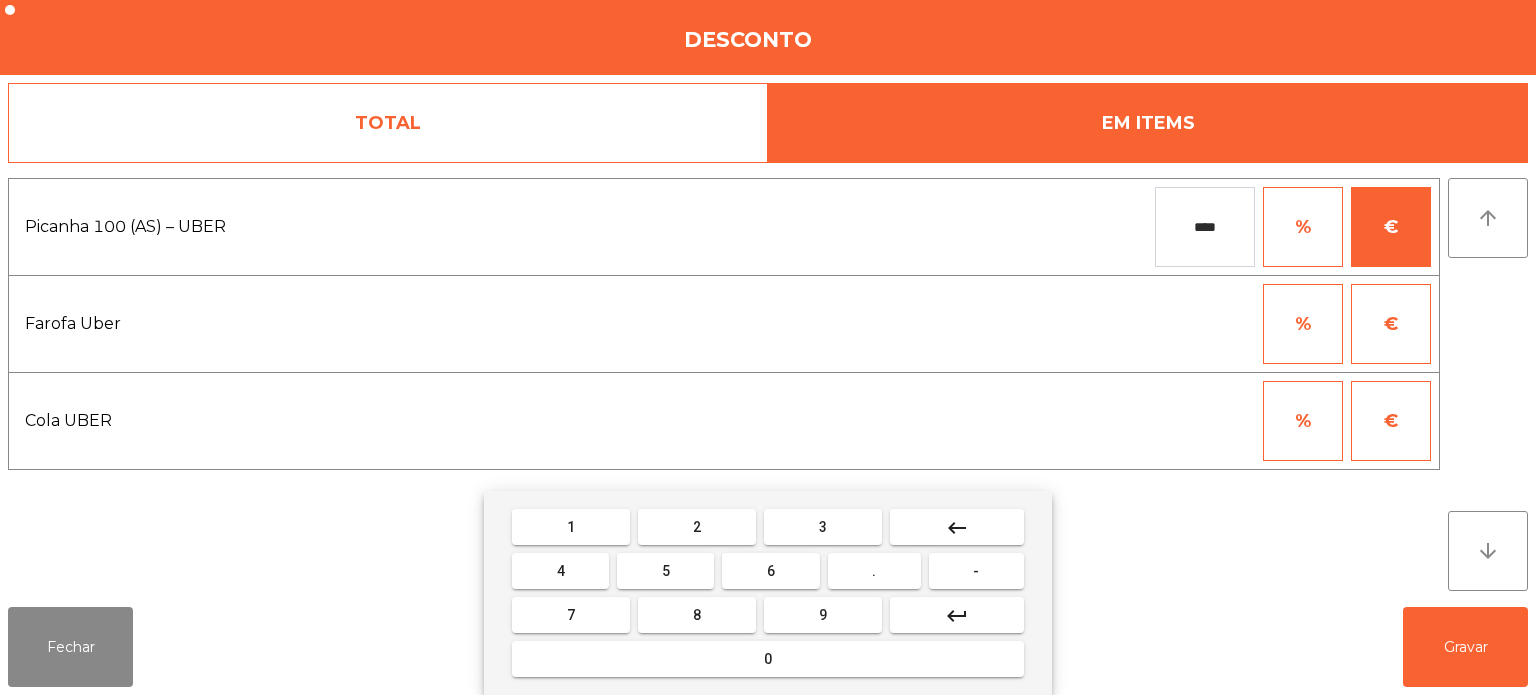 click on "6" at bounding box center [771, 571] 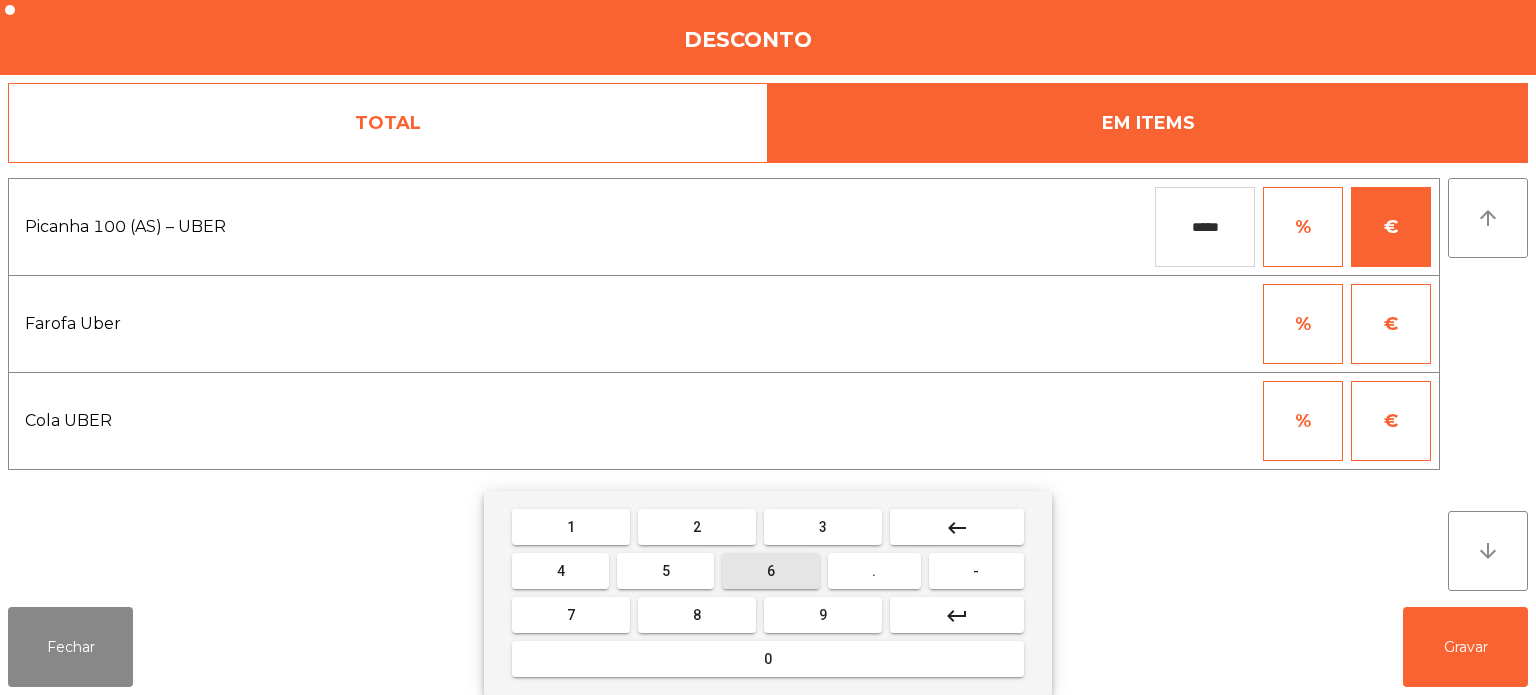 click on "6" at bounding box center (770, 571) 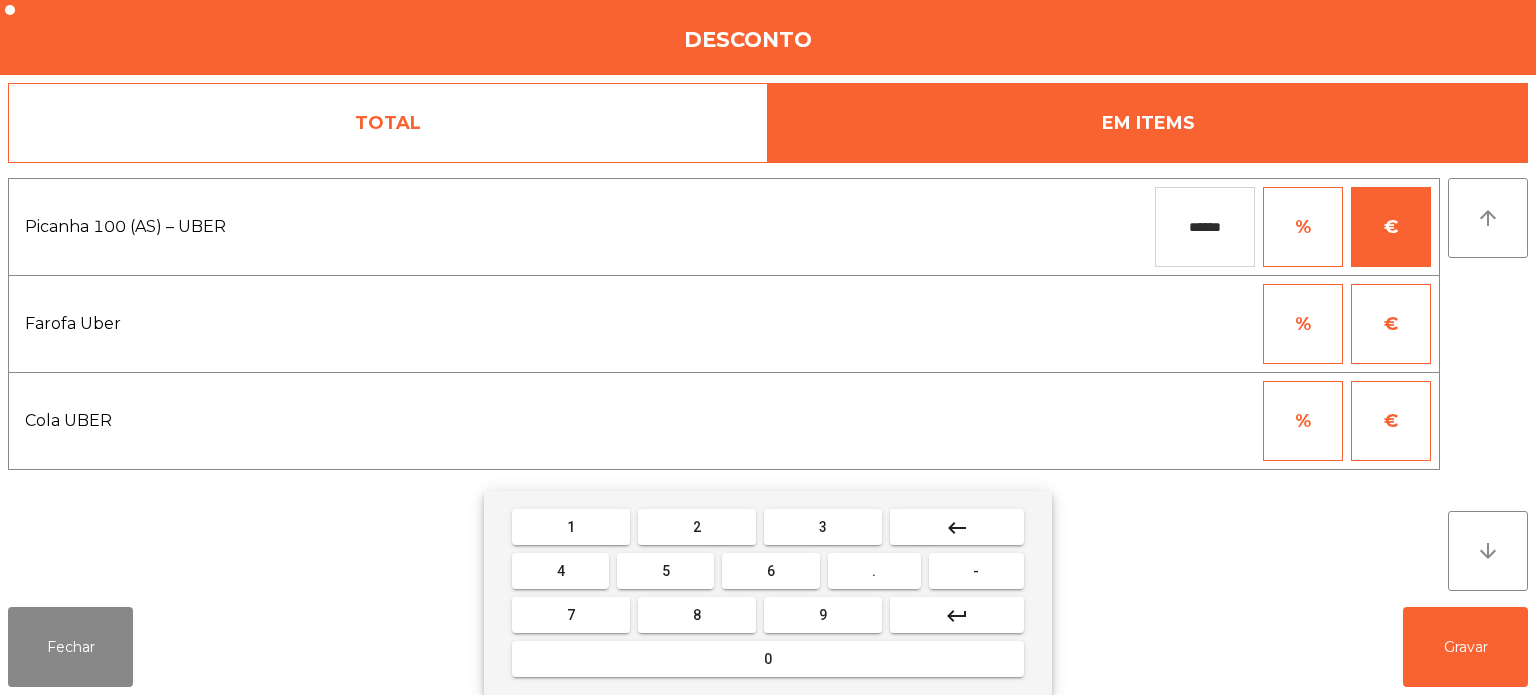 click on "keyboard_backspace" at bounding box center (957, 528) 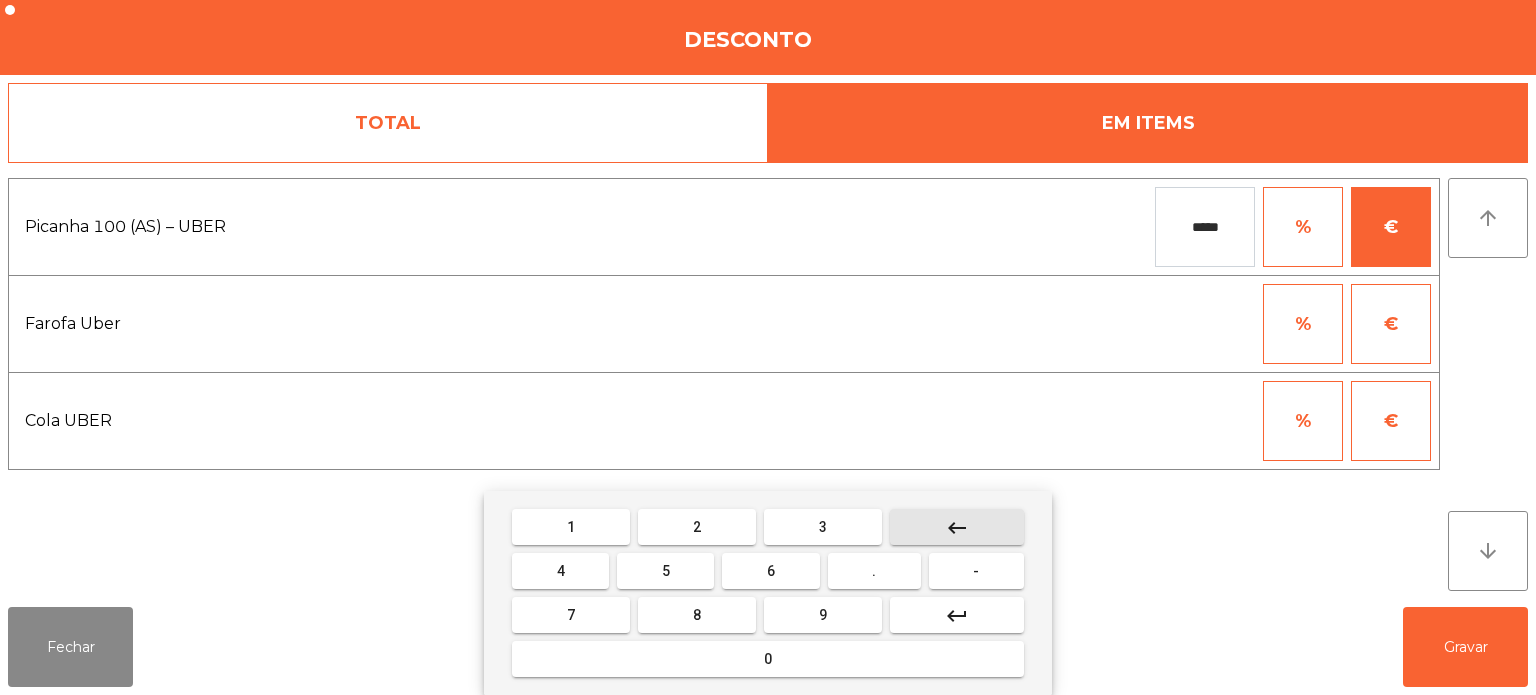 click on "keyboard_backspace" at bounding box center [957, 527] 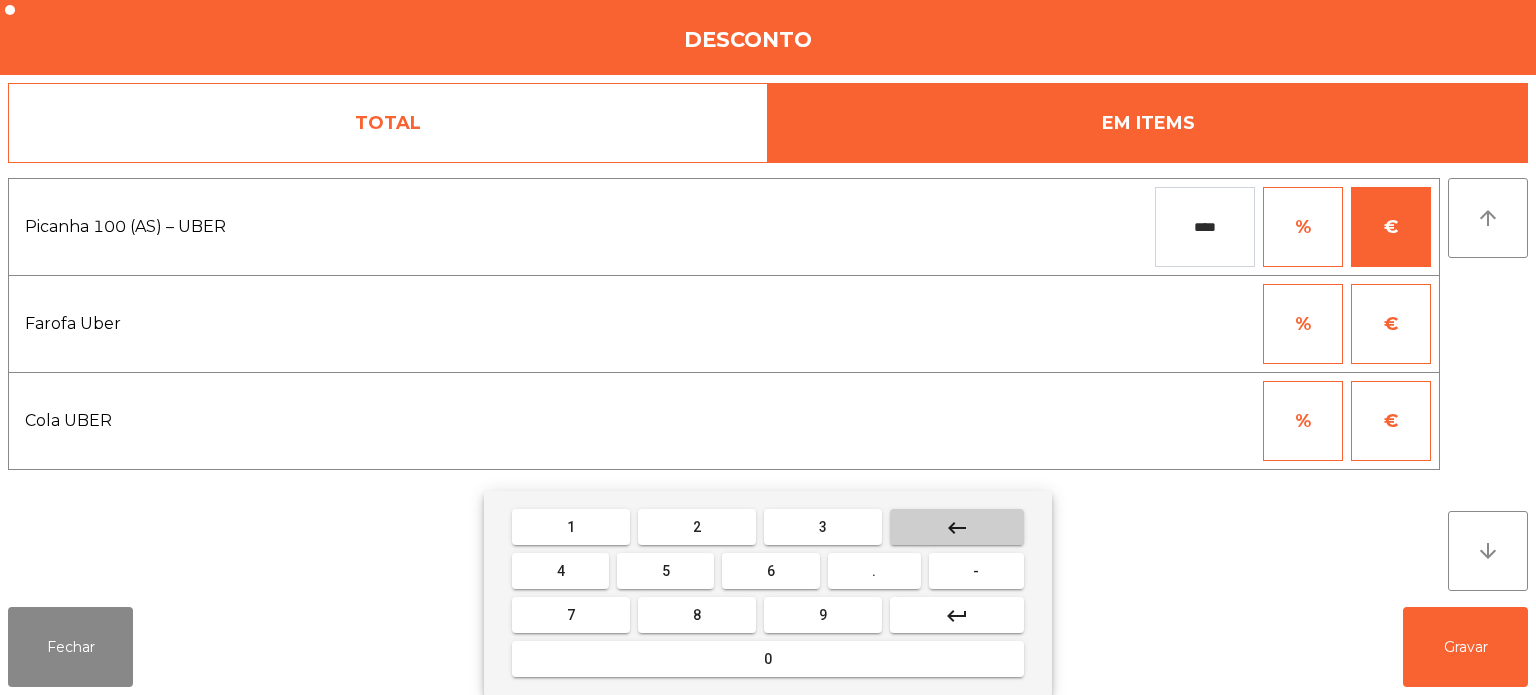 click on "keyboard_backspace" at bounding box center (957, 527) 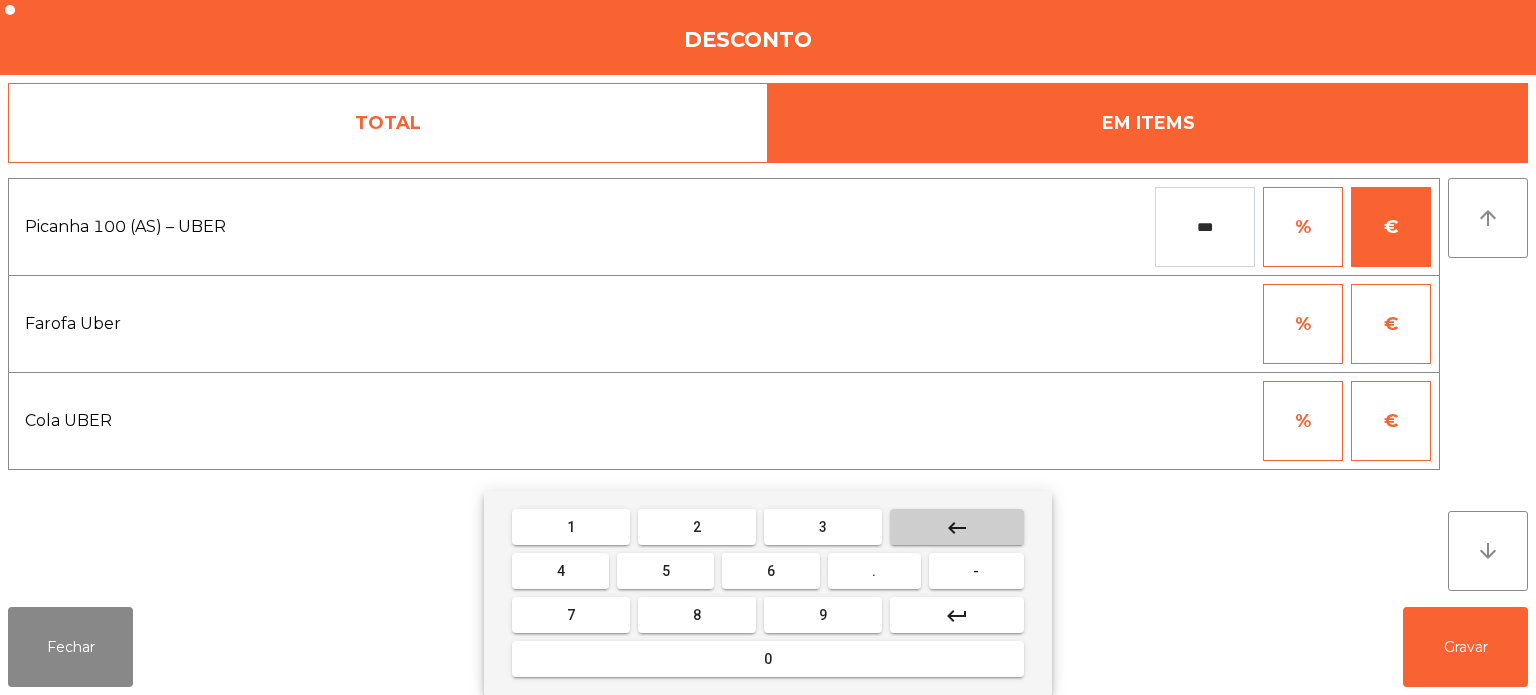 click on "keyboard_backspace" at bounding box center (957, 528) 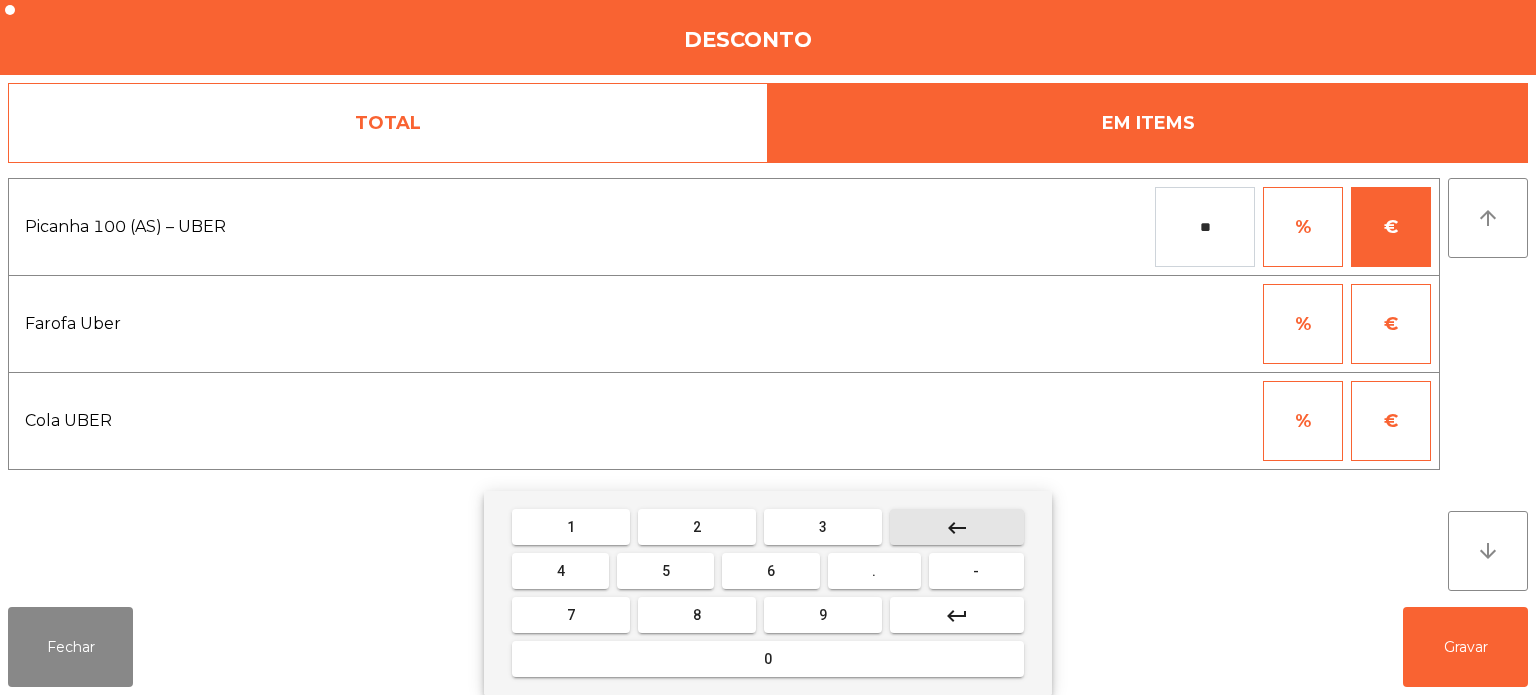 click on "keyboard_backspace" at bounding box center (957, 528) 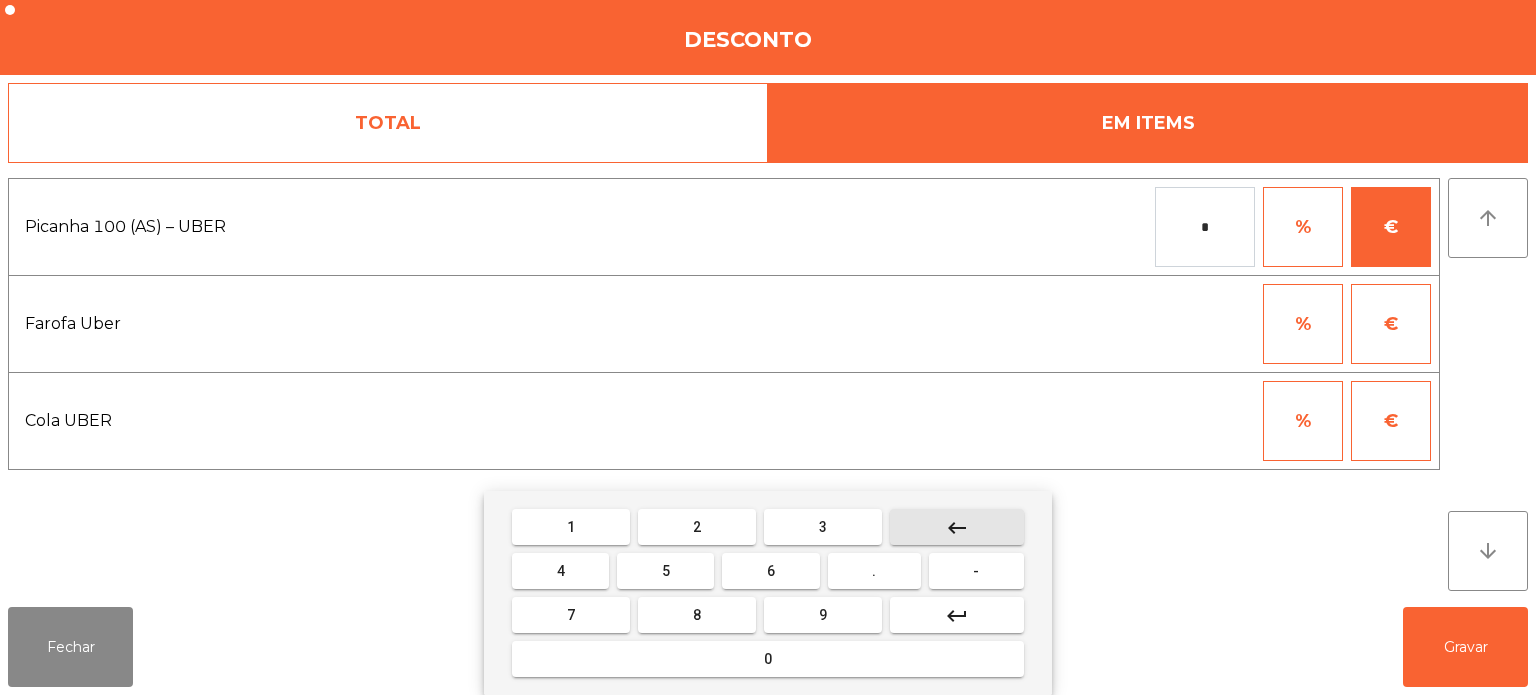 click on "keyboard_backspace" at bounding box center [957, 528] 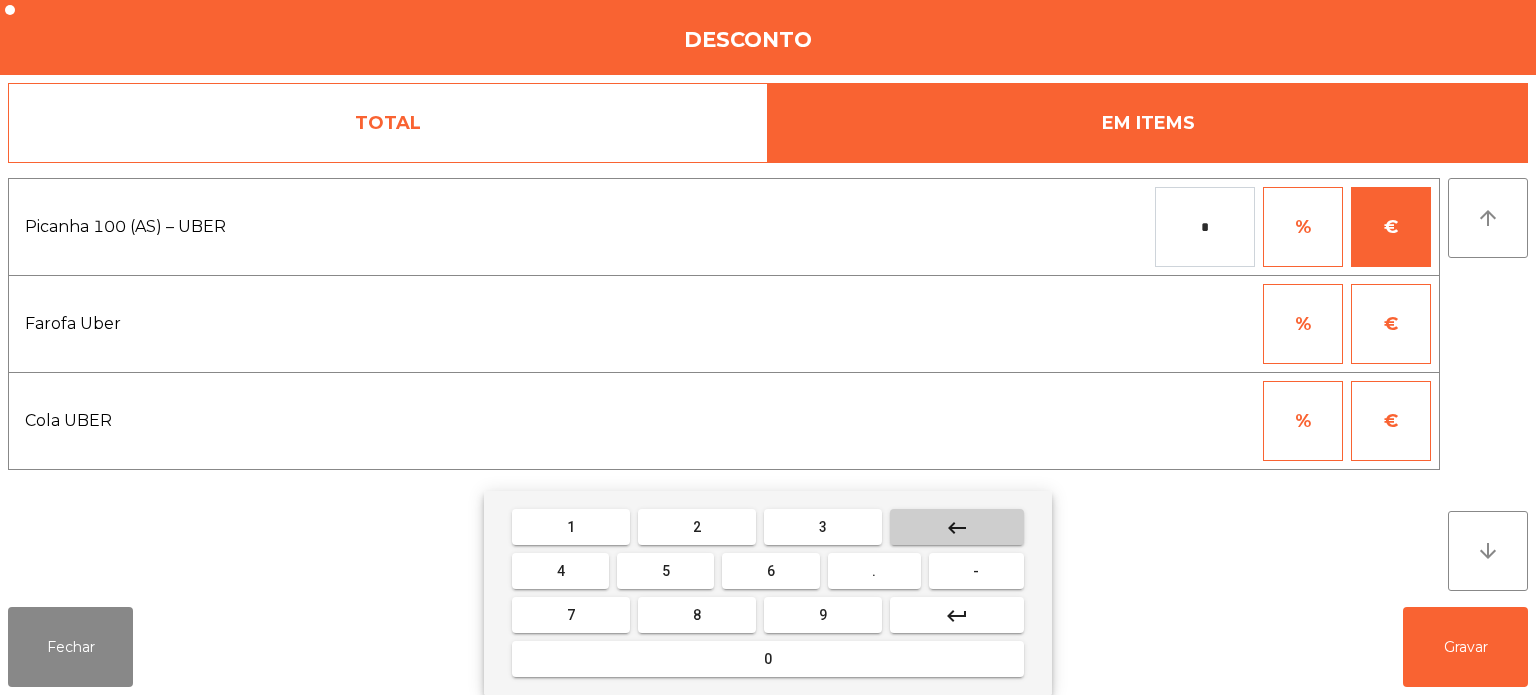 click on "keyboard_backspace" at bounding box center [957, 528] 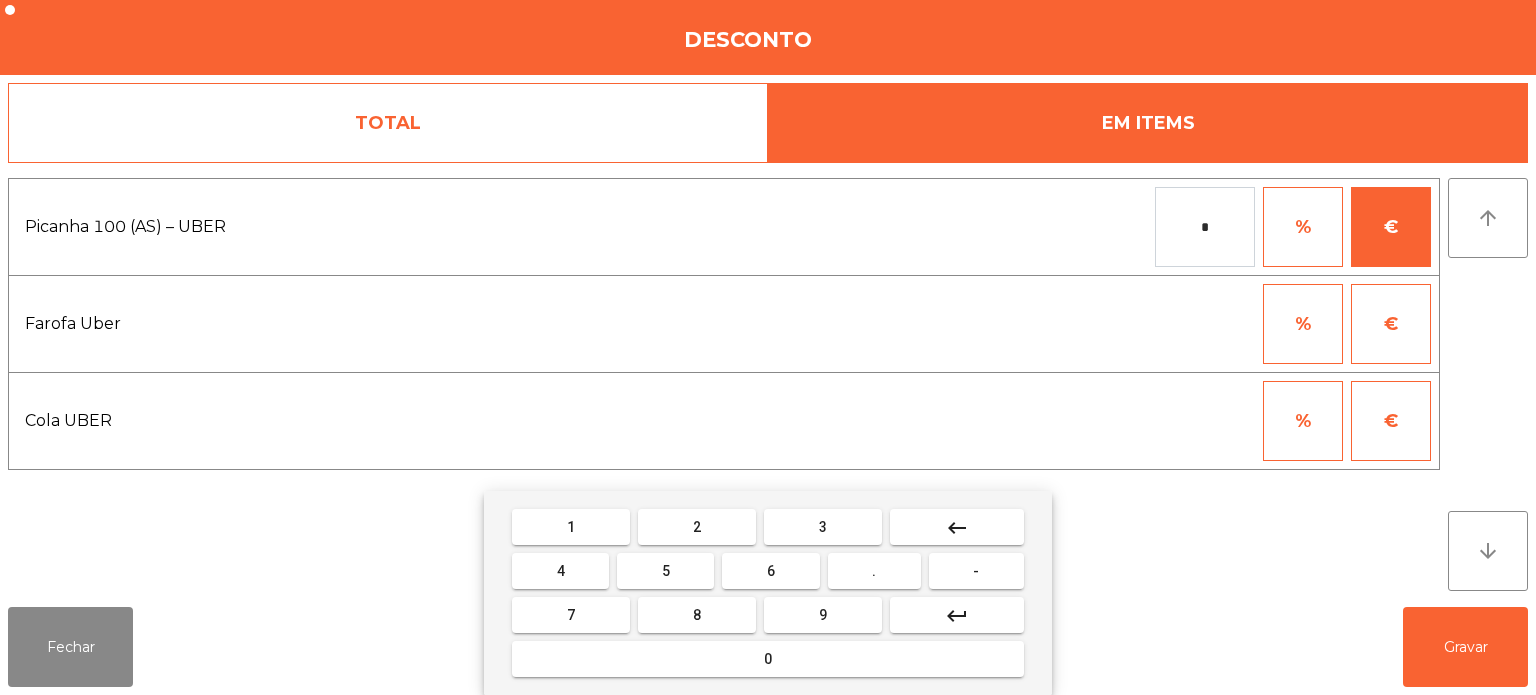 click on "-" at bounding box center (976, 571) 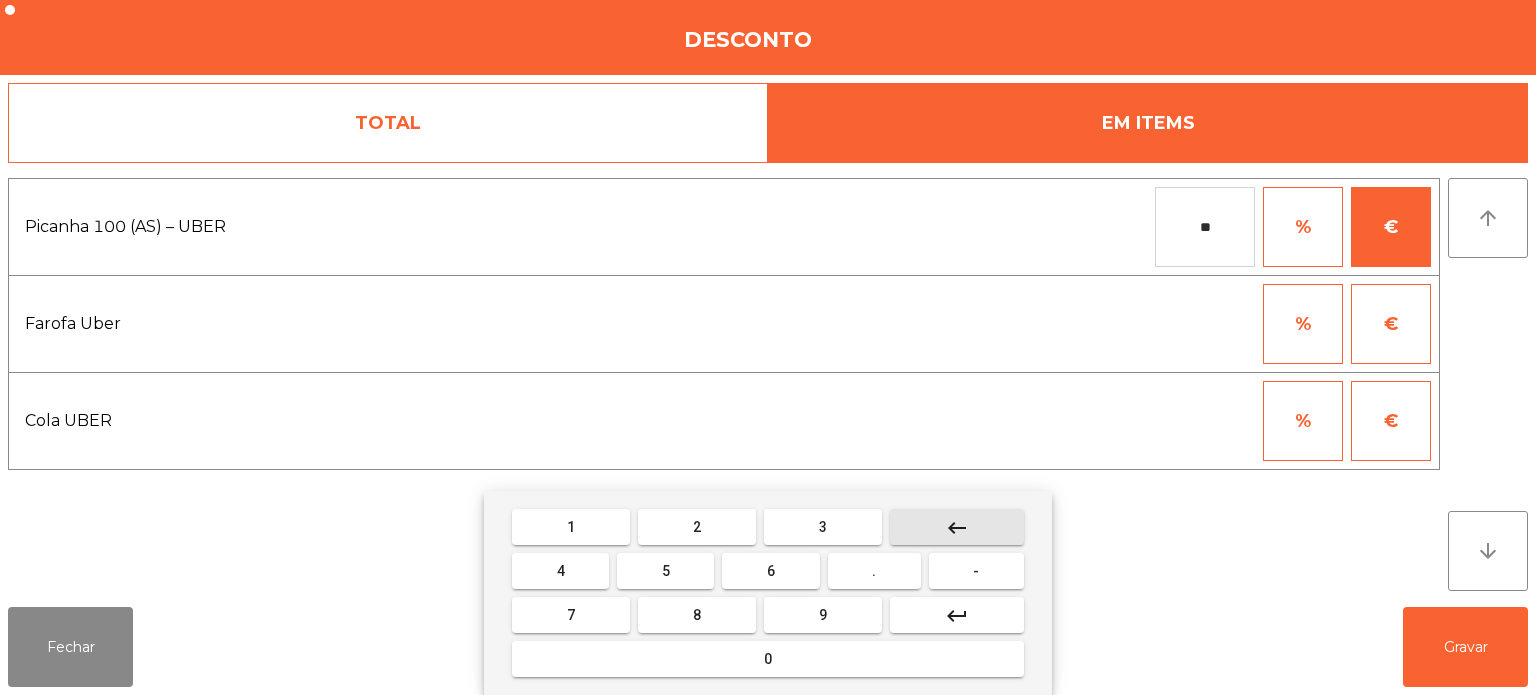 click on "keyboard_backspace" at bounding box center (957, 527) 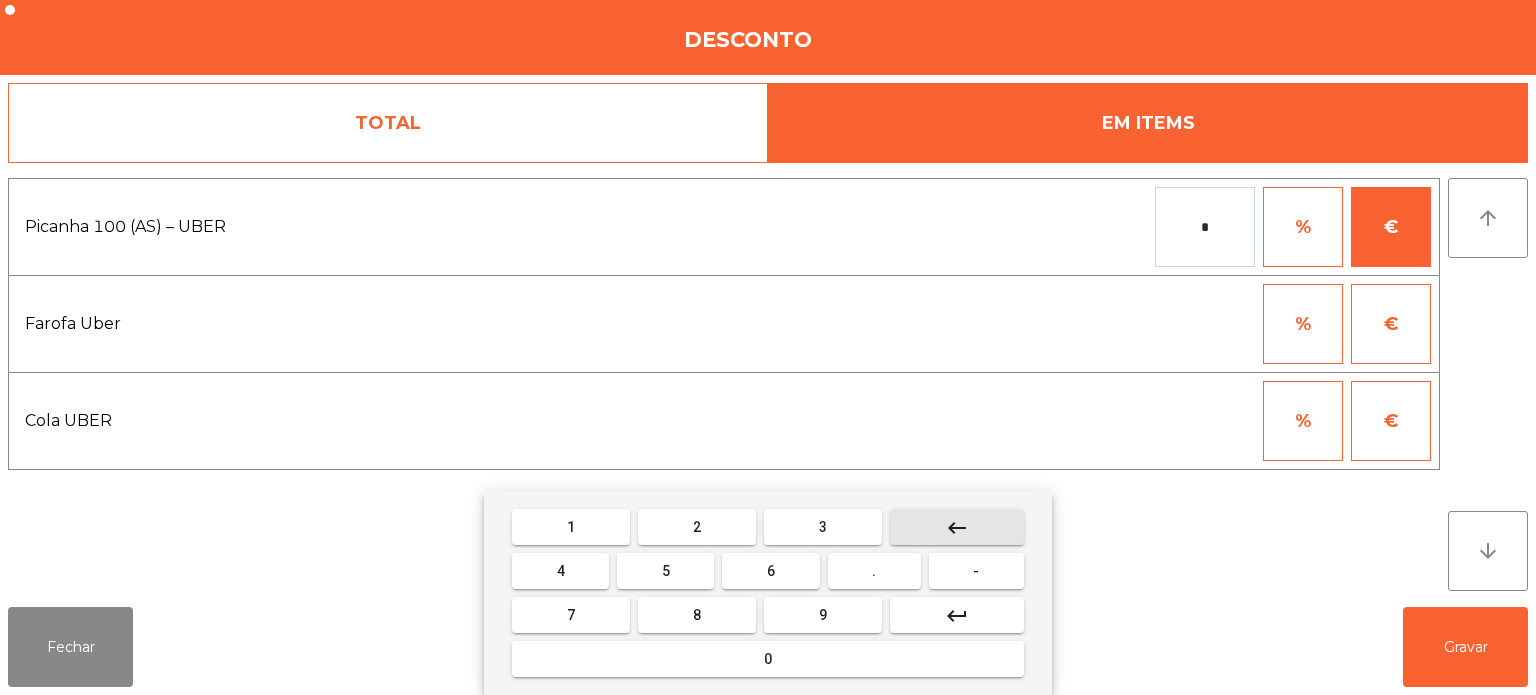 click on "keyboard_backspace" at bounding box center (957, 527) 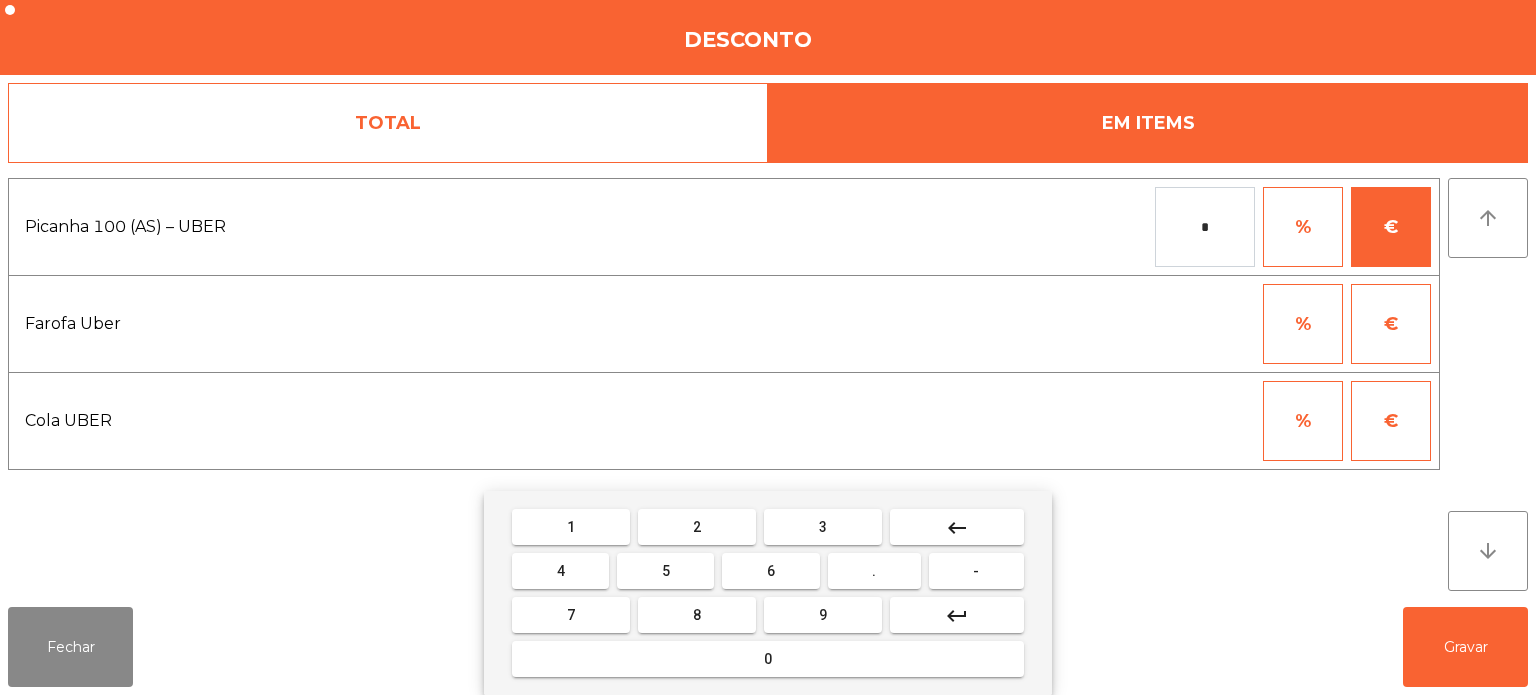 click on "*" at bounding box center [1205, 227] 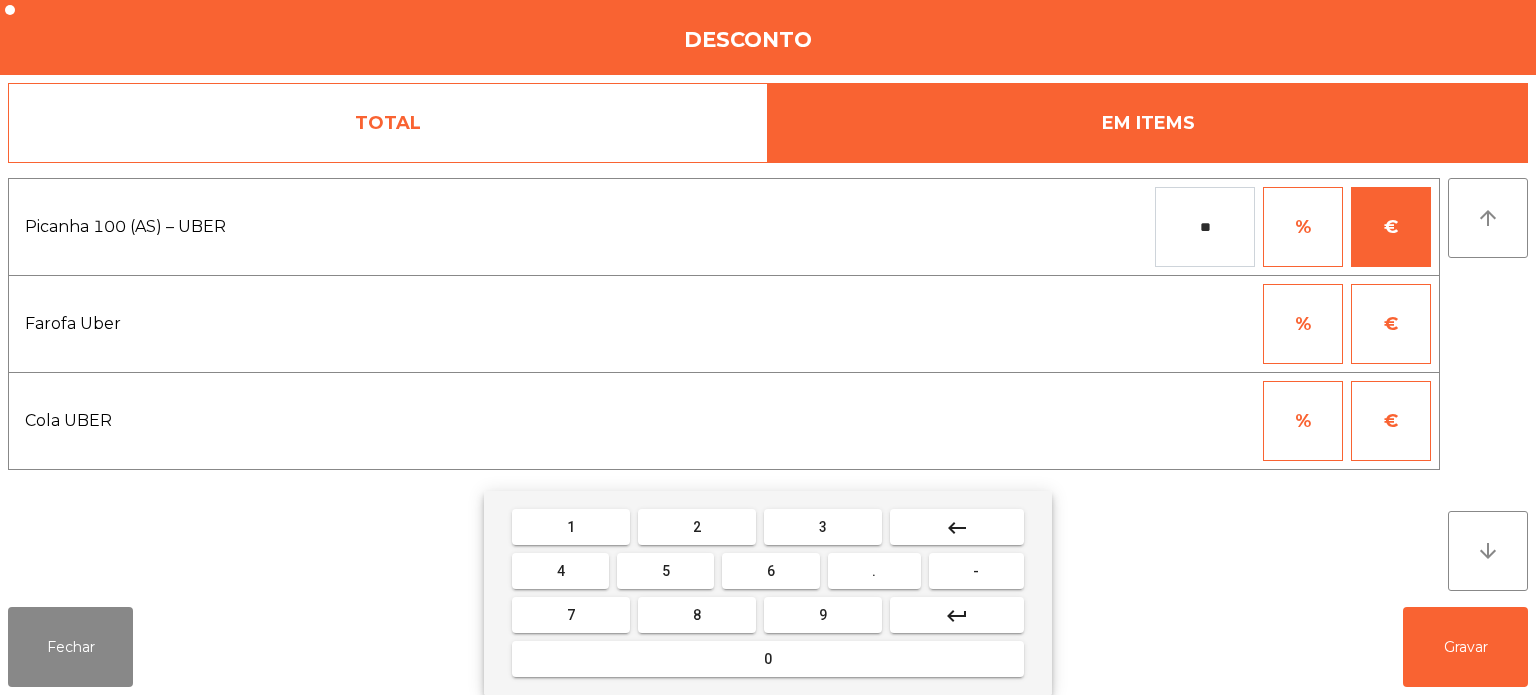 click on "5" at bounding box center (665, 571) 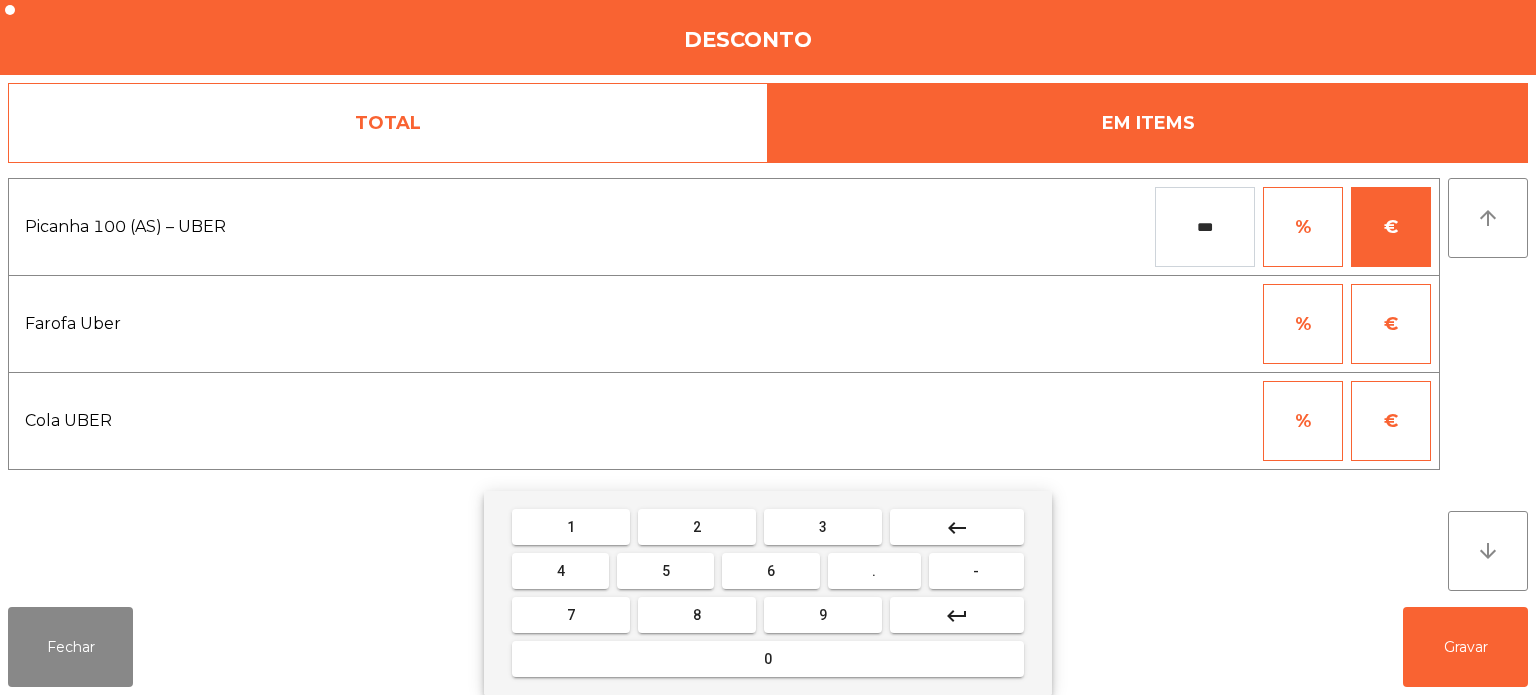 click on "." at bounding box center (874, 571) 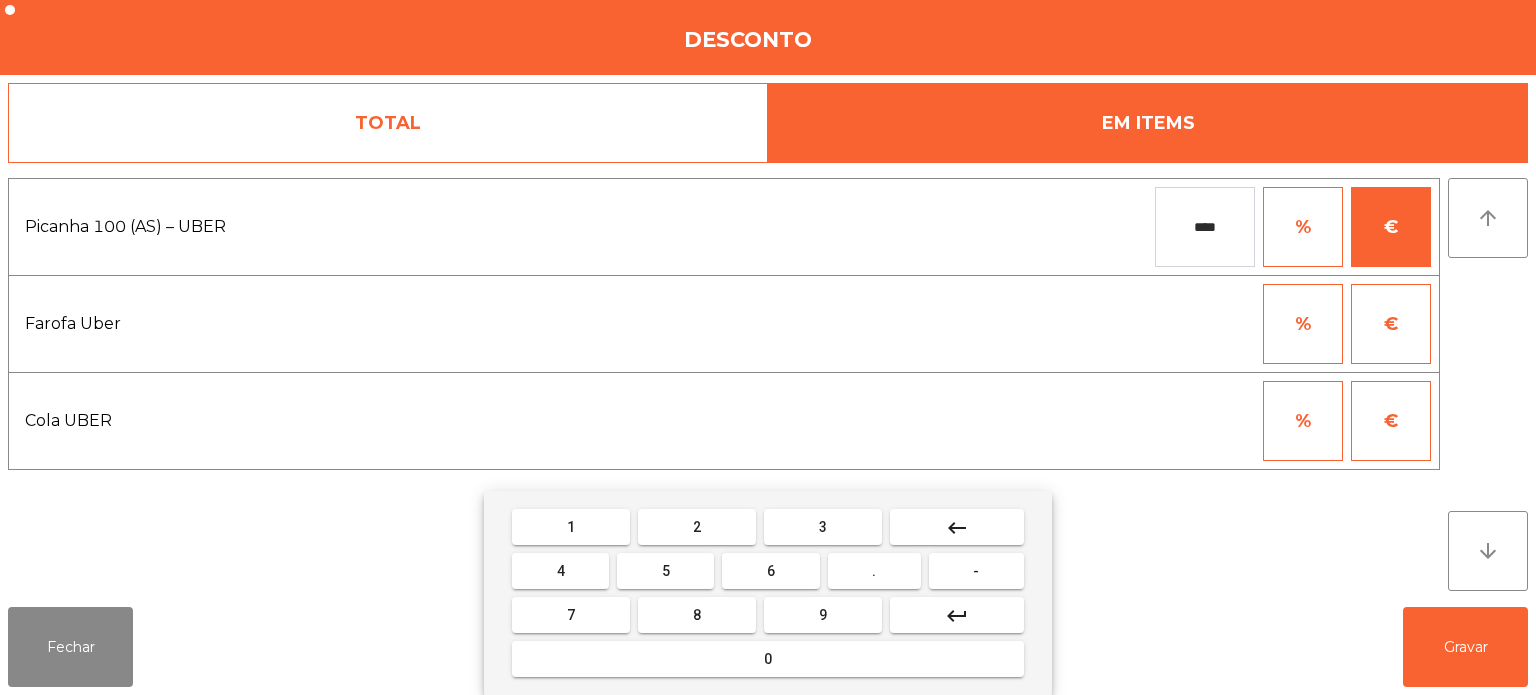 click on "6" at bounding box center [771, 571] 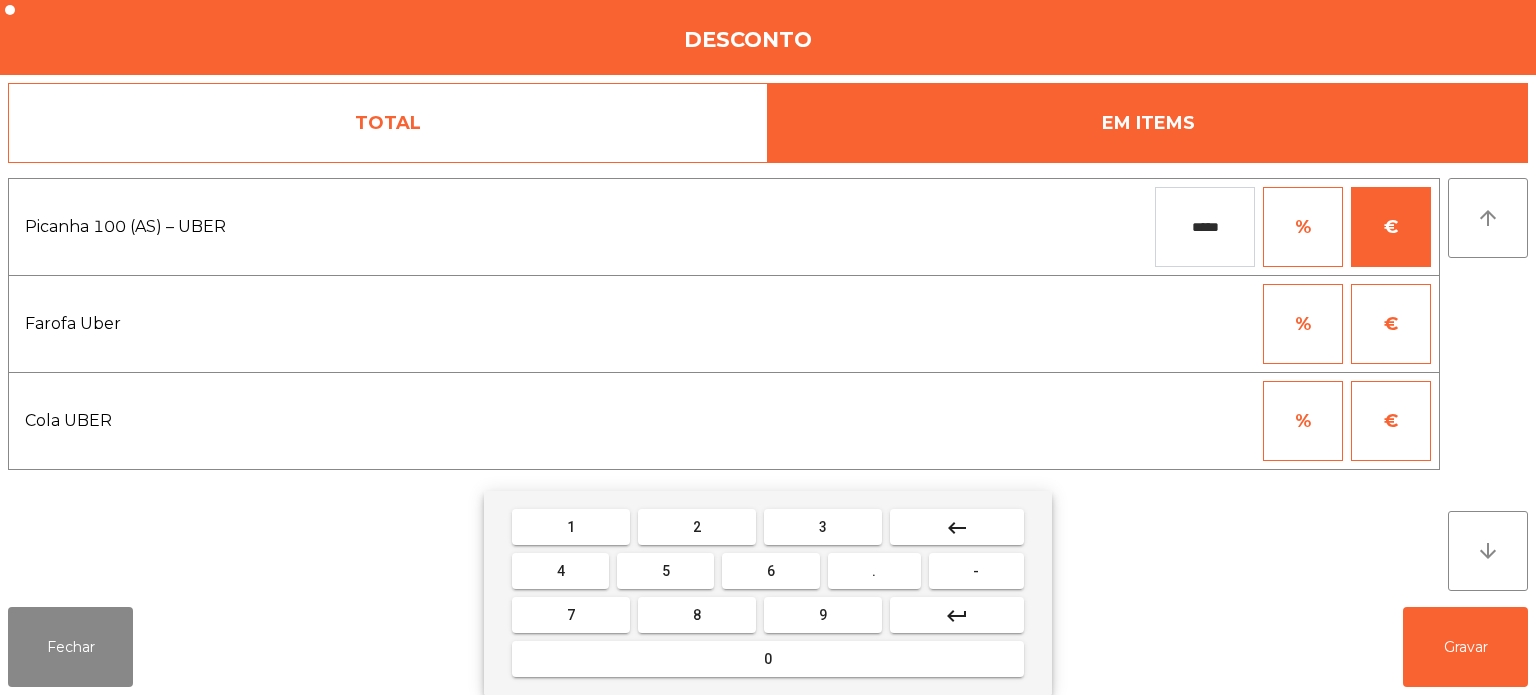 click on "6" at bounding box center [770, 571] 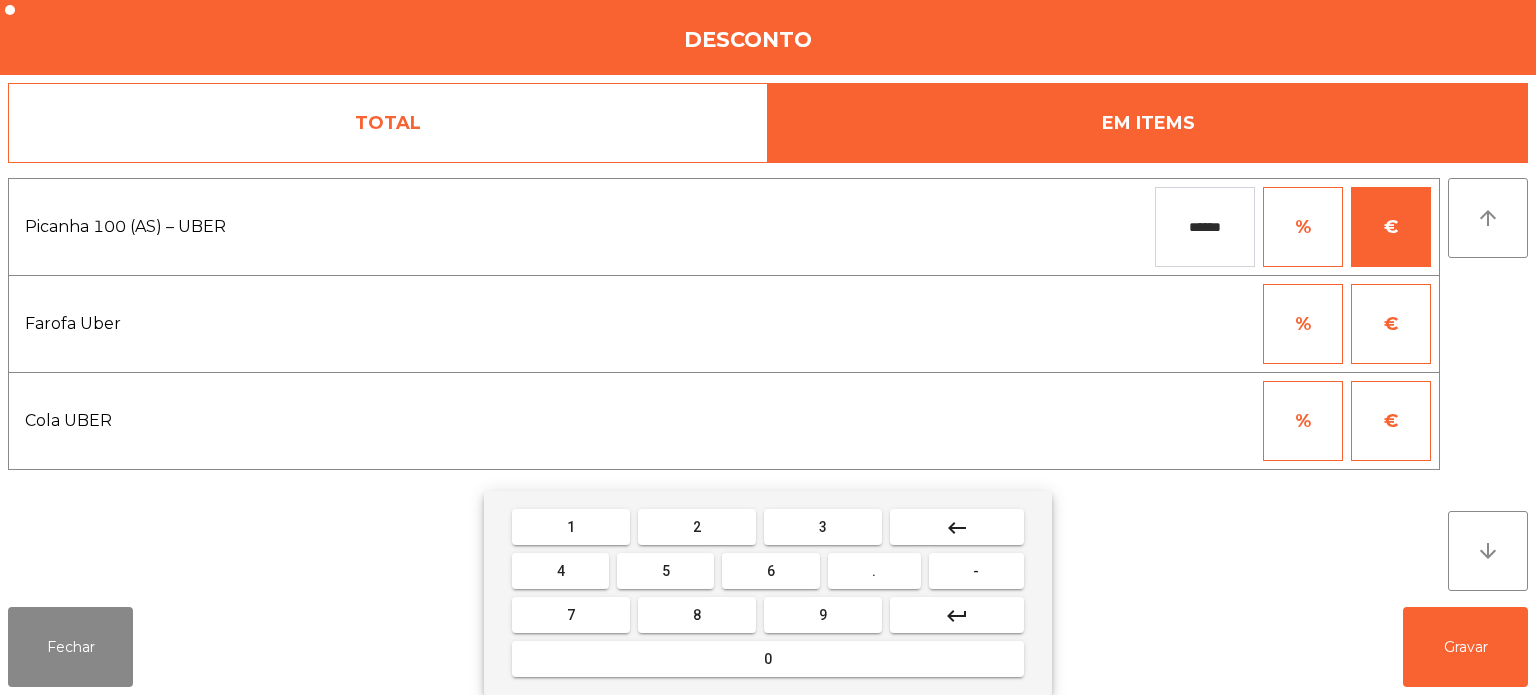 click on "******" at bounding box center (1205, 227) 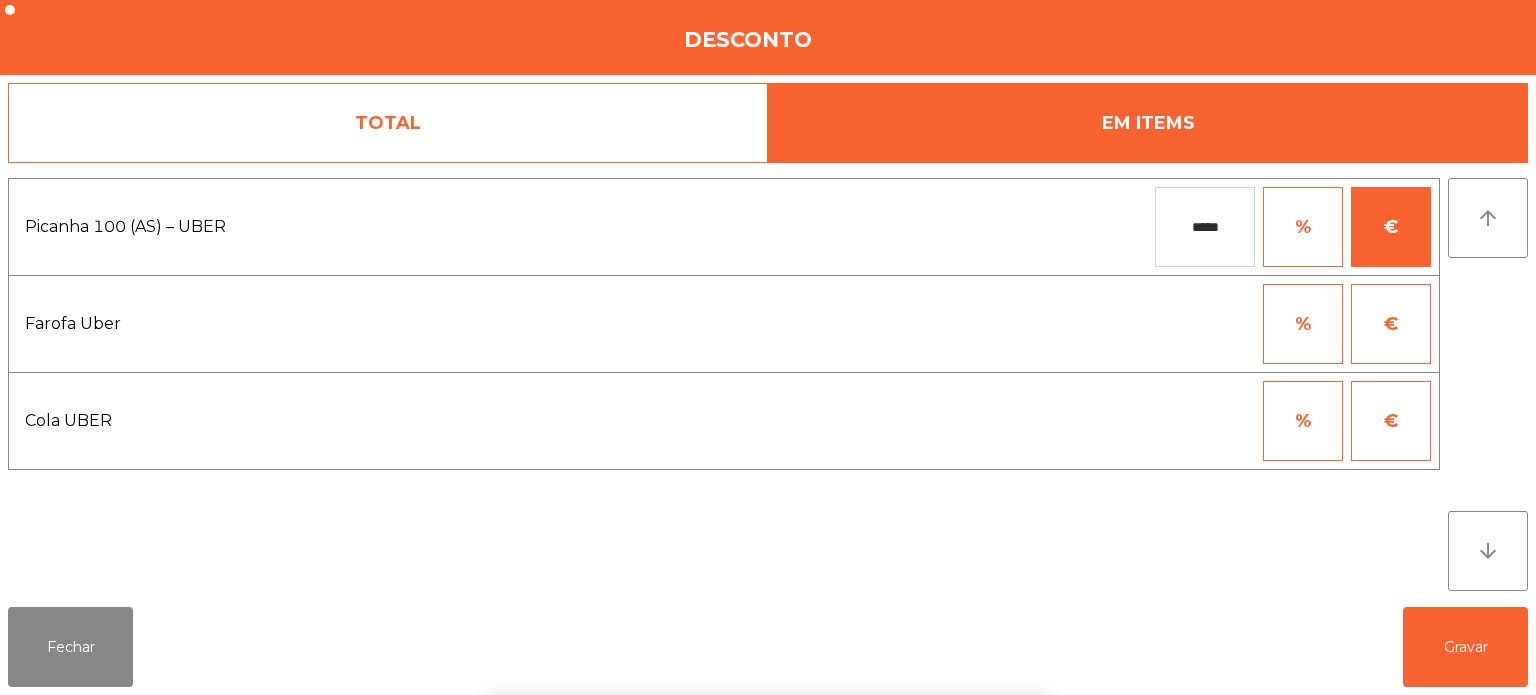 click on "%   €" at bounding box center (1037, 421) 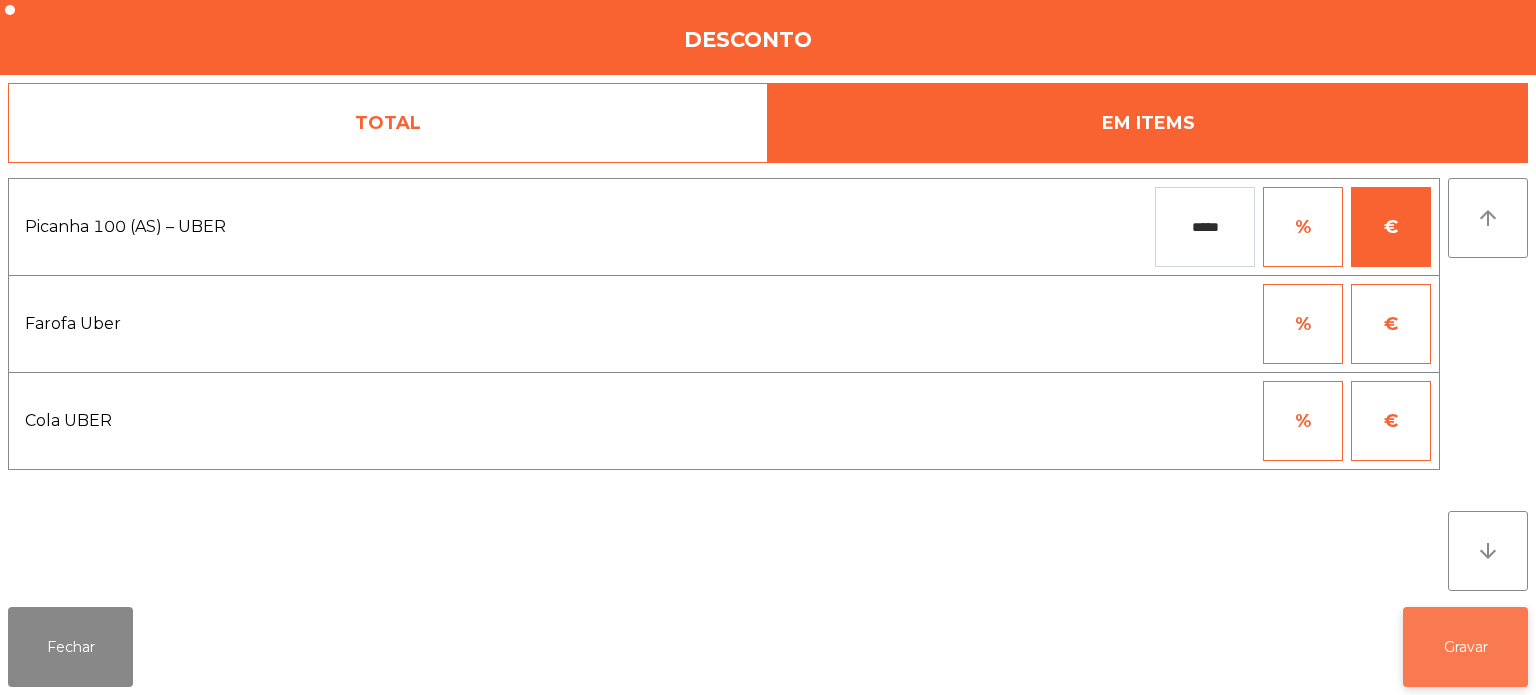 click on "Gravar" 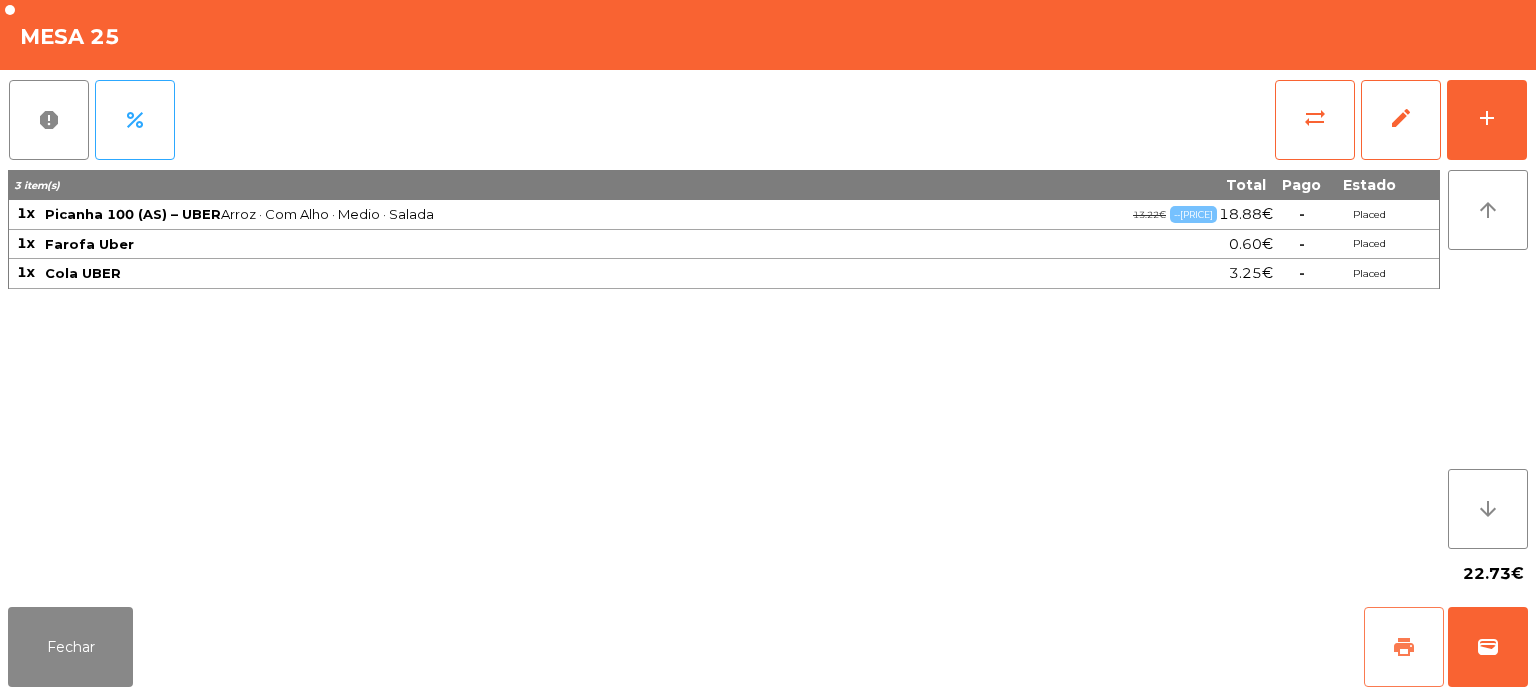 click on "print" 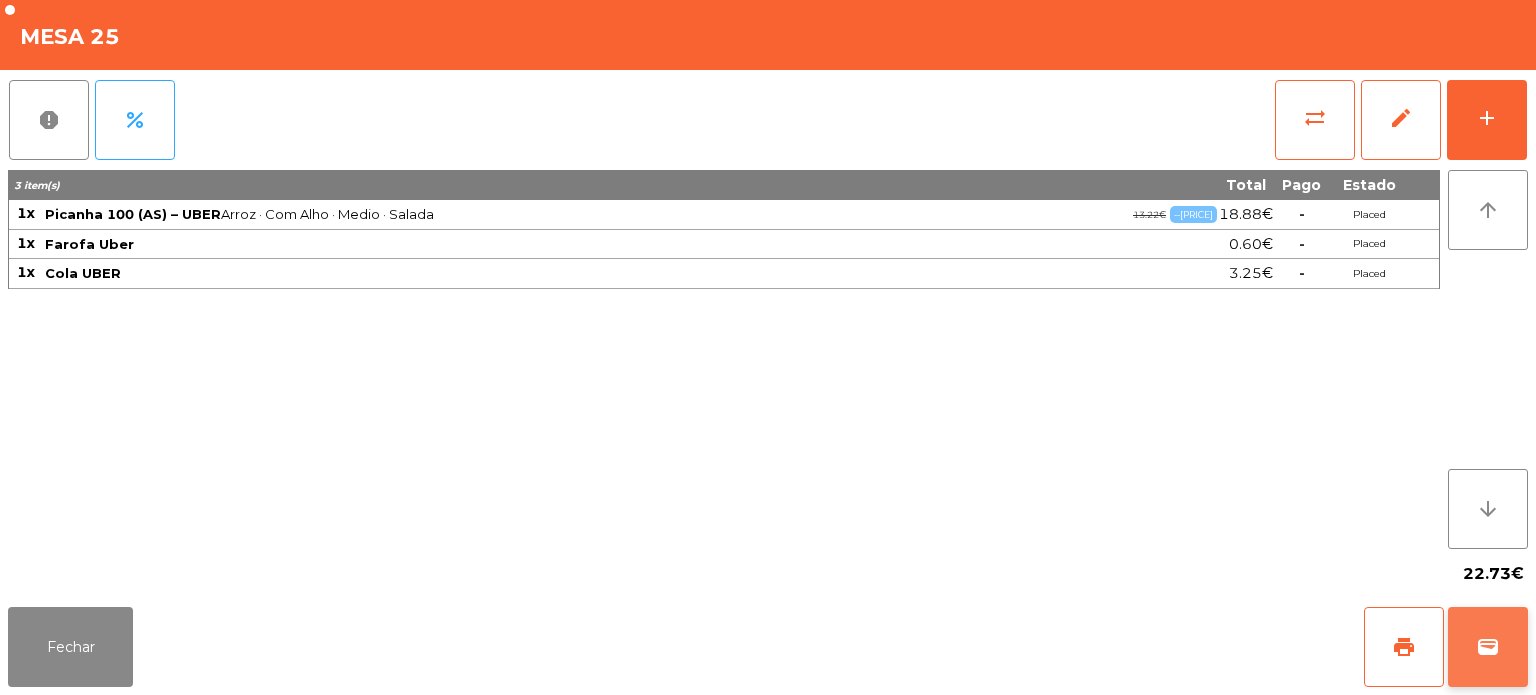click on "wallet" 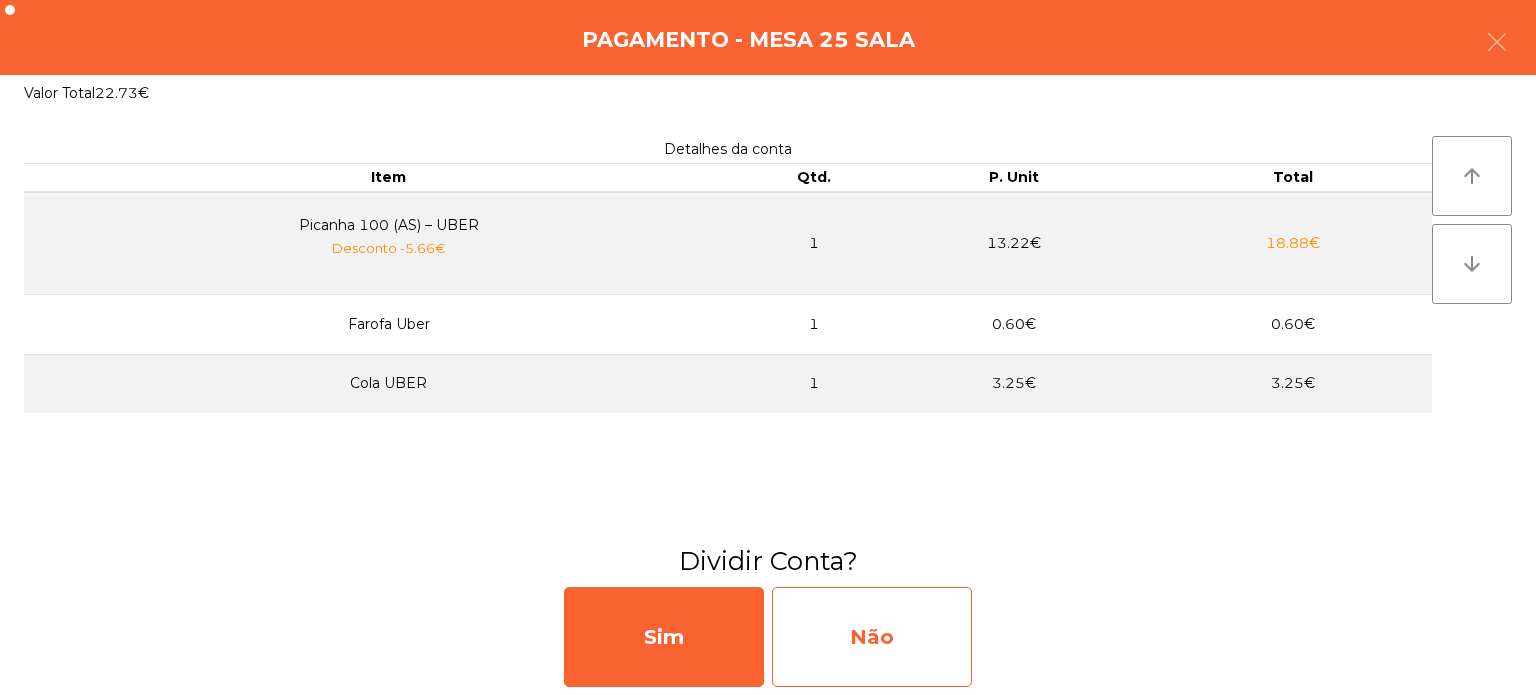 click on "Não" 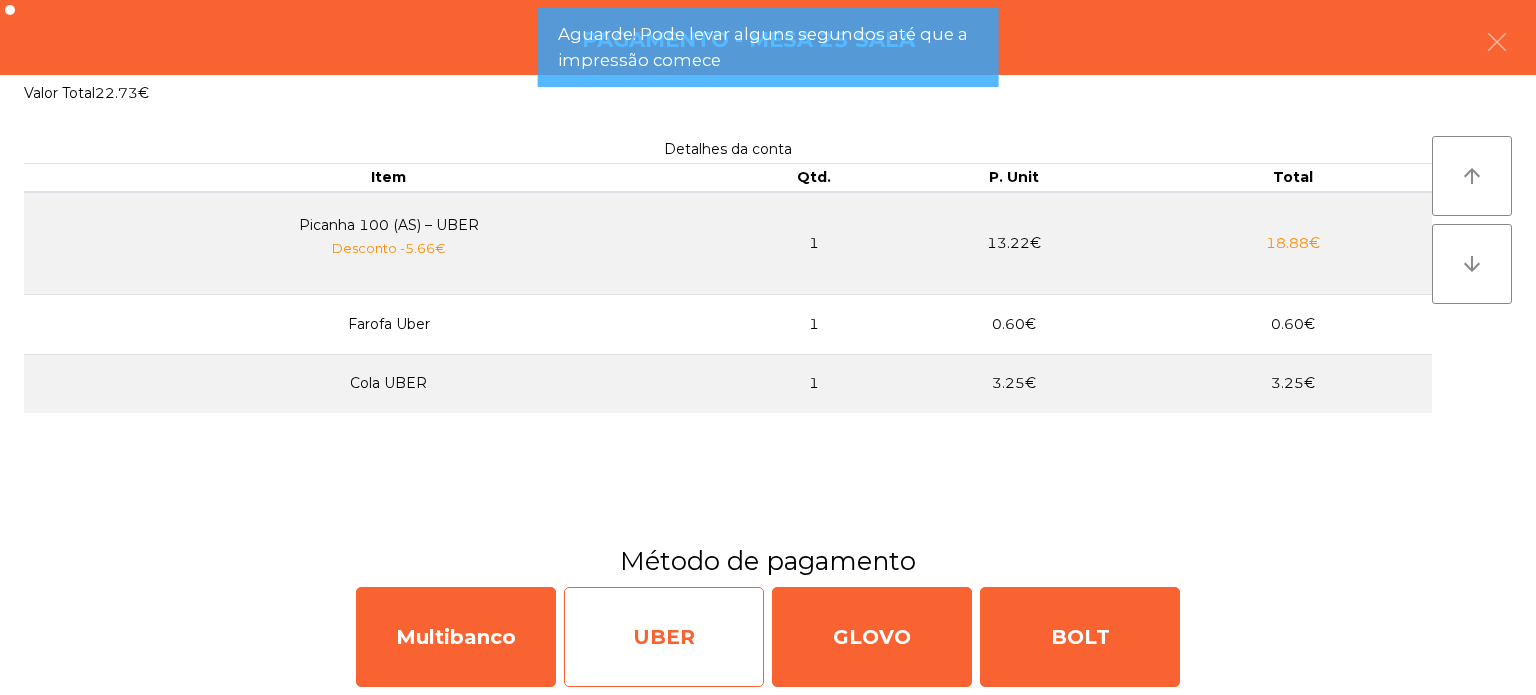 click on "UBER" 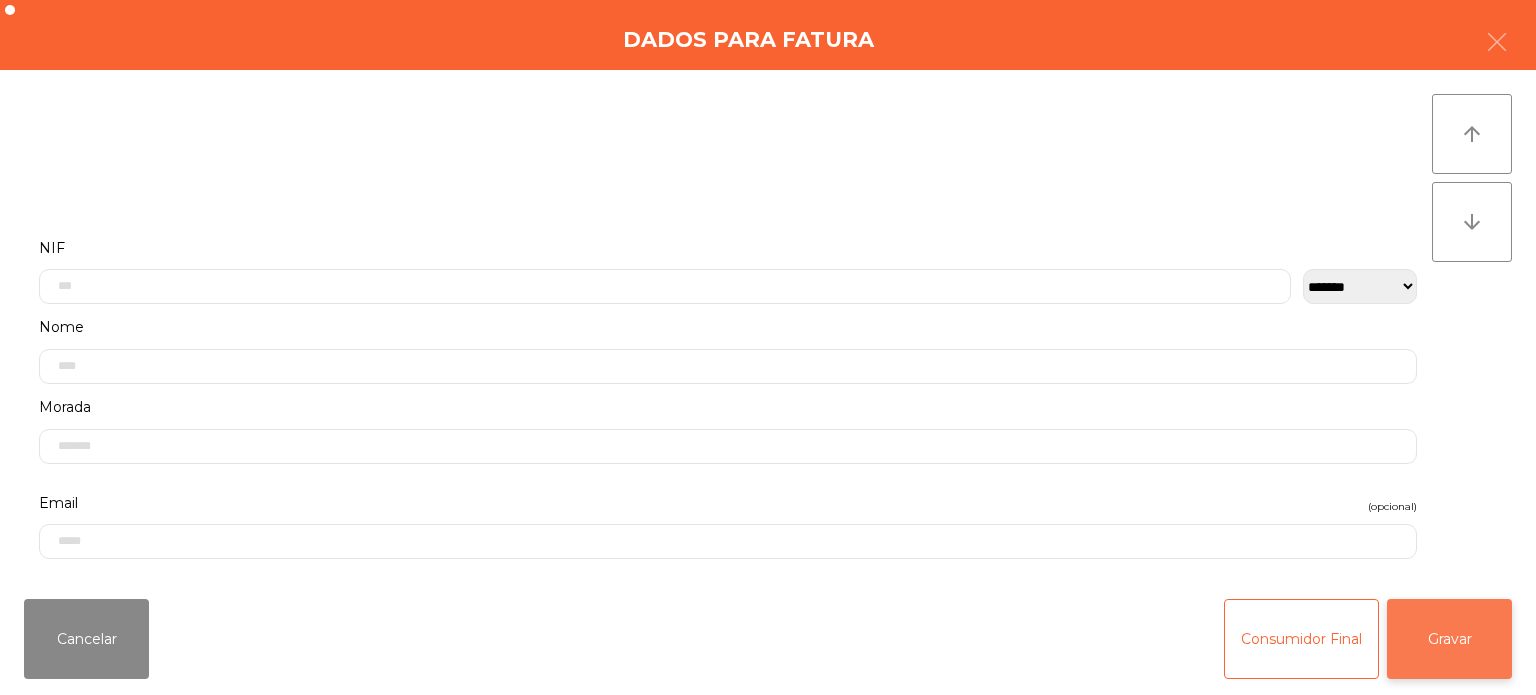 click on "Gravar" 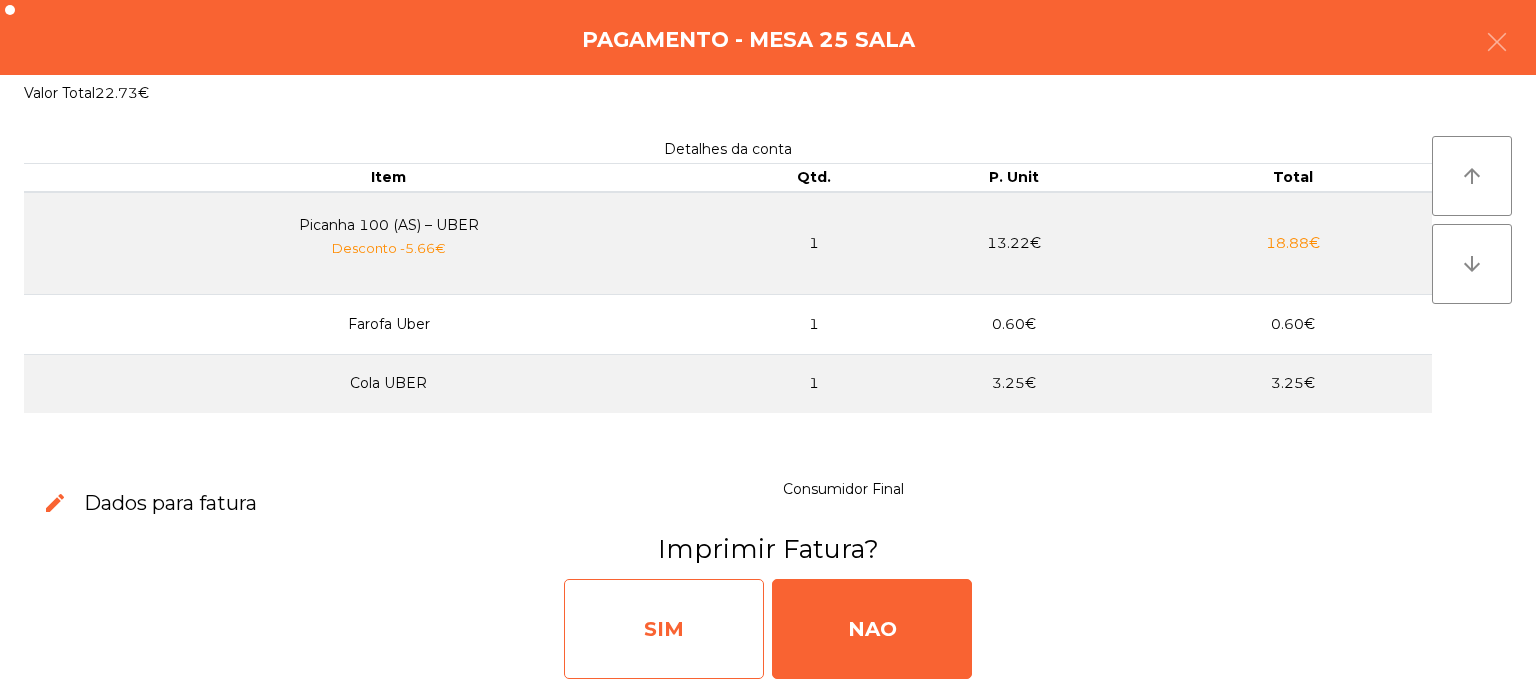 click on "SIM" 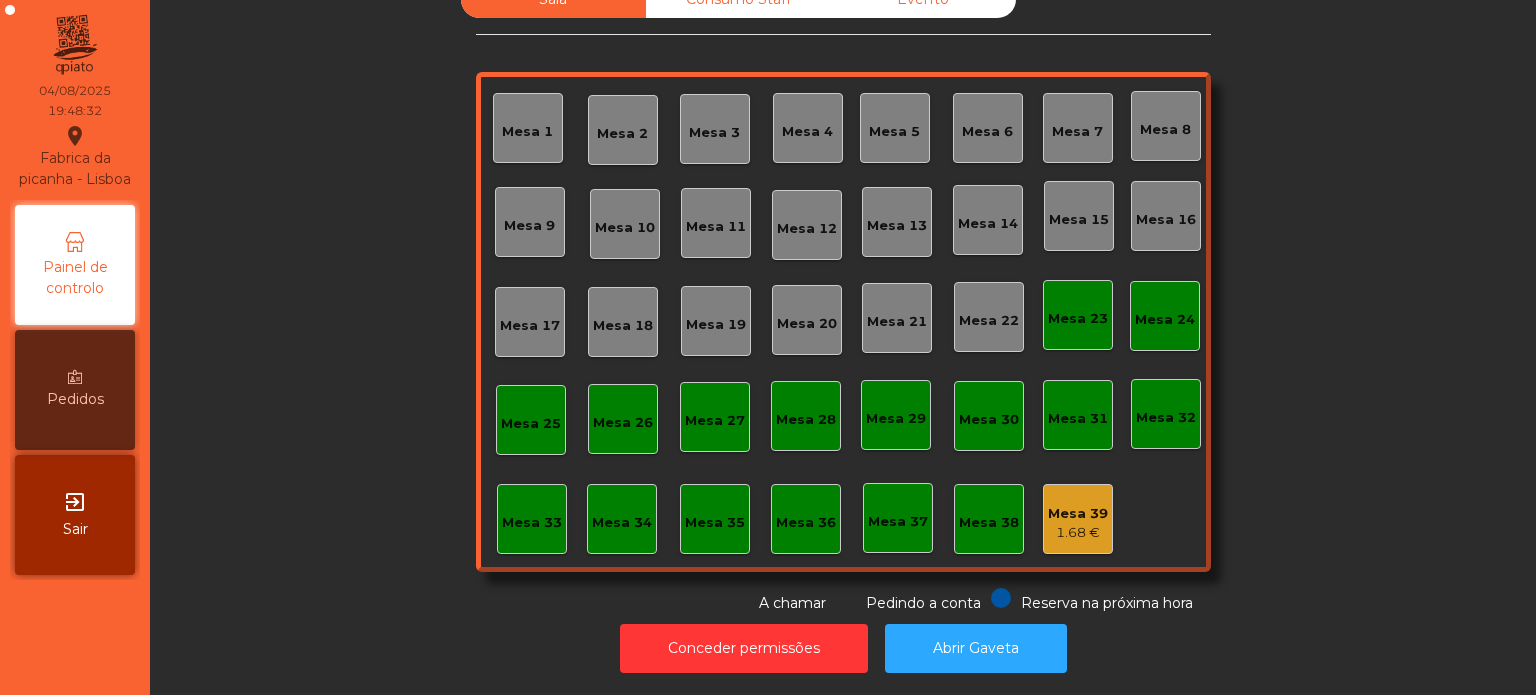 scroll, scrollTop: 0, scrollLeft: 0, axis: both 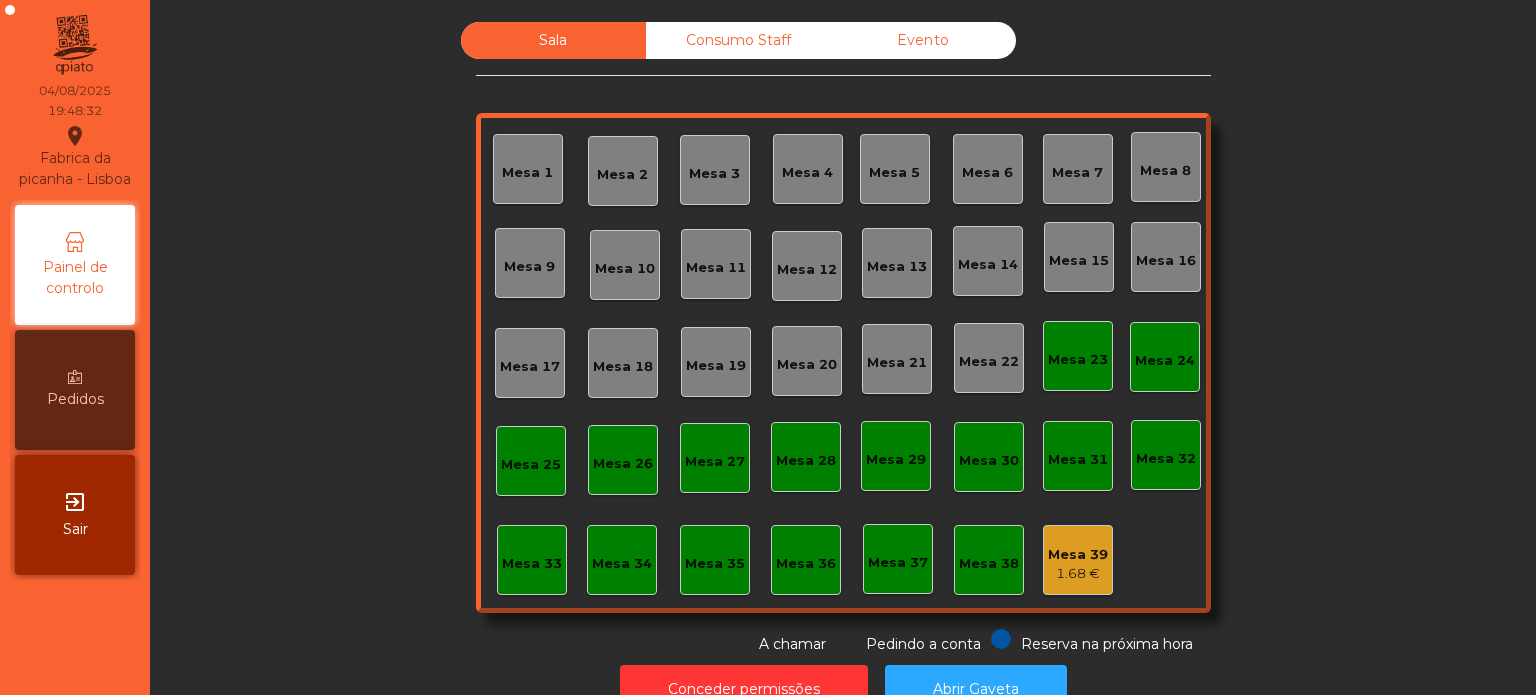 click on "Consumo Staff" 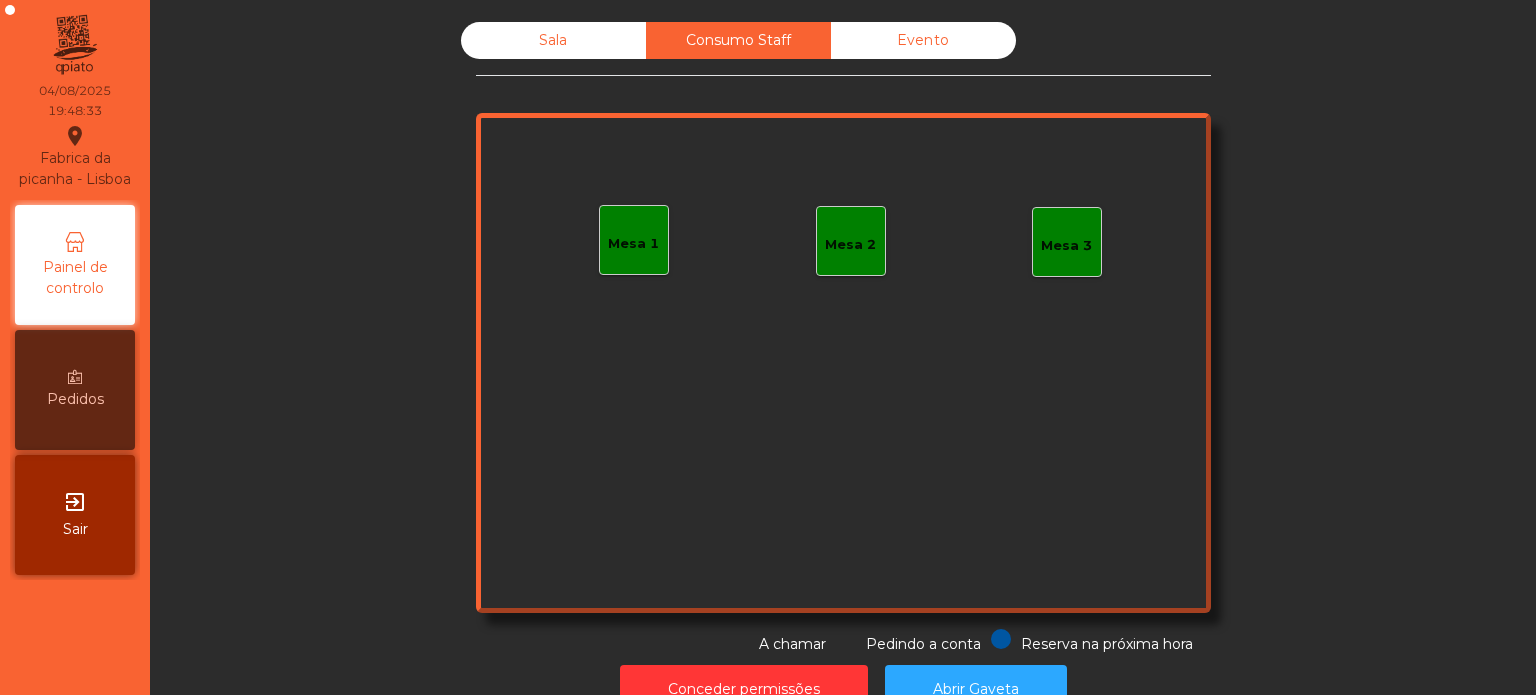 click on "Mesa 1" 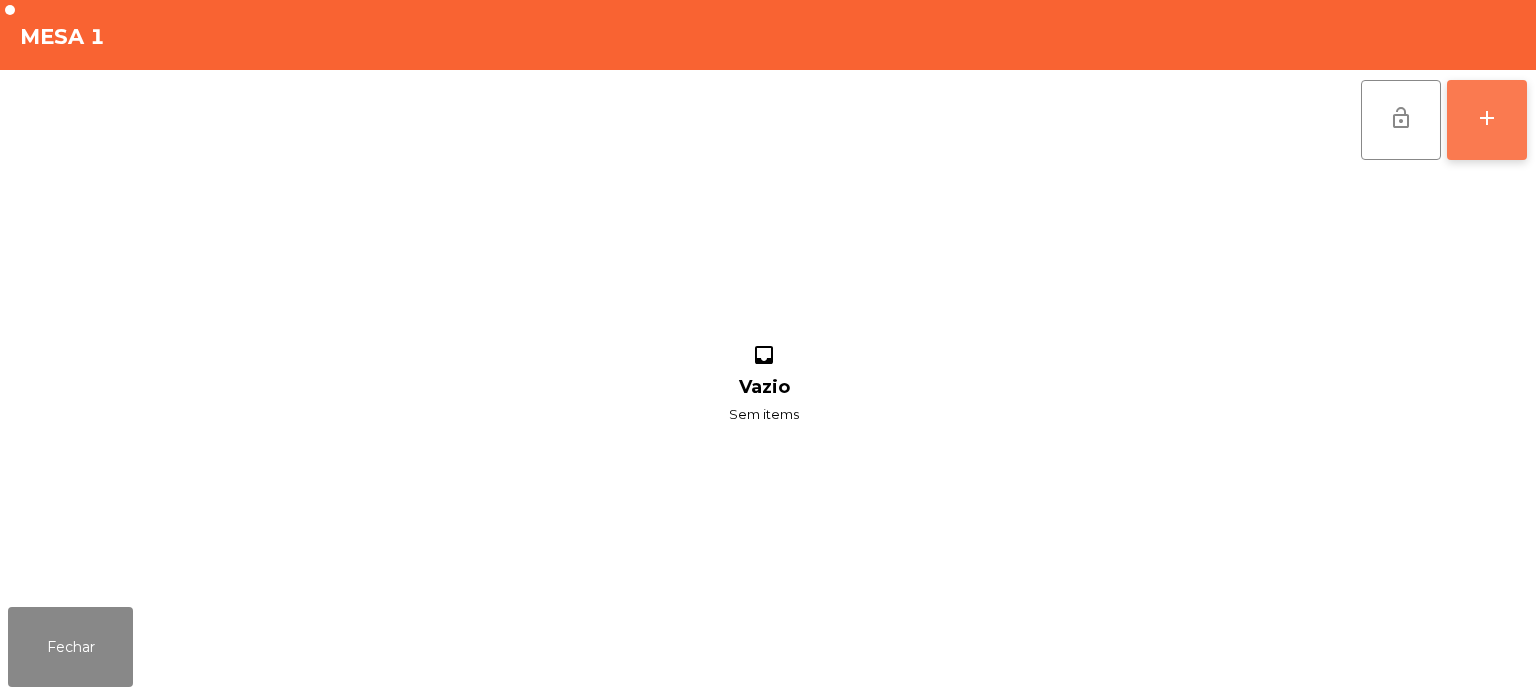 click on "add" 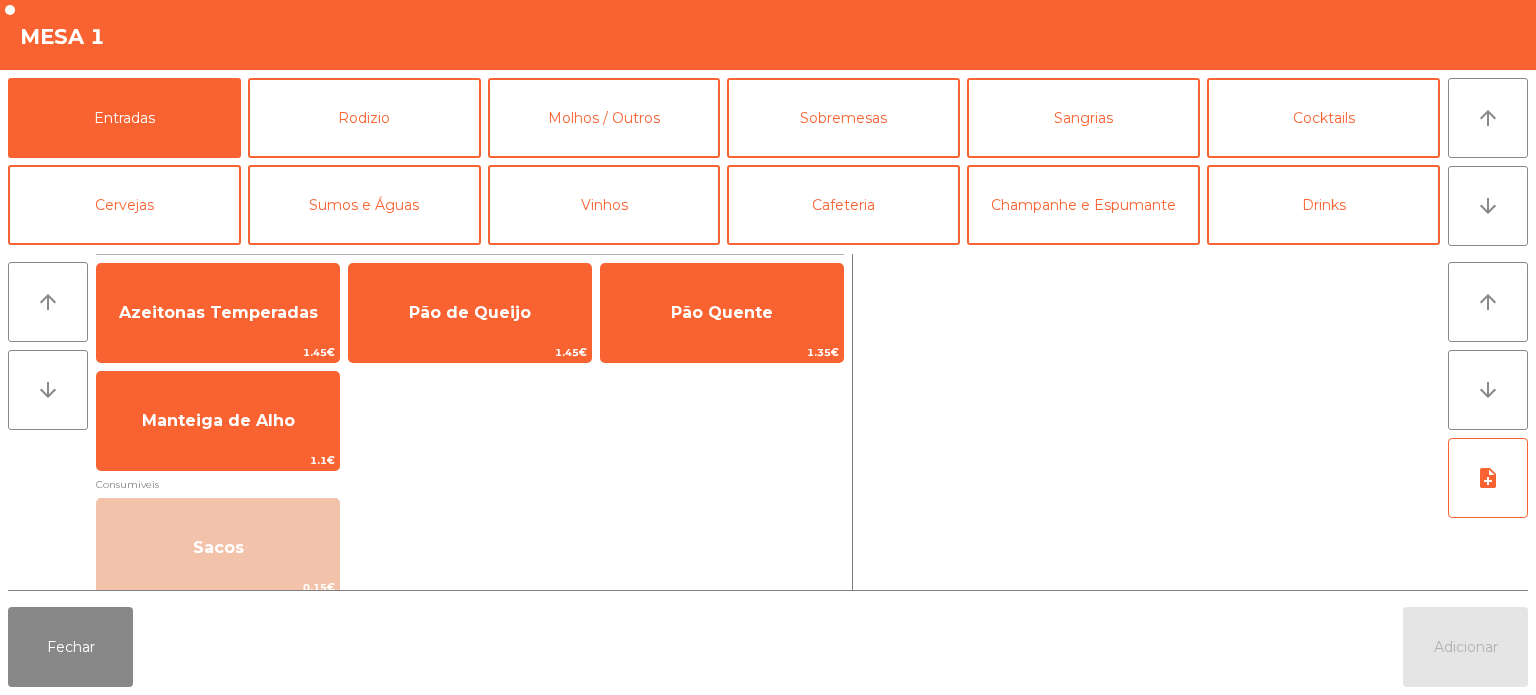 scroll, scrollTop: 68, scrollLeft: 0, axis: vertical 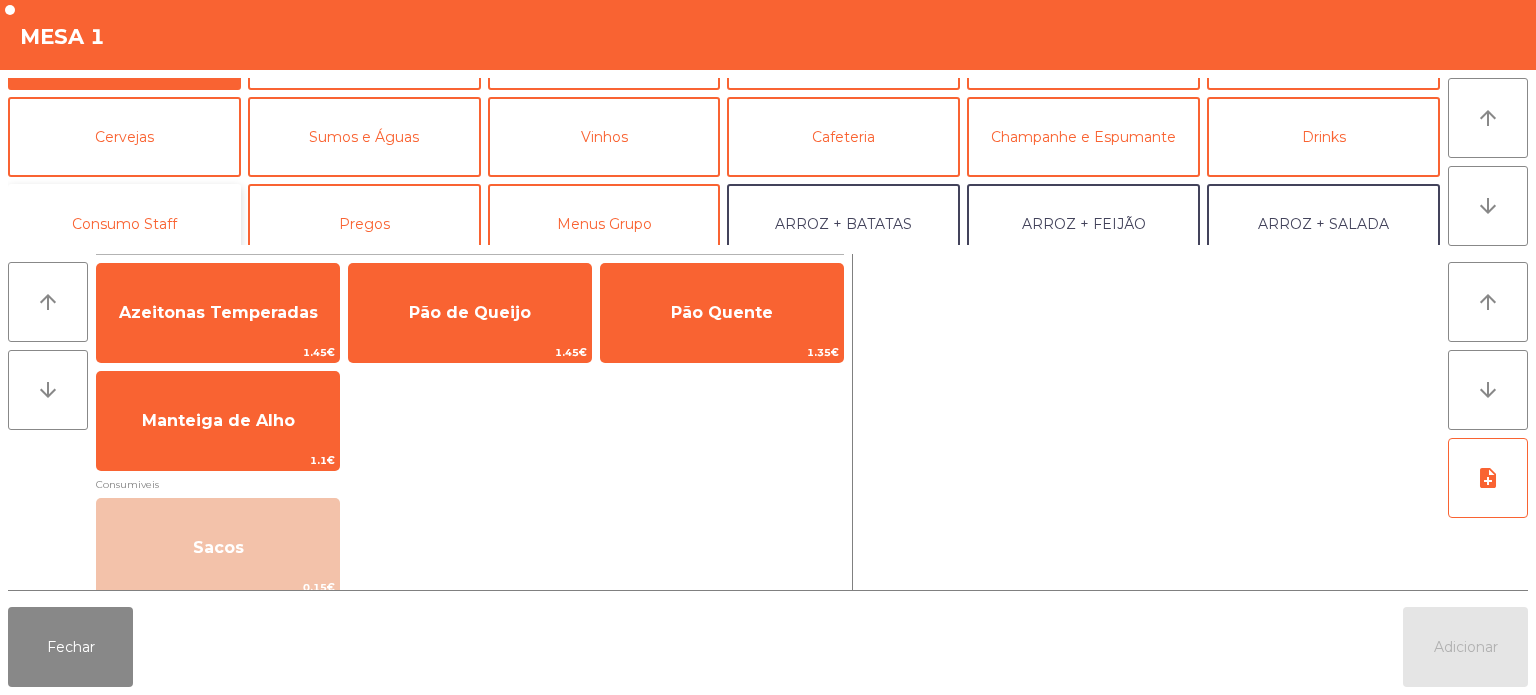 click on "Consumo Staff" 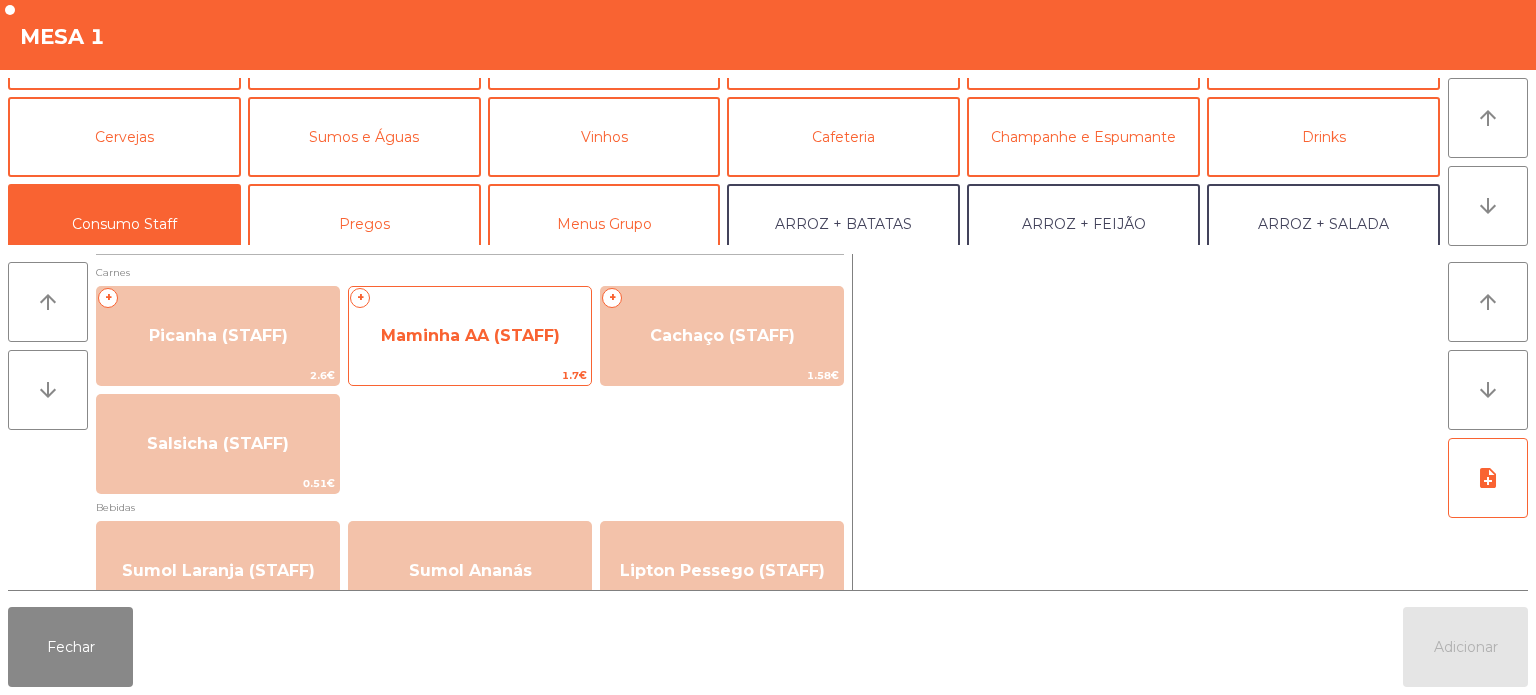 click on "Maminha AA (STAFF)" 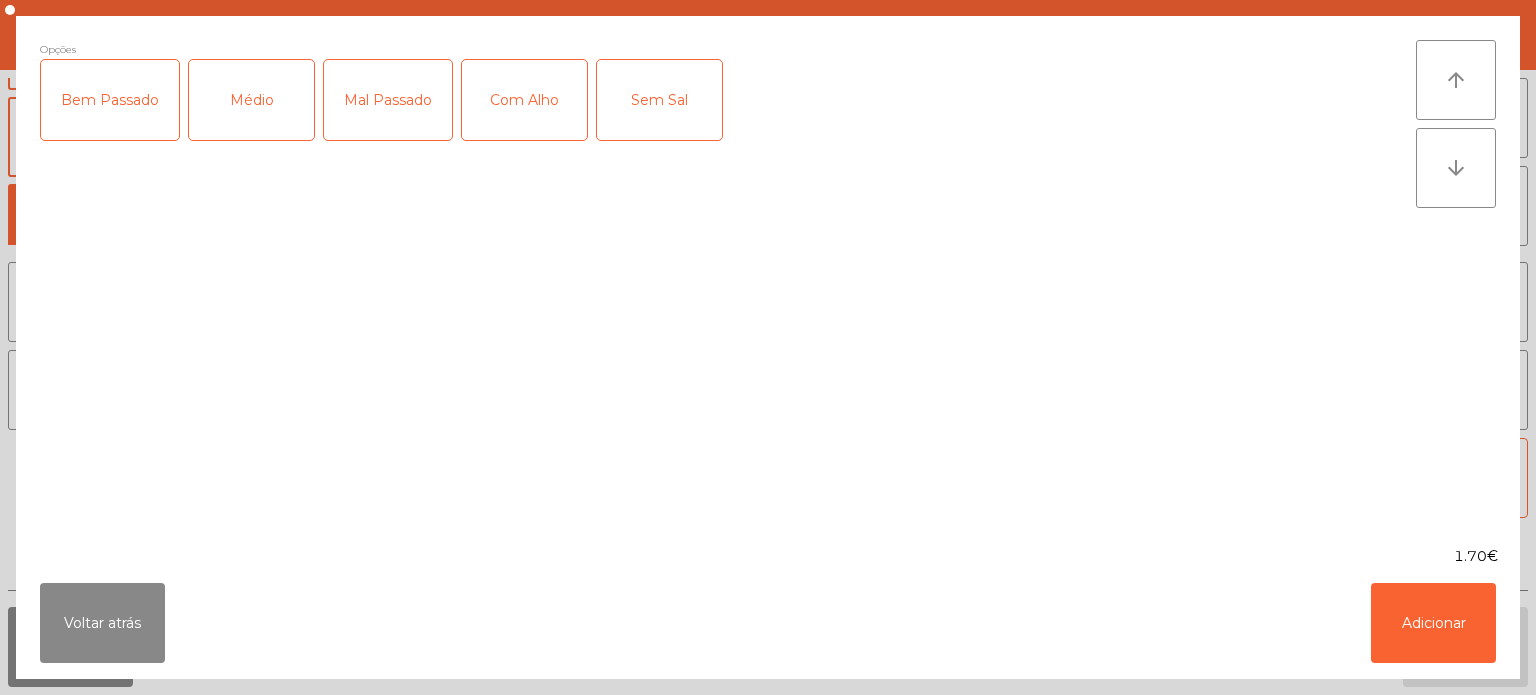 click on "Mal Passado" 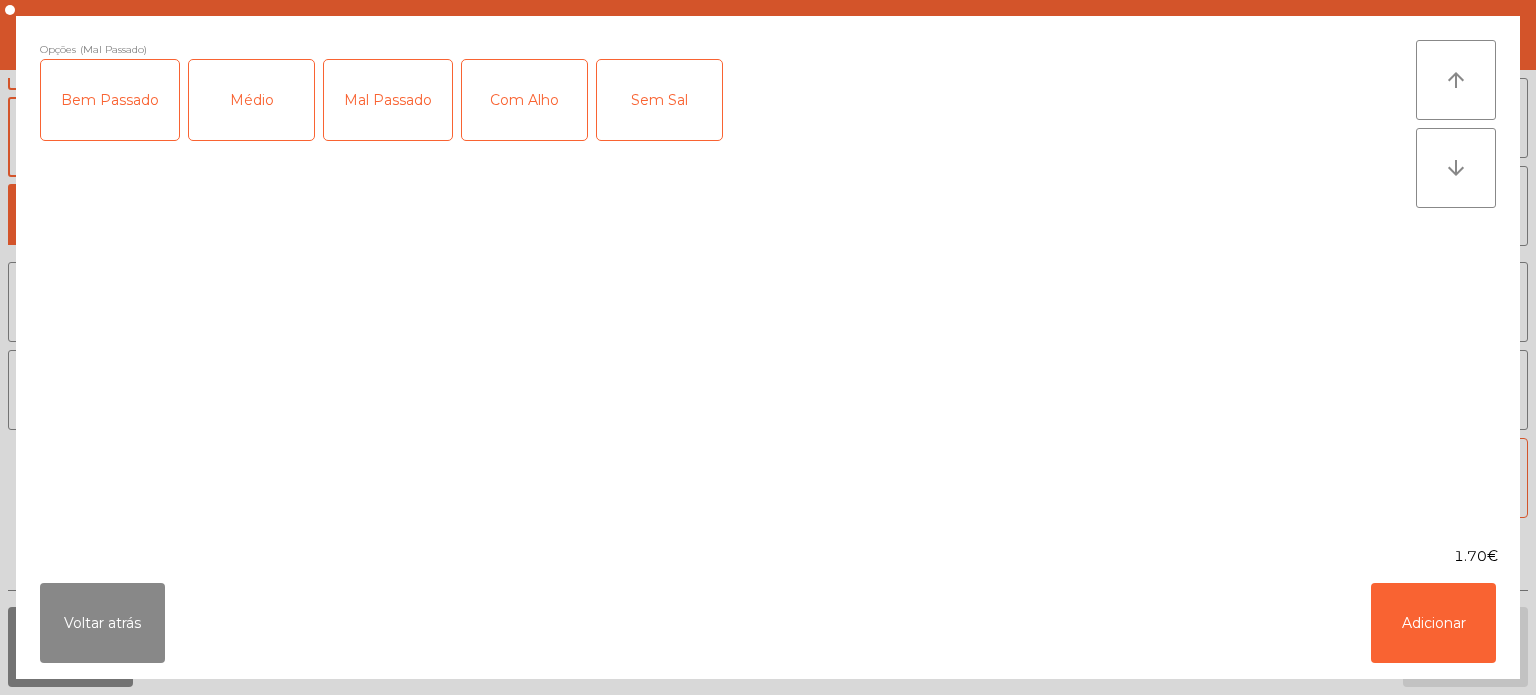 click on "Médio" 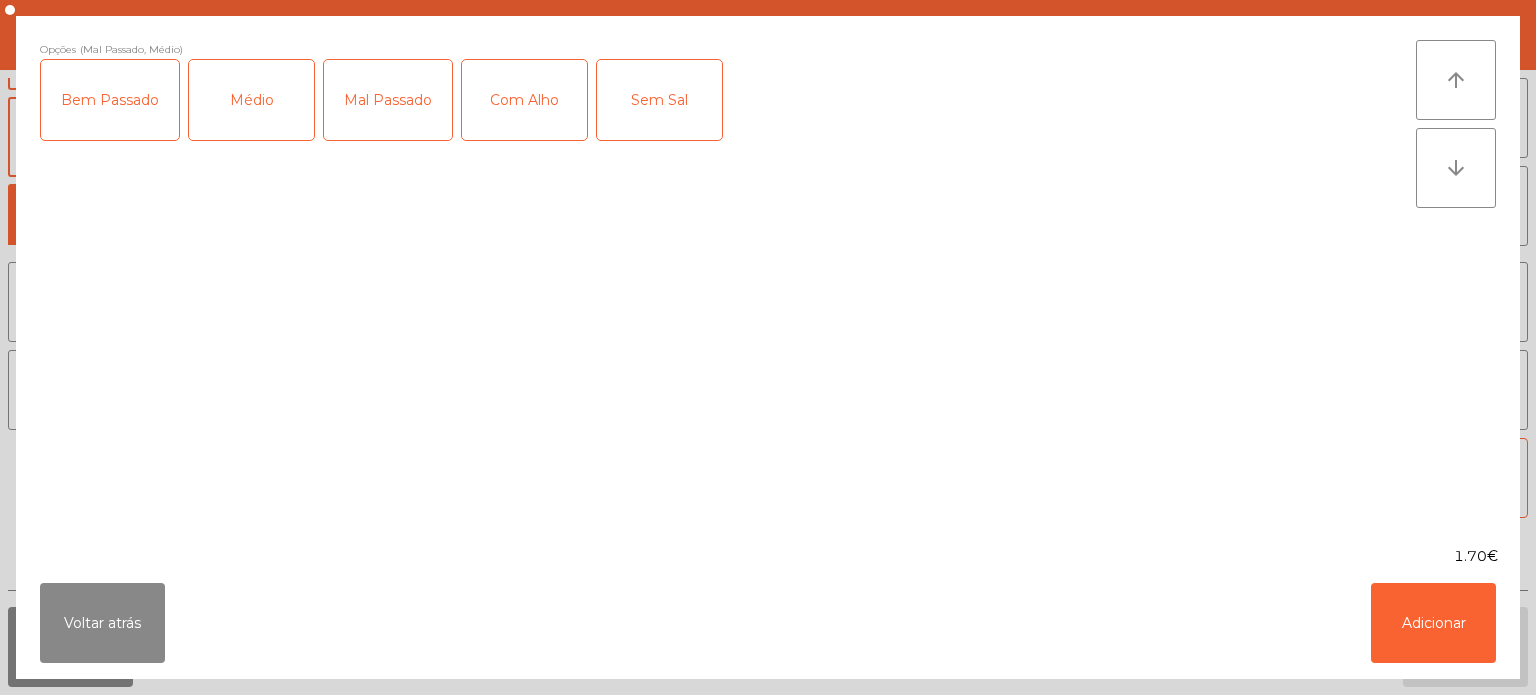 click on "Mal Passado" 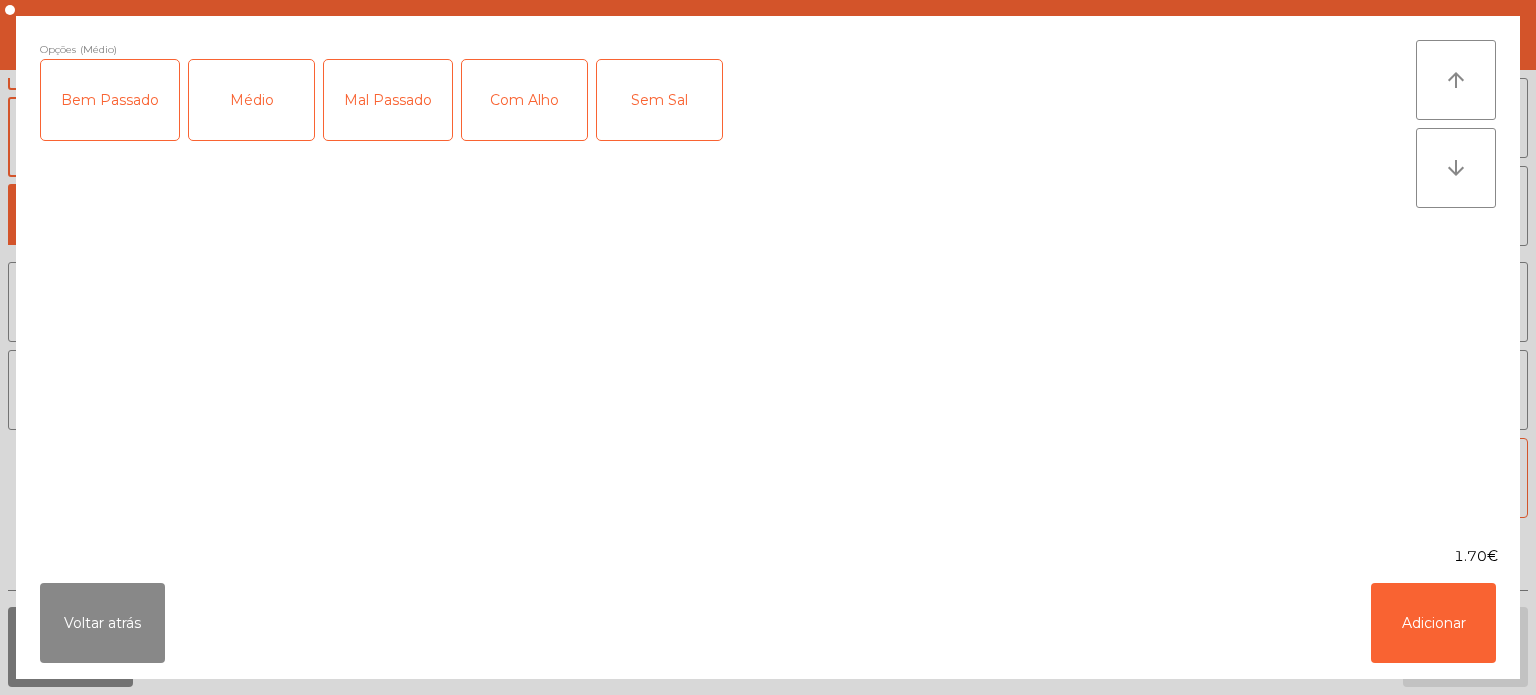 click on "Mal Passado" 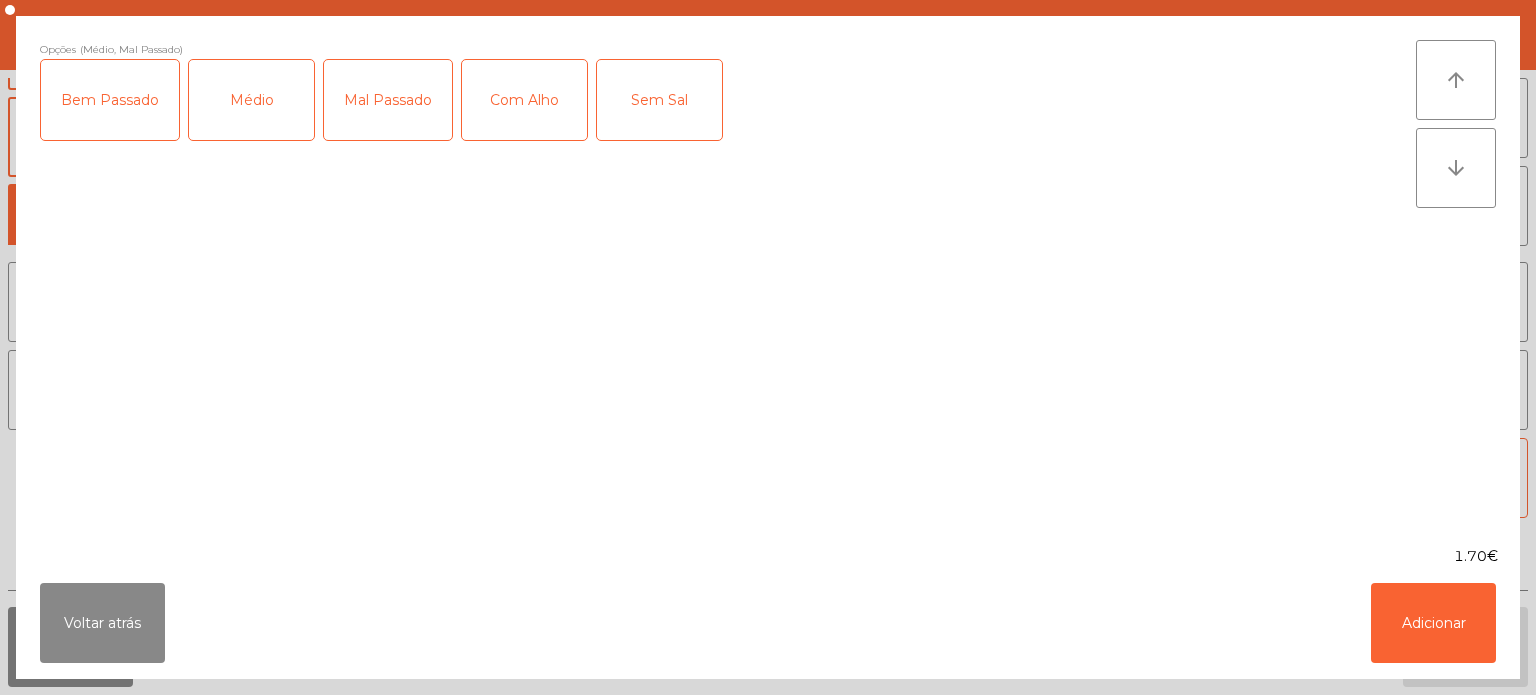 click on "Mal Passado" 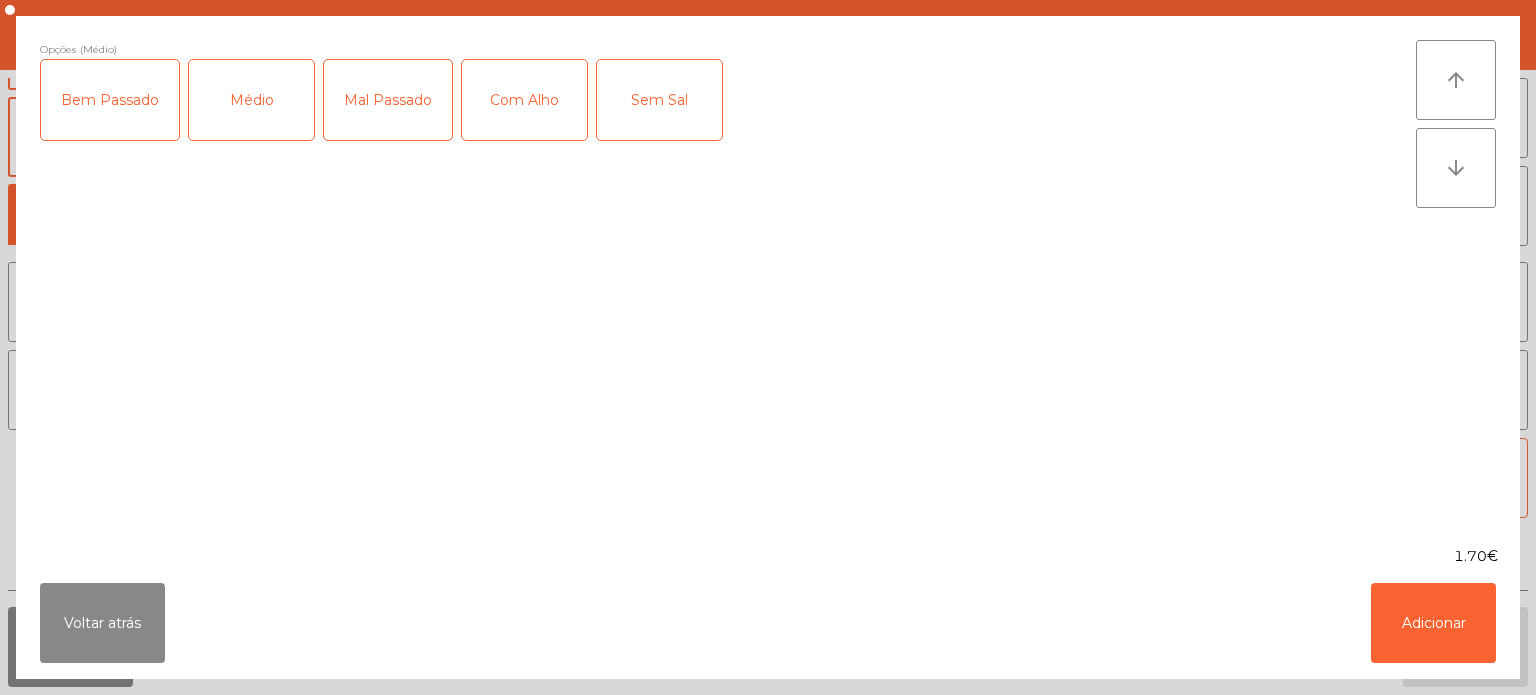 click on "Com Alho" 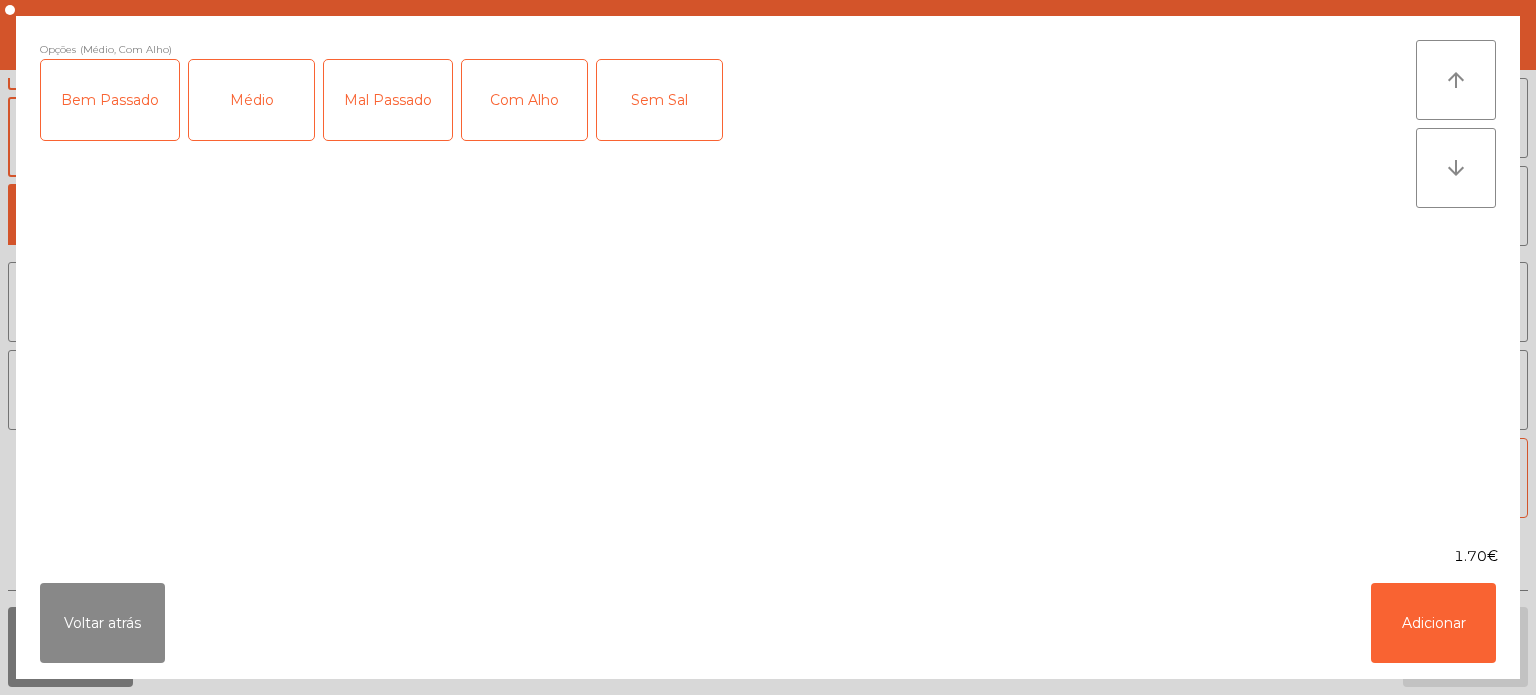 click on "Mal Passado" 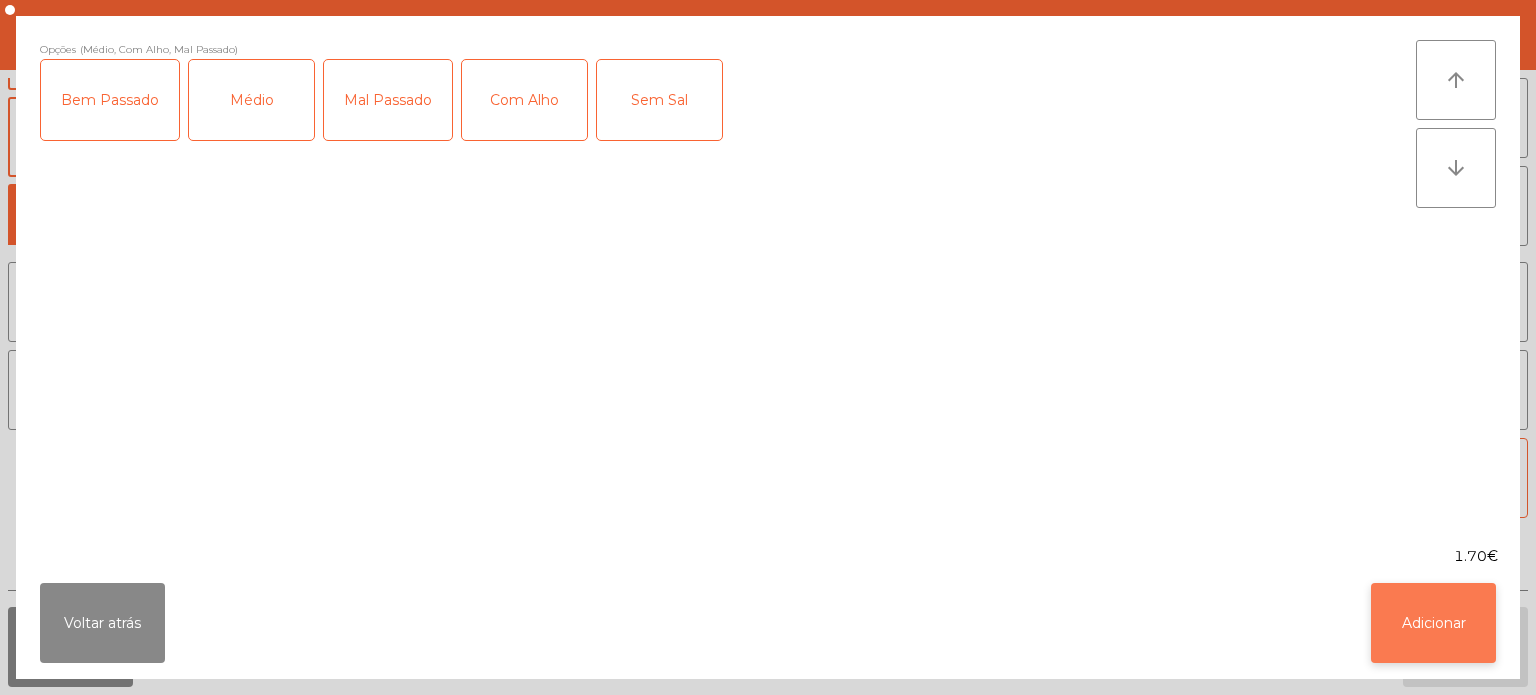click on "Adicionar" 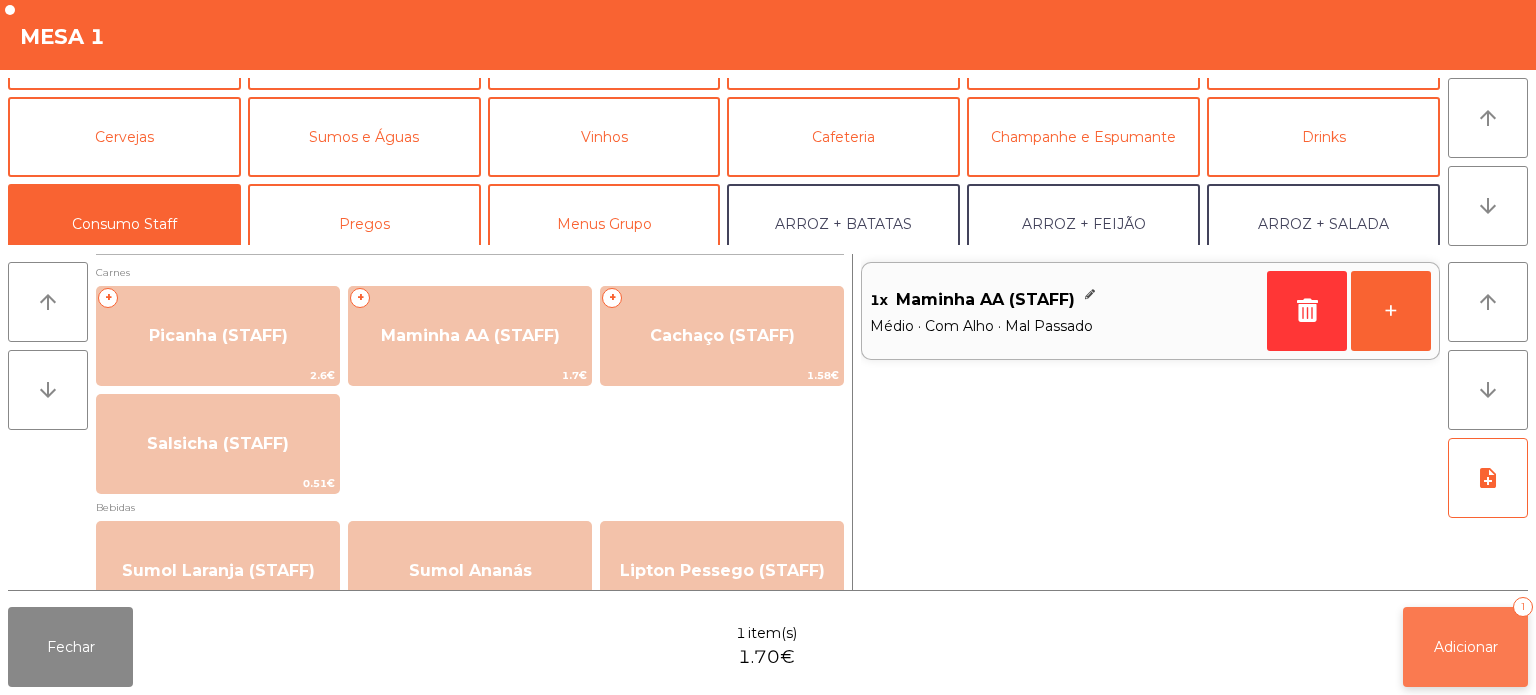 click on "Adicionar" 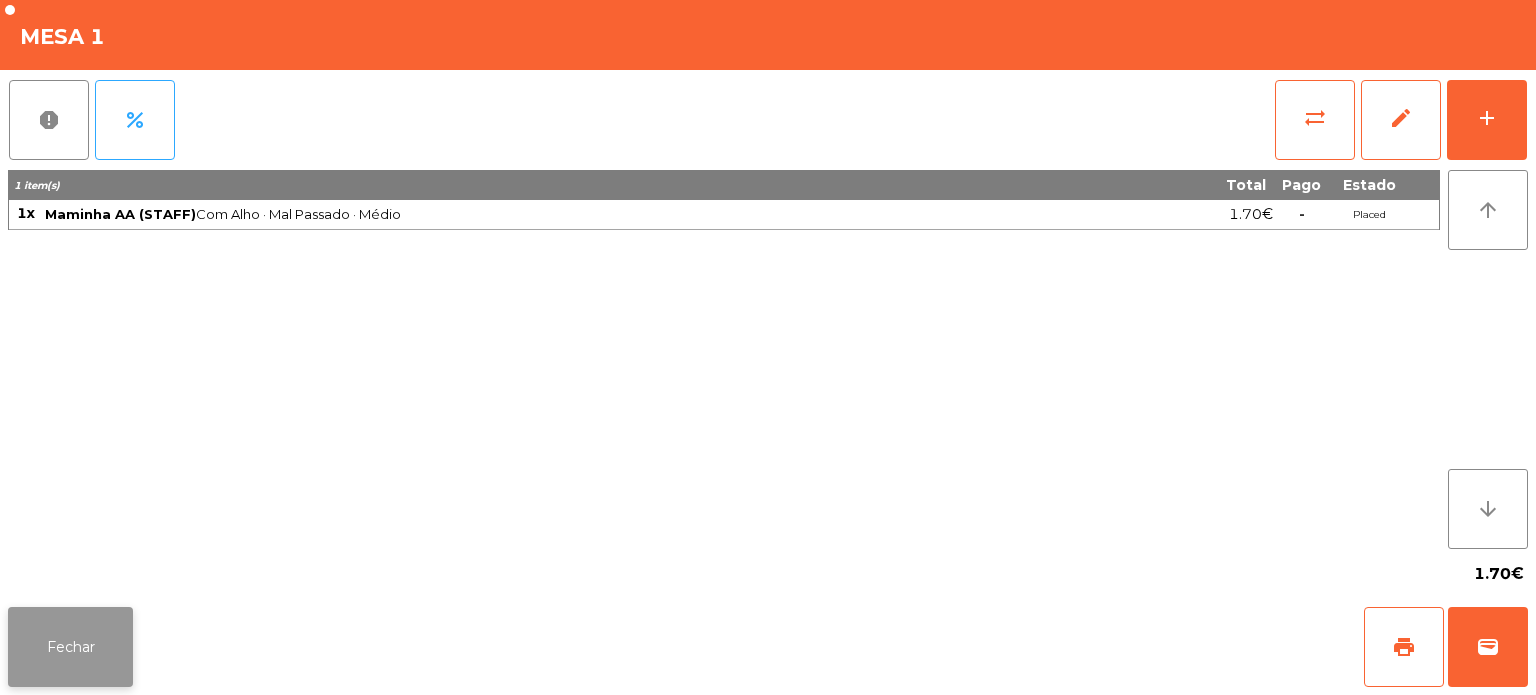 click on "Fechar" 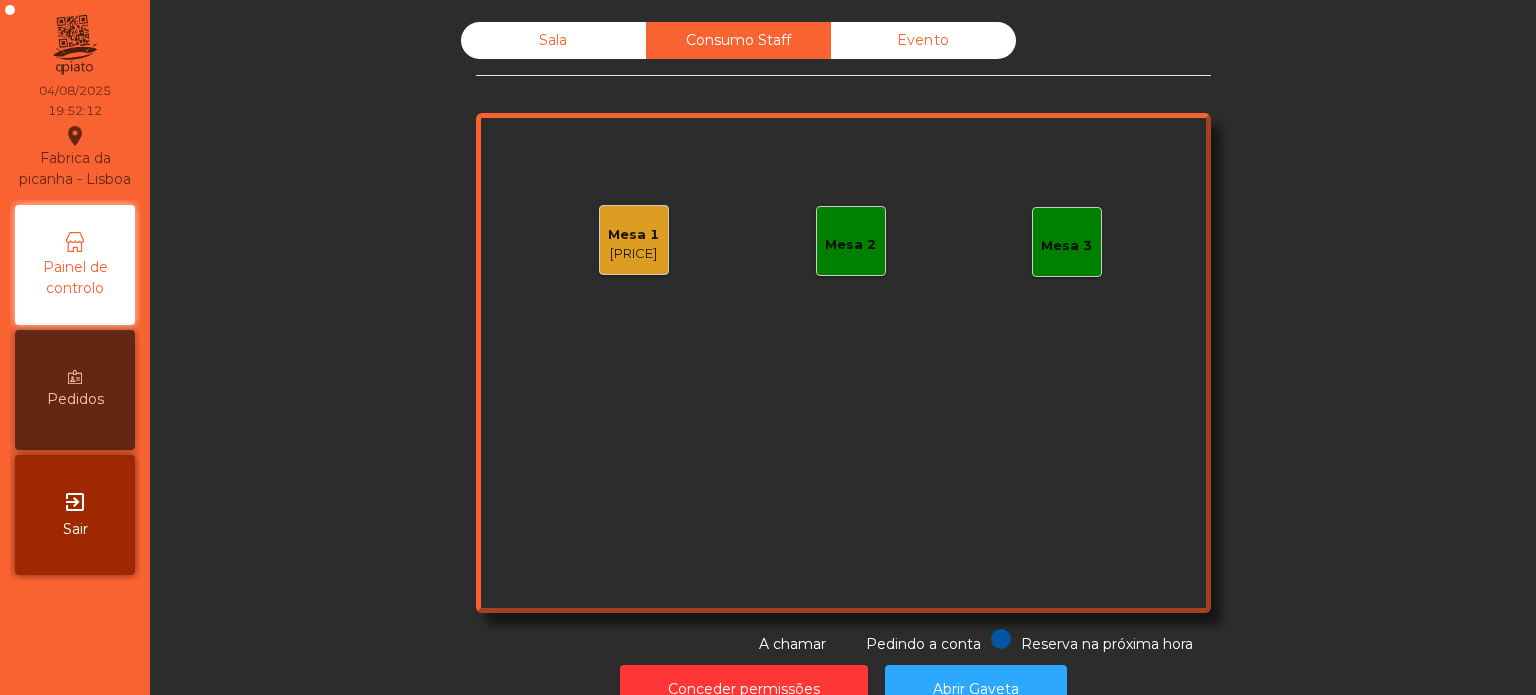 click on "Sala   Consumo Staff   Evento   Mesa 1   1.7 €   Mesa 2   Mesa 3  Reserva na próxima hora Pedindo a conta A chamar" 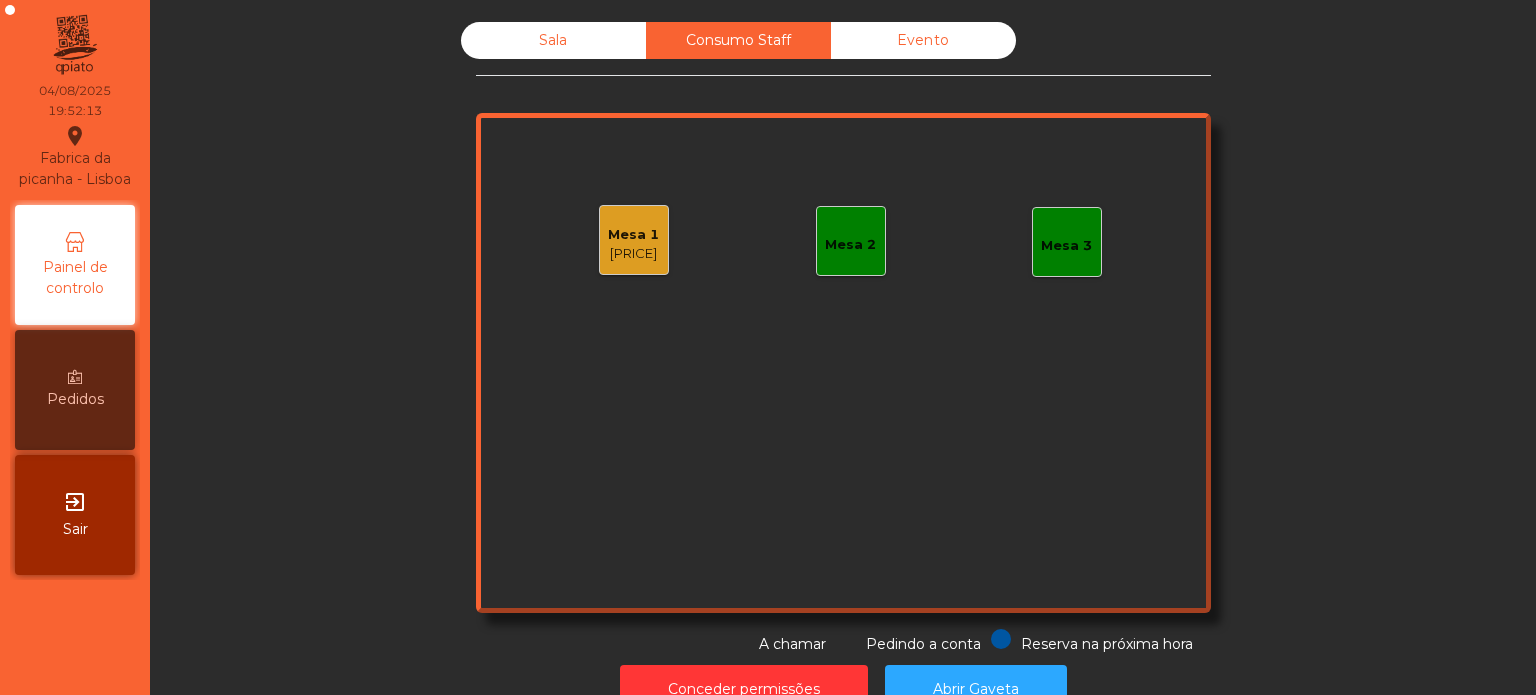click on "Sala" 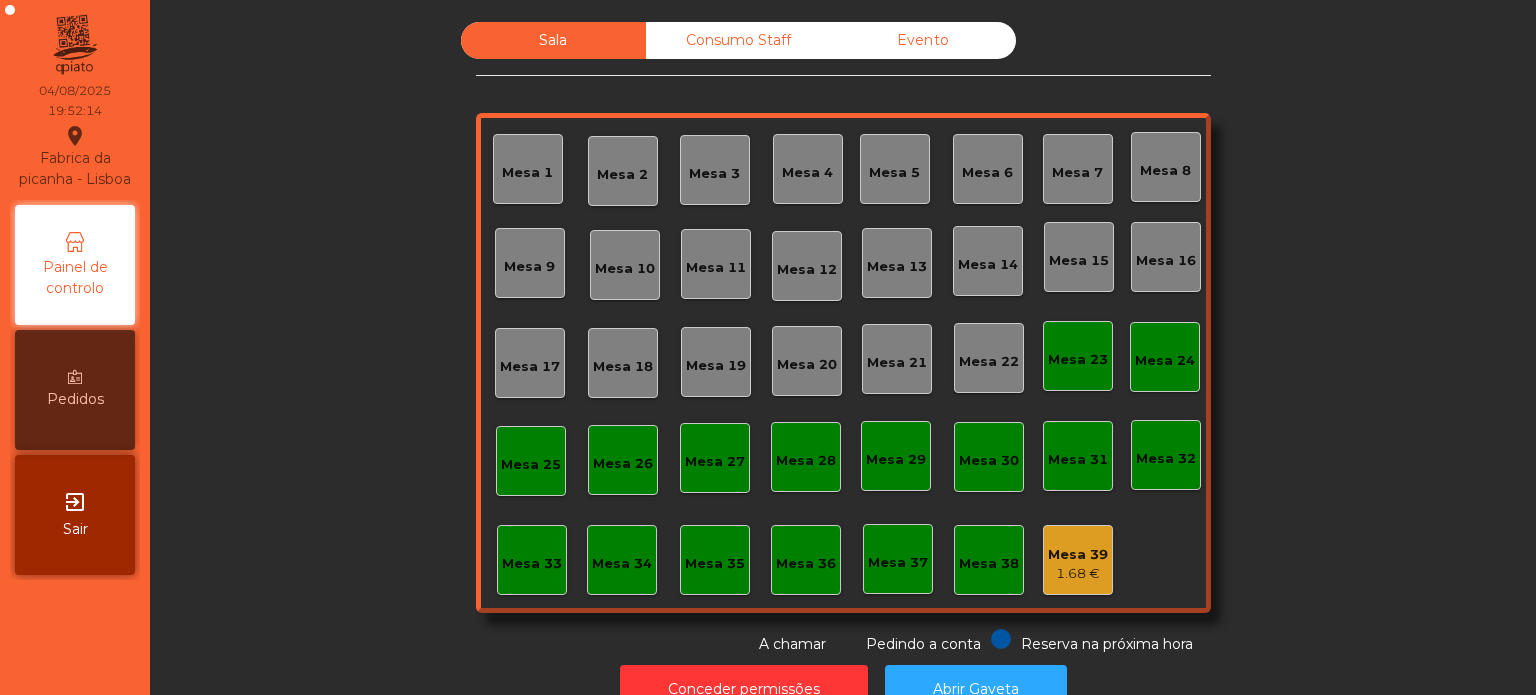 click on "Mesa 25" 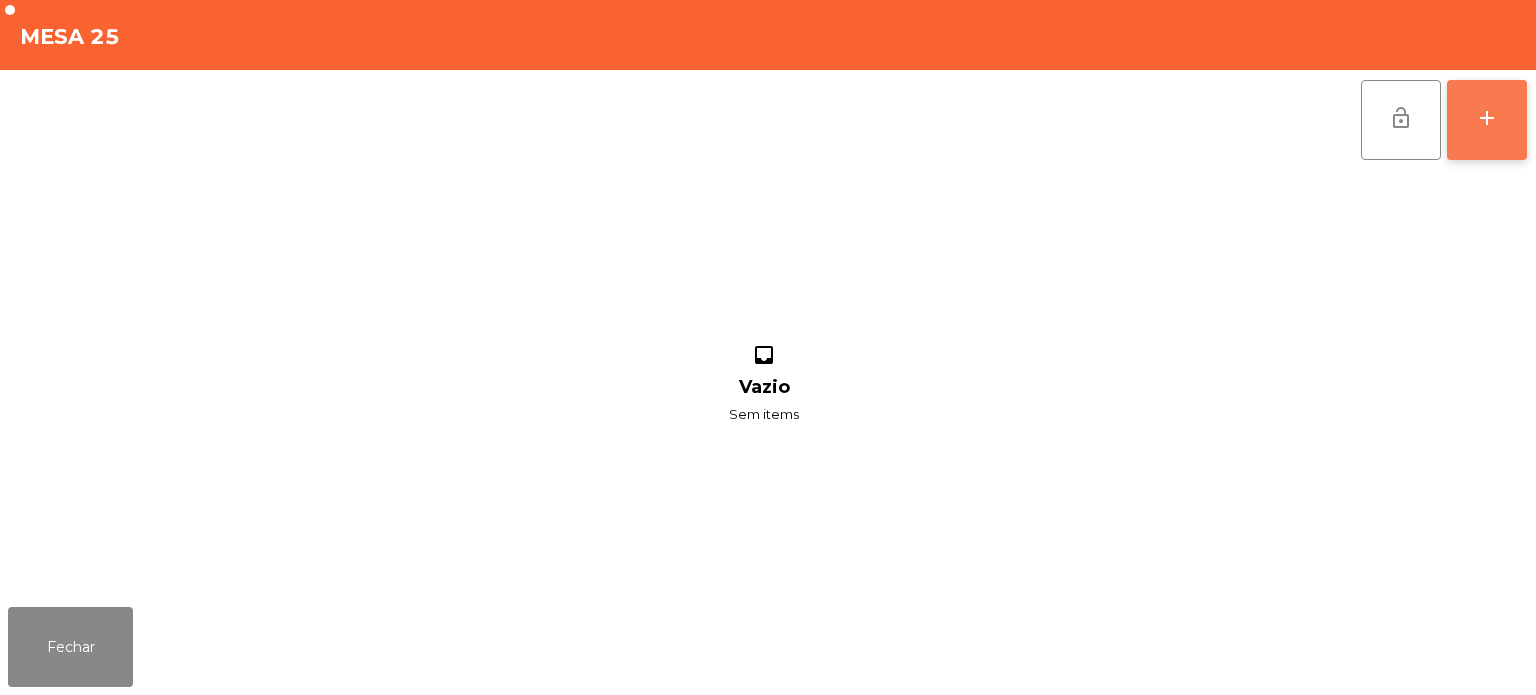 click on "add" 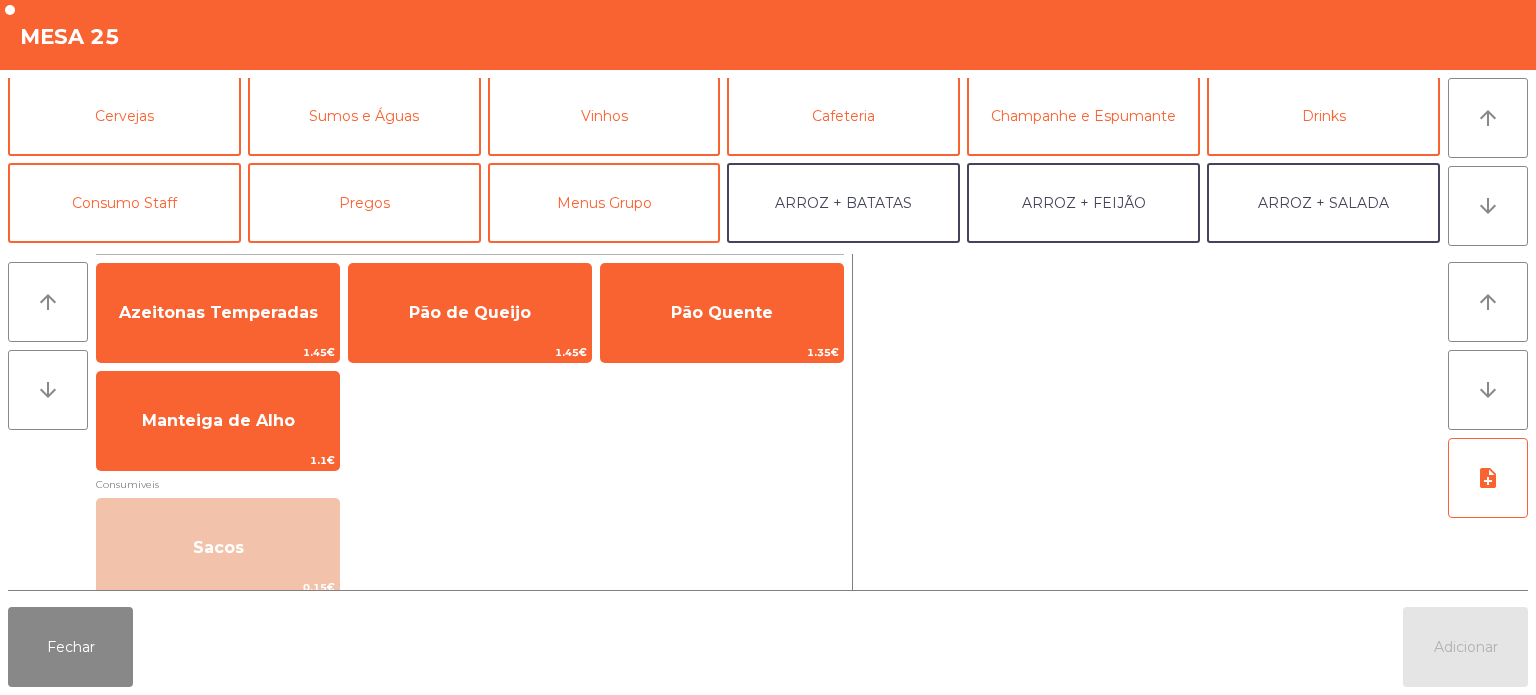 scroll, scrollTop: 92, scrollLeft: 0, axis: vertical 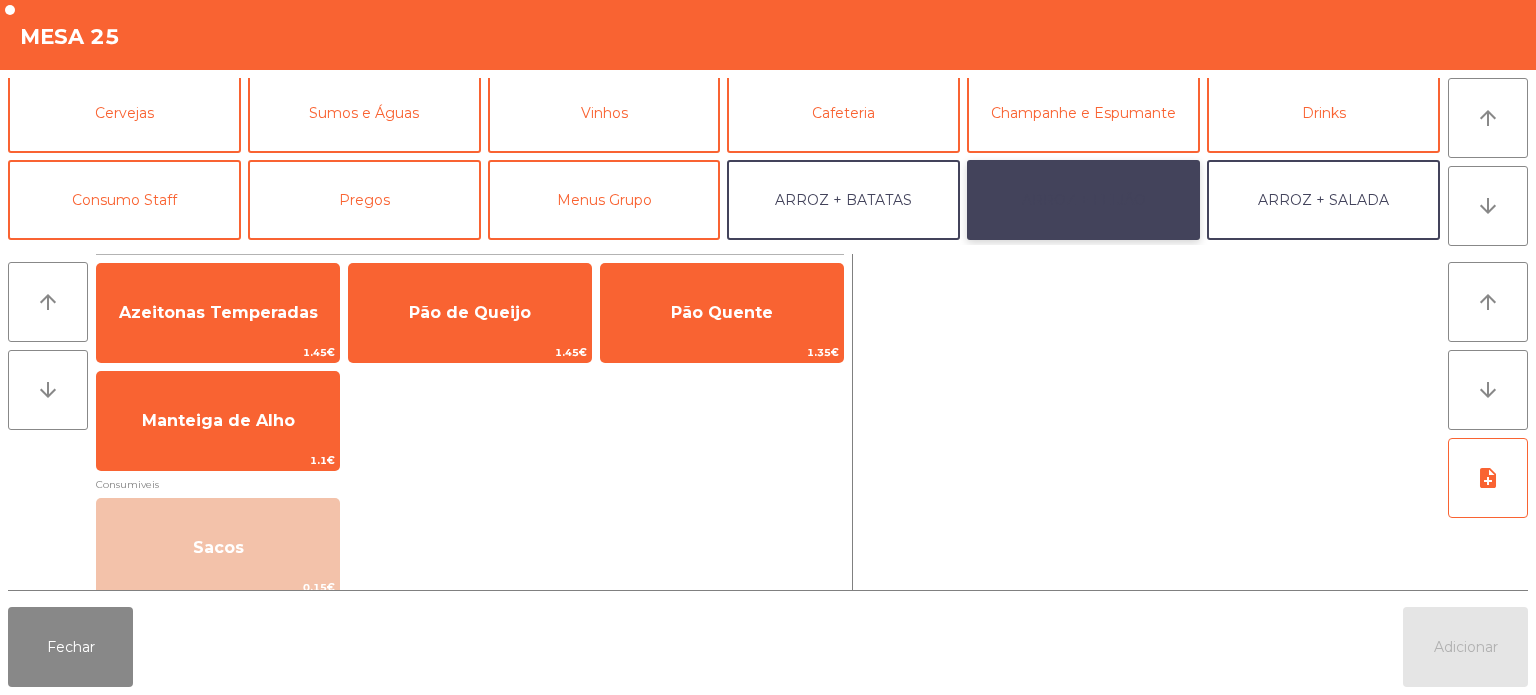 click on "ARROZ + FEIJÃO" 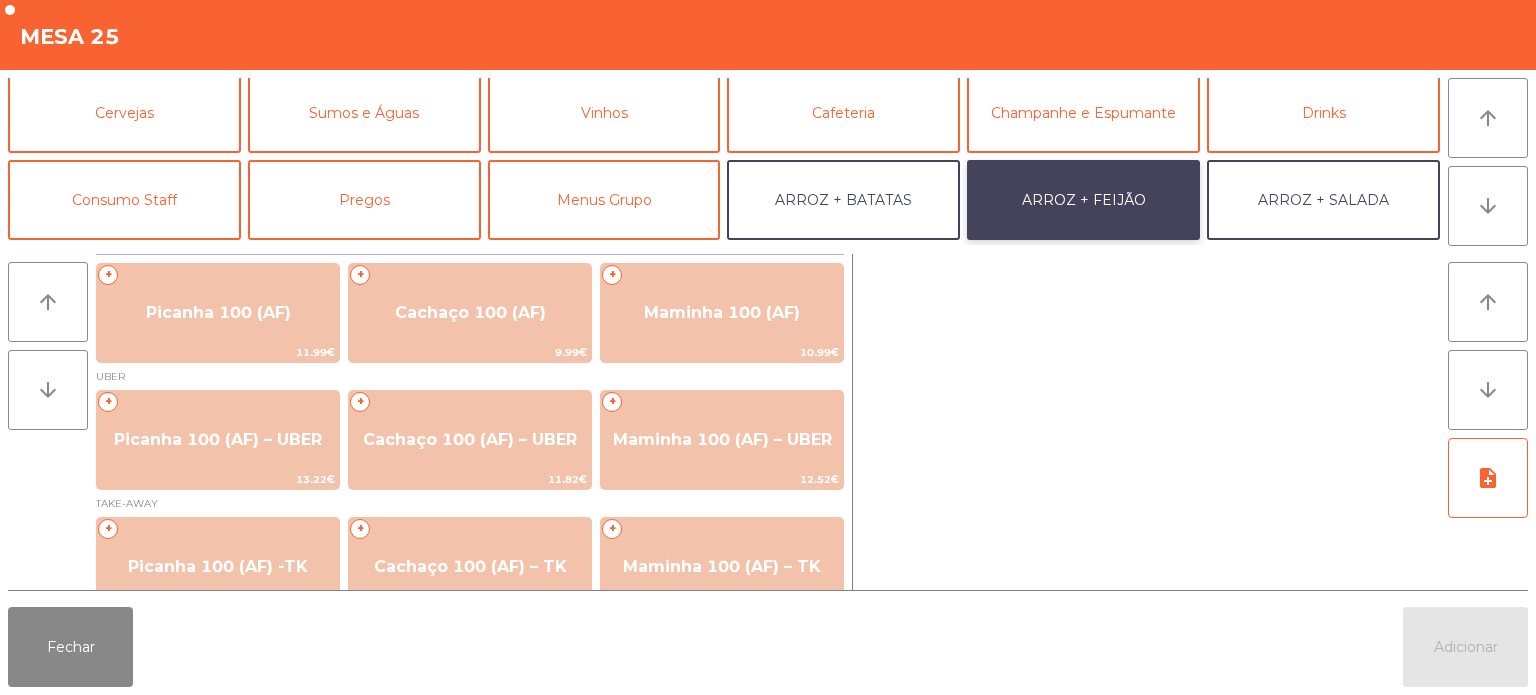 scroll, scrollTop: 34, scrollLeft: 0, axis: vertical 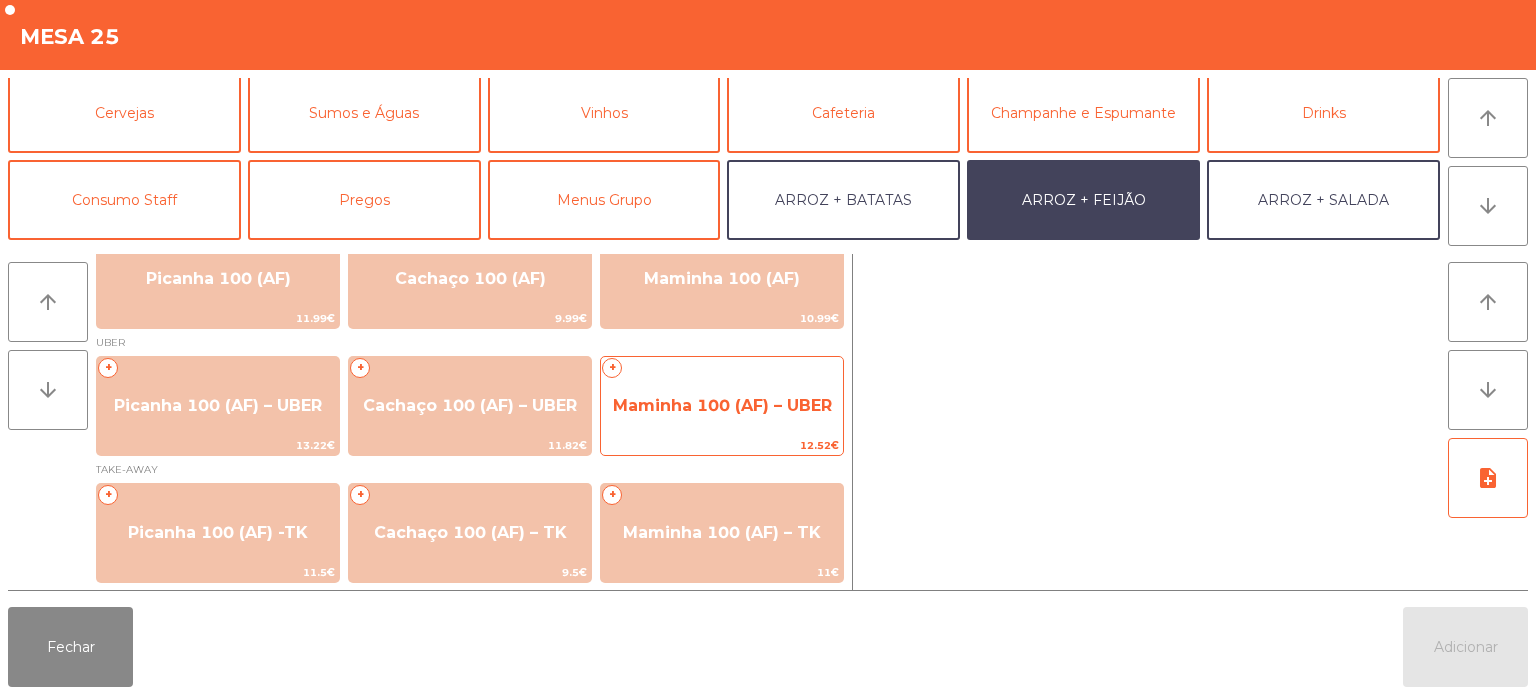 click on "Maminha 100 (AF) – UBER" 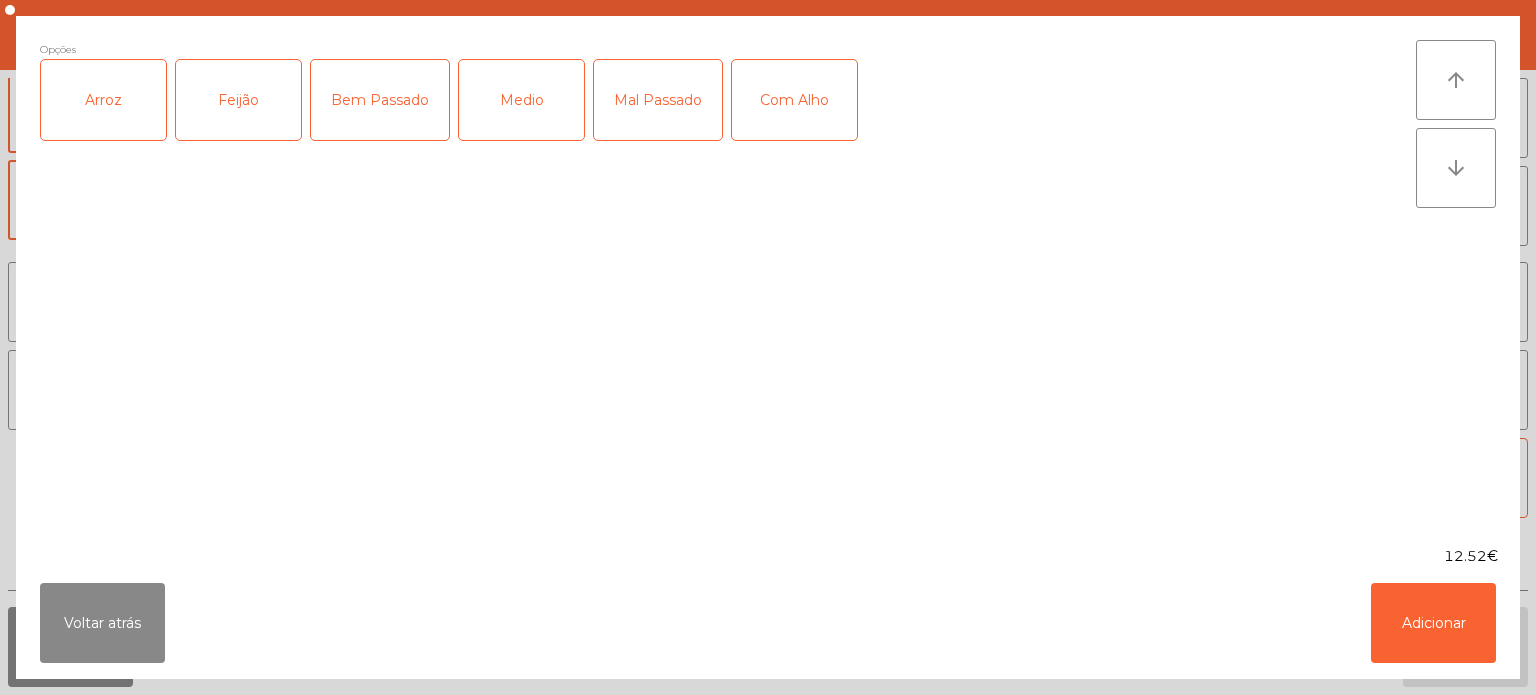 click on "Arroz" 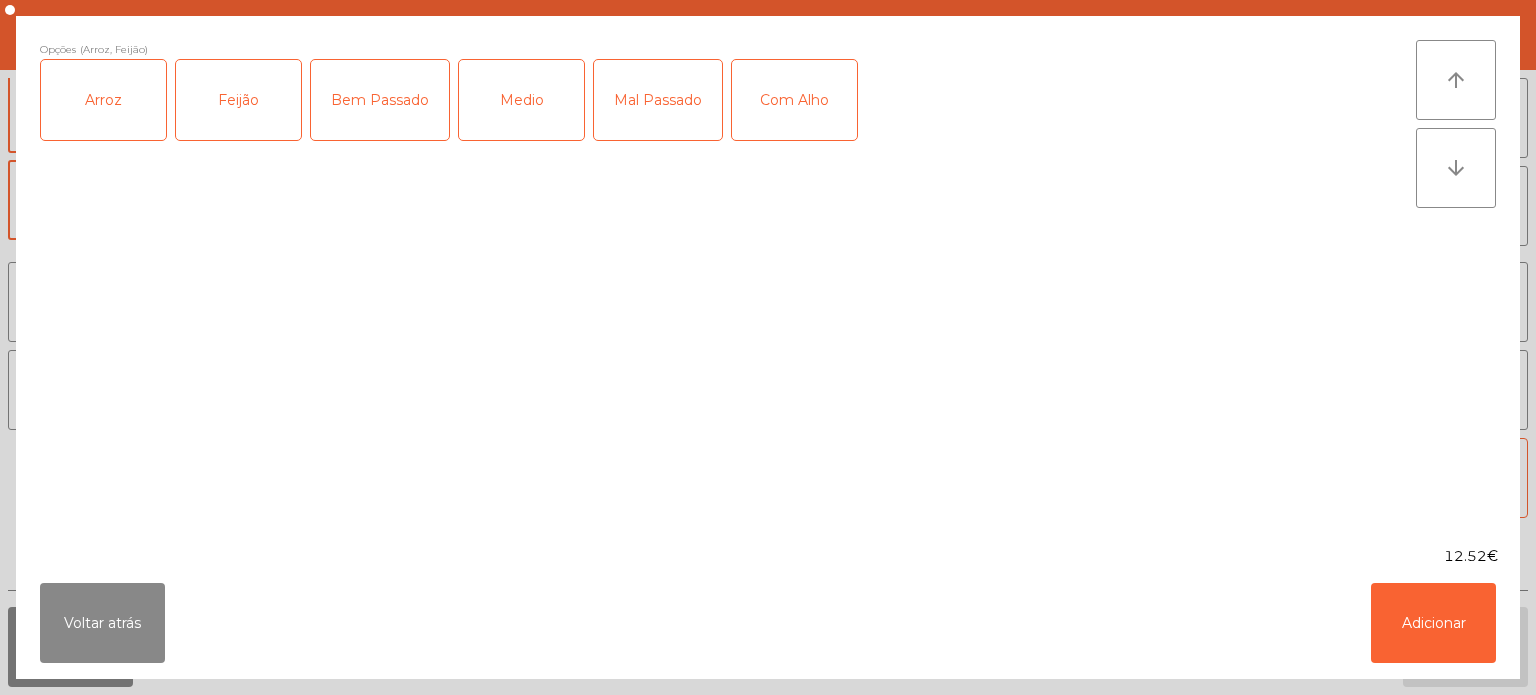 click on "Medio" 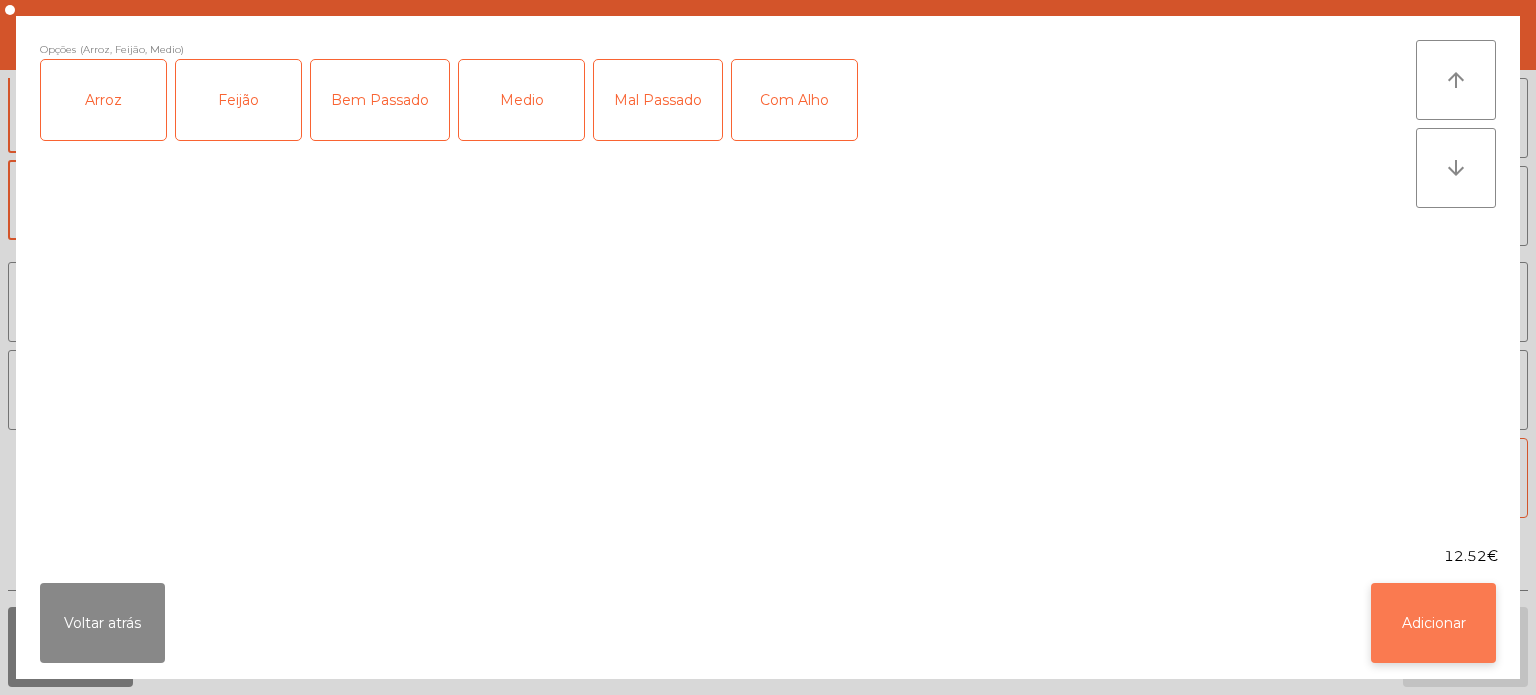 click on "Adicionar" 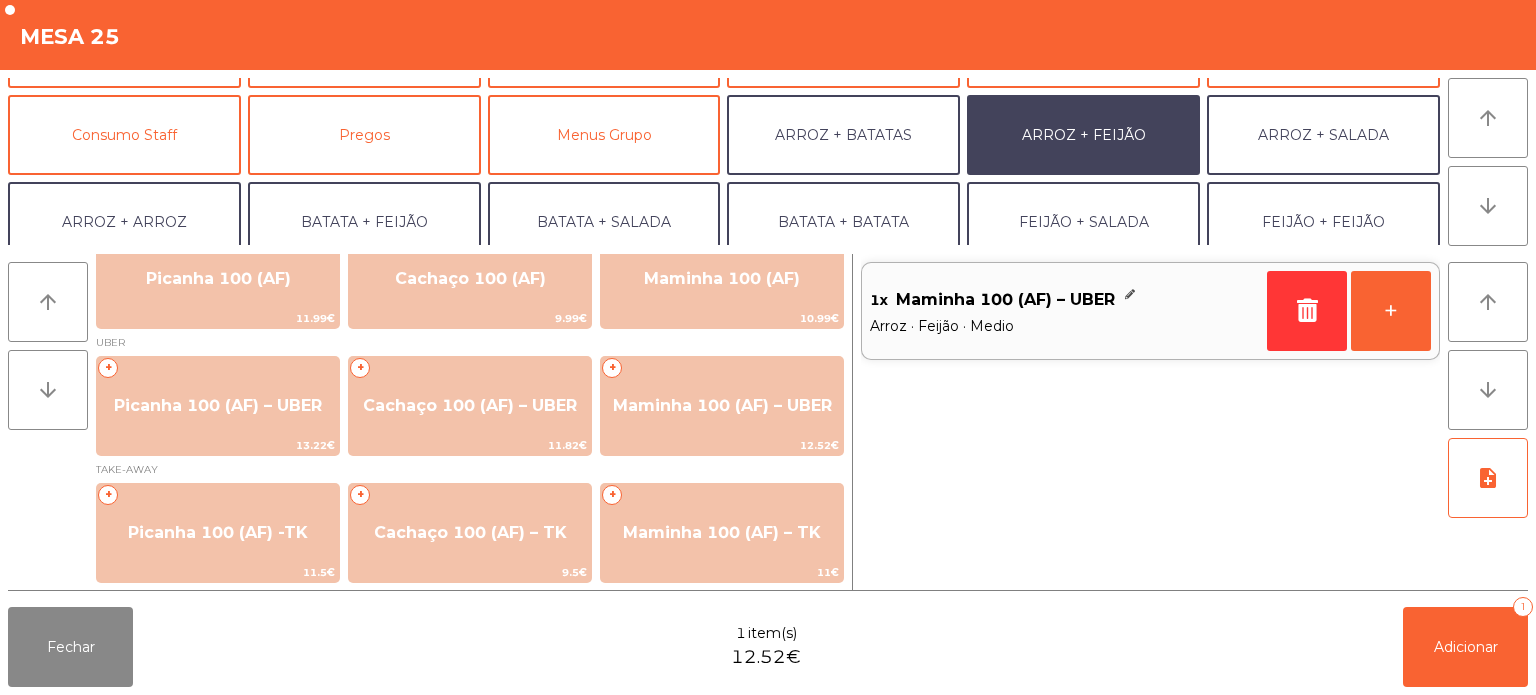 scroll, scrollTop: 178, scrollLeft: 0, axis: vertical 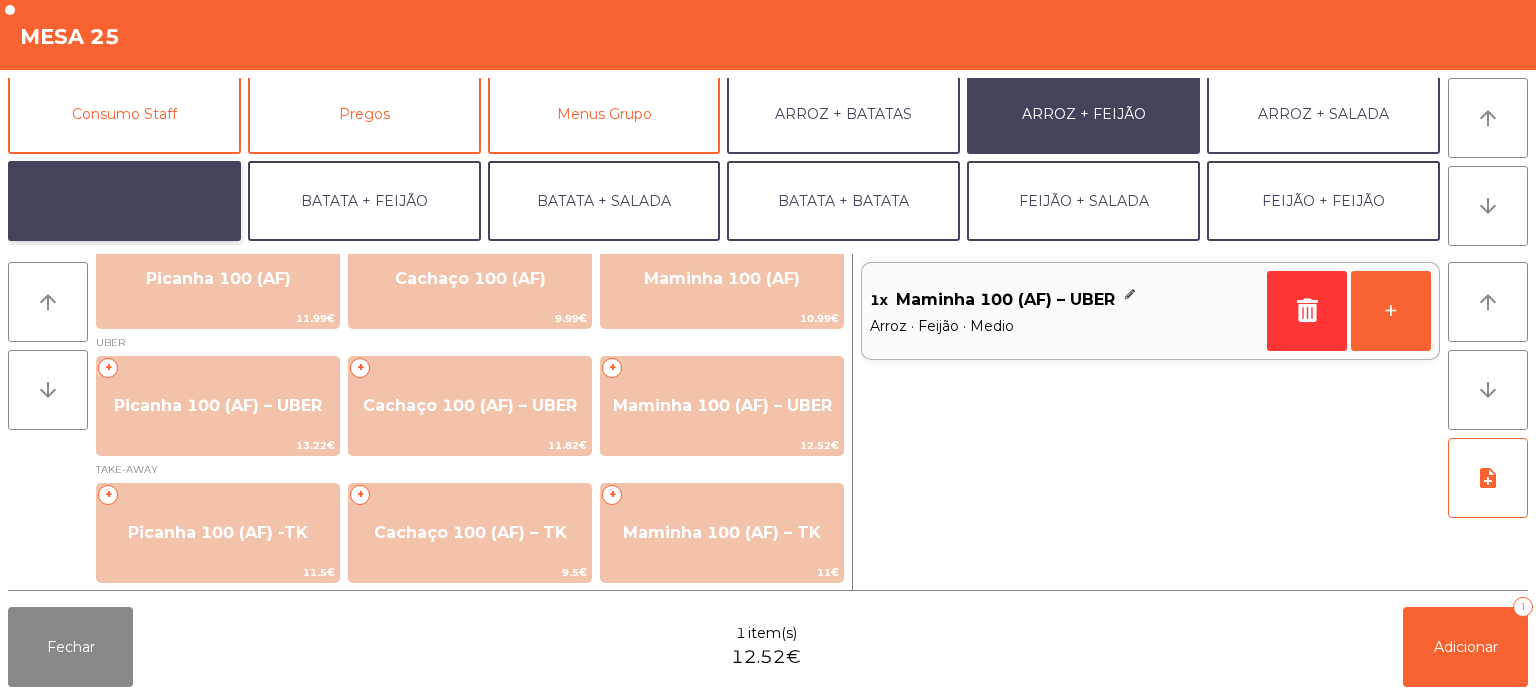 click on "ARROZ + ARROZ" 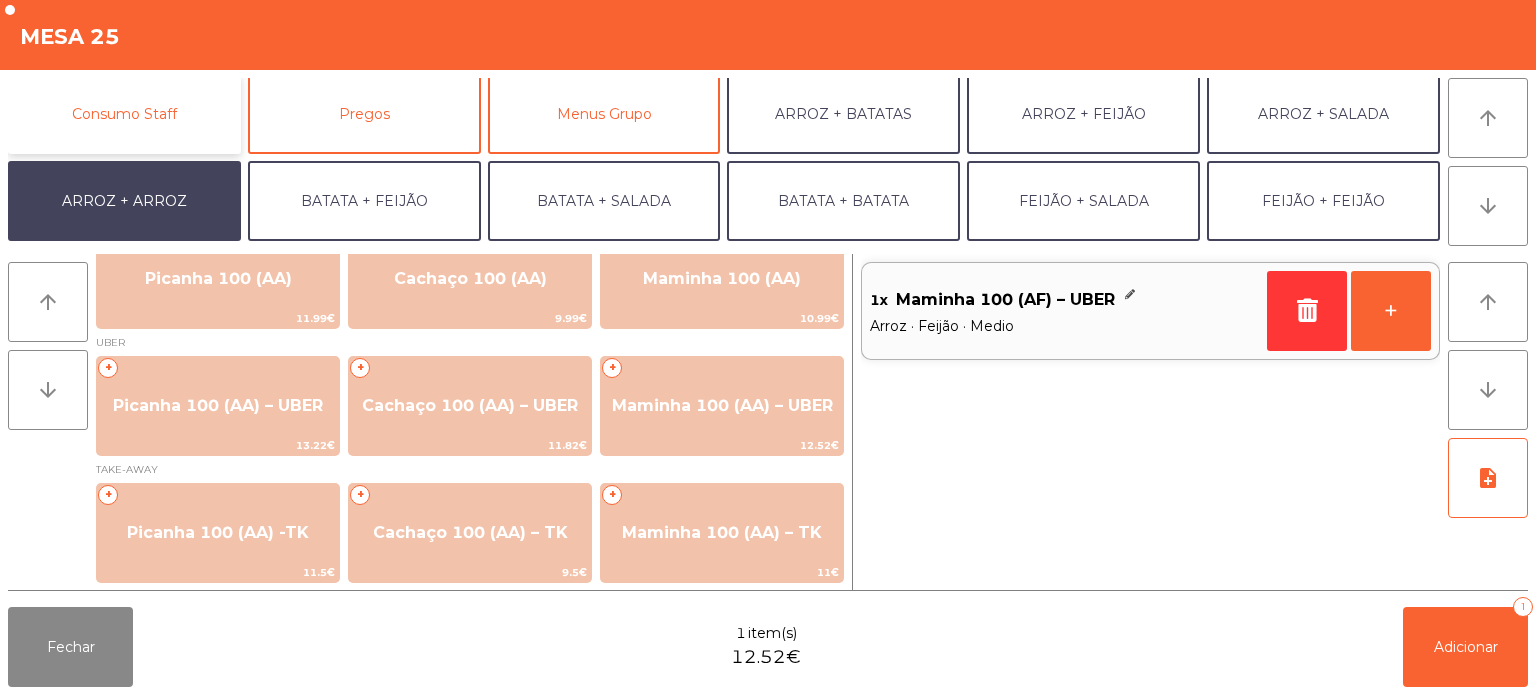 click on "Consumo Staff" 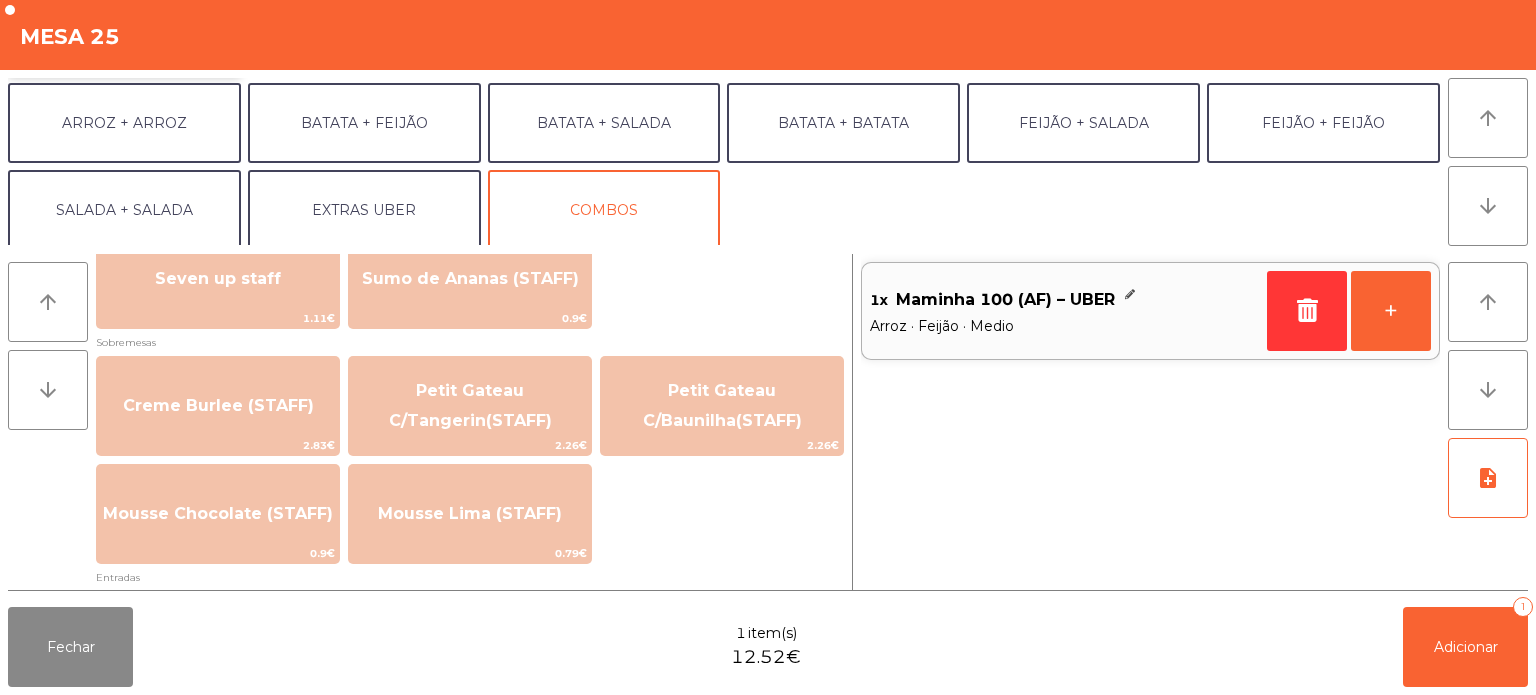 scroll, scrollTop: 260, scrollLeft: 0, axis: vertical 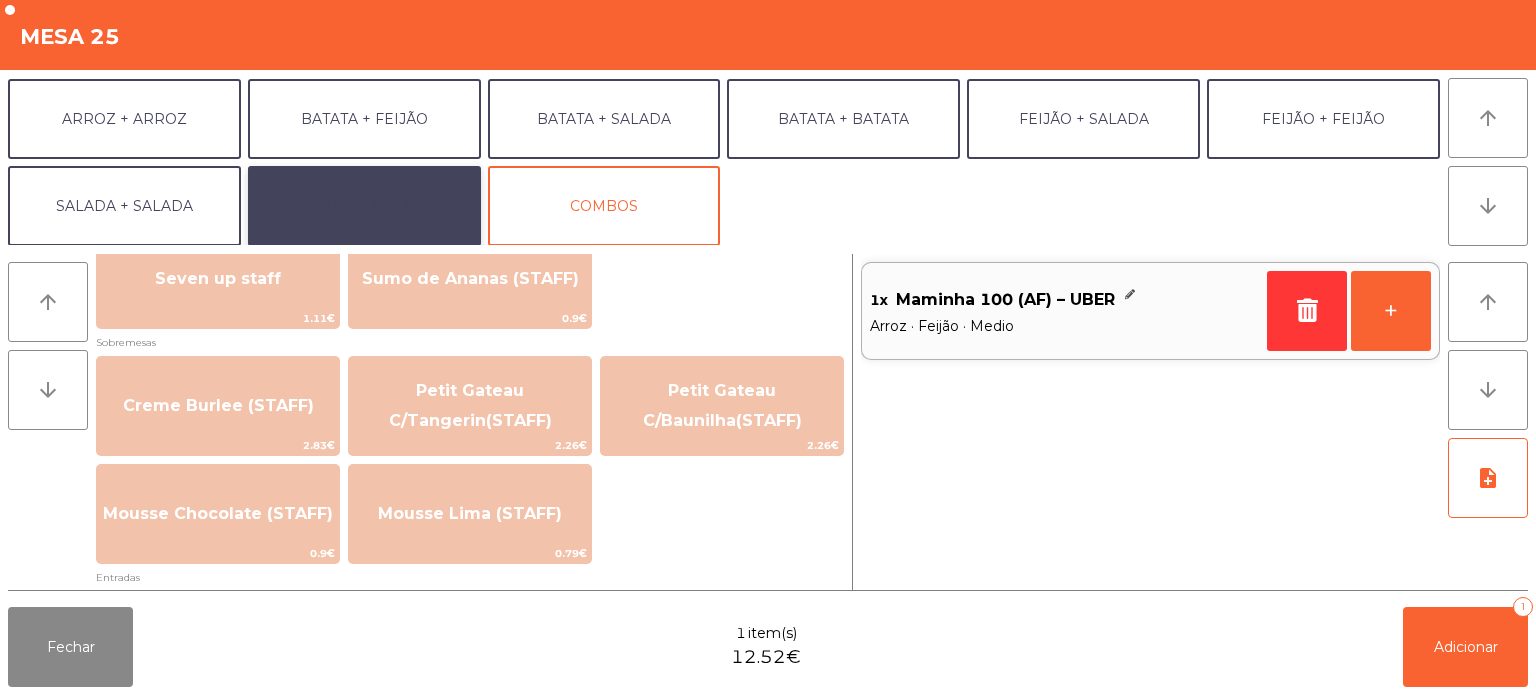 click on "EXTRAS UBER" 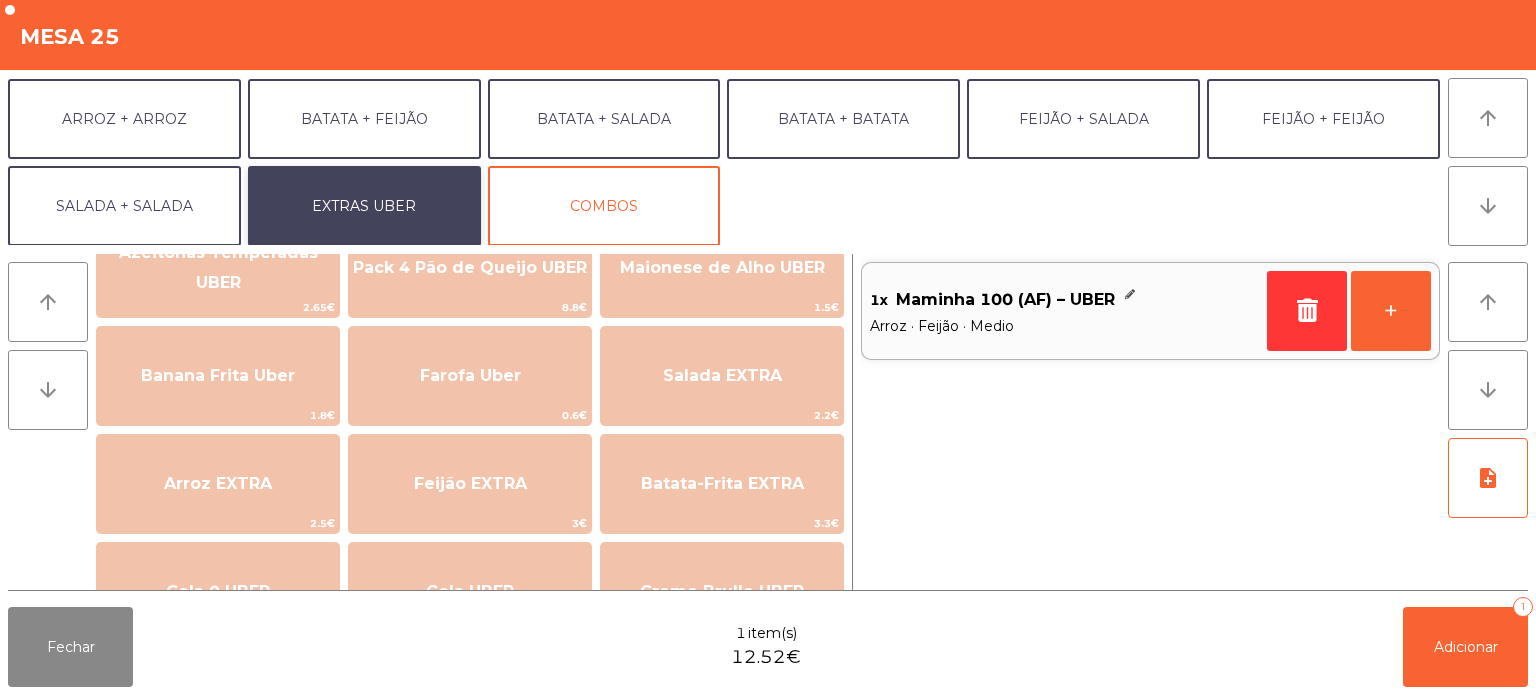scroll, scrollTop: 0, scrollLeft: 0, axis: both 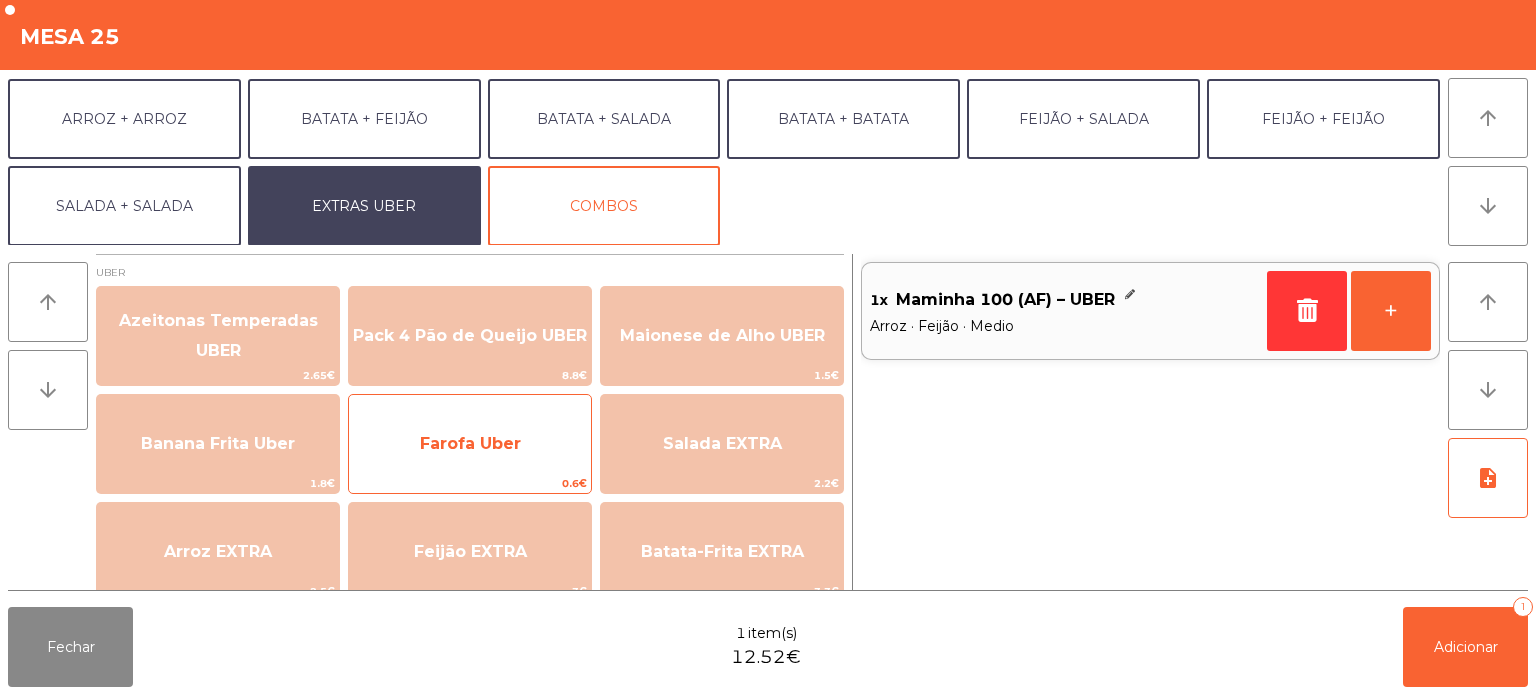 click on "Farofa Uber" 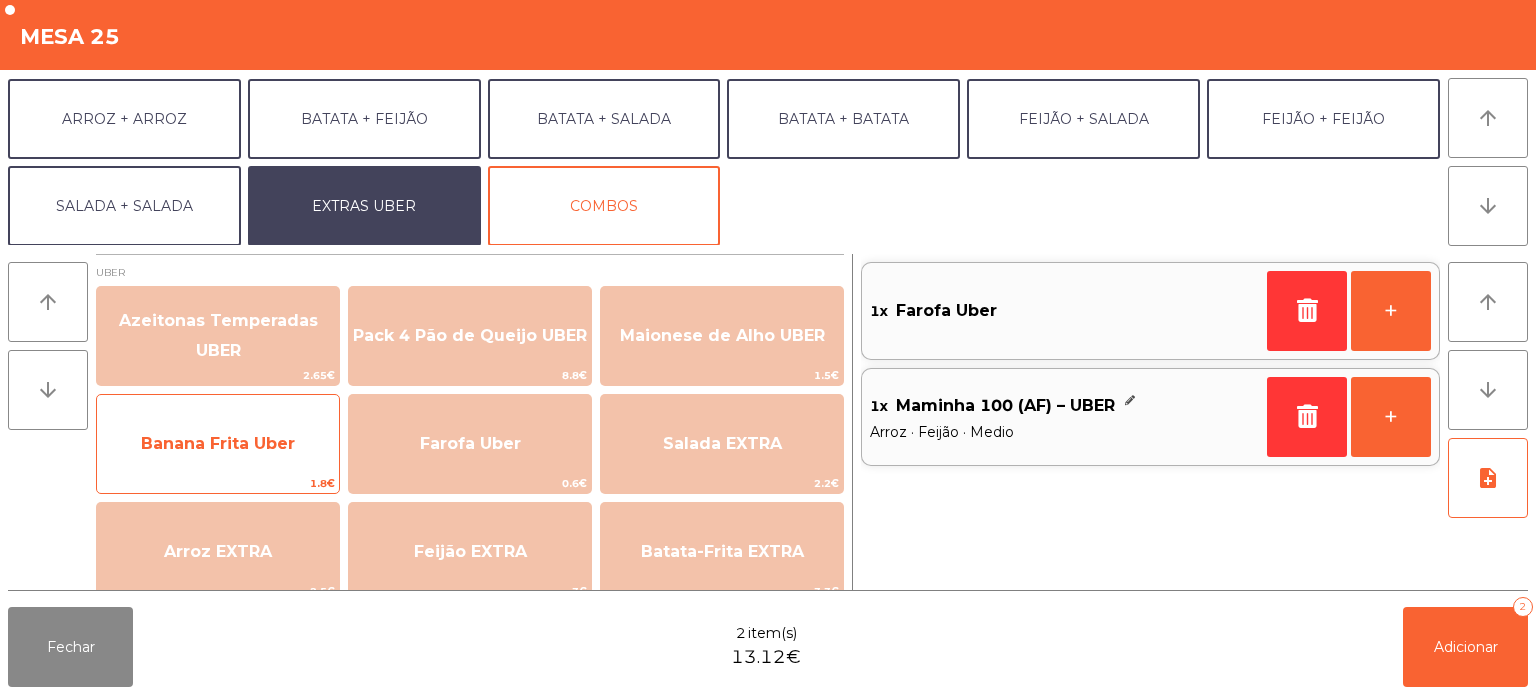 click on "Banana Frita Uber" 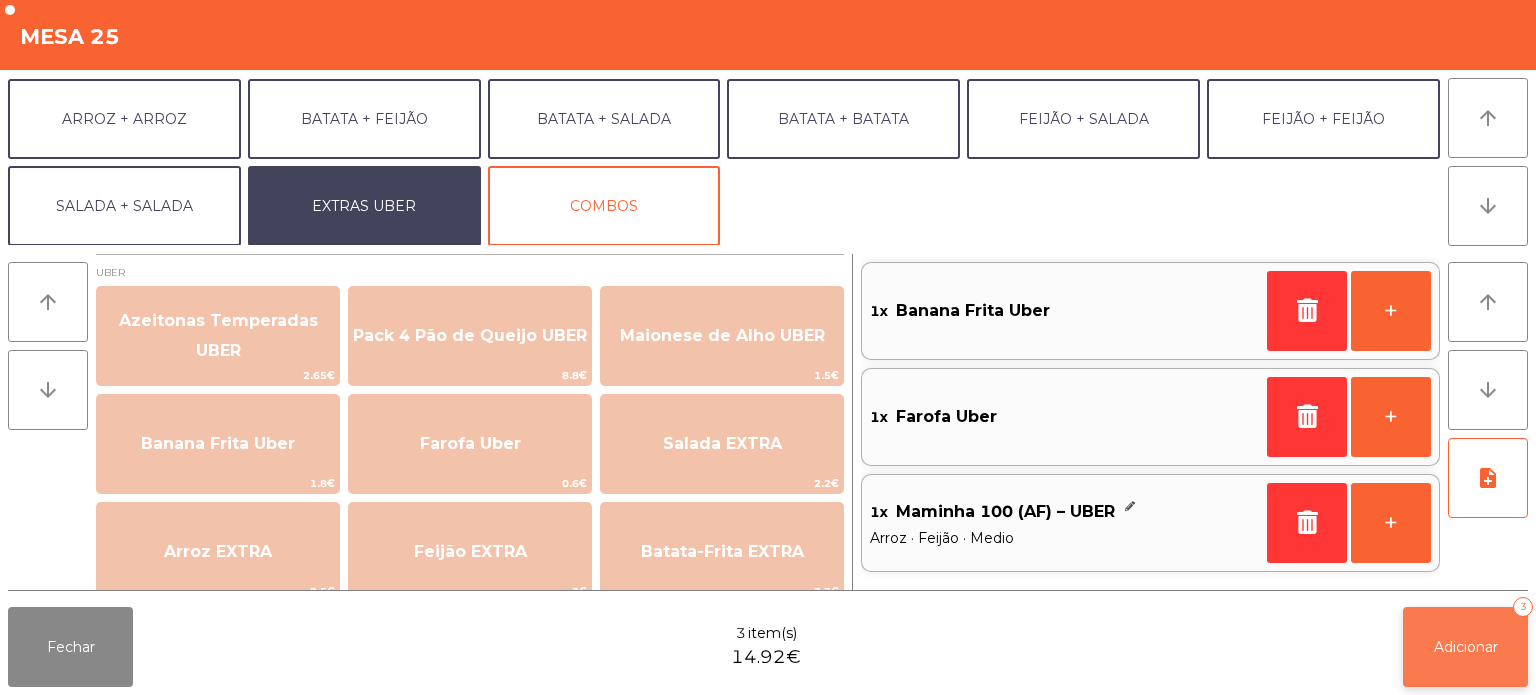 click on "Adicionar   3" 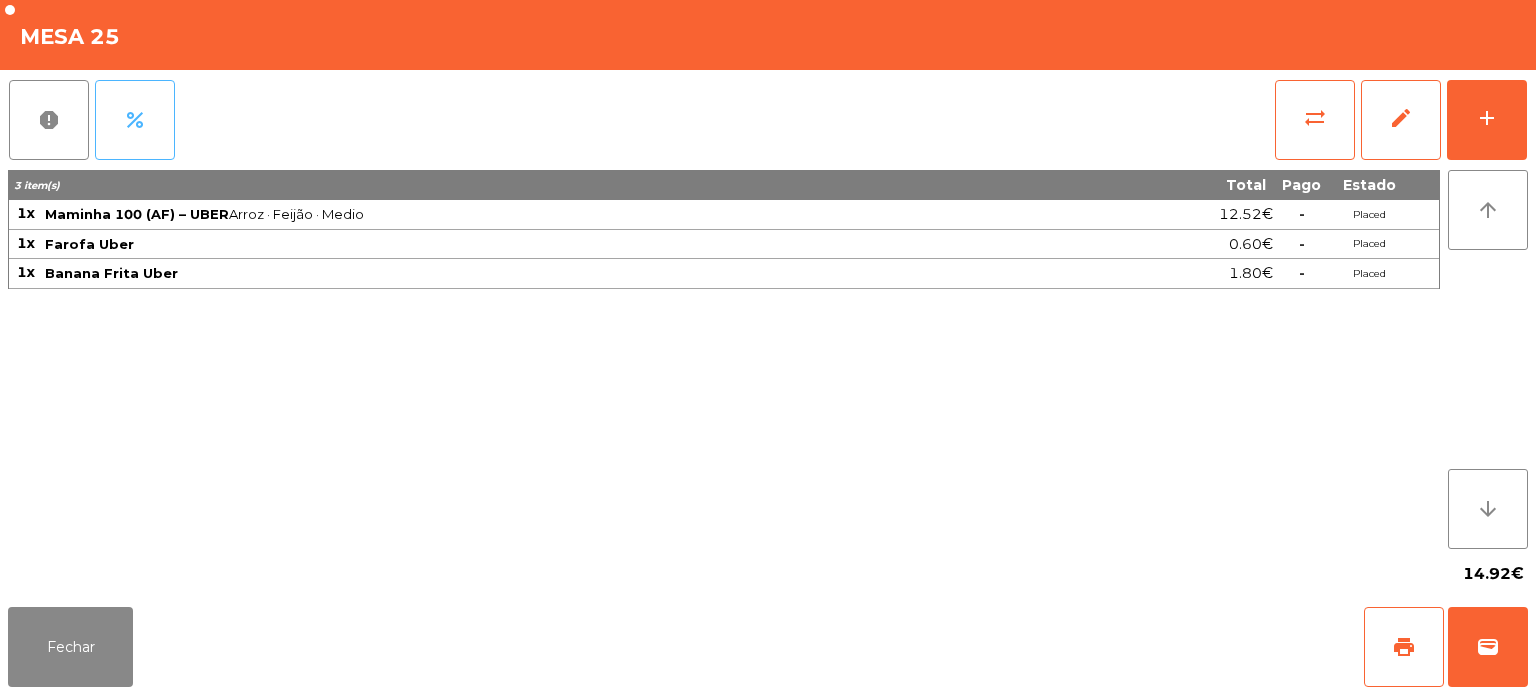 click on "percent" 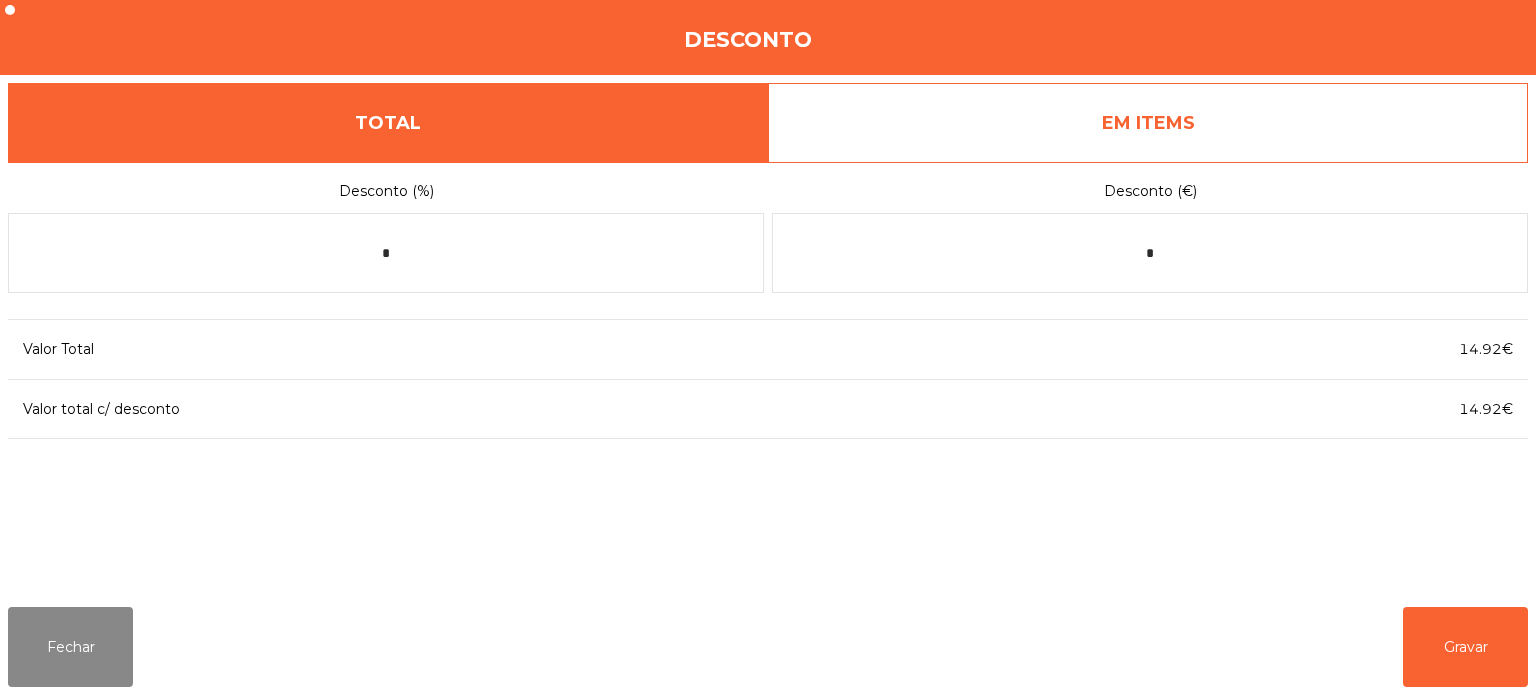 click on "EM ITEMS" at bounding box center [1148, 123] 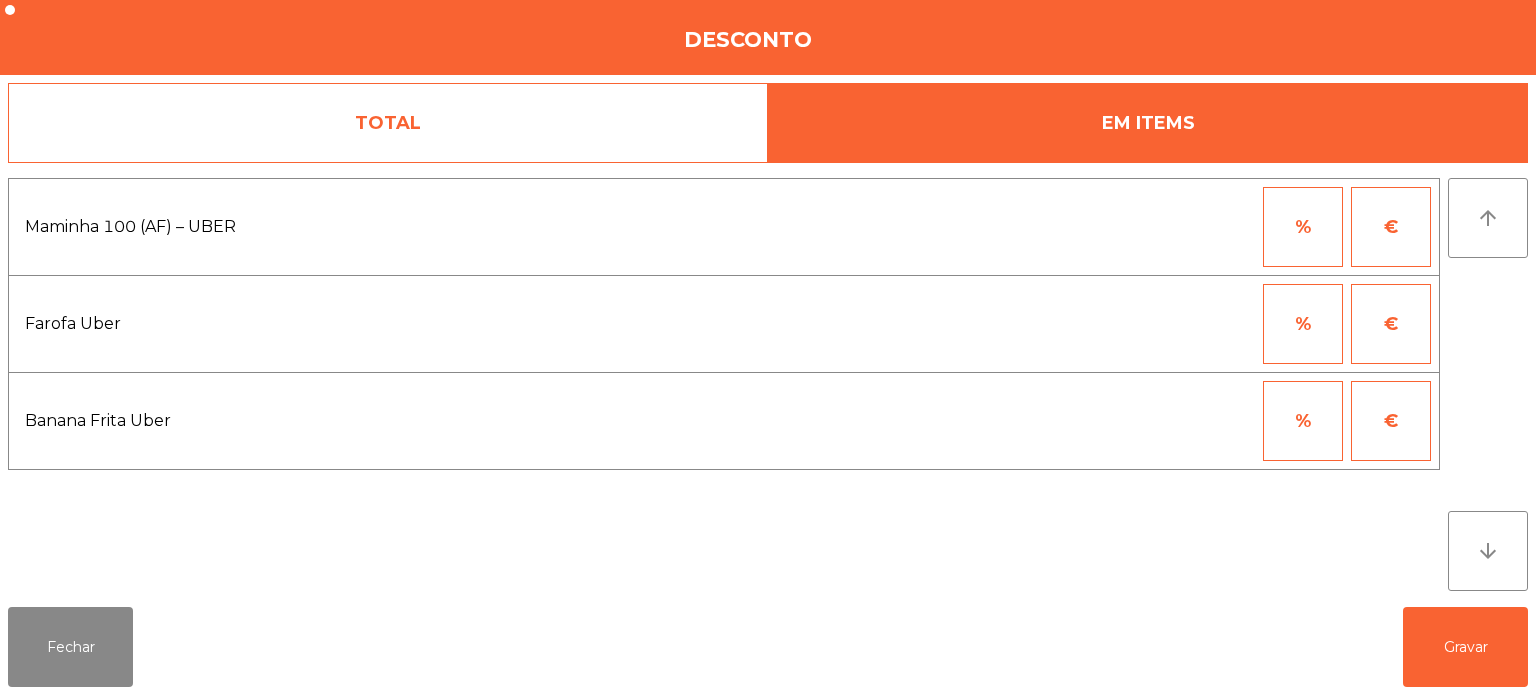 click on "€" at bounding box center (1391, 227) 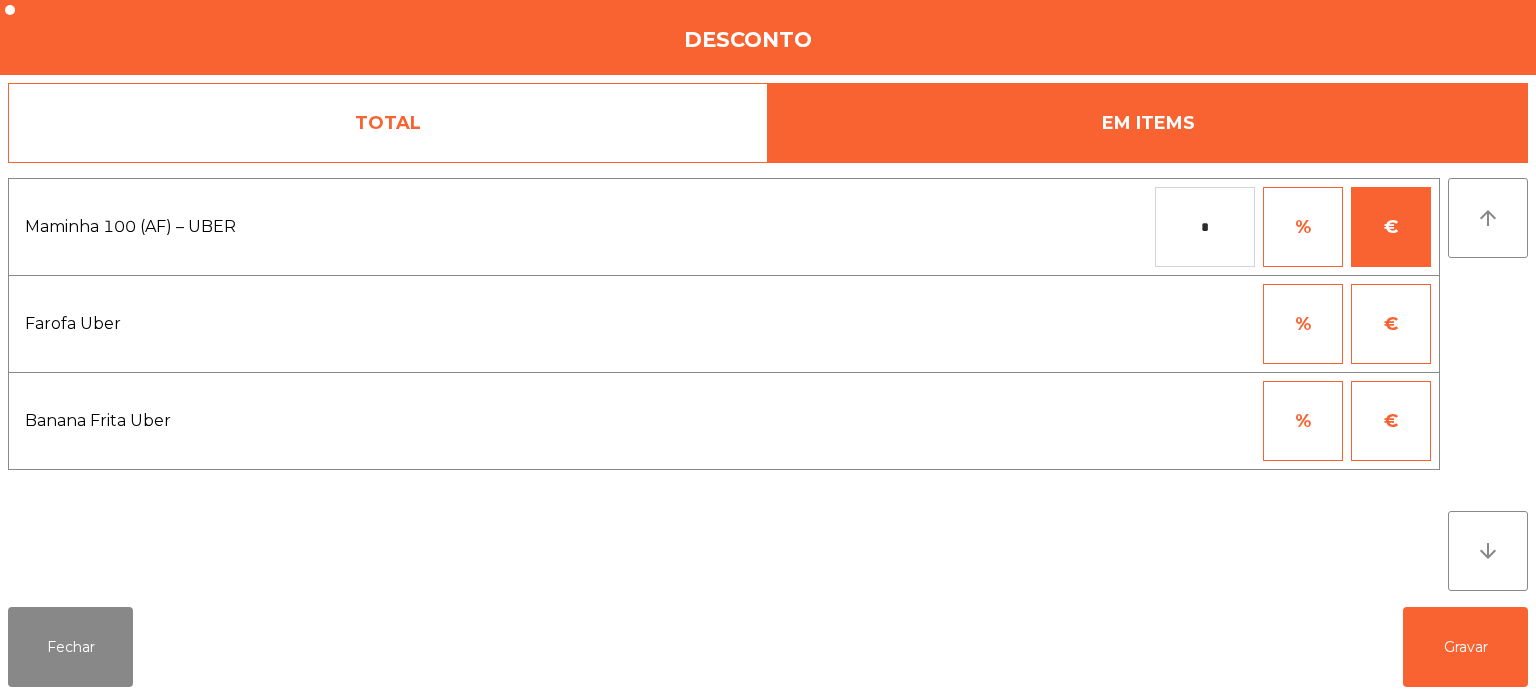 click on "*" at bounding box center (1205, 227) 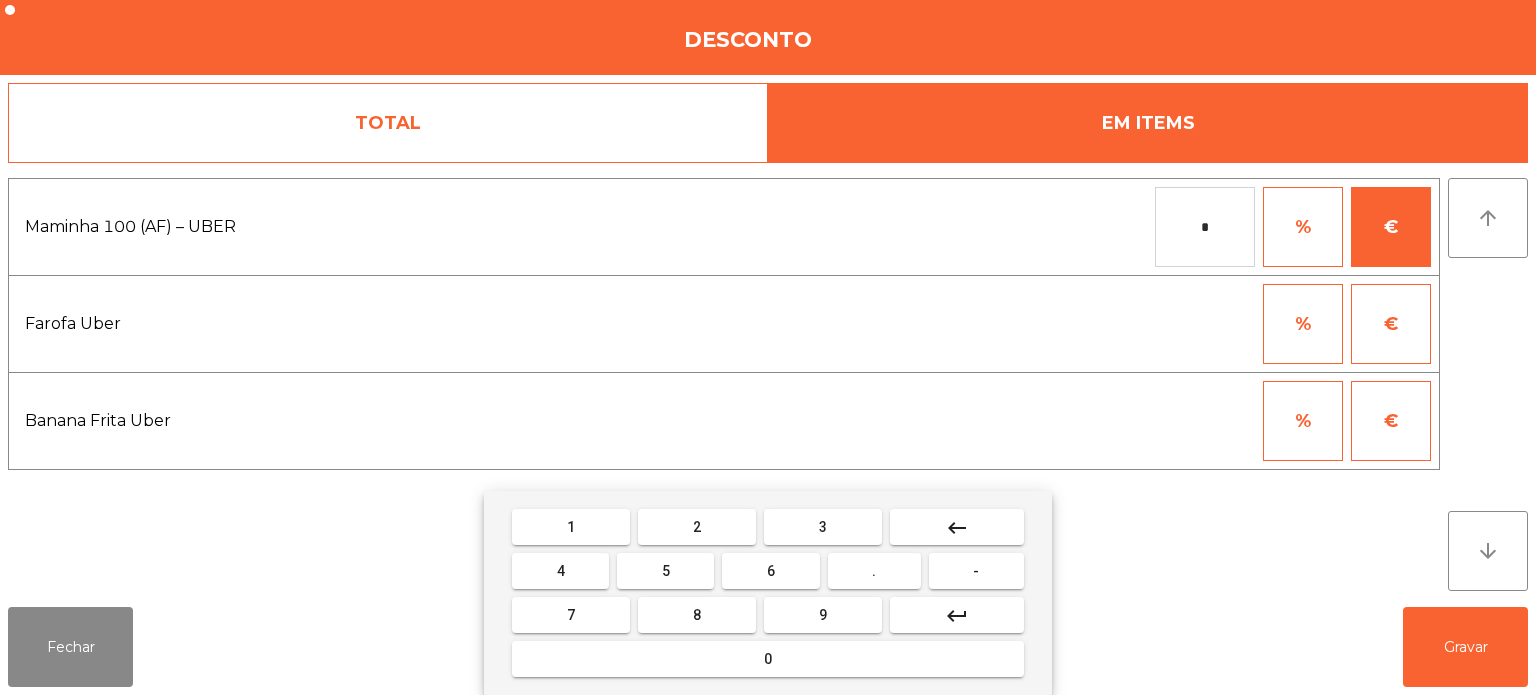 click on "5" at bounding box center [666, 571] 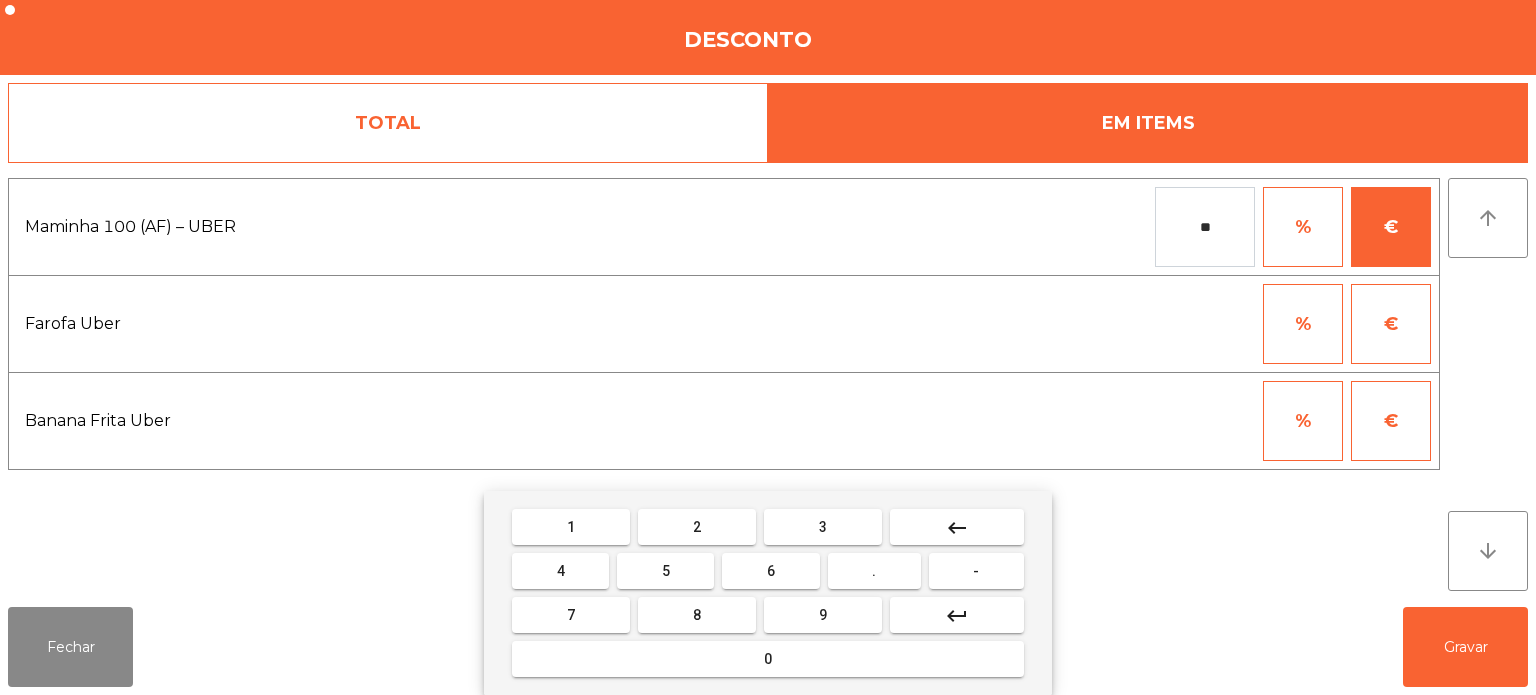 click on "keyboard_backspace" at bounding box center [957, 527] 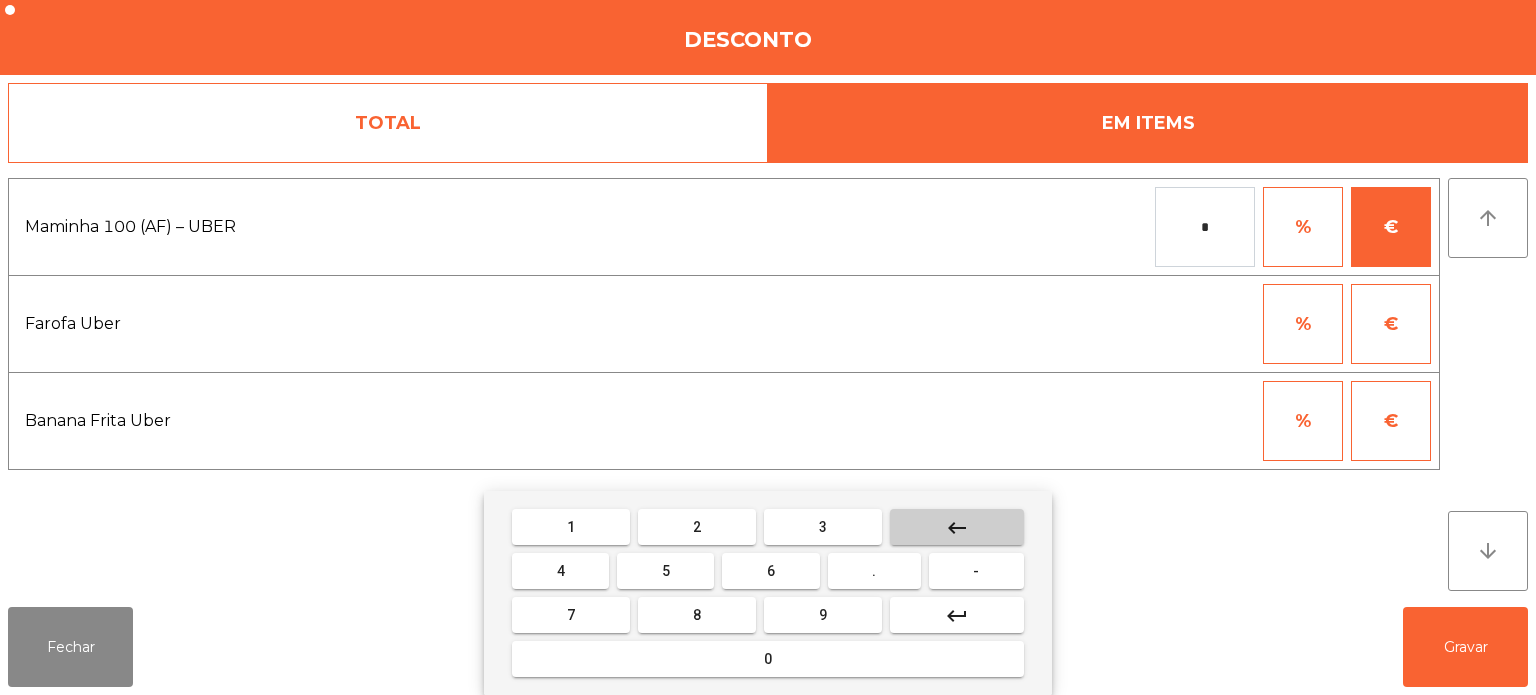 click on "keyboard_backspace" at bounding box center [957, 527] 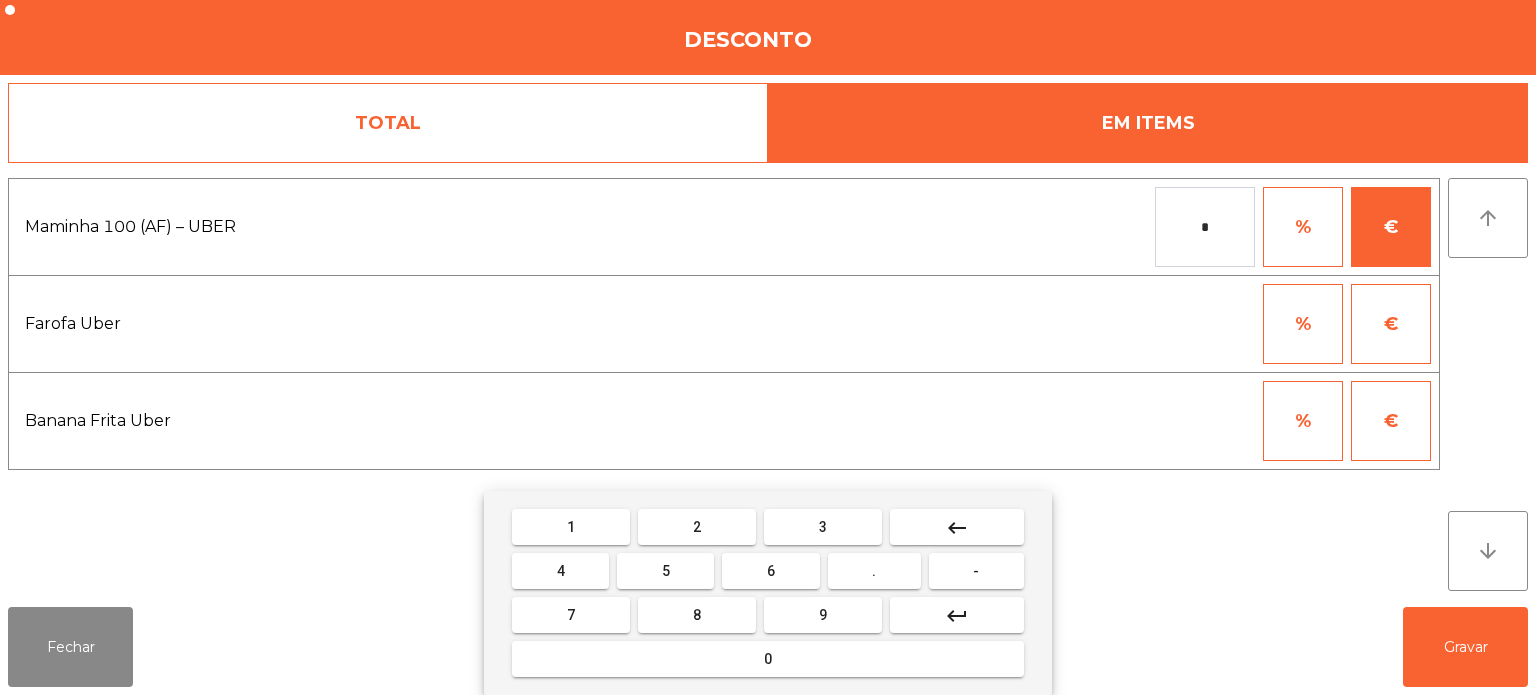 click on "*" at bounding box center [1205, 227] 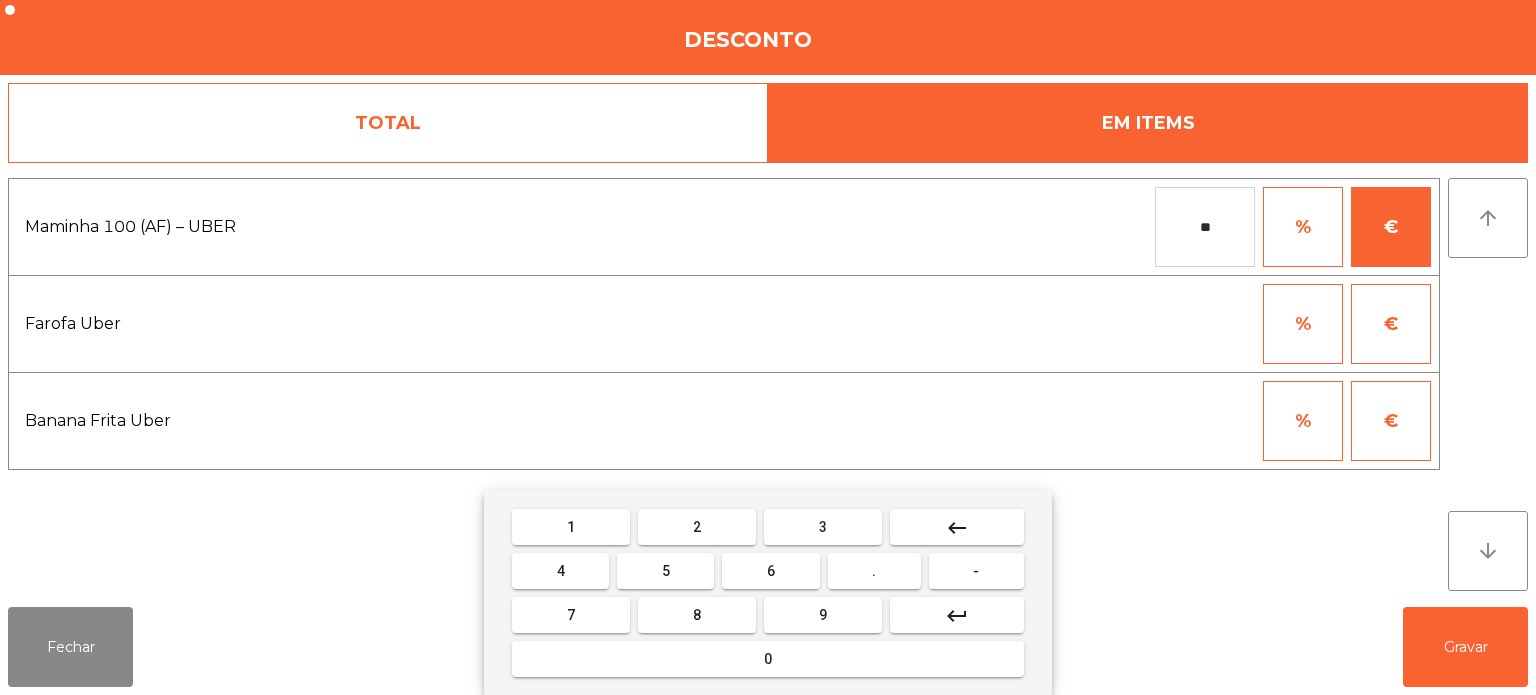 click on "5" at bounding box center (665, 571) 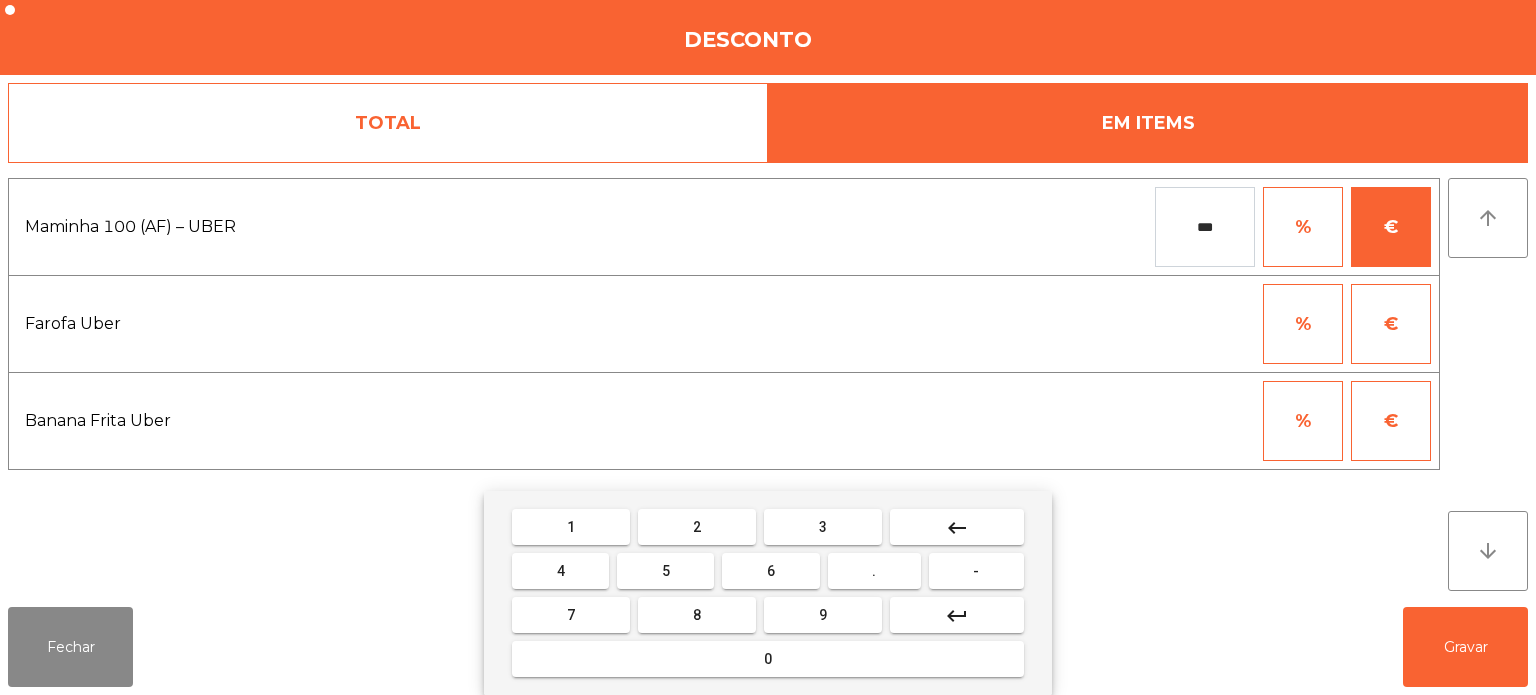 click on "." at bounding box center [874, 571] 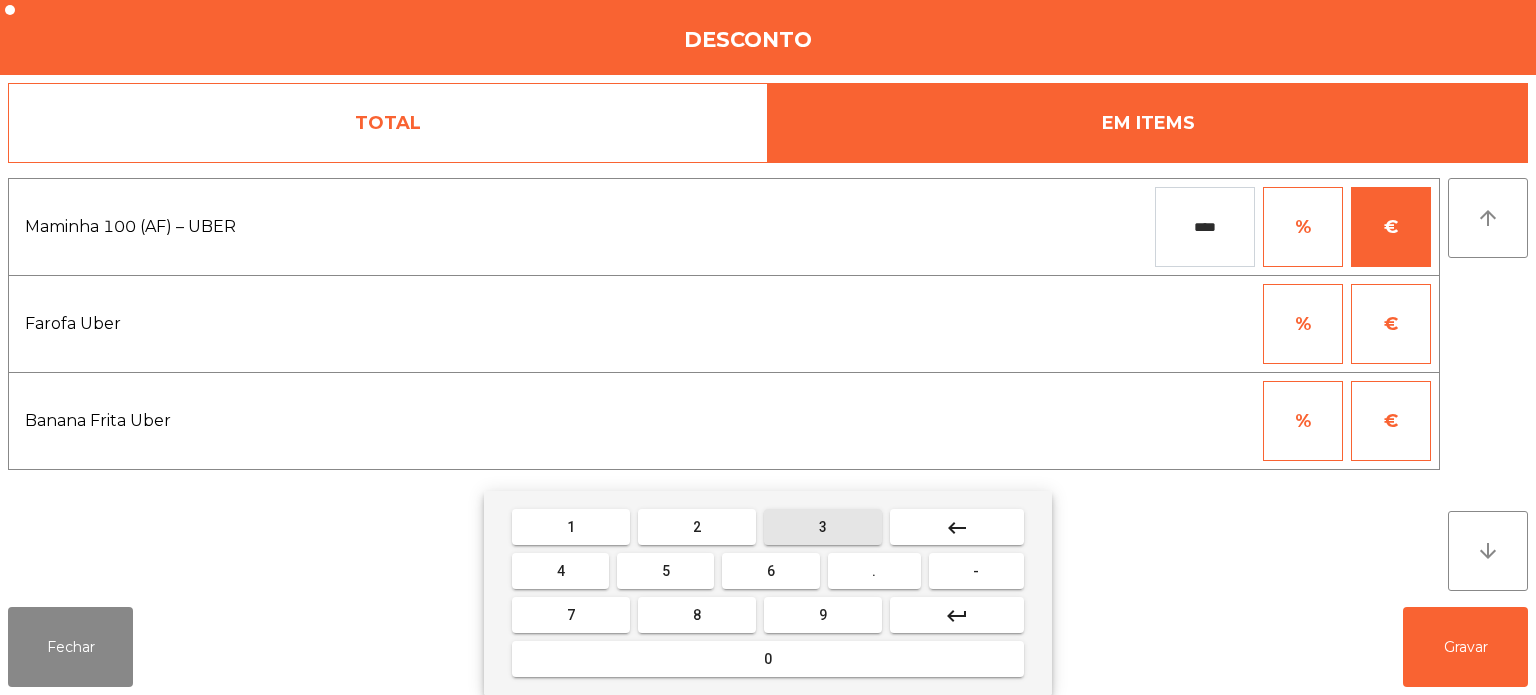 click on "3" at bounding box center (823, 527) 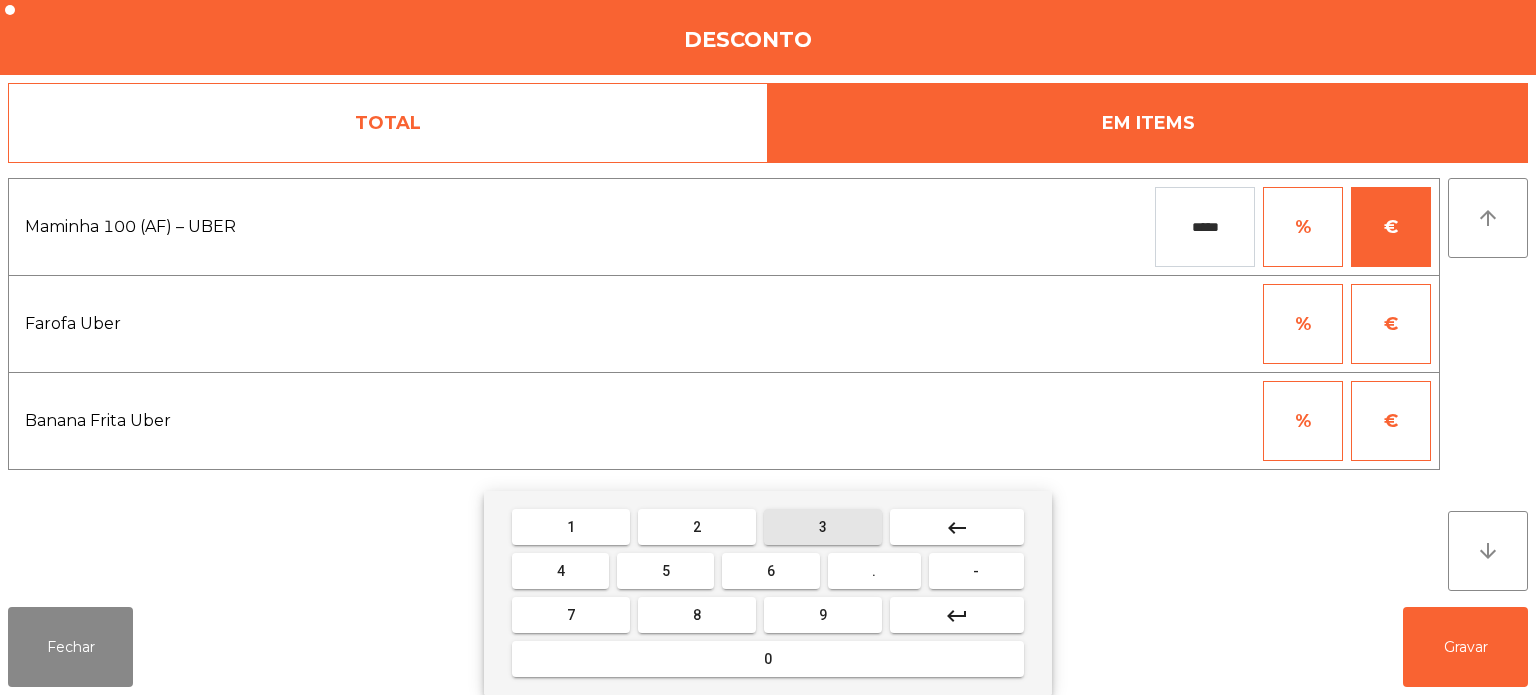 click on "6" at bounding box center (770, 571) 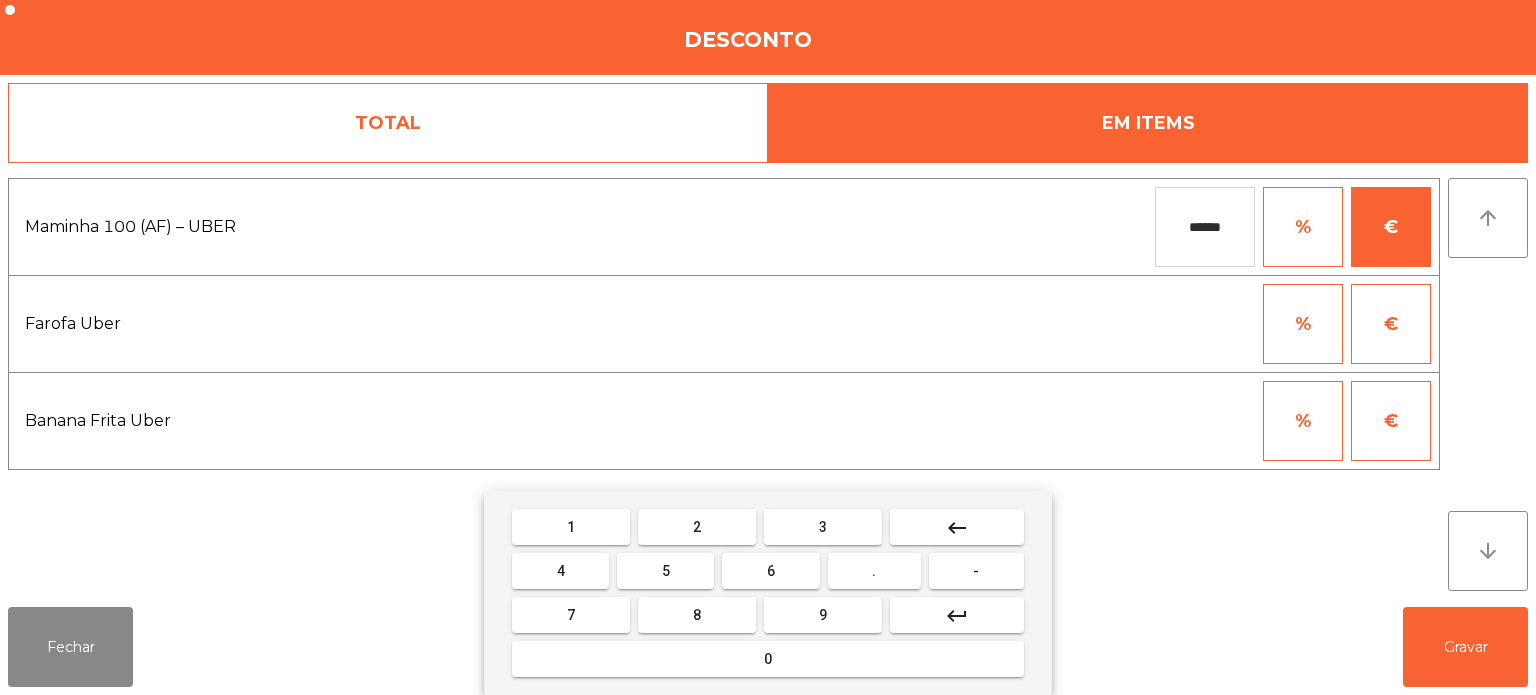 click on "******" at bounding box center [1205, 227] 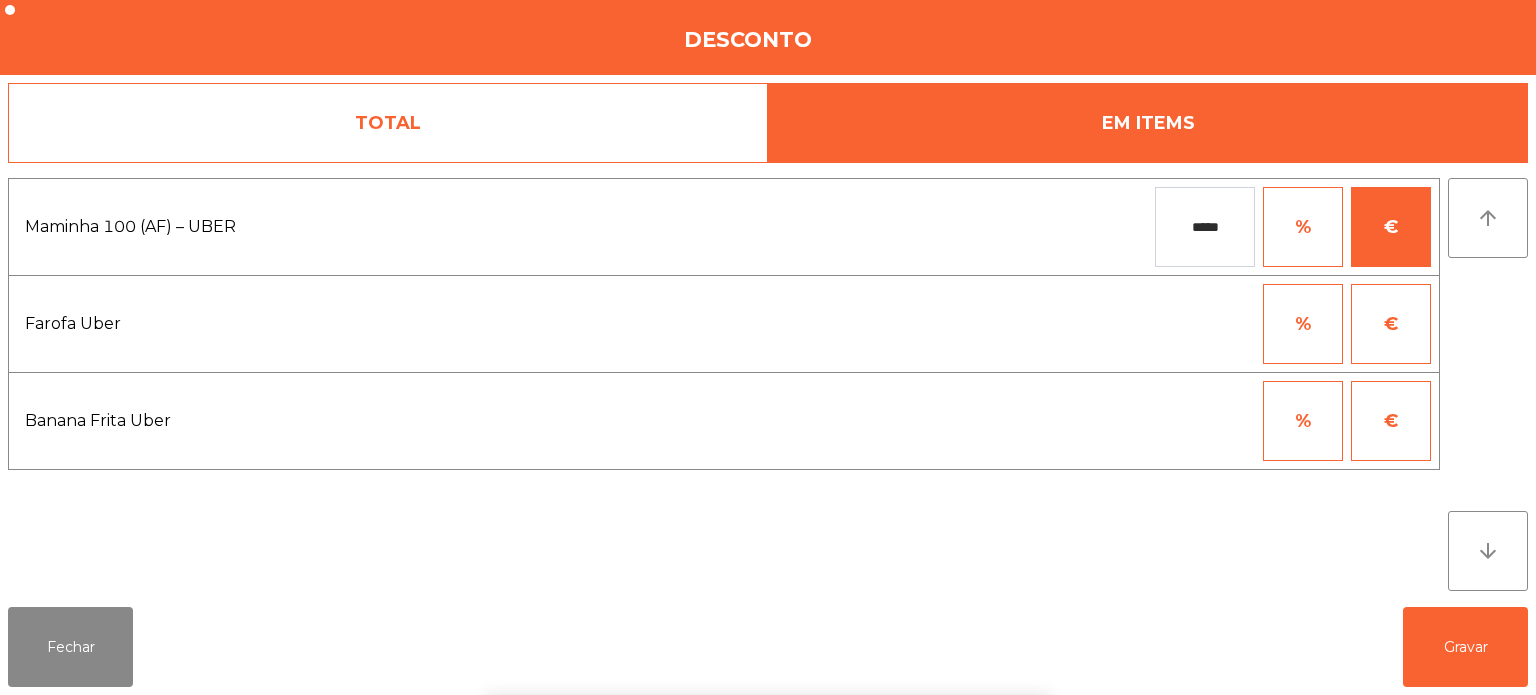 click on "1 2 3 keyboard_backspace 4 5 6 . - 7 8 9 keyboard_return 0" at bounding box center [768, 593] 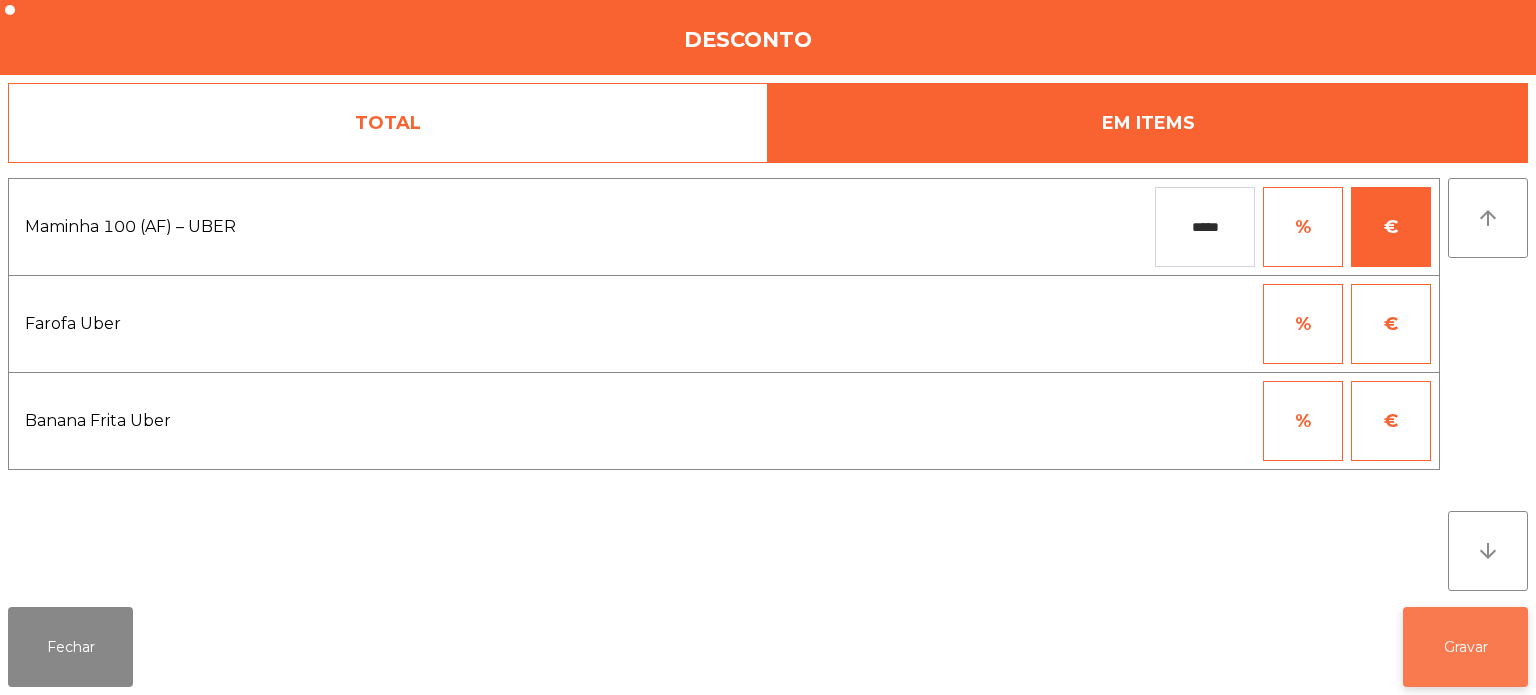 click on "Gravar" 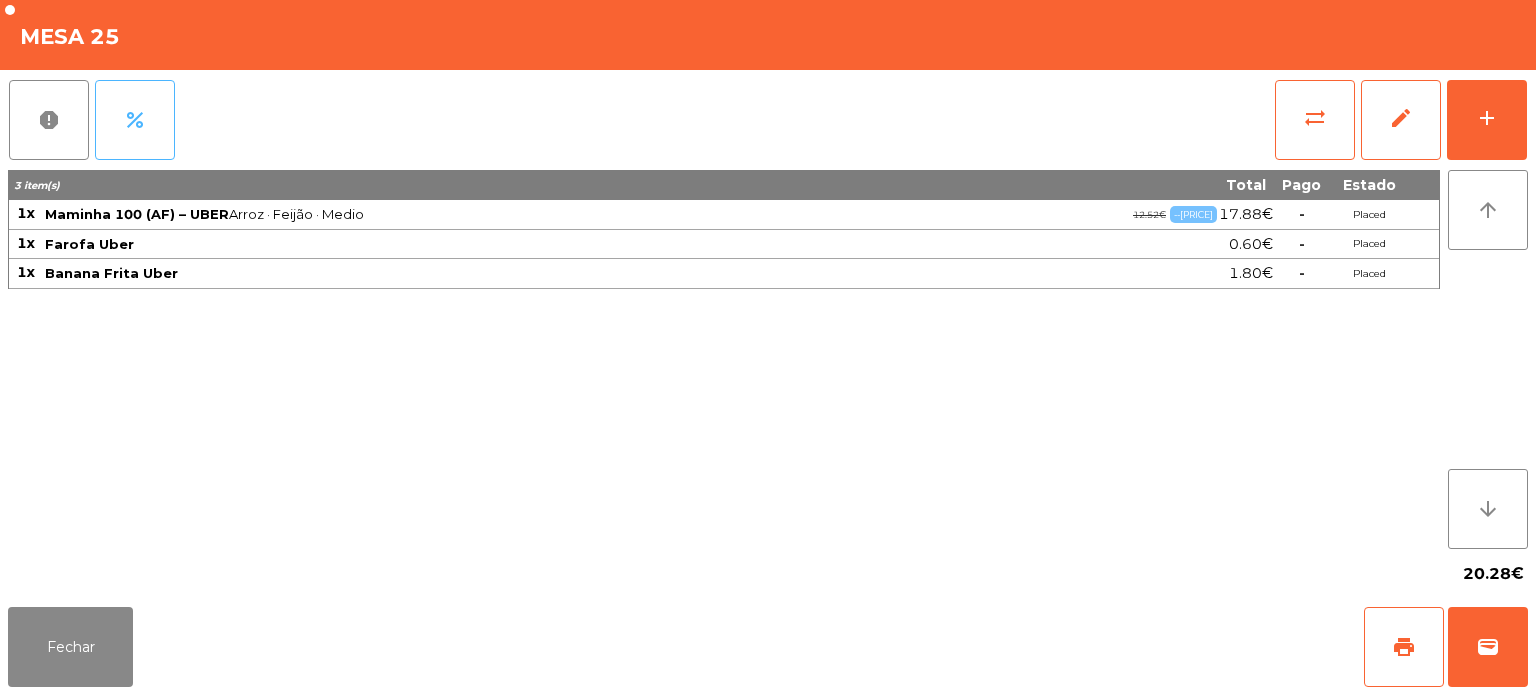 click on "percent" 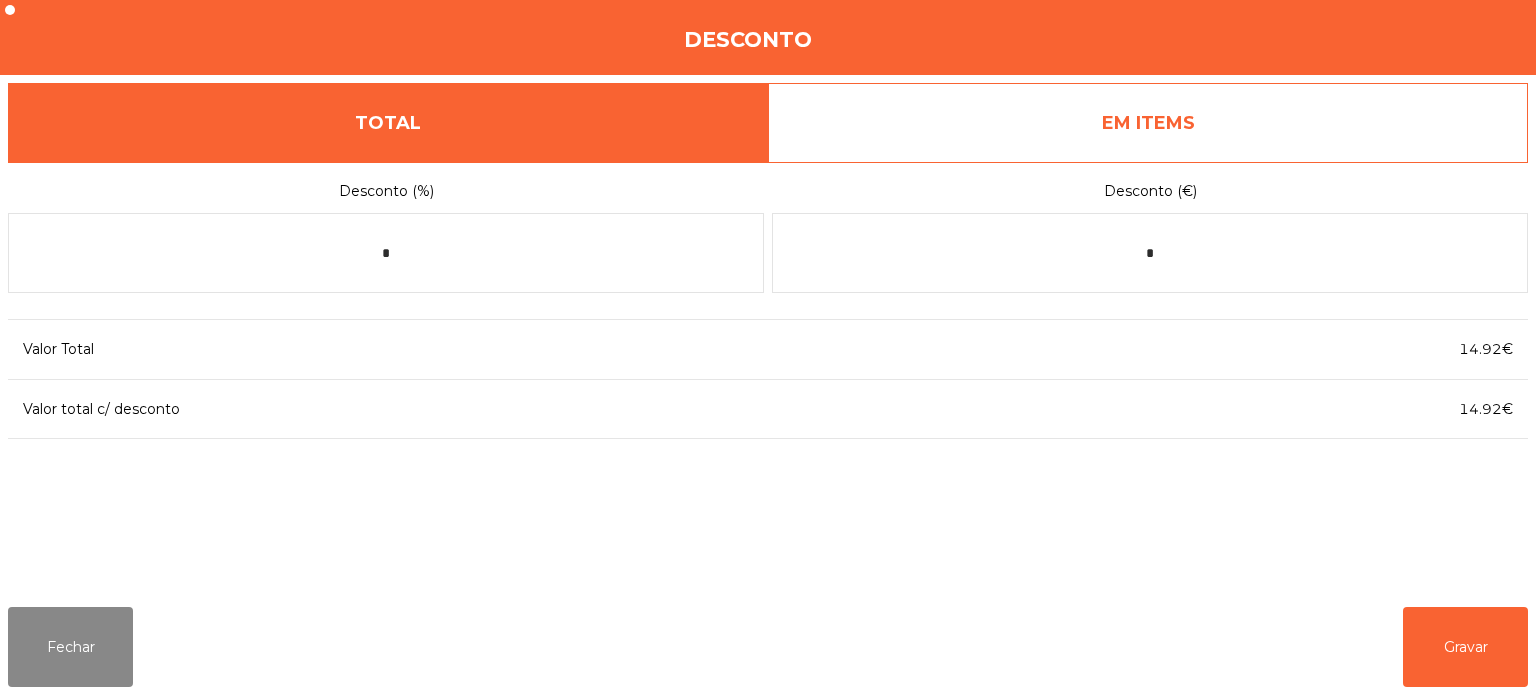 click on "EM ITEMS" at bounding box center (1148, 123) 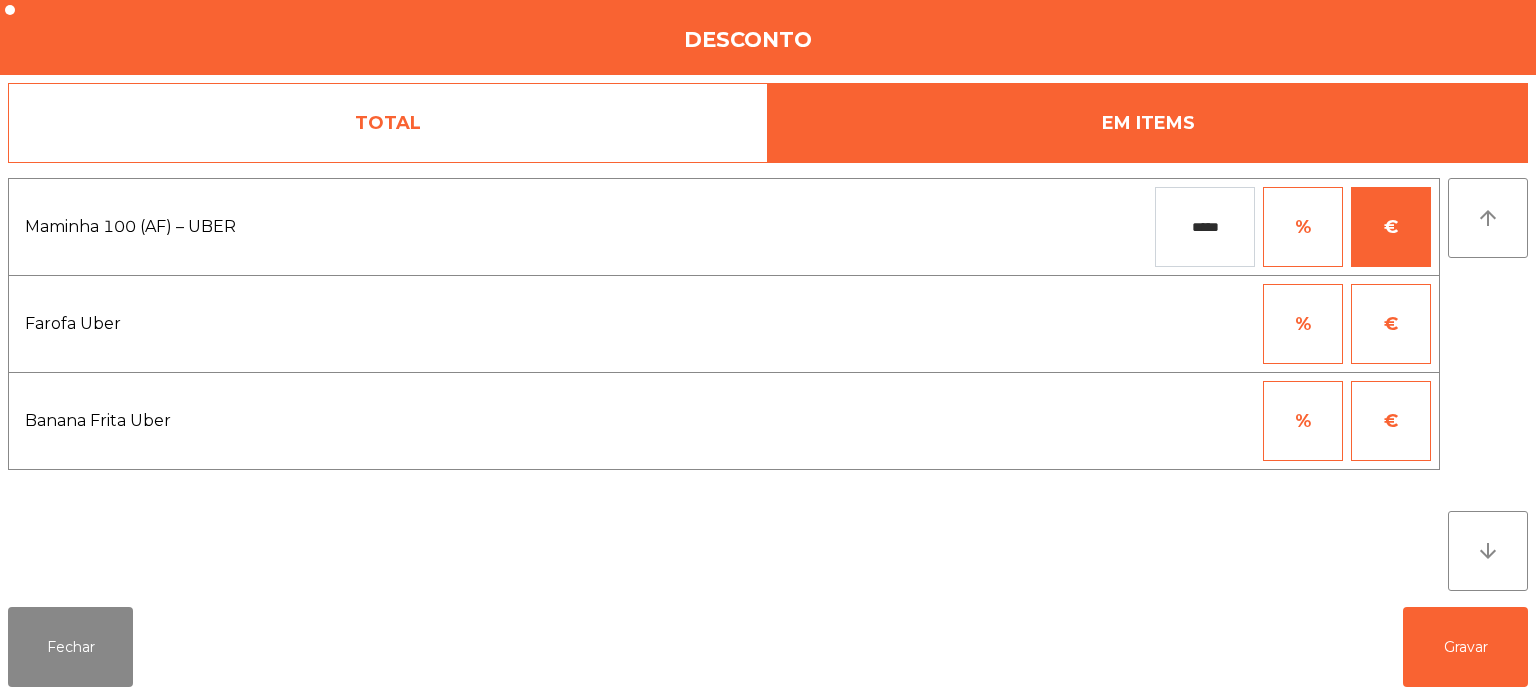 click on "€" at bounding box center [1391, 324] 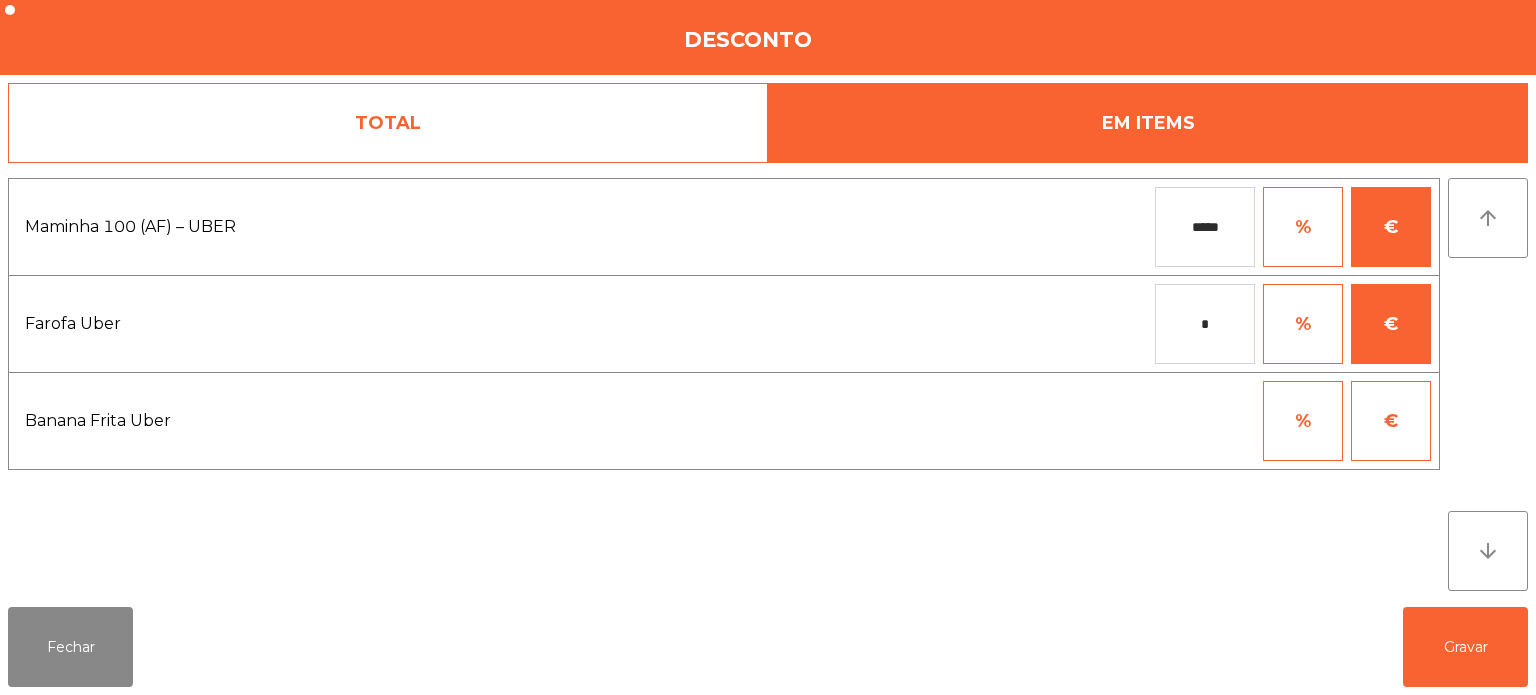 click on "*" at bounding box center [1205, 324] 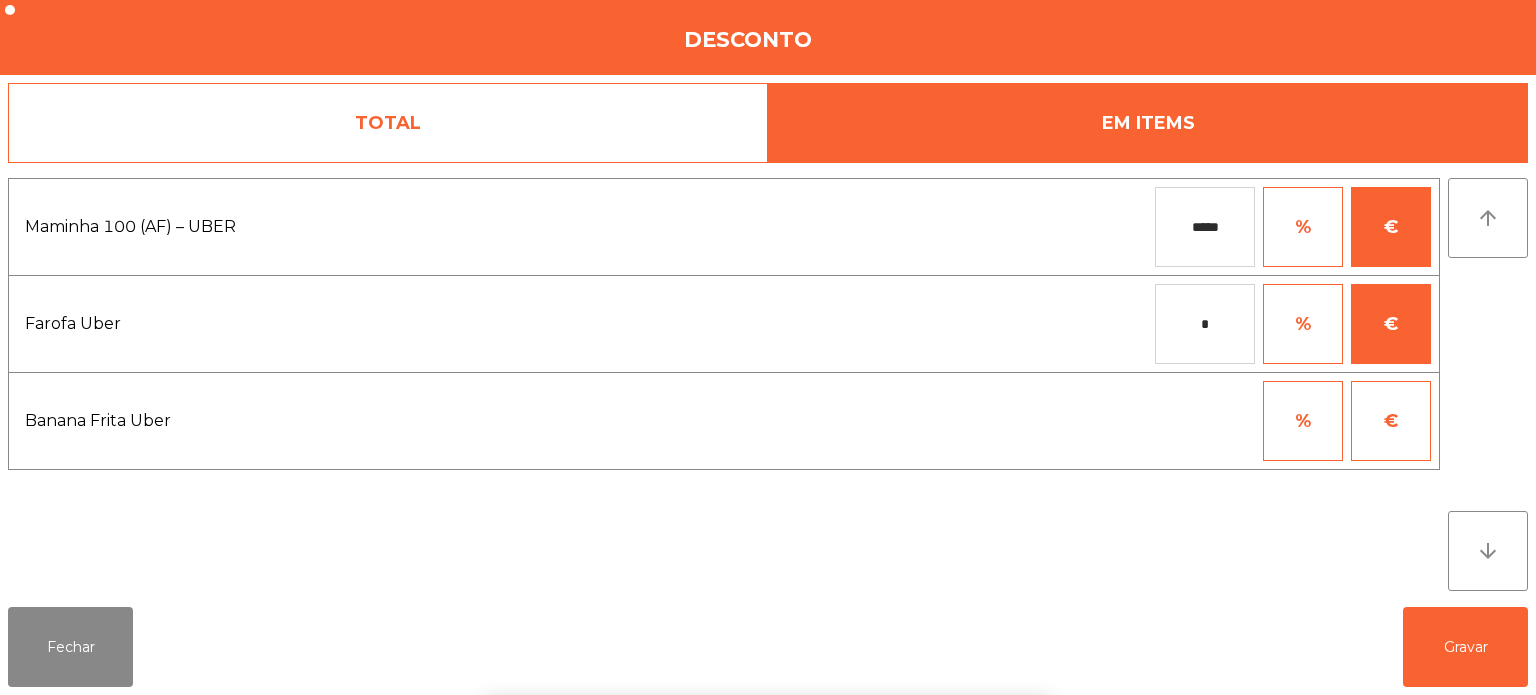 click on "1 2 3 keyboard_backspace 4 5 6 . - 7 8 9 keyboard_return 0" at bounding box center (768, 593) 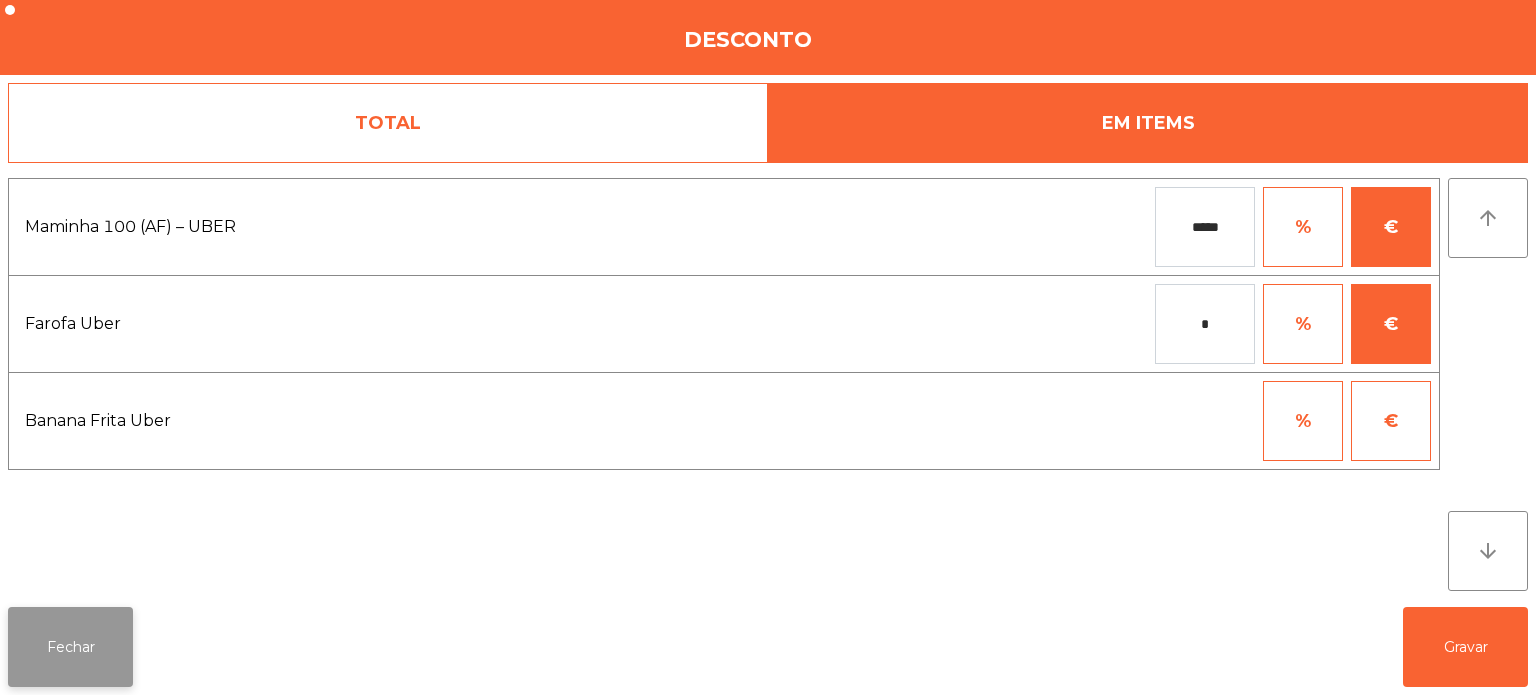 click on "Fechar" 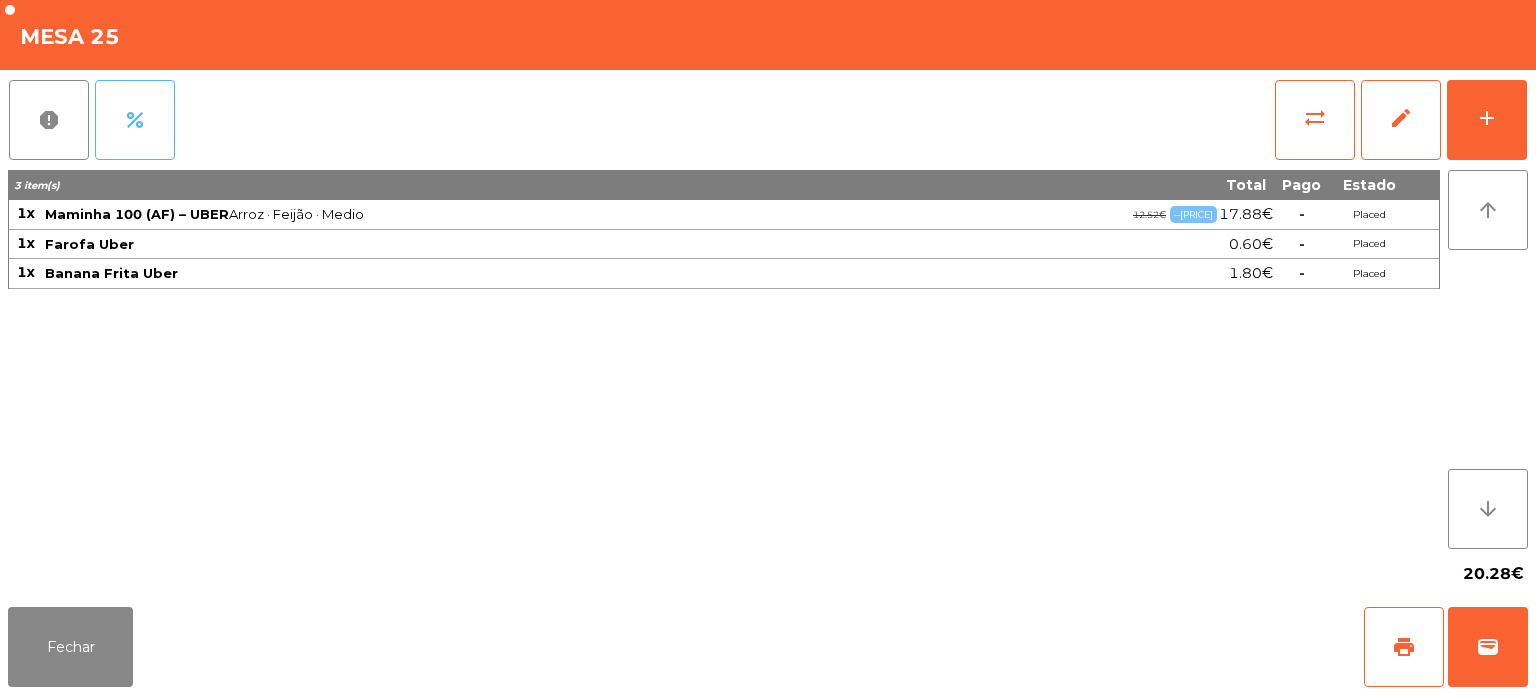 click on "percent" 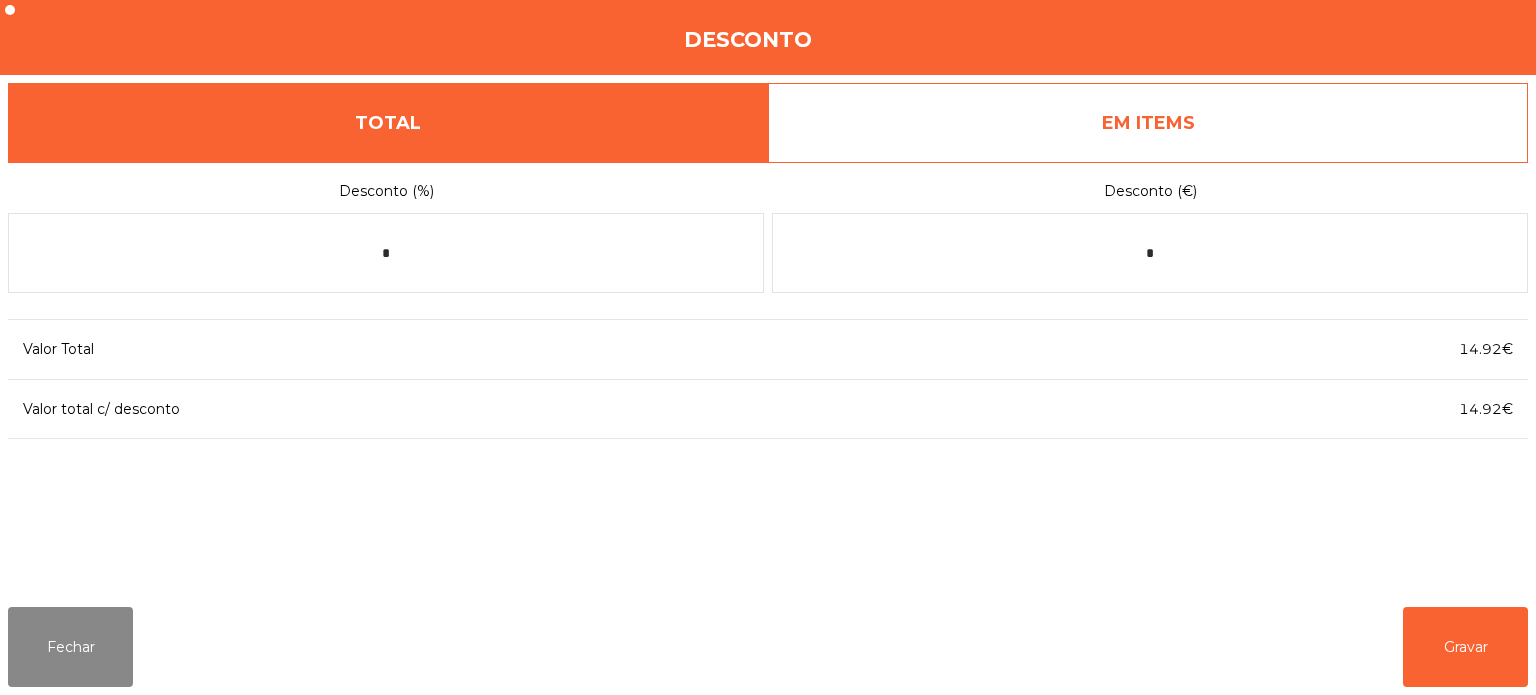 click on "EM ITEMS" at bounding box center [1148, 123] 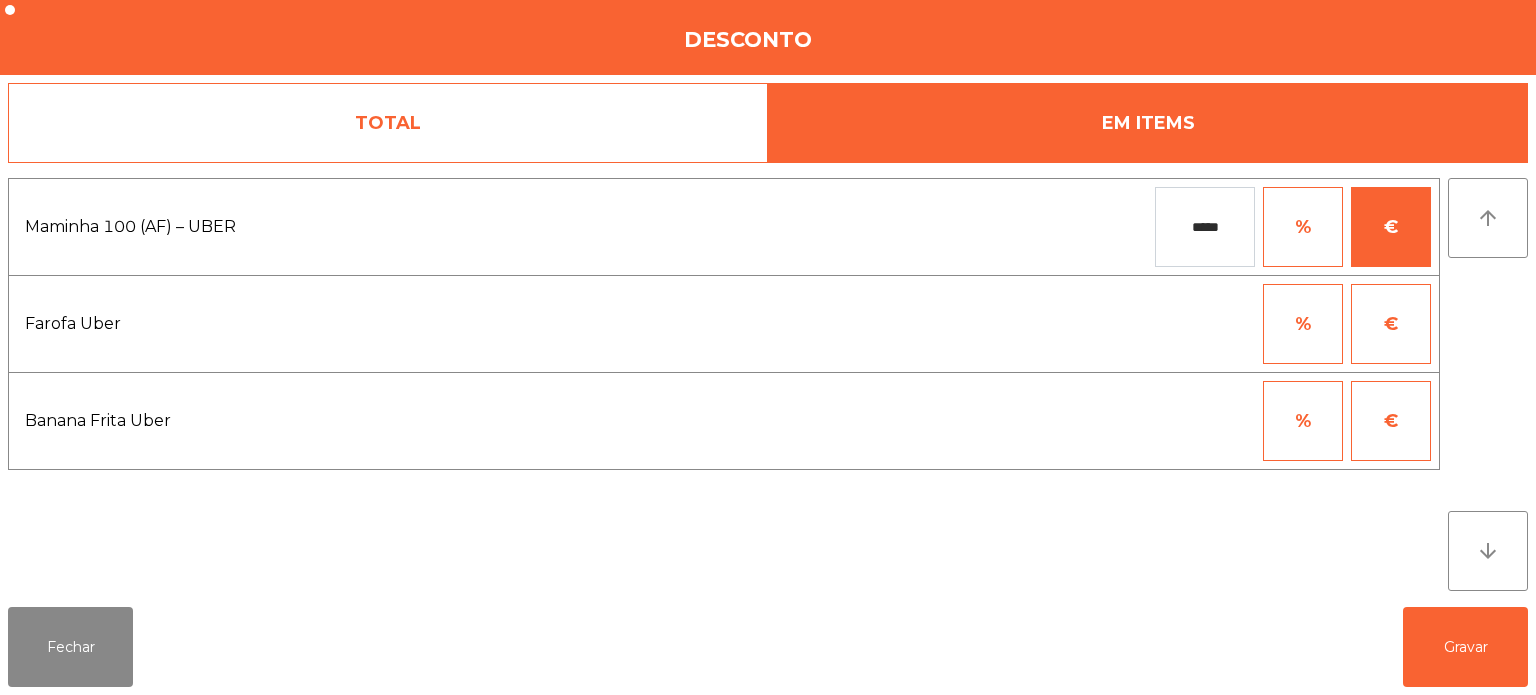 click on "€" at bounding box center [1391, 421] 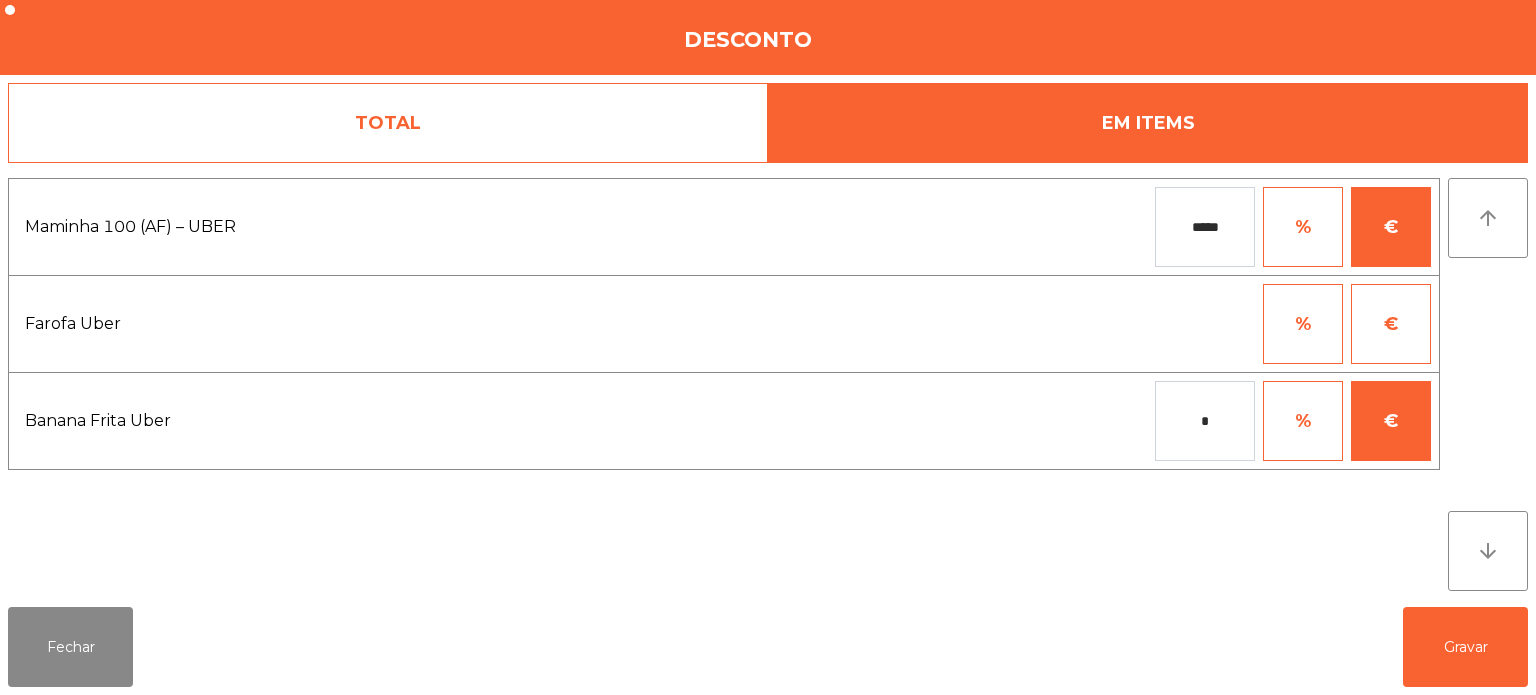 click on "*" at bounding box center (1205, 421) 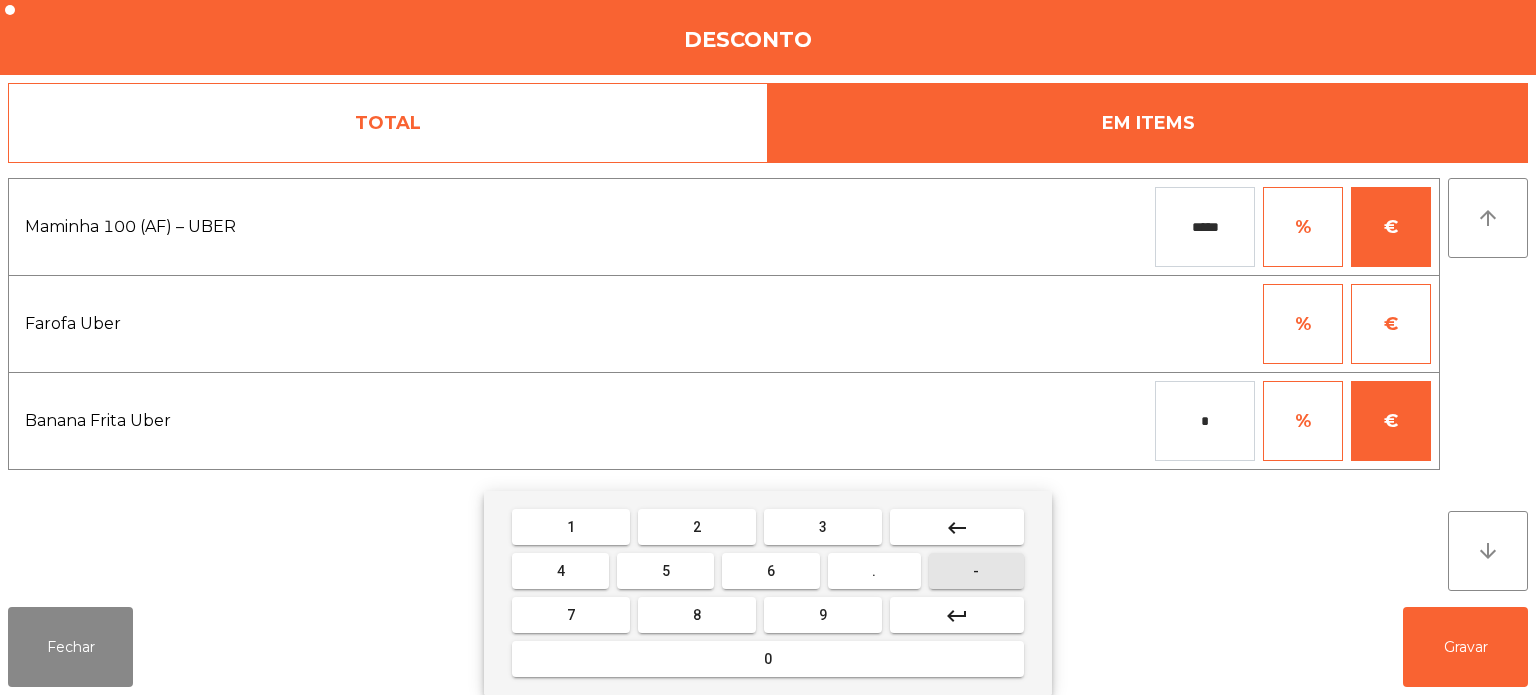 click on "-" at bounding box center (976, 571) 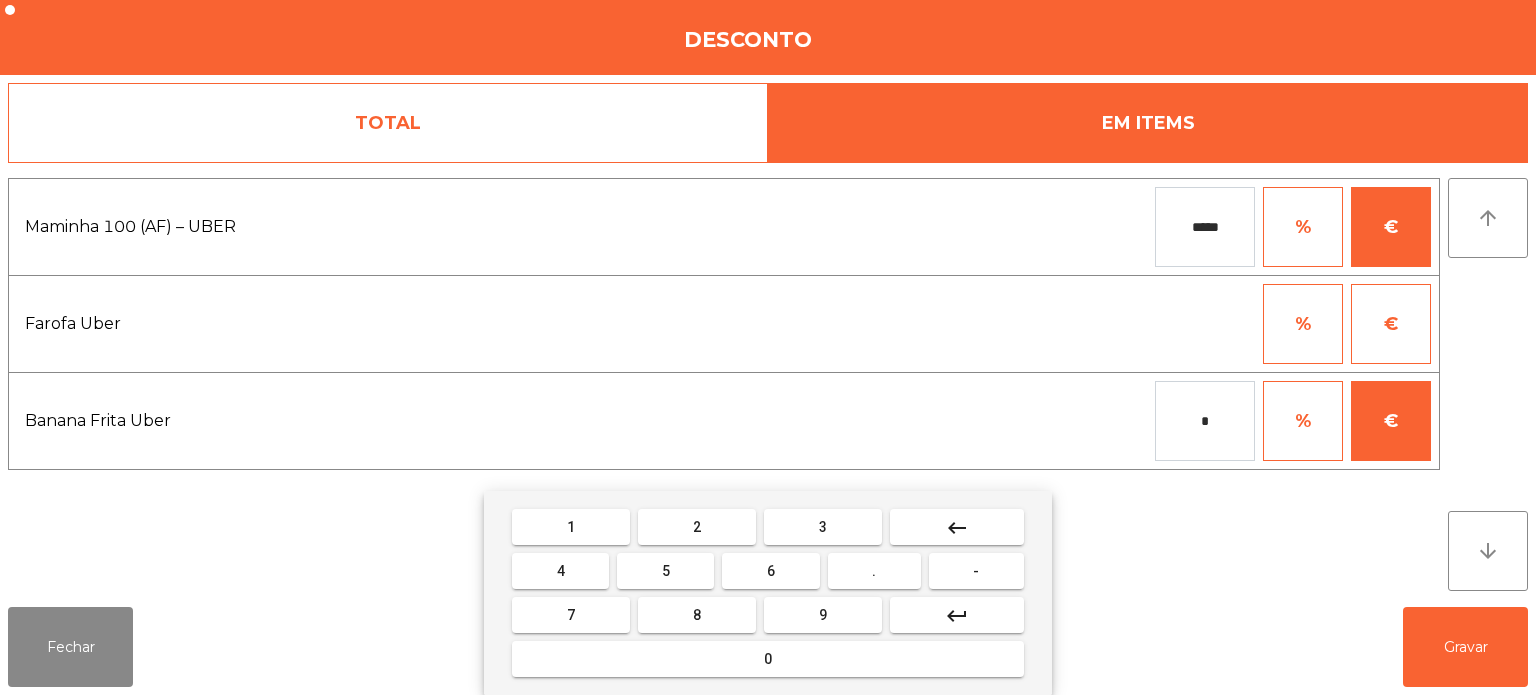 click on "keyboard_backspace" at bounding box center (957, 528) 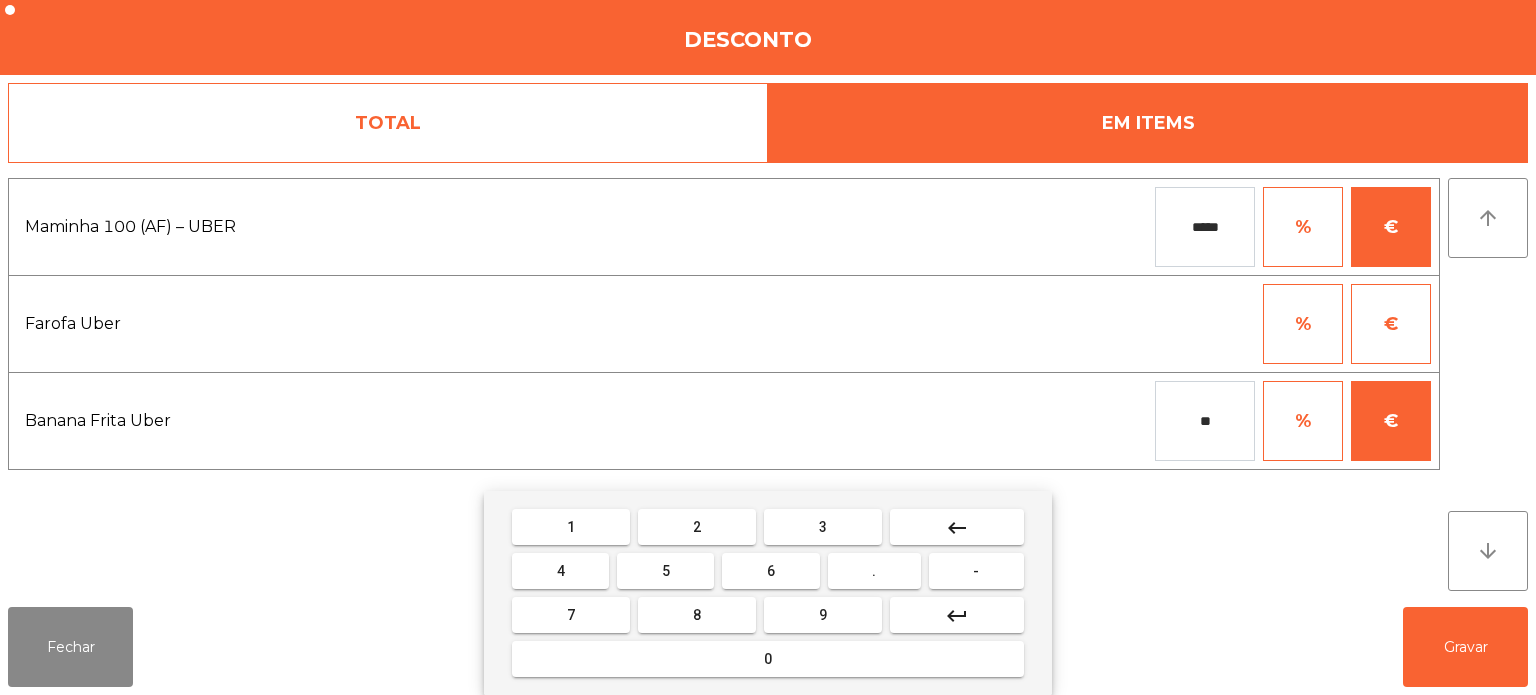 click on "." at bounding box center (874, 571) 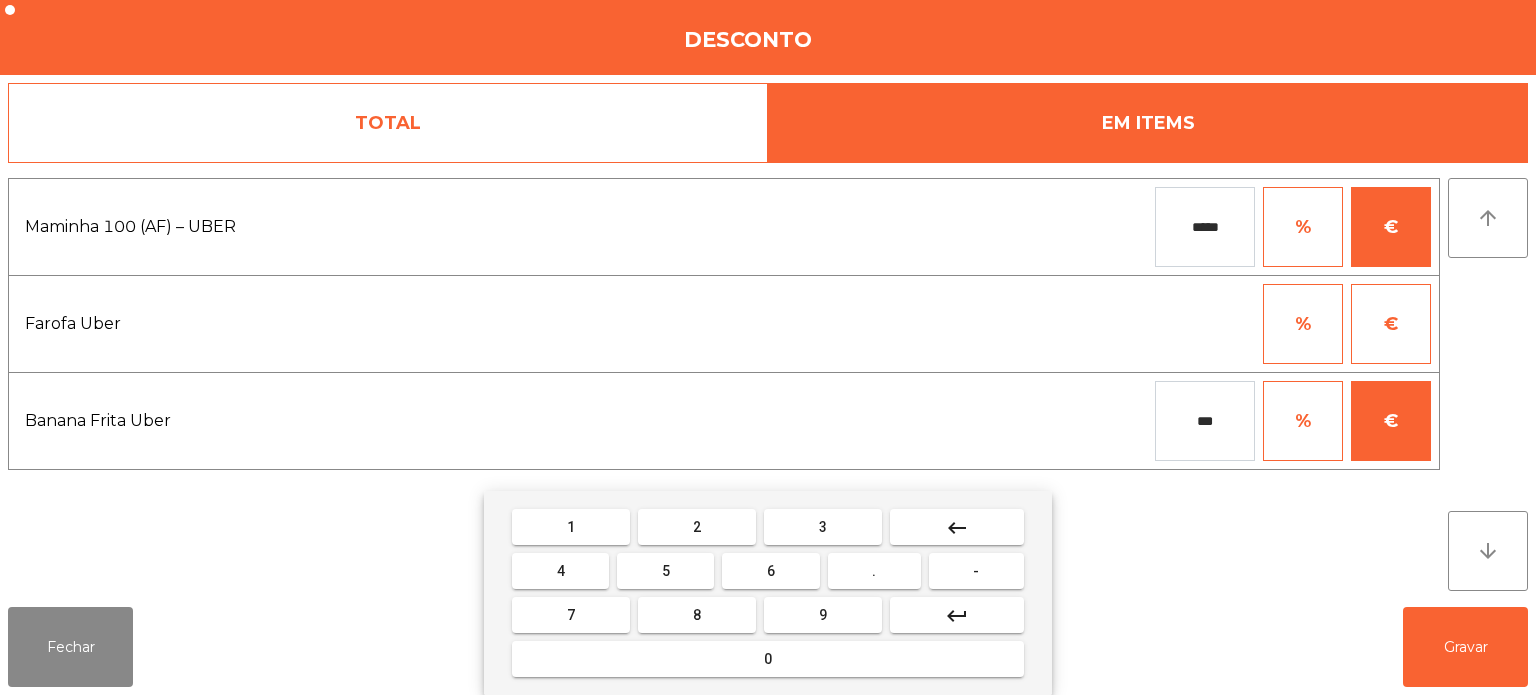 click on "3" at bounding box center [823, 527] 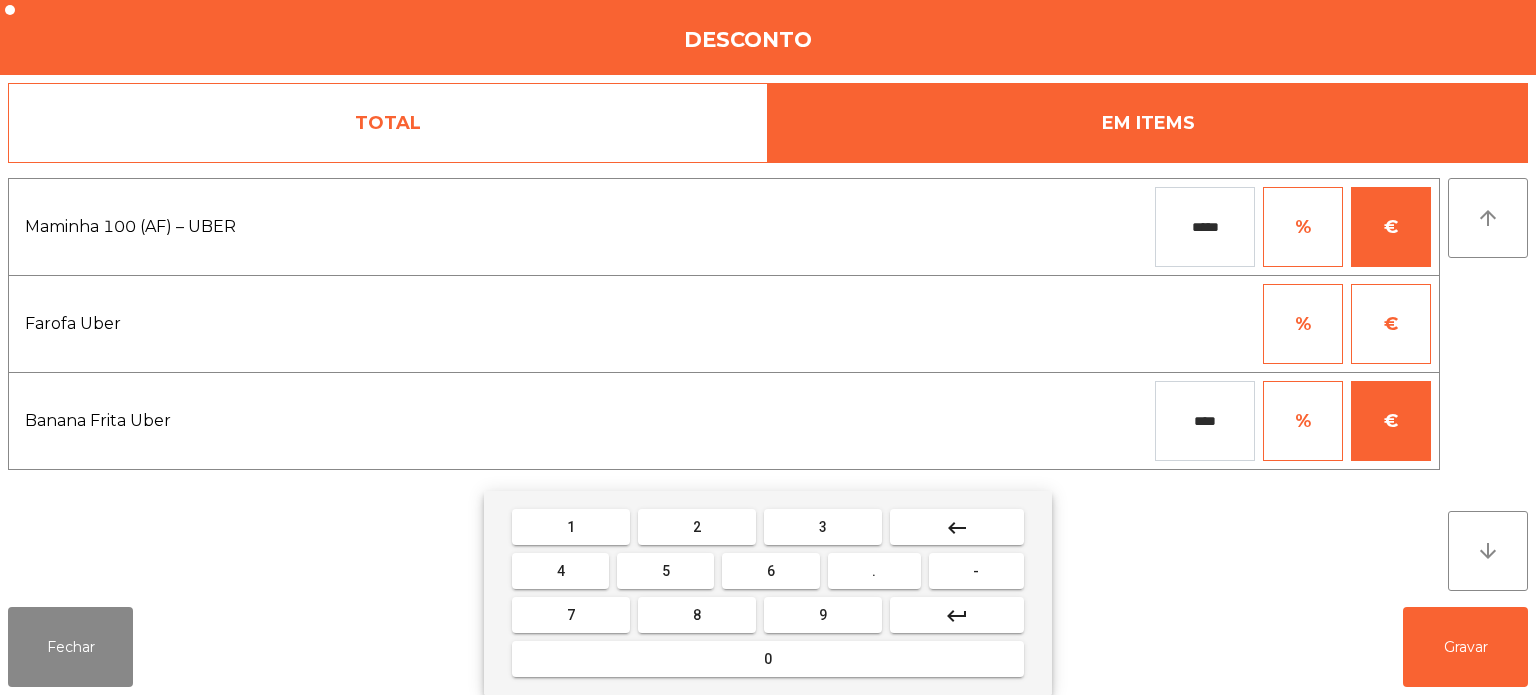 click on "keyboard_backspace" at bounding box center (957, 527) 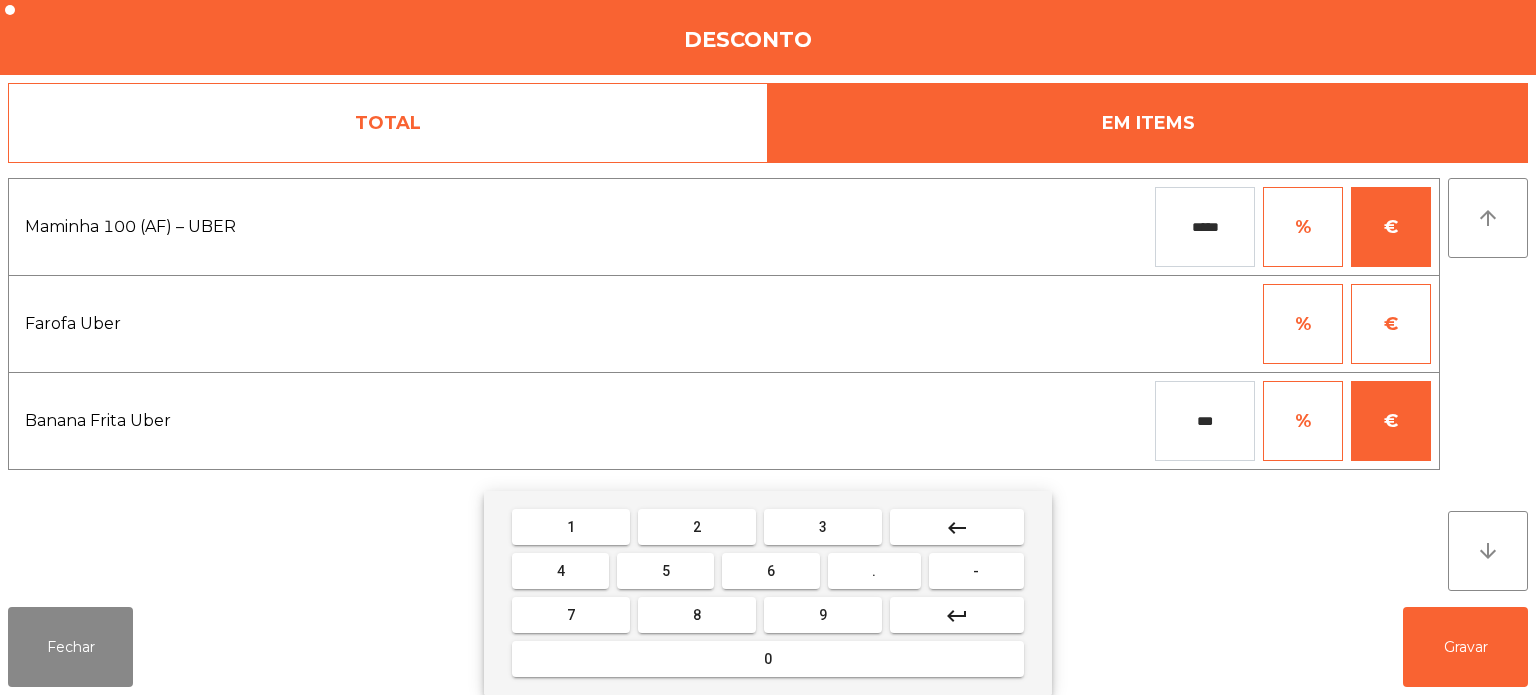 click on "keyboard_backspace" at bounding box center [957, 527] 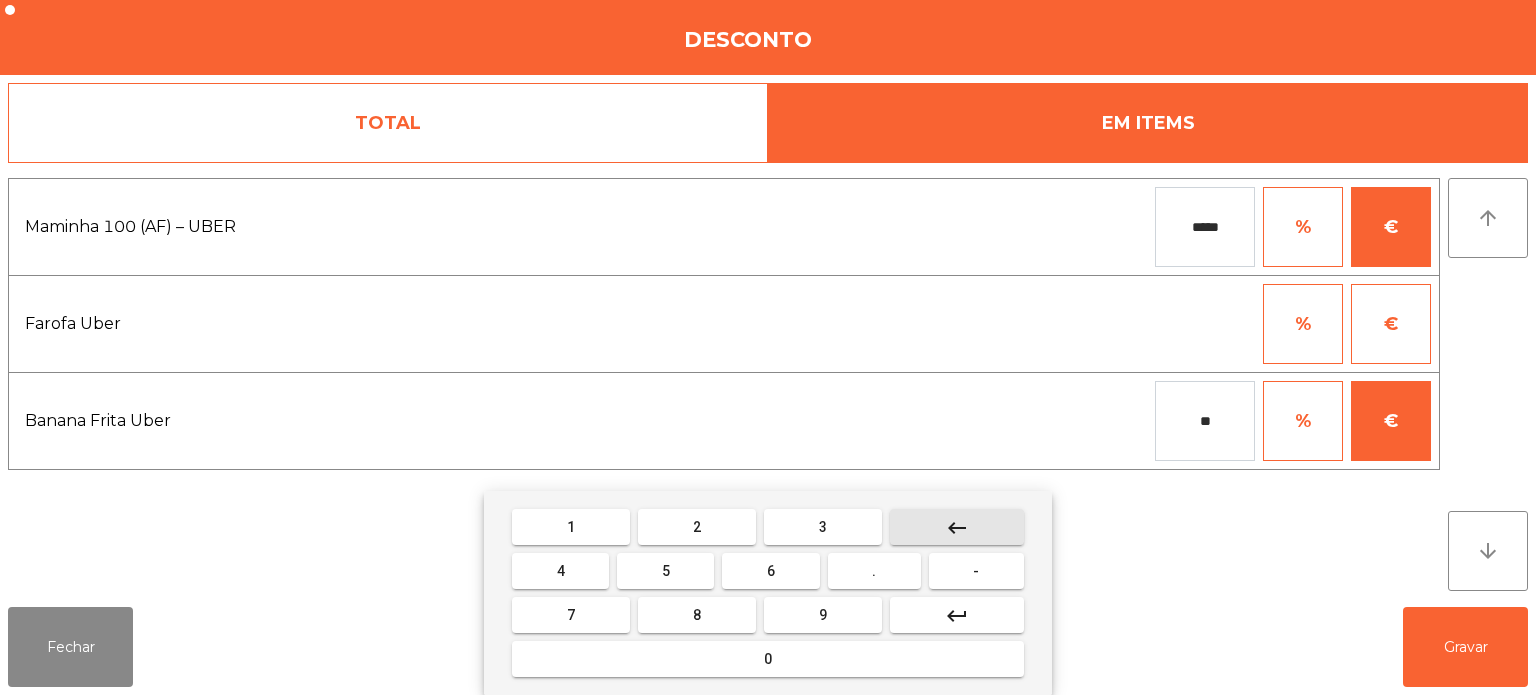 click on "keyboard_backspace" at bounding box center (957, 528) 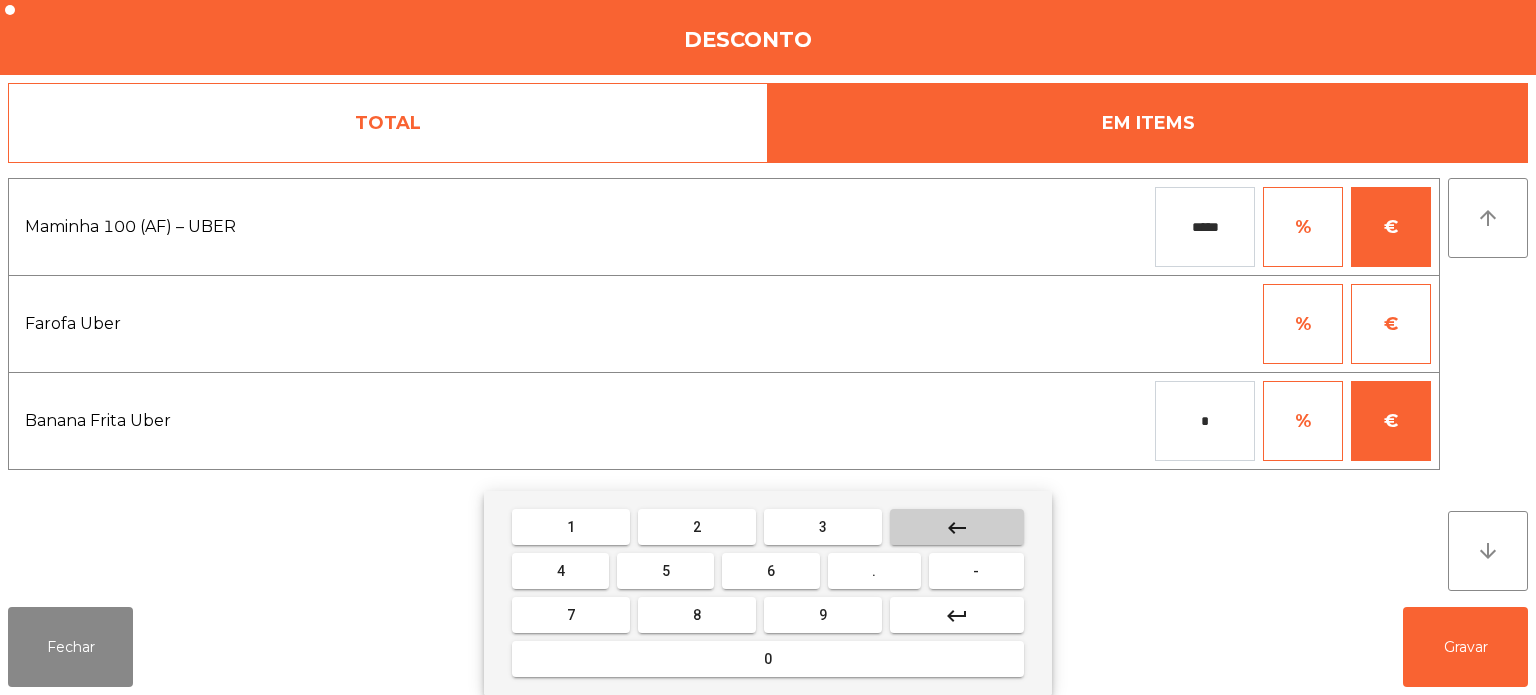 click on "keyboard_backspace" at bounding box center (957, 528) 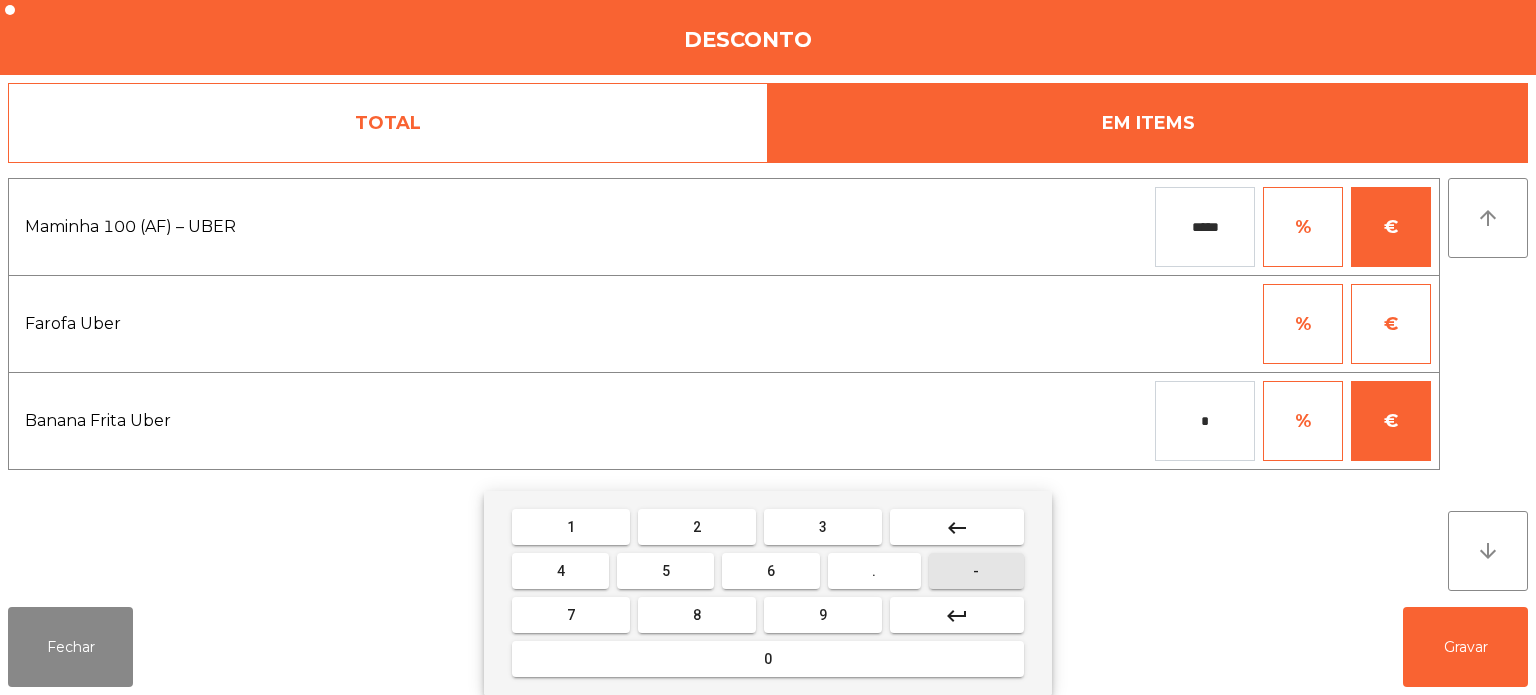 click on "-" at bounding box center (976, 571) 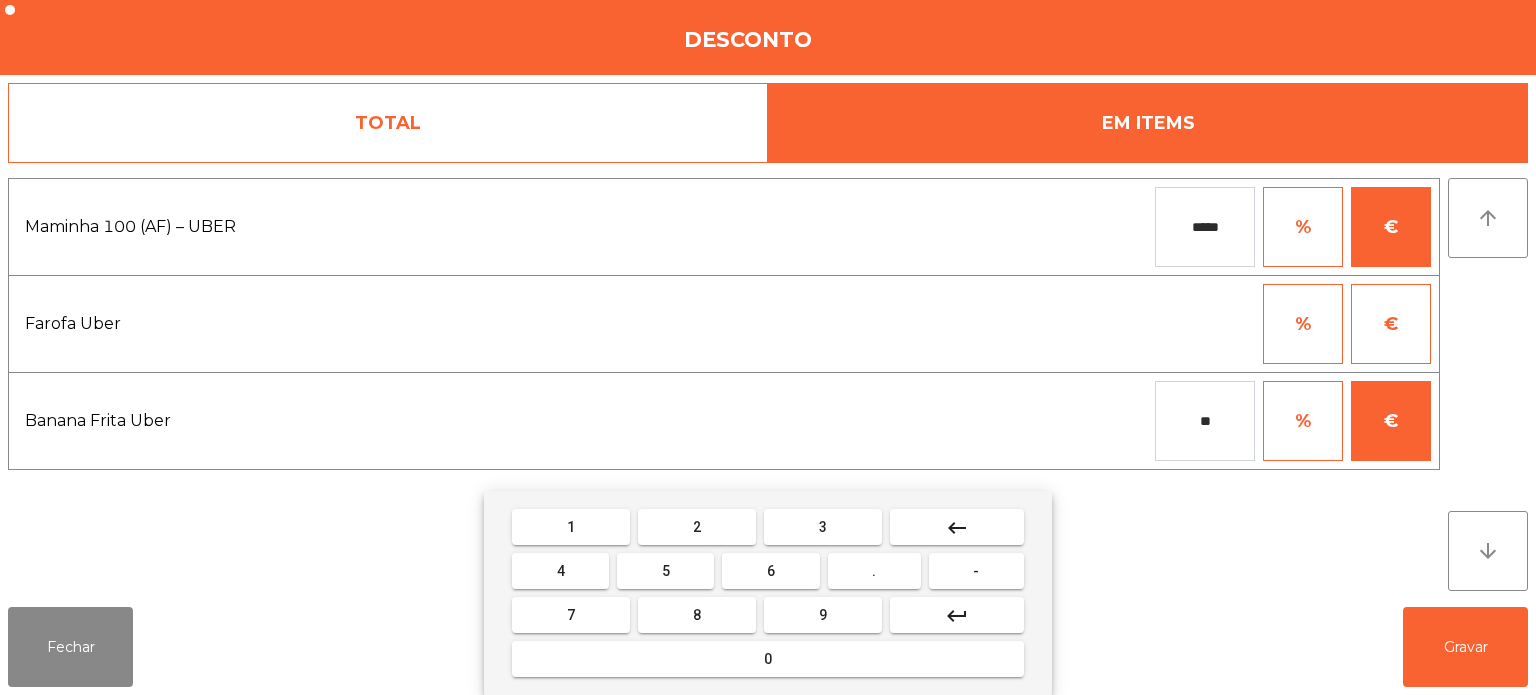 click on "3" at bounding box center [823, 527] 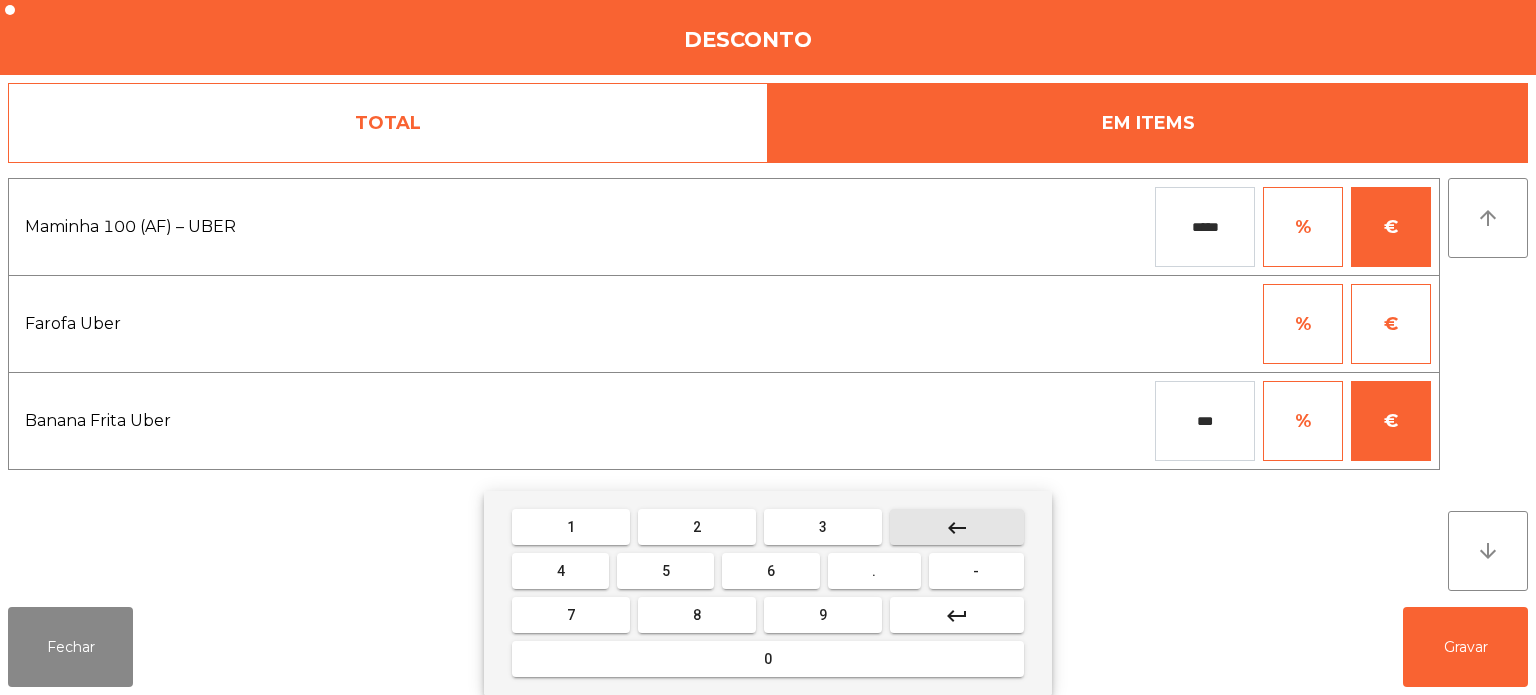 click on "keyboard_backspace" at bounding box center (957, 527) 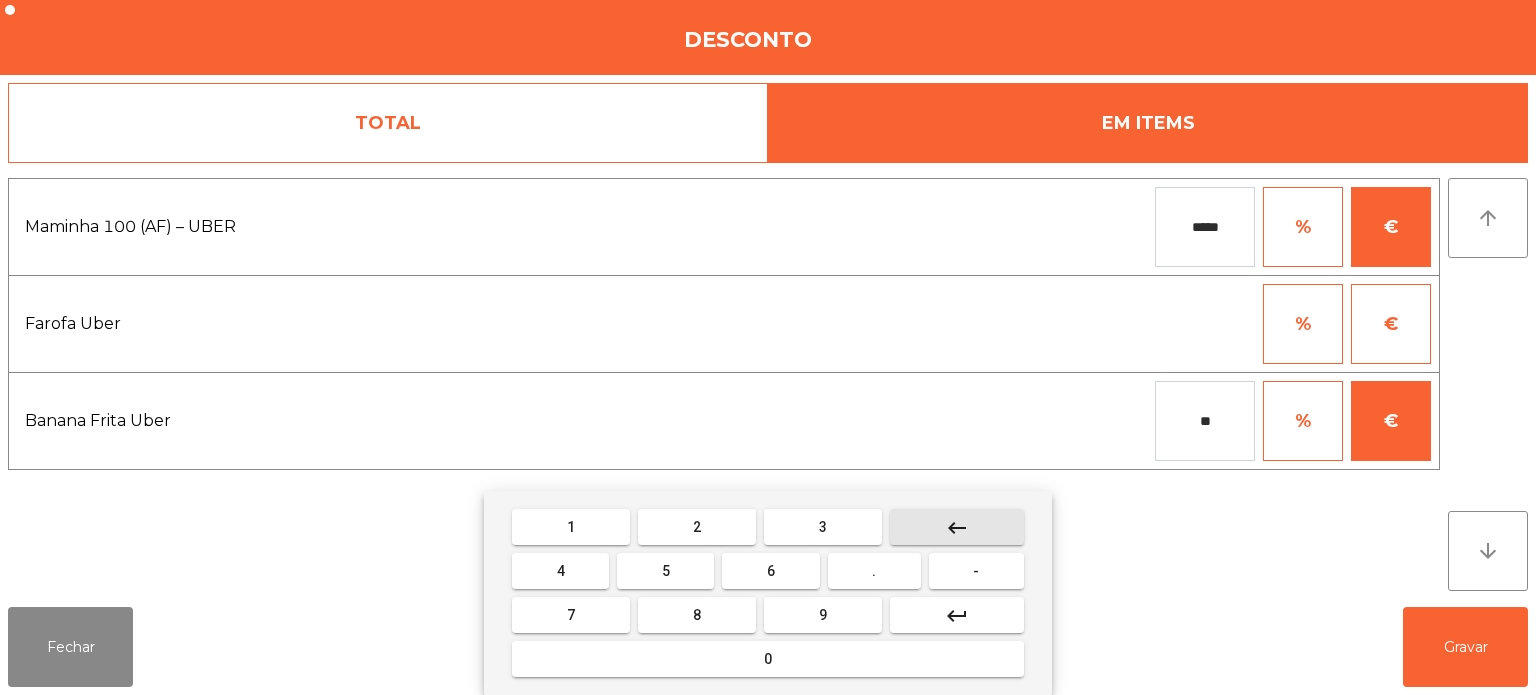 click on "keyboard_backspace" at bounding box center (957, 528) 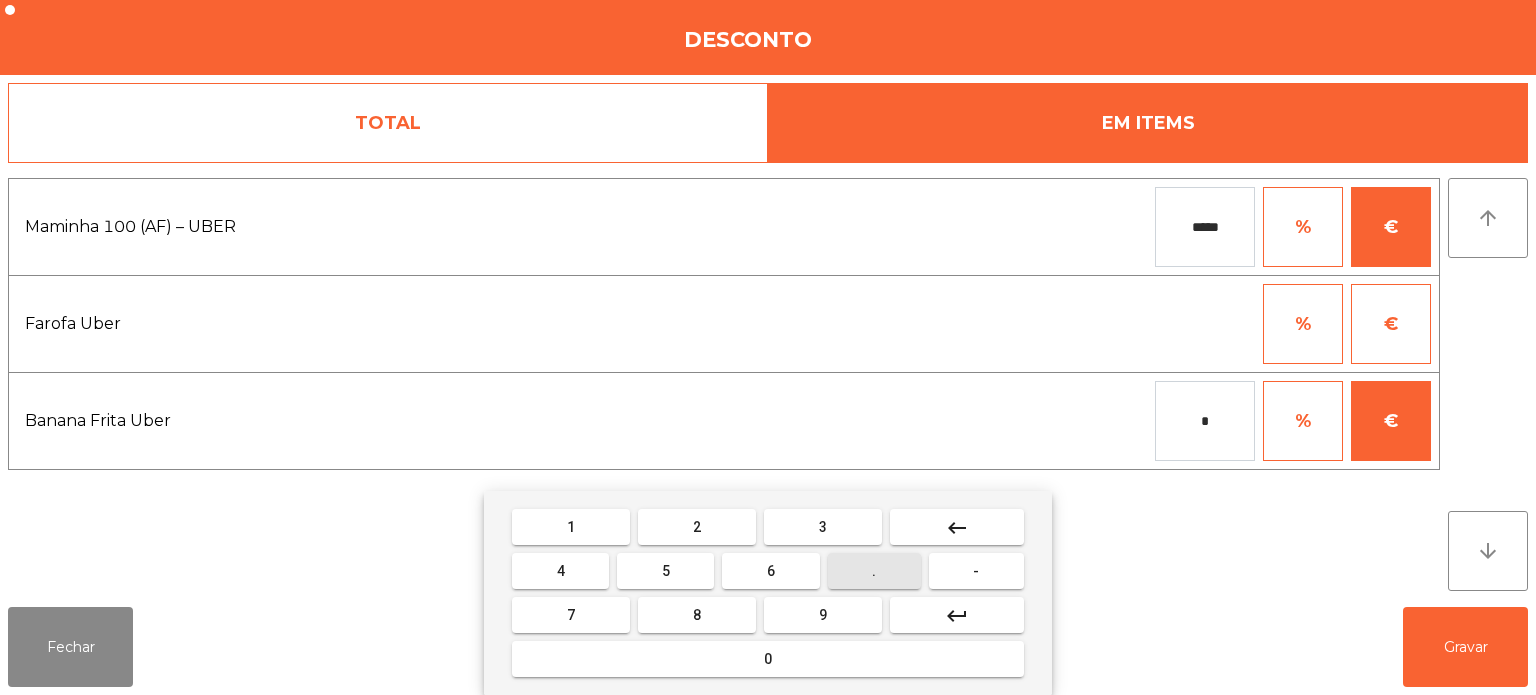 click on "." at bounding box center [874, 571] 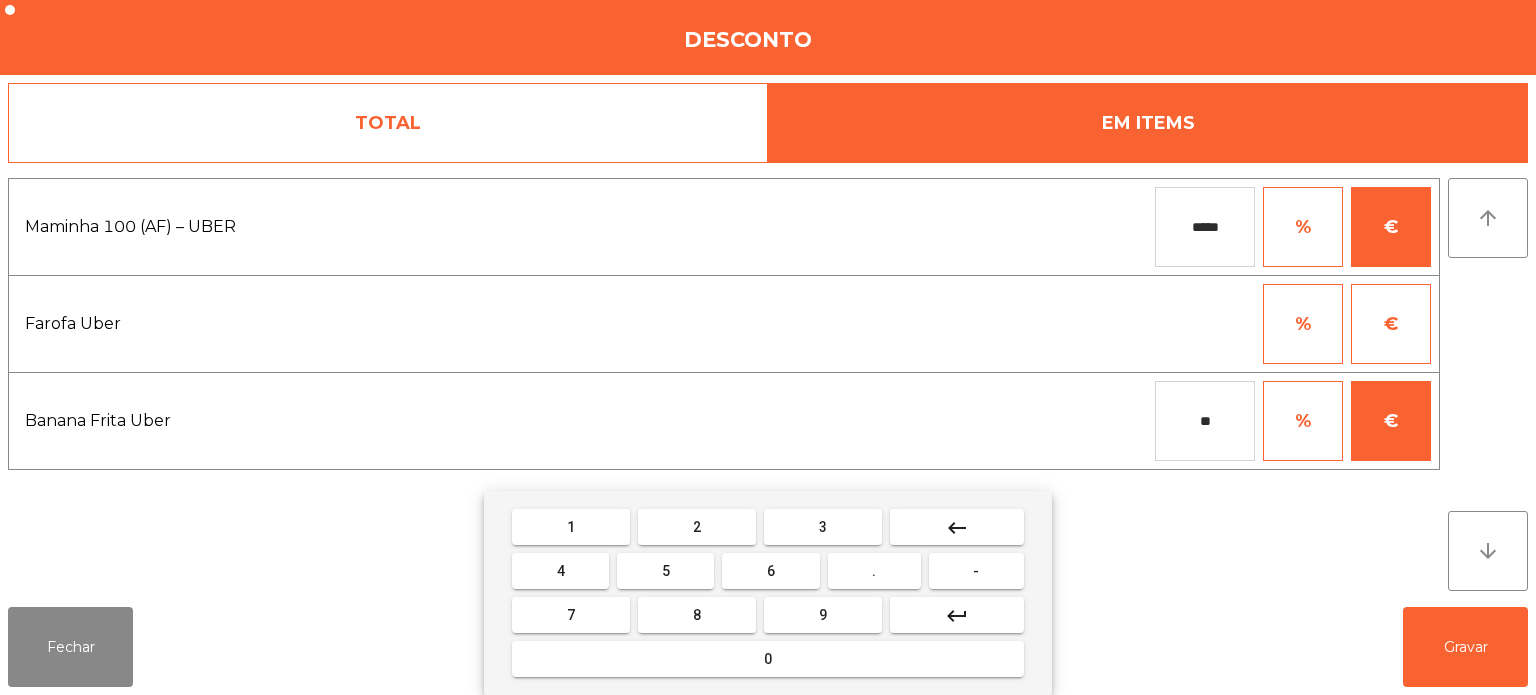 click on "3" at bounding box center (823, 527) 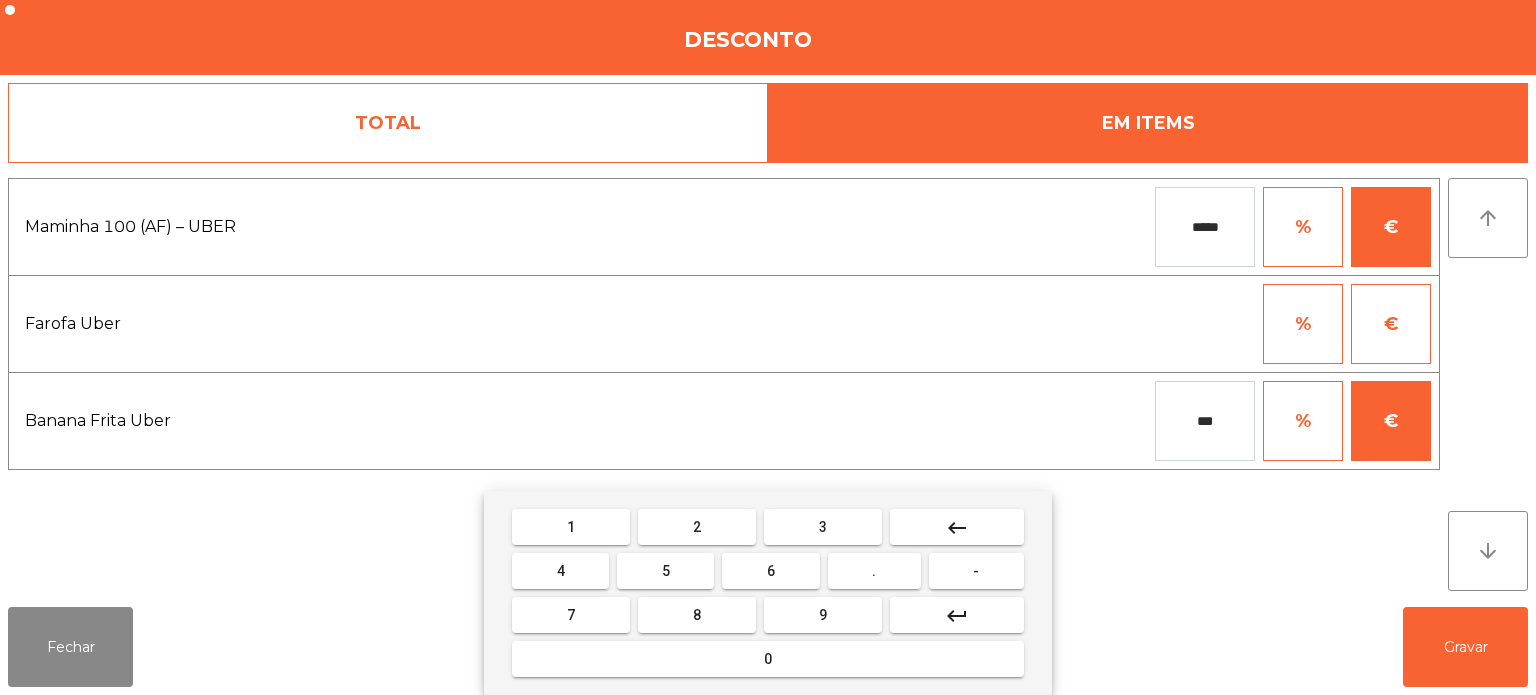 click on "0" at bounding box center (768, 659) 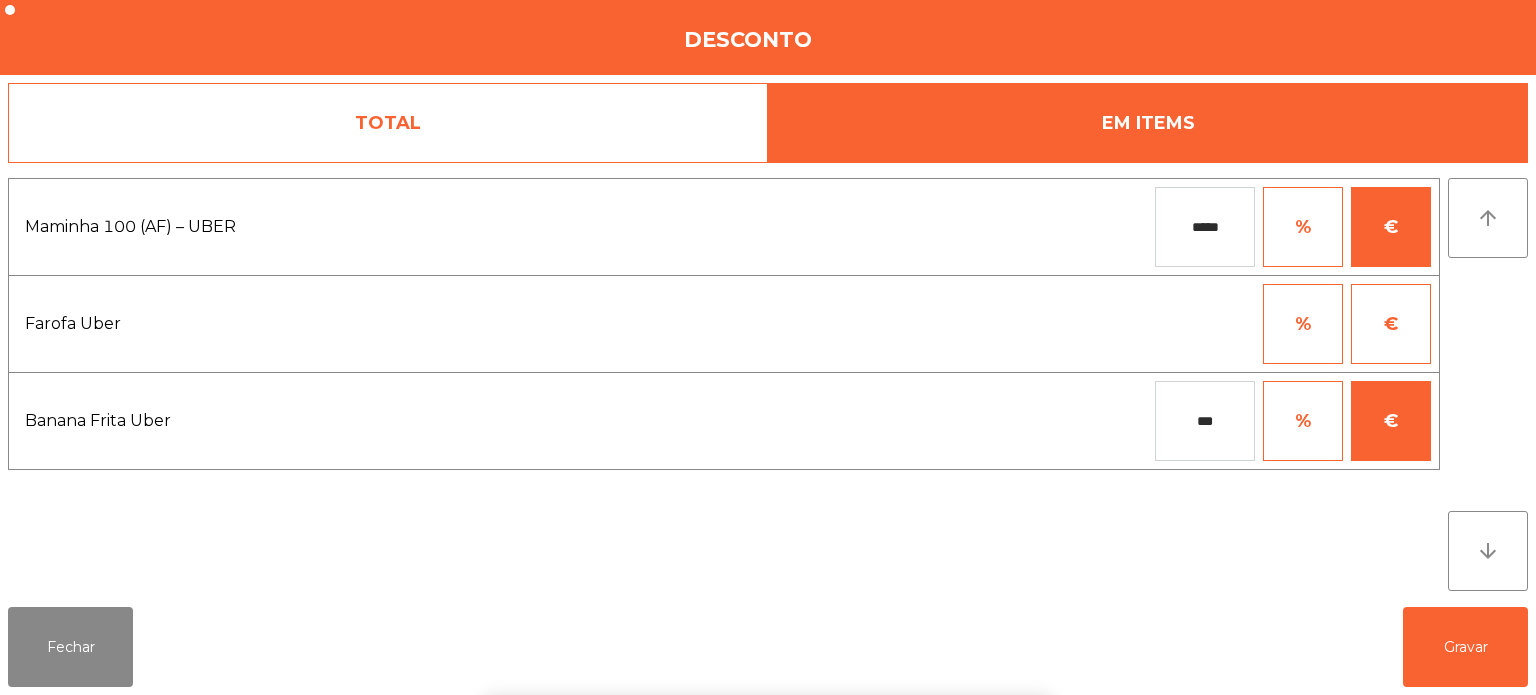 click on "1 2 3 keyboard_backspace 4 5 6 . - 7 8 9 keyboard_return 0" at bounding box center (768, 593) 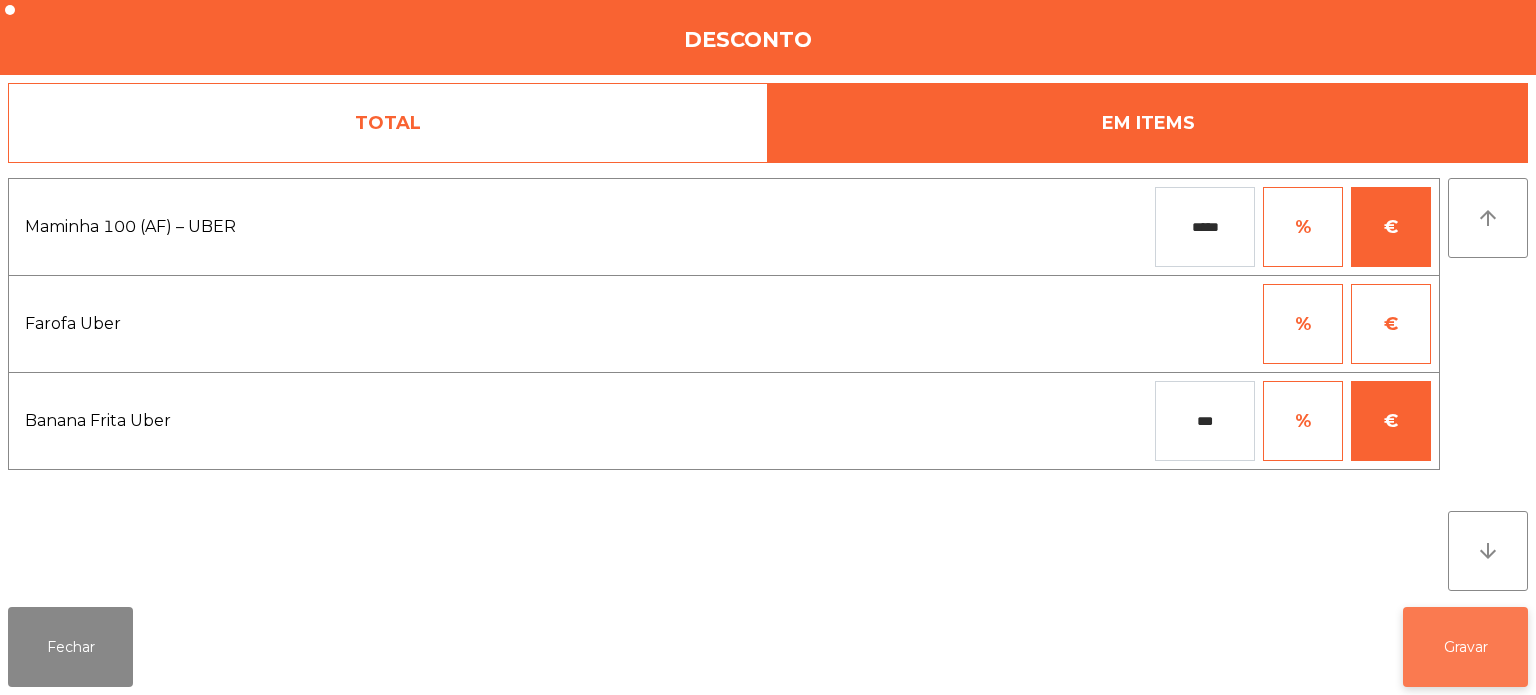 click on "Gravar" 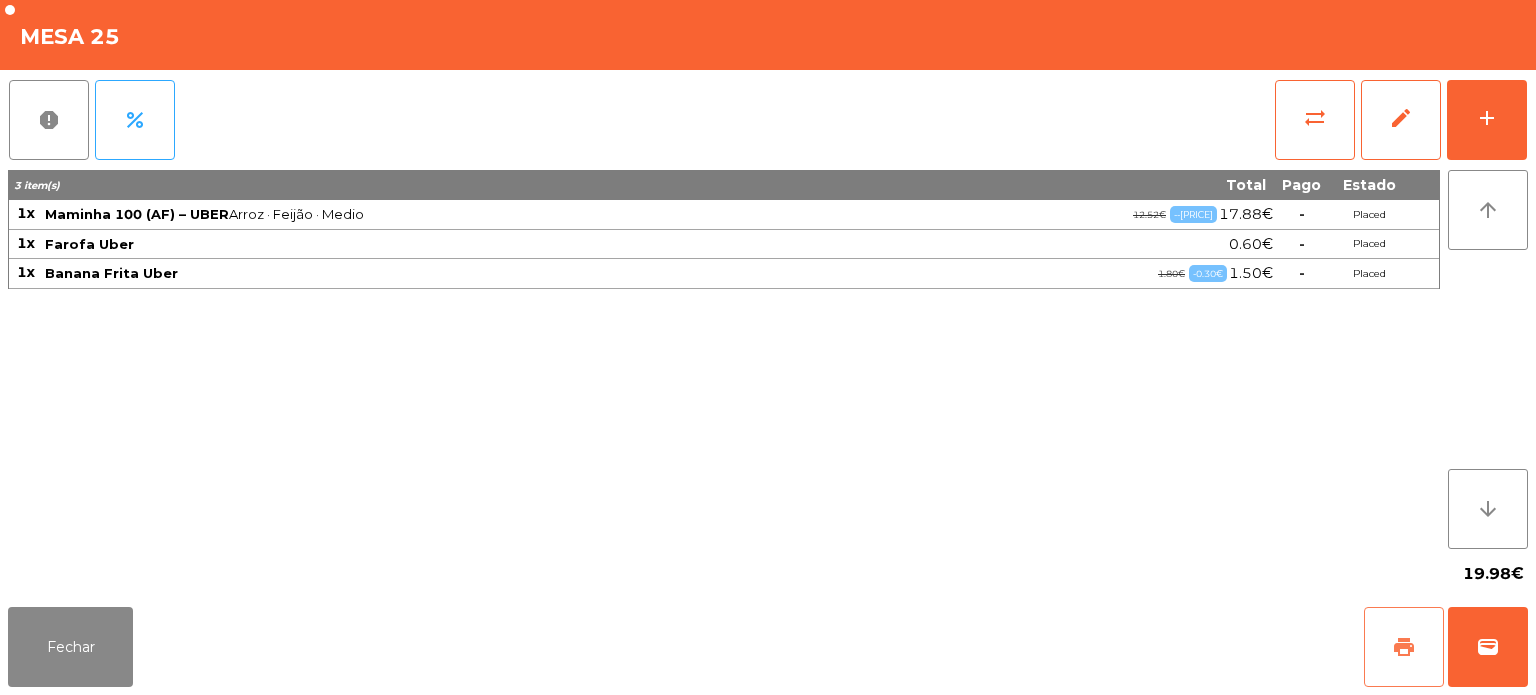 click on "print" 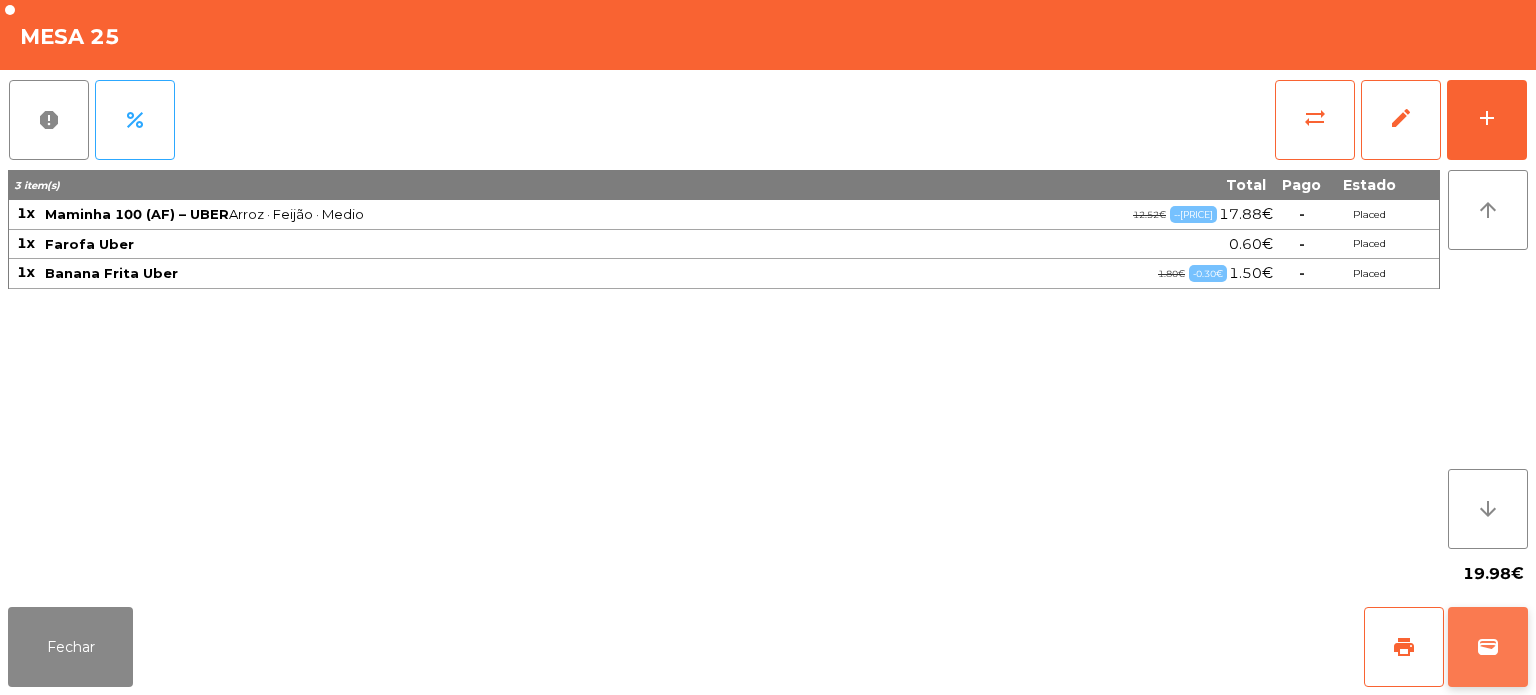 click on "wallet" 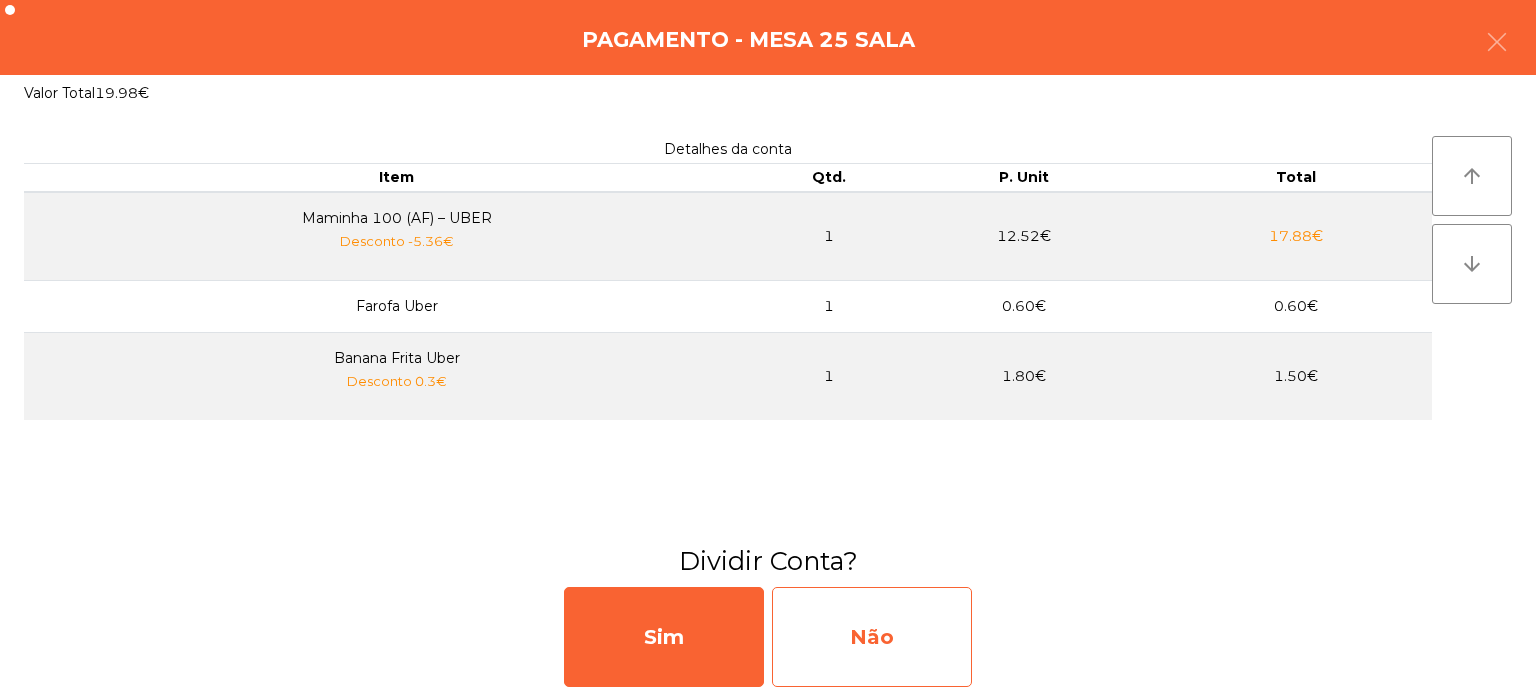 click on "Não" 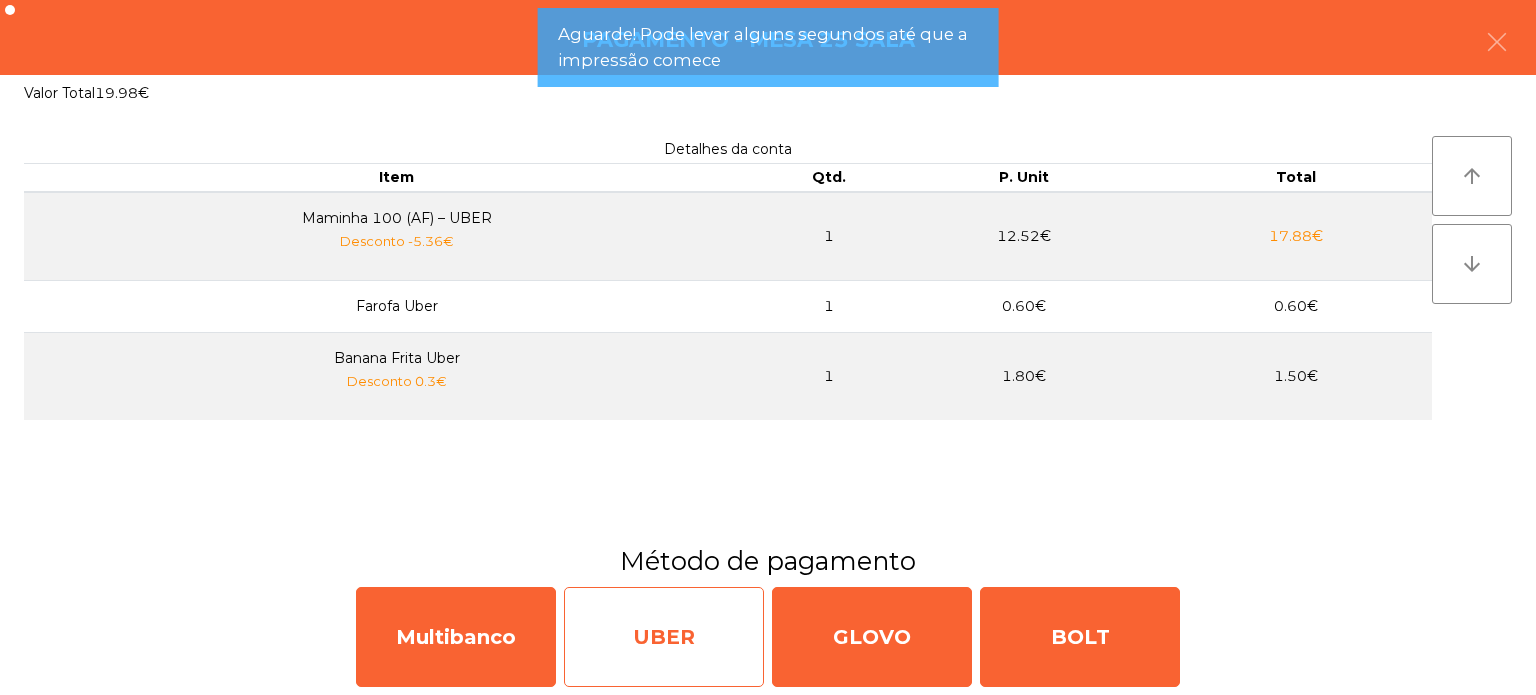click on "UBER" 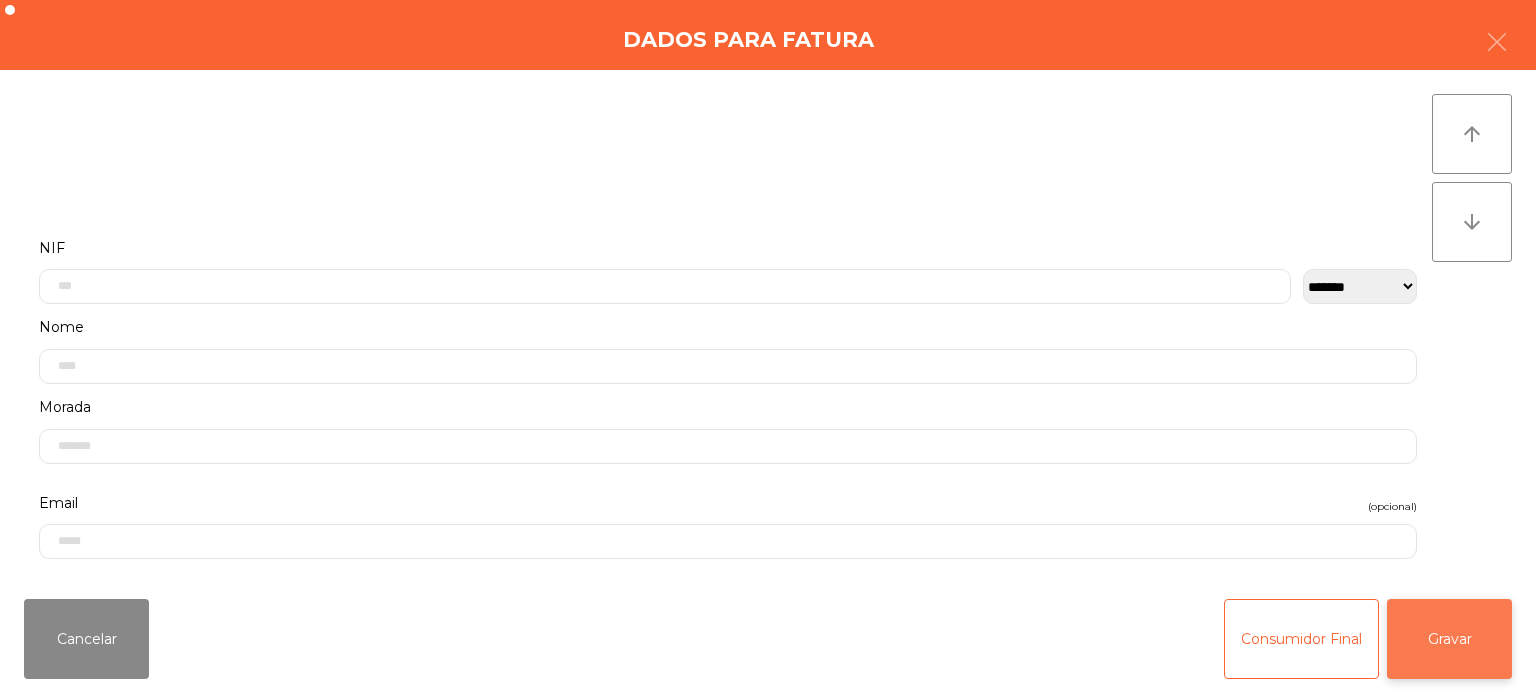 click on "Gravar" 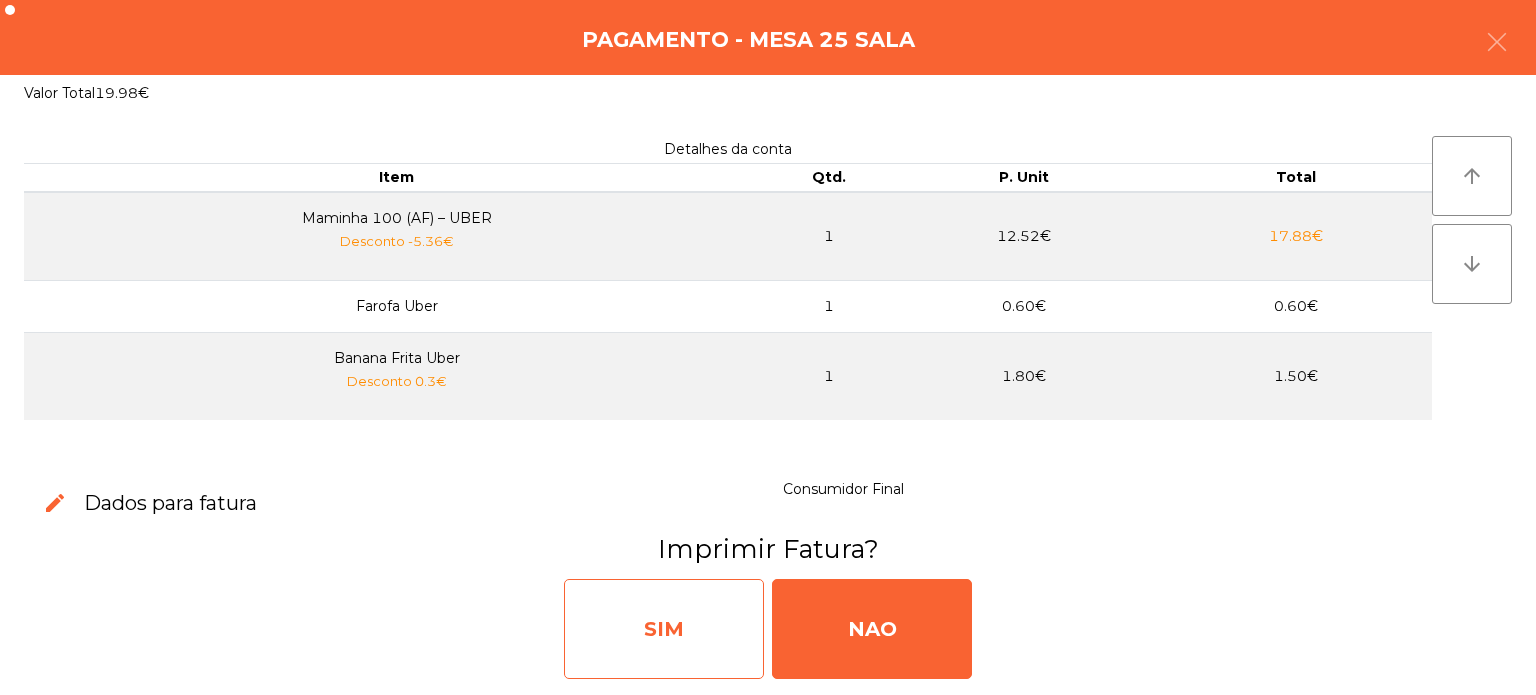 click on "SIM" 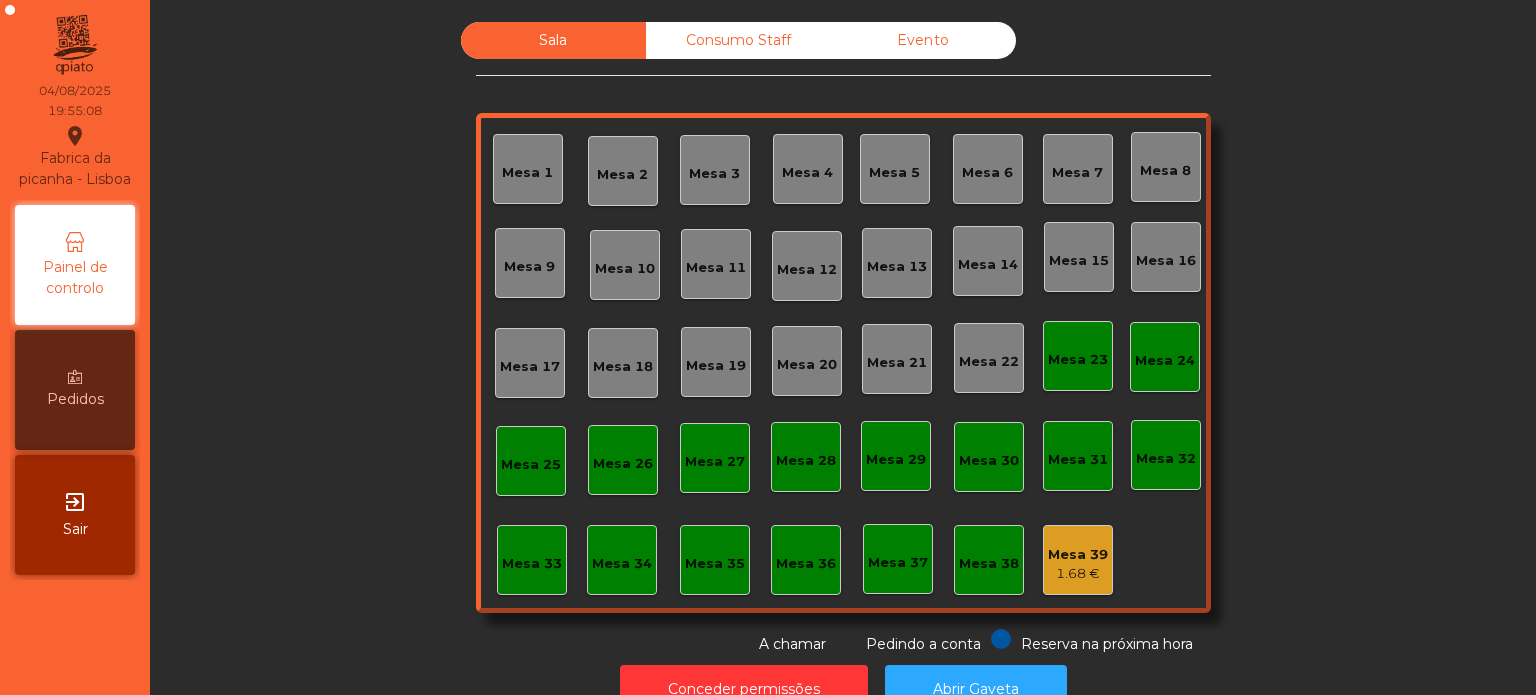 scroll, scrollTop: 55, scrollLeft: 0, axis: vertical 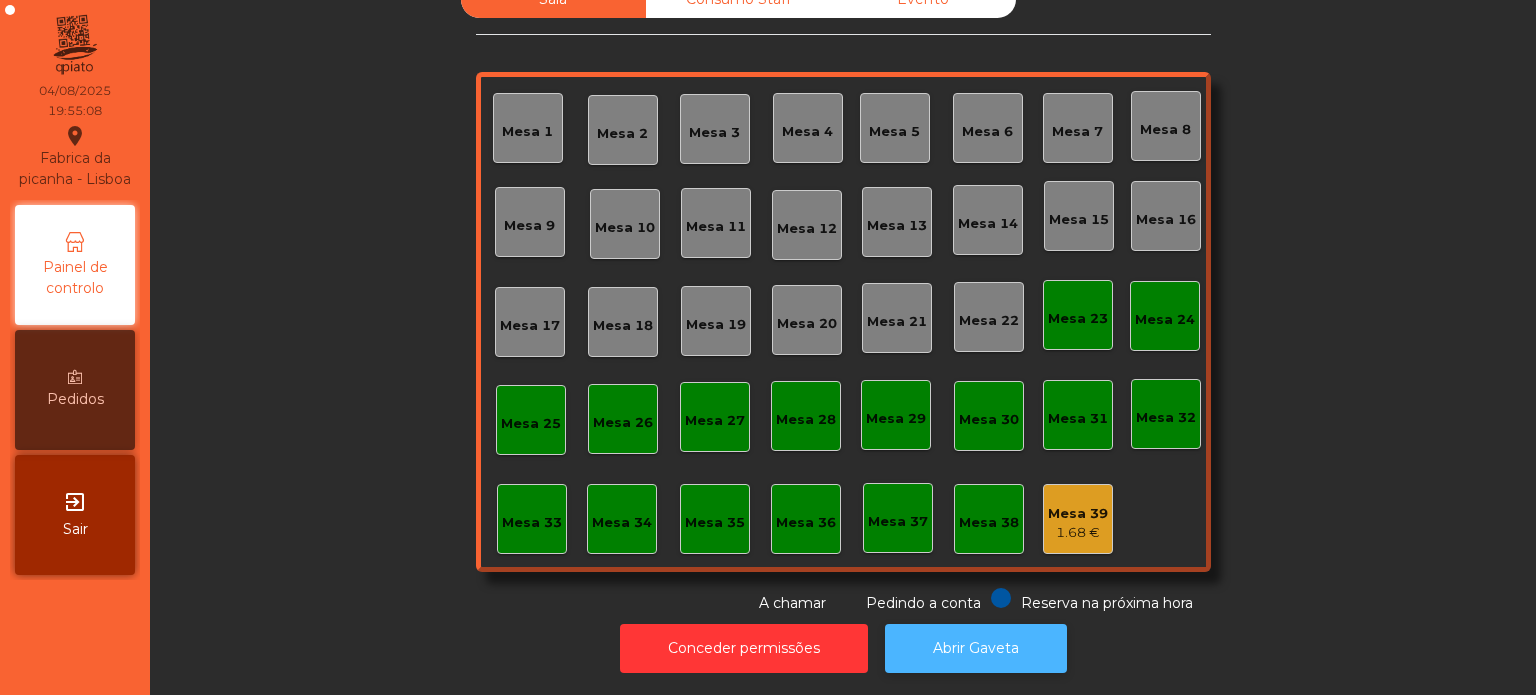 click on "Abrir Gaveta" 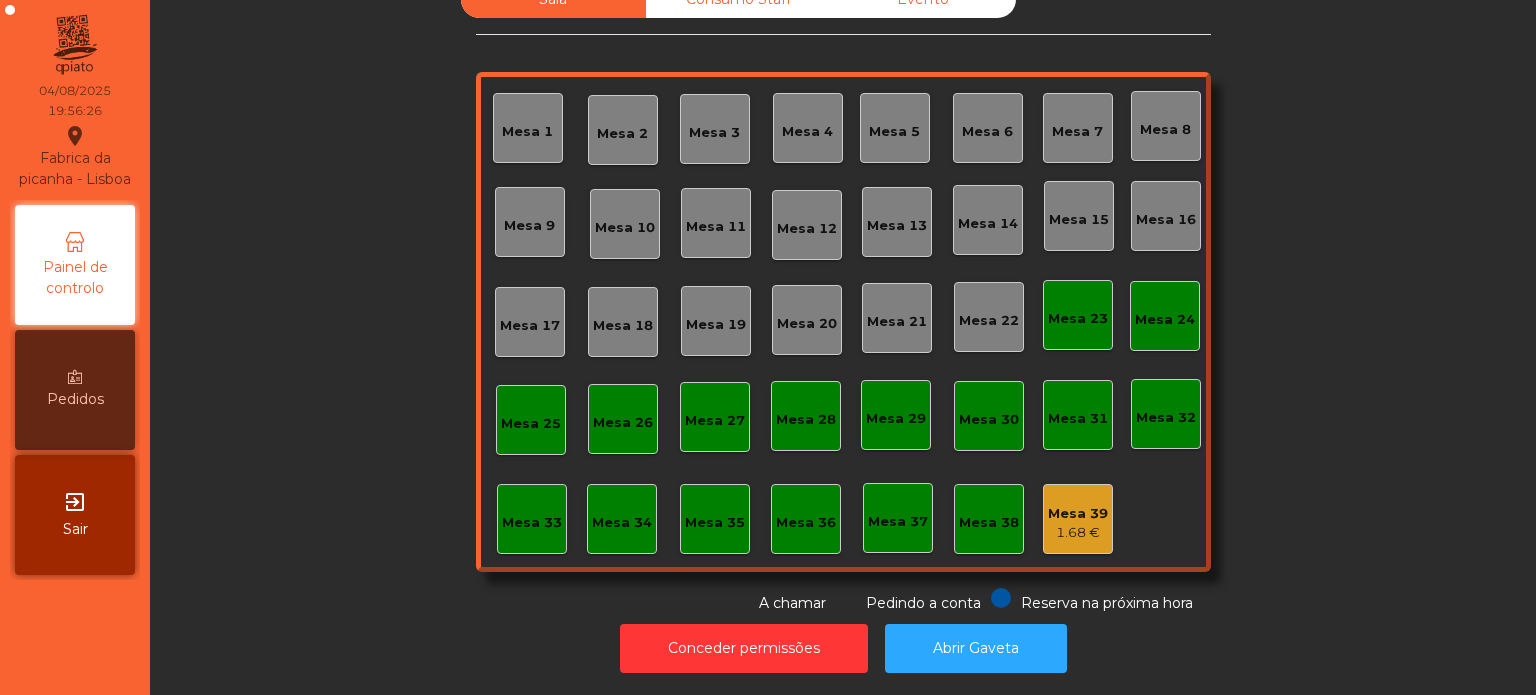 click on "Mesa 7" 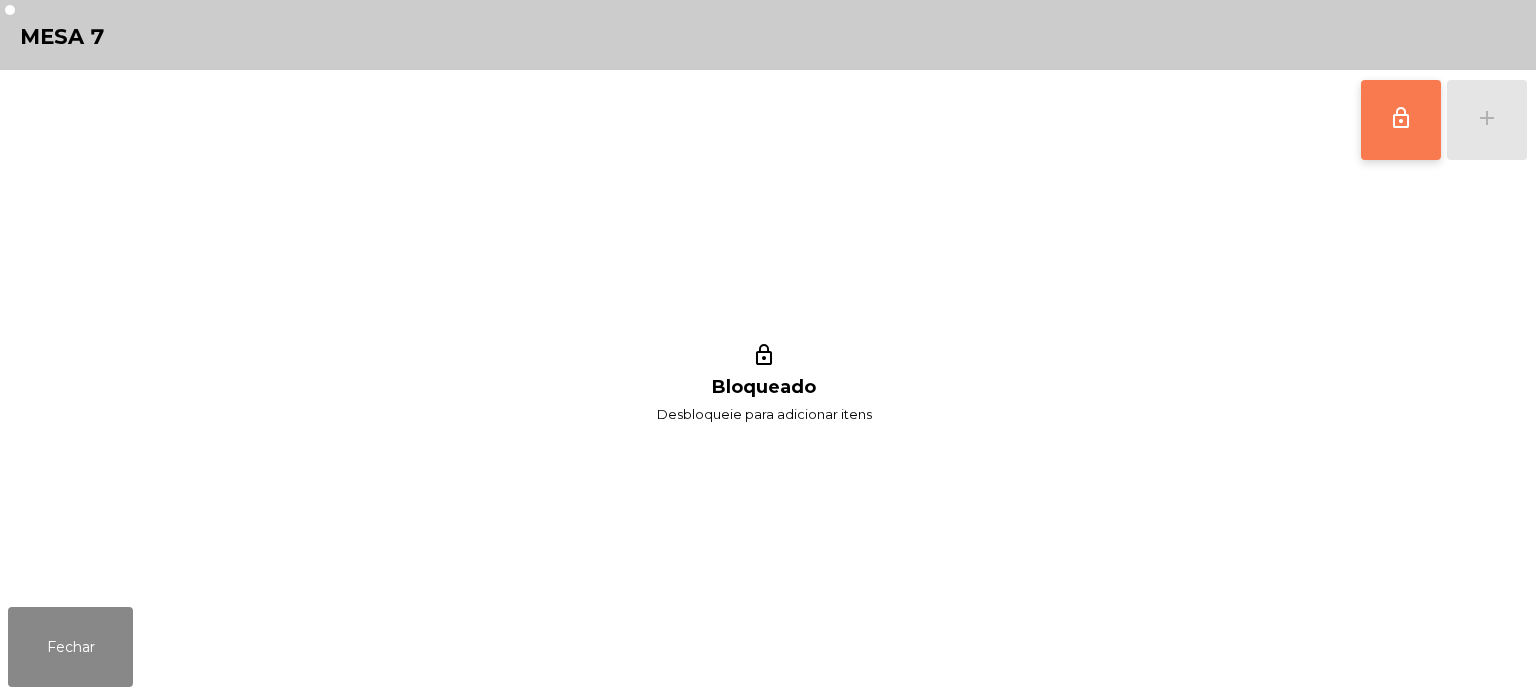 click on "lock_outline" 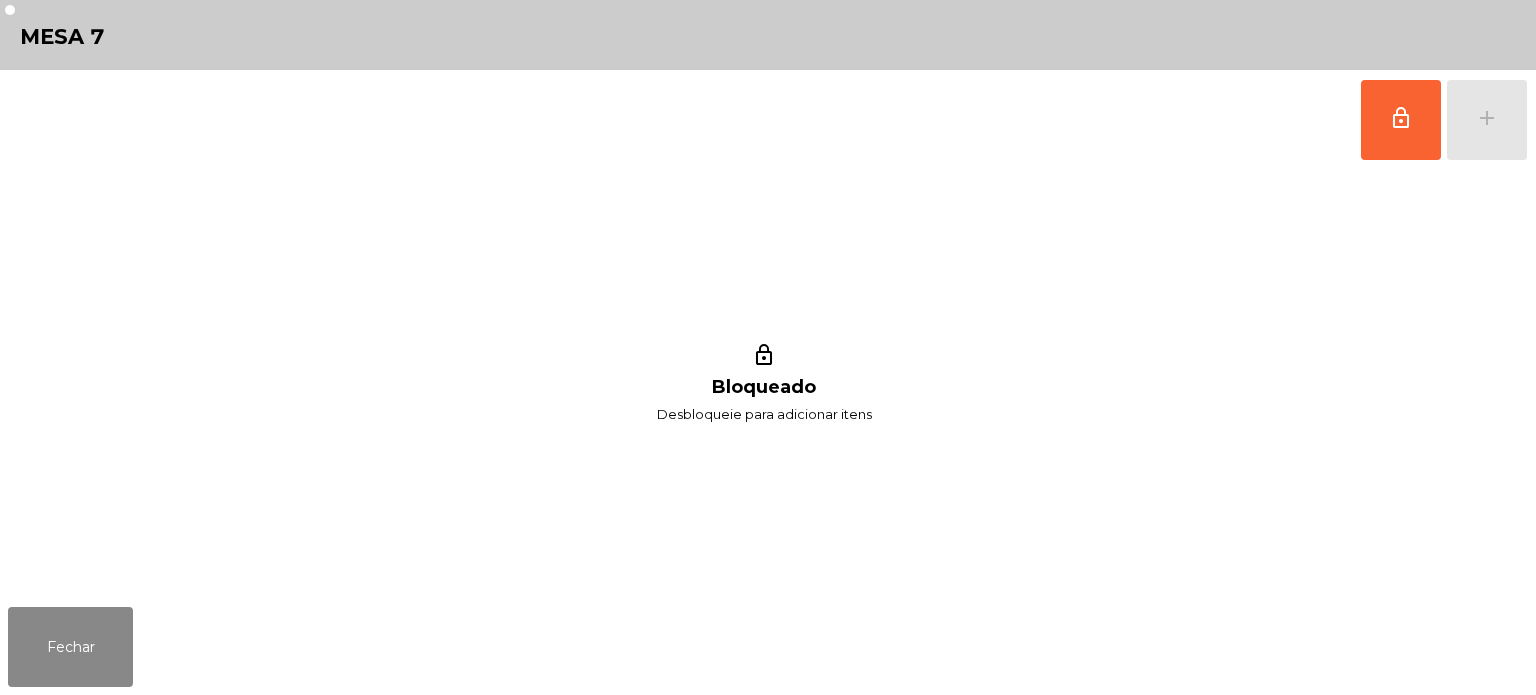 click on "lock_outline   add" 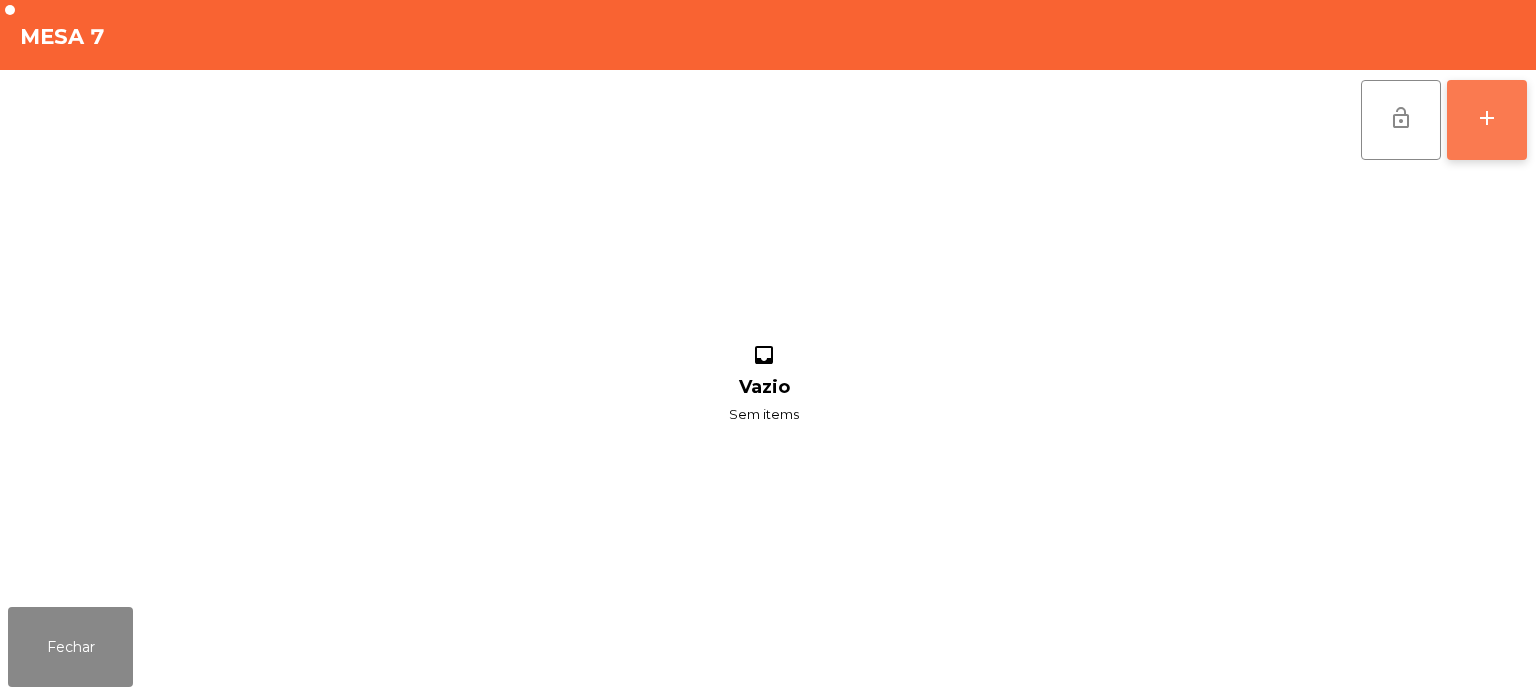 click on "add" 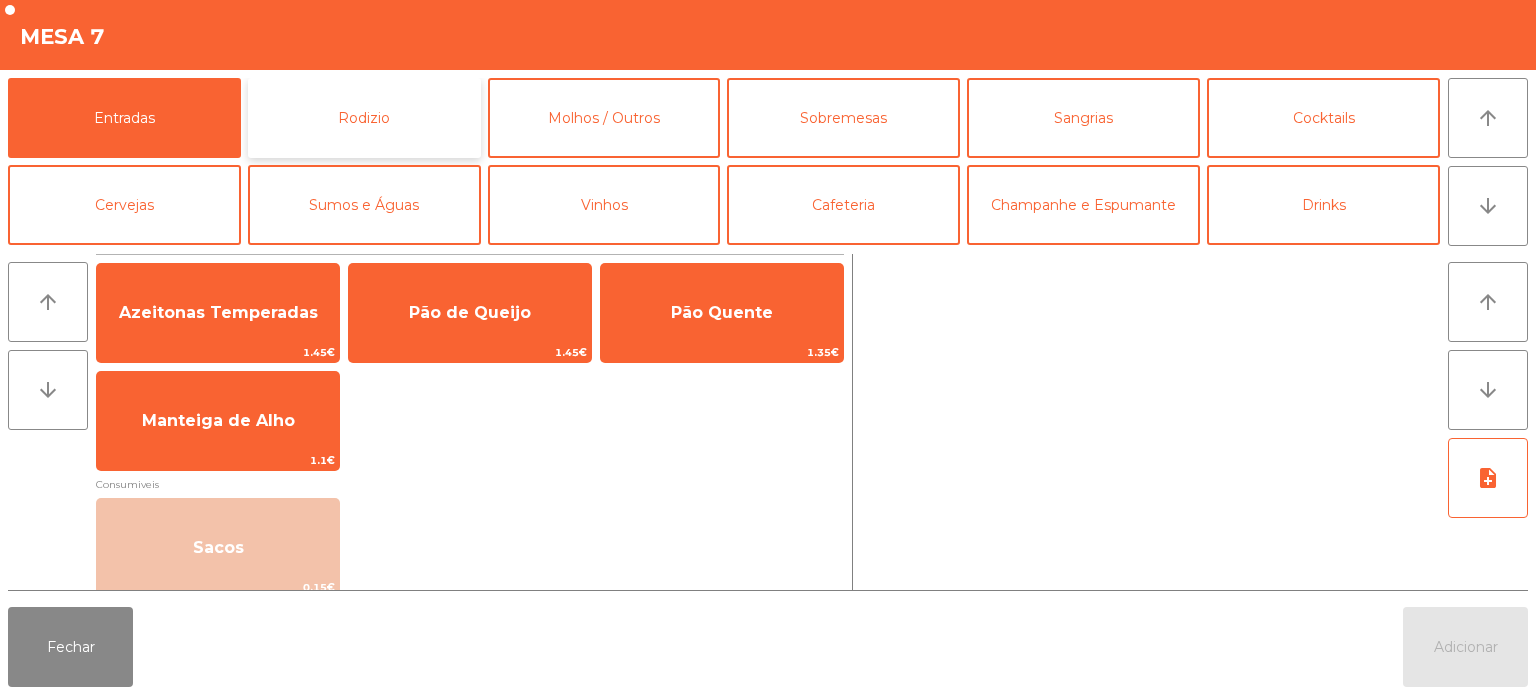 click on "Rodizio" 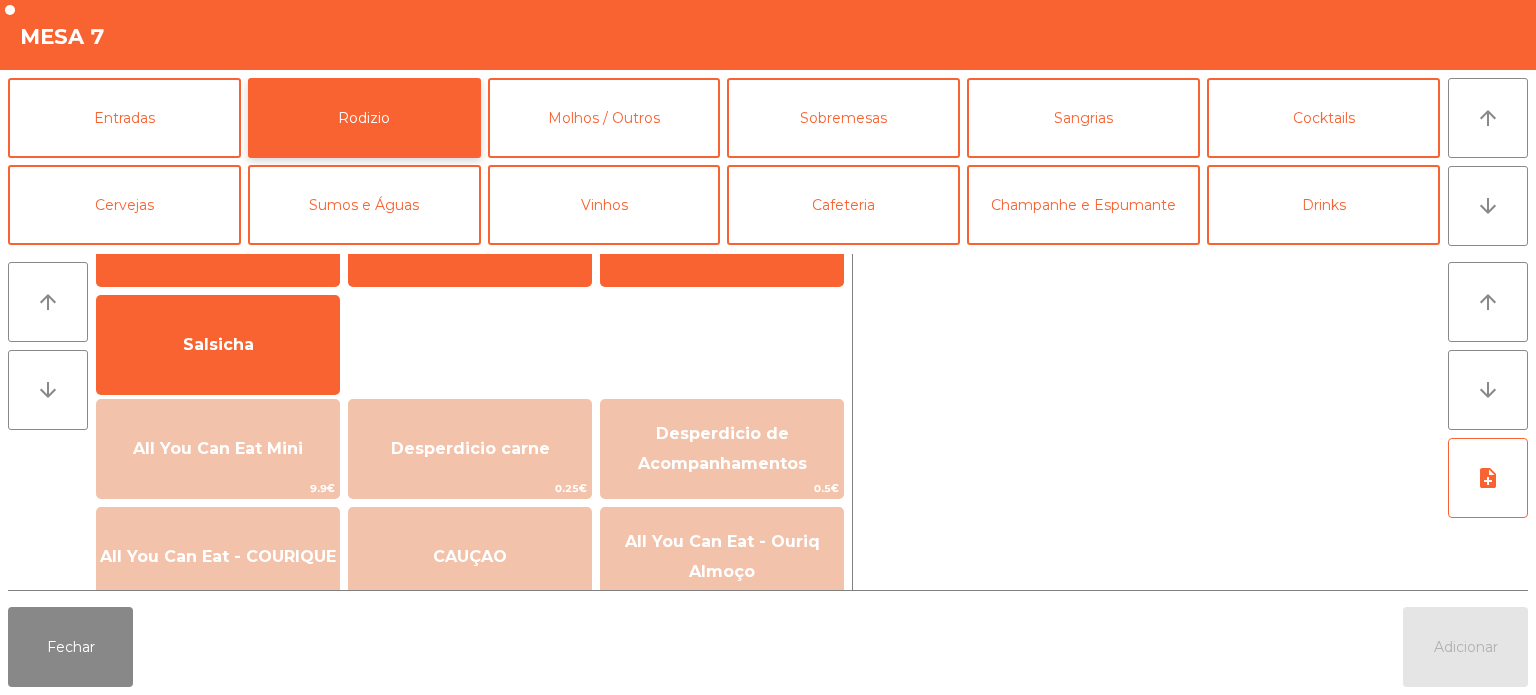 scroll, scrollTop: 128, scrollLeft: 0, axis: vertical 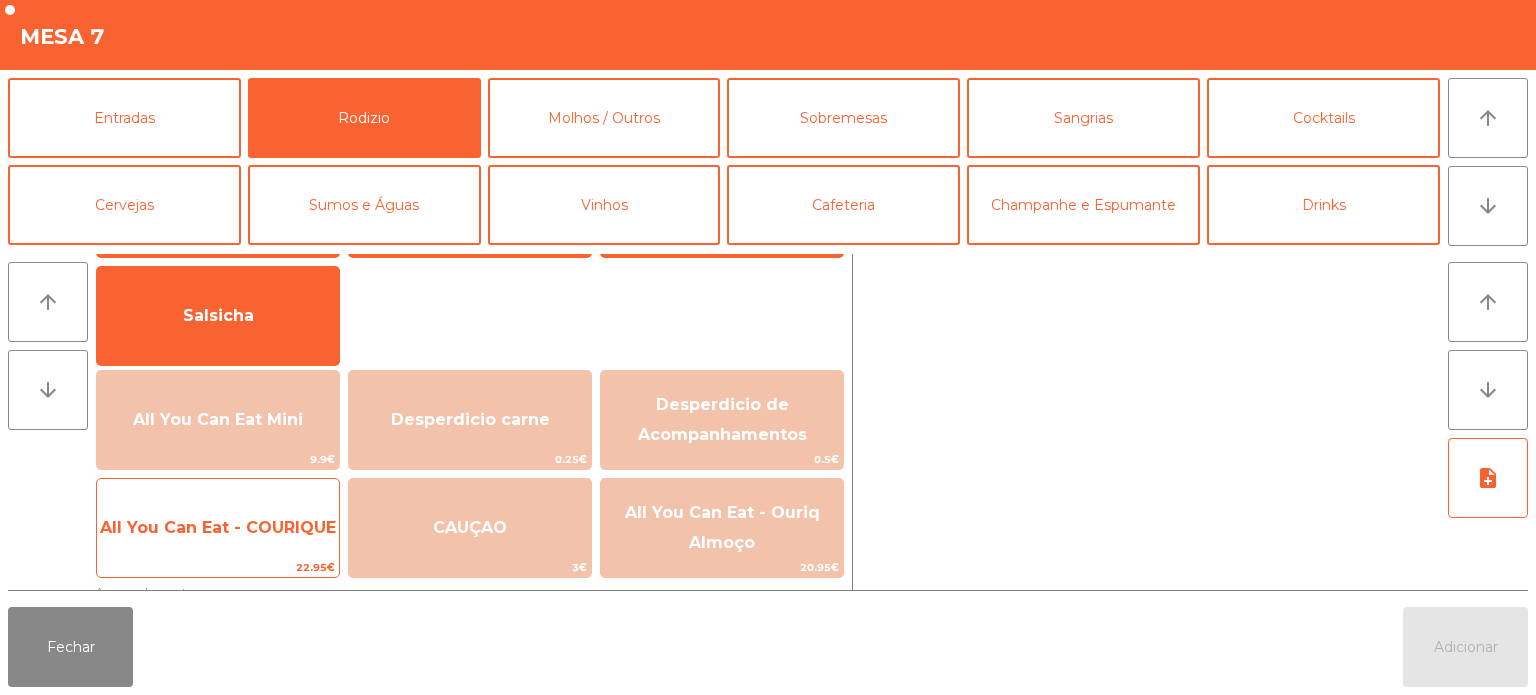 click on "All You Can Eat - COURIQUE" 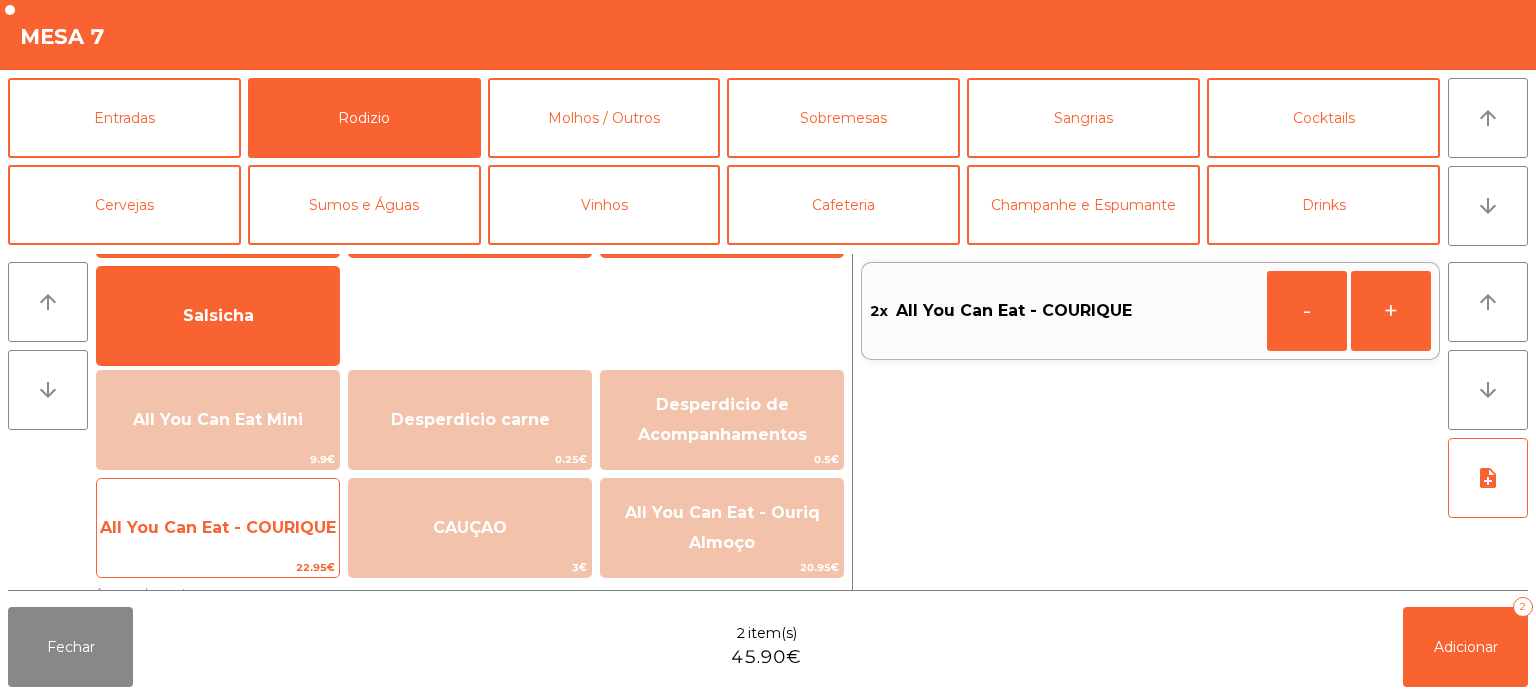 click on "All You Can Eat - COURIQUE" 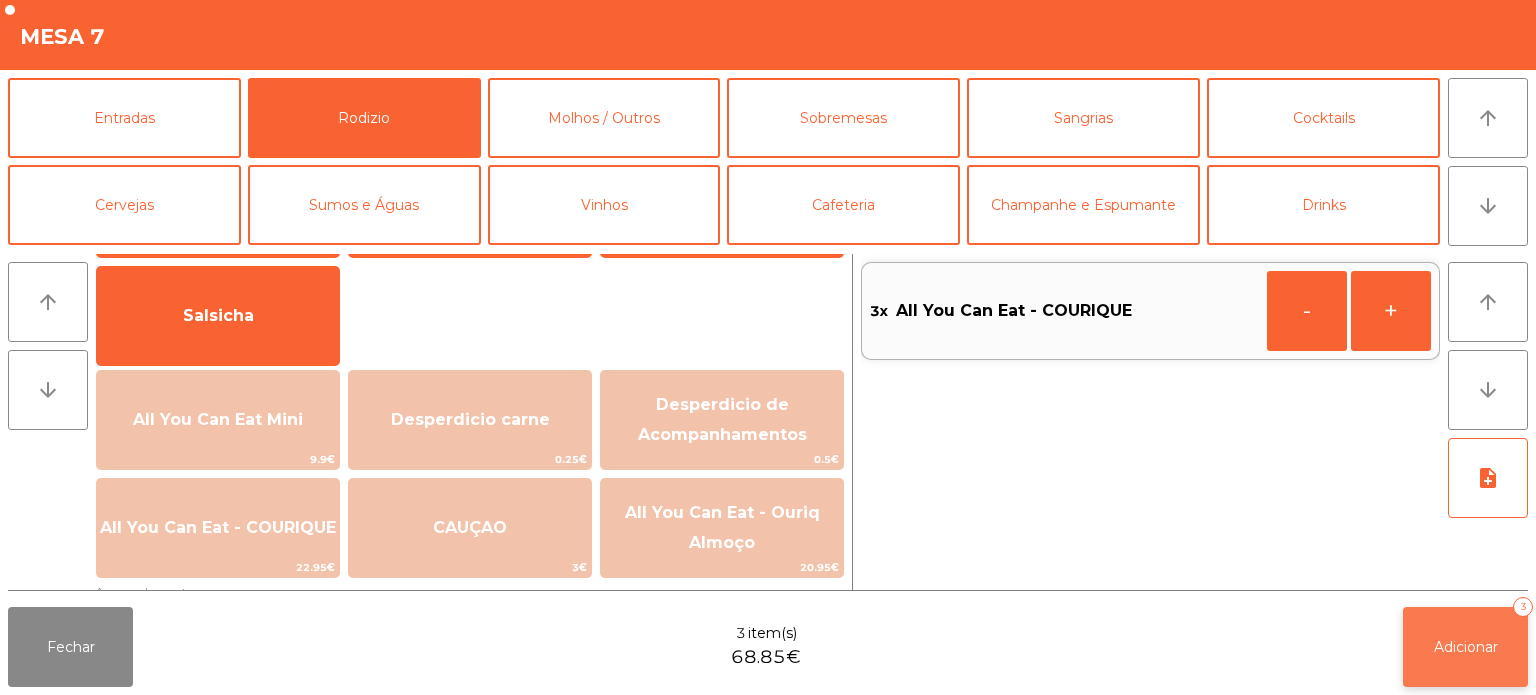 click on "Adicionar   3" 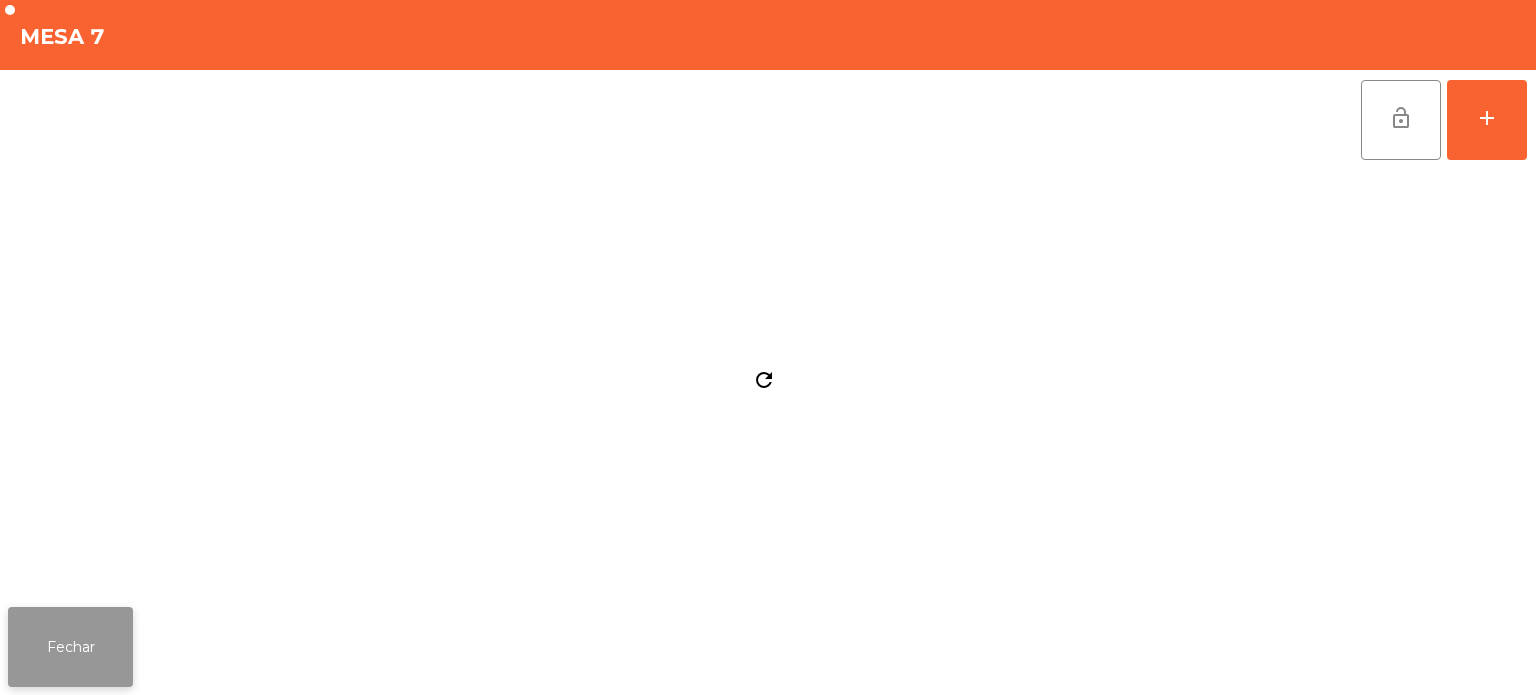 click on "Fechar" 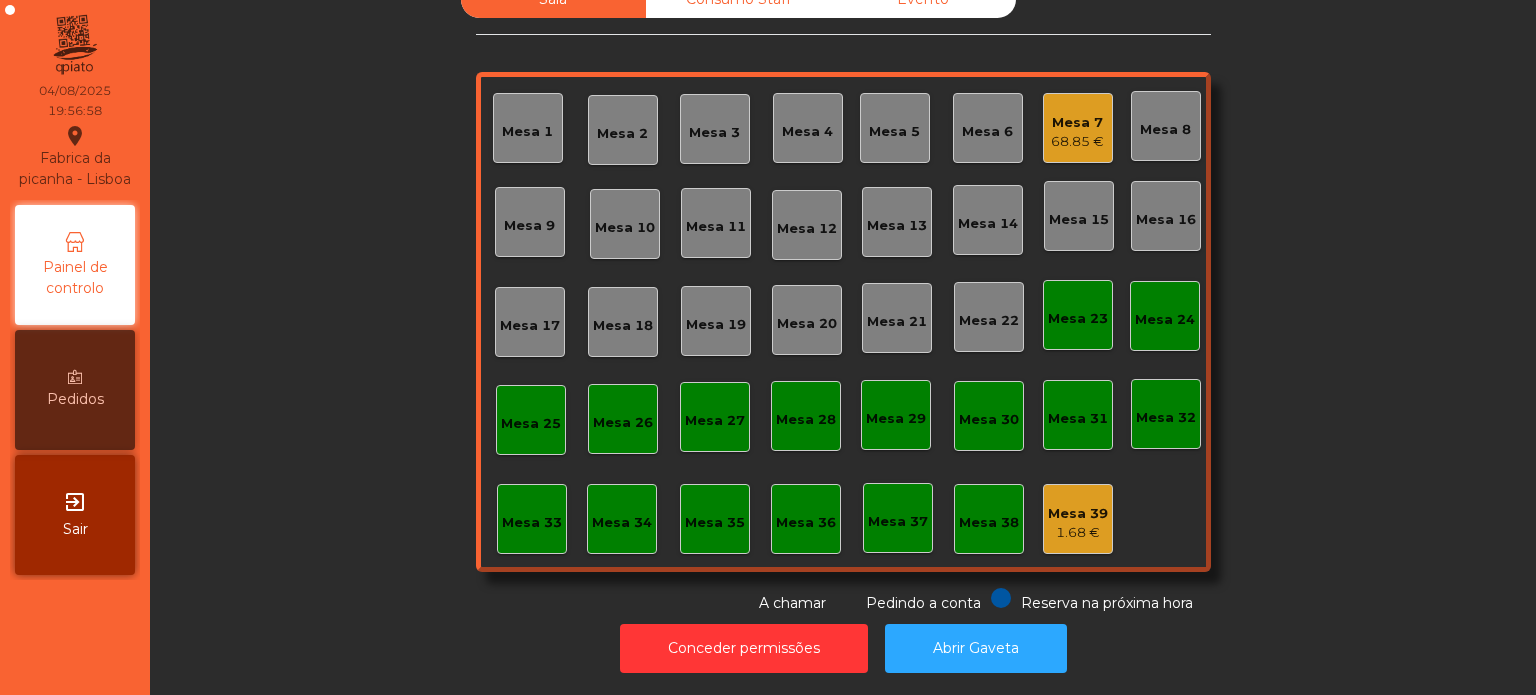 scroll, scrollTop: 0, scrollLeft: 0, axis: both 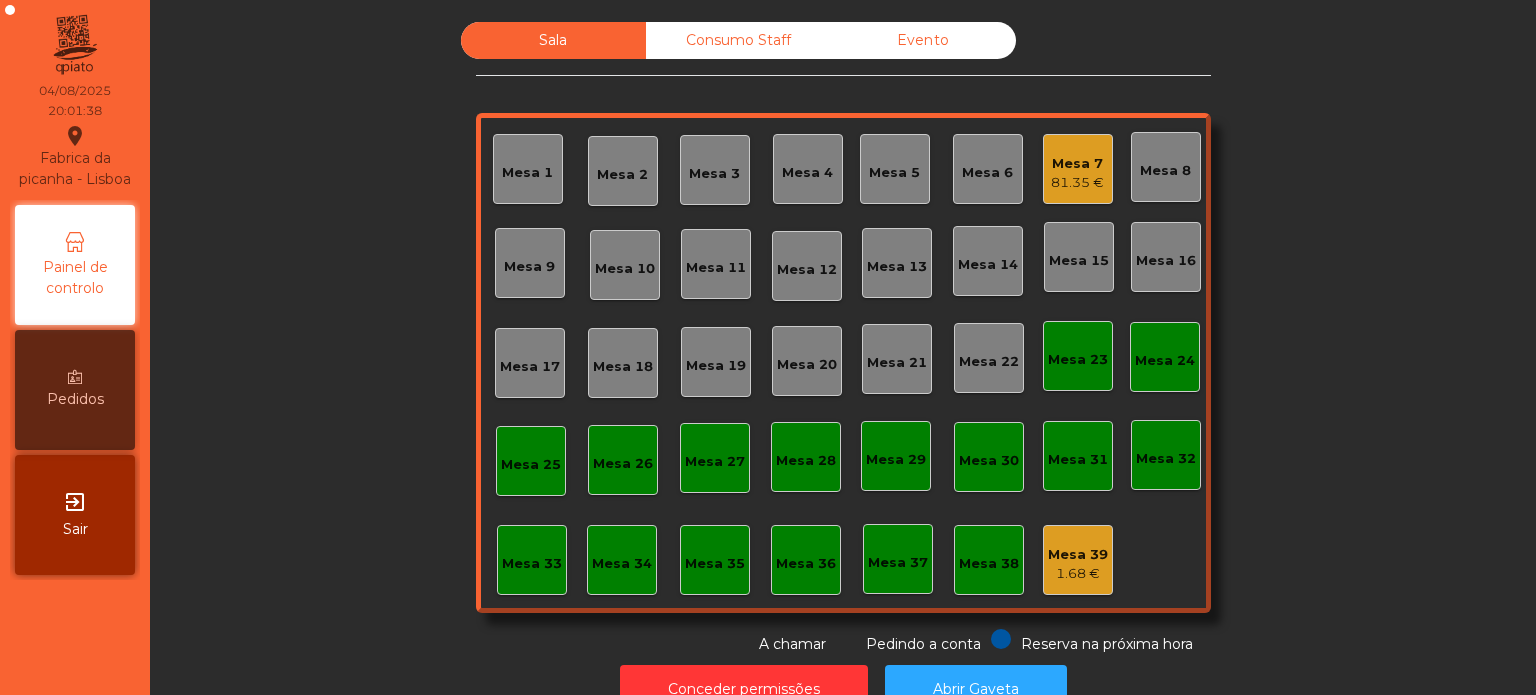 click on "Sala   Consumo Staff   Evento   Mesa 1   Mesa 2   Mesa 3   Mesa 4   Mesa 5   Mesa 6   Mesa 7   81.35 €   Mesa 8   Mesa 9   Mesa 10   Mesa 11   Mesa 12   Mesa 13   Mesa 14   Mesa 15   Mesa 16   Mesa 17   Mesa 18   Mesa 19   Mesa 20   Mesa 21   Mesa 22   Mesa 23   Mesa 24   Mesa 25   Mesa 26   Mesa 27   Mesa 28   Mesa 29   Mesa 30   Mesa 31   Mesa 32   Mesa 33   Mesa 34   Mesa 35   Mesa 36   Mesa 37   Mesa 38   Mesa 39   1.68 €  Reserva na próxima hora Pedindo a conta A chamar" 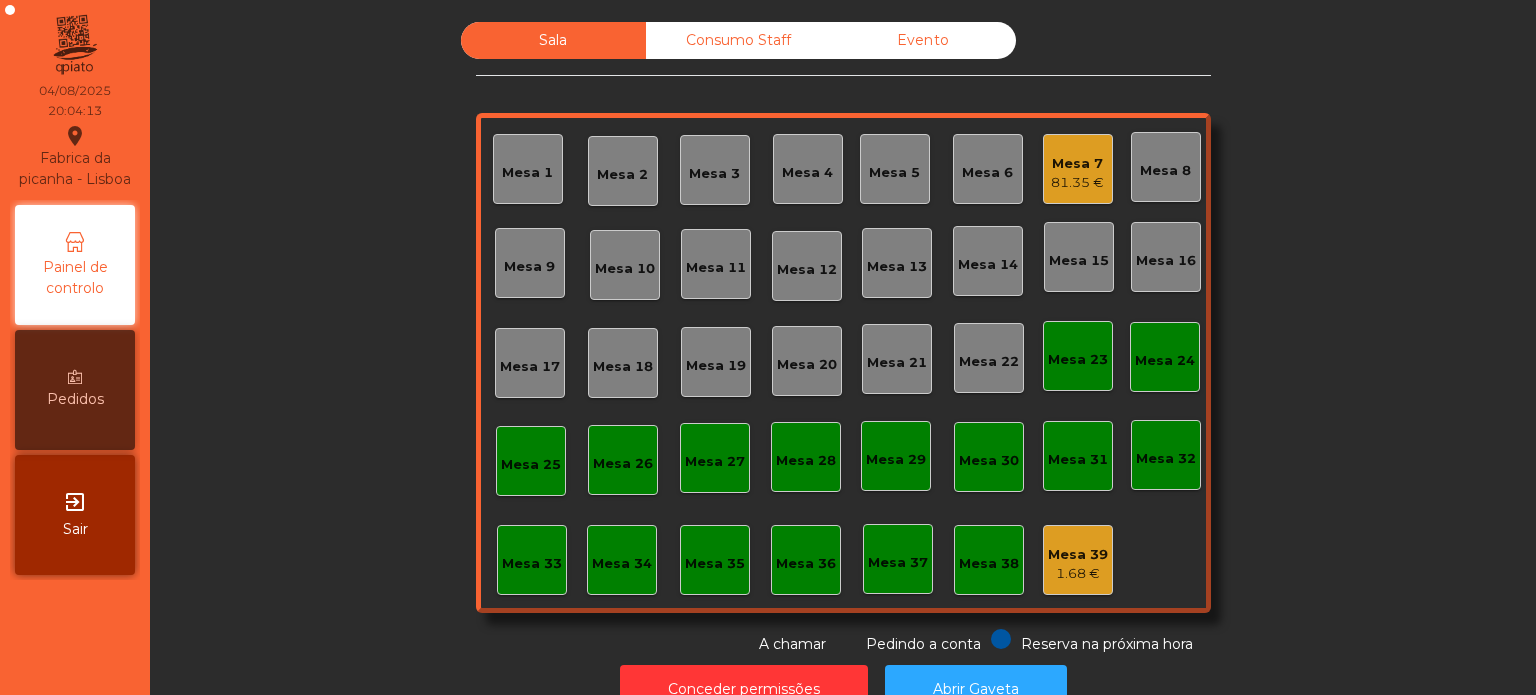 click on "Mesa 33" 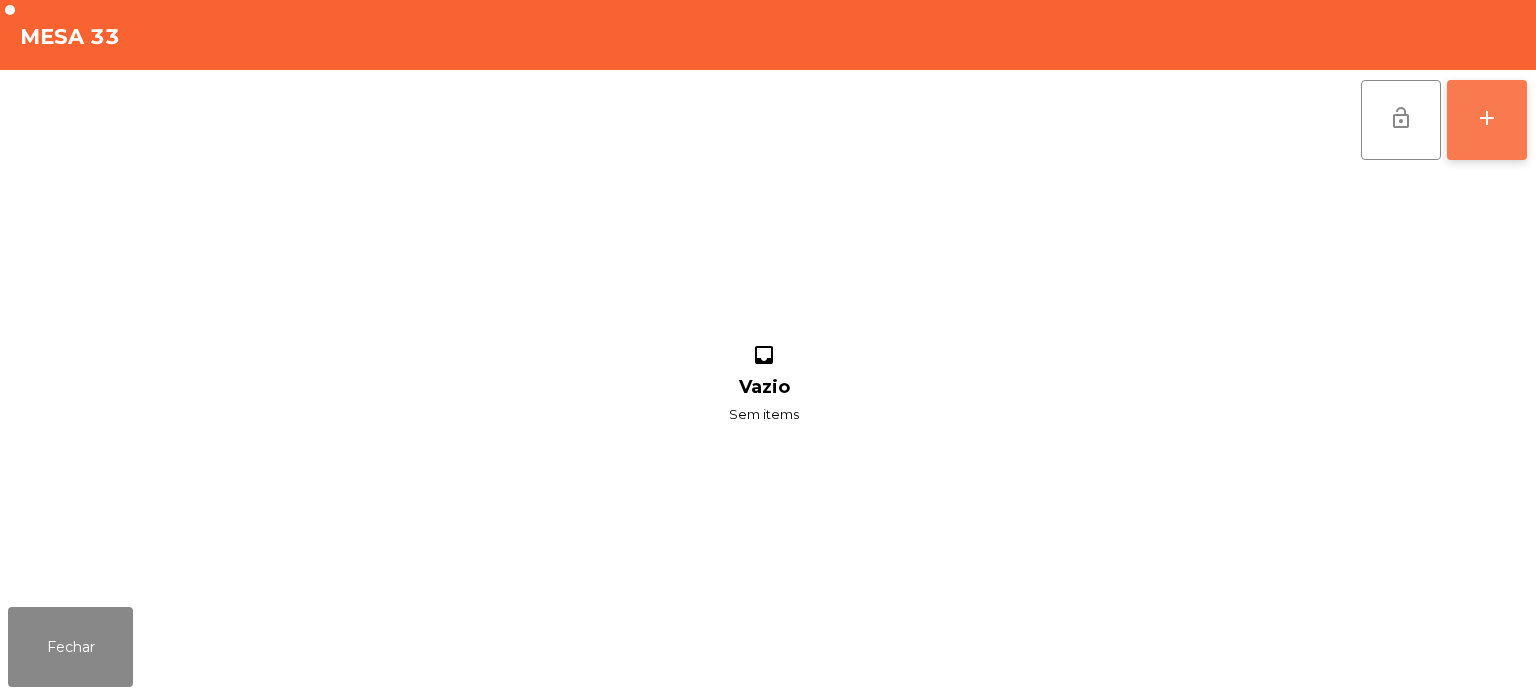 click on "add" 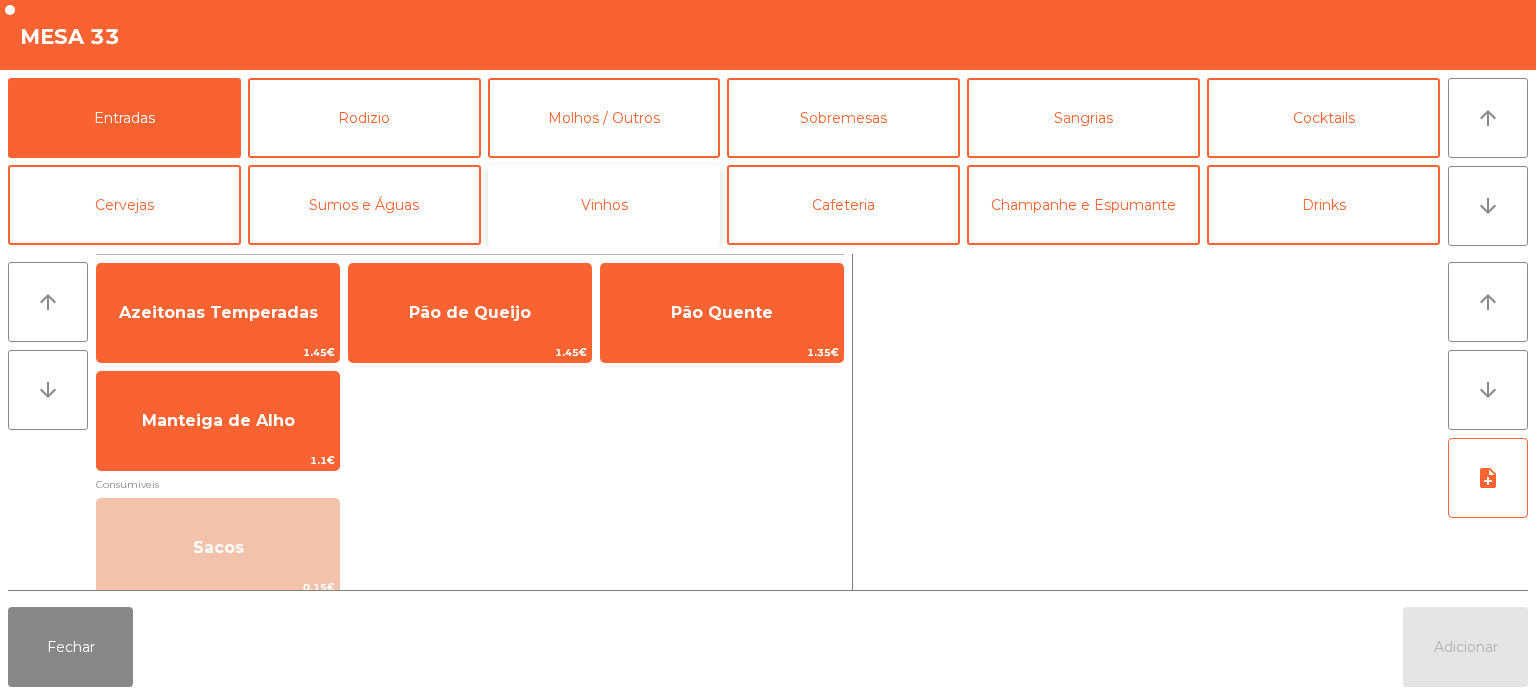 click on "Vinhos" 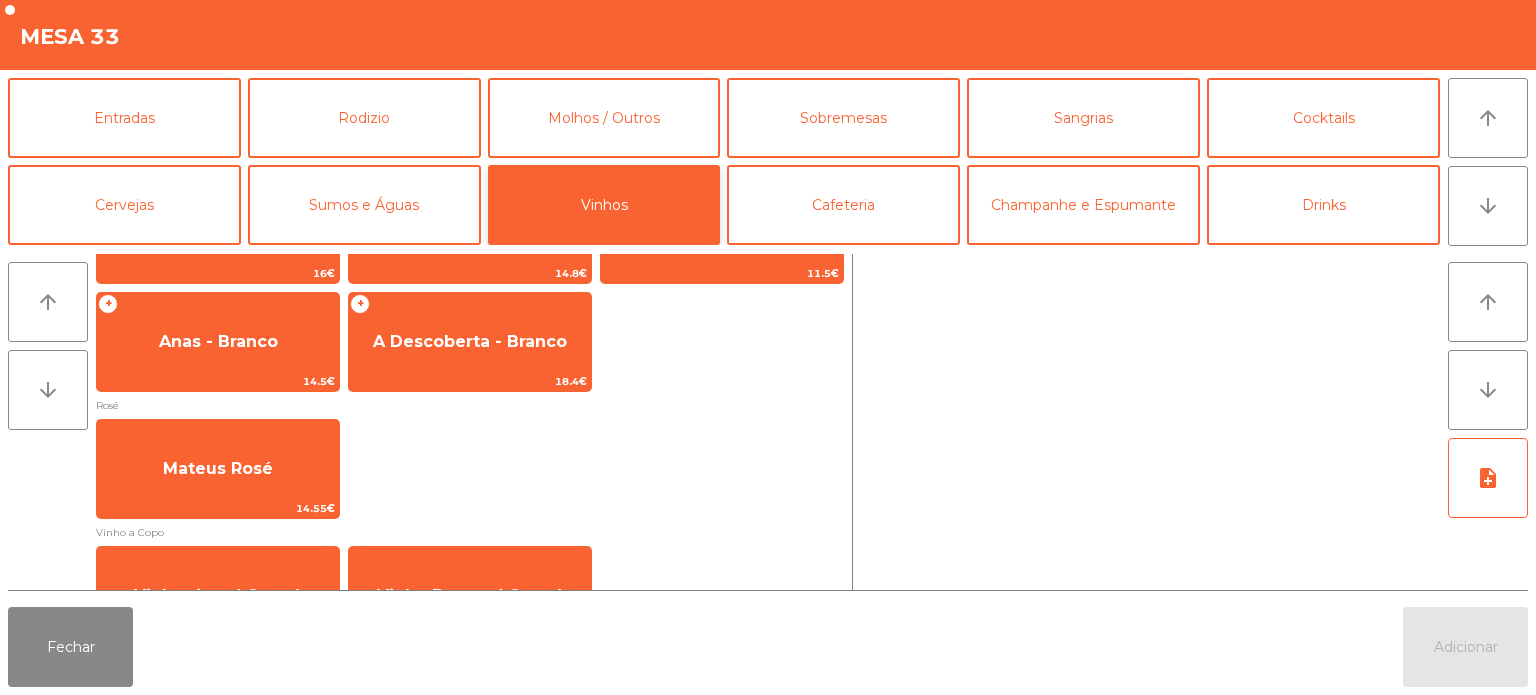 scroll, scrollTop: 392, scrollLeft: 0, axis: vertical 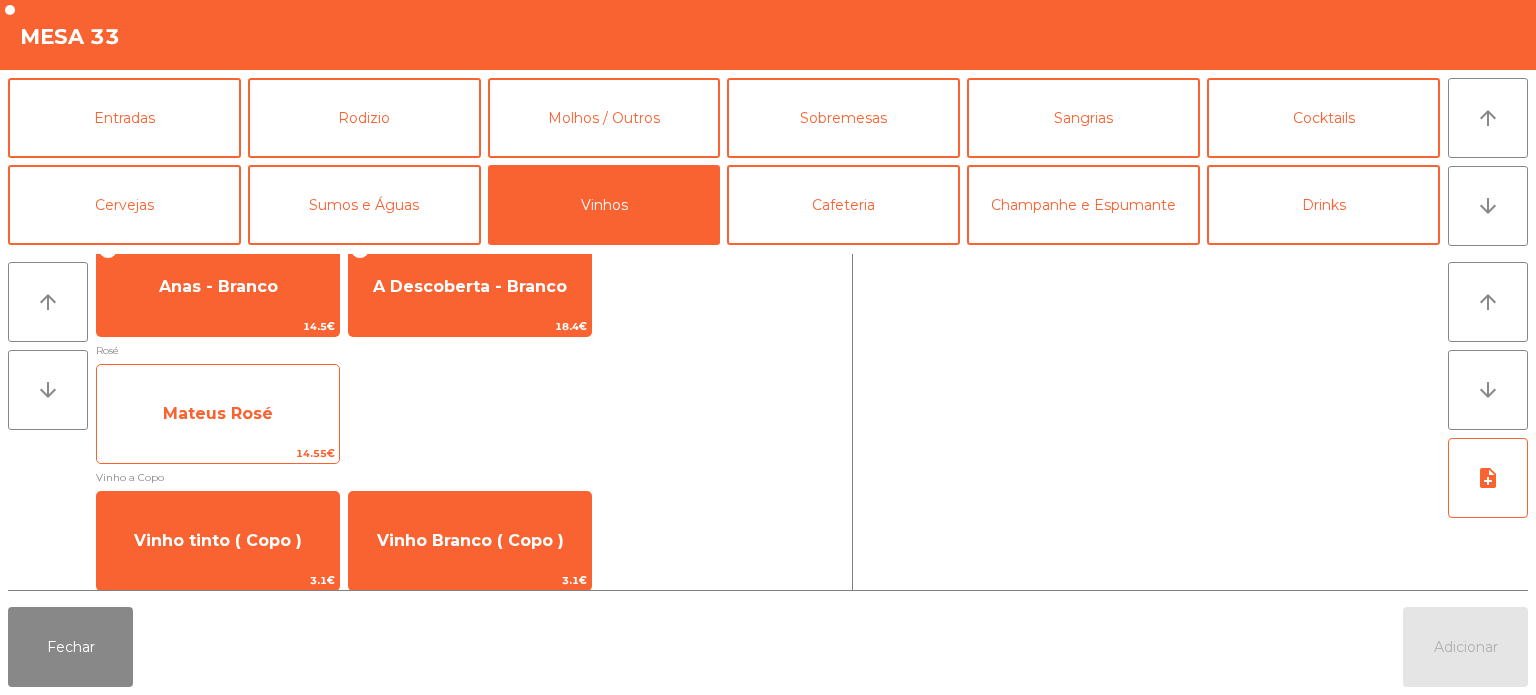 click on "Mateus Rosé" 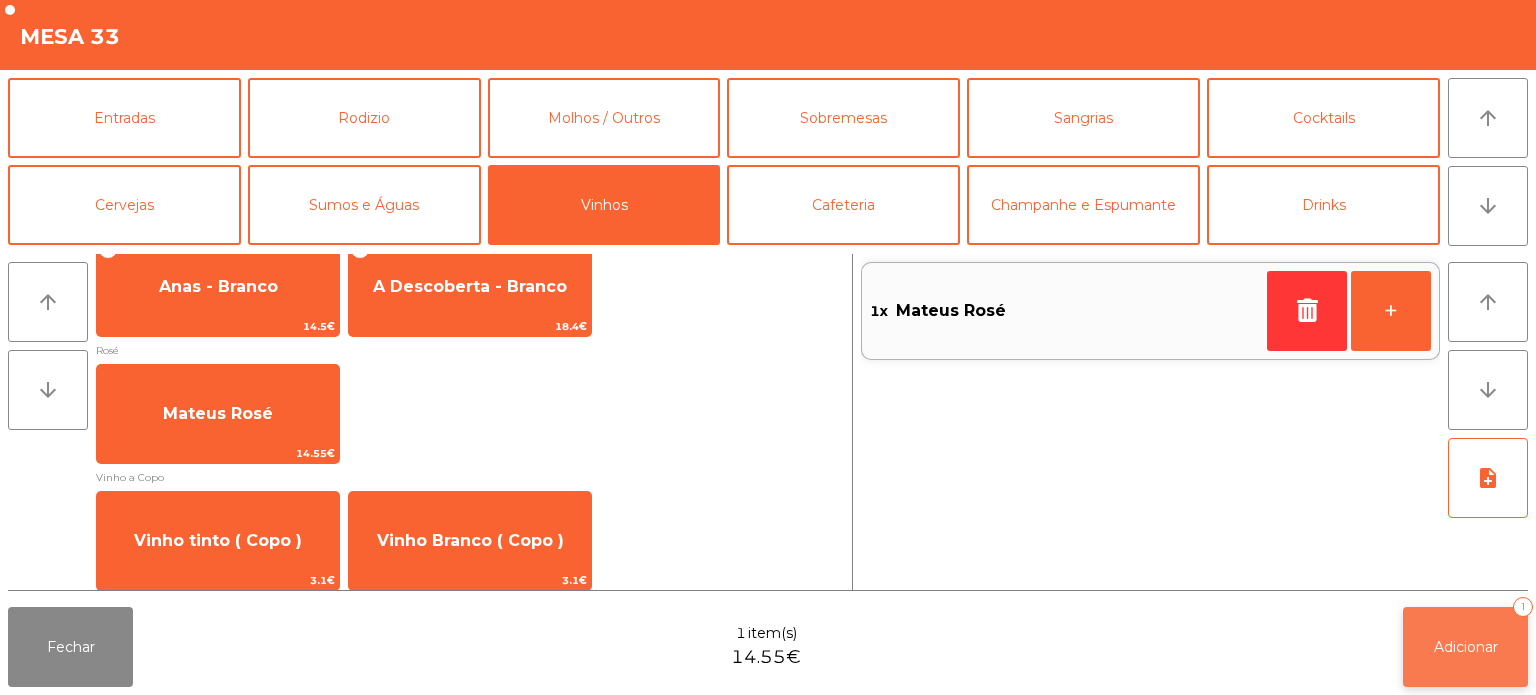 click on "Adicionar   1" 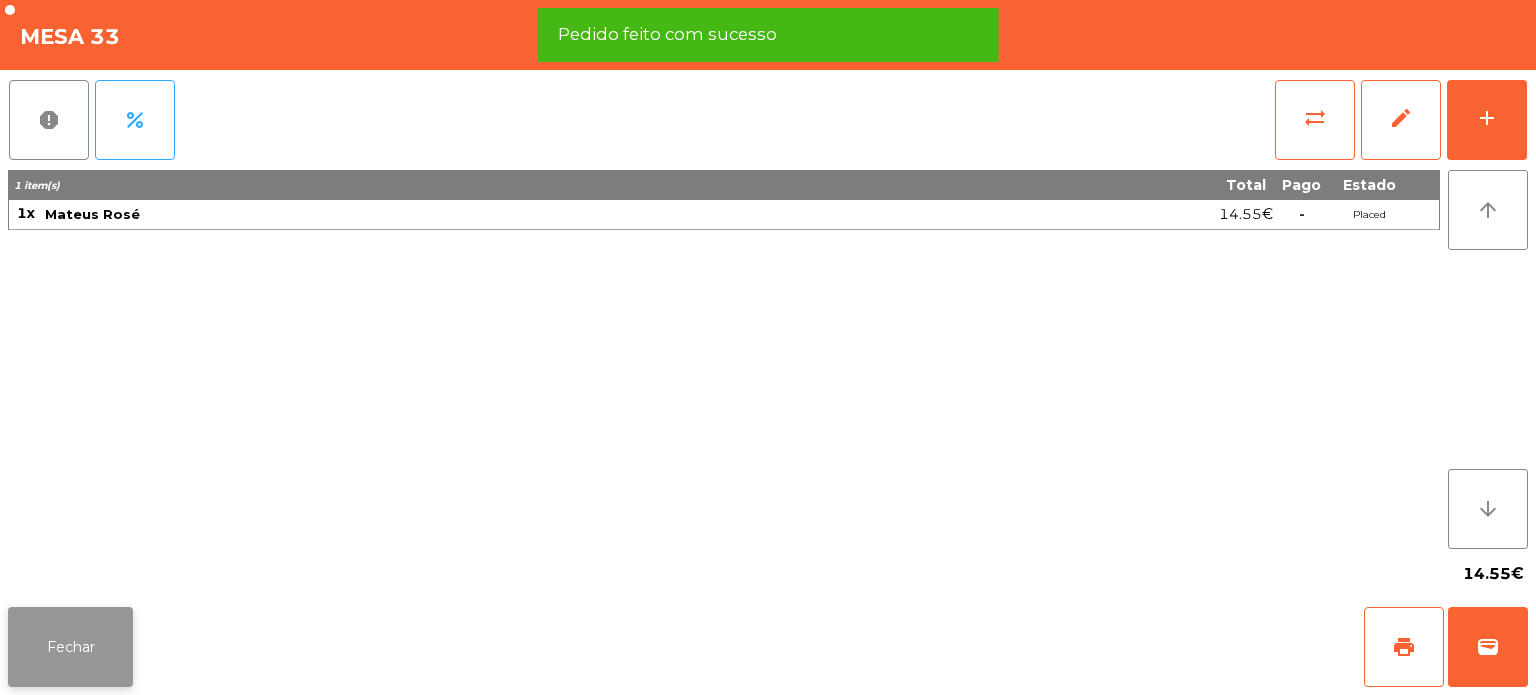 click on "Fechar" 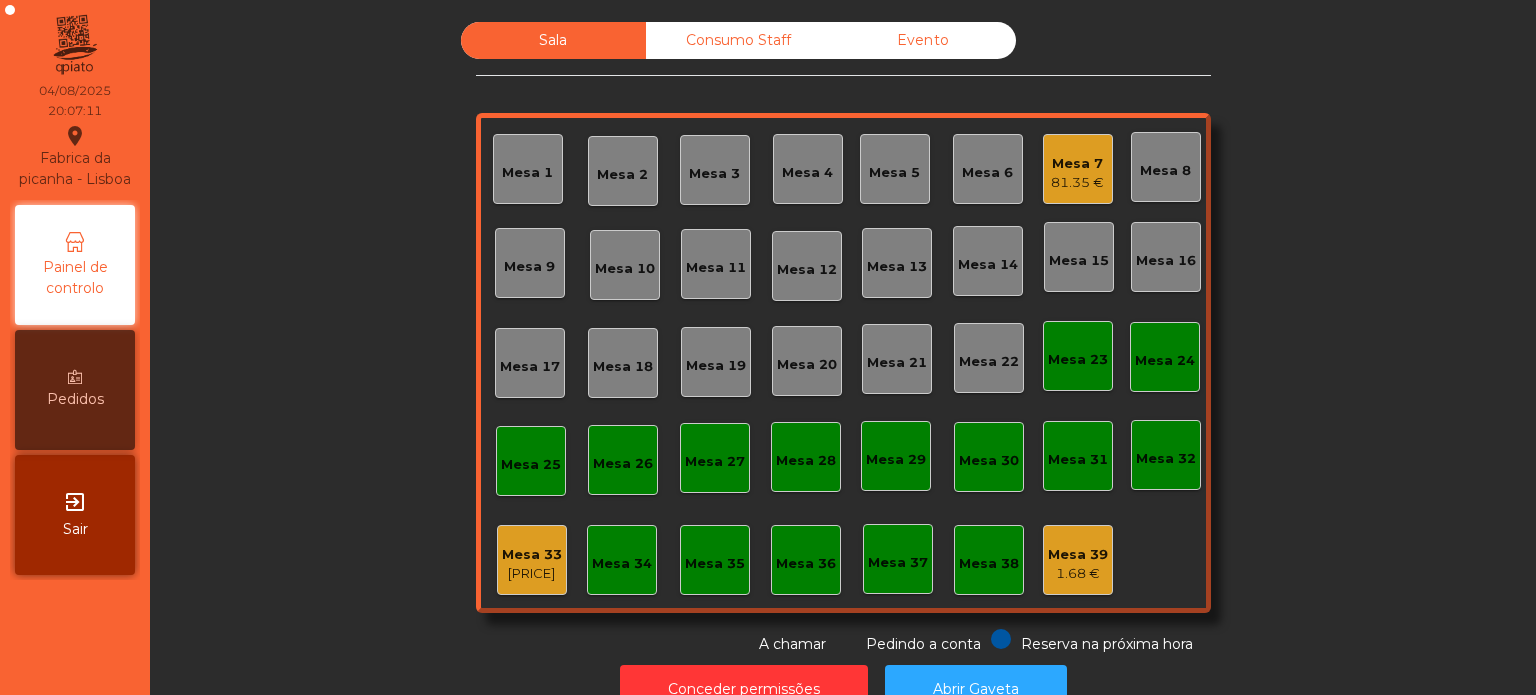 click on "Mesa 26" 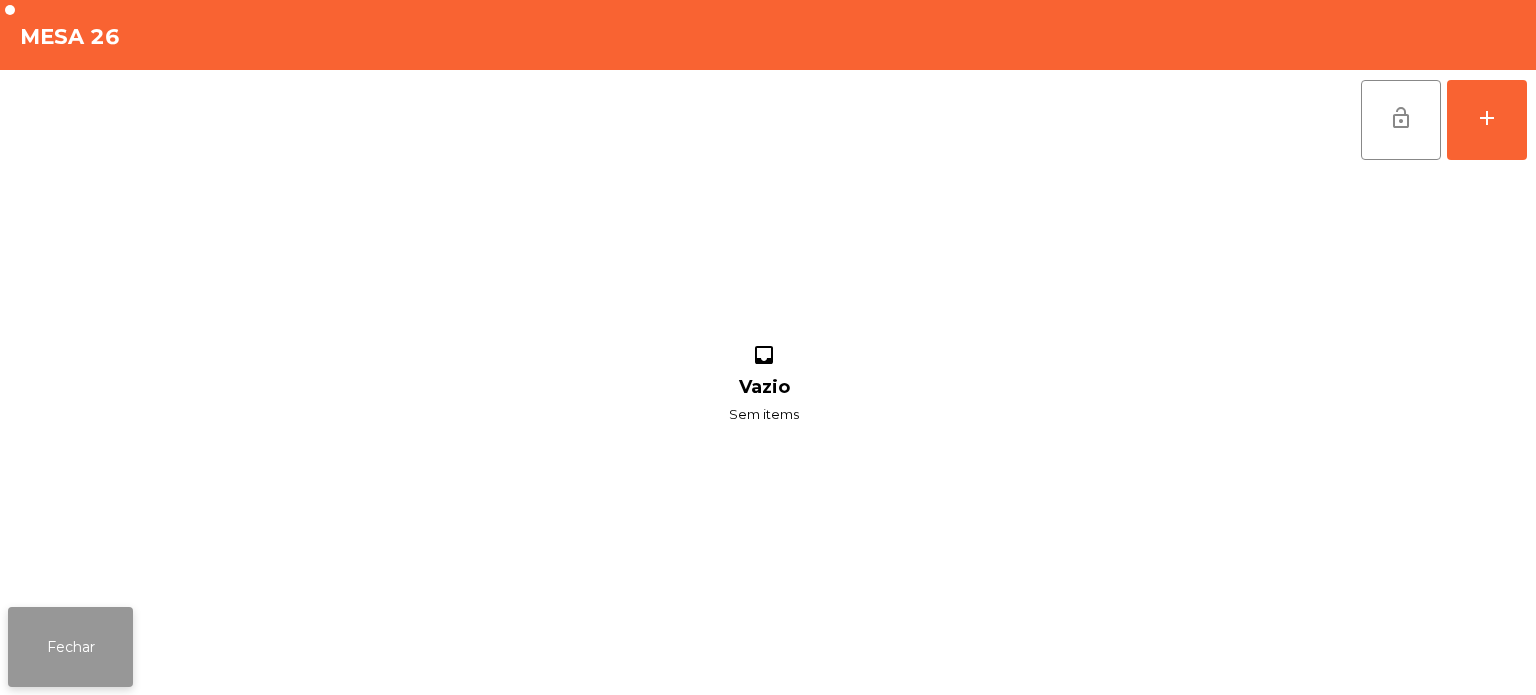 click on "Fechar" 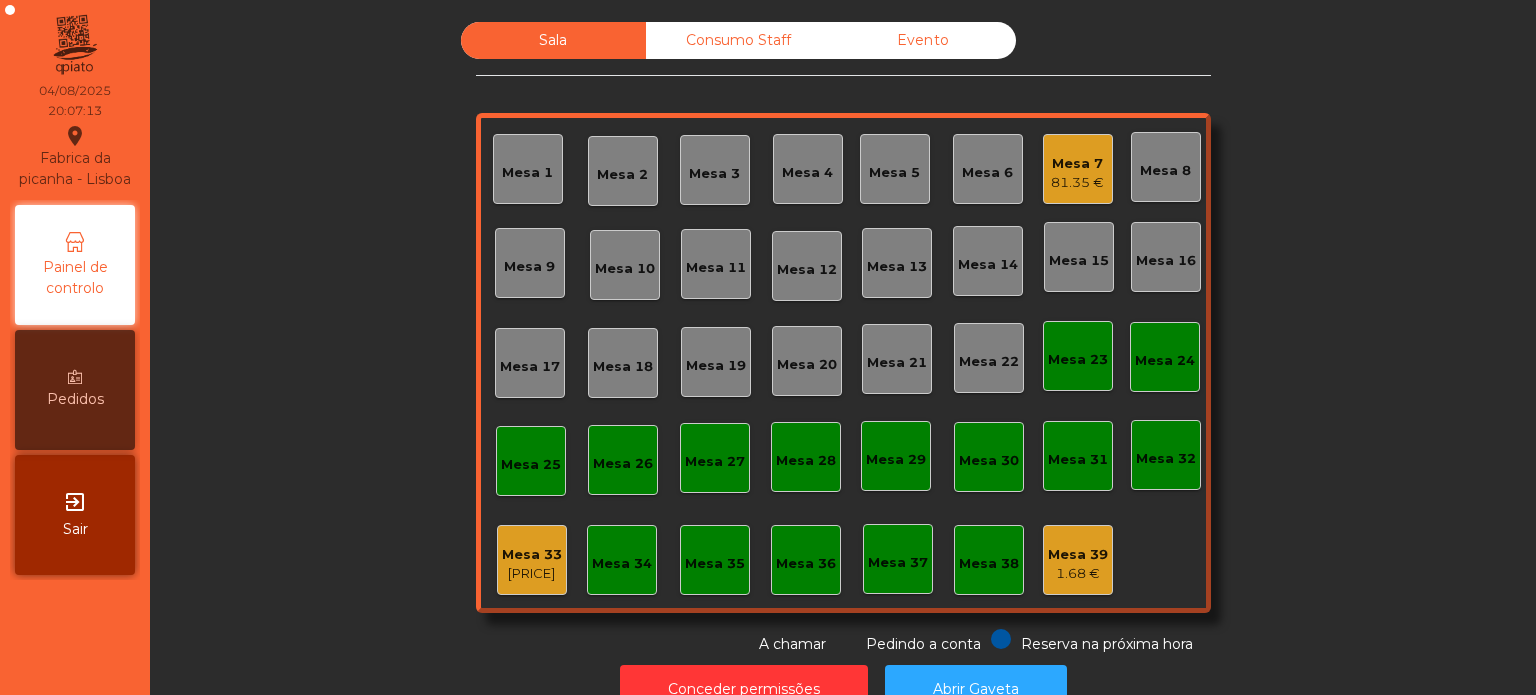 click on "14.55 €" 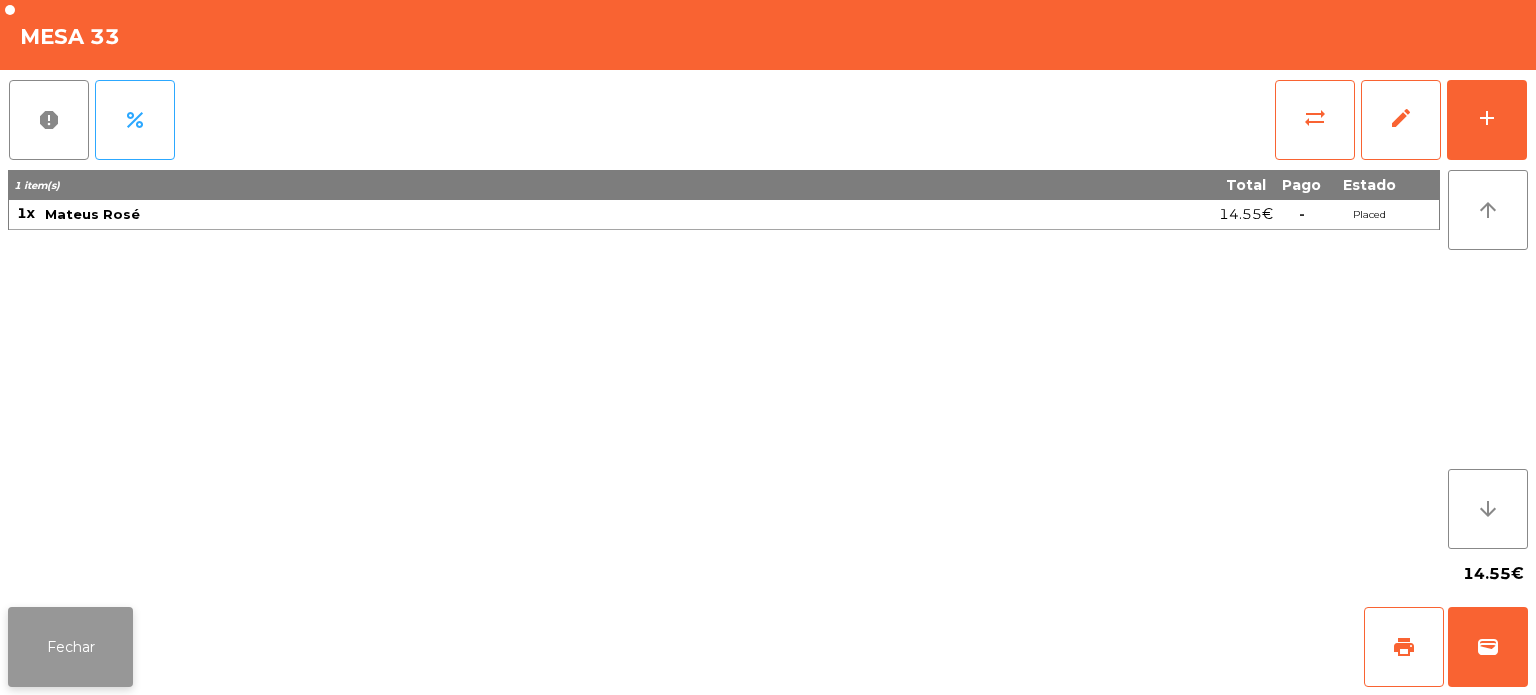 click on "Fechar" 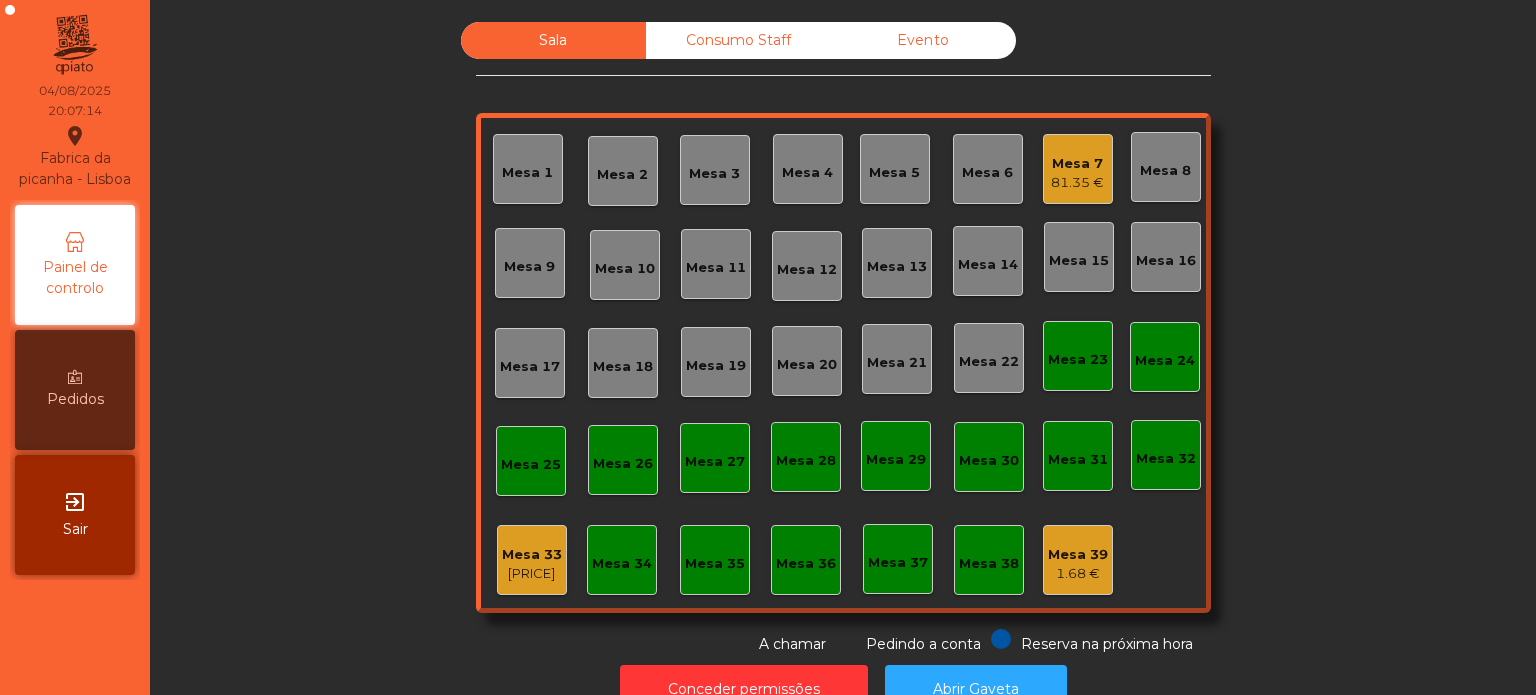 click on "Mesa 25" 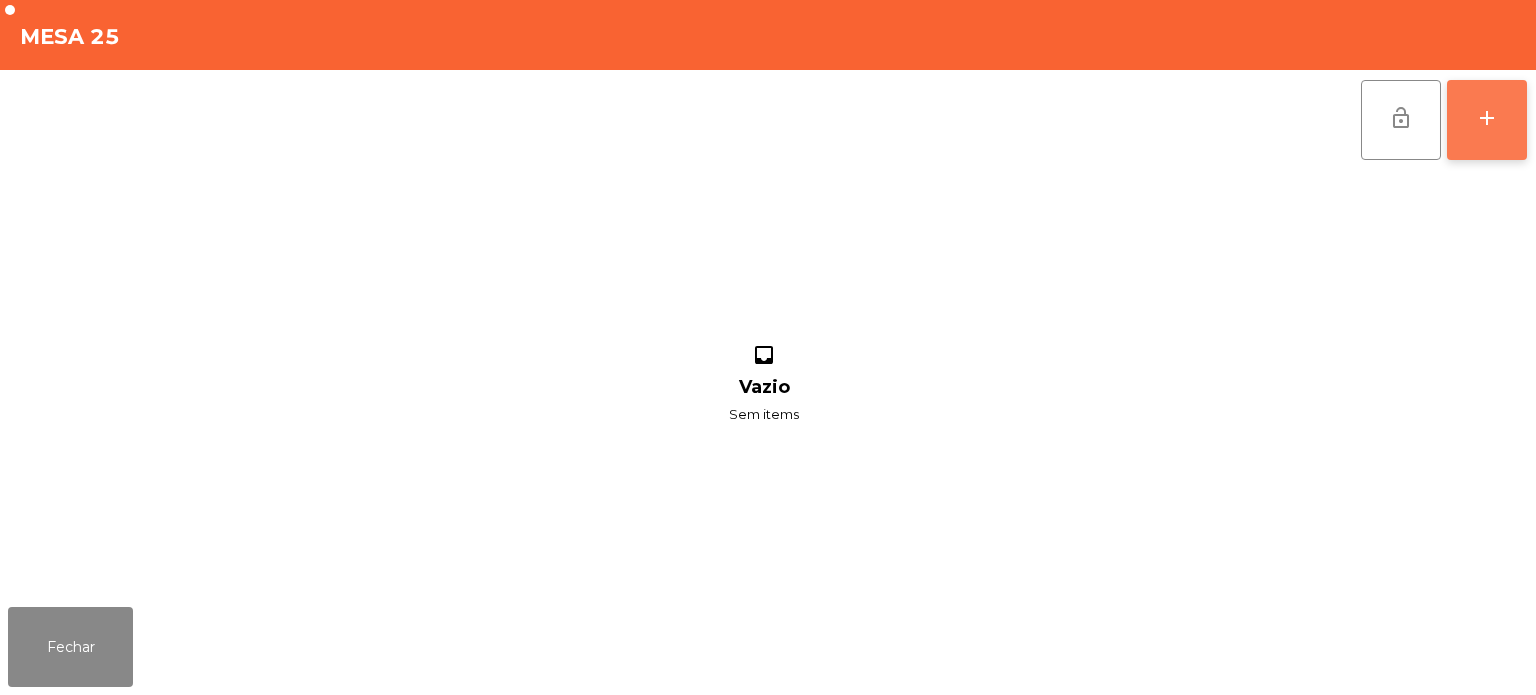 click on "add" 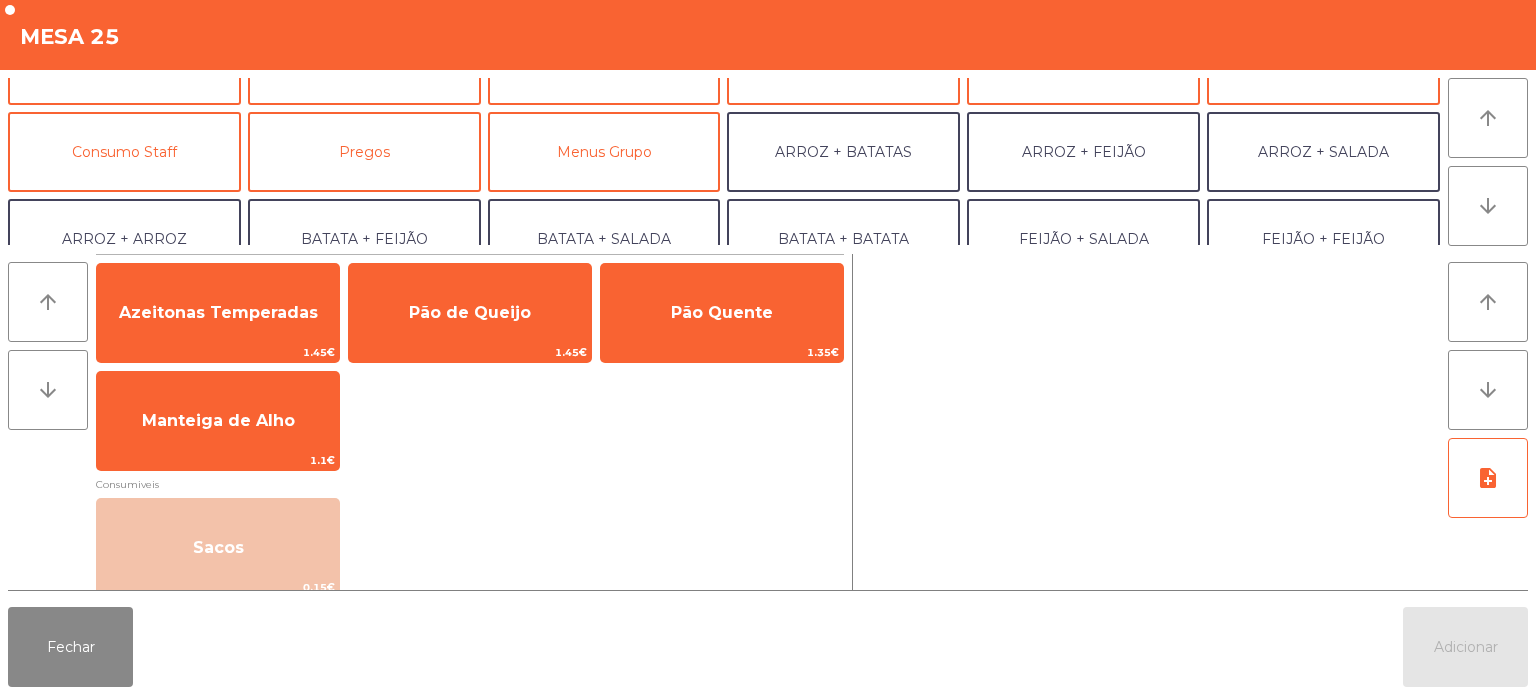scroll, scrollTop: 141, scrollLeft: 0, axis: vertical 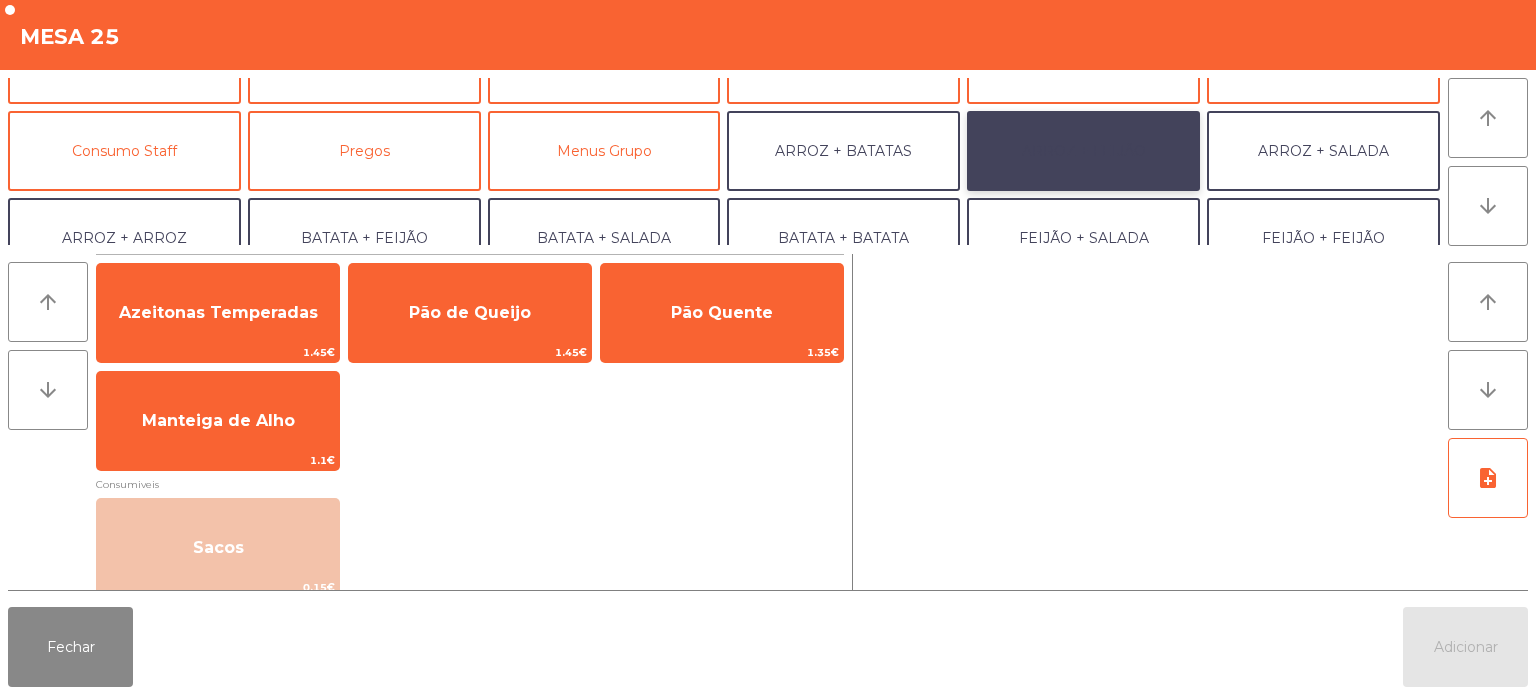 click on "ARROZ + FEIJÃO" 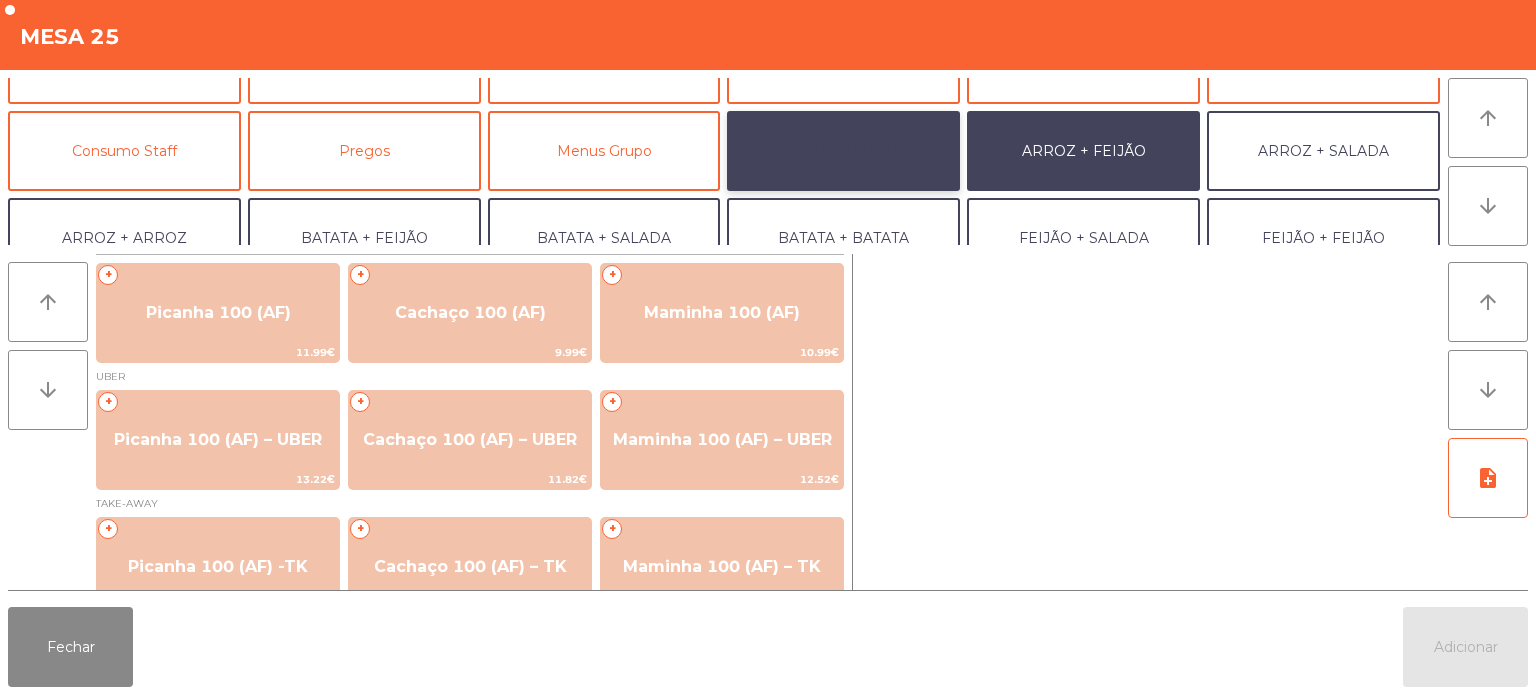 click on "ARROZ + BATATAS" 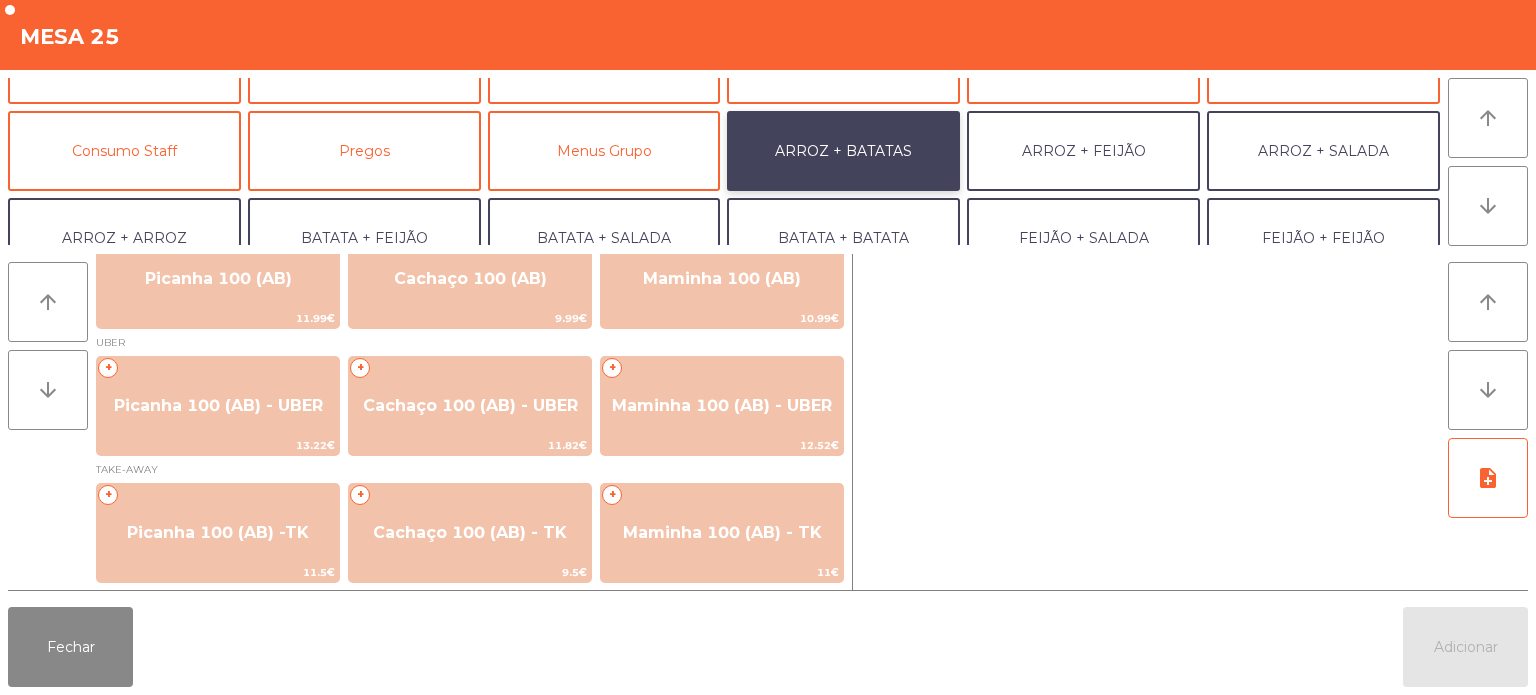 scroll, scrollTop: 33, scrollLeft: 0, axis: vertical 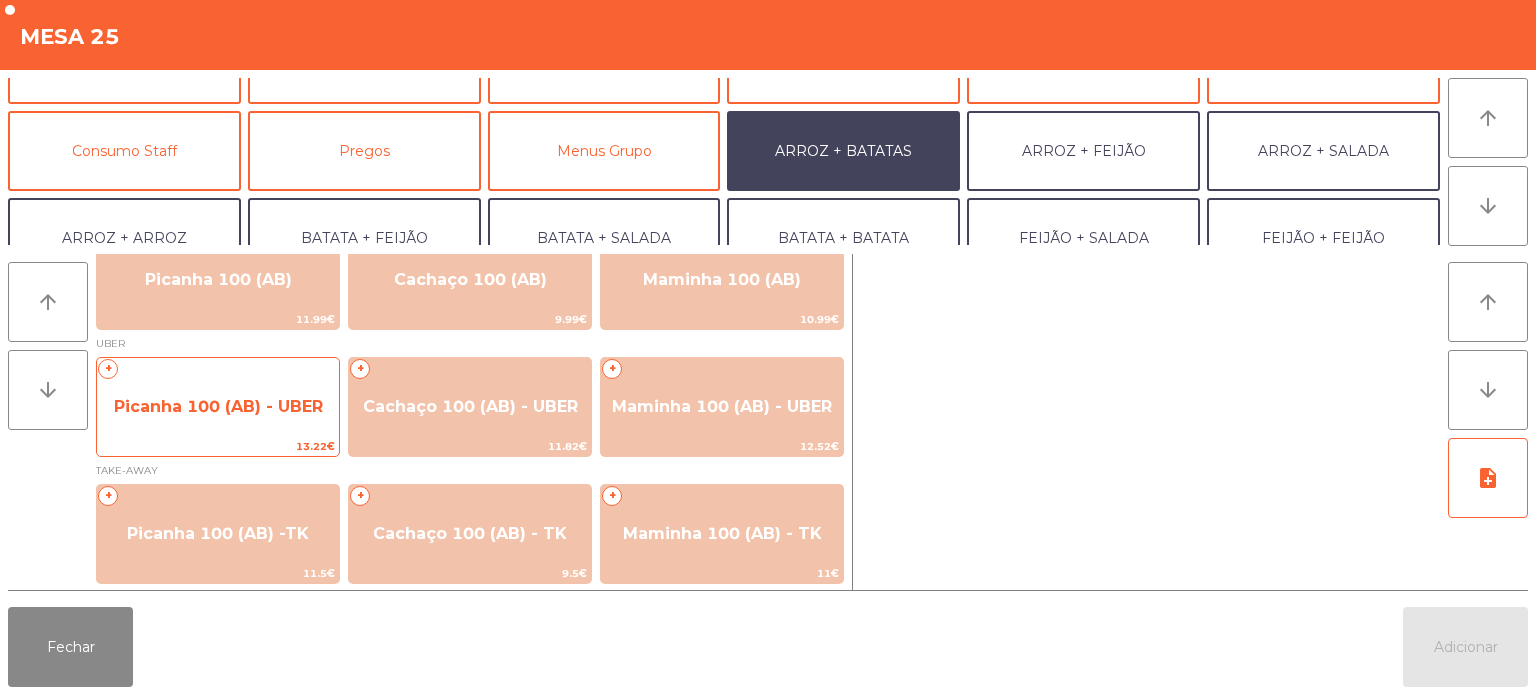 click on "Picanha 100 (AB) - UBER" 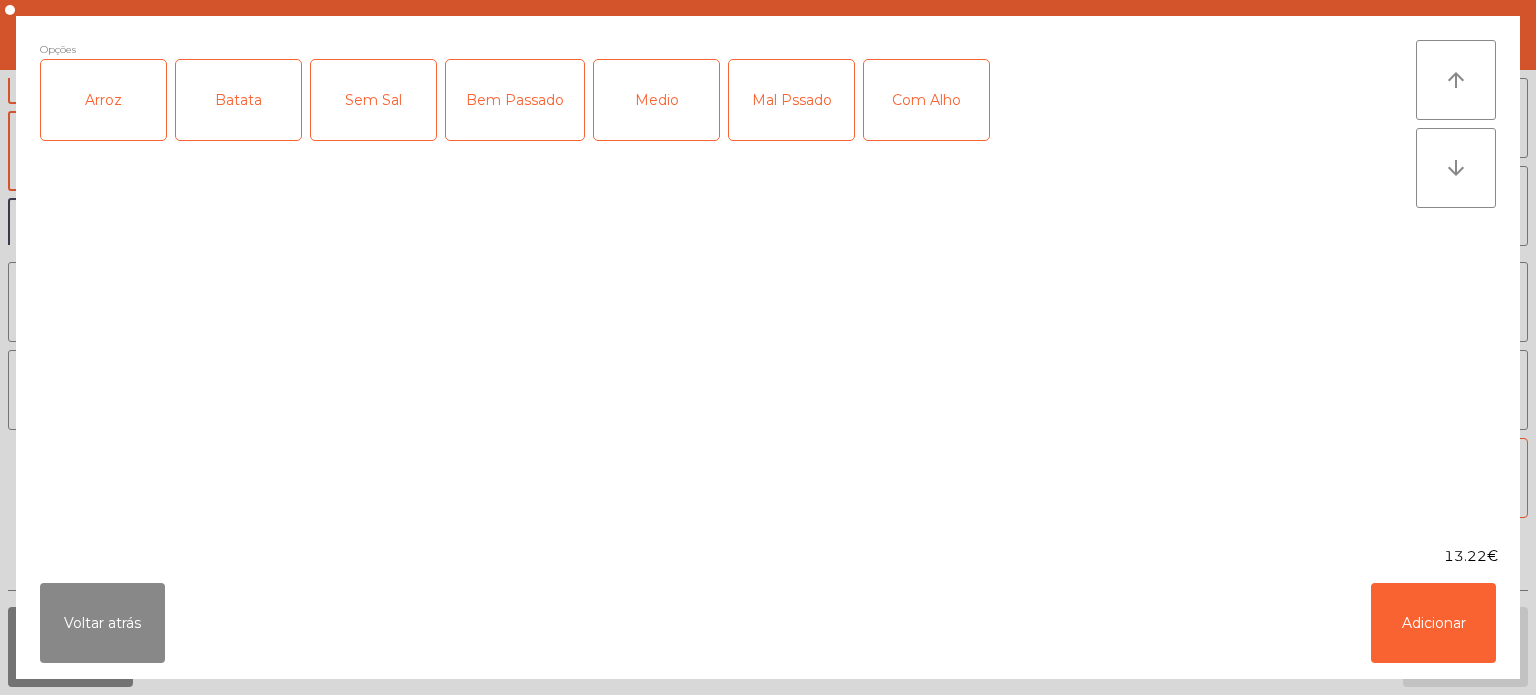 click on "Arroz" 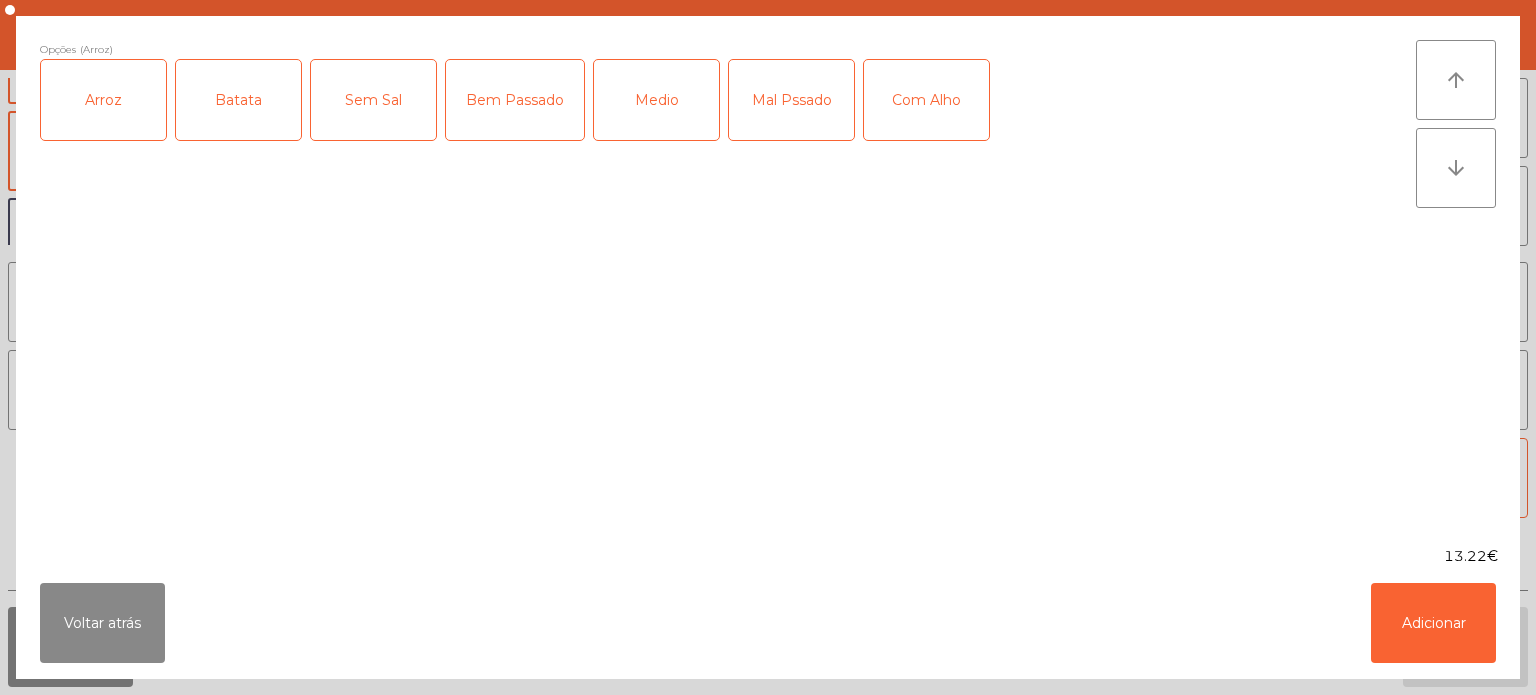 click on "Batata" 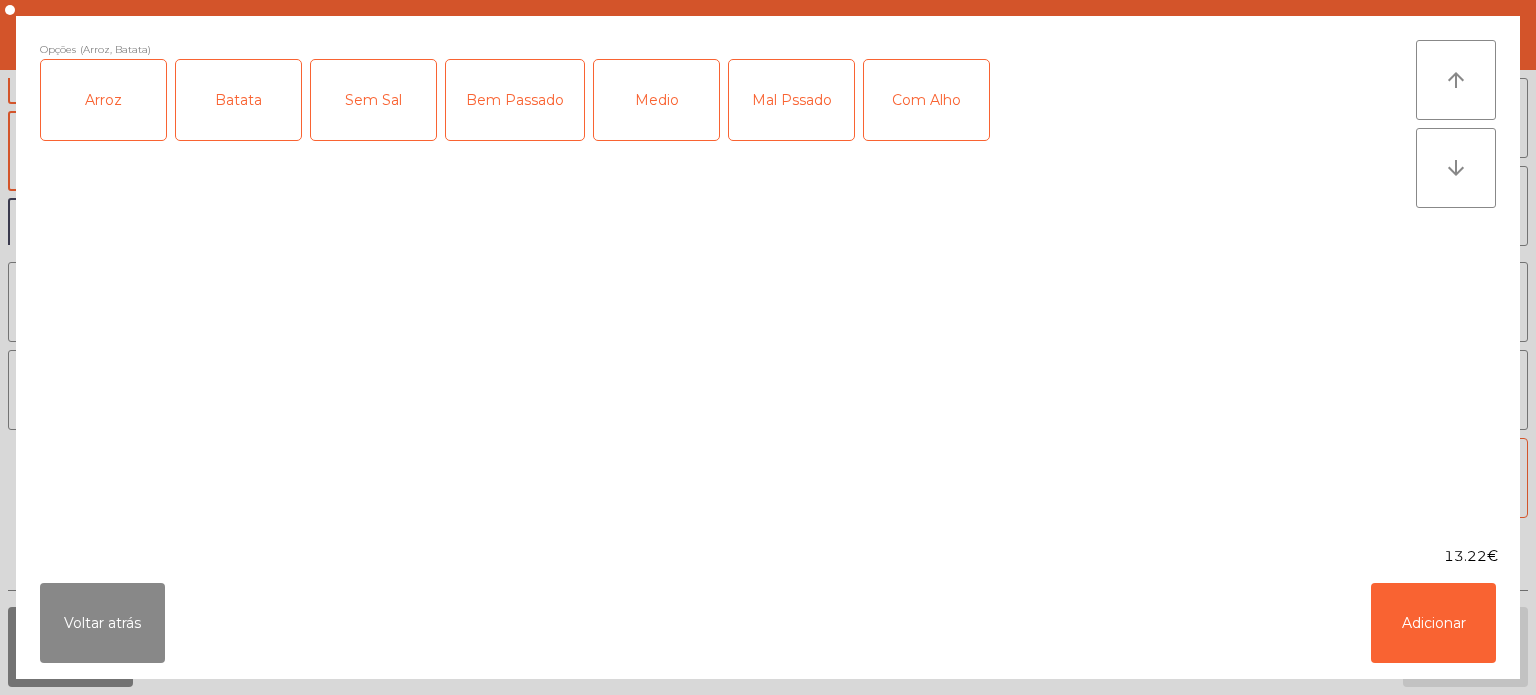 click on "Bem Passado" 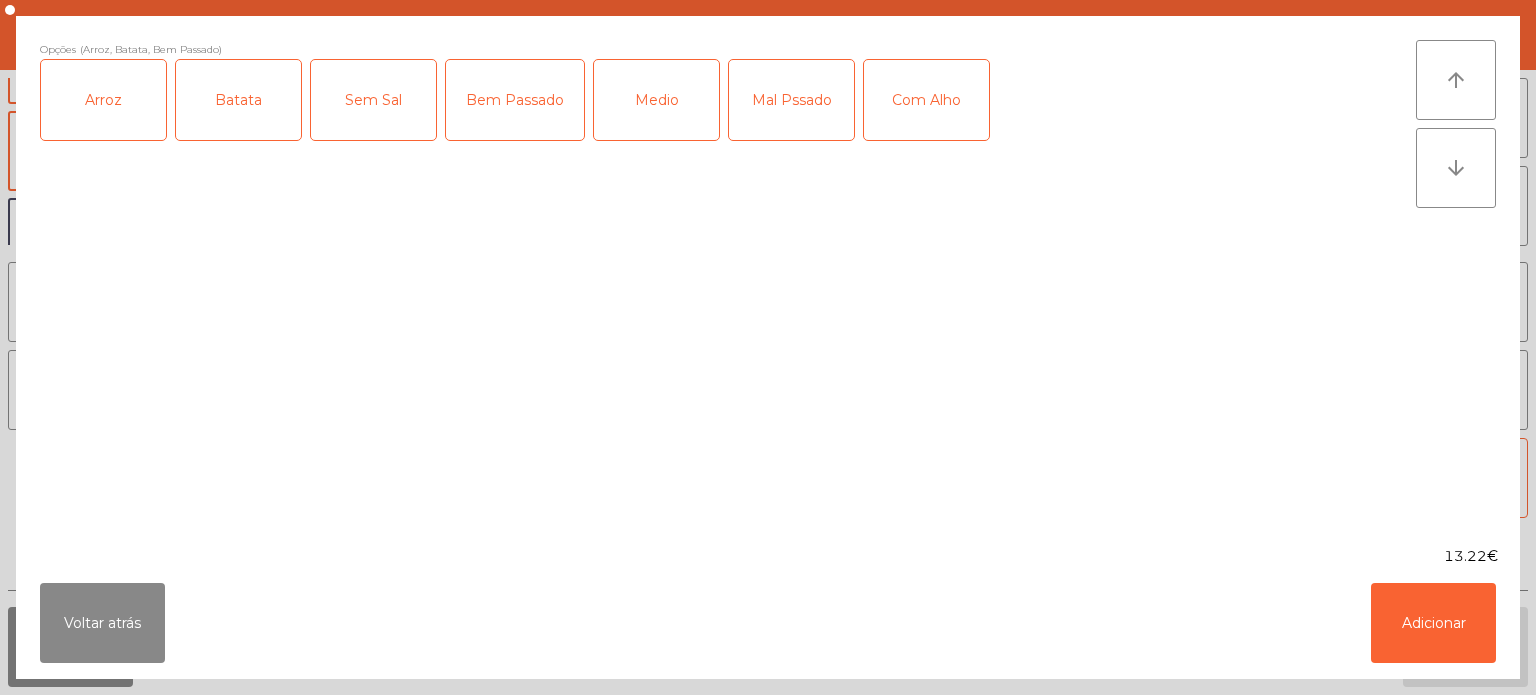 click on "Com Alho" 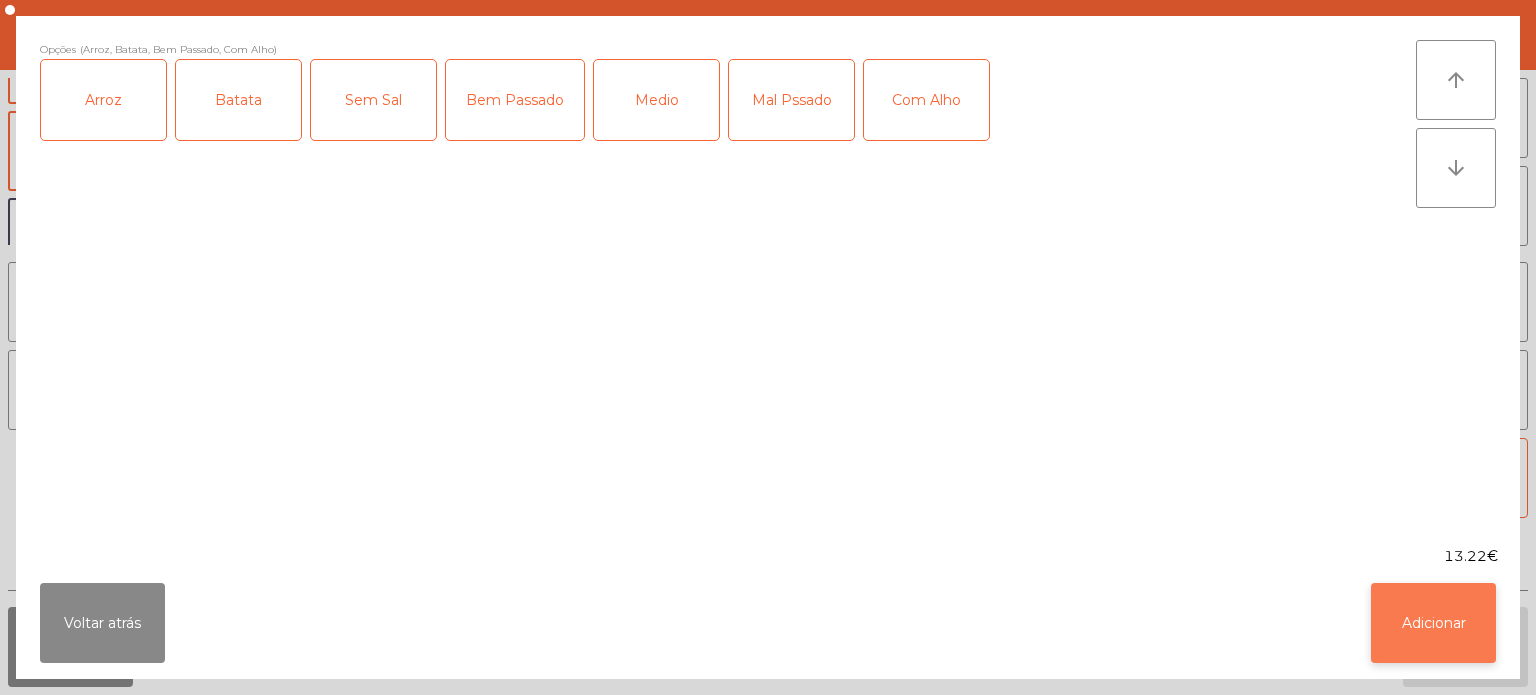 click on "Adicionar" 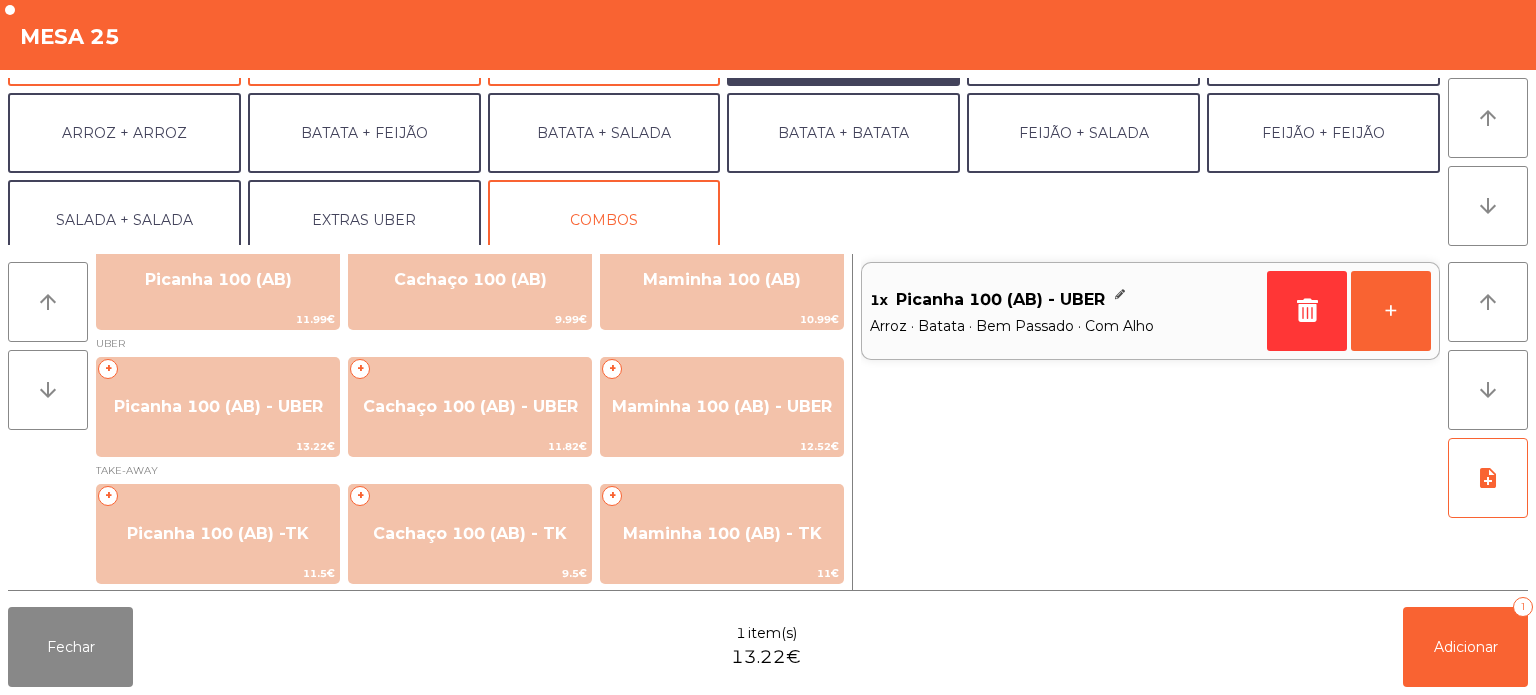 scroll, scrollTop: 260, scrollLeft: 0, axis: vertical 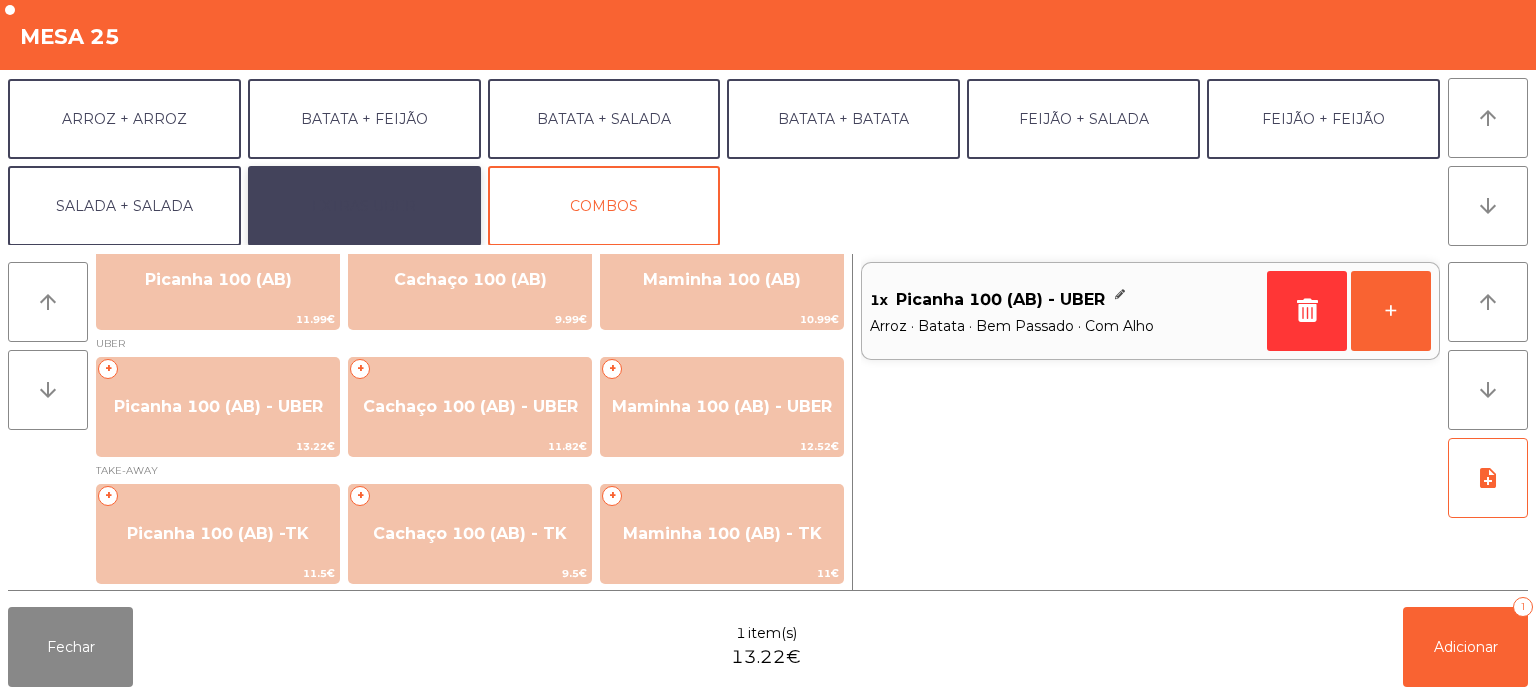click on "EXTRAS UBER" 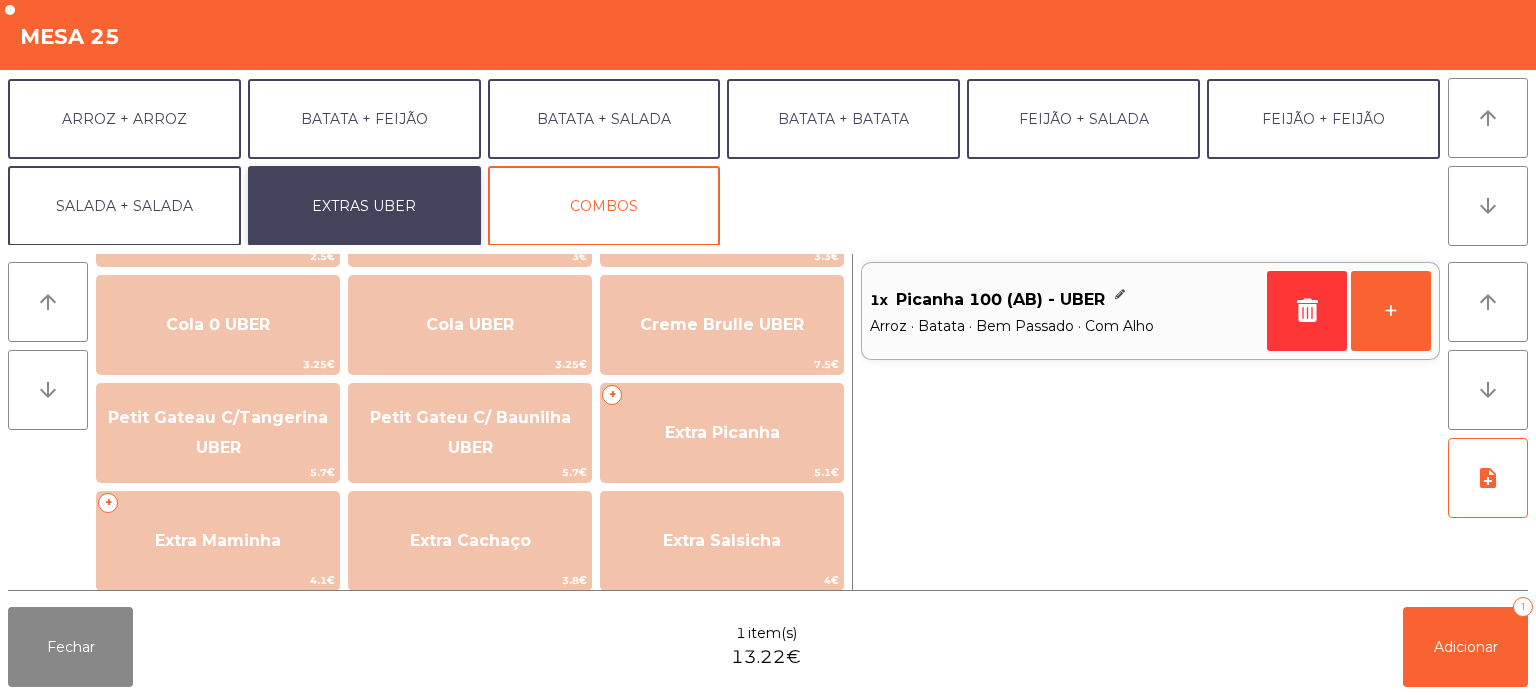 scroll, scrollTop: 333, scrollLeft: 0, axis: vertical 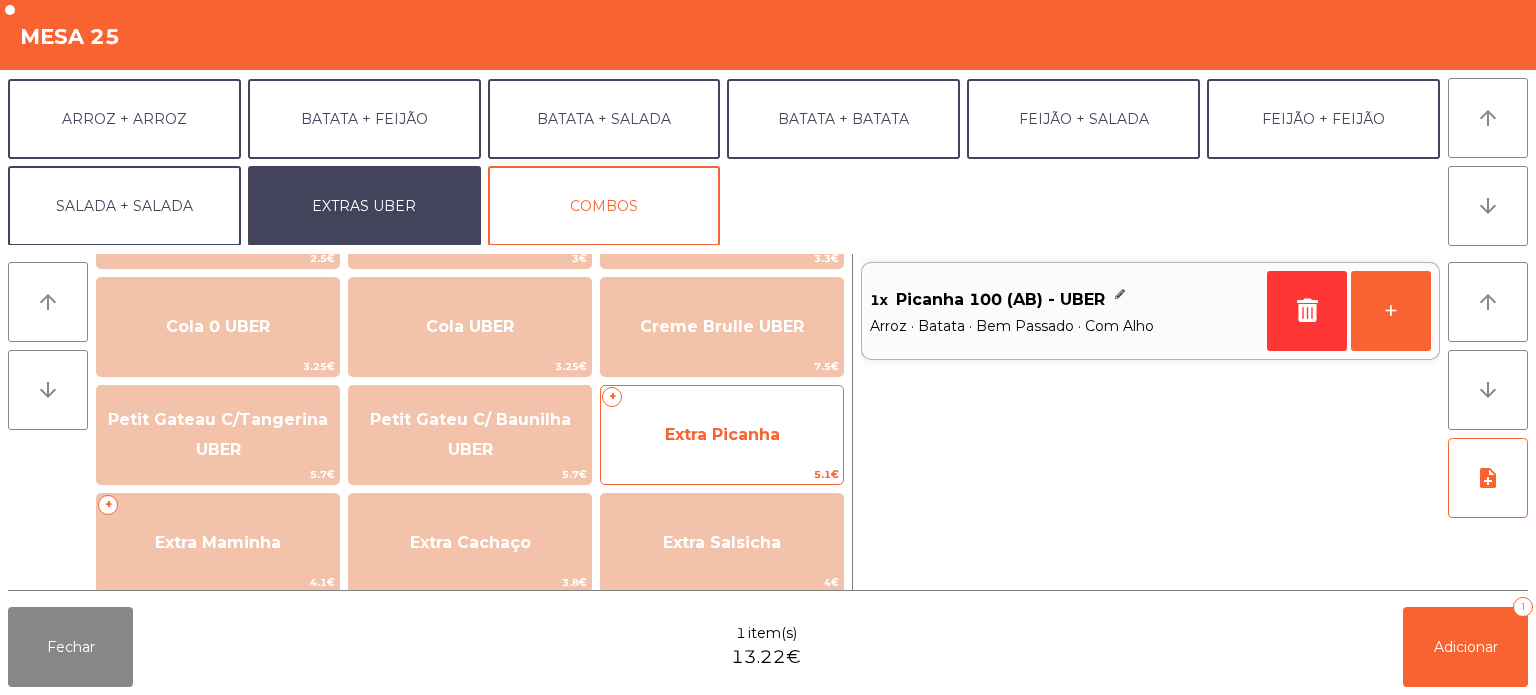 click on "Extra Picanha" 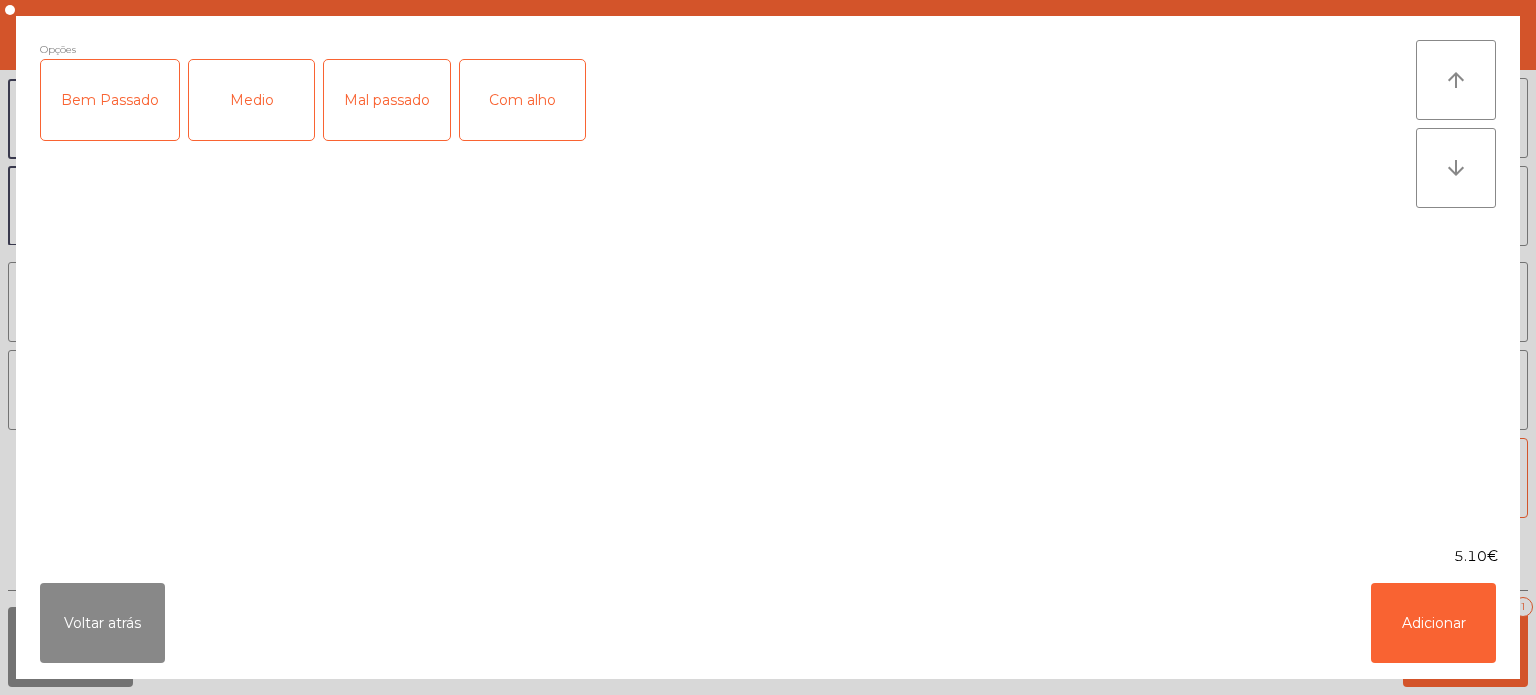 click on "Bem Passado" 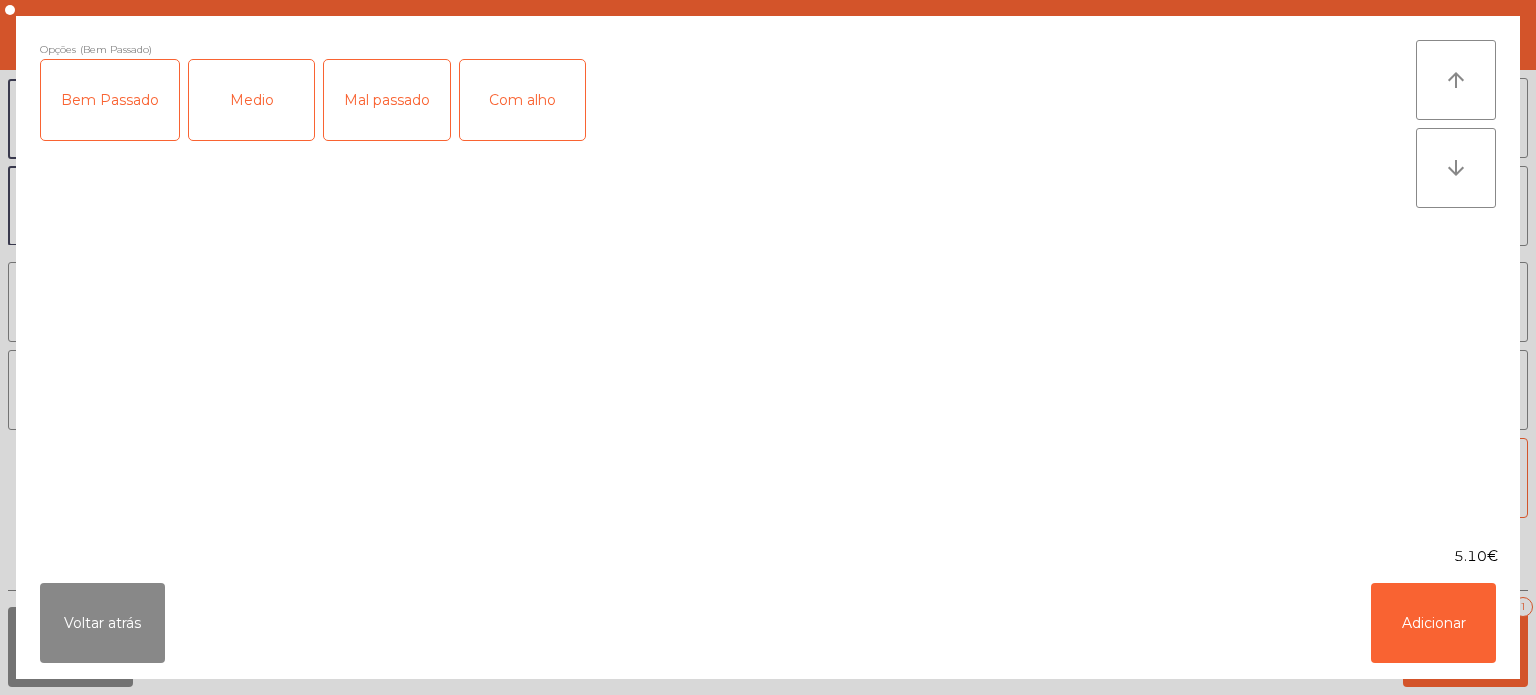click on "Com alho" 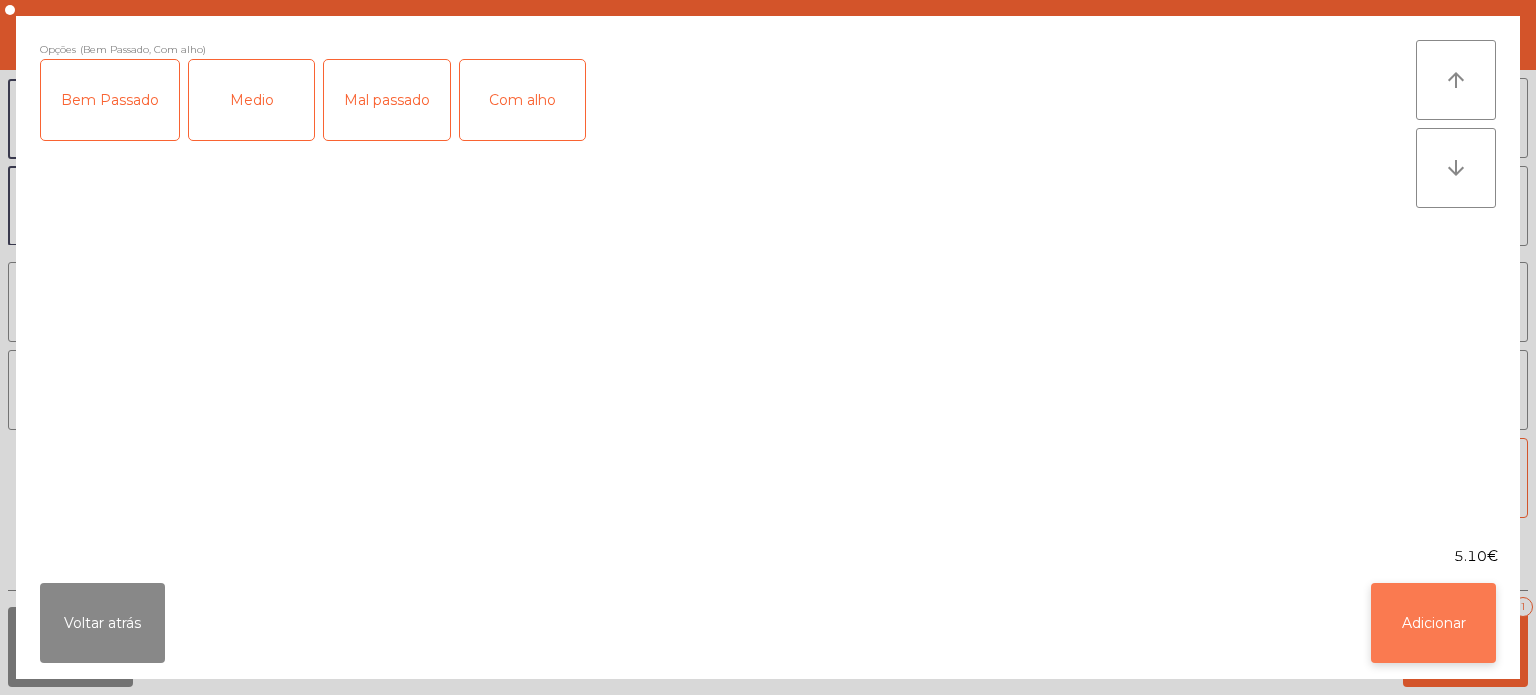 click on "Adicionar" 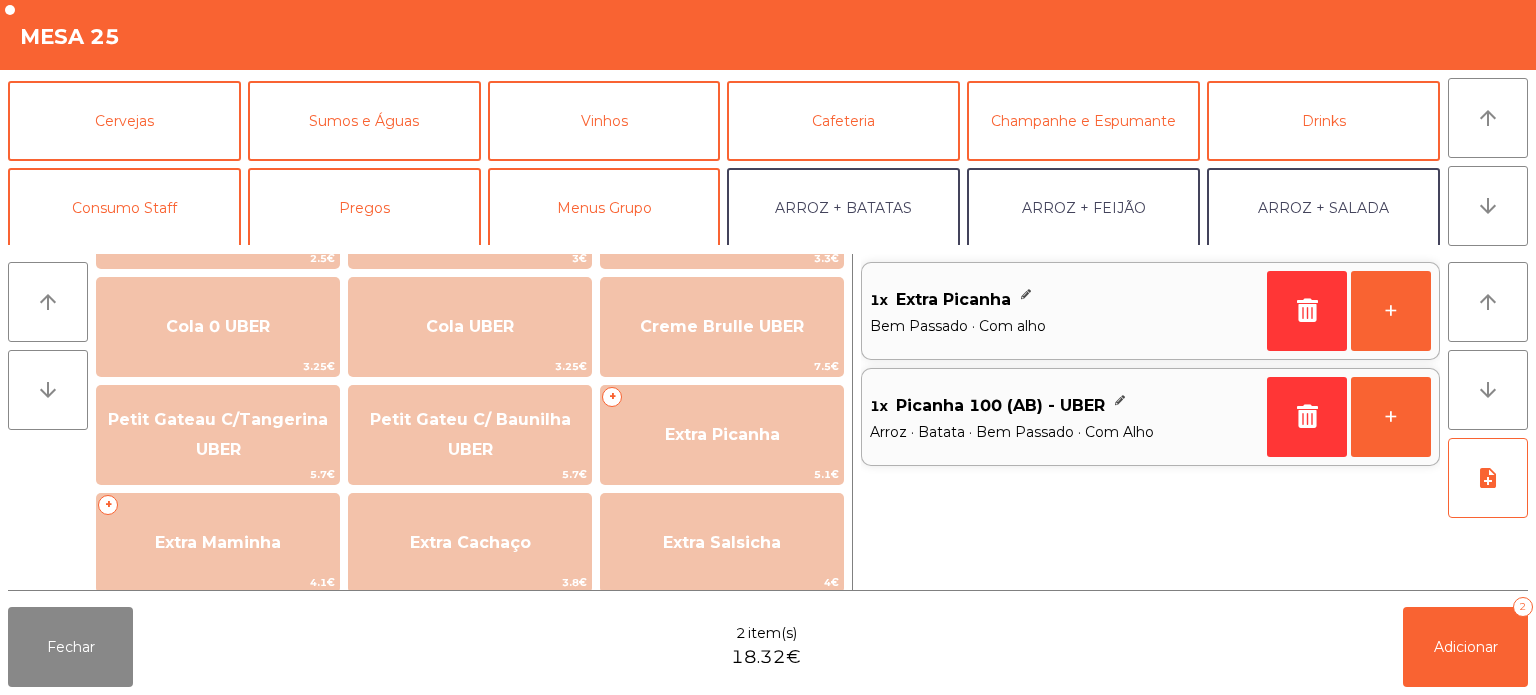 scroll, scrollTop: 0, scrollLeft: 0, axis: both 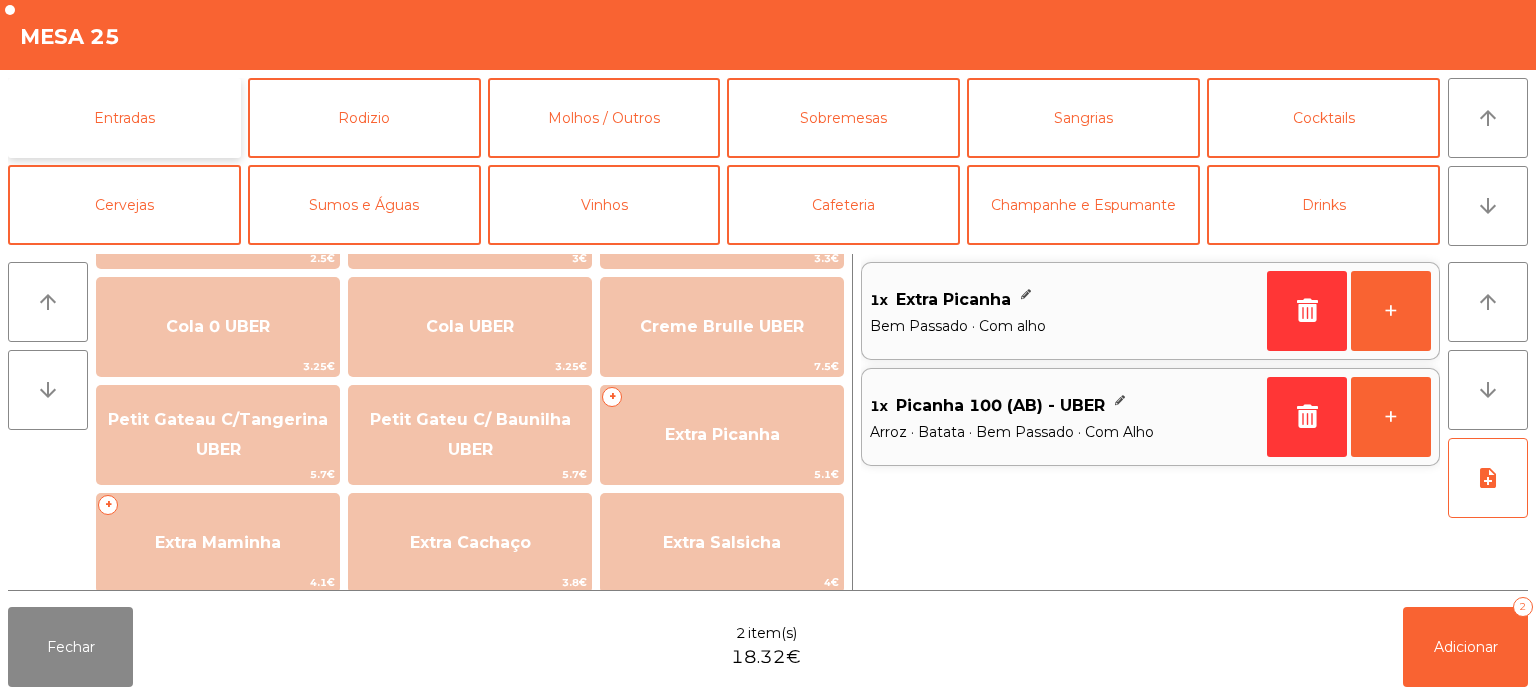click on "Entradas" 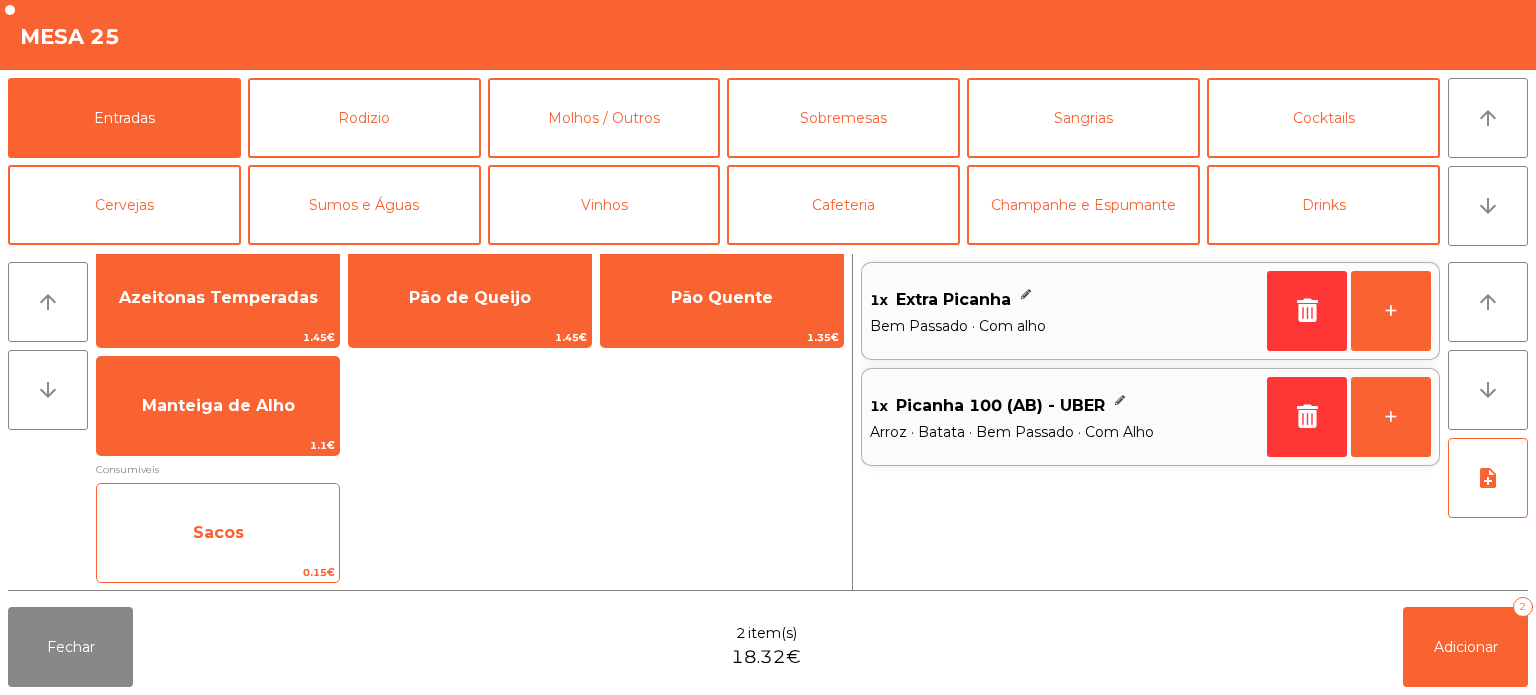click on "Sacos" 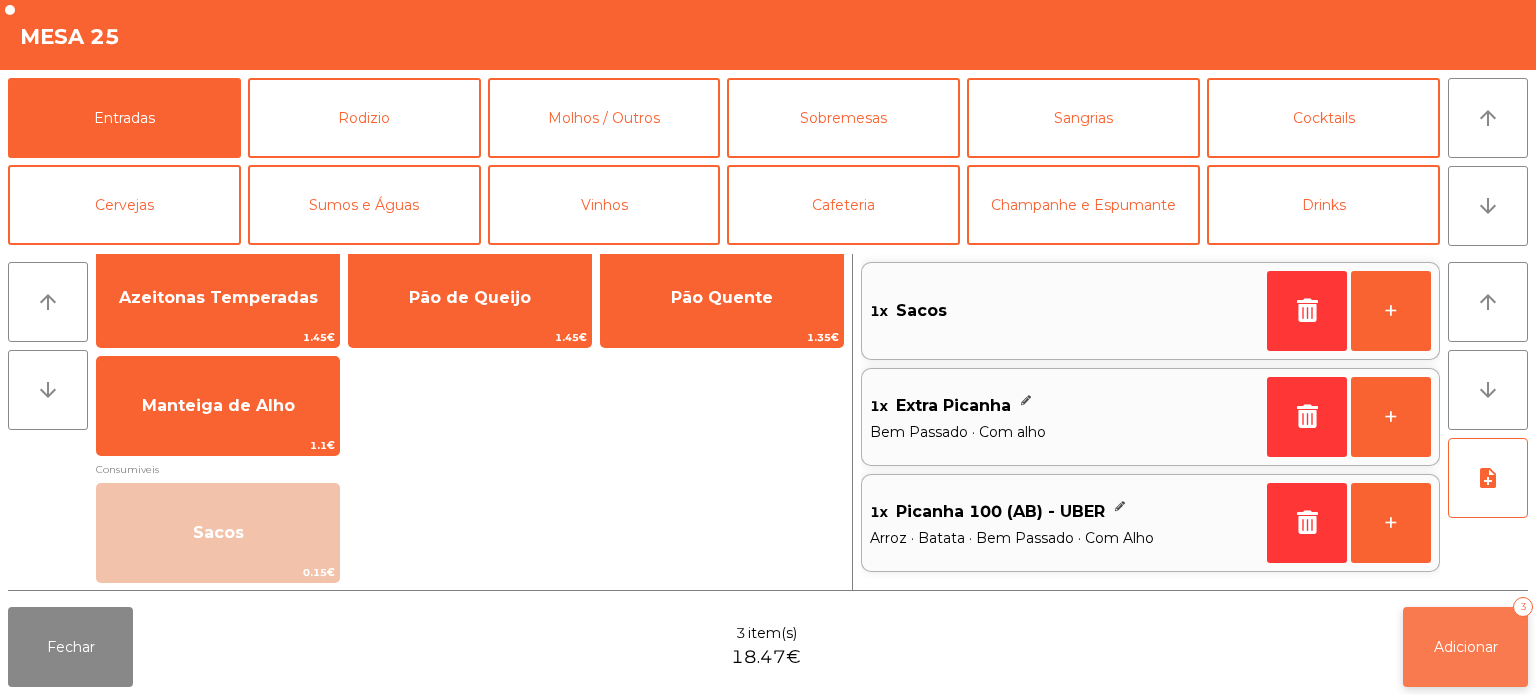 click on "Adicionar   3" 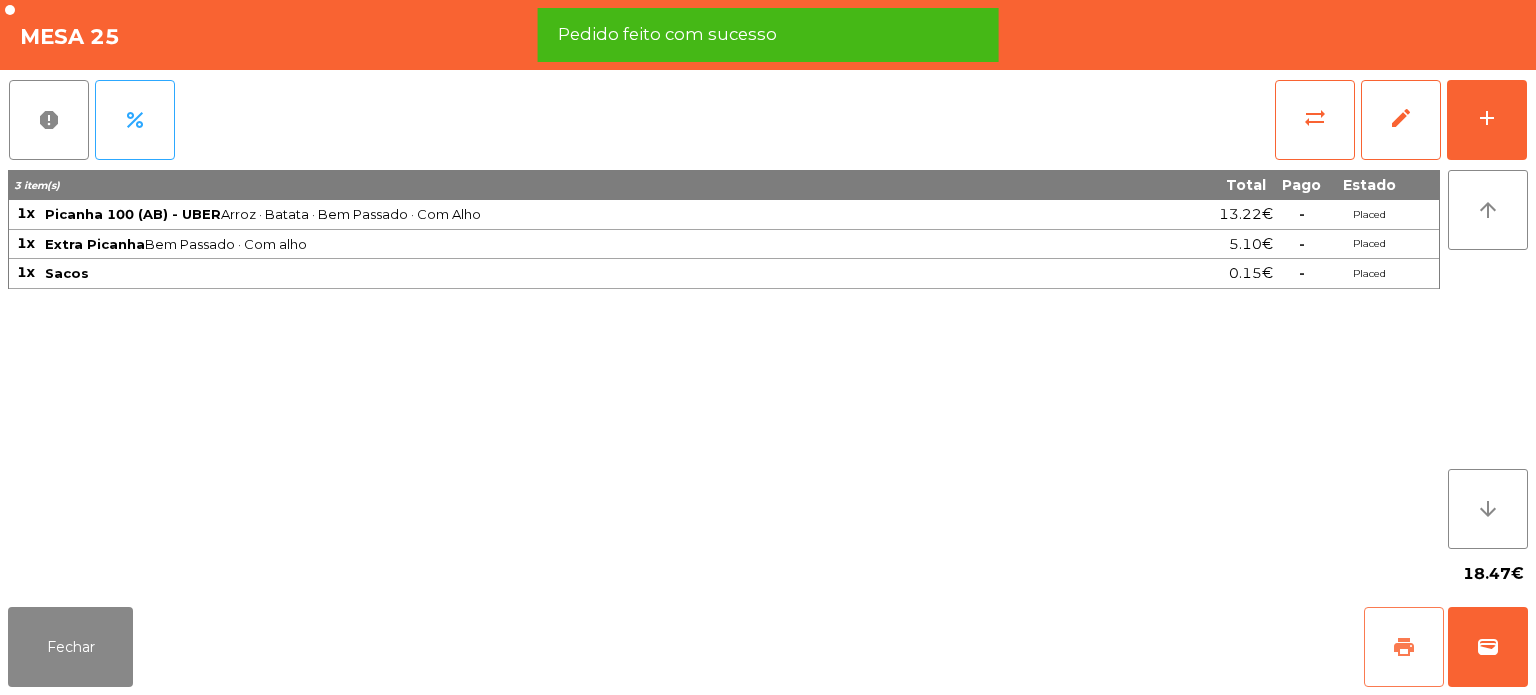 click on "print" 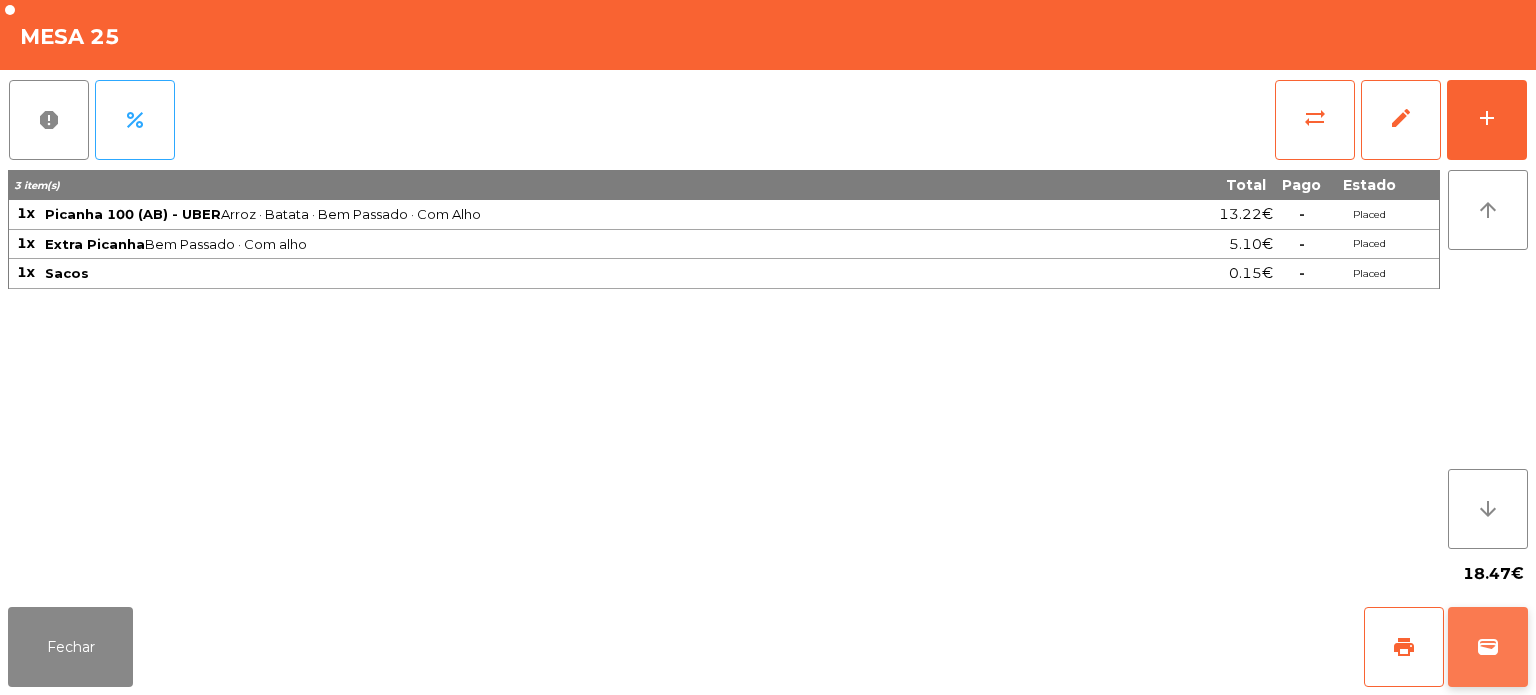 click on "wallet" 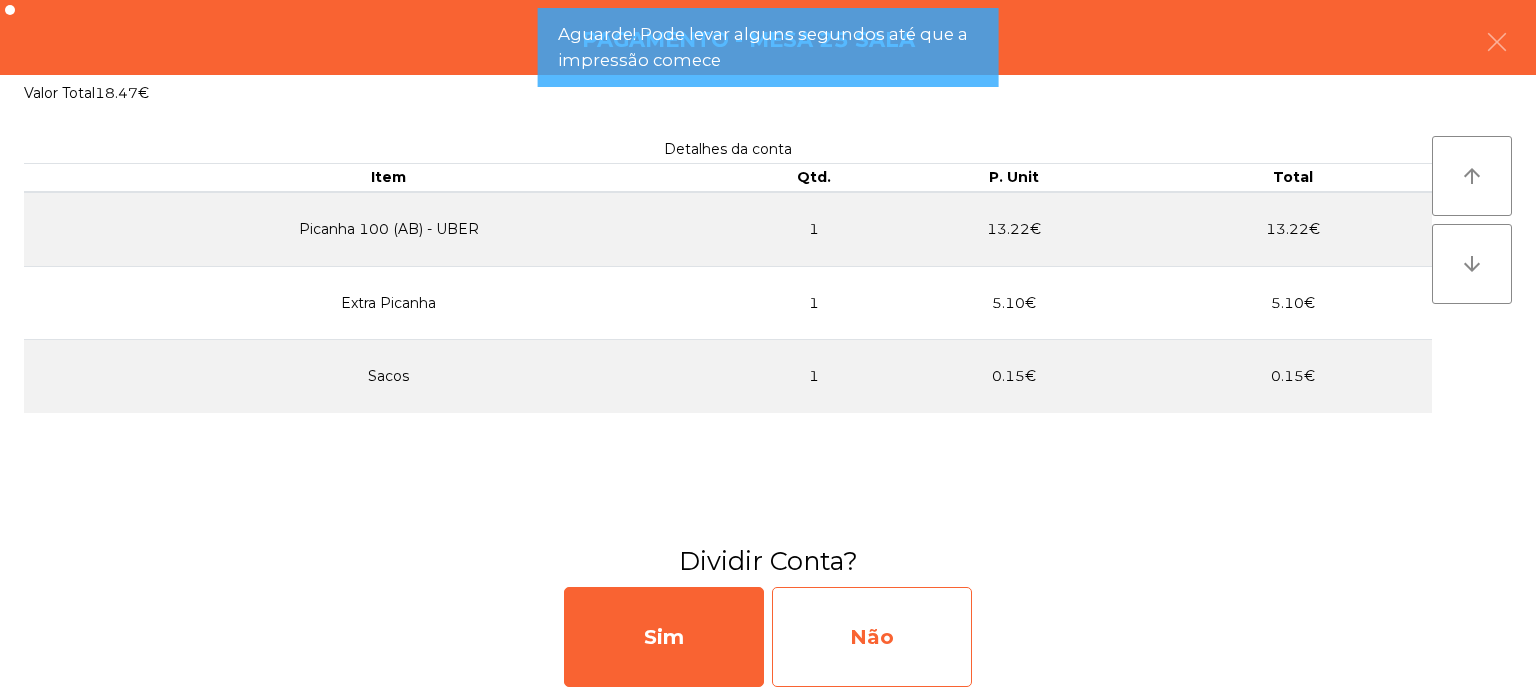 click on "Não" 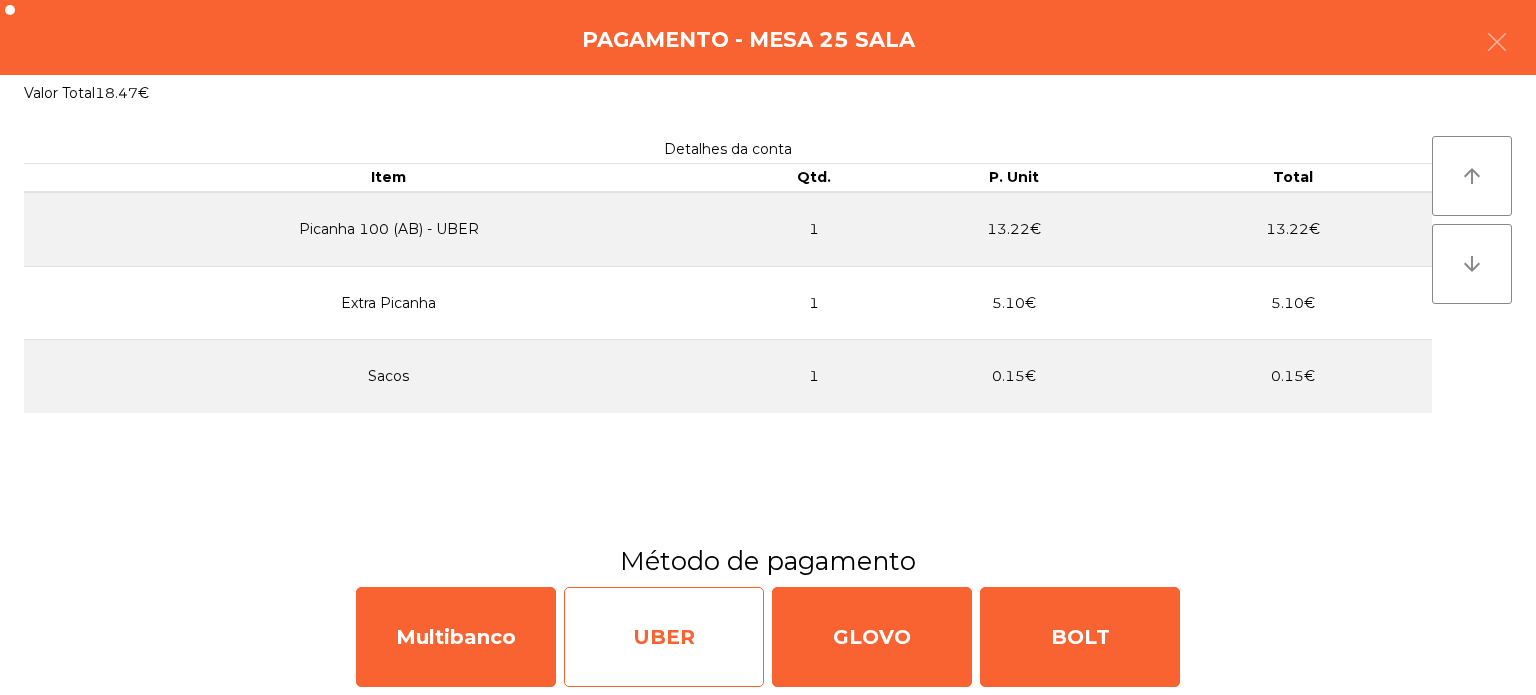 click on "UBER" 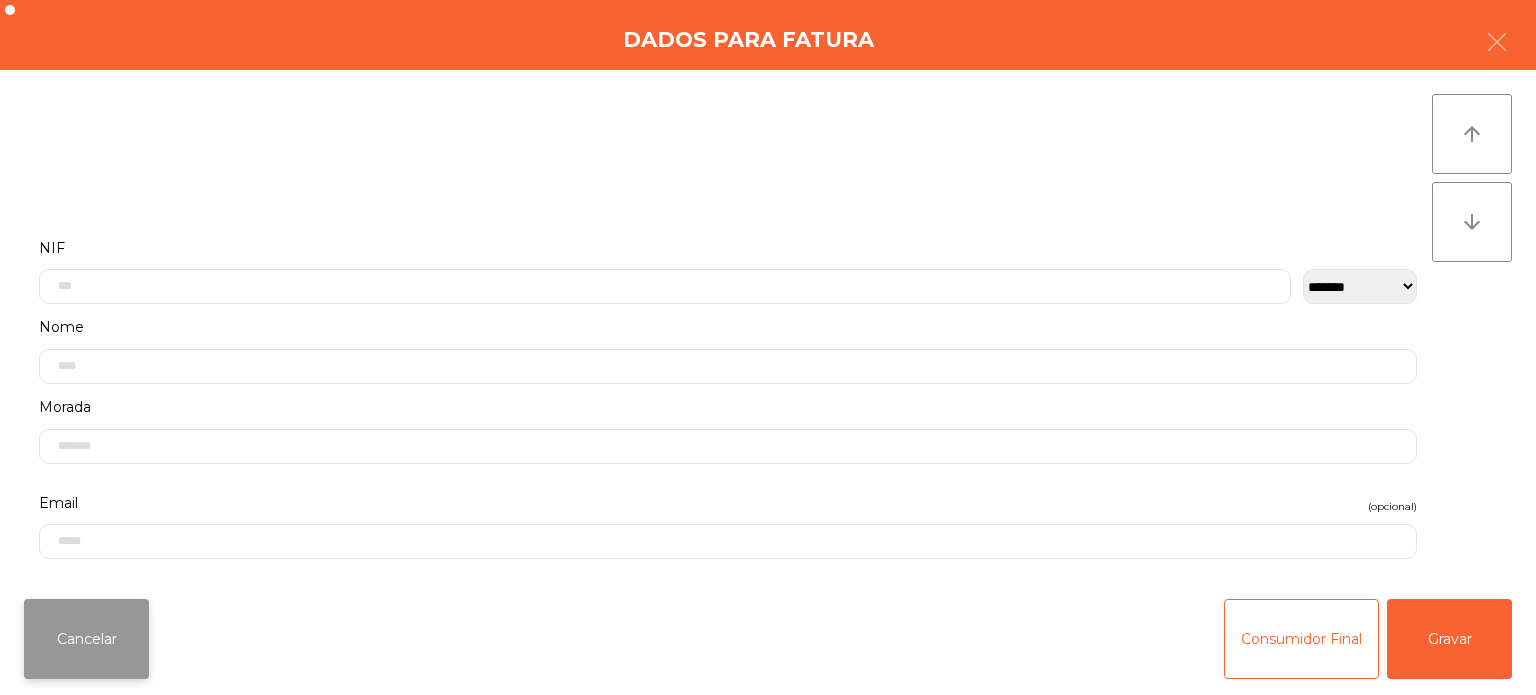 click on "Cancelar" 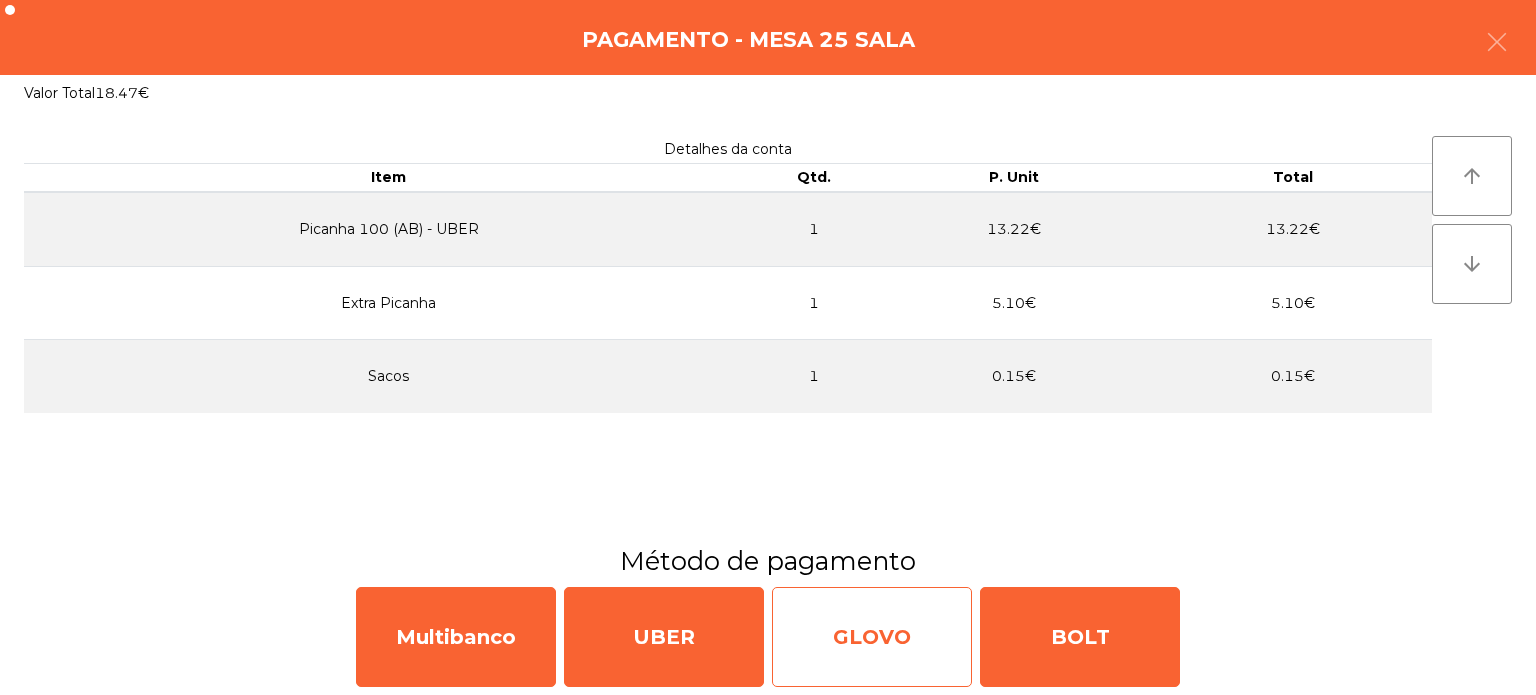click on "GLOVO" 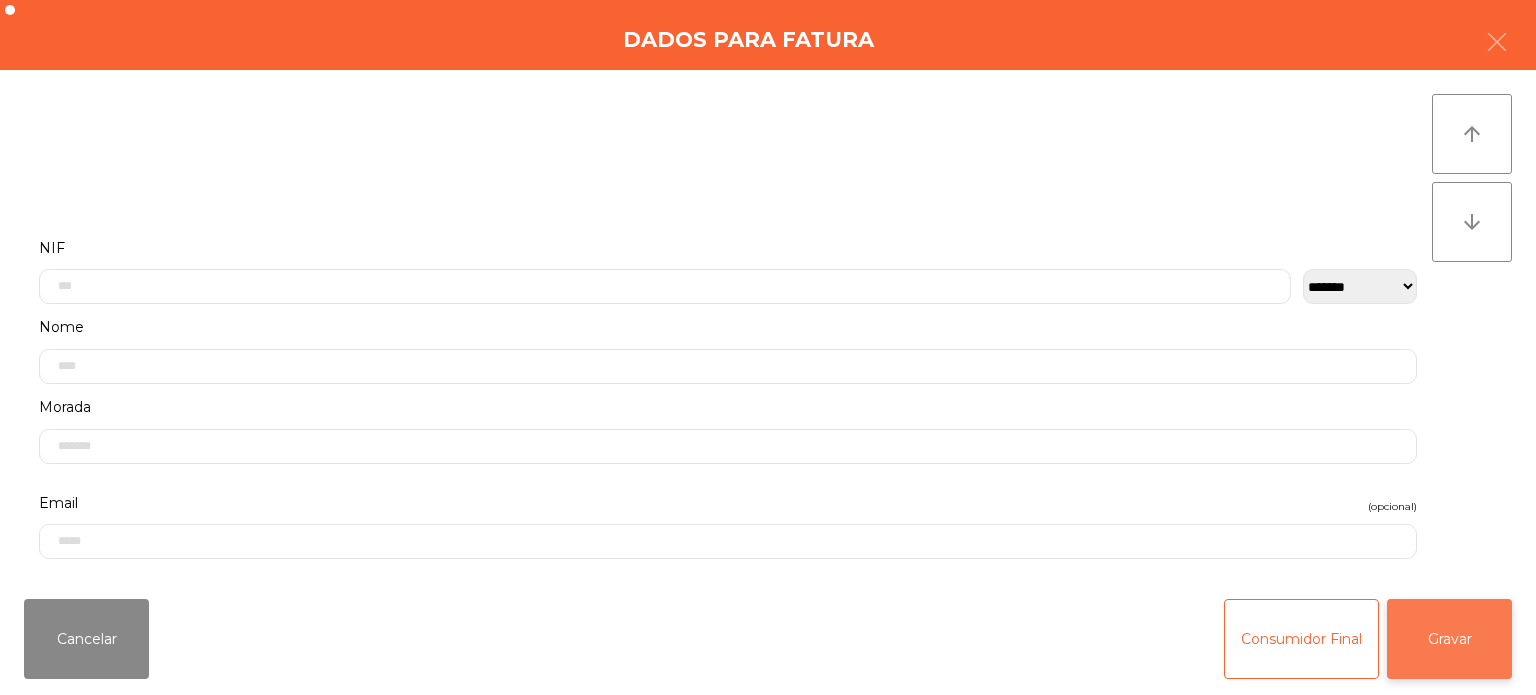 click on "Gravar" 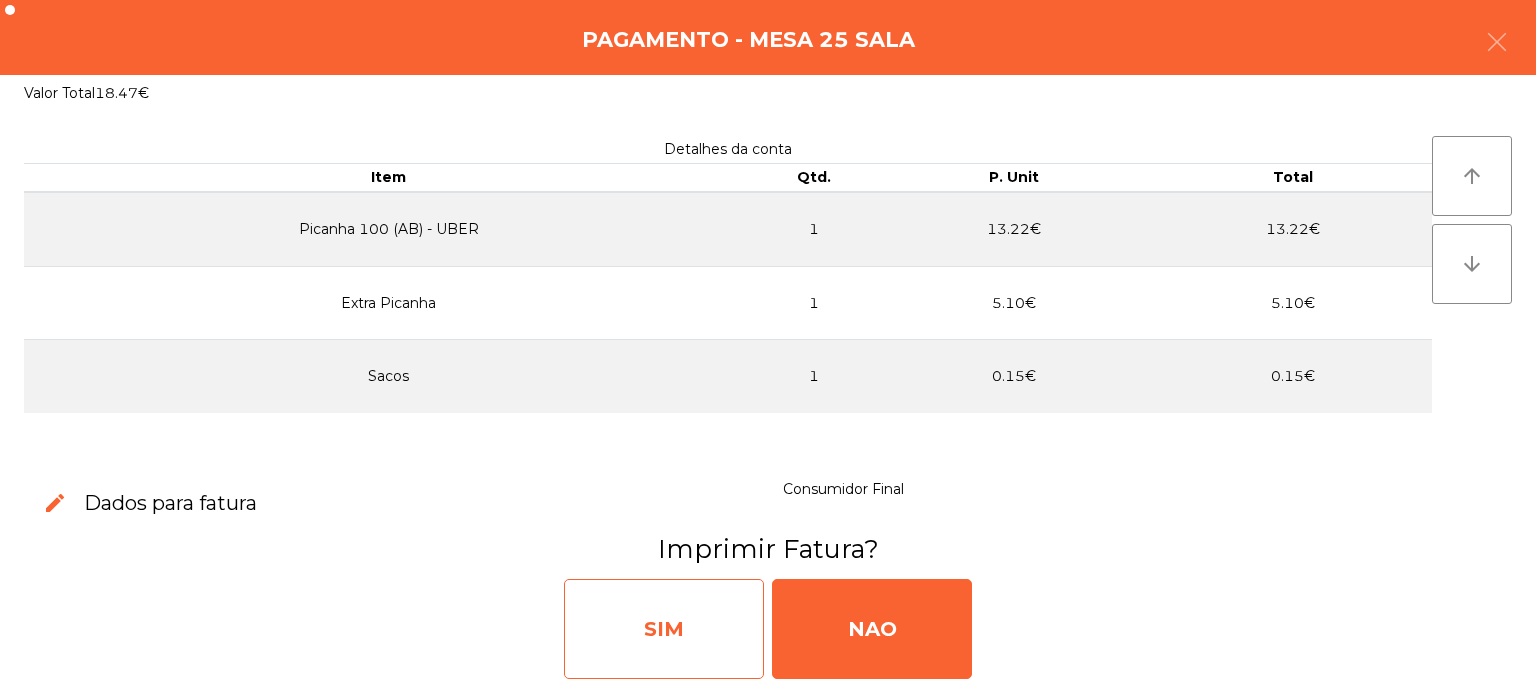 click on "SIM" 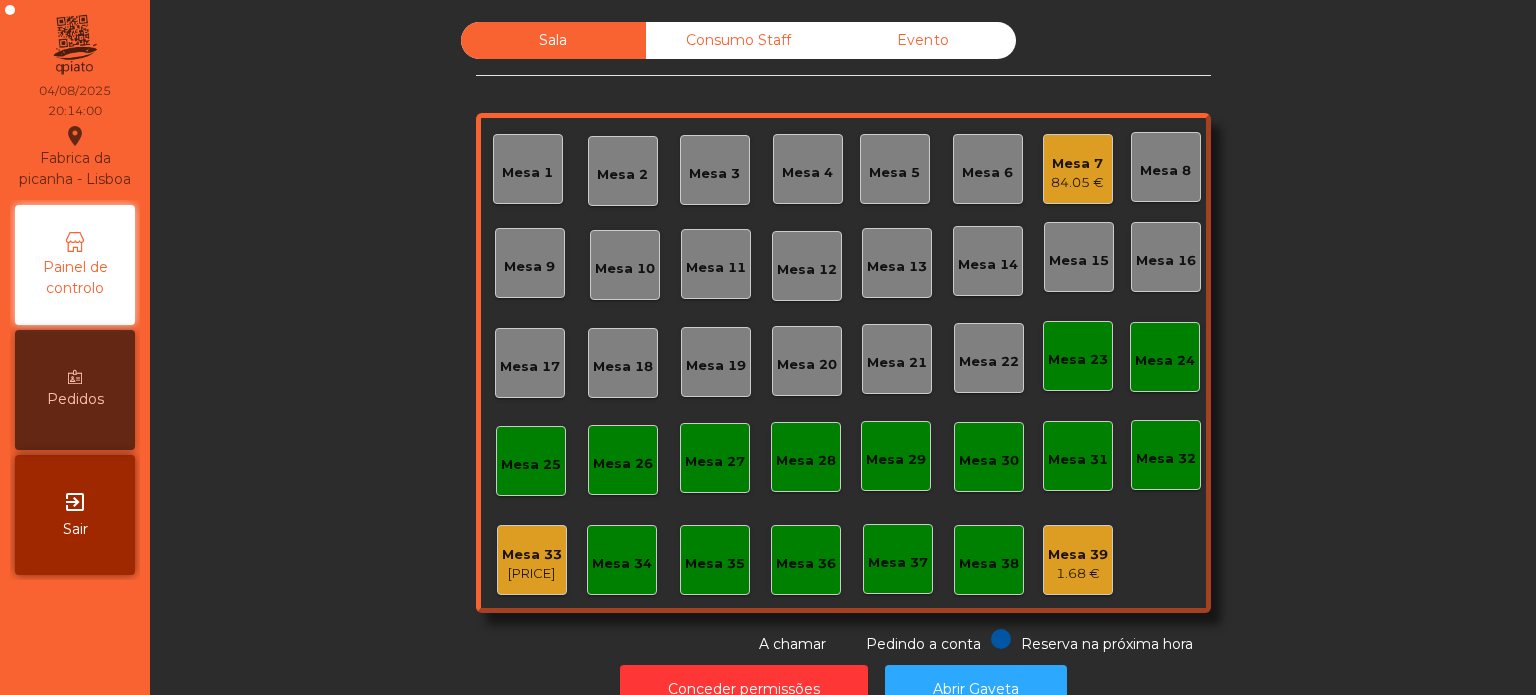 click on "Mesa 36" 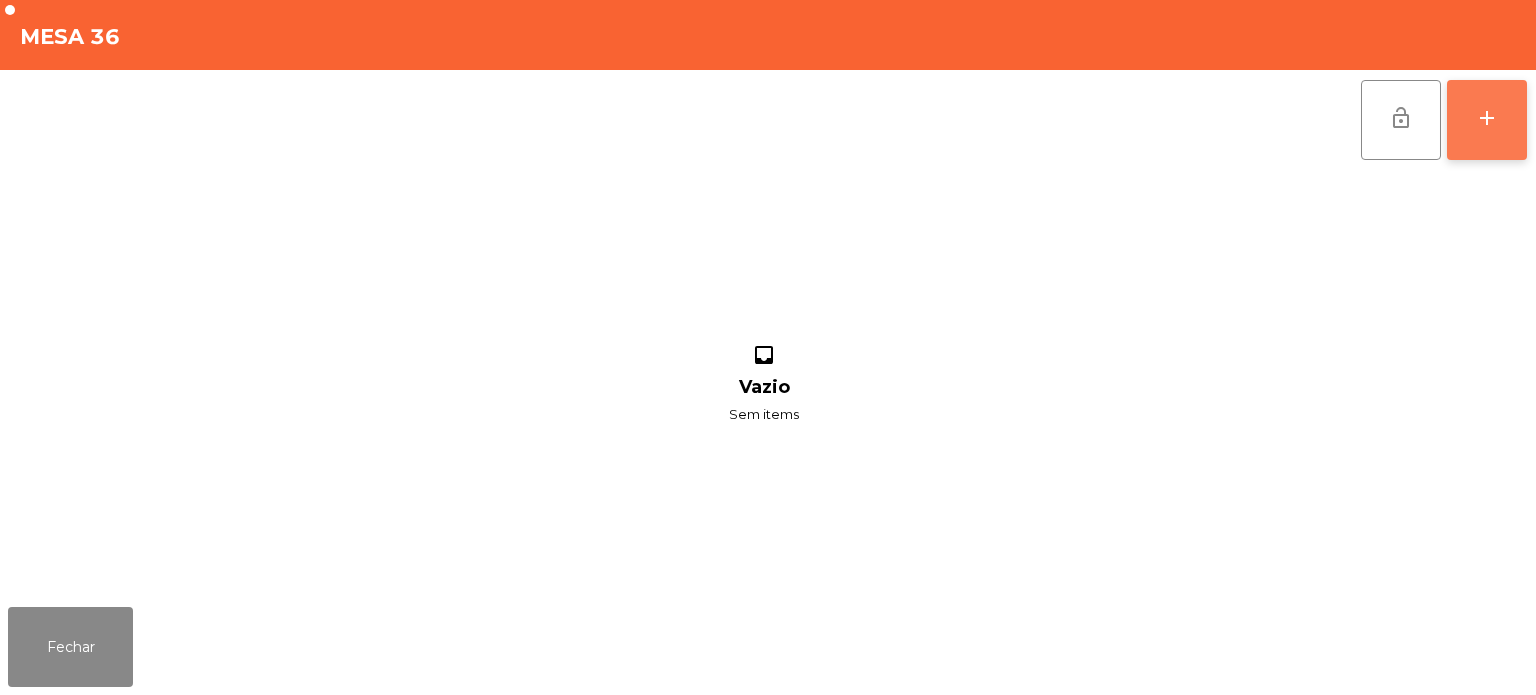 click on "add" 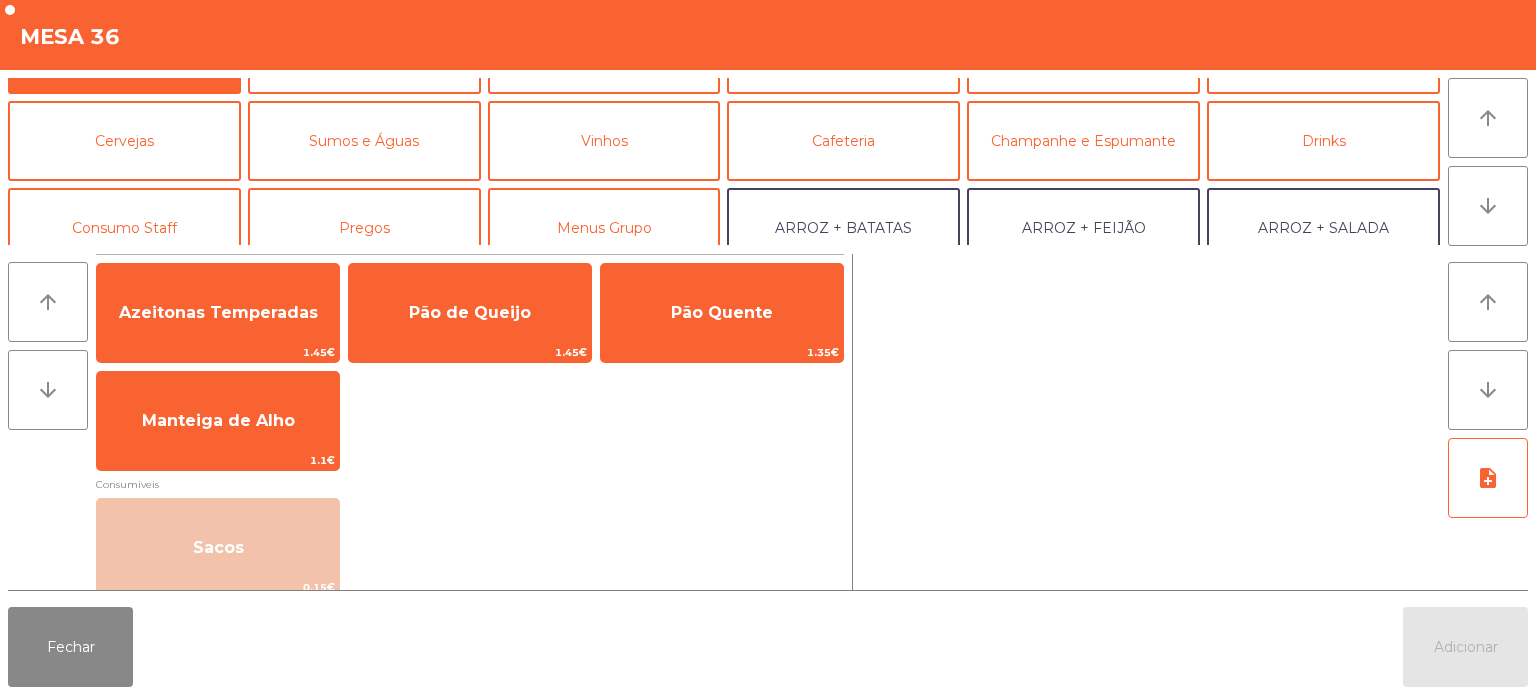 scroll, scrollTop: 59, scrollLeft: 0, axis: vertical 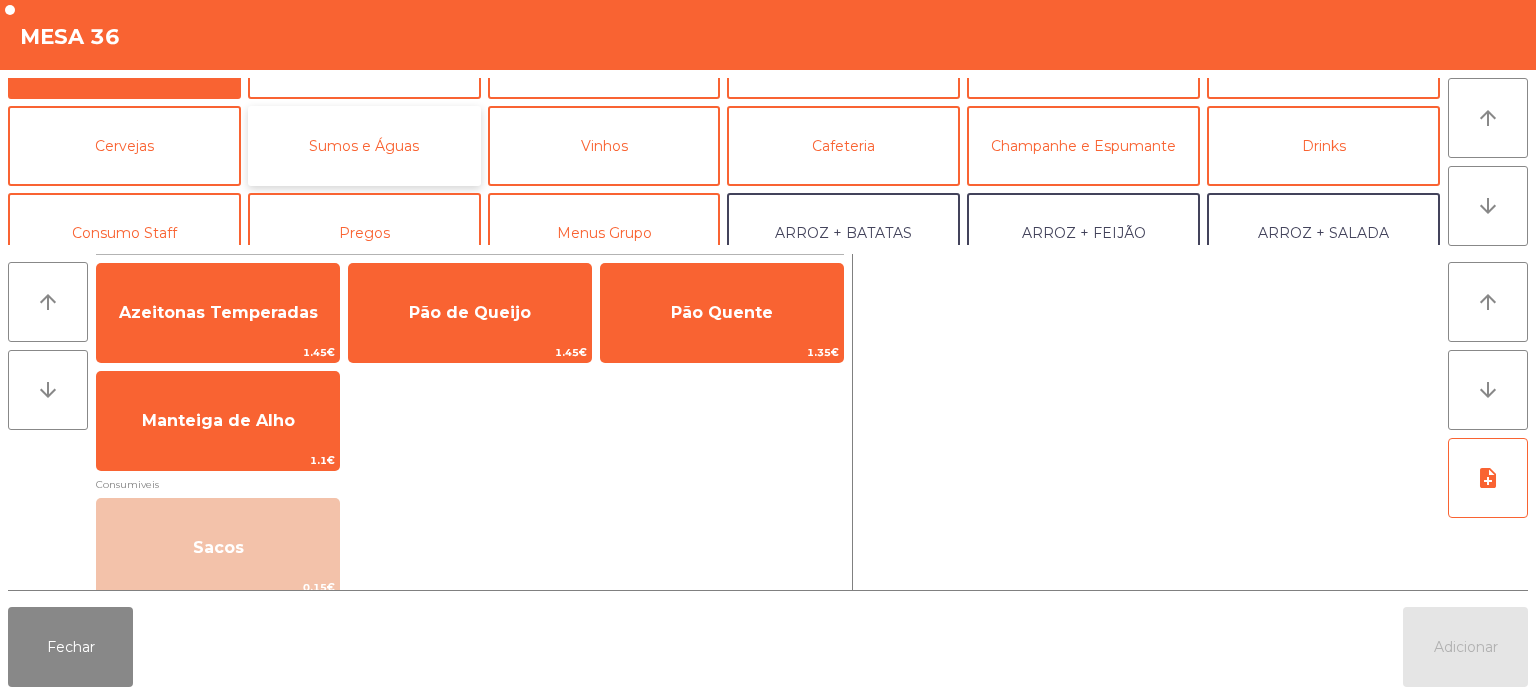 click on "Sumos e Águas" 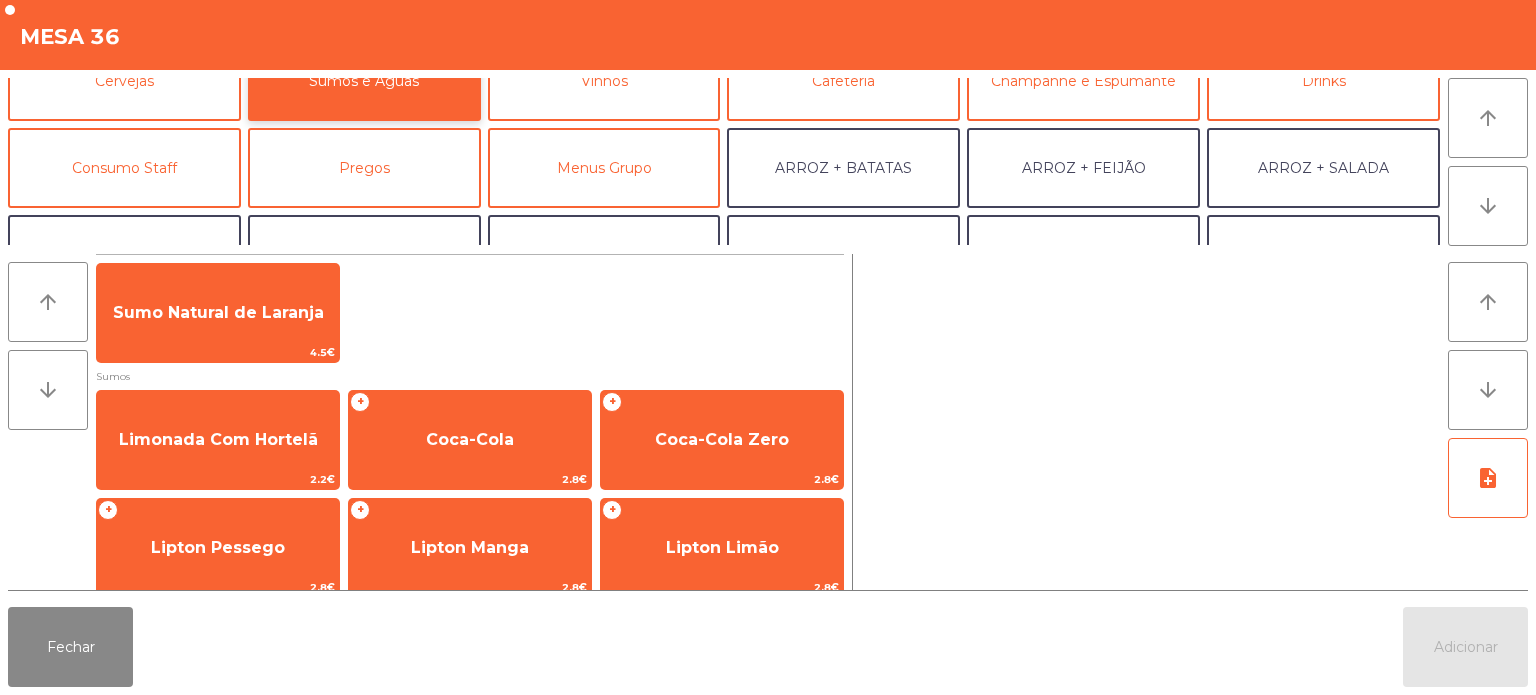 scroll, scrollTop: 126, scrollLeft: 0, axis: vertical 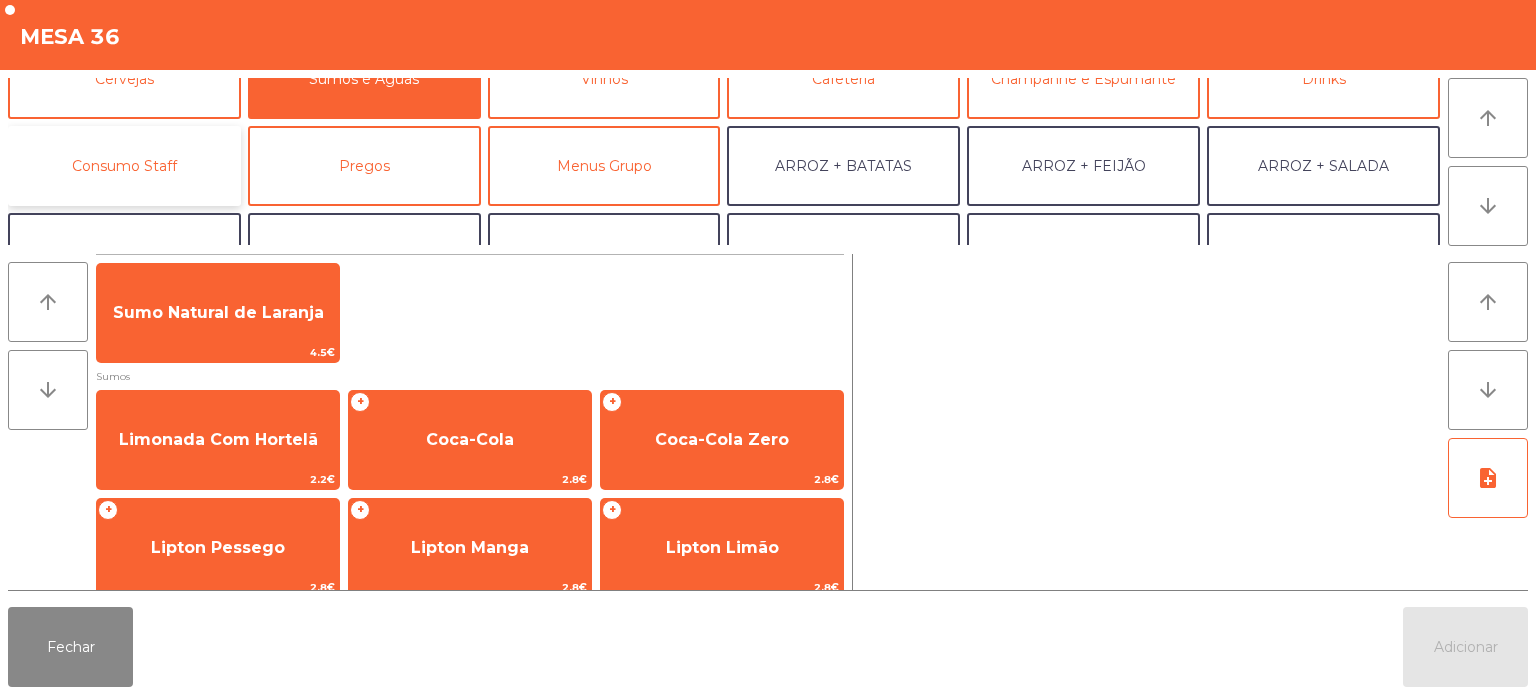 click on "Consumo Staff" 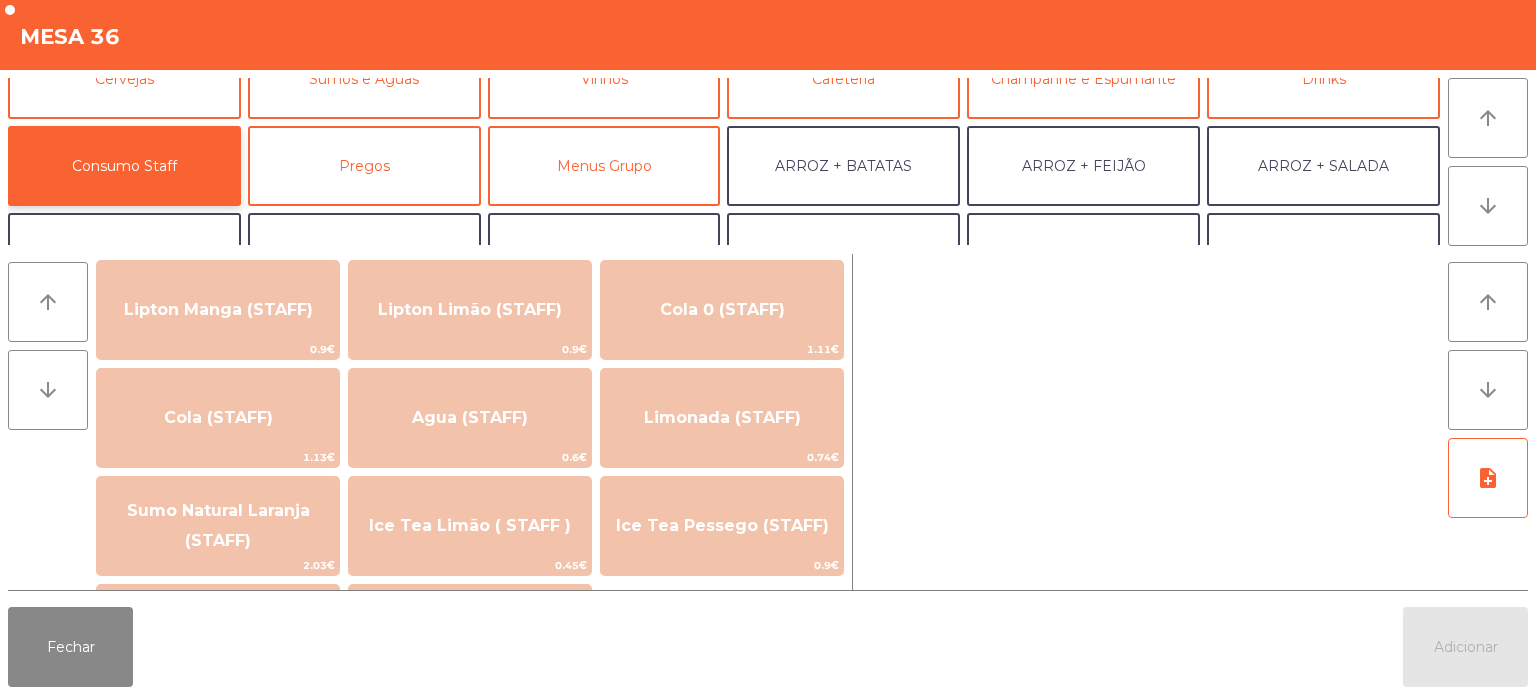 scroll, scrollTop: 371, scrollLeft: 0, axis: vertical 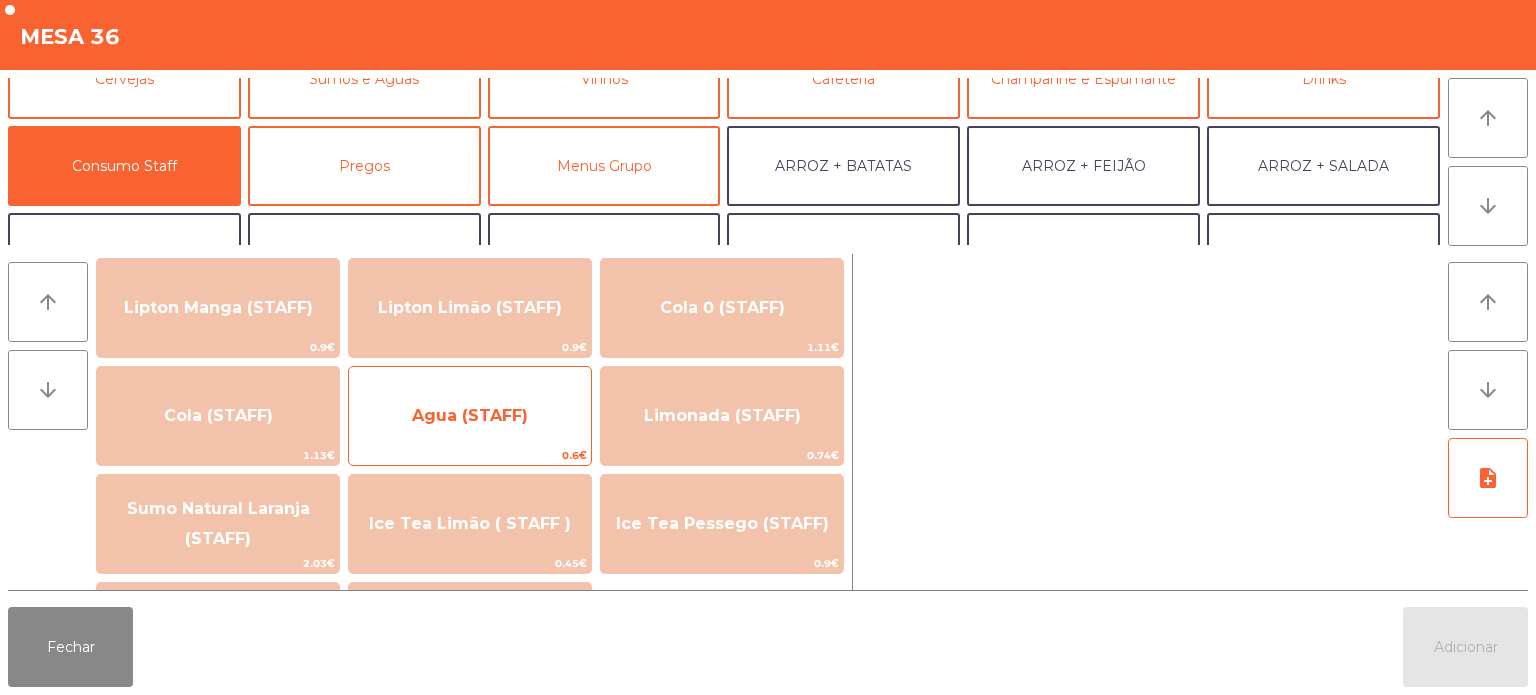 click on "Agua (STAFF)" 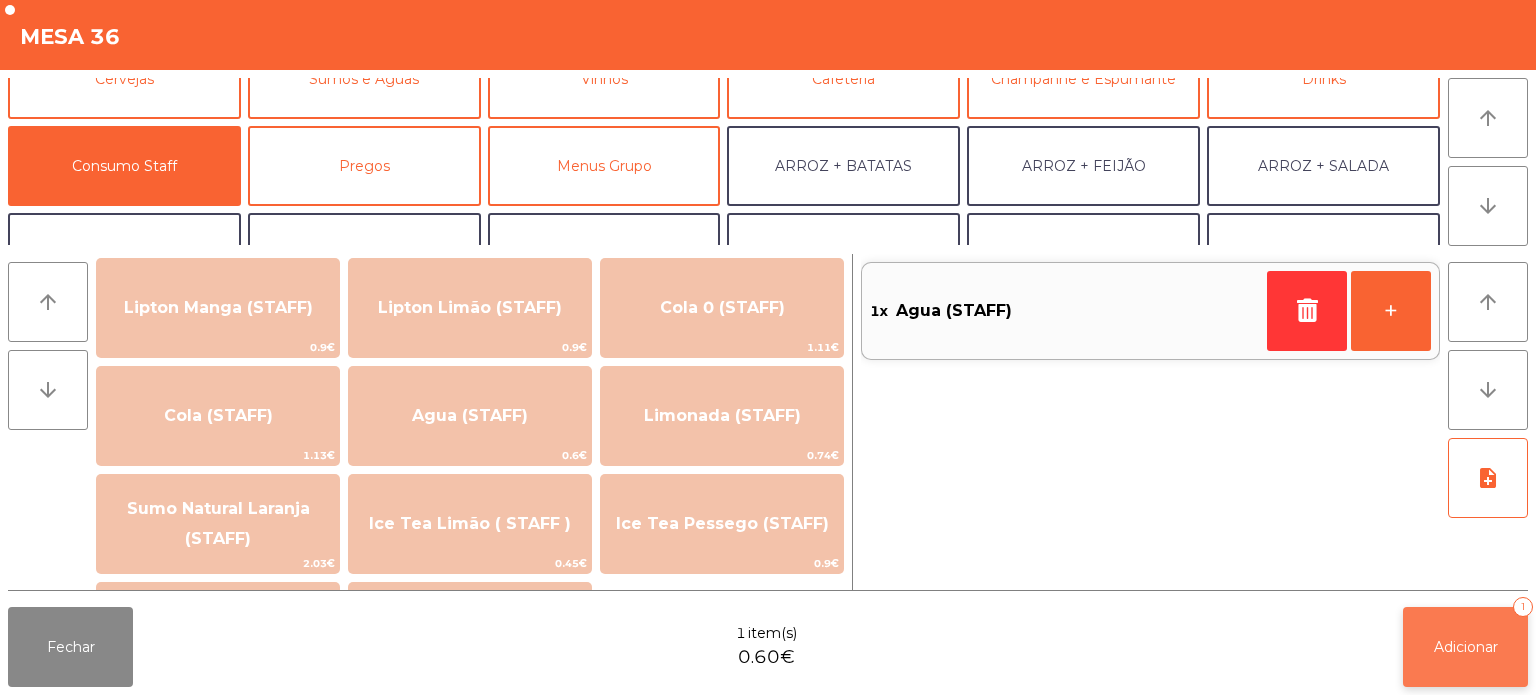 click on "Adicionar" 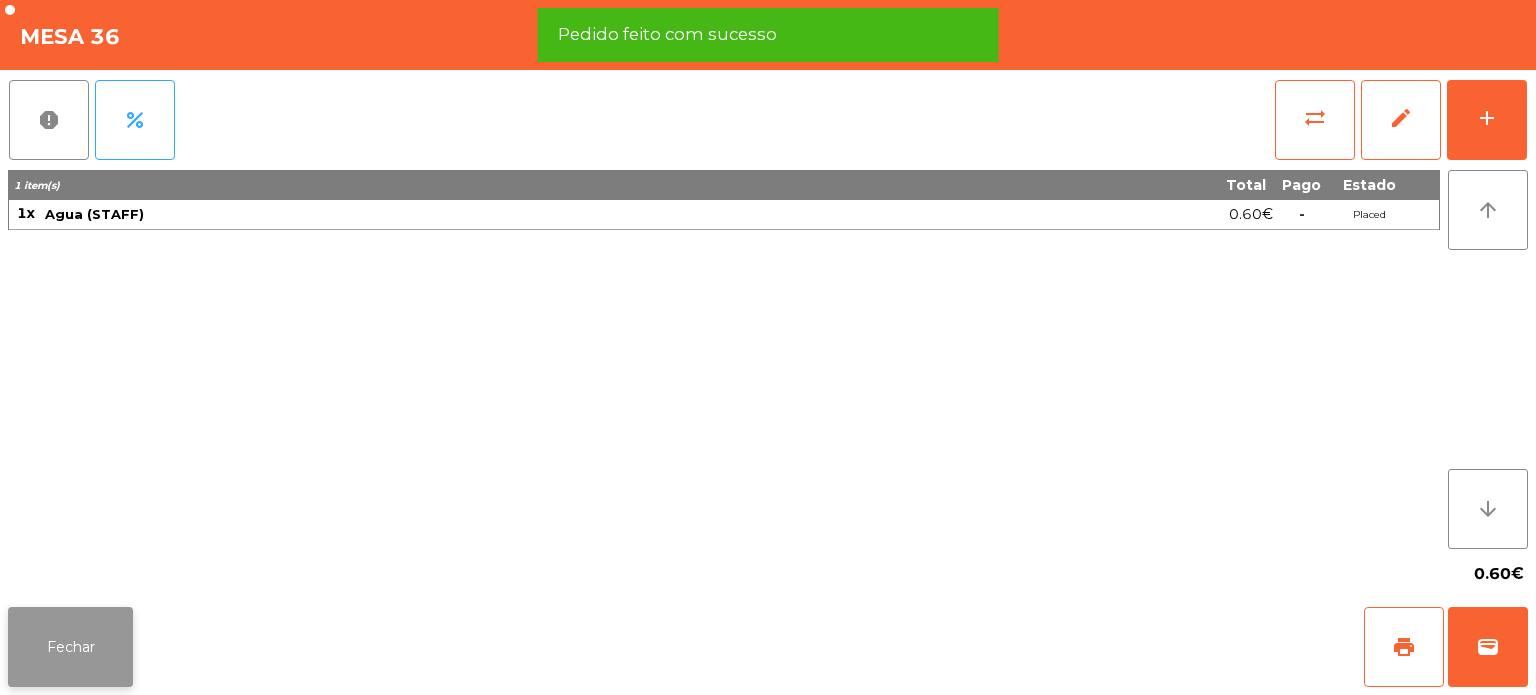 click on "Fechar" 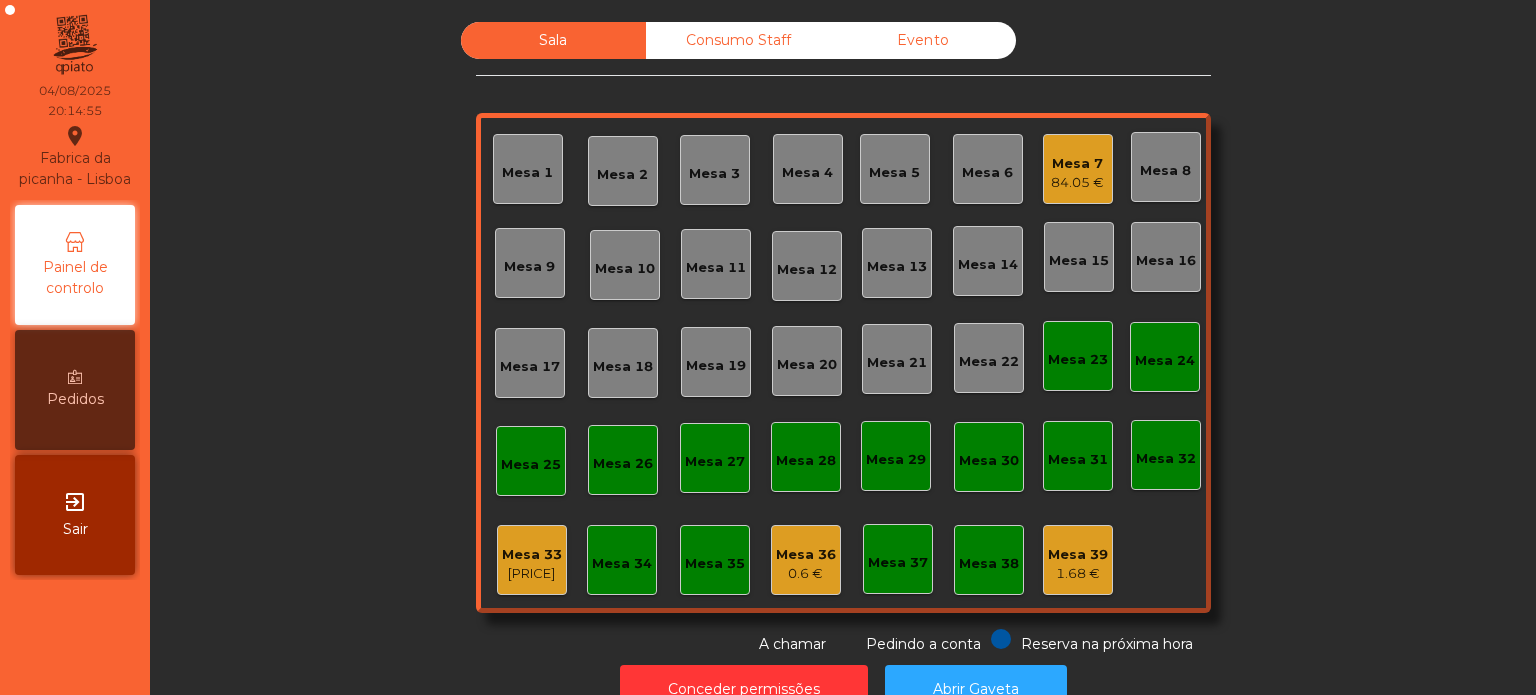 click on "Mesa 3" 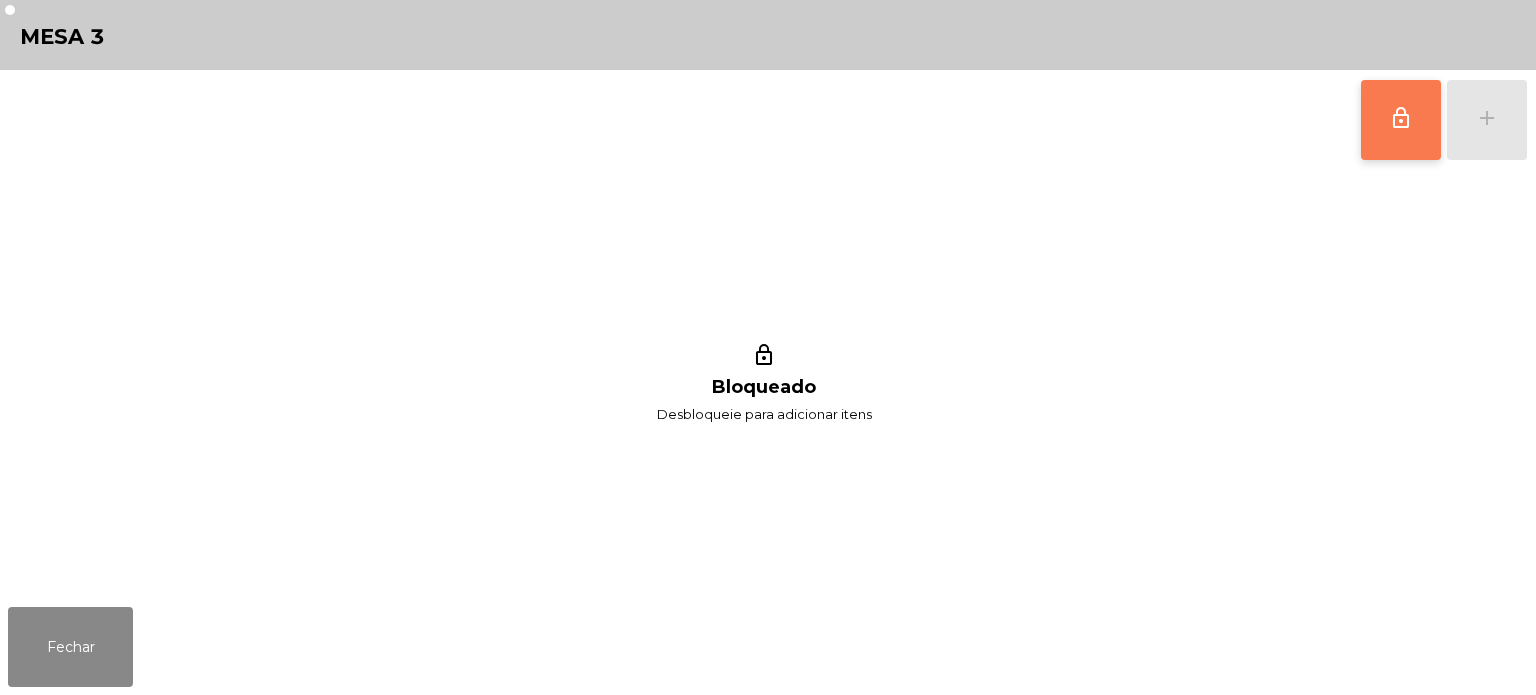 click on "lock_outline" 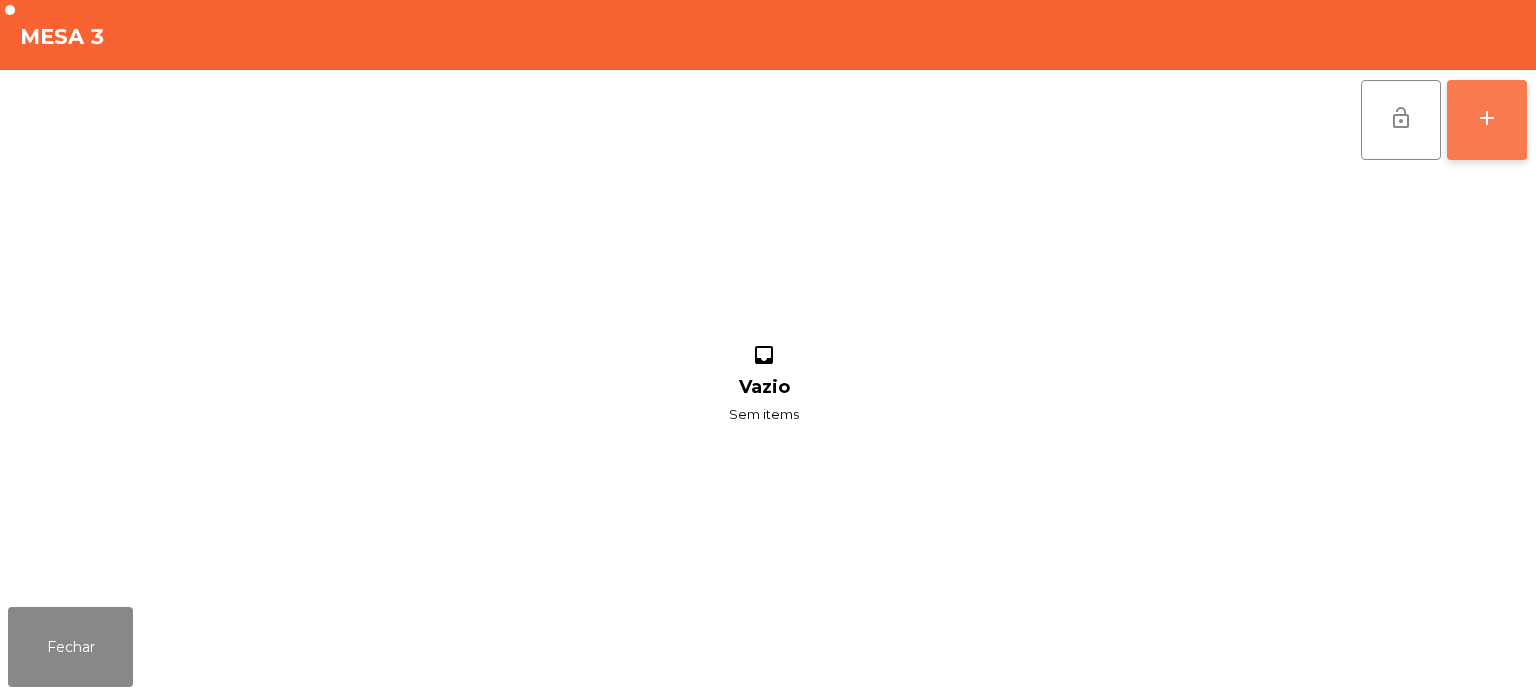 click on "add" 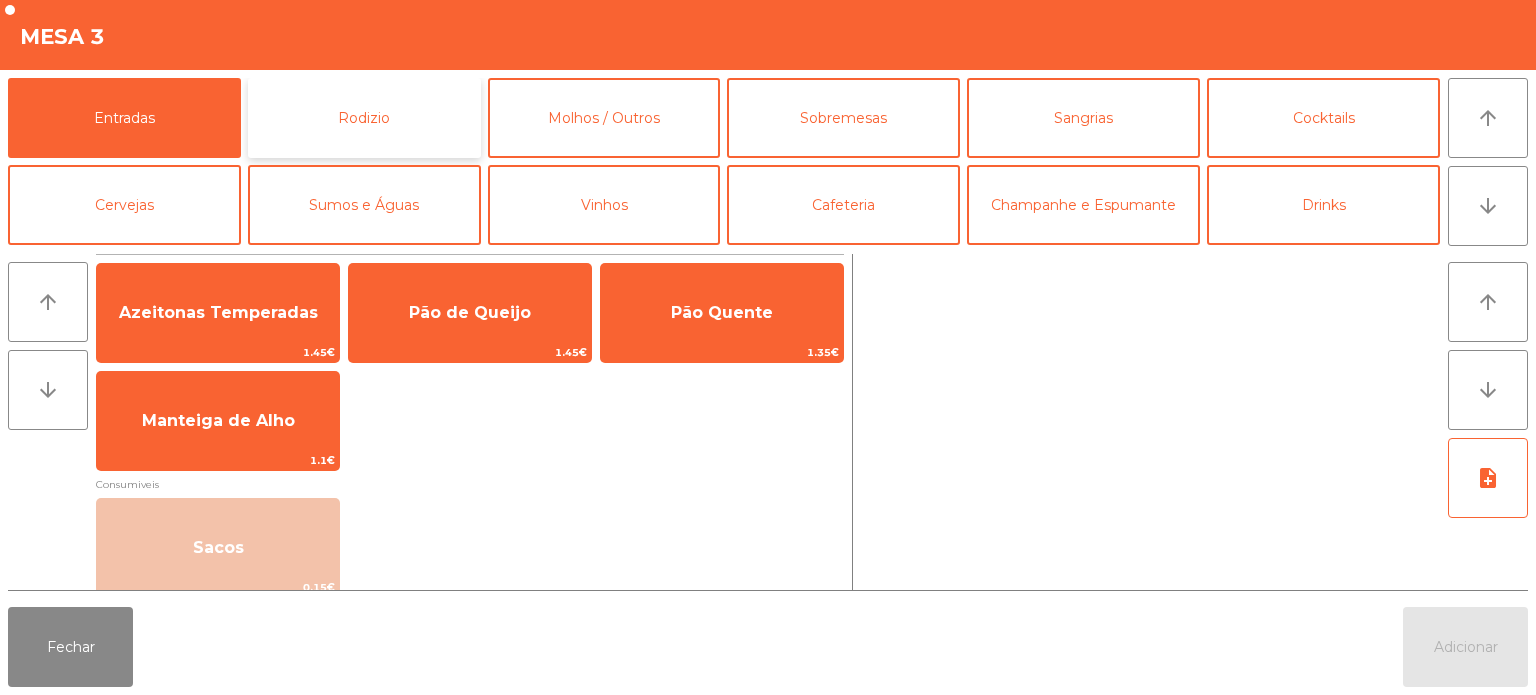click on "Rodizio" 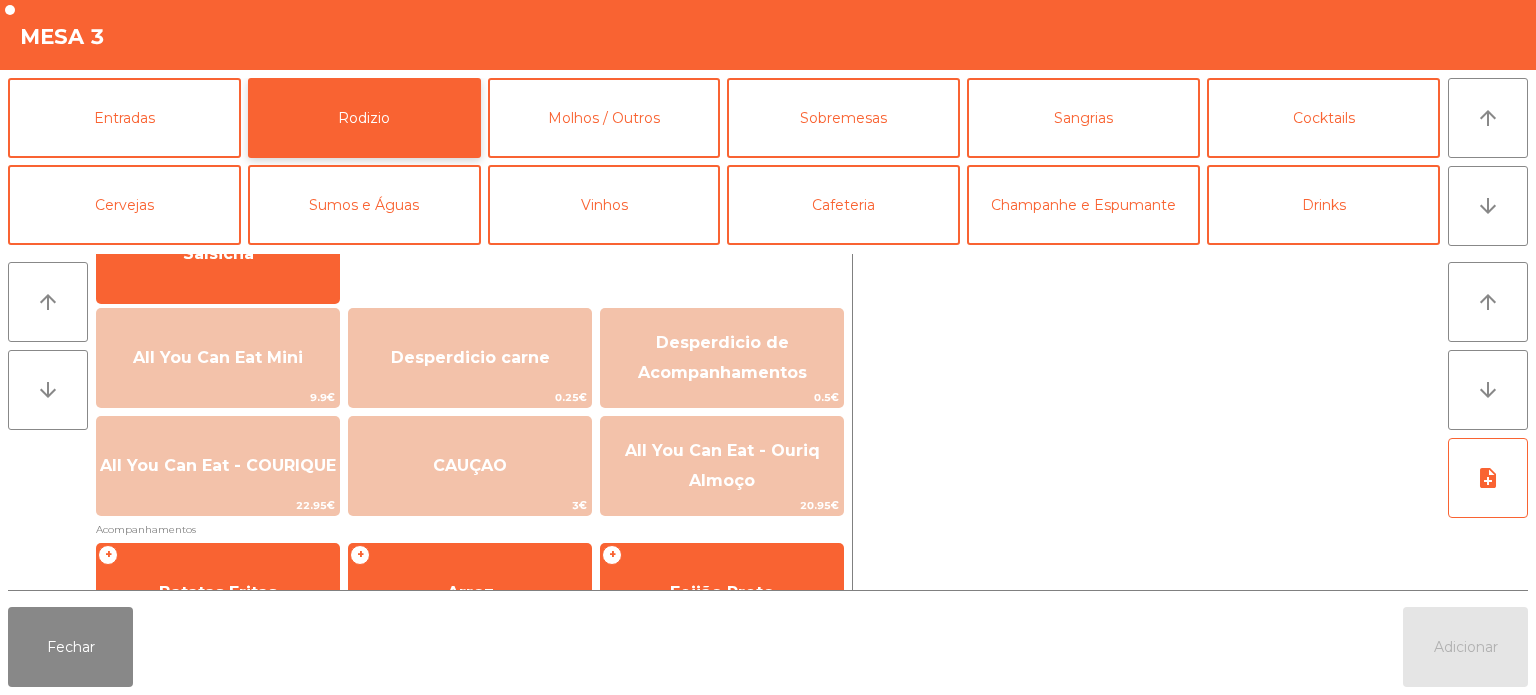 scroll, scrollTop: 192, scrollLeft: 0, axis: vertical 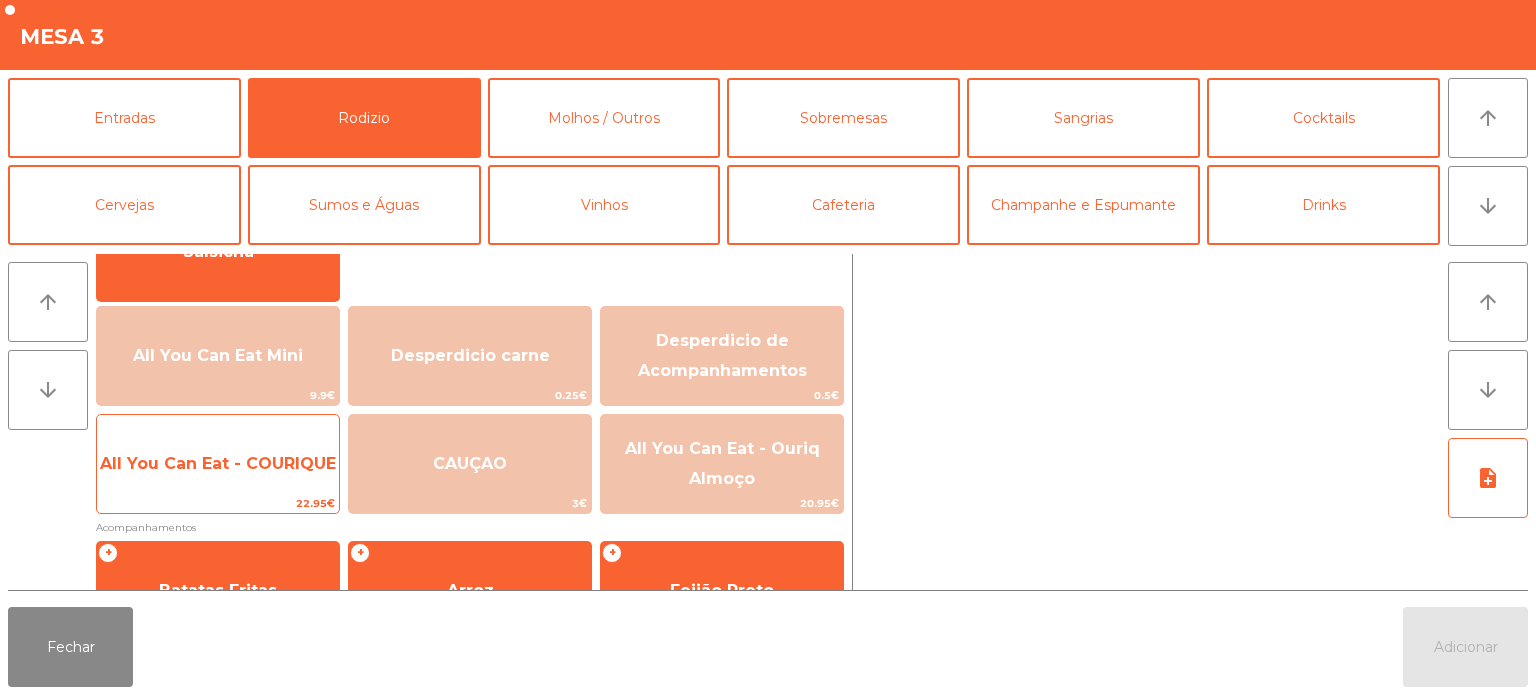 click on "All You Can Eat - COURIQUE" 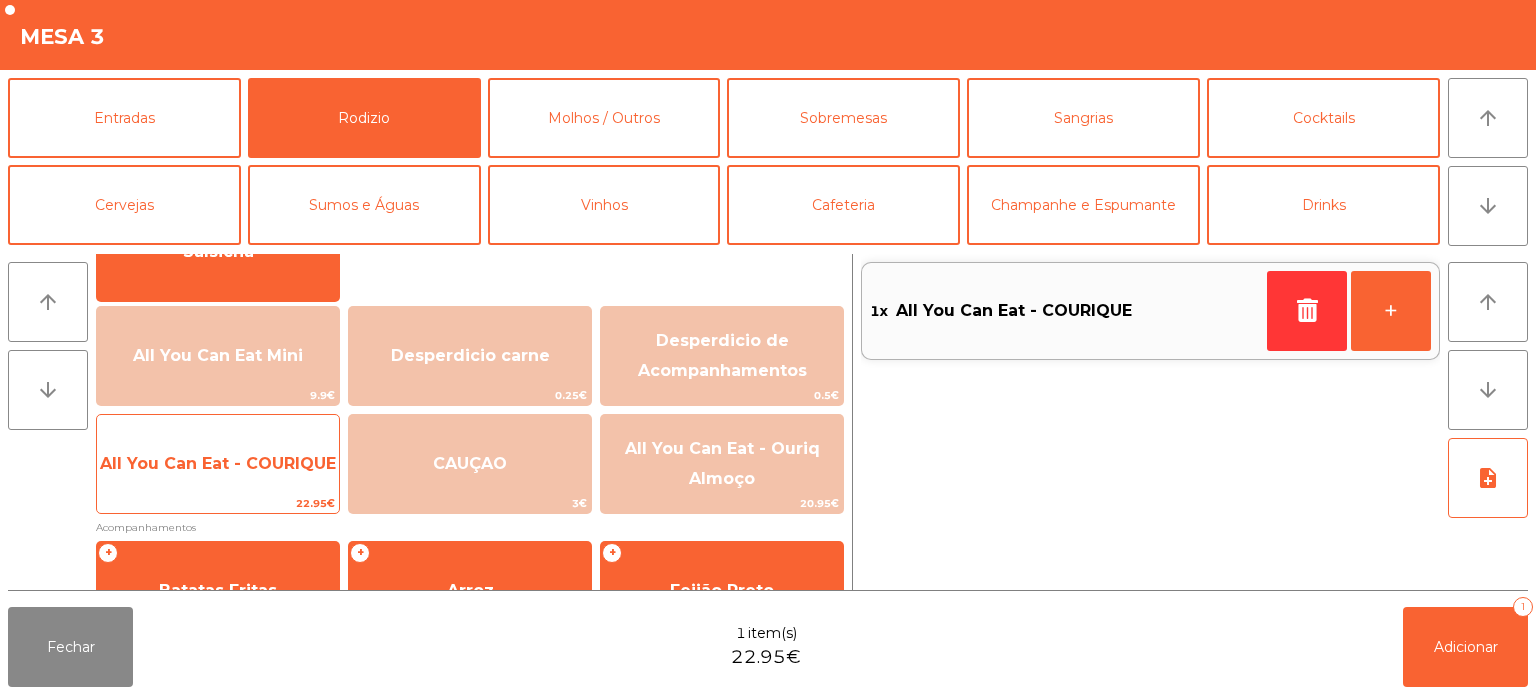 click on "All You Can Eat - COURIQUE" 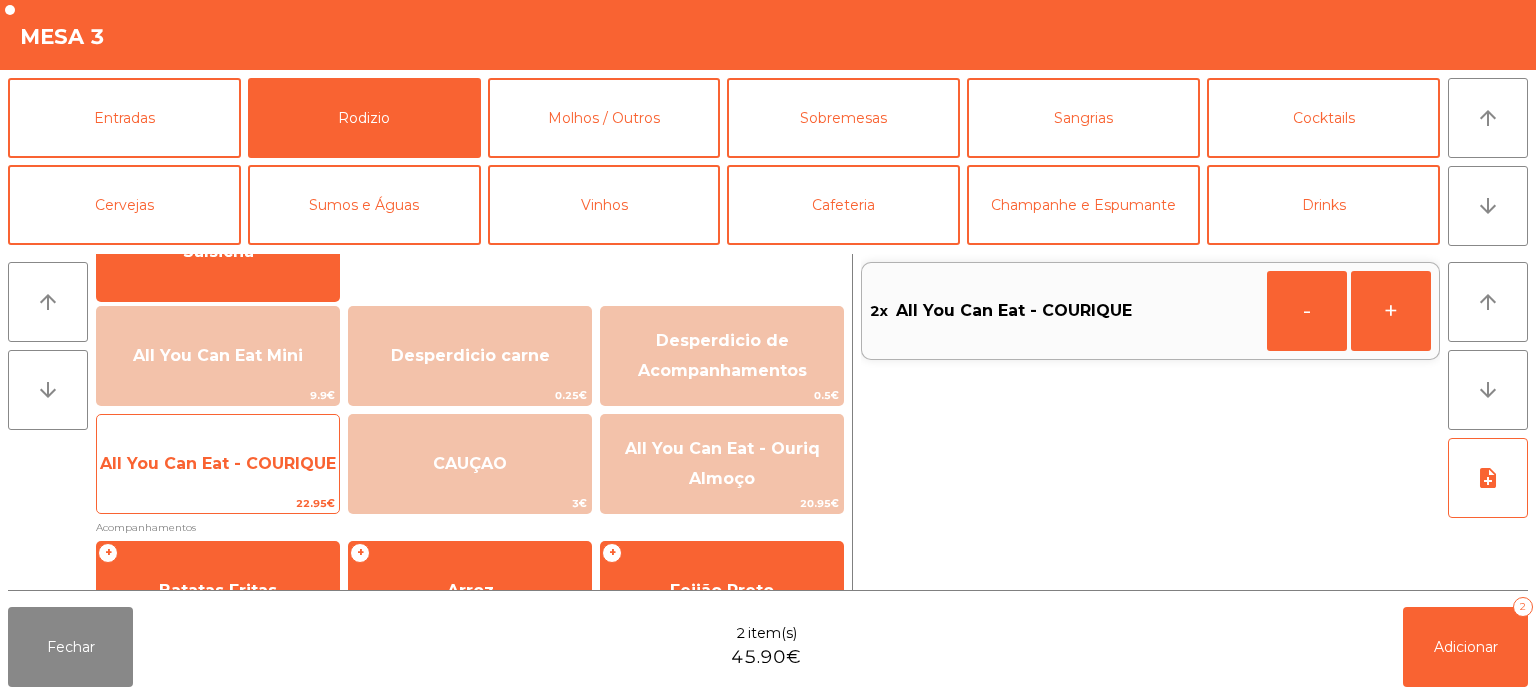 click on "All You Can Eat - COURIQUE" 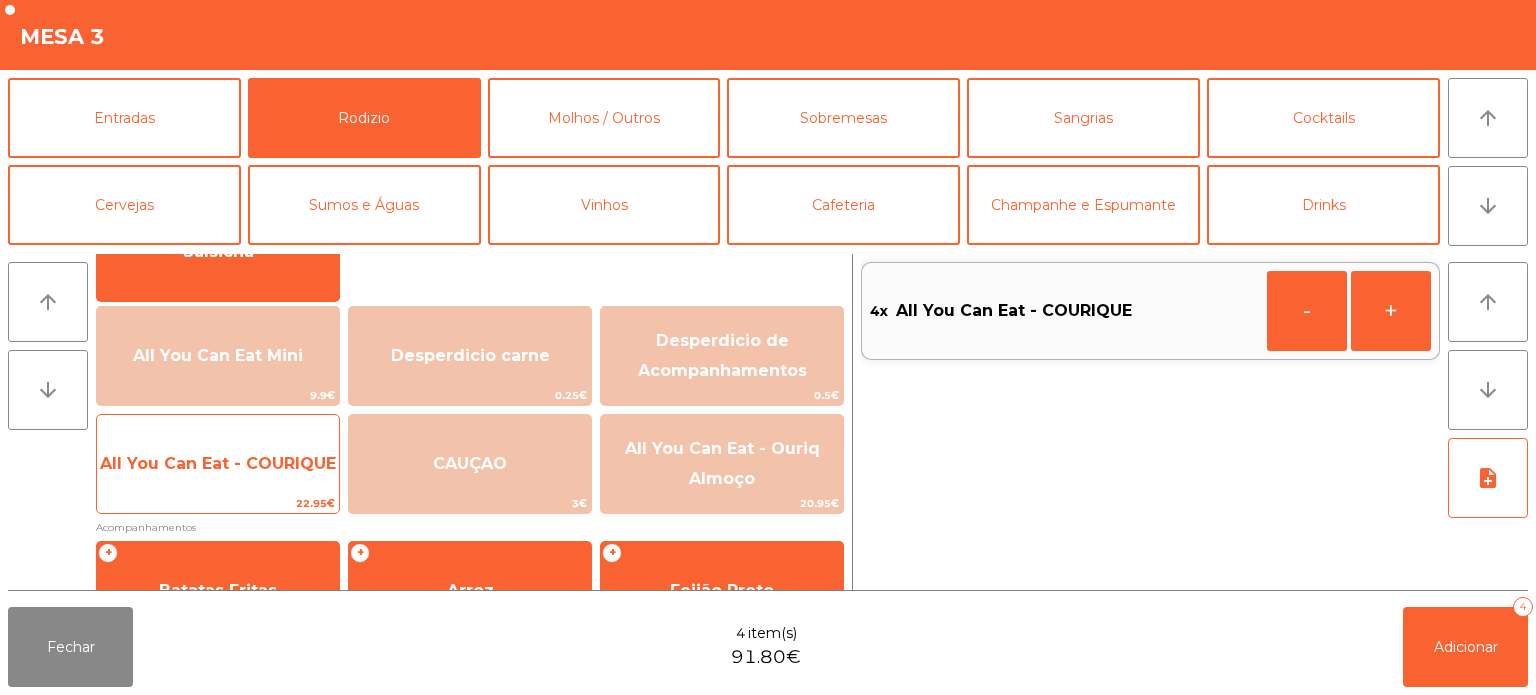 click on "All You Can Eat - COURIQUE" 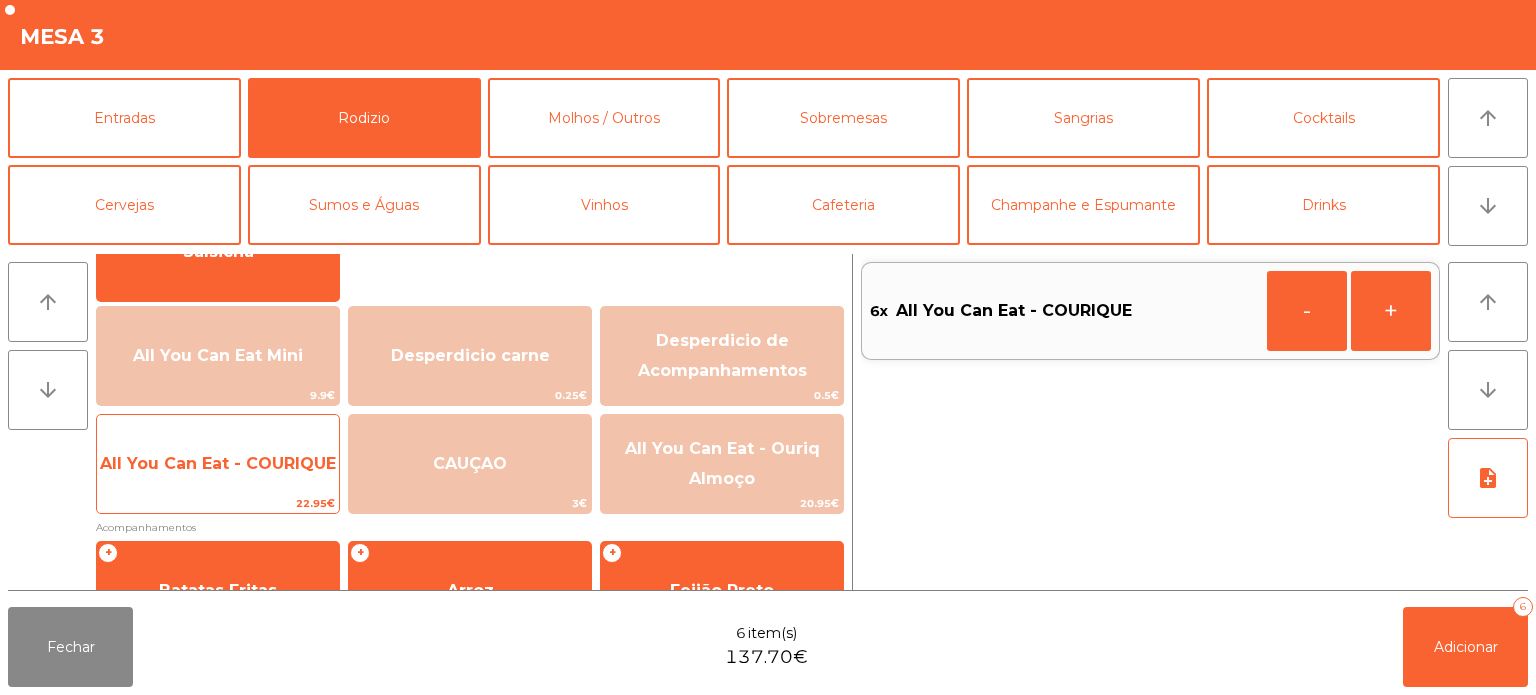 click on "All You Can Eat - COURIQUE" 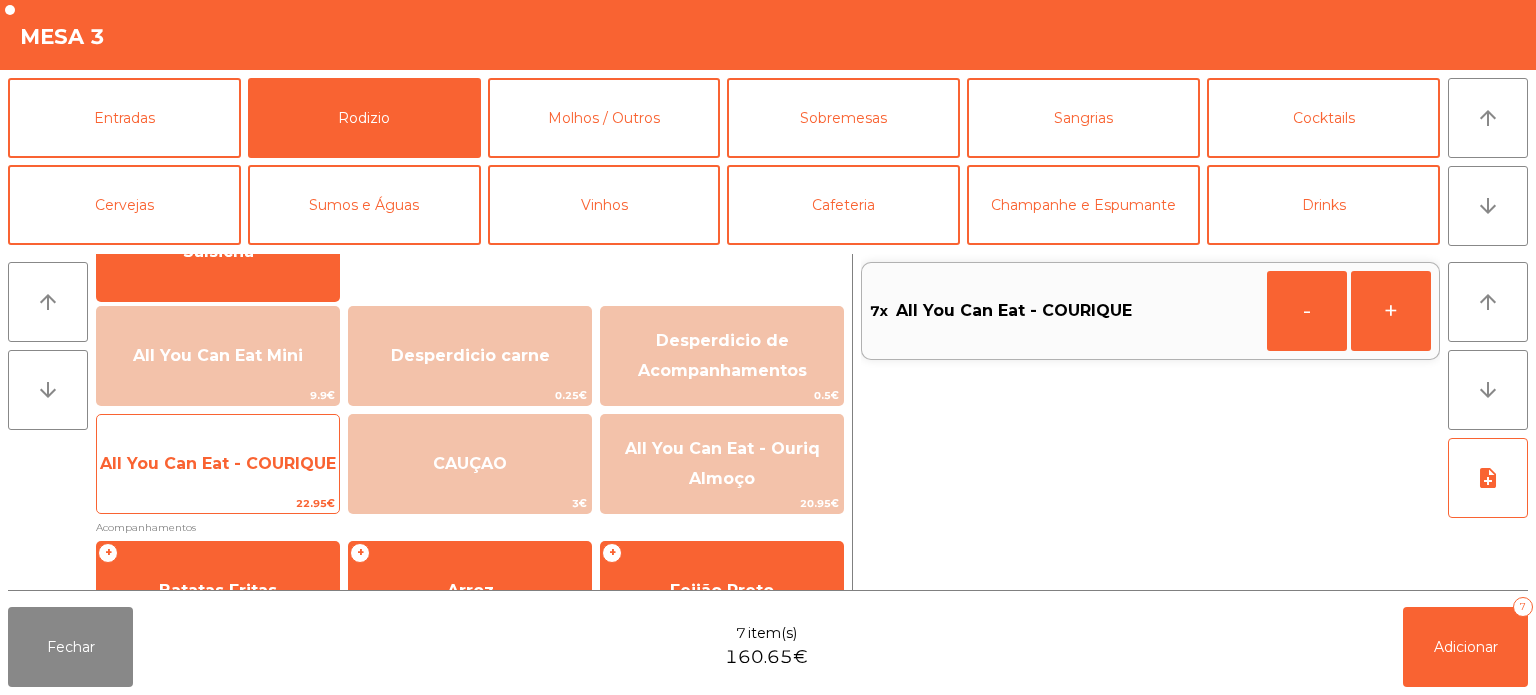 click on "All You Can Eat - COURIQUE" 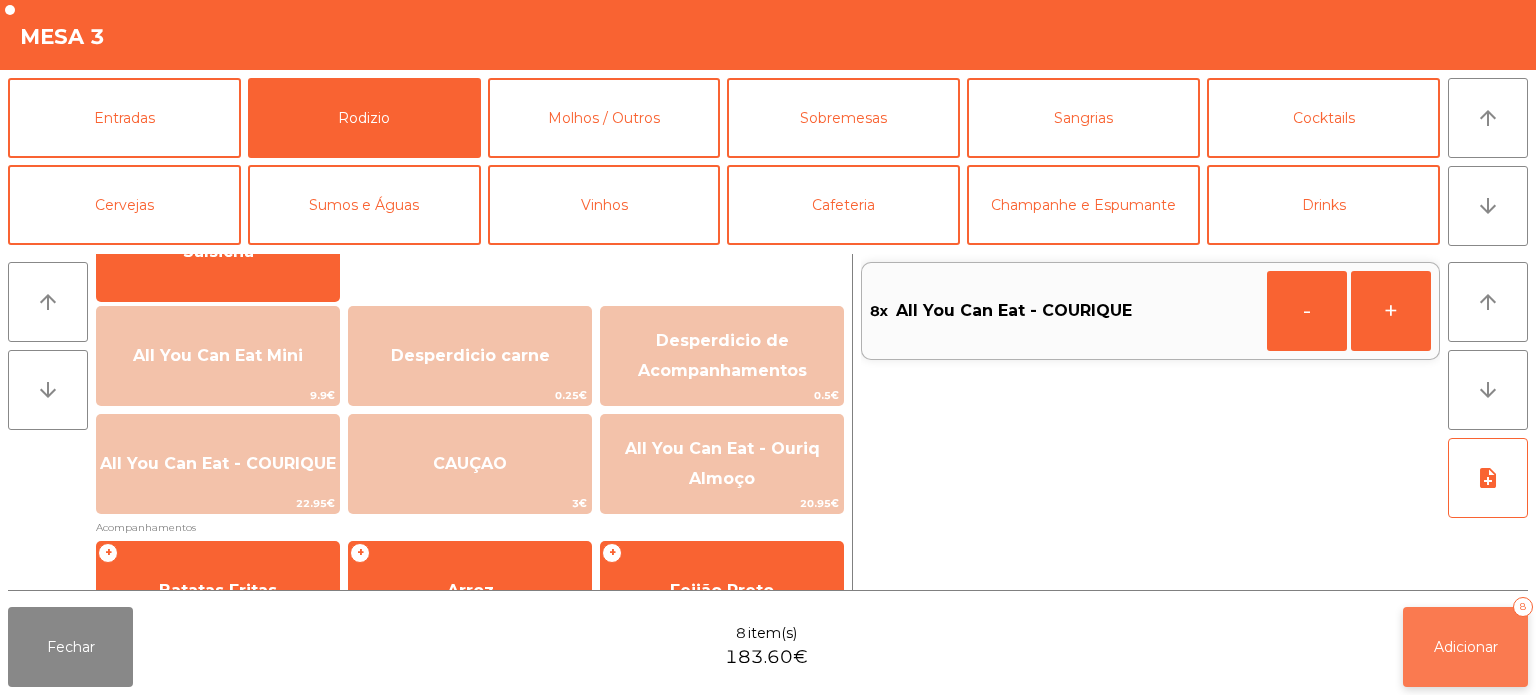 click on "Adicionar" 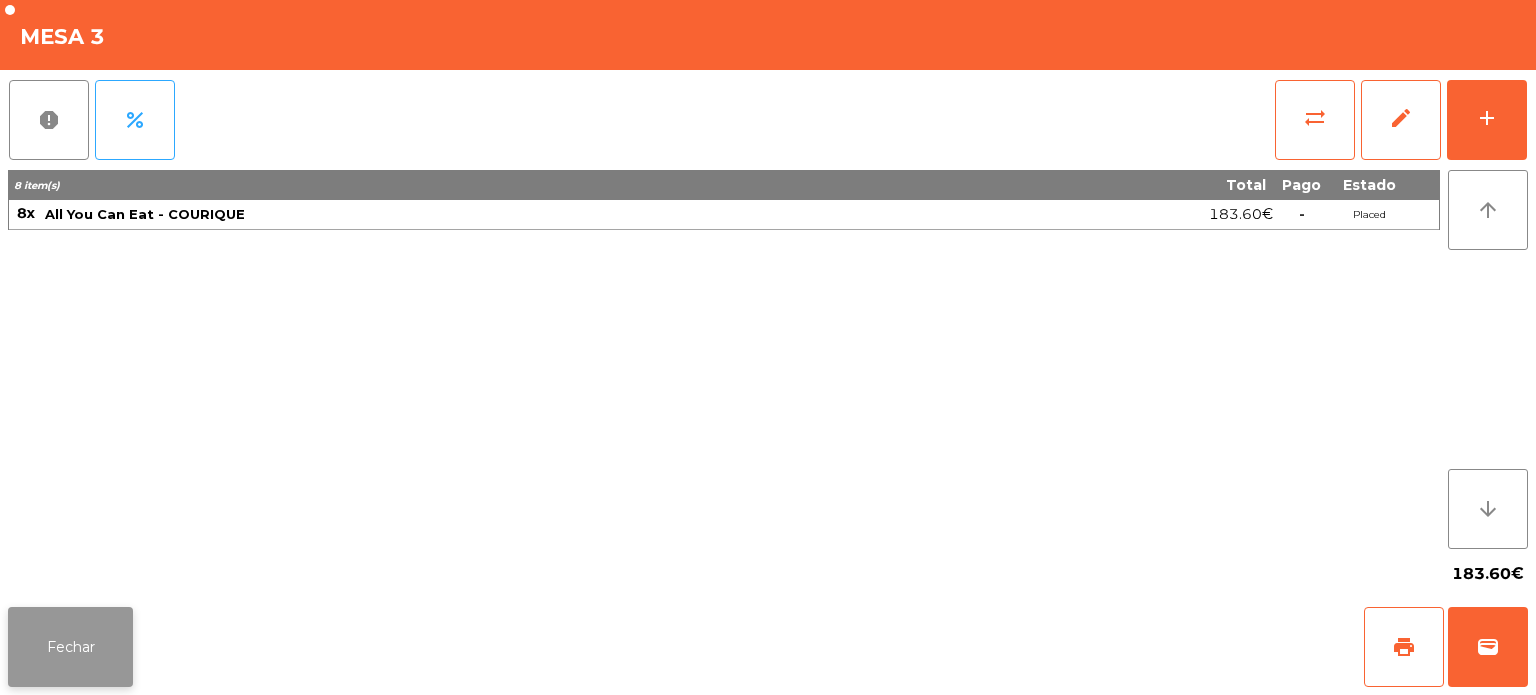 click on "Fechar" 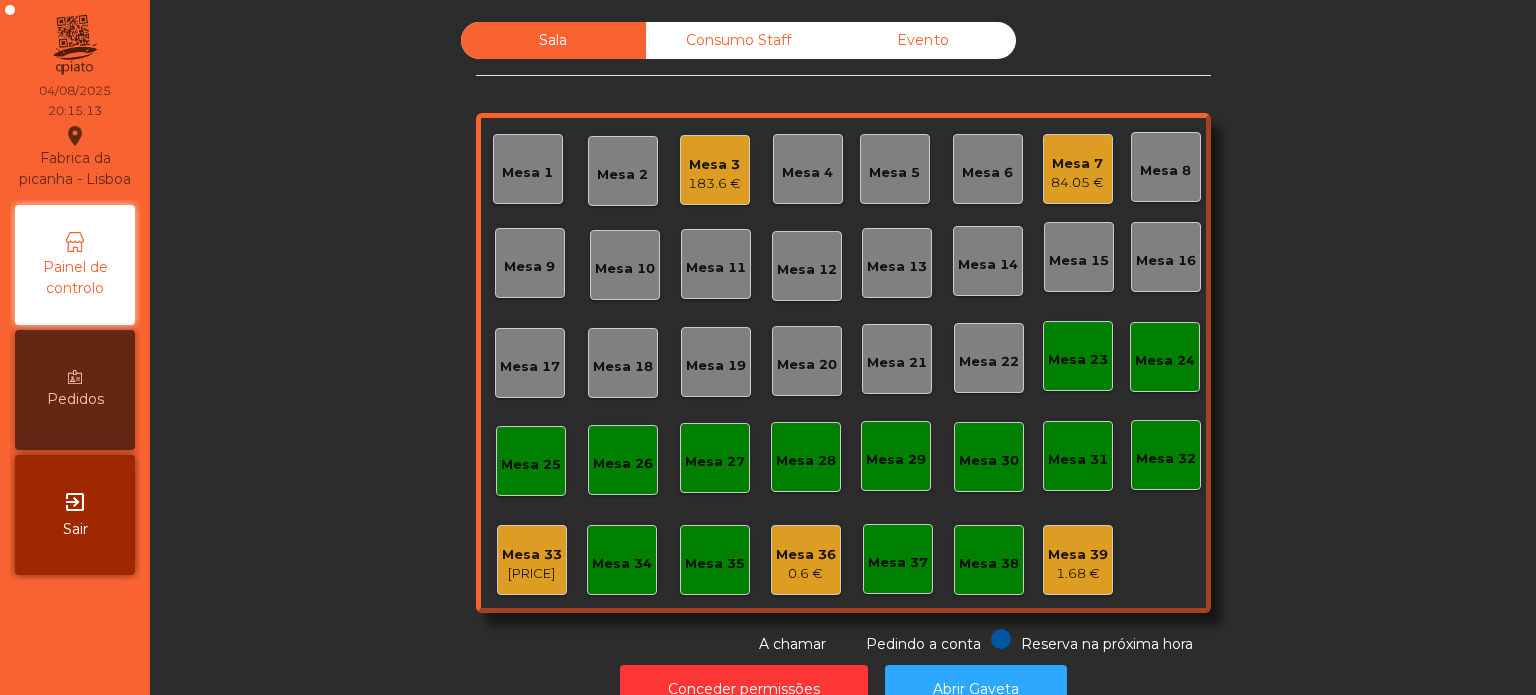 click on "Mesa 5" 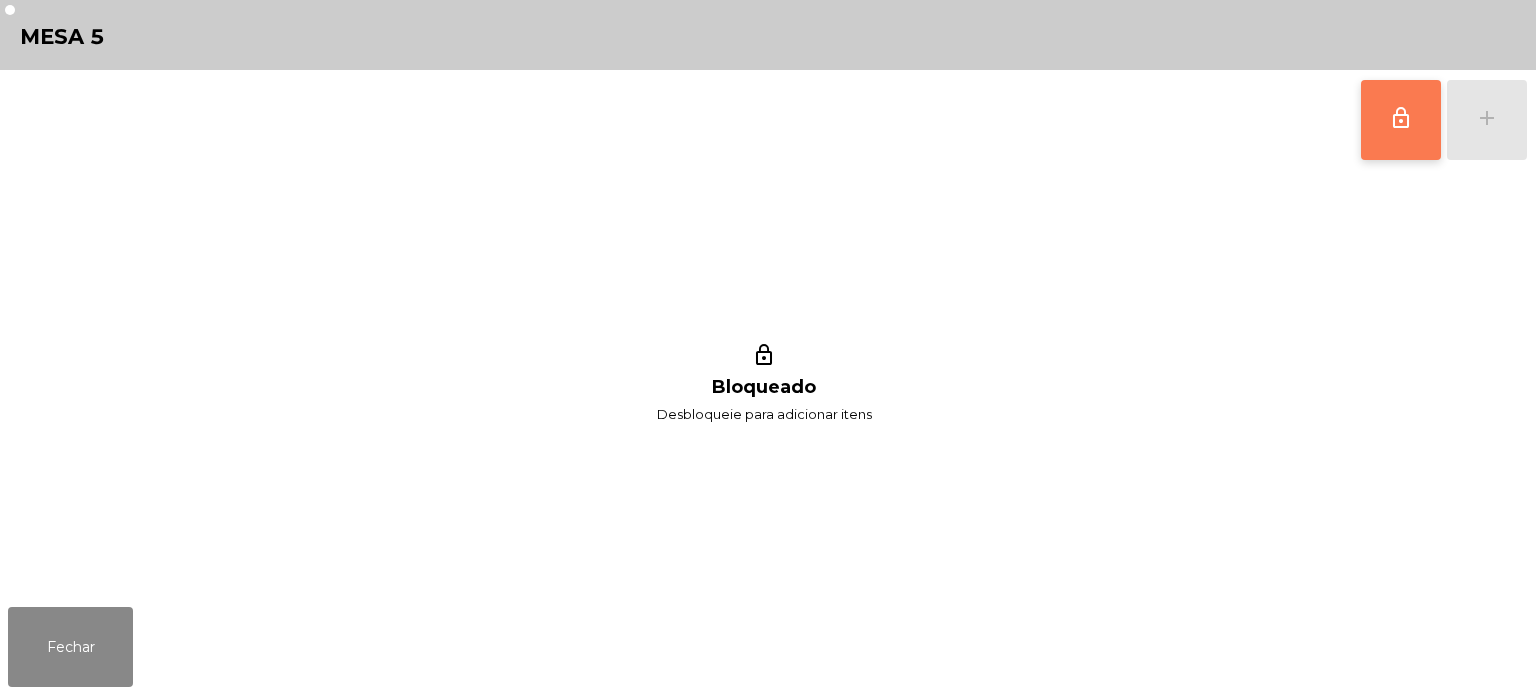 click on "lock_outline" 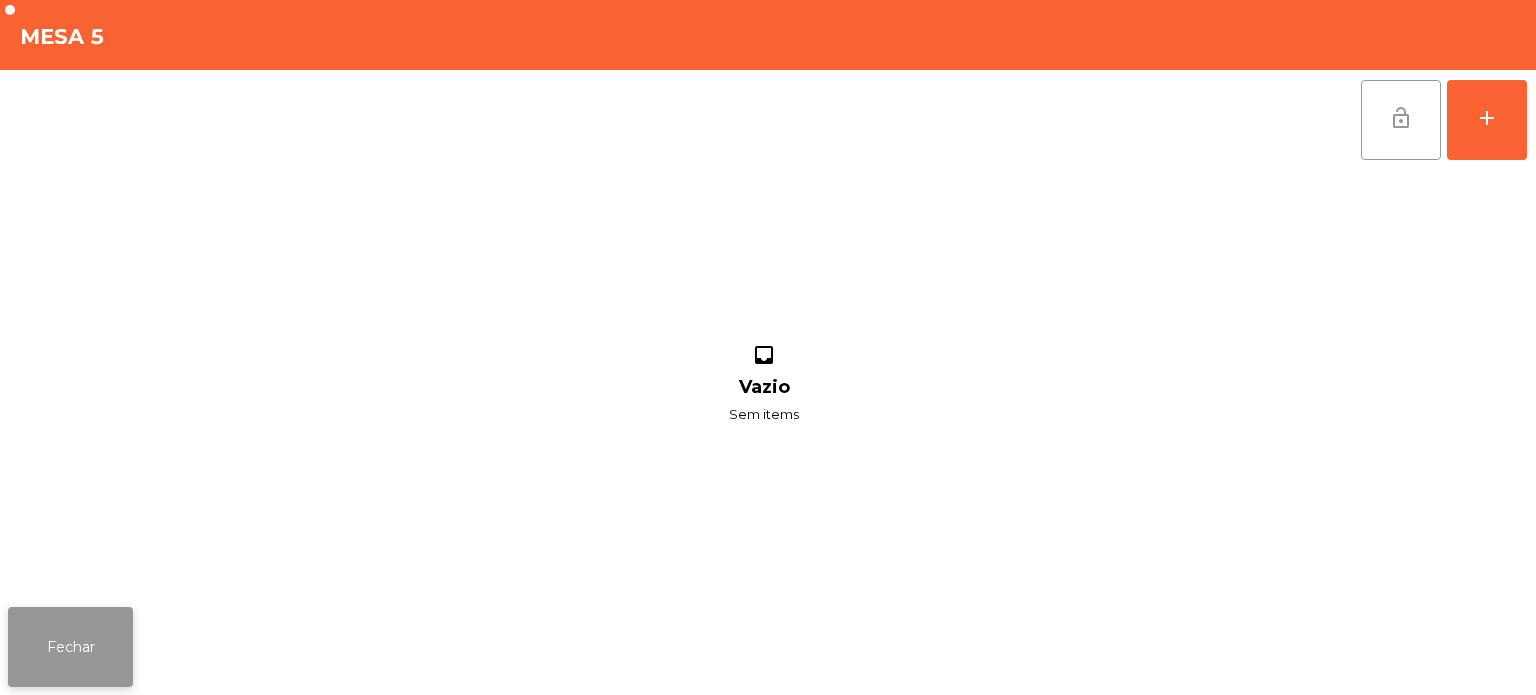 click on "Fechar" 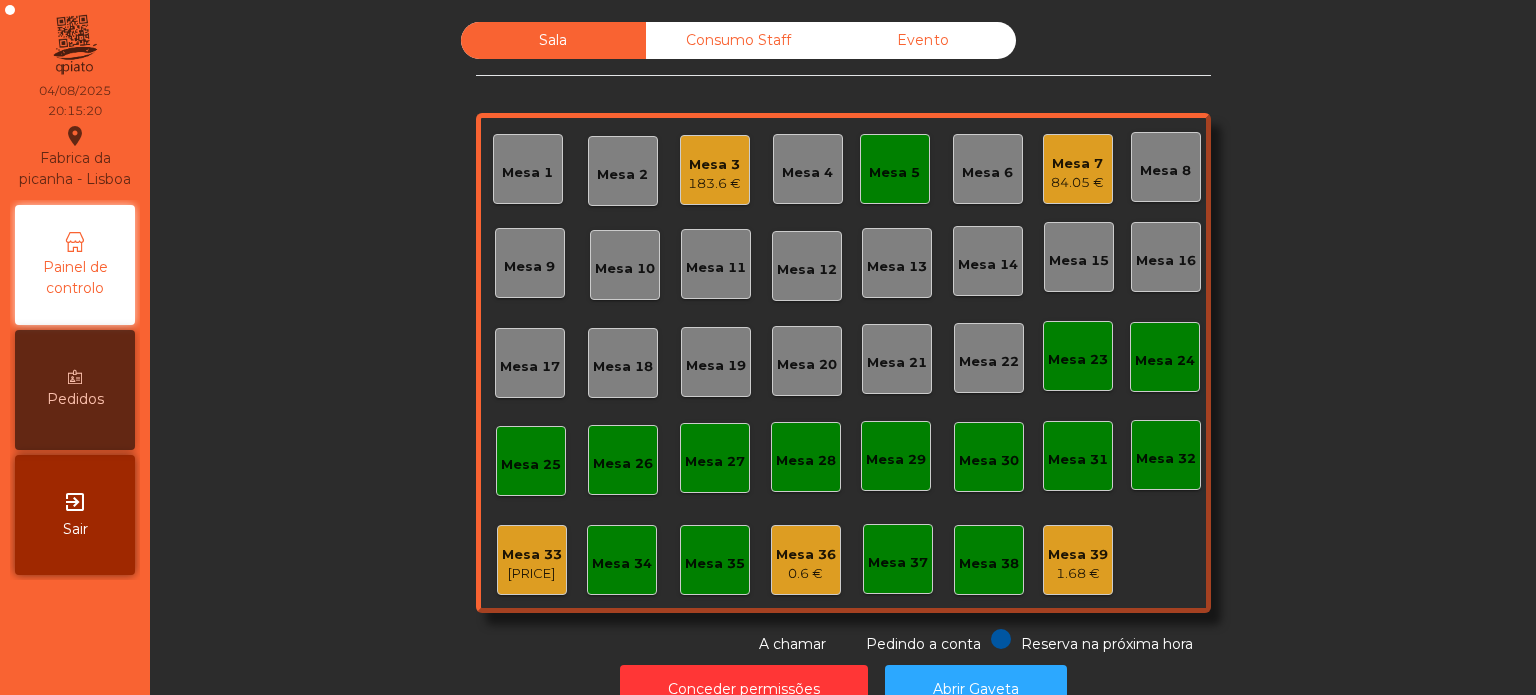 click on "14.55 €" 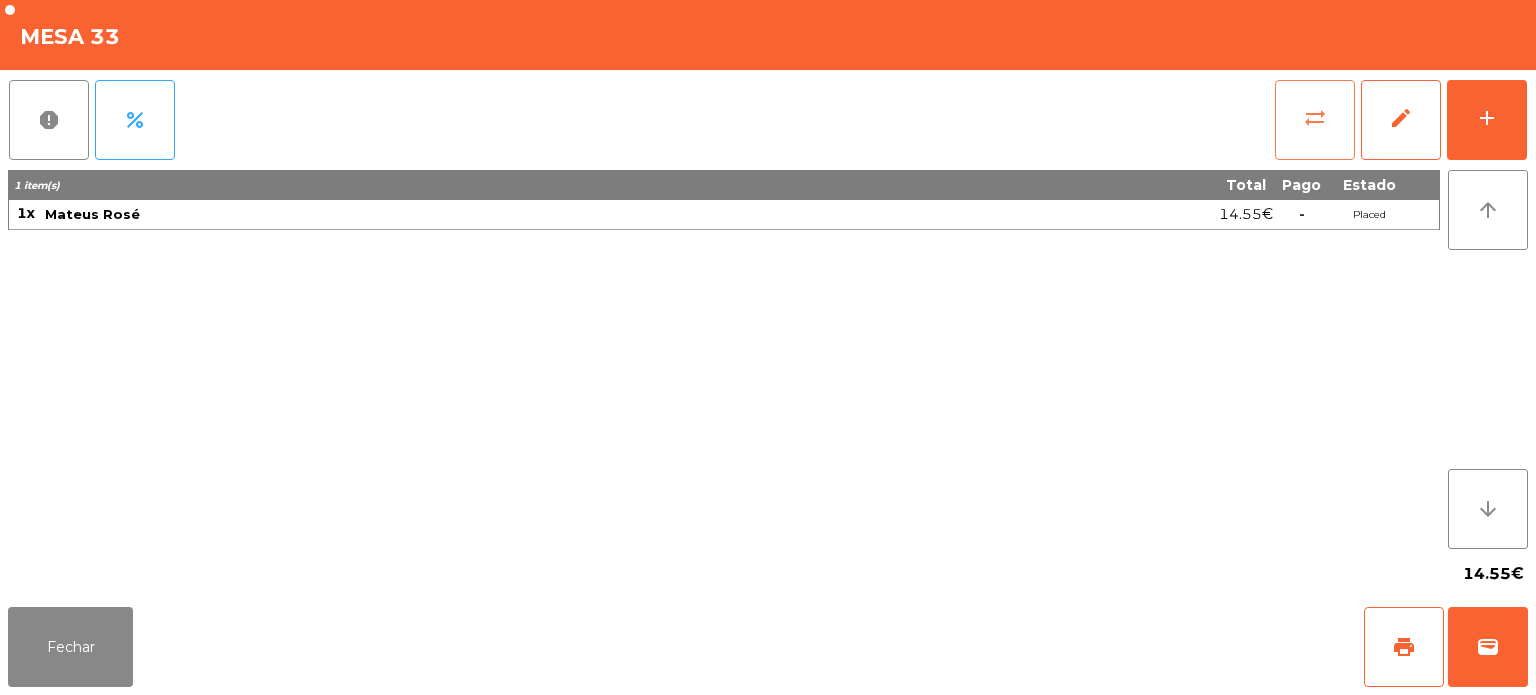 click on "sync_alt" 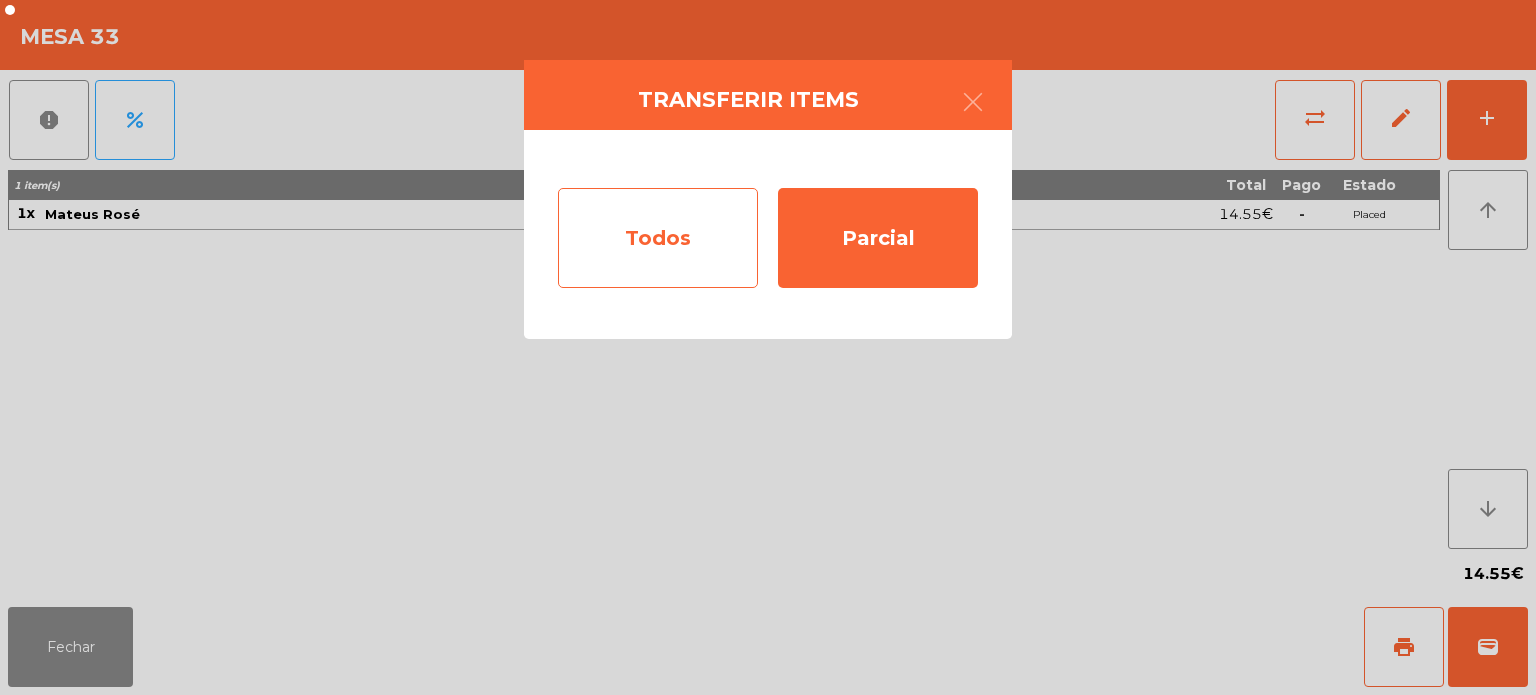click on "Todos" 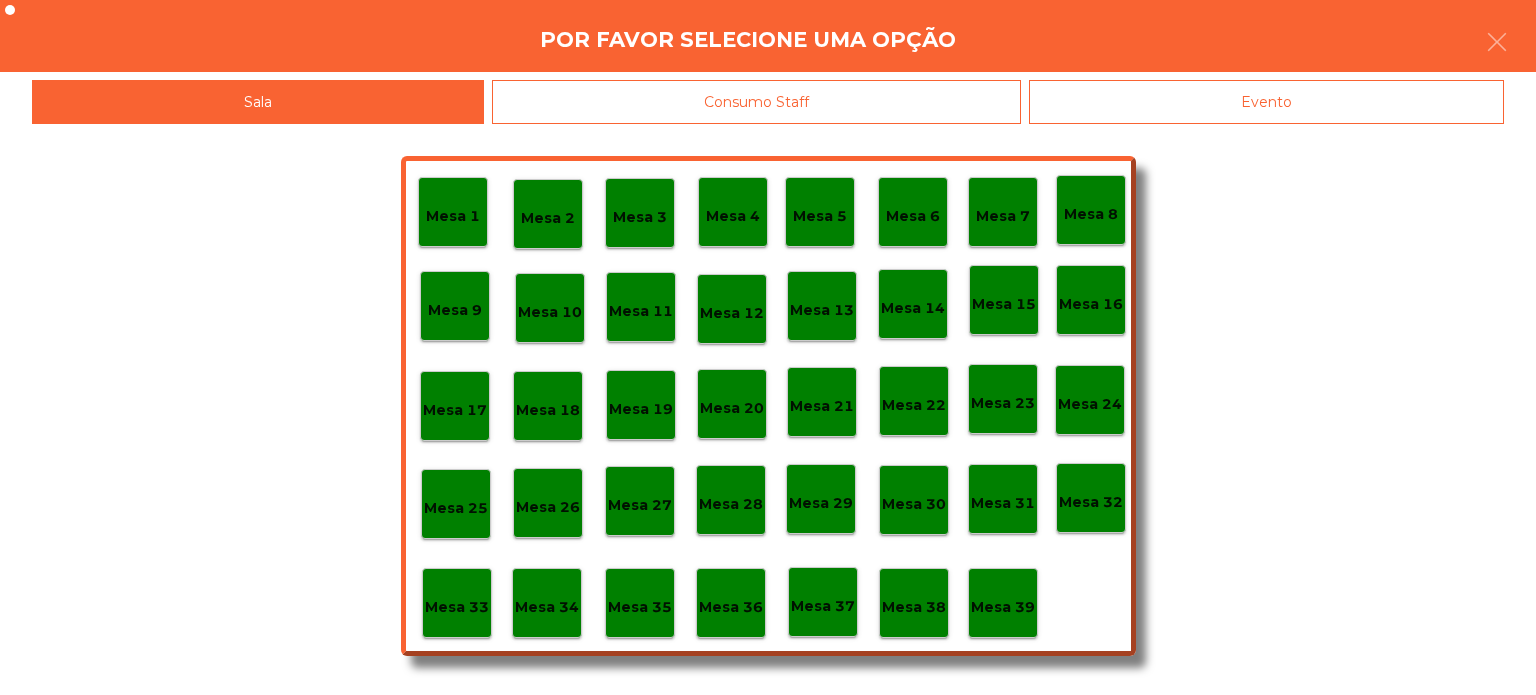 click on "Mesa 3" 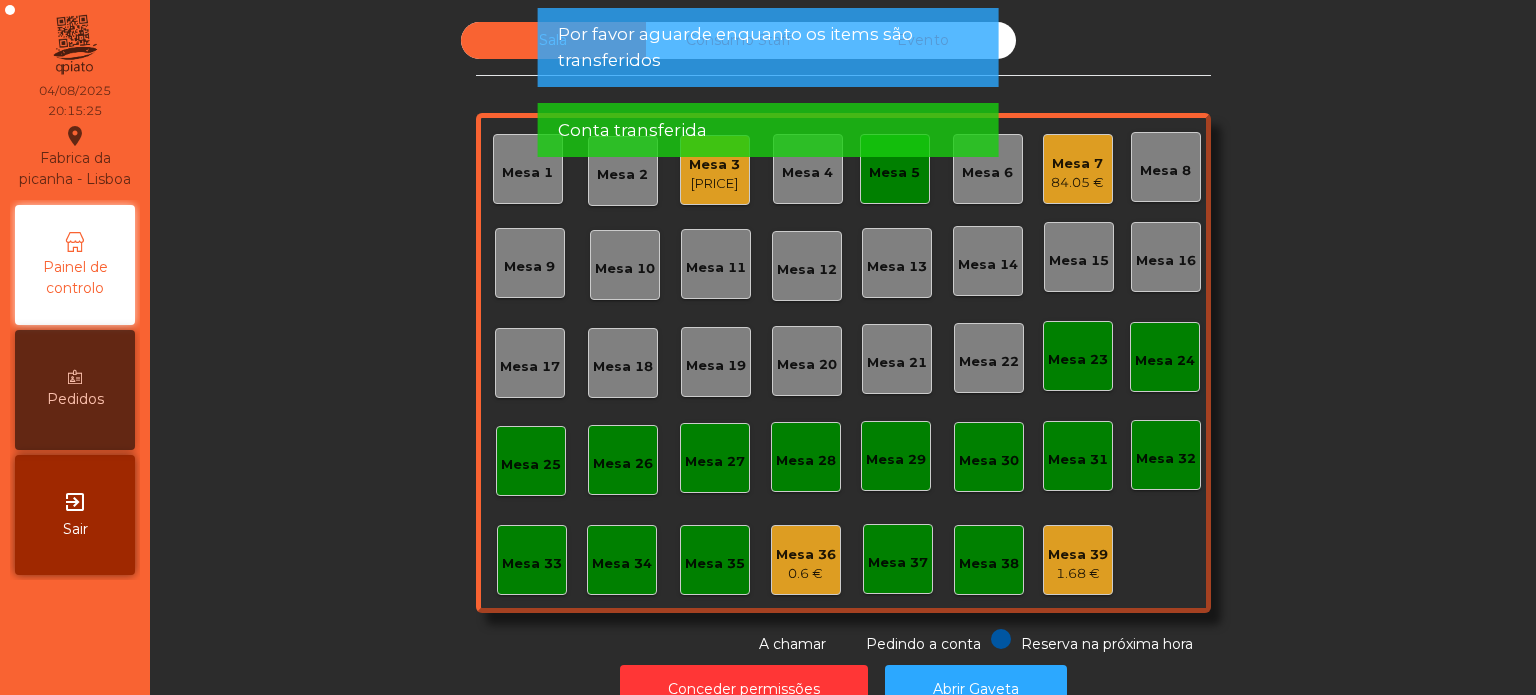 click on "Sala   Consumo Staff   Evento   Mesa 1   Mesa 2   Mesa 3   198.15 €   Mesa 4   Mesa 5   Mesa 6   Mesa 7   84.05 €   Mesa 8   Mesa 9   Mesa 10   Mesa 11   Mesa 12   Mesa 13   Mesa 14   Mesa 15   Mesa 16   Mesa 17   Mesa 18   Mesa 19   Mesa 20   Mesa 21   Mesa 22   Mesa 23   Mesa 24   Mesa 25   Mesa 26   Mesa 27   Mesa 28   Mesa 29   Mesa 30   Mesa 31   Mesa 32   Mesa 33   Mesa 34   Mesa 35   Mesa 36   0.6 €   Mesa 37   Mesa 38   Mesa 39   1.68 €  Reserva na próxima hora Pedindo a conta A chamar" 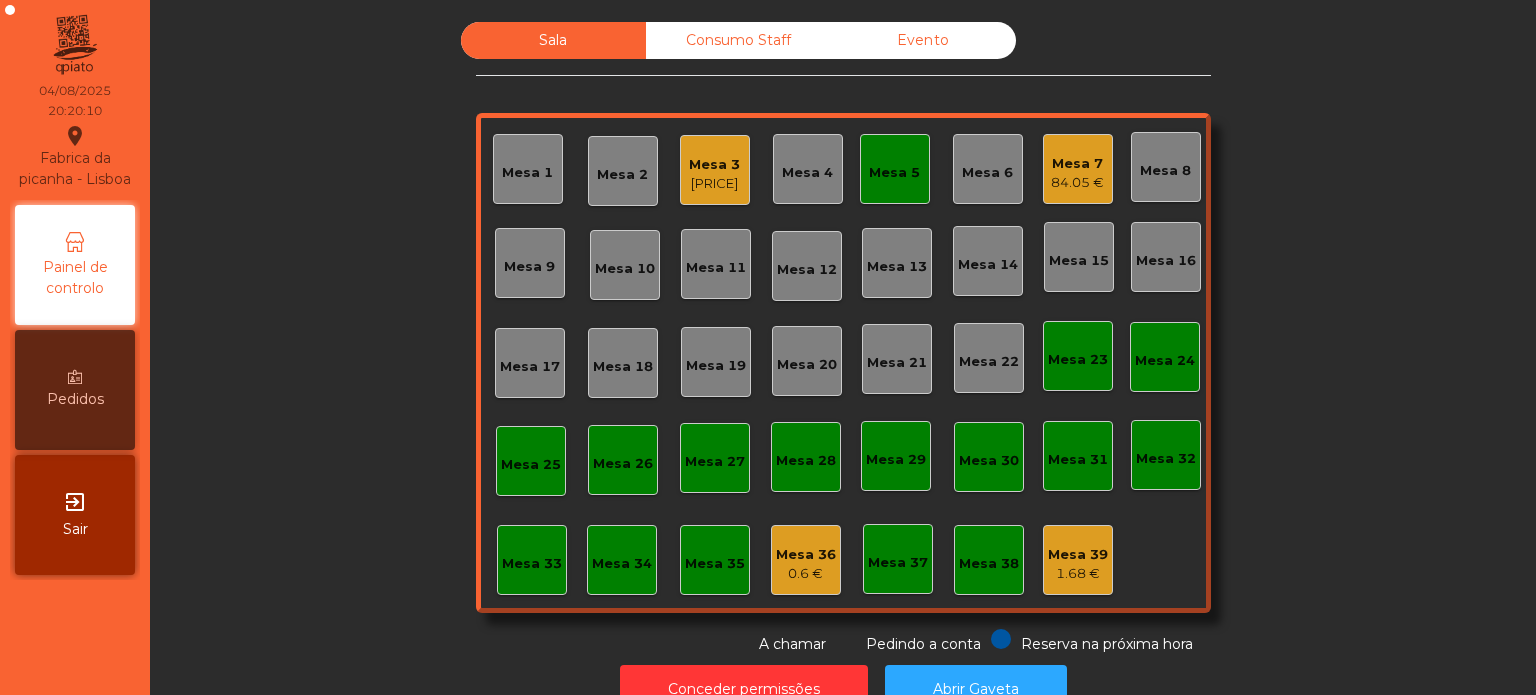 click on "198.15 €" 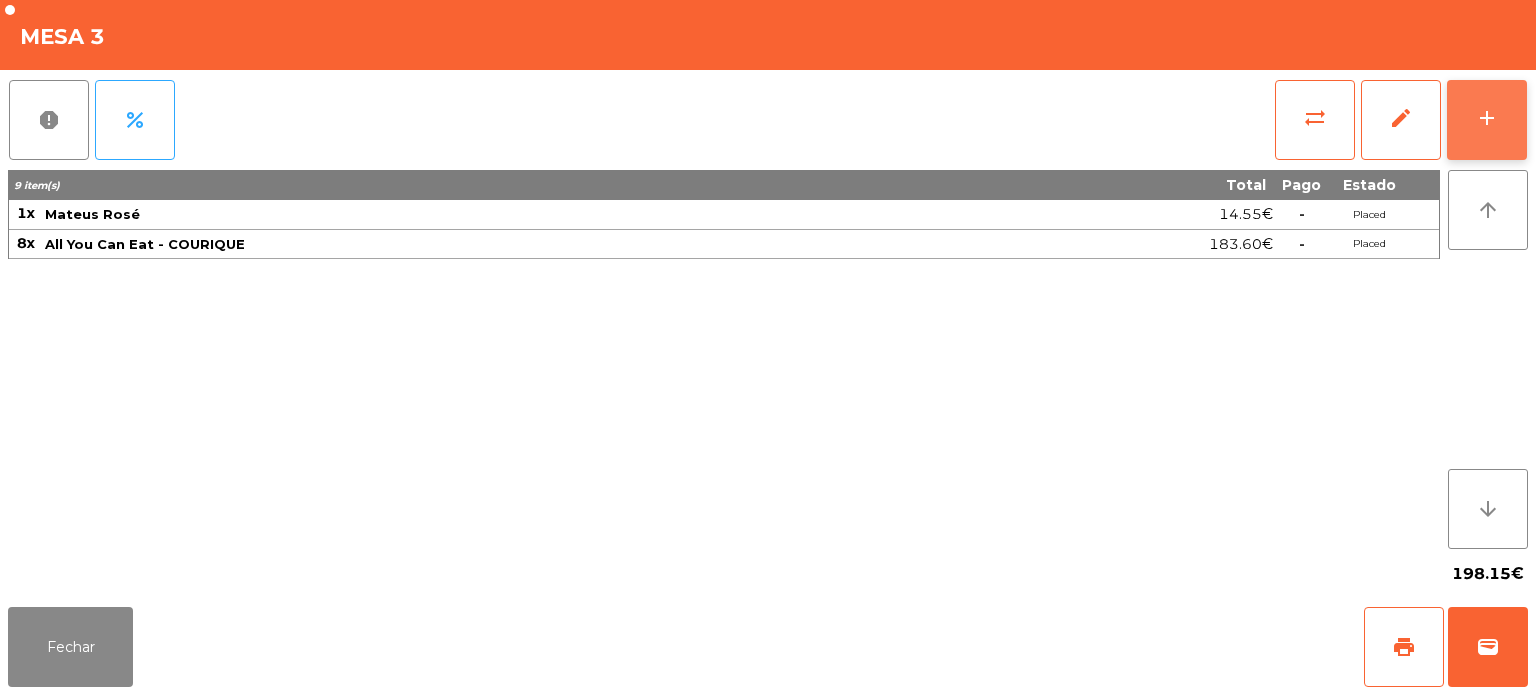 click on "add" 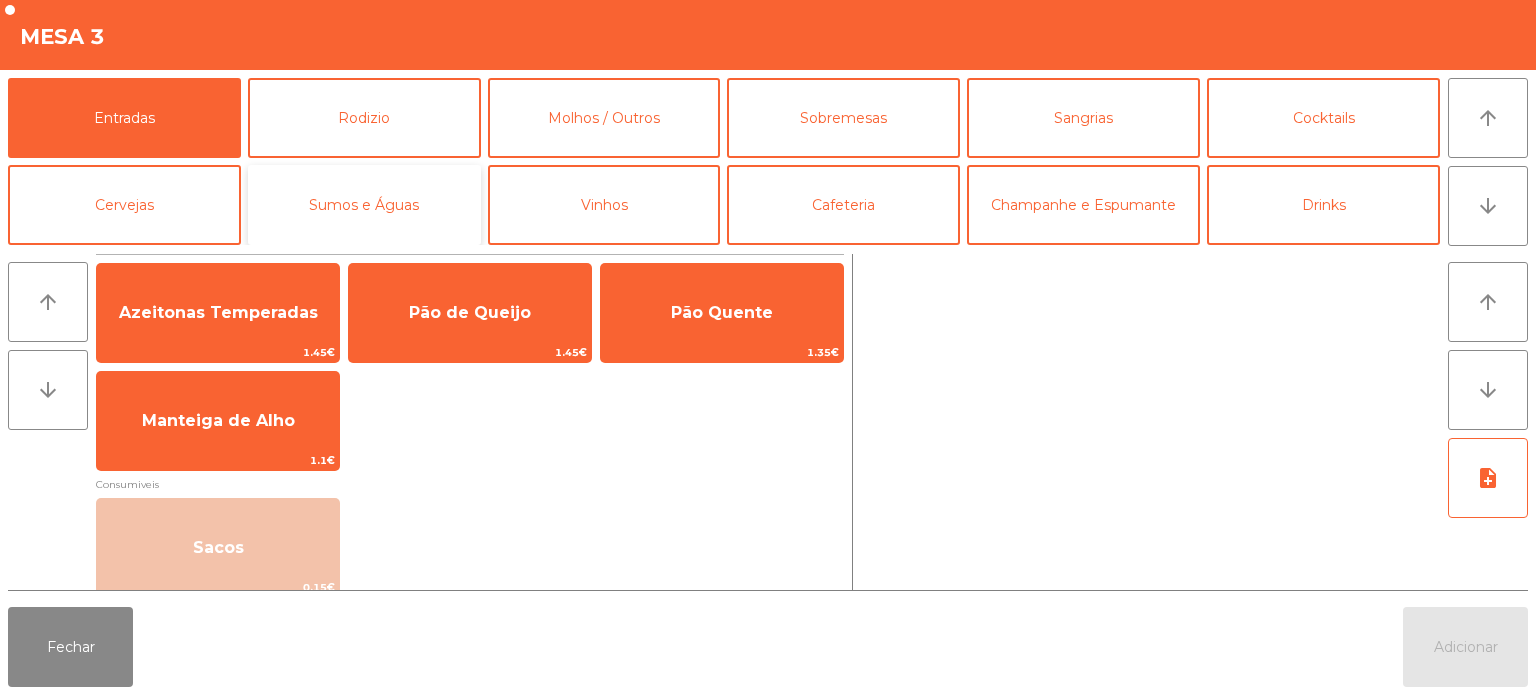click on "Sumos e Águas" 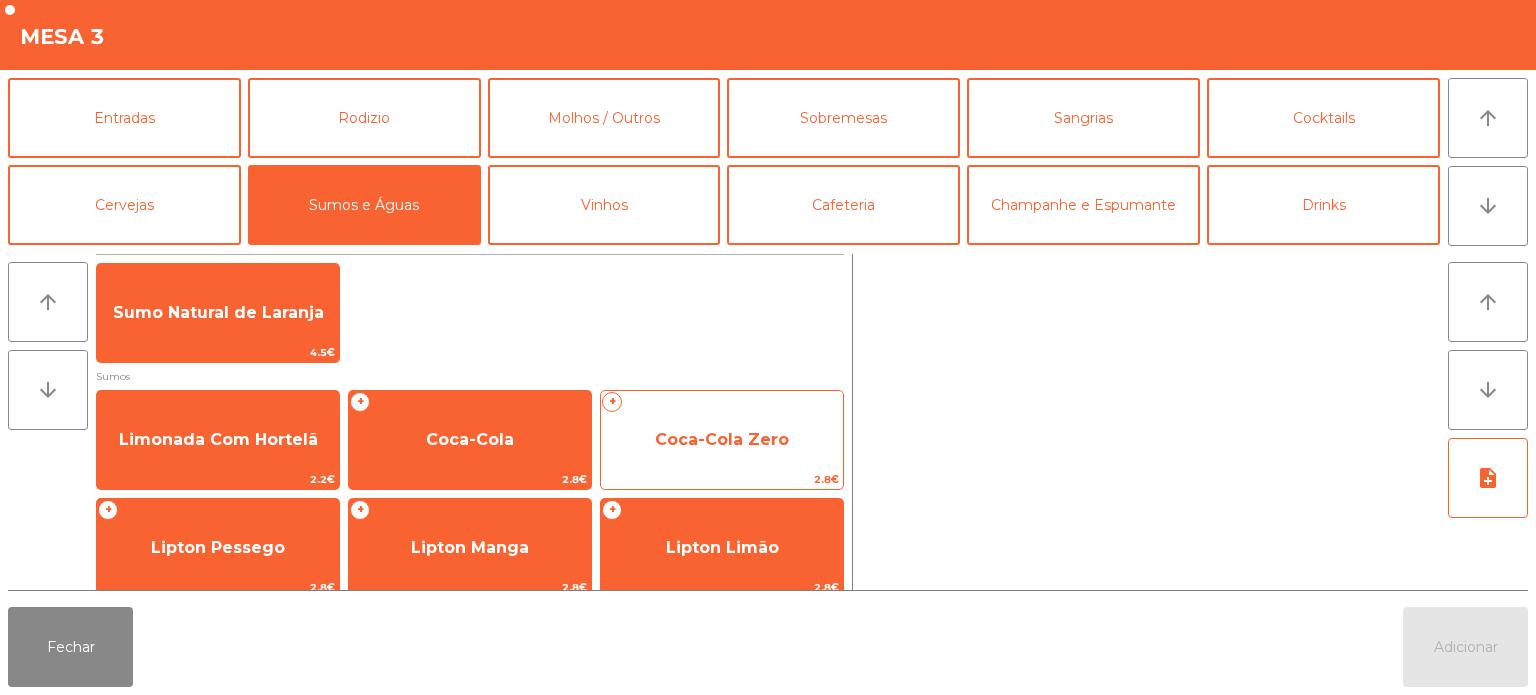 click on "Coca-Cola Zero" 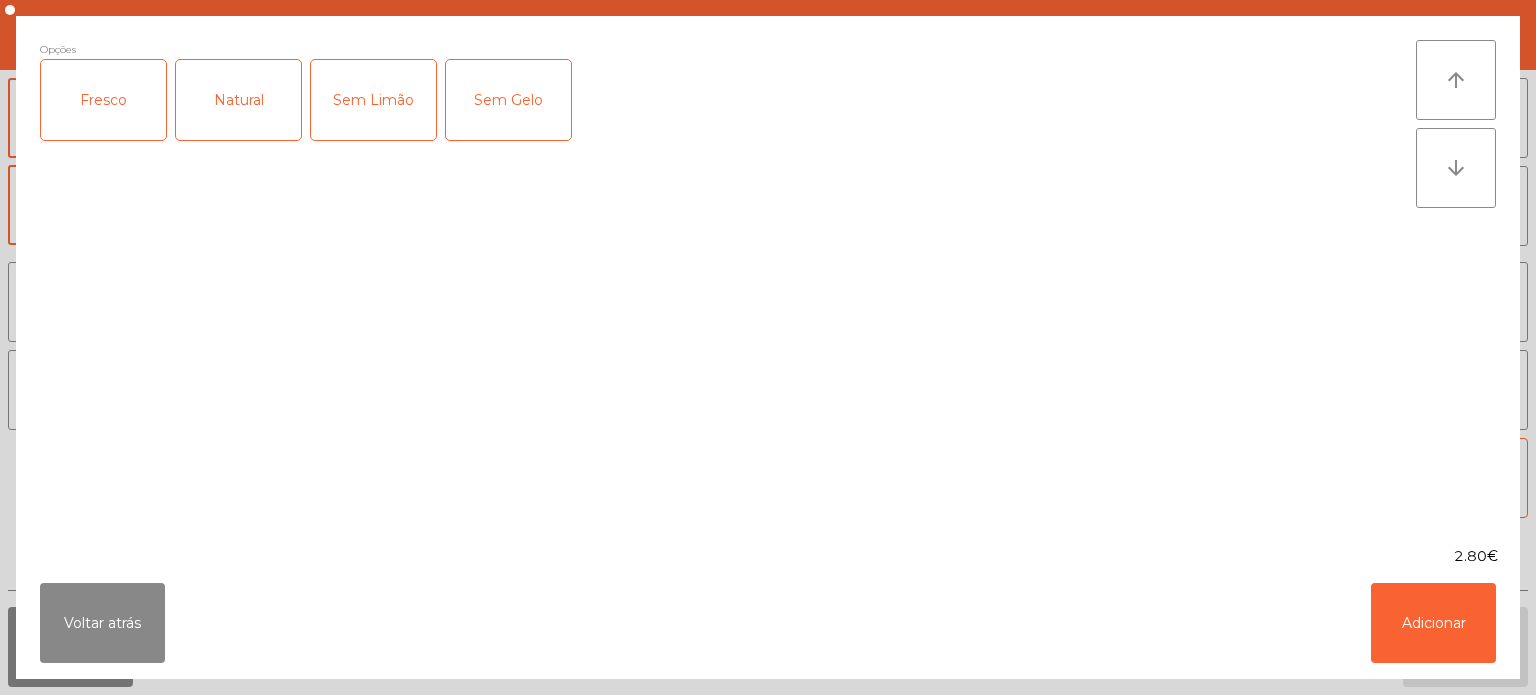 click on "Fresco" 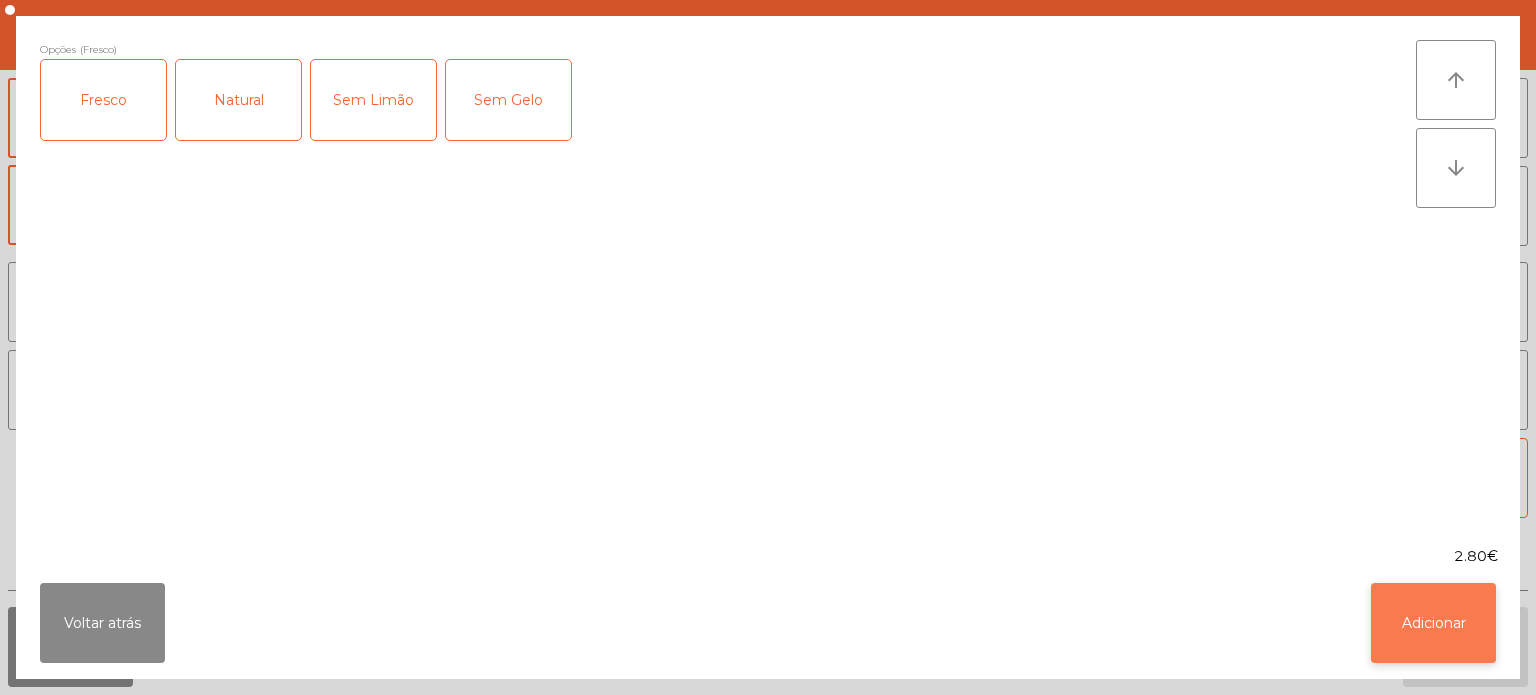 click on "Adicionar" 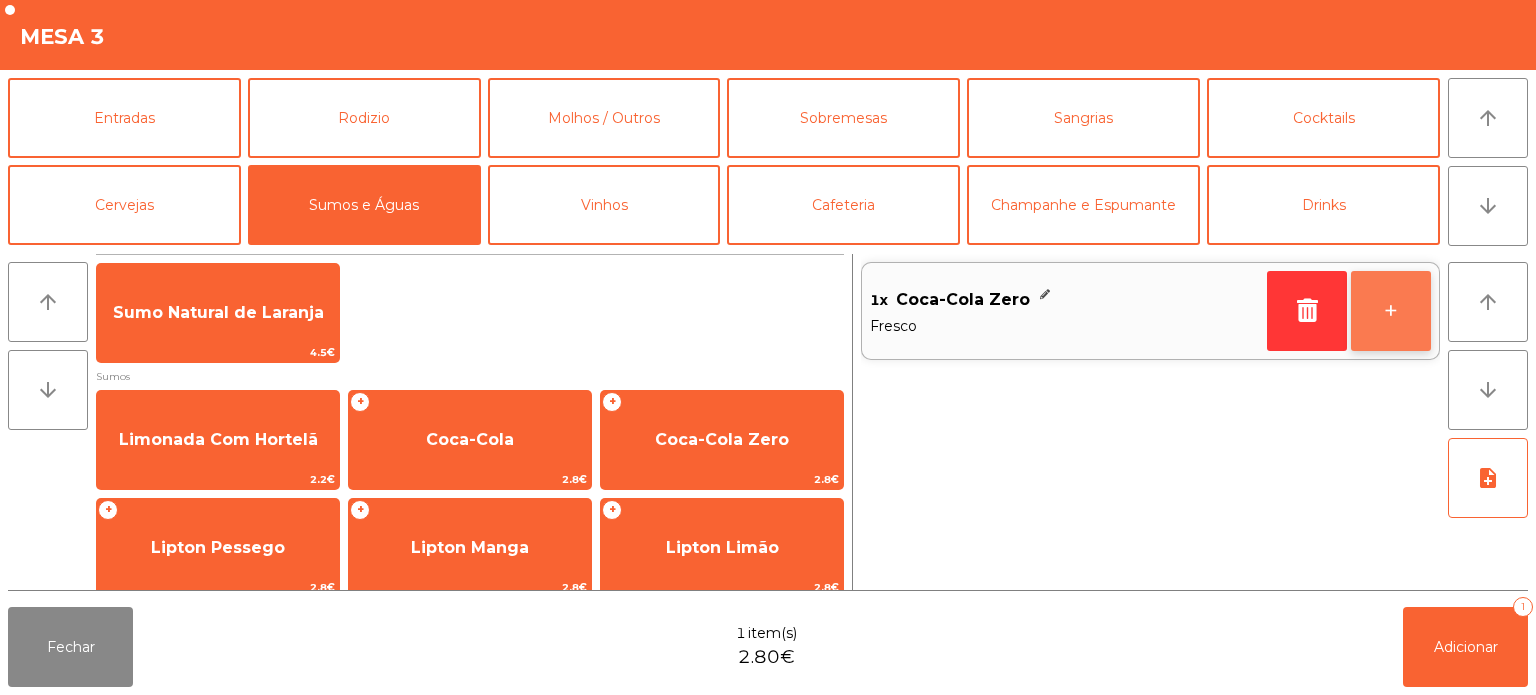 click on "+" 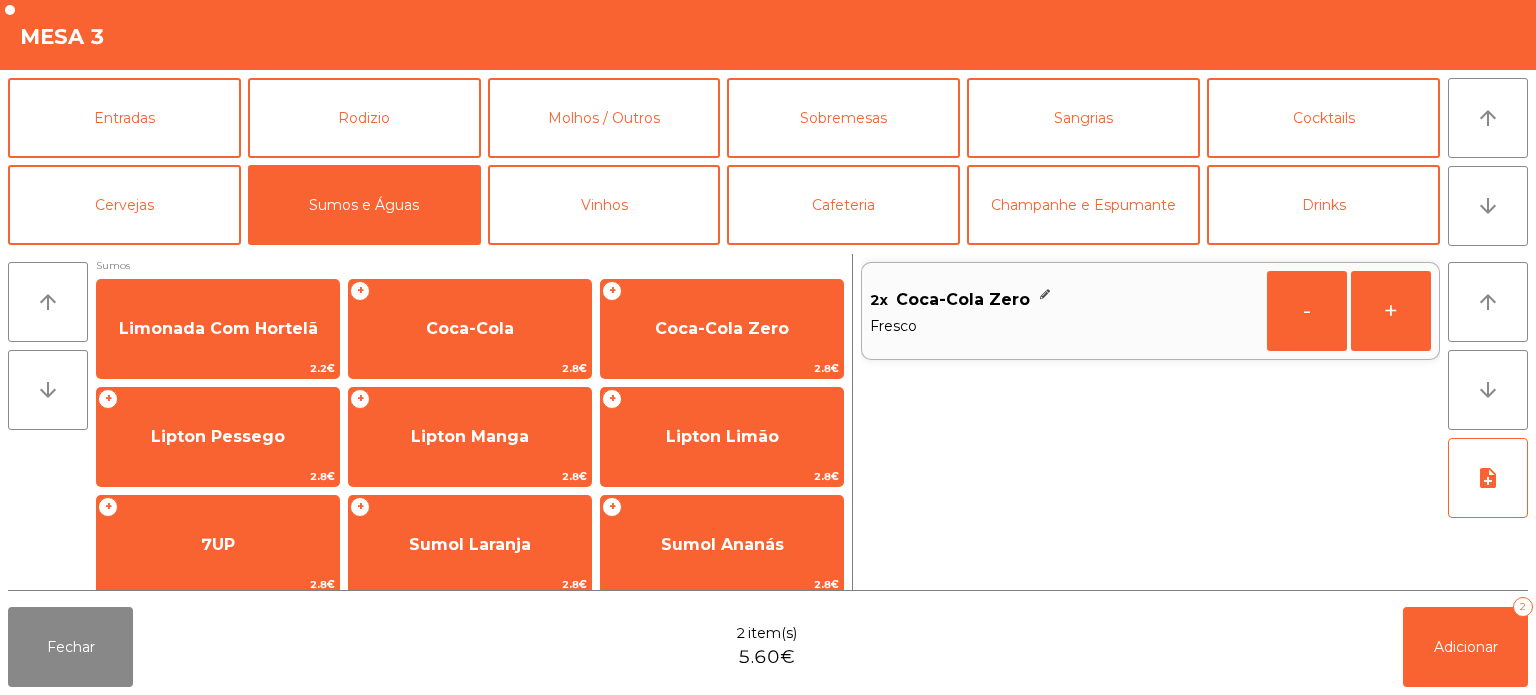 scroll, scrollTop: 121, scrollLeft: 0, axis: vertical 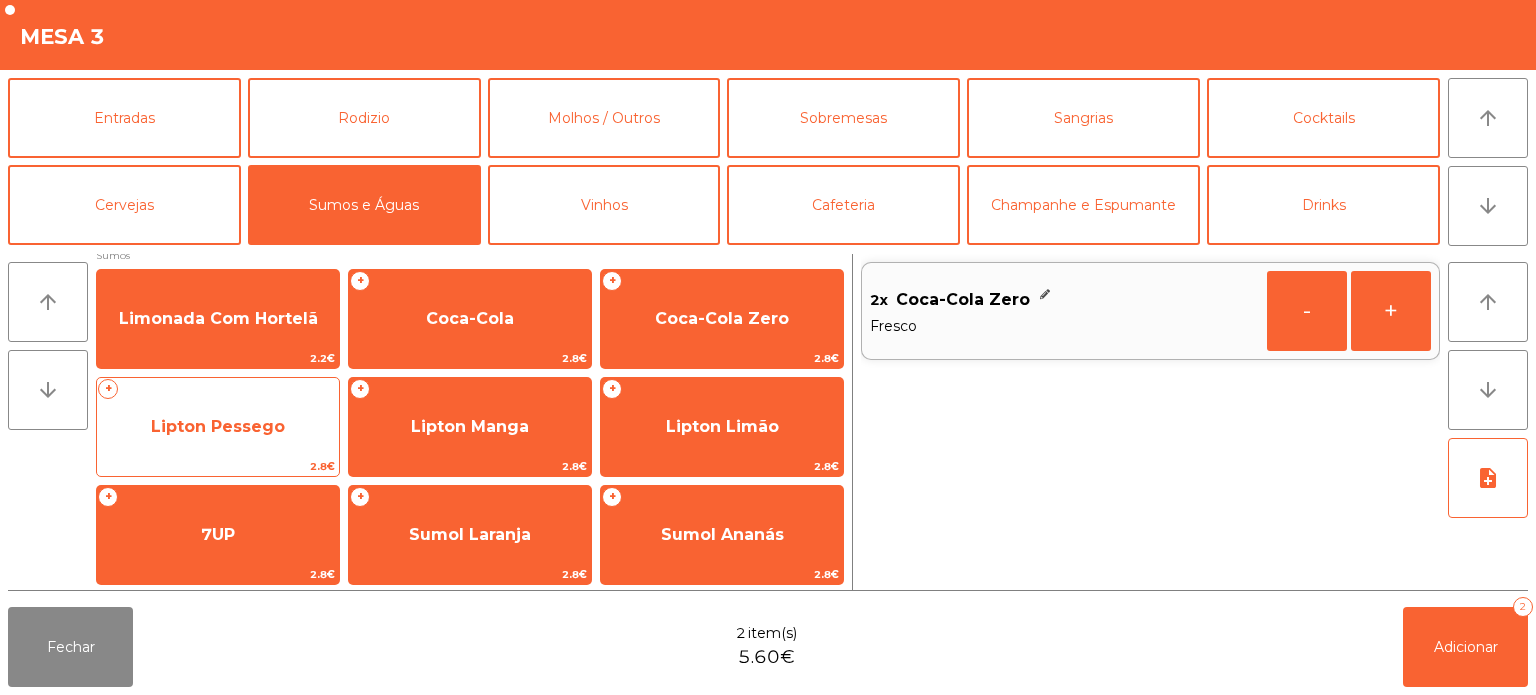 click on "Lipton Pessego" 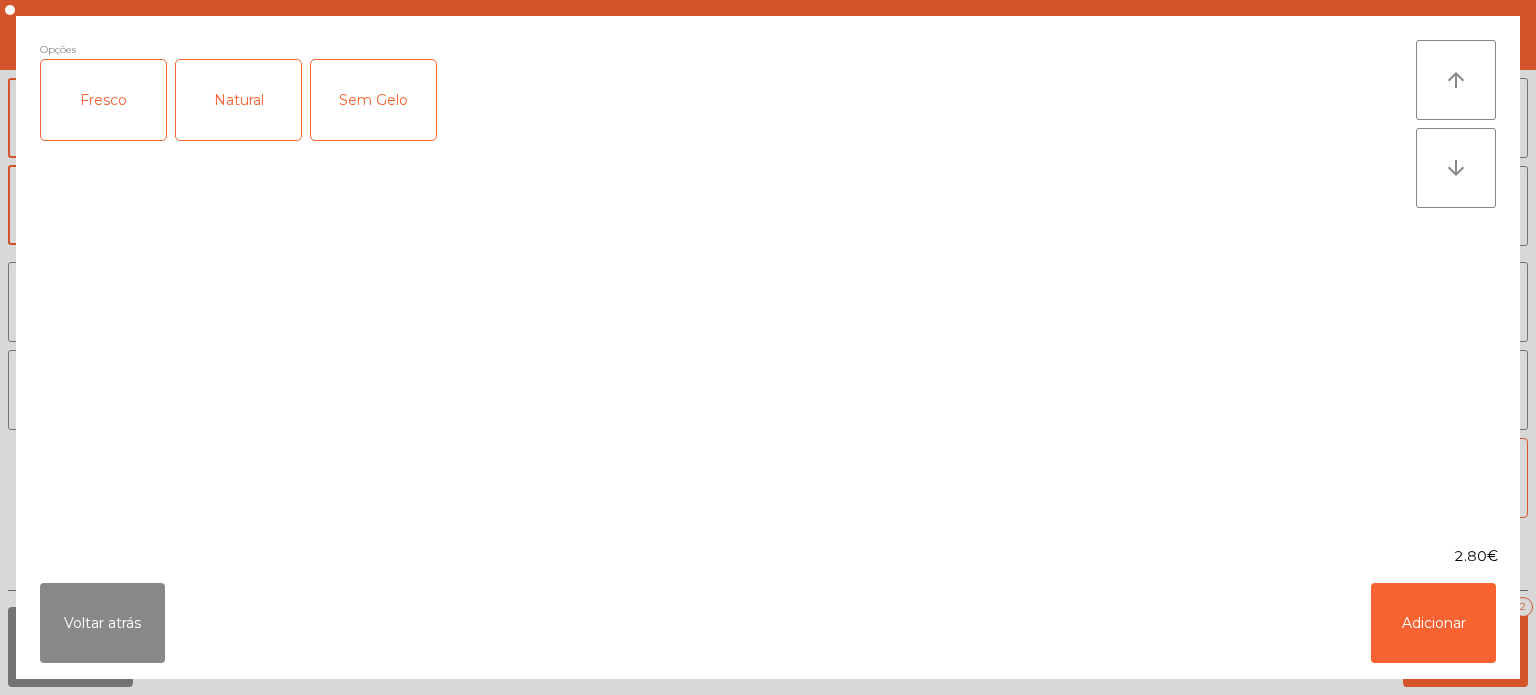 click on "Fresco" 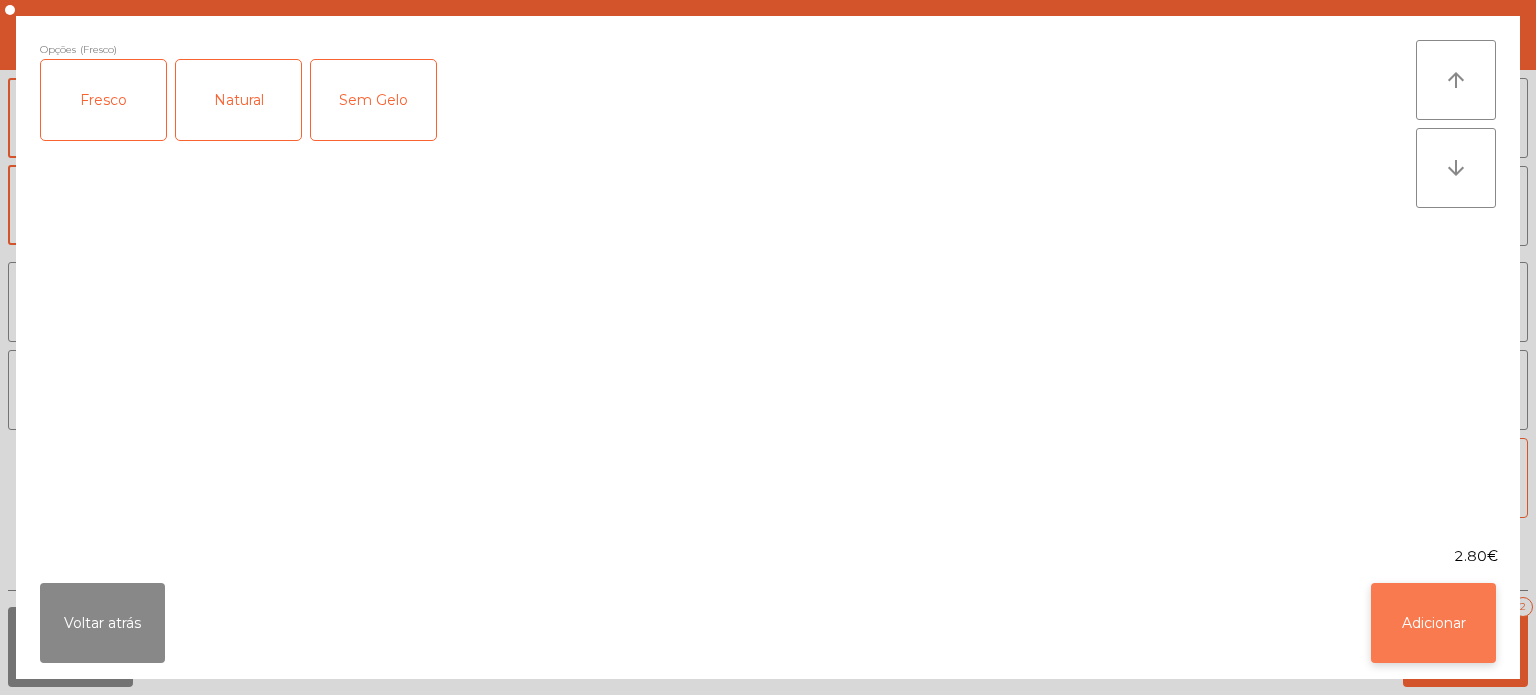 click on "Adicionar" 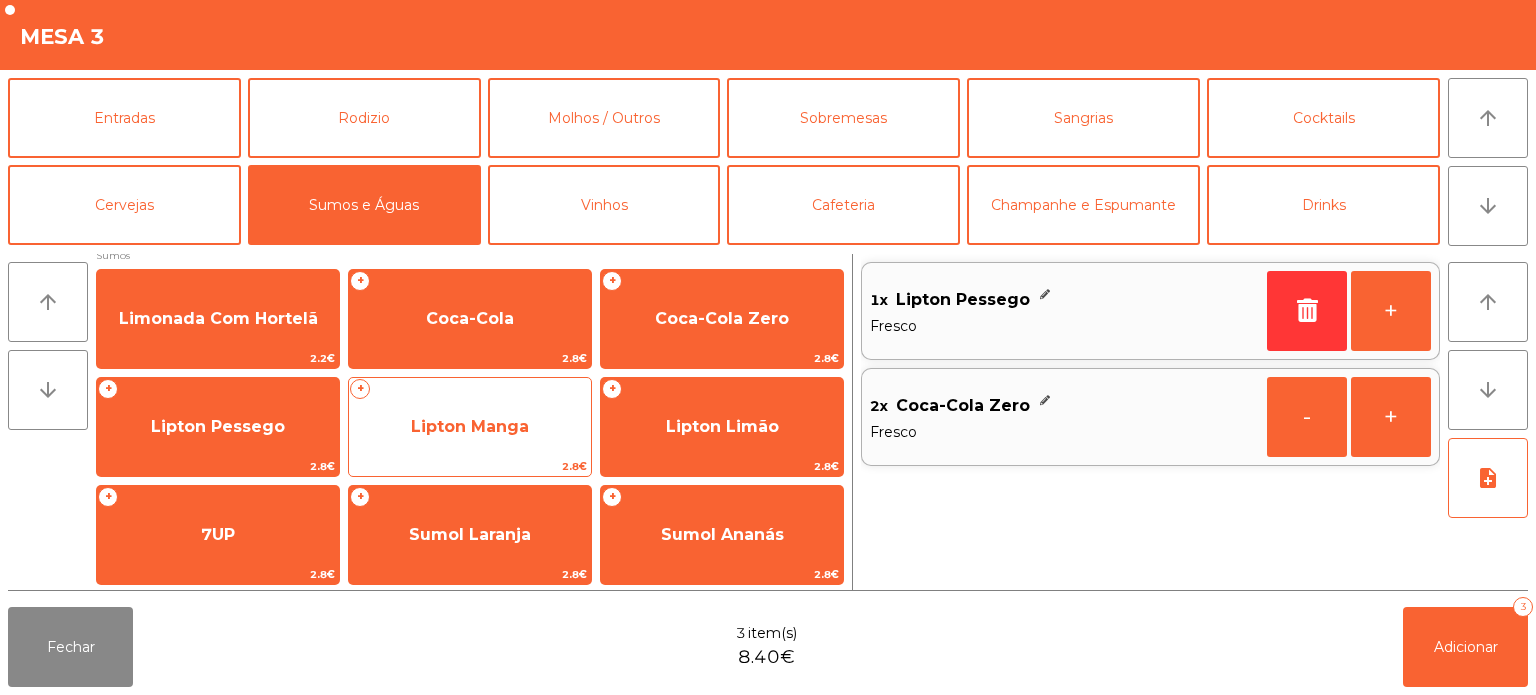 click on "Lipton Manga" 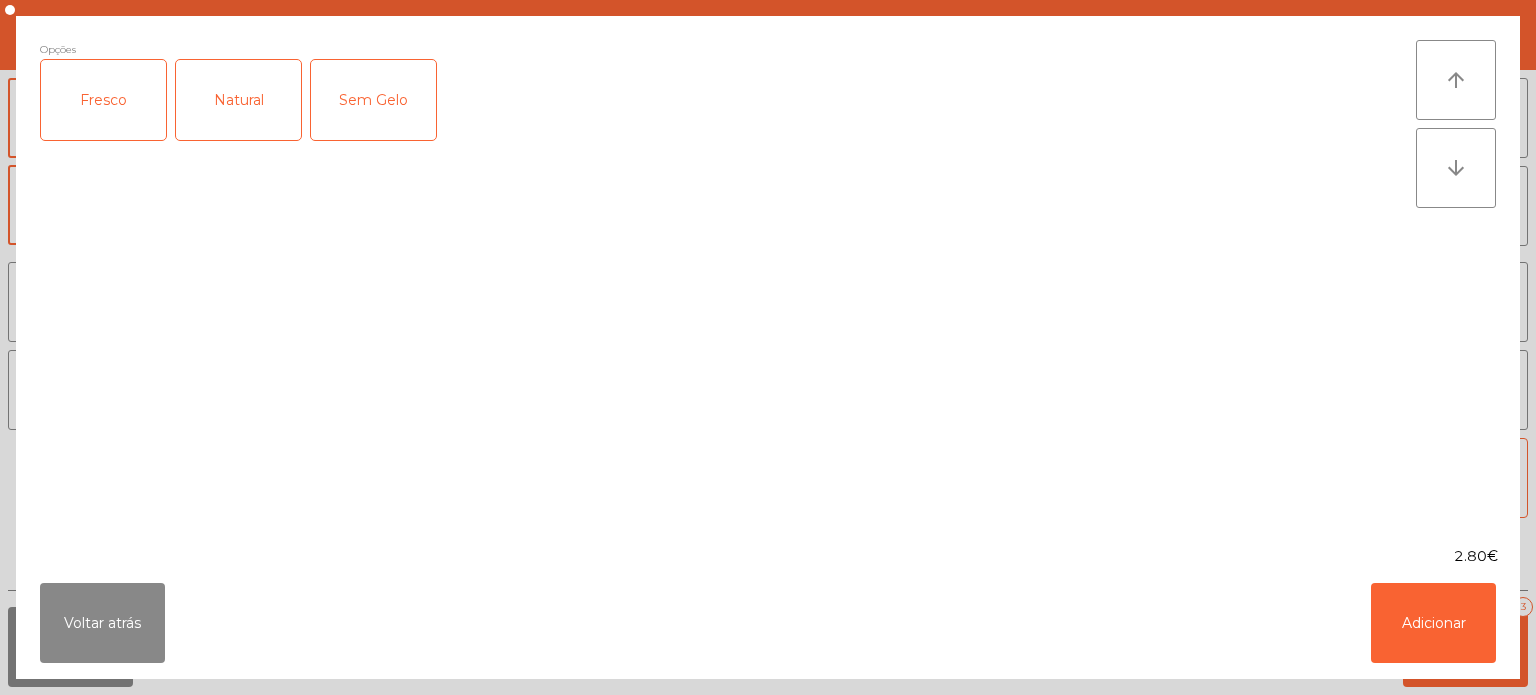 click on "Fresco" 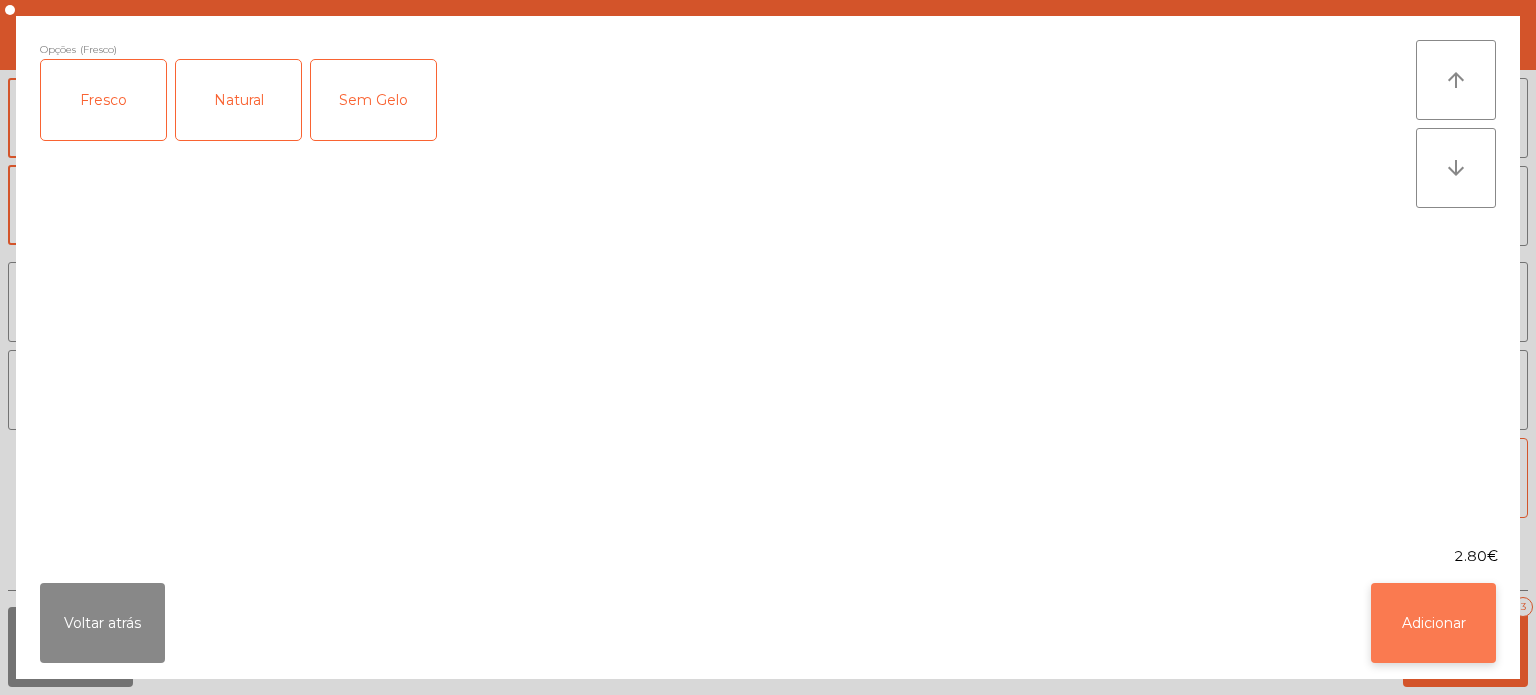 click on "Adicionar" 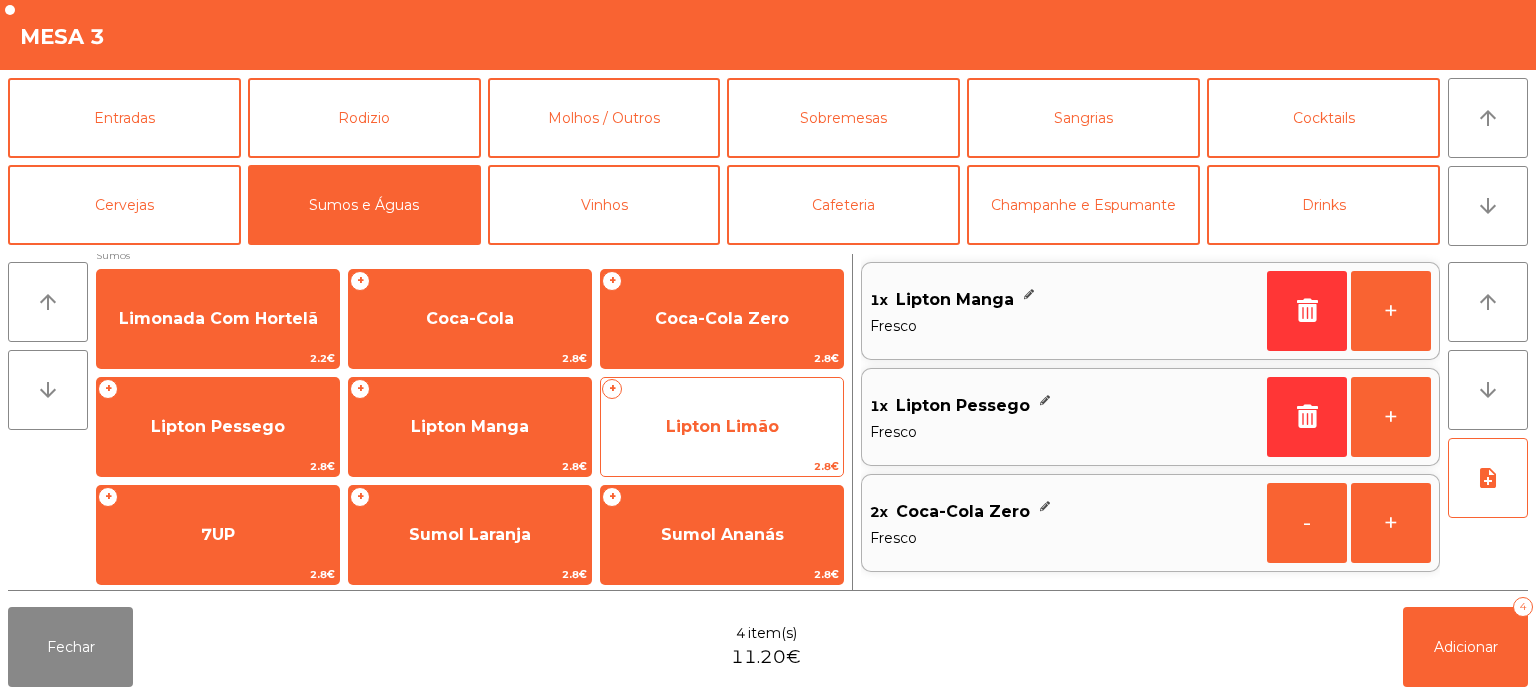 click on "Lipton Limão" 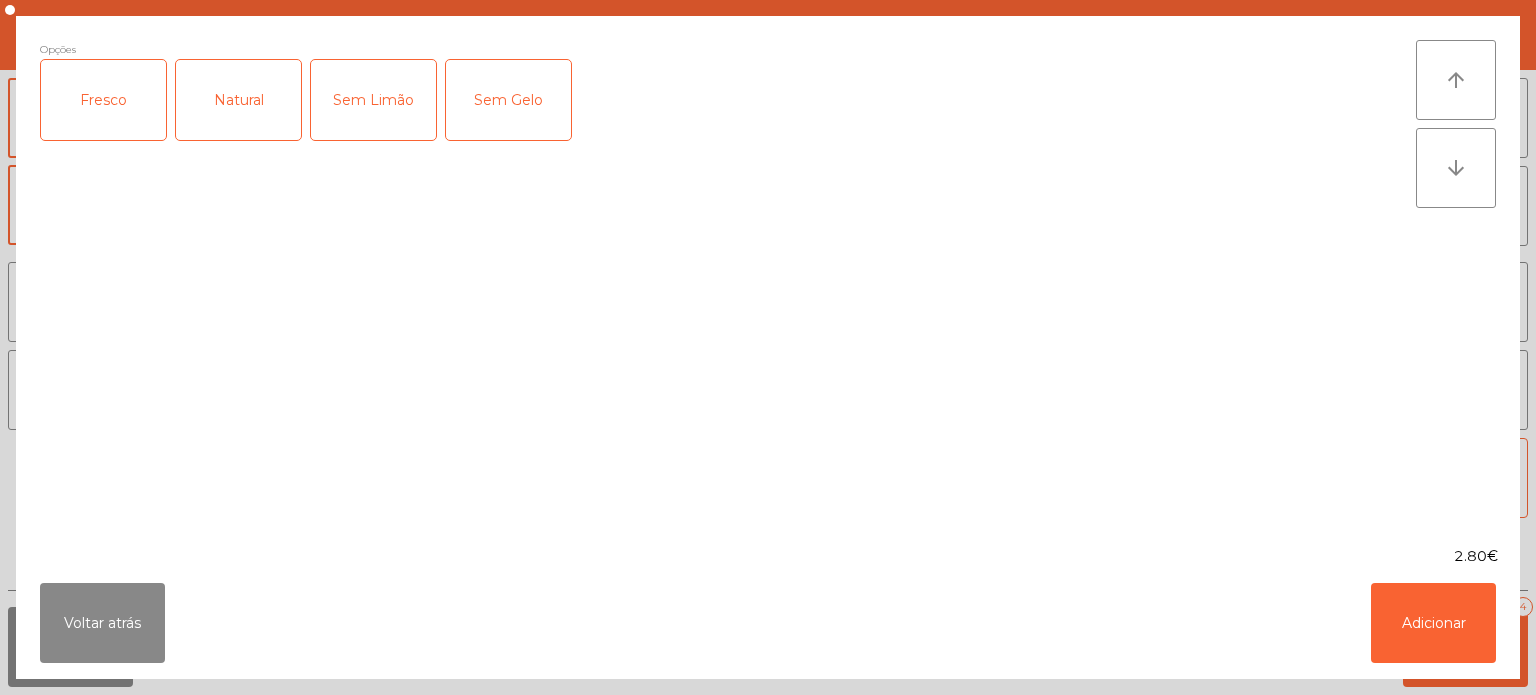 click on "Fresco" 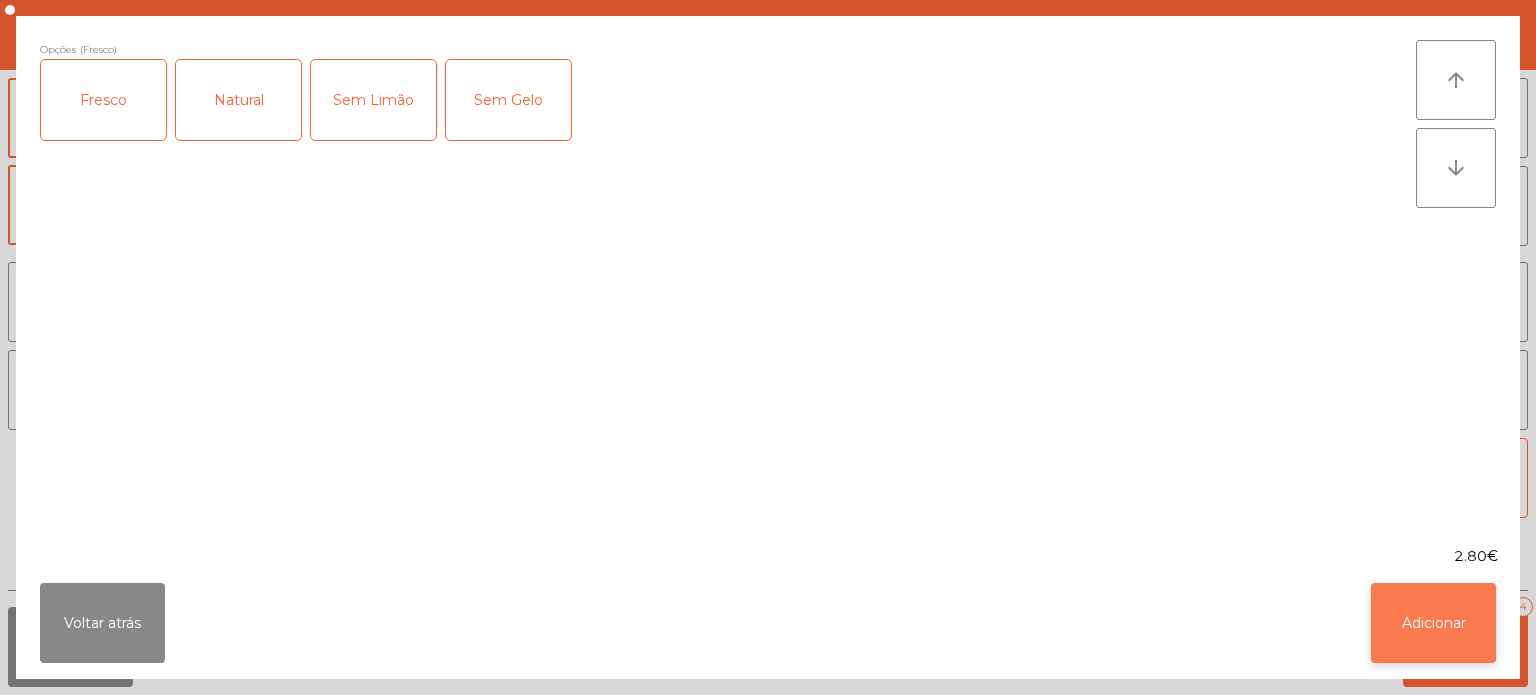 click on "Adicionar" 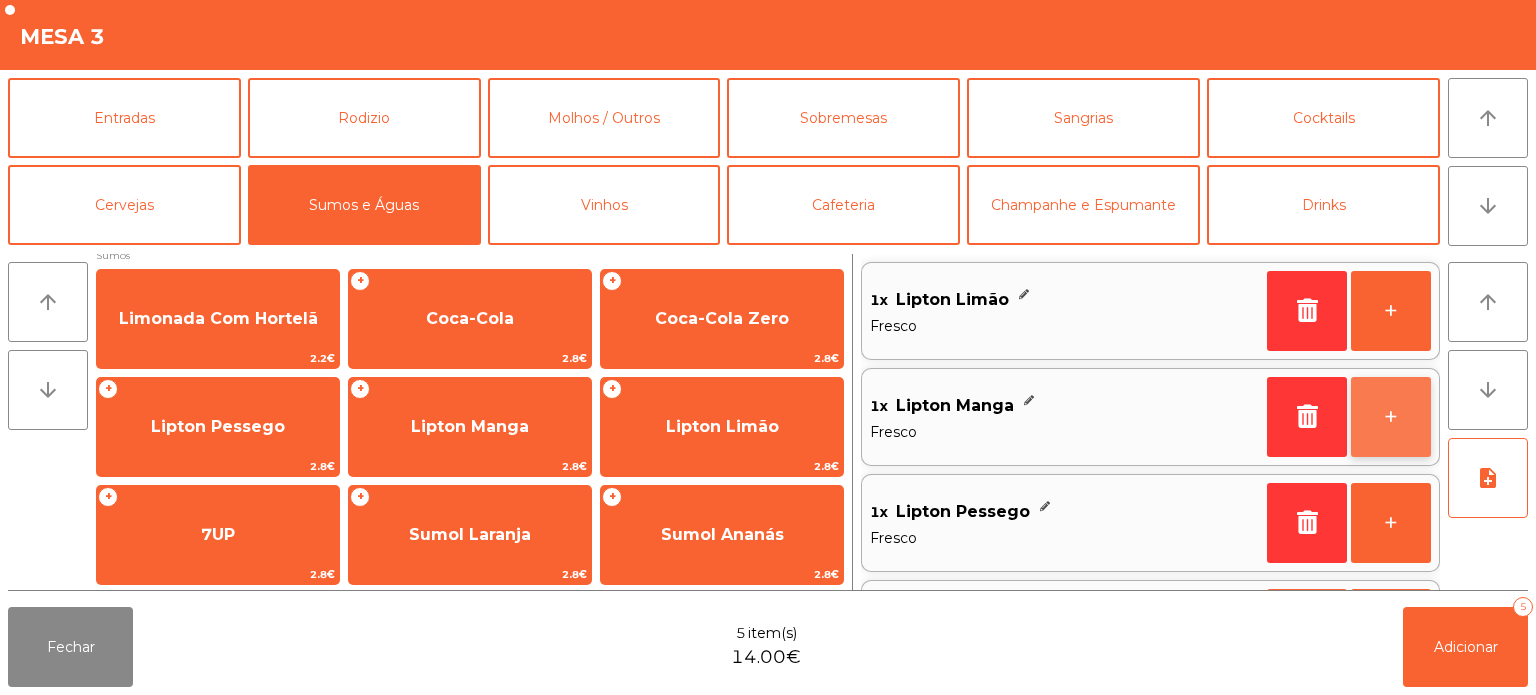 click on "+" 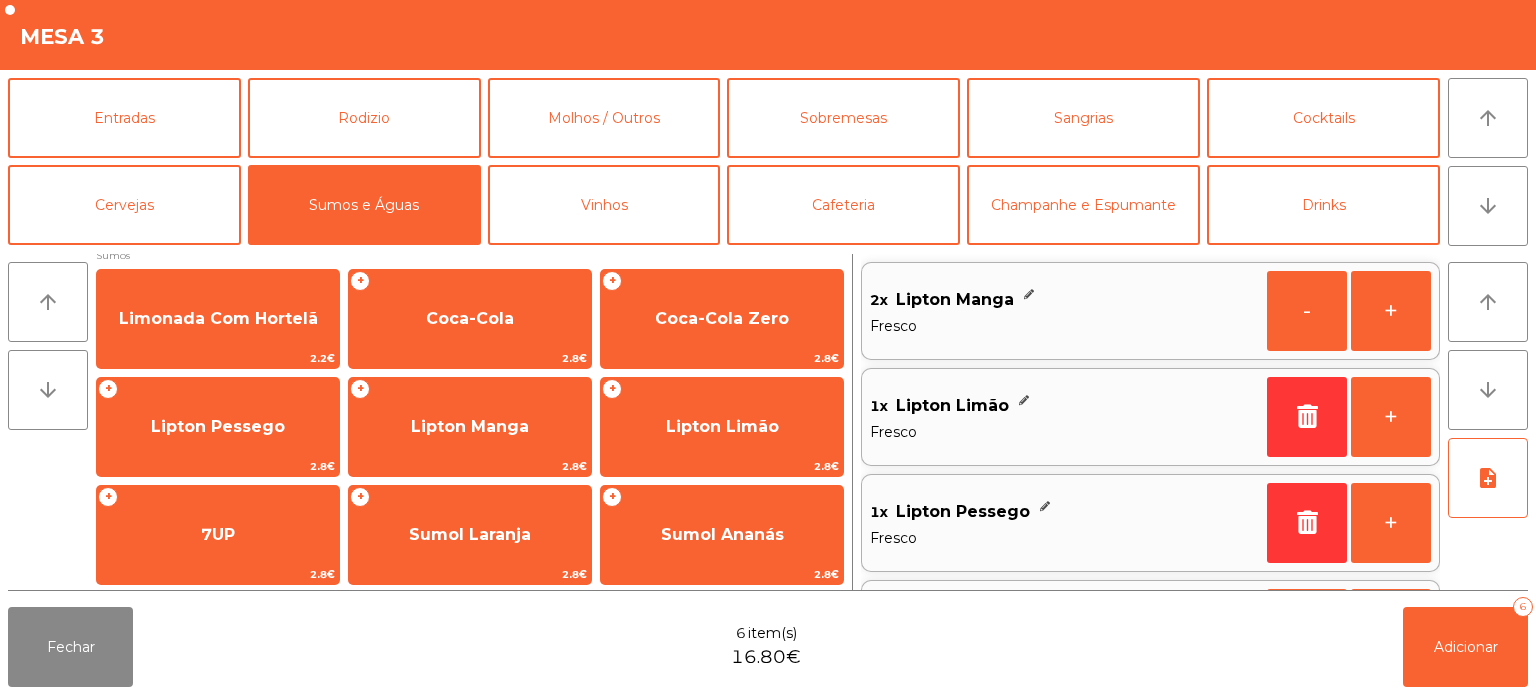 scroll, scrollTop: 8, scrollLeft: 0, axis: vertical 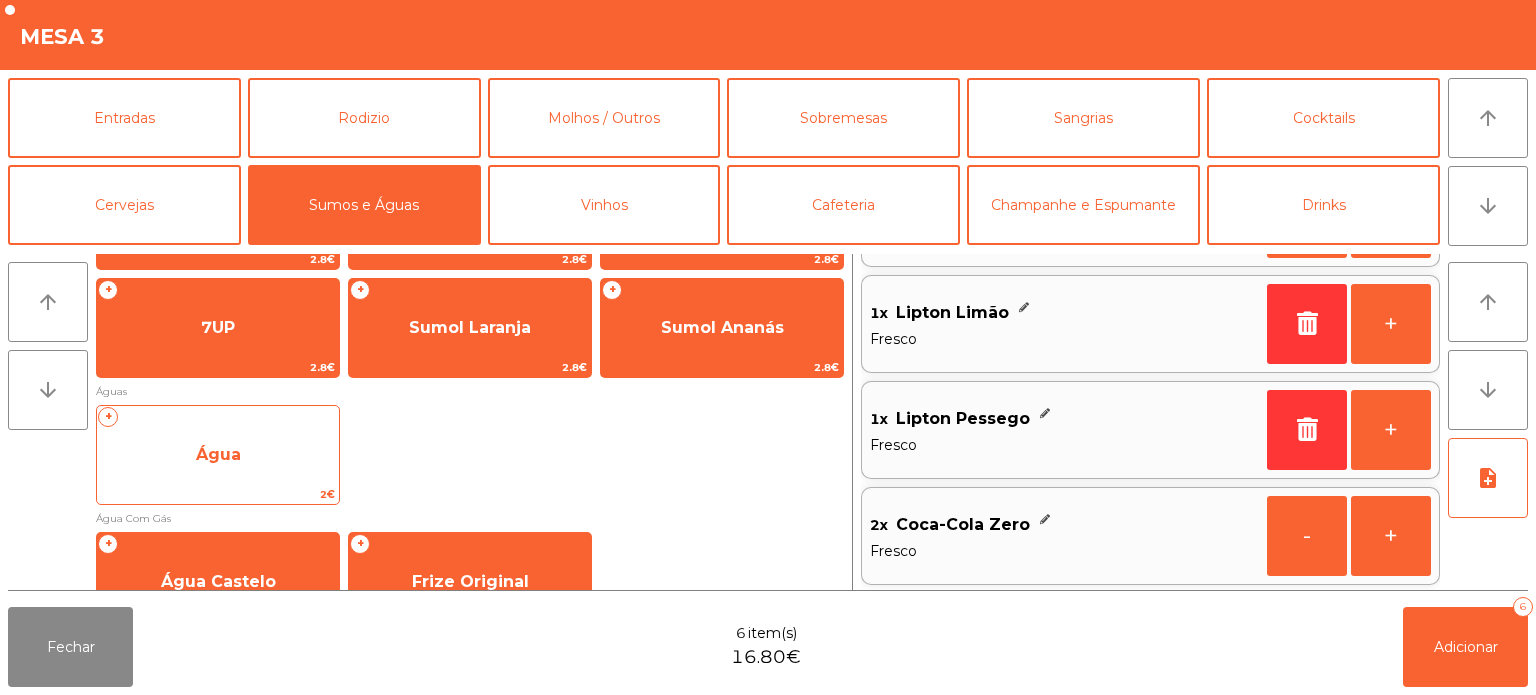 click on "Água" 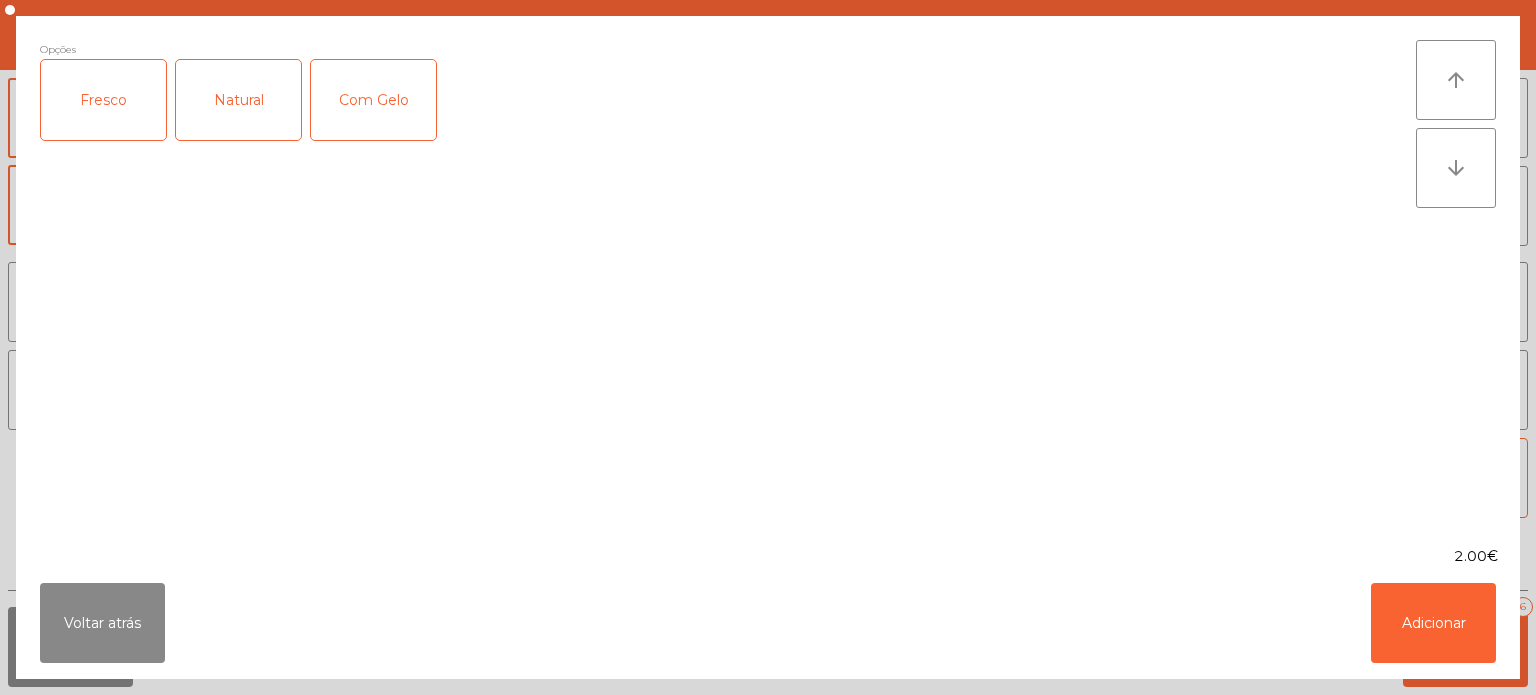 click on "Fresco" 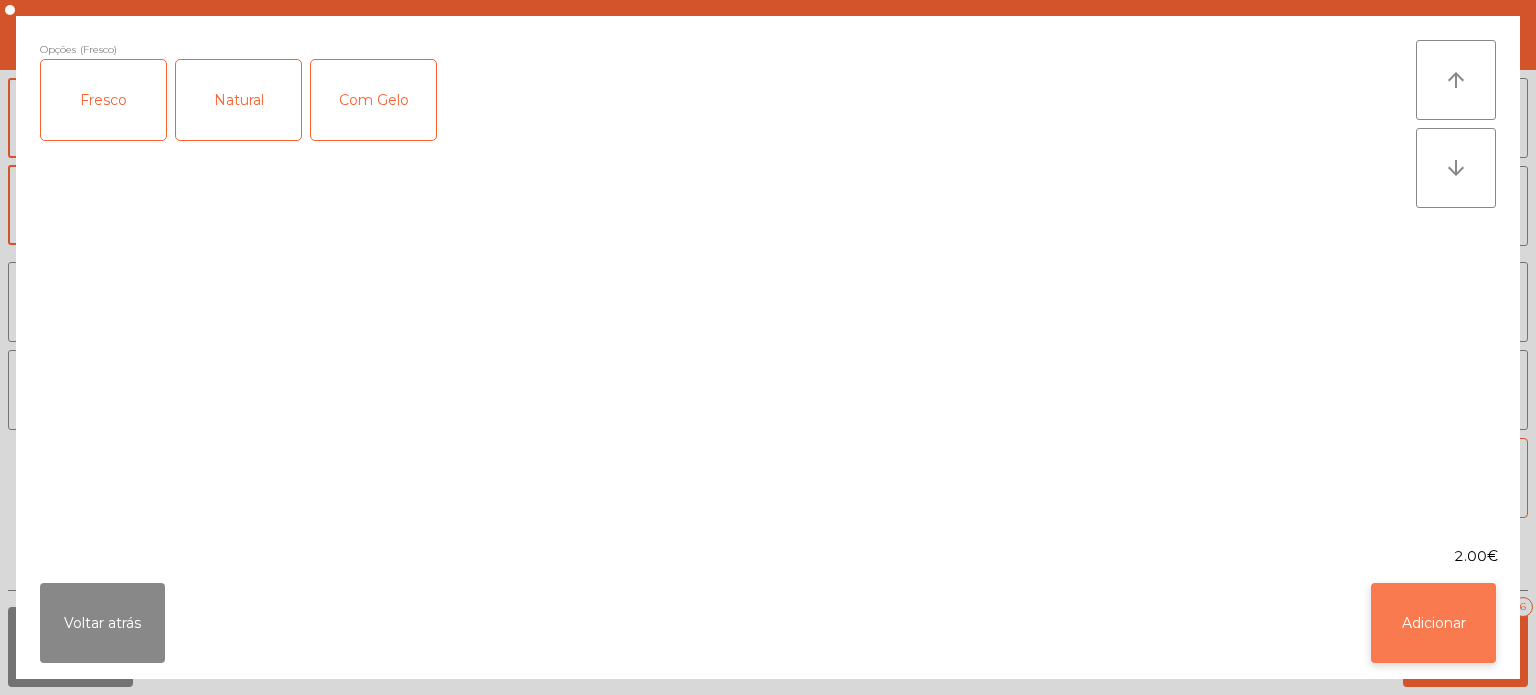 click on "Adicionar" 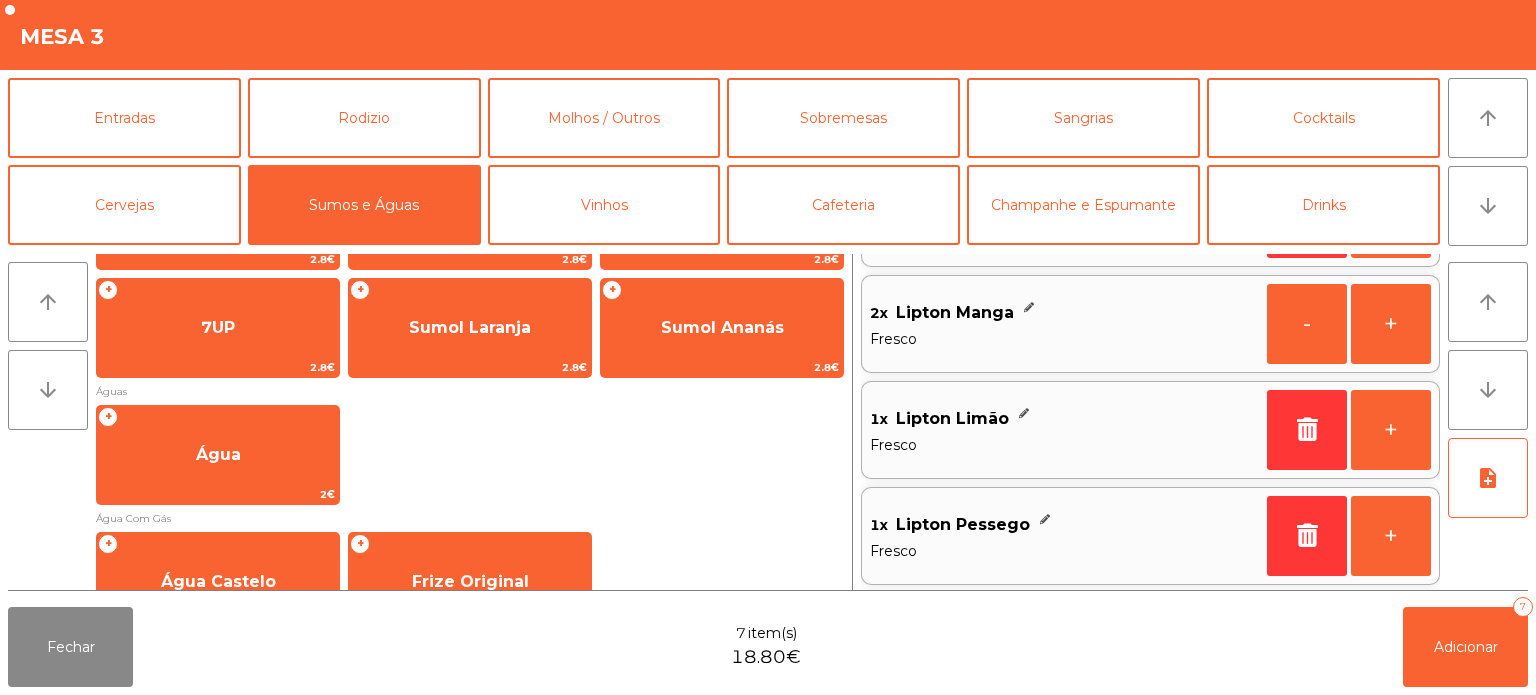 scroll, scrollTop: 8, scrollLeft: 0, axis: vertical 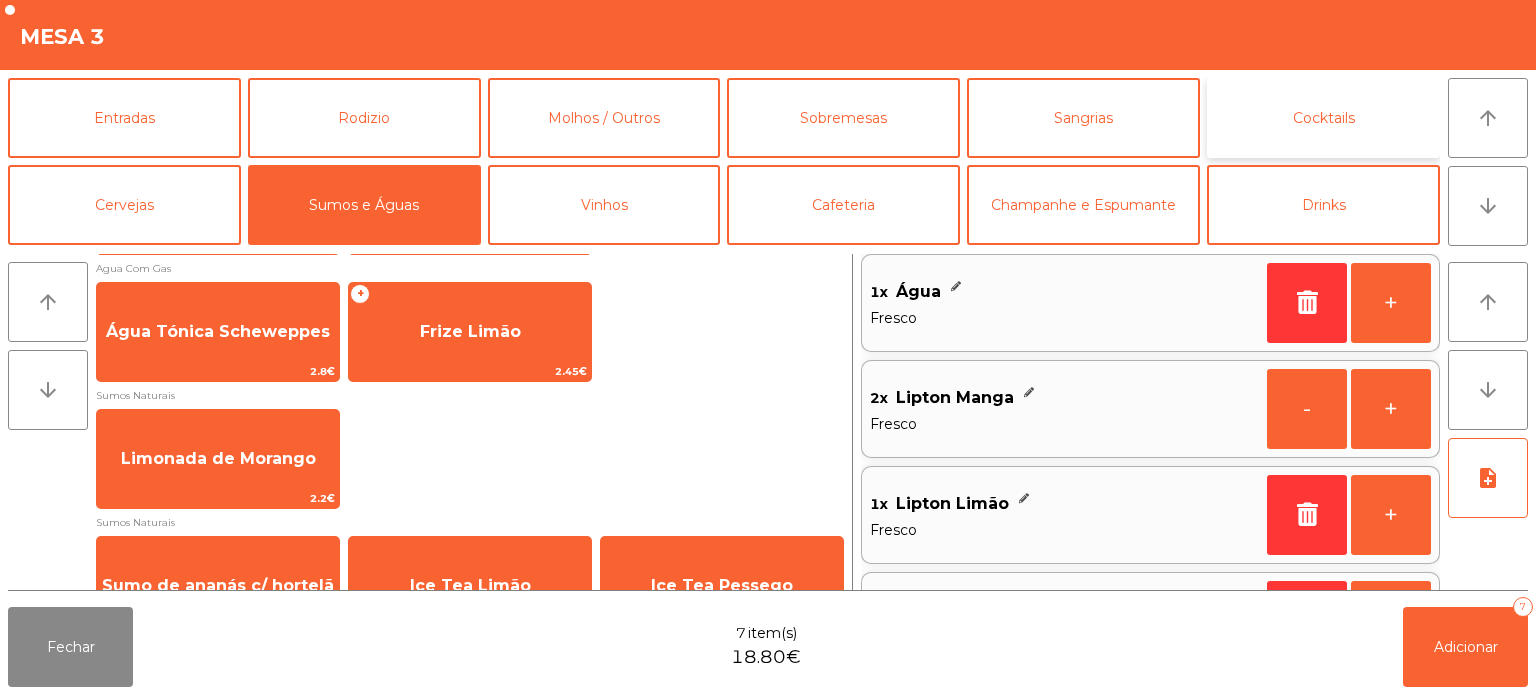click on "Cocktails" 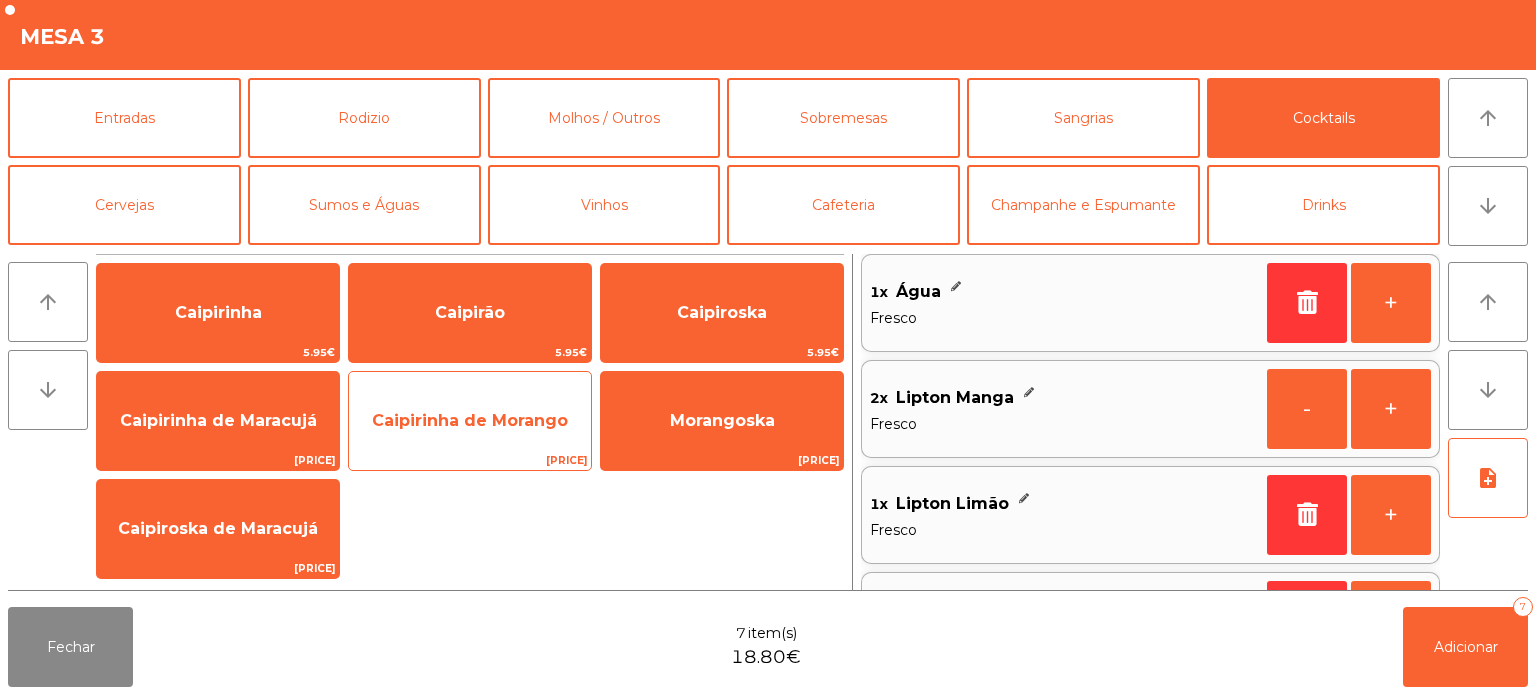 click on "Caipirinha de Morango" 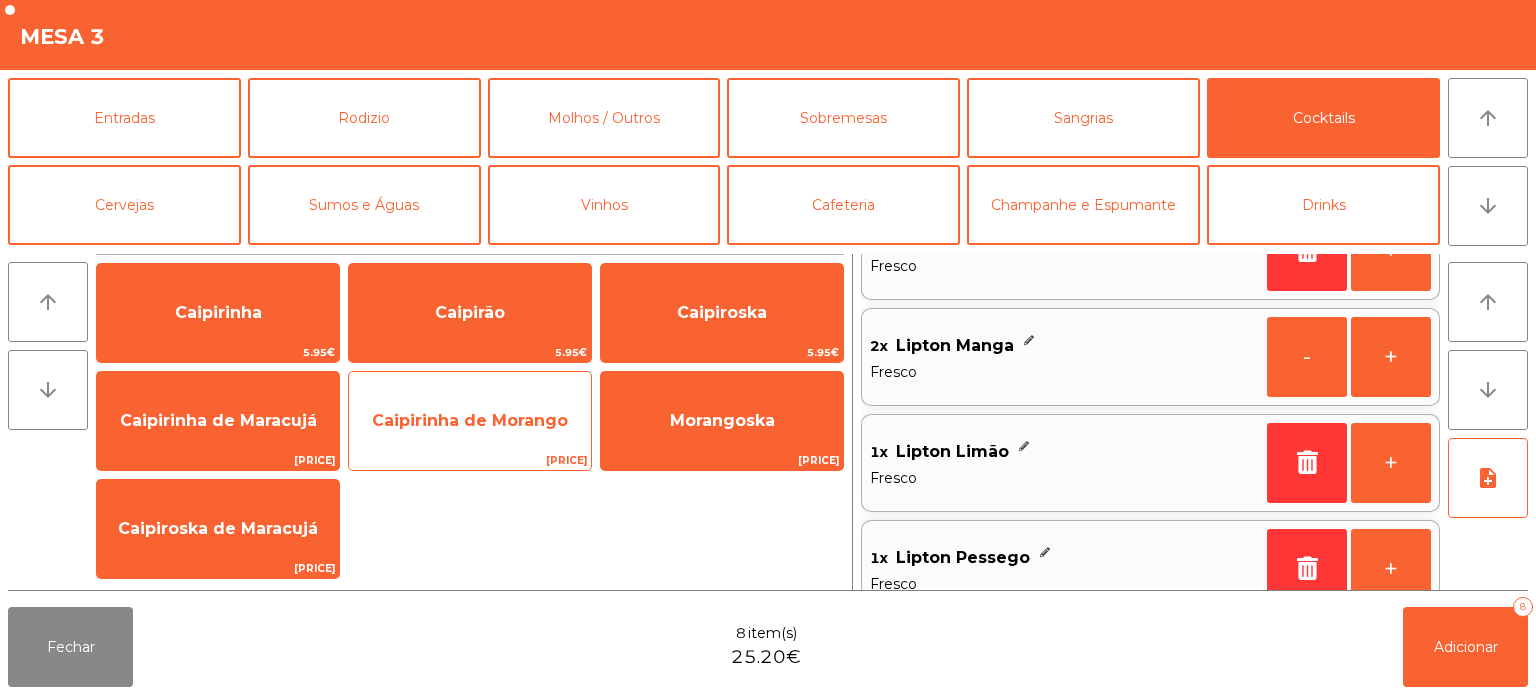scroll, scrollTop: 304, scrollLeft: 0, axis: vertical 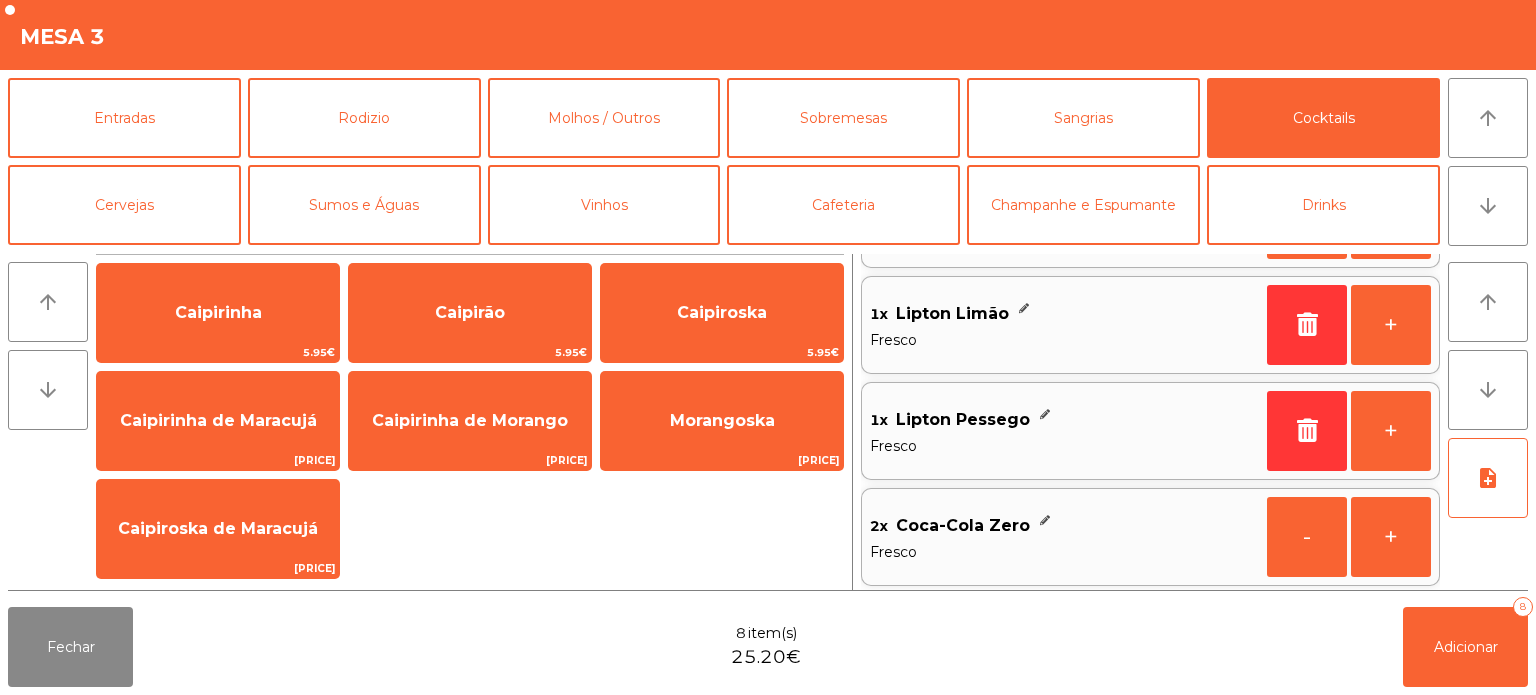 click on "2x    Coca-Cola Zero   Fresco   -   +" 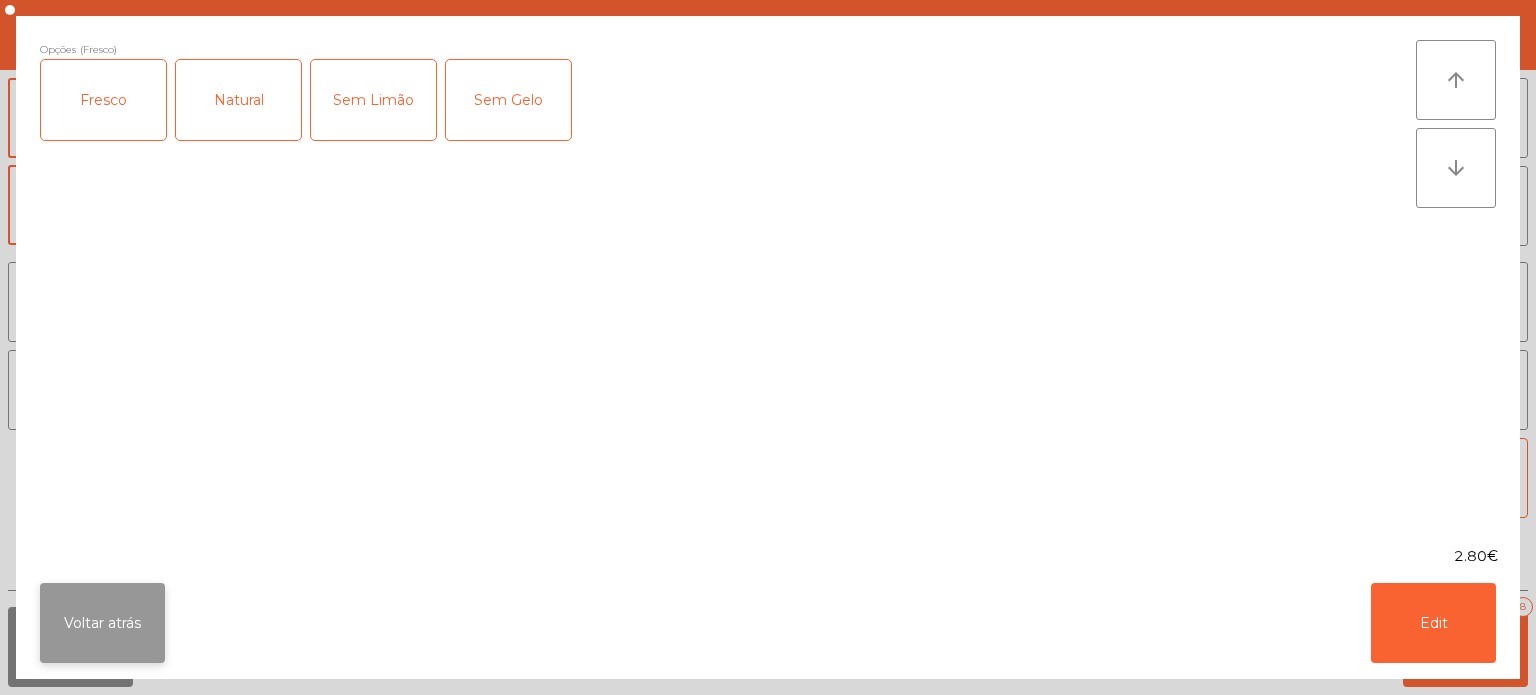 click on "Voltar atrás" 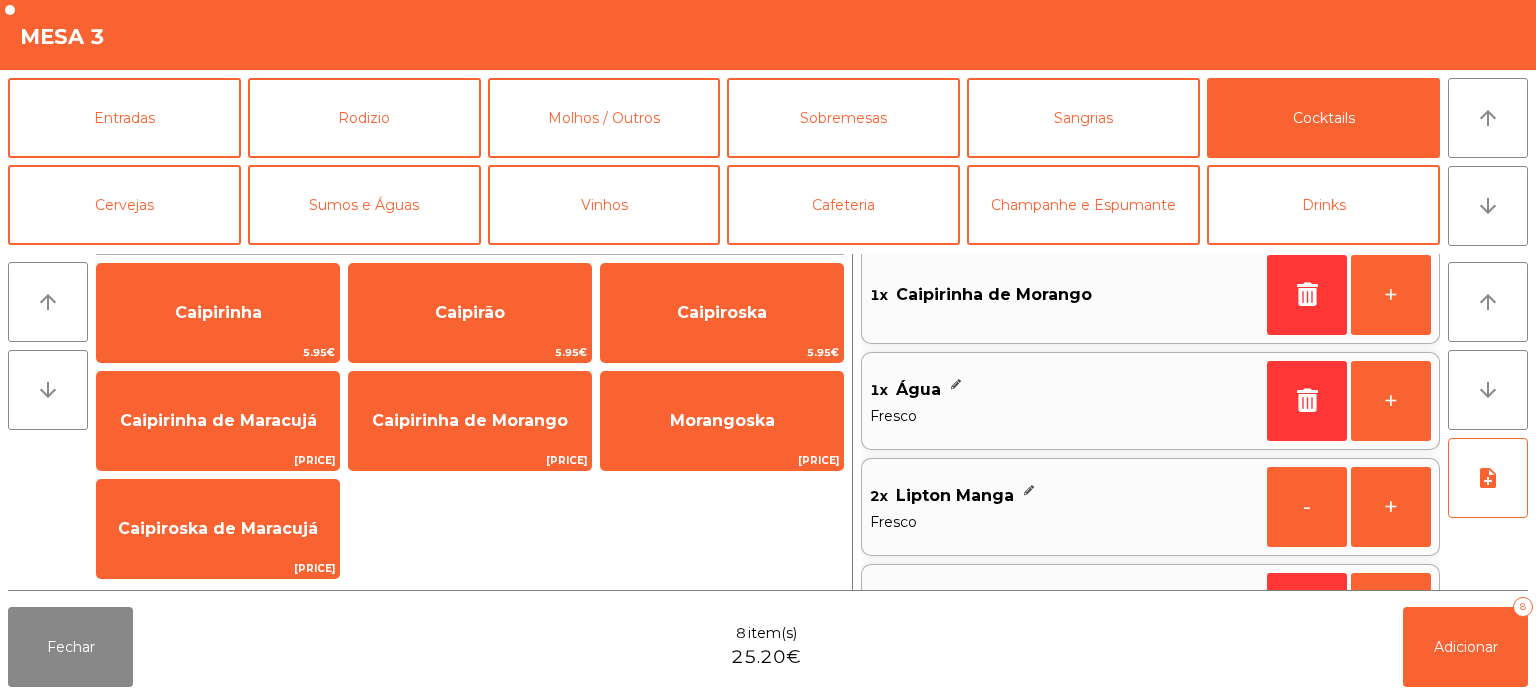 scroll, scrollTop: 0, scrollLeft: 0, axis: both 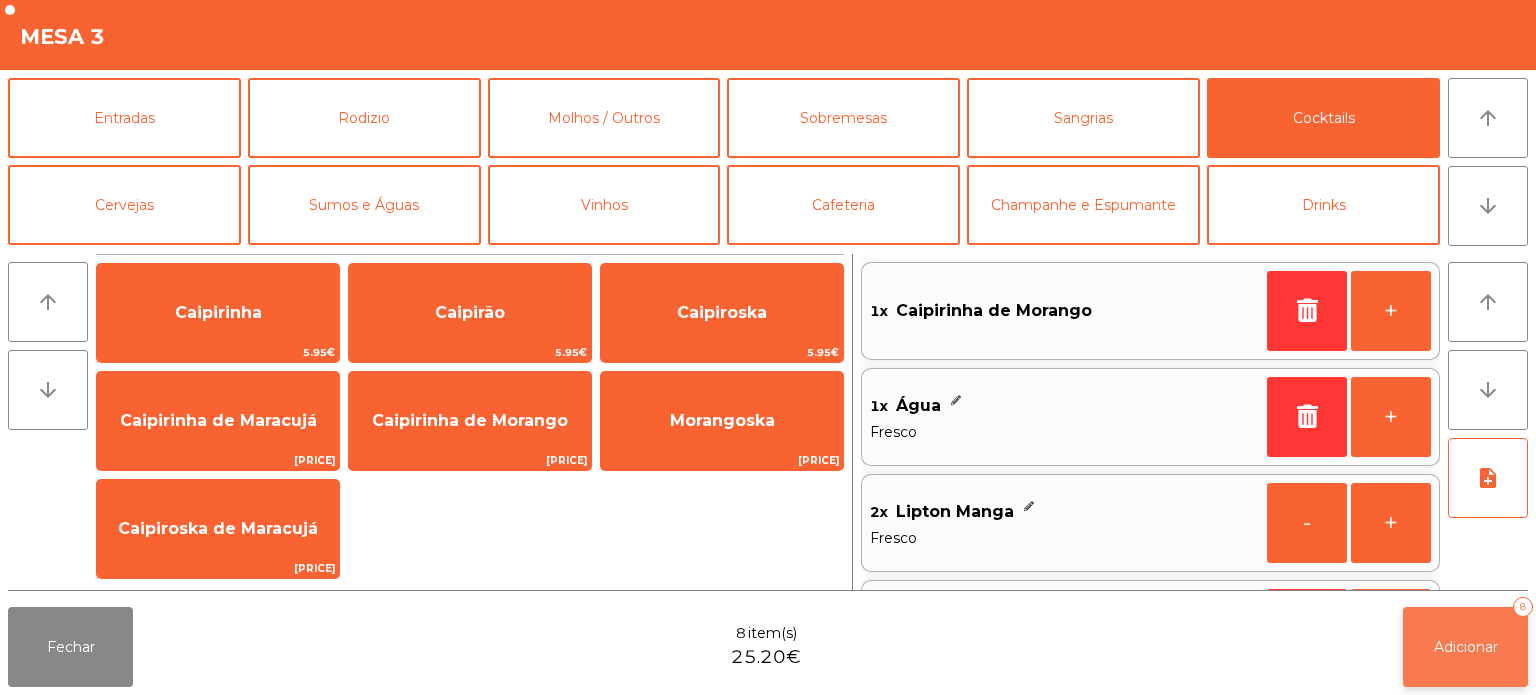 click on "Adicionar   8" 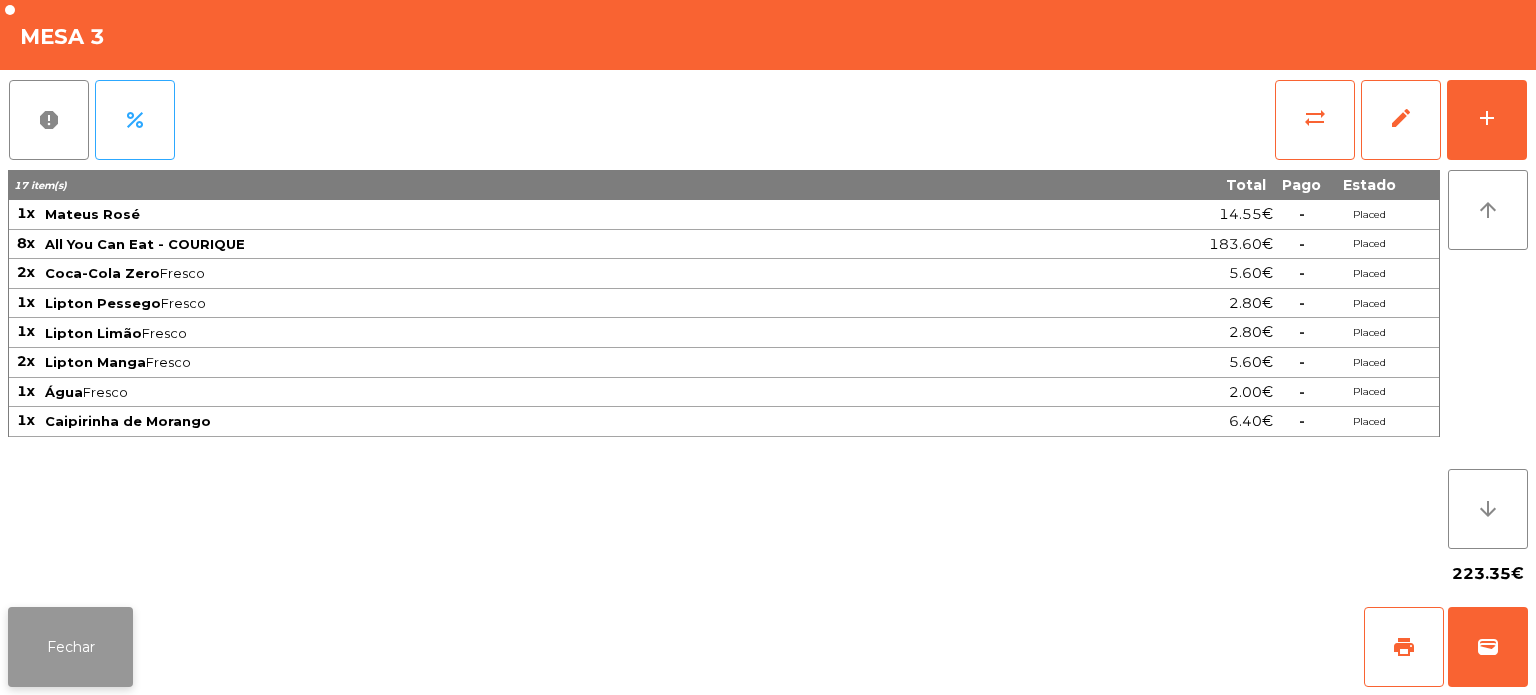 click on "Fechar" 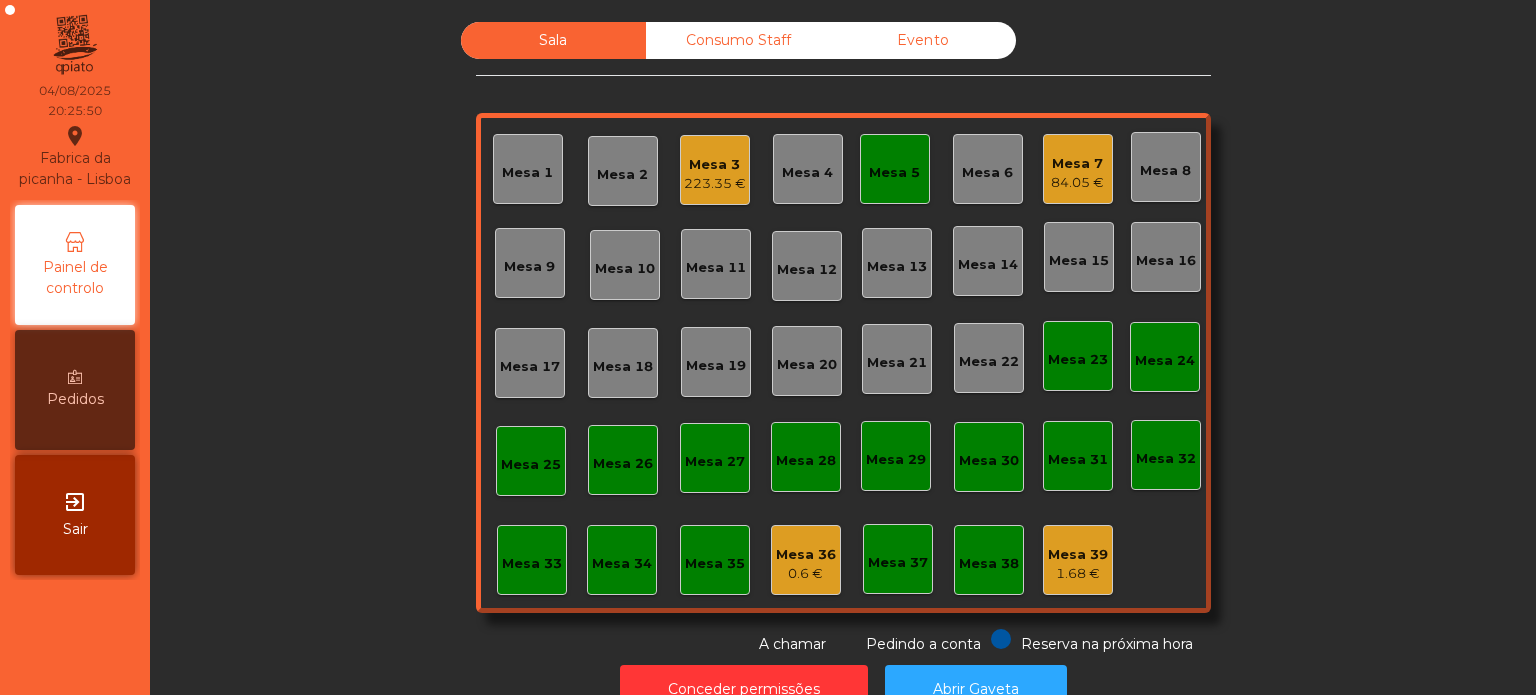 click on "Mesa 5" 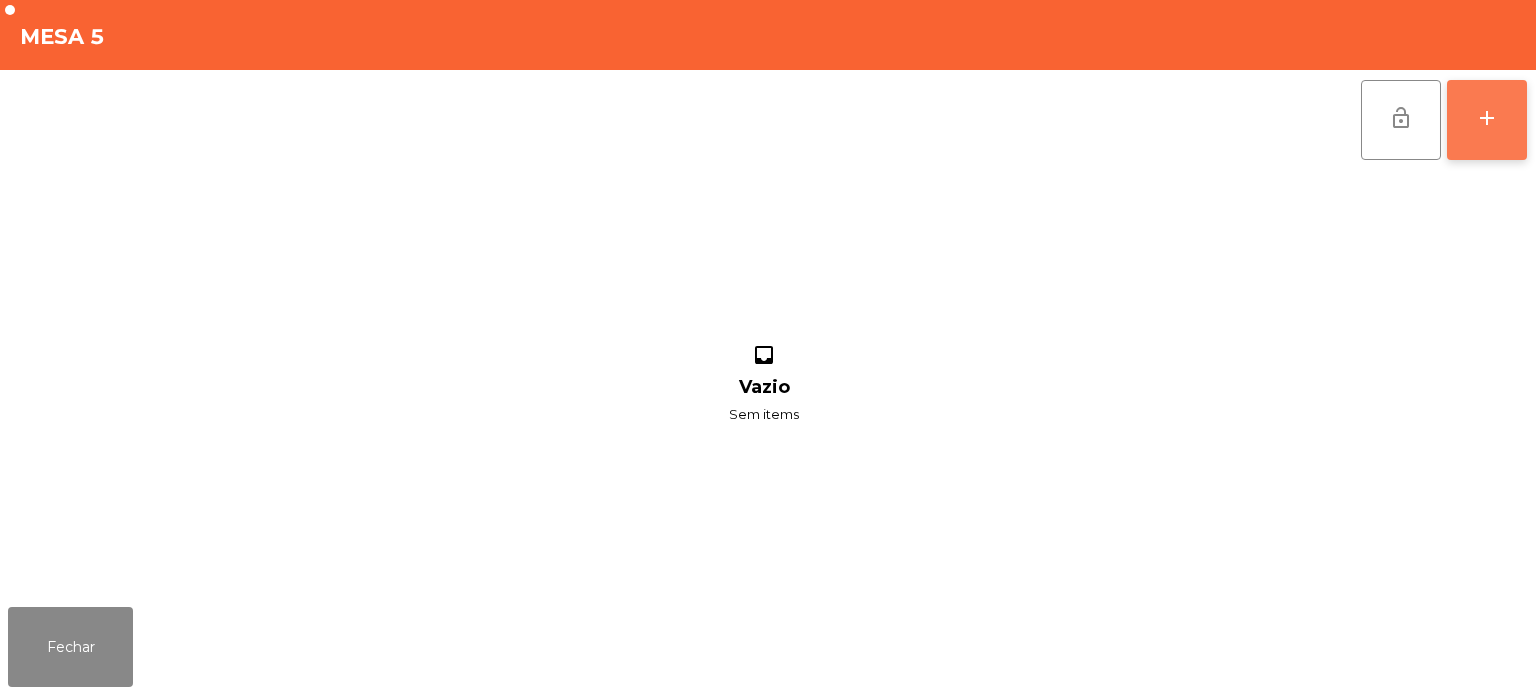 click on "add" 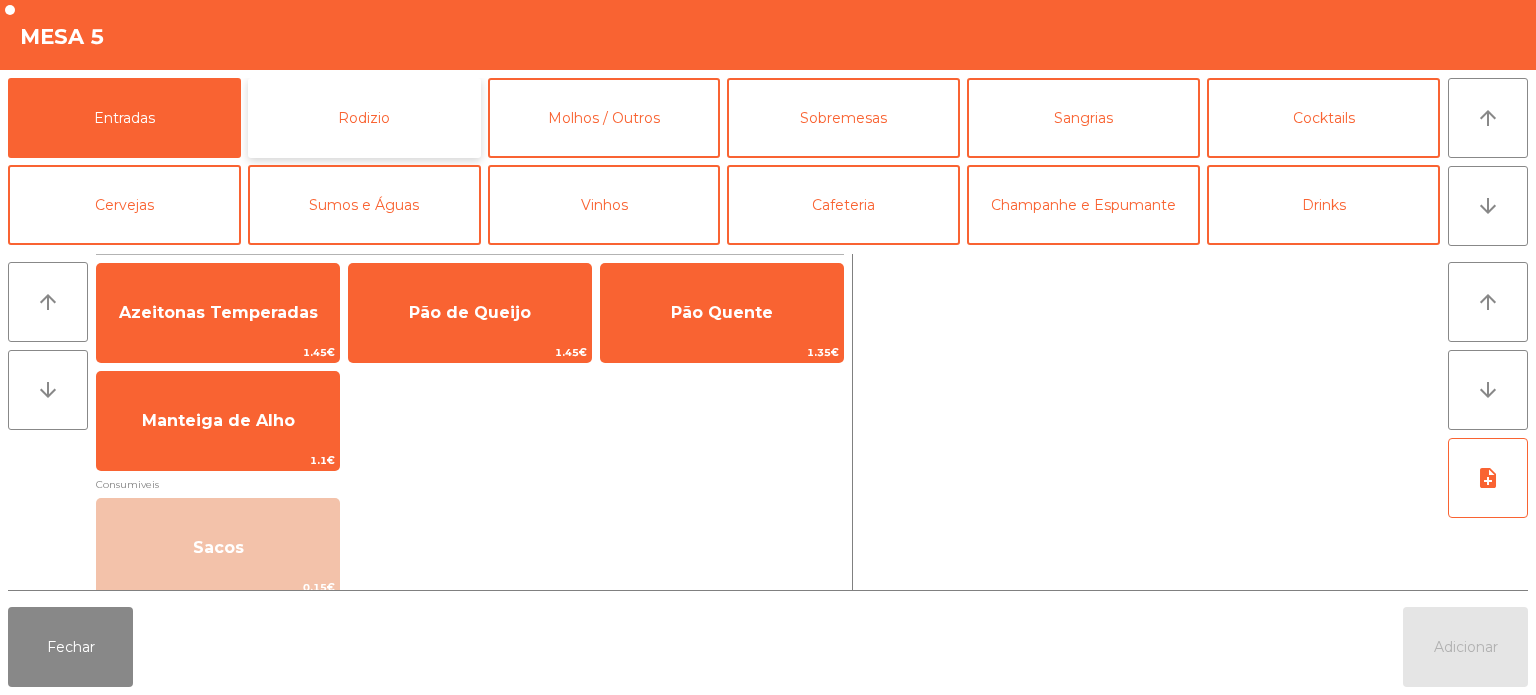 click on "Rodizio" 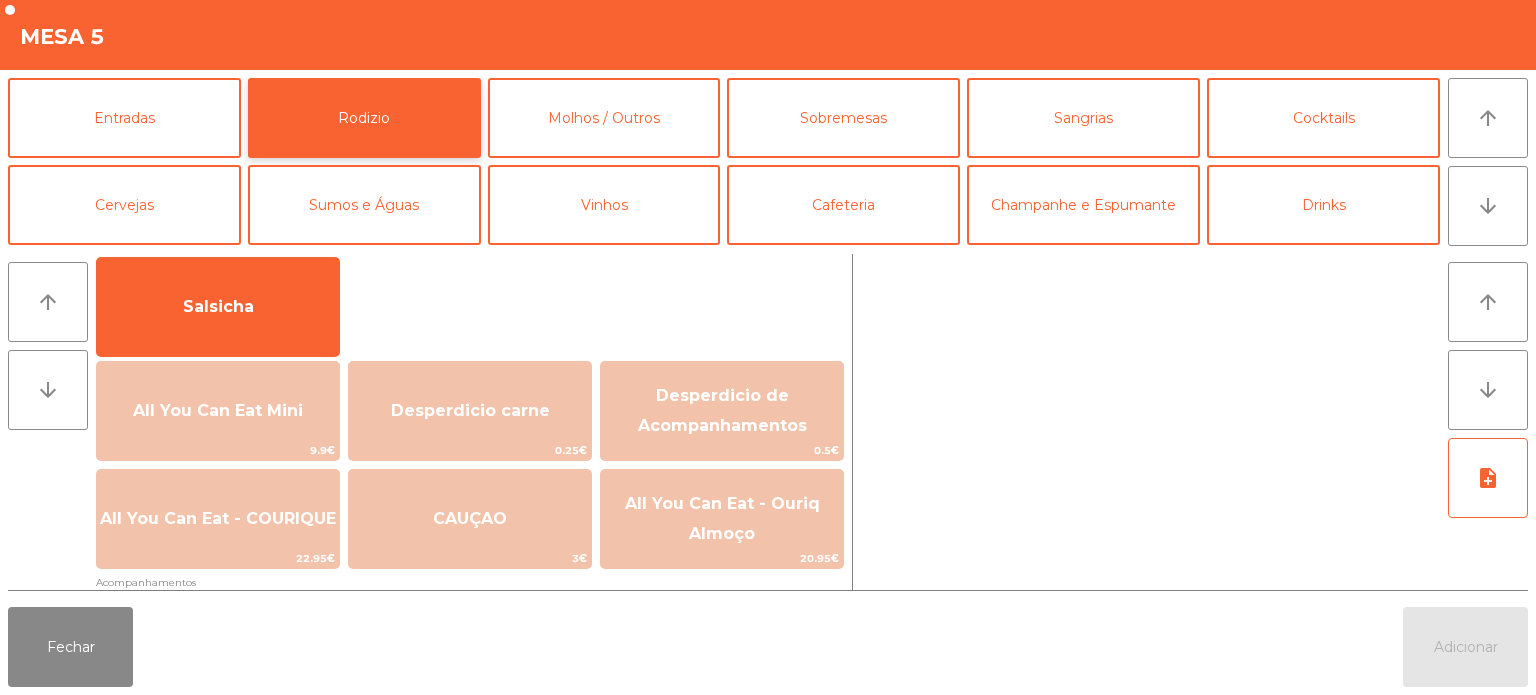 scroll, scrollTop: 144, scrollLeft: 0, axis: vertical 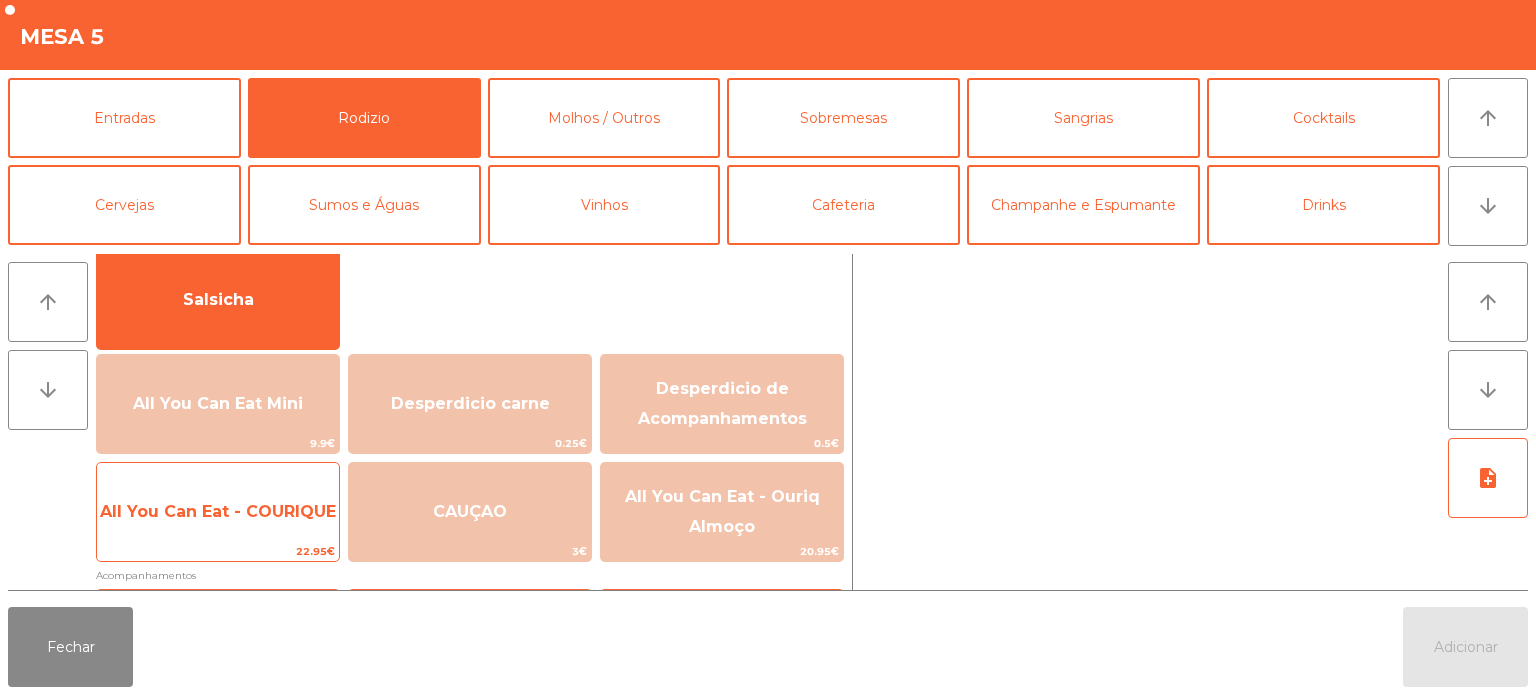 click on "All You Can Eat - COURIQUE" 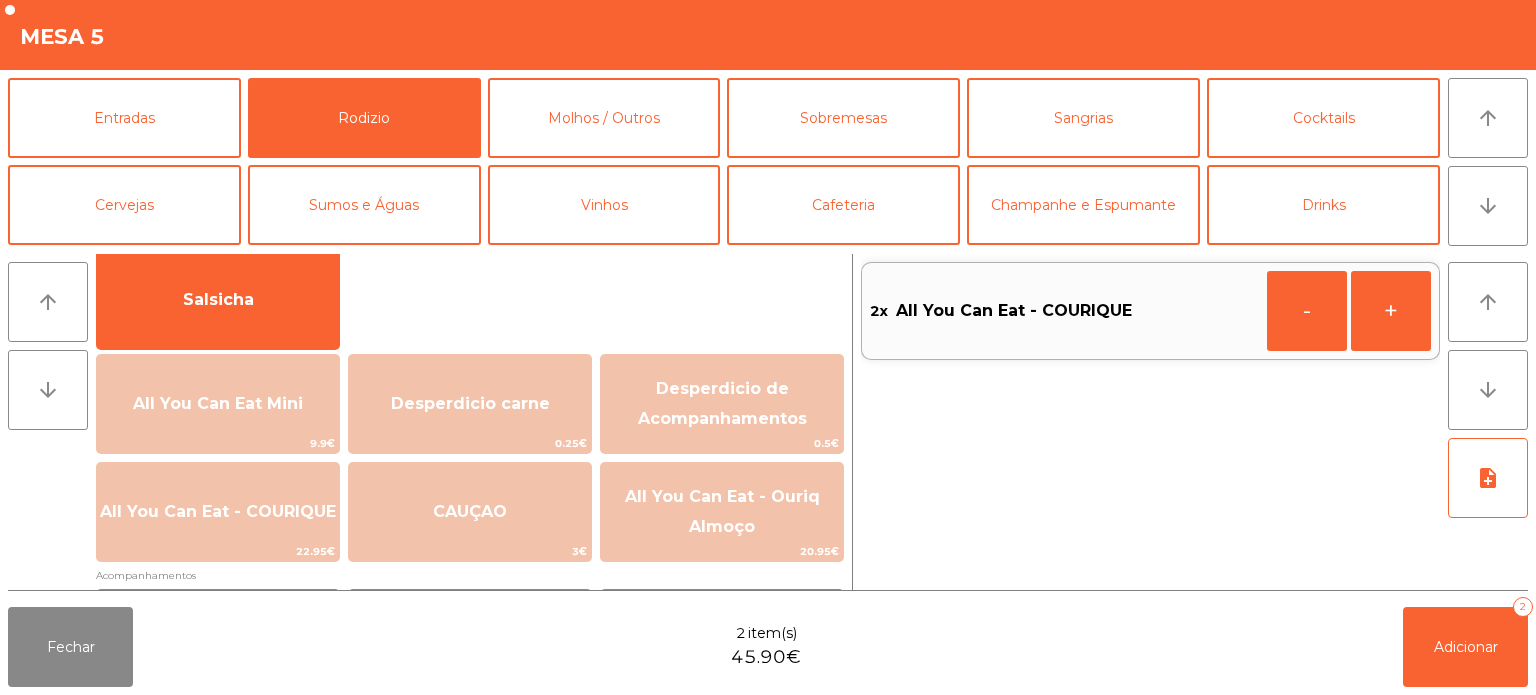 click on "Fechar  2 item(s)  45.90€   Adicionar   2" 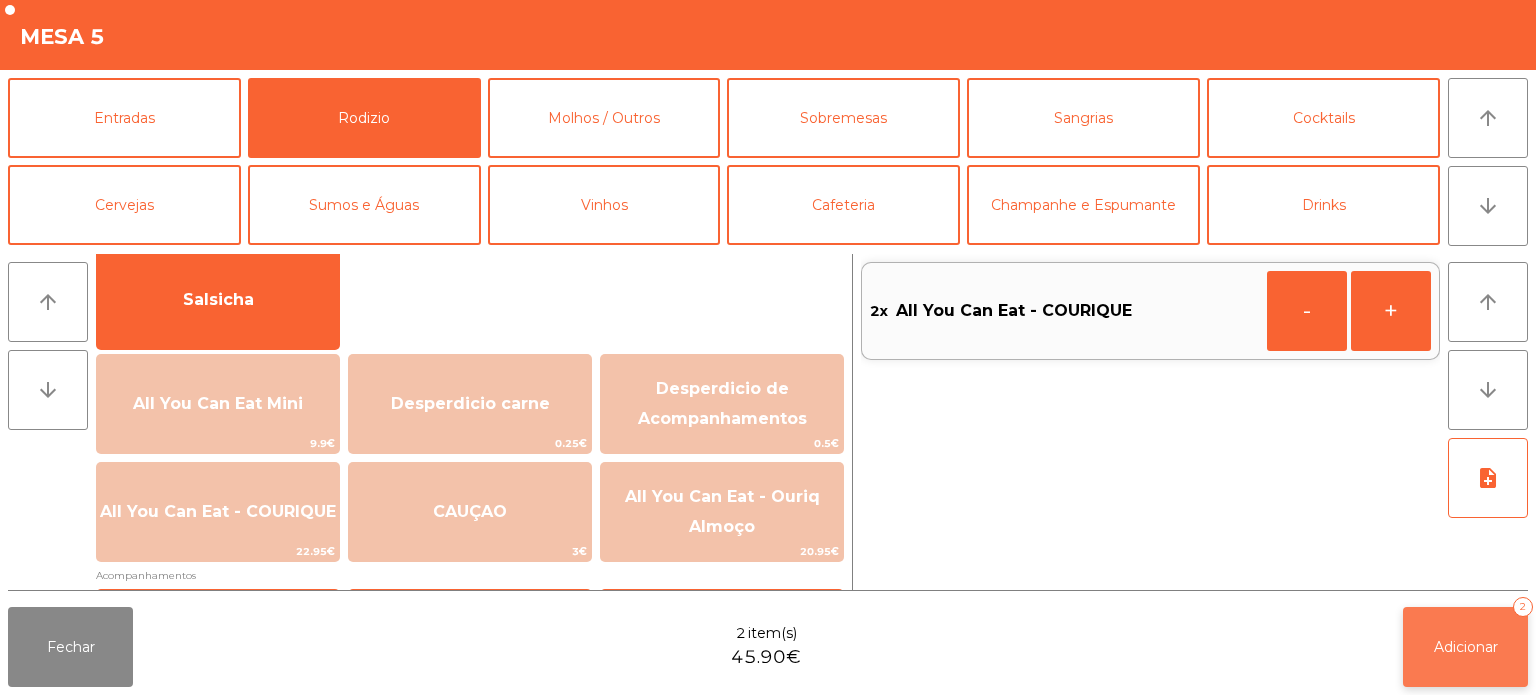 click on "Adicionar   2" 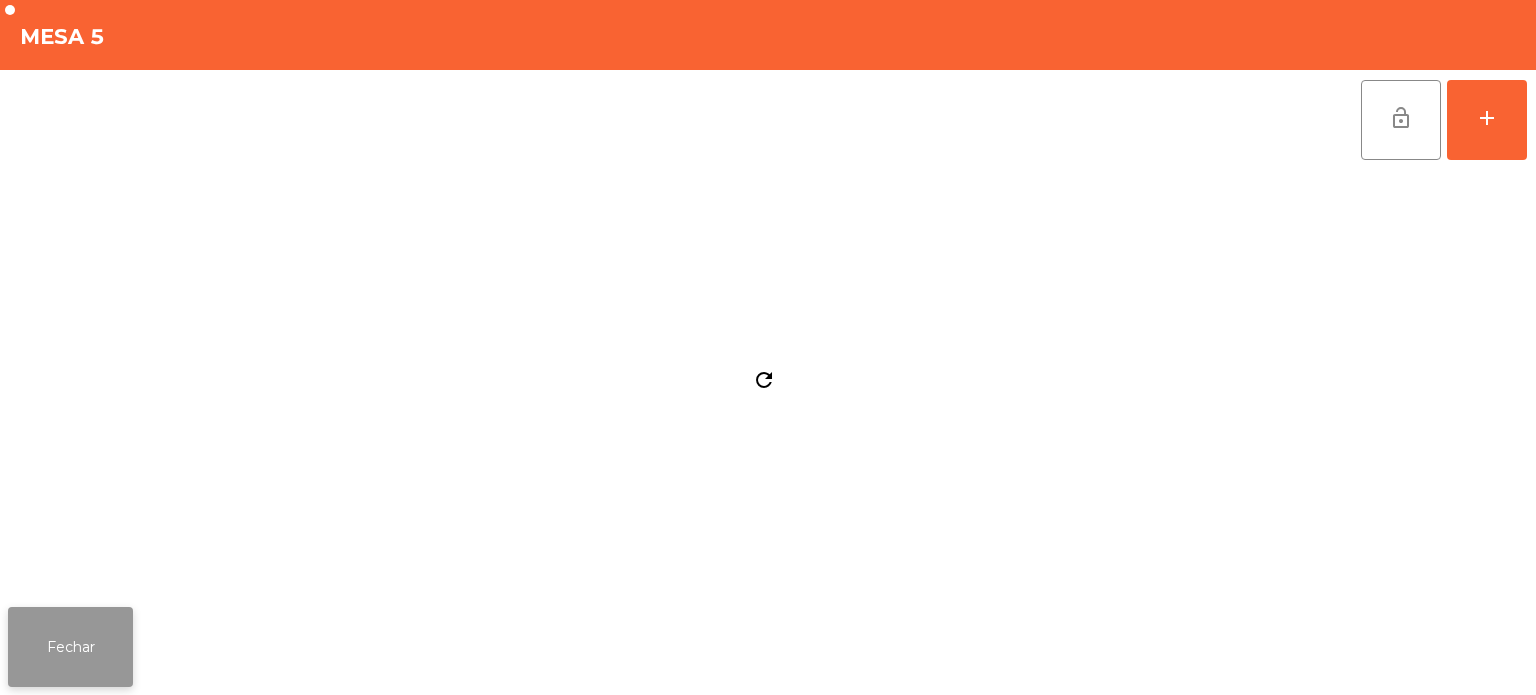 click on "Fechar" 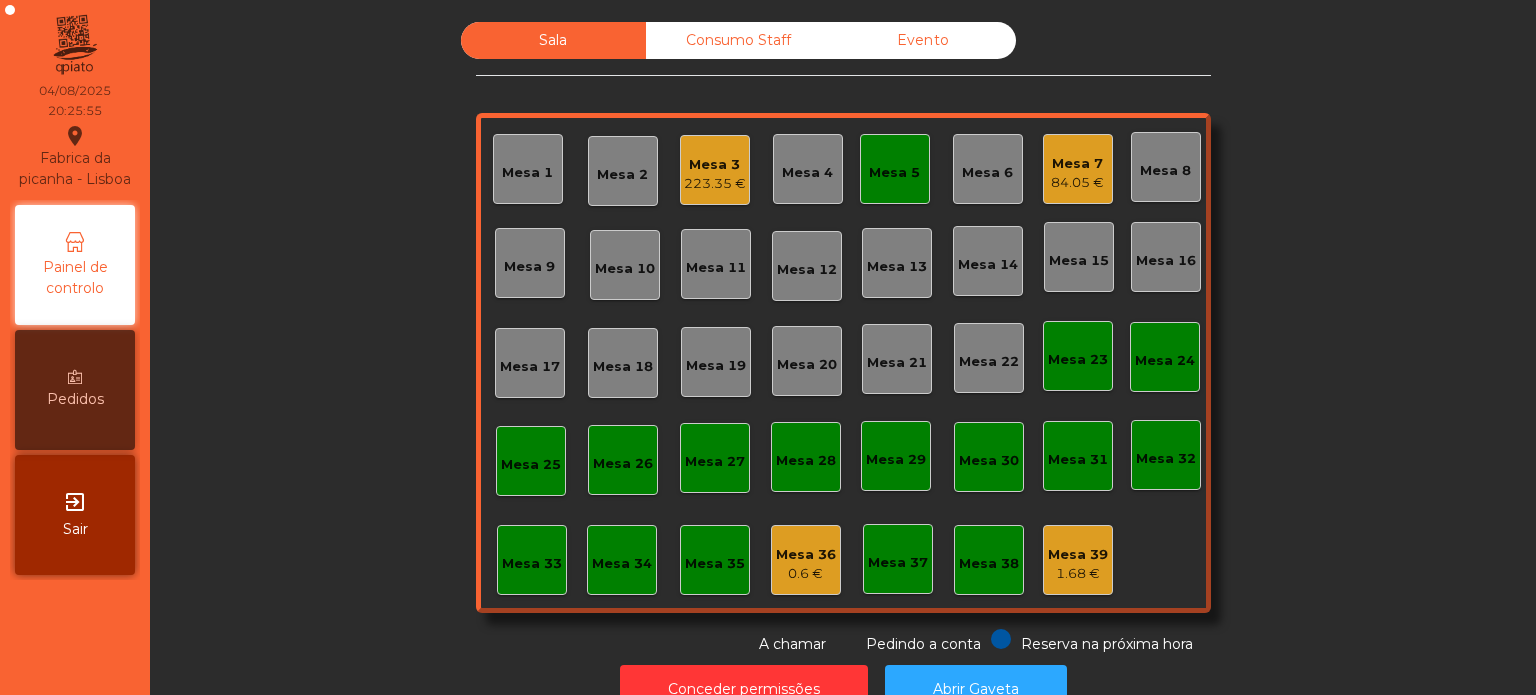 click on "Mesa 3" 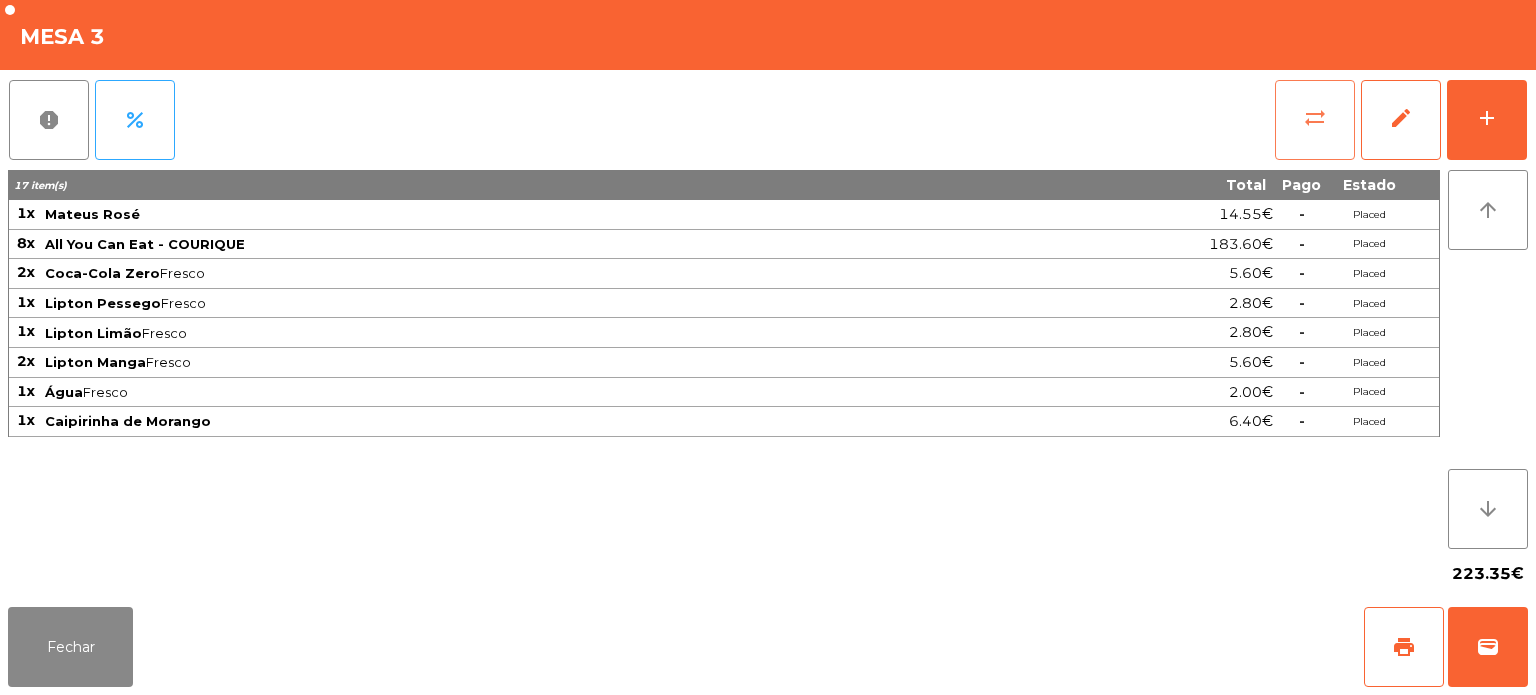 click on "sync_alt" 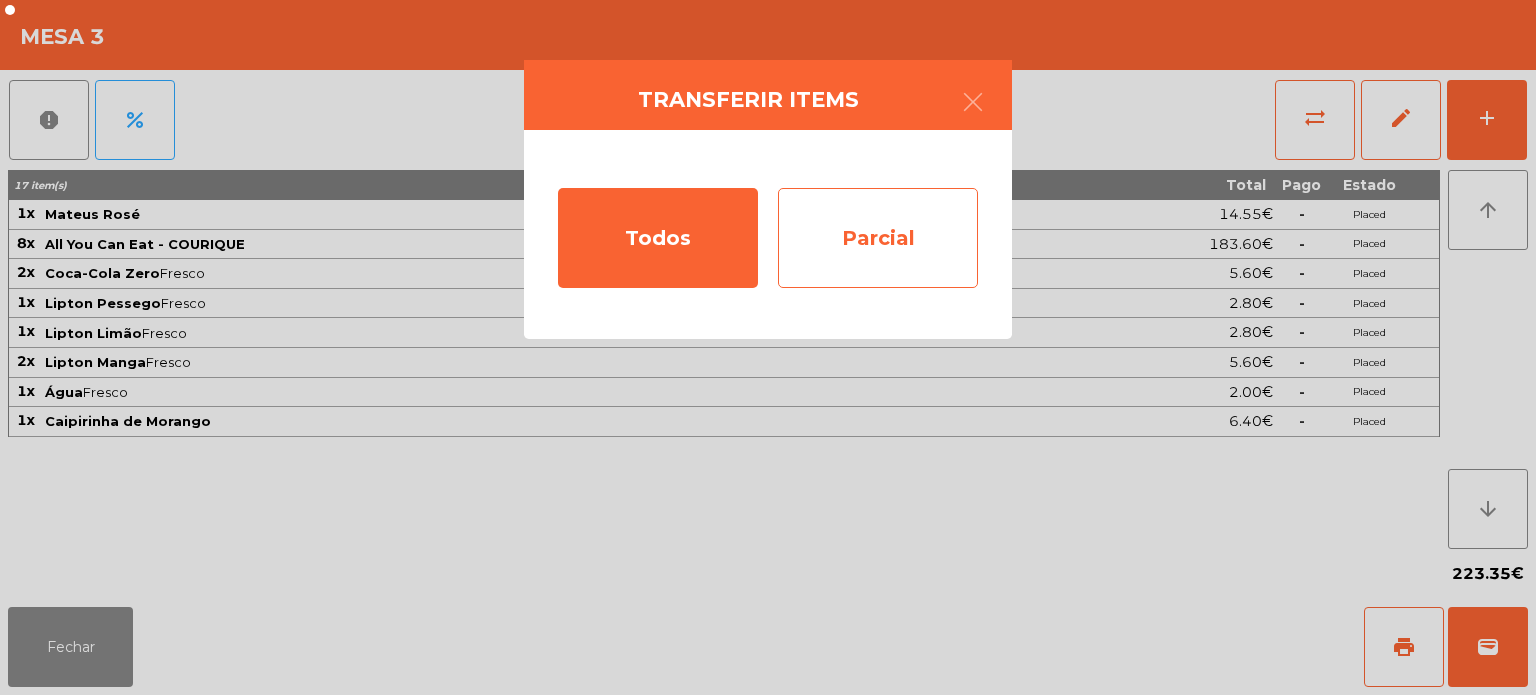 click on "Parcial" 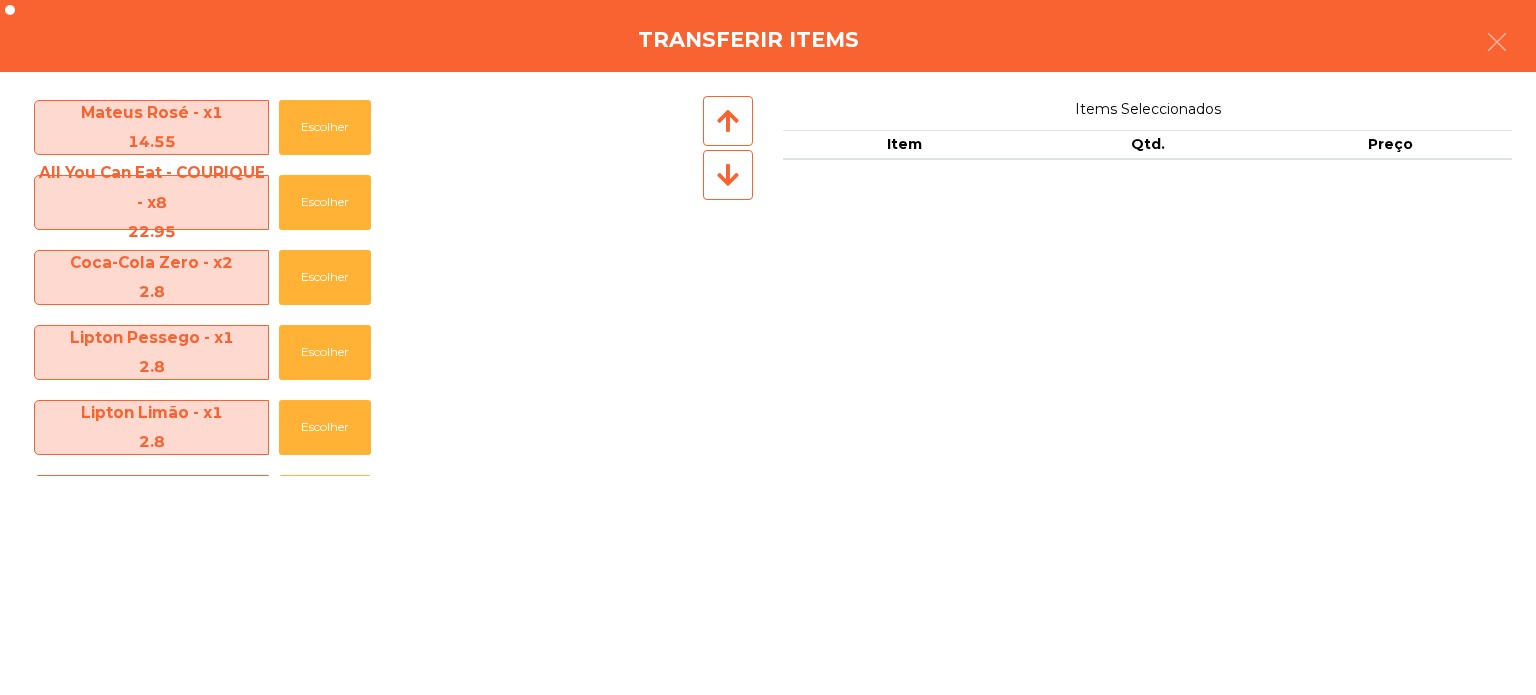 scroll, scrollTop: 0, scrollLeft: 0, axis: both 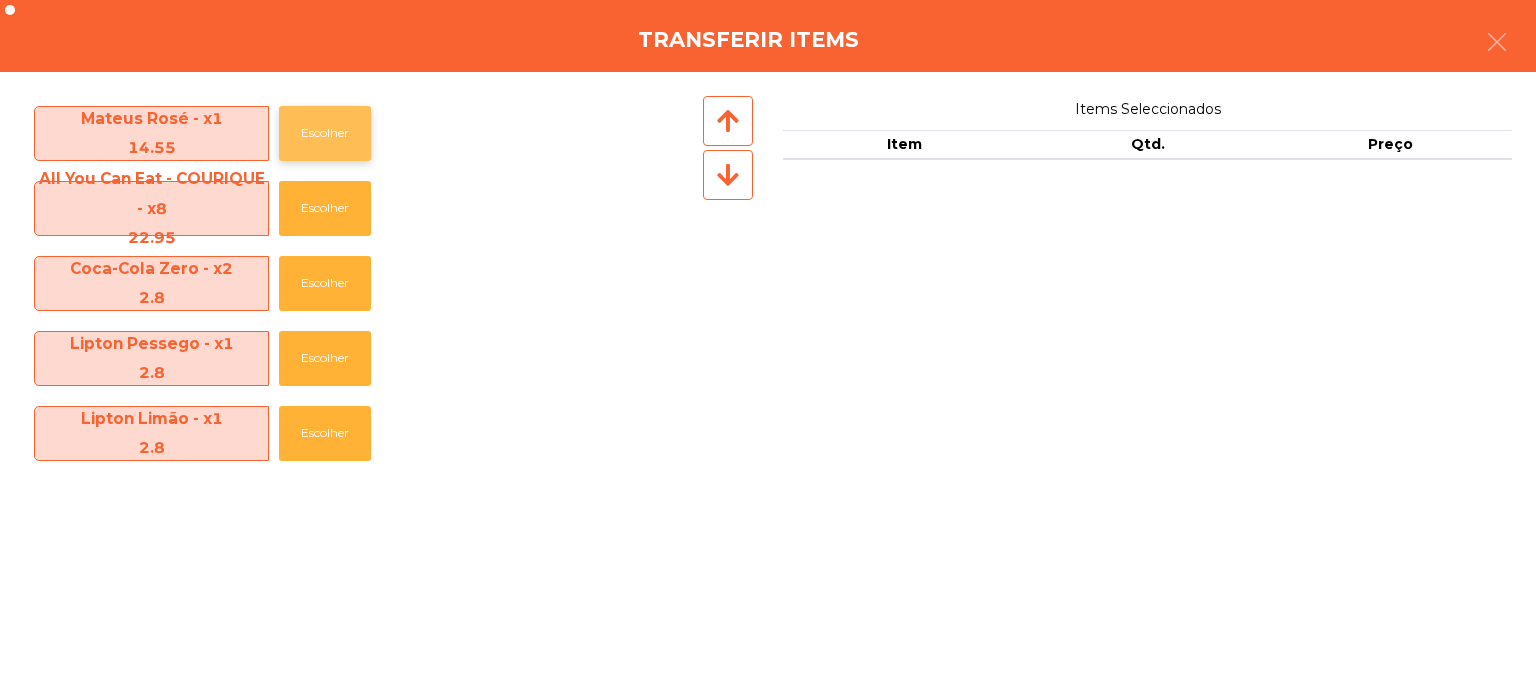click on "Escolher" 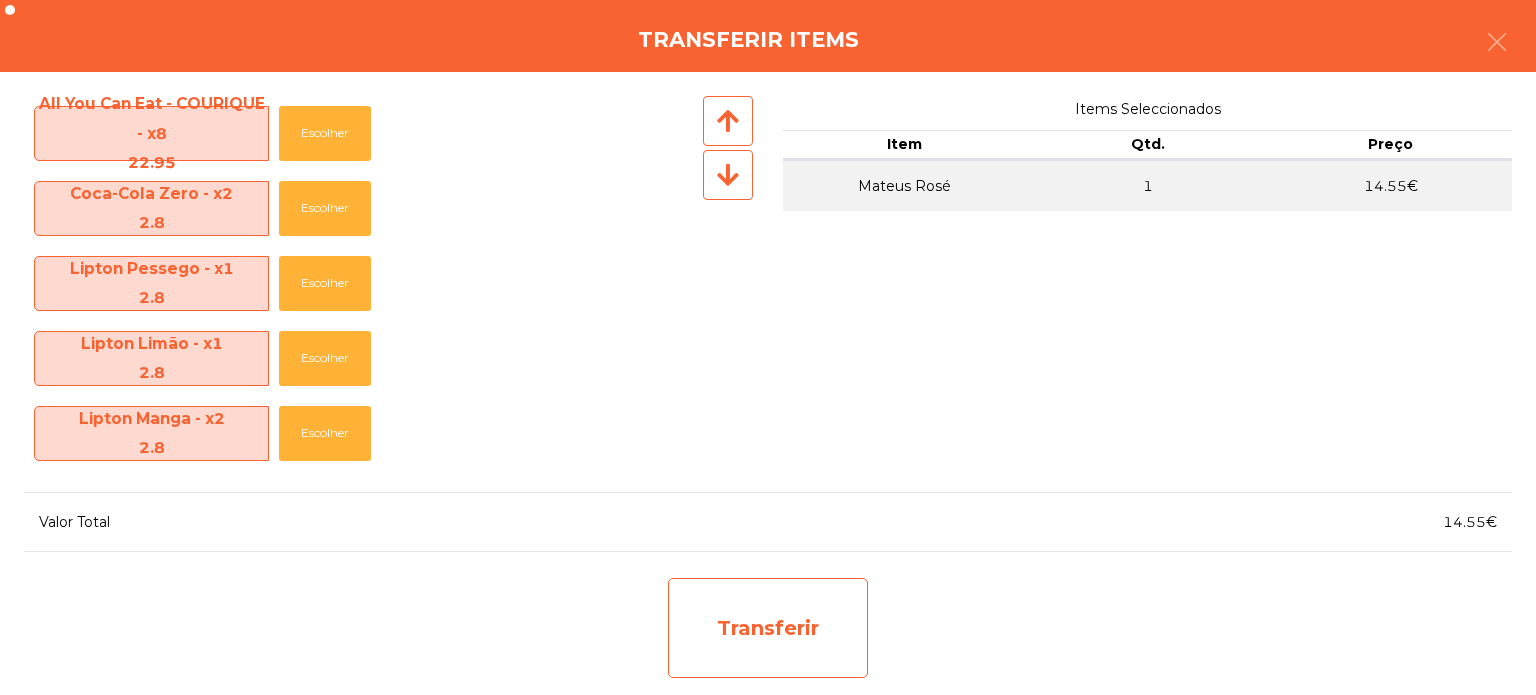 click on "Transferir" 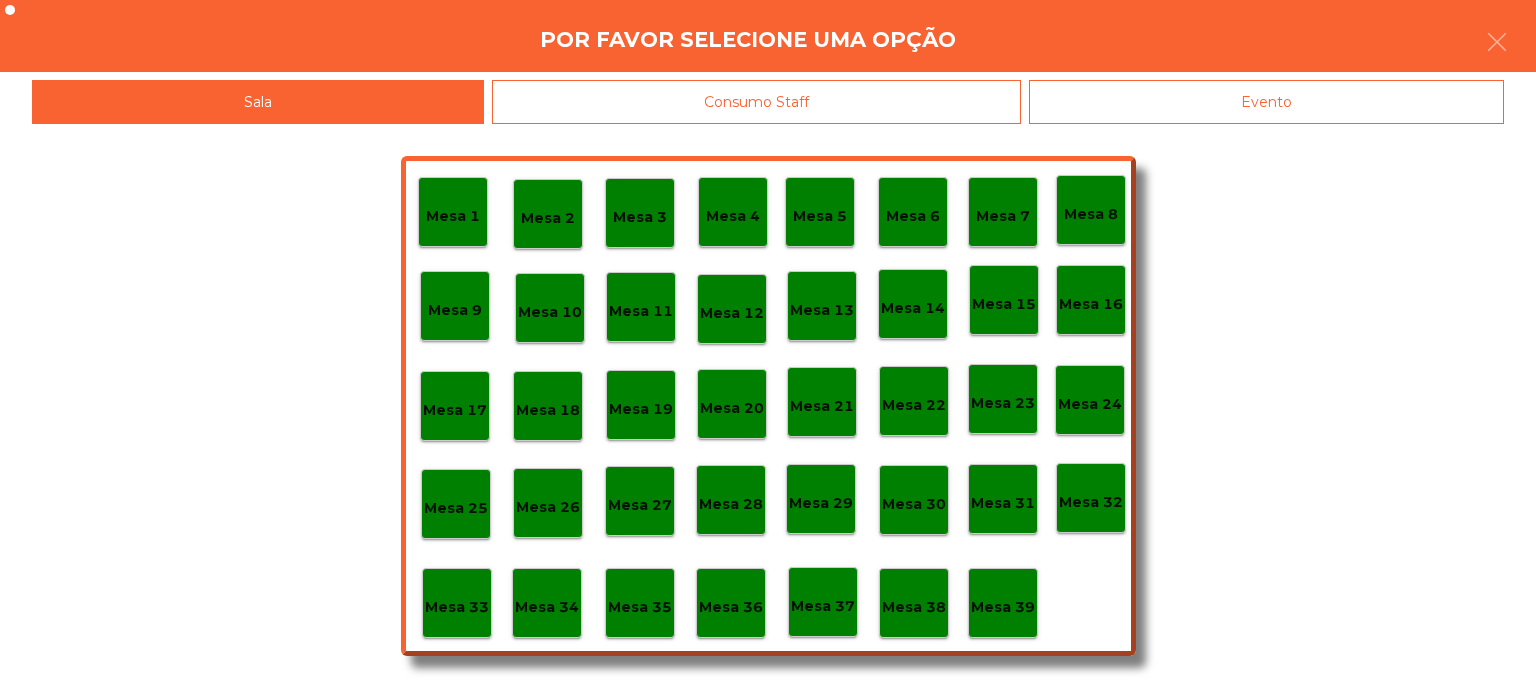 click on "Mesa 5" 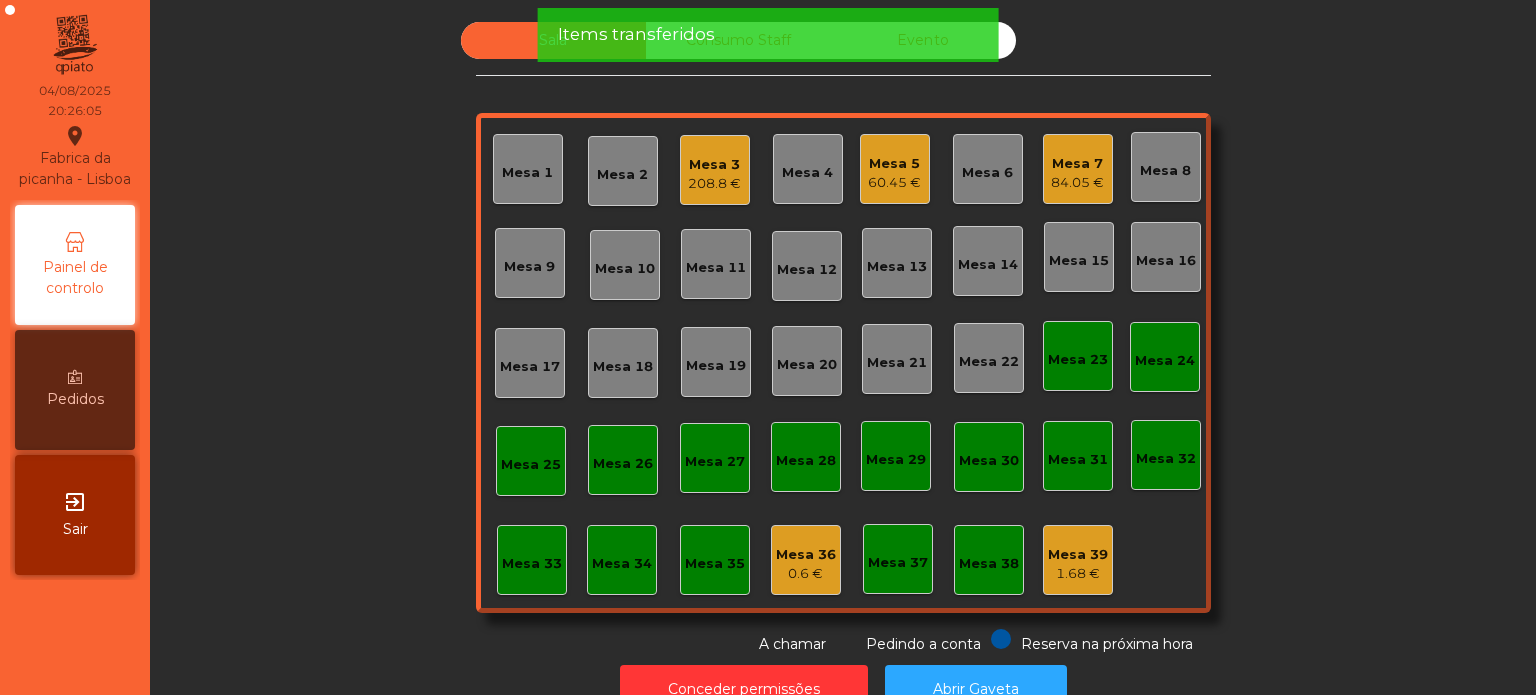 click on "Sala   Consumo Staff   Evento   Mesa 1   Mesa 2   Mesa 3   208.8 €   Mesa 4   Mesa 5   60.45 €   Mesa 6   Mesa 7   84.05 €   Mesa 8   Mesa 9   Mesa 10   Mesa 11   Mesa 12   Mesa 13   Mesa 14   Mesa 15   Mesa 16   Mesa 17   Mesa 18   Mesa 19   Mesa 20   Mesa 21   Mesa 22   Mesa 23   Mesa 24   Mesa 25   Mesa 26   Mesa 27   Mesa 28   Mesa 29   Mesa 30   Mesa 31   Mesa 32   Mesa 33   Mesa 34   Mesa 35   Mesa 36   0.6 €   Mesa 37   Mesa 38   Mesa 39   1.68 €  Reserva na próxima hora Pedindo a conta A chamar" 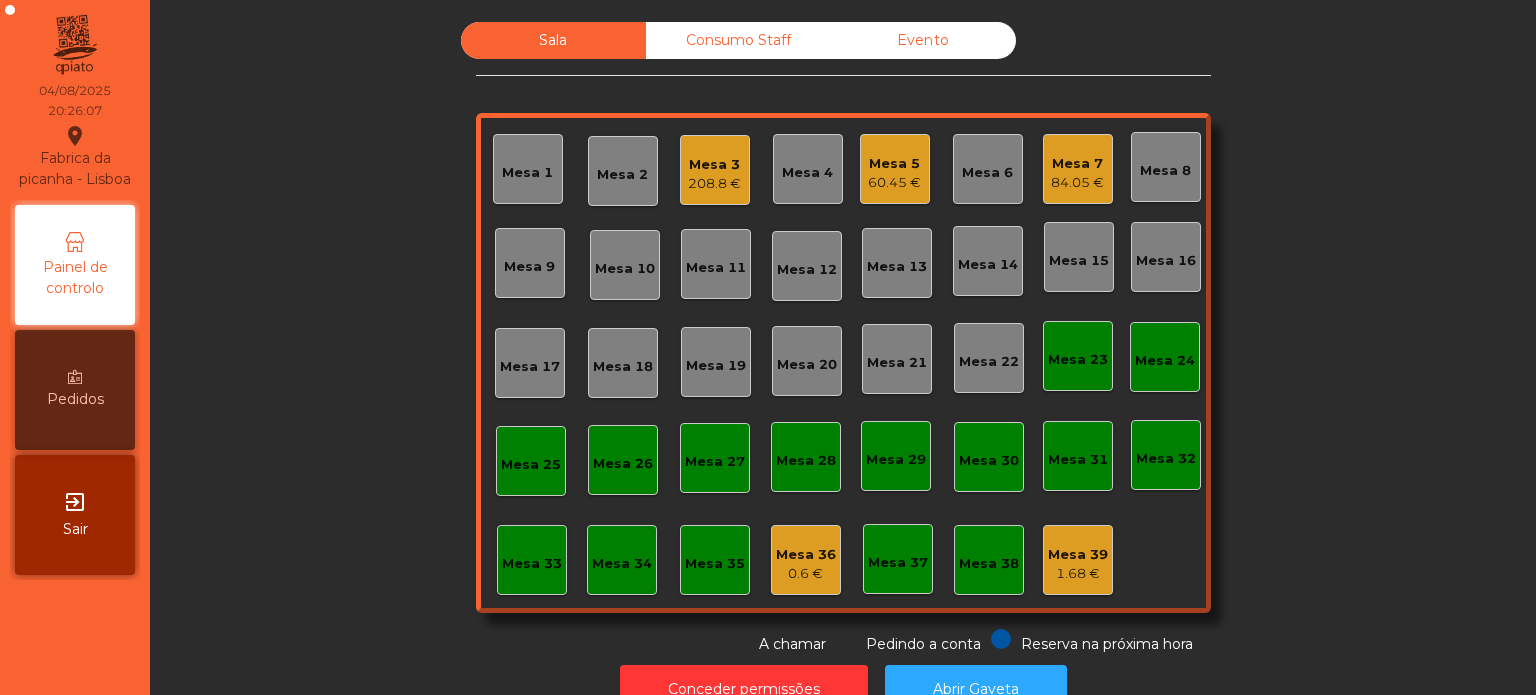 click on "0.6 €" 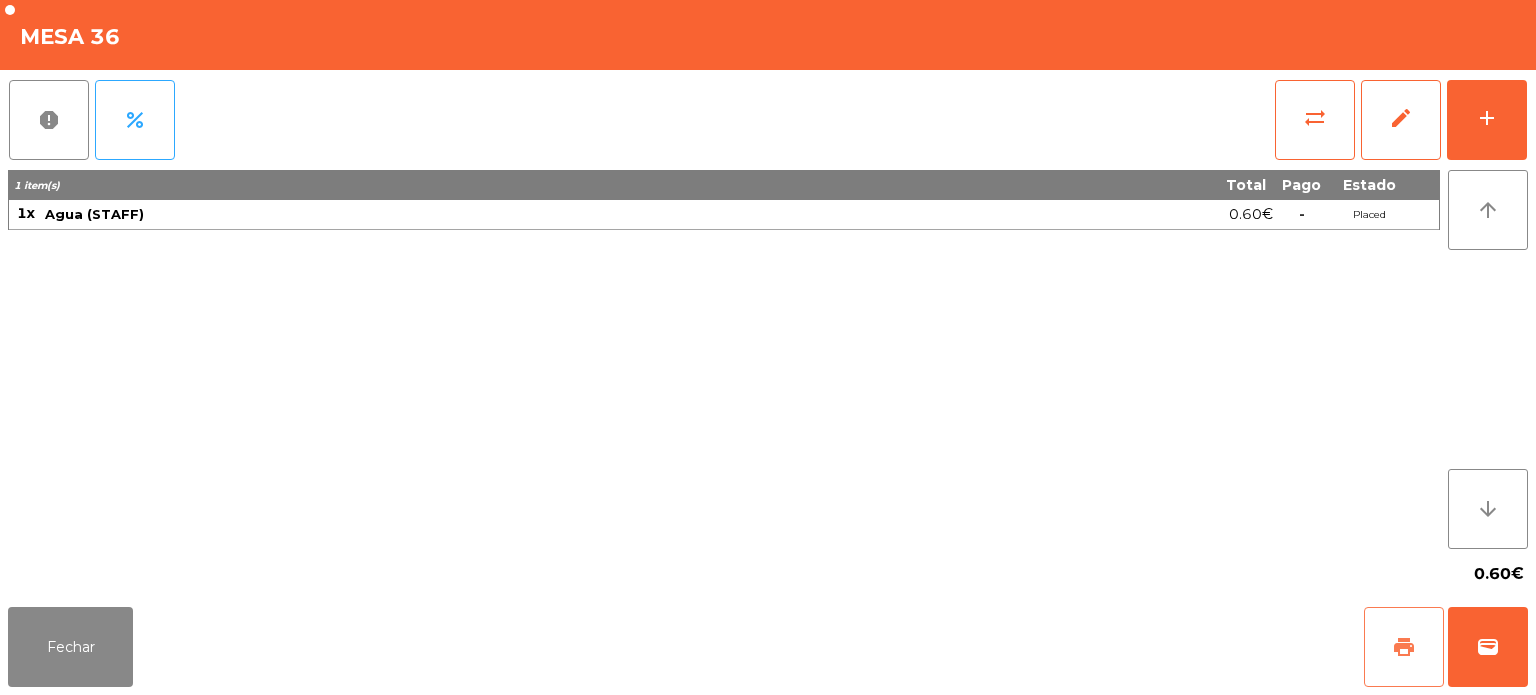 click on "print" 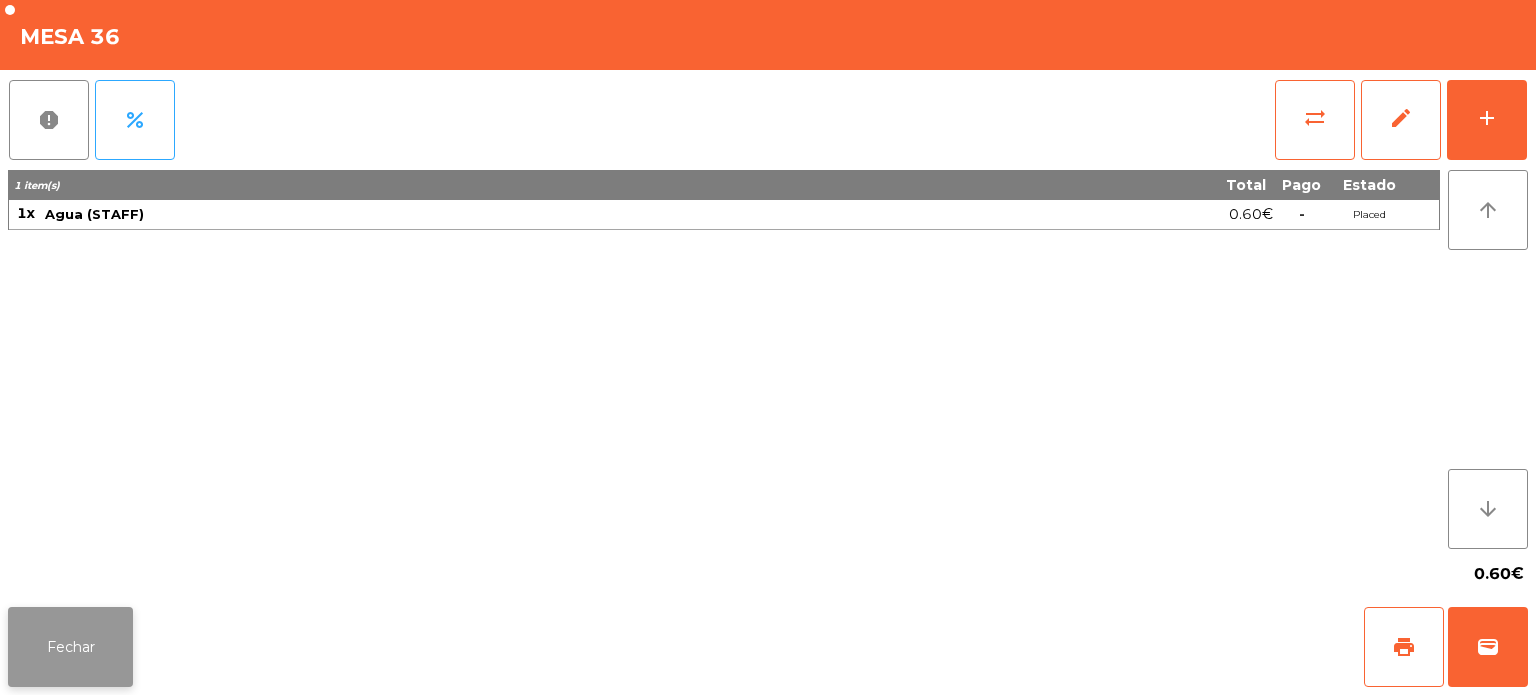 click on "Fechar" 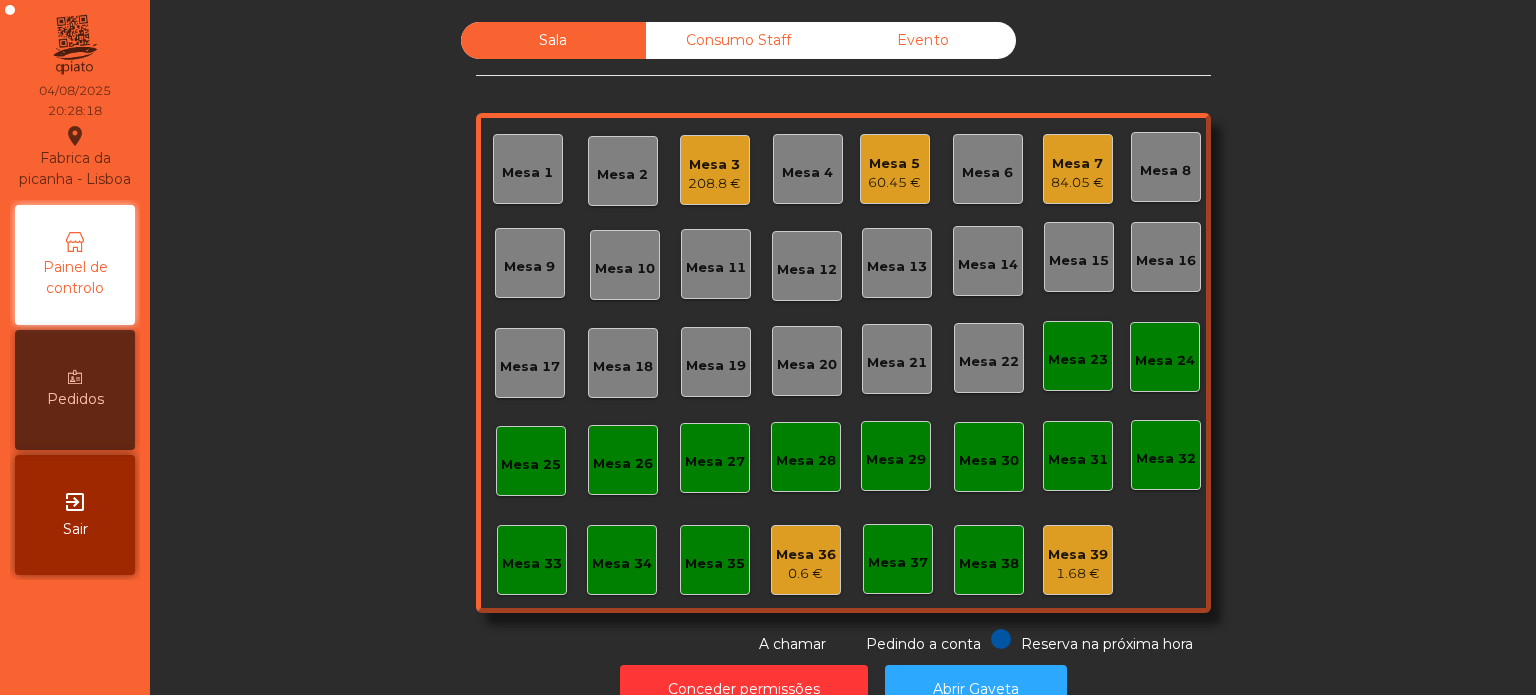 click on "Mesa 5" 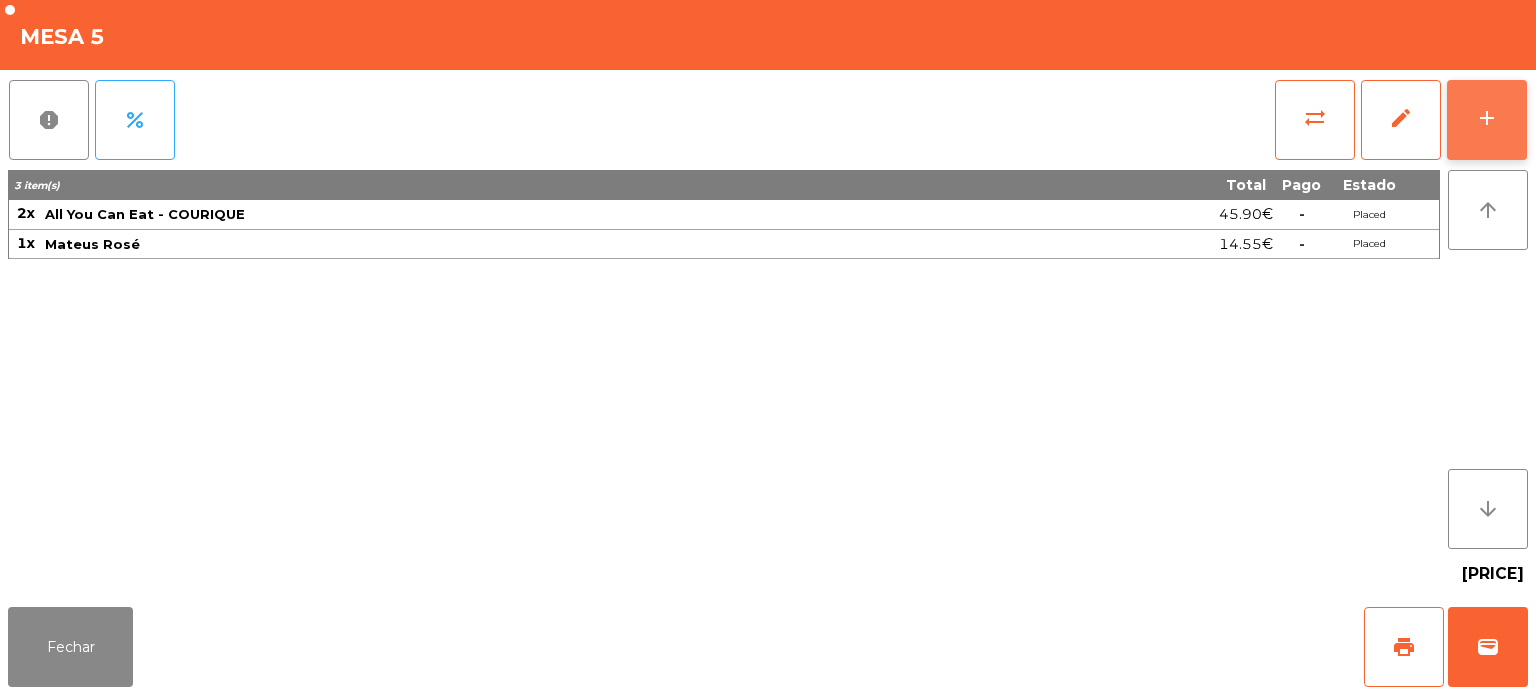 click on "add" 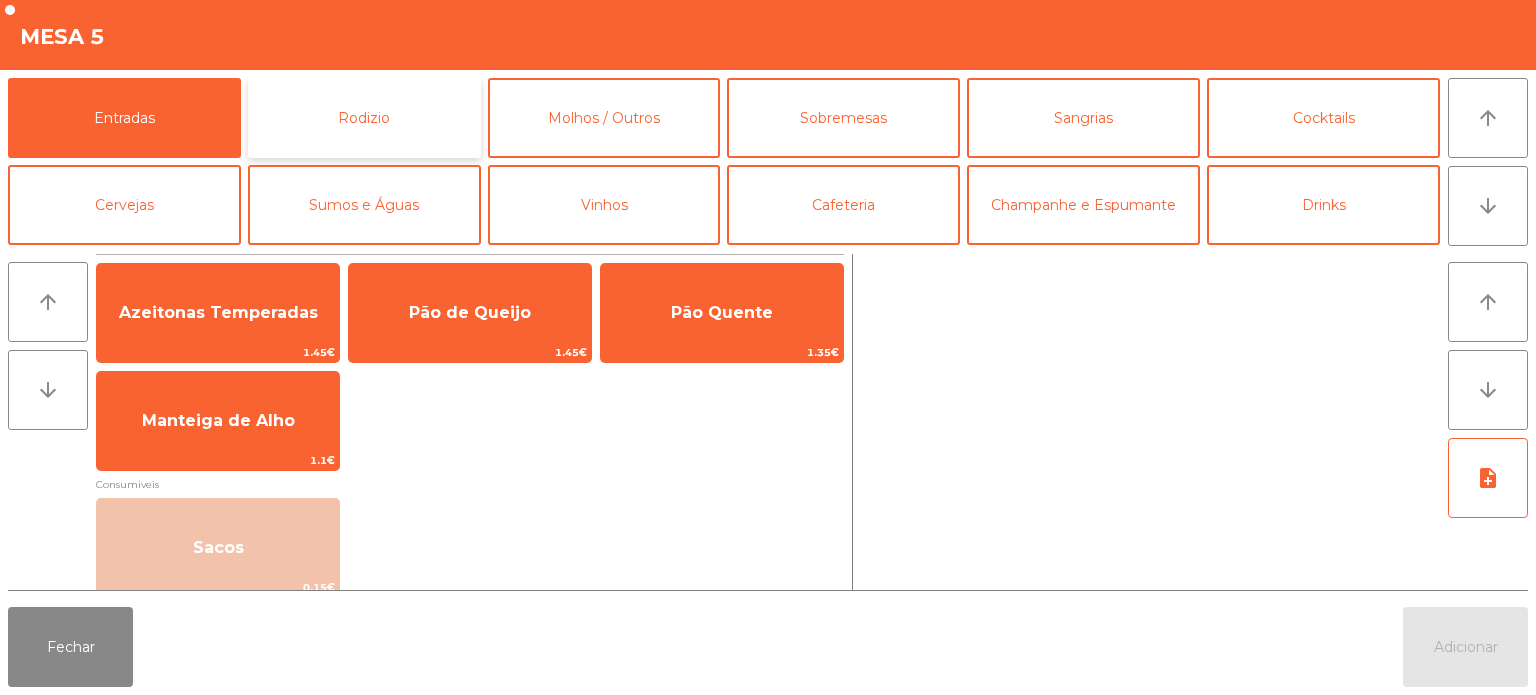 click on "Rodizio" 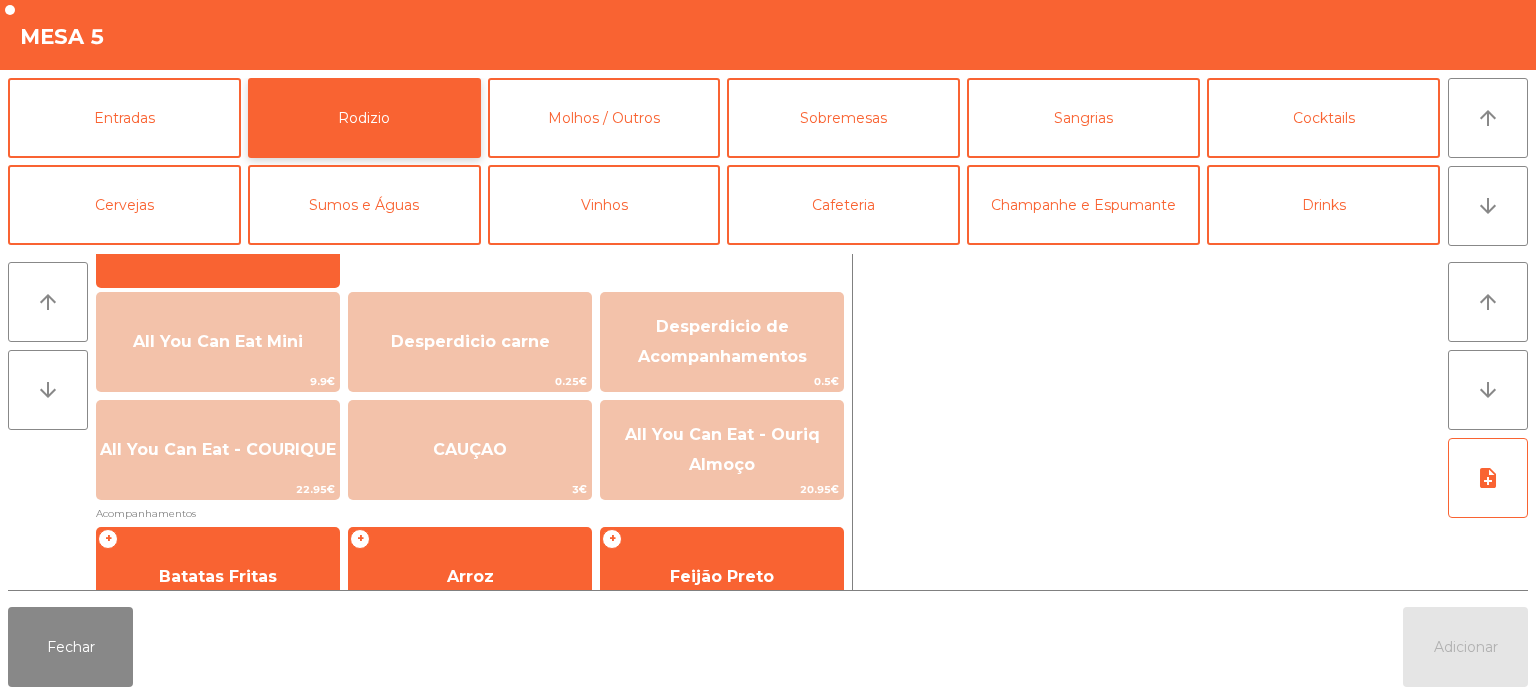 scroll, scrollTop: 208, scrollLeft: 0, axis: vertical 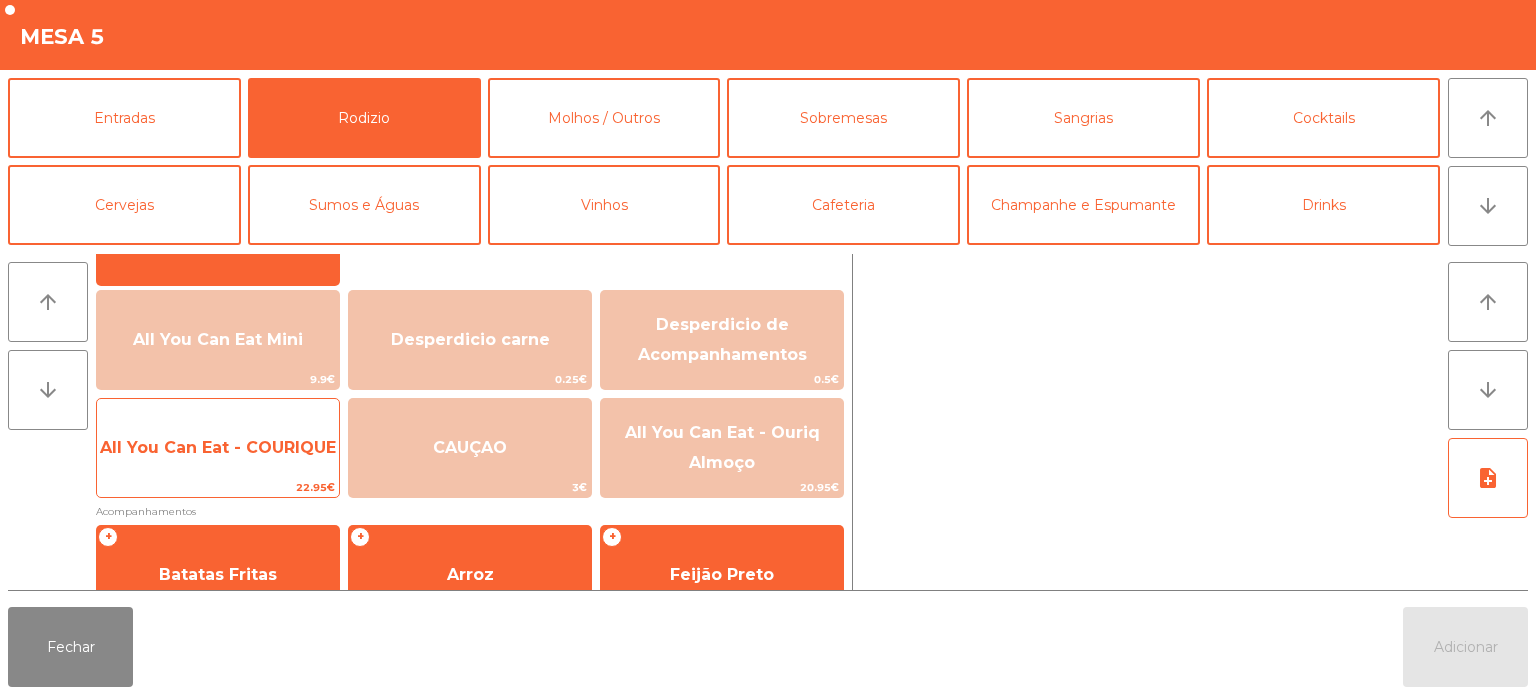 click on "22.95€" 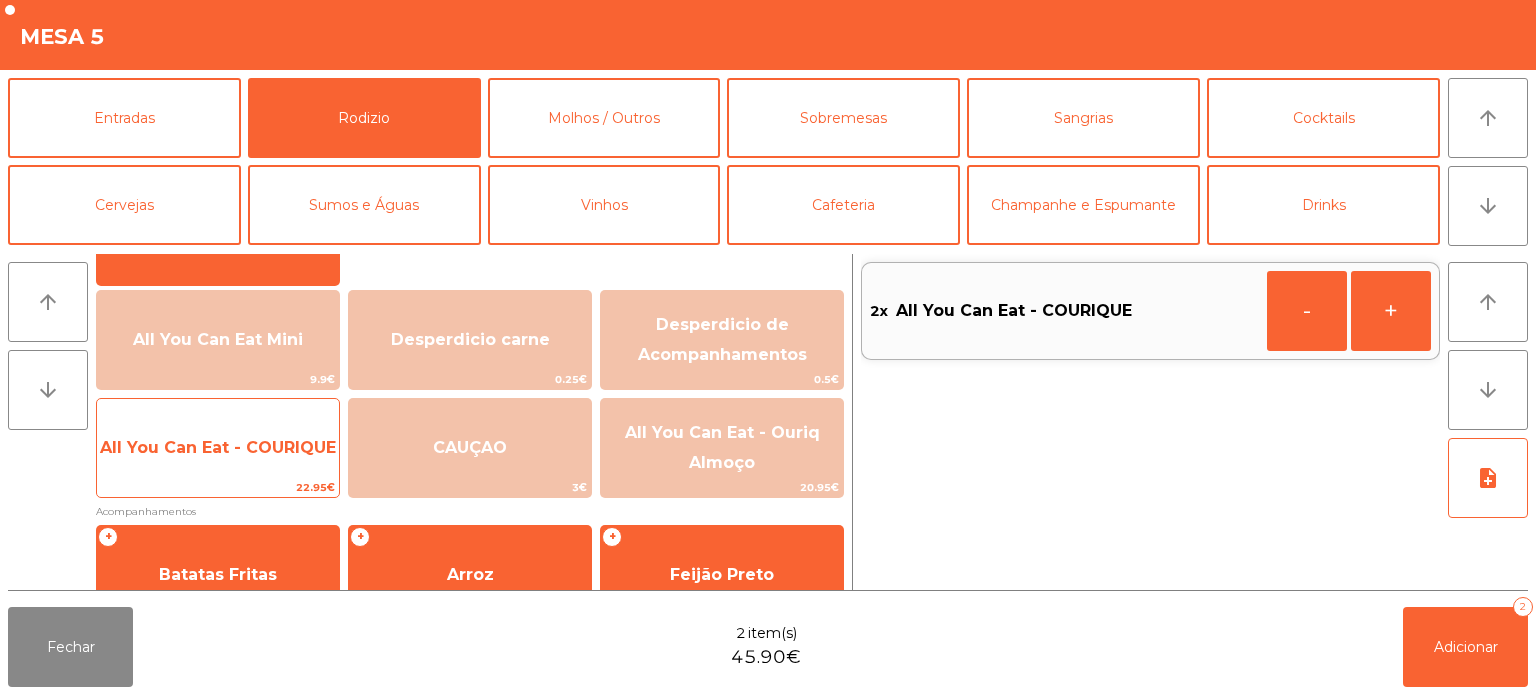 click on "All You Can Eat - COURIQUE" 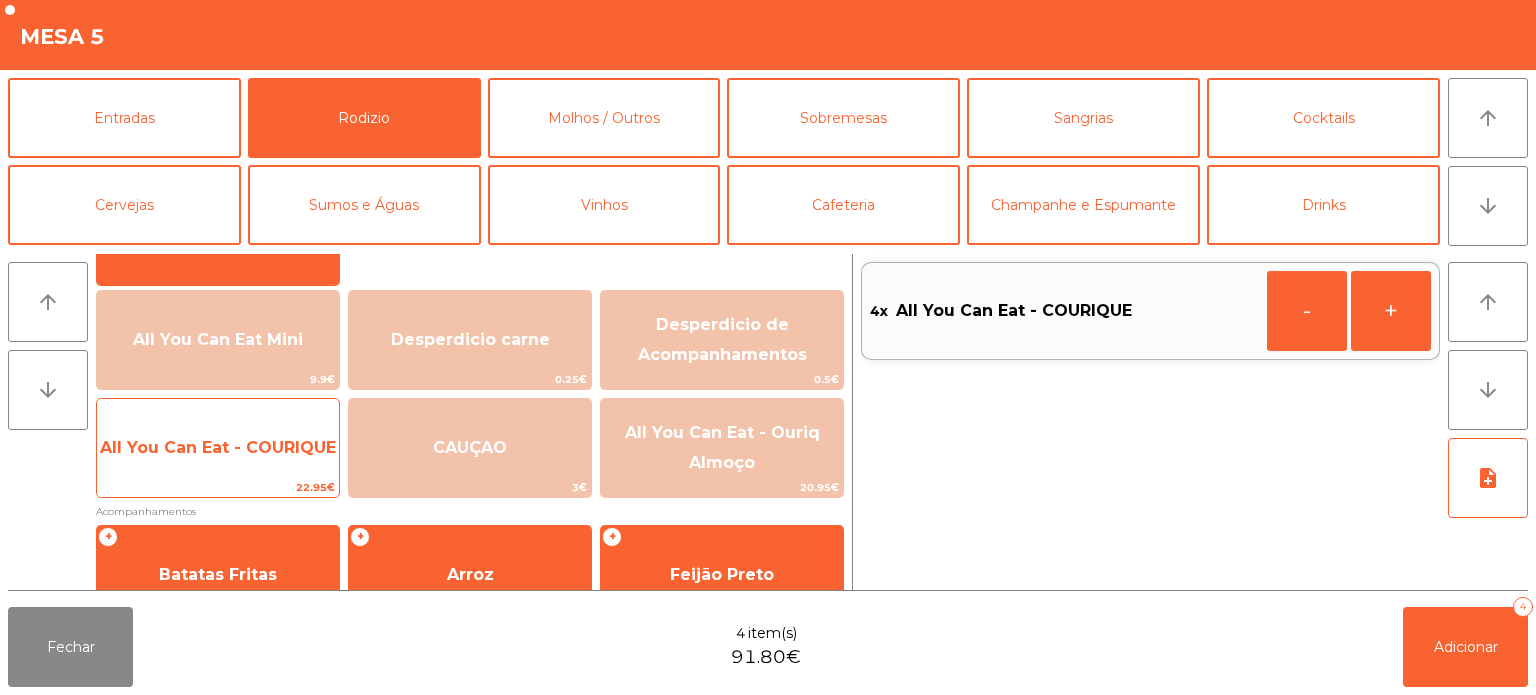 click on "All You Can Eat - COURIQUE" 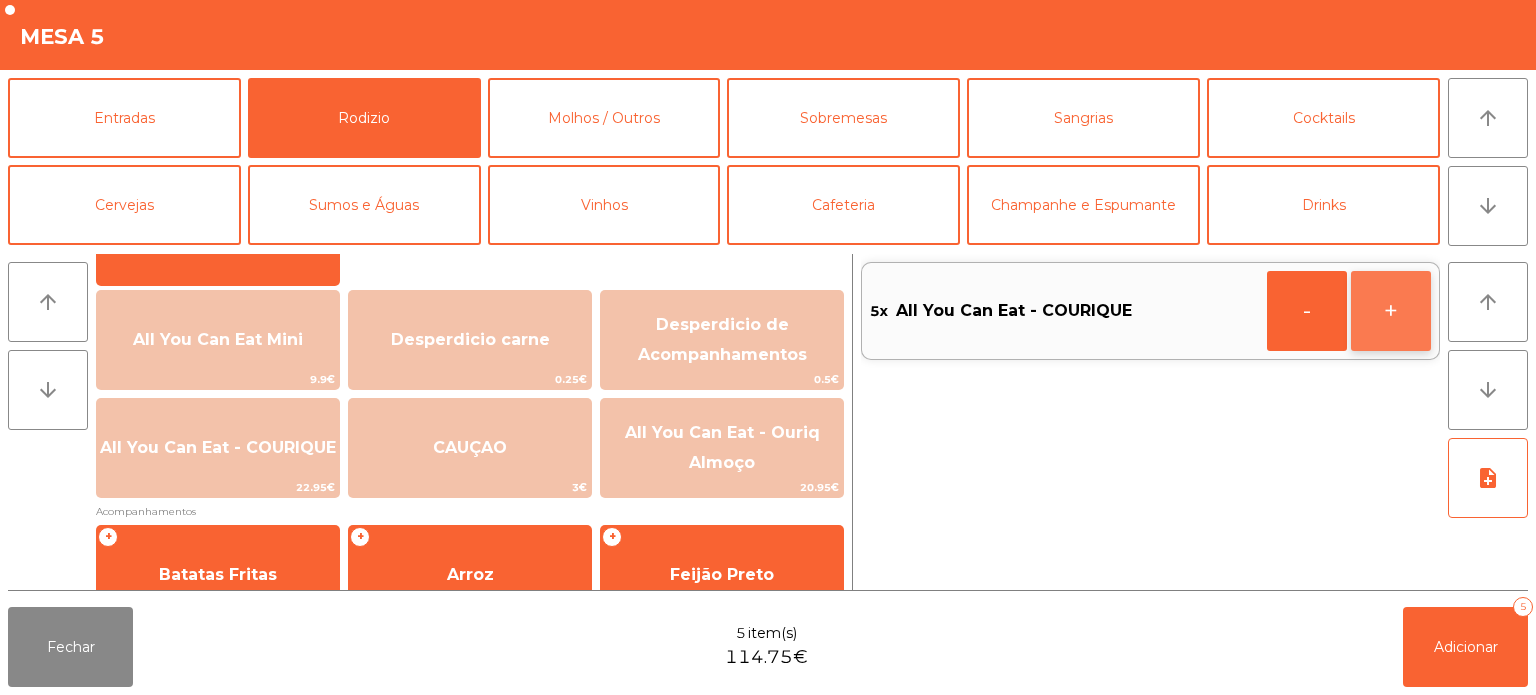 click on "+" 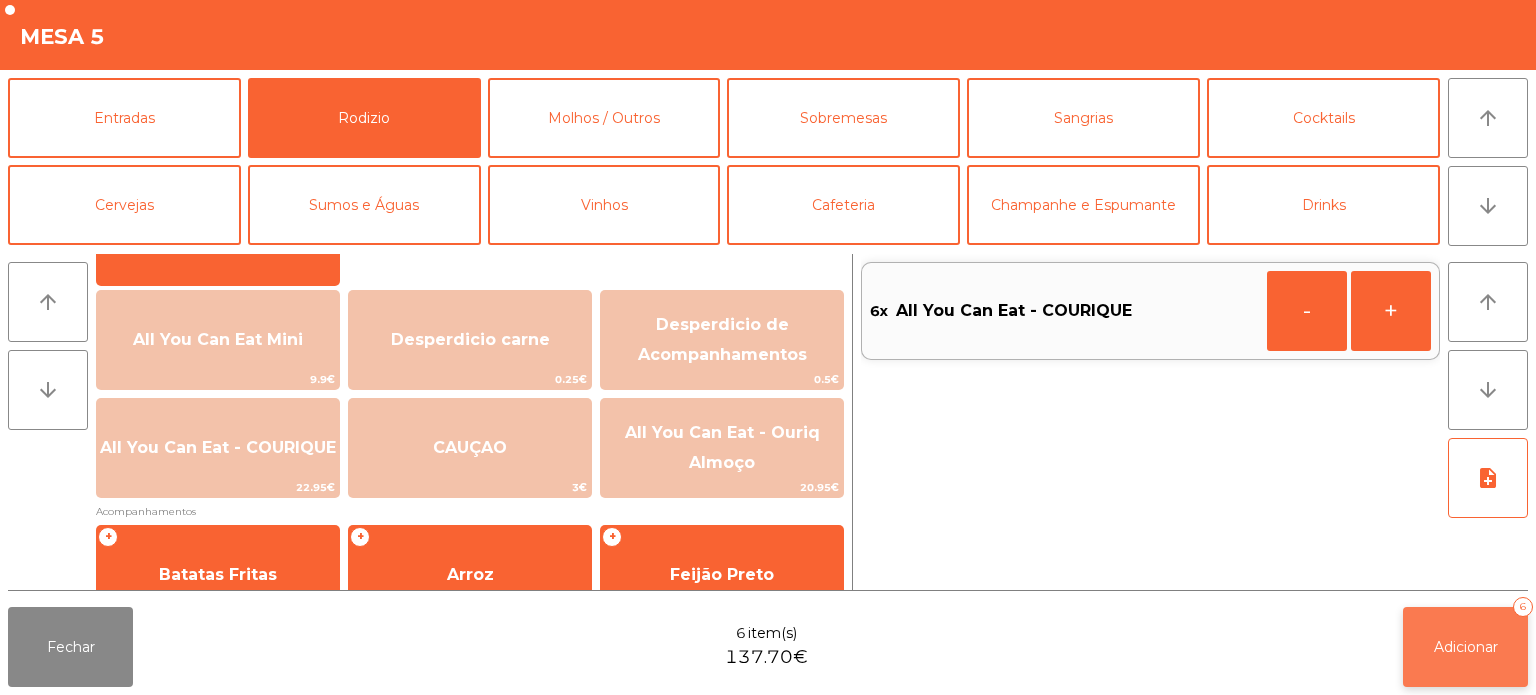 click on "Adicionar   6" 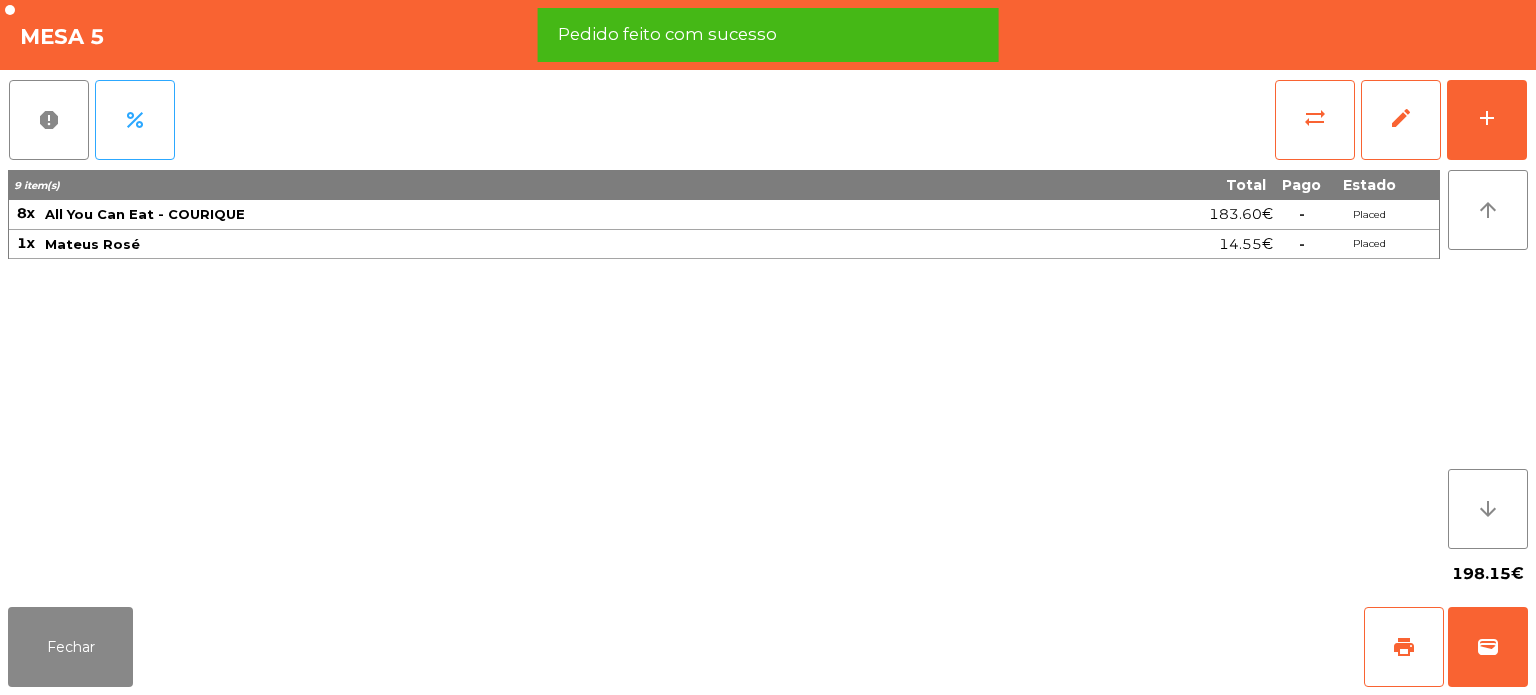 click on "198.15€" 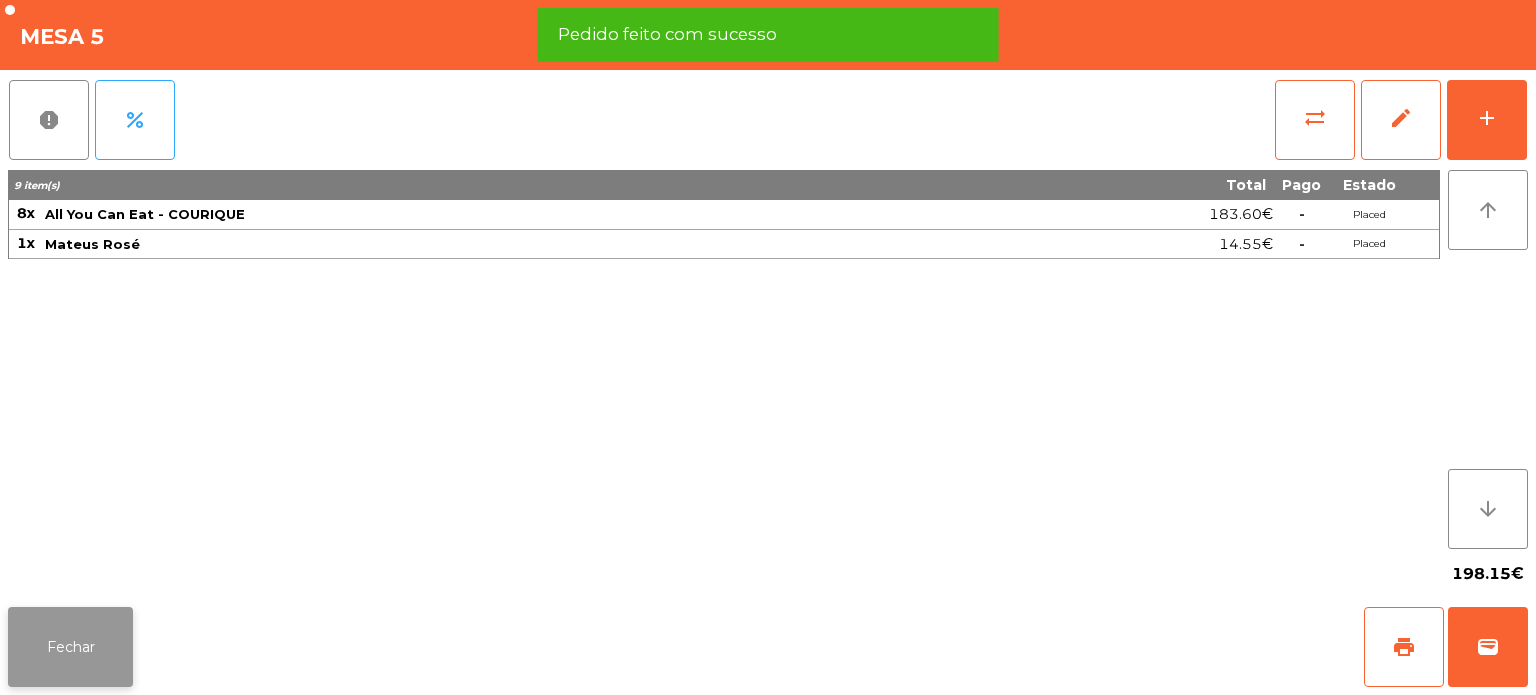 click on "Fechar" 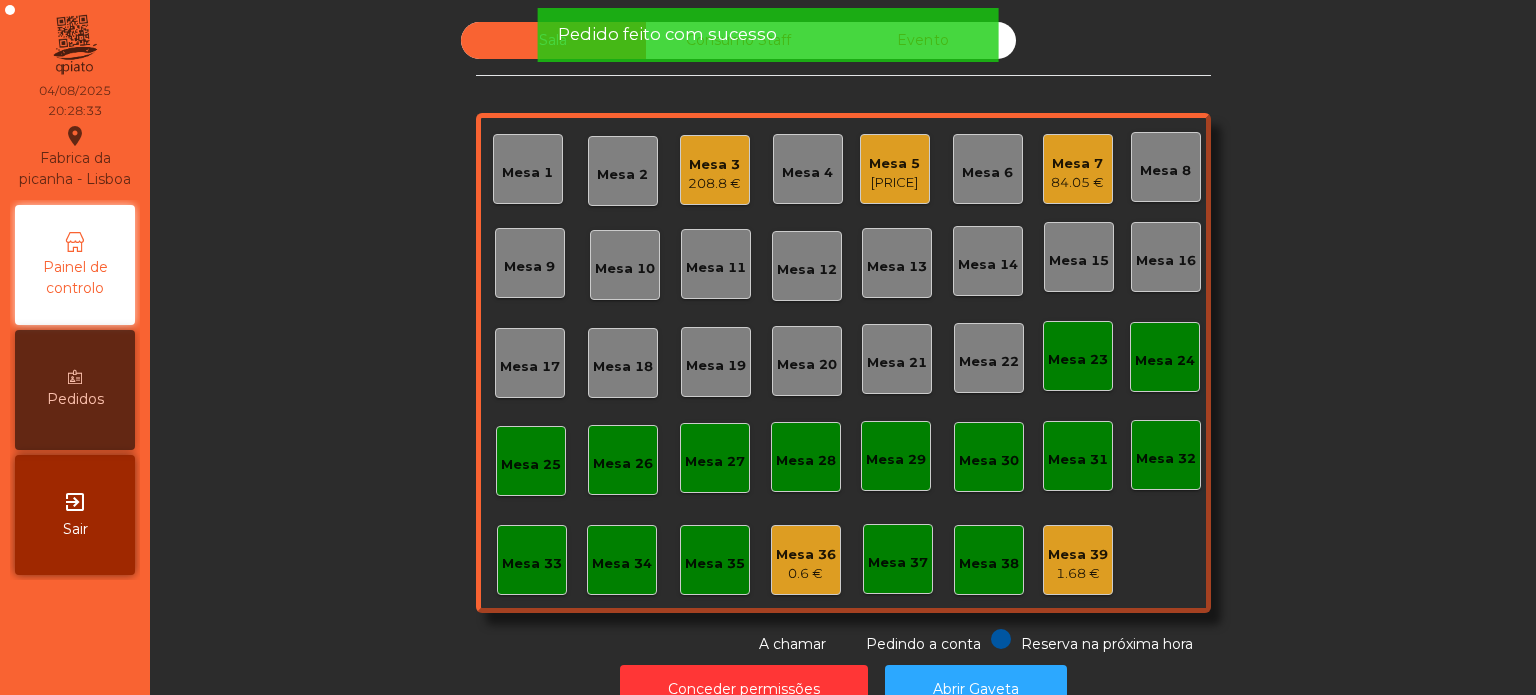 click on "Sala   Consumo Staff   Evento   Mesa 1   Mesa 2   Mesa 3   208.8 €   Mesa 4   Mesa 5   198.15 €   Mesa 6   Mesa 7   84.05 €   Mesa 8   Mesa 9   Mesa 10   Mesa 11   Mesa 12   Mesa 13   Mesa 14   Mesa 15   Mesa 16   Mesa 17   Mesa 18   Mesa 19   Mesa 20   Mesa 21   Mesa 22   Mesa 23   Mesa 24   Mesa 25   Mesa 26   Mesa 27   Mesa 28   Mesa 29   Mesa 30   Mesa 31   Mesa 32   Mesa 33   Mesa 34   Mesa 35   Mesa 36   0.6 €   Mesa 37   Mesa 38   Mesa 39   1.68 €  Reserva na próxima hora Pedindo a conta A chamar" 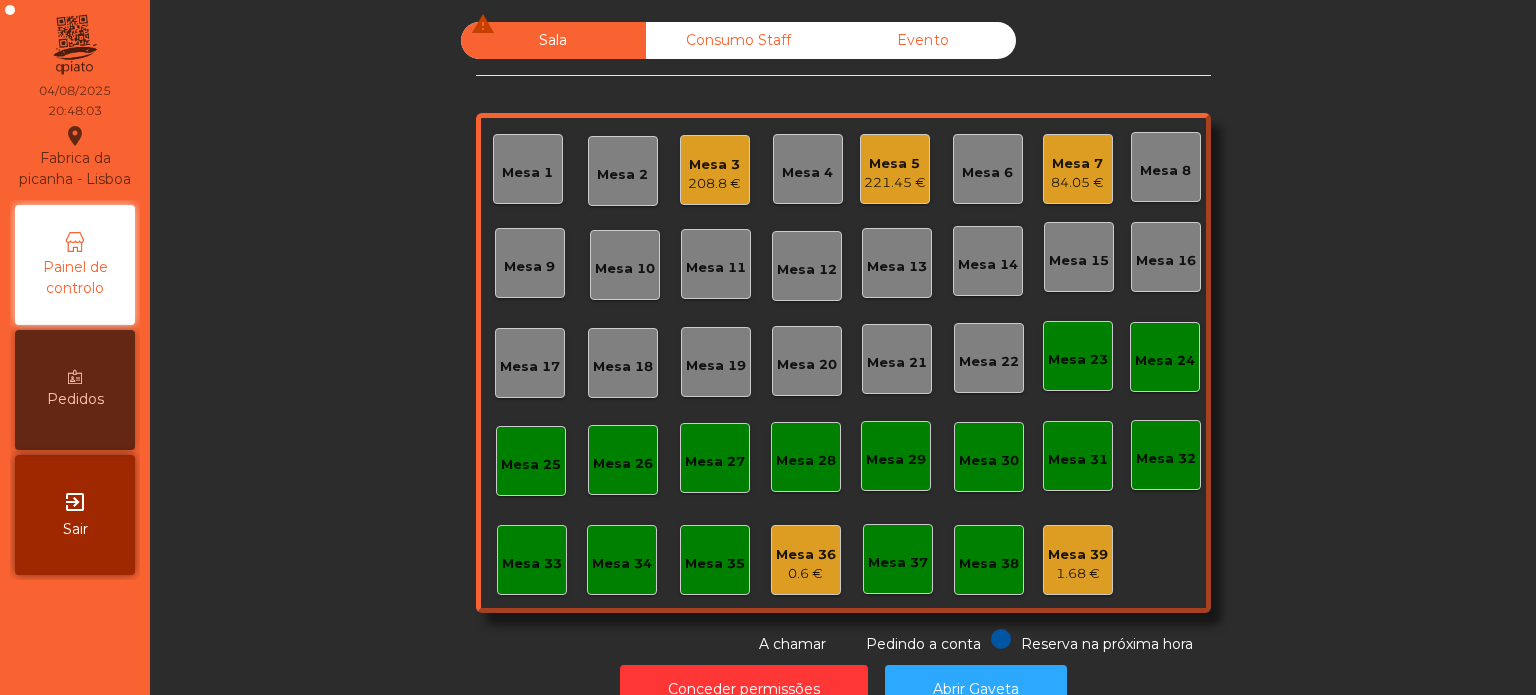 click on "84.05 €" 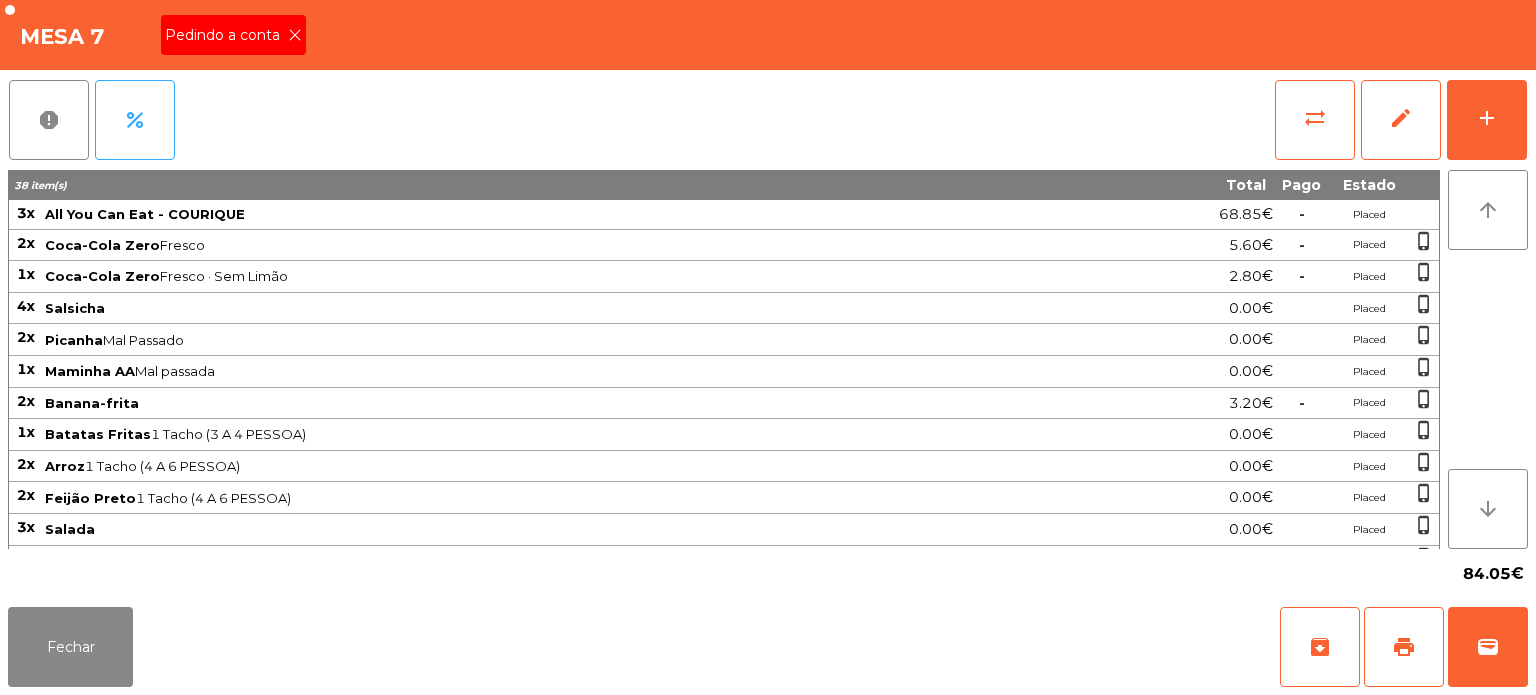 click on "Pedindo a conta" 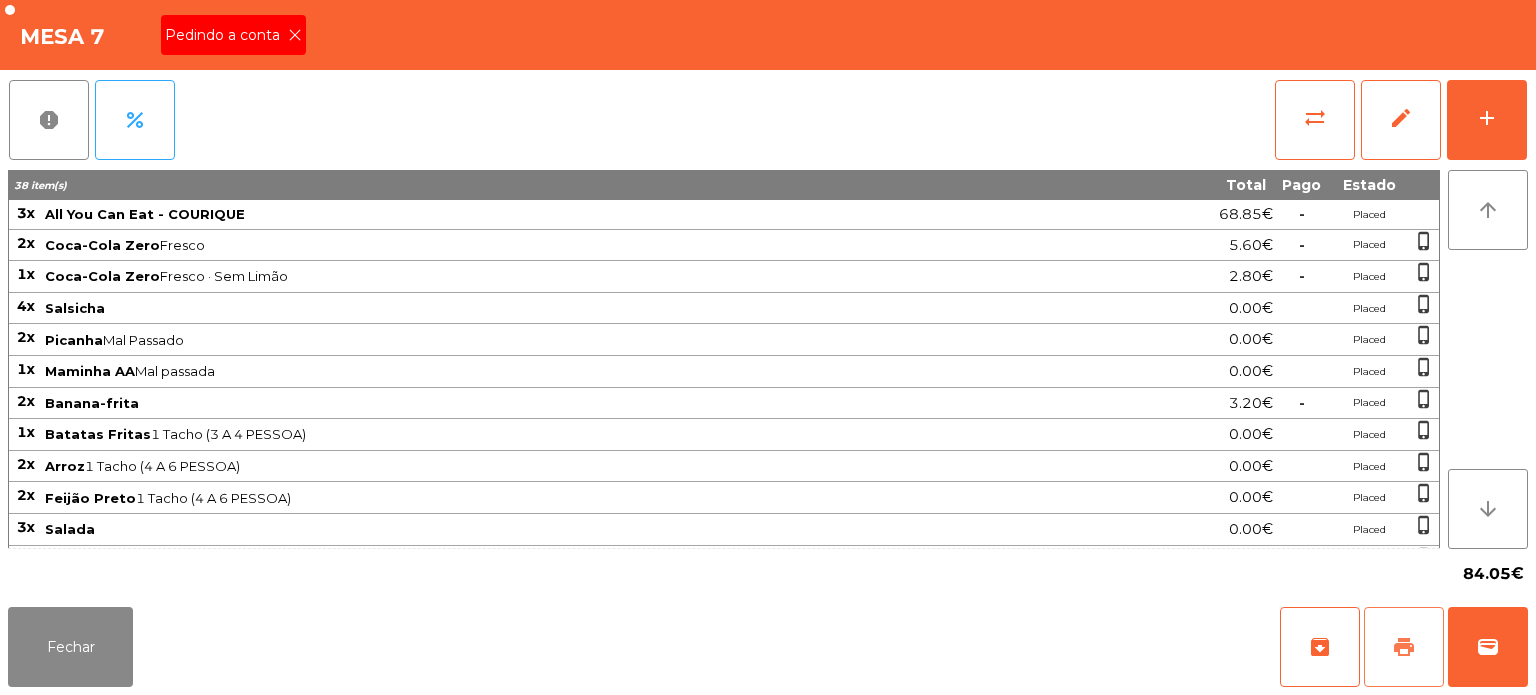 click on "print" 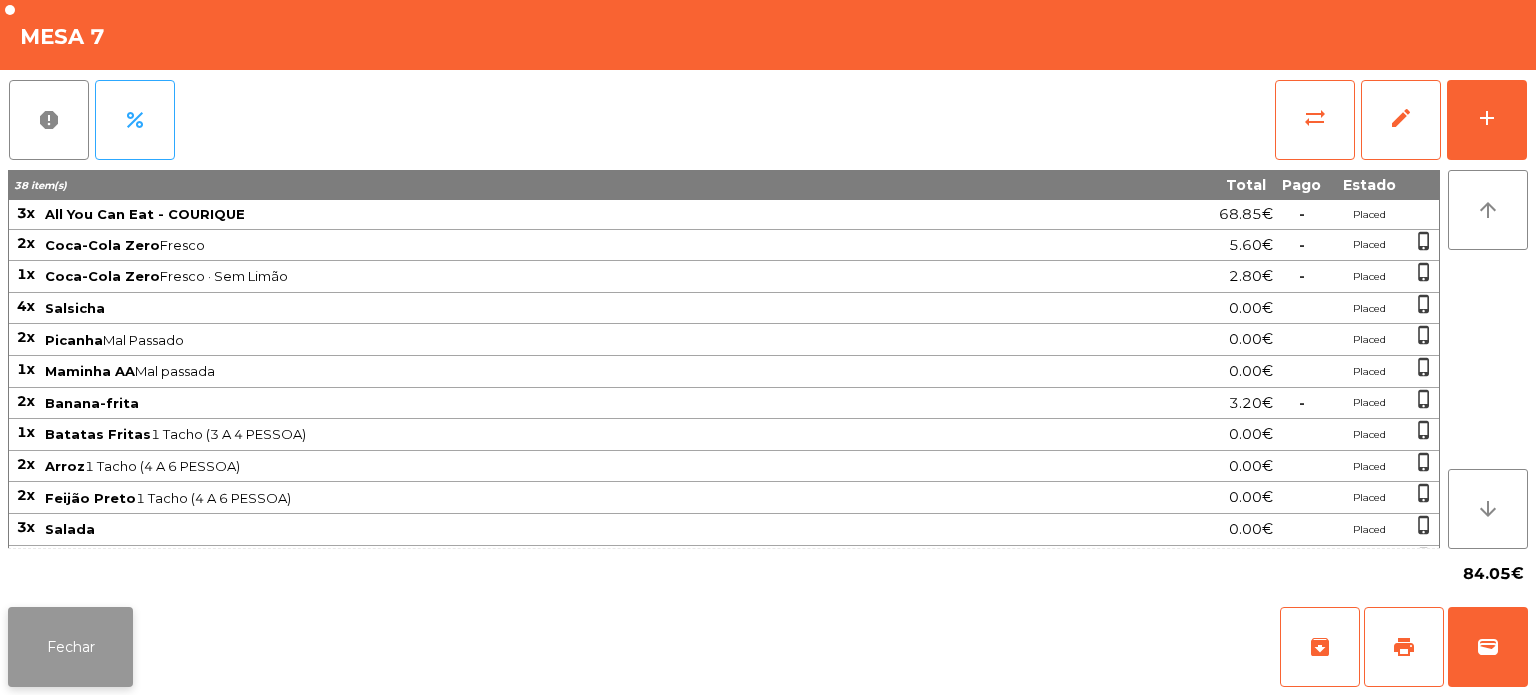 click on "Fechar" 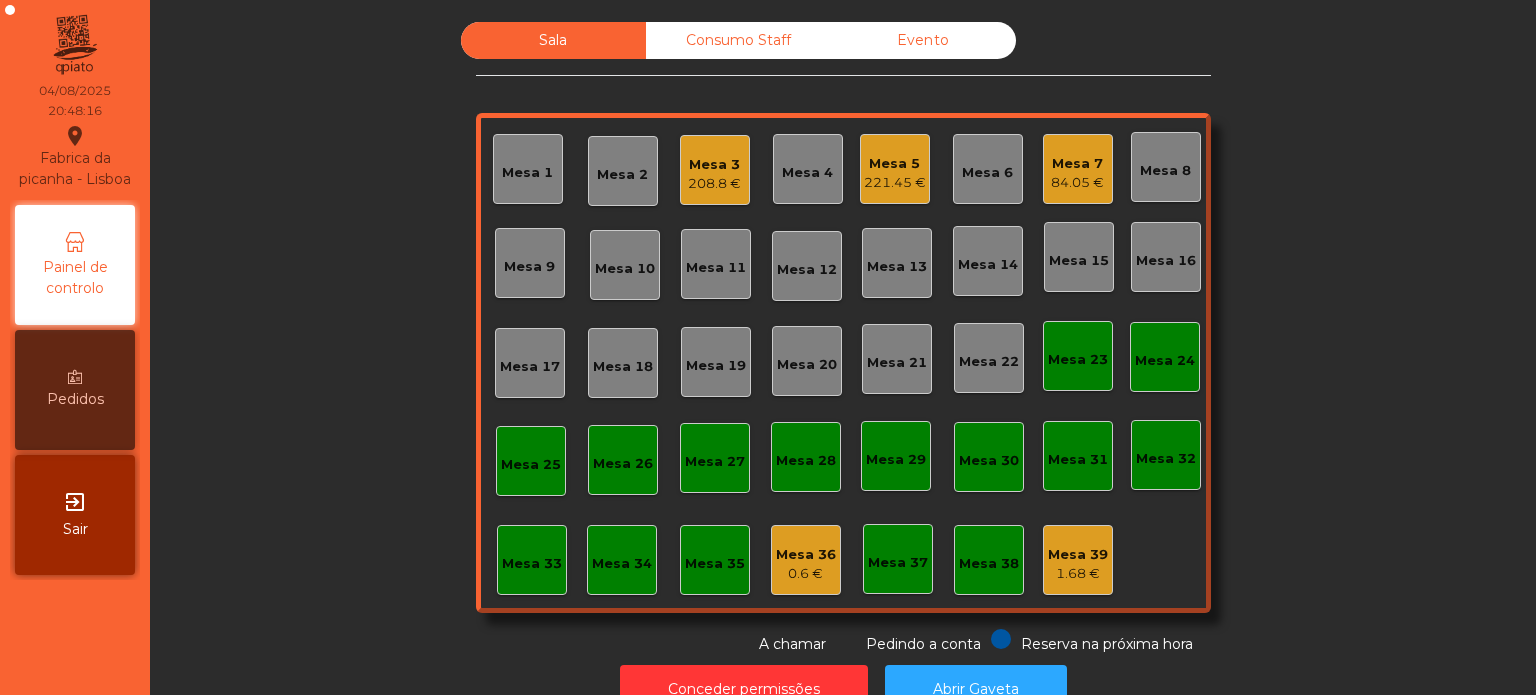 click on "Mesa 5" 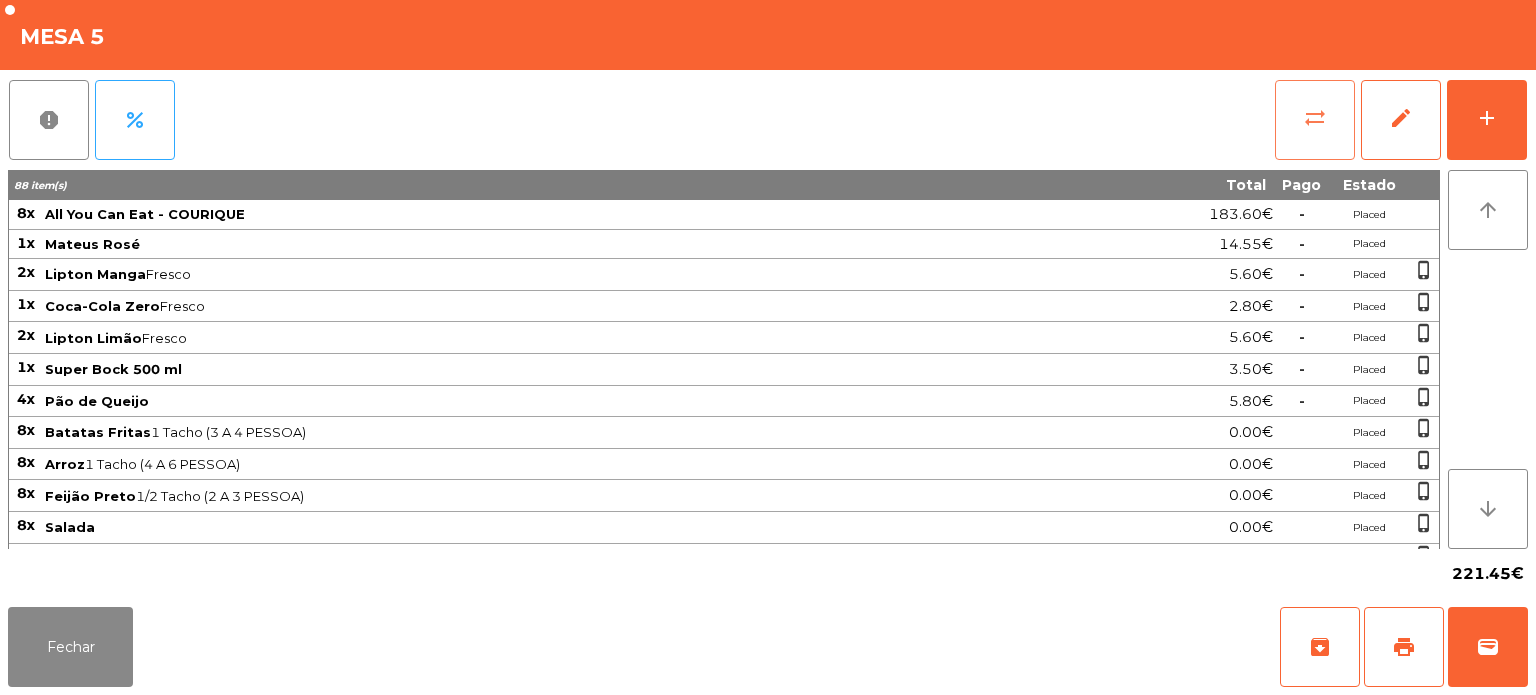 click on "sync_alt" 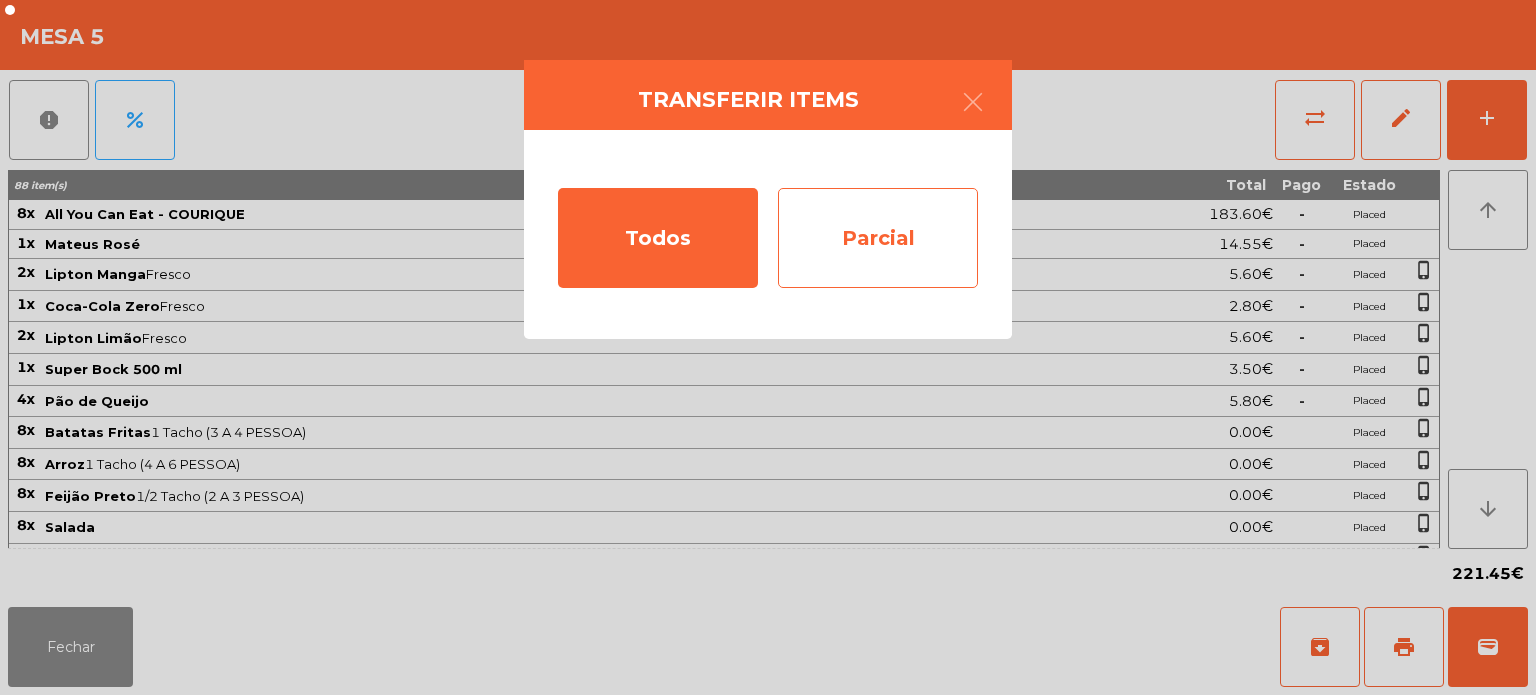click on "Parcial" 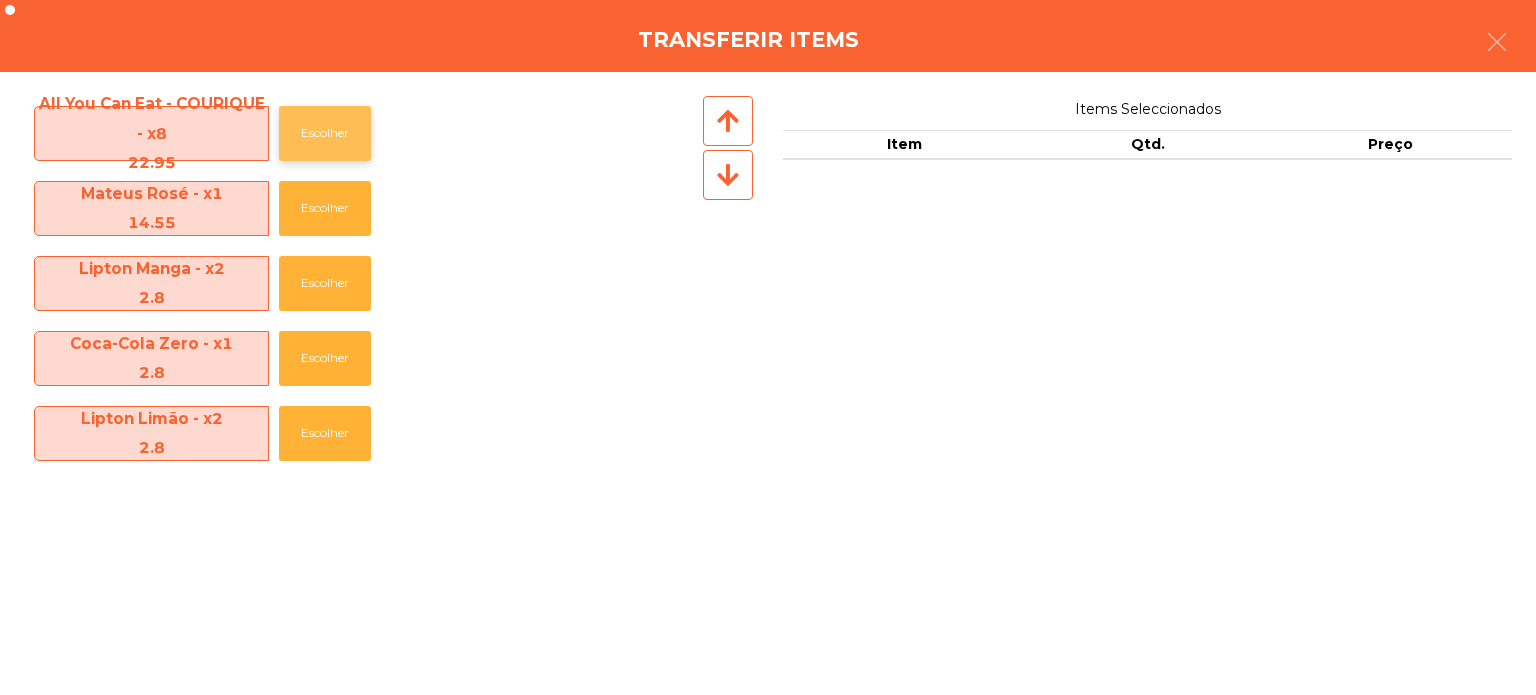 click on "Escolher" 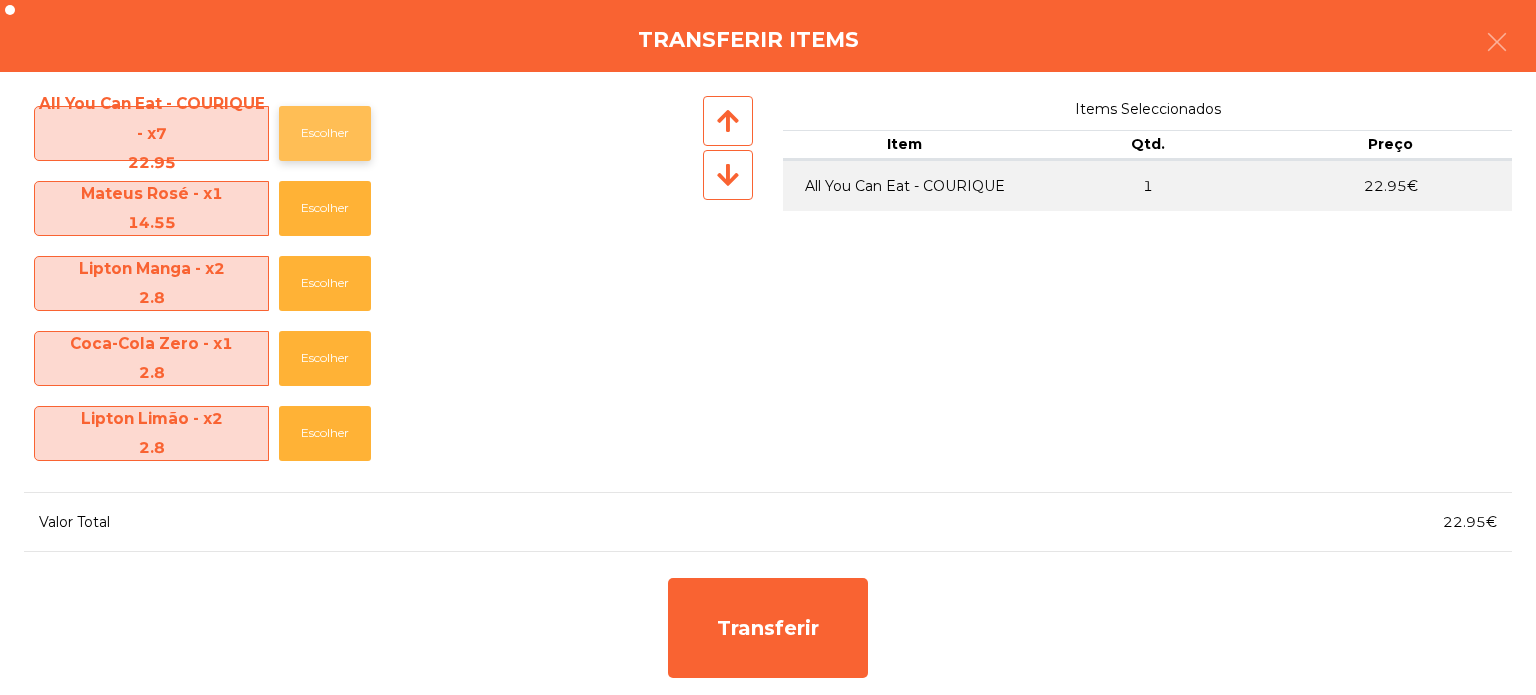 click on "Escolher" 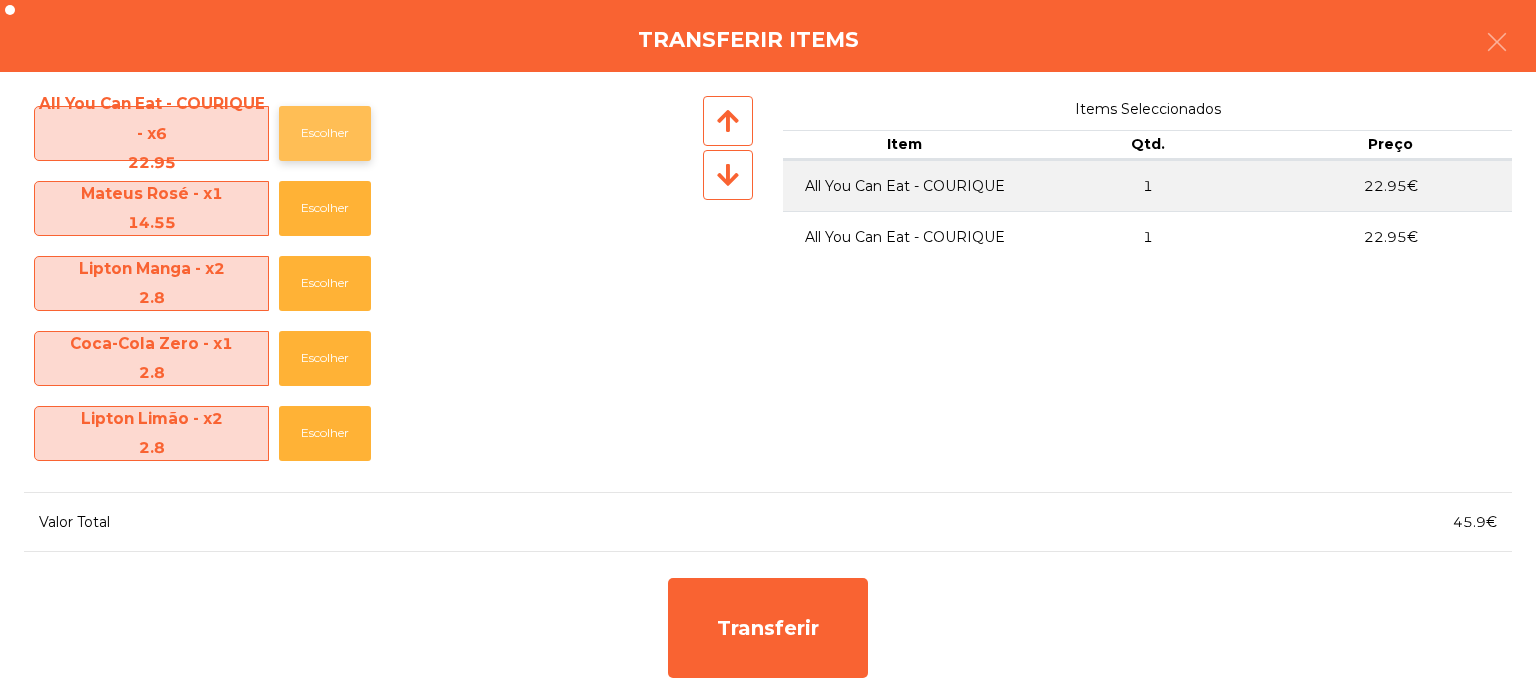 click on "Escolher" 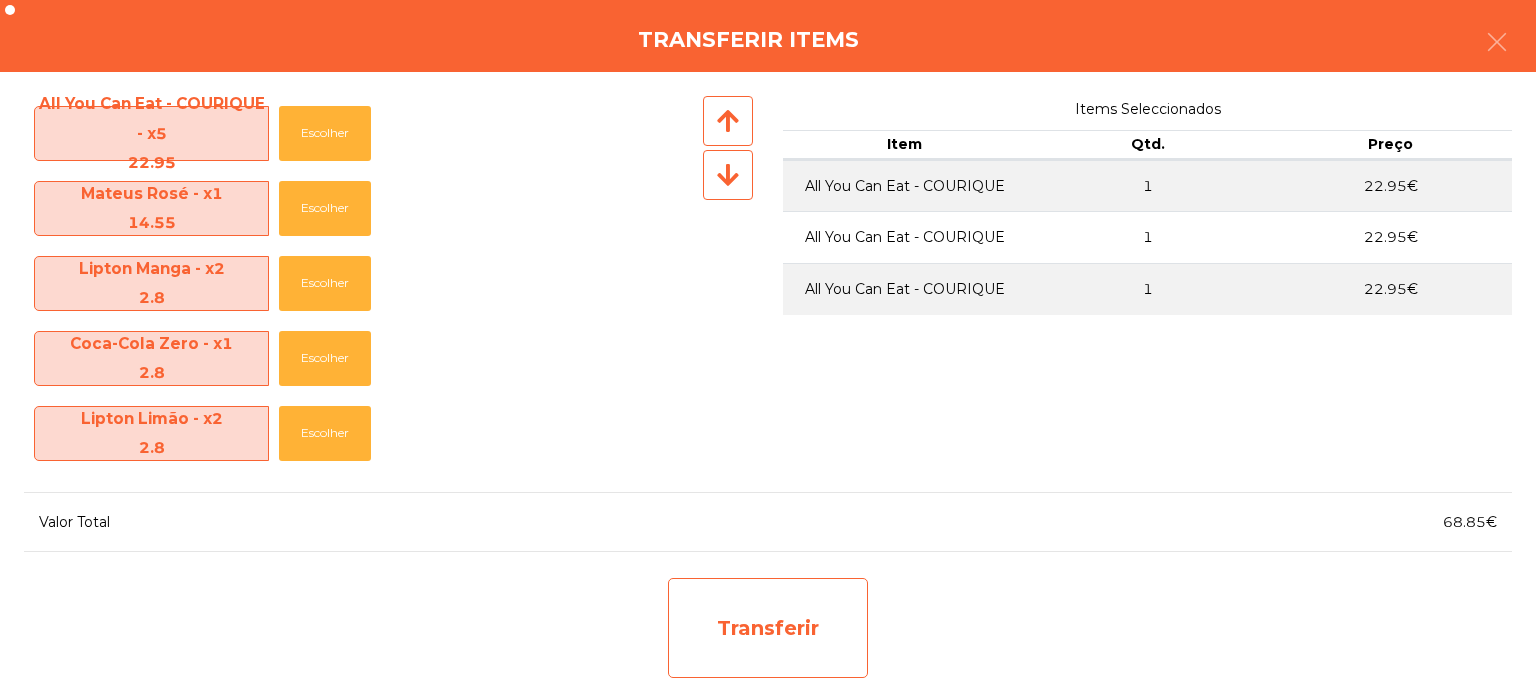 click on "Transferir" 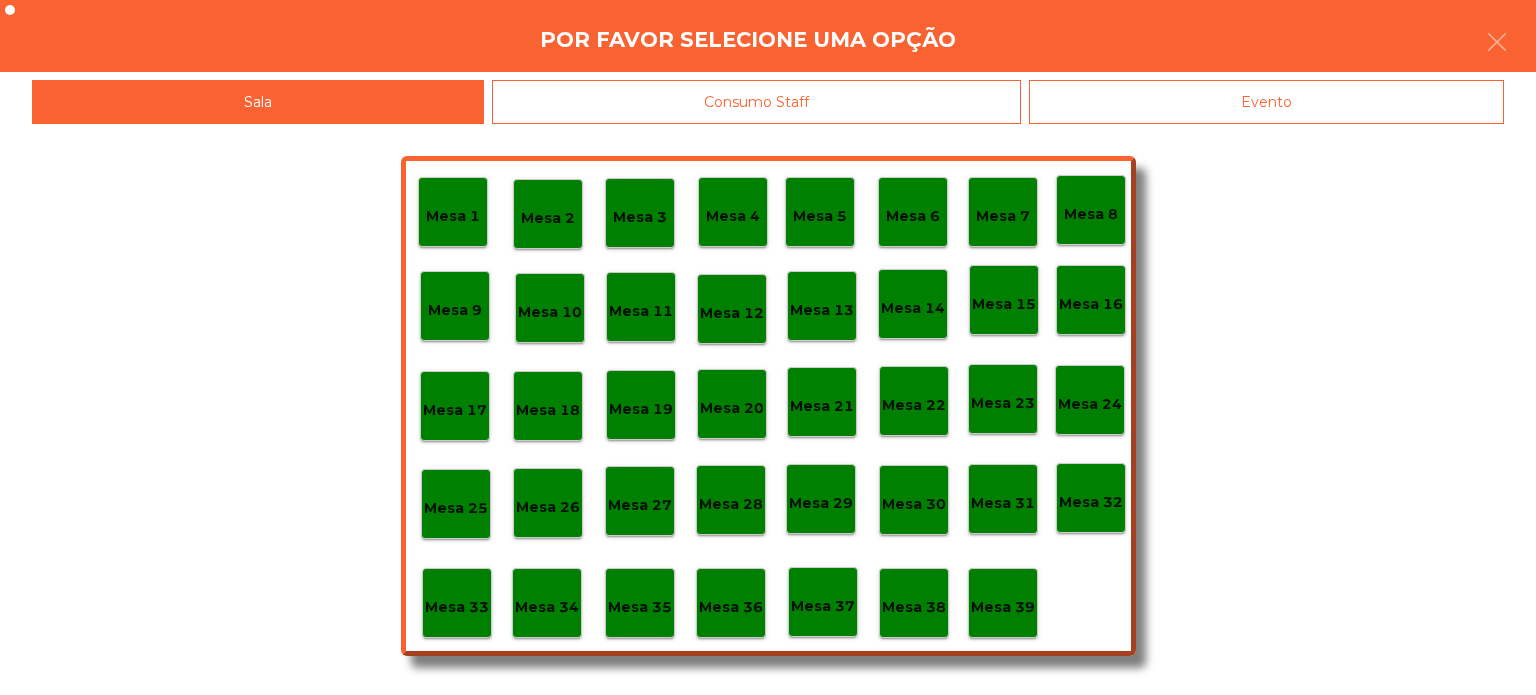 click on "Mesa 37" 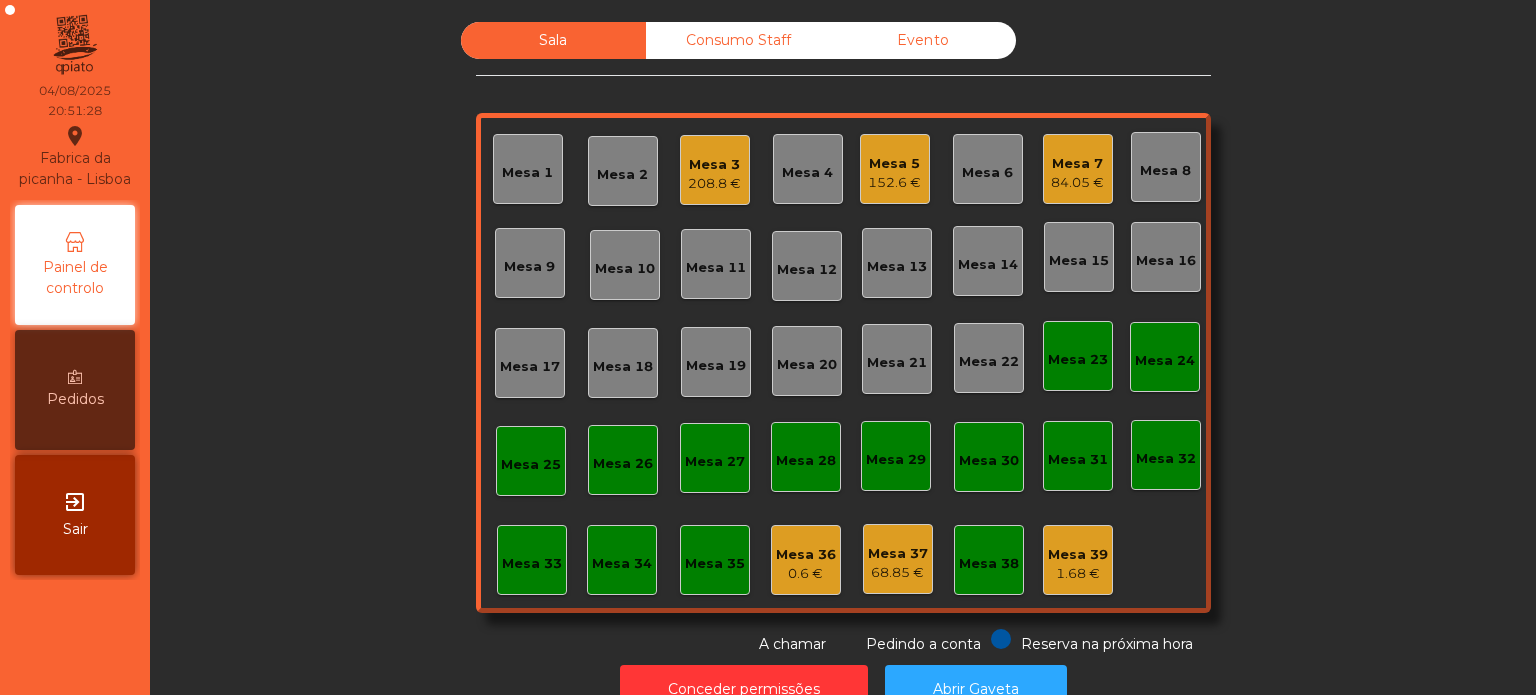 click on "152.6 €" 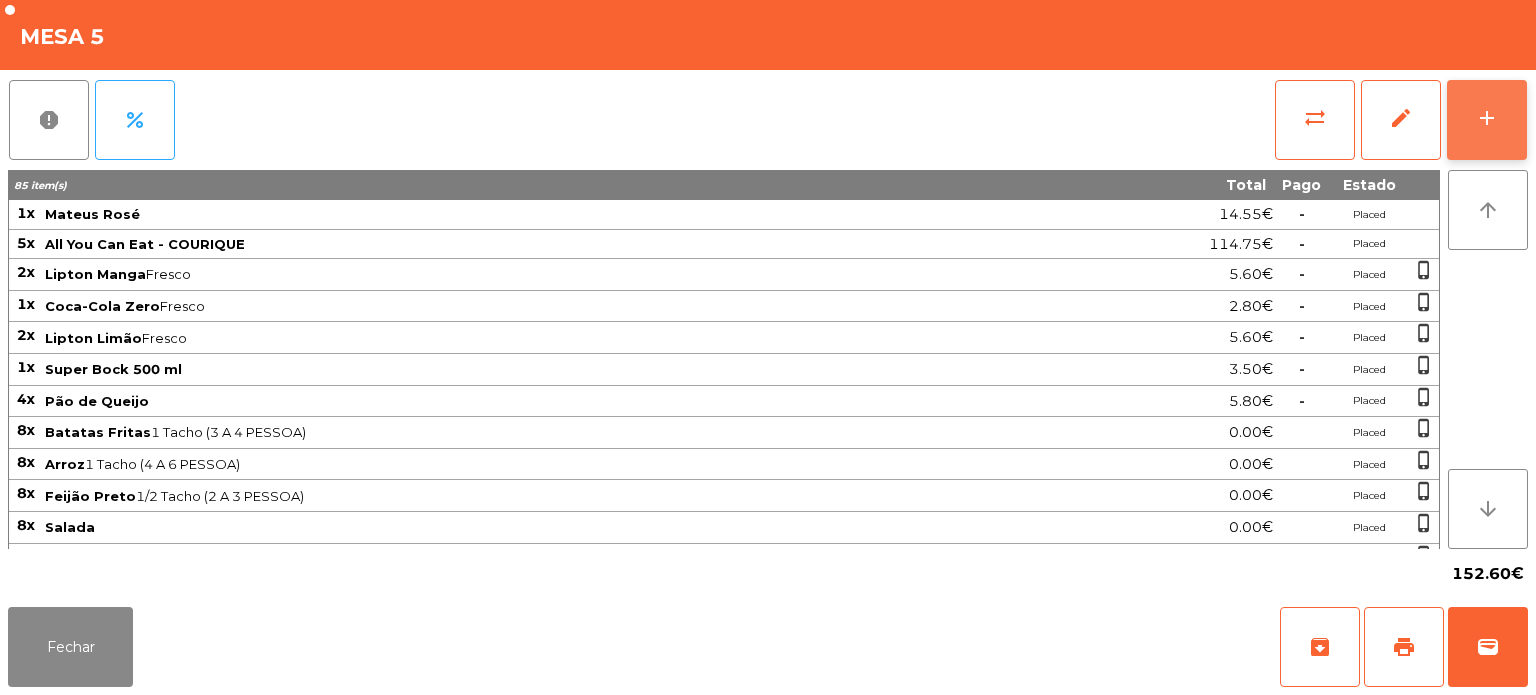 click on "add" 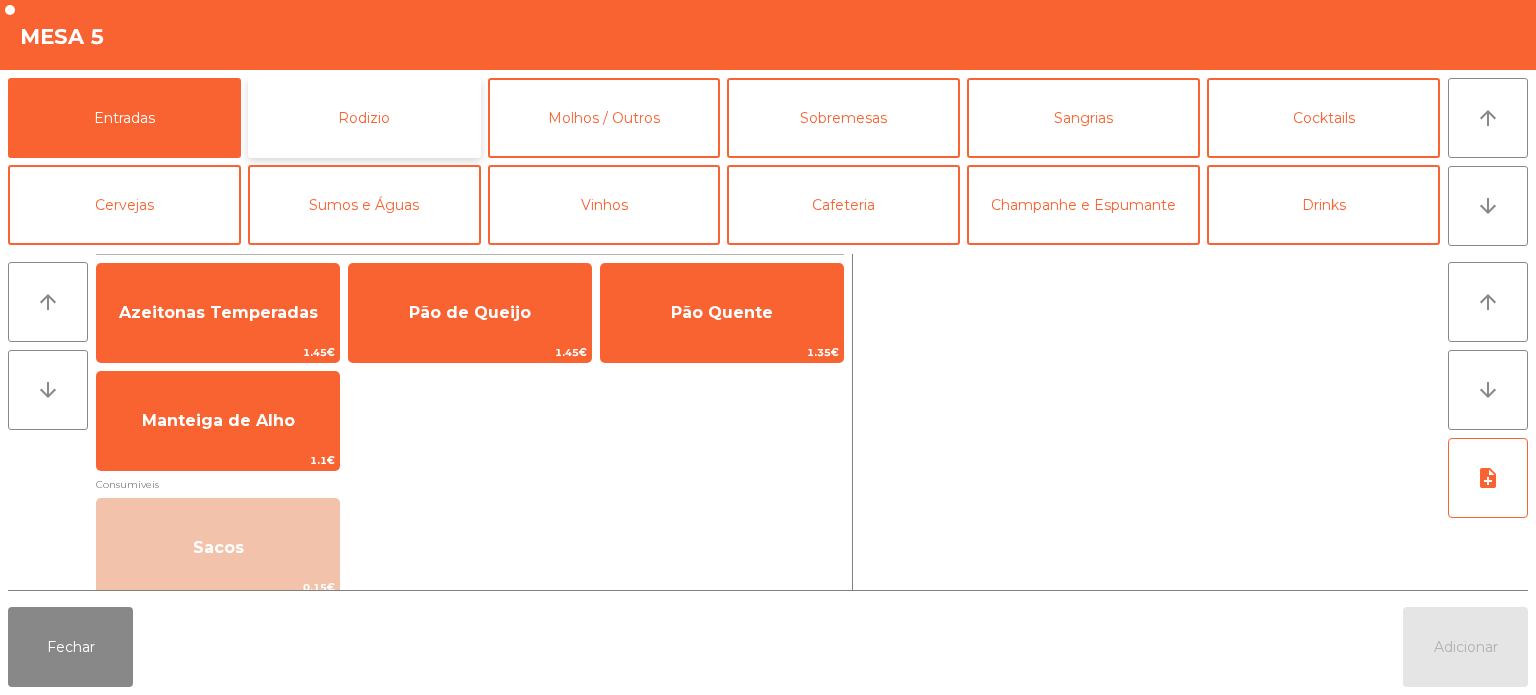 click on "Rodizio" 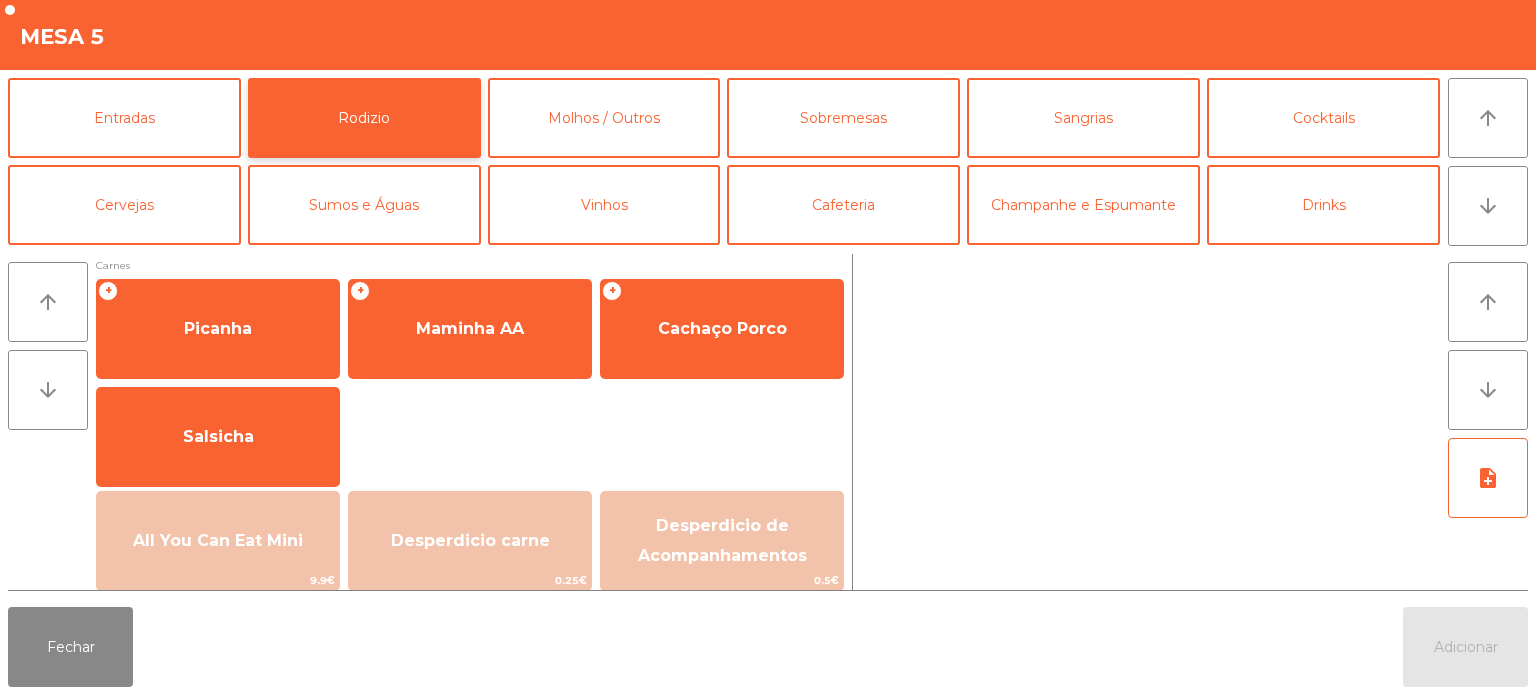 scroll, scrollTop: 6, scrollLeft: 0, axis: vertical 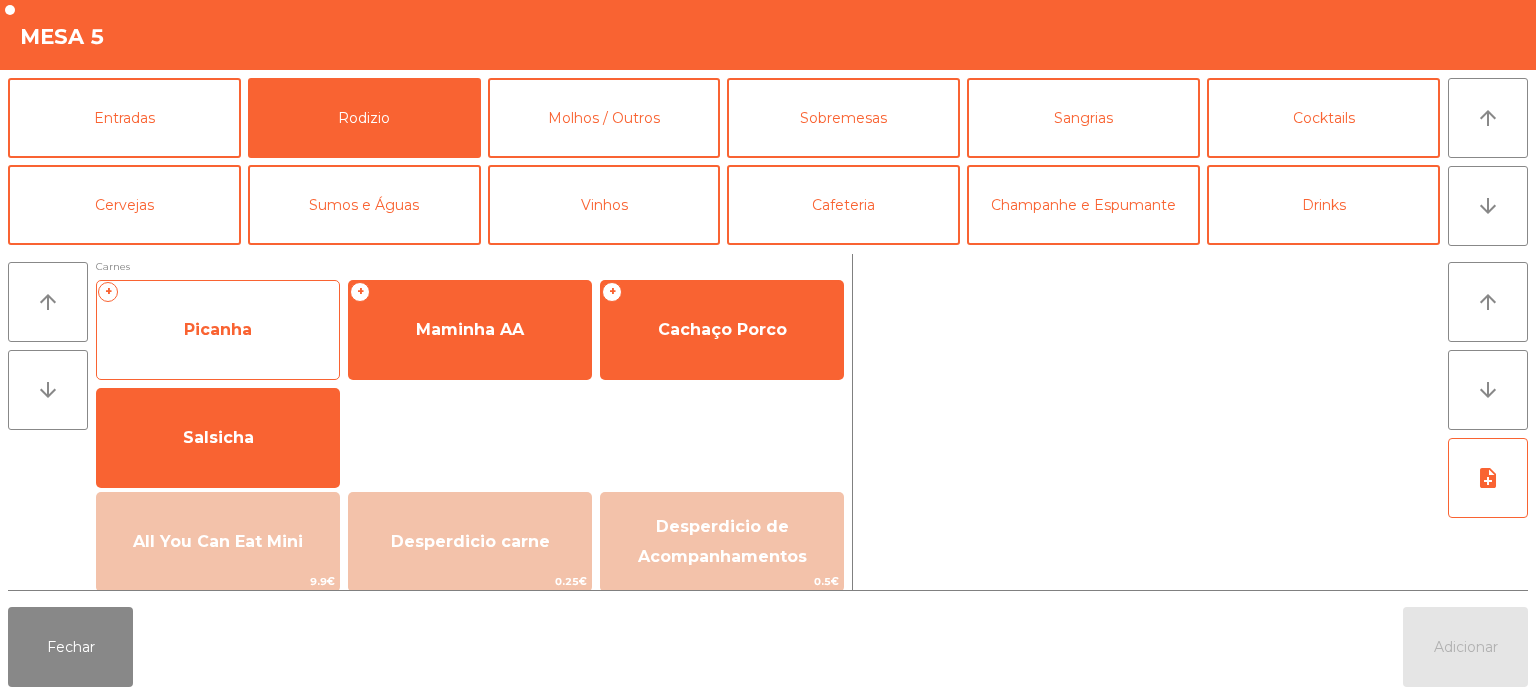 click on "Picanha" 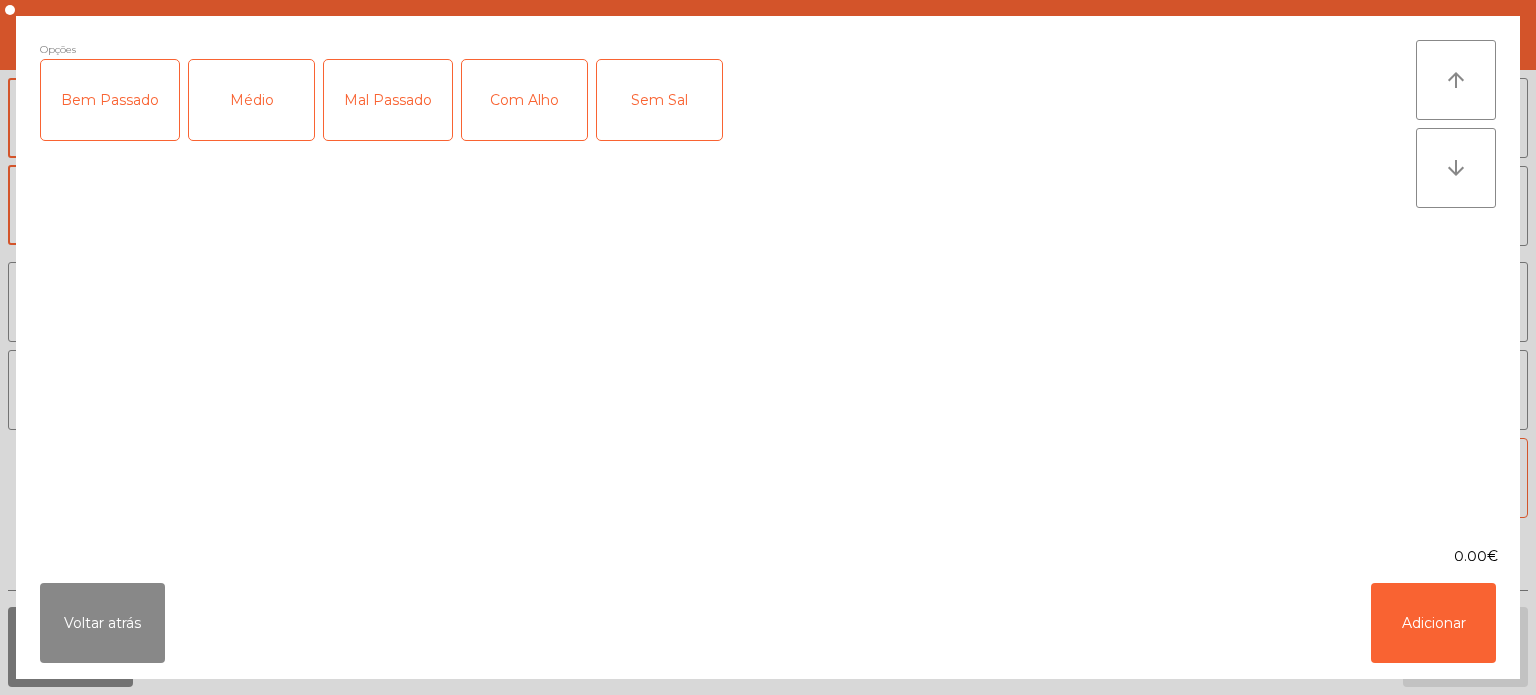 click on "Mal Passado" 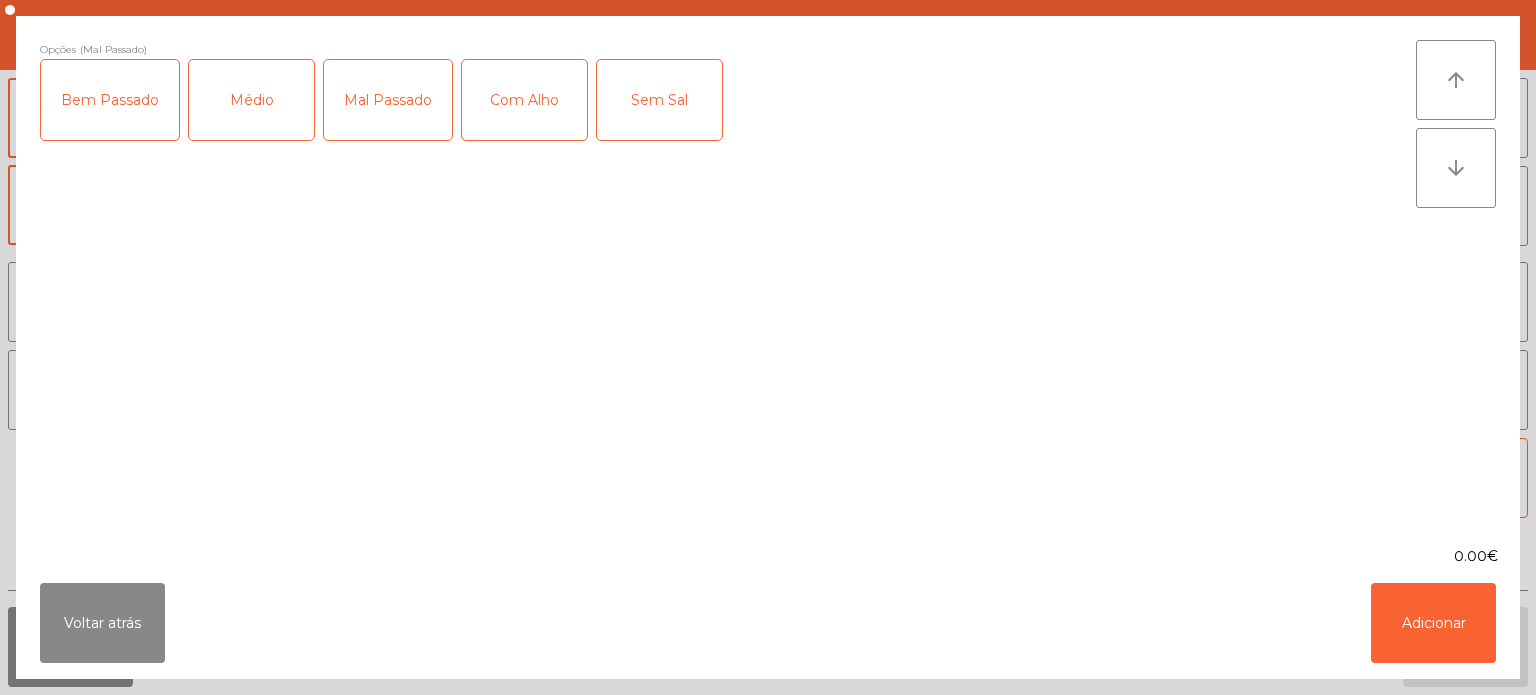 click on "Médio" 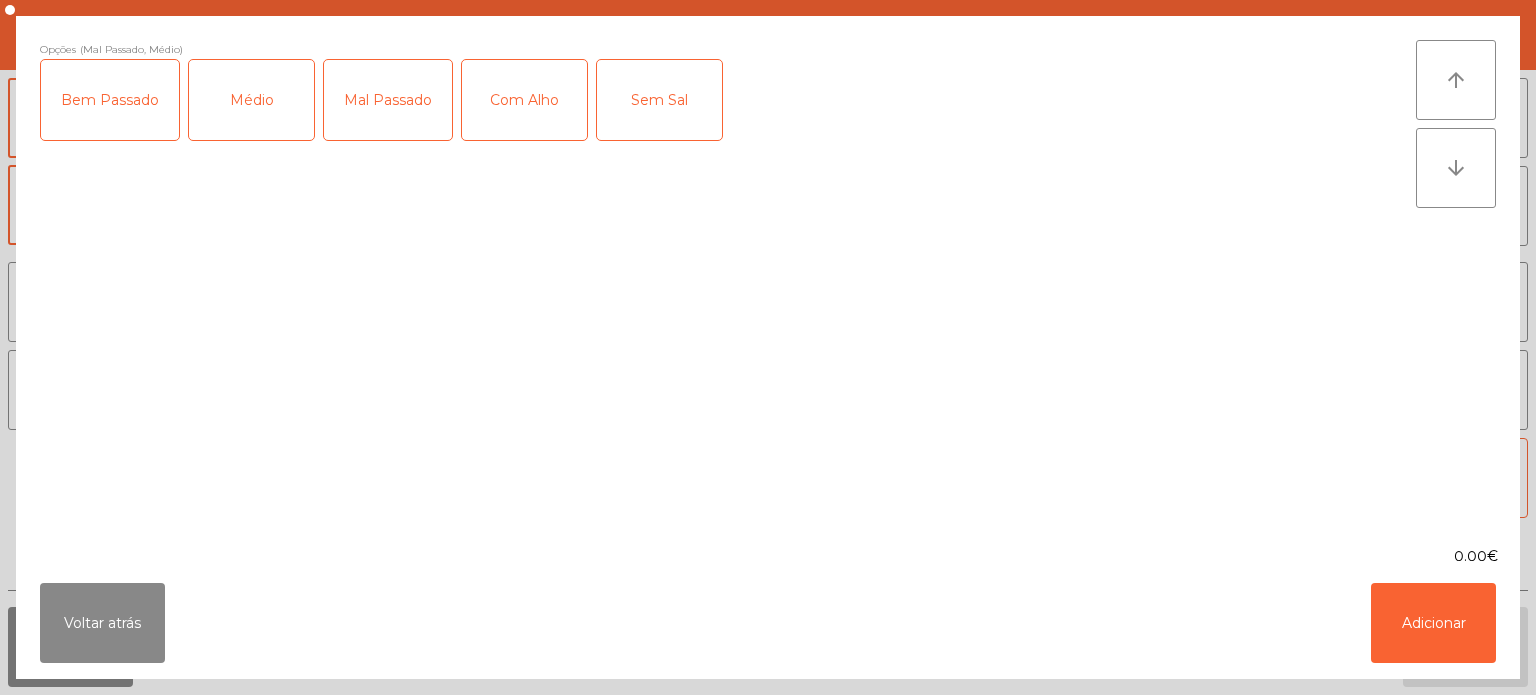 click on "Sem Sal" 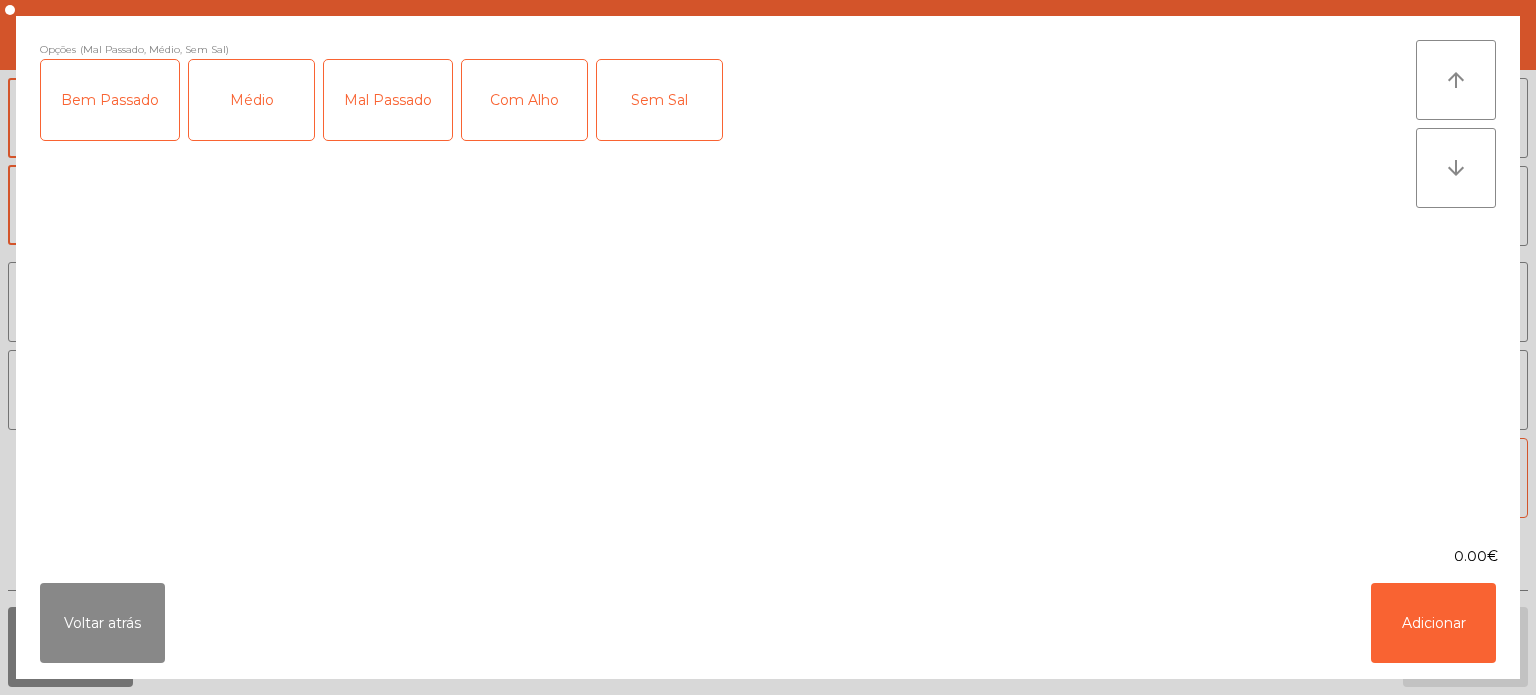 click on "Sem Sal" 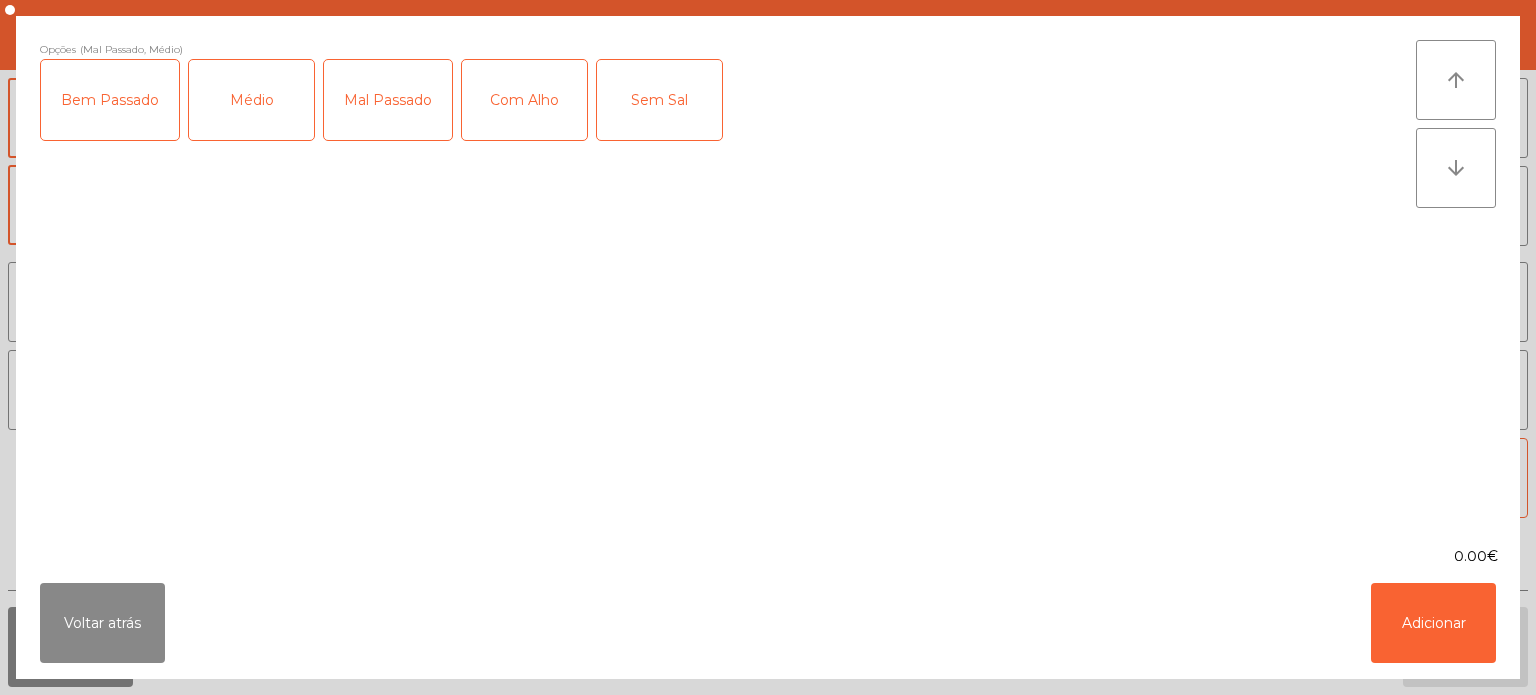 click on "Com Alho" 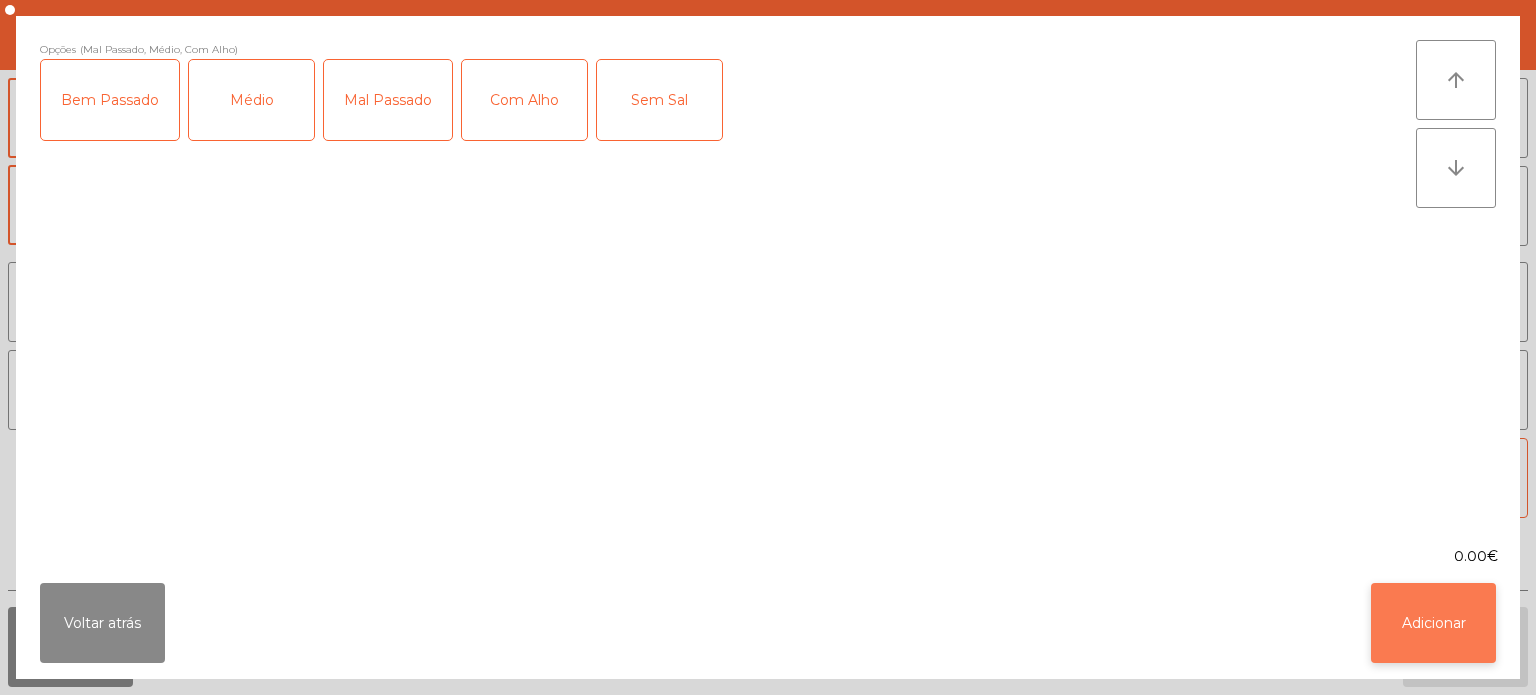 click on "Adicionar" 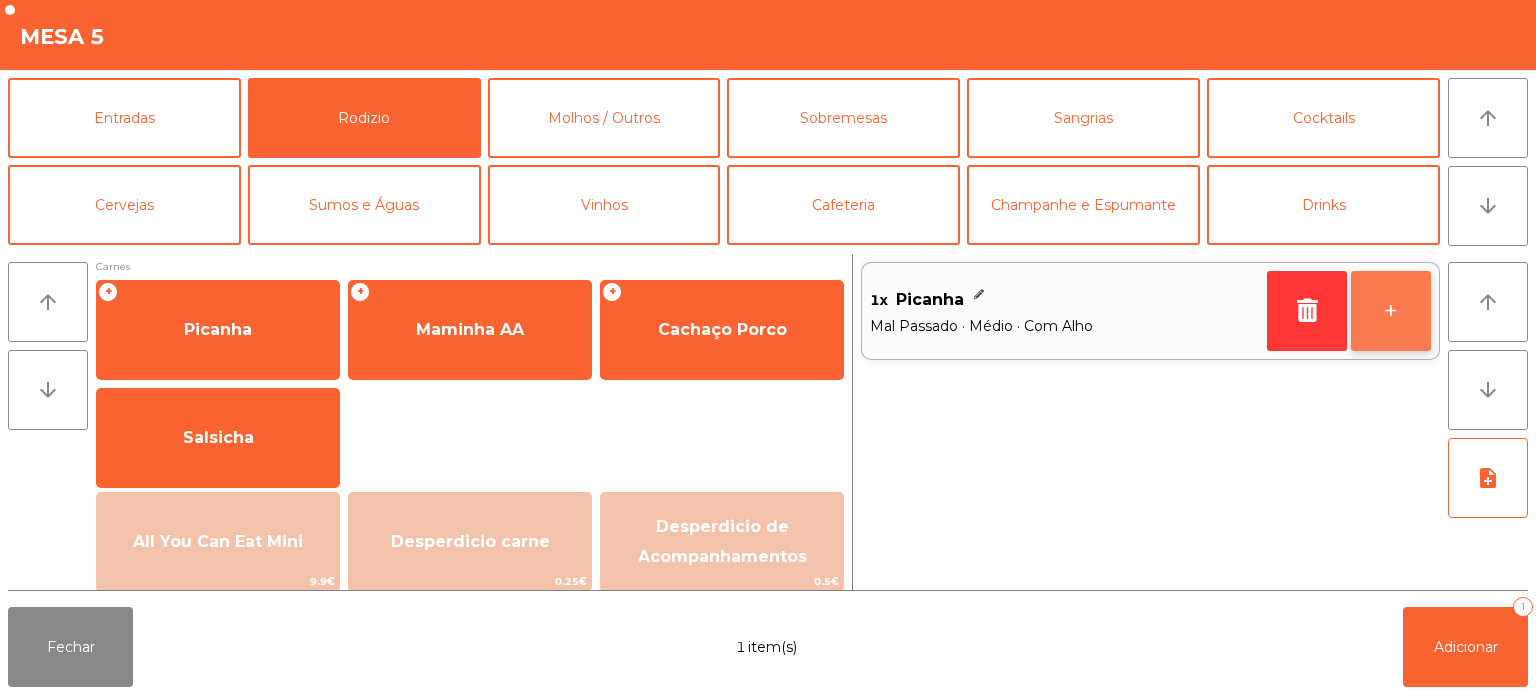 click on "+" 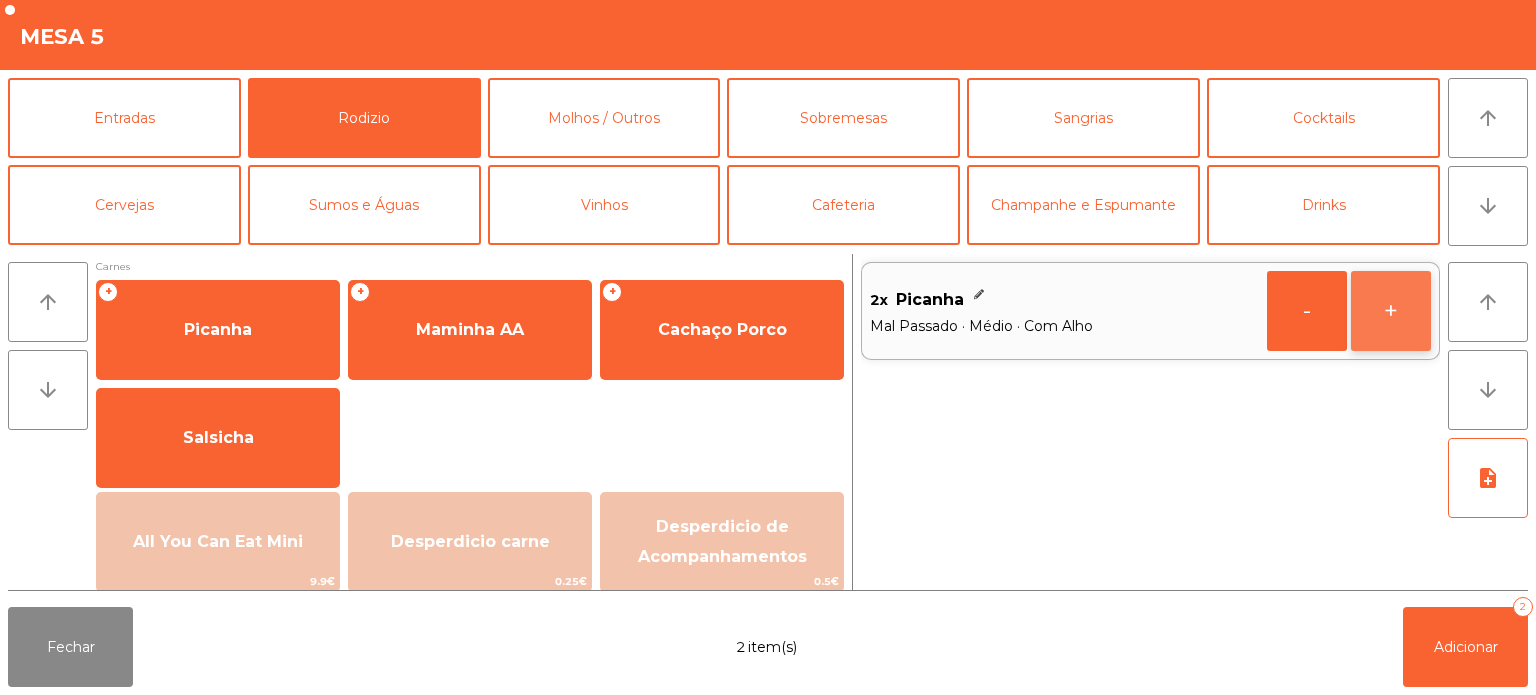 click on "+" 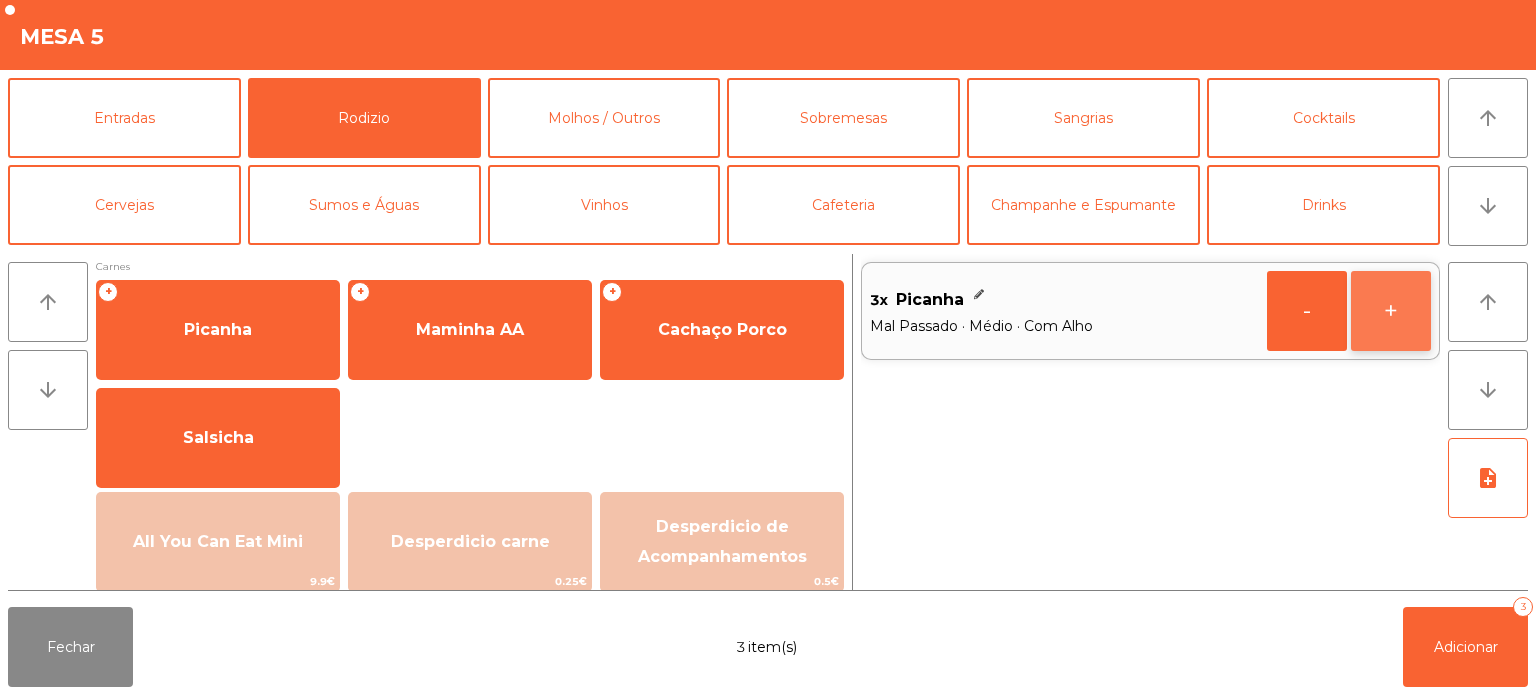 click on "+" 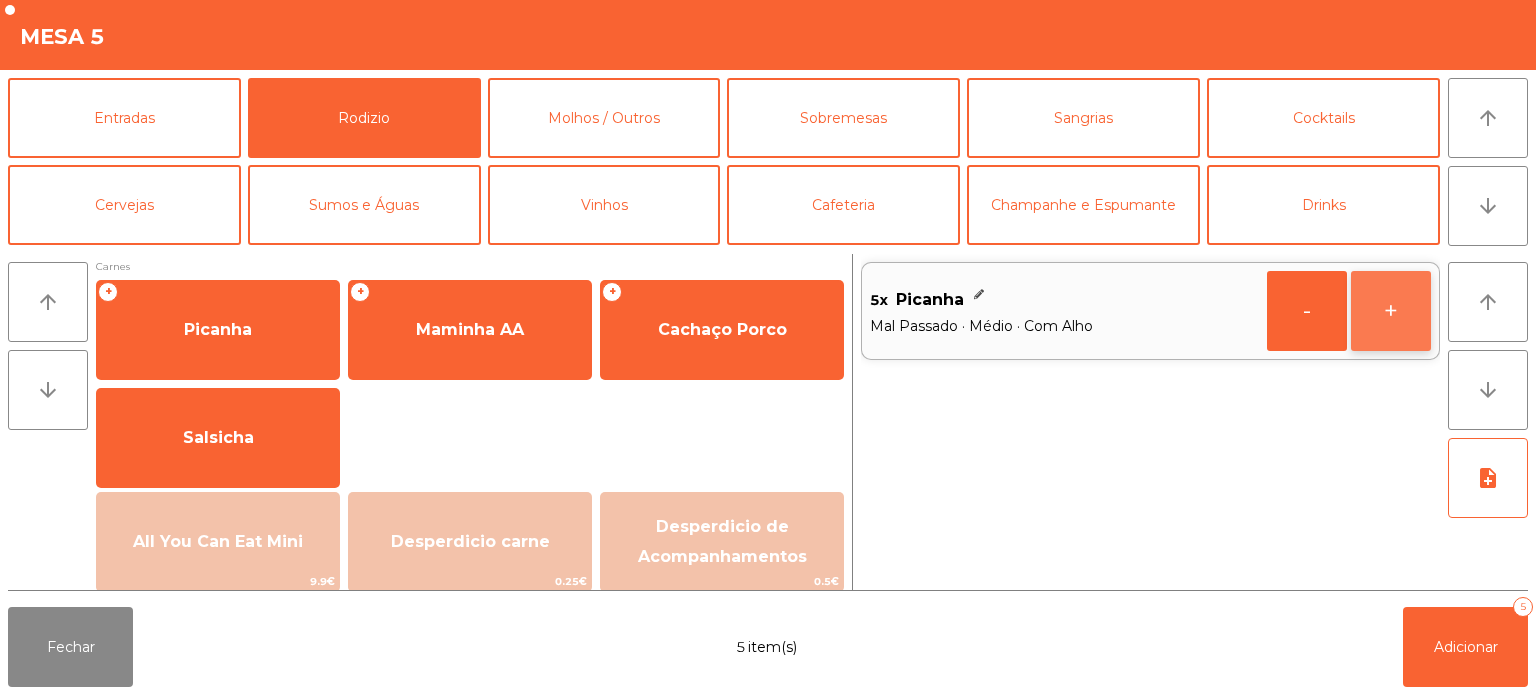 click on "+" 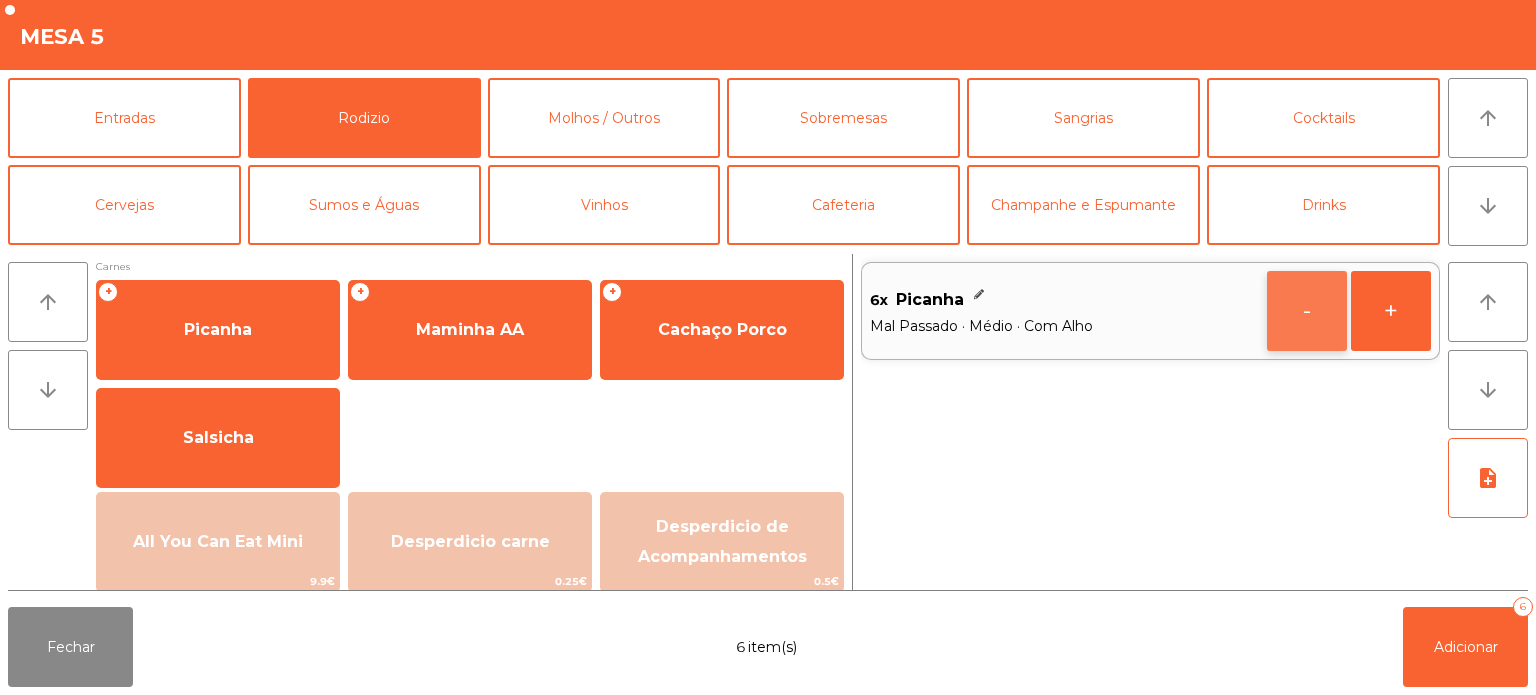 click on "-" 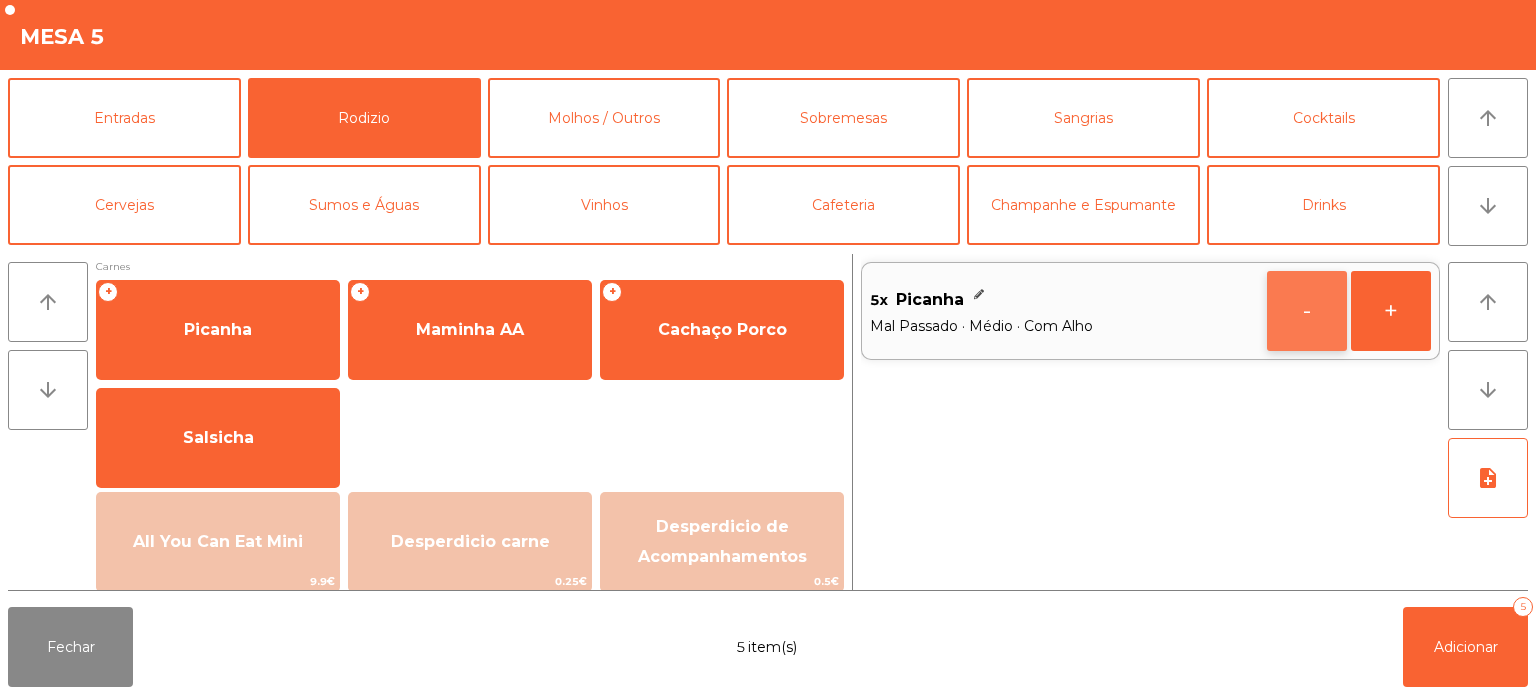 click on "-" 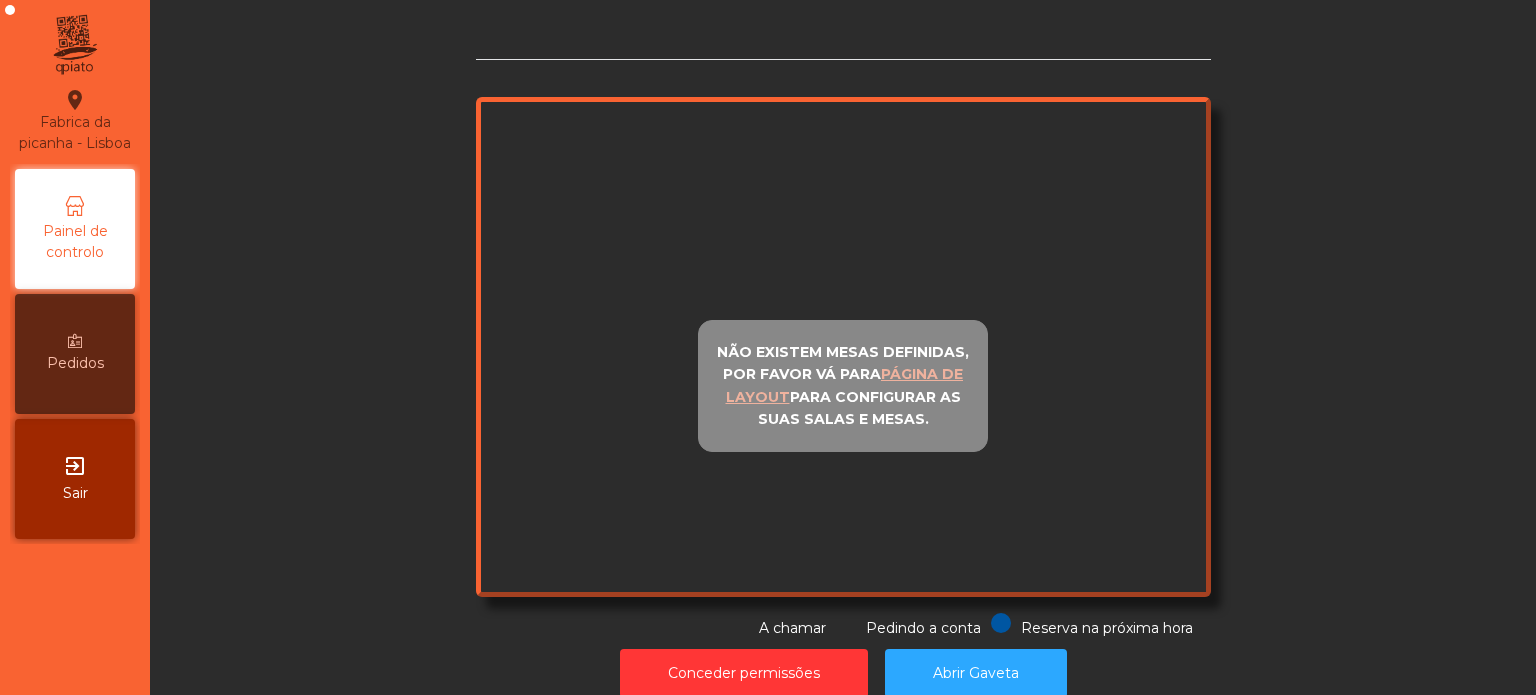 scroll, scrollTop: 0, scrollLeft: 0, axis: both 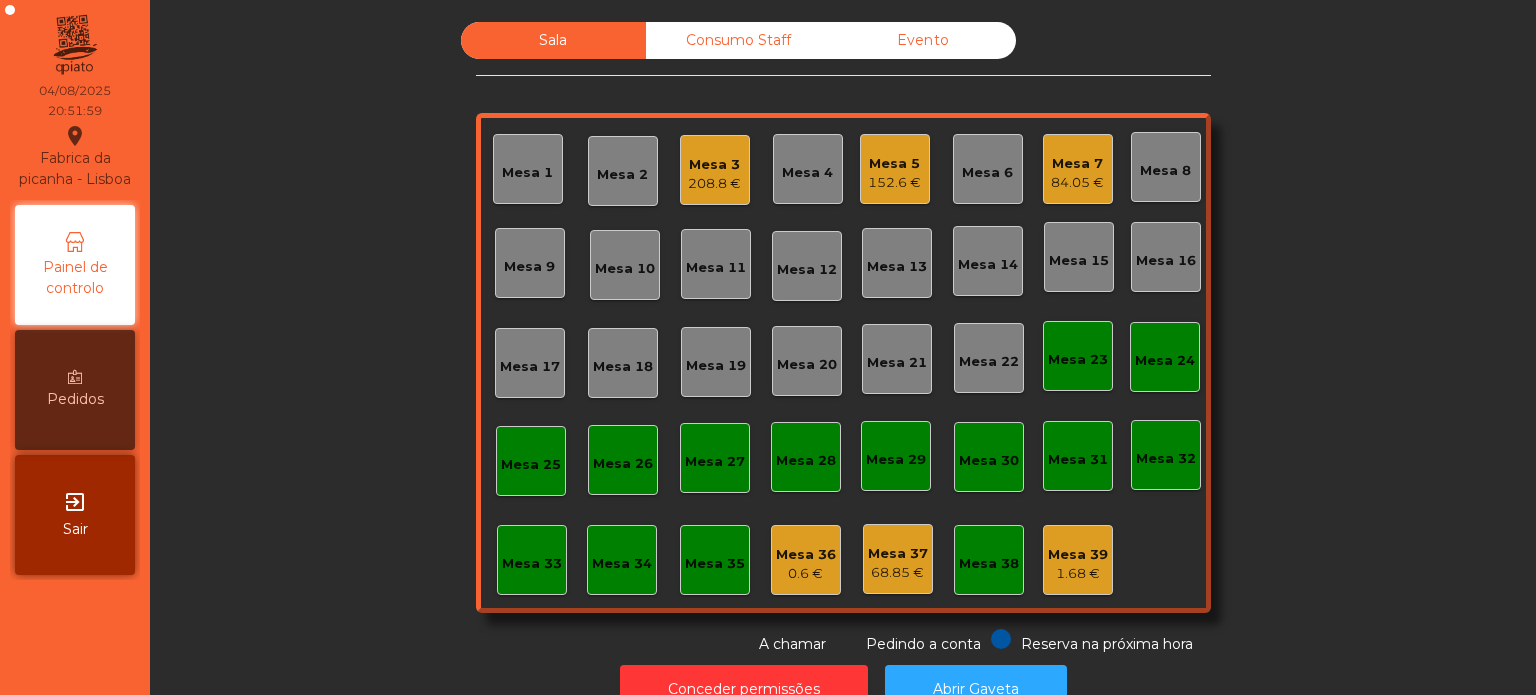 click on "Mesa 5" 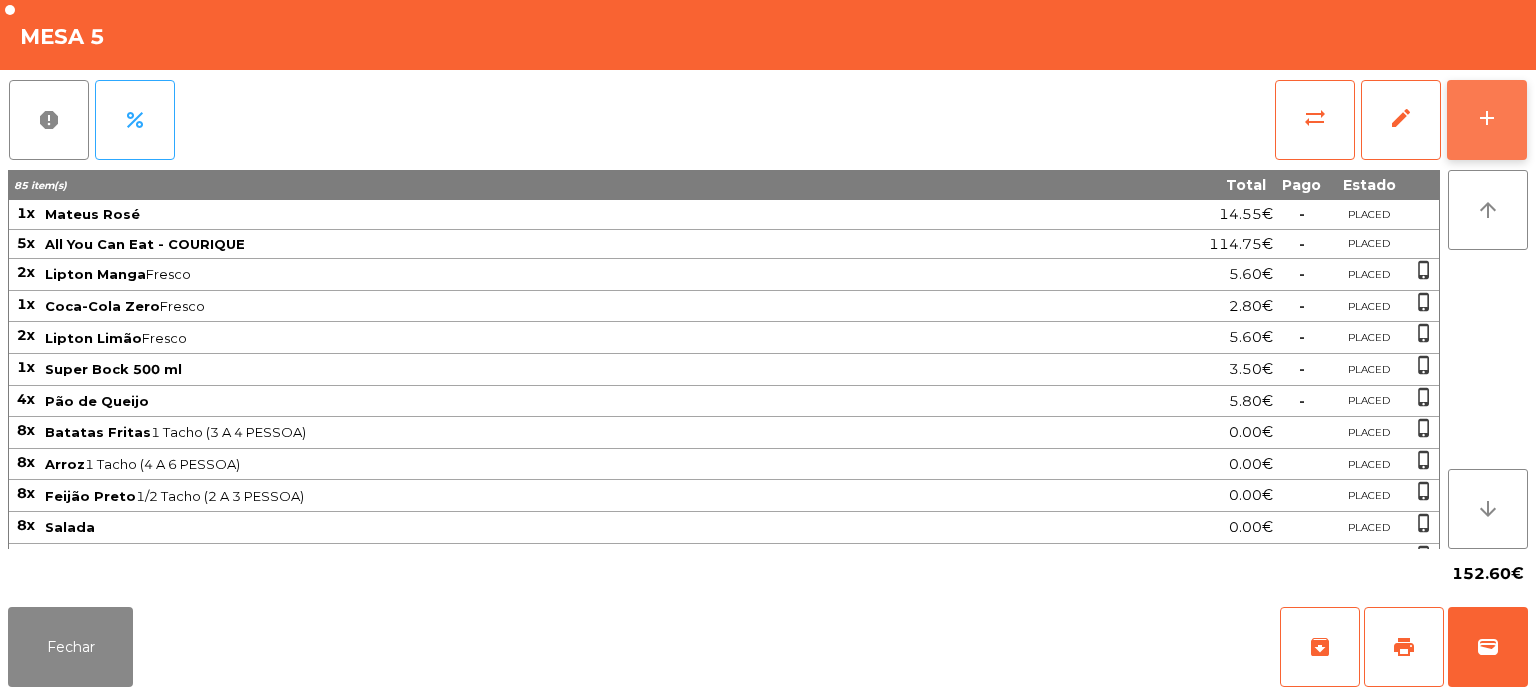 click on "add" 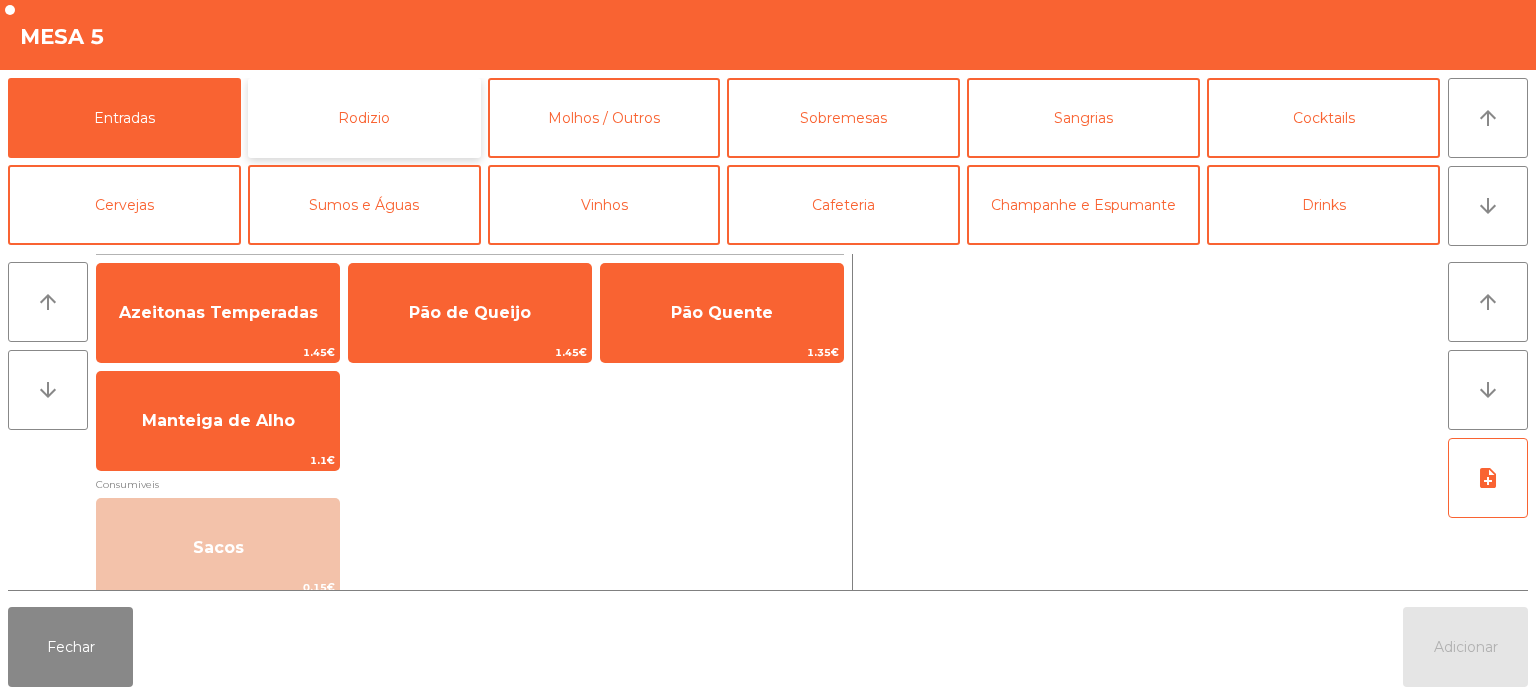 click on "Rodizio" 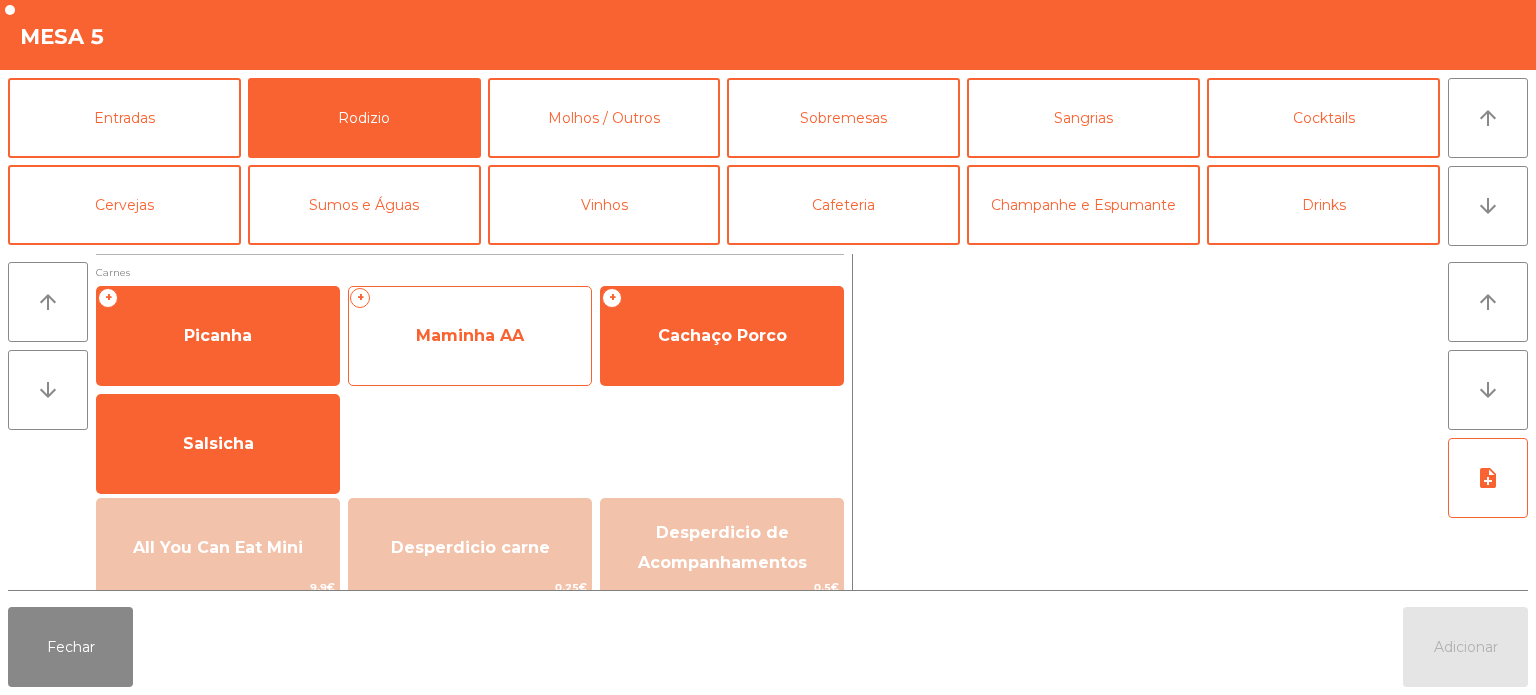 click on "Maminha AA" 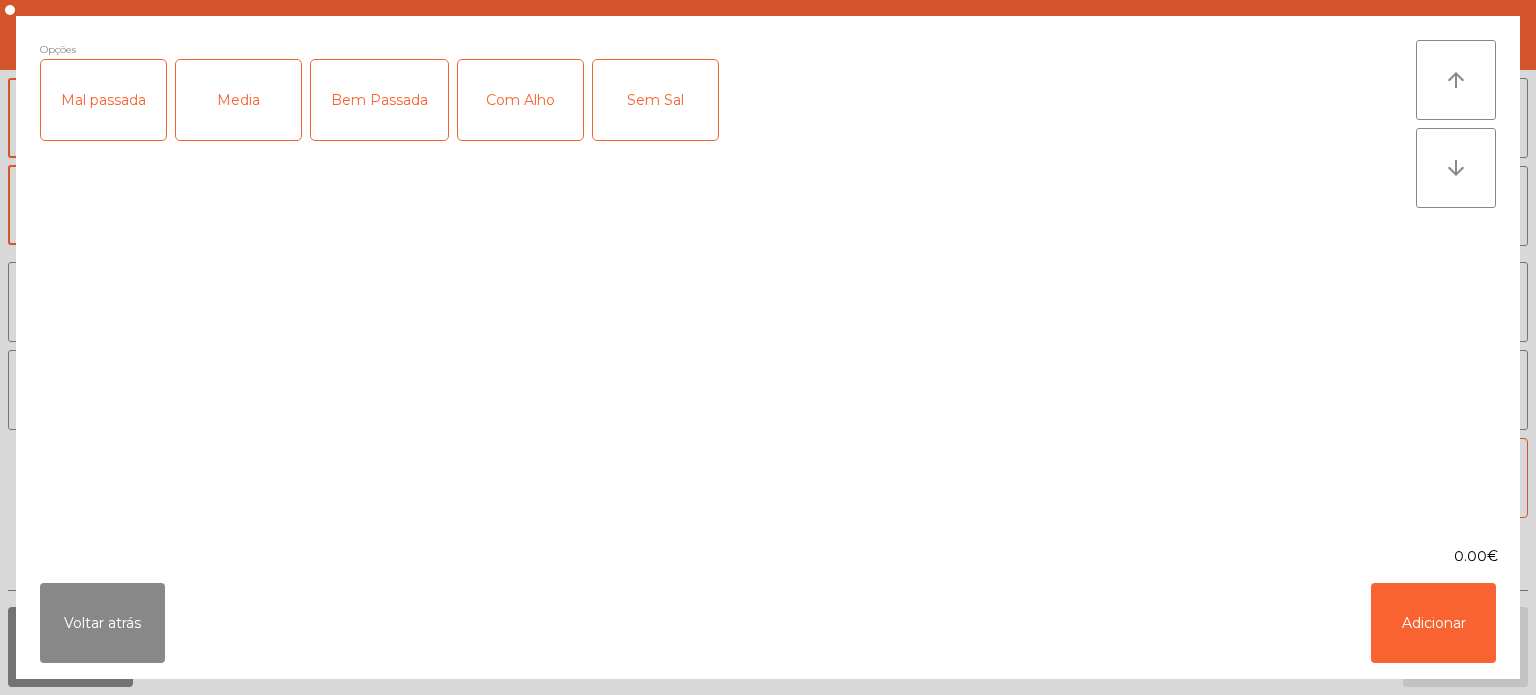 click on "Media" 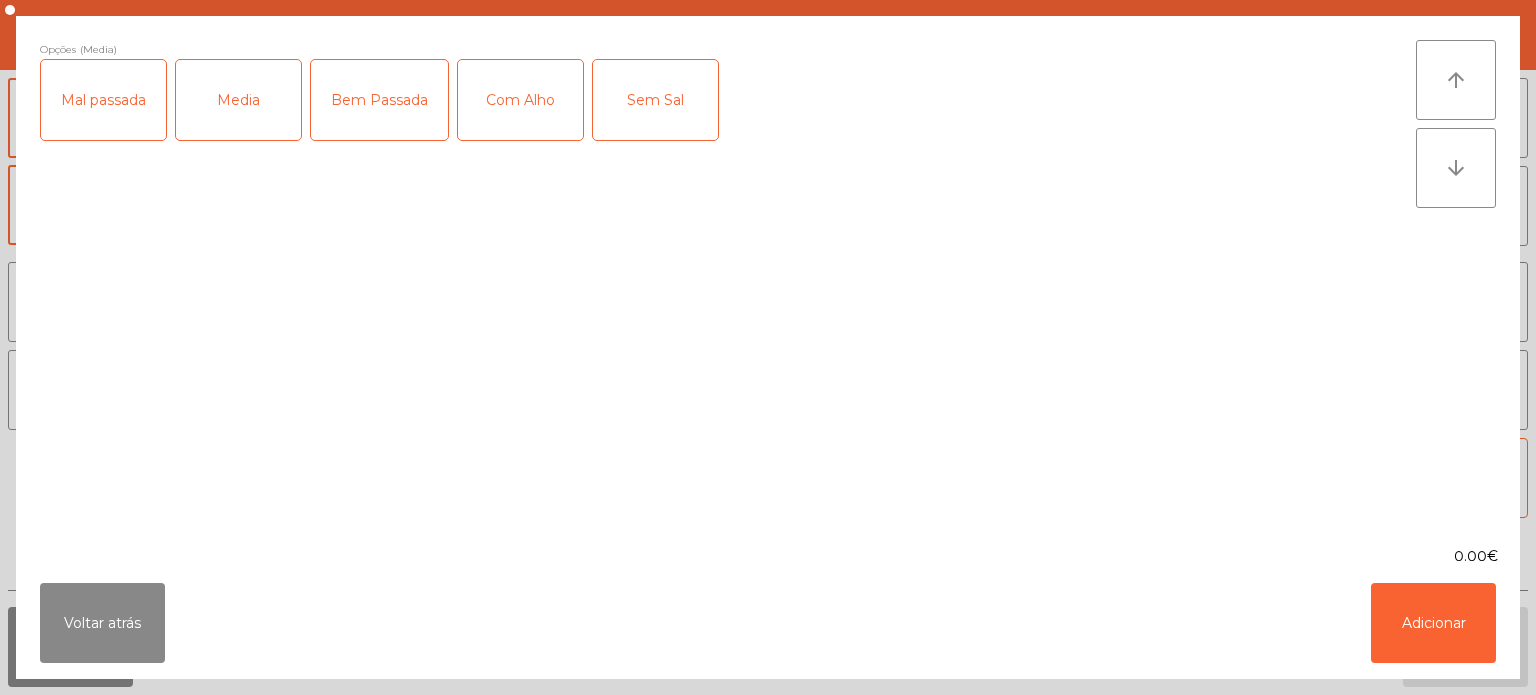 click on "Bem Passada" 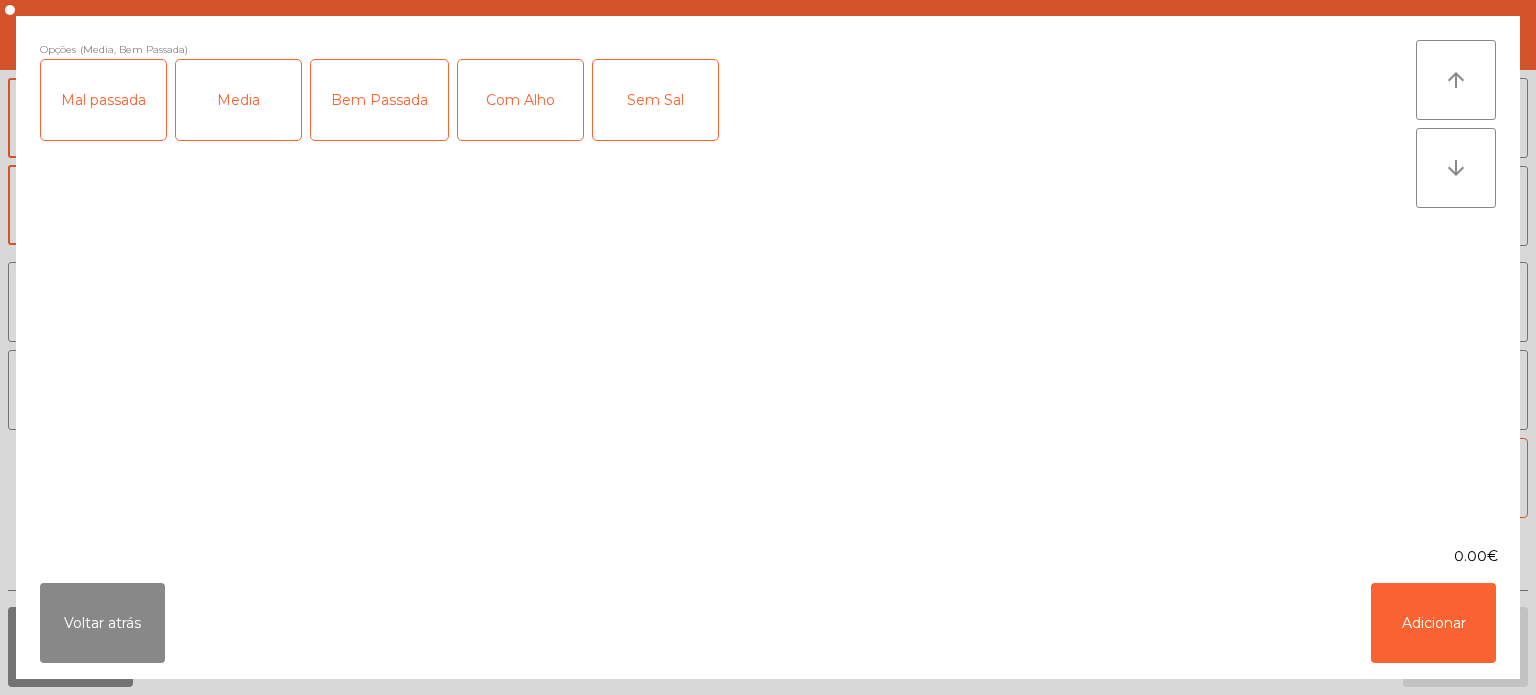 click on "Bem Passada" 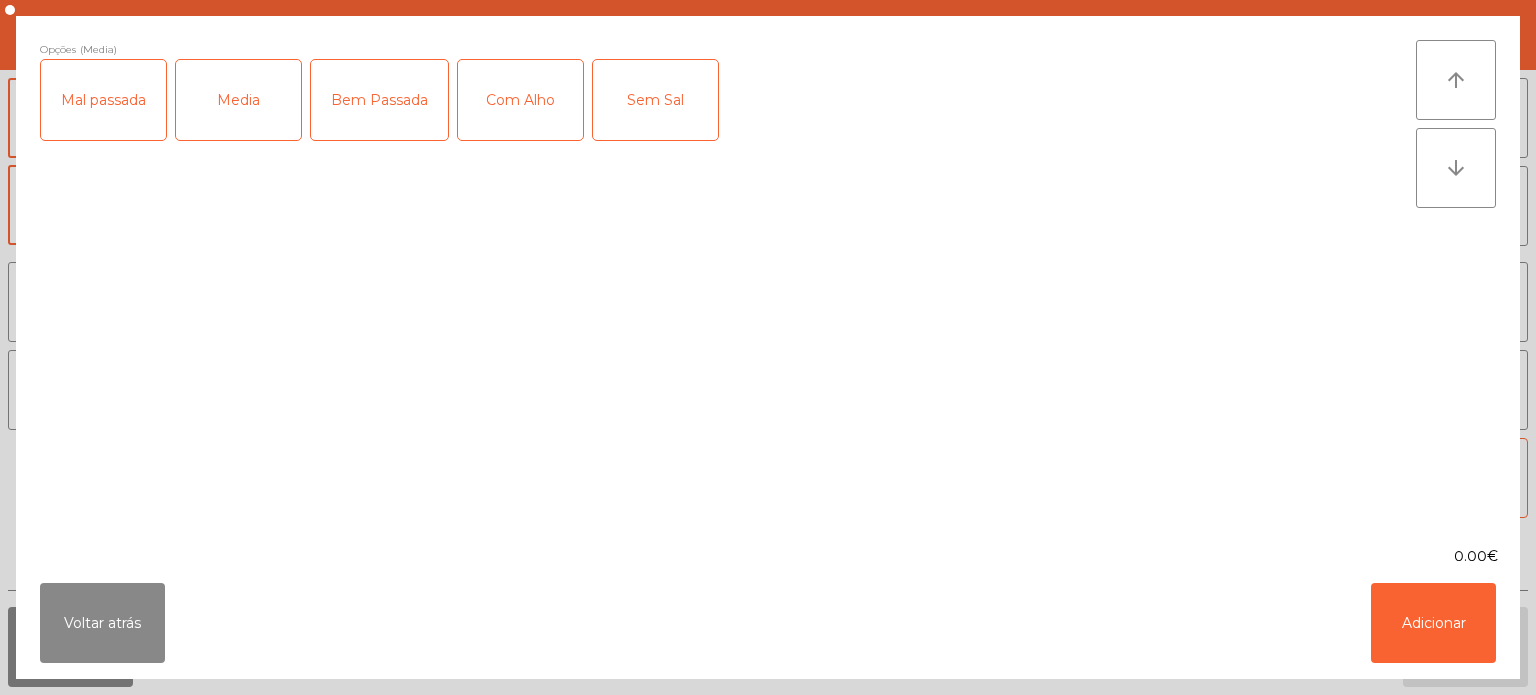 click on "Mal passada" 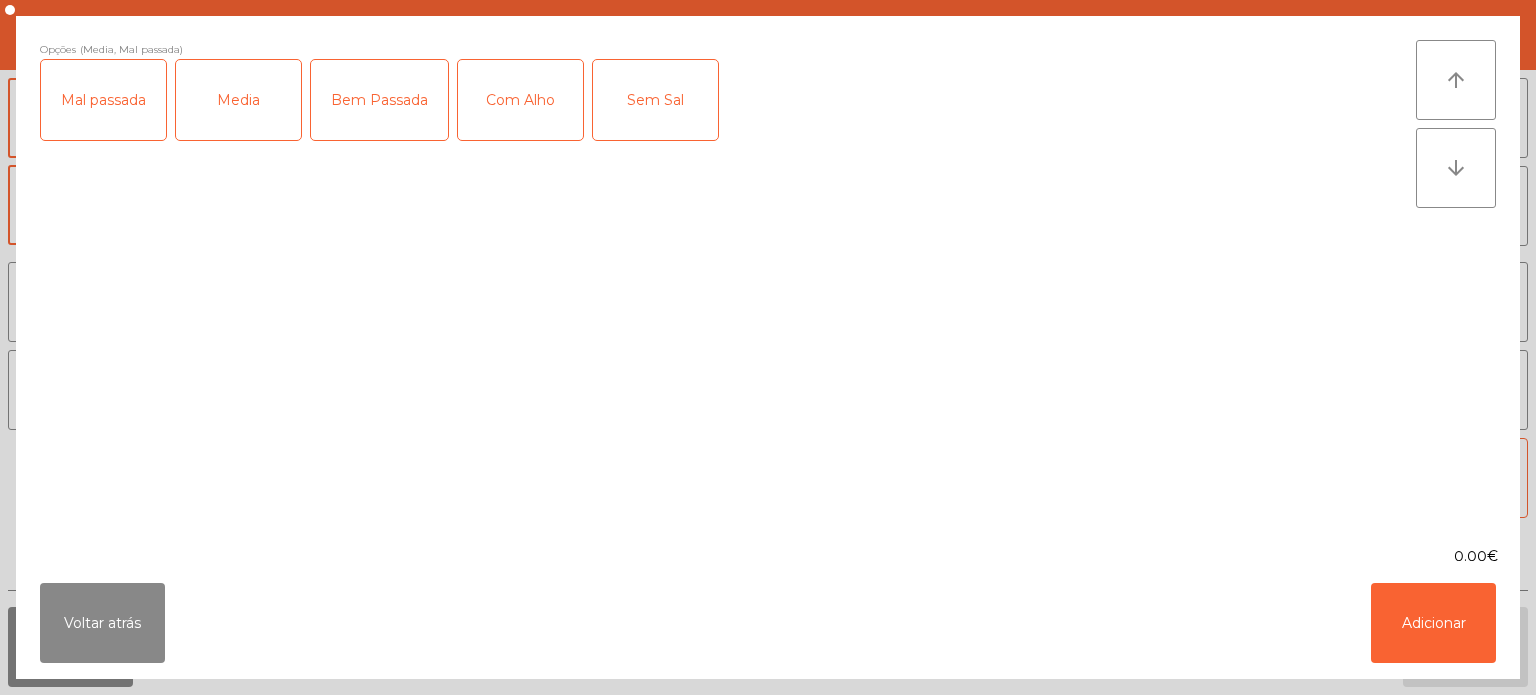 click on "Com Alho" 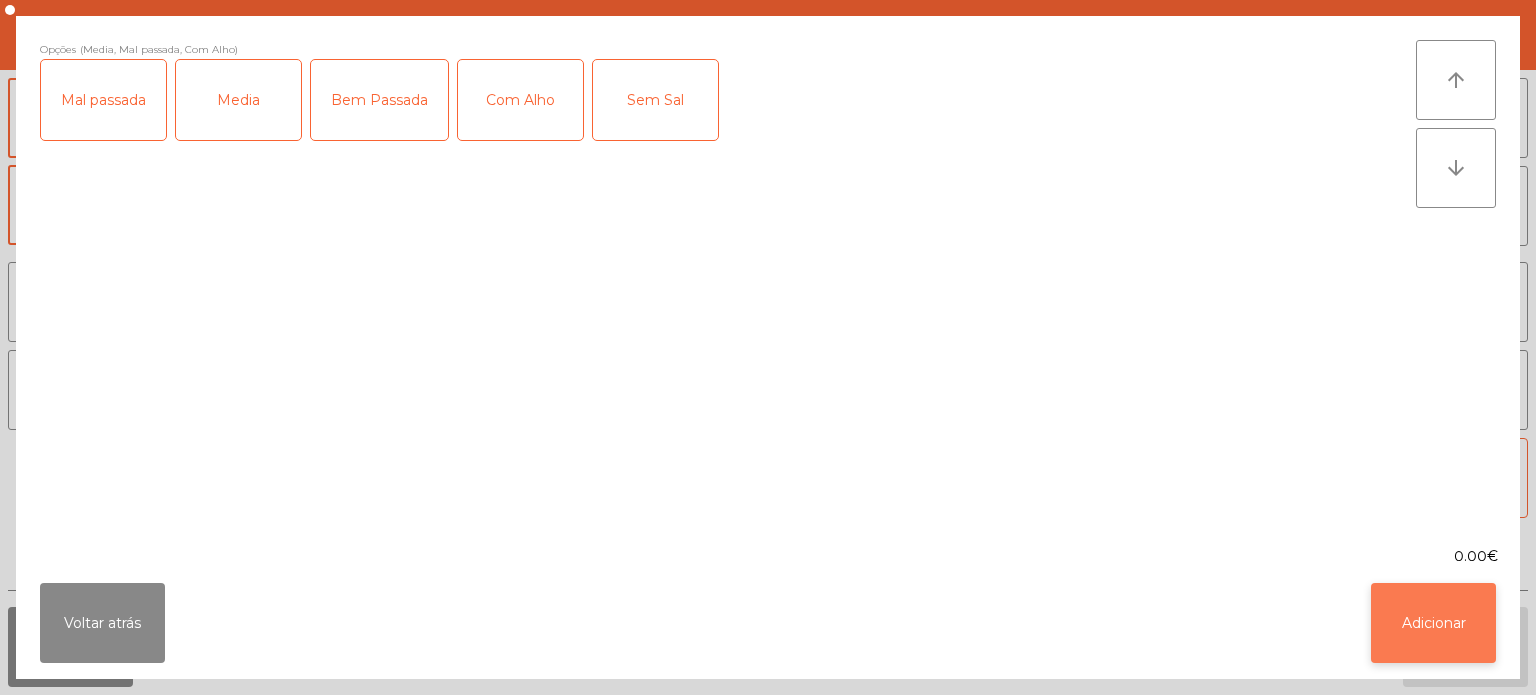 click on "Adicionar" 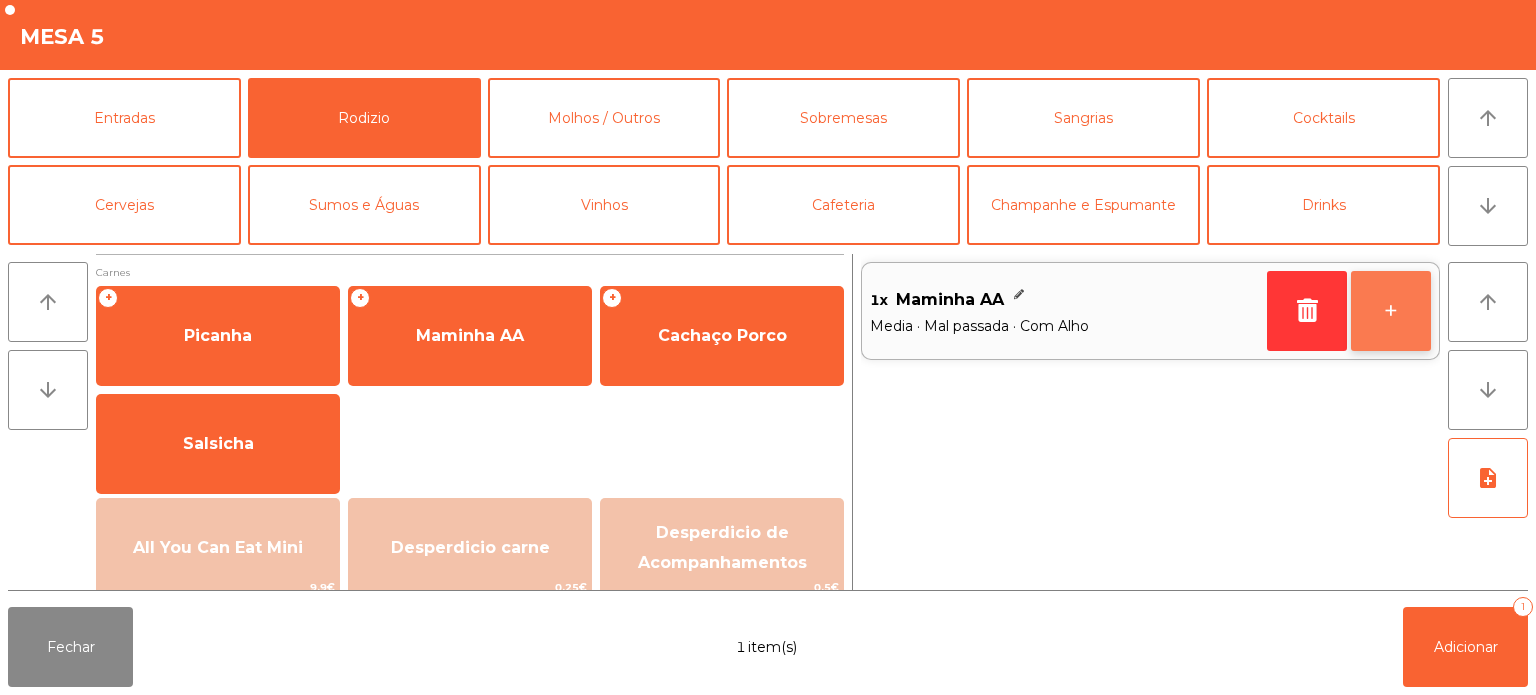 click on "+" 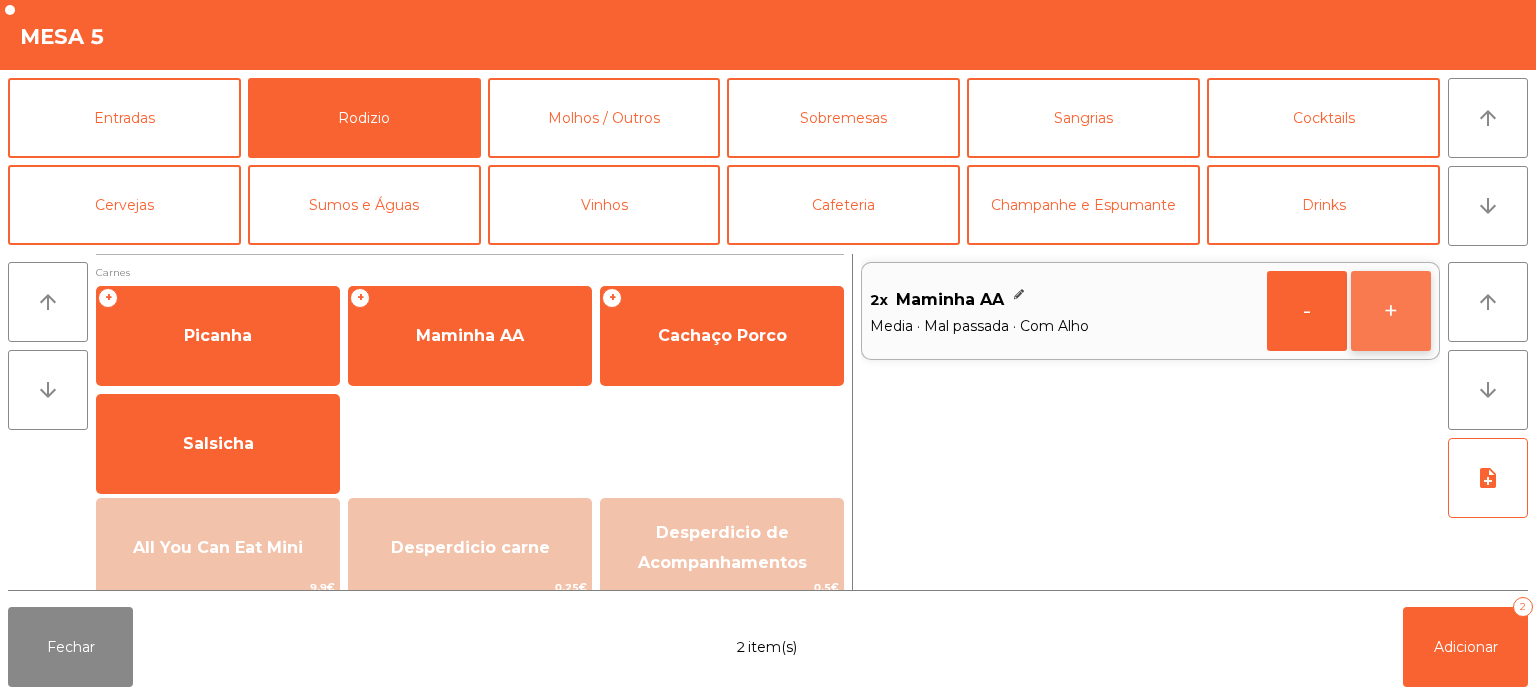 click on "+" 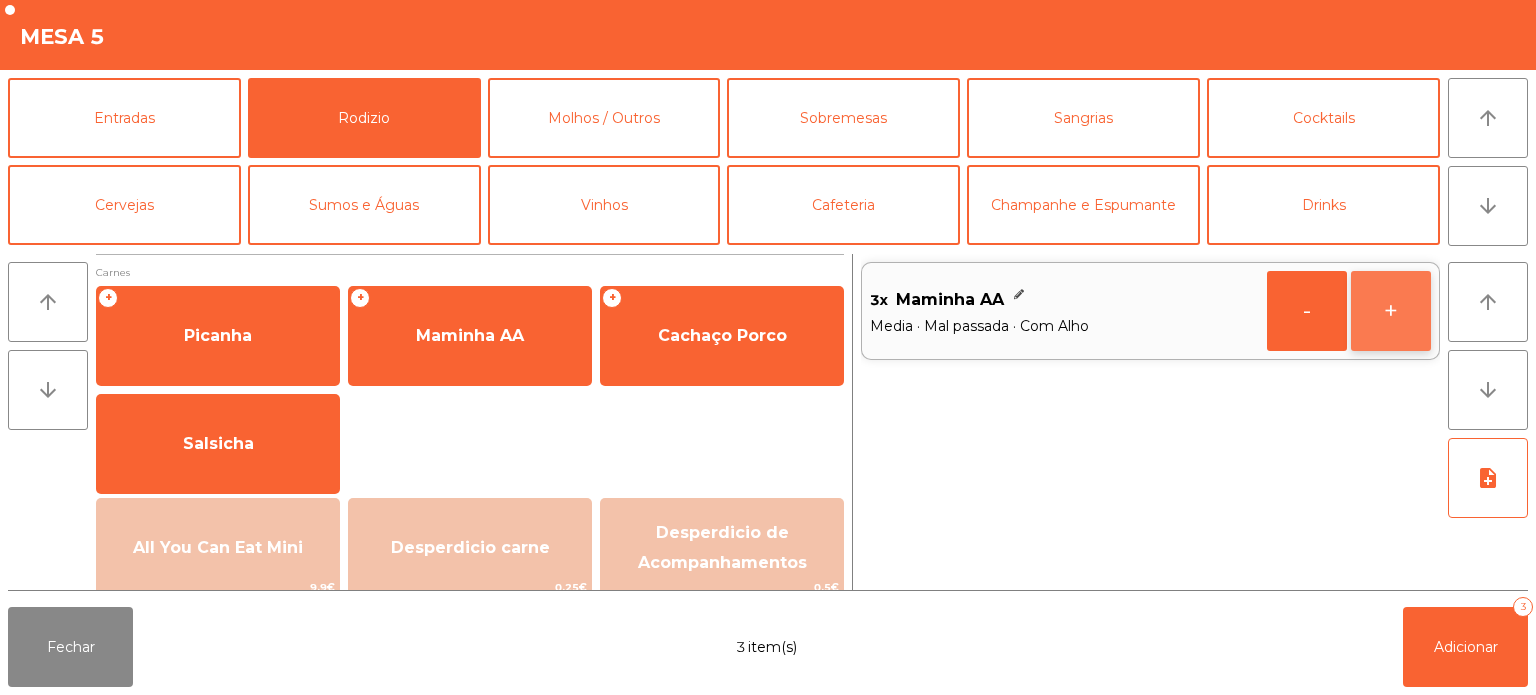 click on "+" 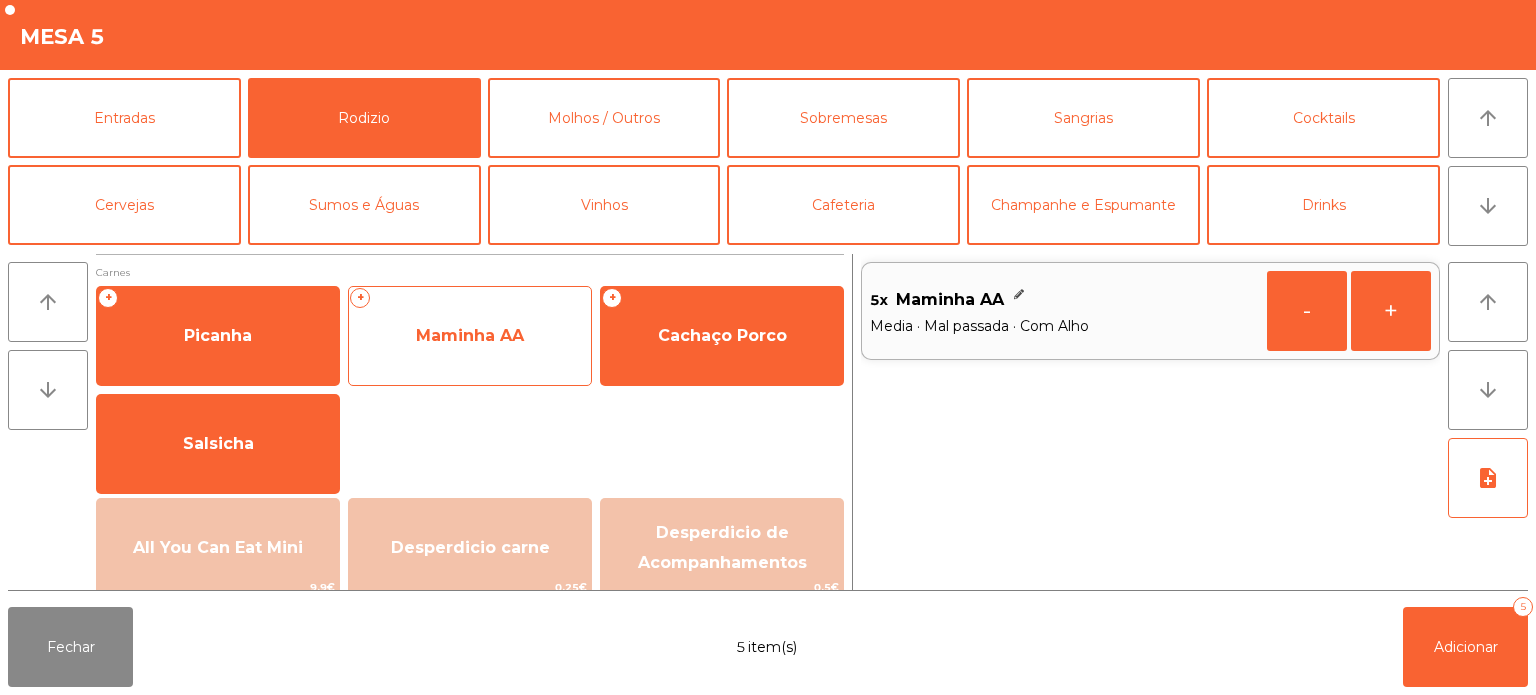 click on "Maminha AA" 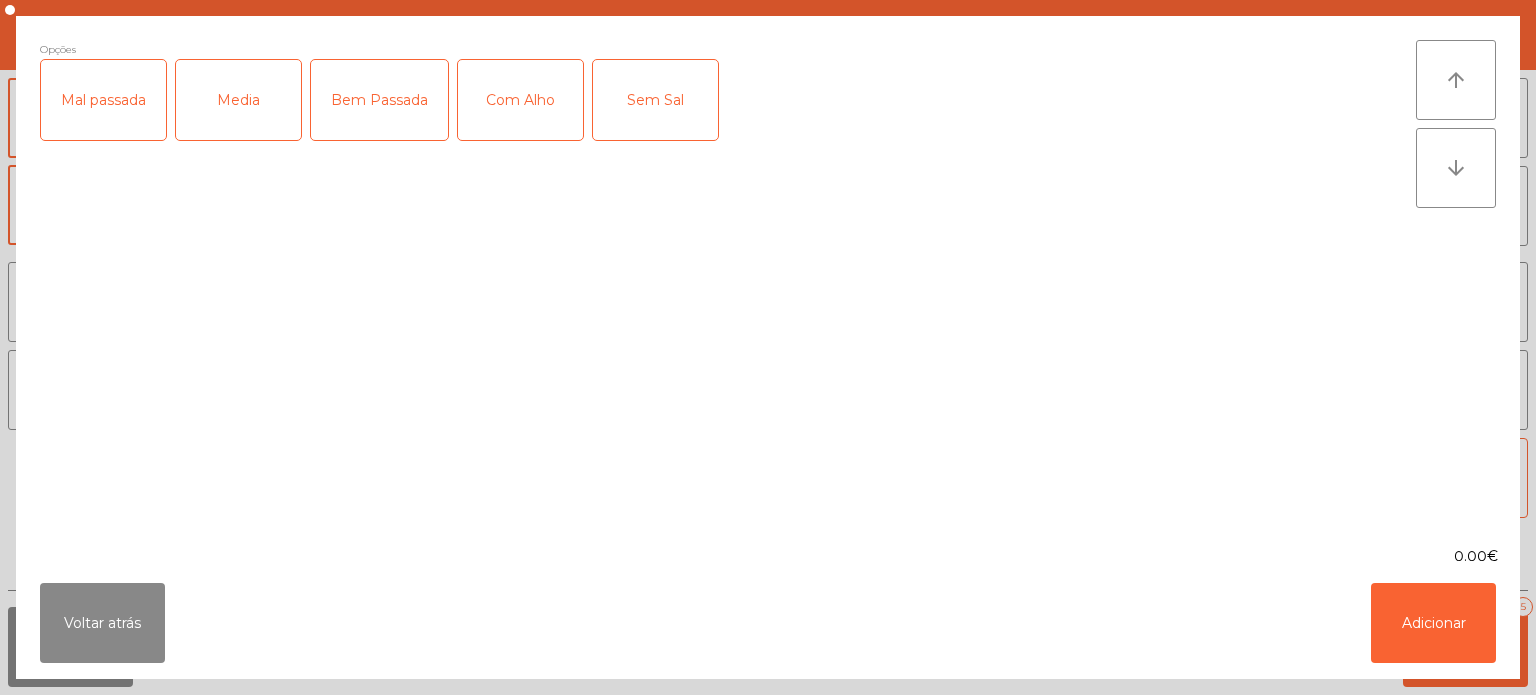 click on "Media" 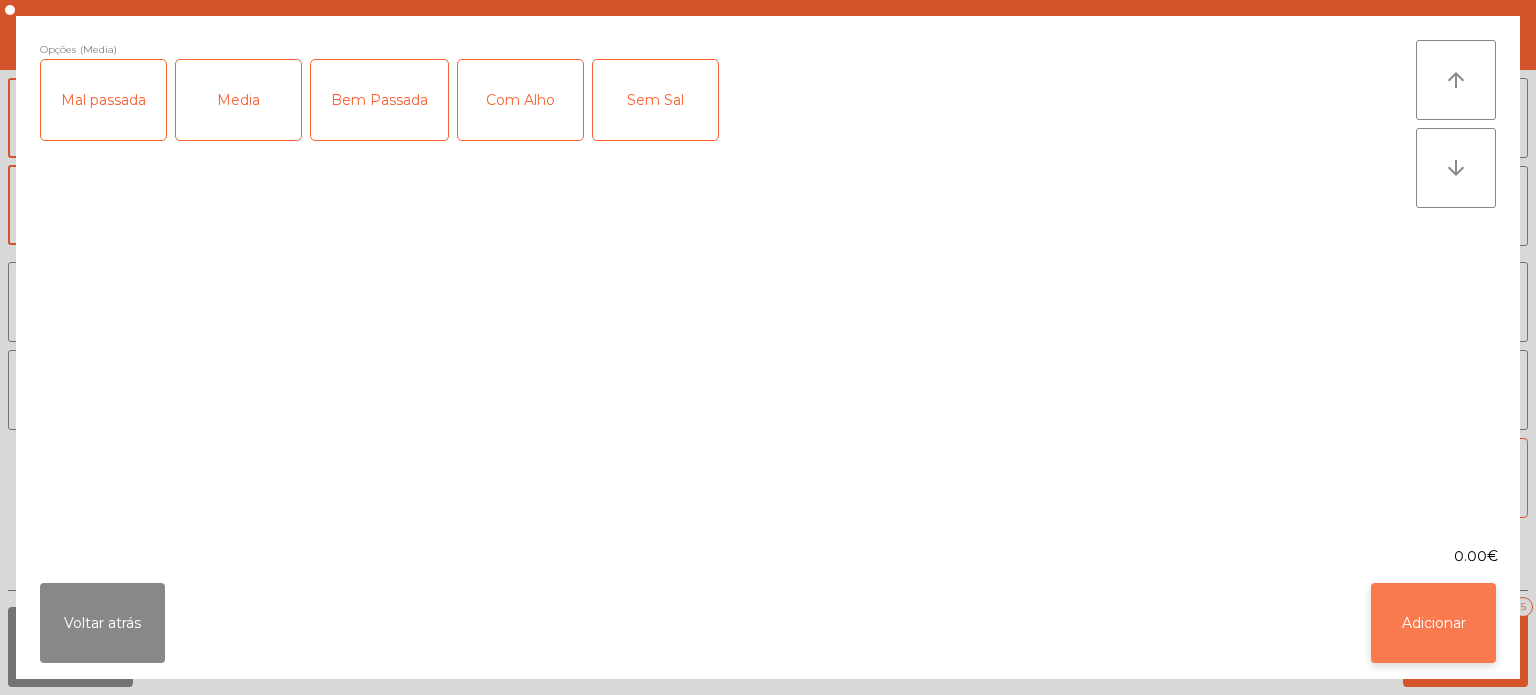click on "Adicionar" 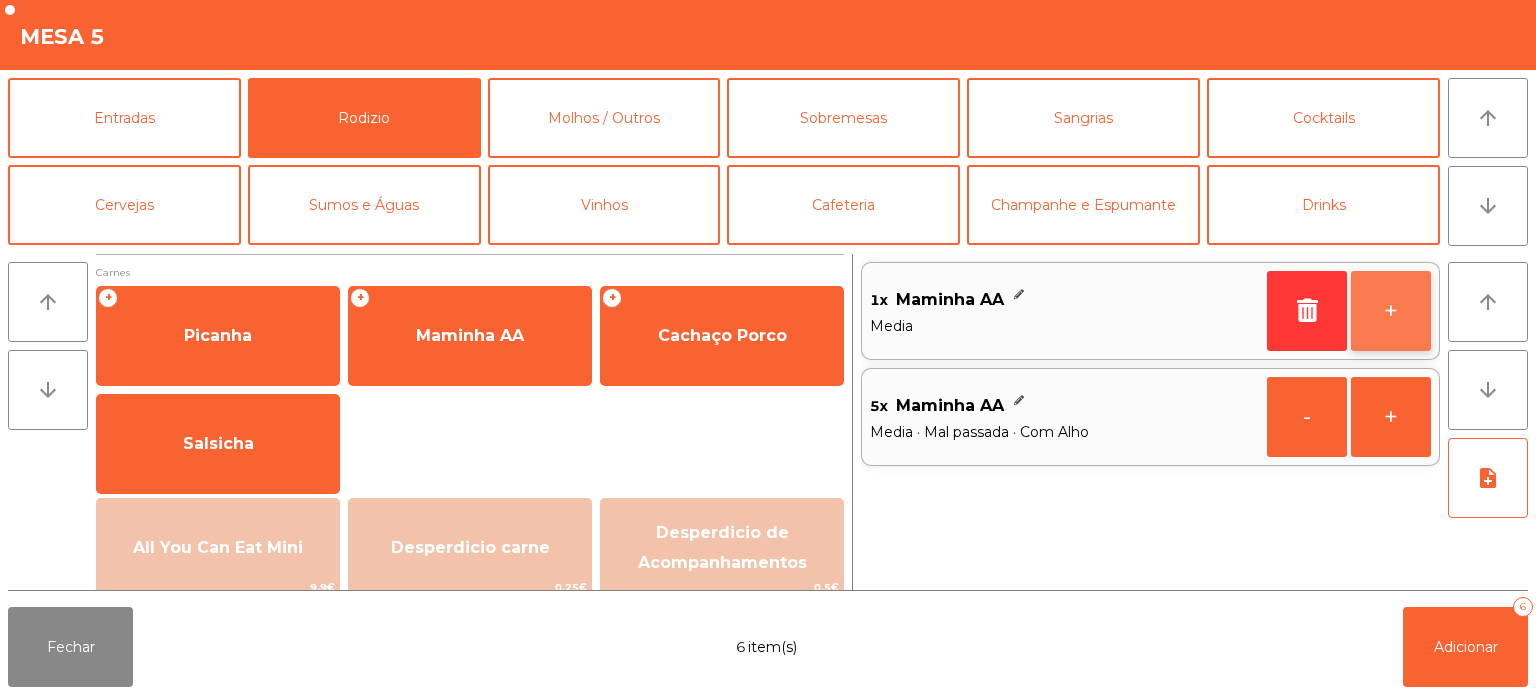 click on "+" 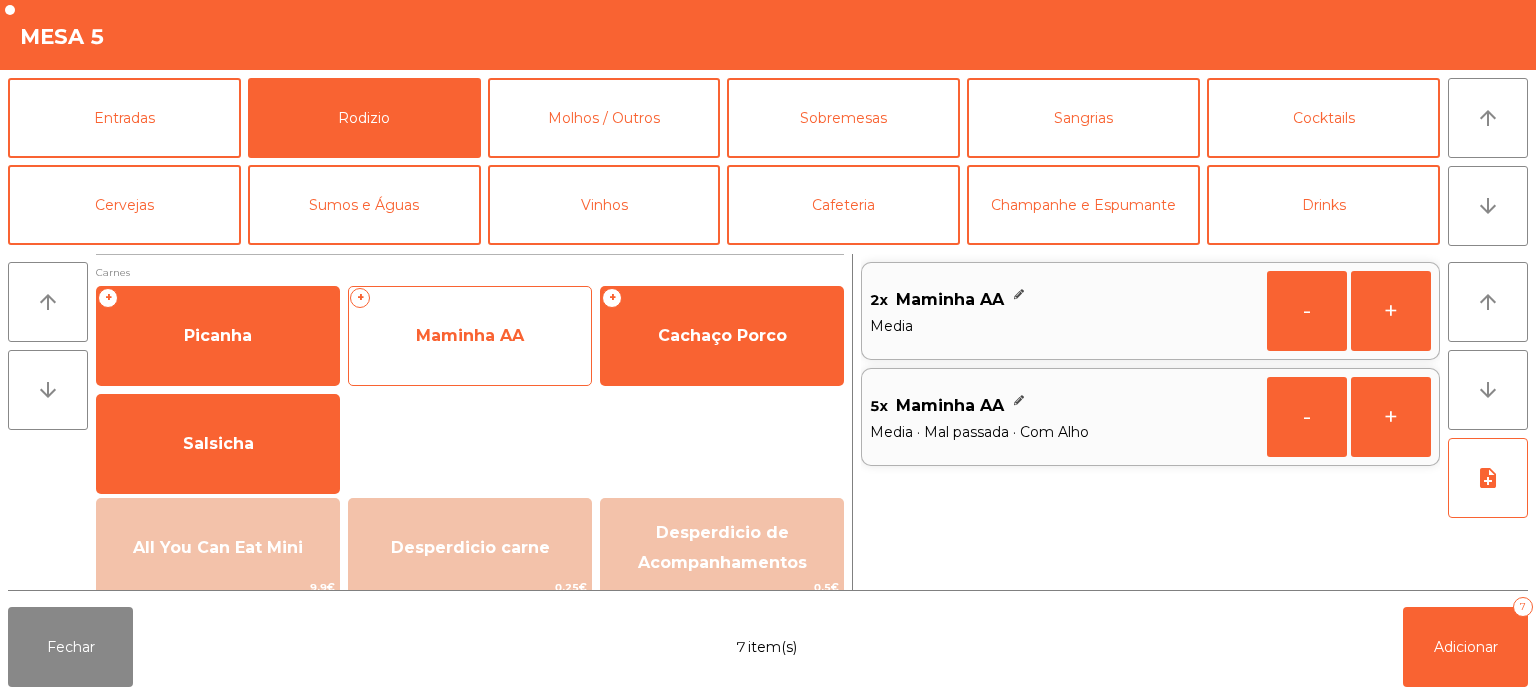 click on "Maminha AA" 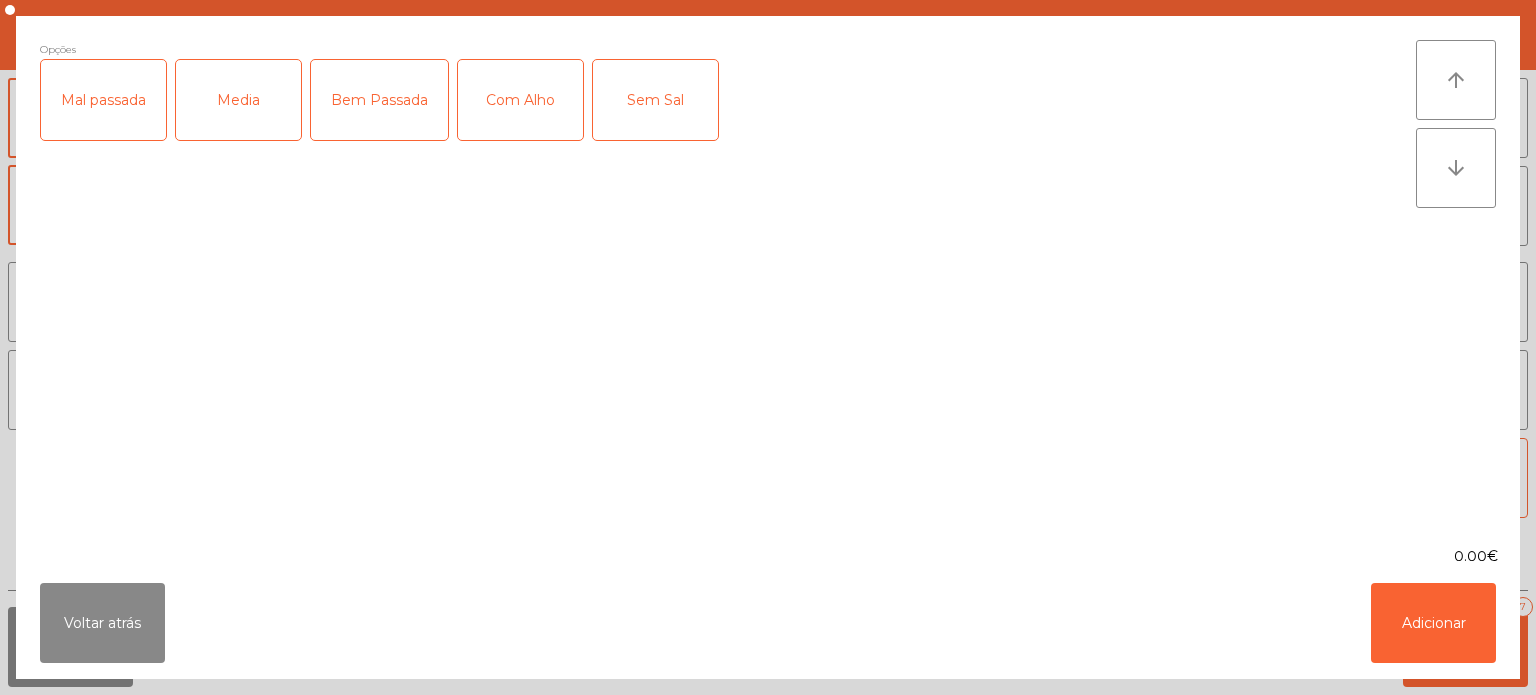 click on "Media" 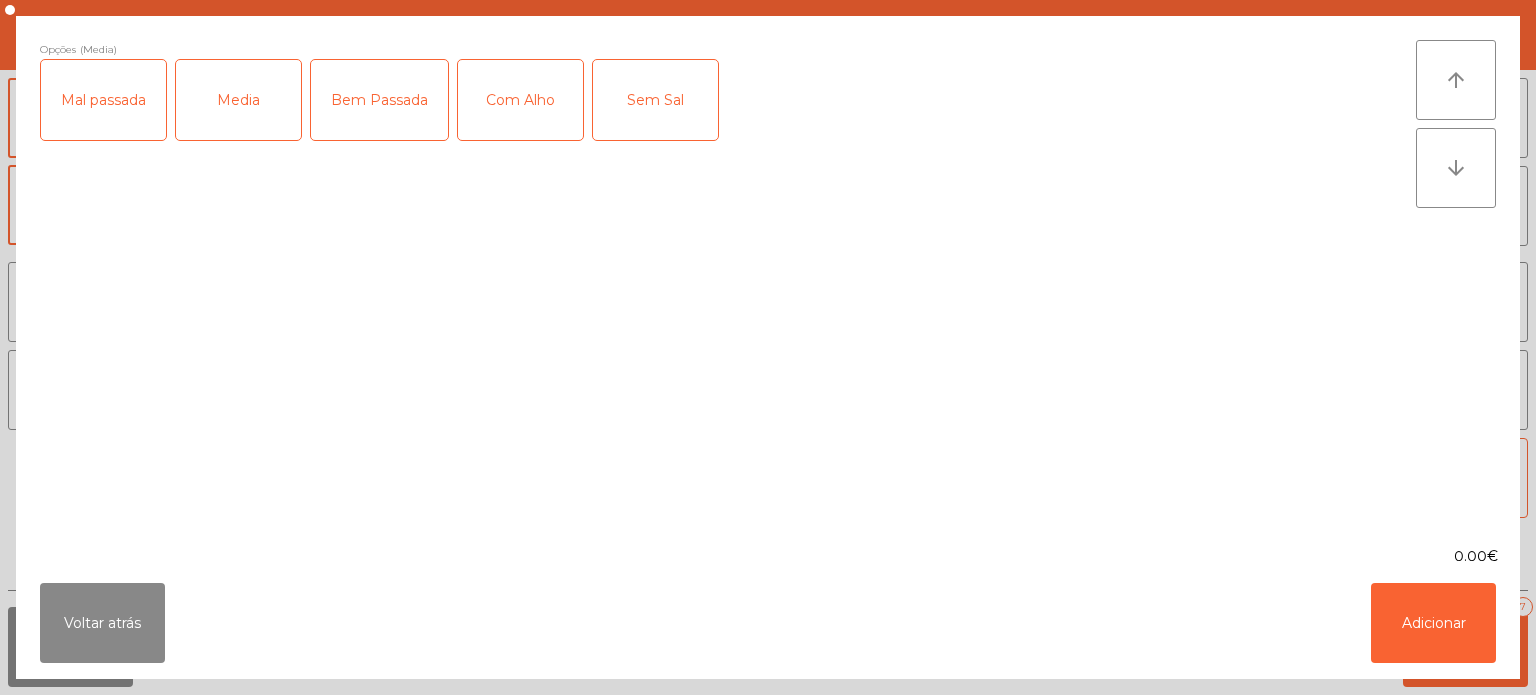 click on "Com Alho" 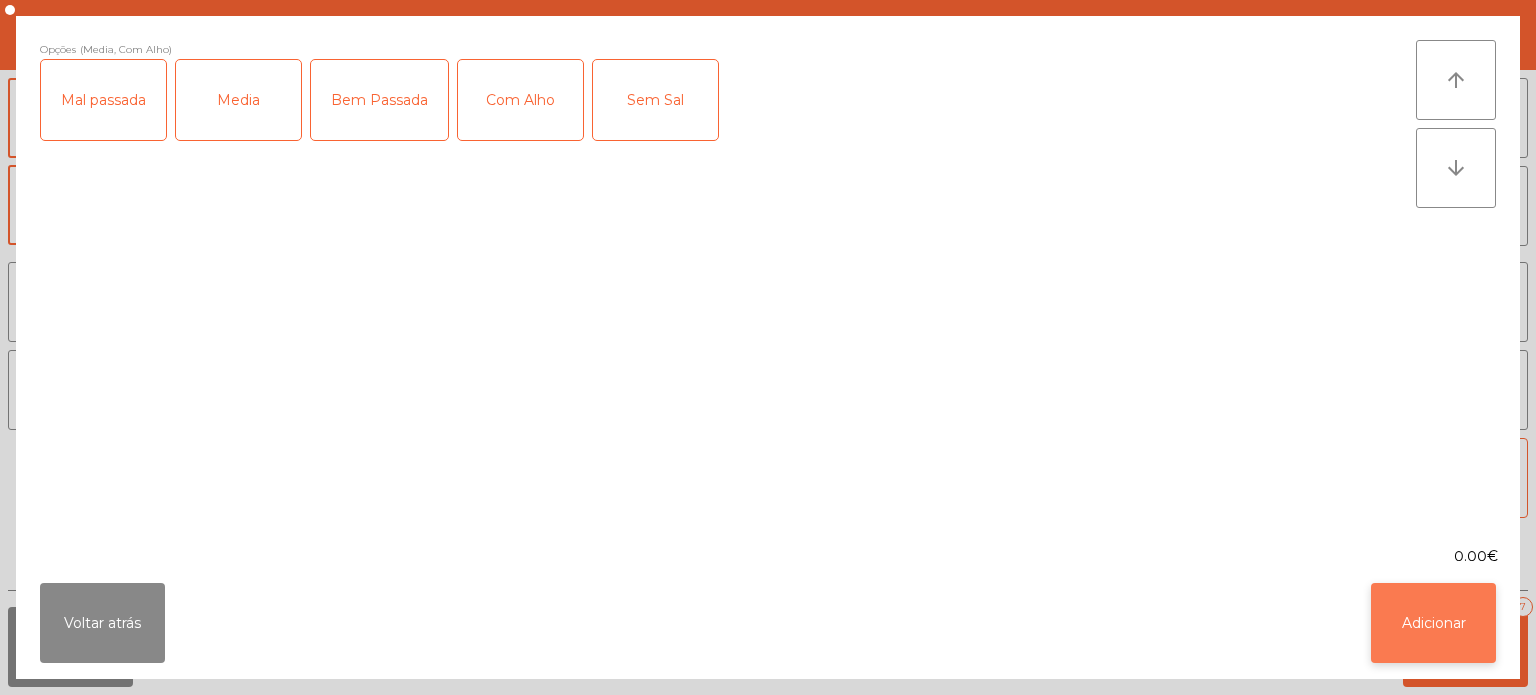 click on "Adicionar" 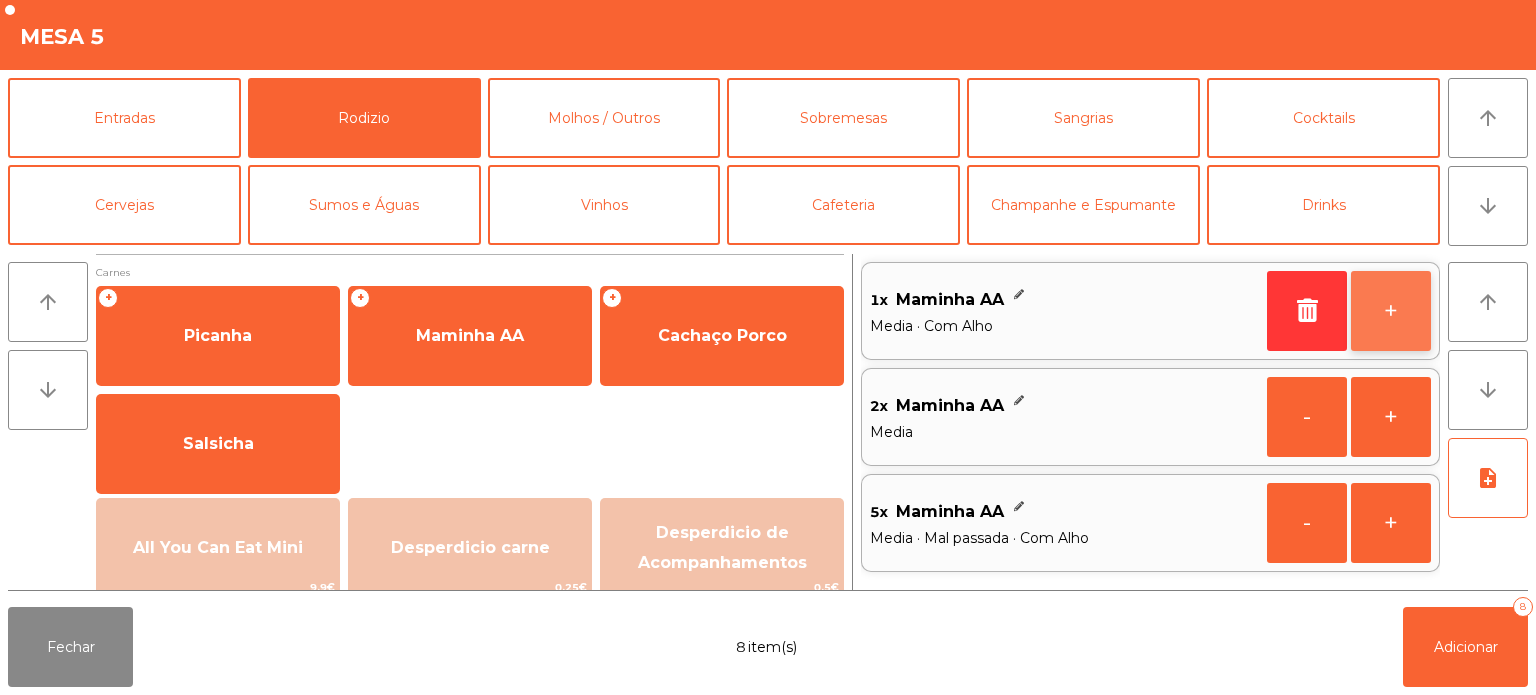 click on "+" 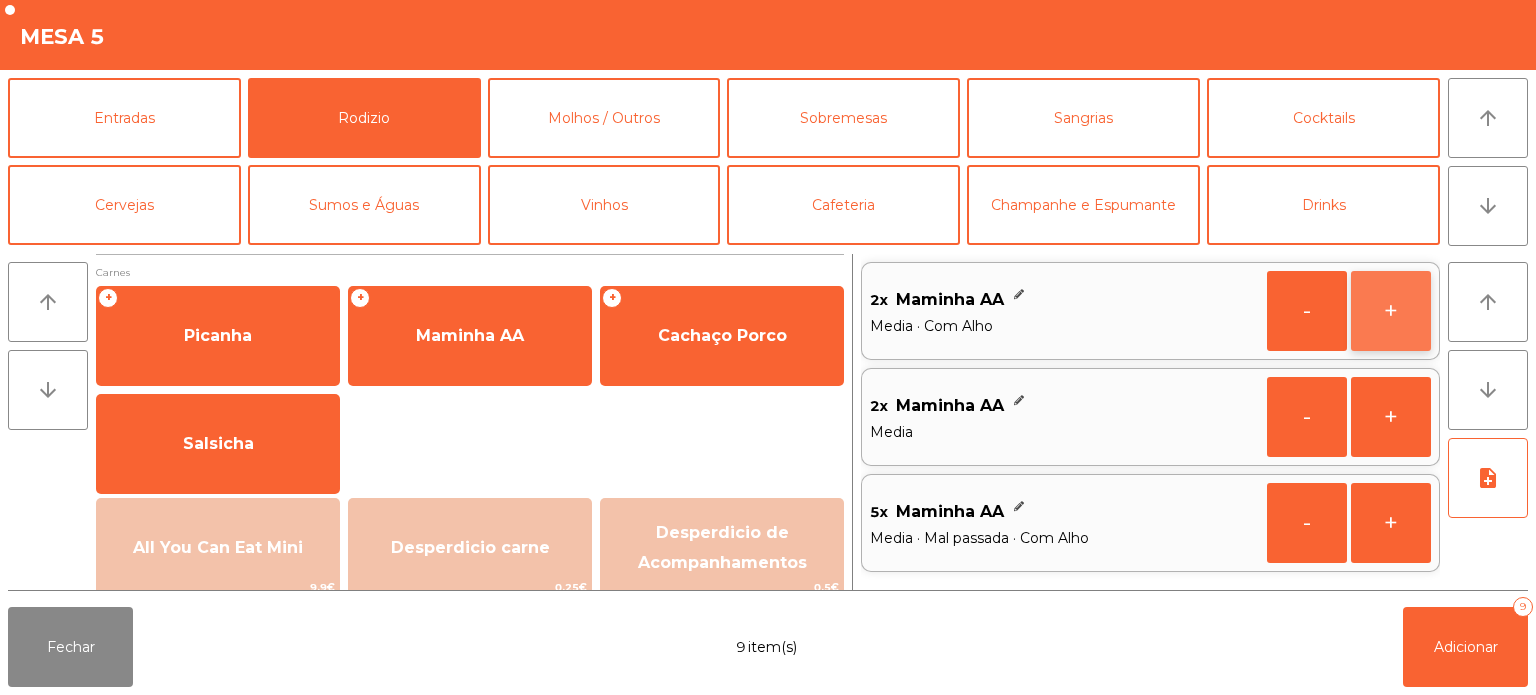 click on "+" 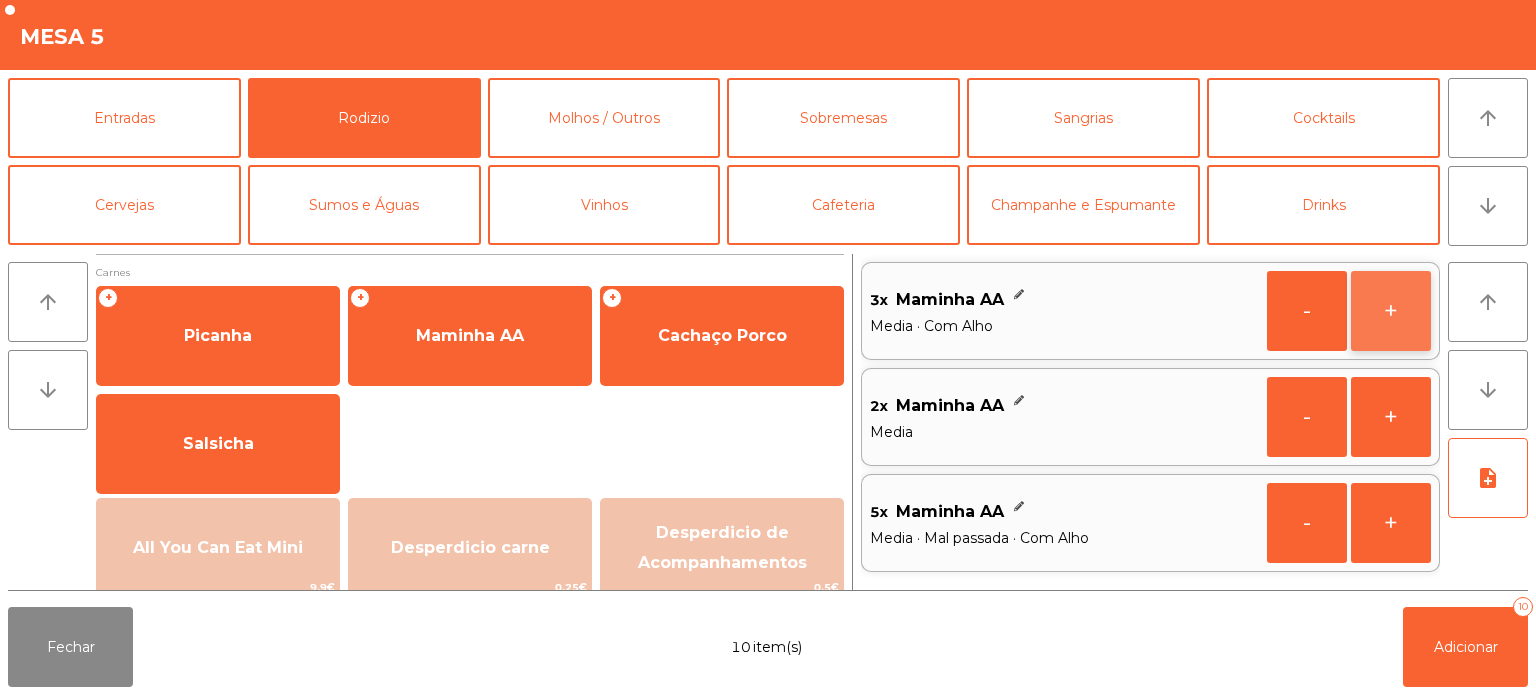 click on "+" 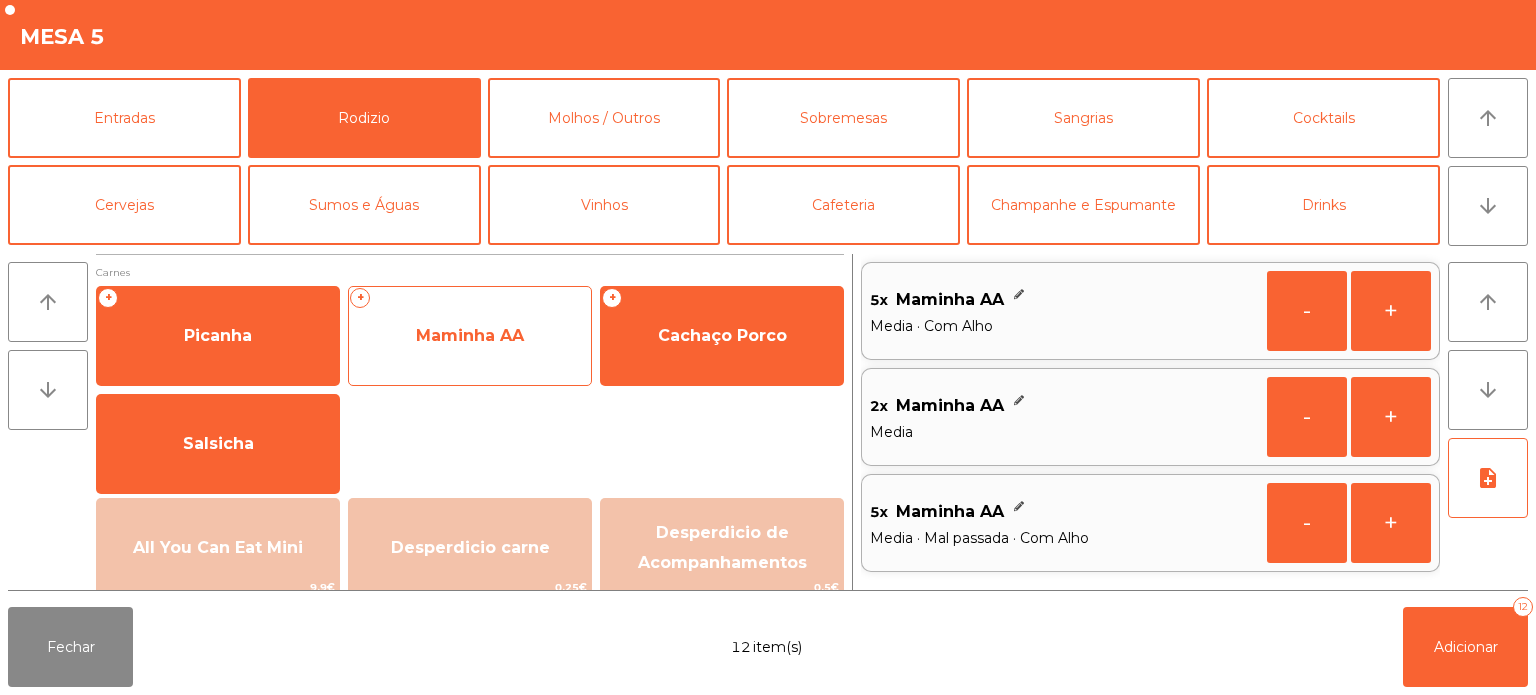 click on "Maminha AA" 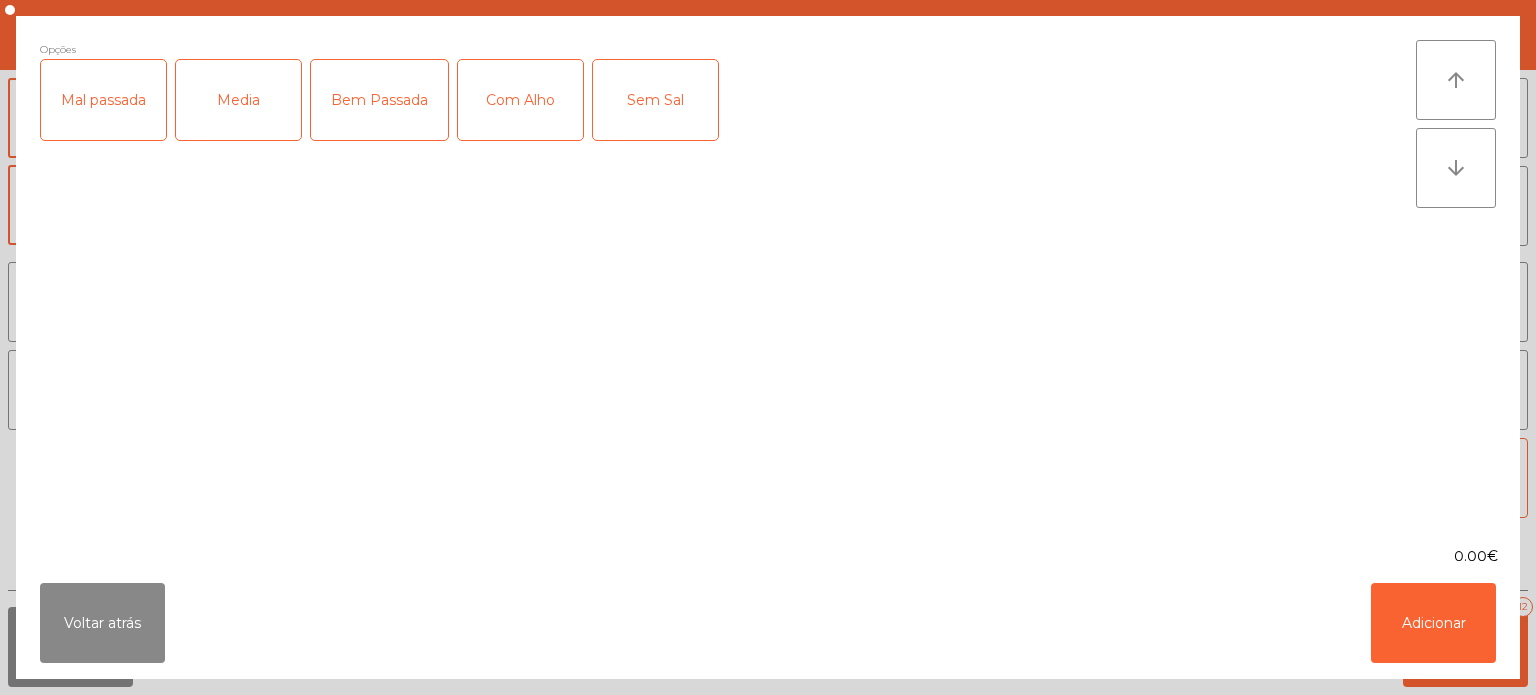 click on "Mal passada" 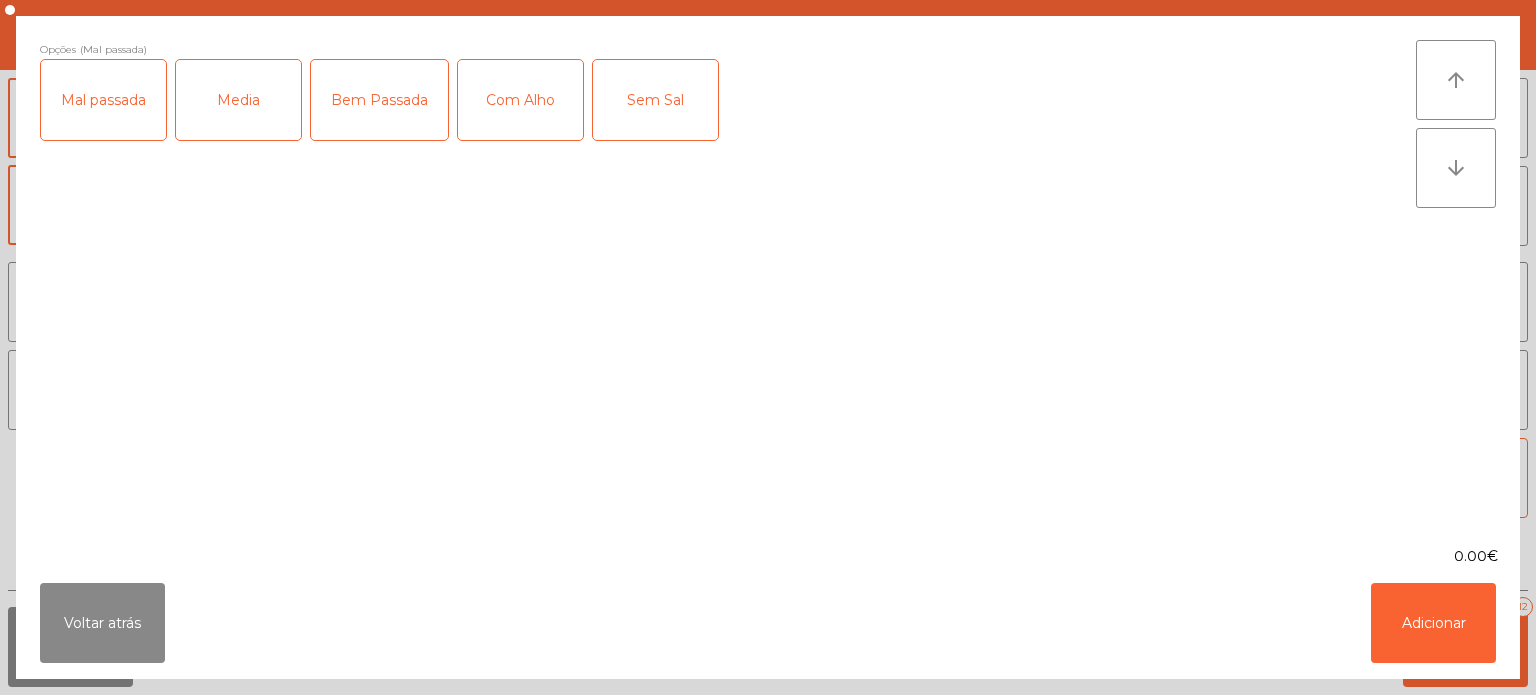 click on "Media" 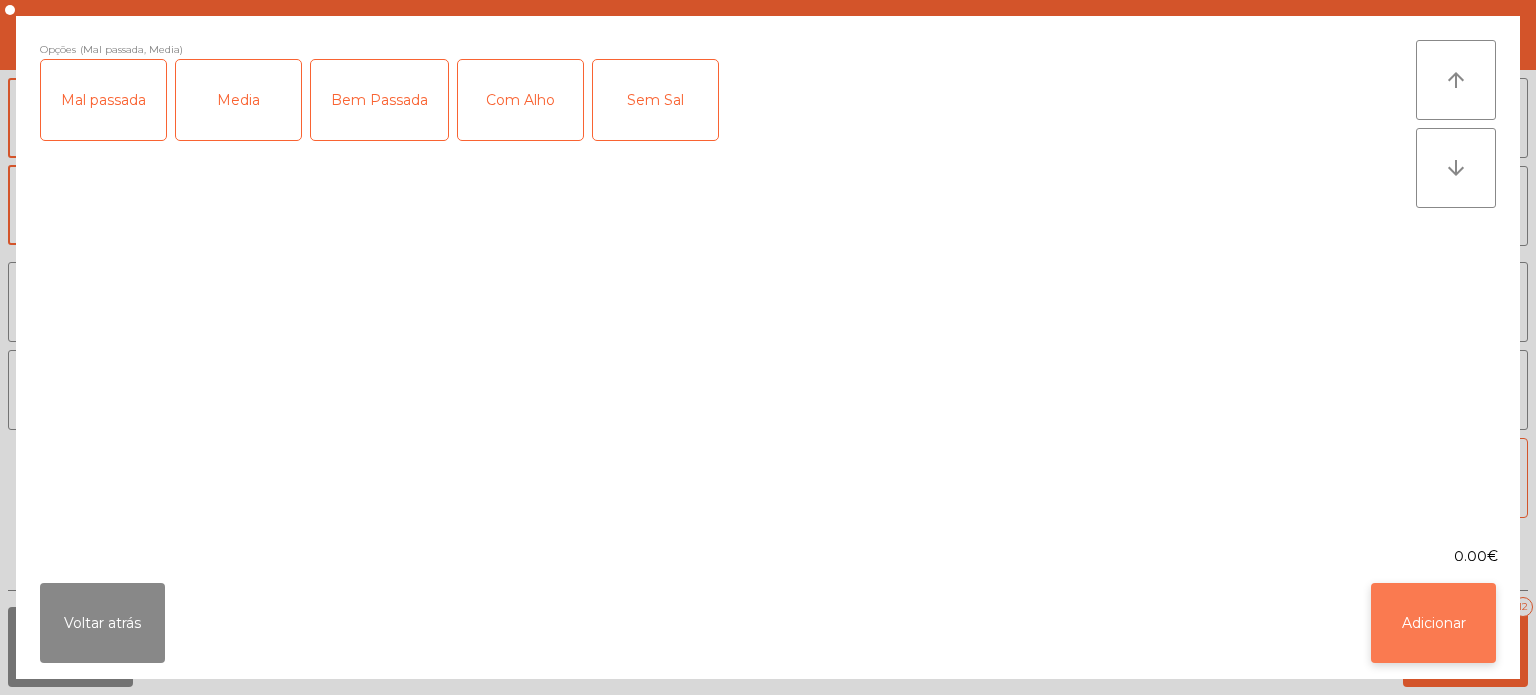 click on "Adicionar" 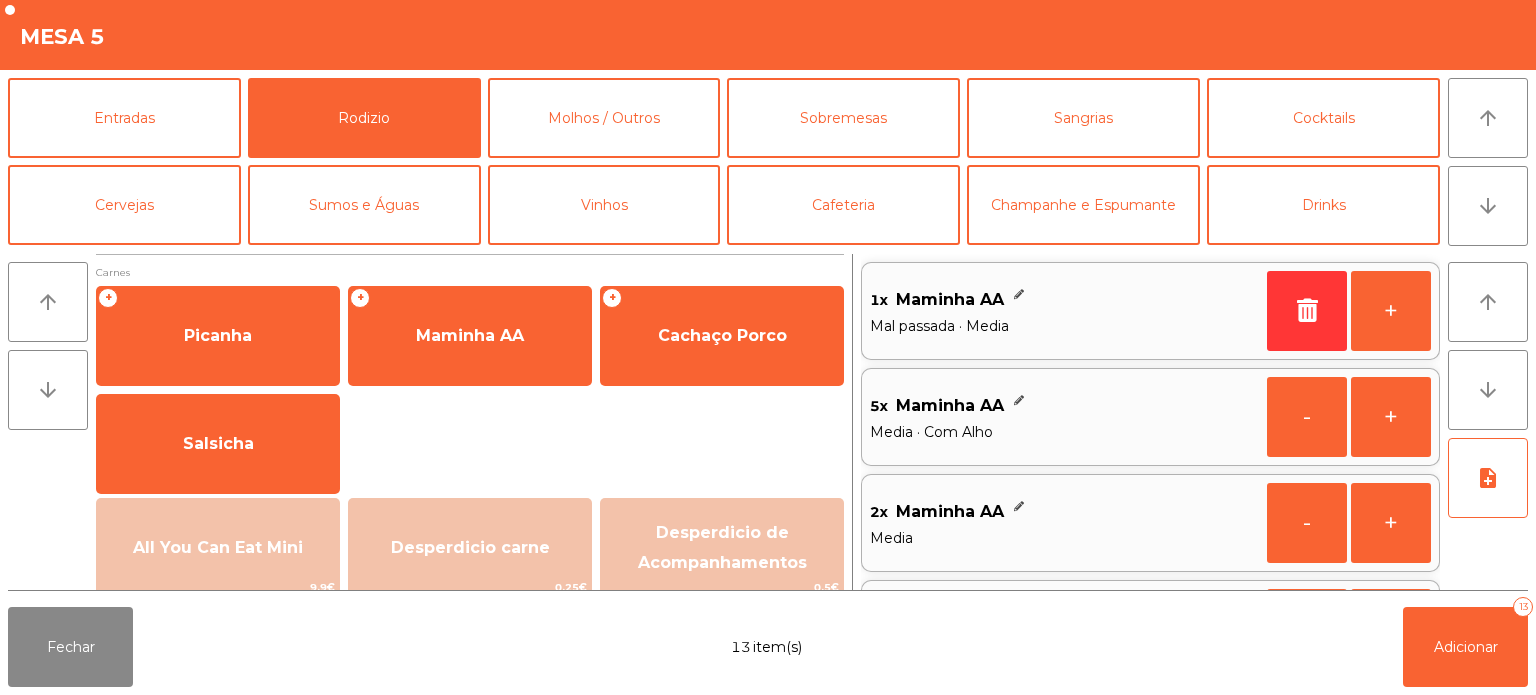 scroll, scrollTop: 93, scrollLeft: 0, axis: vertical 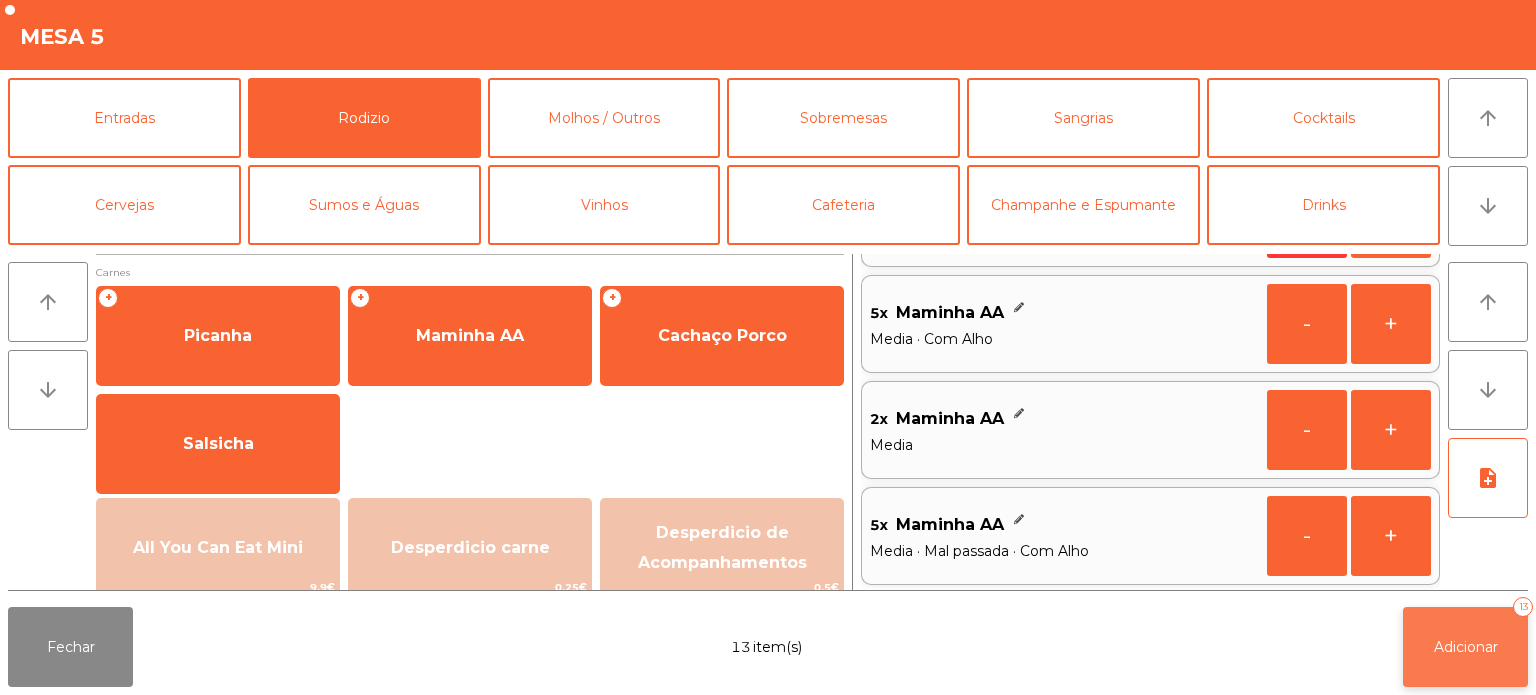 click on "Adicionar" 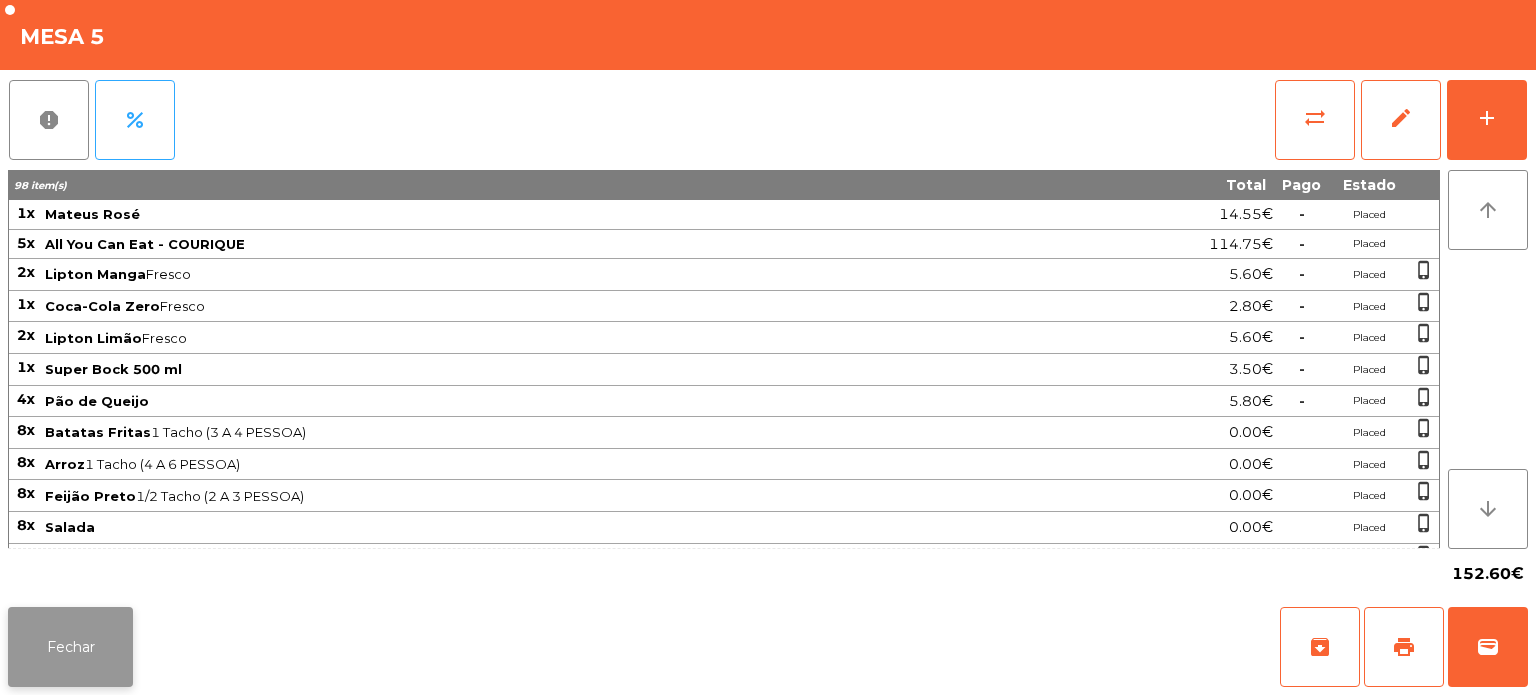click on "Fechar" 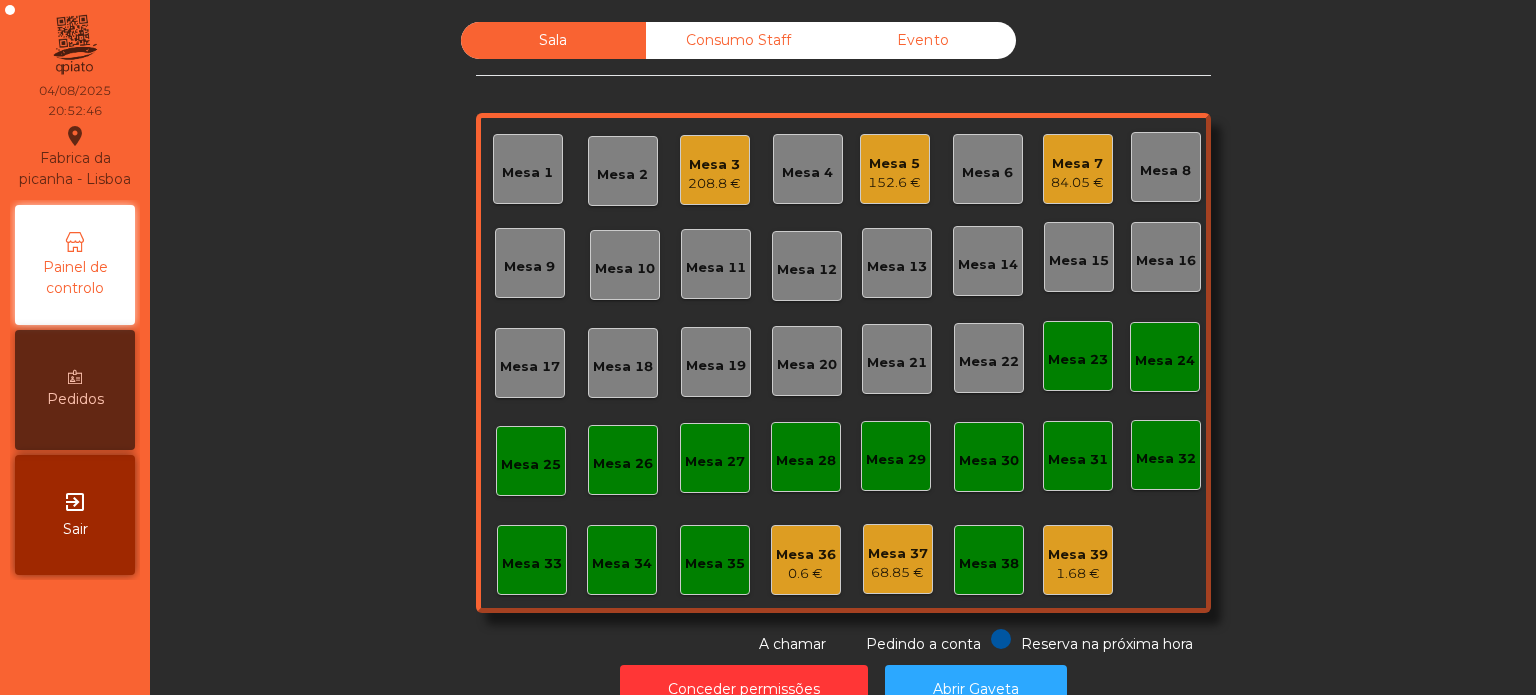 click on "Sala   Consumo Staff   Evento   Mesa 1   Mesa 2   Mesa 3   208.8 €   Mesa 4   Mesa 5   152.6 €   Mesa 6   Mesa 7   84.05 €   Mesa 8   Mesa 9   Mesa 10   Mesa 11   Mesa 12   Mesa 13   Mesa 14   Mesa 15   Mesa 16   Mesa 17   Mesa 18   Mesa 19   Mesa 20   Mesa 21   Mesa 22   Mesa 23   Mesa 24   Mesa 25   Mesa 26   Mesa 27   Mesa 28   Mesa 29   Mesa 30   Mesa 31   Mesa 32   Mesa 33   Mesa 34   Mesa 35   Mesa 36   0.6 €   Mesa 37   68.85 €   Mesa 38   Mesa 39   1.68 €  Reserva na próxima hora Pedindo a conta A chamar" 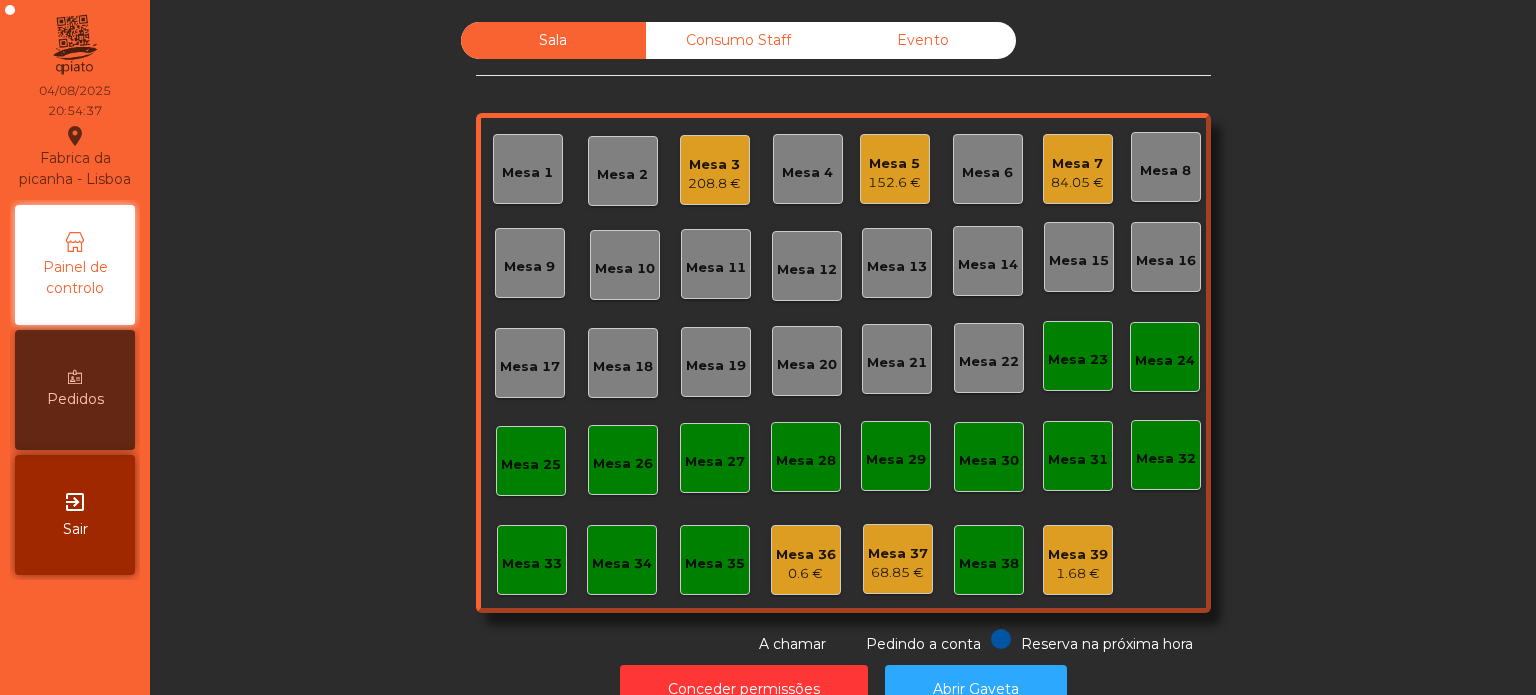 click on "84.05 €" 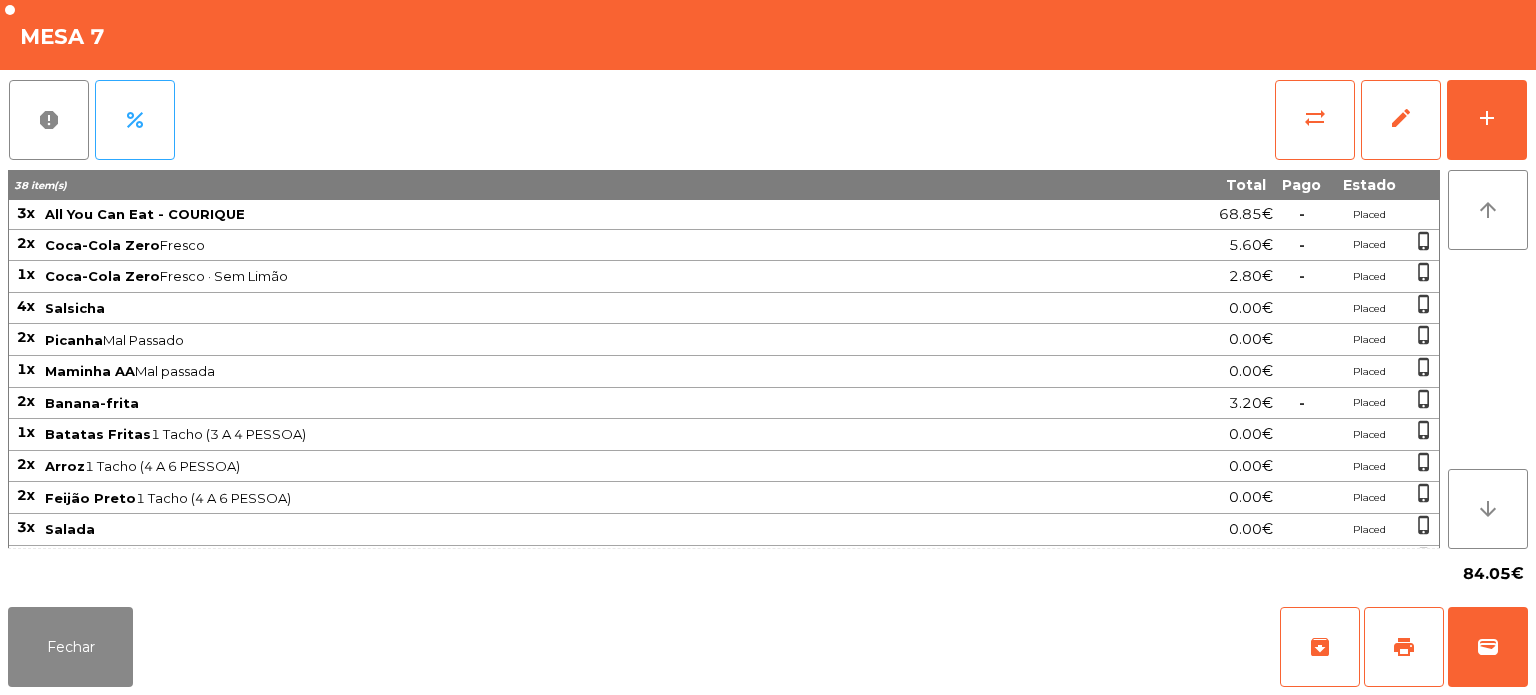 click on "Fechar   archive   print   wallet" 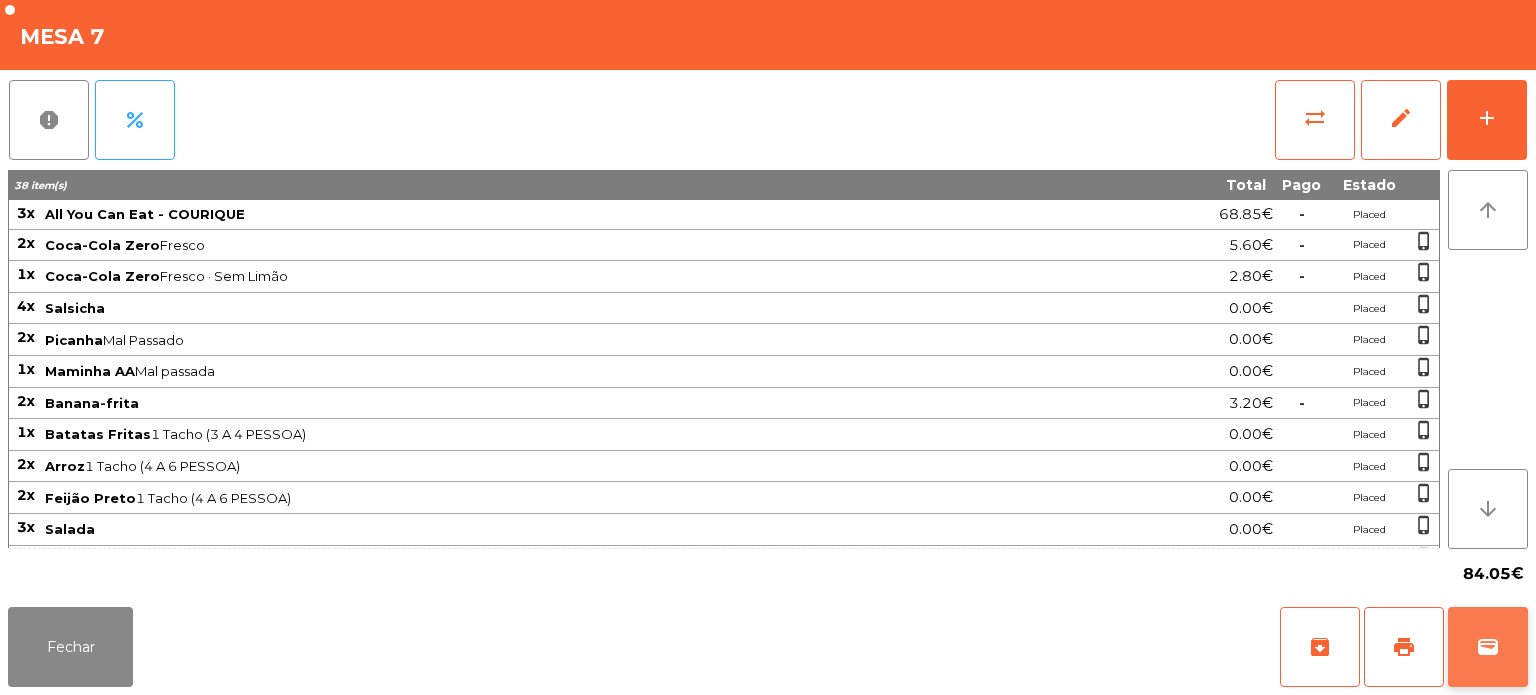 click on "wallet" 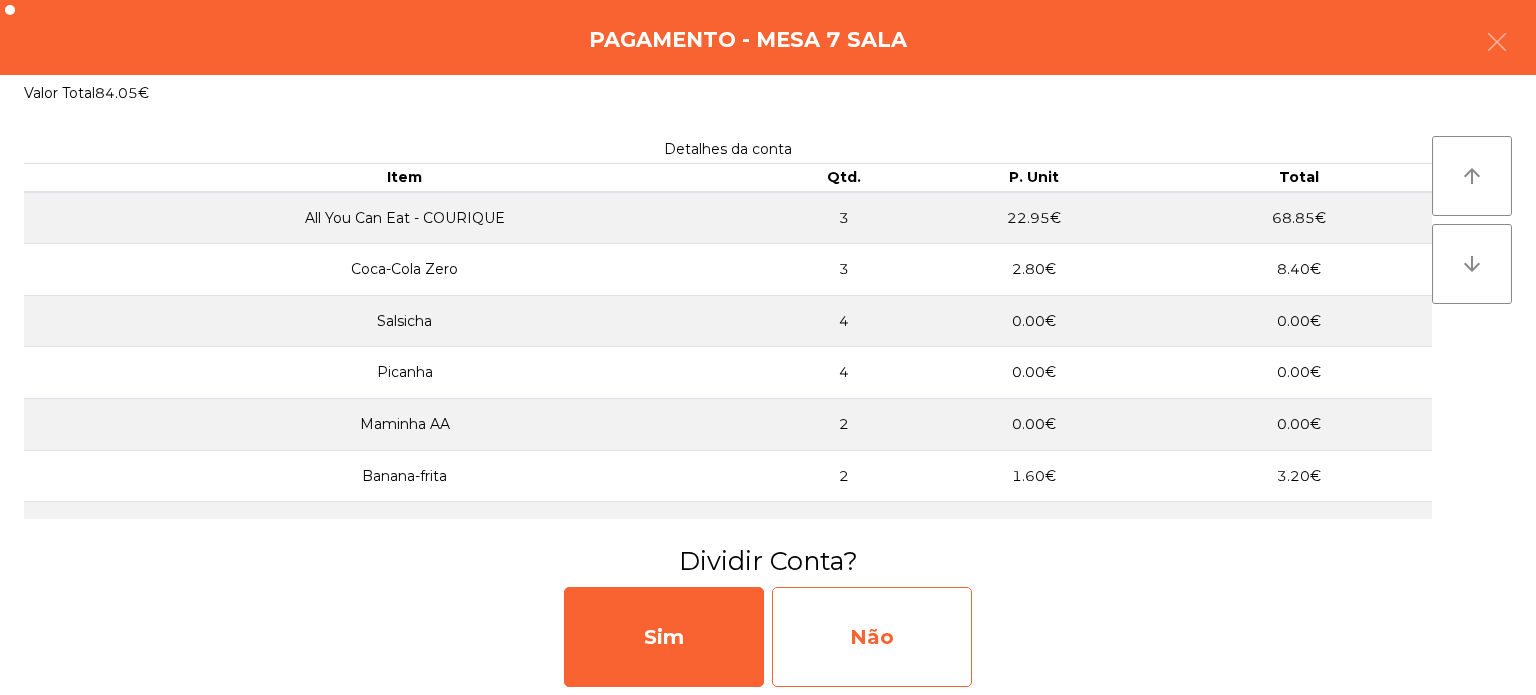 click on "Não" 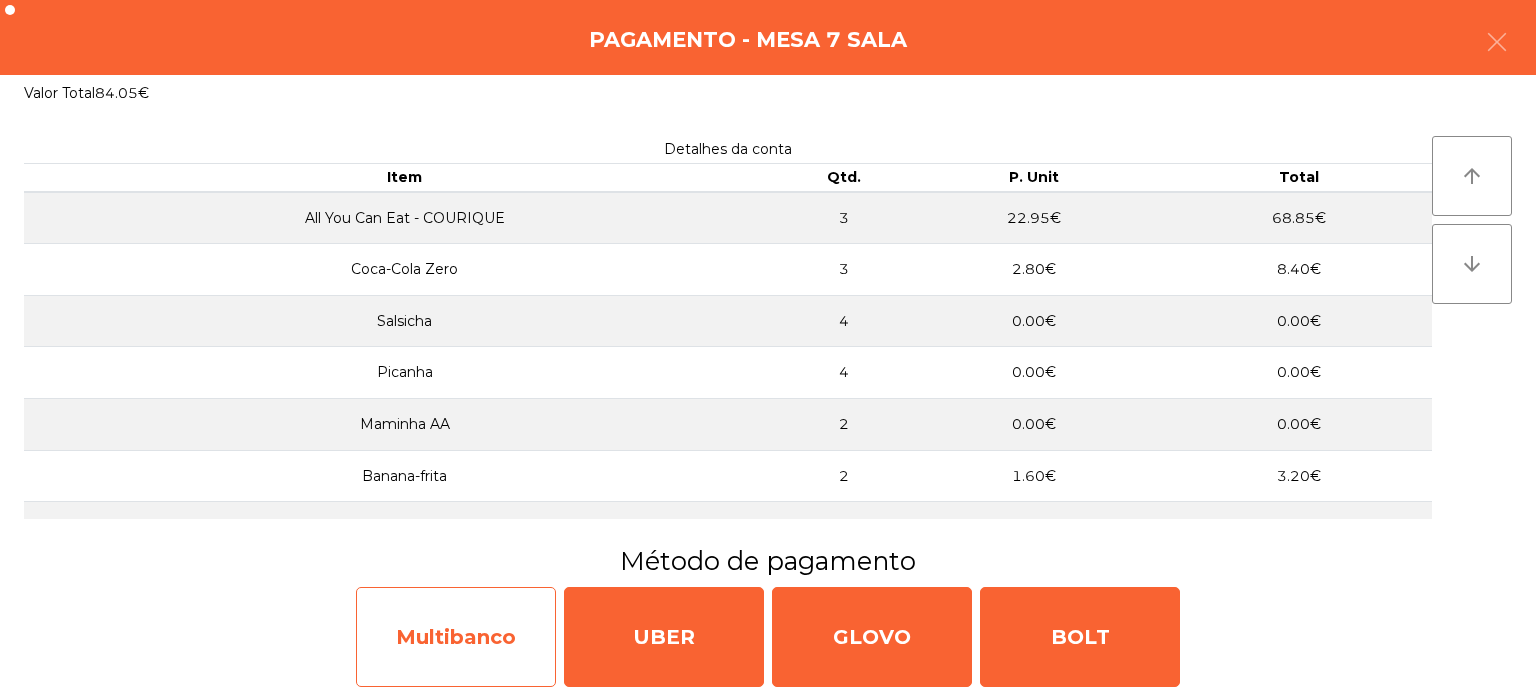 click on "Multibanco" 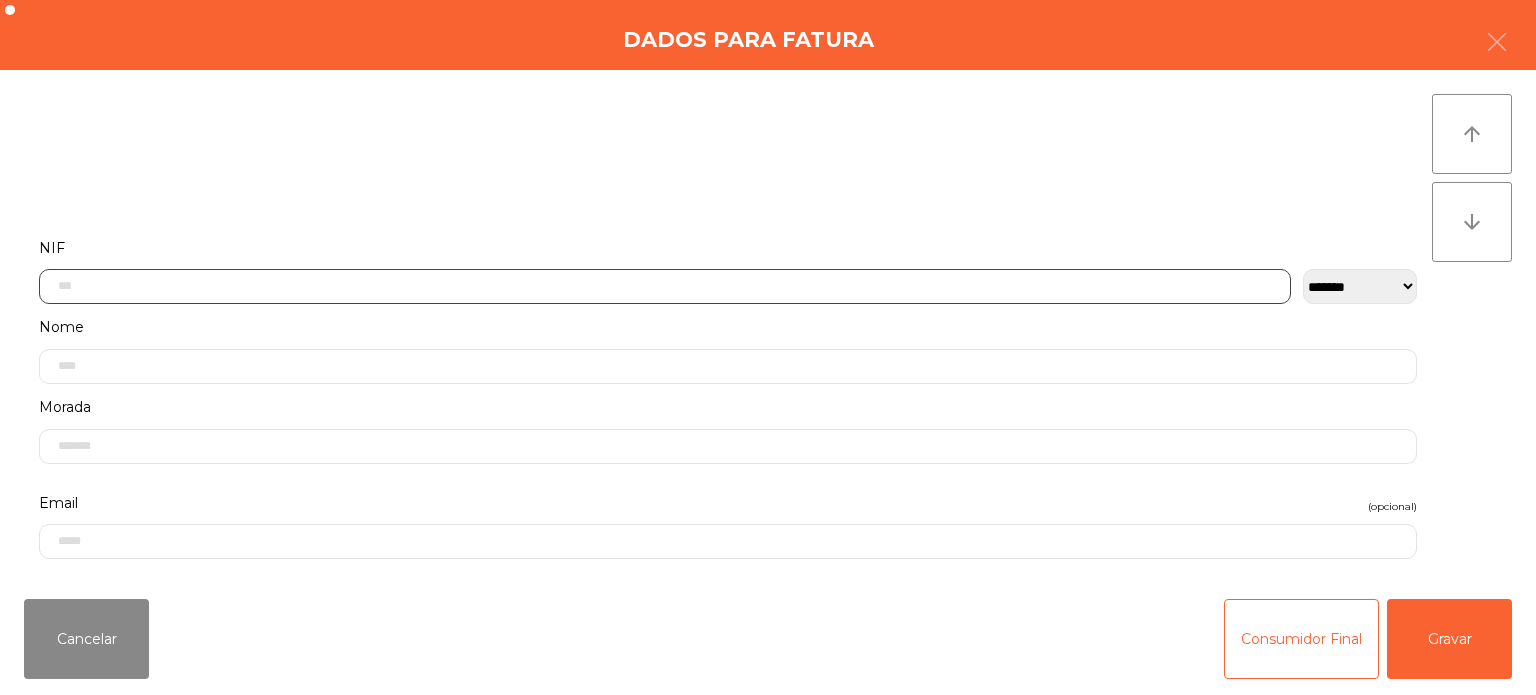 click 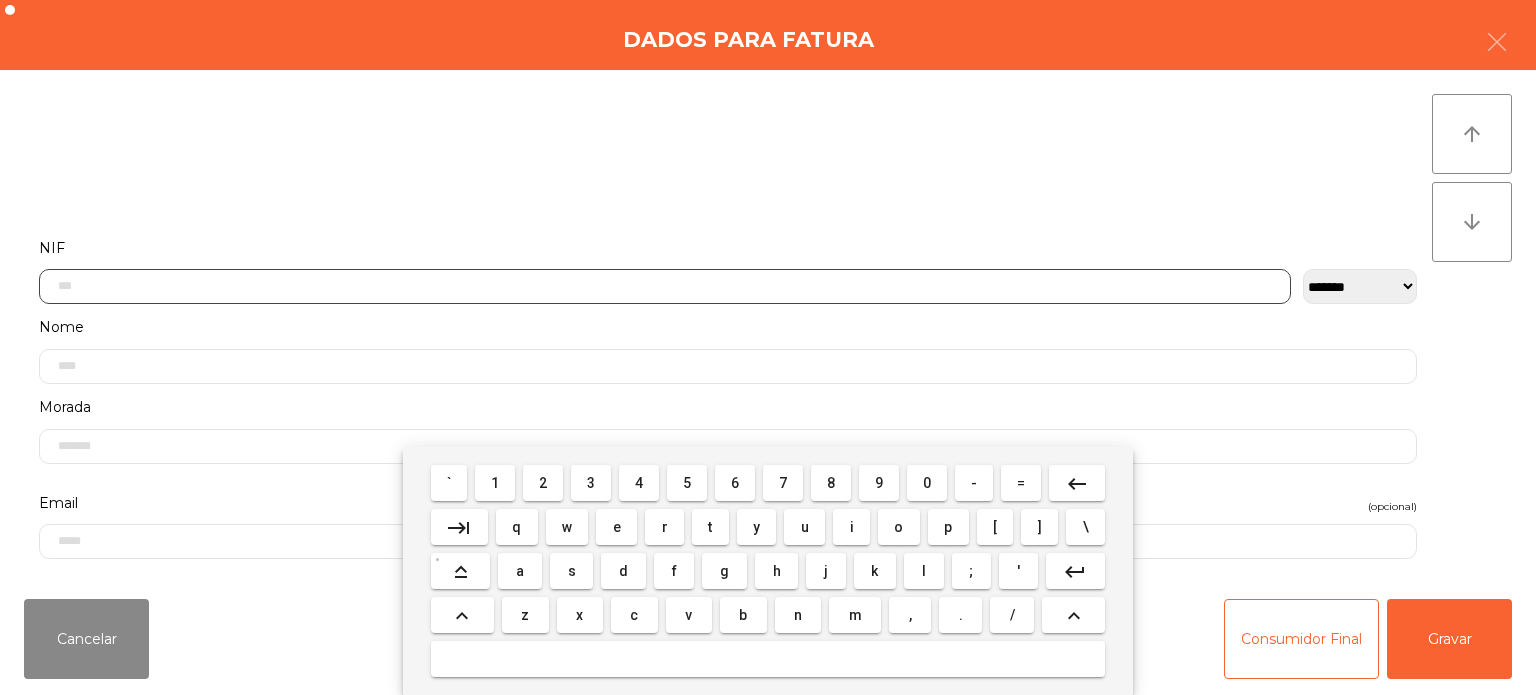 scroll, scrollTop: 139, scrollLeft: 0, axis: vertical 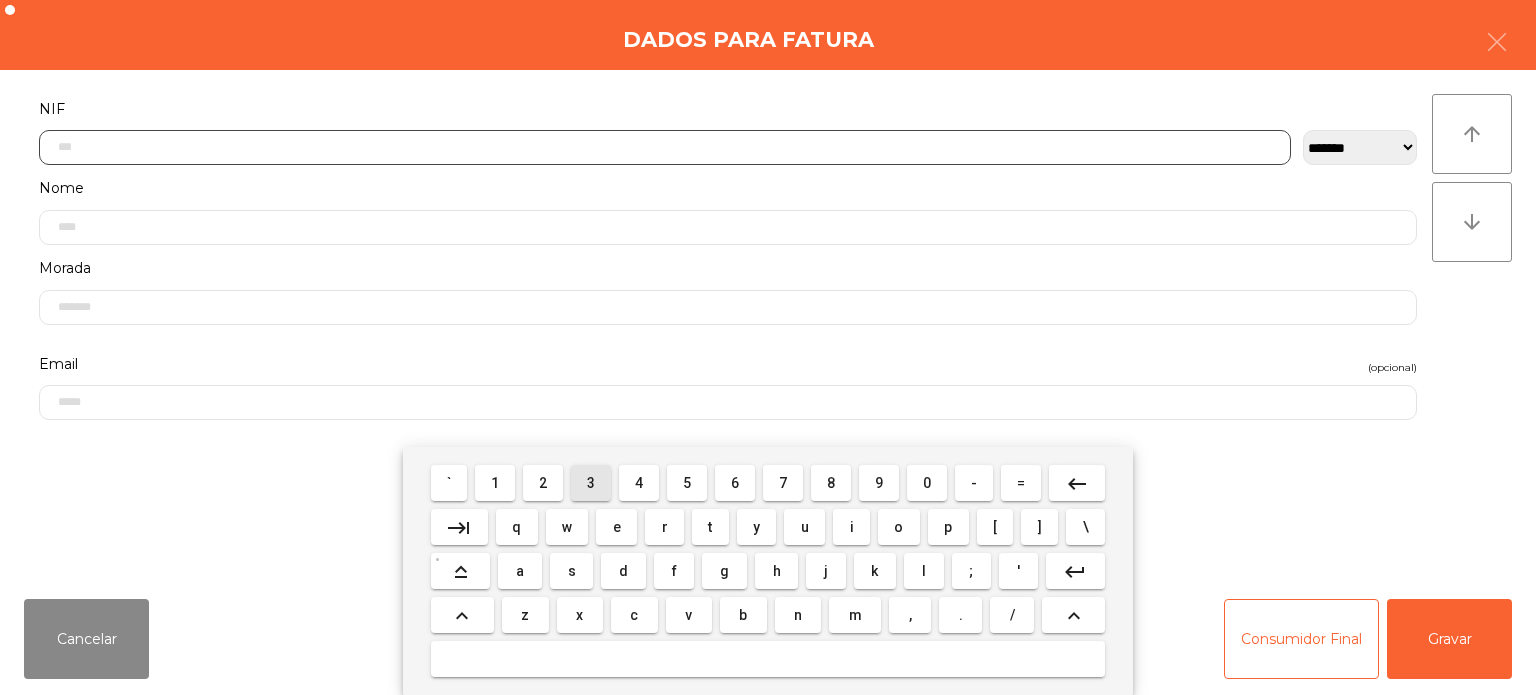 click on "3" at bounding box center [591, 483] 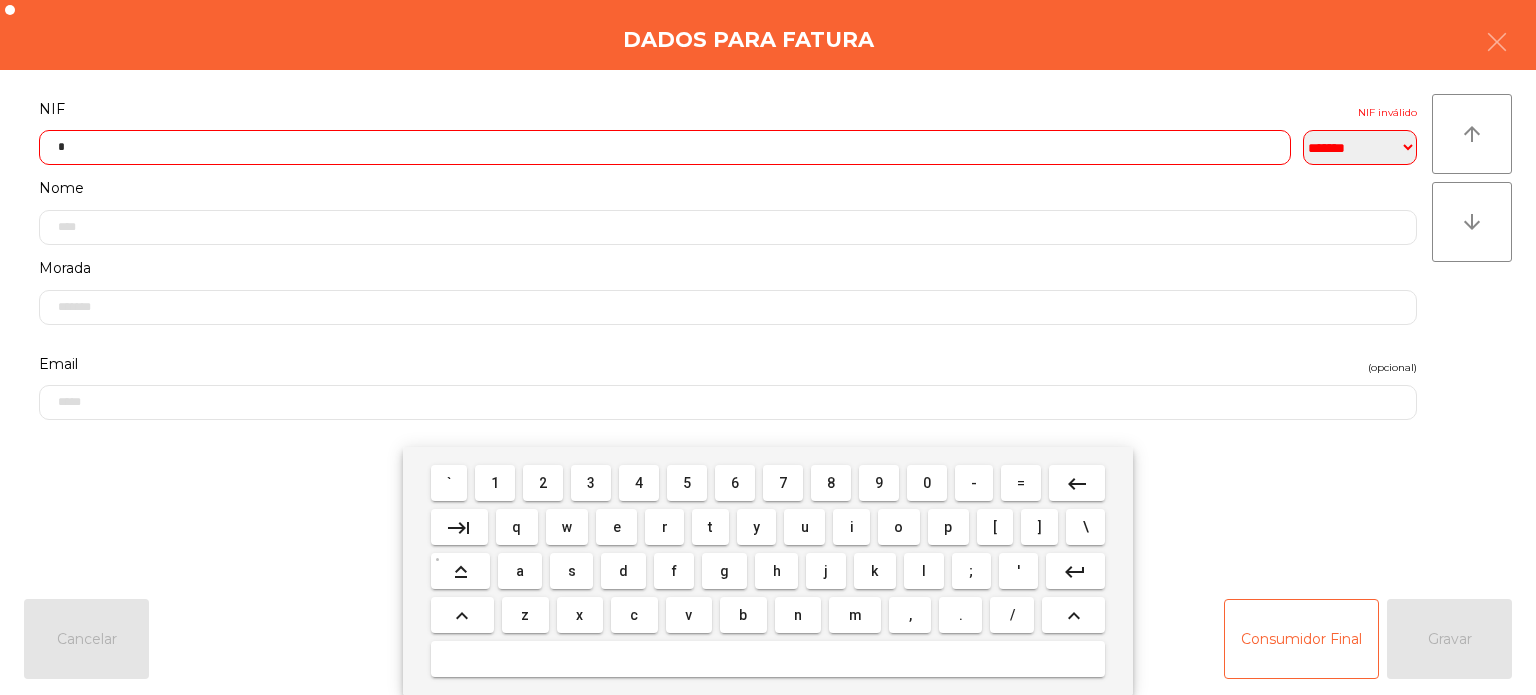 click on "1" at bounding box center (495, 483) 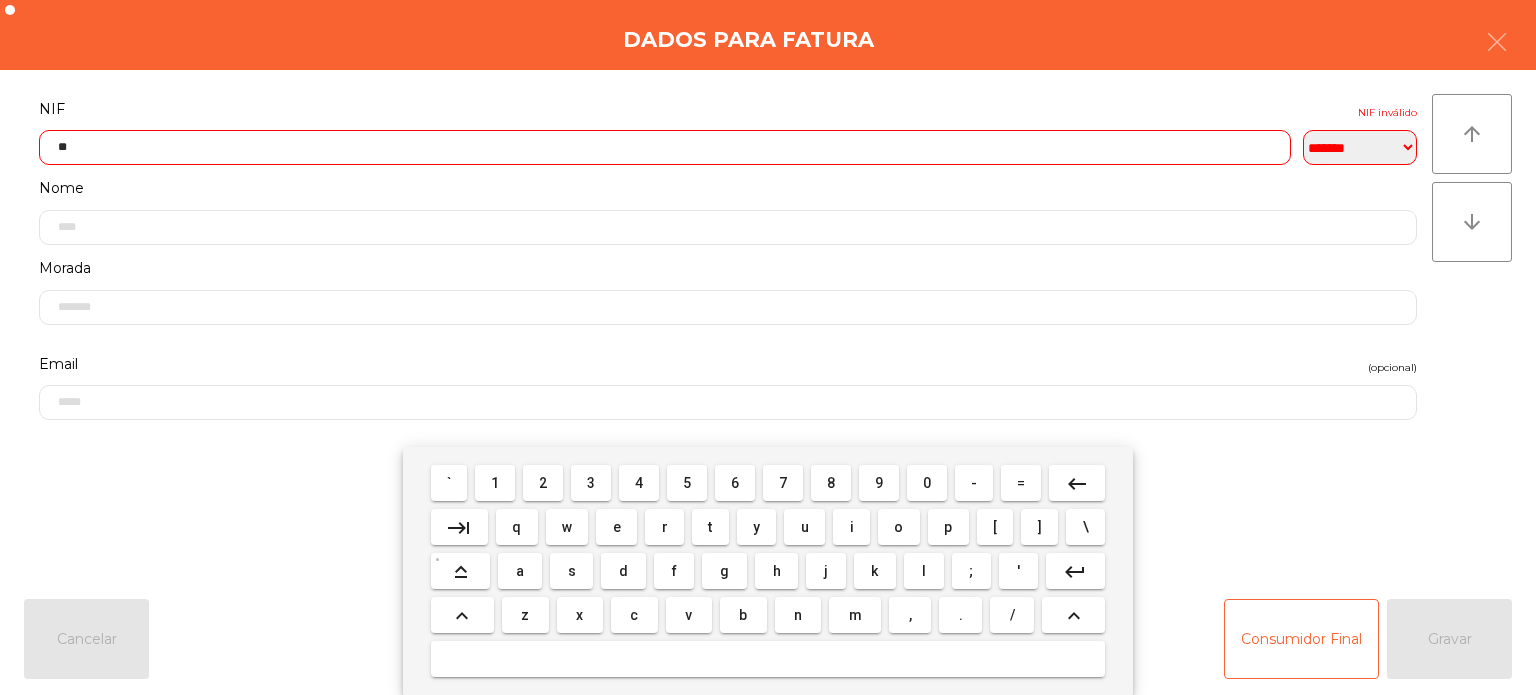 click on "7" at bounding box center (783, 483) 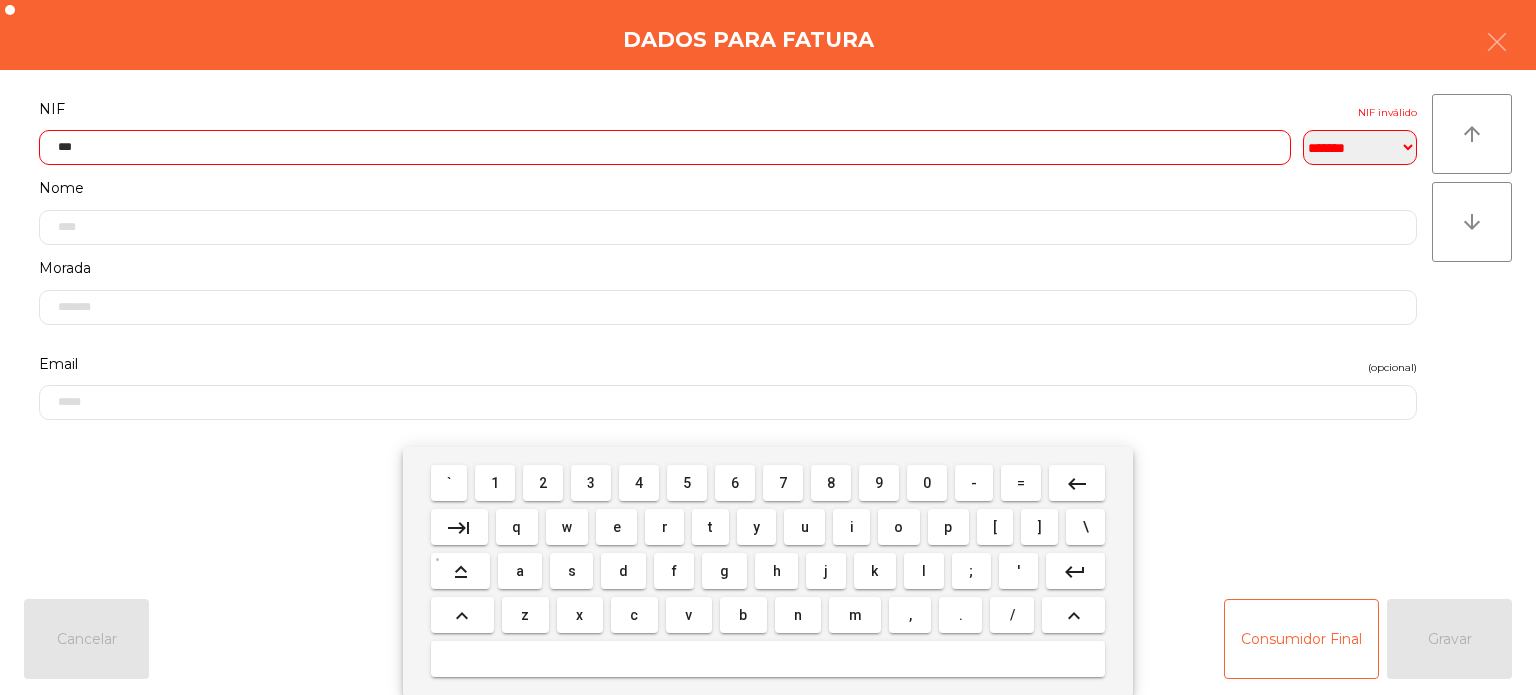click on "5" at bounding box center (687, 483) 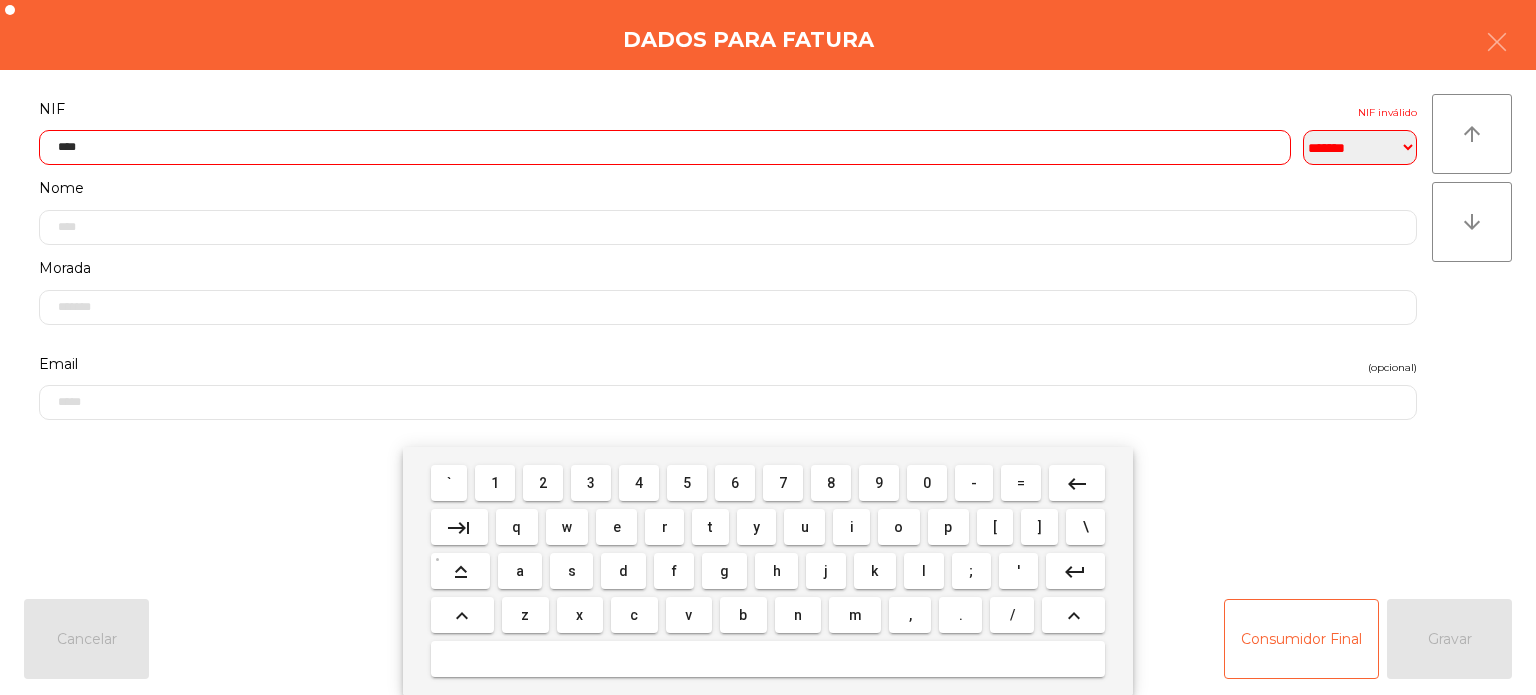 click on "3" at bounding box center (591, 483) 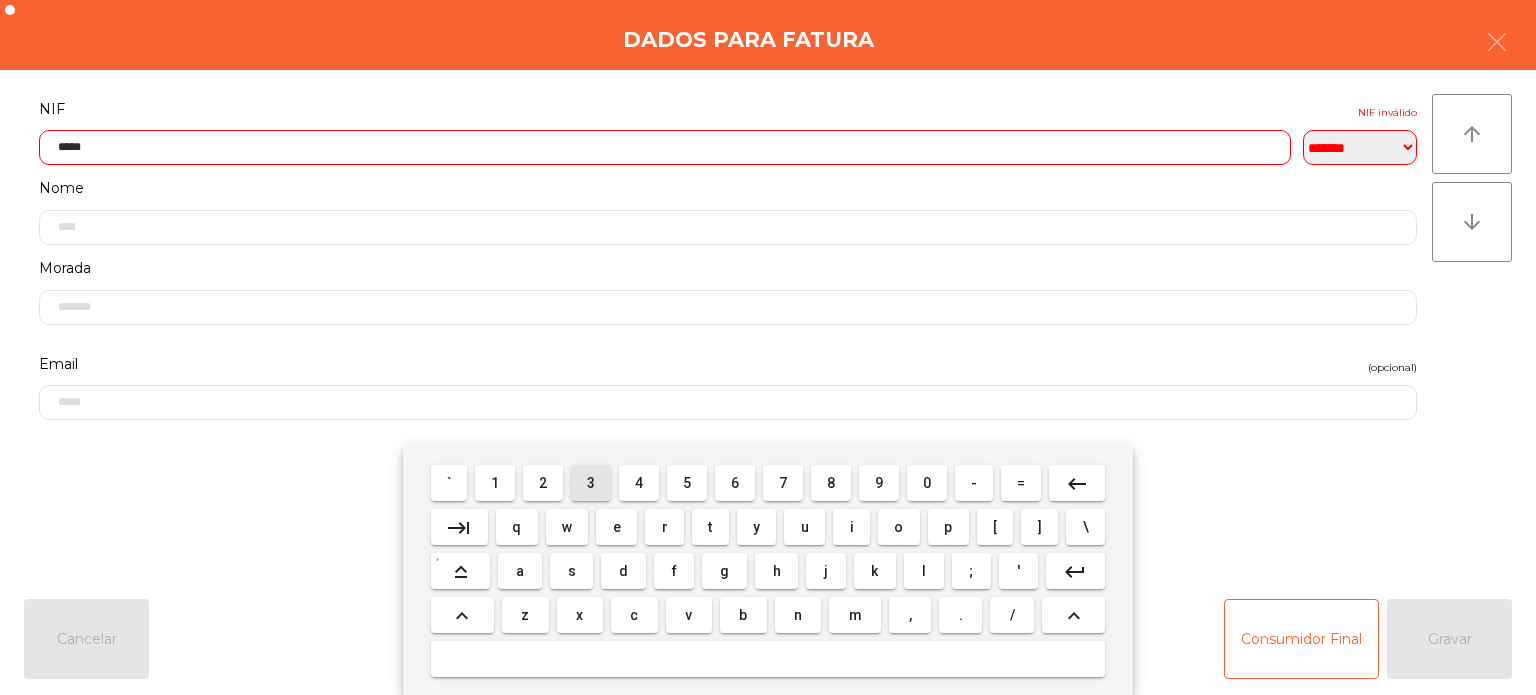 click on "4" at bounding box center [639, 483] 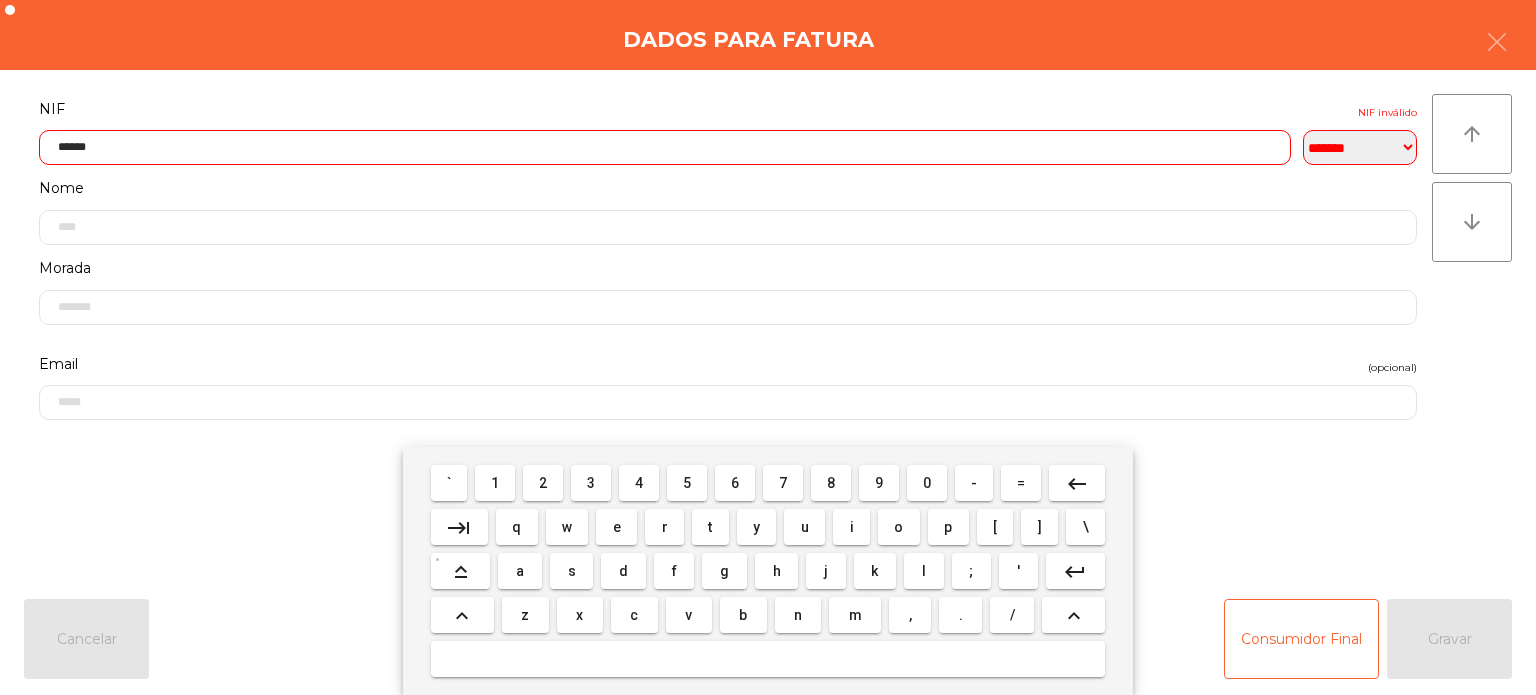 click on "7" at bounding box center [783, 483] 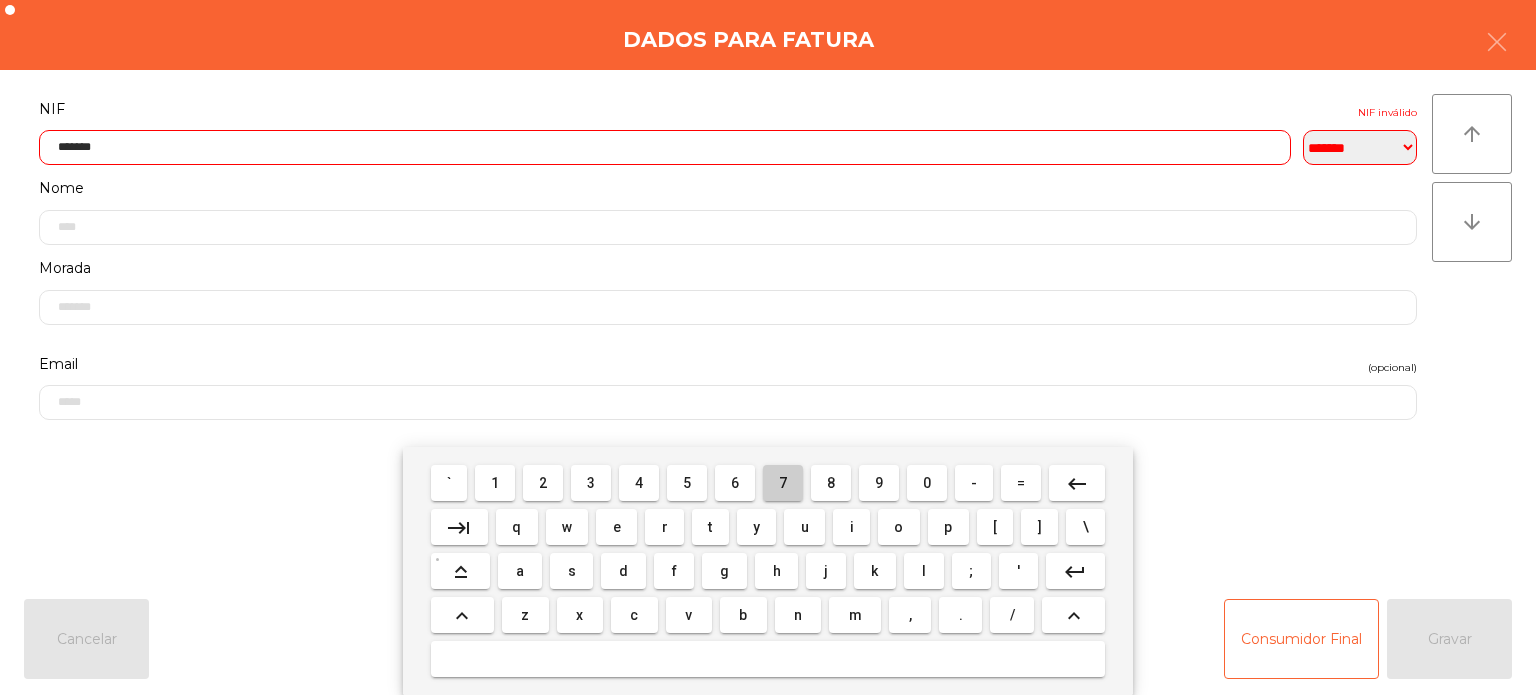 click on "7" at bounding box center (783, 483) 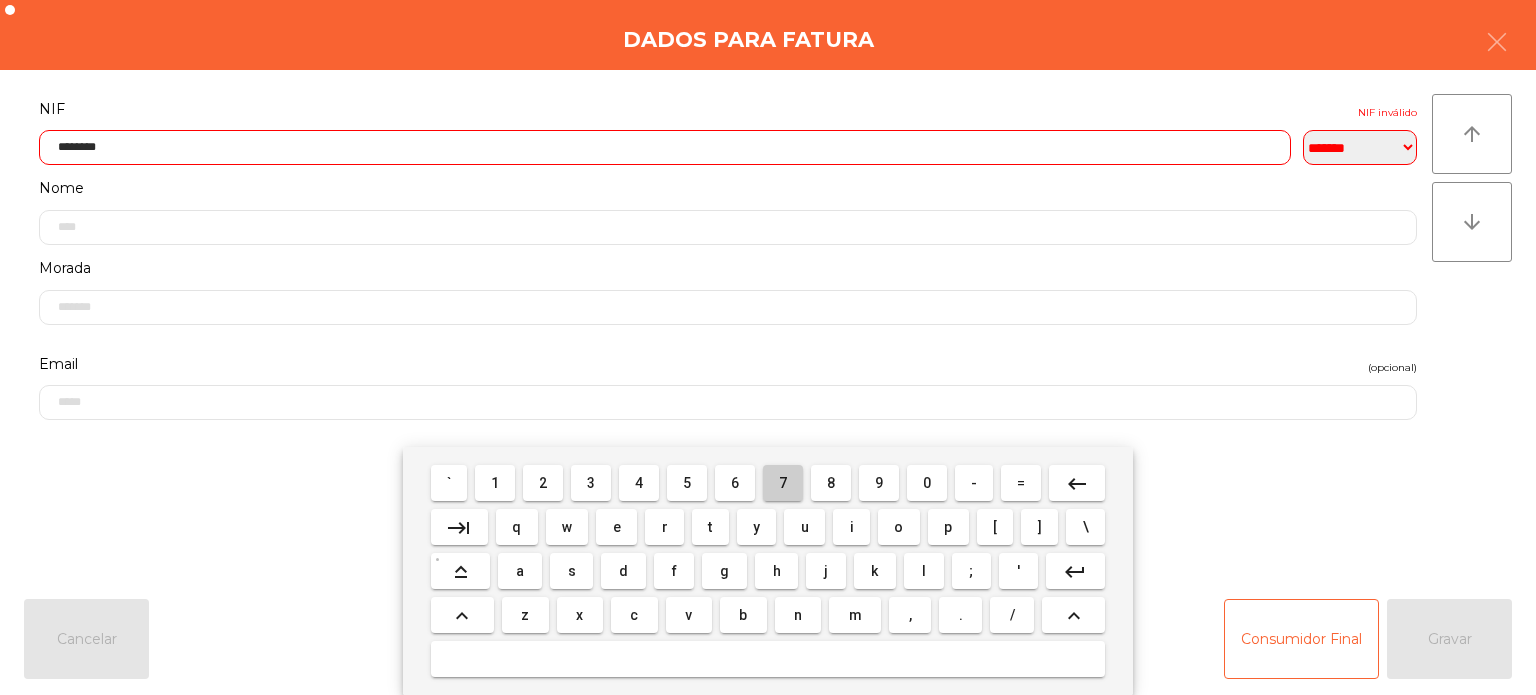 click on "7" at bounding box center (783, 483) 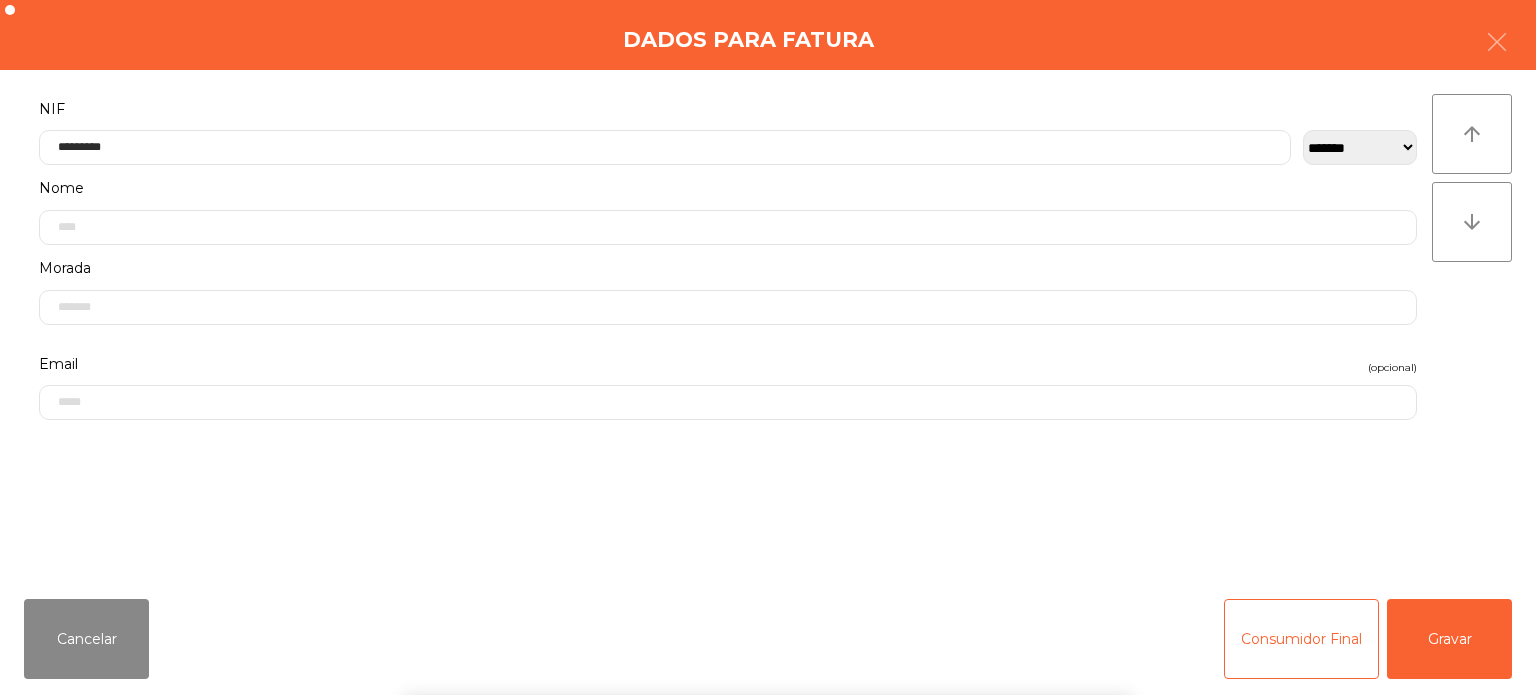 click on "` 1 2 3 4 5 6 7 8 9 0 - = keyboard_backspace keyboard_tab q w e r t y u i o p [ ] \ keyboard_capslock a s d f g h j k l ; ' keyboard_return keyboard_arrow_up z x c v b n m , . / keyboard_arrow_up" at bounding box center [768, 571] 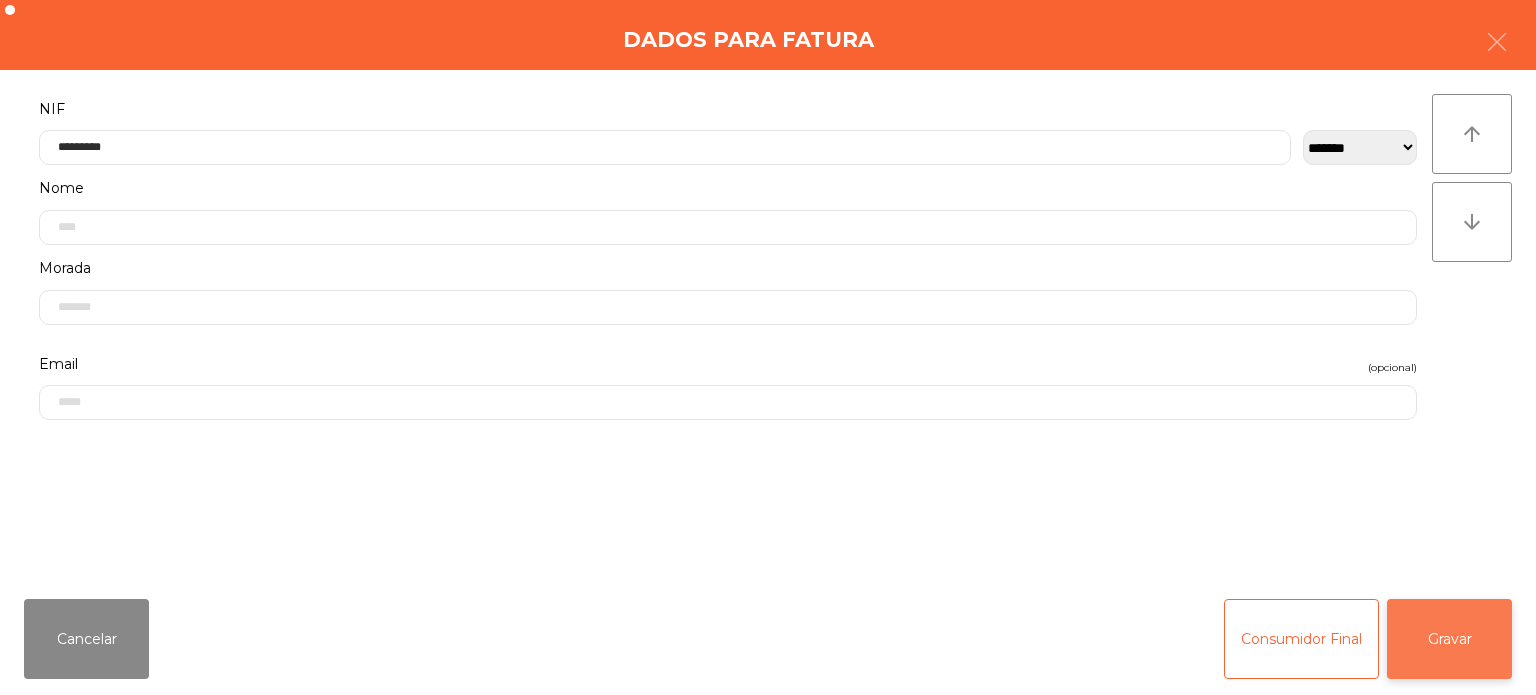 click on "Gravar" 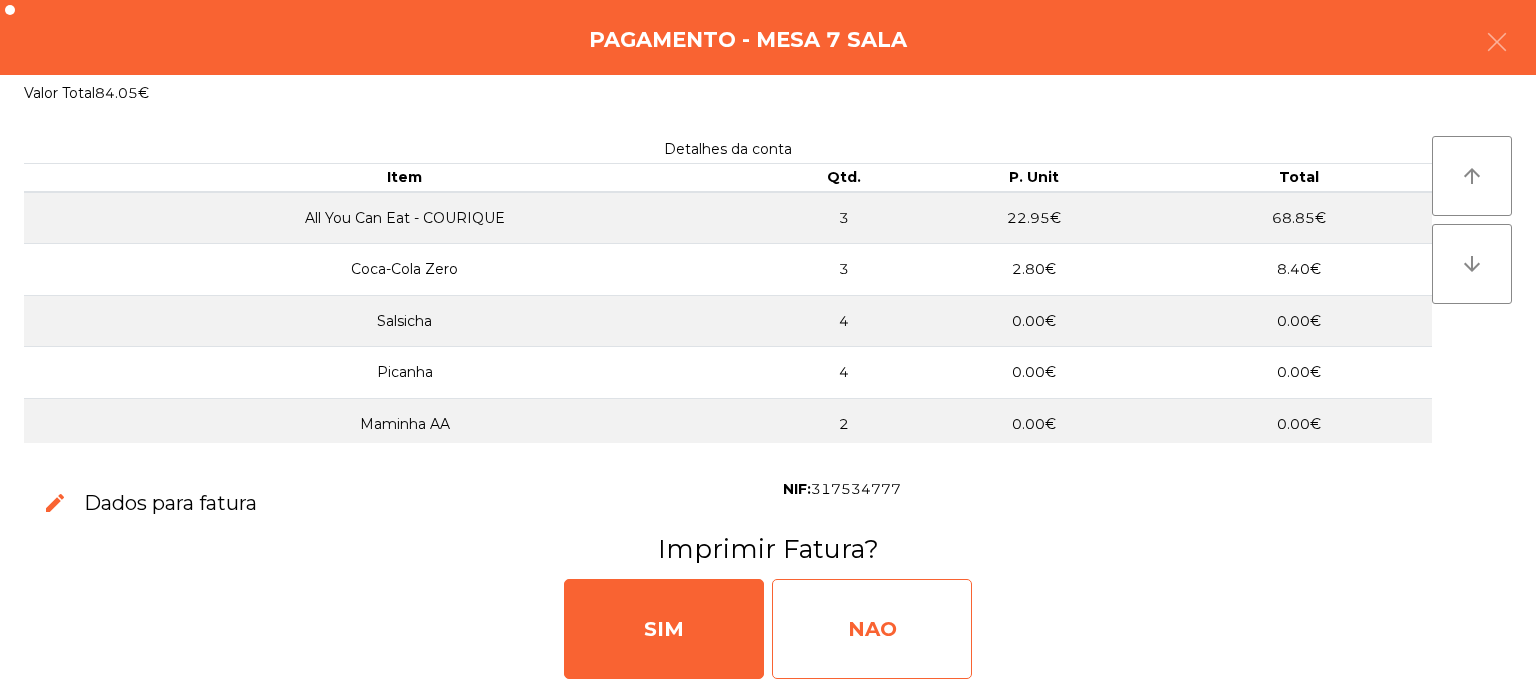 click on "NAO" 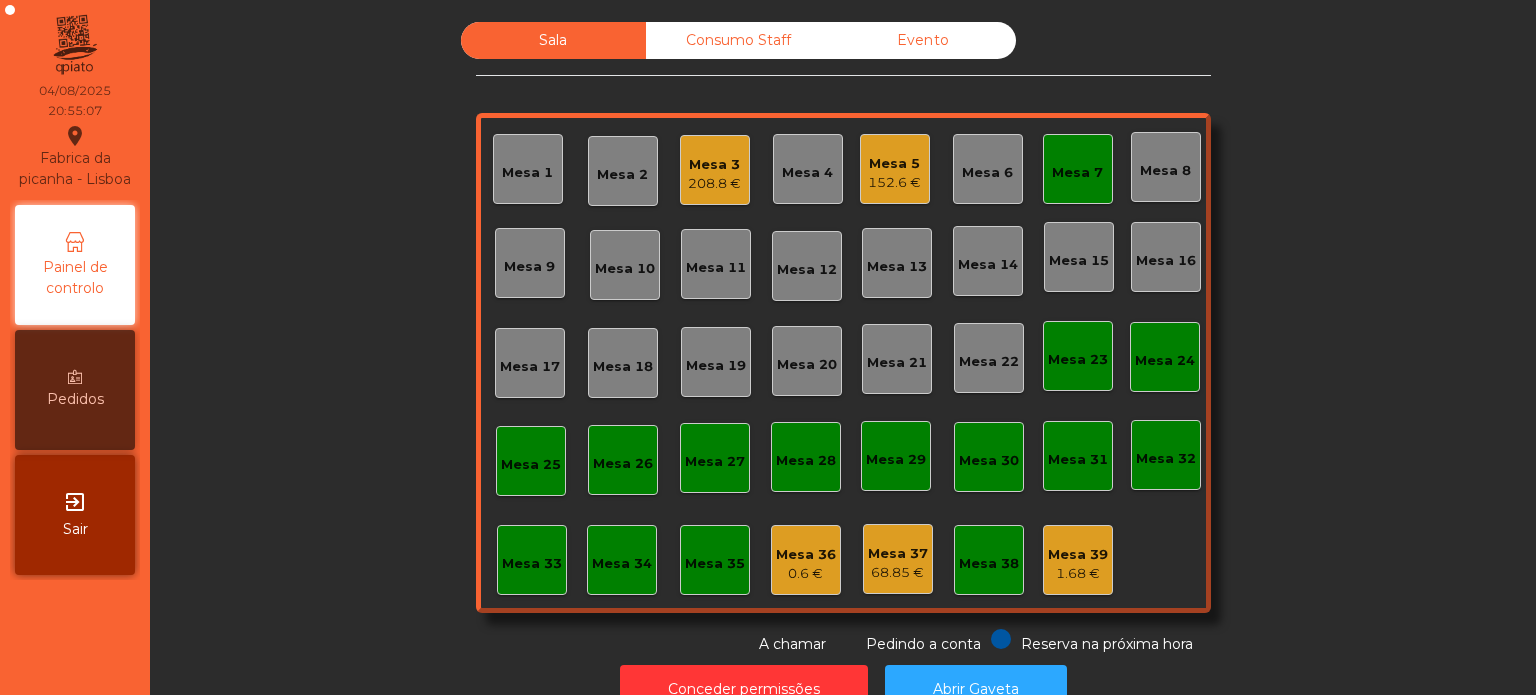 click on "Mesa 7" 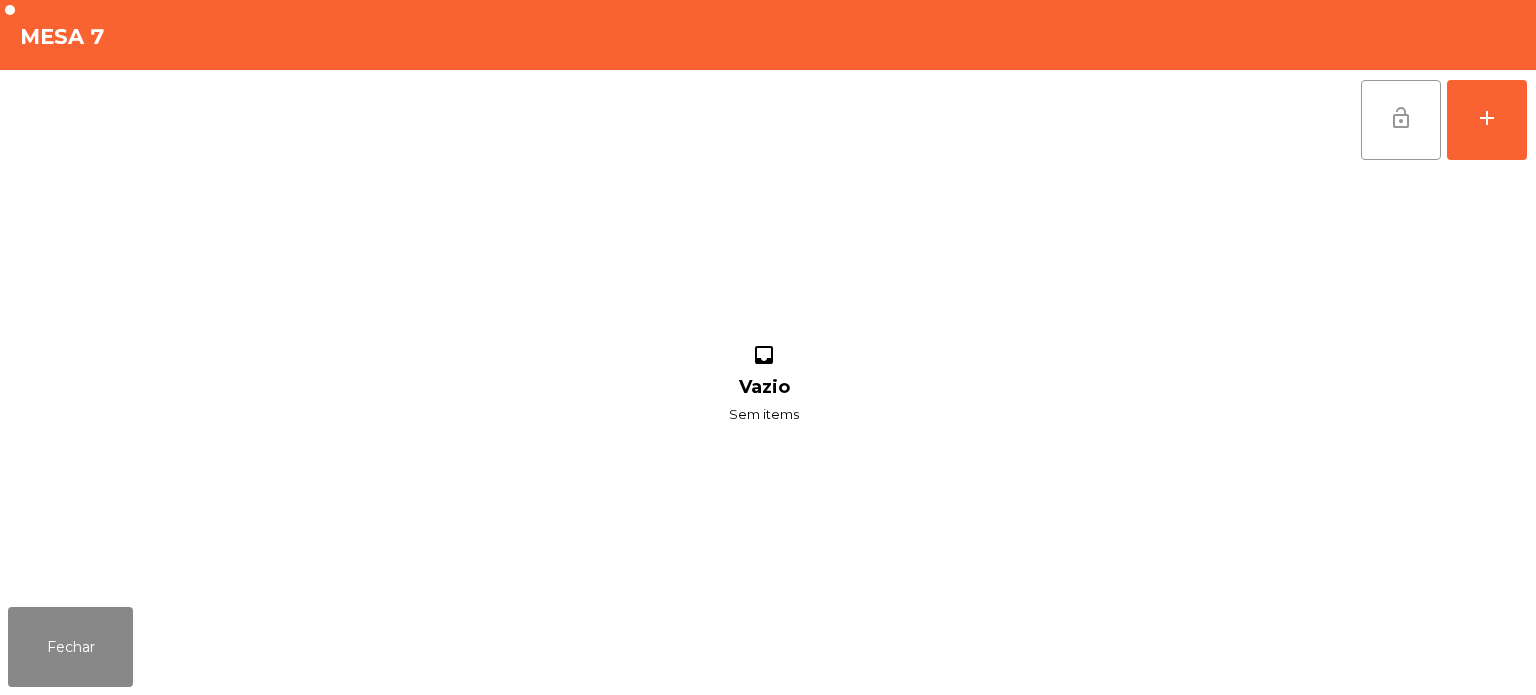 click on "lock_open" 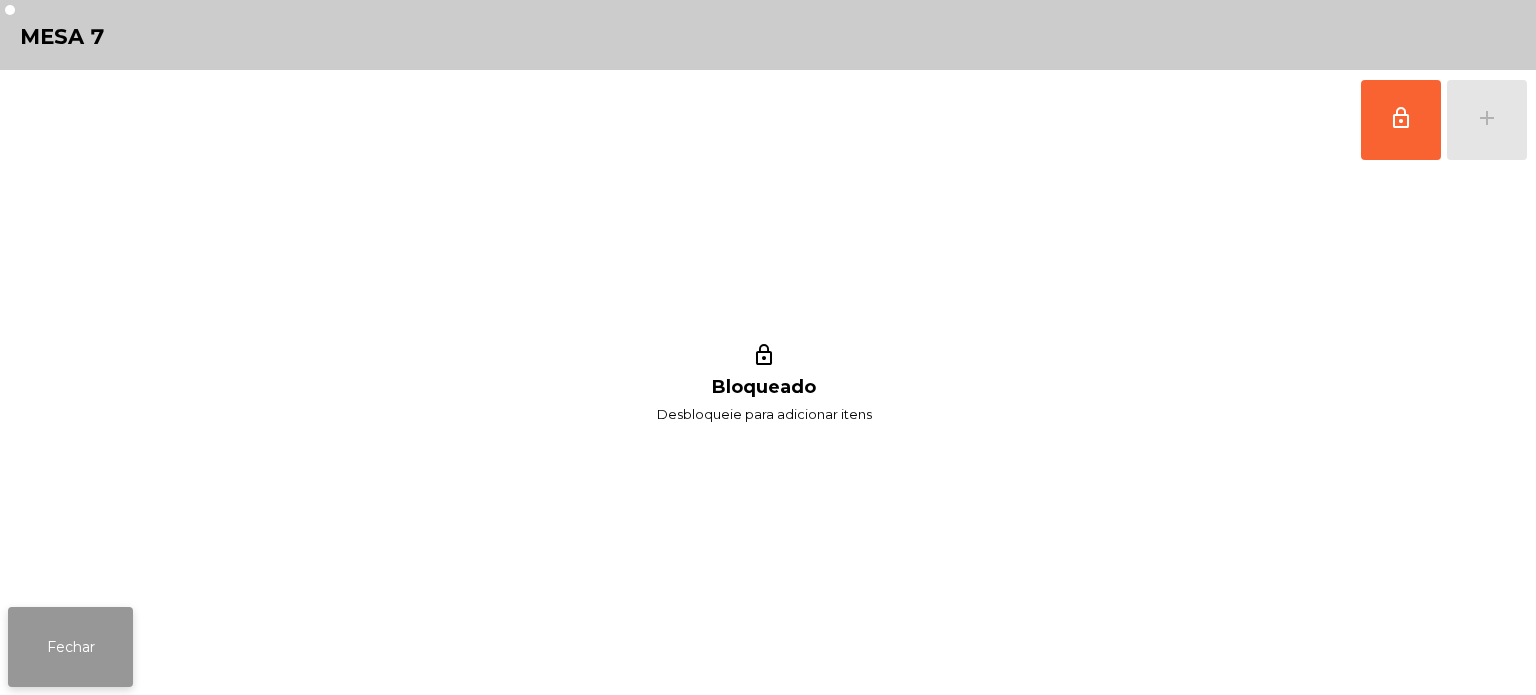 click on "Fechar" 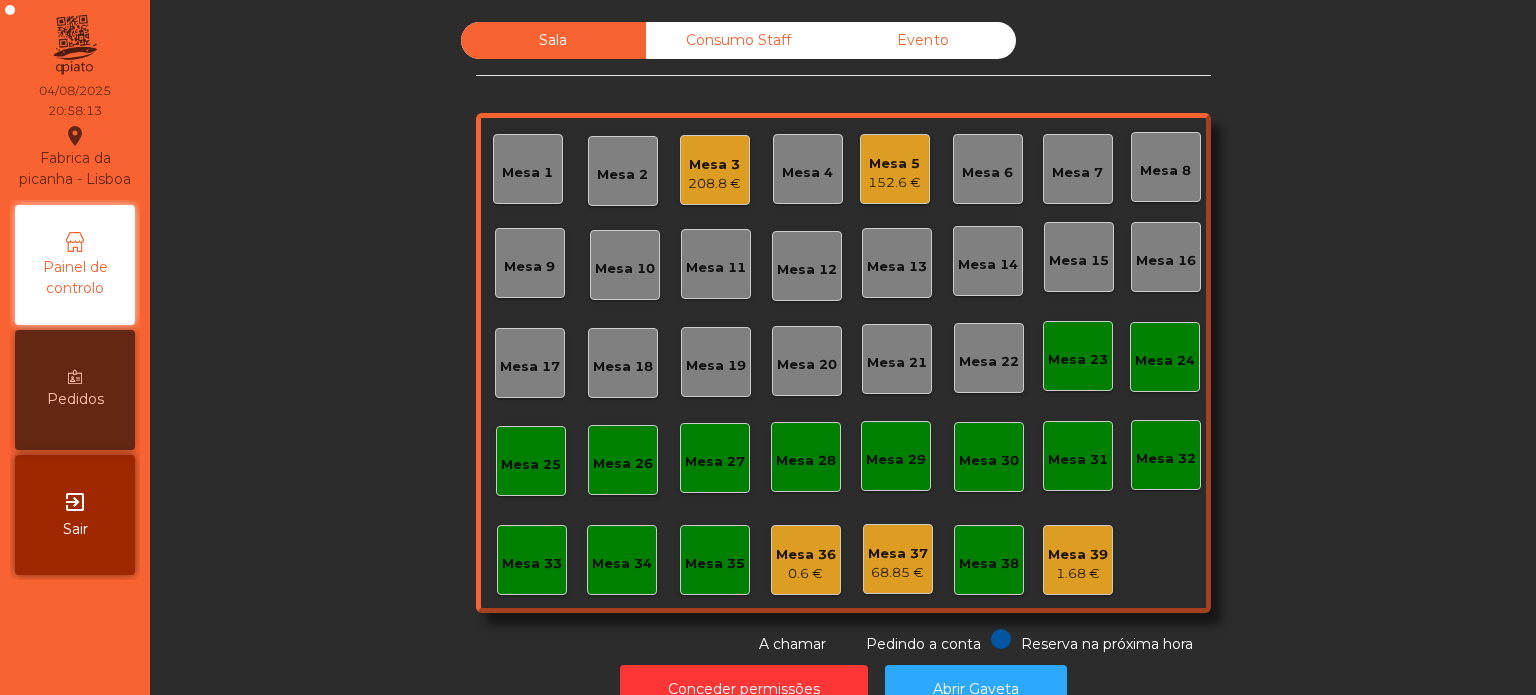 click on "Mesa 5" 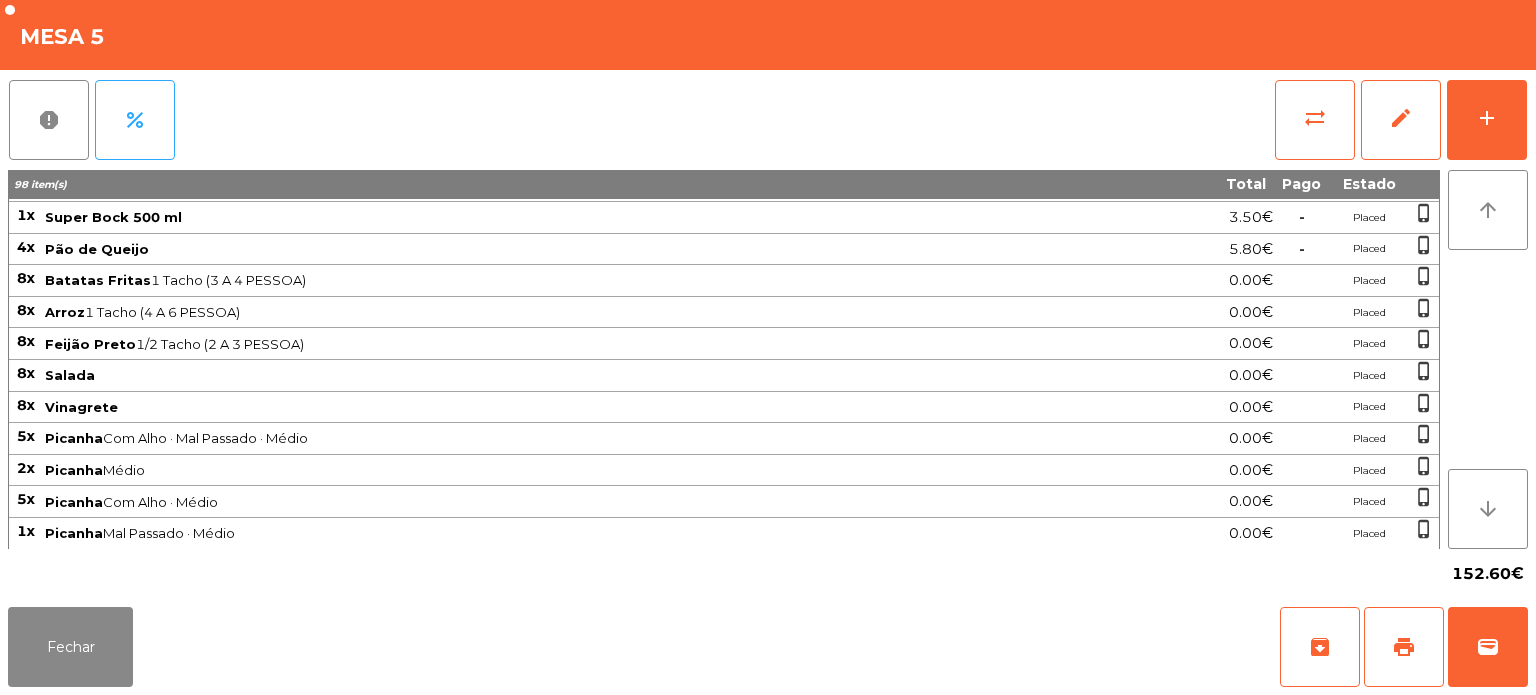 scroll, scrollTop: 353, scrollLeft: 0, axis: vertical 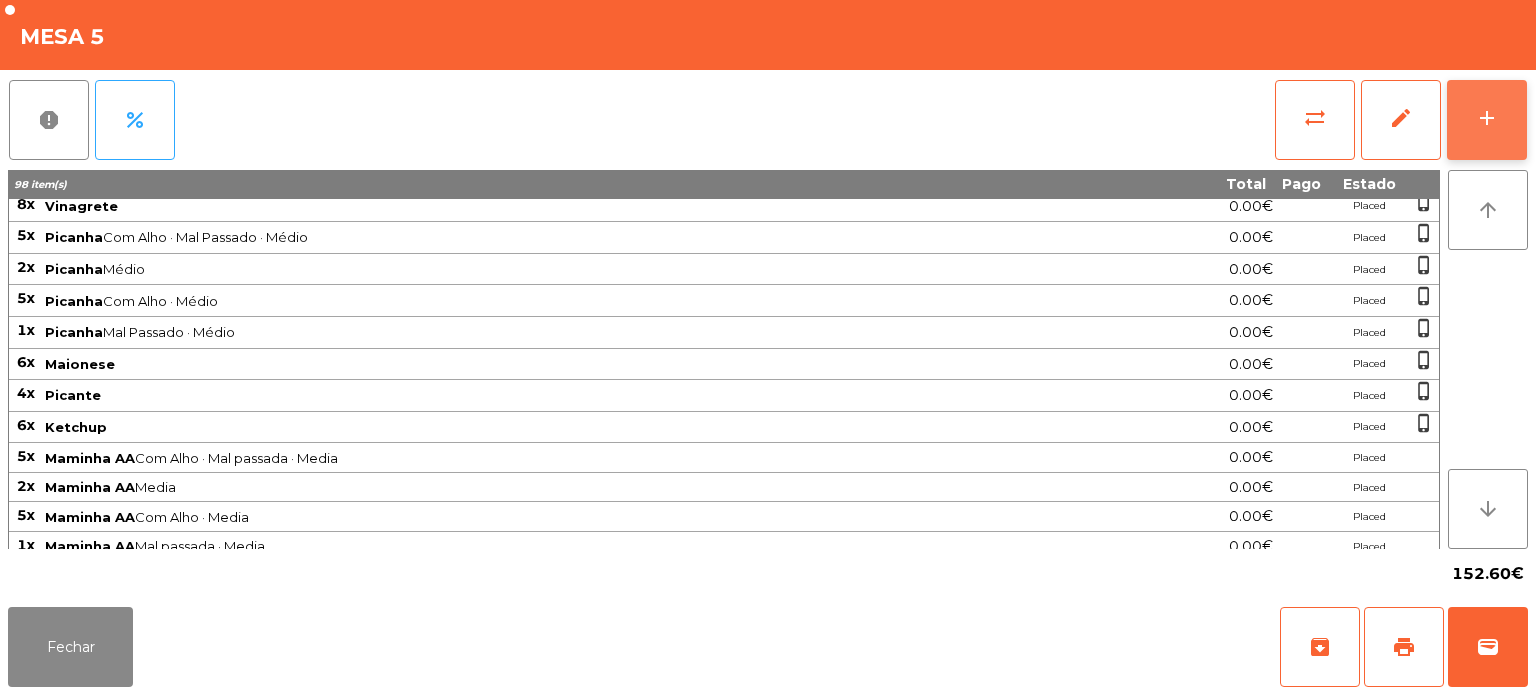 click on "add" 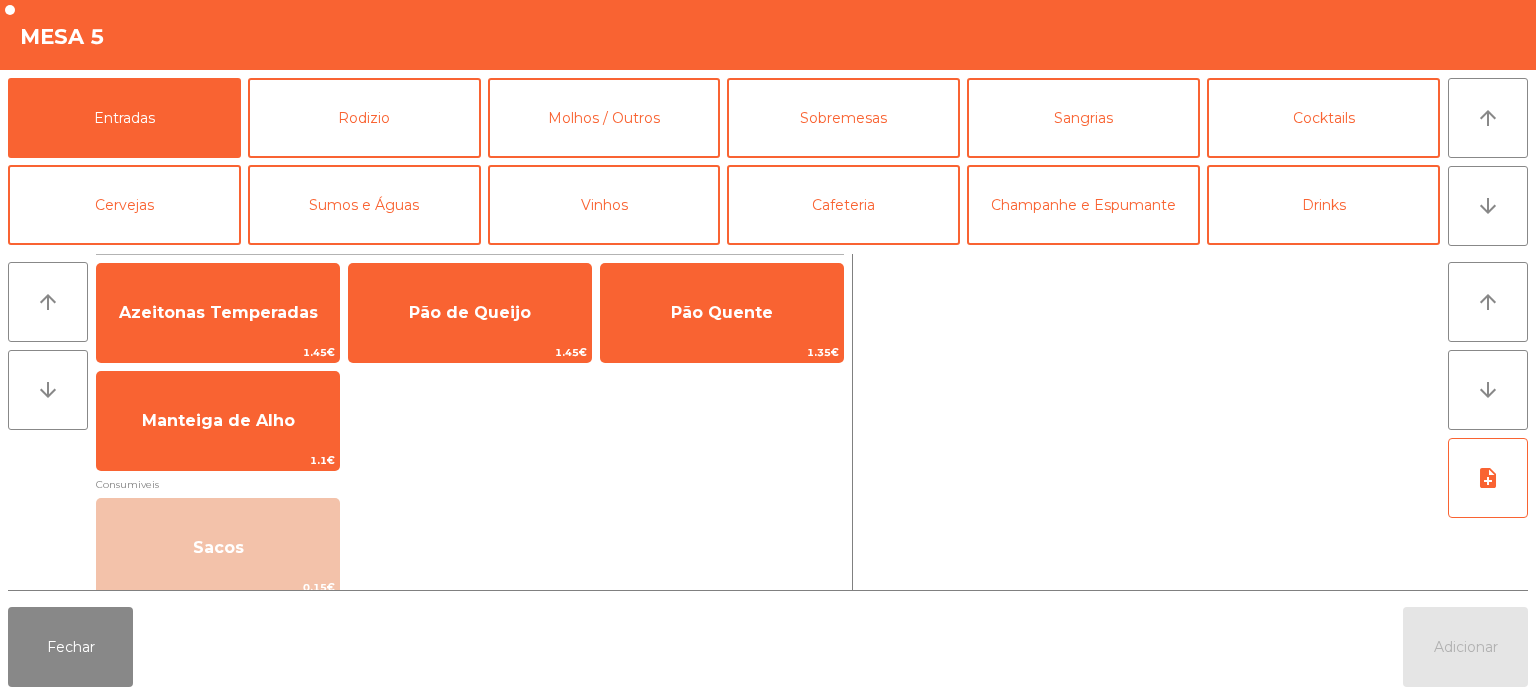 scroll, scrollTop: 56, scrollLeft: 0, axis: vertical 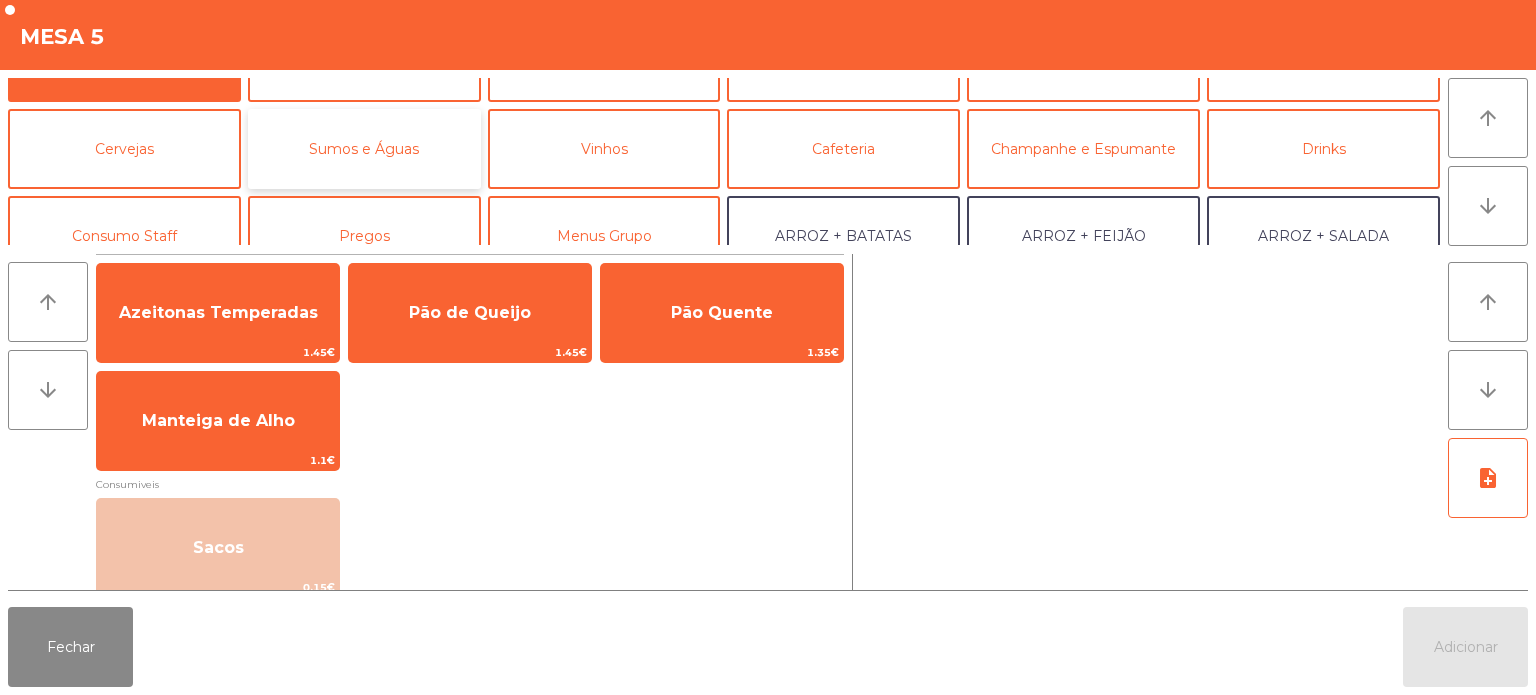click on "Sumos e Águas" 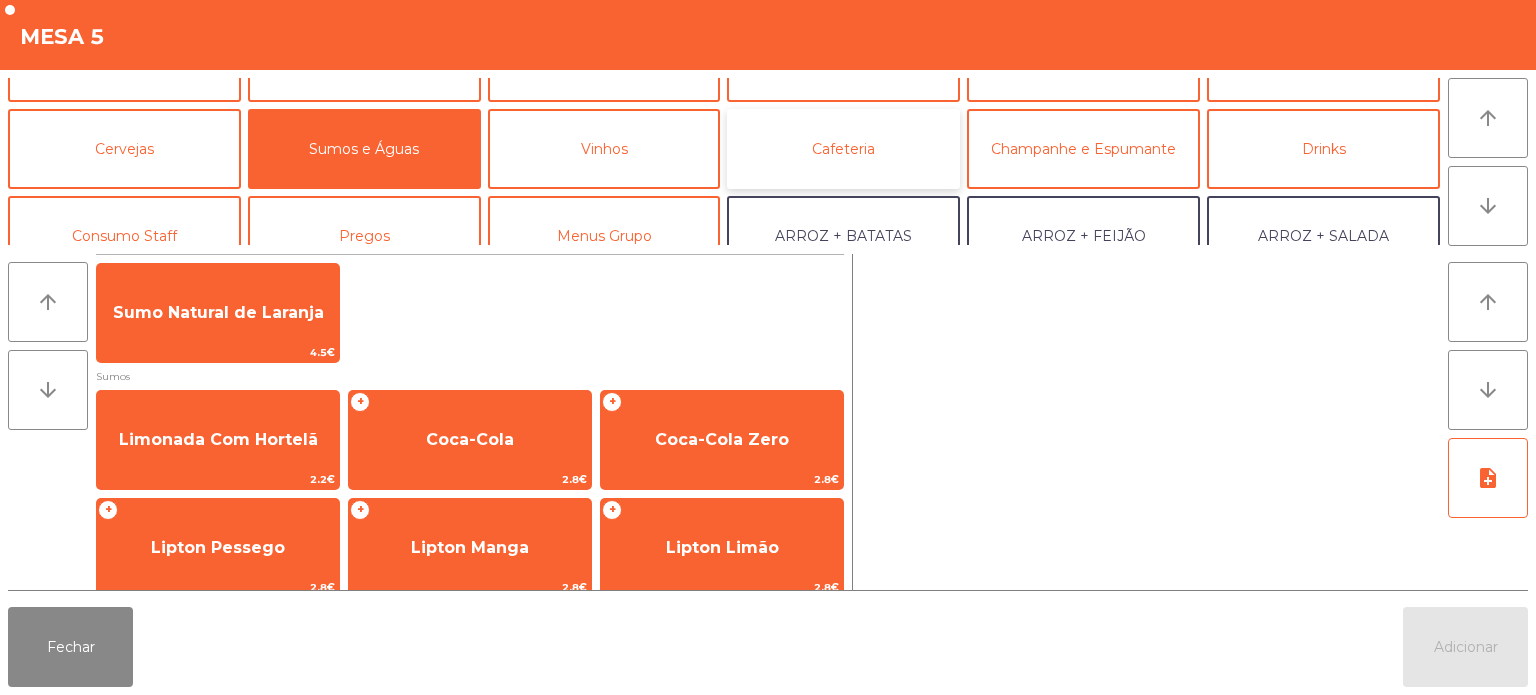click on "Cafeteria" 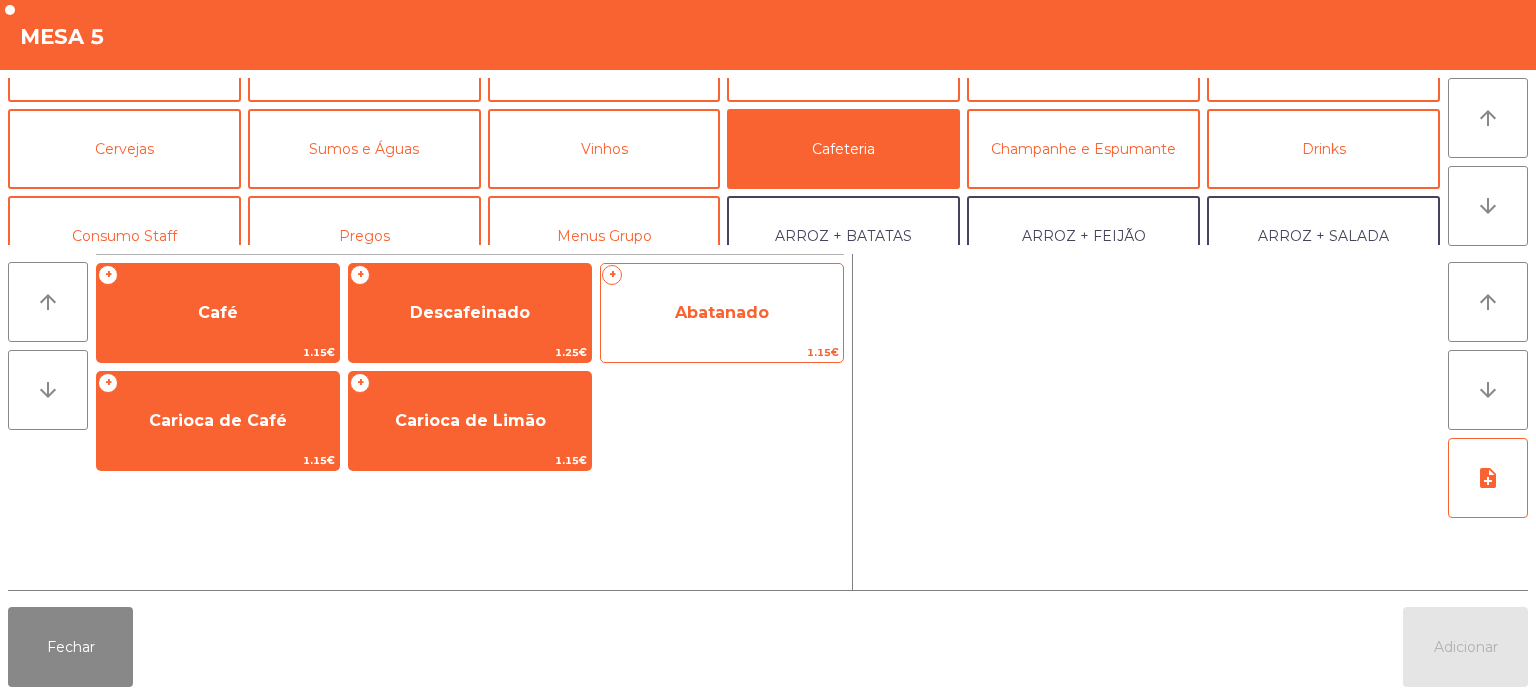 click on "Abatanado" 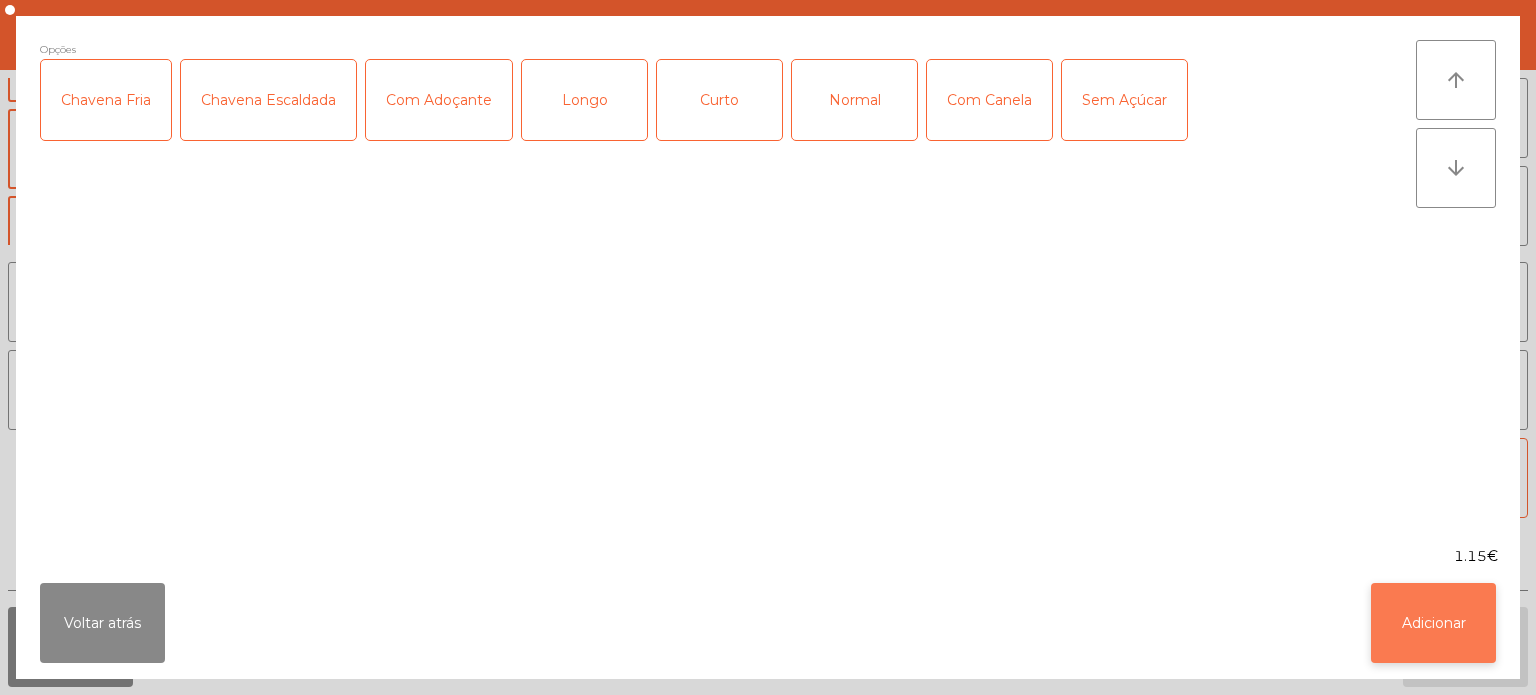 click on "Adicionar" 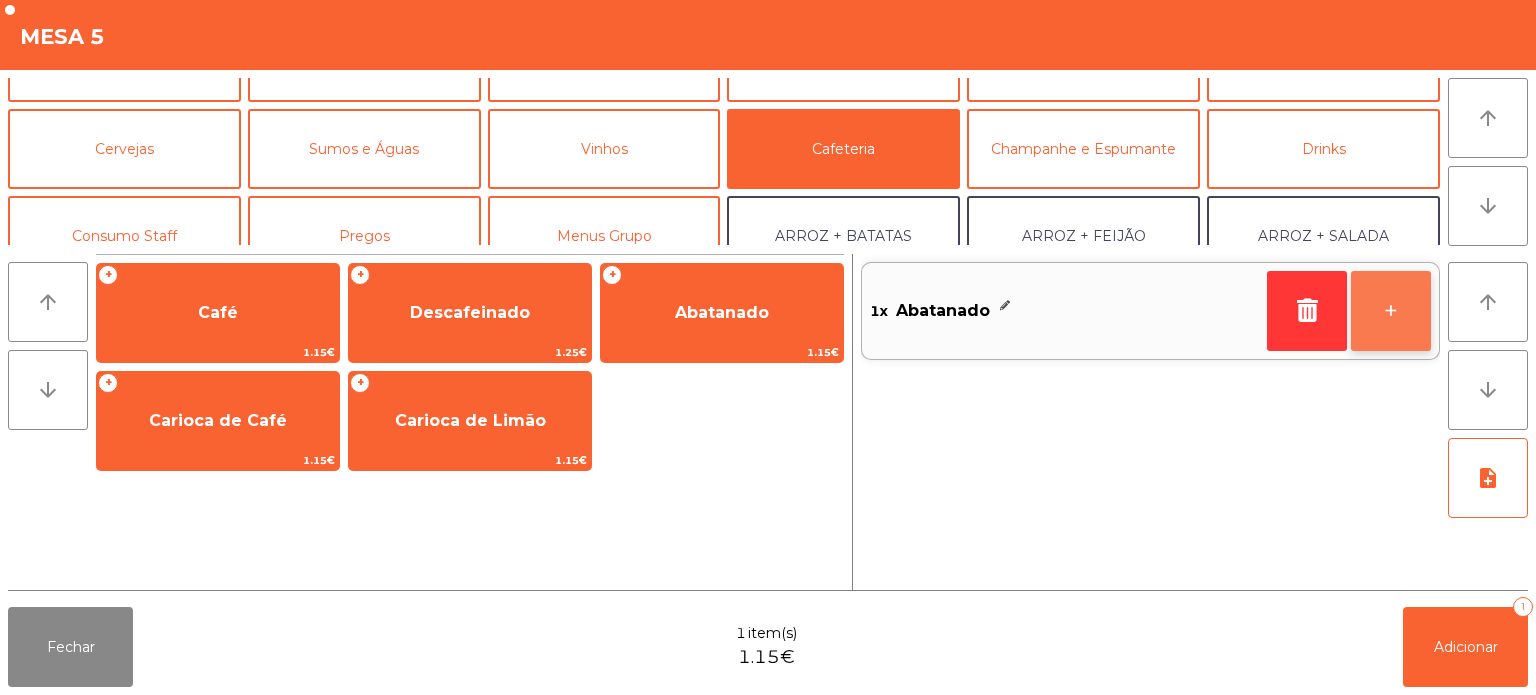 click on "+" 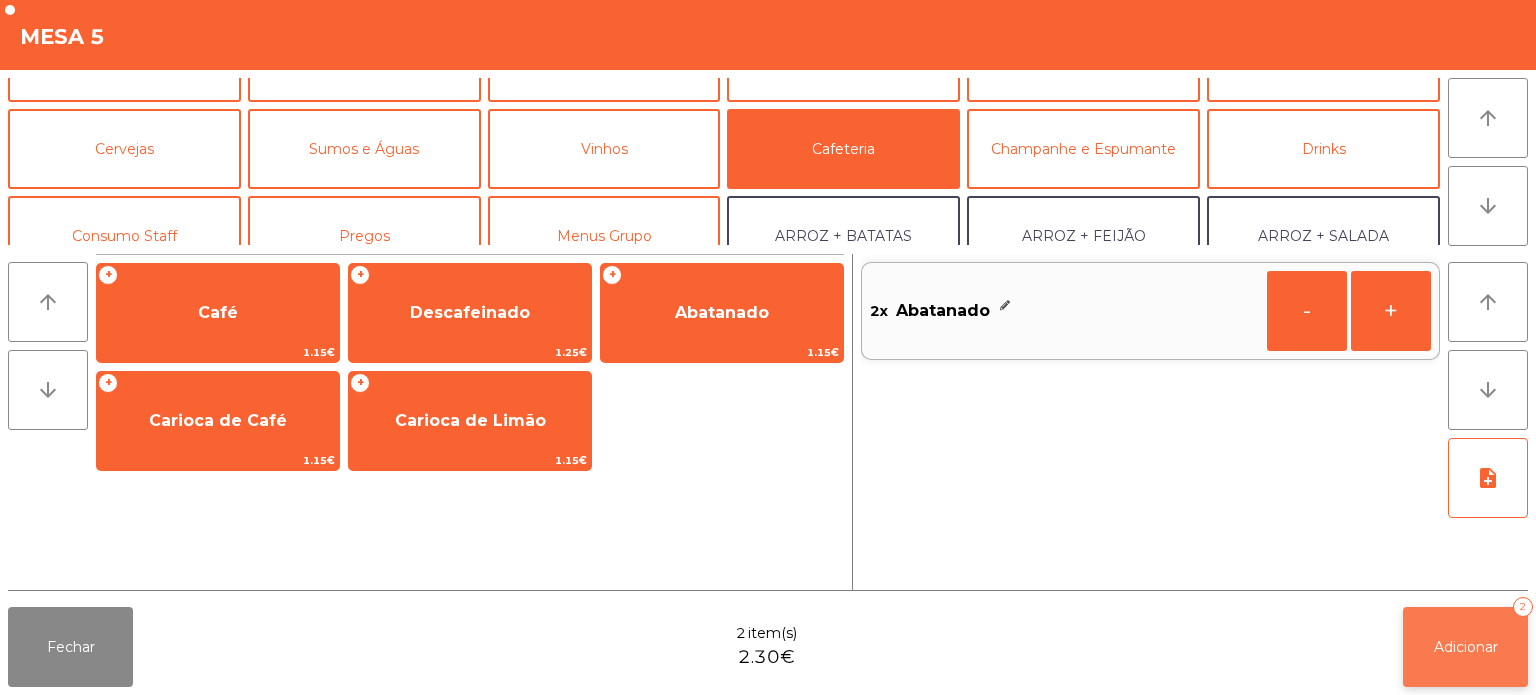 click on "Adicionar   2" 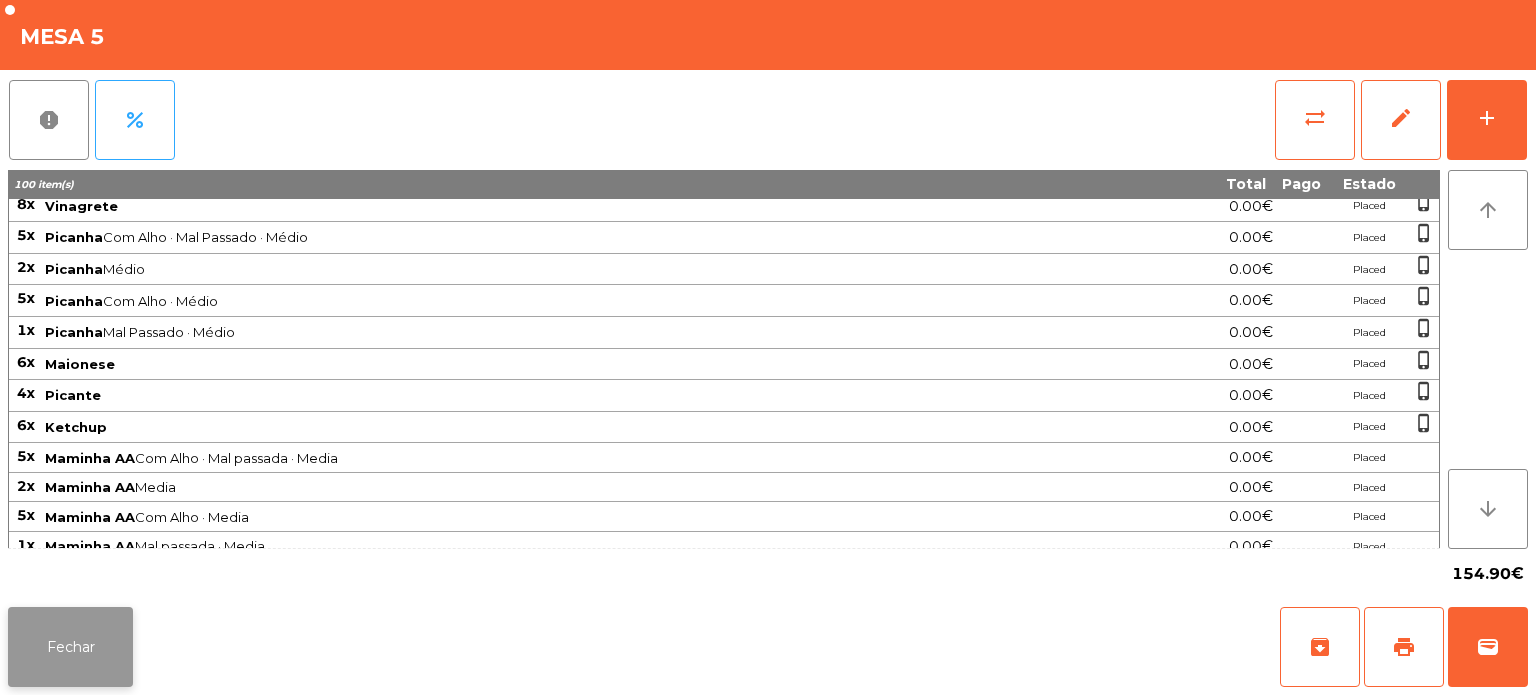 click on "Fechar" 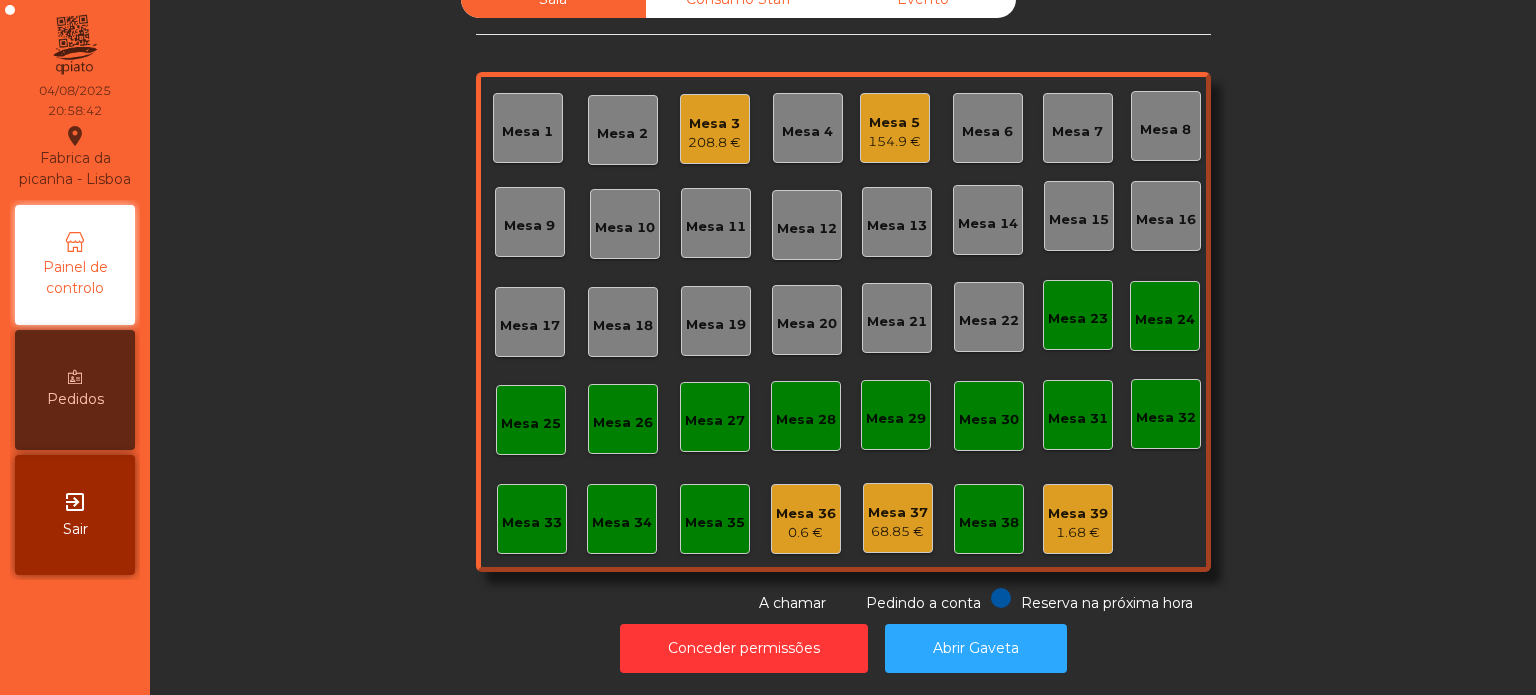 scroll, scrollTop: 0, scrollLeft: 0, axis: both 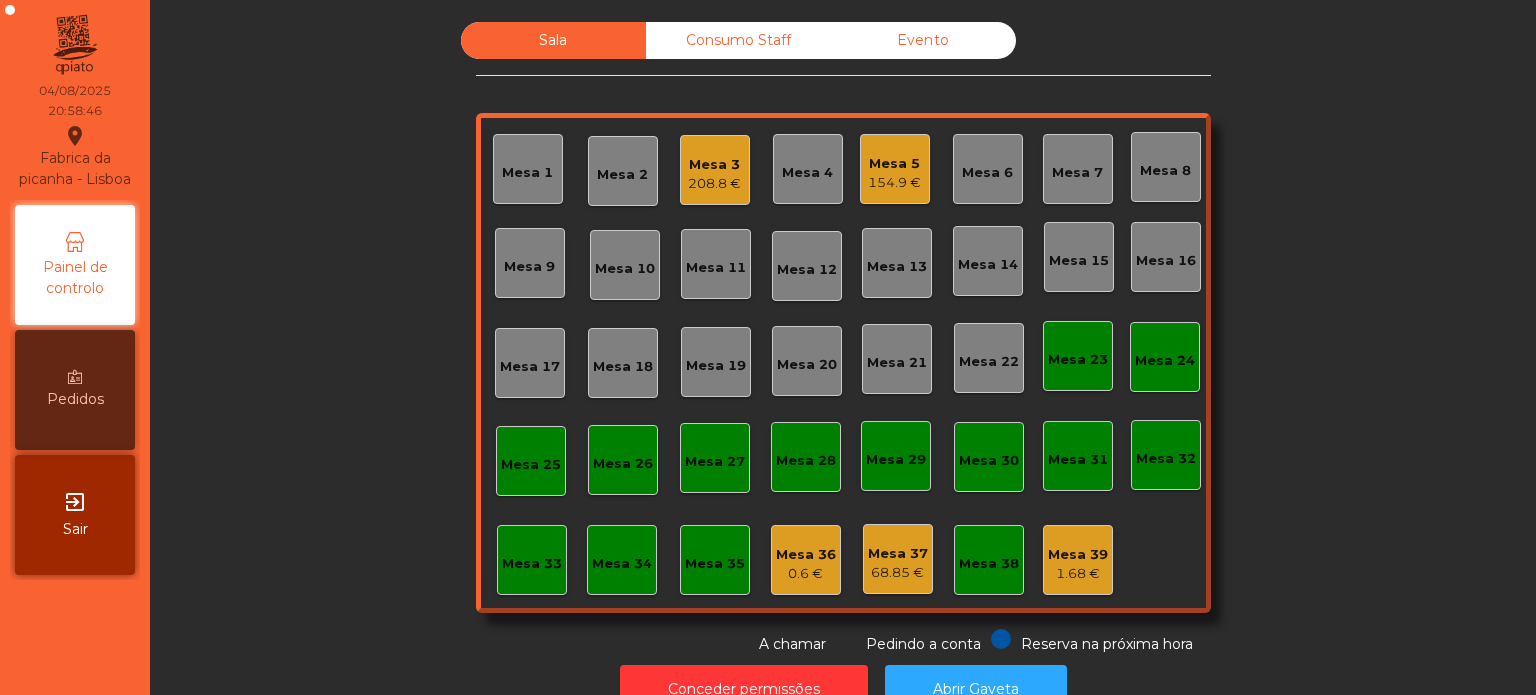 click on "Sala   Consumo Staff   Evento   Mesa 1   Mesa 2   Mesa 3   208.8 €   Mesa 4   Mesa 5   154.9 €   Mesa 6   Mesa 7   Mesa 8   Mesa 9   Mesa 10   Mesa 11   Mesa 12   Mesa 13   Mesa 14   Mesa 15   Mesa 16   Mesa 17   Mesa 18   Mesa 19   Mesa 20   Mesa 21   Mesa 22   Mesa 23   Mesa 24   Mesa 25   Mesa 26   Mesa 27   Mesa 28   Mesa 29   Mesa 30   Mesa 31   Mesa 32   Mesa 33   Mesa 34   Mesa 35   Mesa 36   0.6 €   Mesa 37   68.85 €   Mesa 38   Mesa 39   1.68 €  Reserva na próxima hora Pedindo a conta A chamar" 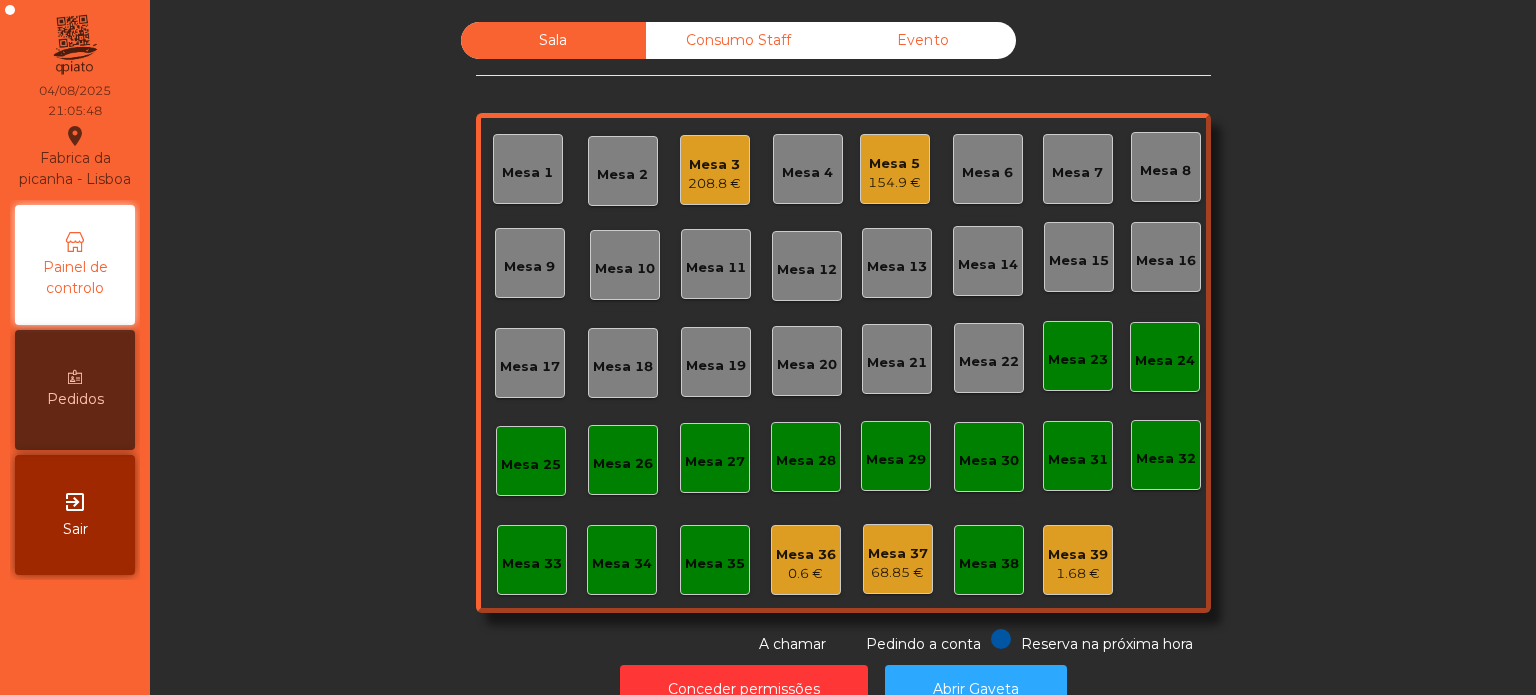 click on "Mesa 5" 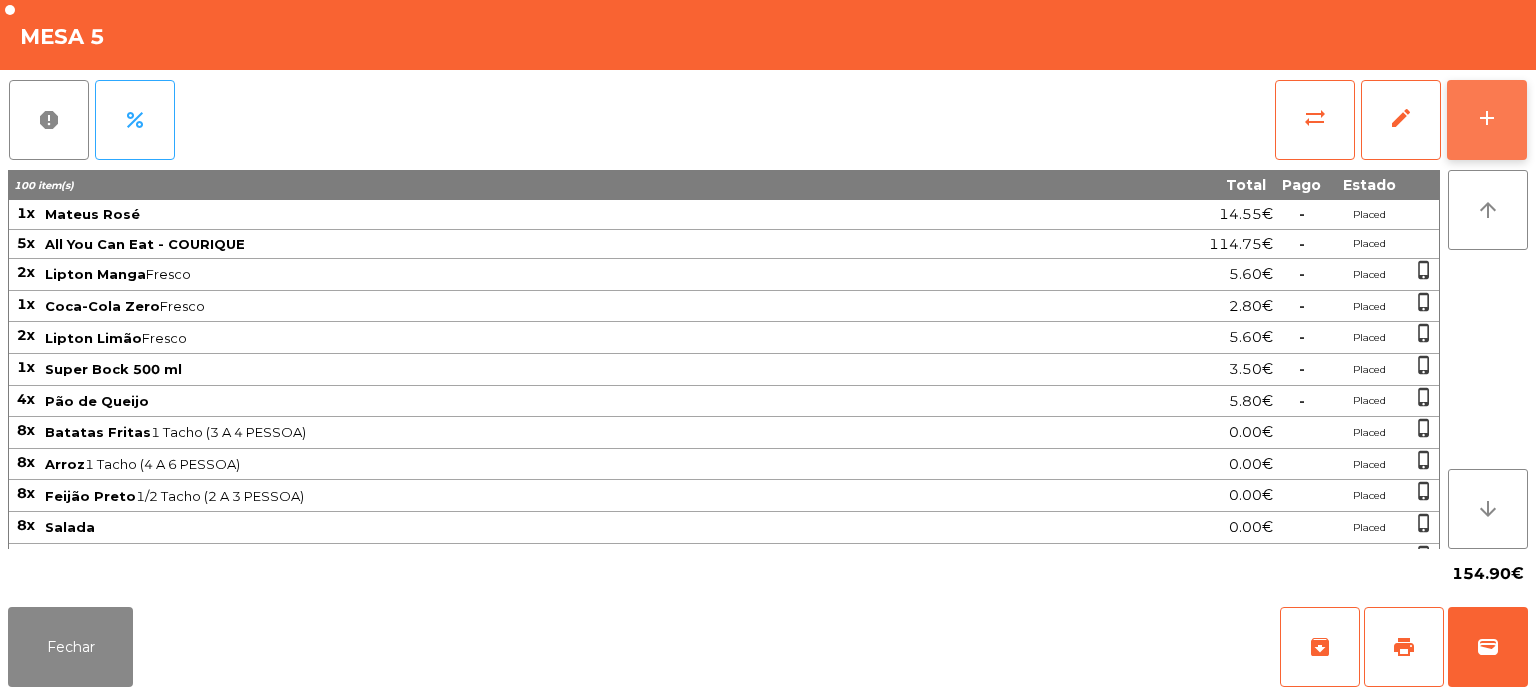 click on "add" 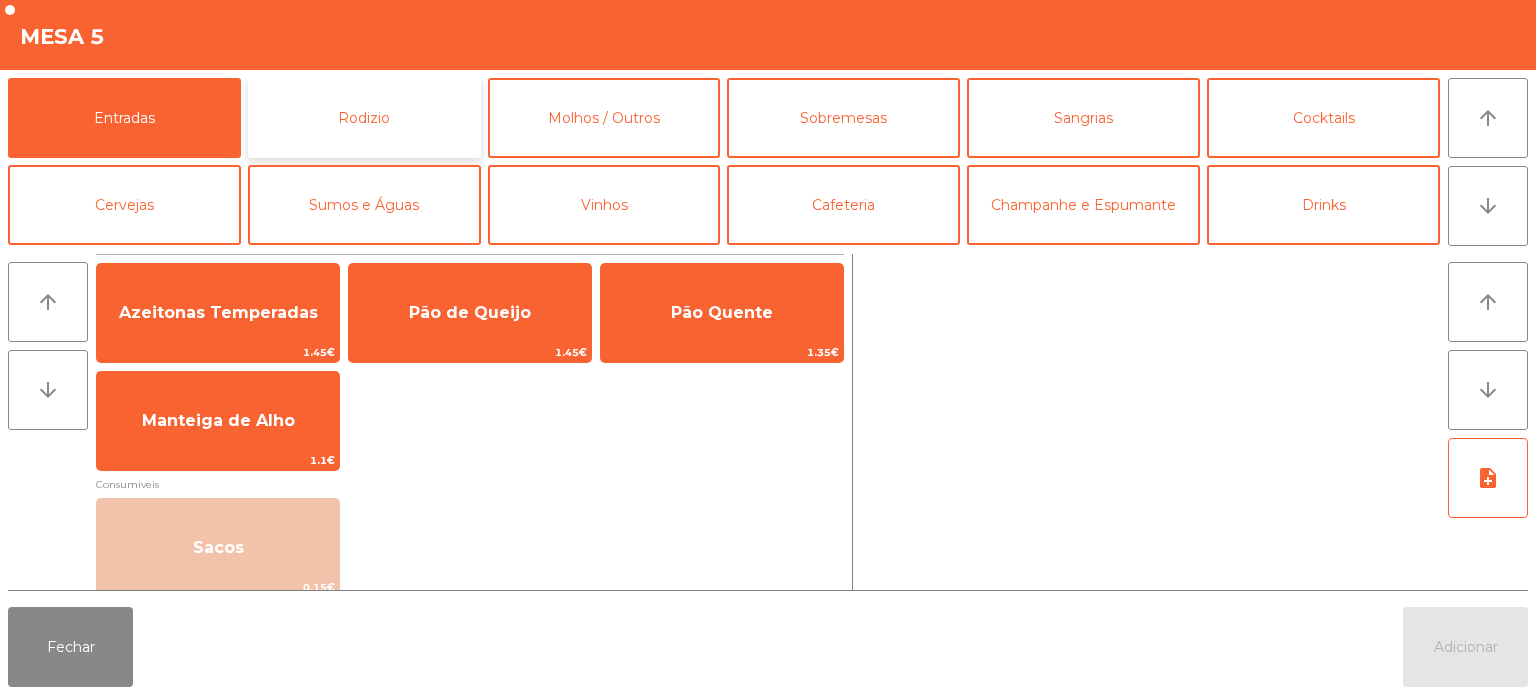 click on "Rodizio" 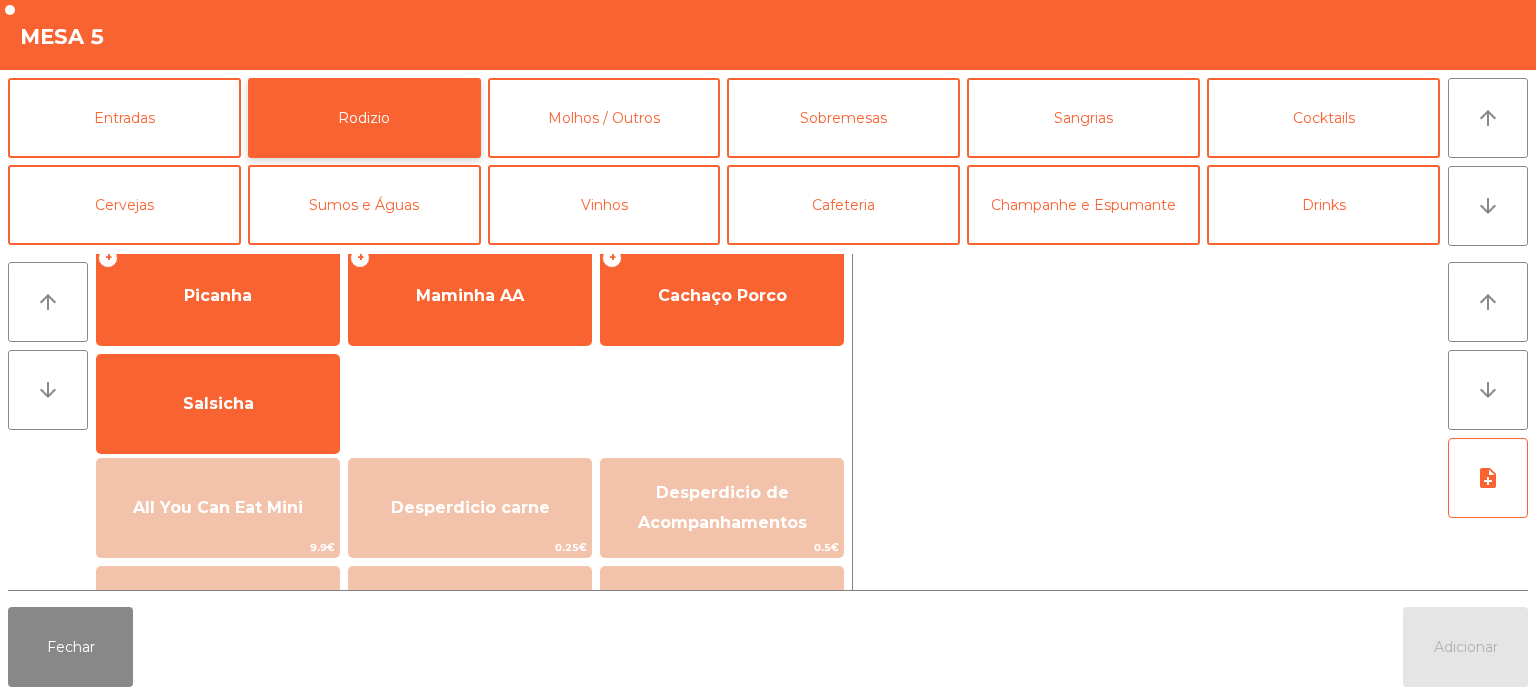 scroll, scrollTop: 42, scrollLeft: 0, axis: vertical 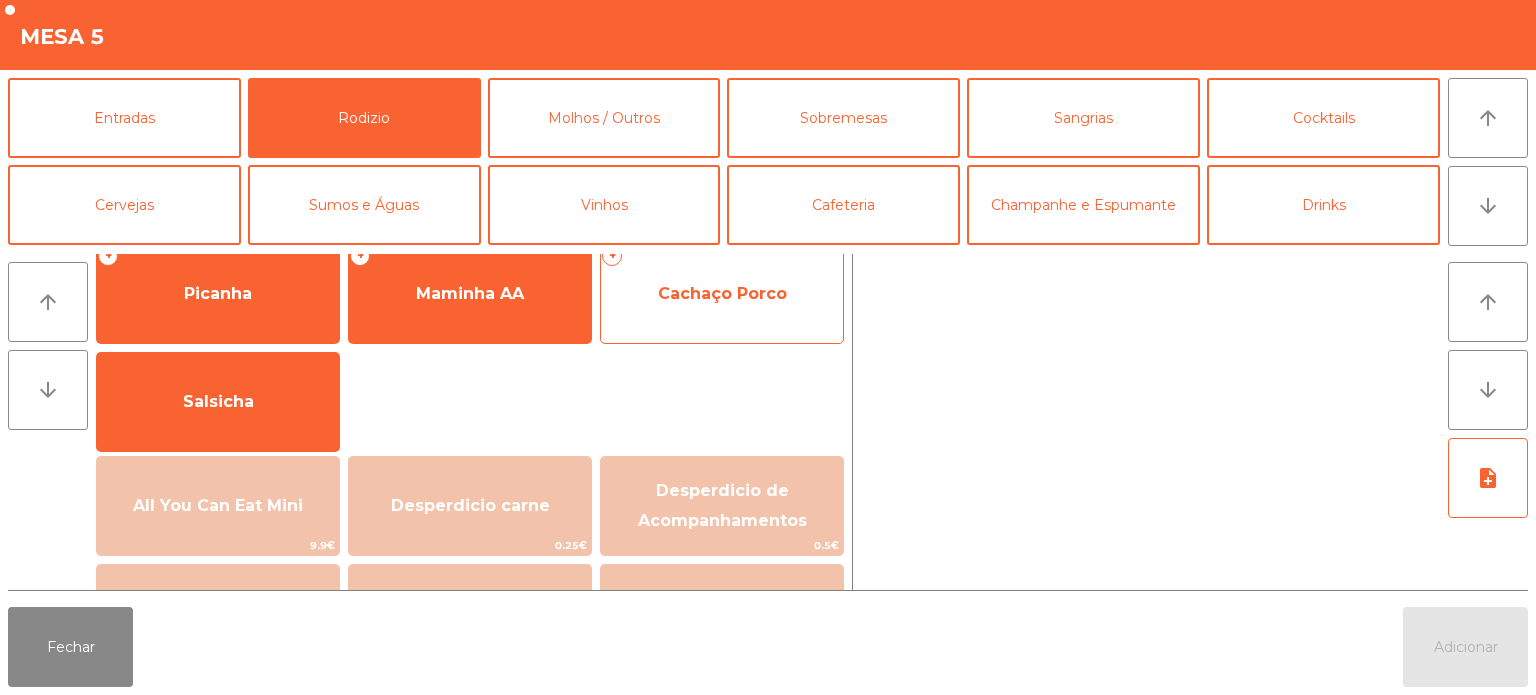 click on "Cachaço Porco" 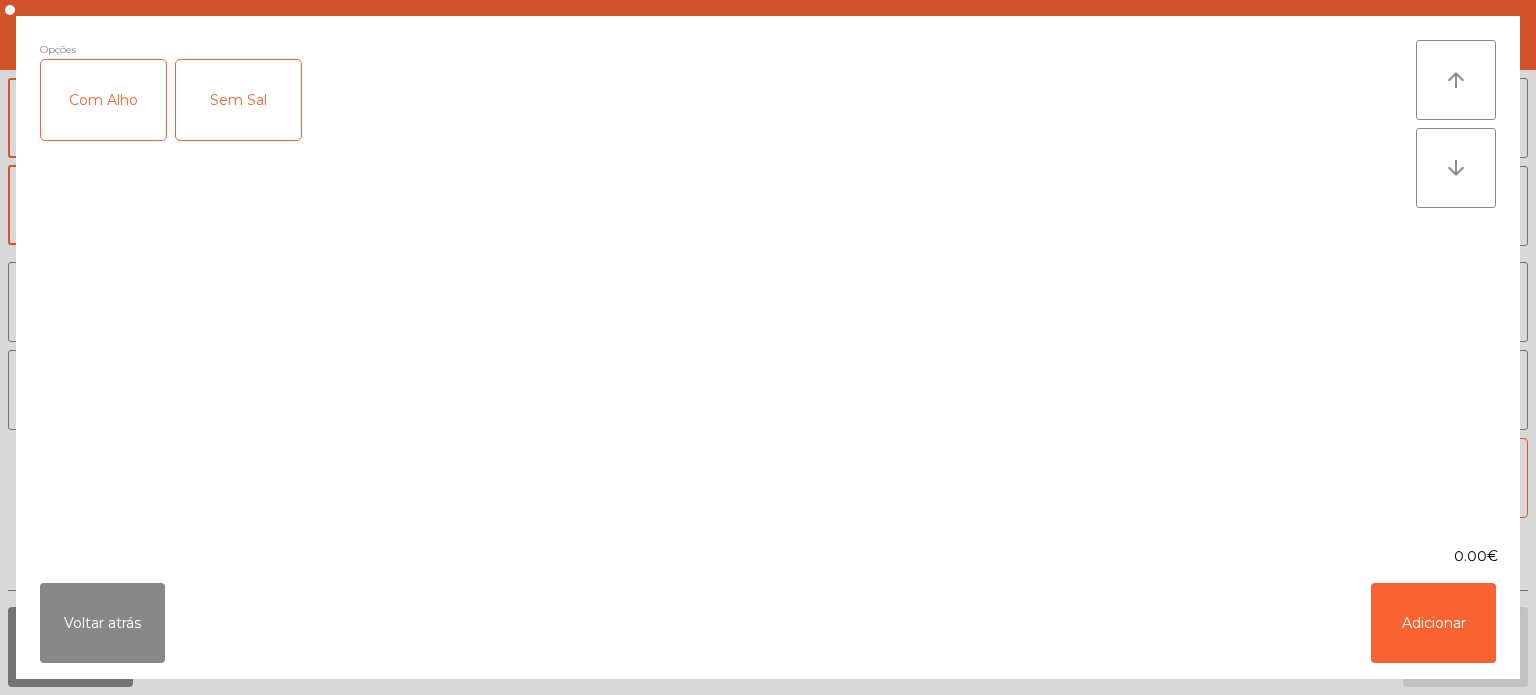 click on "Com Alho" 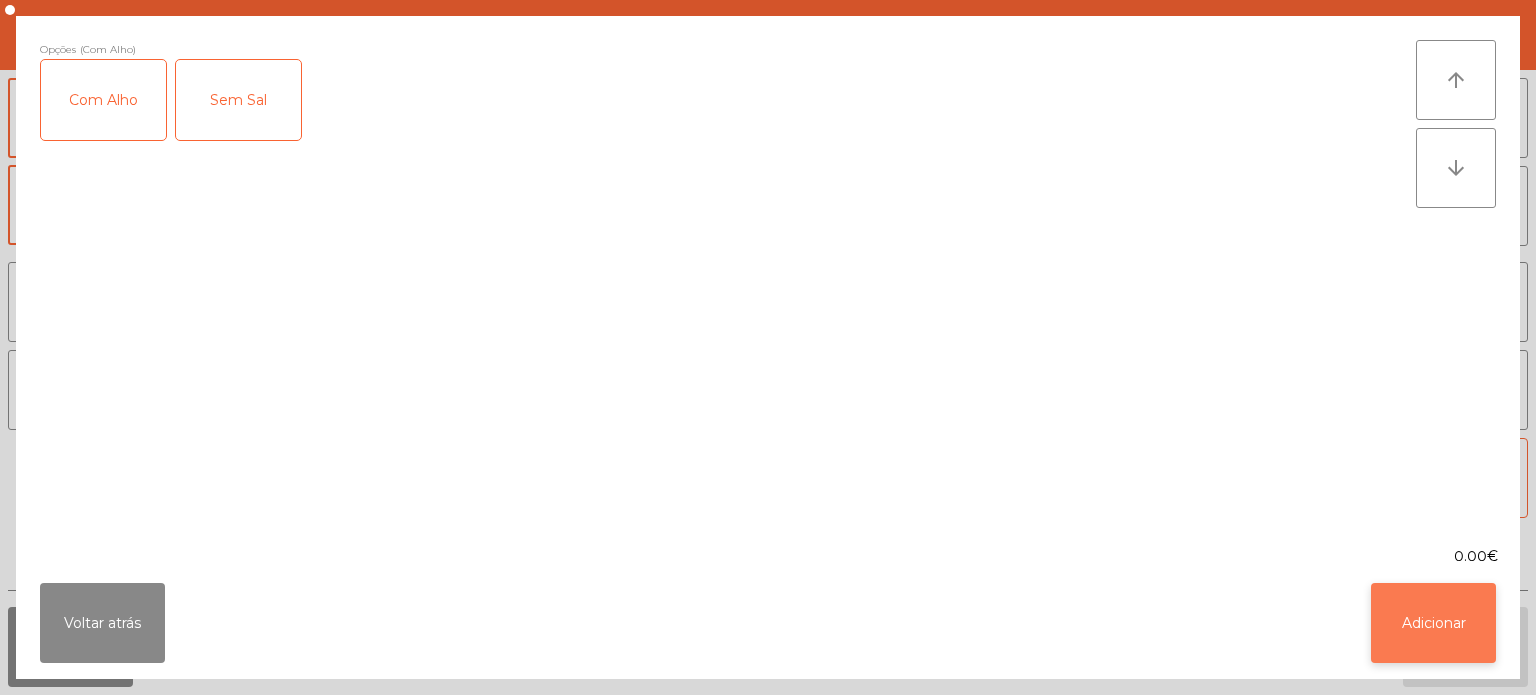 click on "Adicionar" 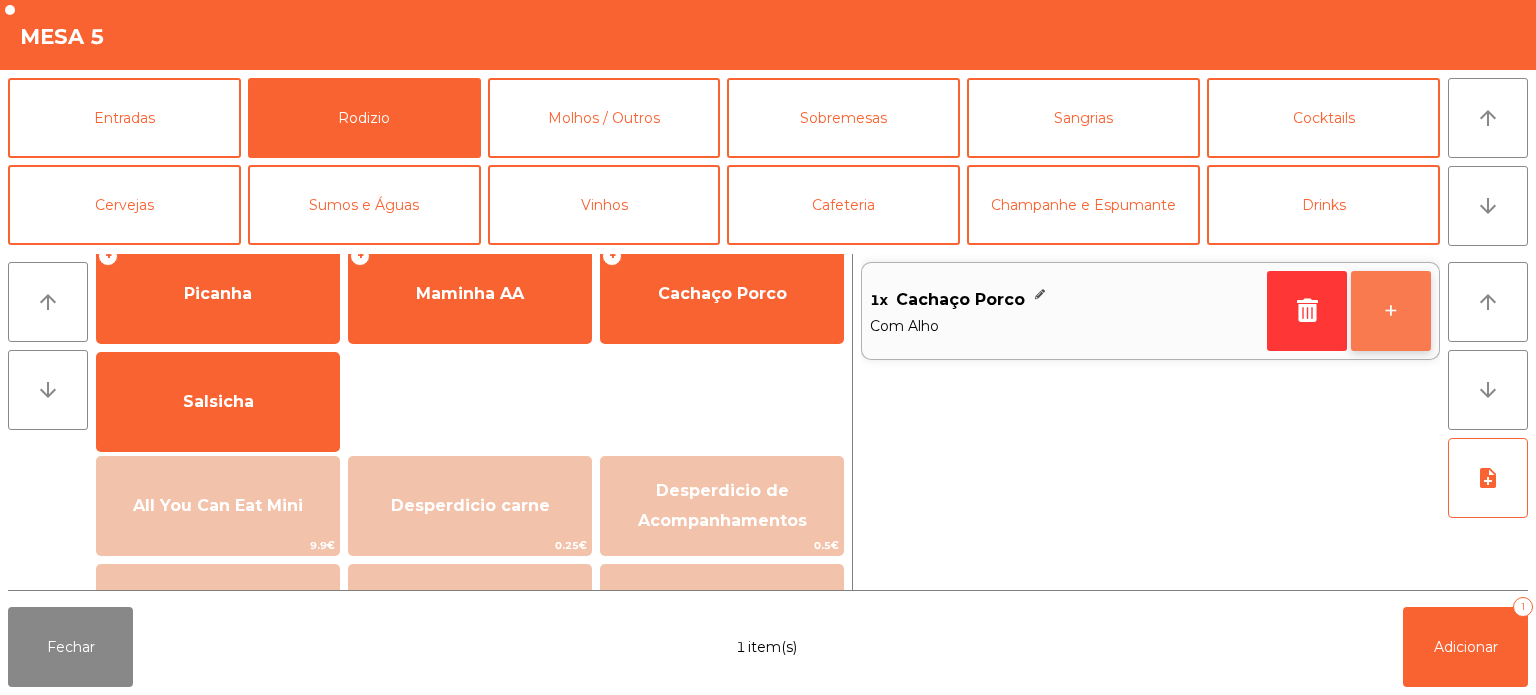 click on "+" 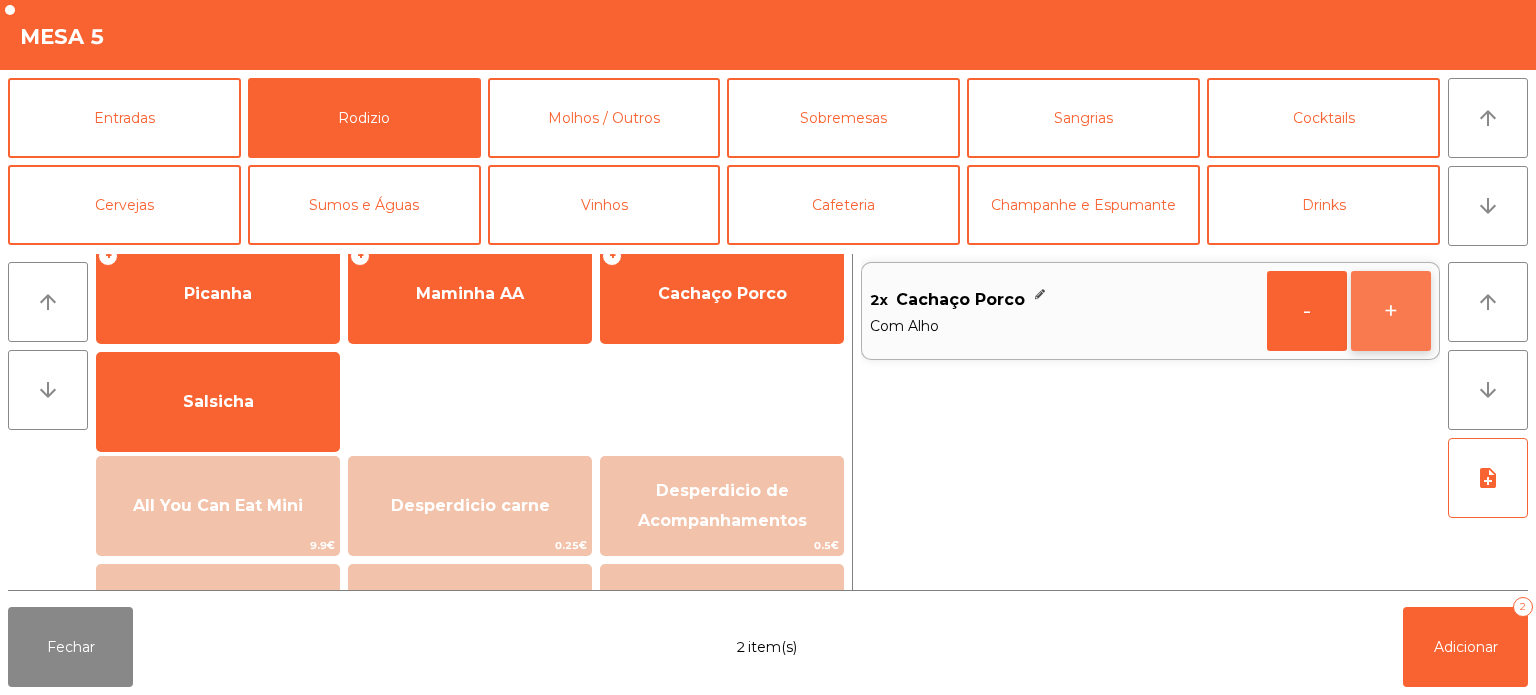click on "+" 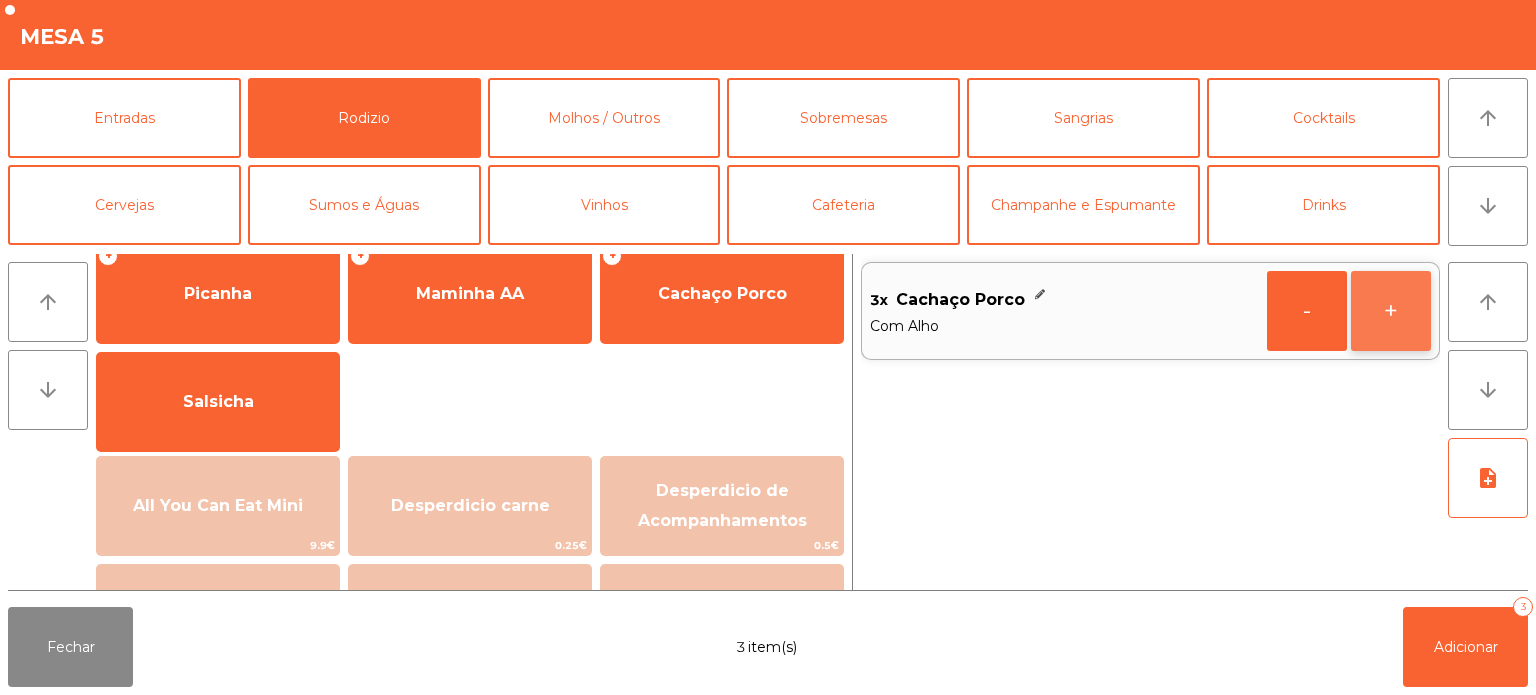 click on "+" 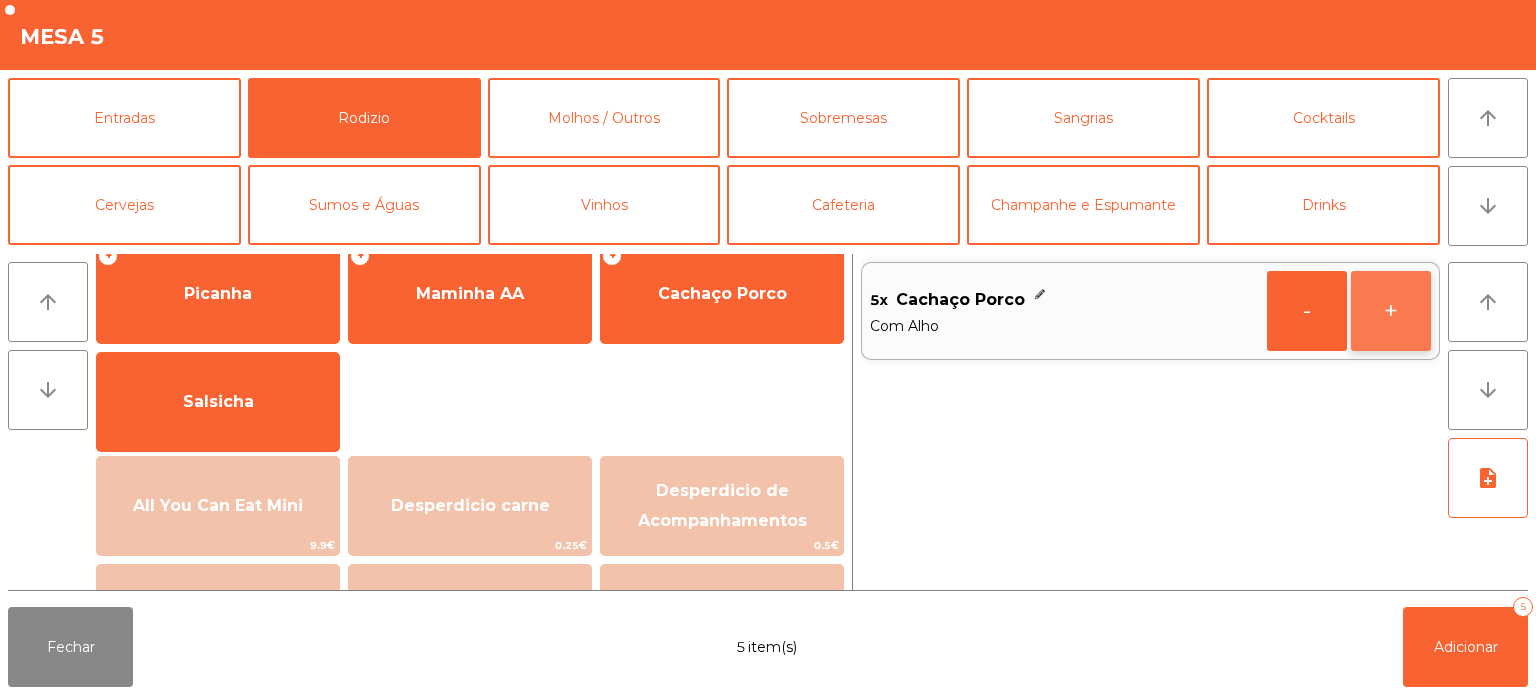 click on "+" 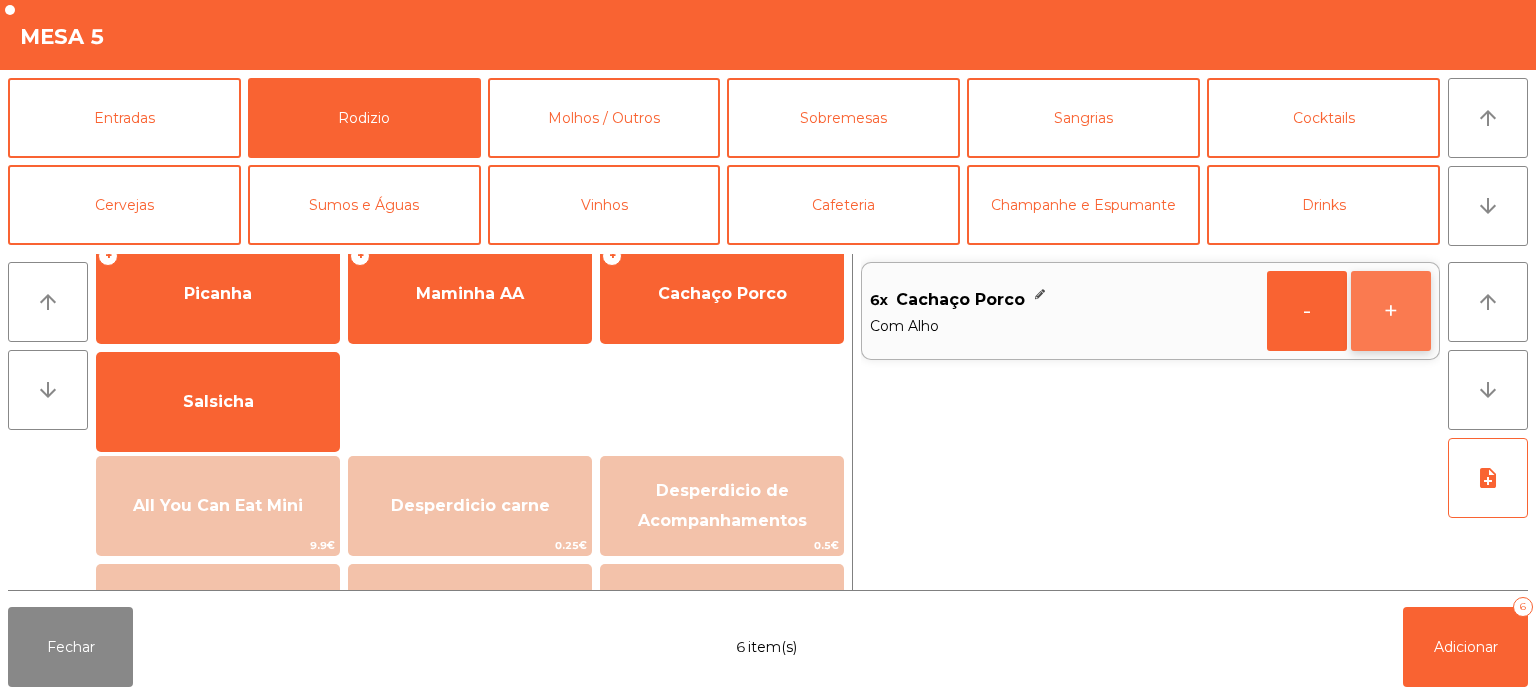 click on "+" 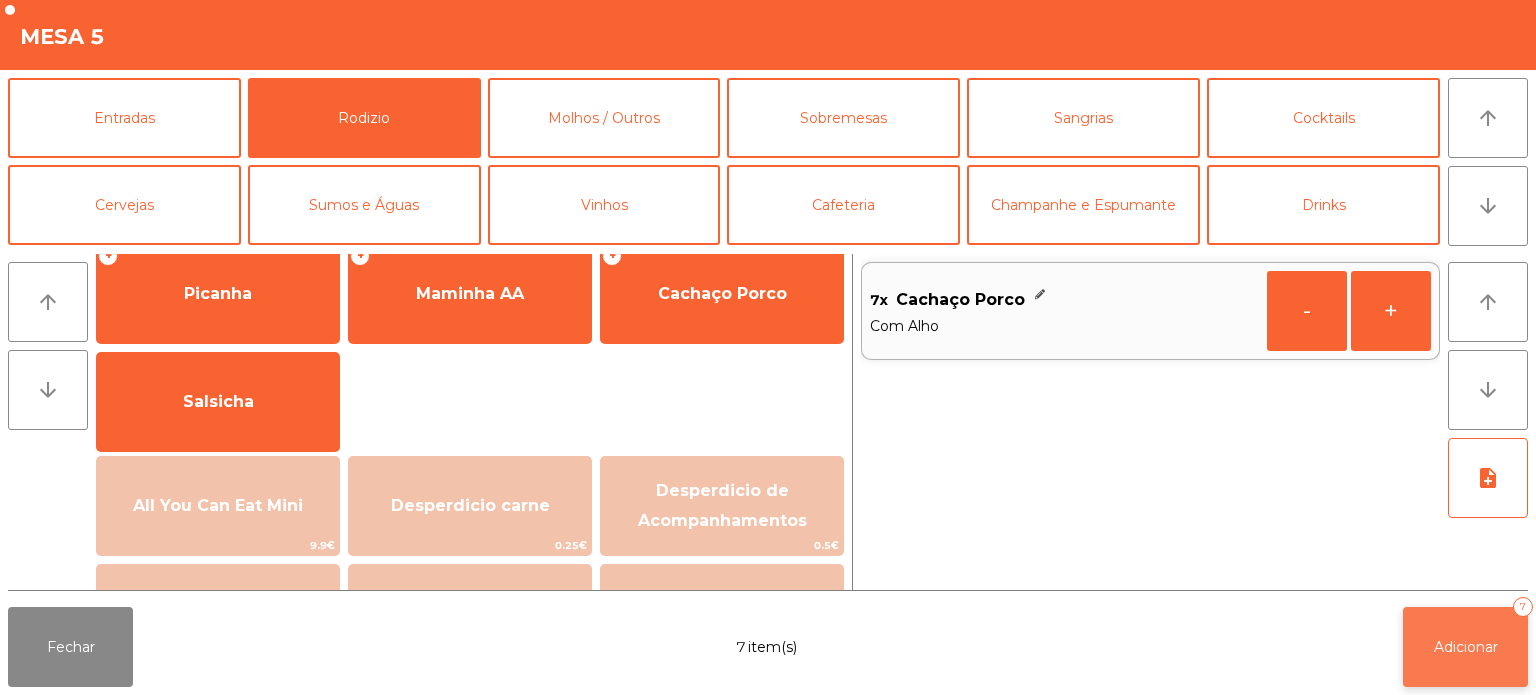 click on "Adicionar   7" 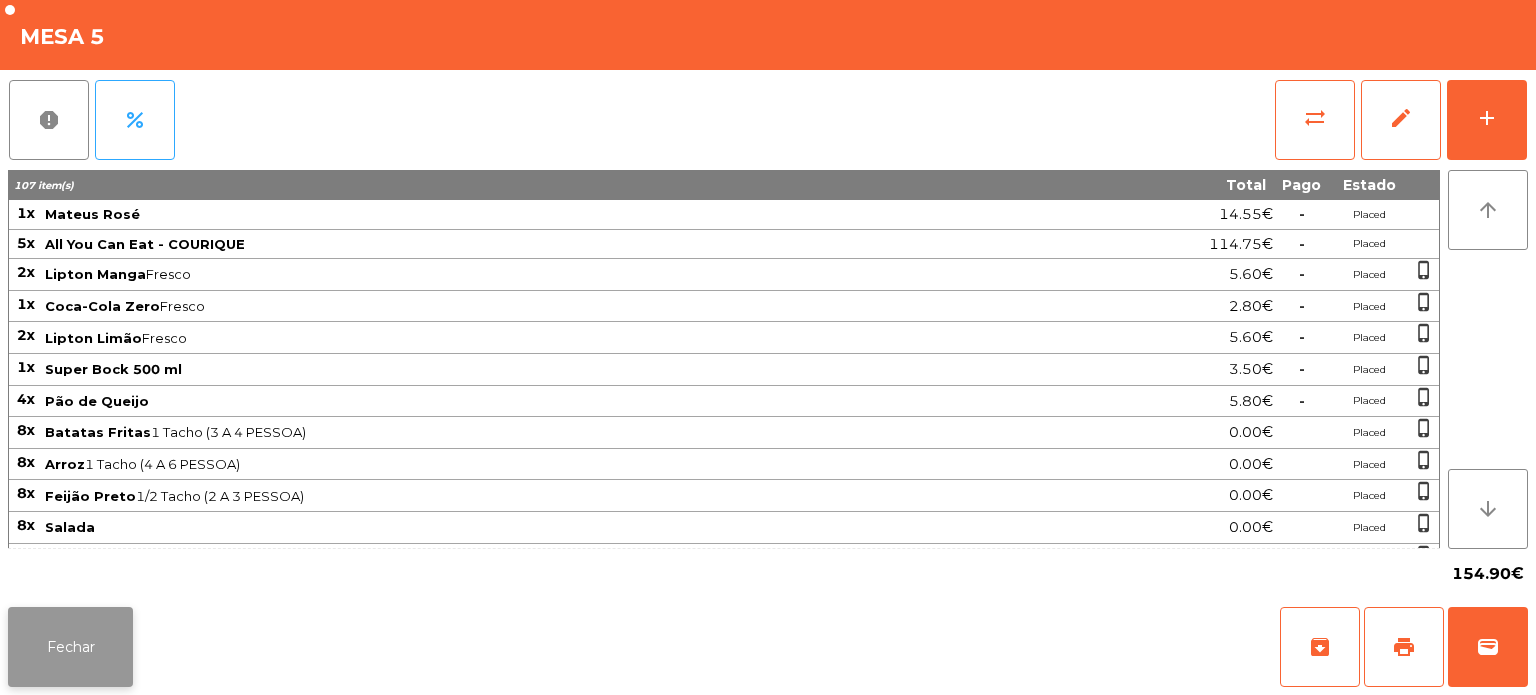 click on "Fechar" 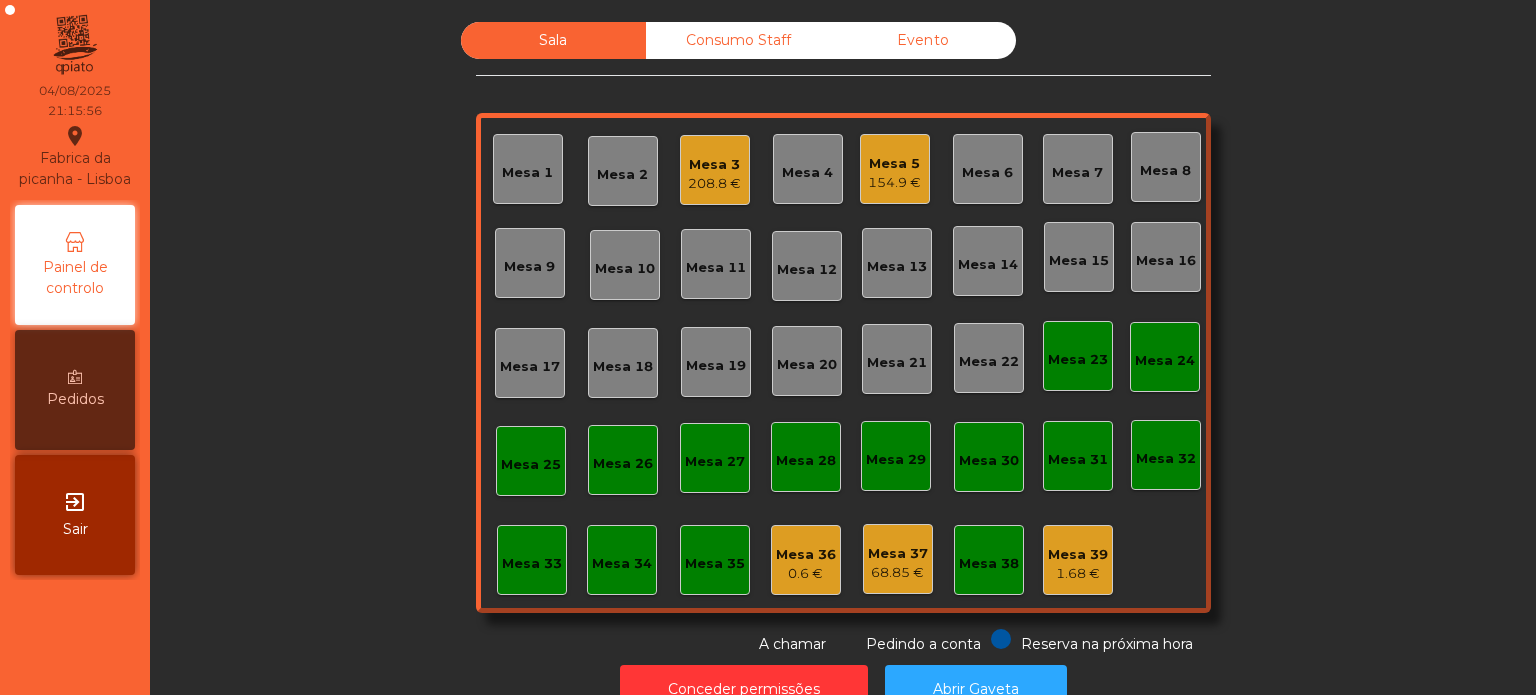 click on "Mesa 13" 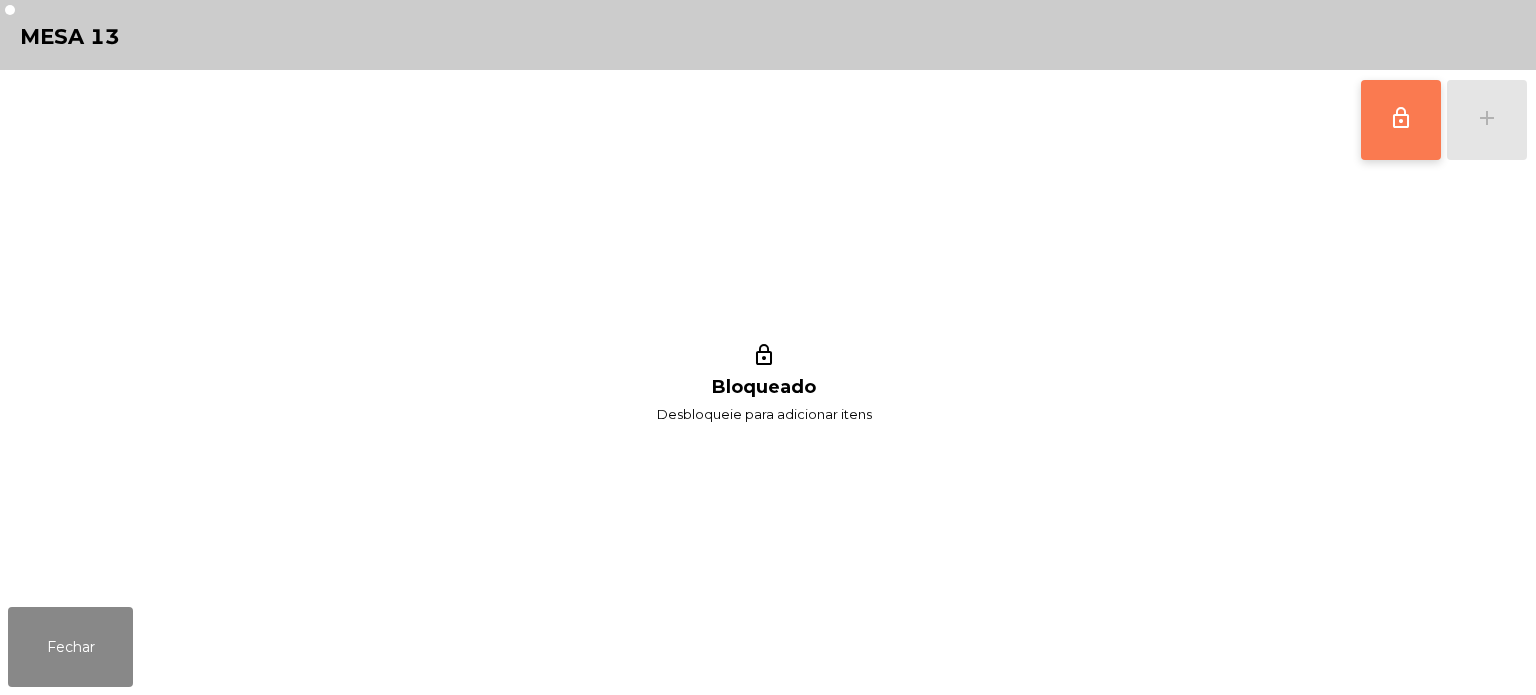 click on "lock_outline" 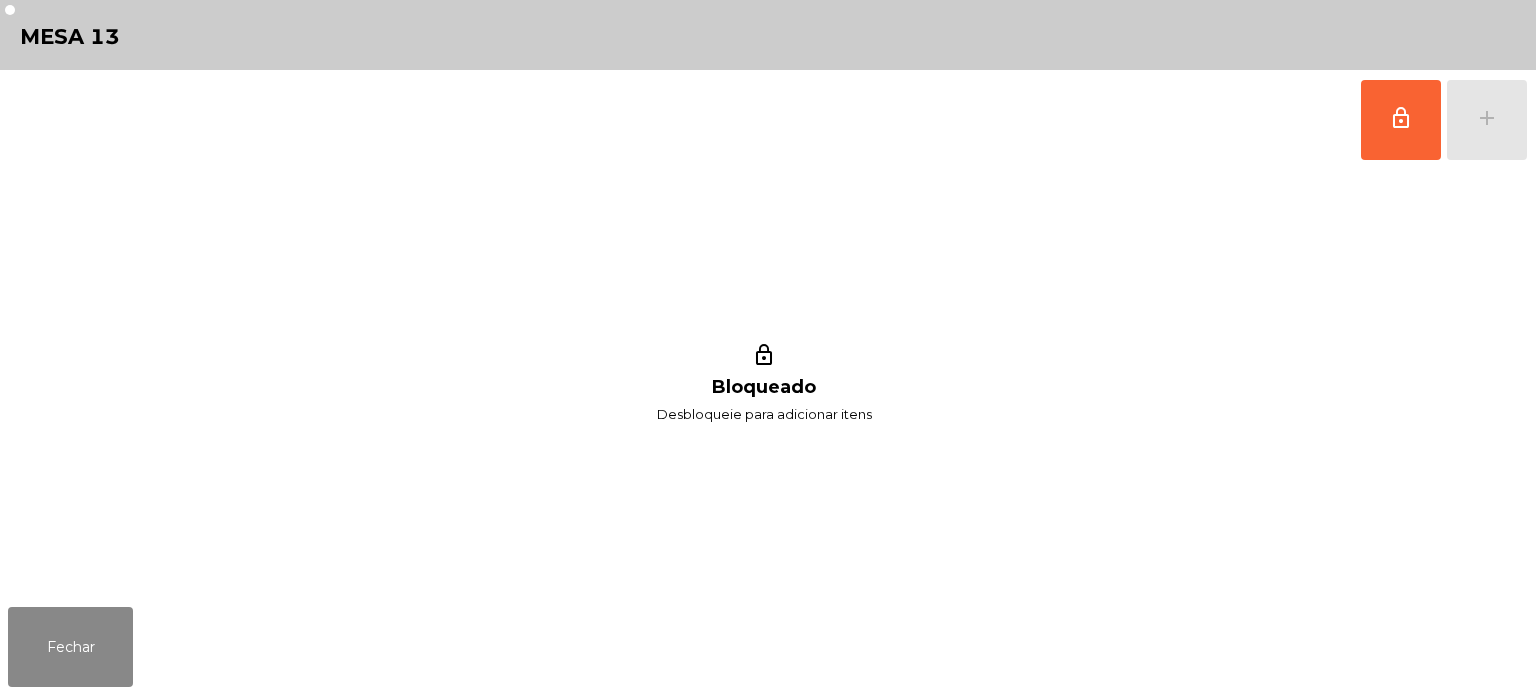 click on "lock_outline   add" 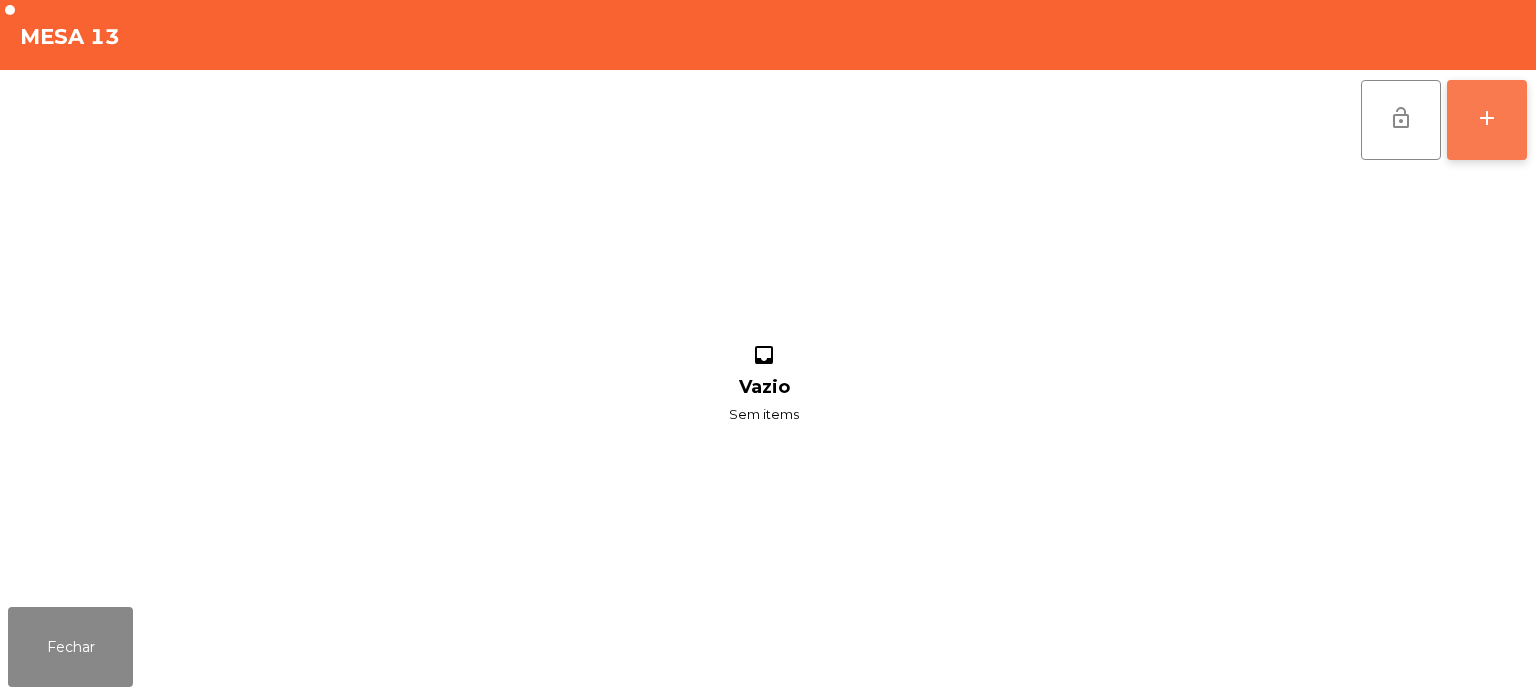 click on "add" 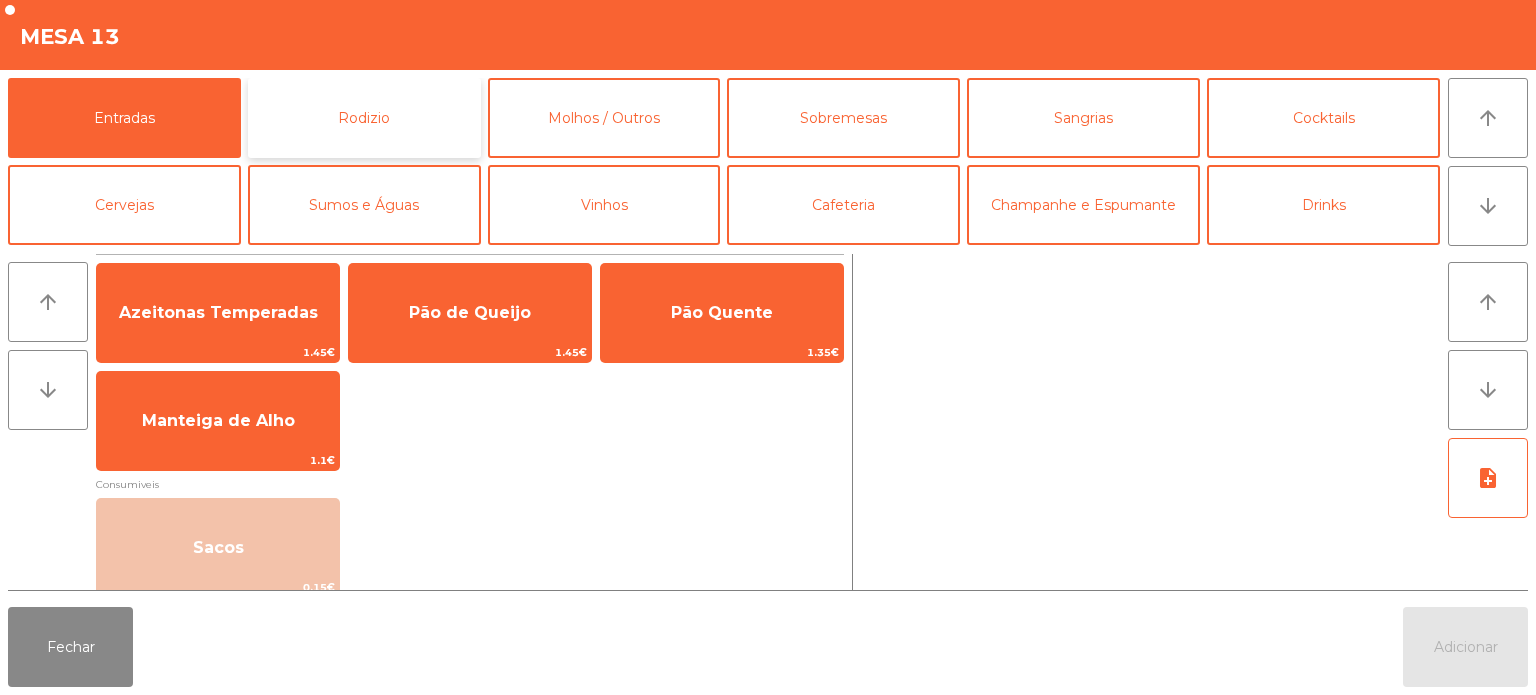 click on "Rodizio" 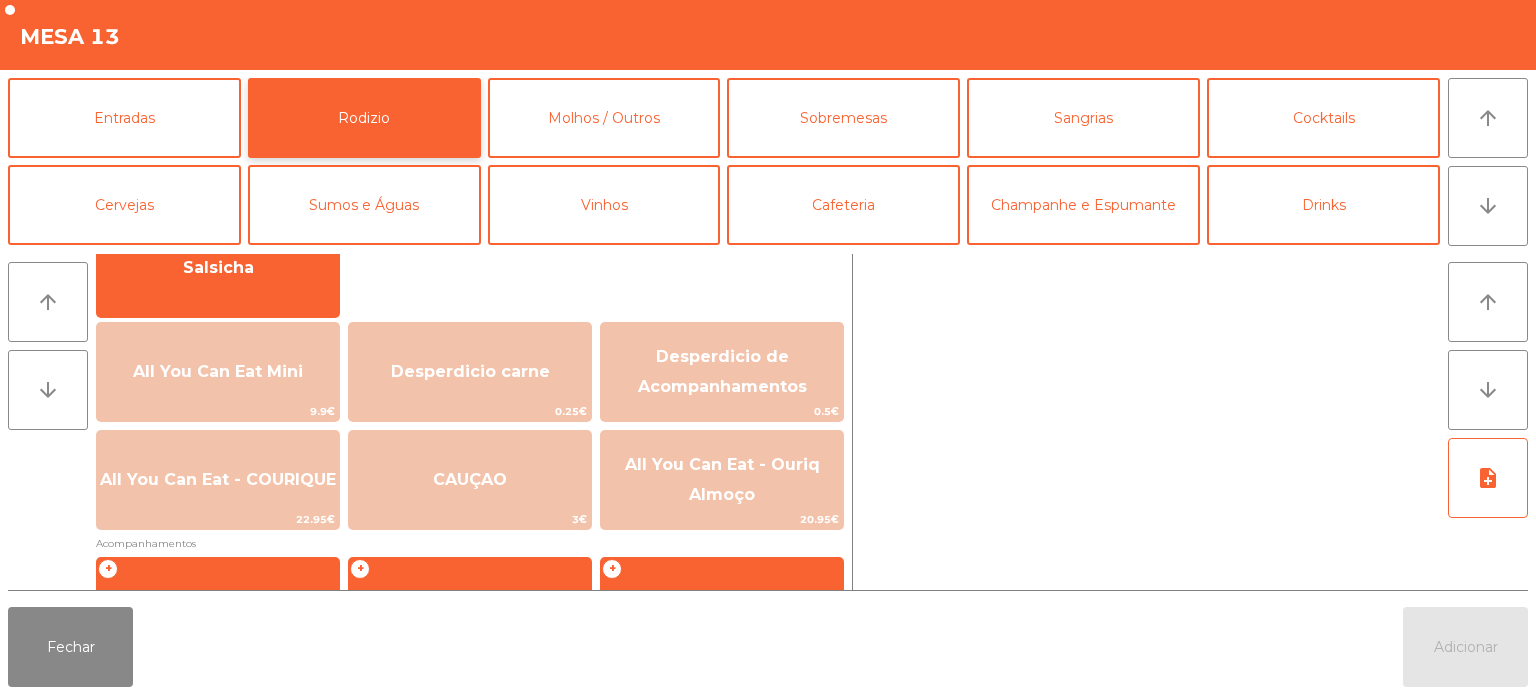 scroll, scrollTop: 176, scrollLeft: 0, axis: vertical 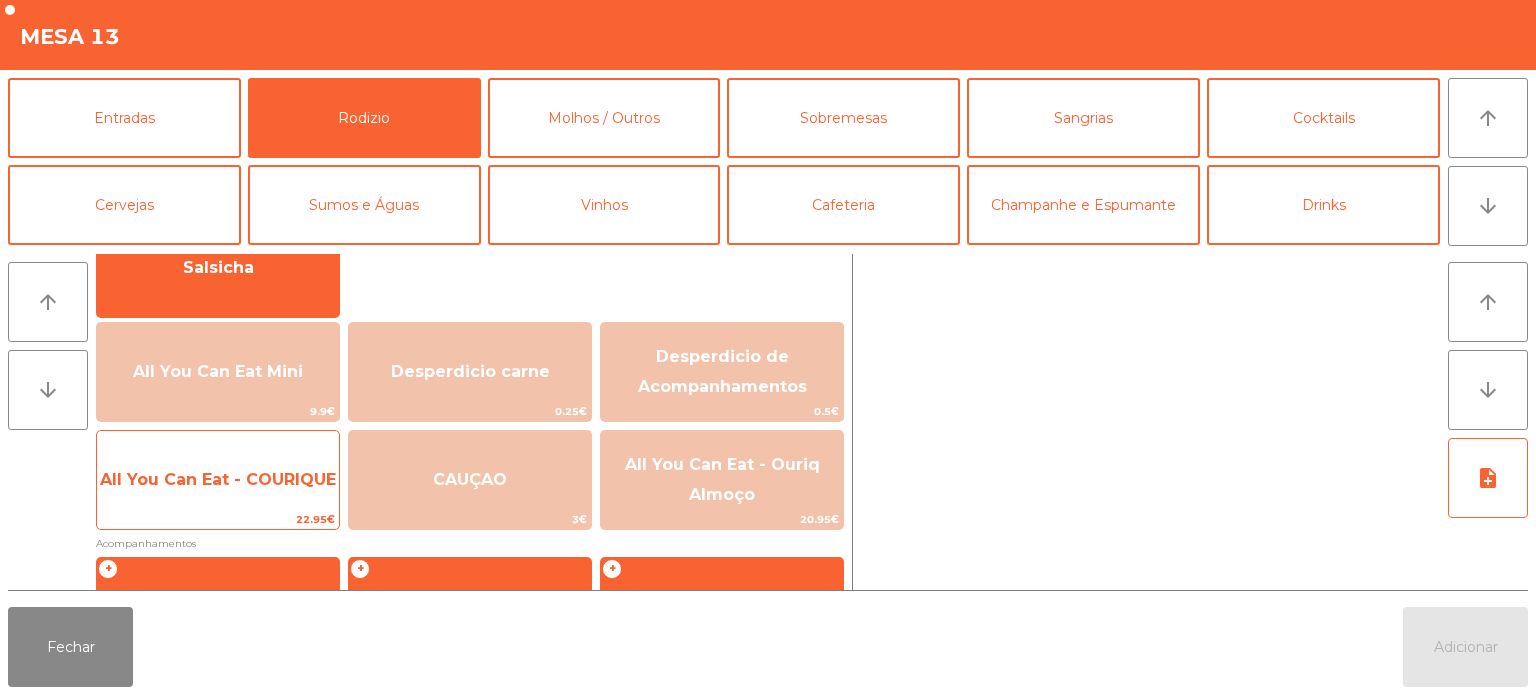 click on "All You Can Eat - COURIQUE" 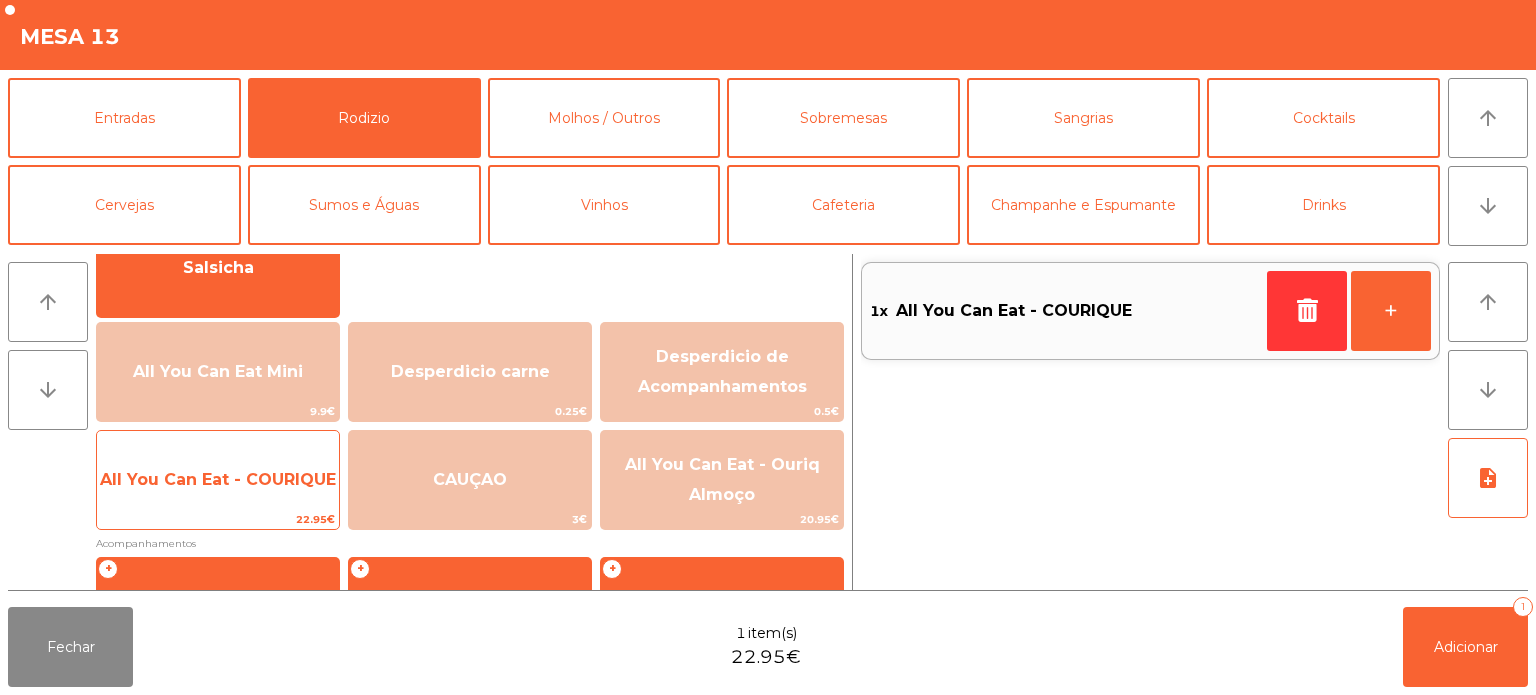 click on "All You Can Eat - COURIQUE" 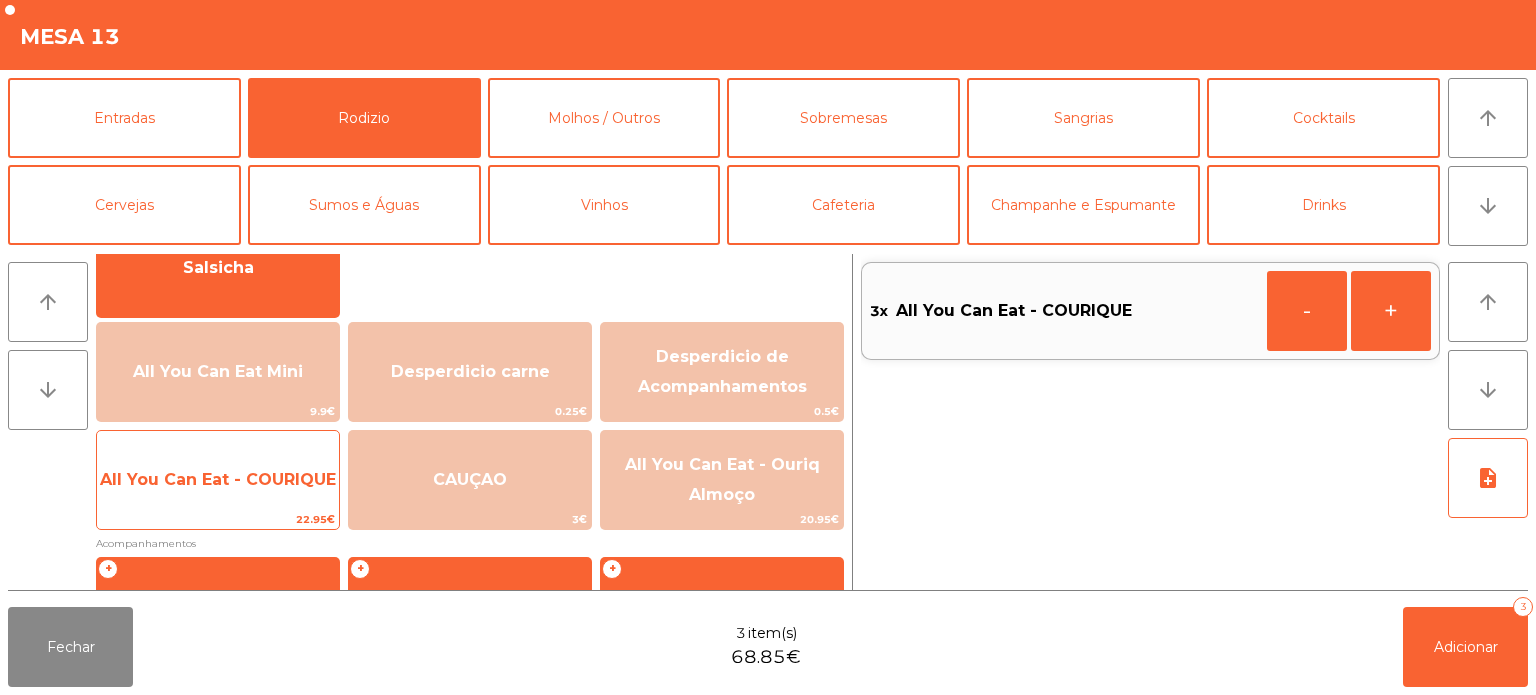 click on "All You Can Eat - COURIQUE" 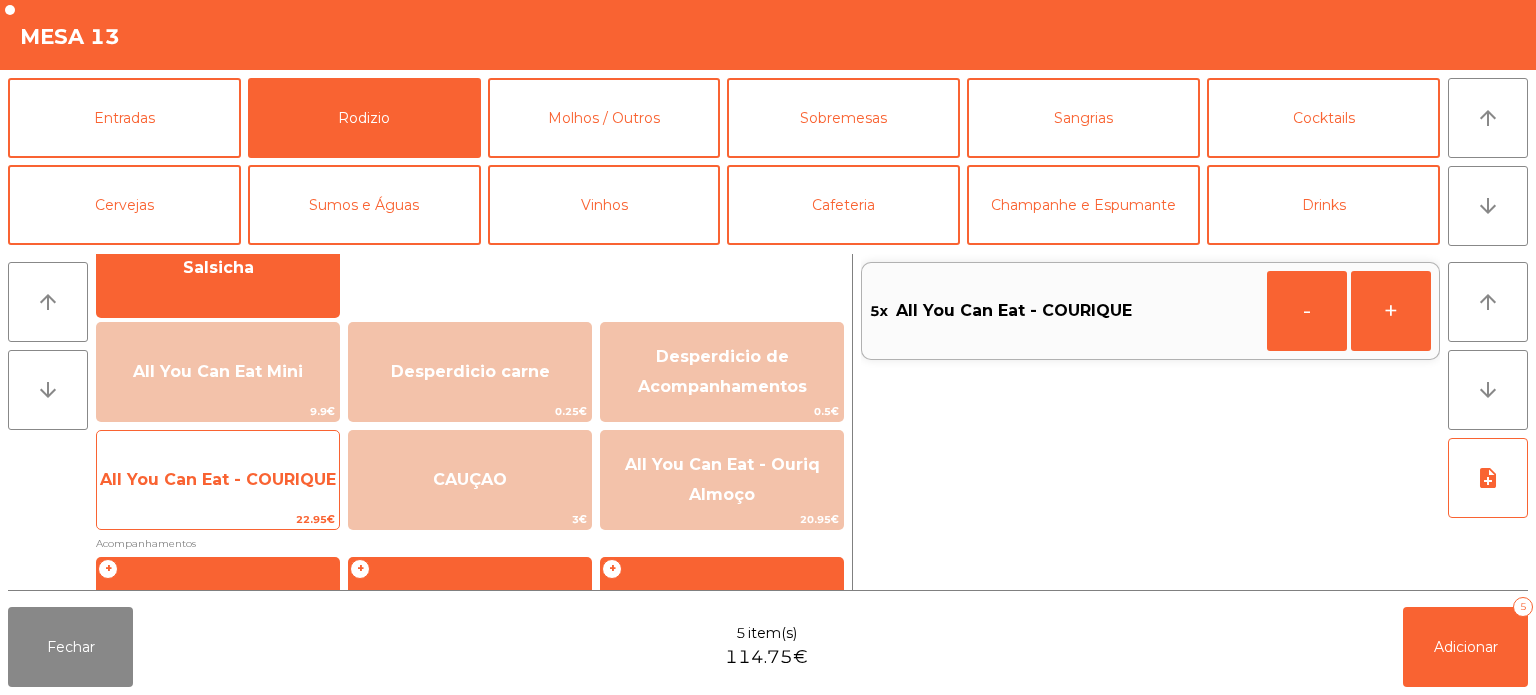 click on "All You Can Eat - COURIQUE   22.95€" 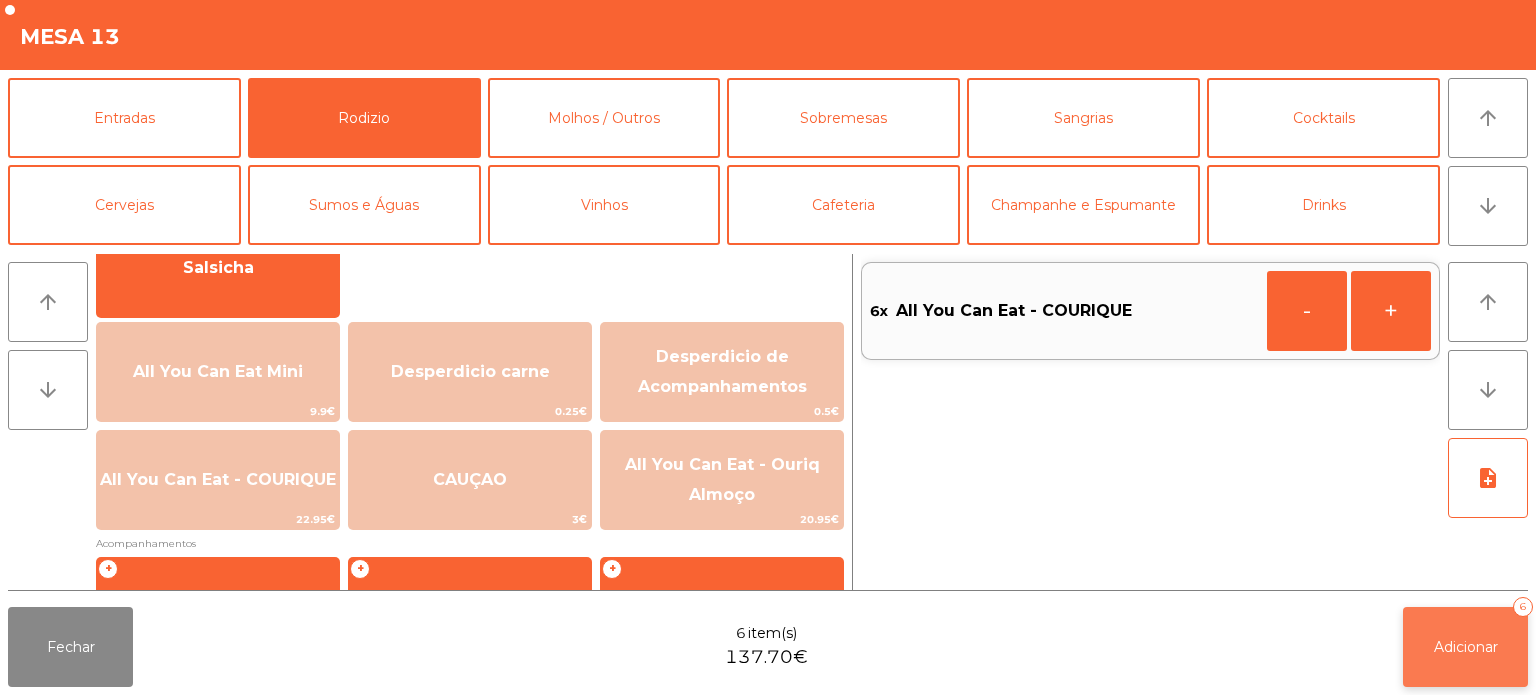 click on "Adicionar" 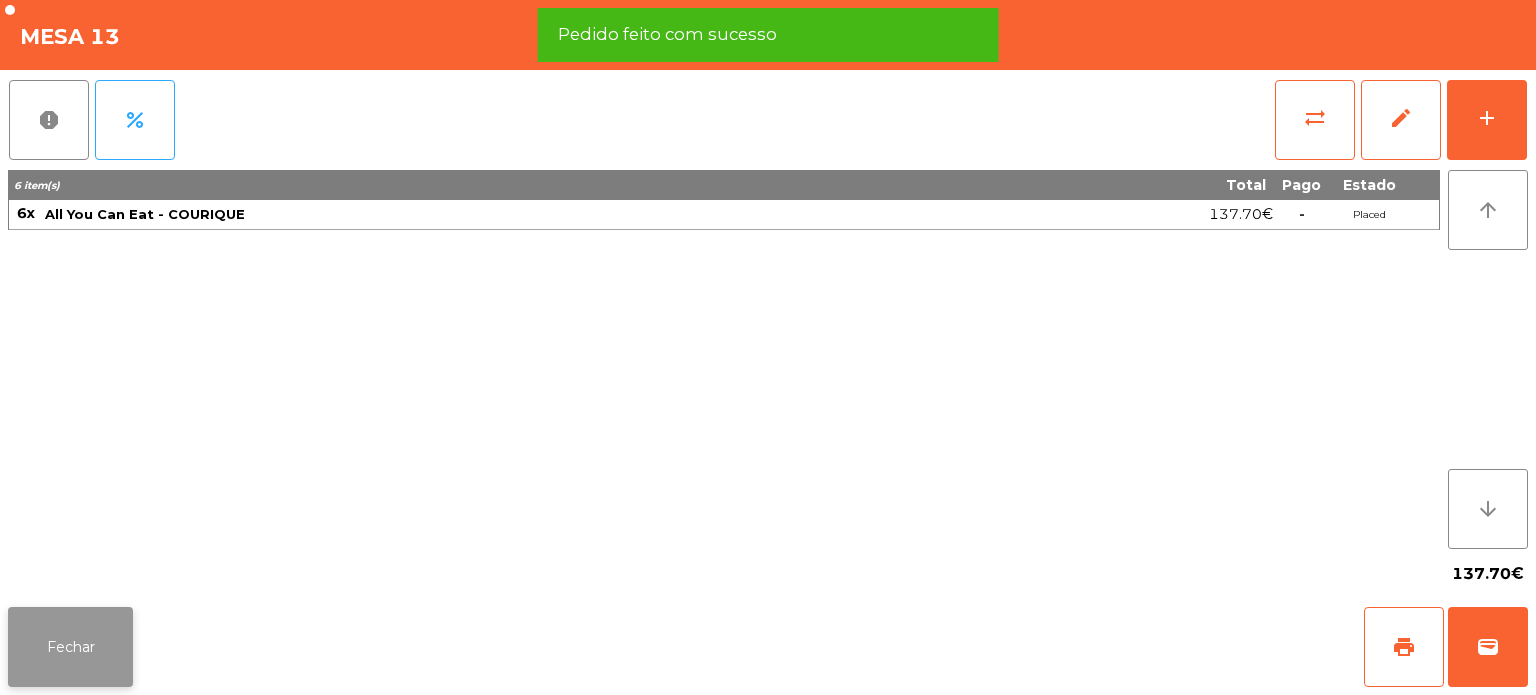 click on "Fechar" 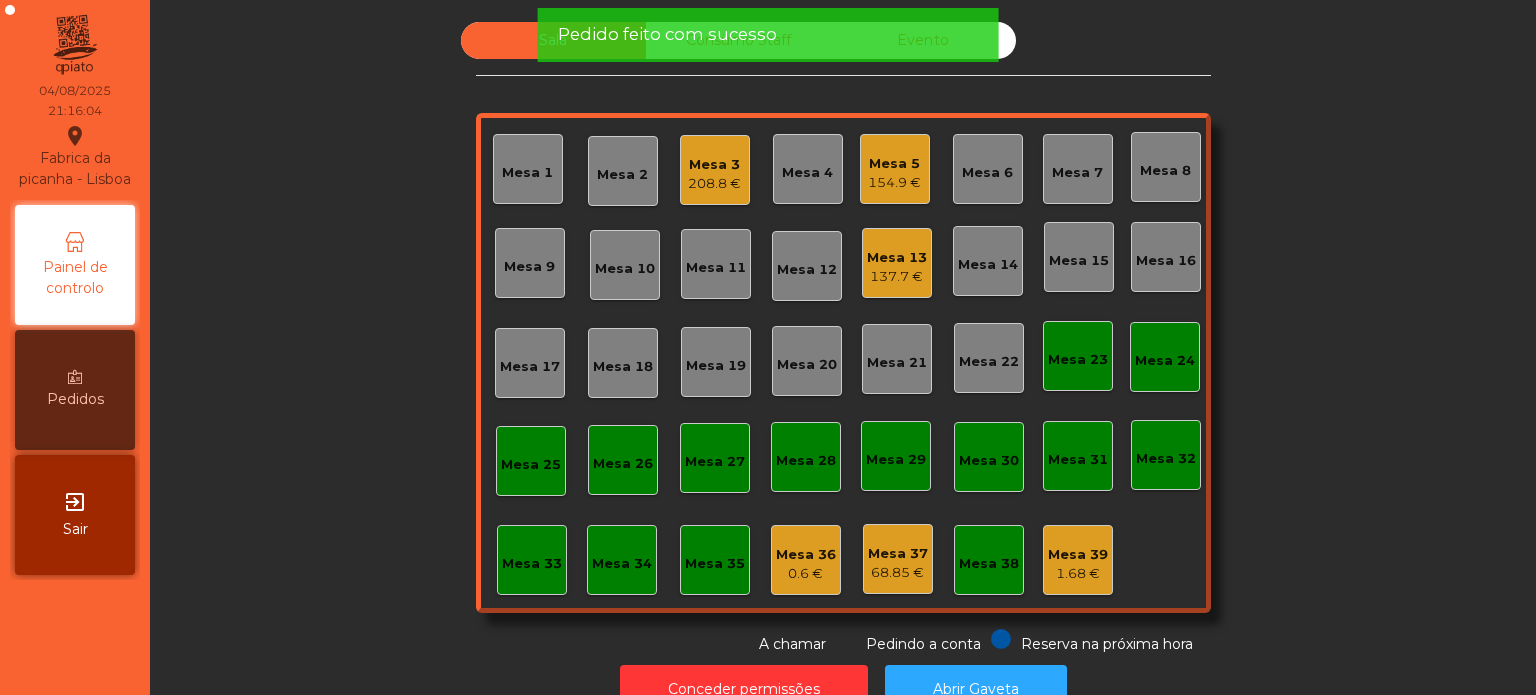 click on "137.7 €" 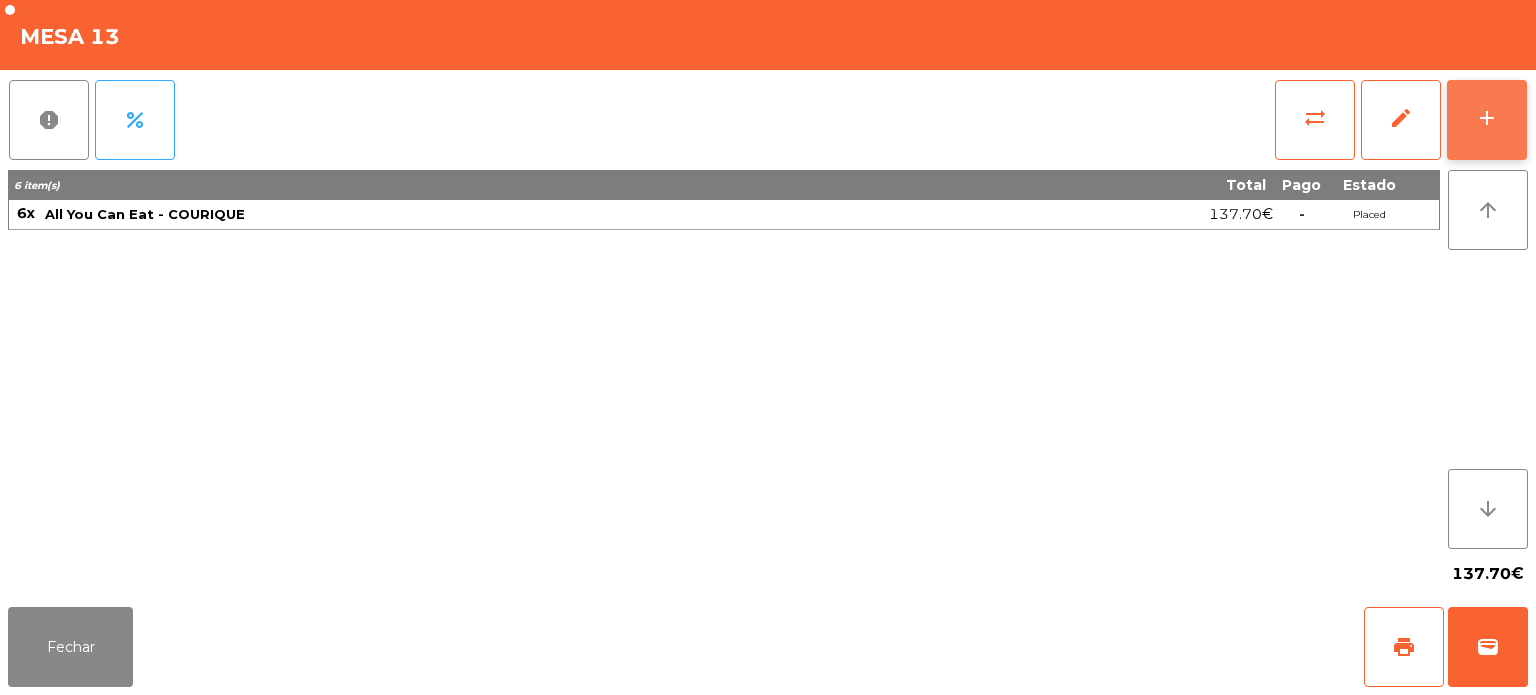 click on "add" 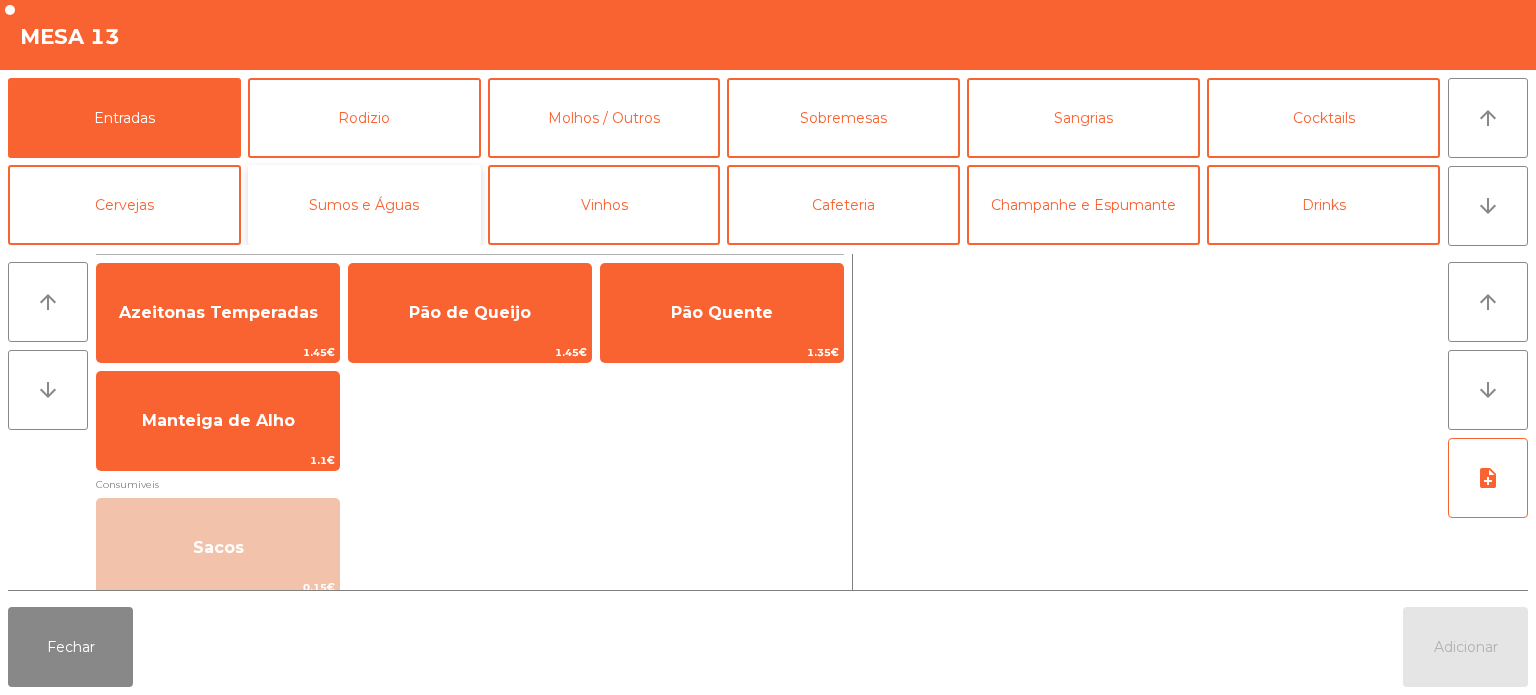 click on "Sumos e Águas" 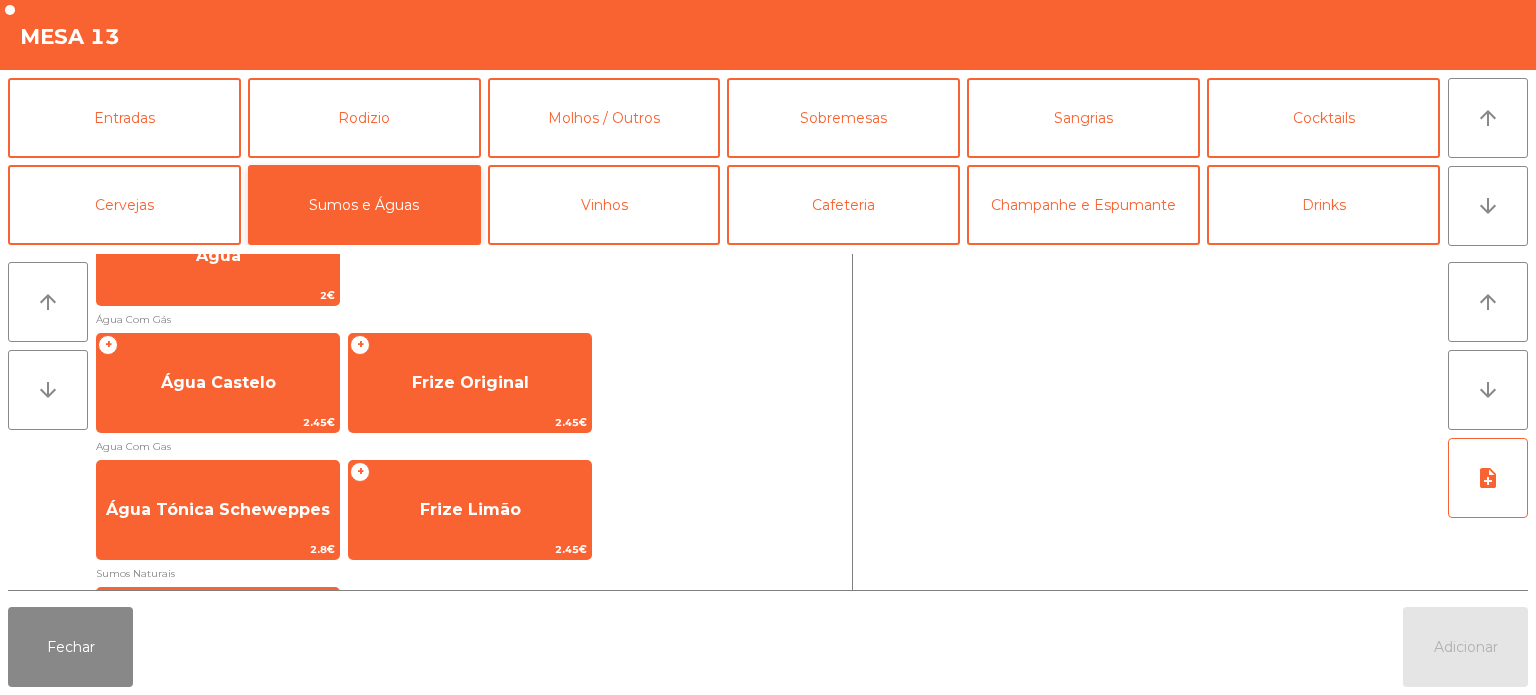 scroll, scrollTop: 524, scrollLeft: 0, axis: vertical 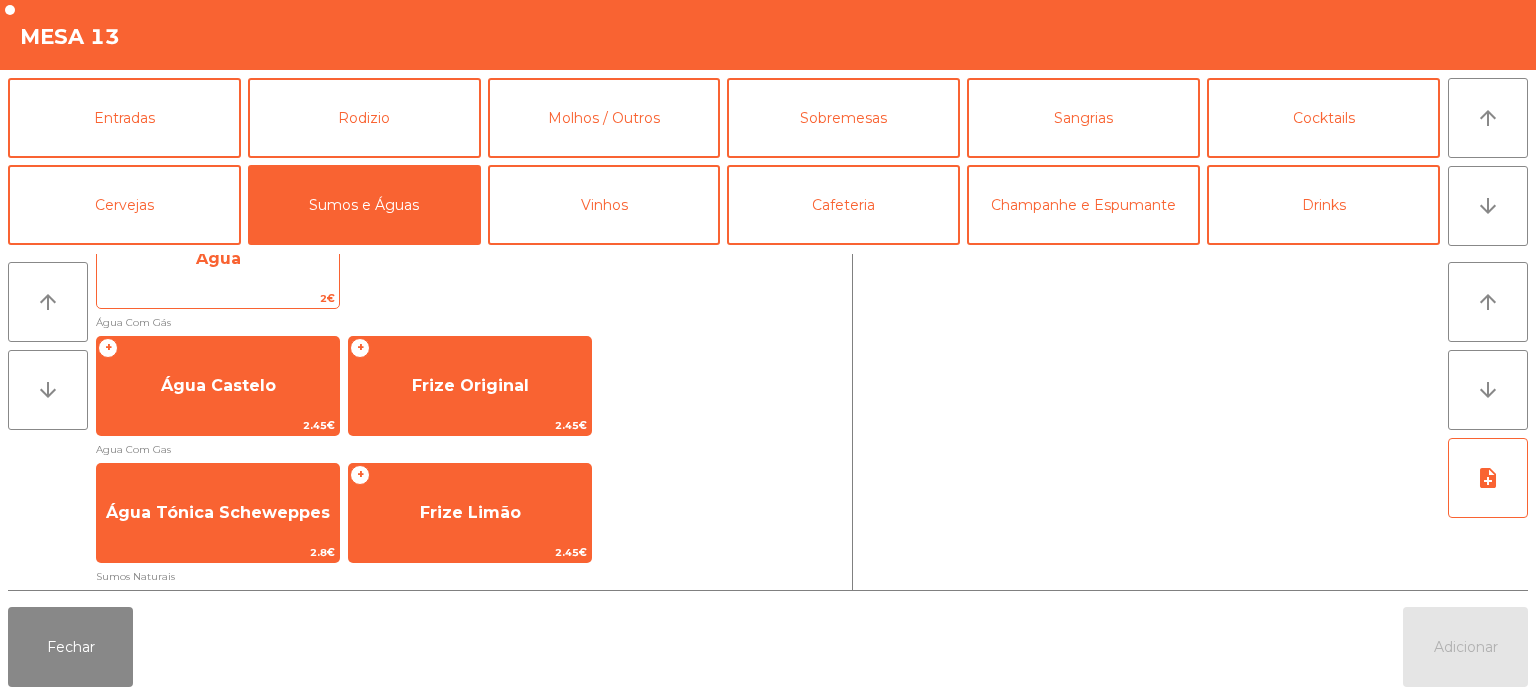 click on "Água" 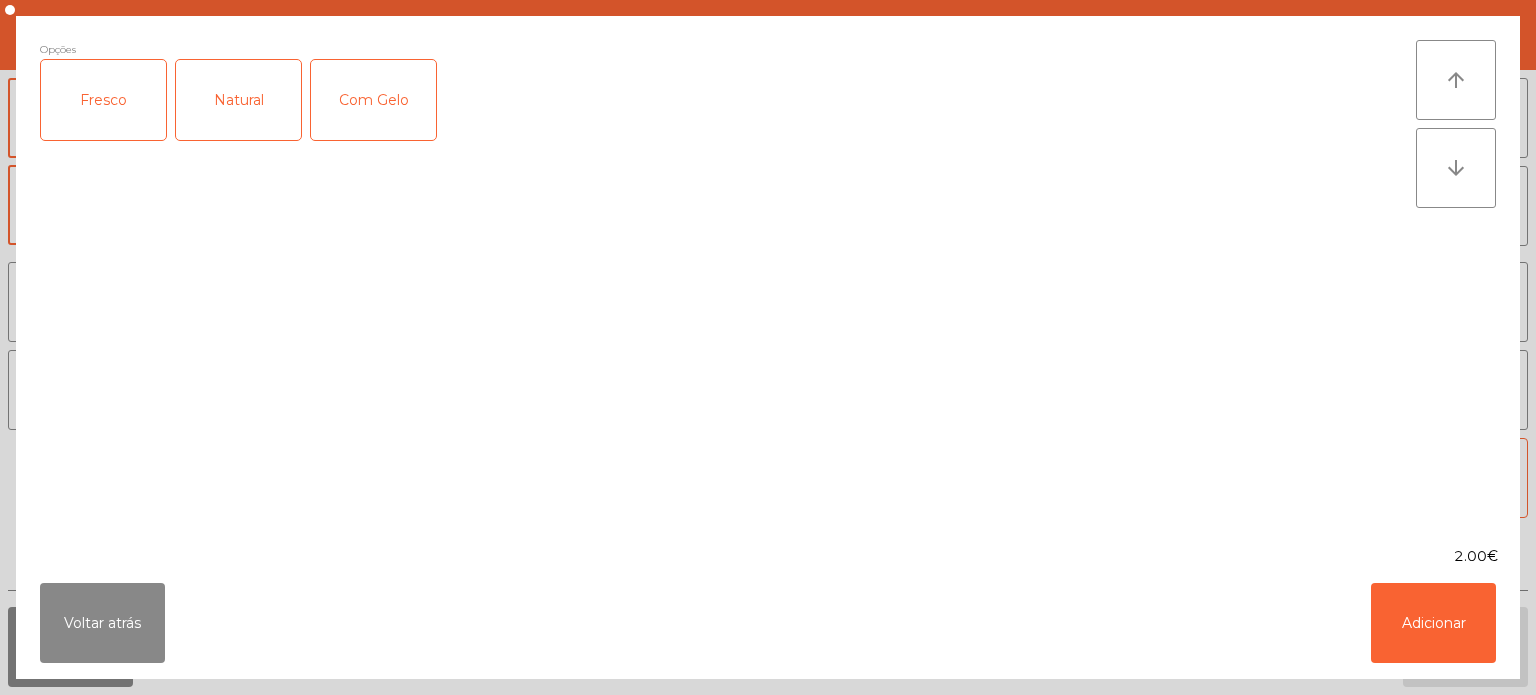click on "Fresco" 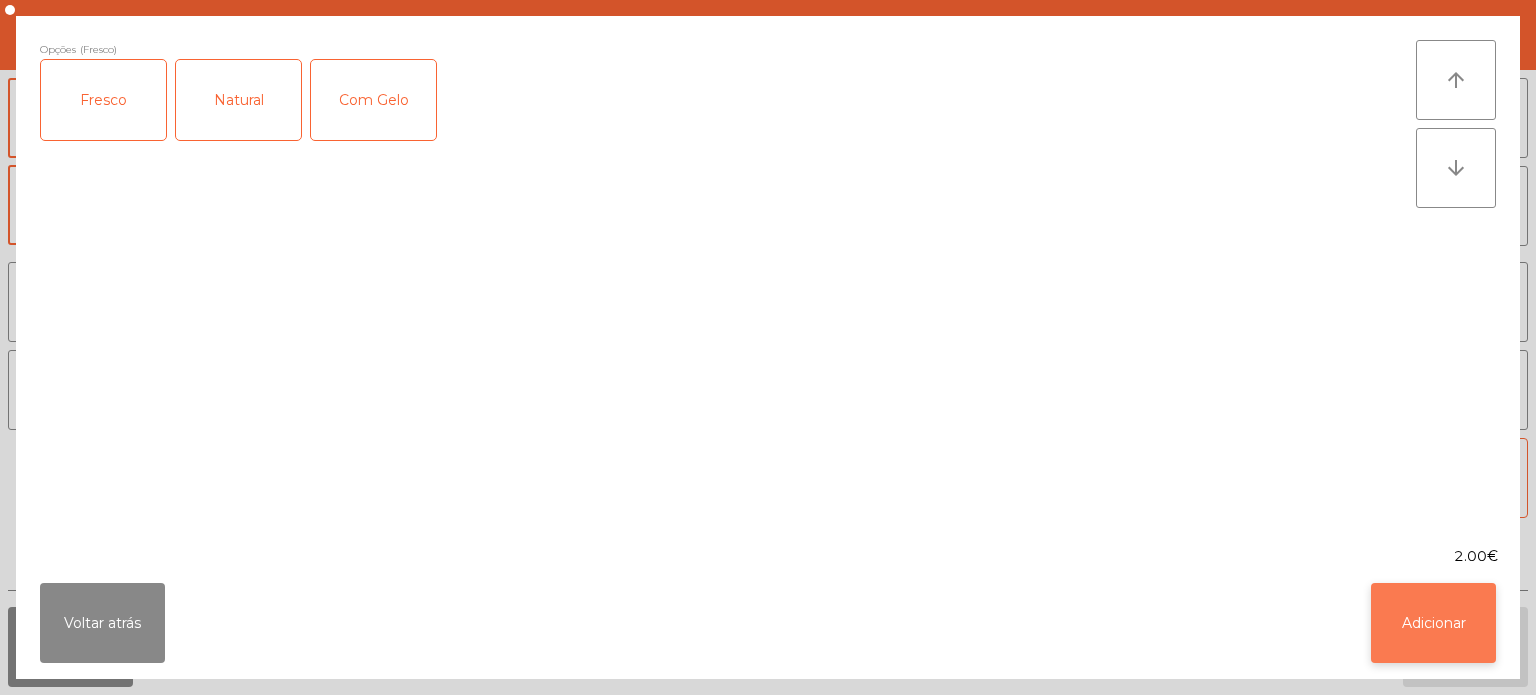 click on "Adicionar" 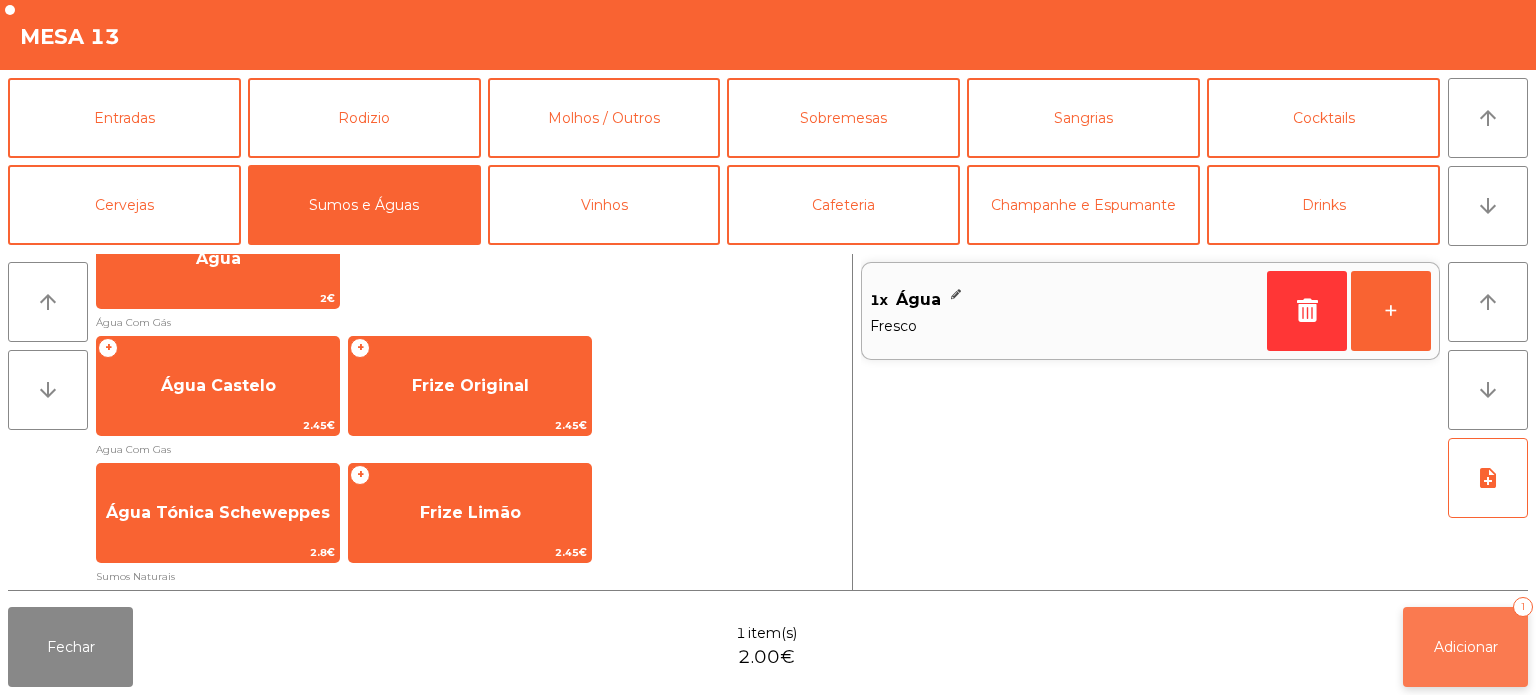 click on "Adicionar   1" 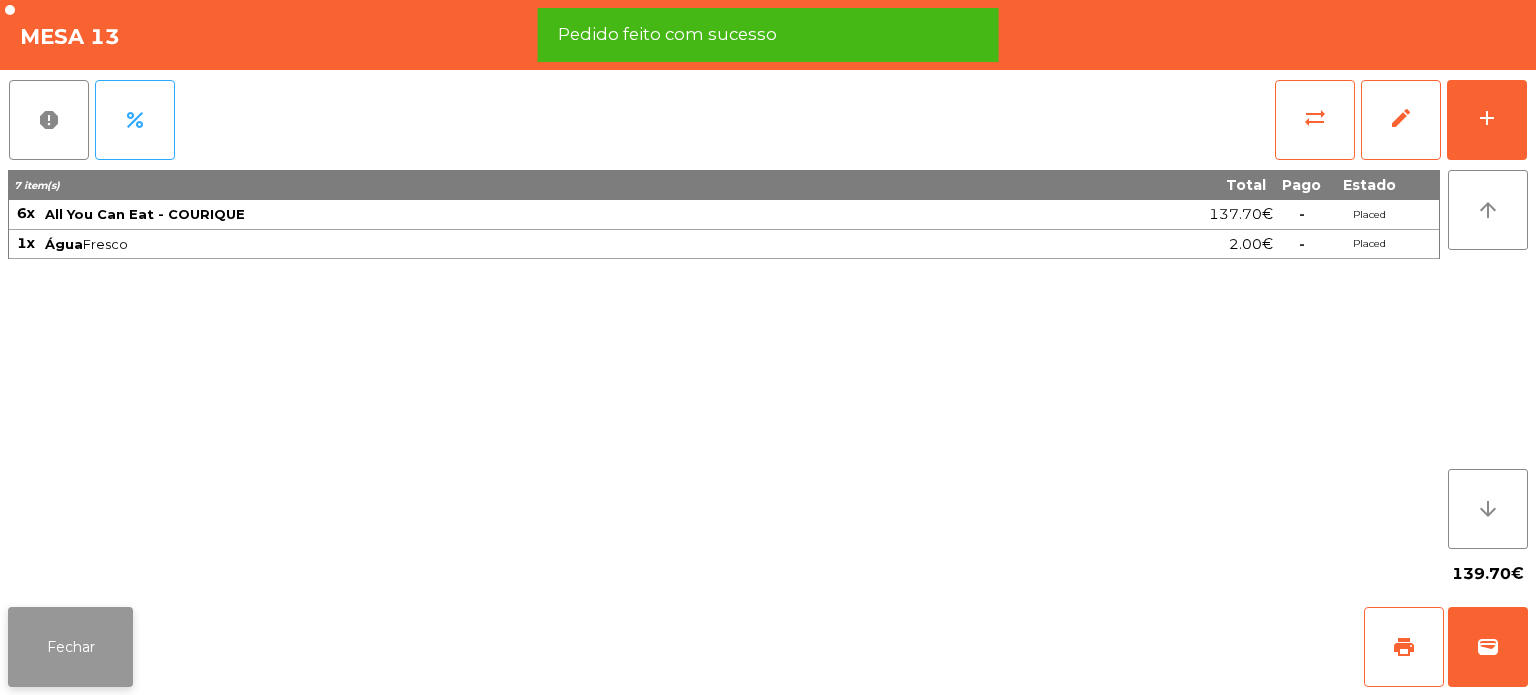 click on "Fechar" 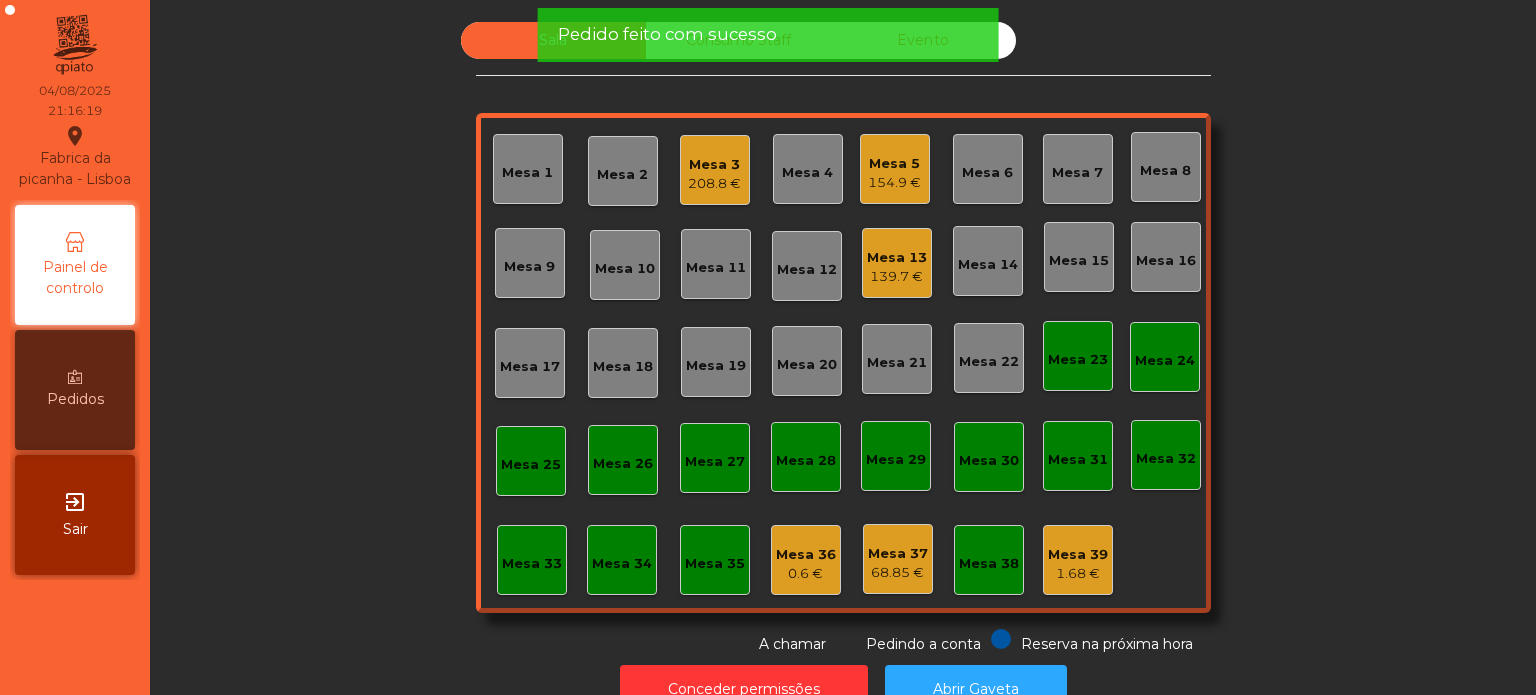click on "Sala   Consumo Staff   Evento   Mesa 1   Mesa 2   Mesa 3   208.8 €   Mesa 4   Mesa 5   154.9 €   Mesa 6   Mesa 7   Mesa 8   Mesa 9   Mesa 10   Mesa 11   Mesa 12   Mesa 13   139.7 €   Mesa 14   Mesa 15   Mesa 16   Mesa 17   Mesa 18   Mesa 19   Mesa 20   Mesa 21   Mesa 22   Mesa 23   Mesa 24   Mesa 25   Mesa 26   Mesa 27   Mesa 28   Mesa 29   Mesa 30   Mesa 31   Mesa 32   Mesa 33   Mesa 34   Mesa 35   Mesa 36   0.6 €   Mesa 37   68.85 €   Mesa 38   Mesa 39   1.68 €  Reserva na próxima hora Pedindo a conta A chamar" 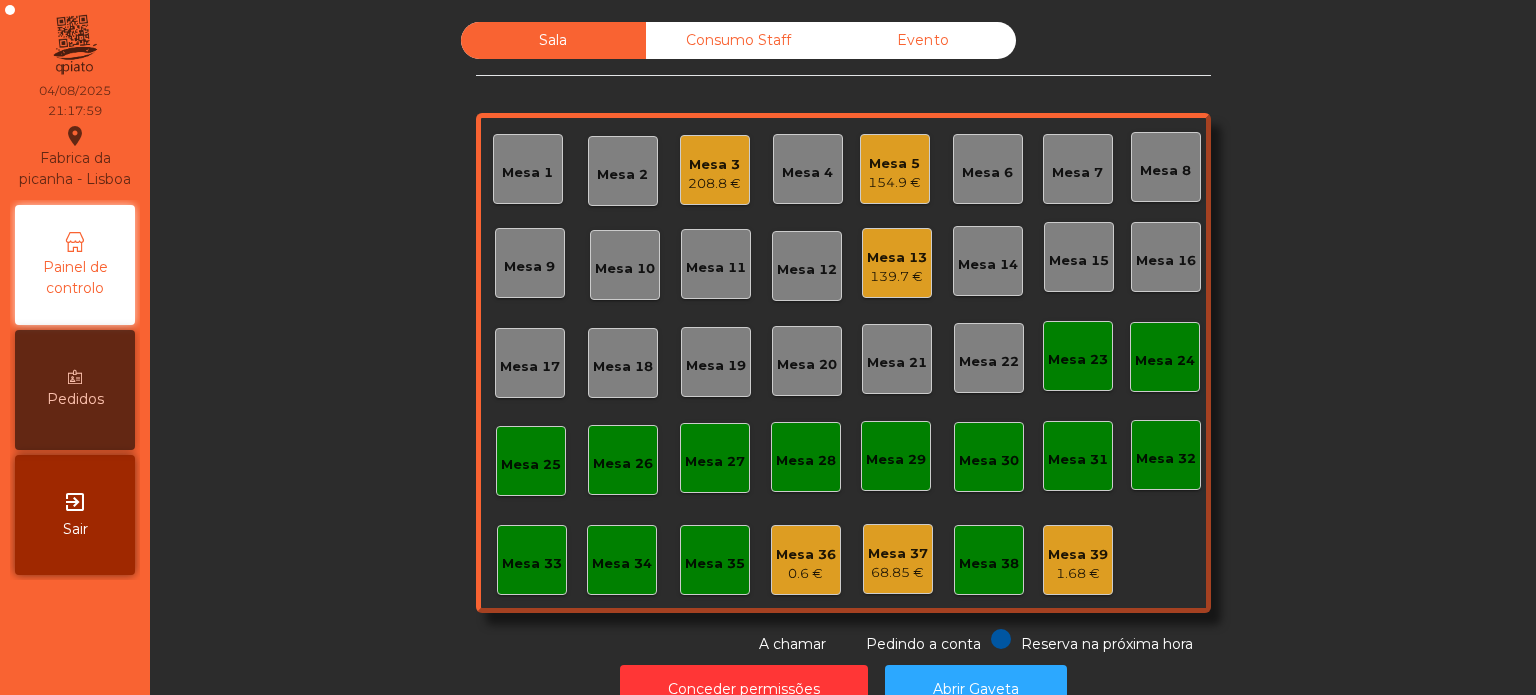 click on "Mesa 5   154.9 €" 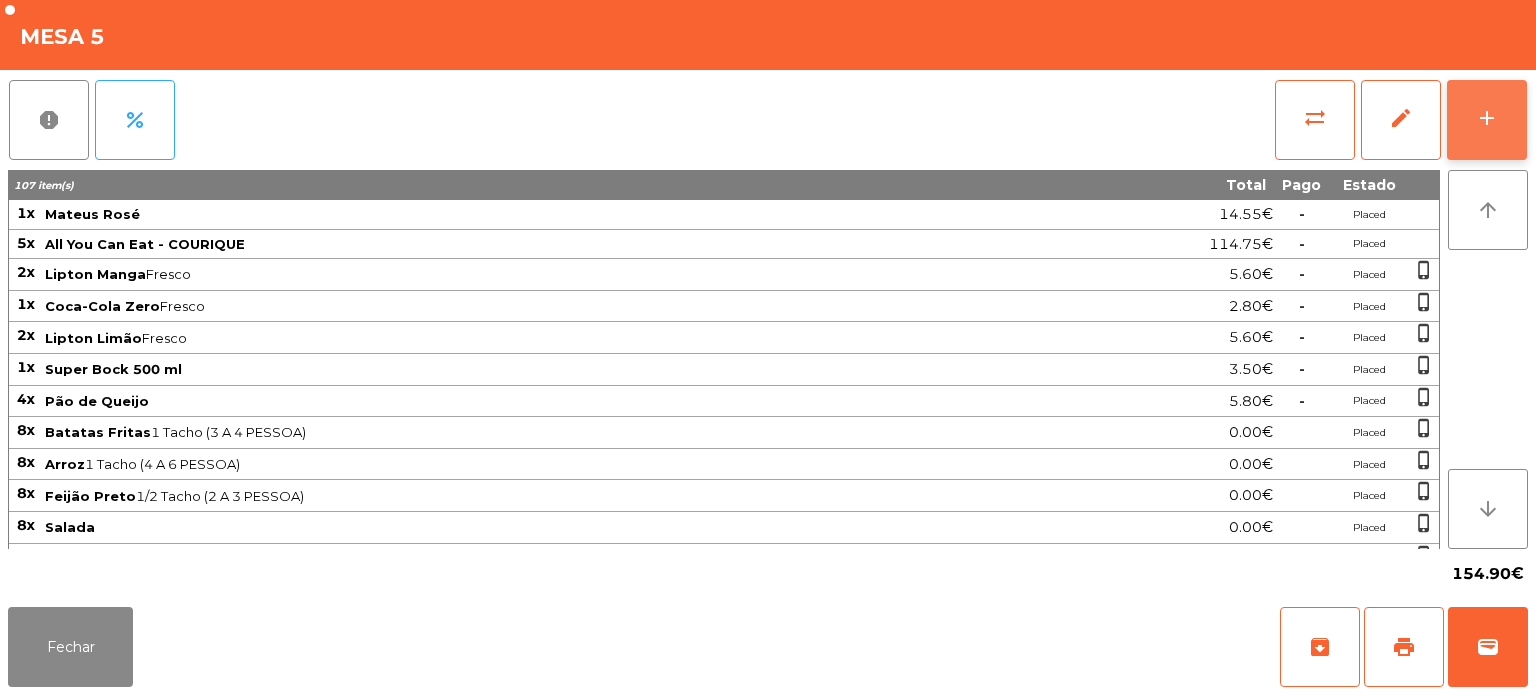 click on "add" 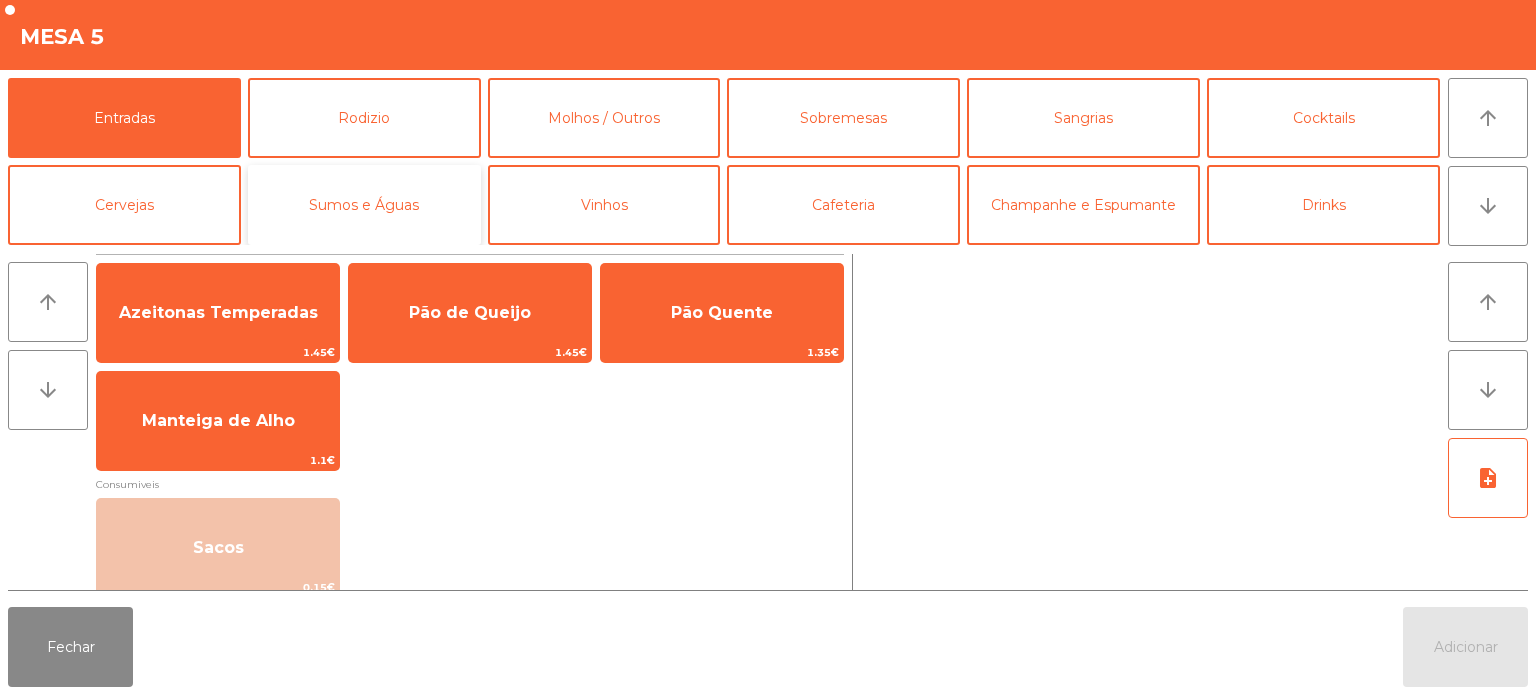 click on "Sumos e Águas" 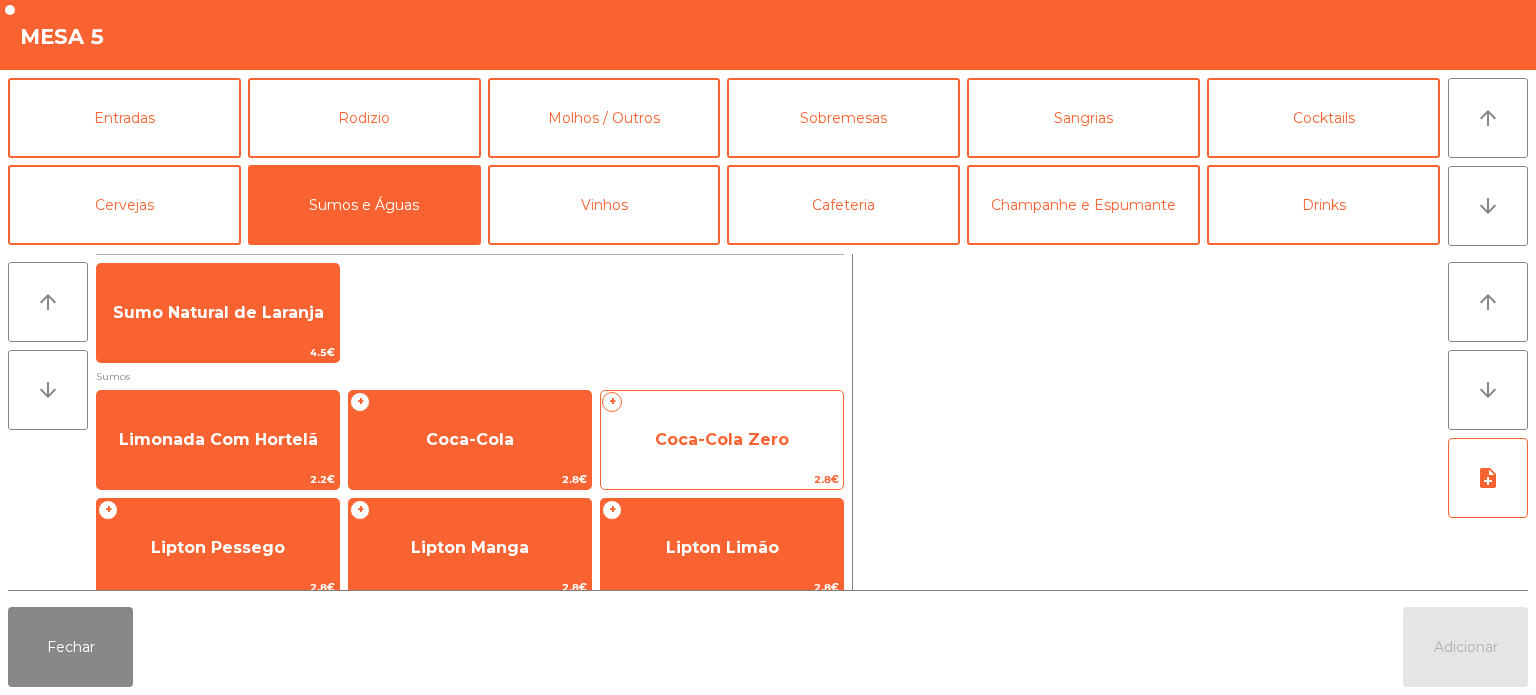 click on "Coca-Cola Zero" 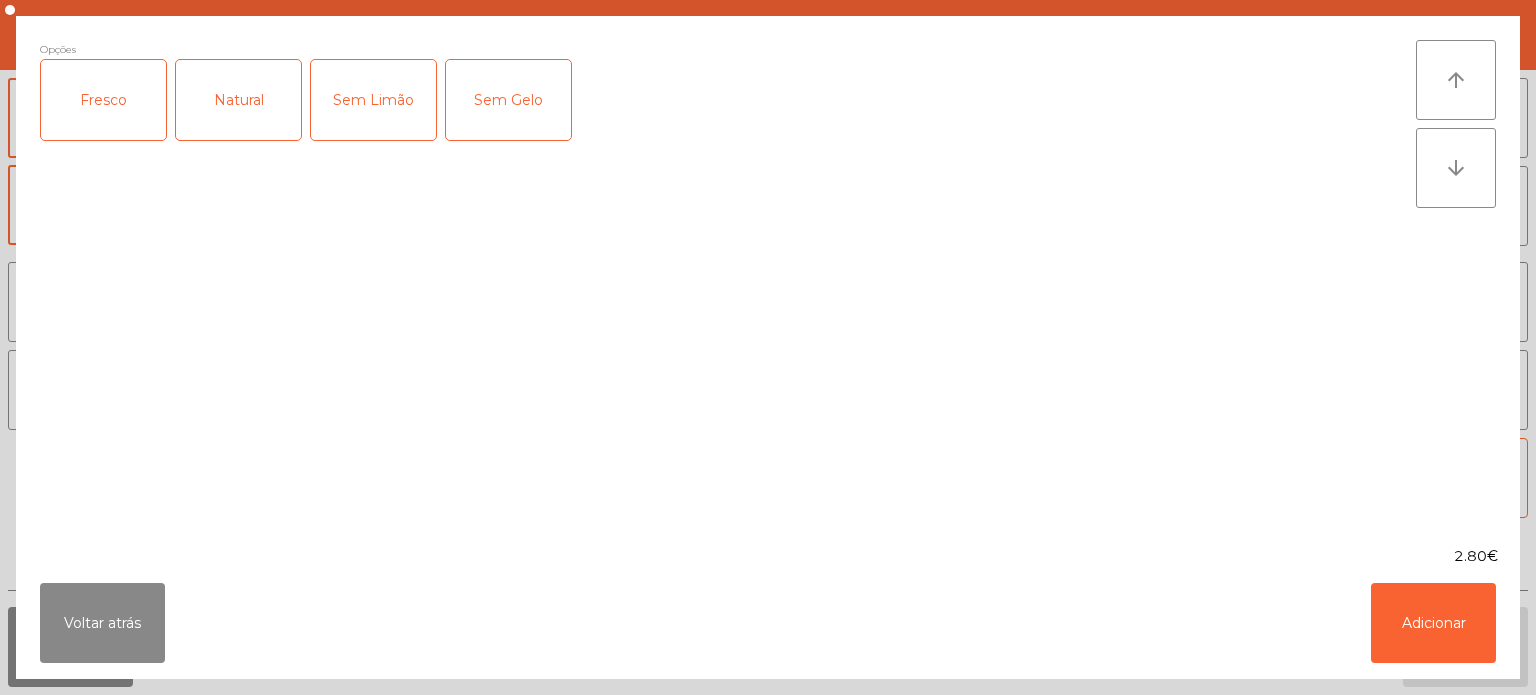 click on "Fresco" 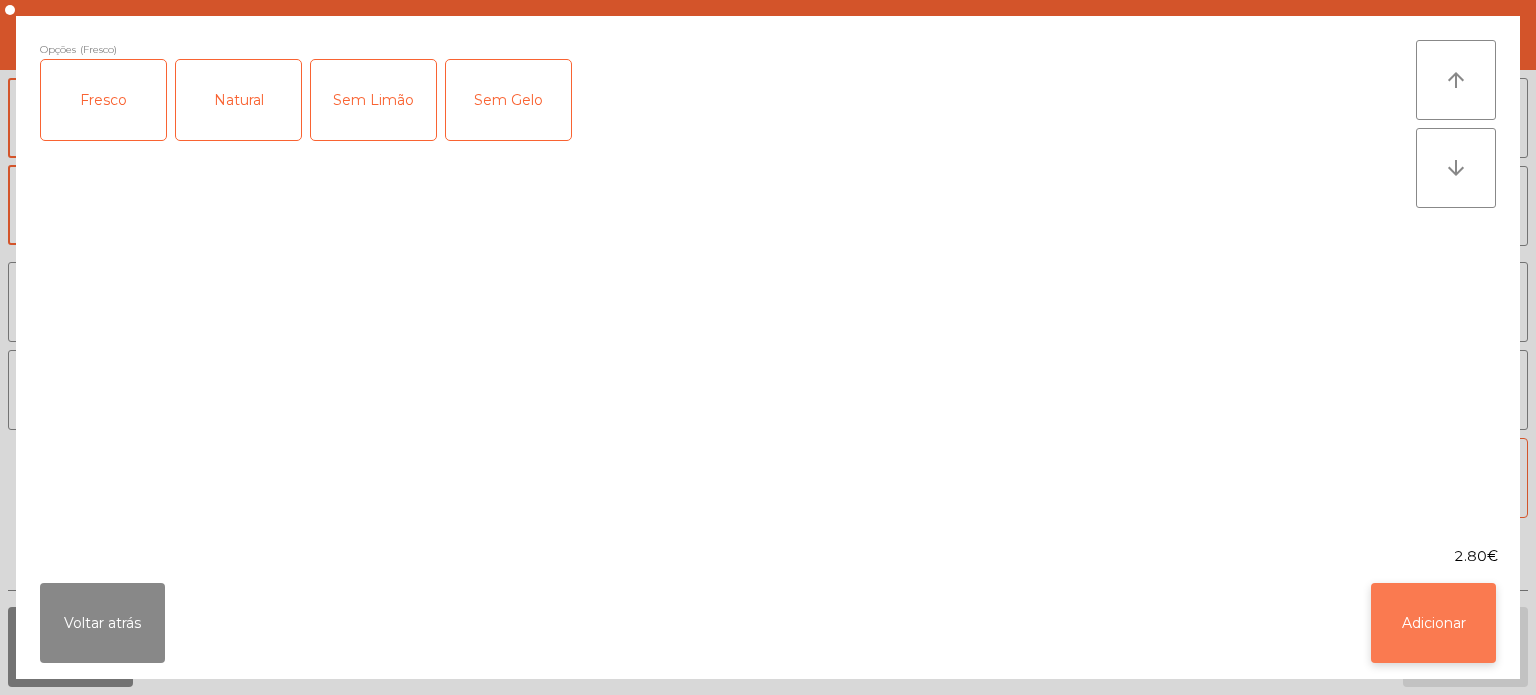 click on "Adicionar" 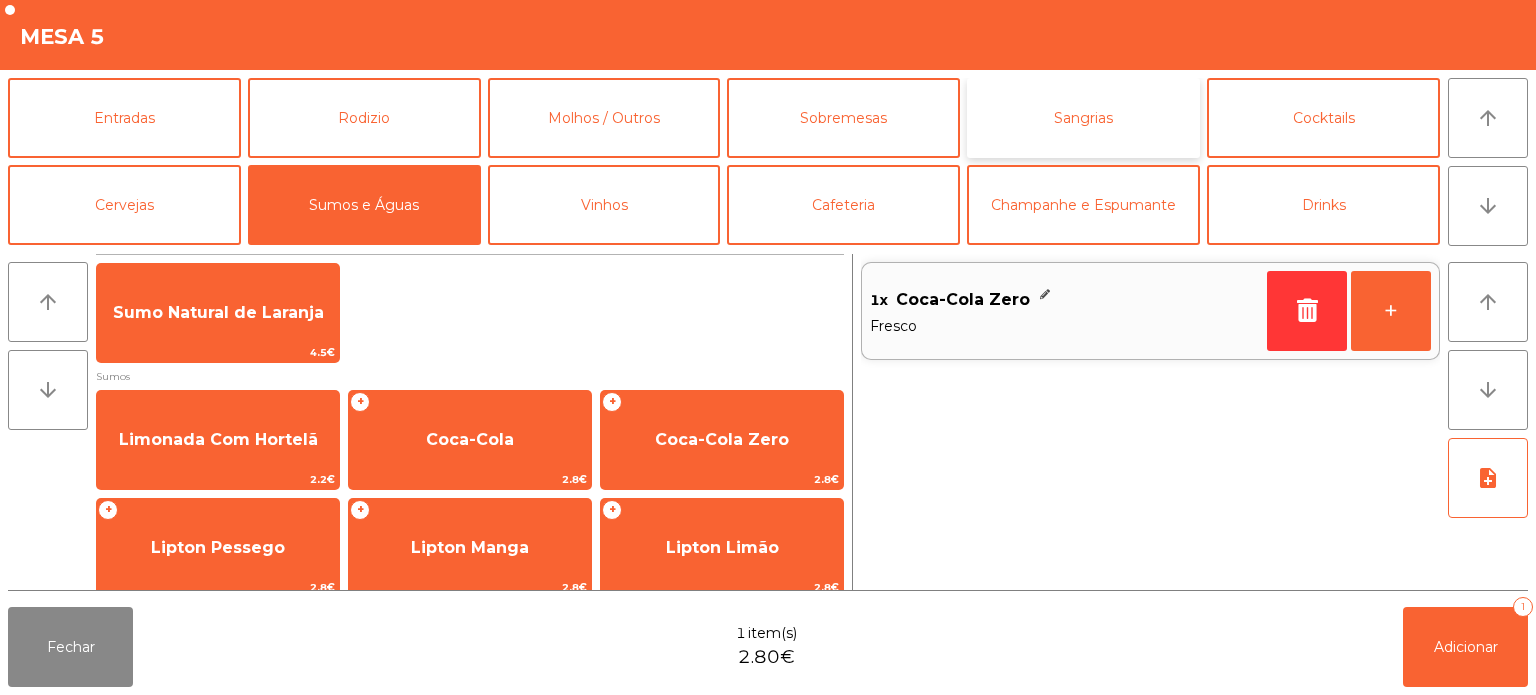 click on "Sangrias" 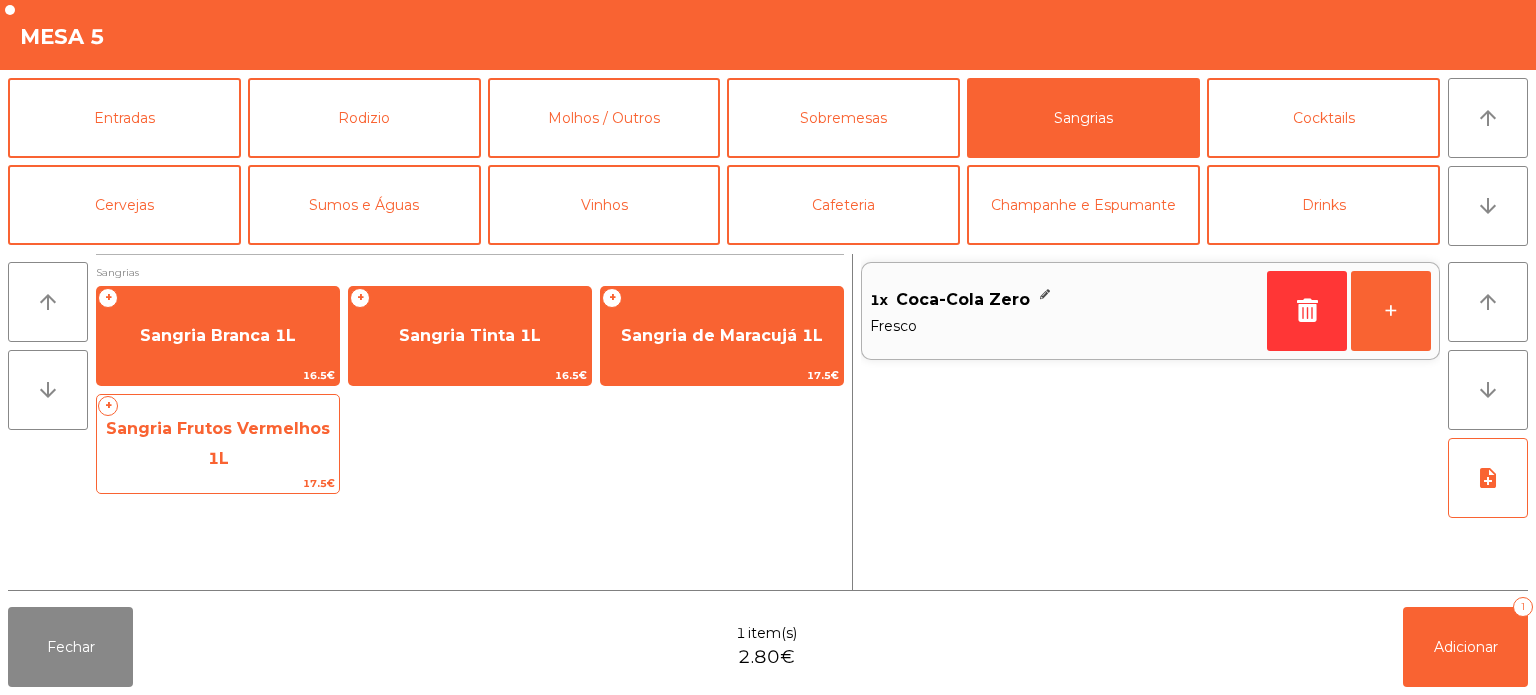 click on "Sangria Frutos Vermelhos 1L" 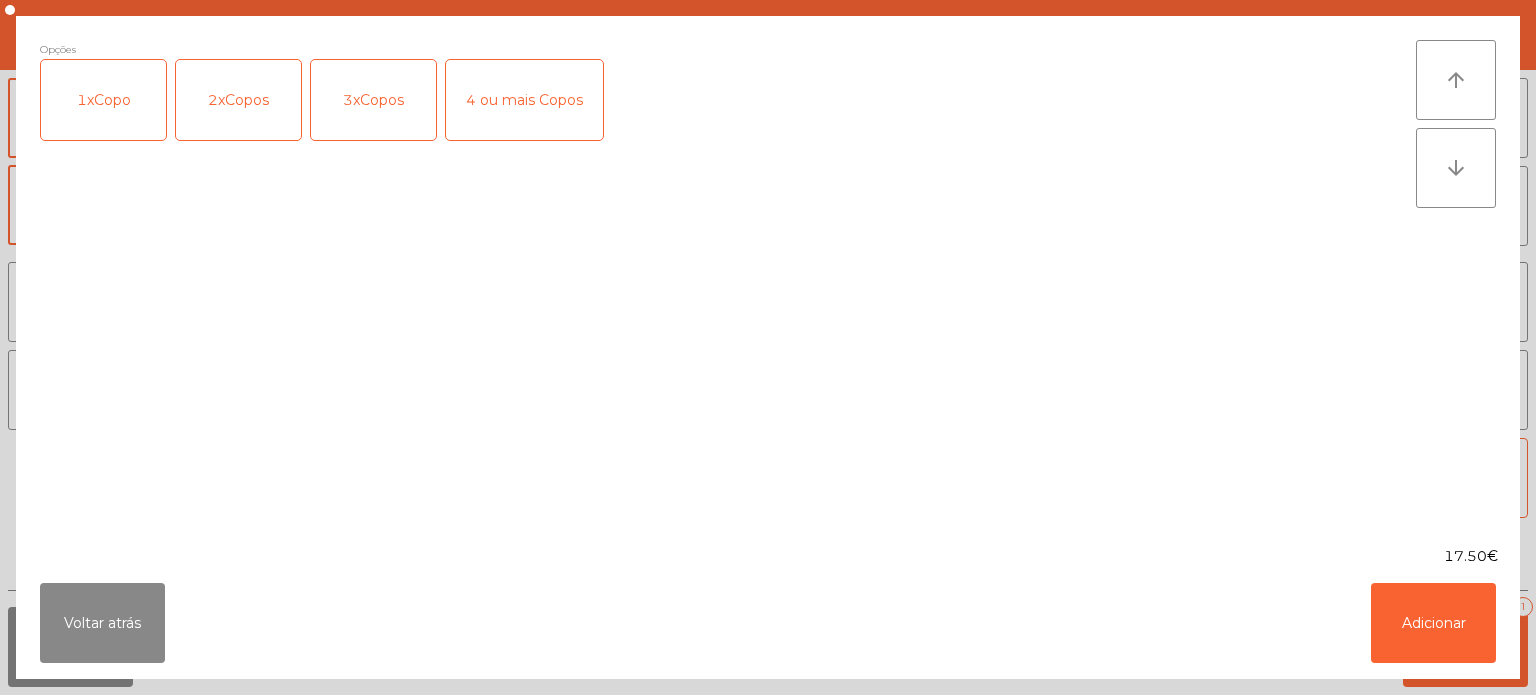 click on "3xCopos" 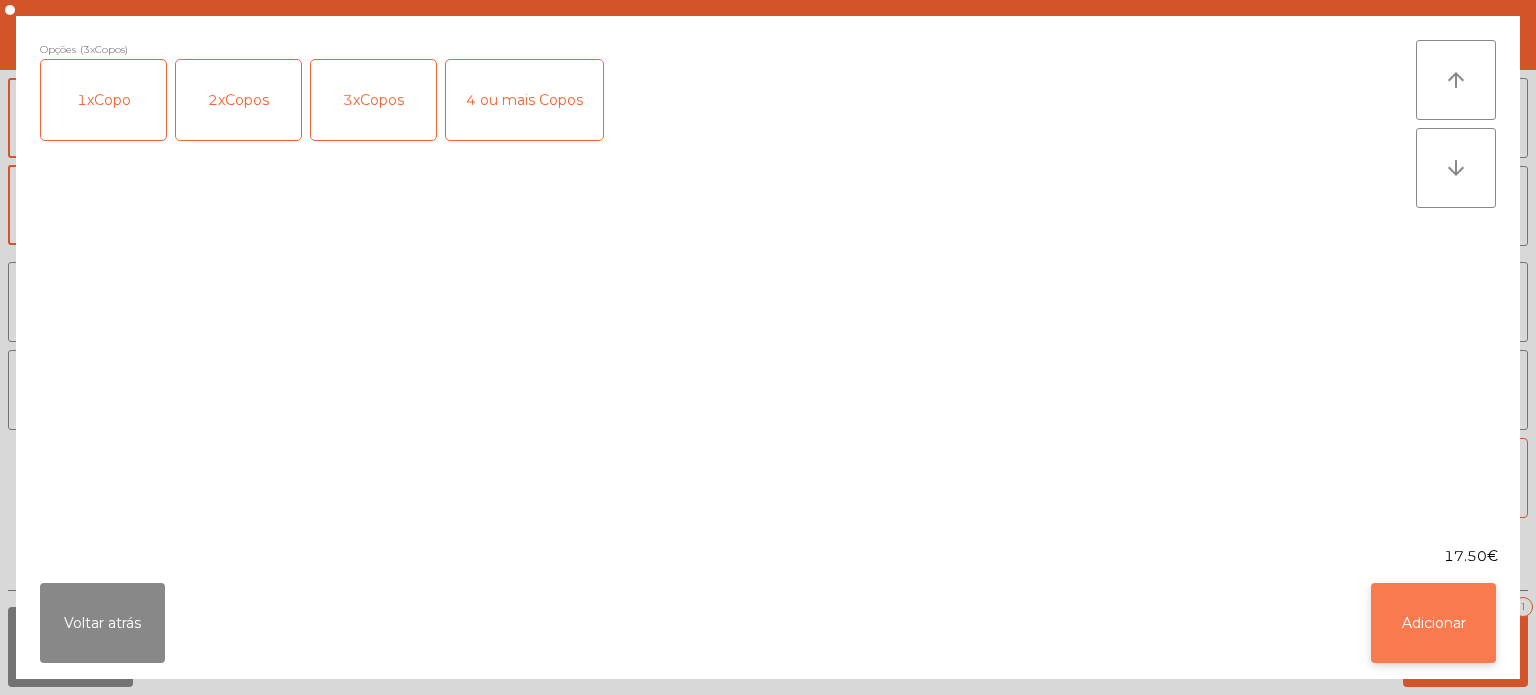 click on "Adicionar" 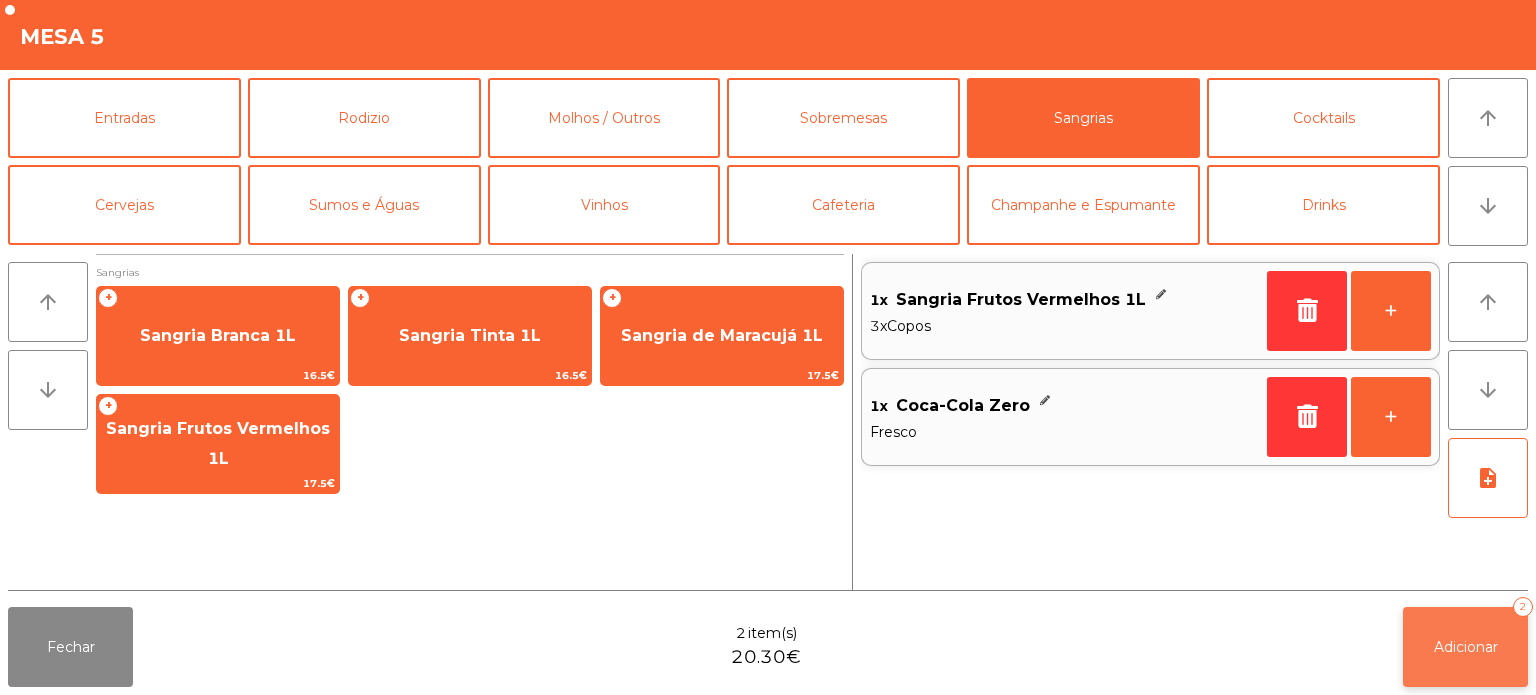 click on "Adicionar   2" 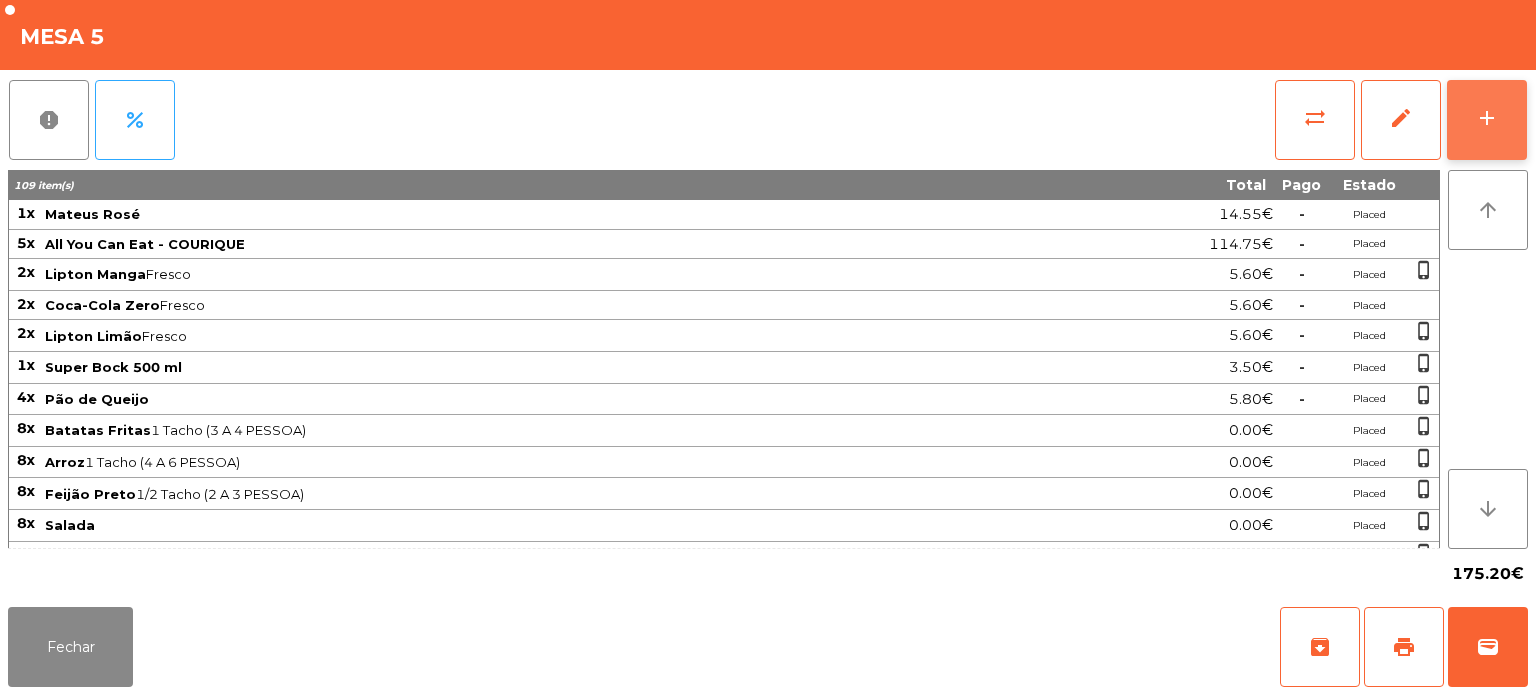 click on "add" 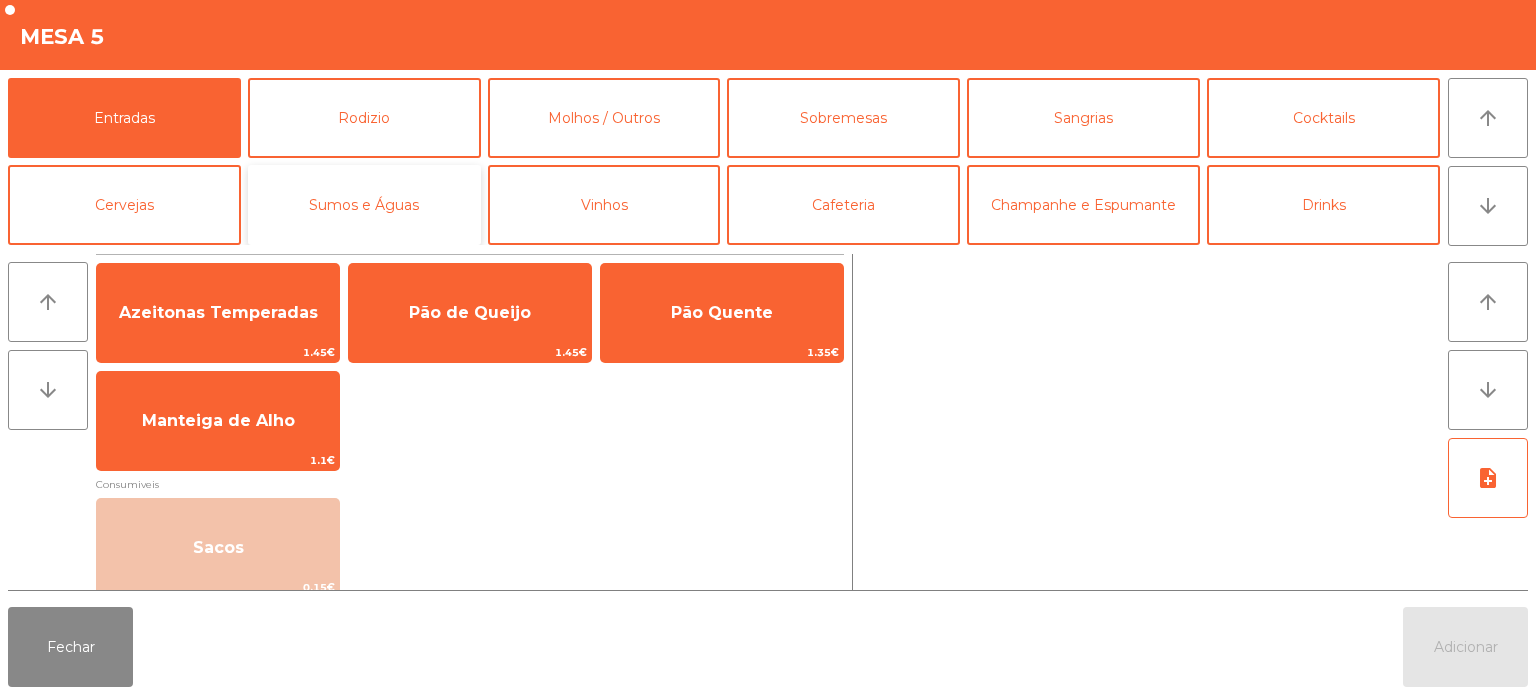 click on "Sumos e Águas" 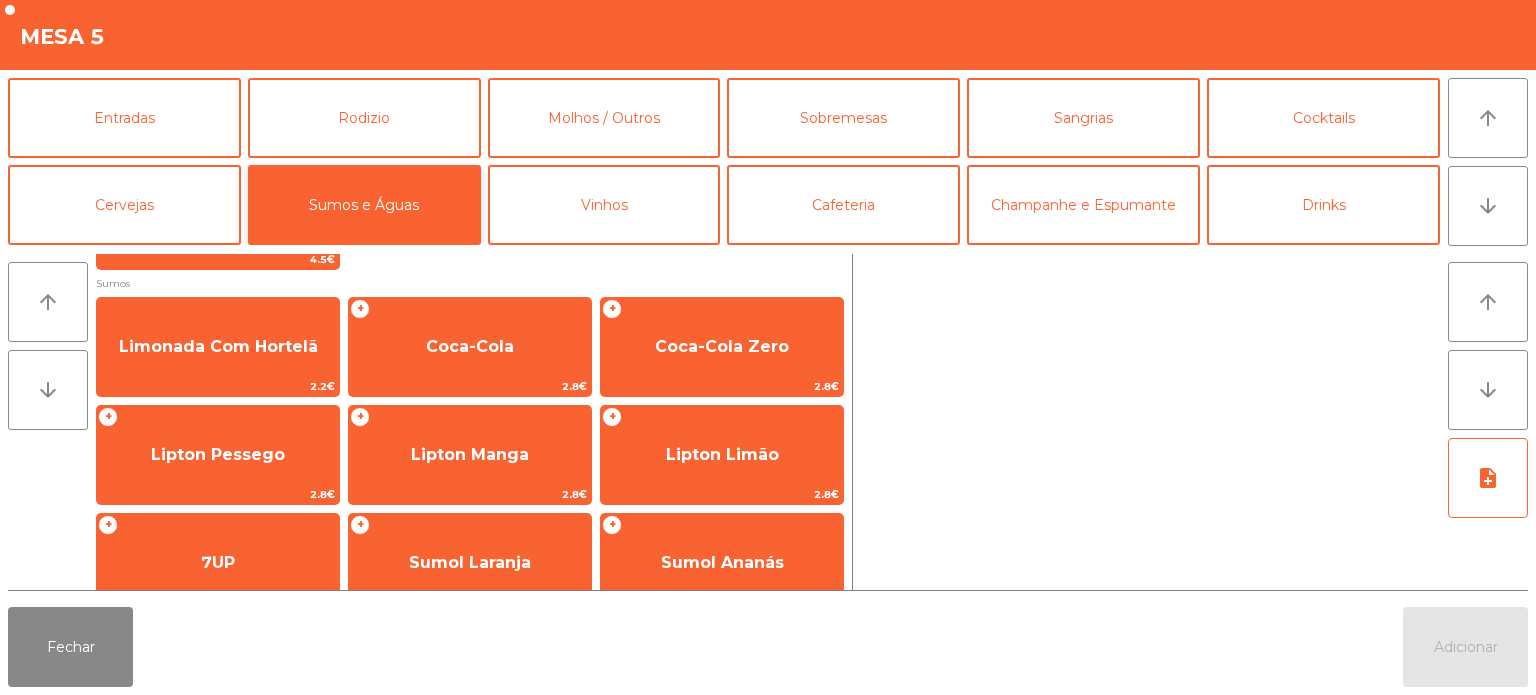 scroll, scrollTop: 120, scrollLeft: 0, axis: vertical 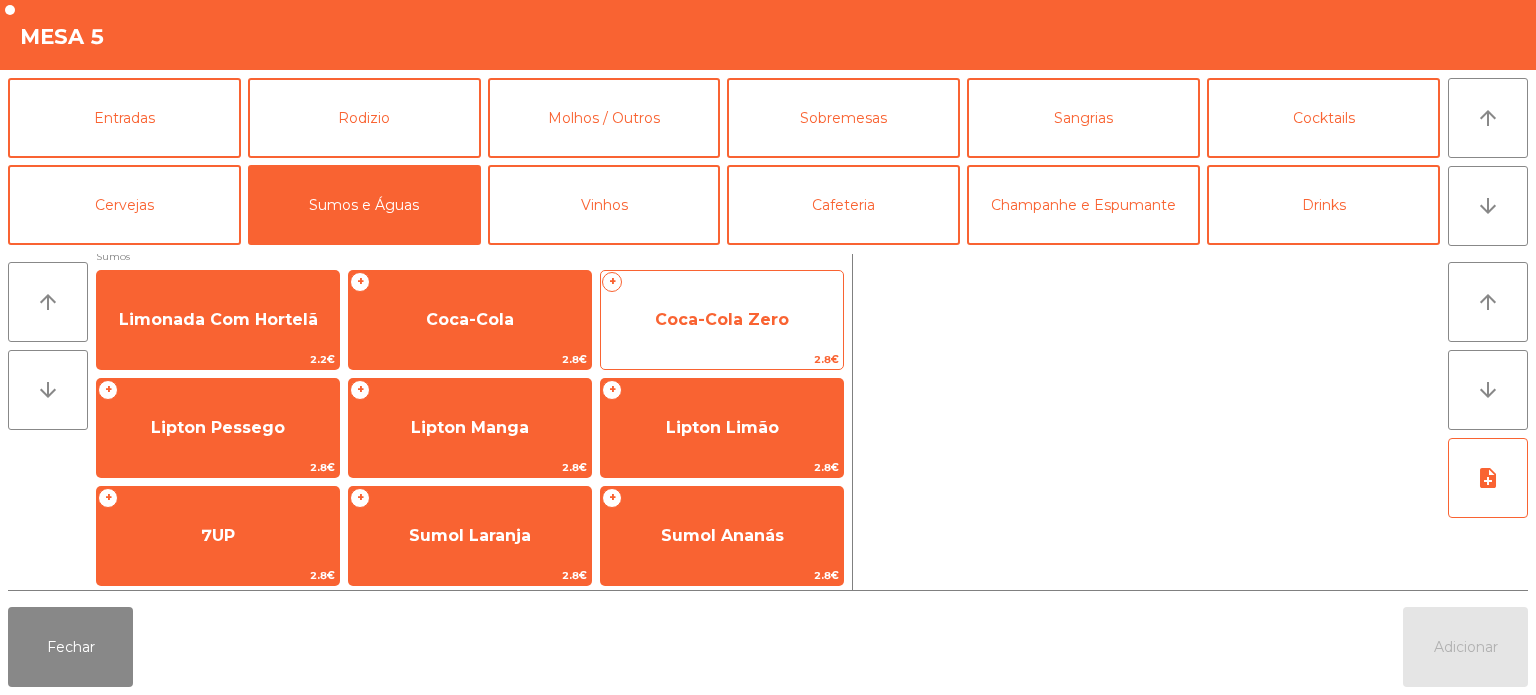 click on "Coca-Cola Zero" 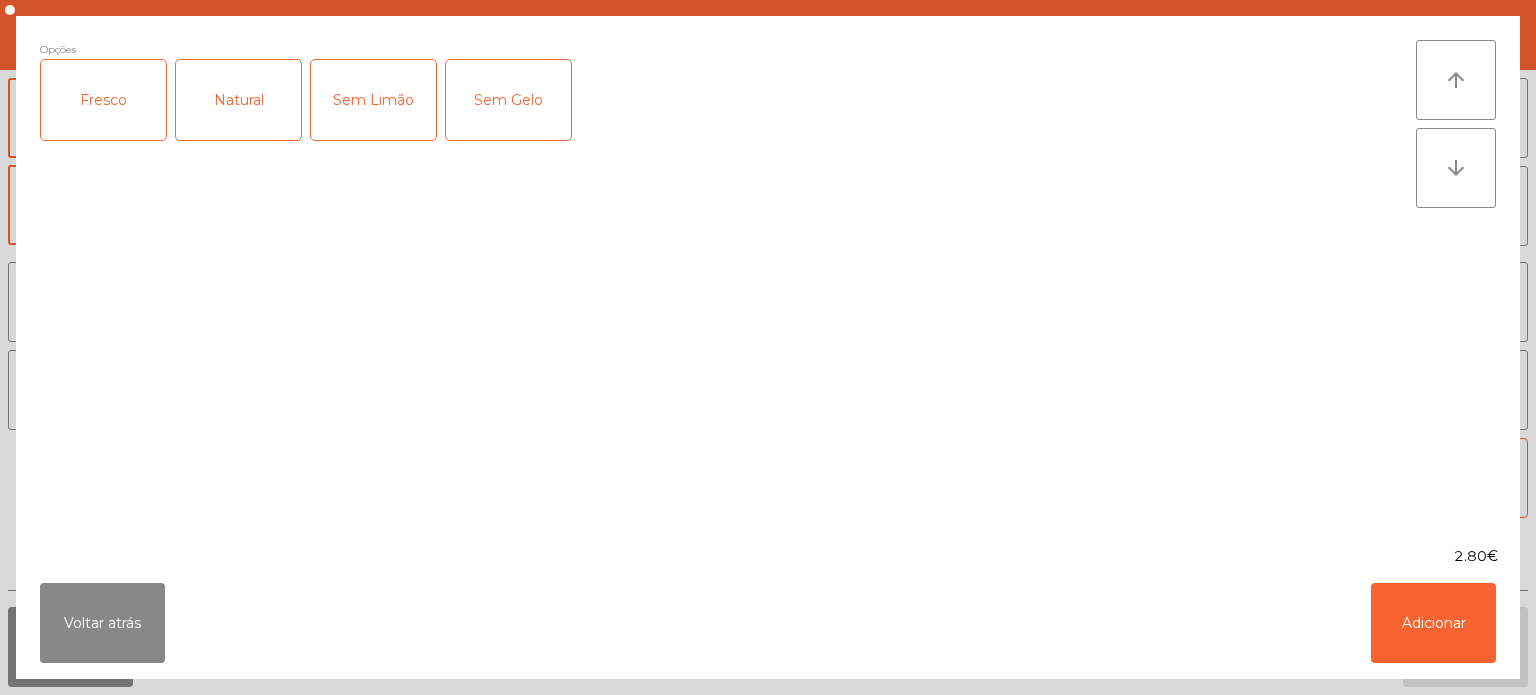 click on "Fresco" 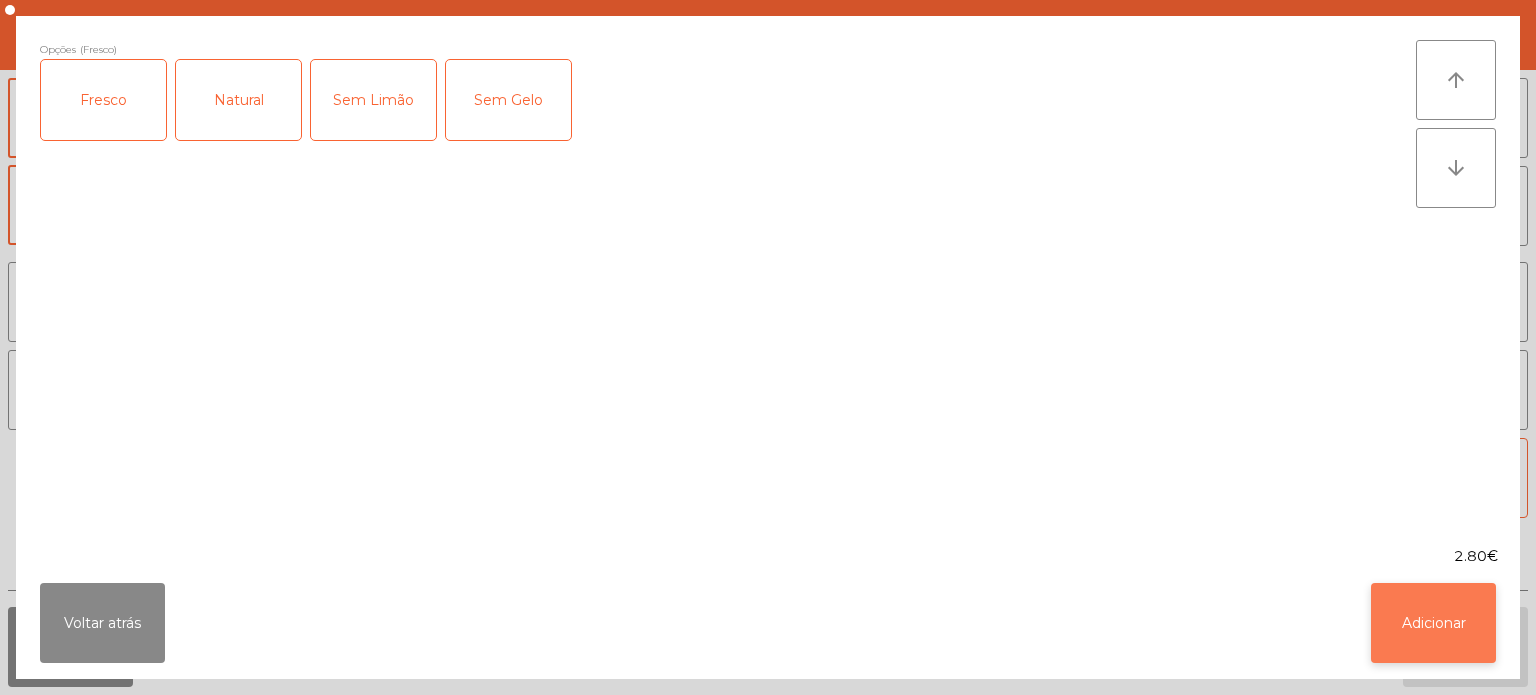 click on "Adicionar" 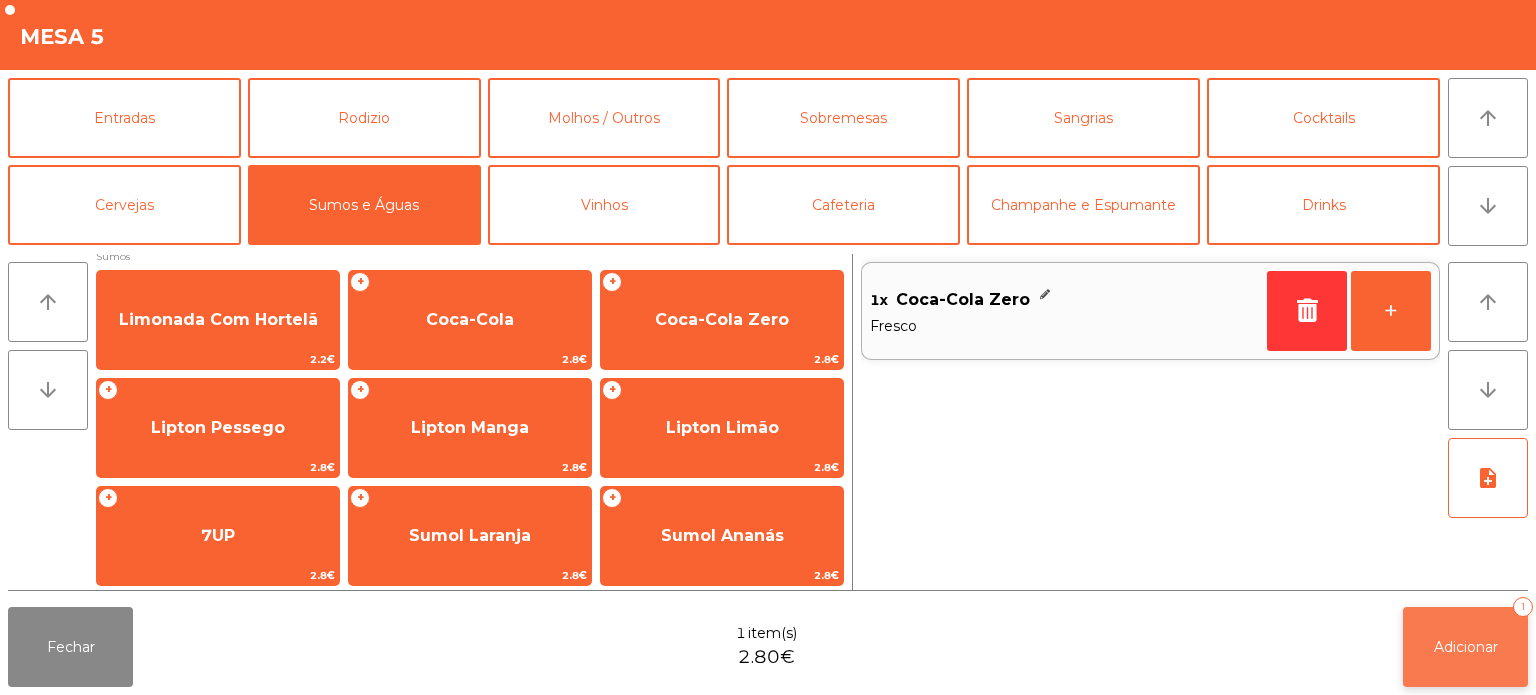 click on "Adicionar   1" 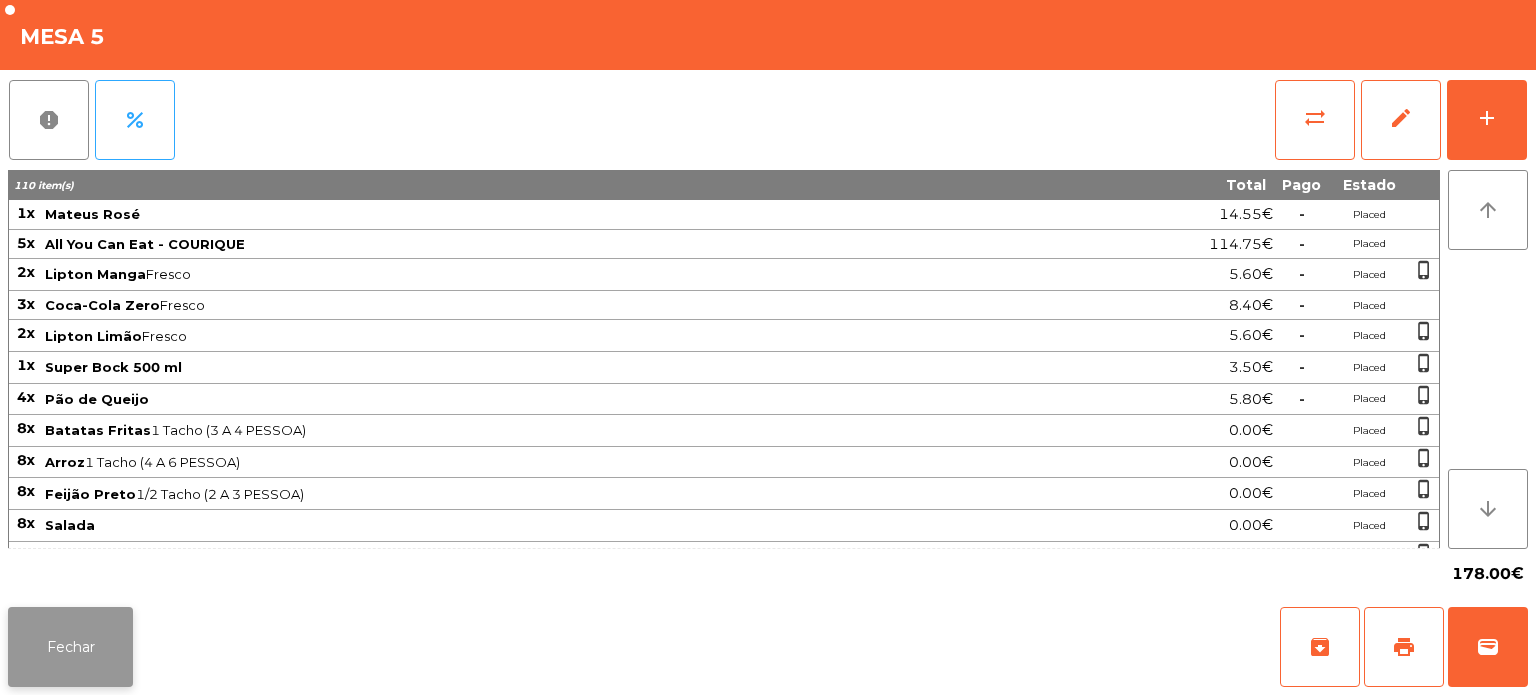 click on "Fechar" 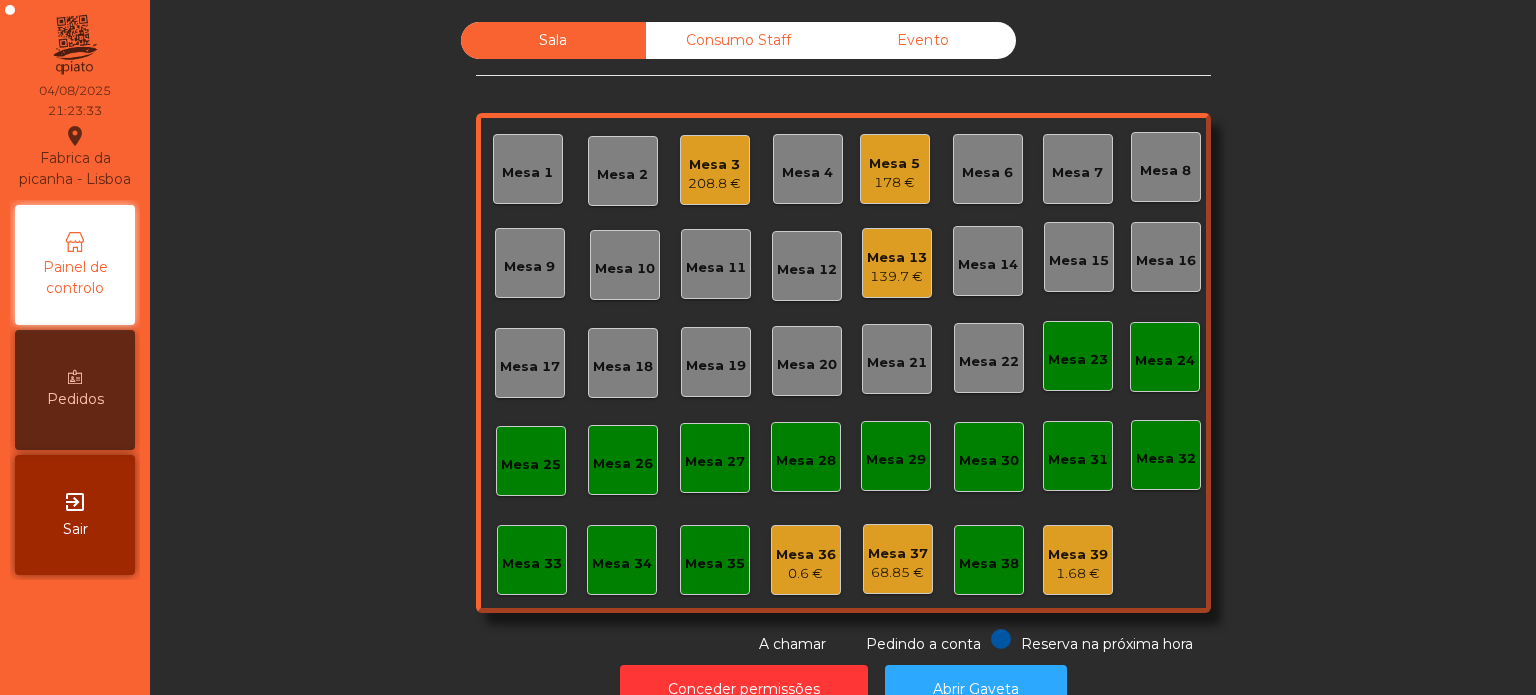 click on "Mesa 7" 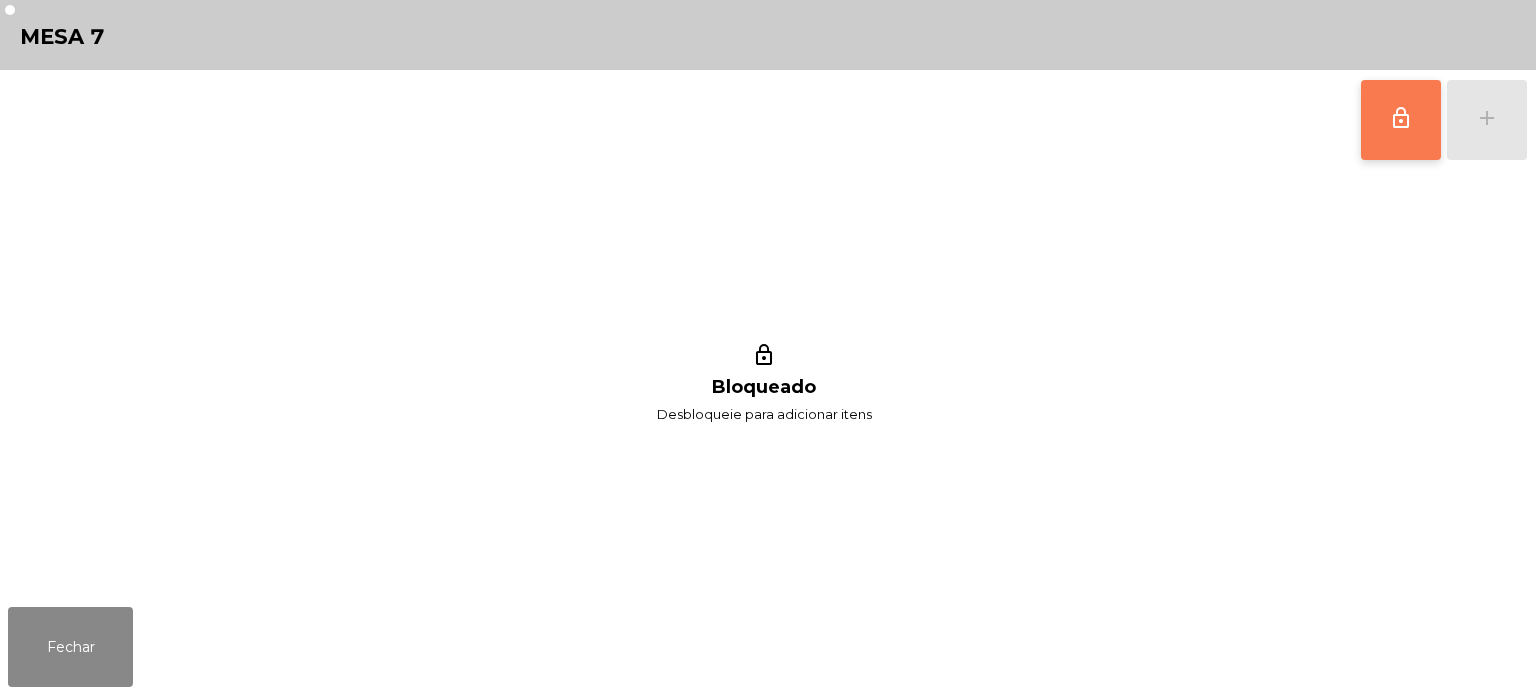 click on "lock_outline" 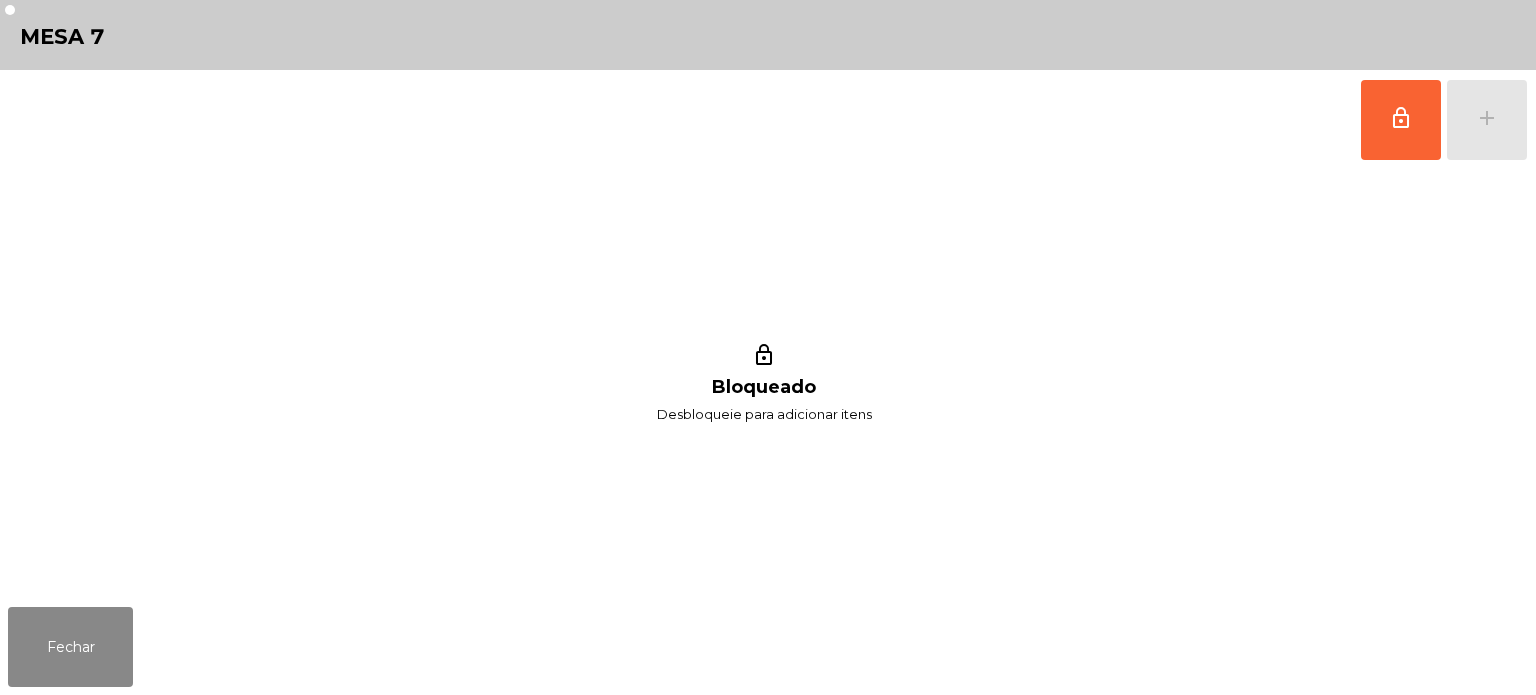 click on "lock_outline   add" 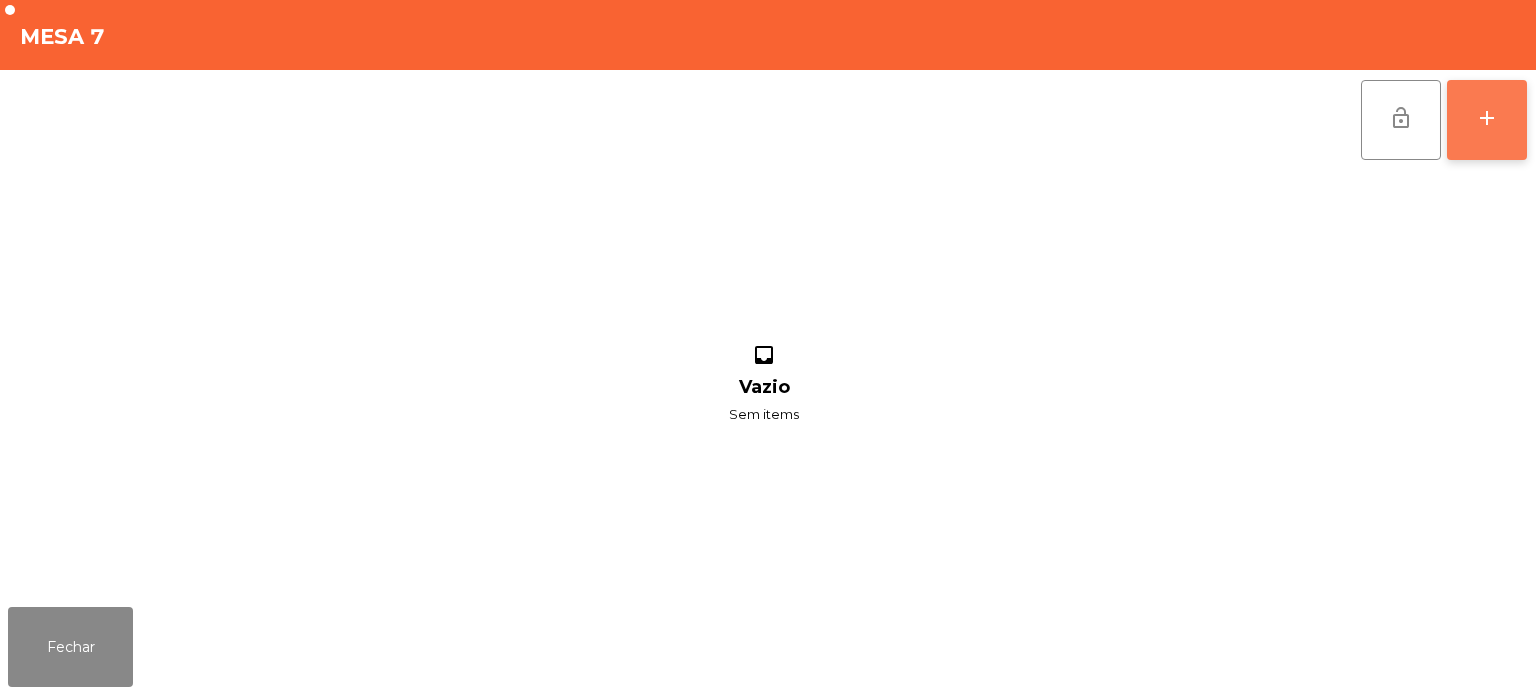 click on "add" 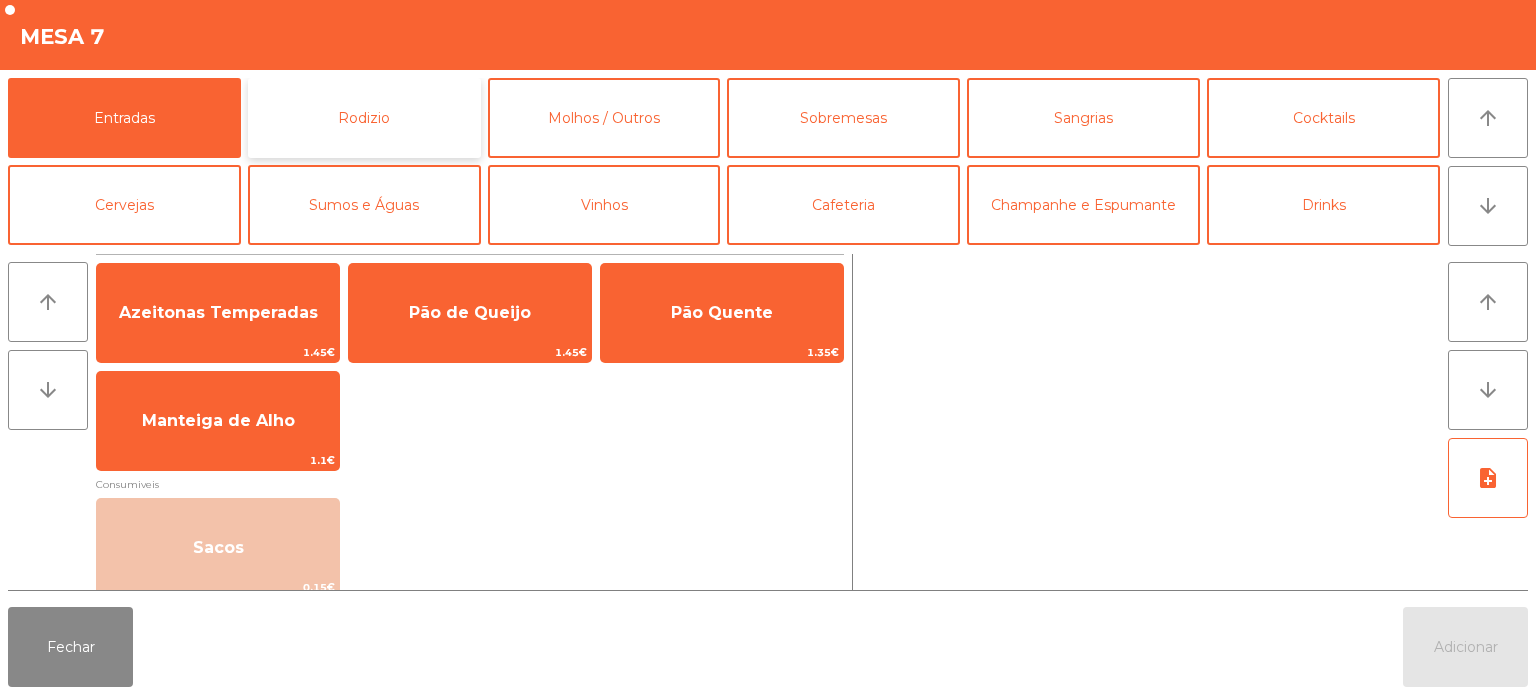 click on "Rodizio" 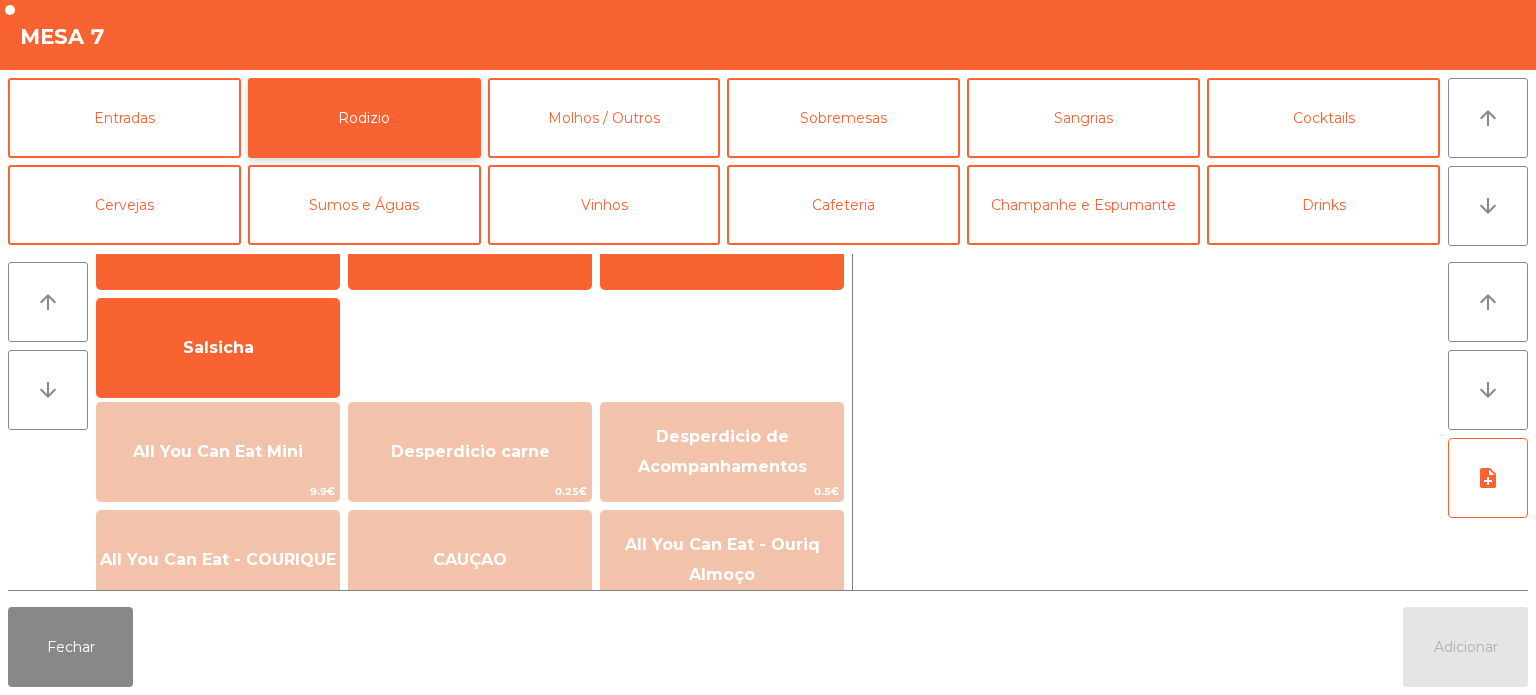 scroll, scrollTop: 109, scrollLeft: 0, axis: vertical 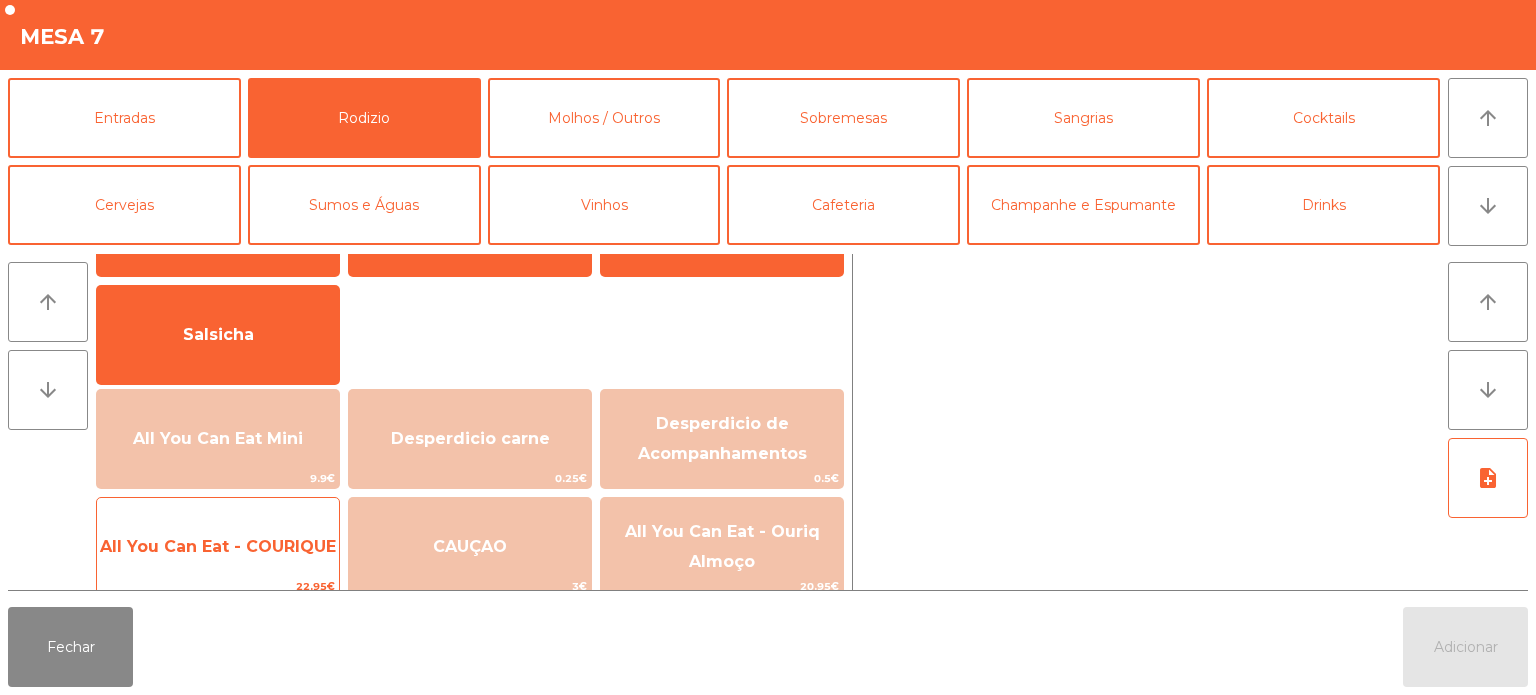 click on "All You Can Eat - COURIQUE" 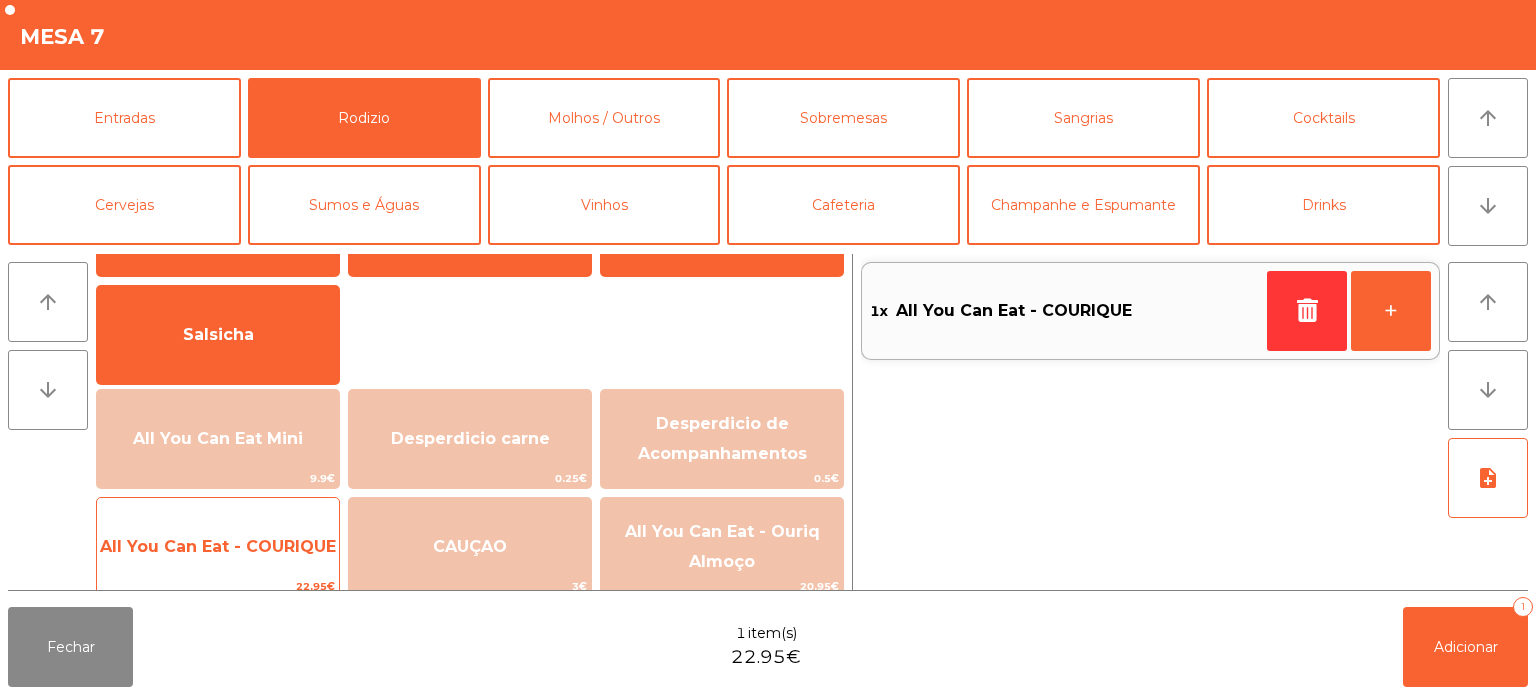 click on "All You Can Eat - COURIQUE" 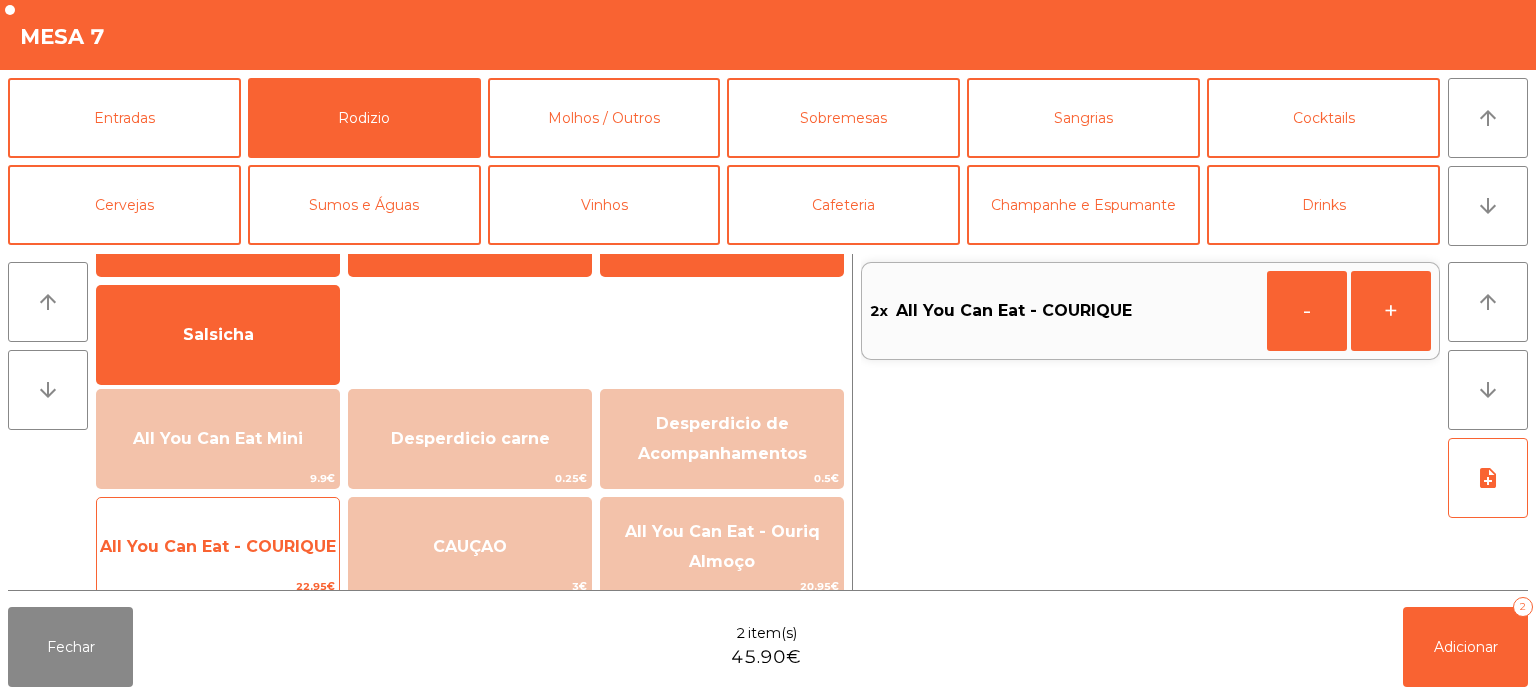 click on "All You Can Eat - COURIQUE" 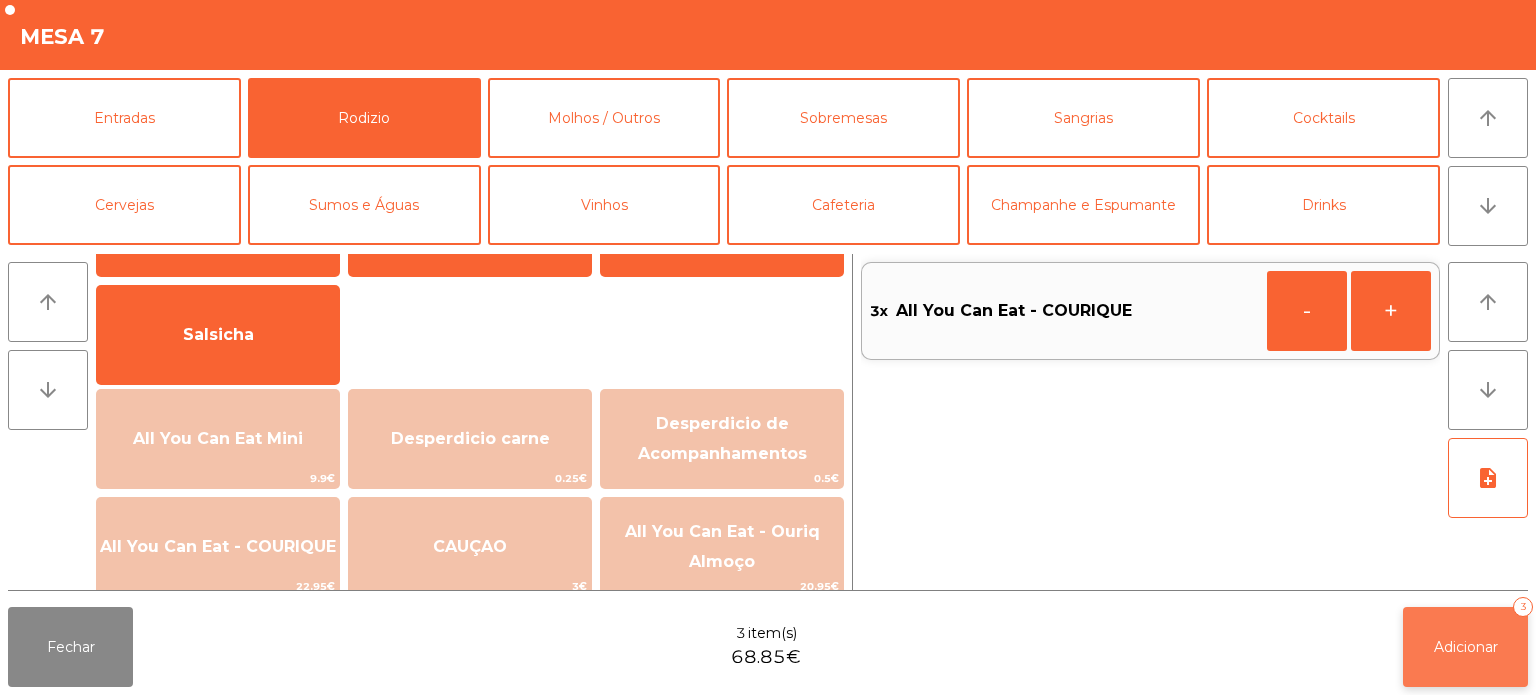 click on "Adicionar" 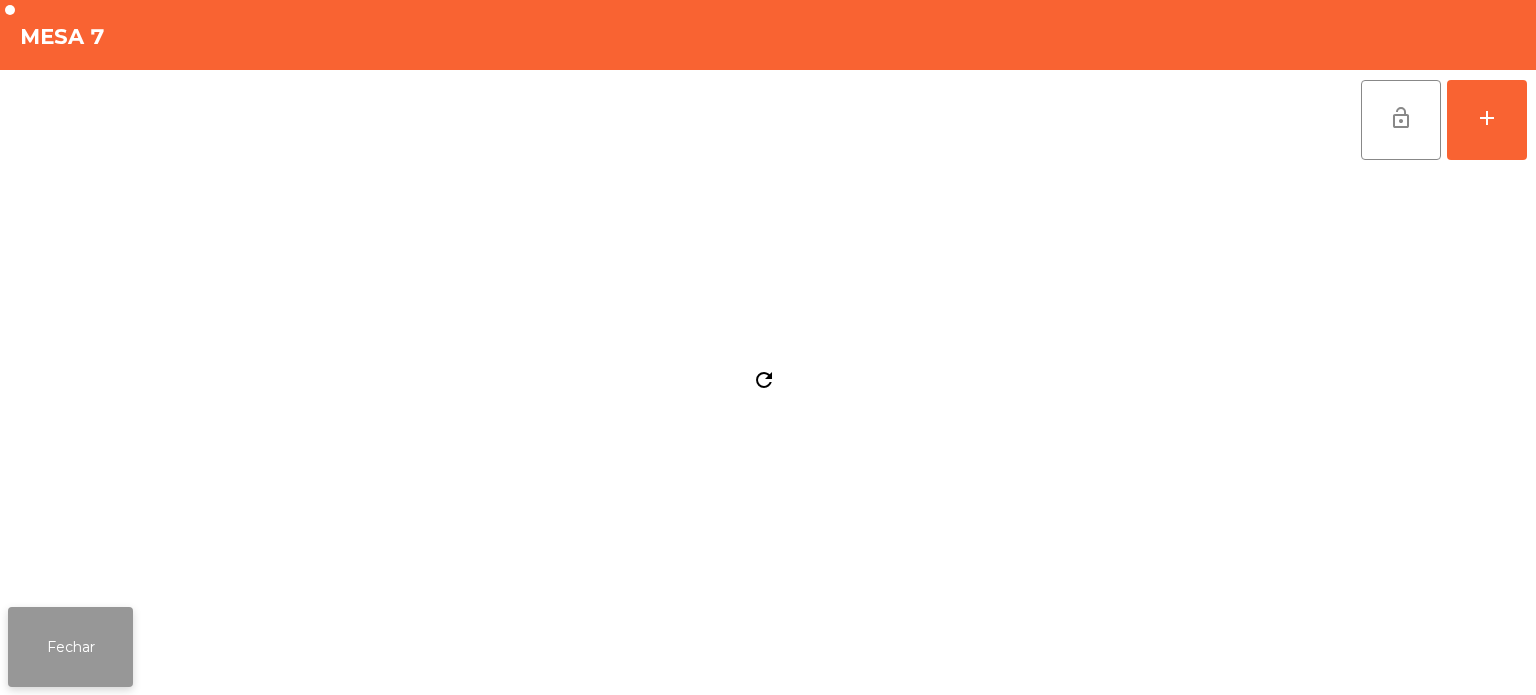 click on "Fechar" 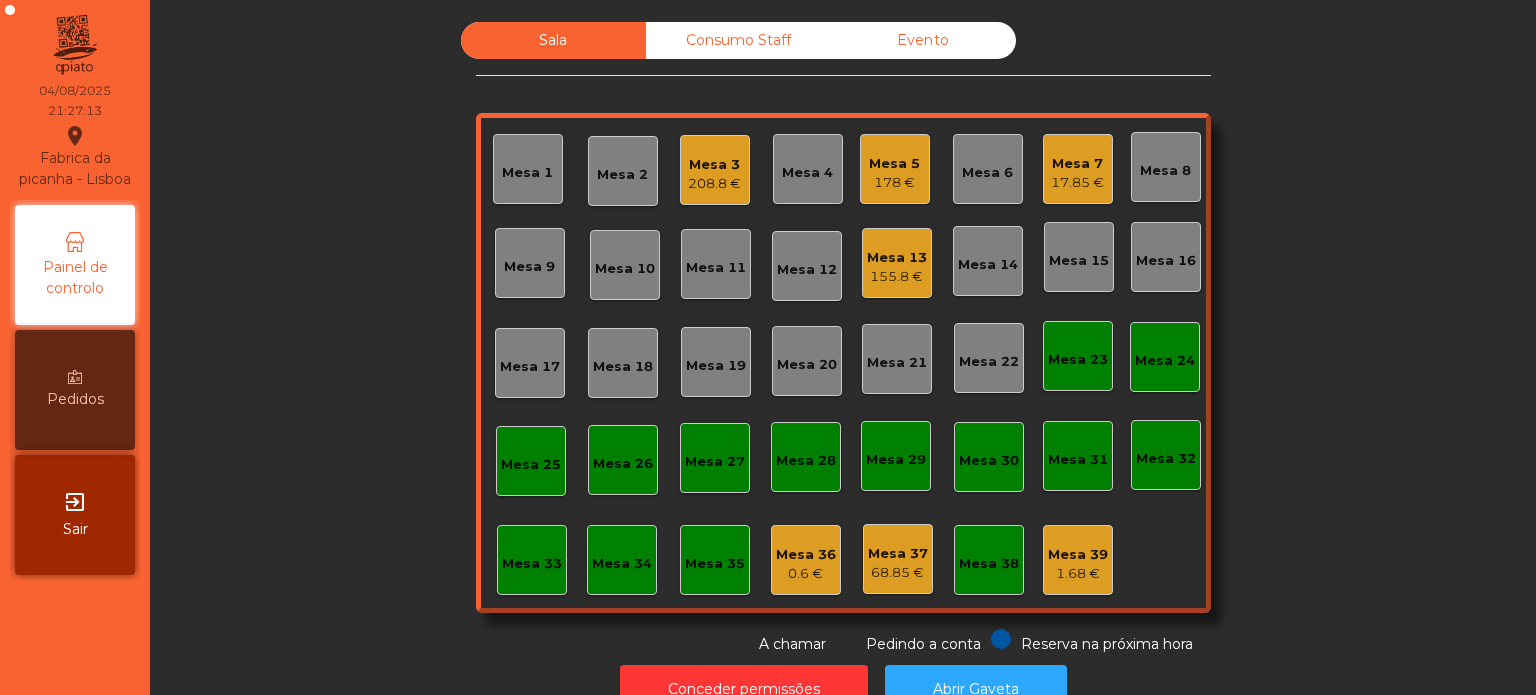 click on "17.85 €" 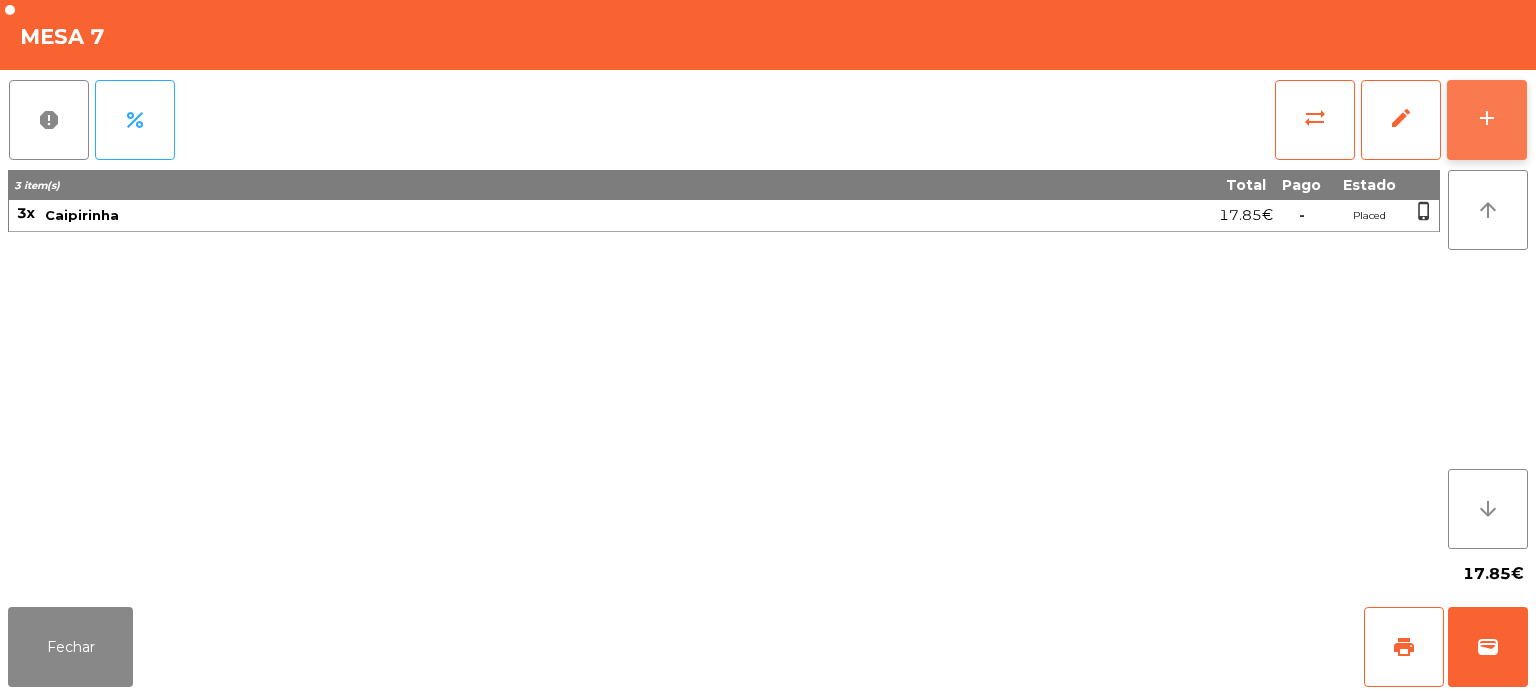 click on "add" 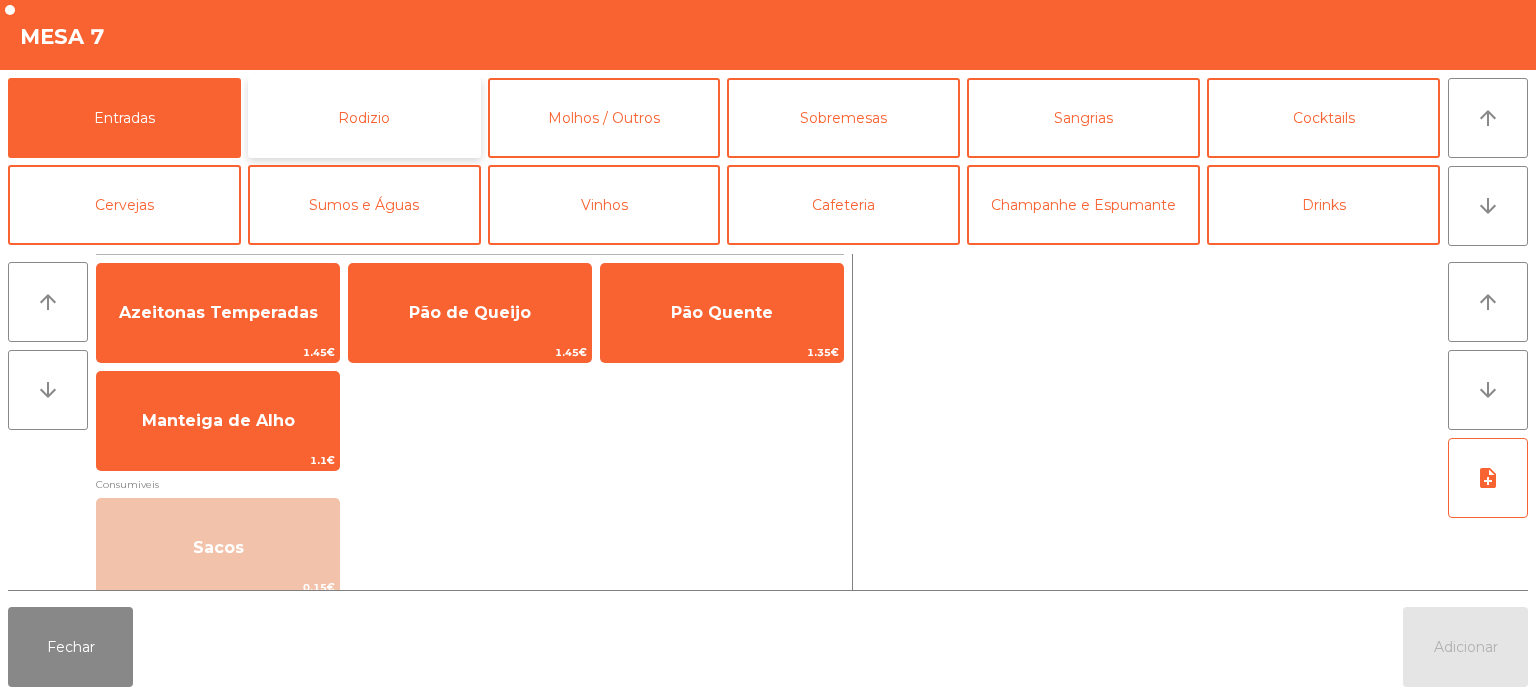 click on "Rodizio" 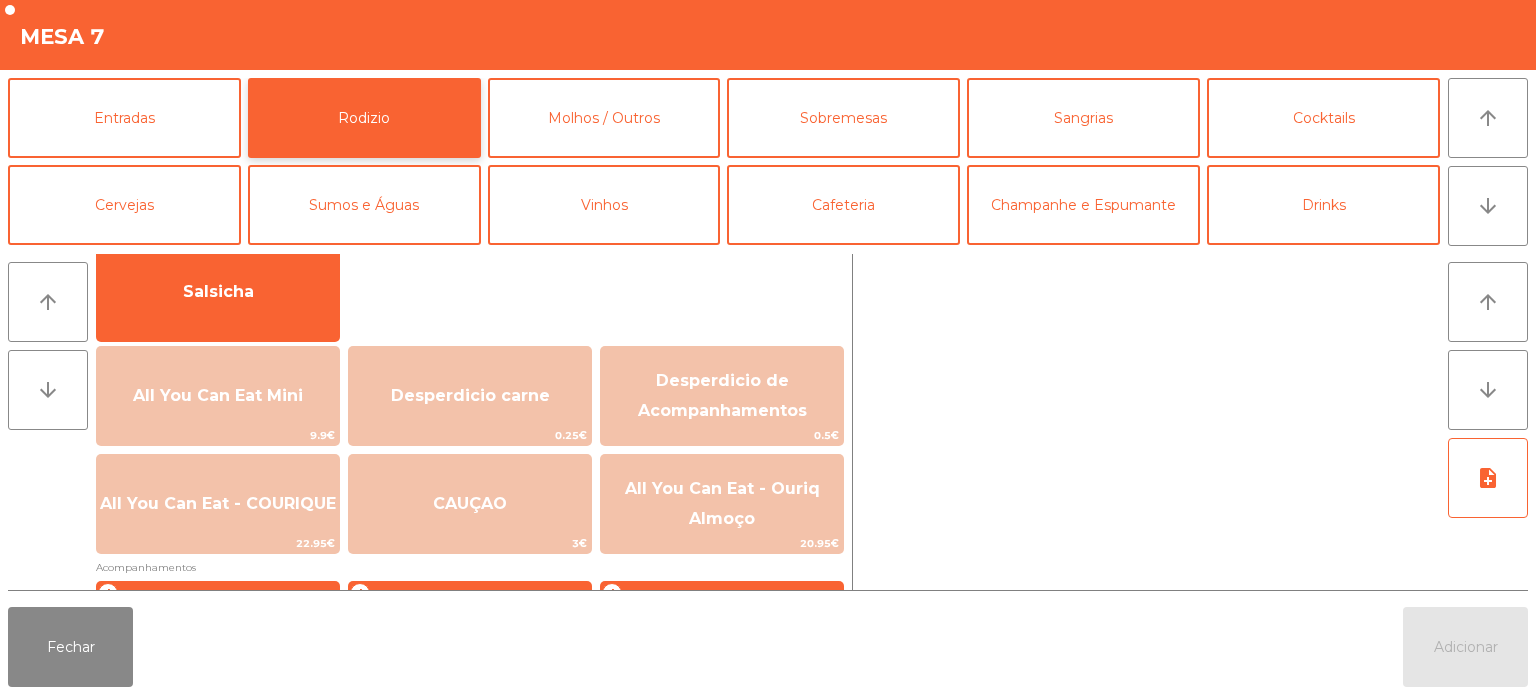 scroll, scrollTop: 160, scrollLeft: 0, axis: vertical 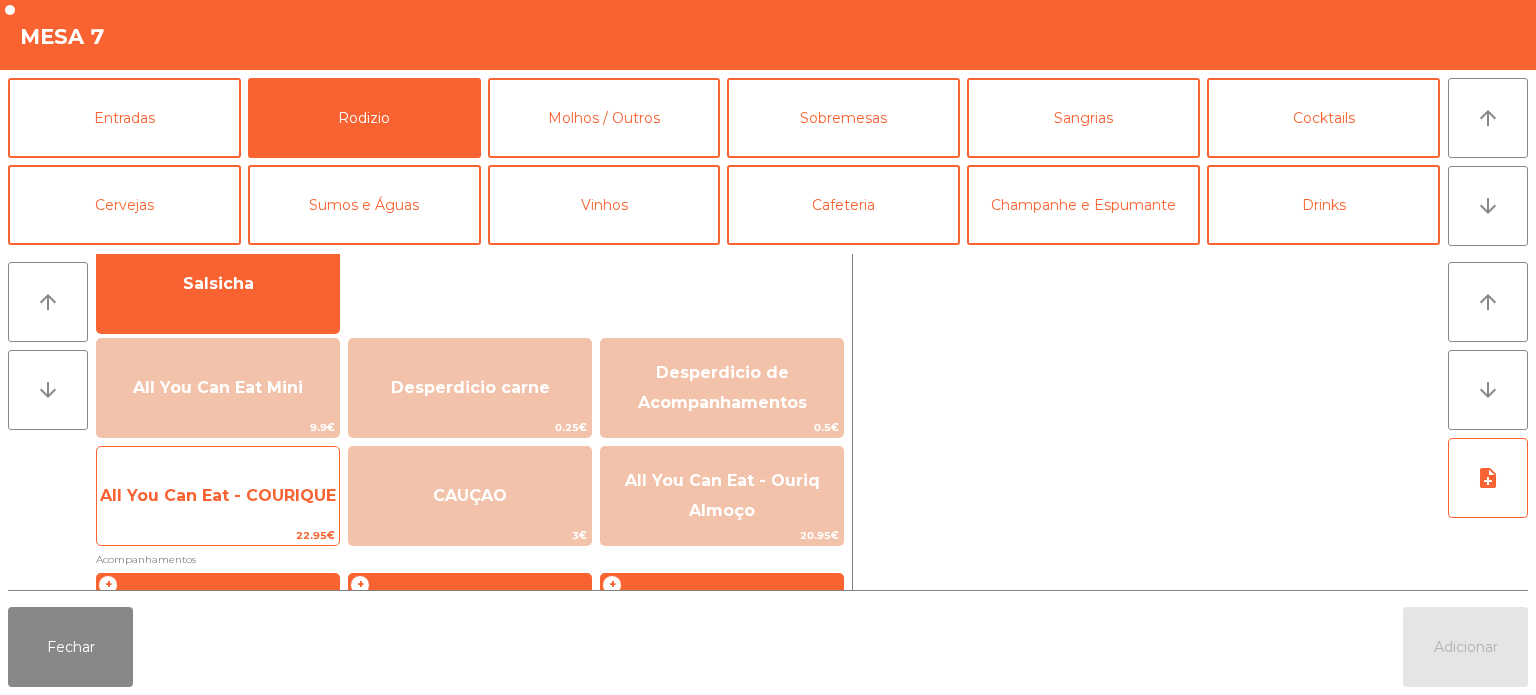 click on "All You Can Eat - COURIQUE" 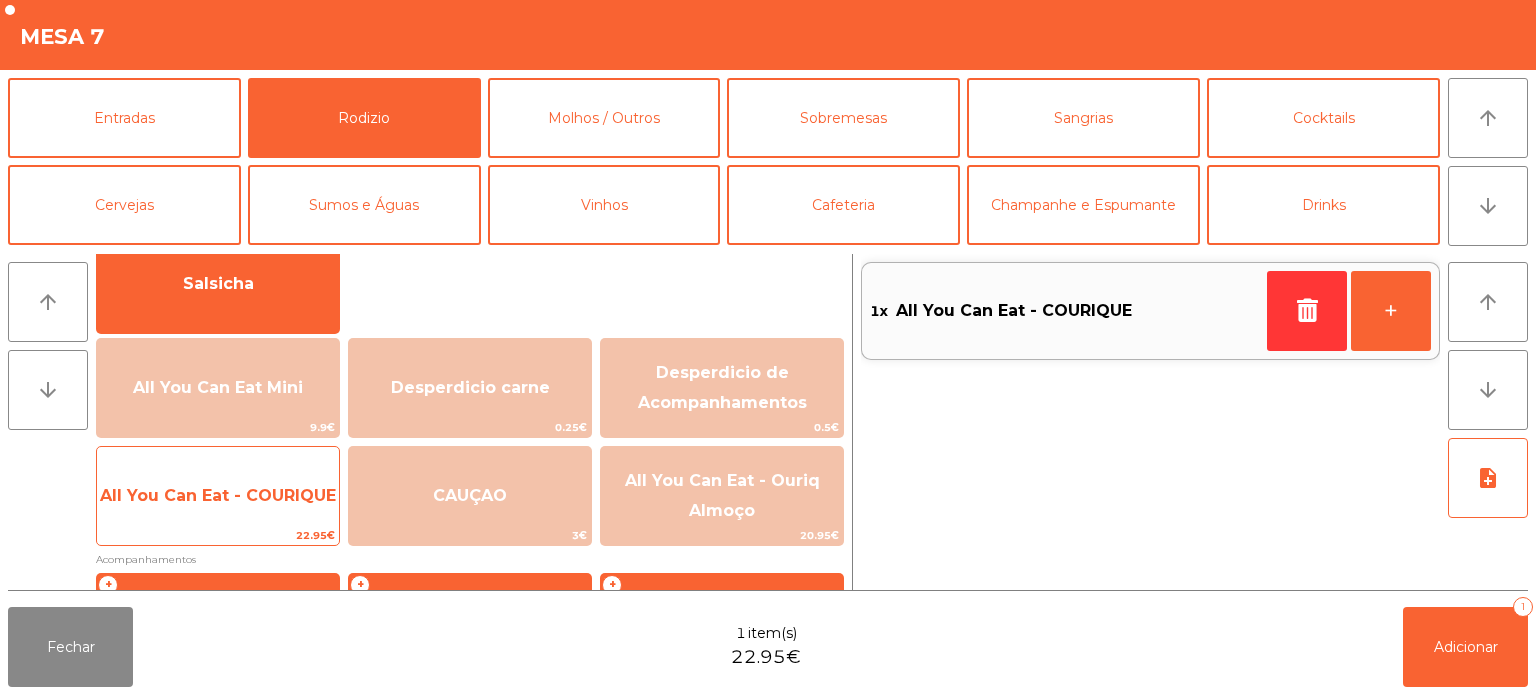 click on "All You Can Eat - COURIQUE" 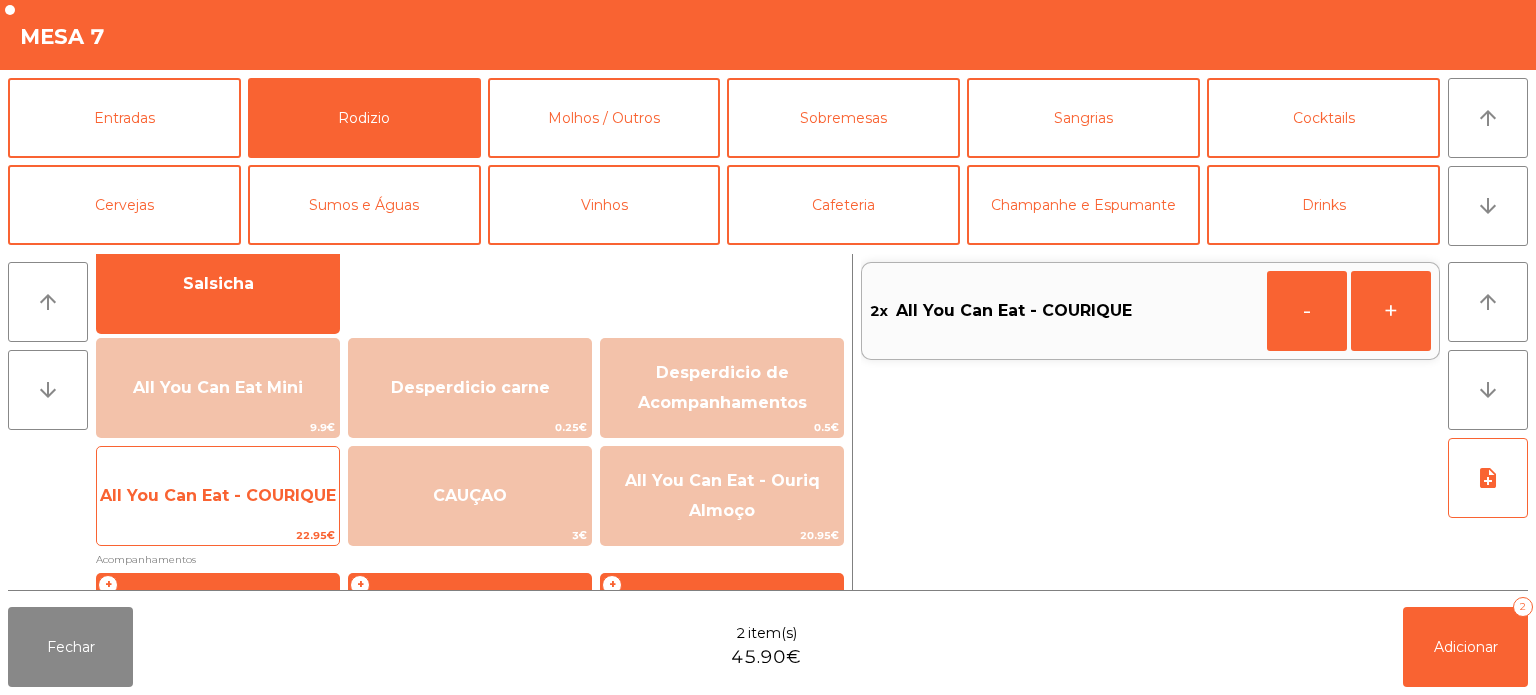 click on "All You Can Eat - COURIQUE" 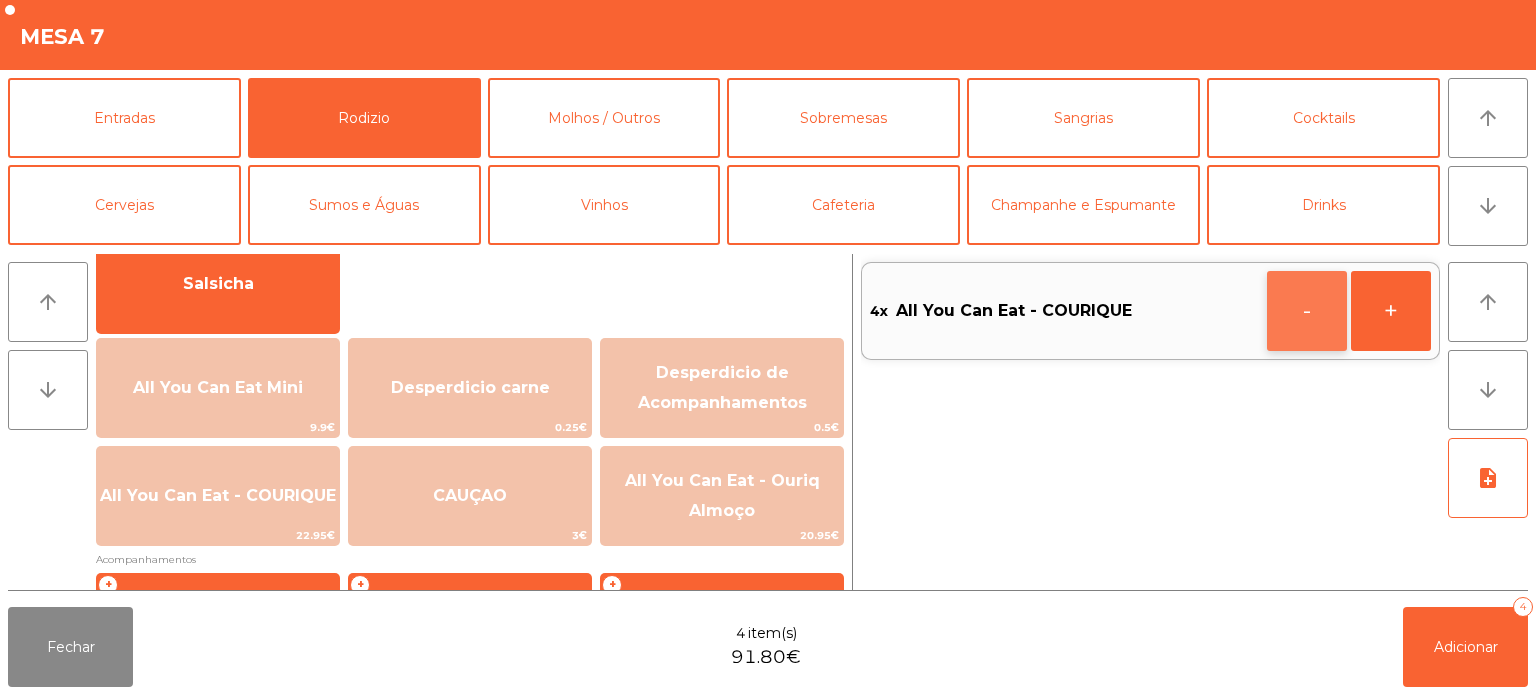click on "-" 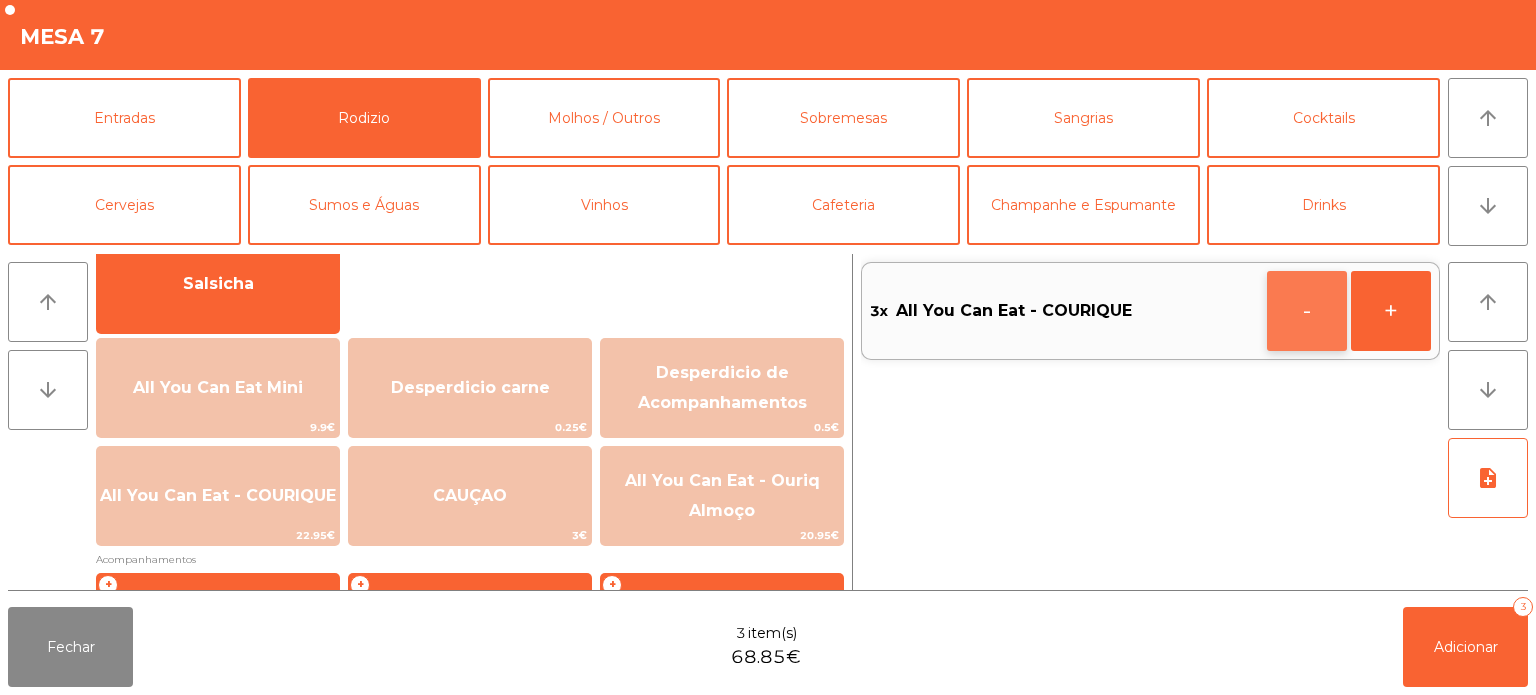 click on "-" 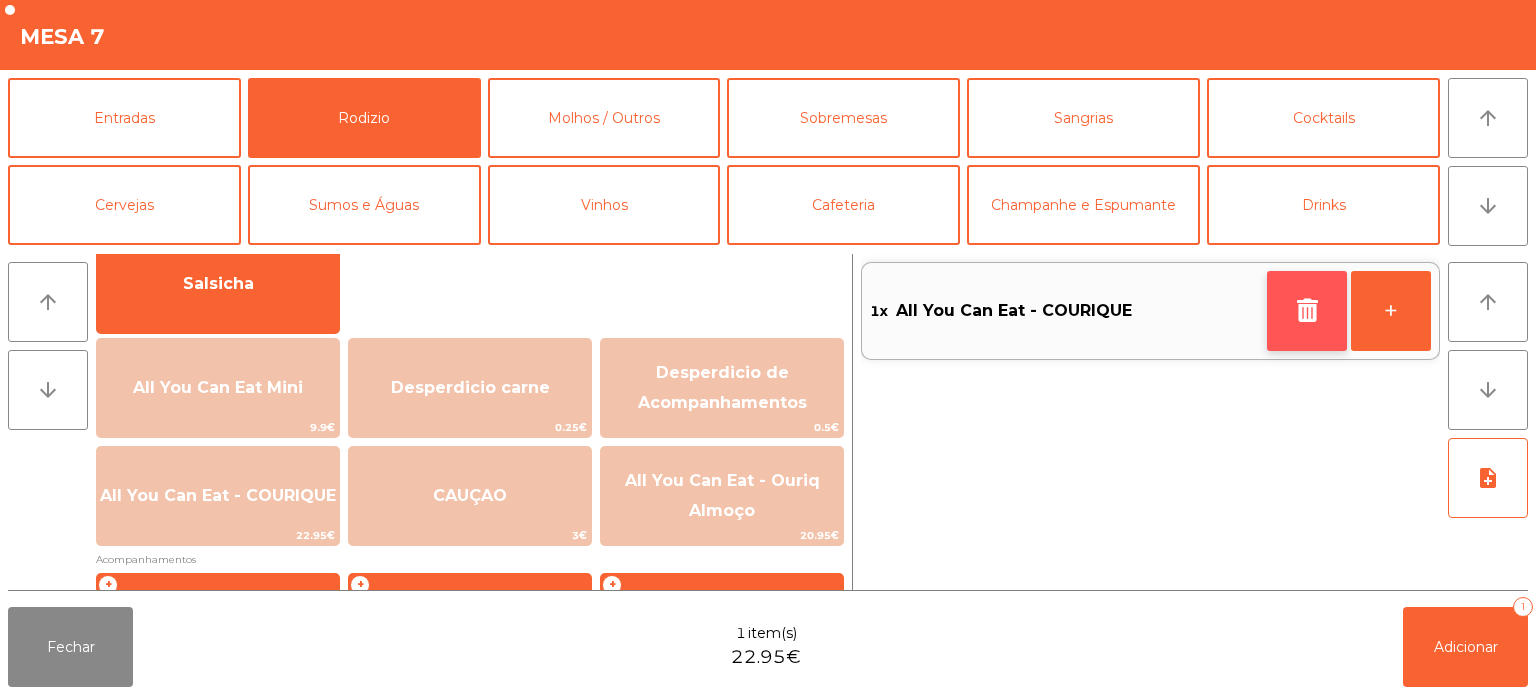 click 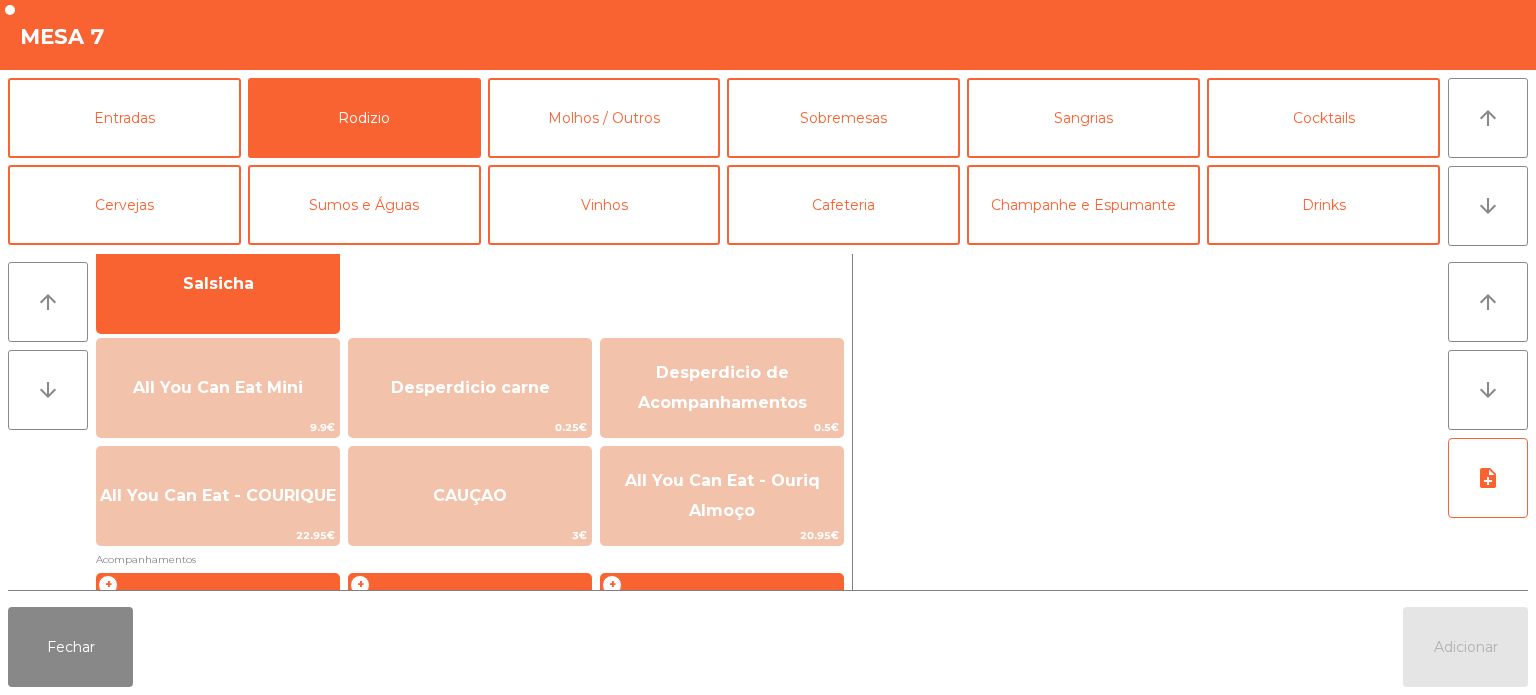 click 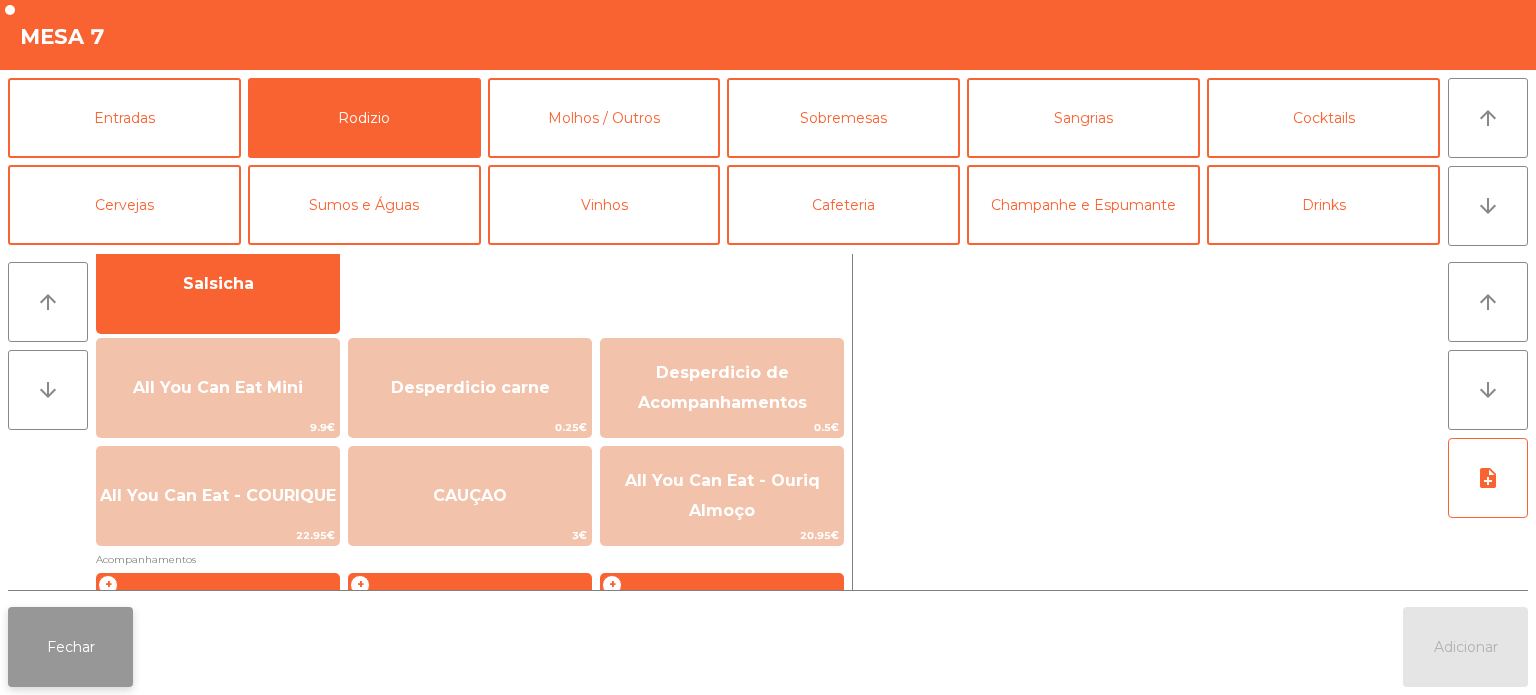 click on "Fechar" 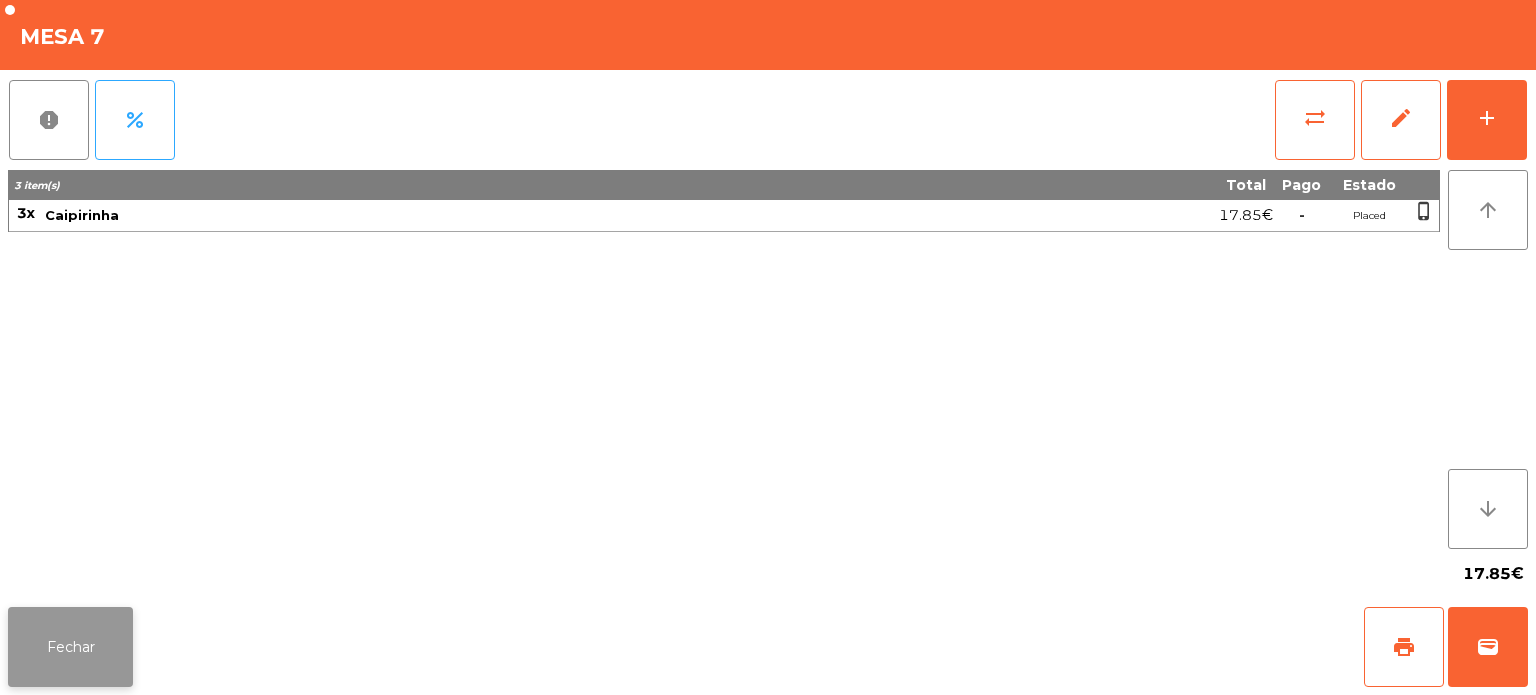 click on "Fechar" 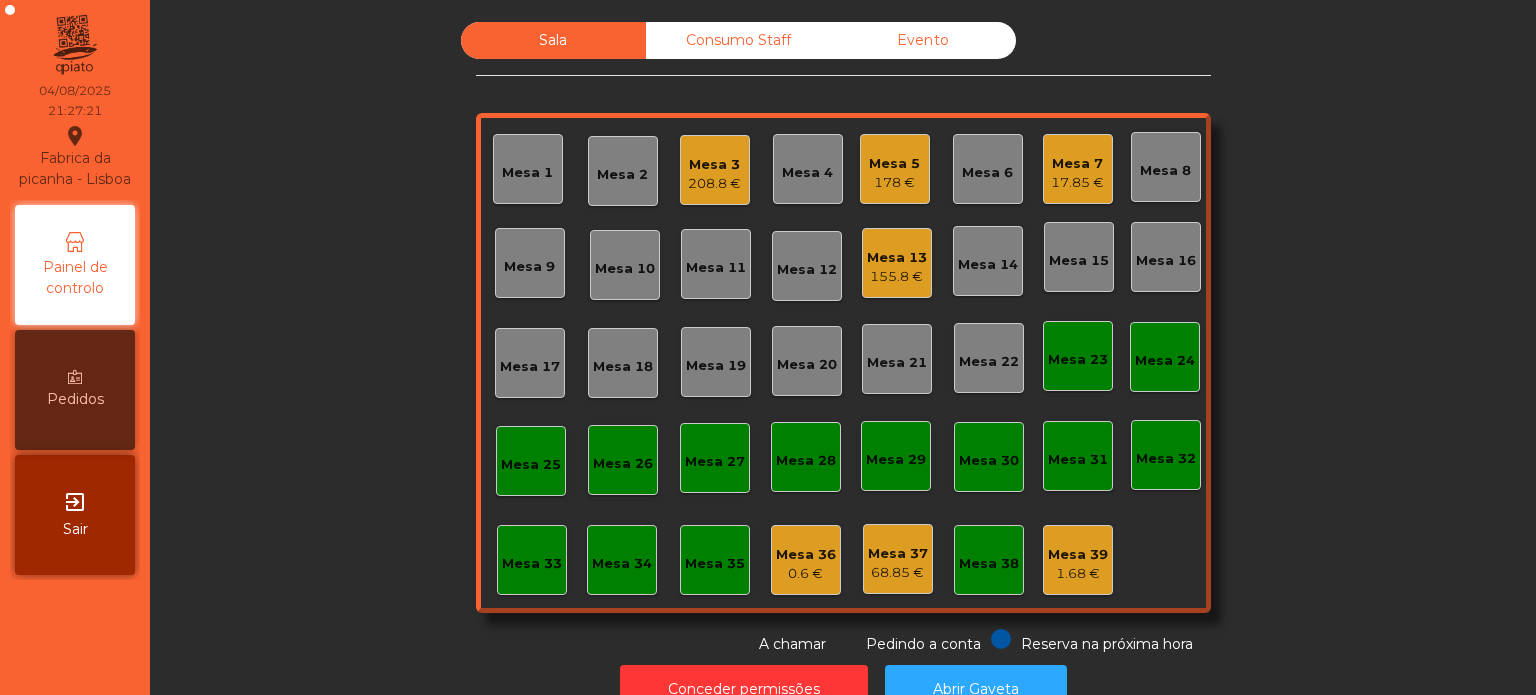 click on "68.85 €" 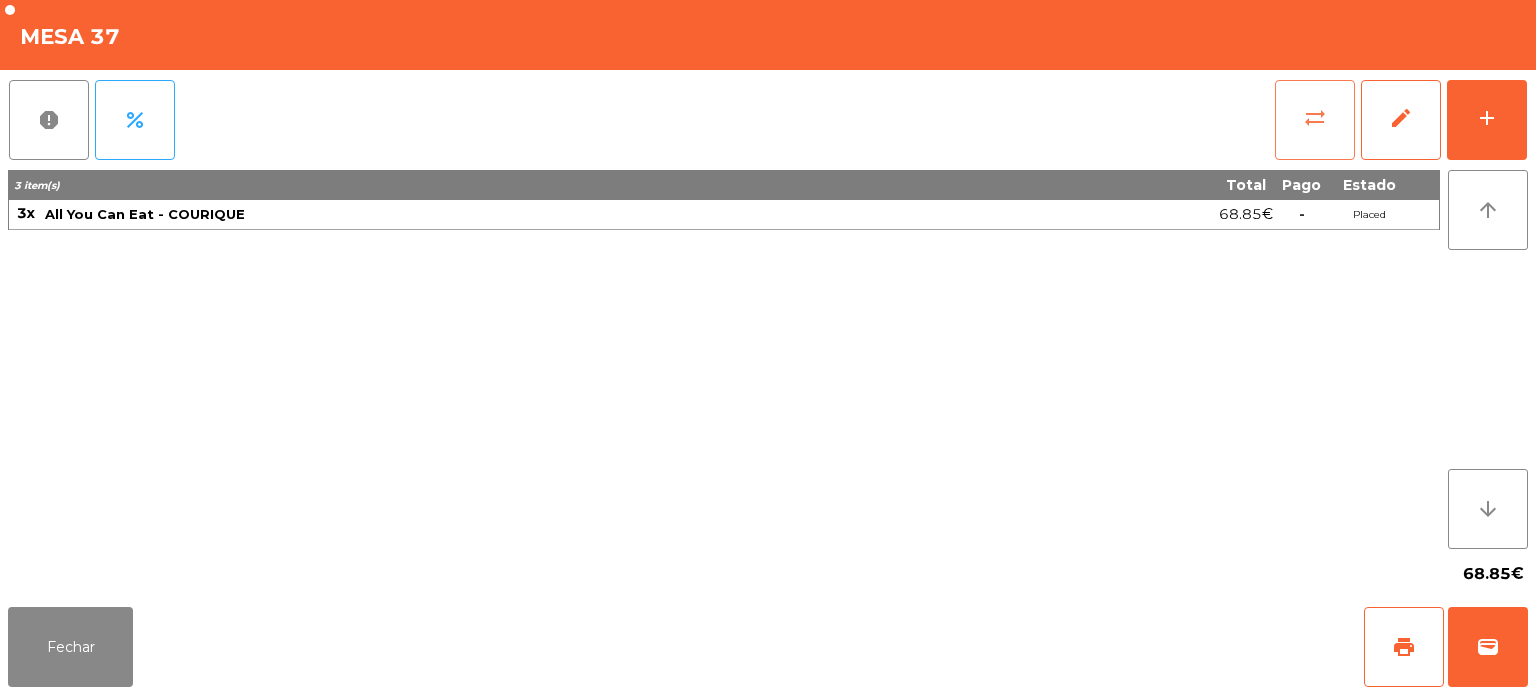 click on "sync_alt" 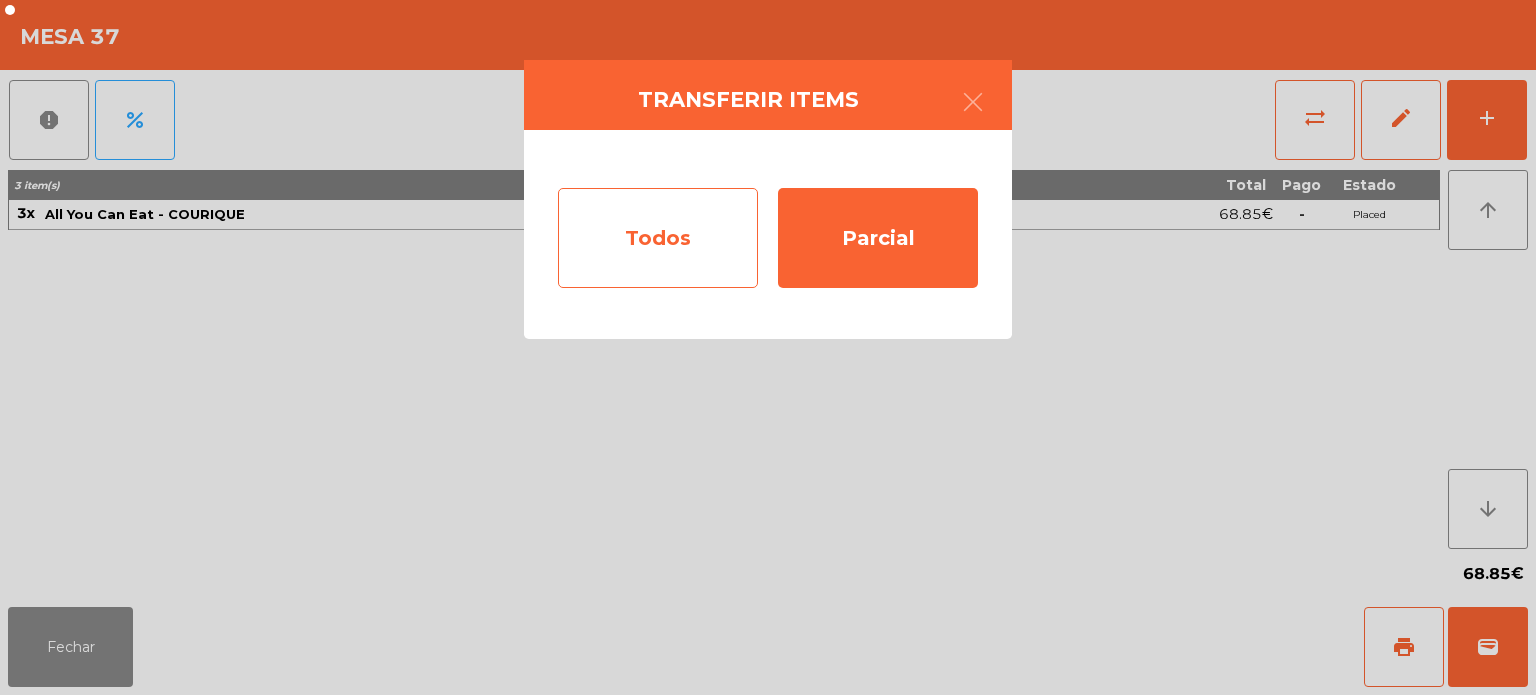 click on "Todos" 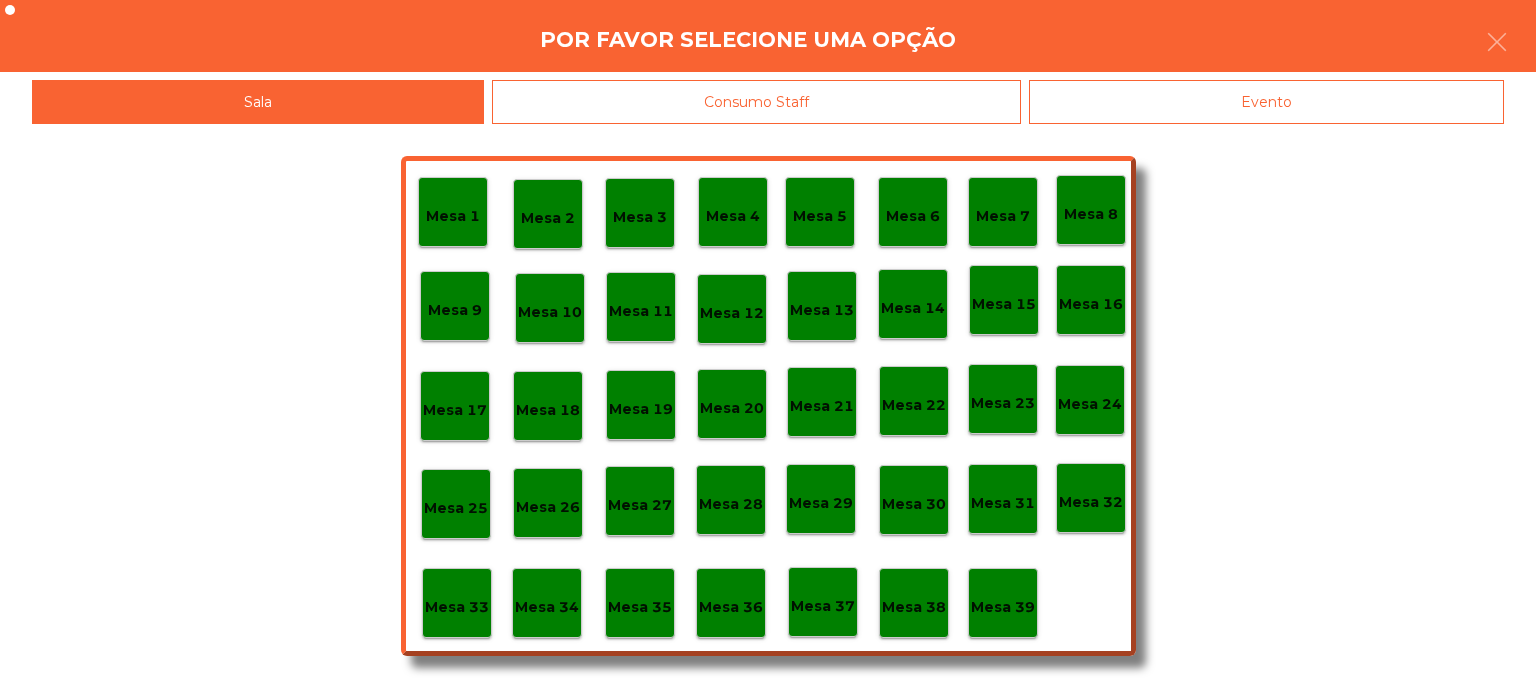 click on "Mesa 7" 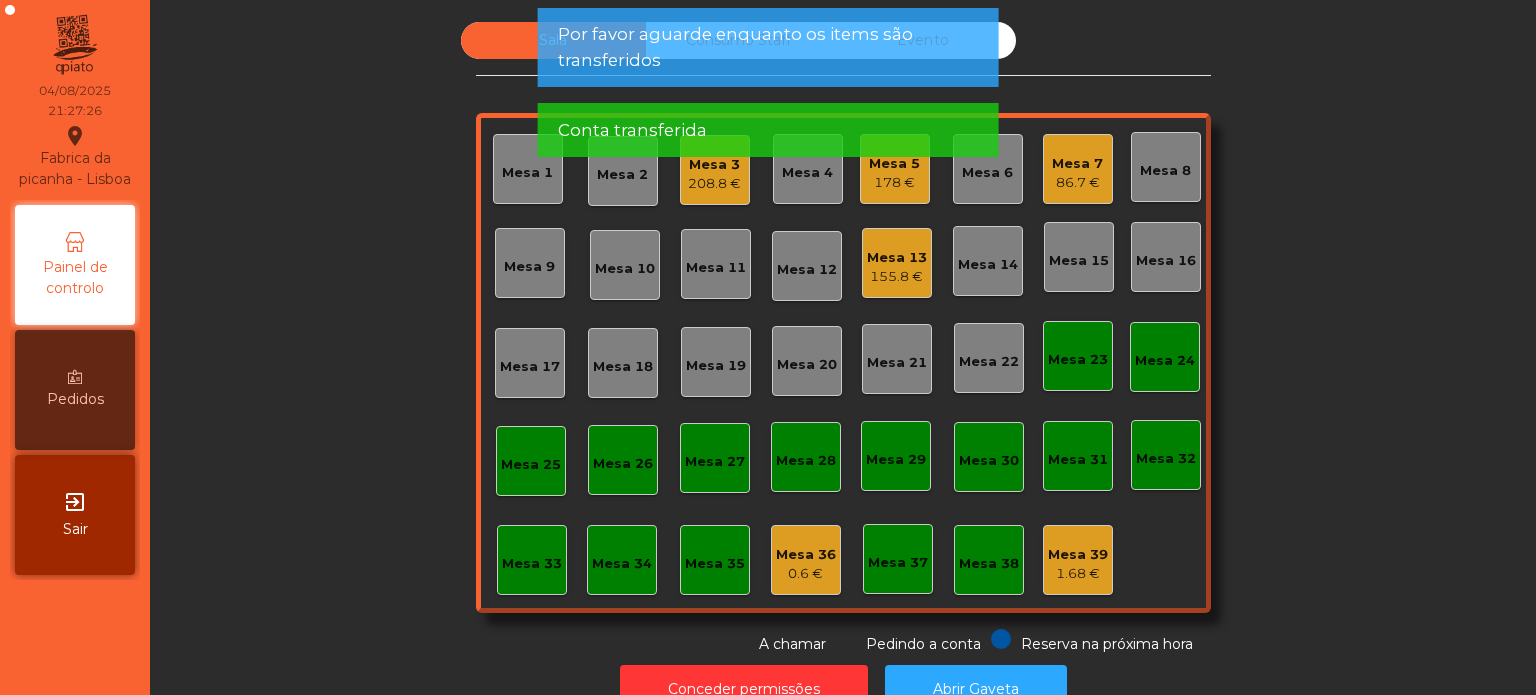 click on "Sala   Consumo Staff   Evento   Mesa 1   Mesa 2   Mesa 3   208.8 €   Mesa 4   Mesa 5   178 €   Mesa 6   Mesa 7   86.7 €   Mesa 8   Mesa 9   Mesa 10   Mesa 11   Mesa 12   Mesa 13   155.8 €   Mesa 14   Mesa 15   Mesa 16   Mesa 17   Mesa 18   Mesa 19   Mesa 20   Mesa 21   Mesa 22   Mesa 23   Mesa 24   Mesa 25   Mesa 26   Mesa 27   Mesa 28   Mesa 29   Mesa 30   Mesa 31   Mesa 32   Mesa 33   Mesa 34   Mesa 35   Mesa 36   0.6 €   Mesa 37   Mesa 38   Mesa 39   1.68 €  Reserva na próxima hora Pedindo a conta A chamar" 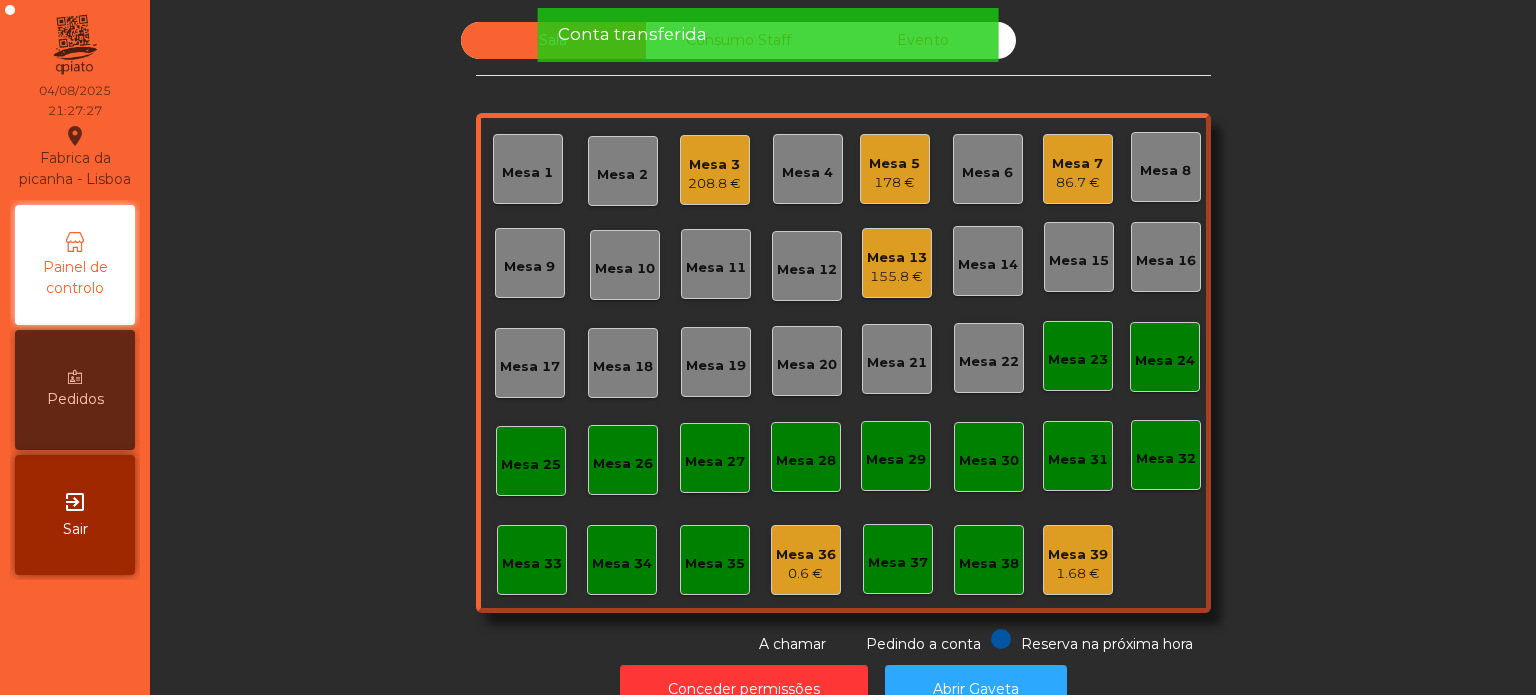 click on "Sala   Consumo Staff   Evento   Mesa 1   Mesa 2   Mesa 3   208.8 €   Mesa 4   Mesa 5   178 €   Mesa 6   Mesa 7   86.7 €   Mesa 8   Mesa 9   Mesa 10   Mesa 11   Mesa 12   Mesa 13   155.8 €   Mesa 14   Mesa 15   Mesa 16   Mesa 17   Mesa 18   Mesa 19   Mesa 20   Mesa 21   Mesa 22   Mesa 23   Mesa 24   Mesa 25   Mesa 26   Mesa 27   Mesa 28   Mesa 29   Mesa 30   Mesa 31   Mesa 32   Mesa 33   Mesa 34   Mesa 35   Mesa 36   0.6 €   Mesa 37   Mesa 38   Mesa 39   1.68 €  Reserva na próxima hora Pedindo a conta A chamar" 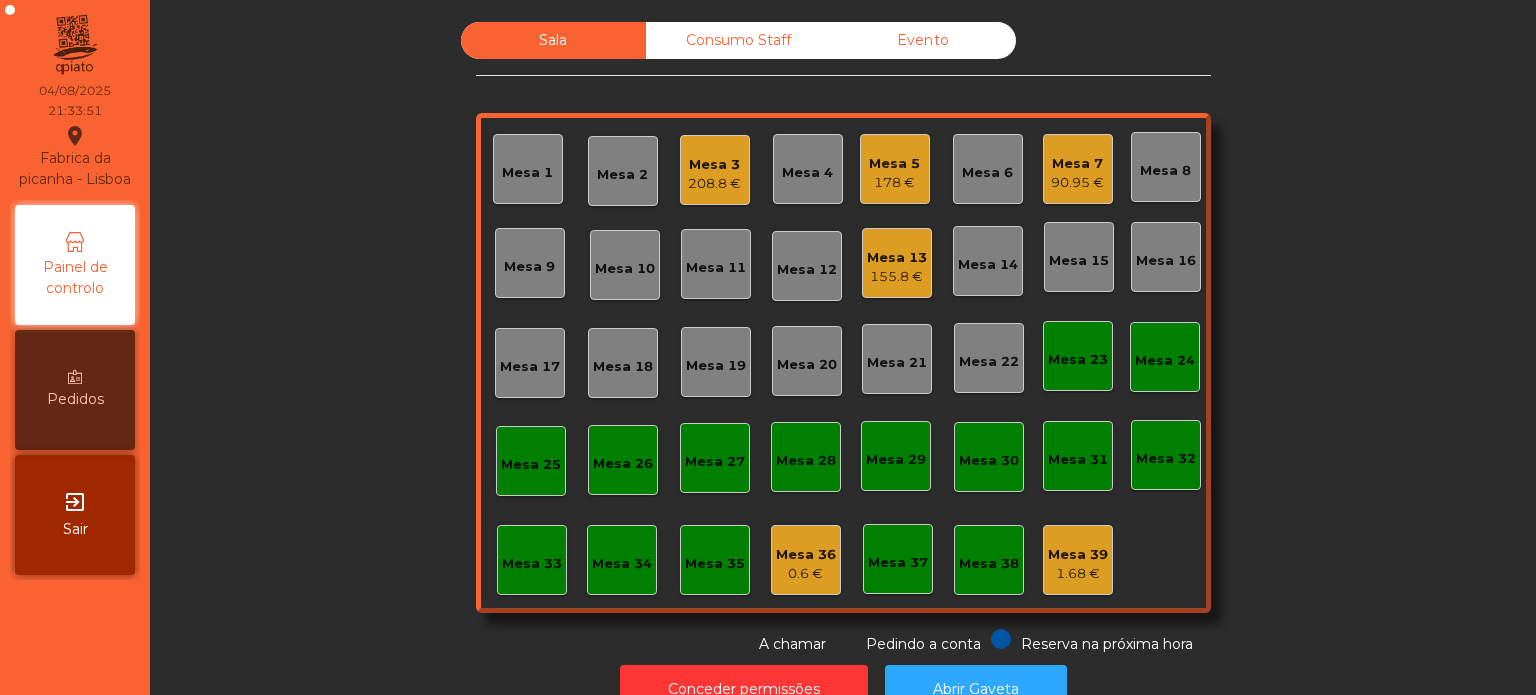 click on "Mesa 13" 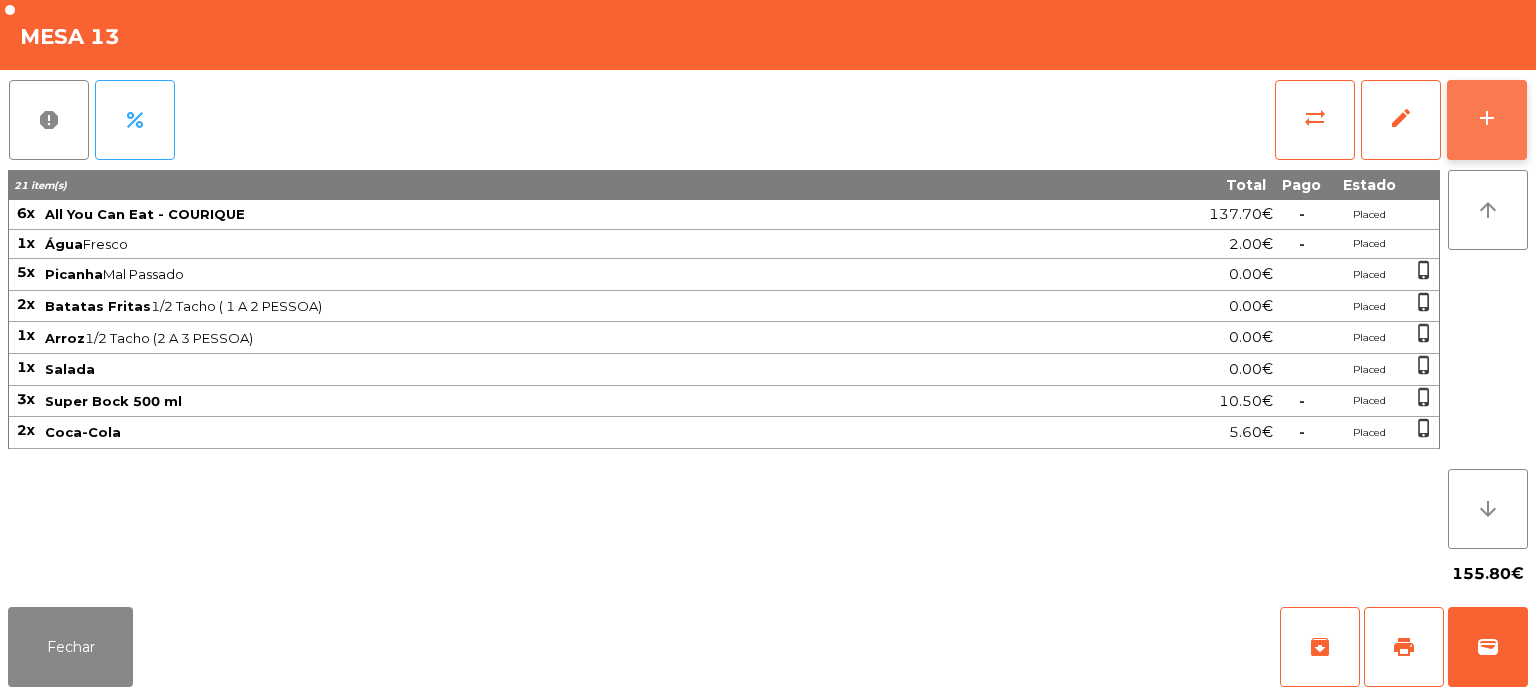 click on "add" 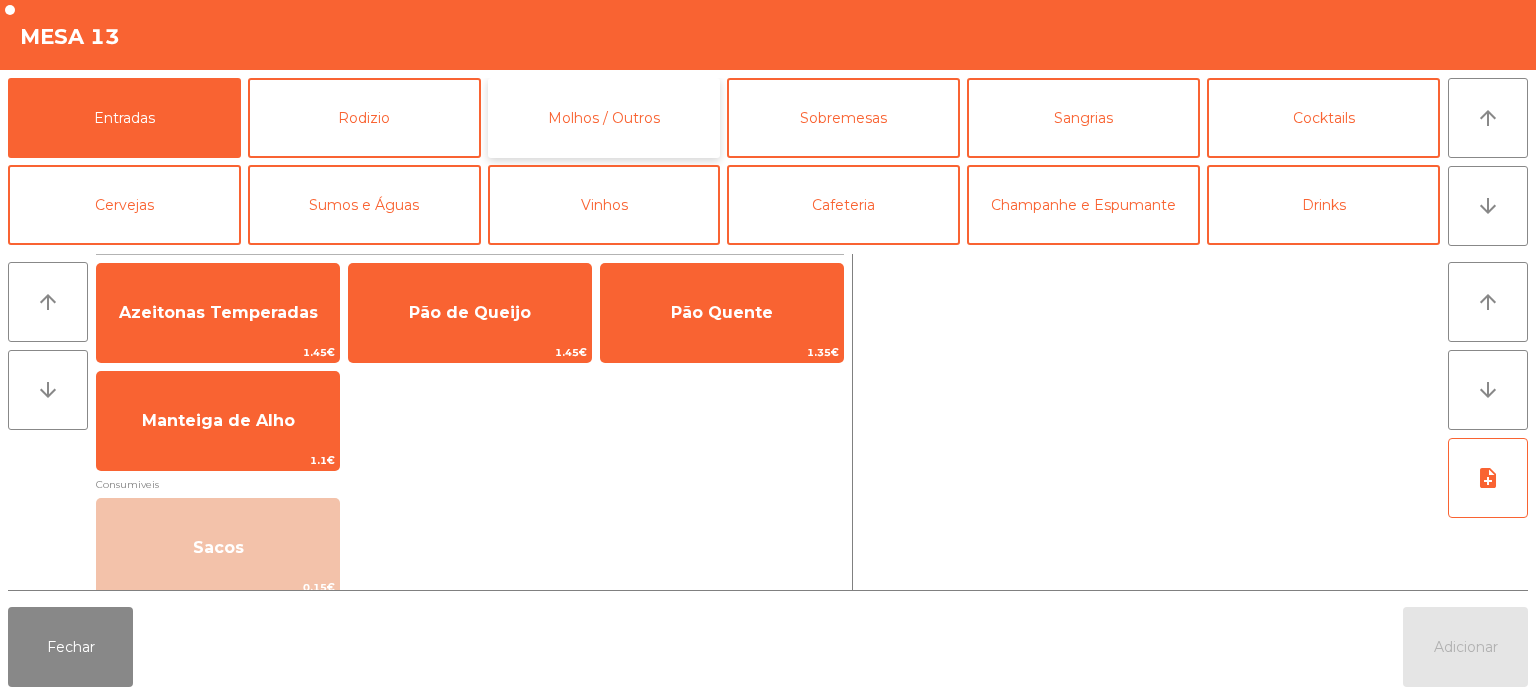 click on "Molhos / Outros" 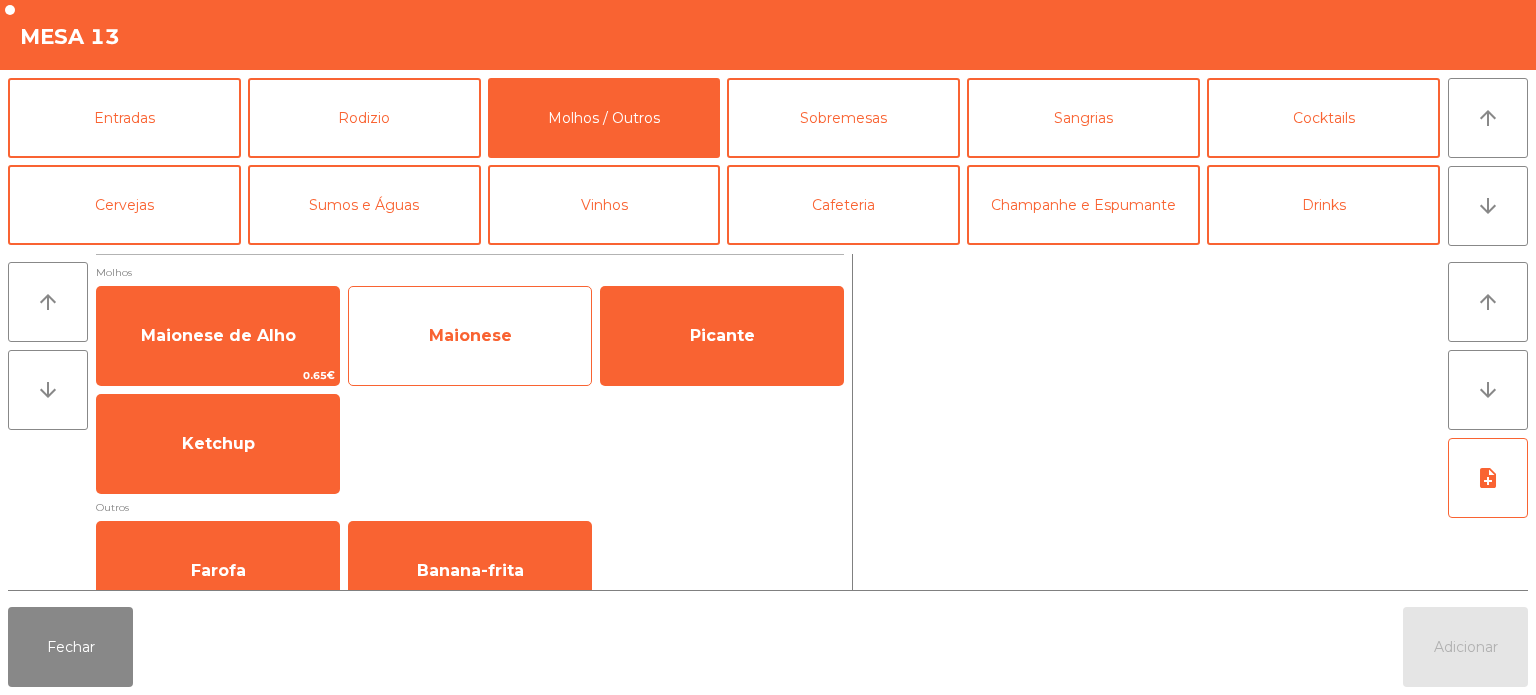 click on "Maionese" 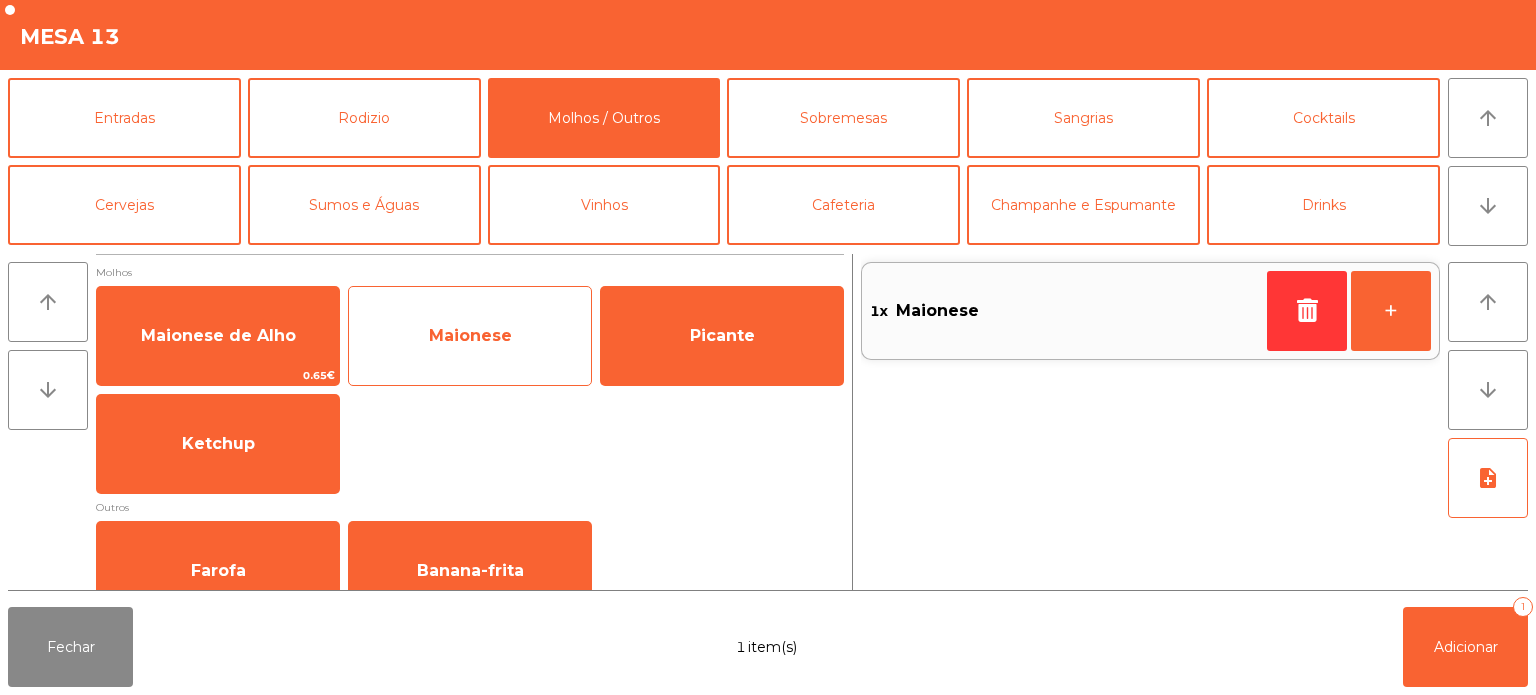 click on "Maionese" 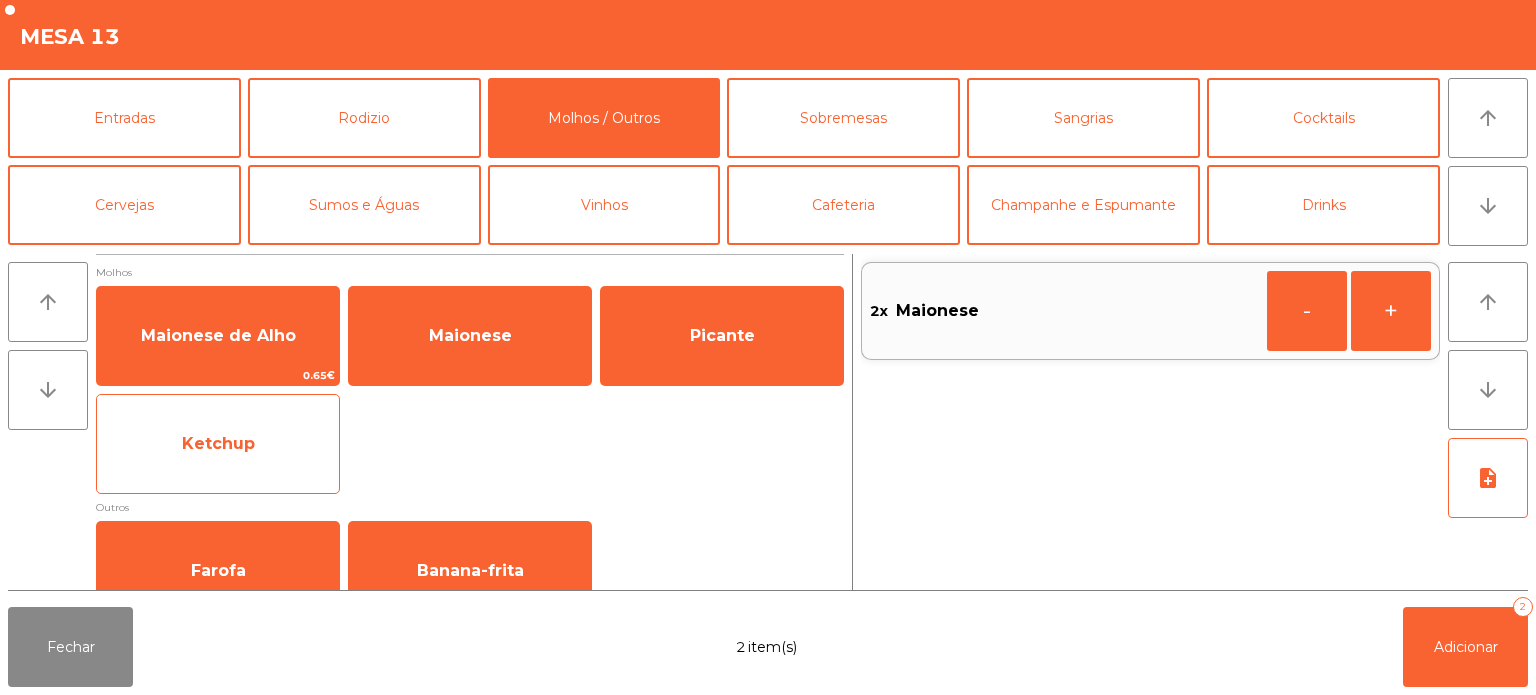 click on "Ketchup" 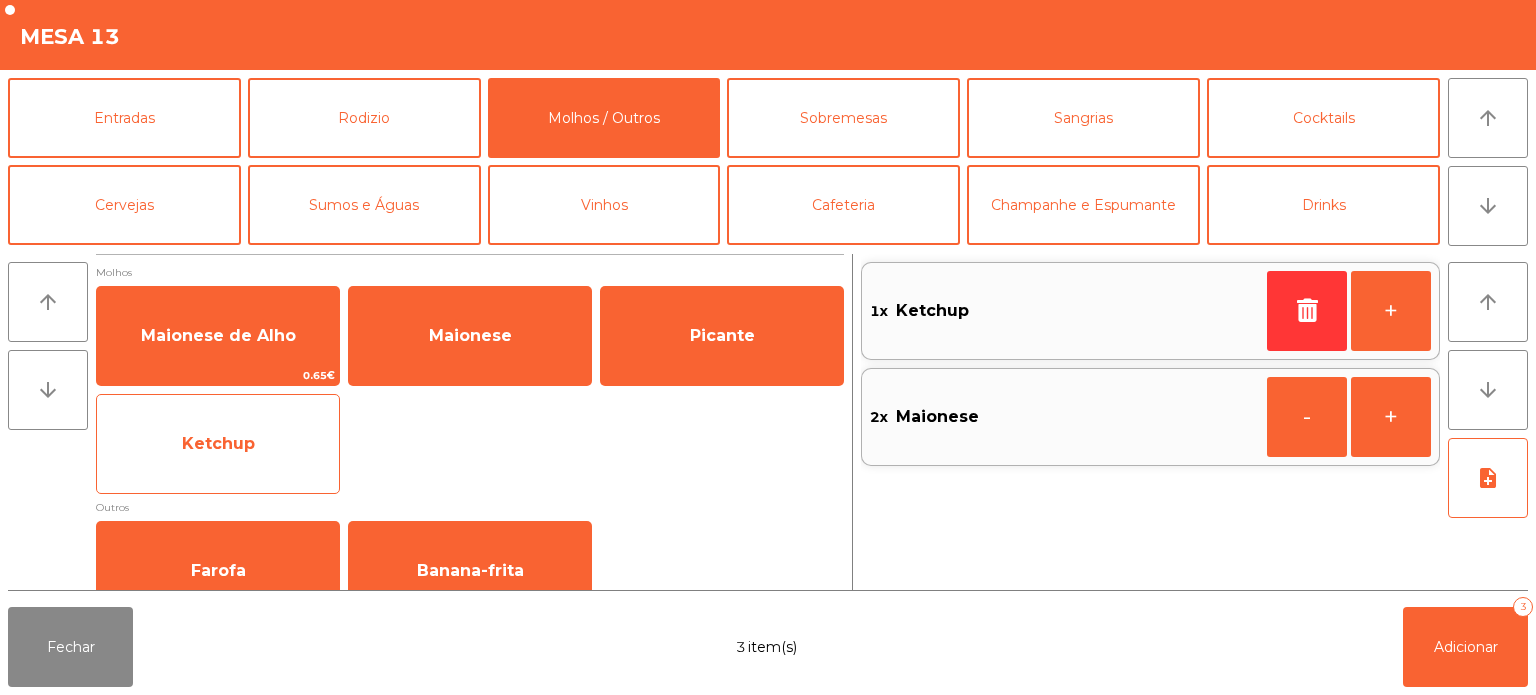 click on "Ketchup" 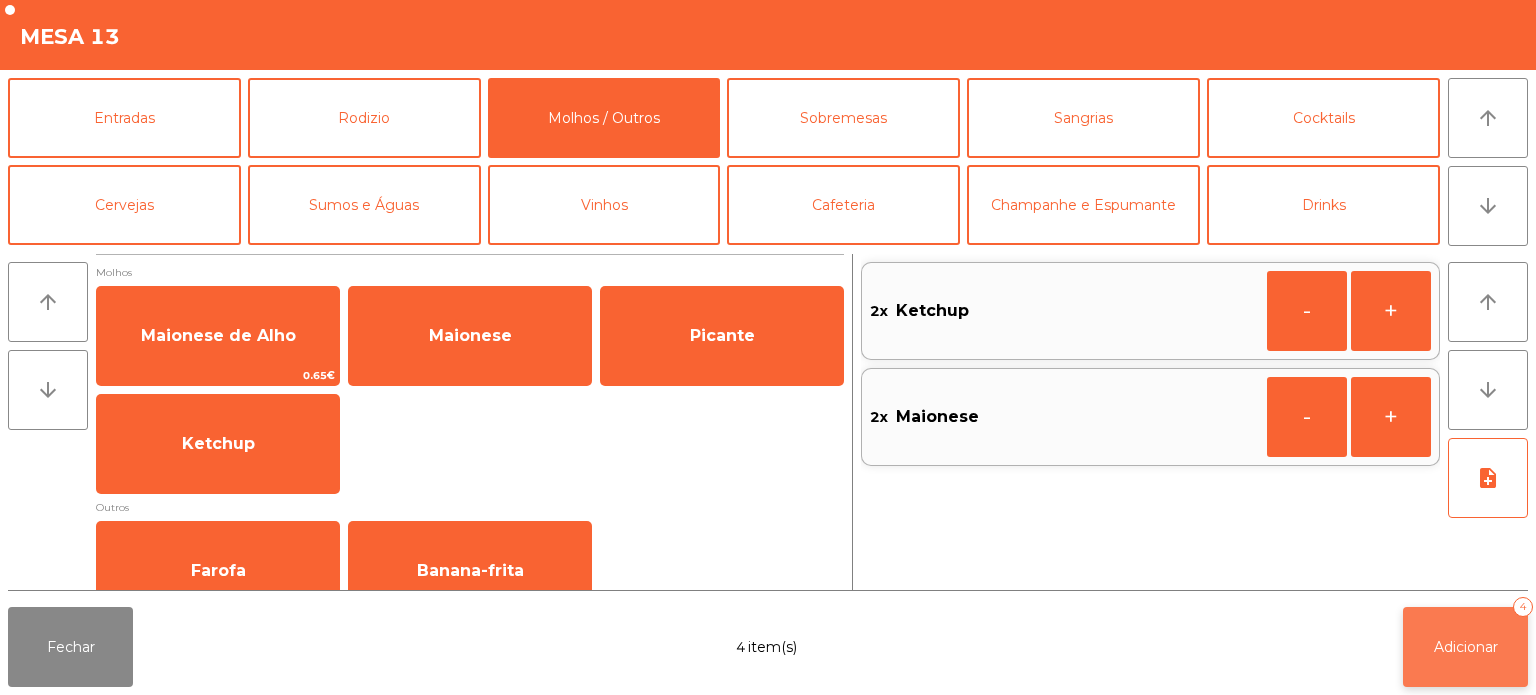 click on "Adicionar" 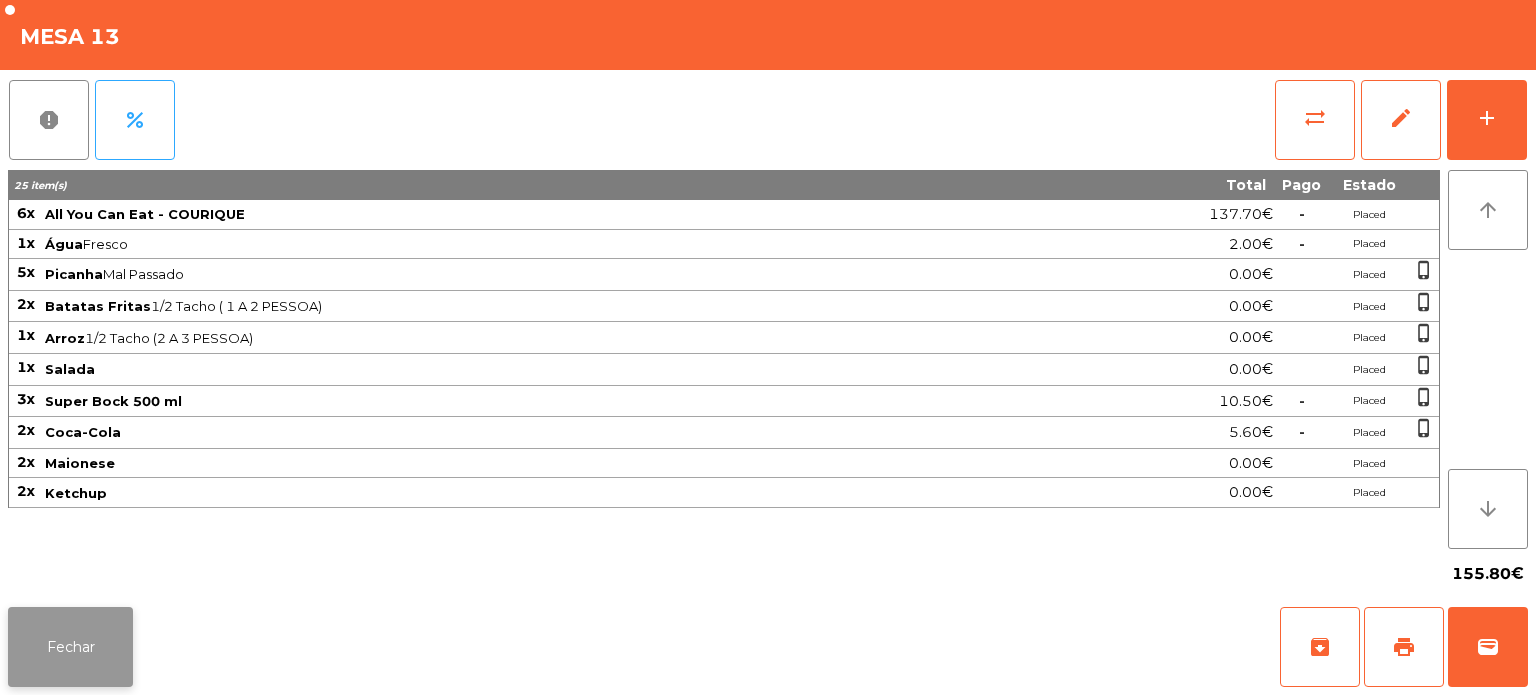 click on "Fechar" 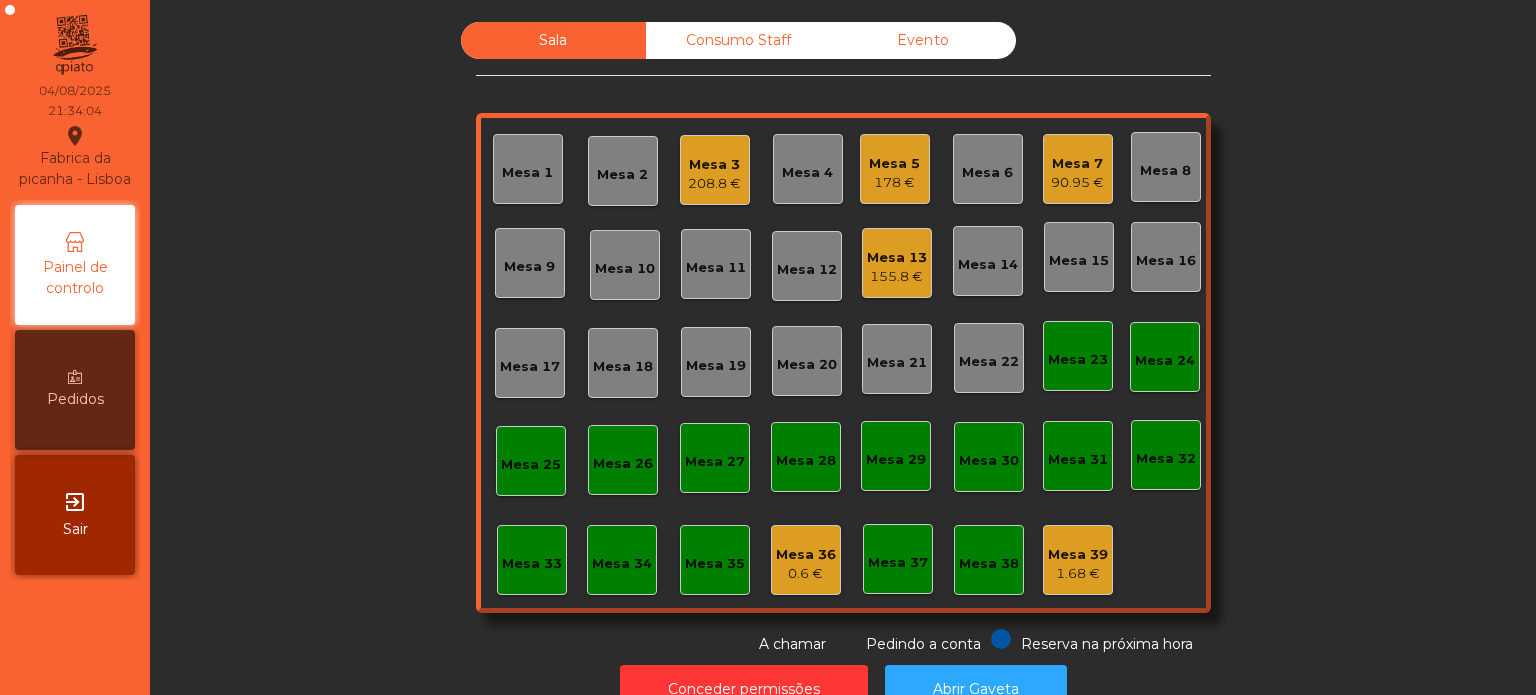 click on "Sala   Consumo Staff   Evento   Mesa 1   Mesa 2   Mesa 3   208.8 €   Mesa 4   Mesa 5   178 €   Mesa 6   Mesa 7   90.95 €   Mesa 8   Mesa 9   Mesa 10   Mesa 11   Mesa 12   Mesa 13   155.8 €   Mesa 14   Mesa 15   Mesa 16   Mesa 17   Mesa 18   Mesa 19   Mesa 20   Mesa 21   Mesa 22   Mesa 23   Mesa 24   Mesa 25   Mesa 26   Mesa 27   Mesa 28   Mesa 29   Mesa 30   Mesa 31   Mesa 32   Mesa 33   Mesa 34   Mesa 35   Mesa 36   0.6 €   Mesa 37   Mesa 38   Mesa 39   1.68 €  Reserva na próxima hora Pedindo a conta A chamar" 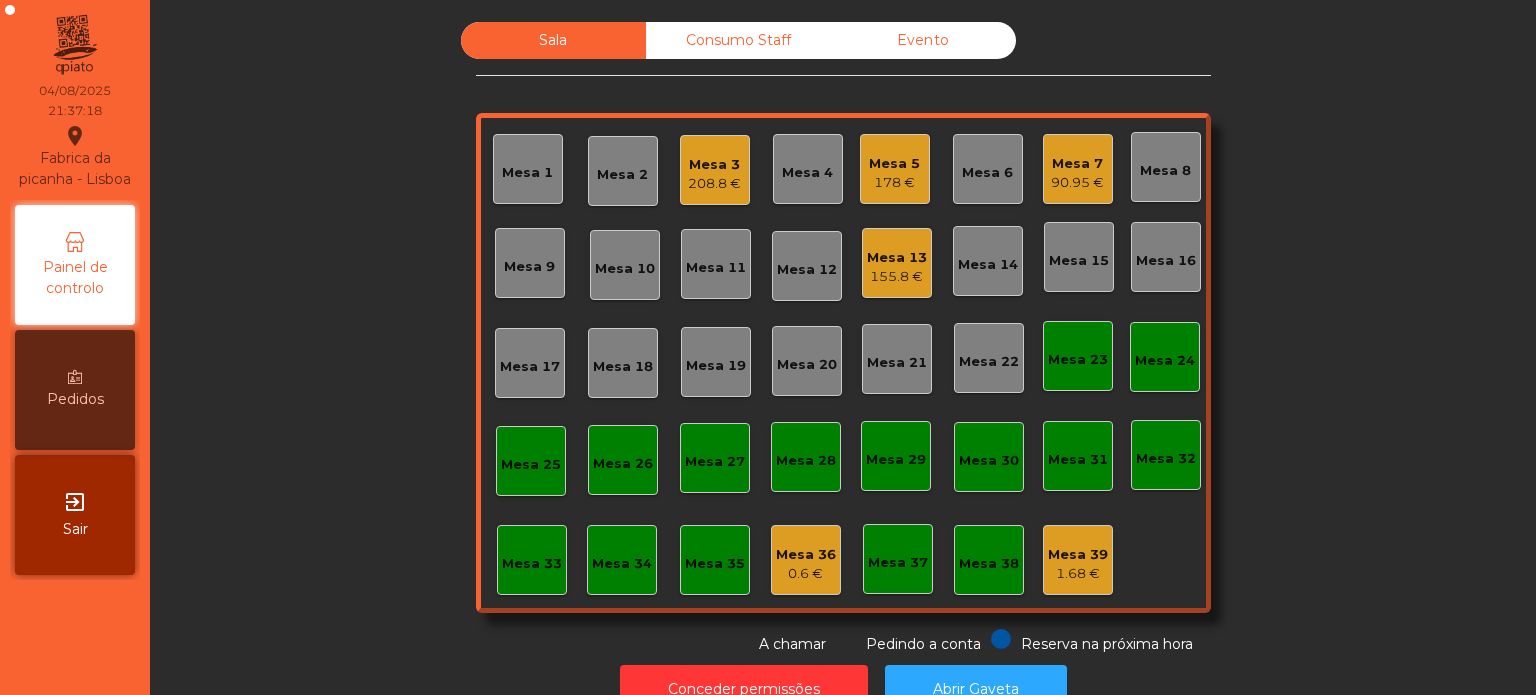 click on "Mesa 16" 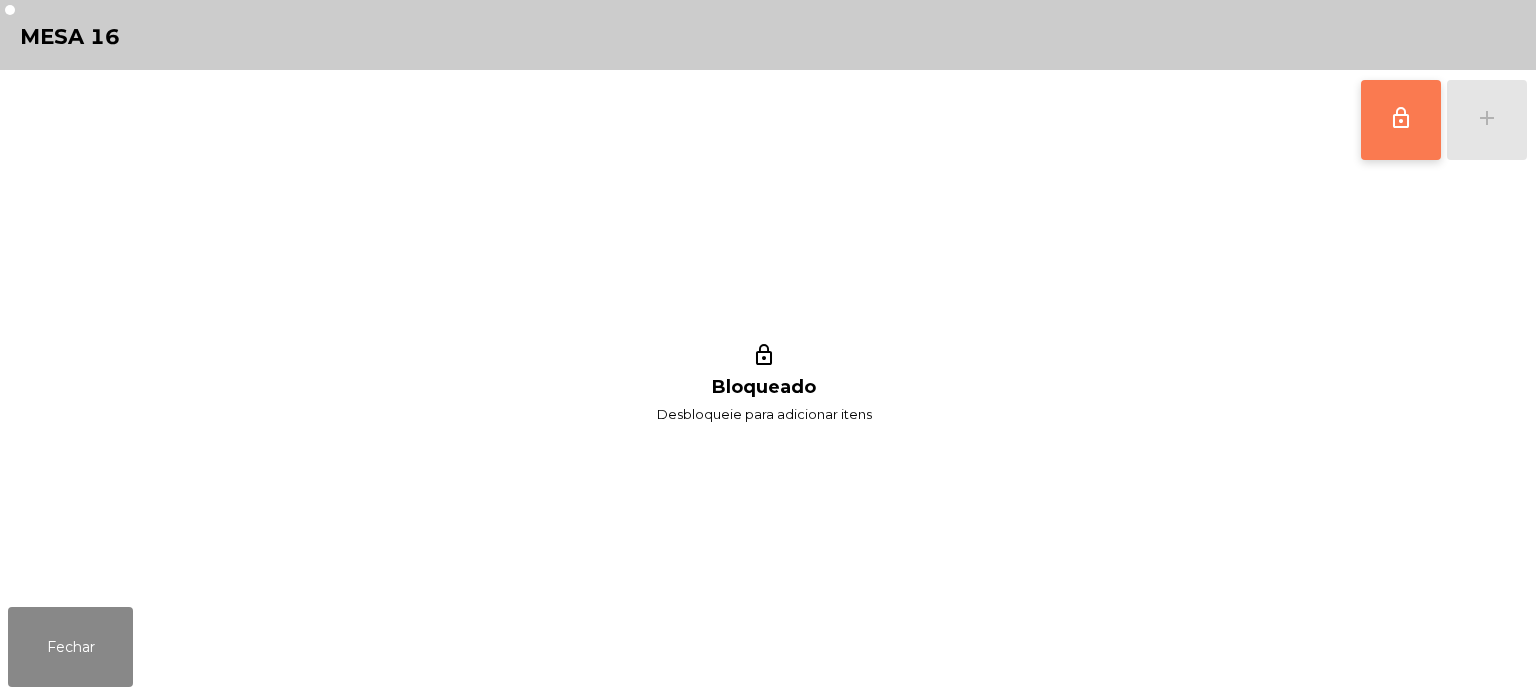 click on "lock_outline" 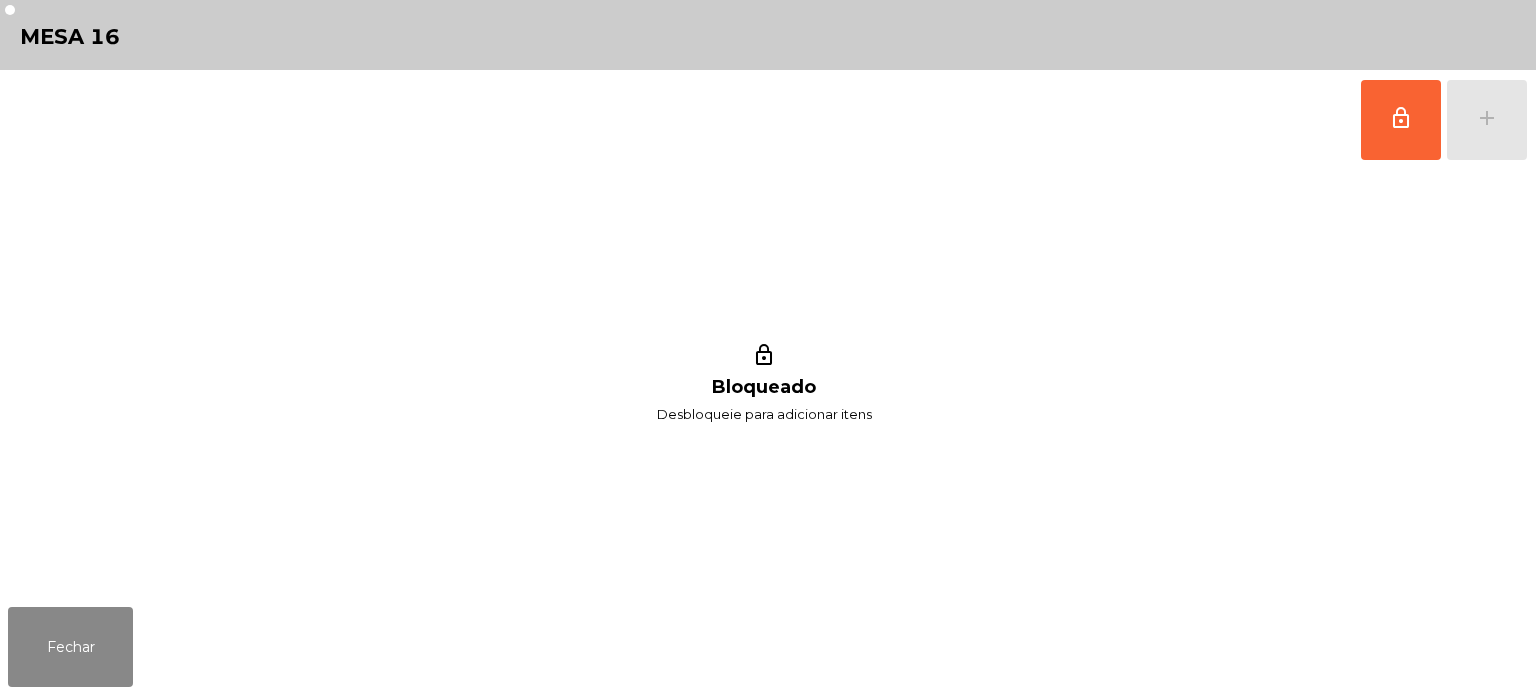 click on "lock_outline   add" 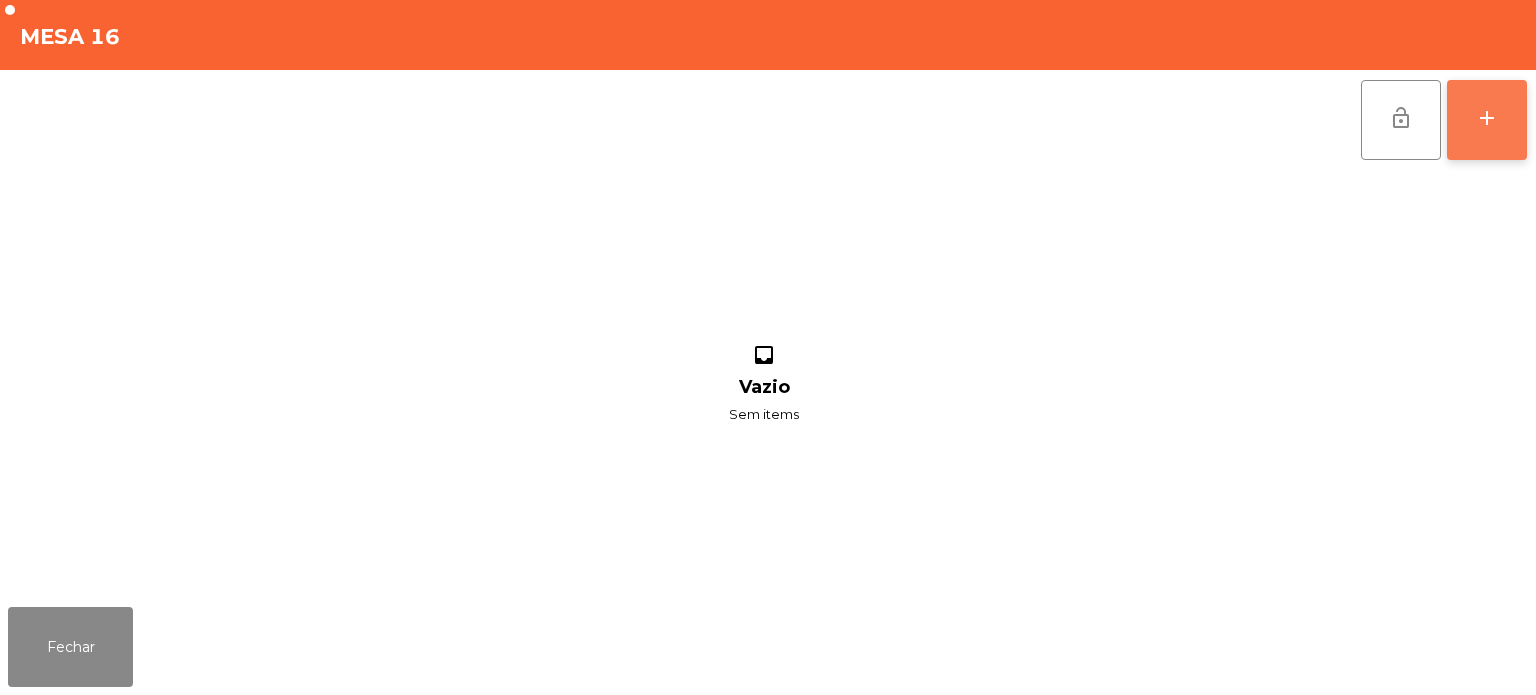 click on "add" 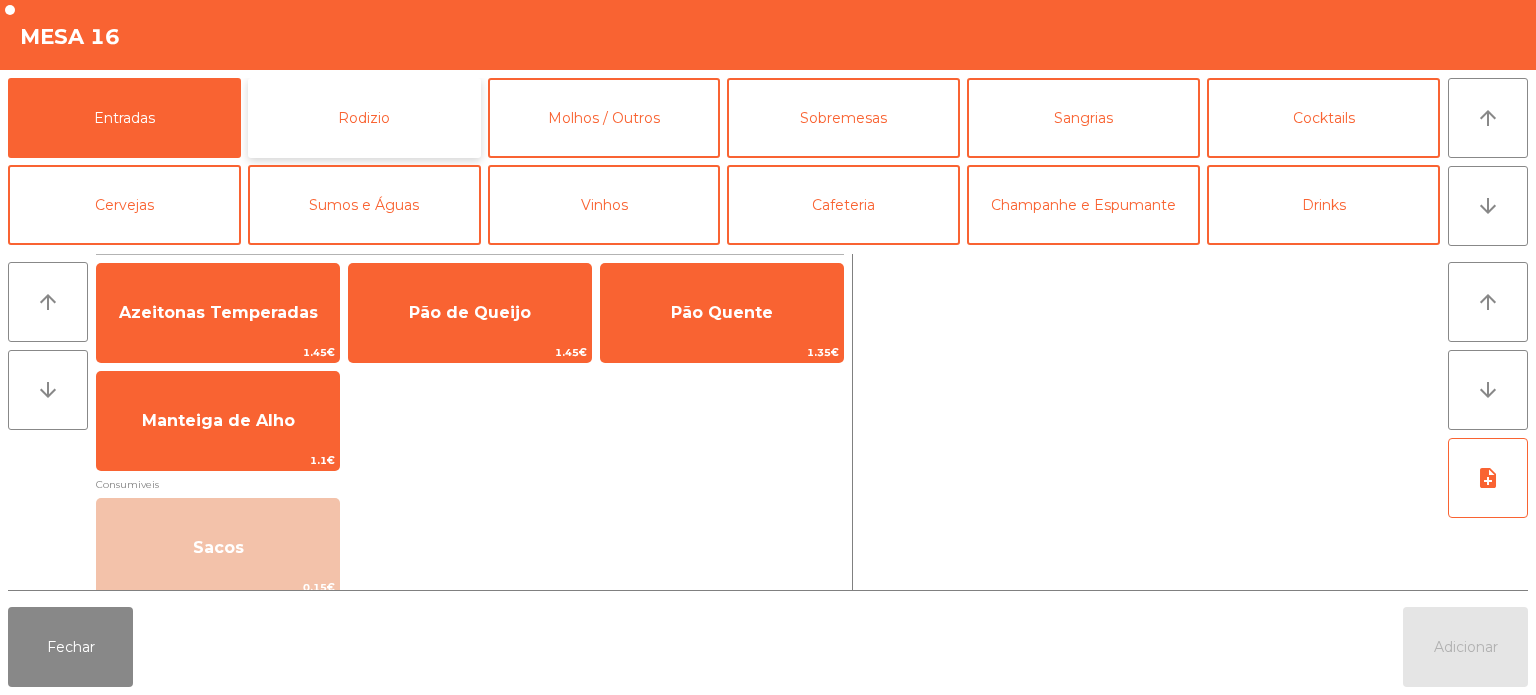 click on "Rodizio" 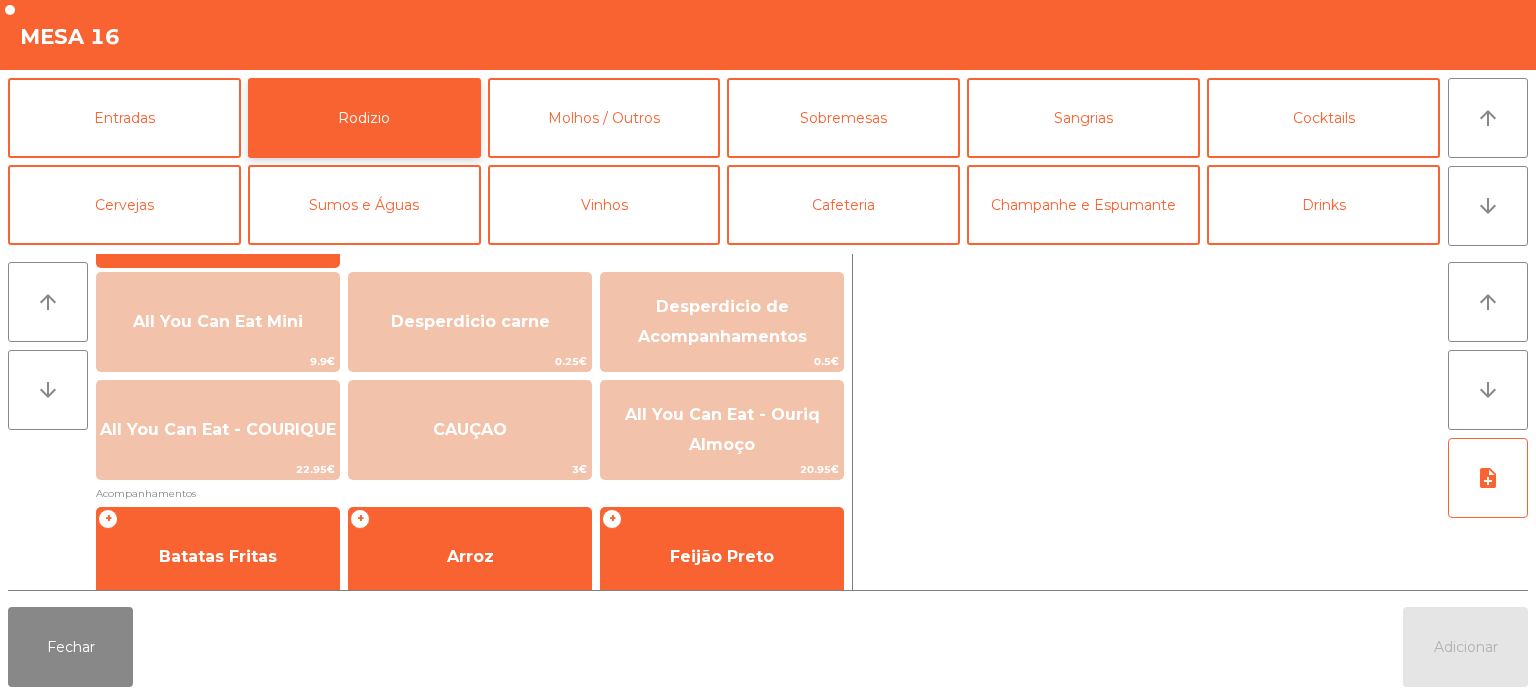 scroll, scrollTop: 227, scrollLeft: 0, axis: vertical 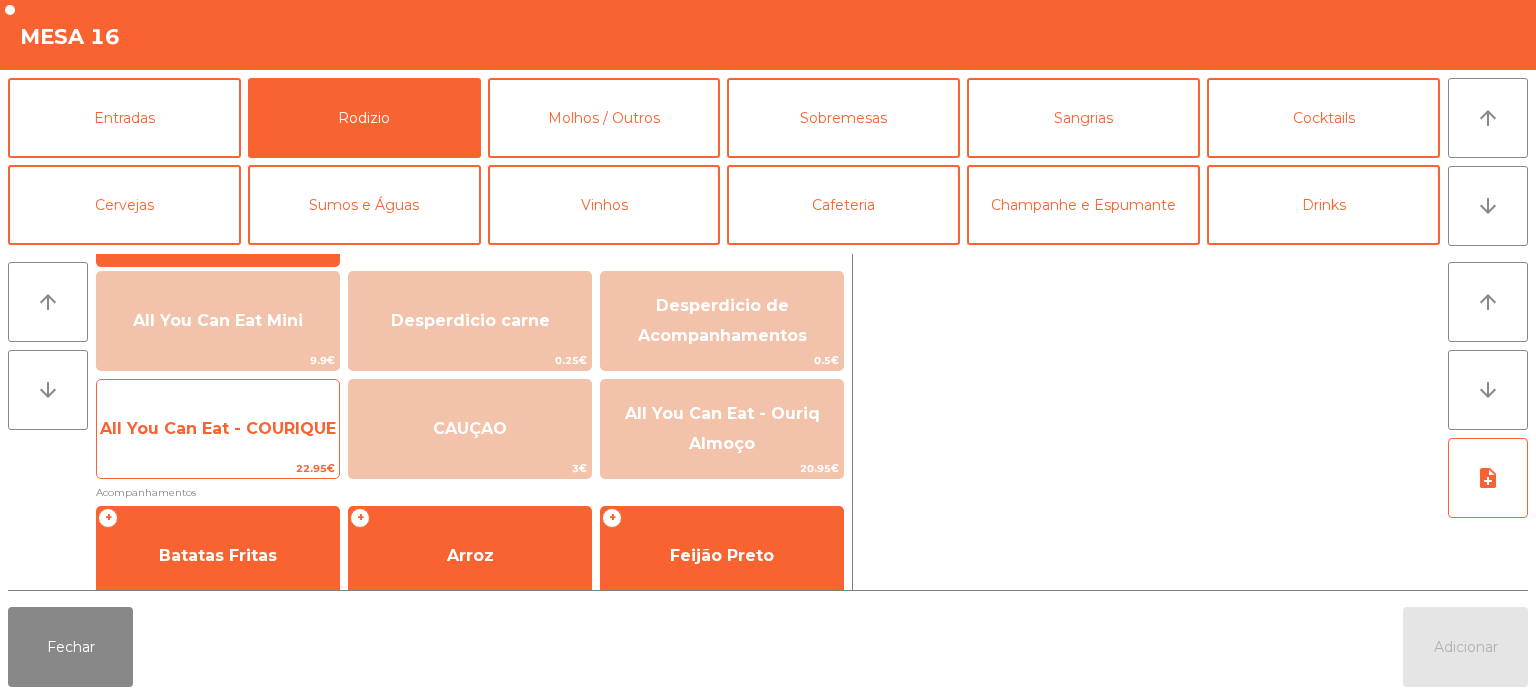 click on "All You Can Eat - COURIQUE" 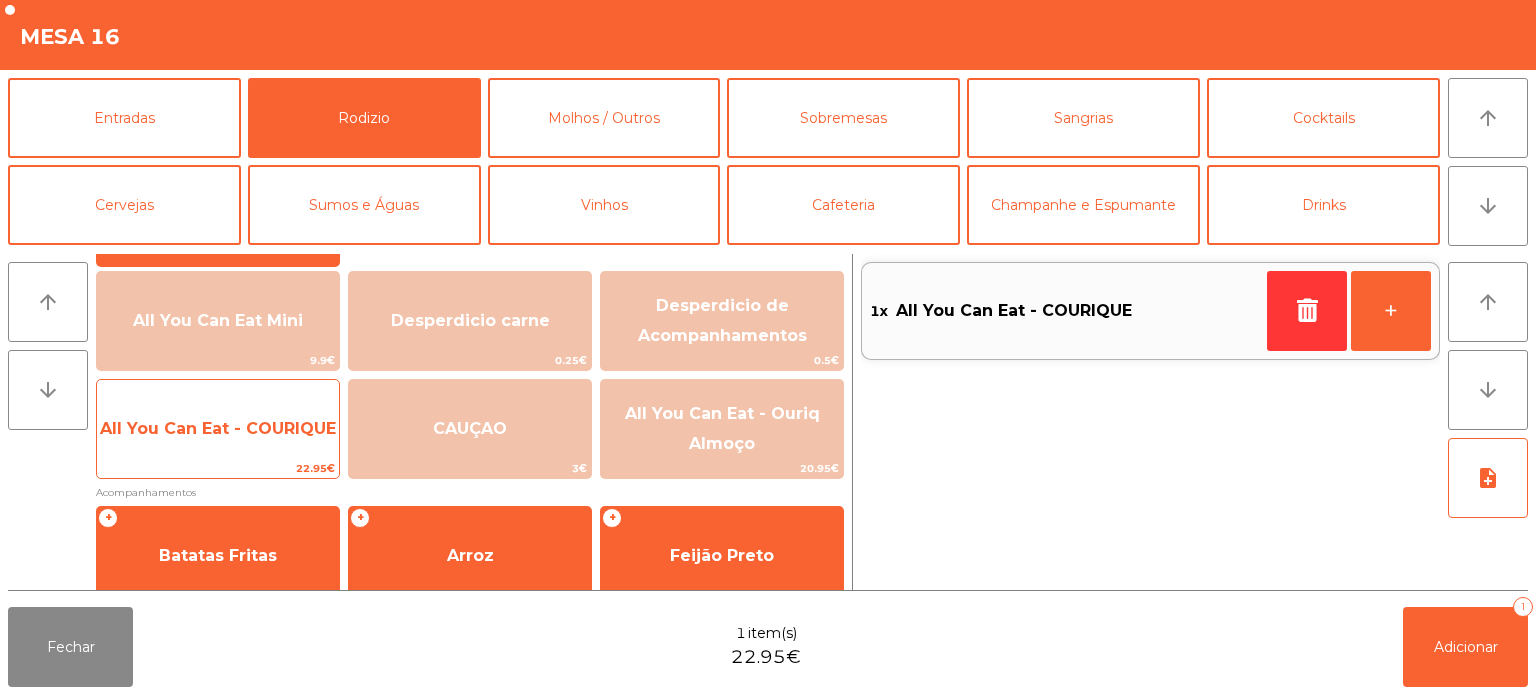click on "All You Can Eat - COURIQUE" 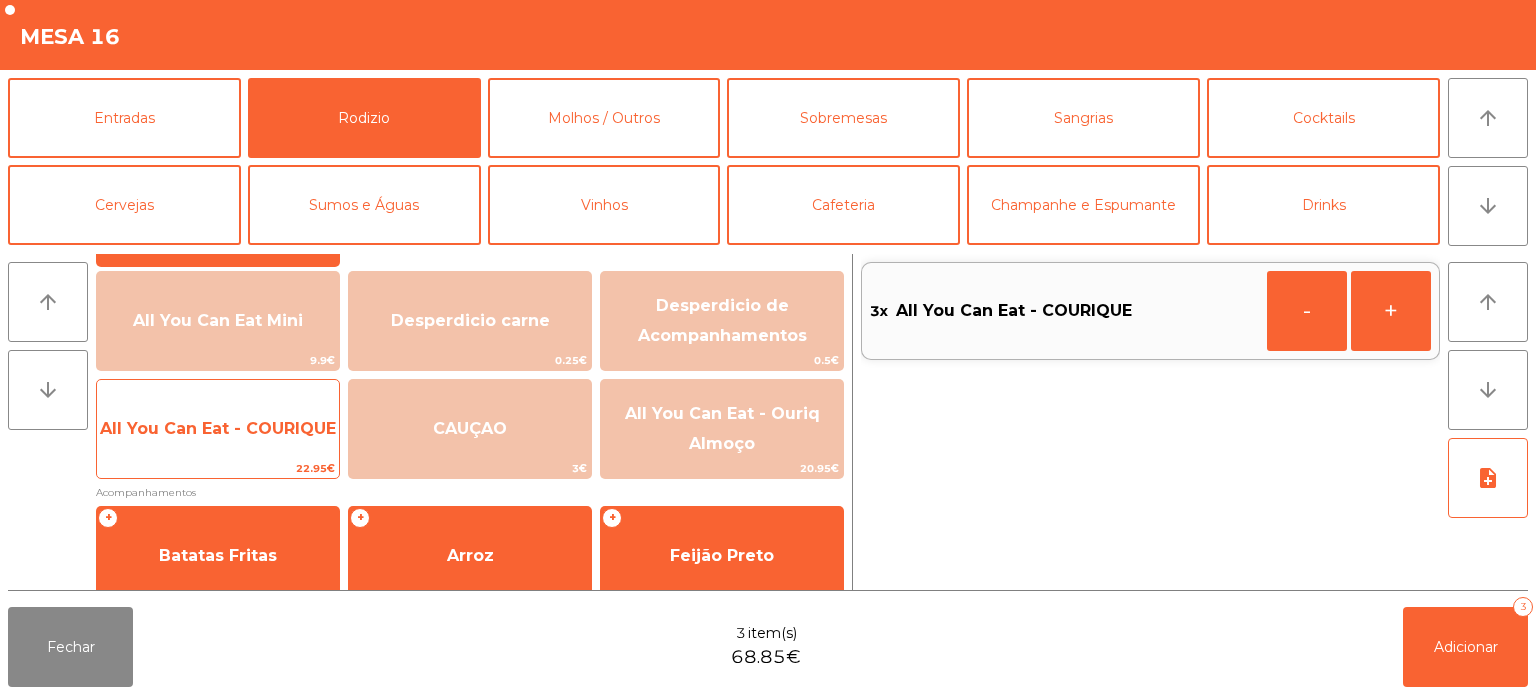 click on "All You Can Eat - COURIQUE" 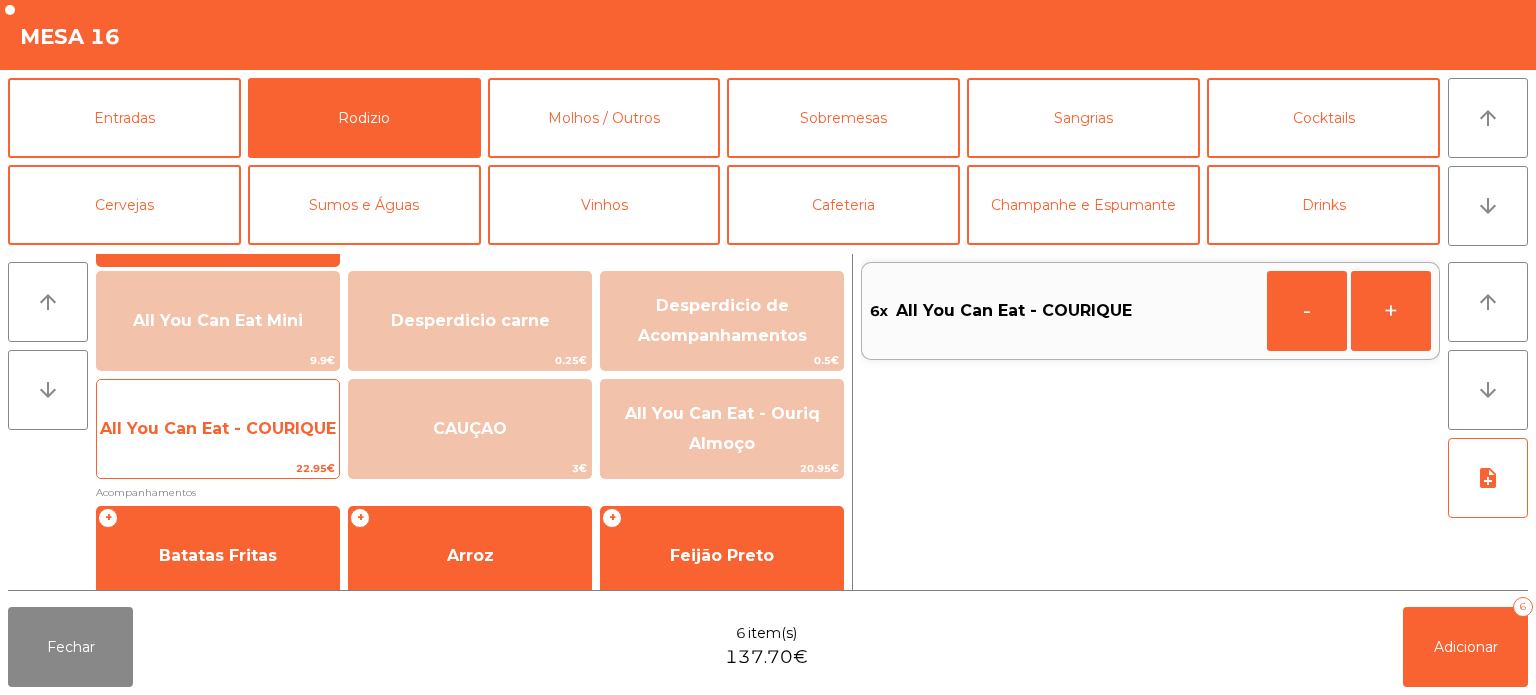 click on "All You Can Eat - COURIQUE" 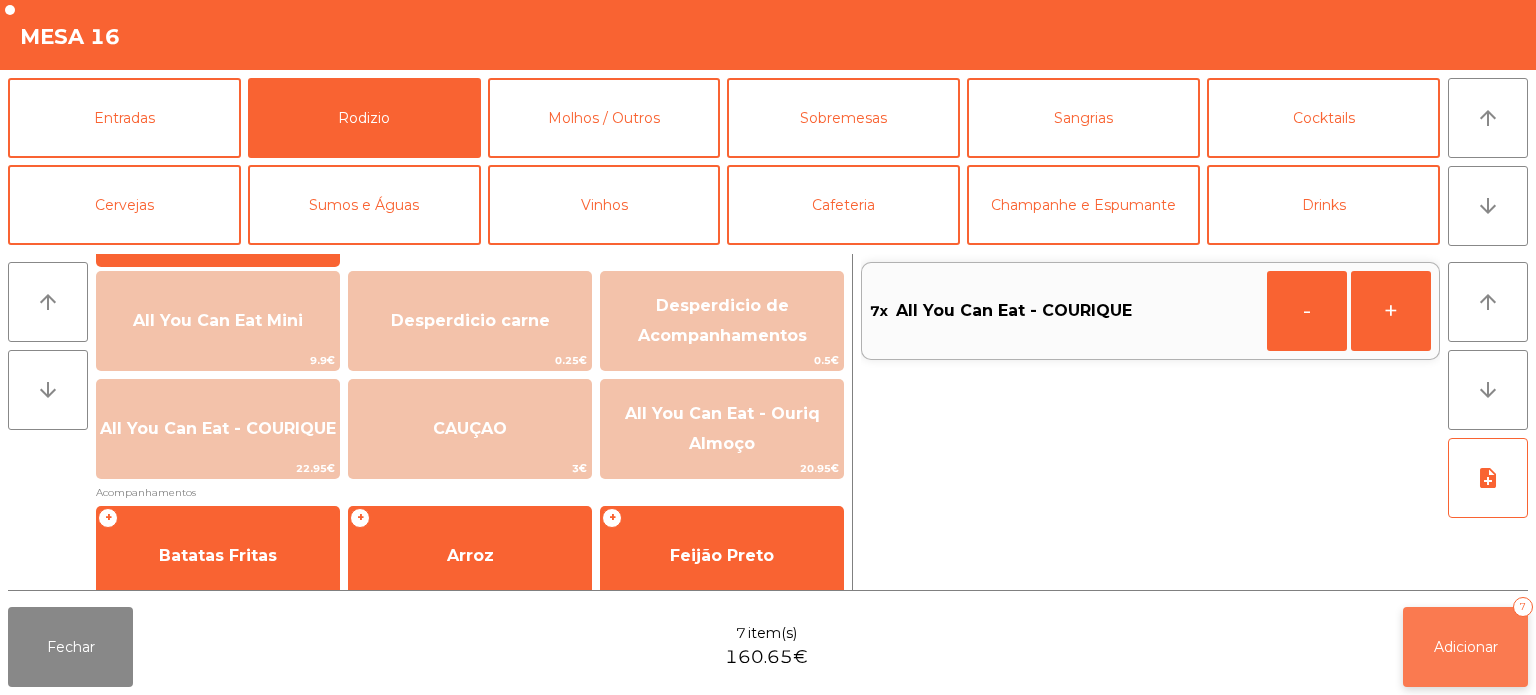 click on "Adicionar   7" 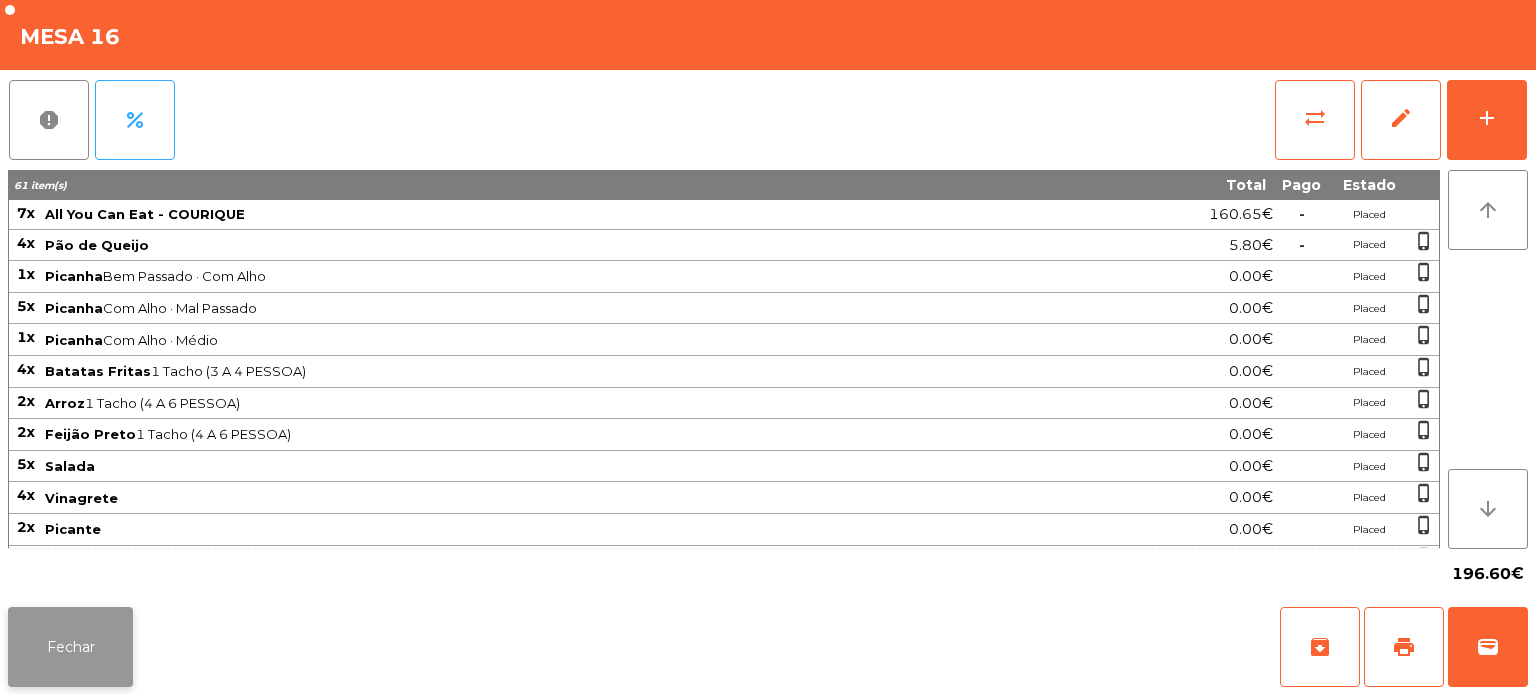 click on "Fechar" 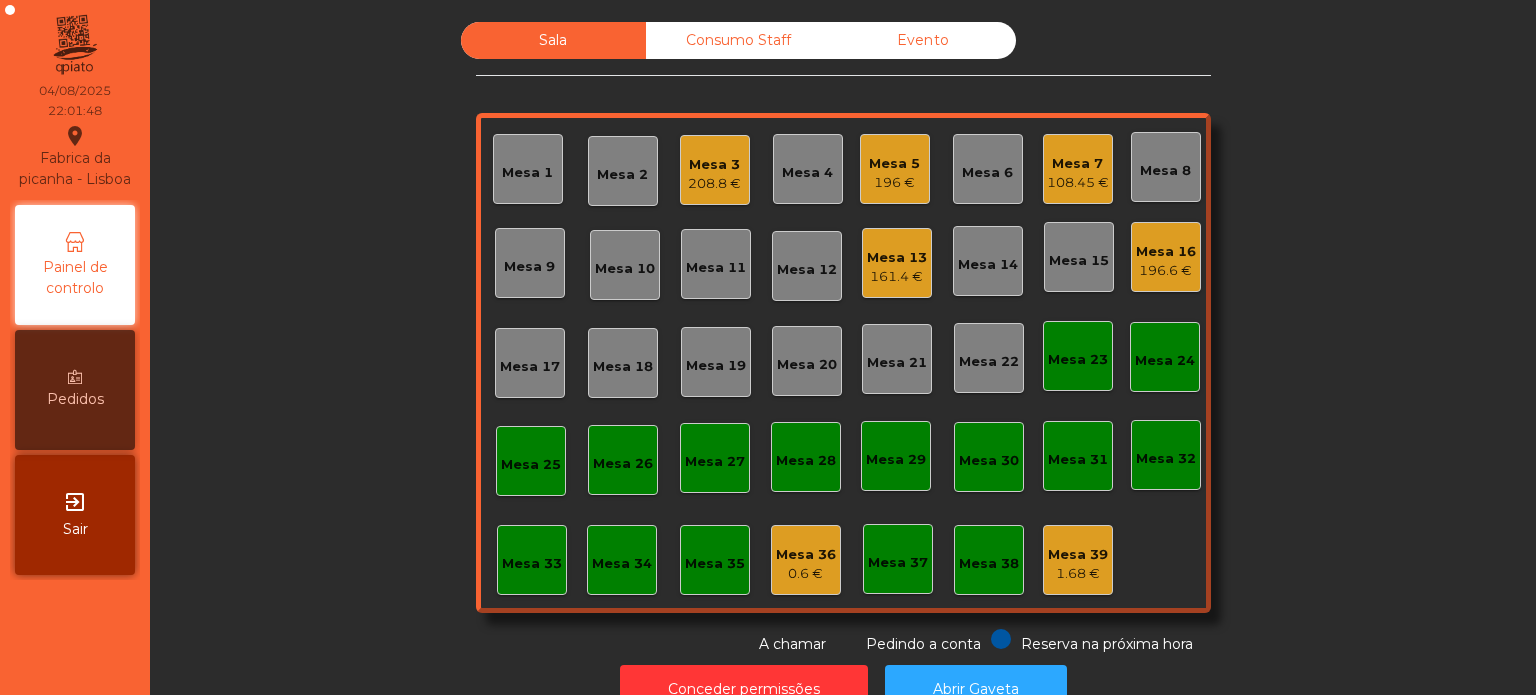 click on "Mesa 5   196 €" 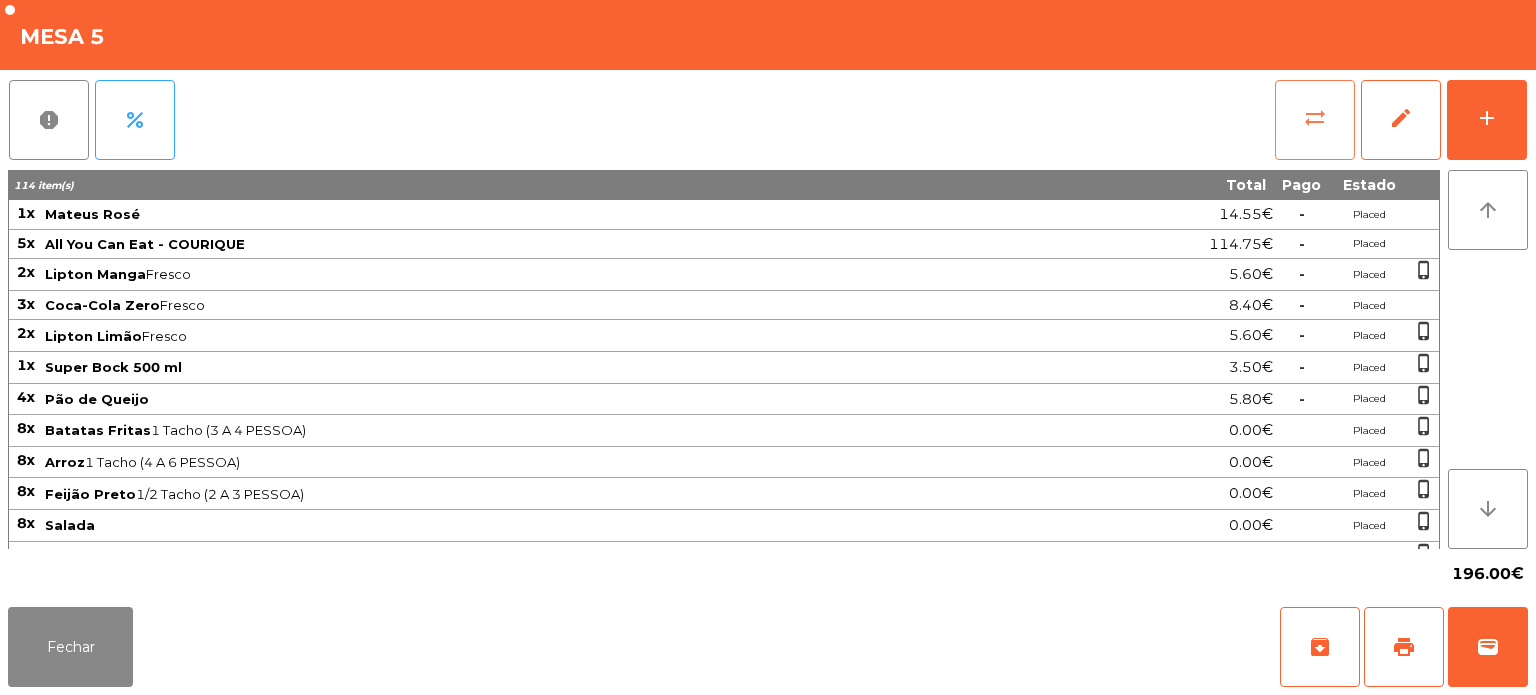 click on "sync_alt" 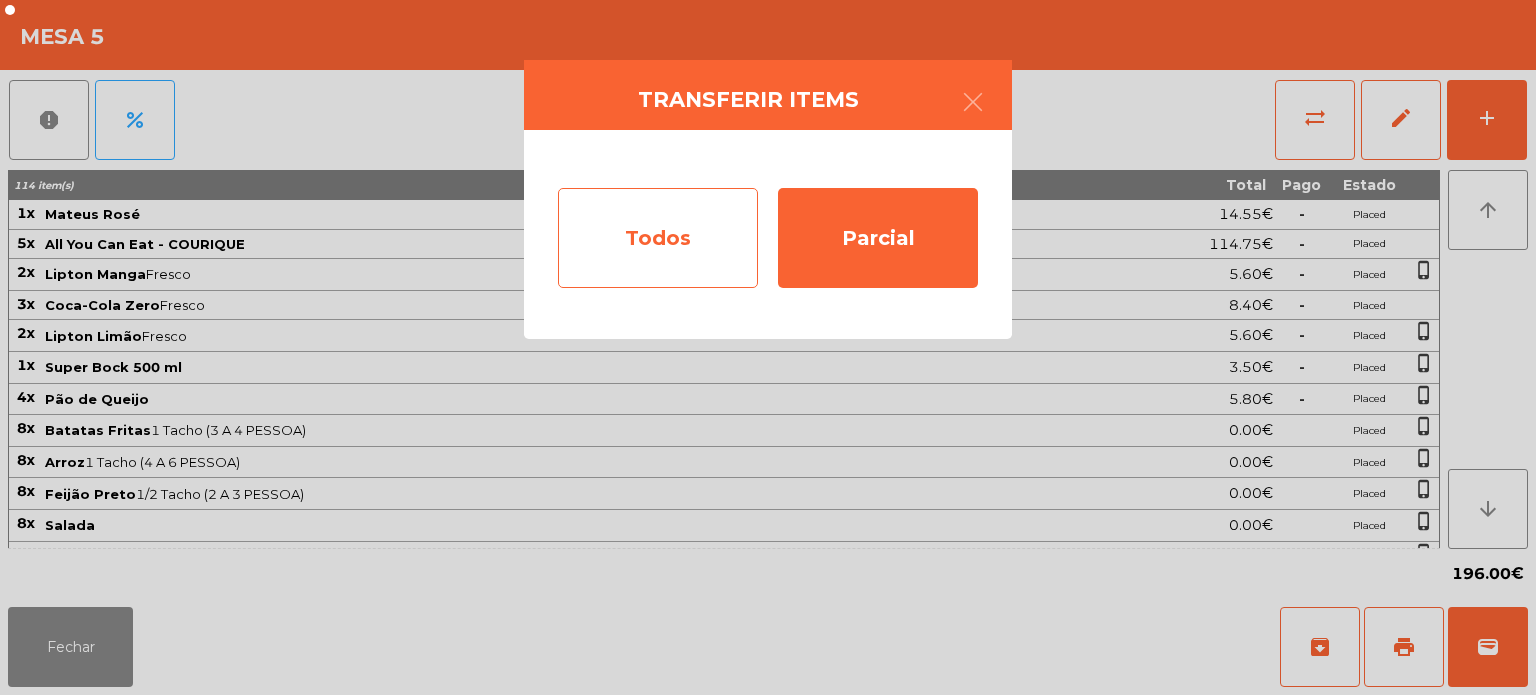 click on "Todos" 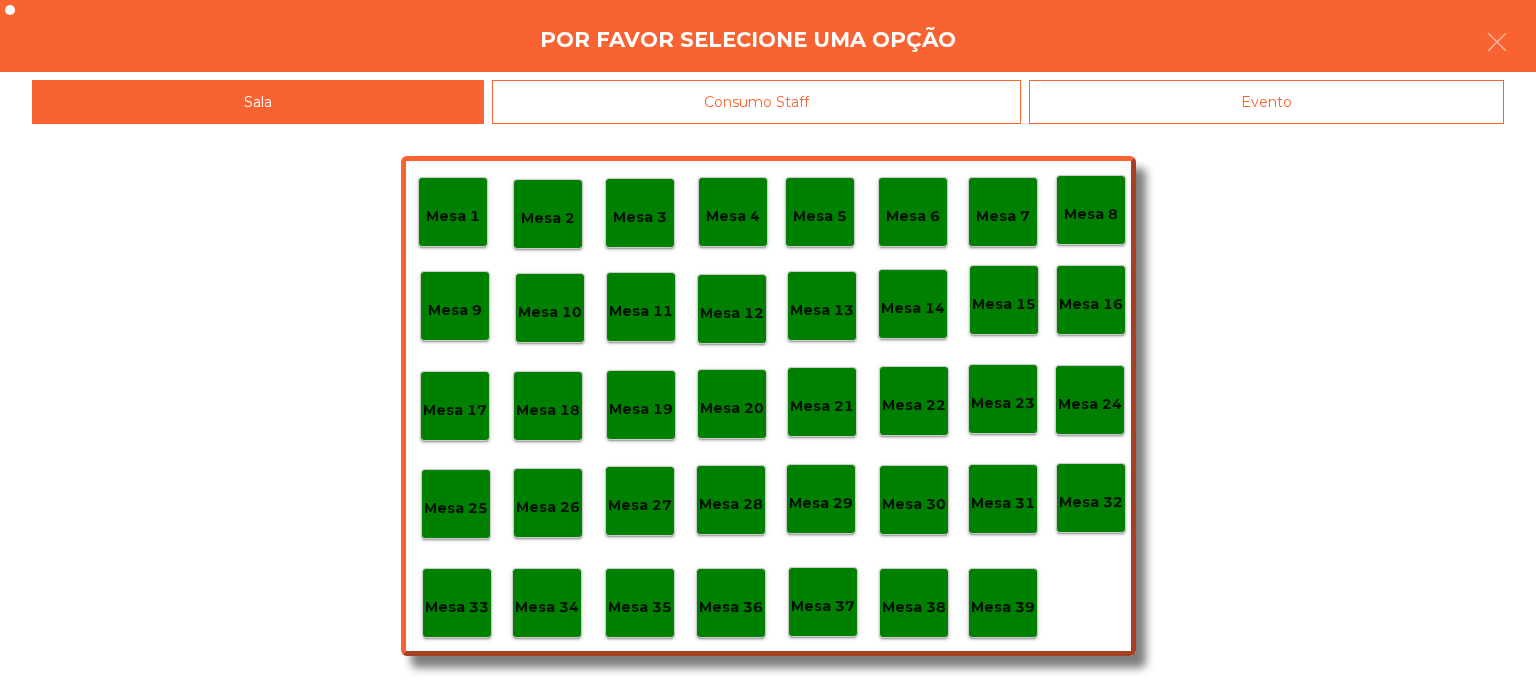click on "Mesa 3" 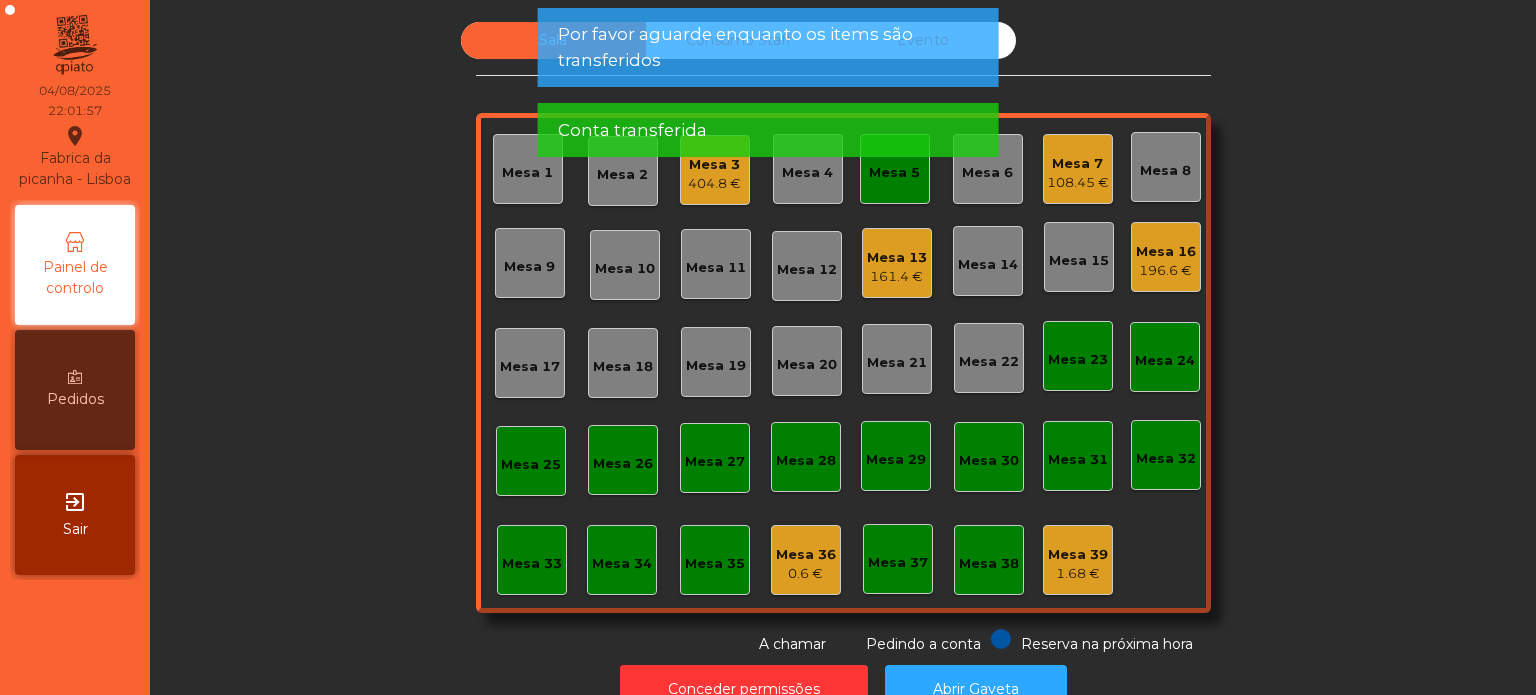 click on "Mesa 5" 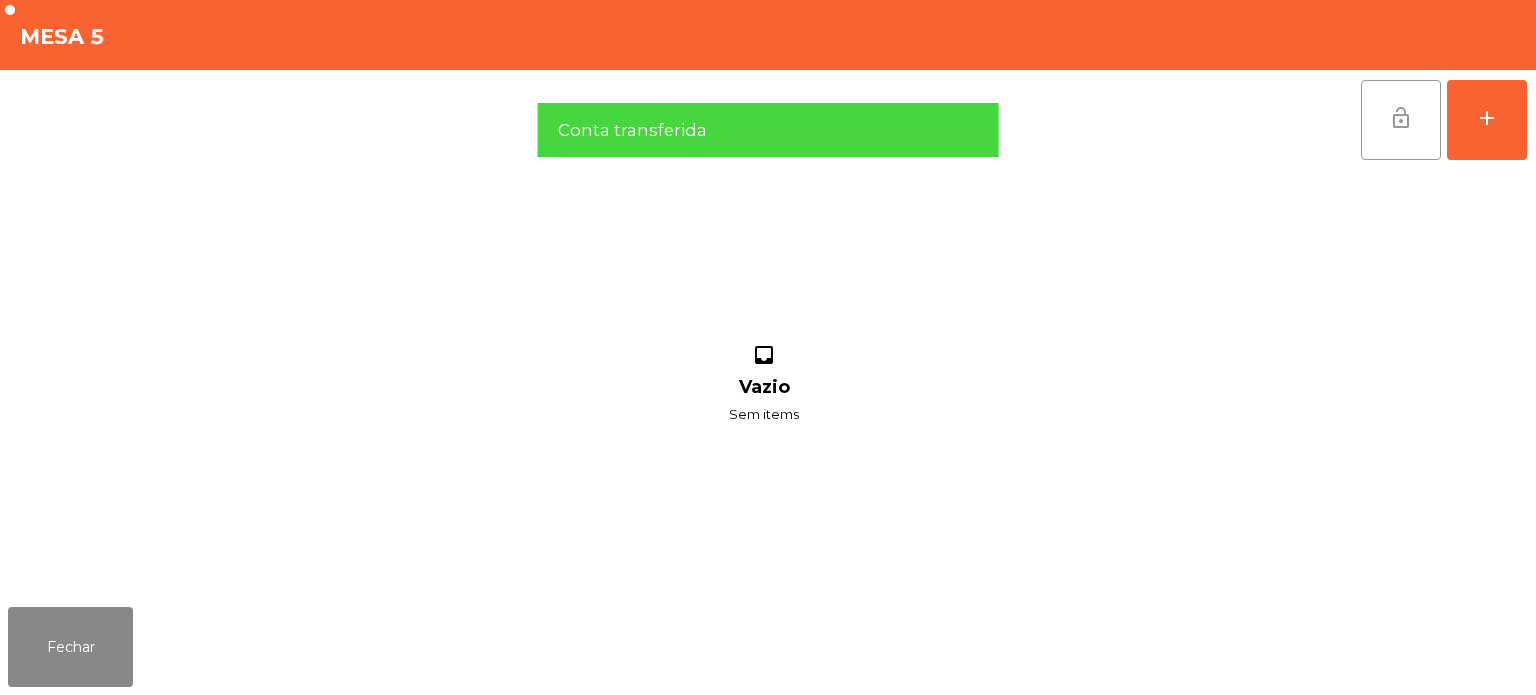 click on "lock_open" 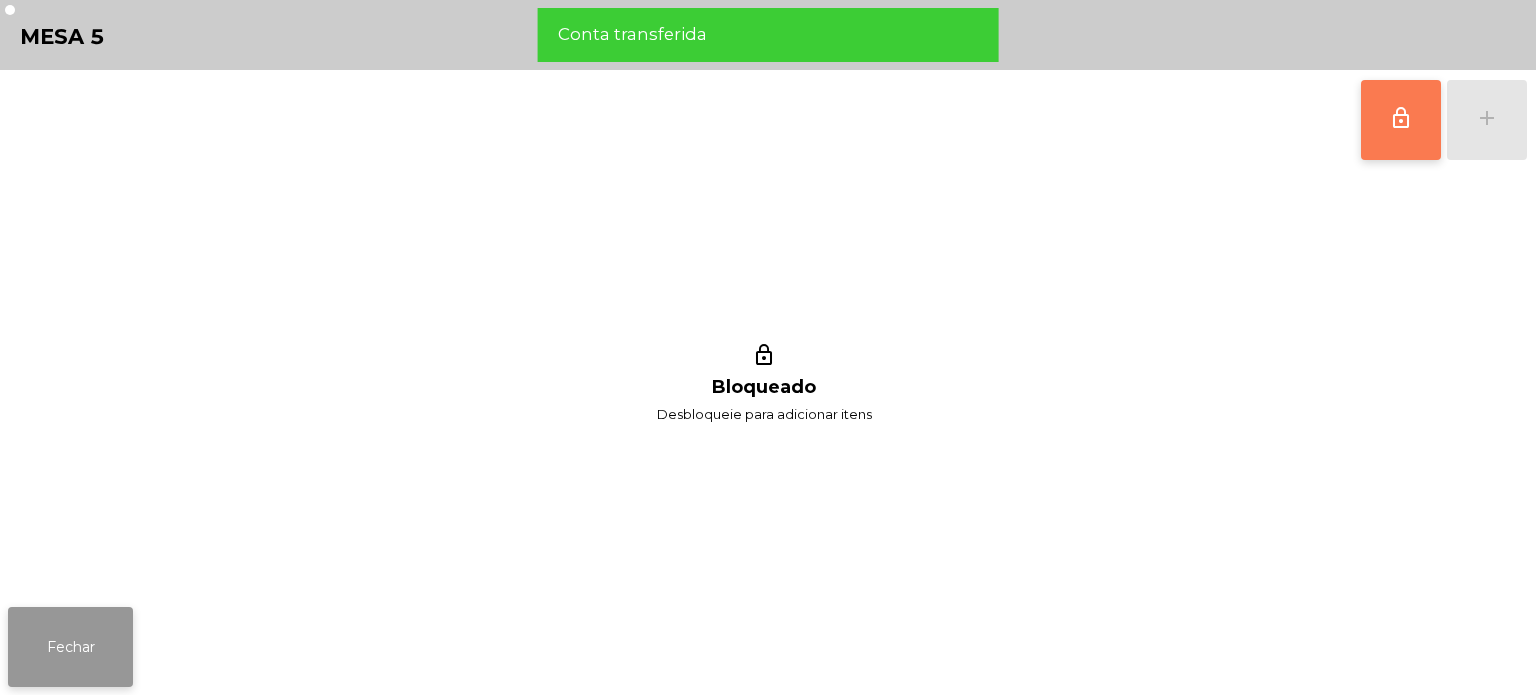 click on "Fechar" 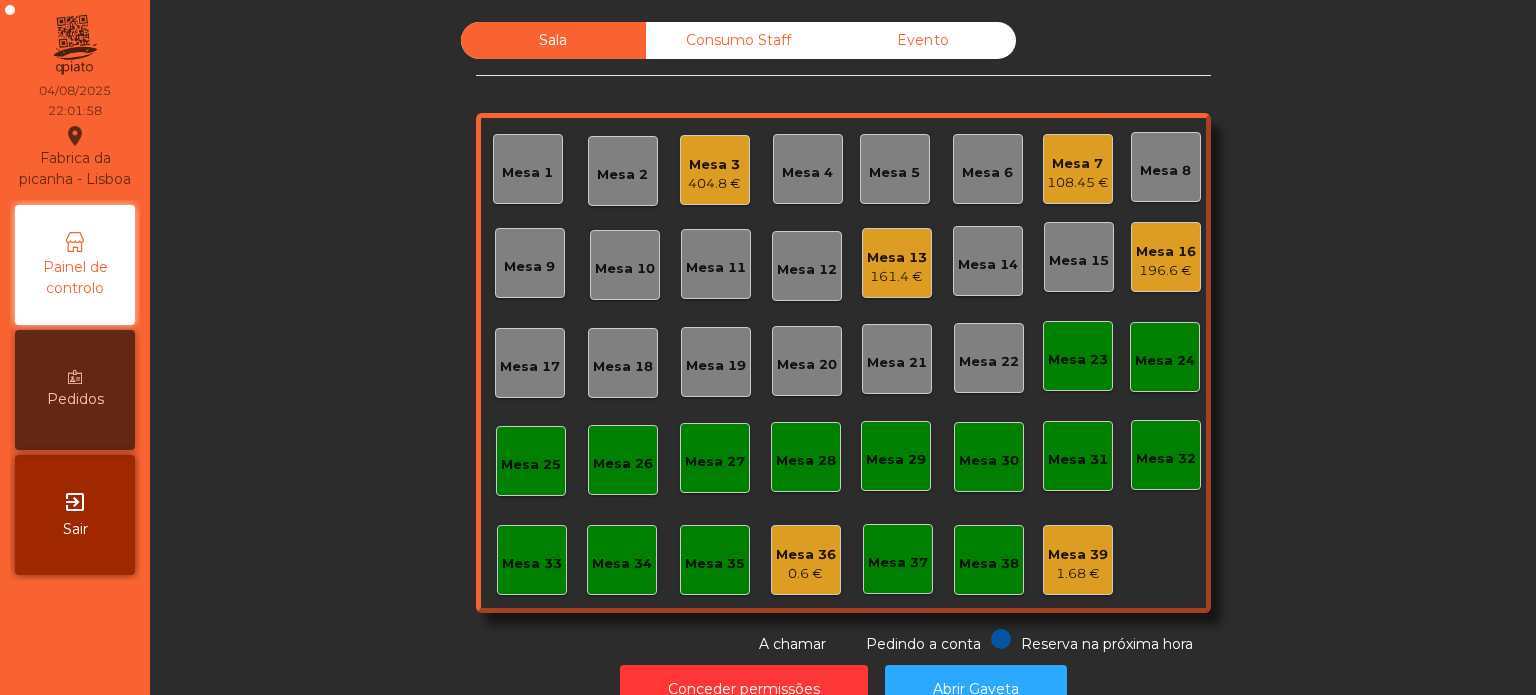 click on "Mesa 3" 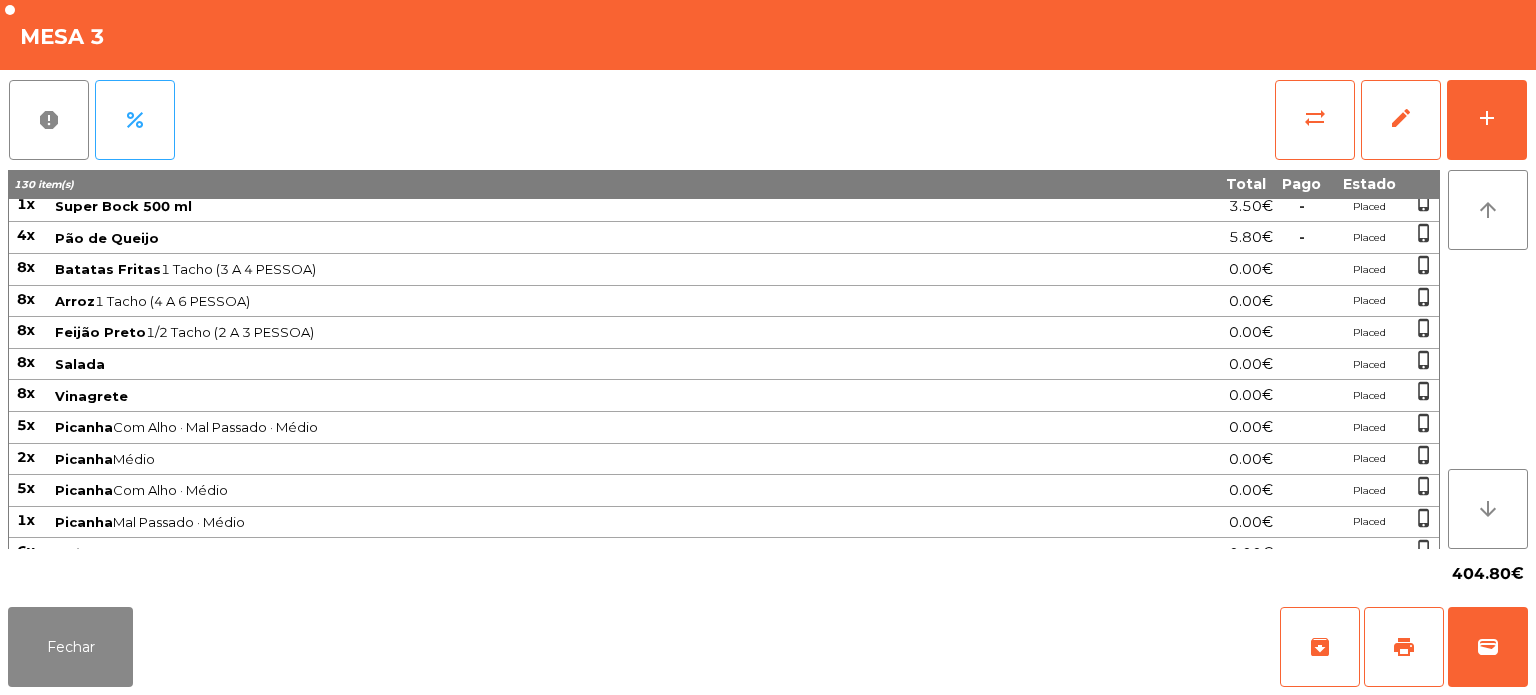scroll, scrollTop: 0, scrollLeft: 0, axis: both 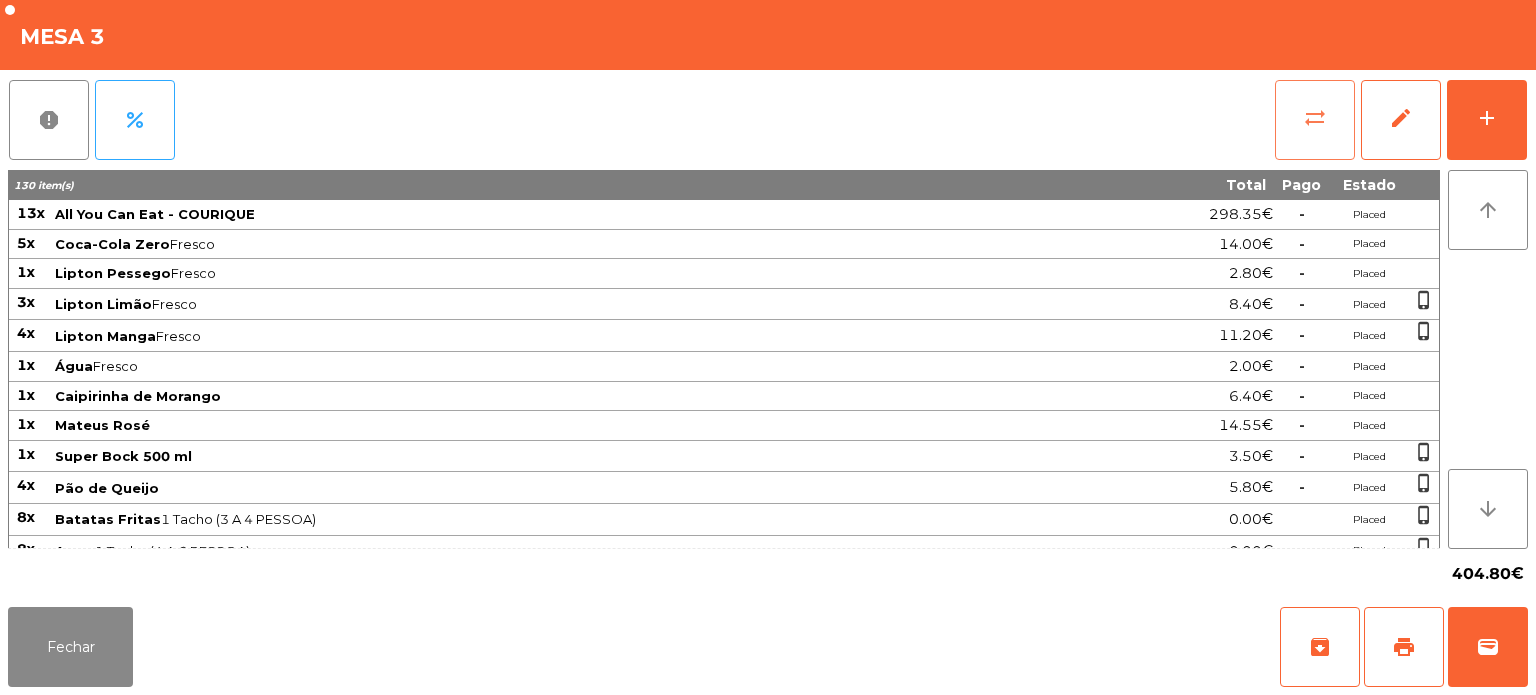 click on "sync_alt" 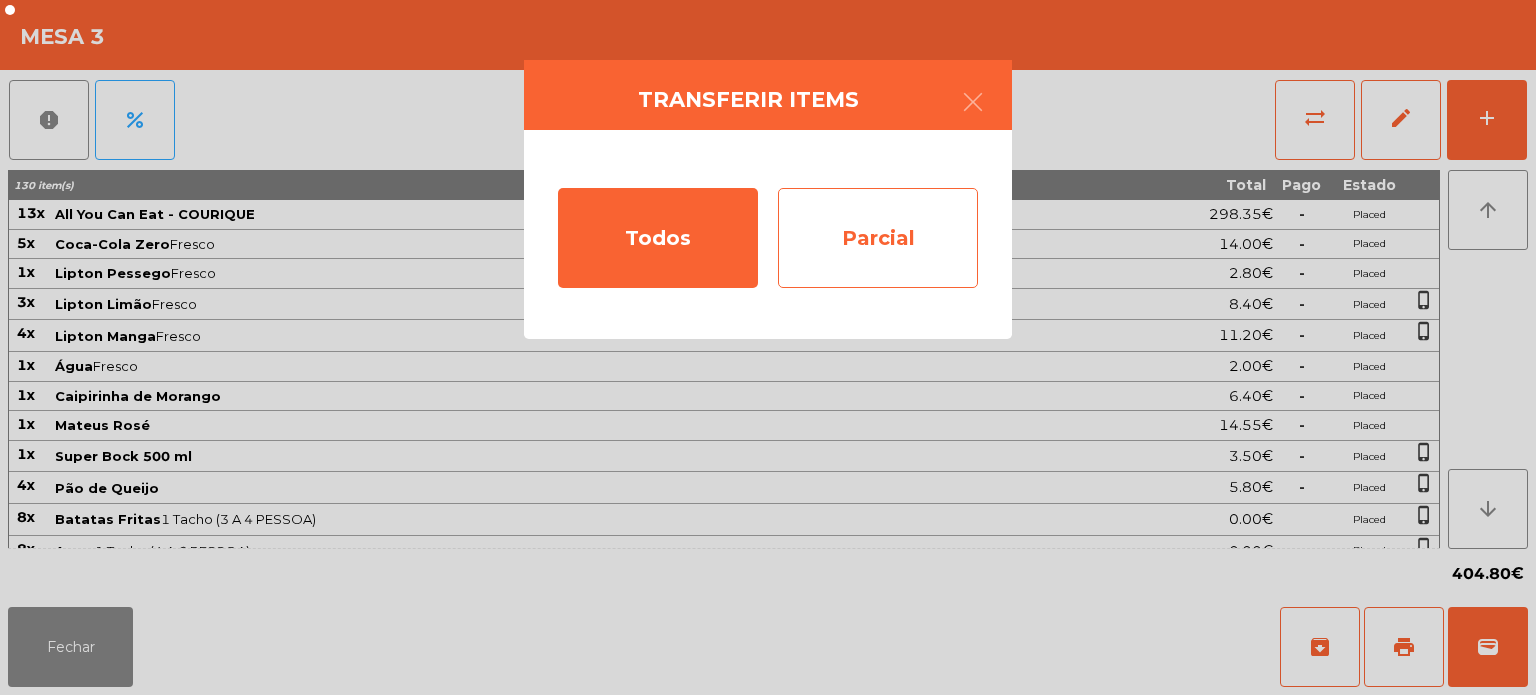 click on "Parcial" 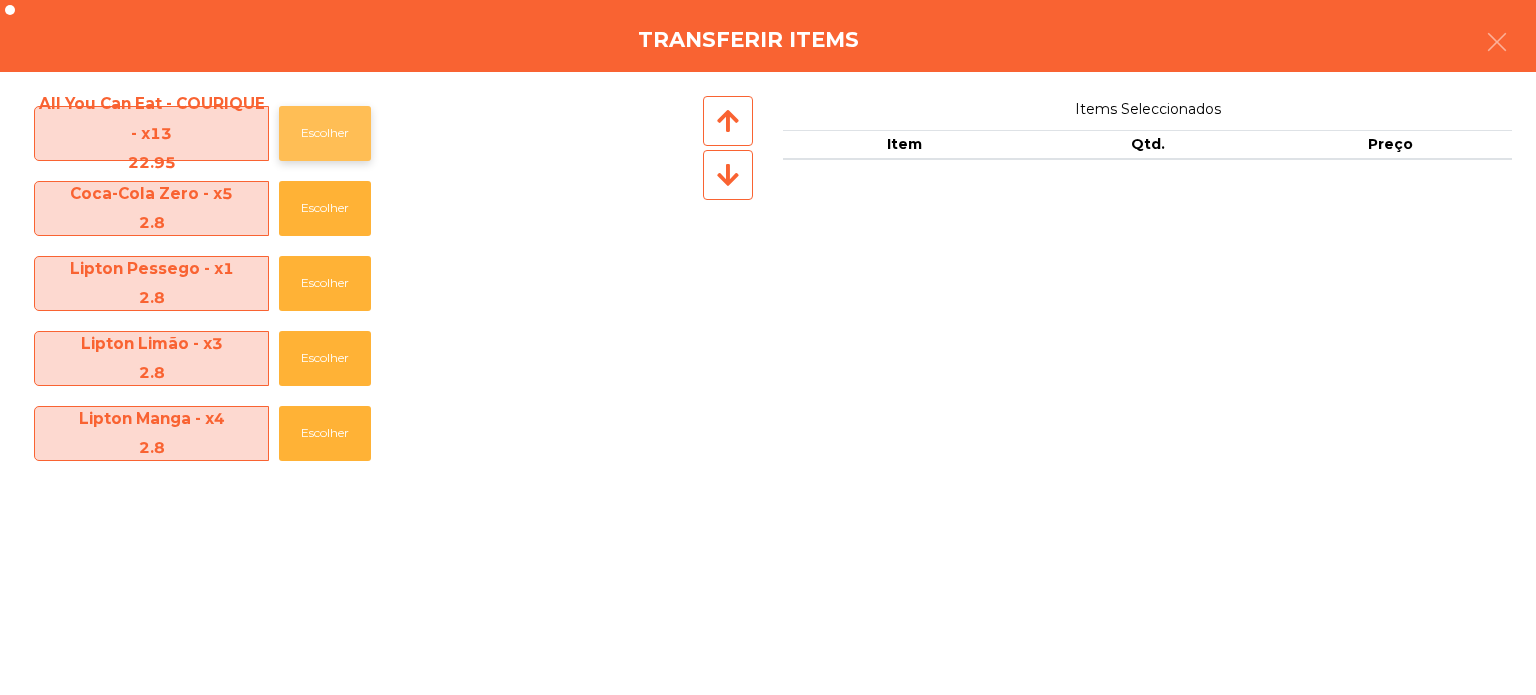 click on "Escolher" 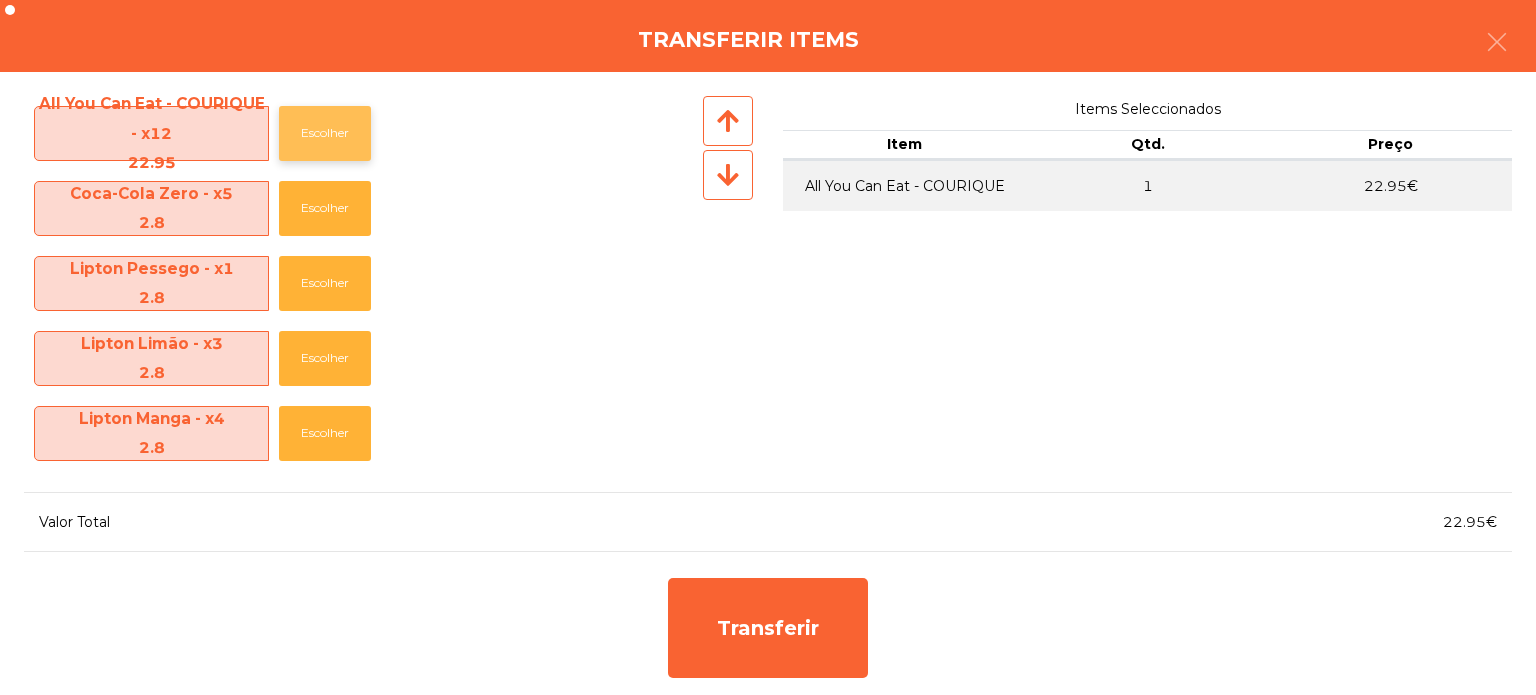 scroll, scrollTop: 52, scrollLeft: 0, axis: vertical 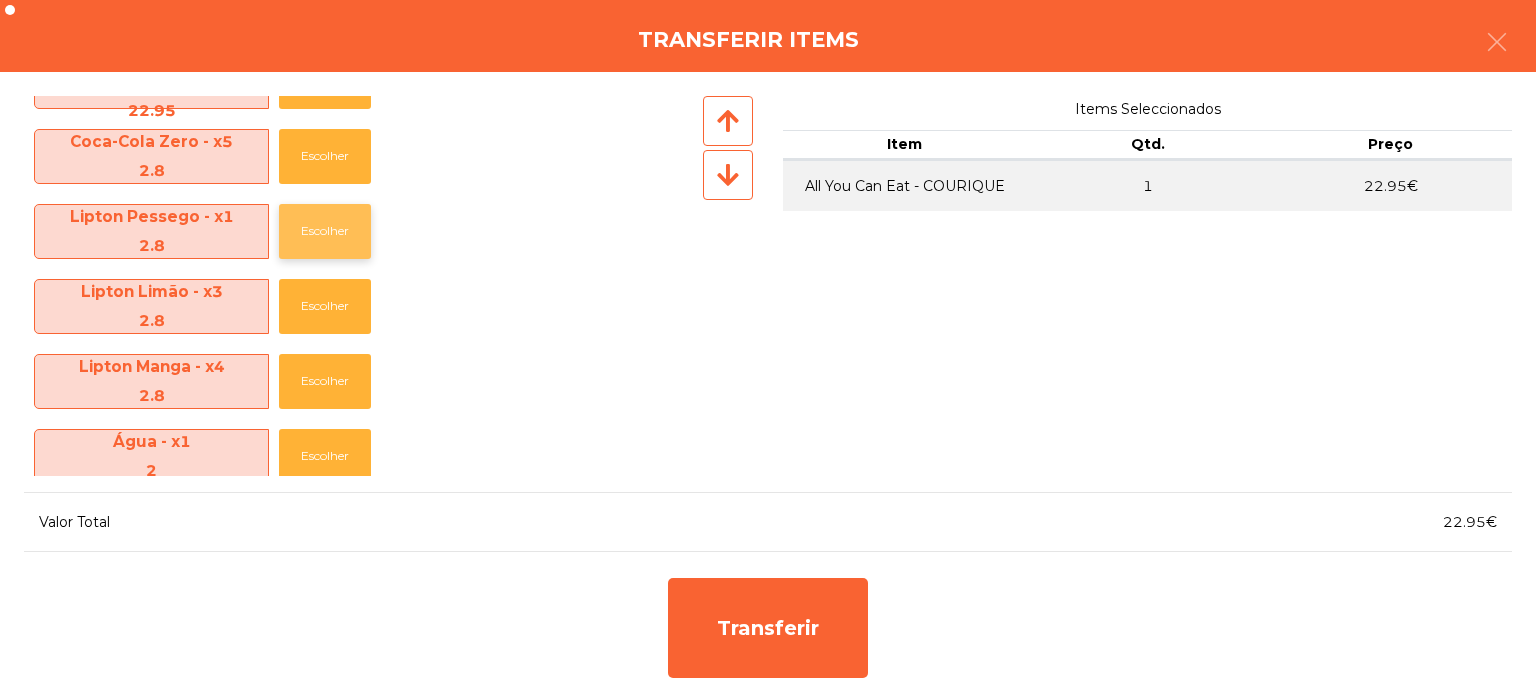 click on "Escolher" 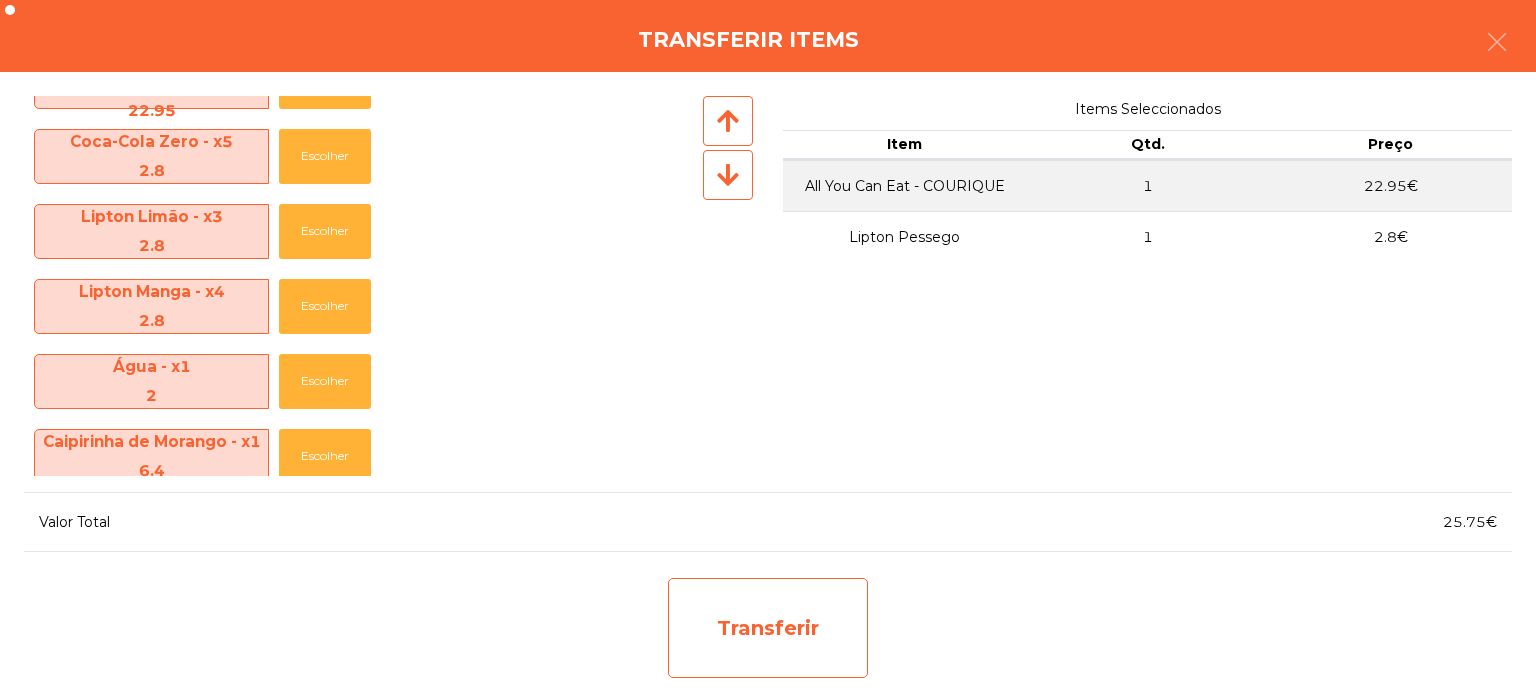 click on "Transferir" 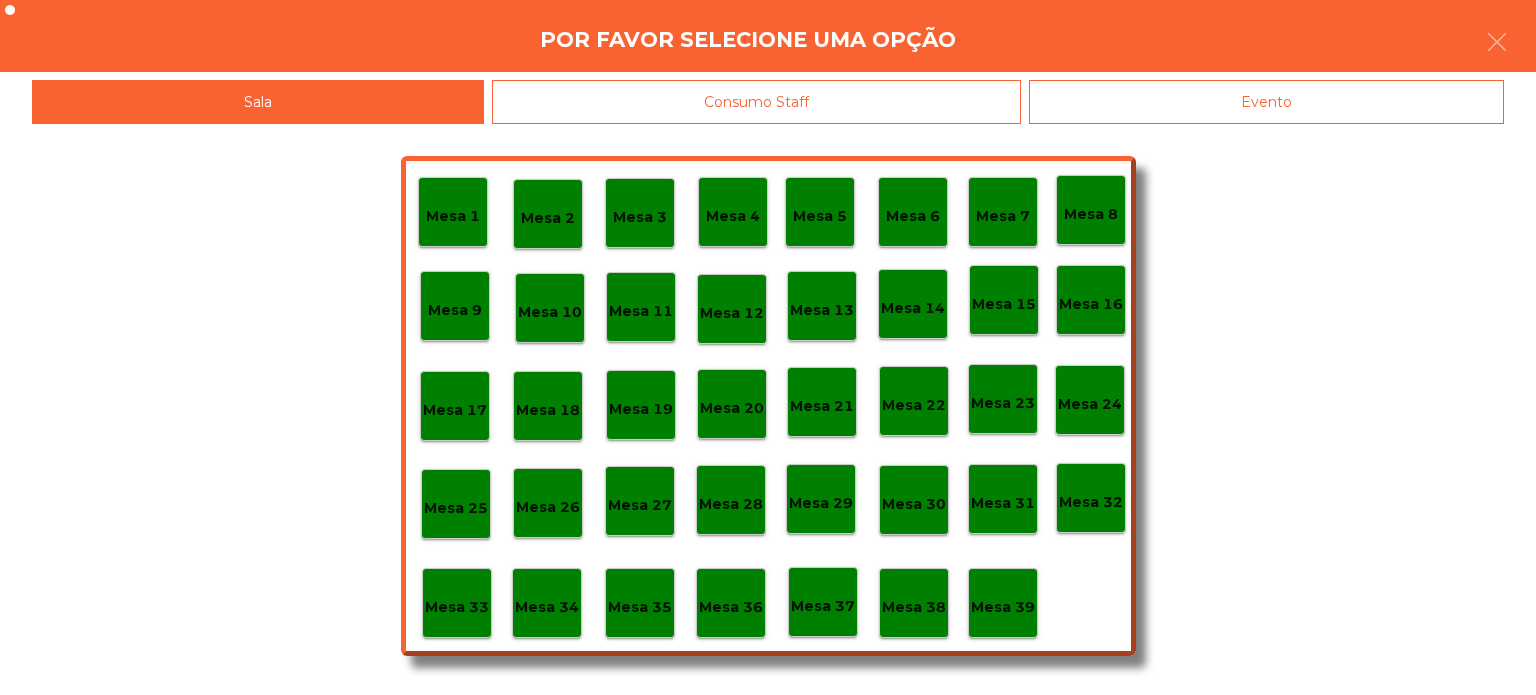 click on "Mesa 27" 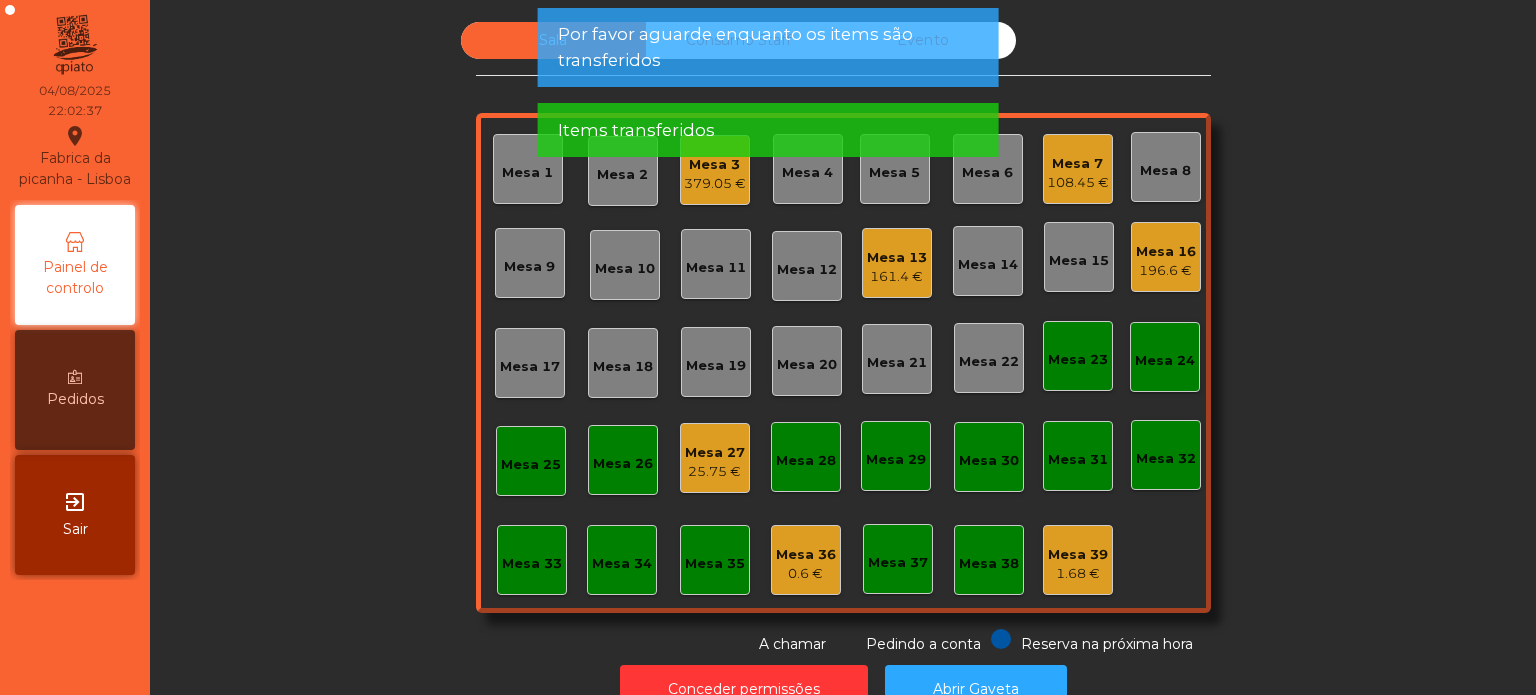 click on "25.75 €" 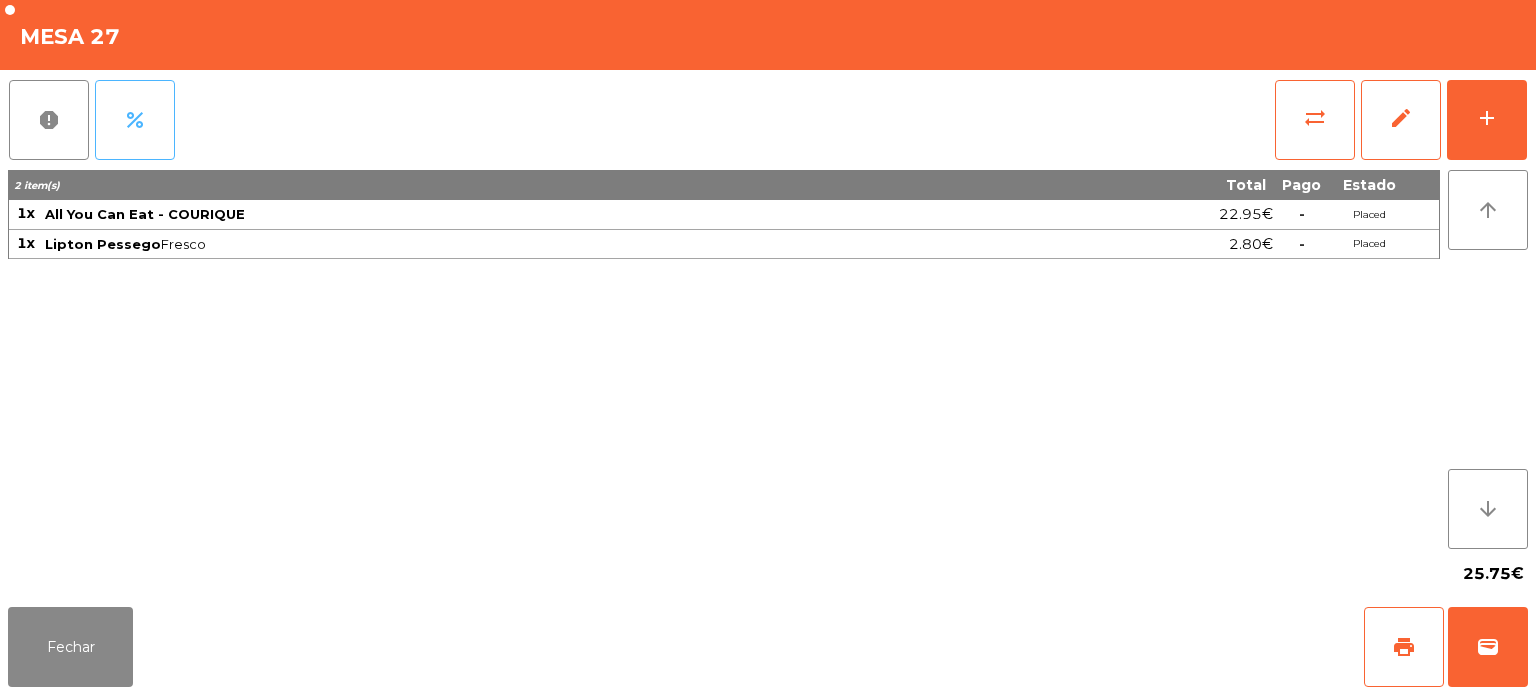 click on "percent" 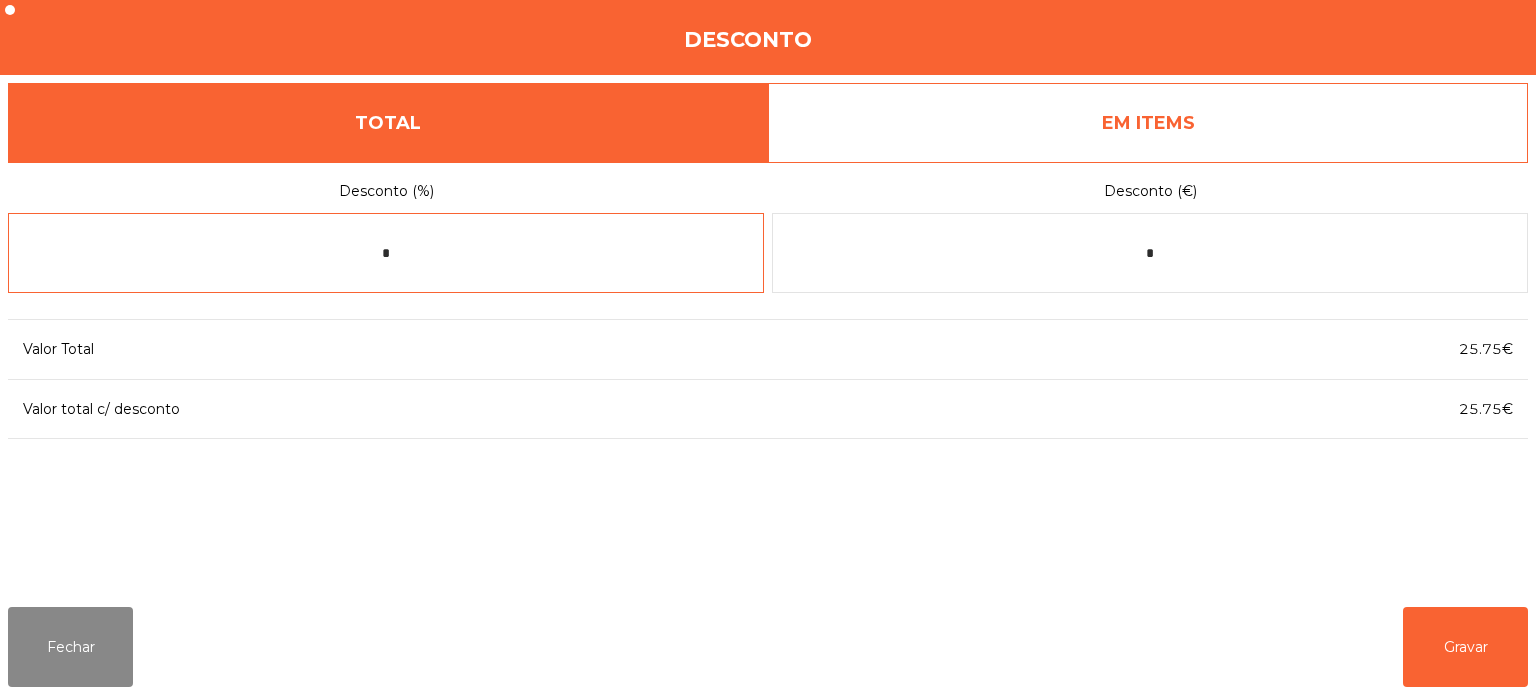click on "*" at bounding box center [386, 253] 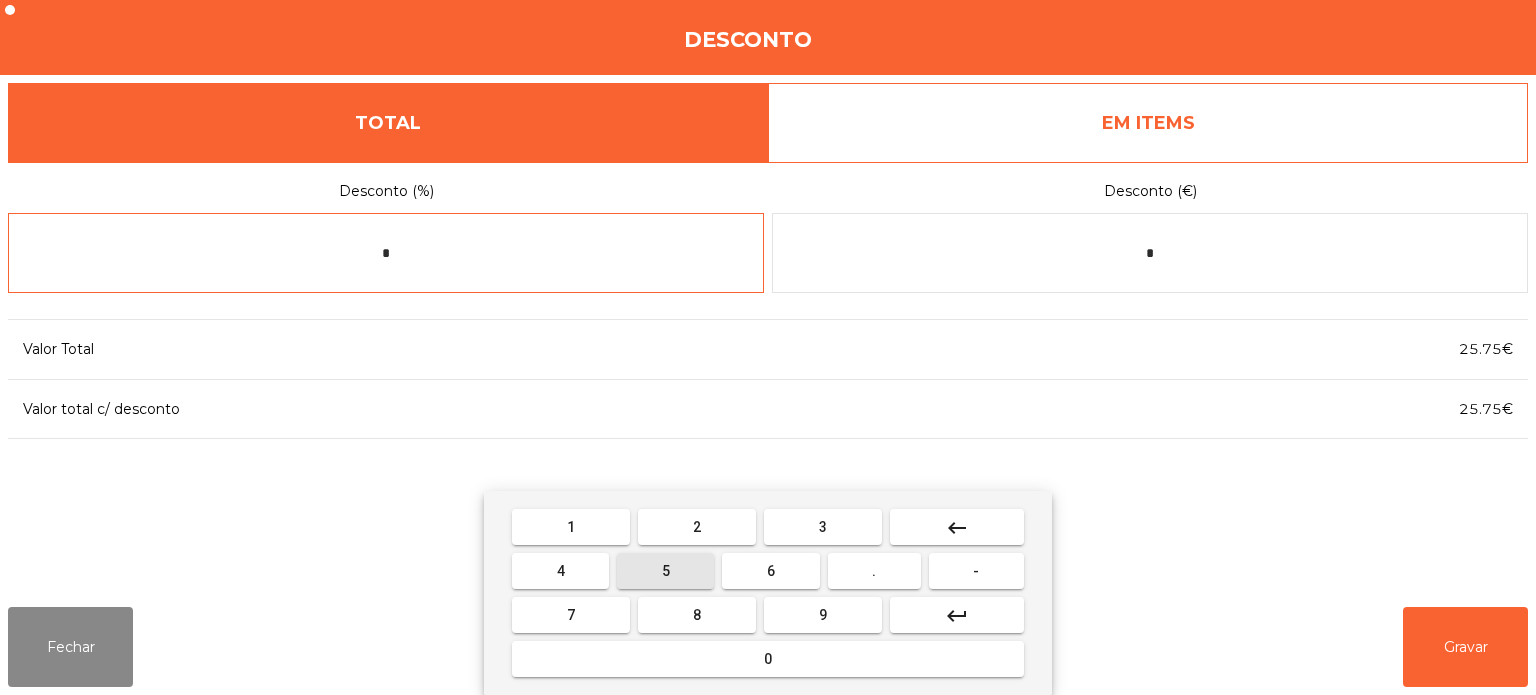 click on "5" at bounding box center [665, 571] 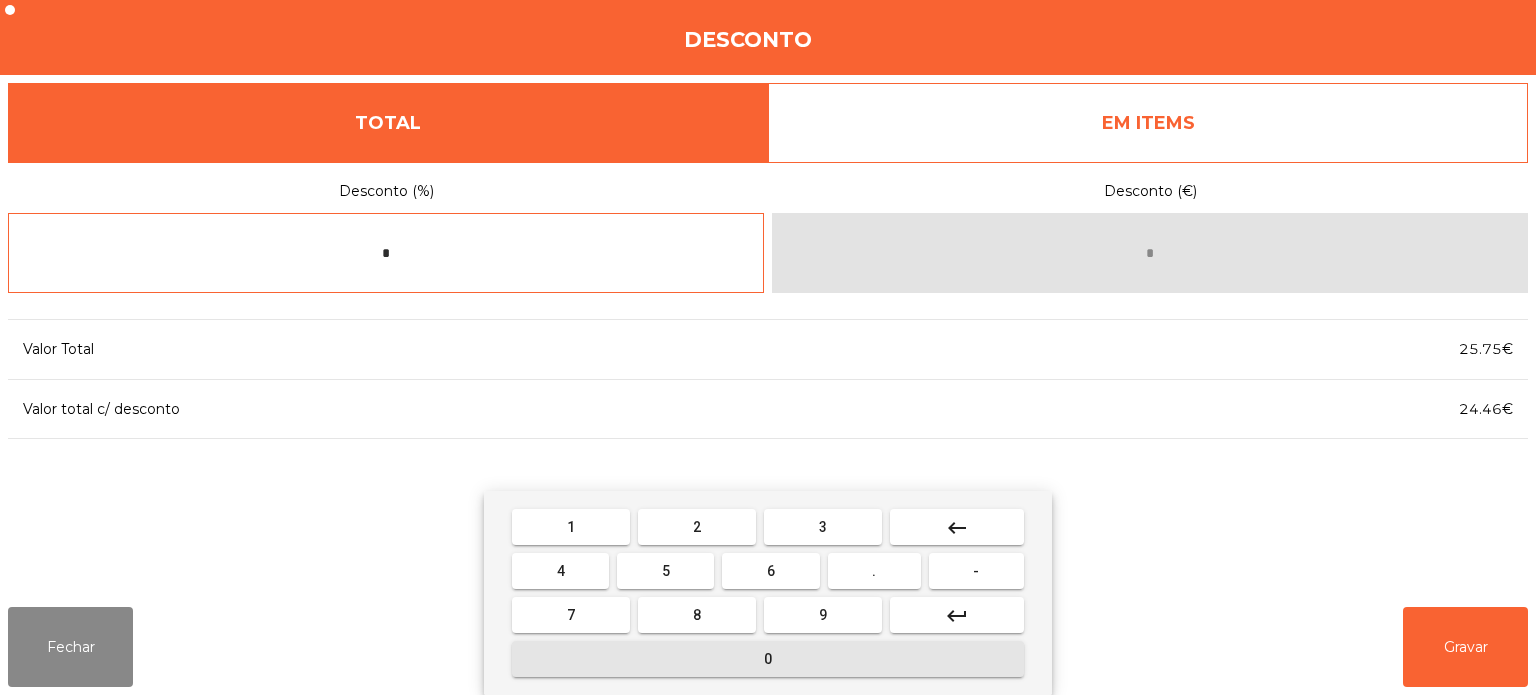 click on "0" at bounding box center [768, 659] 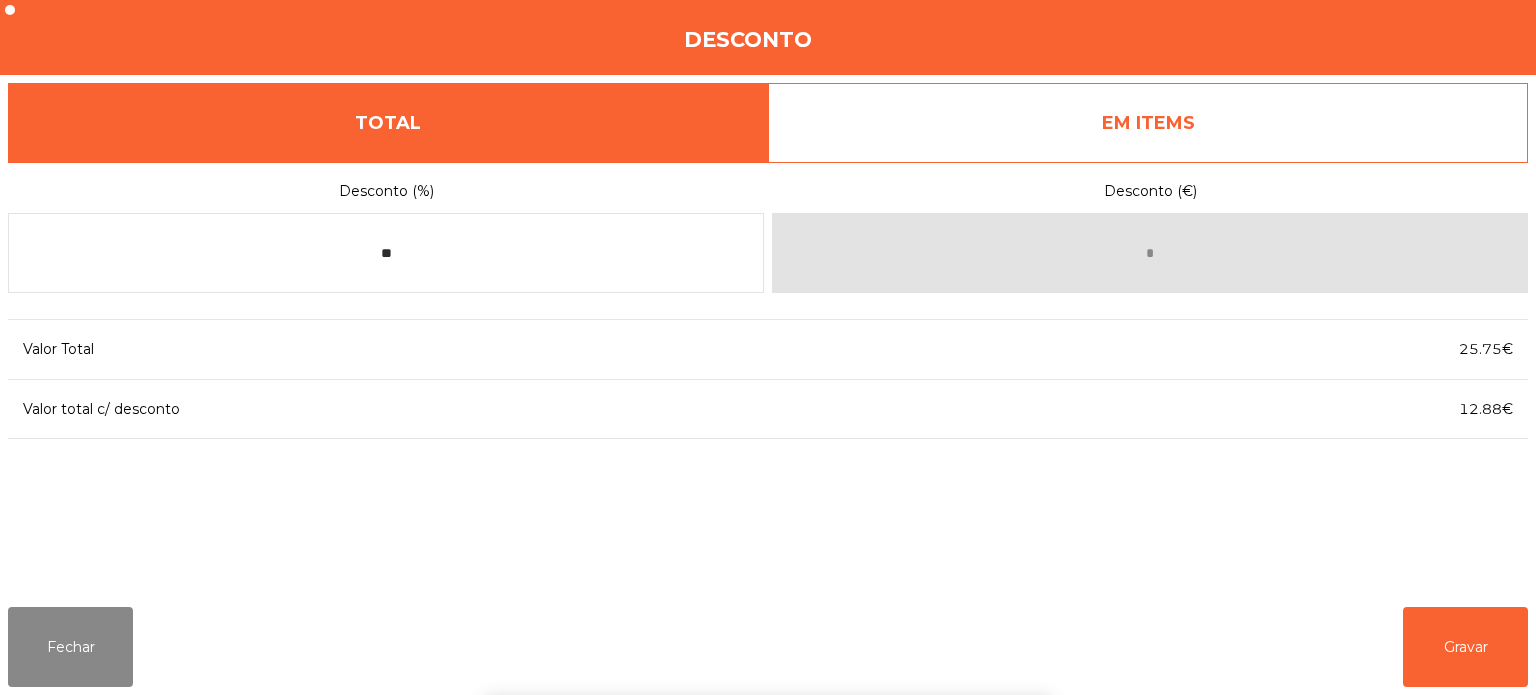 click on "25.75€" at bounding box center (1274, 349) 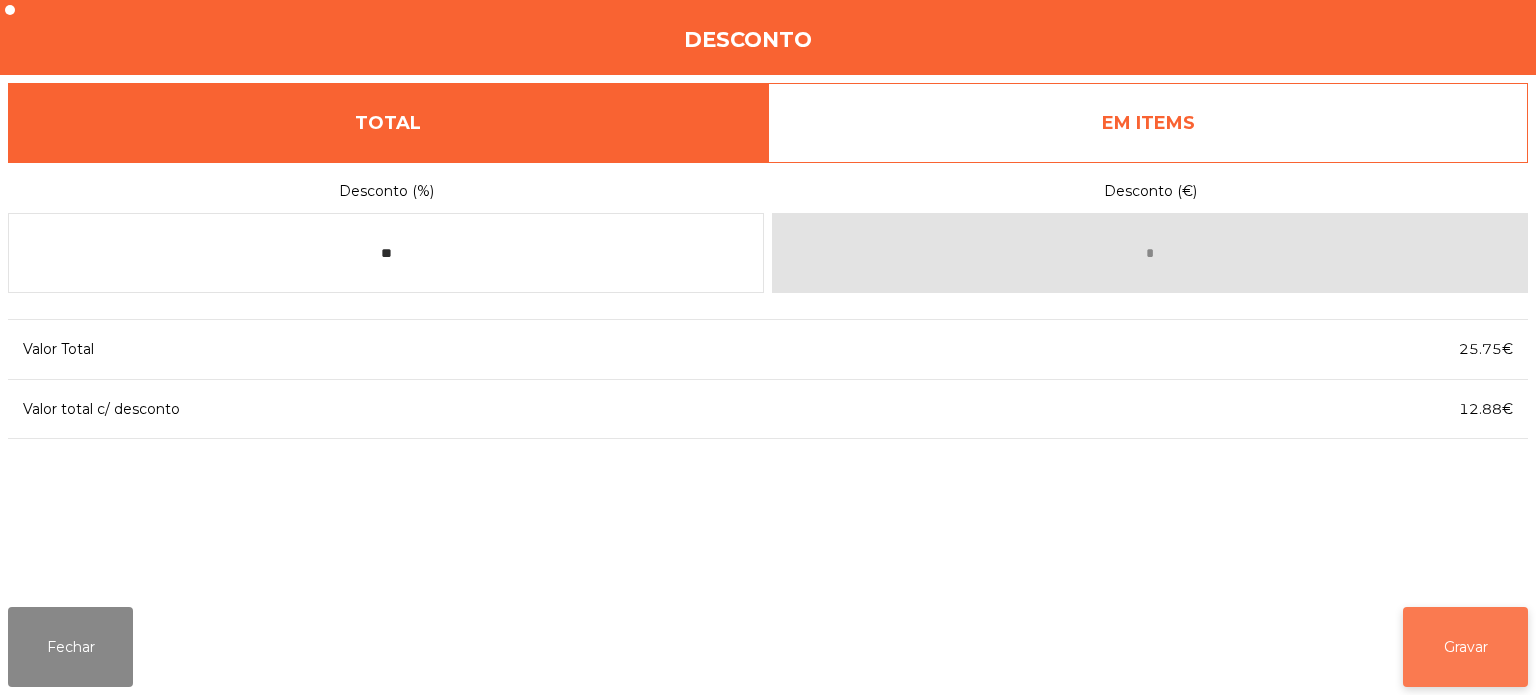 click on "Gravar" 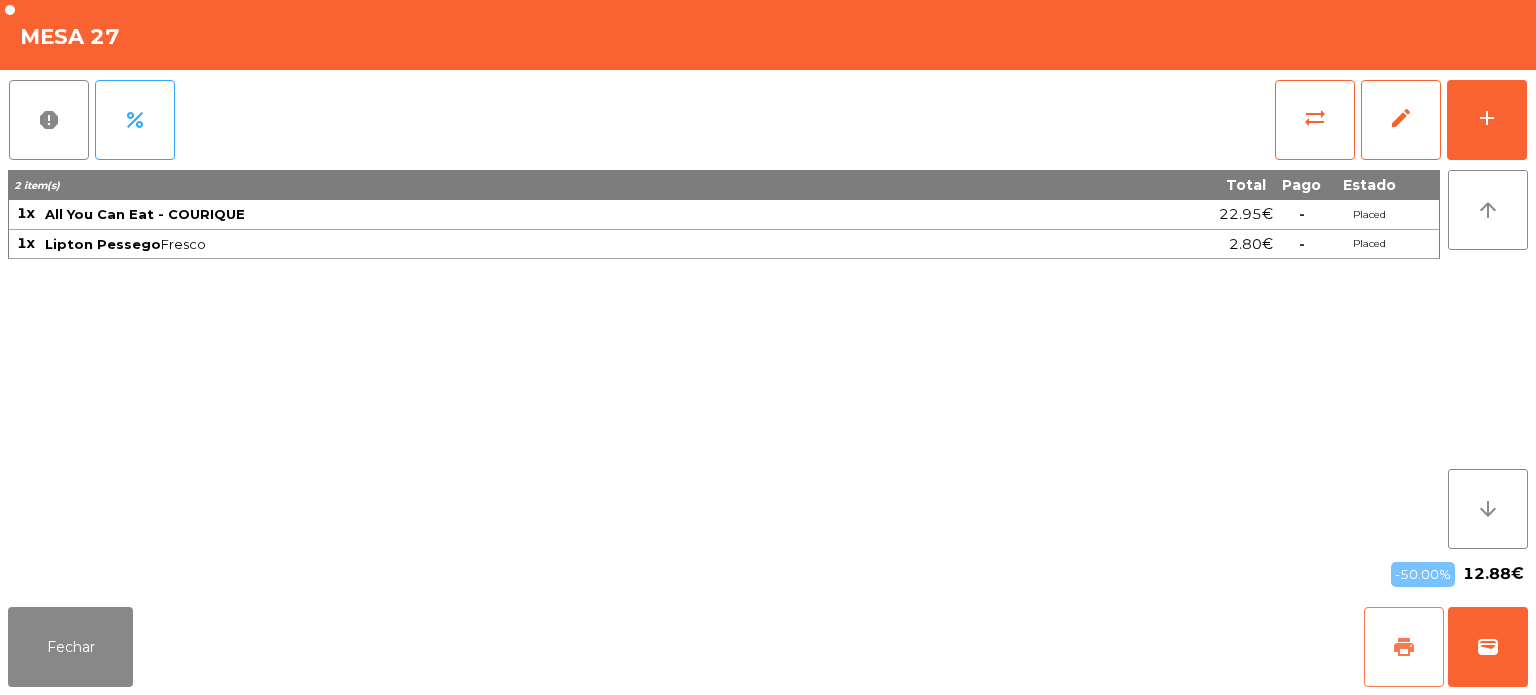 click on "print" 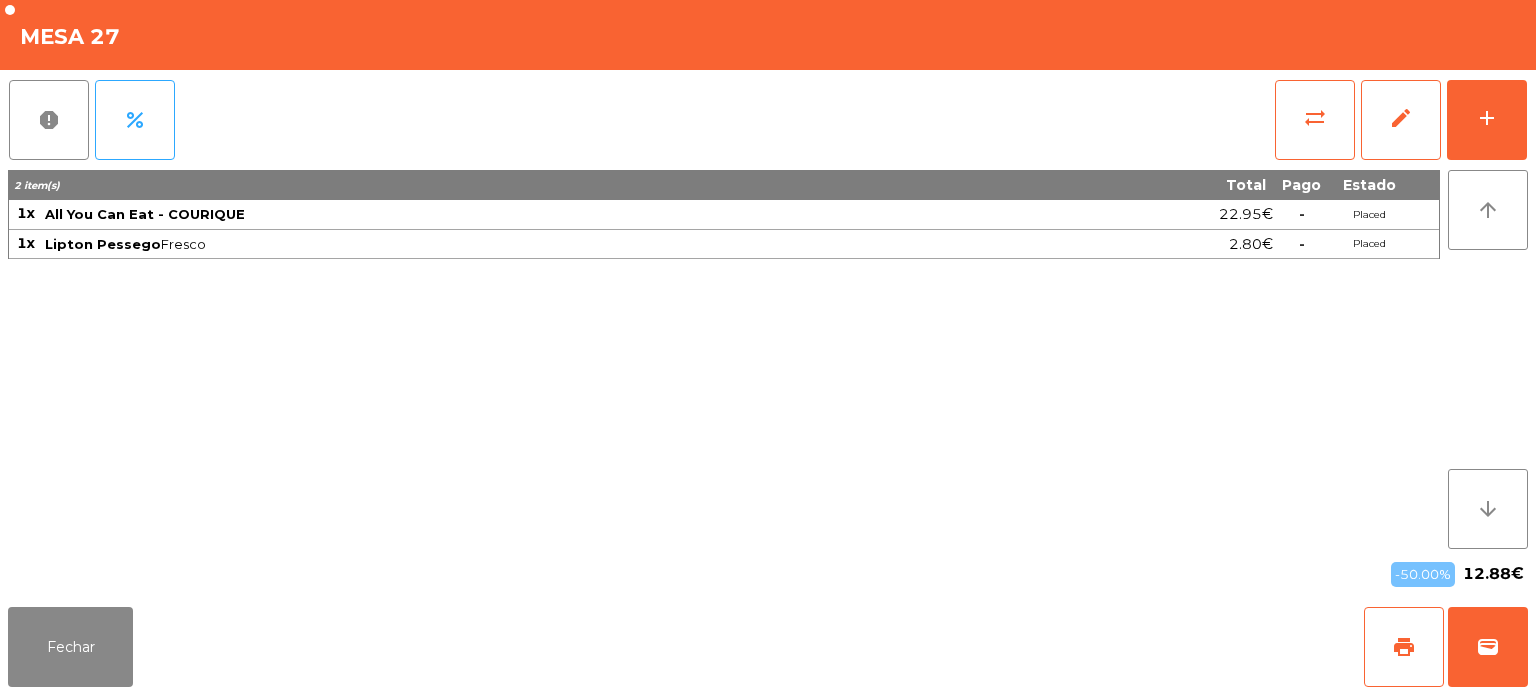click on "-50.00%   12.88€" 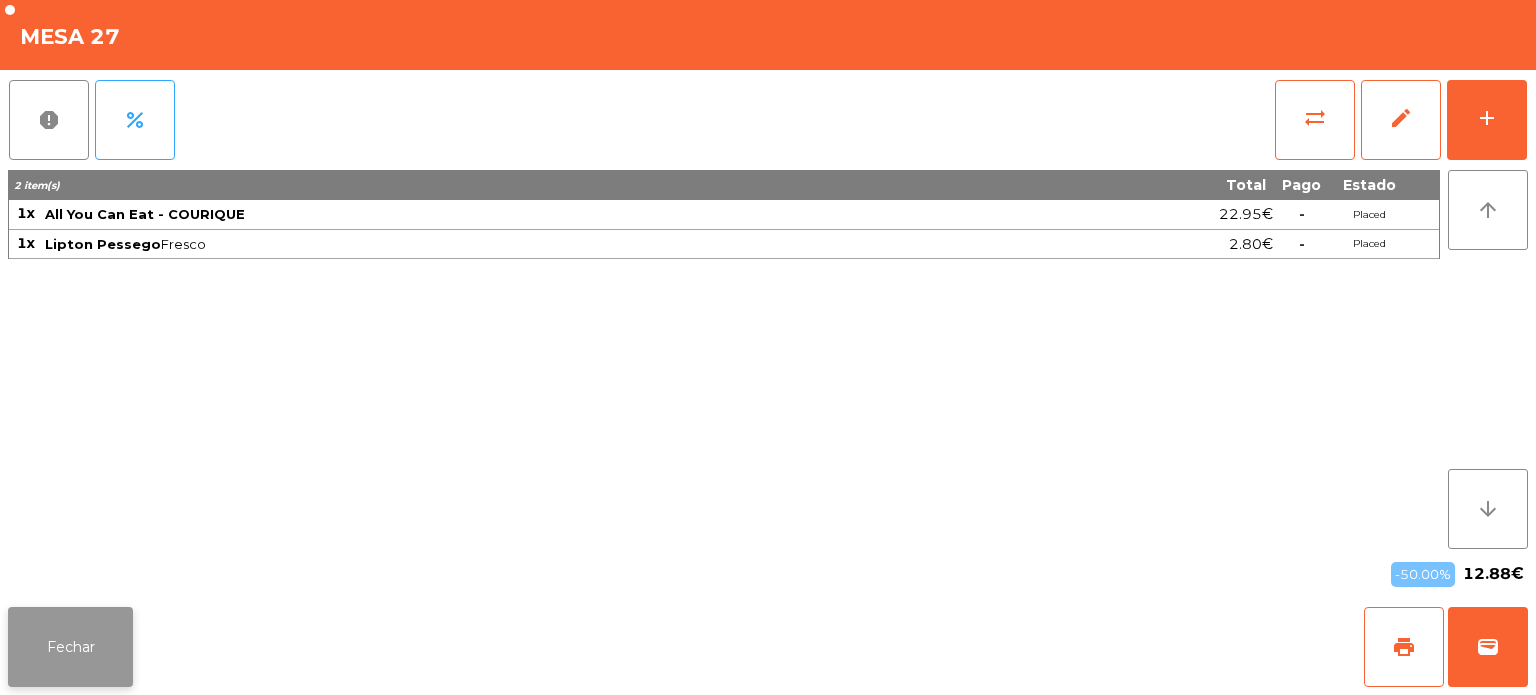 click on "Fechar" 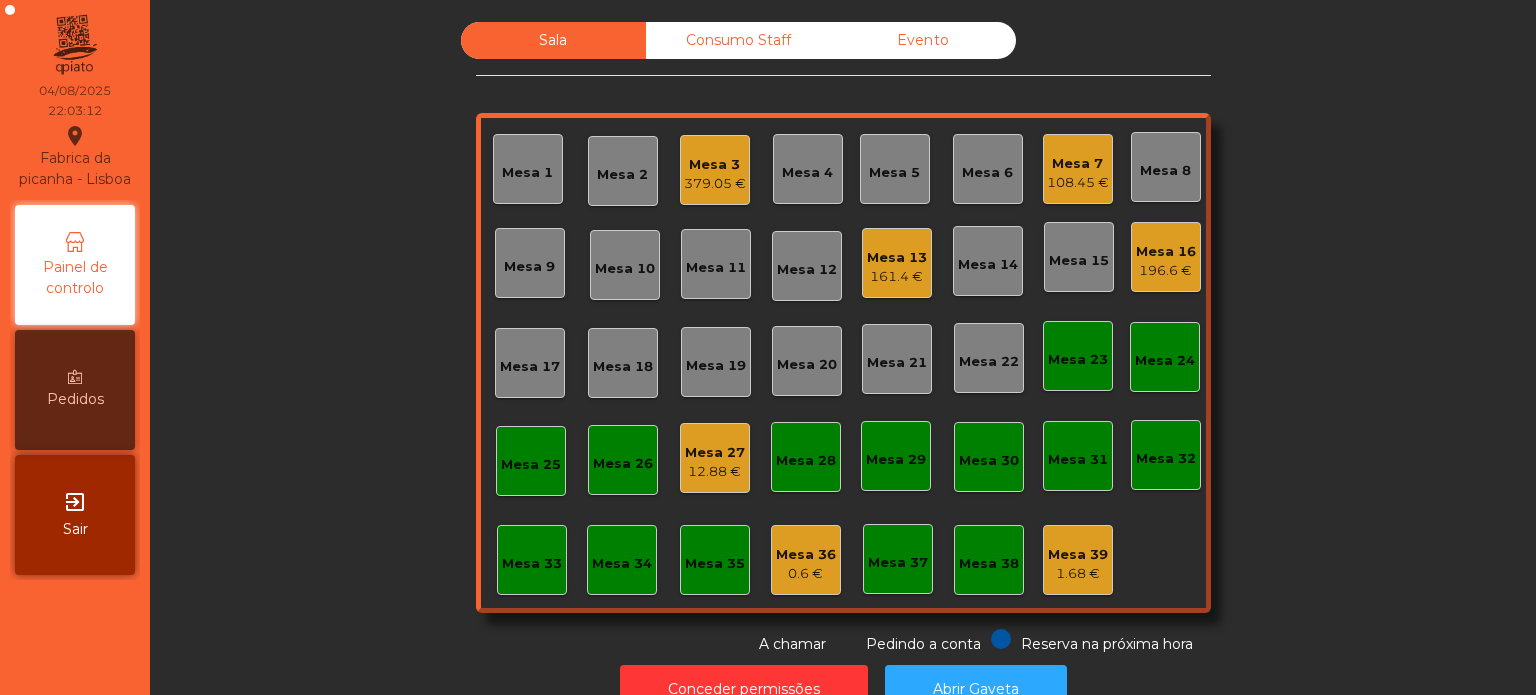 click on "379.05 €" 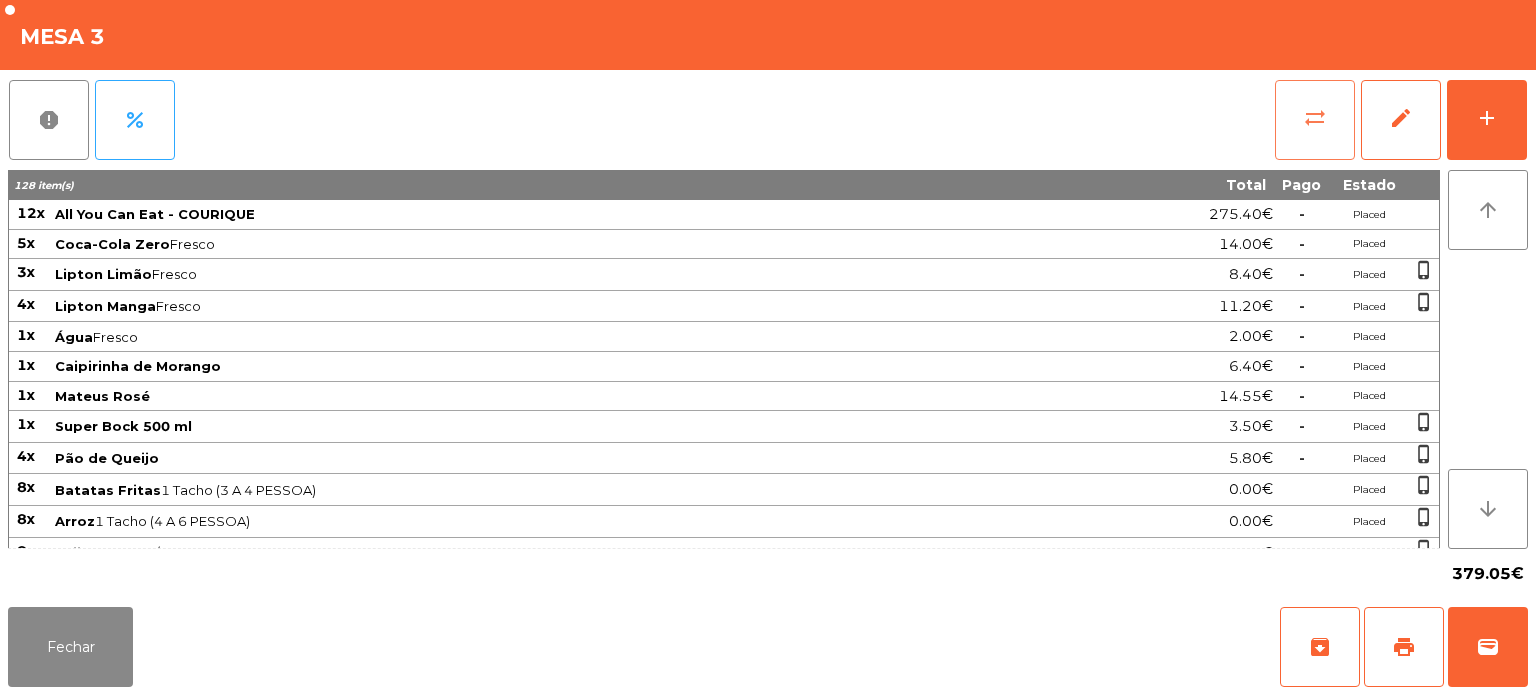 click on "sync_alt" 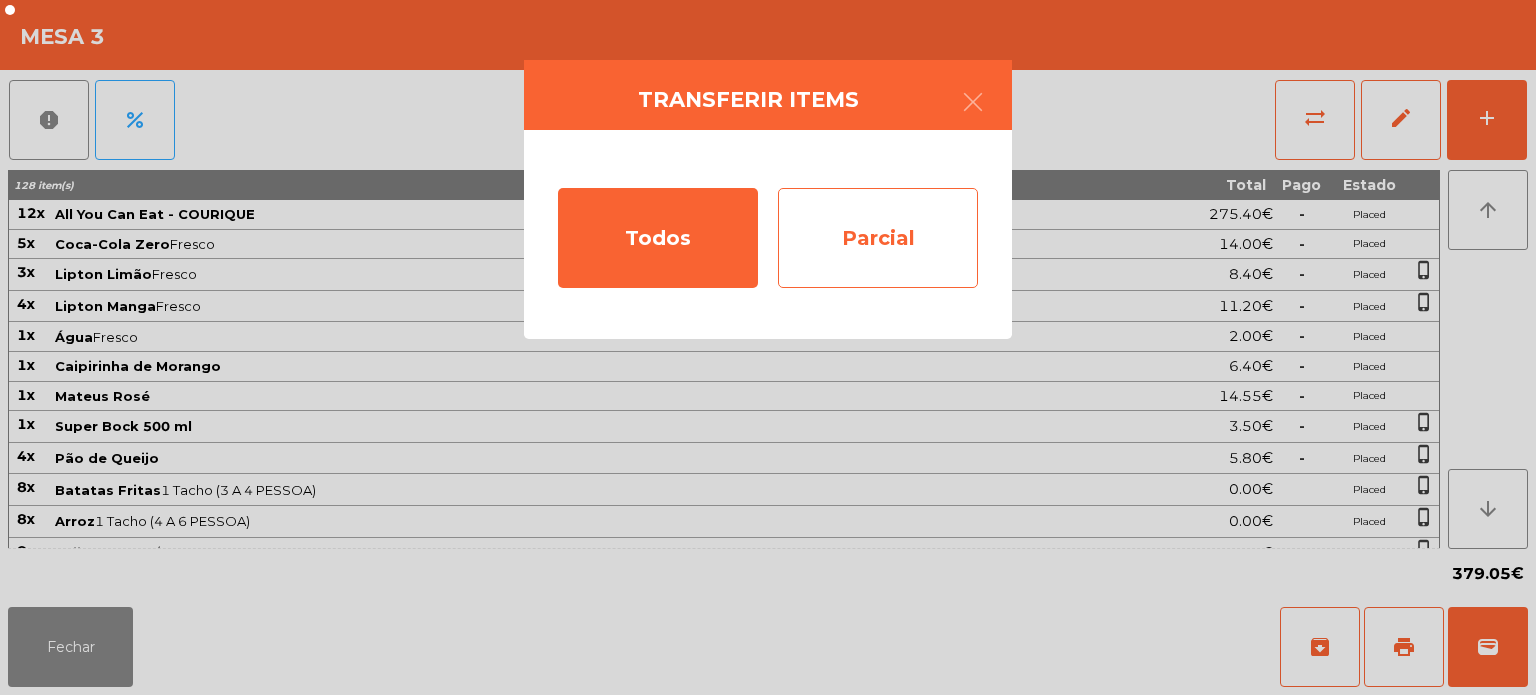 click on "Parcial" 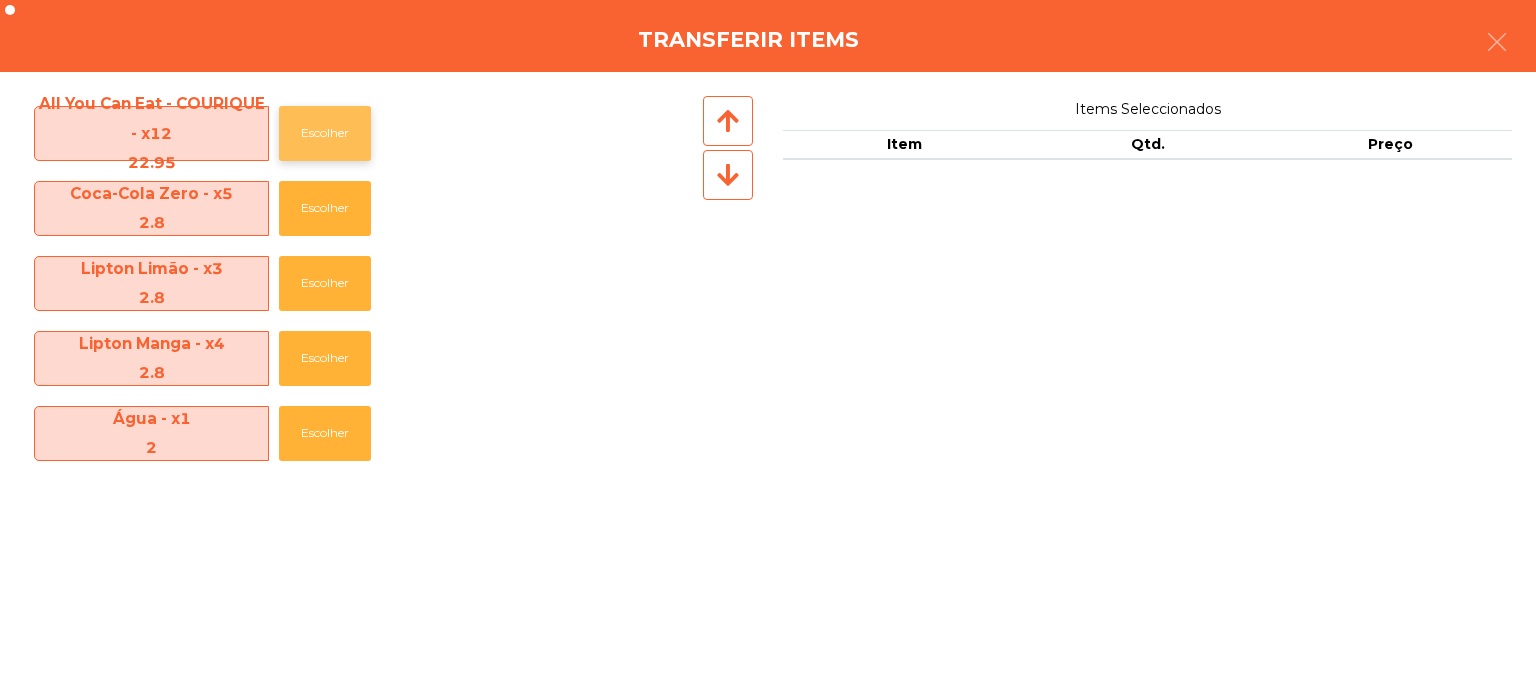click on "Escolher" 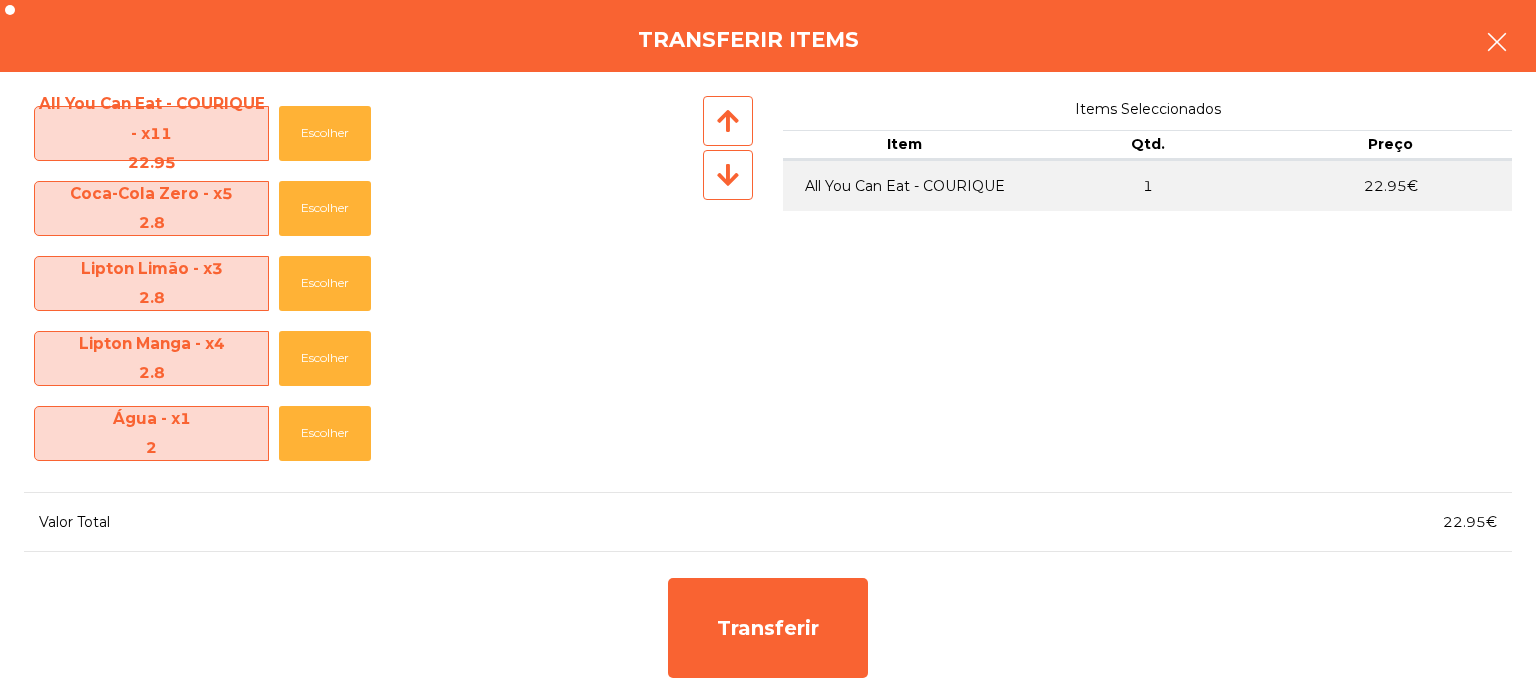 click 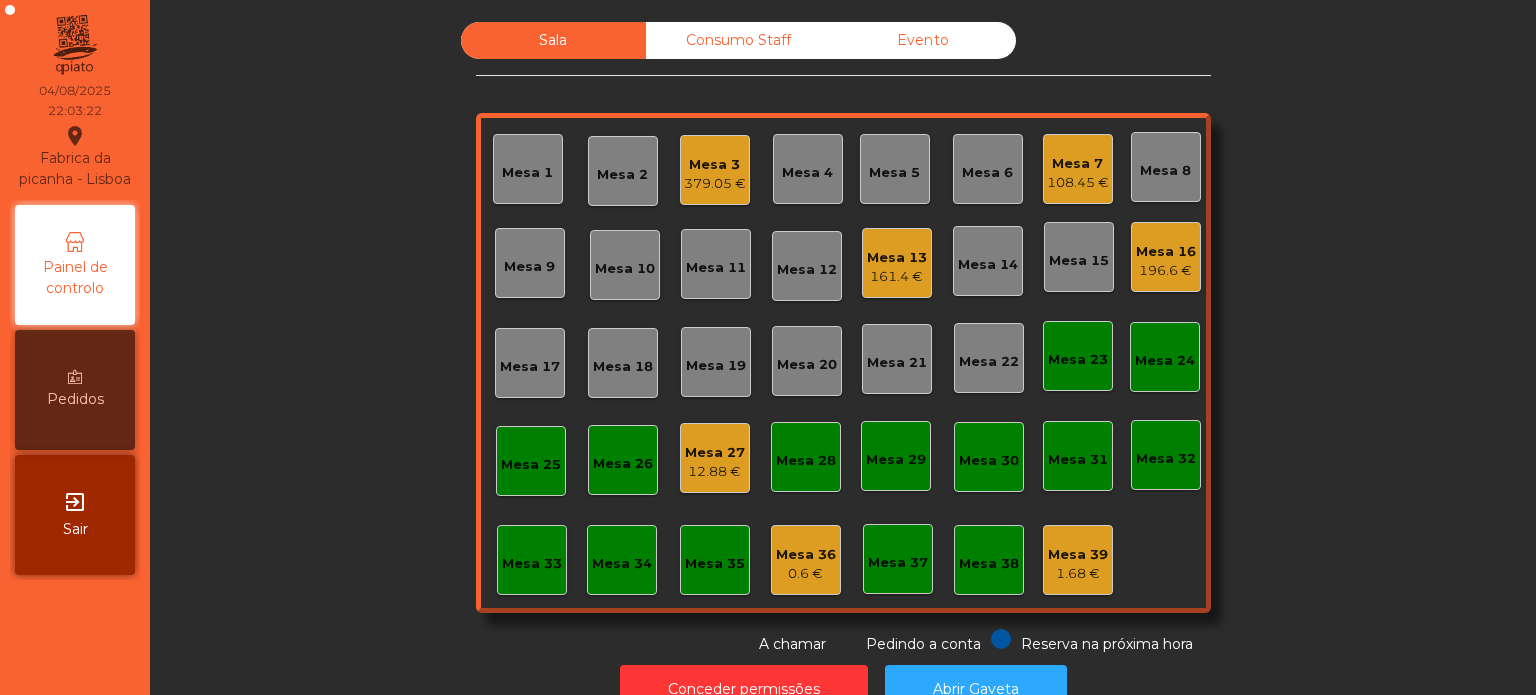 click on "Mesa 3" 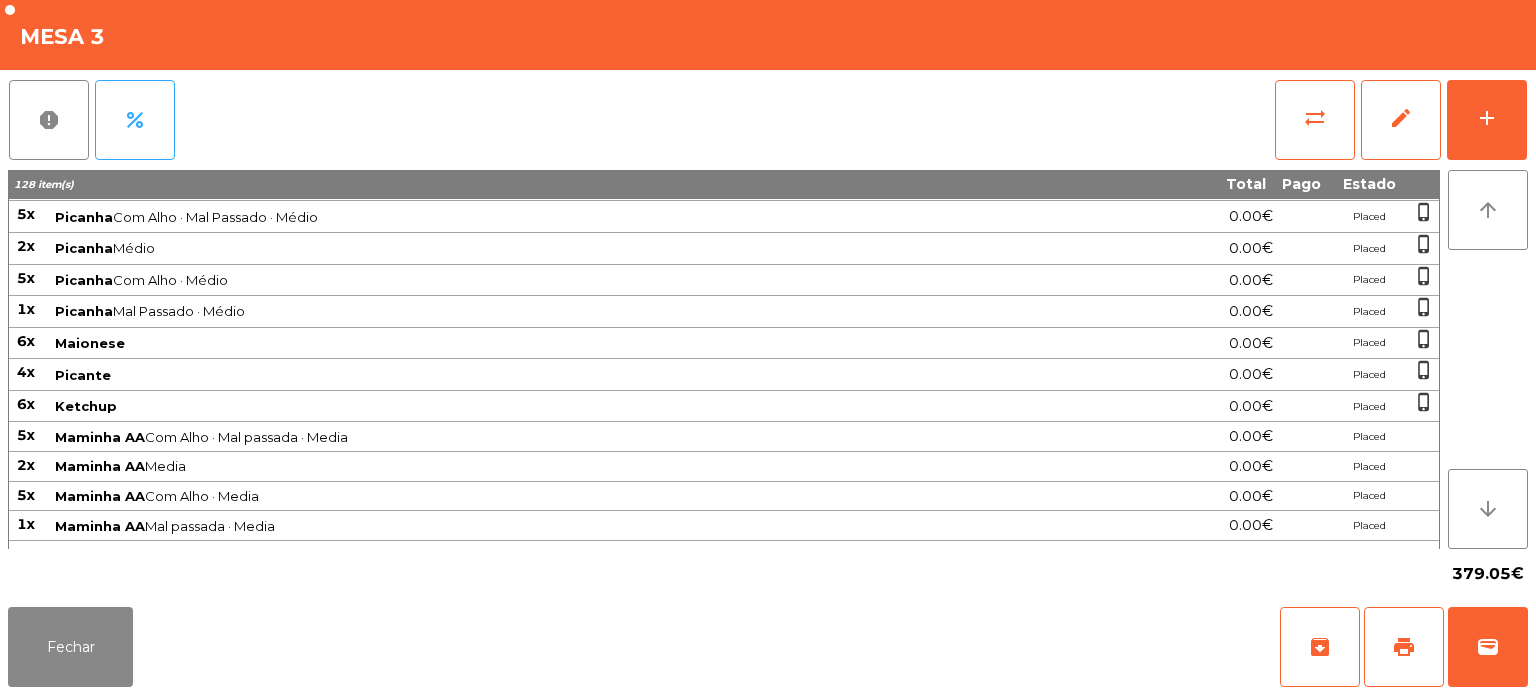 scroll, scrollTop: 592, scrollLeft: 0, axis: vertical 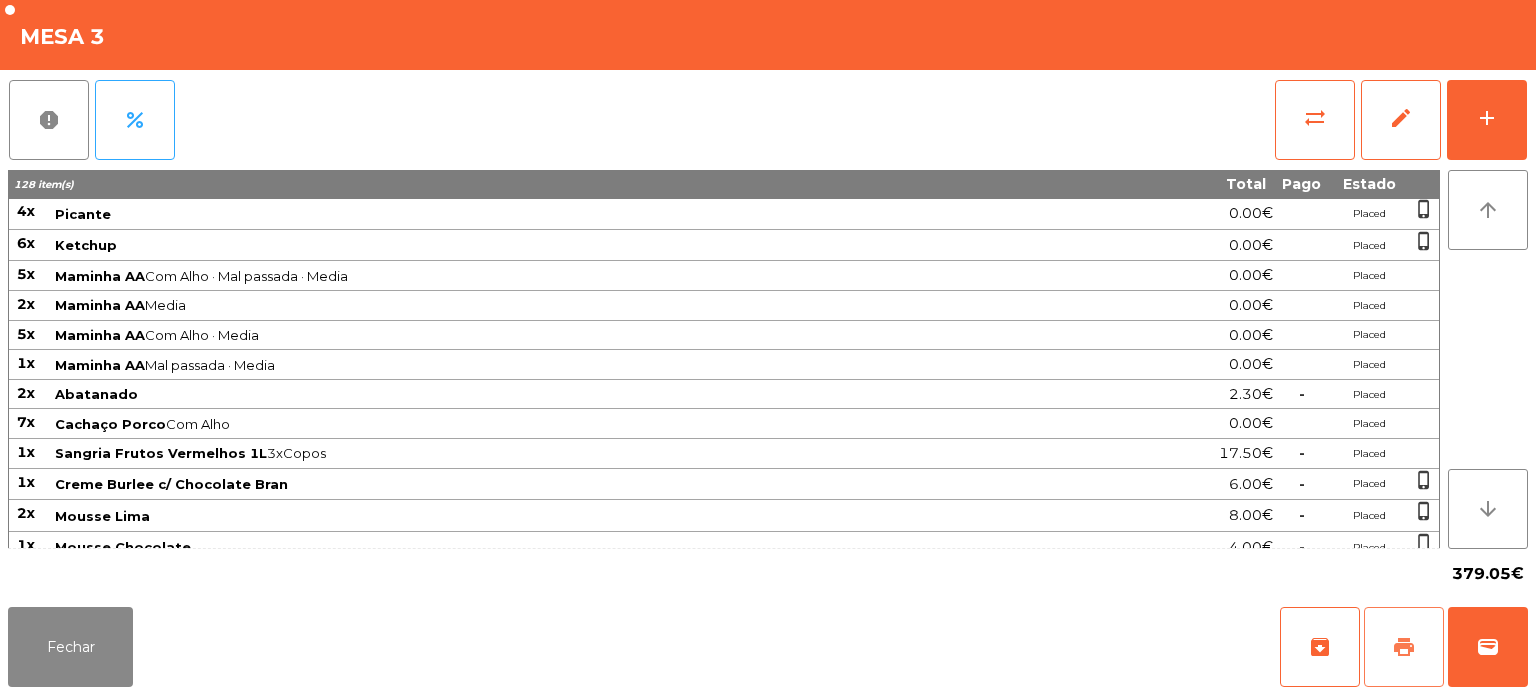 click on "print" 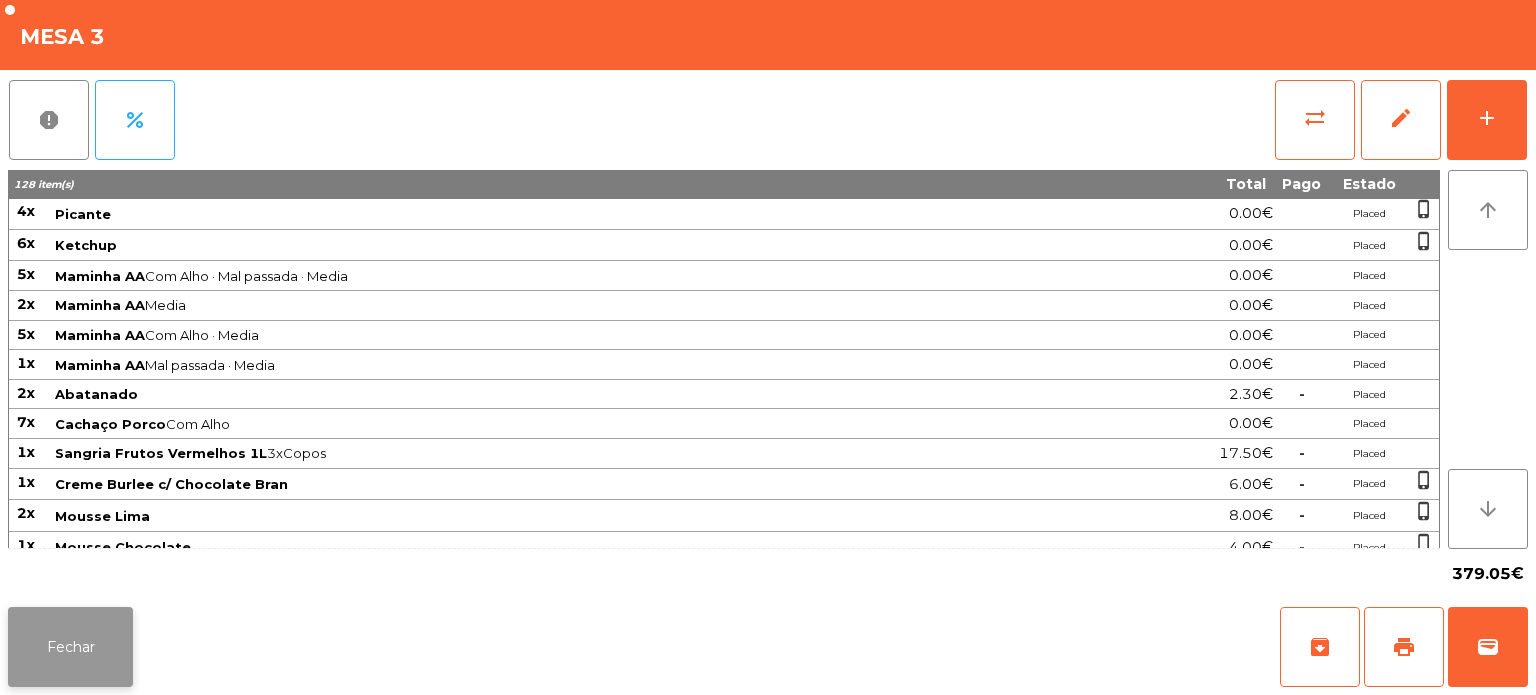 click on "Fechar" 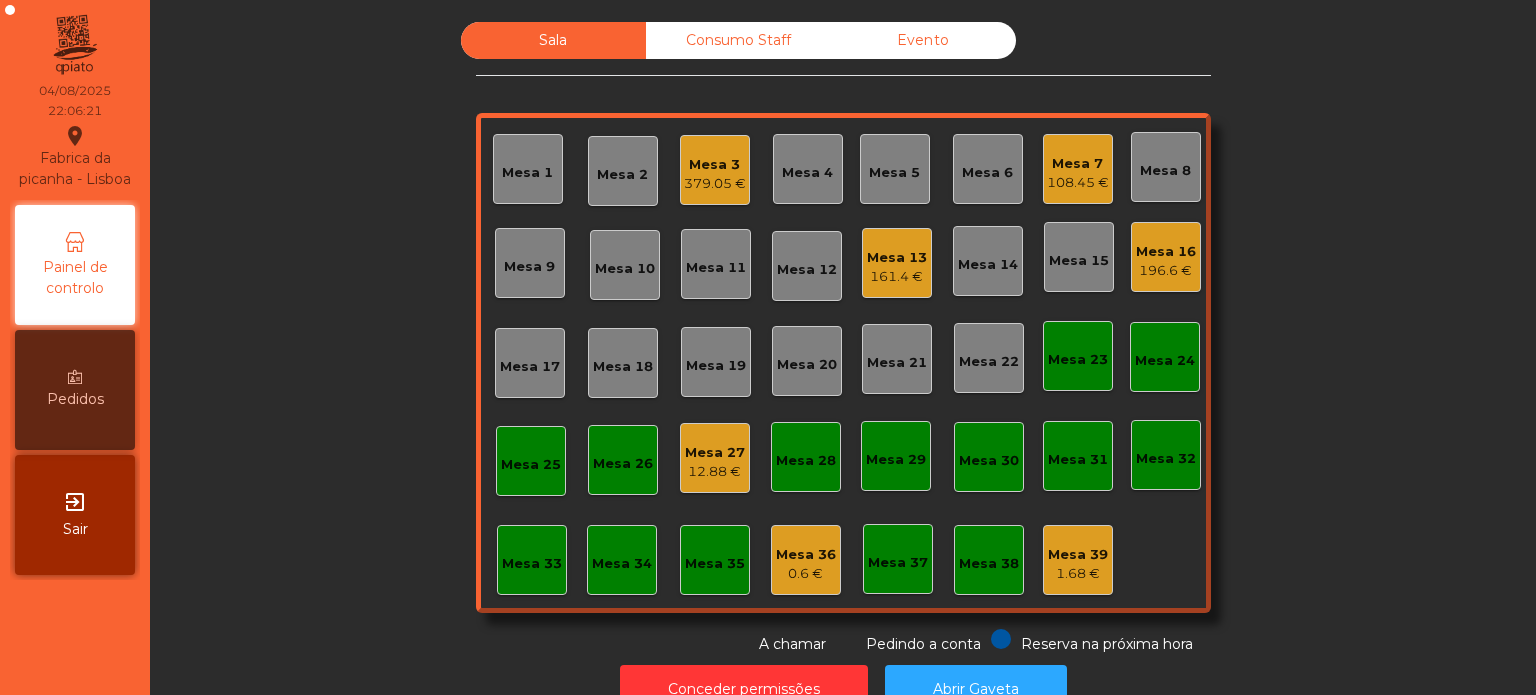 click on "Mesa 3" 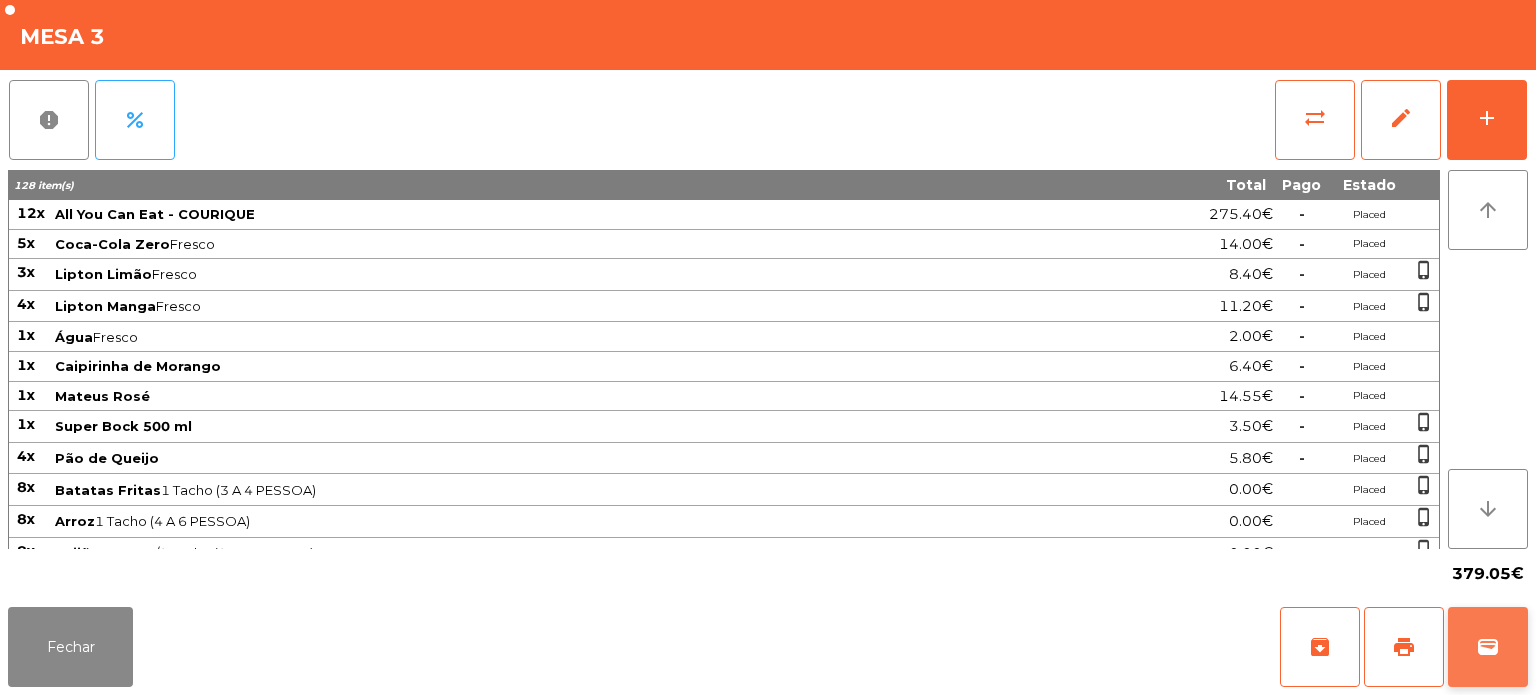 click on "wallet" 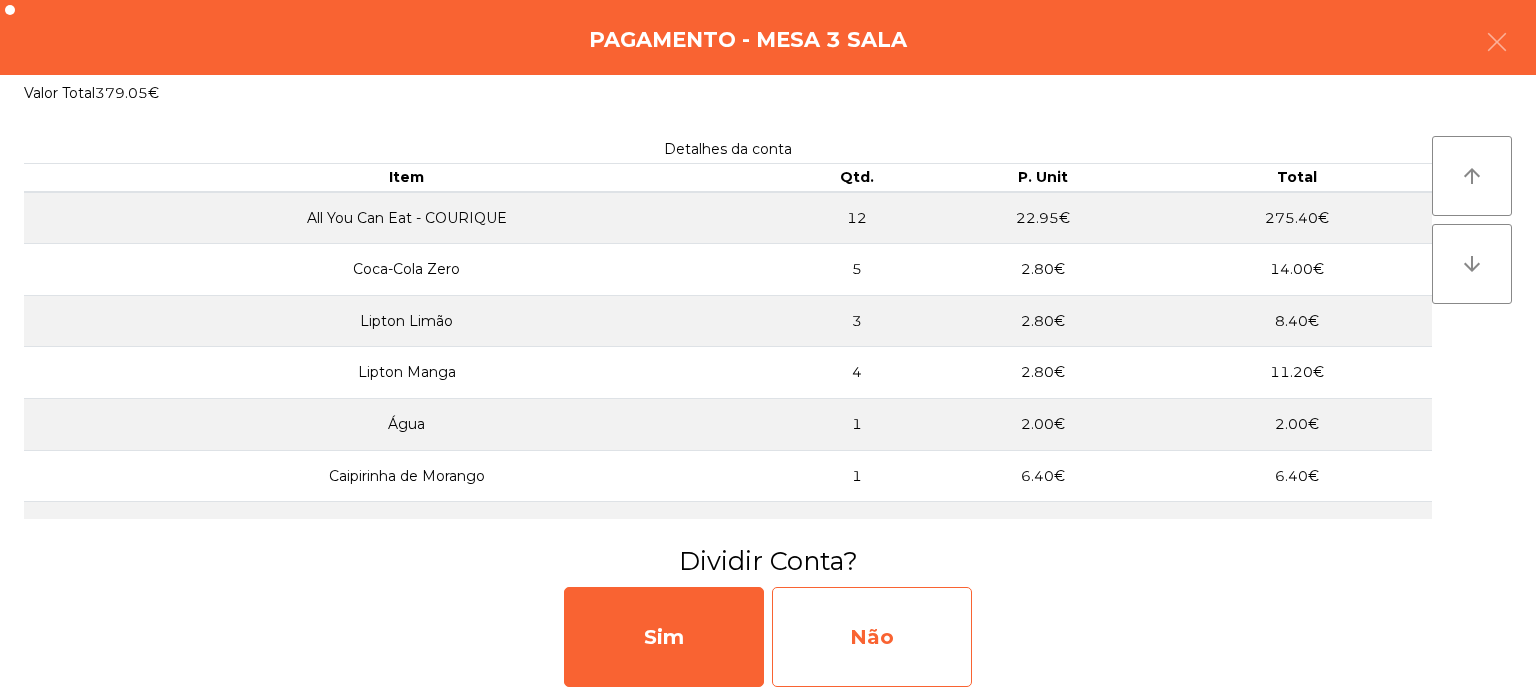 click on "Não" 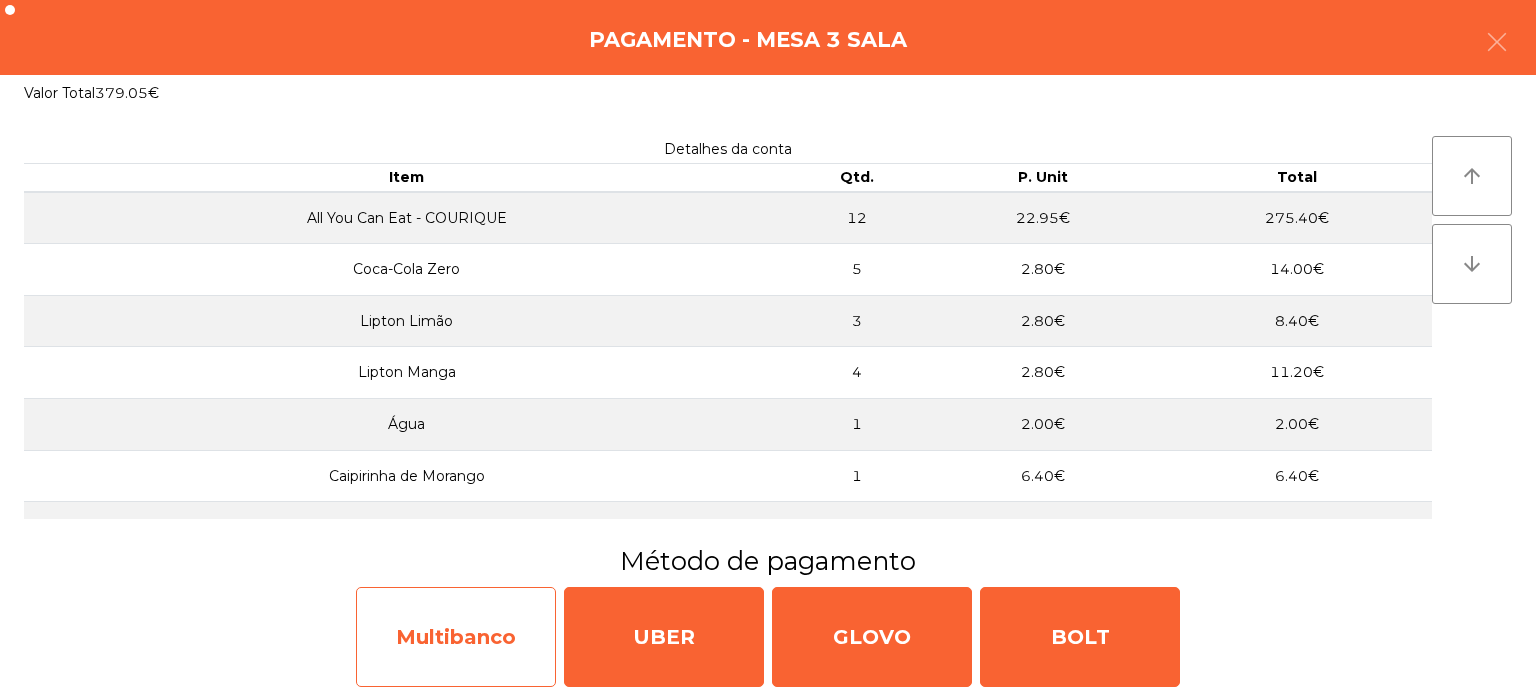 click on "Multibanco" 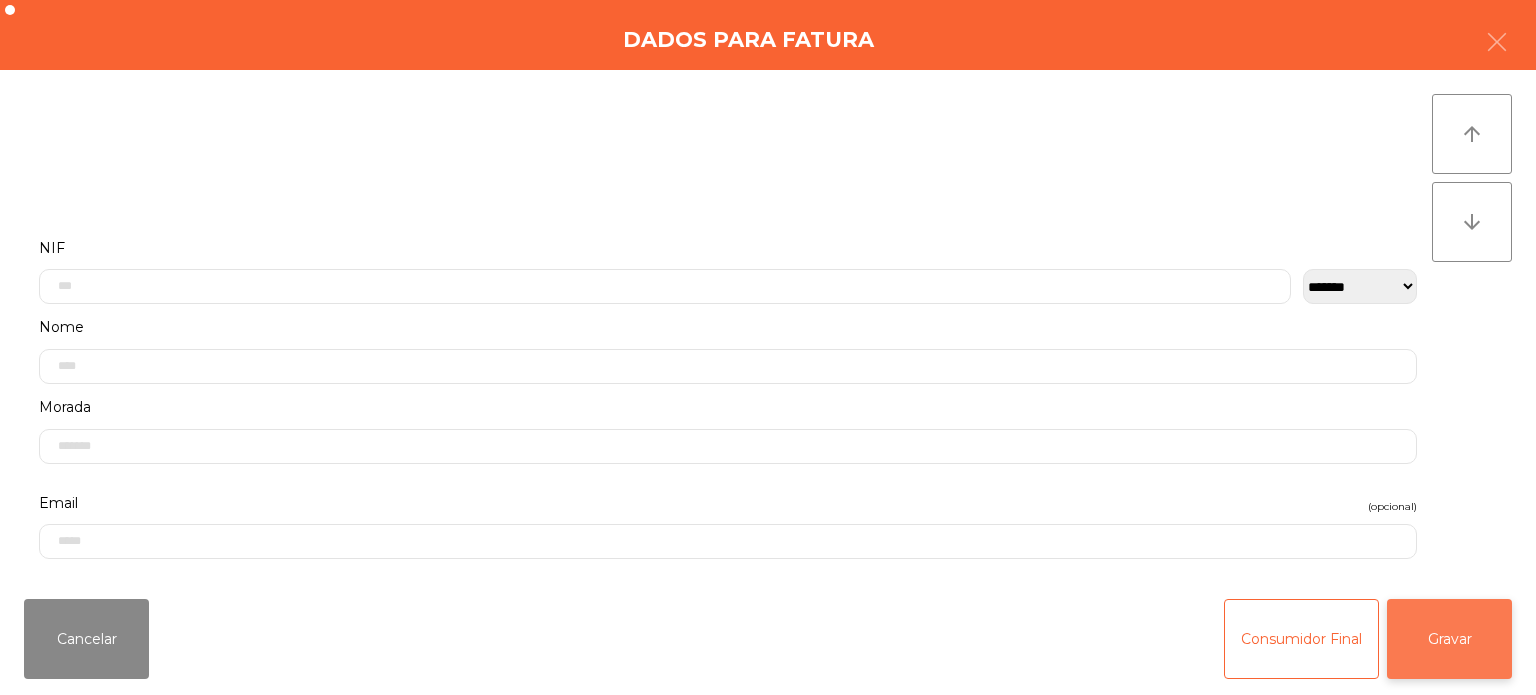 click on "Gravar" 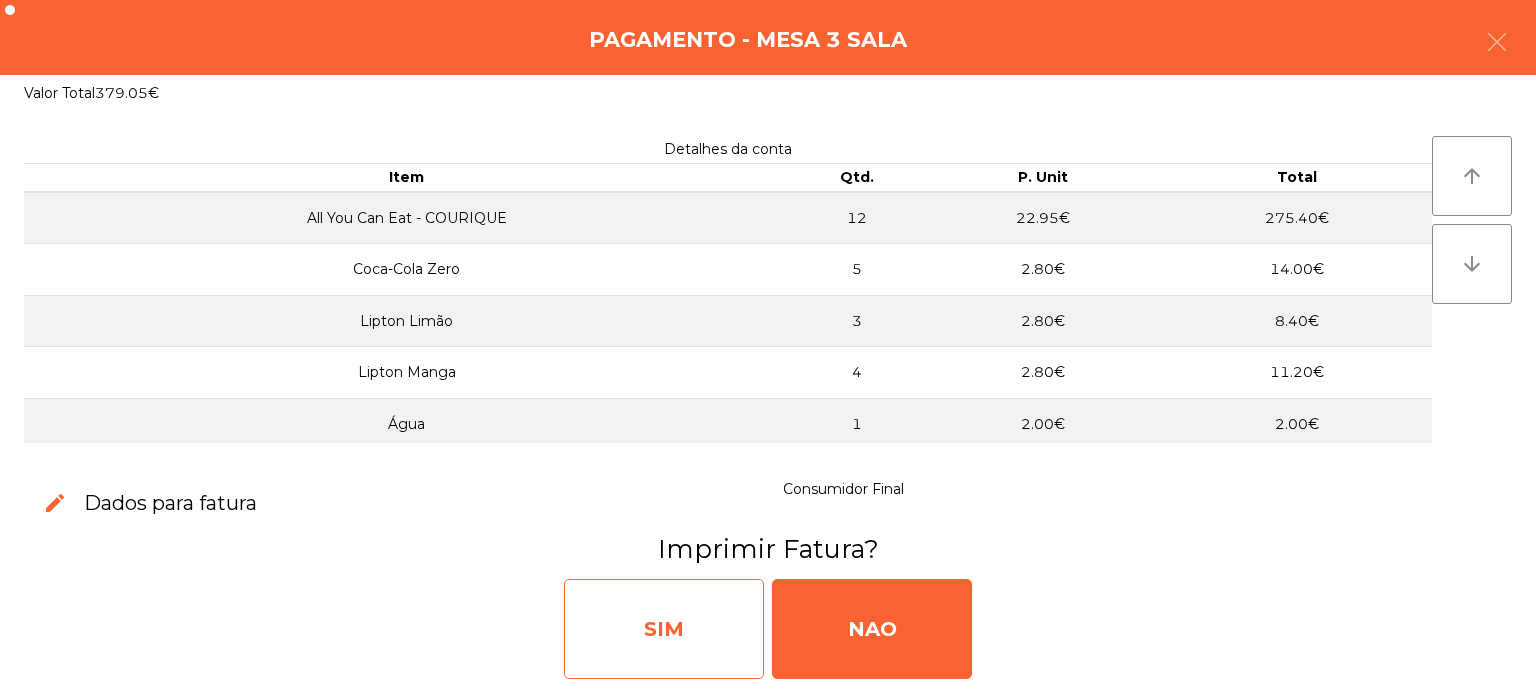 click on "SIM" 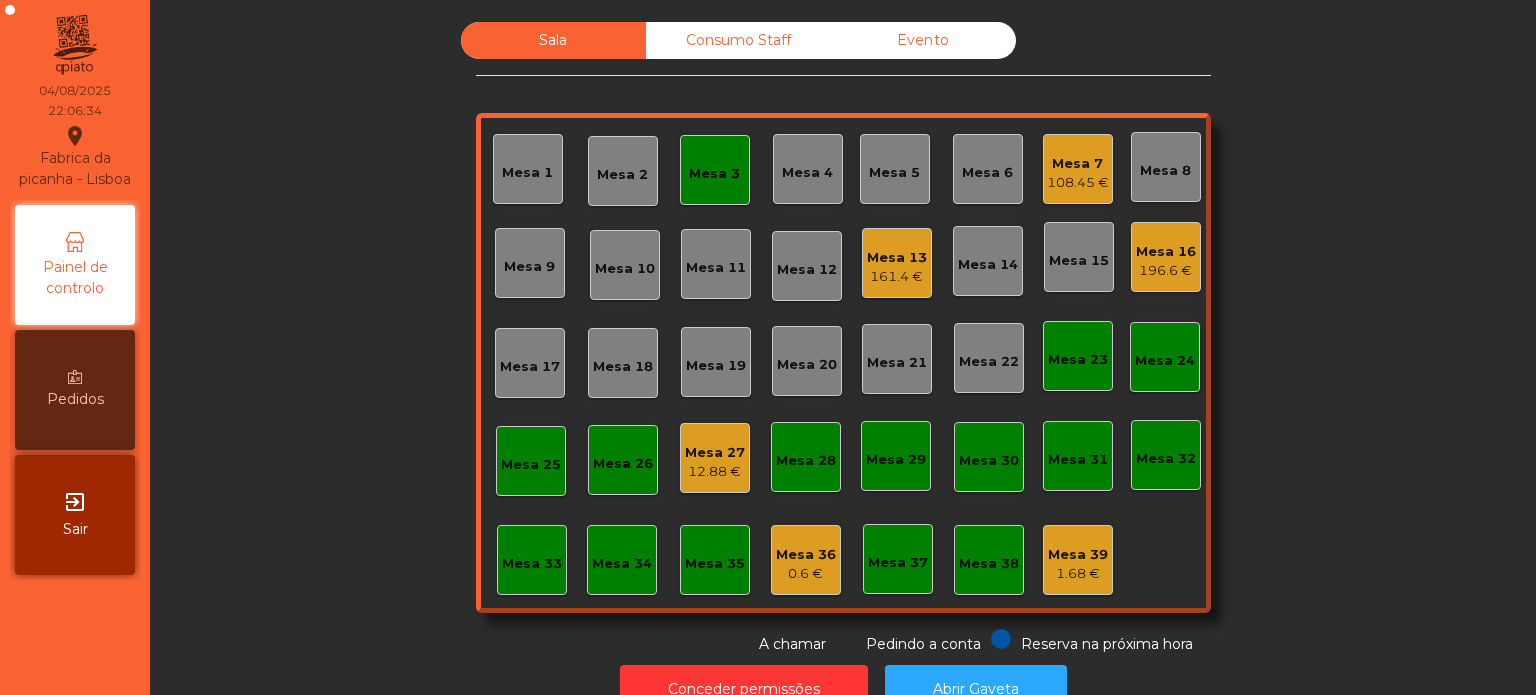click on "Mesa 3" 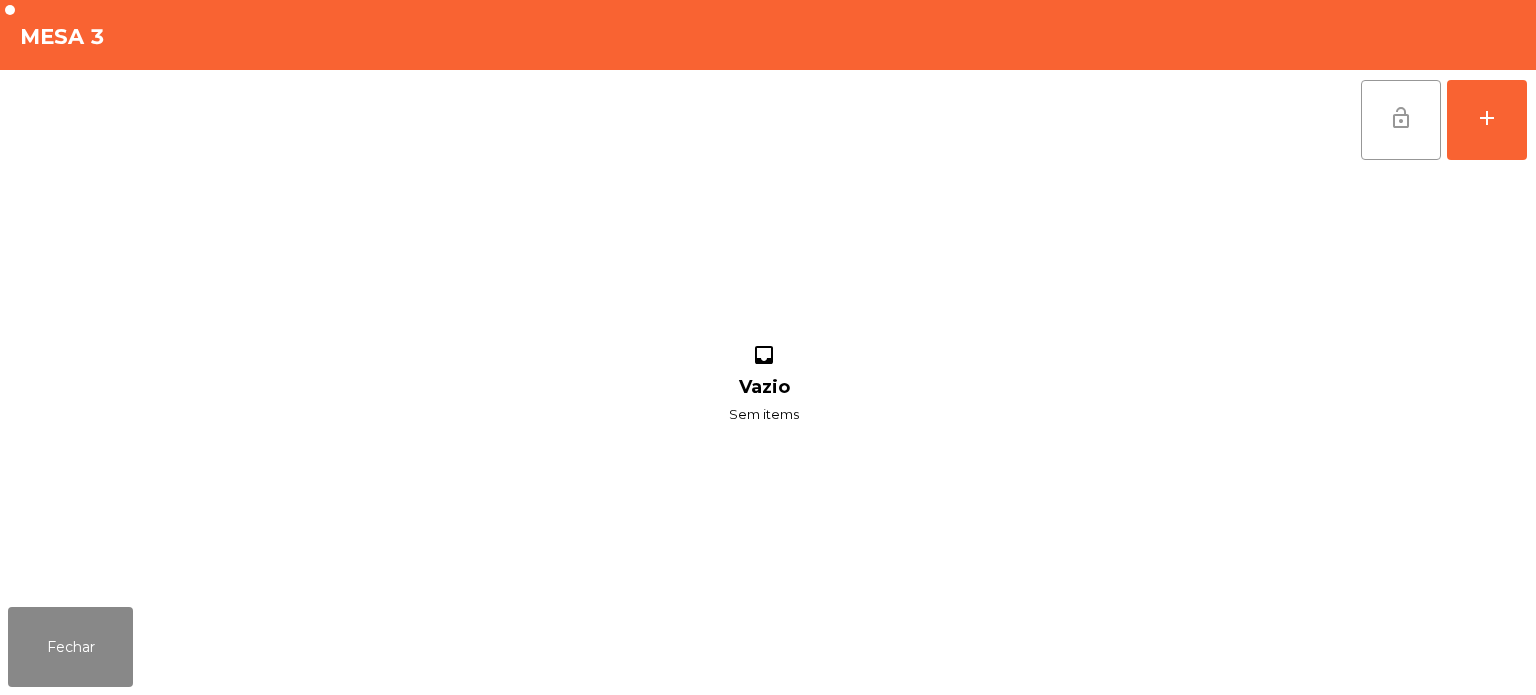 click on "lock_open" 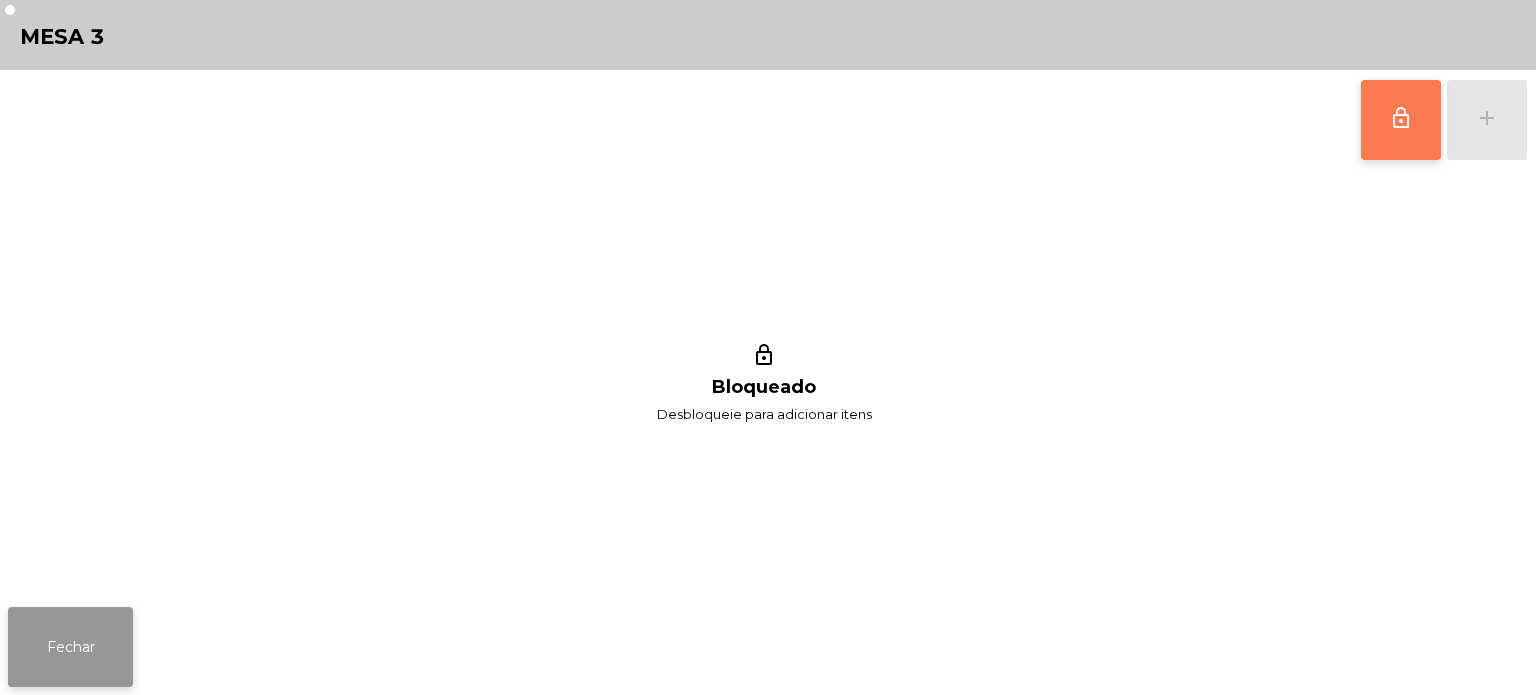 click on "Fechar" 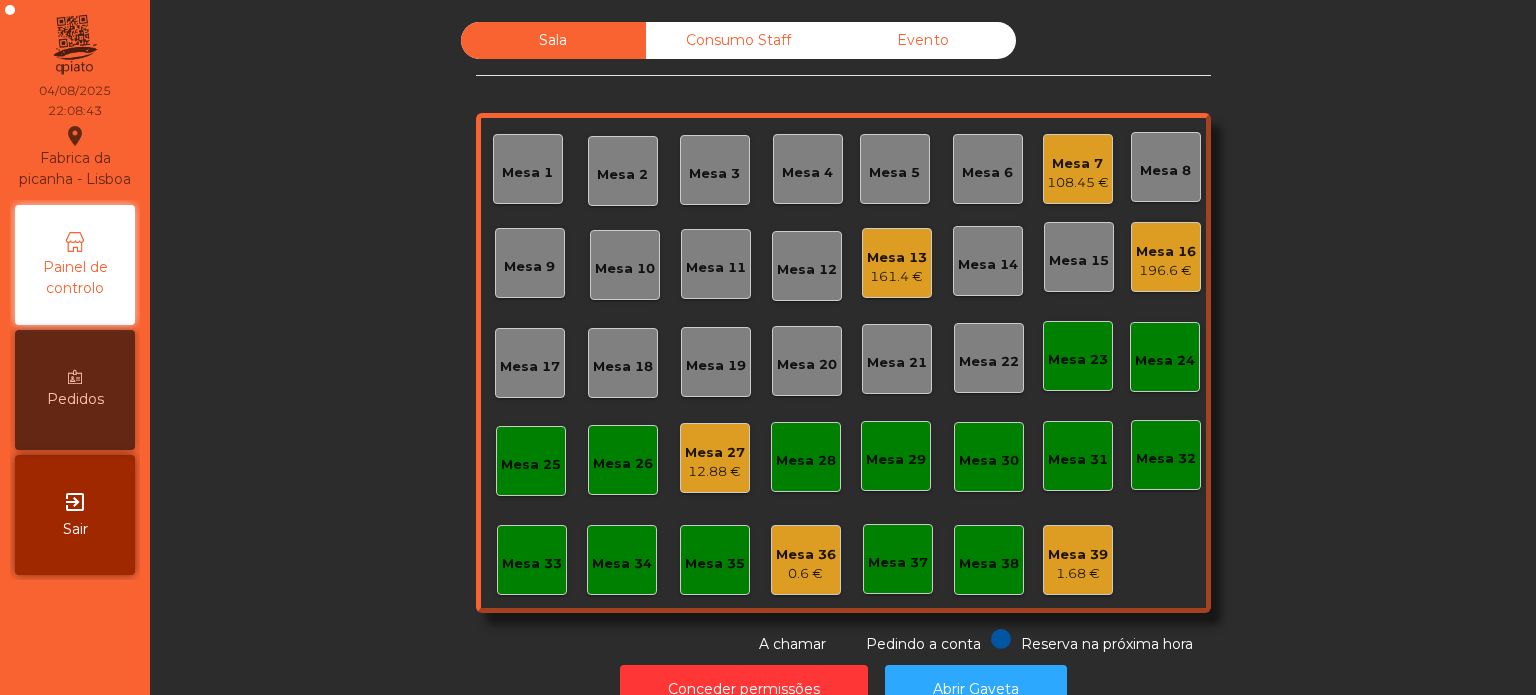 click on "Mesa 39   1.68 €" 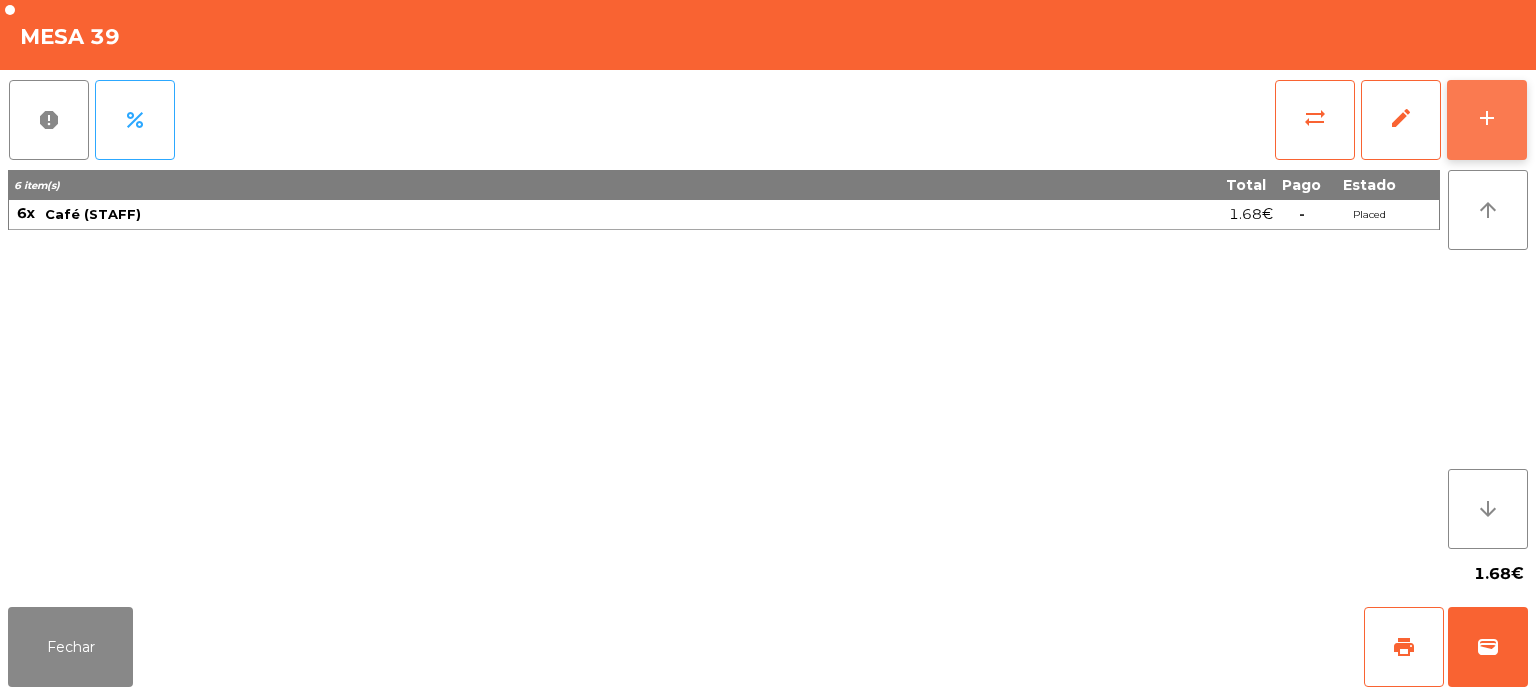 click on "add" 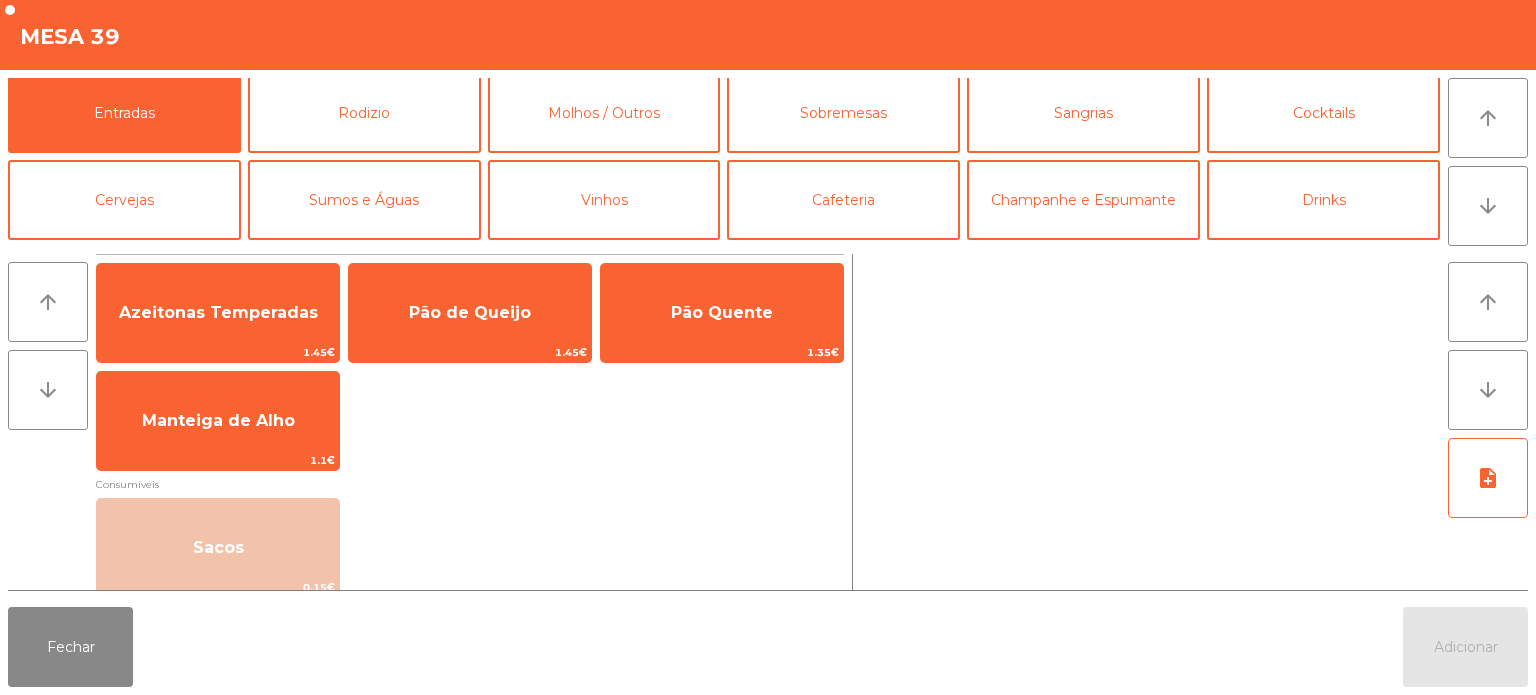 scroll, scrollTop: 0, scrollLeft: 0, axis: both 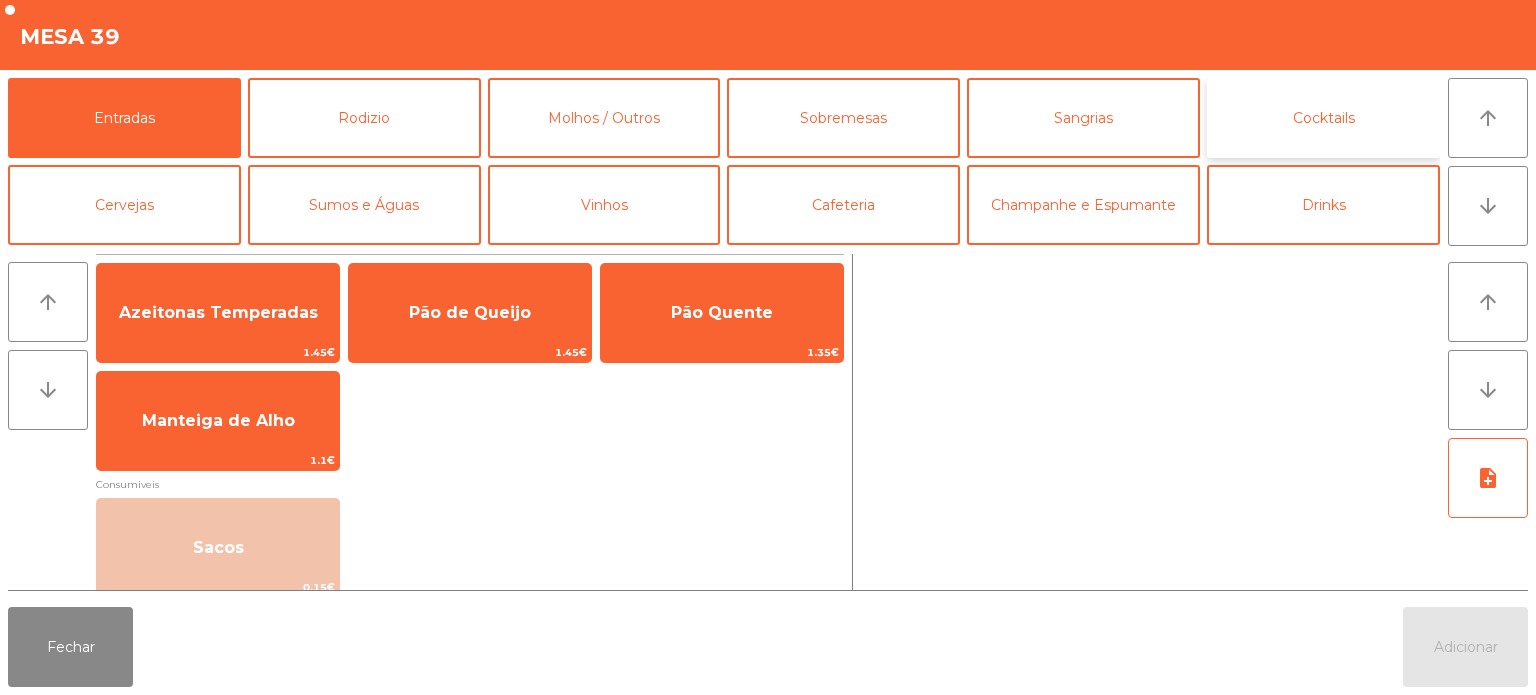 click on "Cocktails" 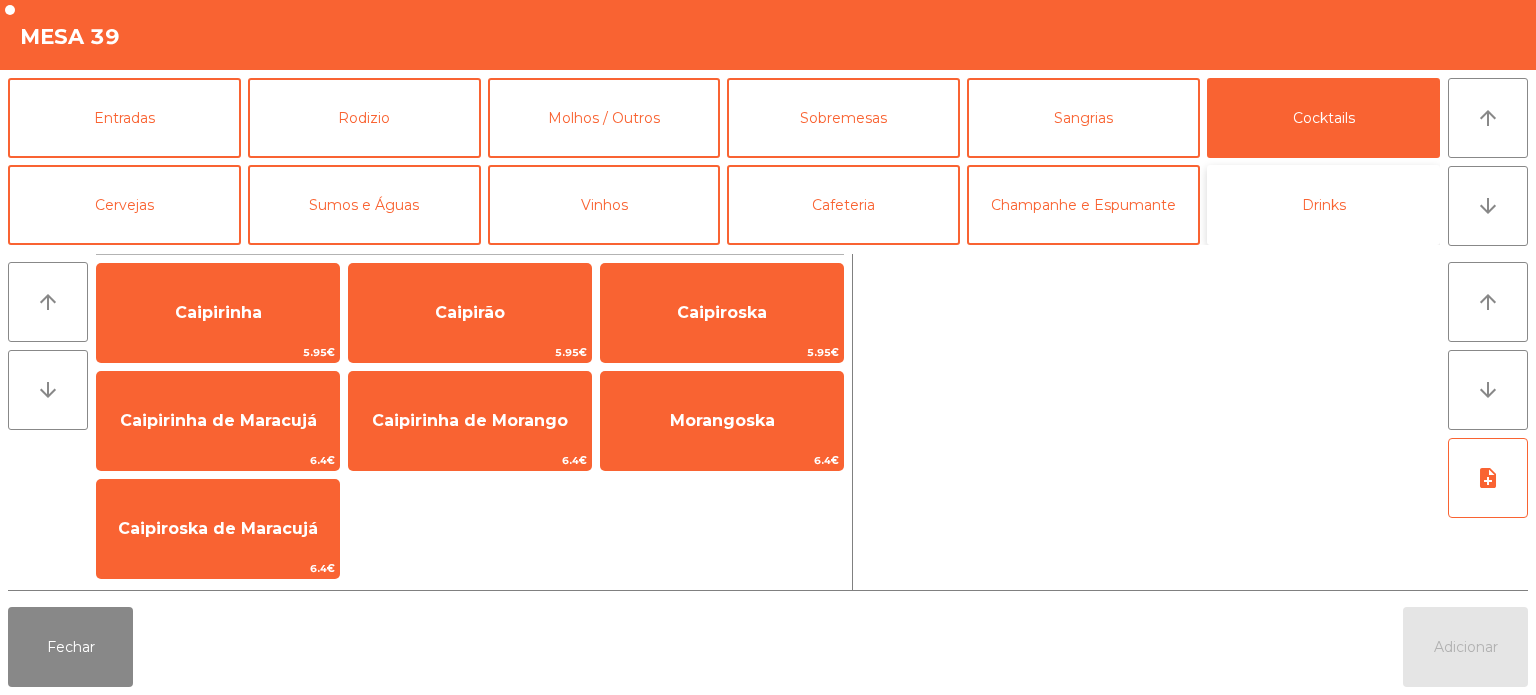 click on "Drinks" 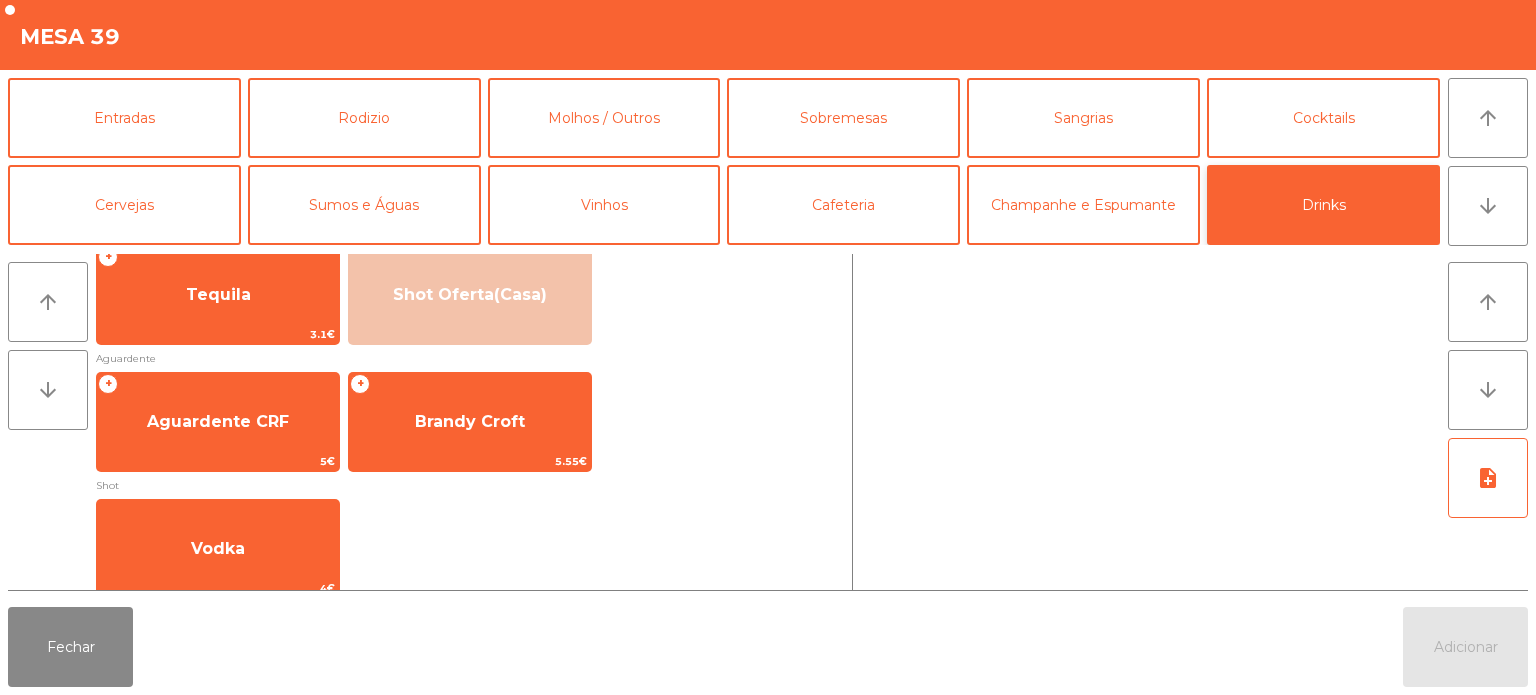 scroll, scrollTop: 564, scrollLeft: 0, axis: vertical 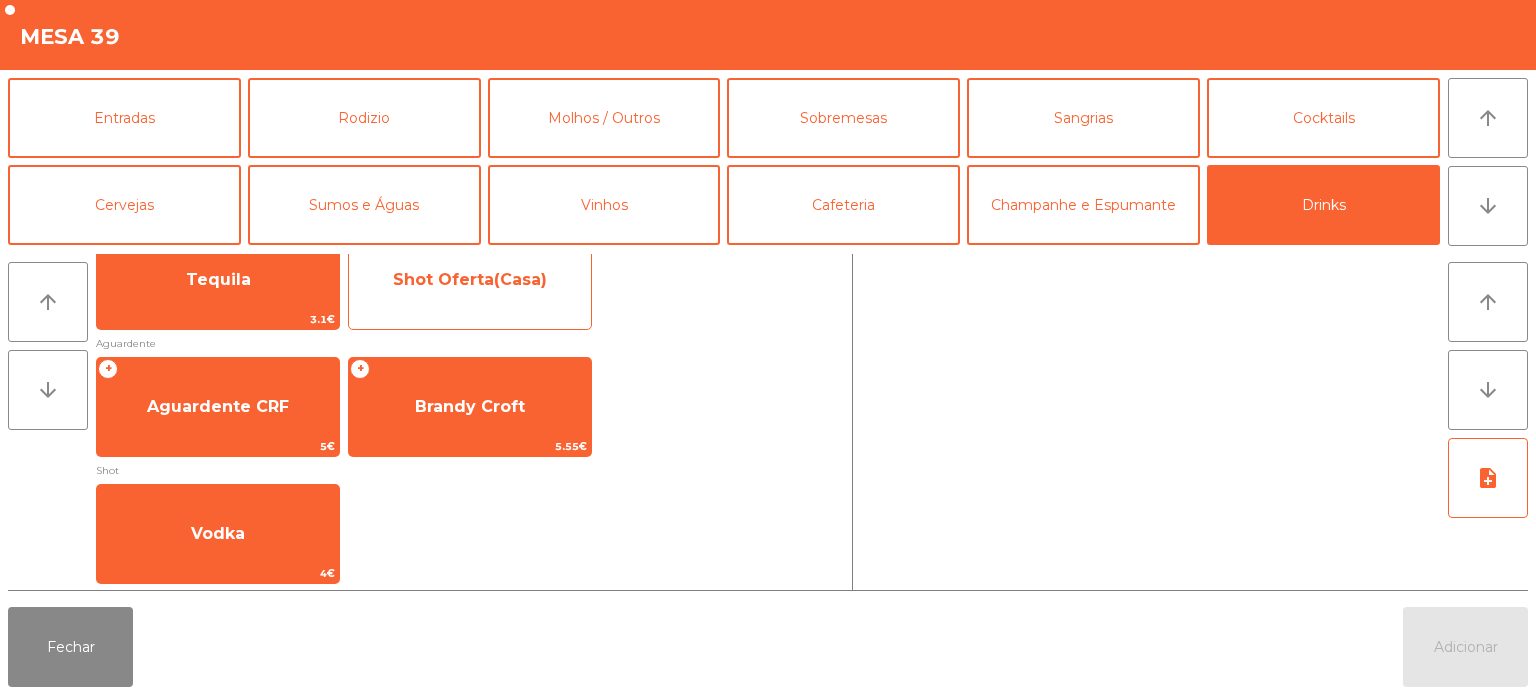 click on "Shot Oferta(Casa)" 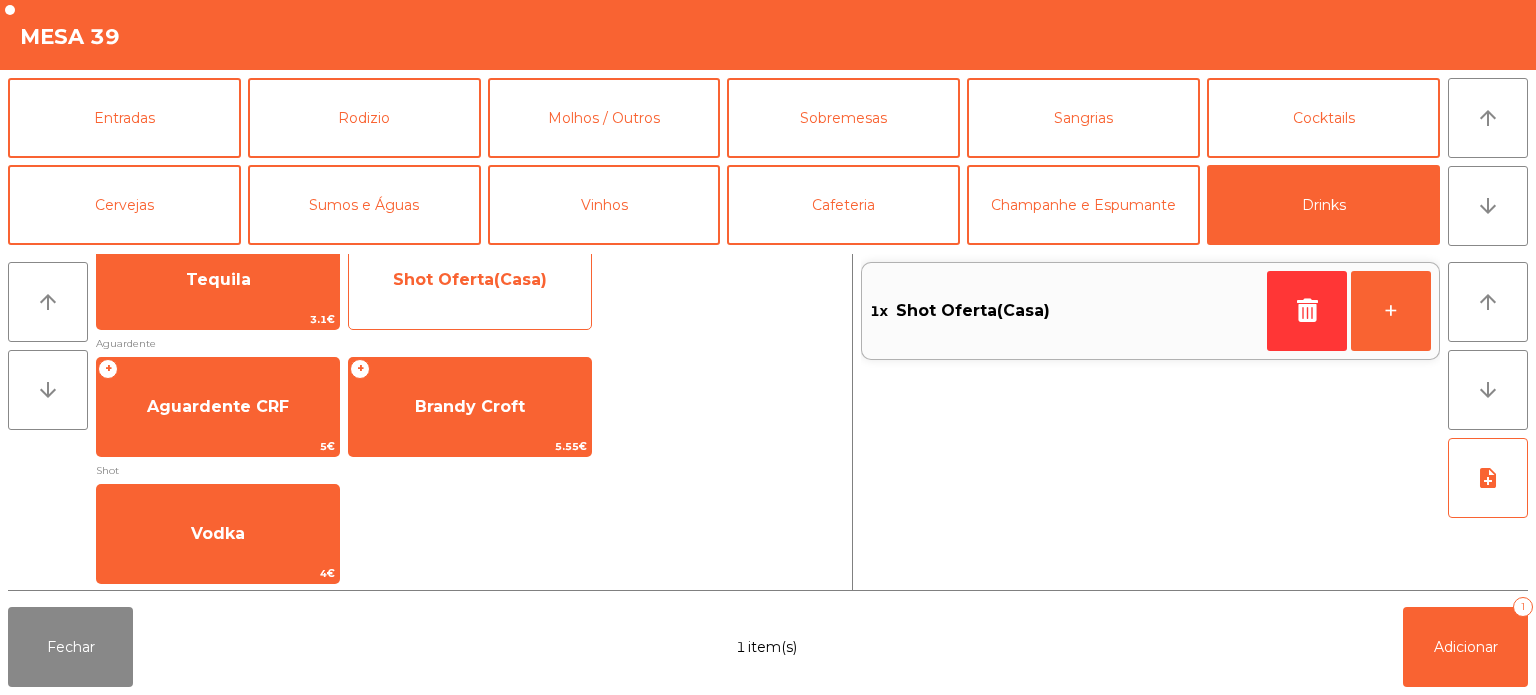 click on "Shot Oferta(Casa)" 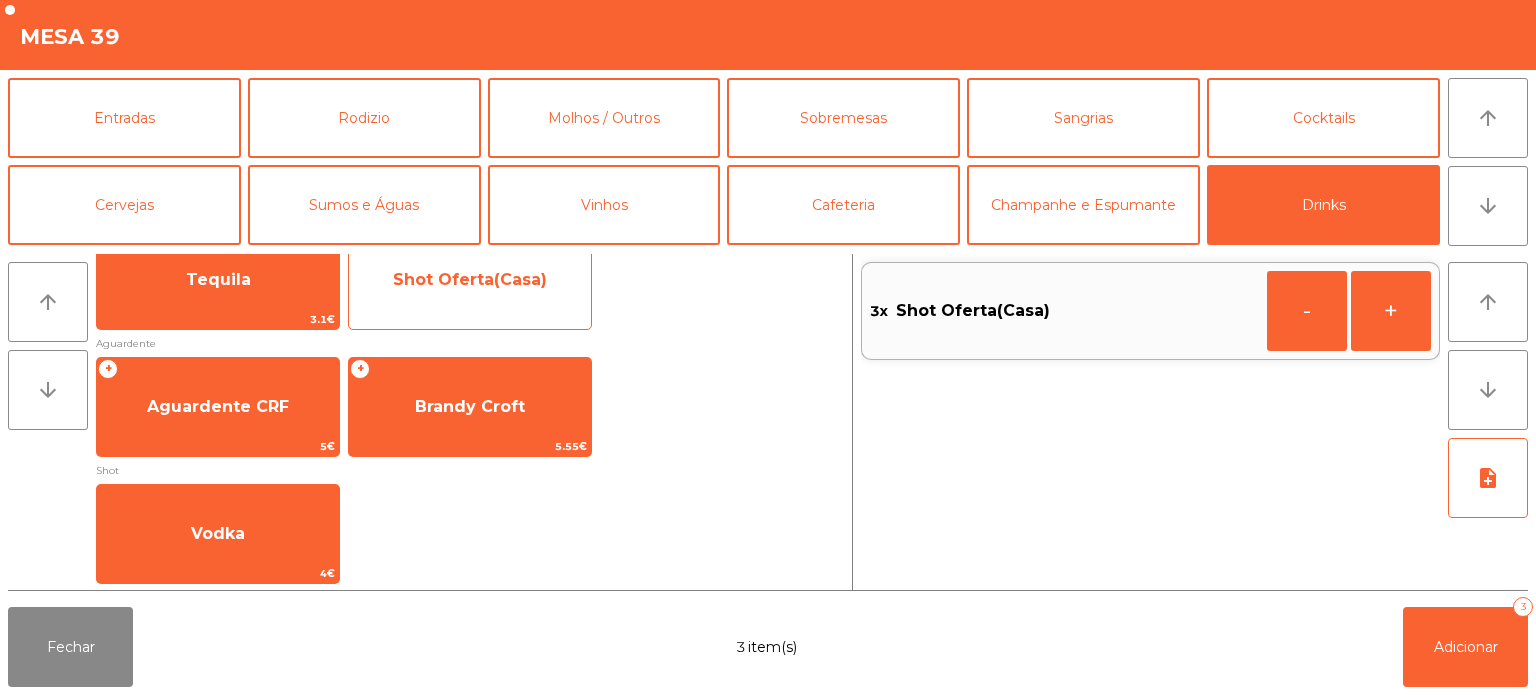 click on "Shot Oferta(Casa)" 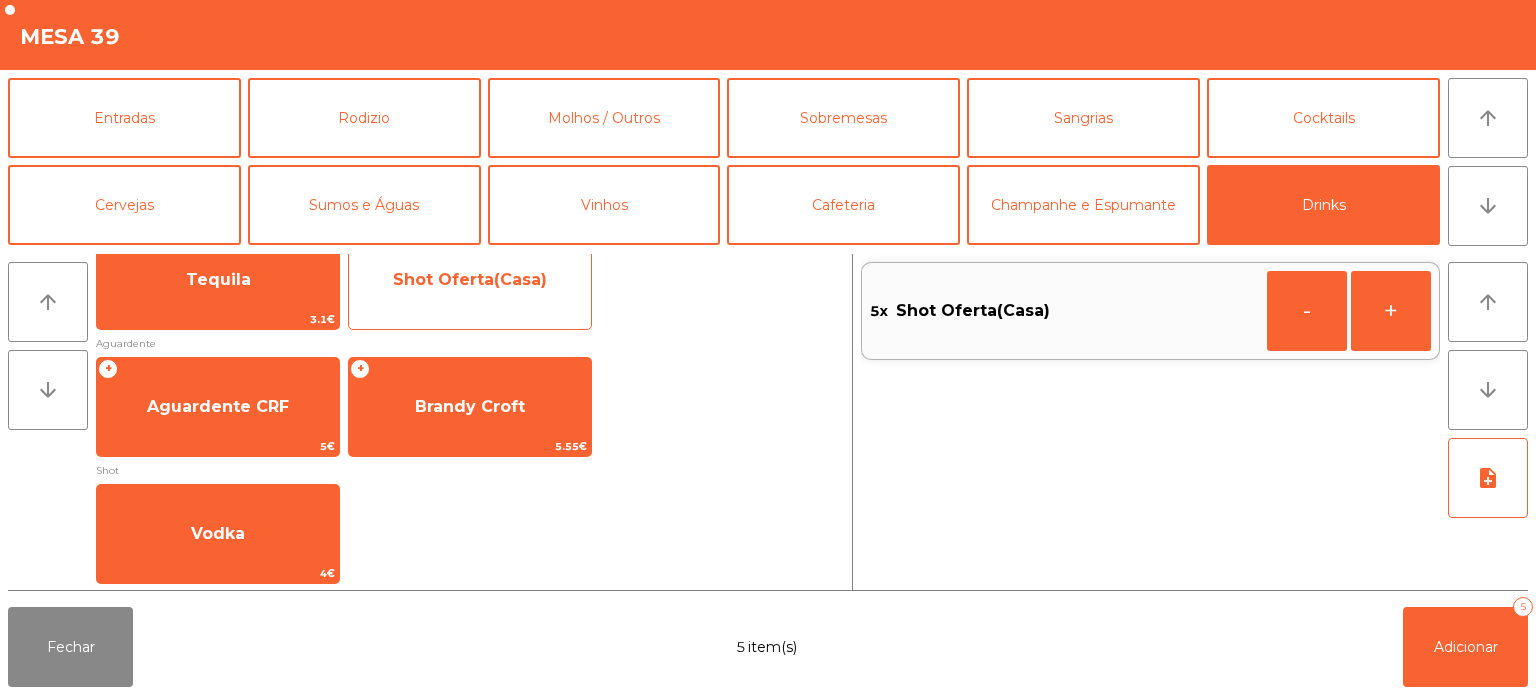 click on "Shot Oferta(Casa)" 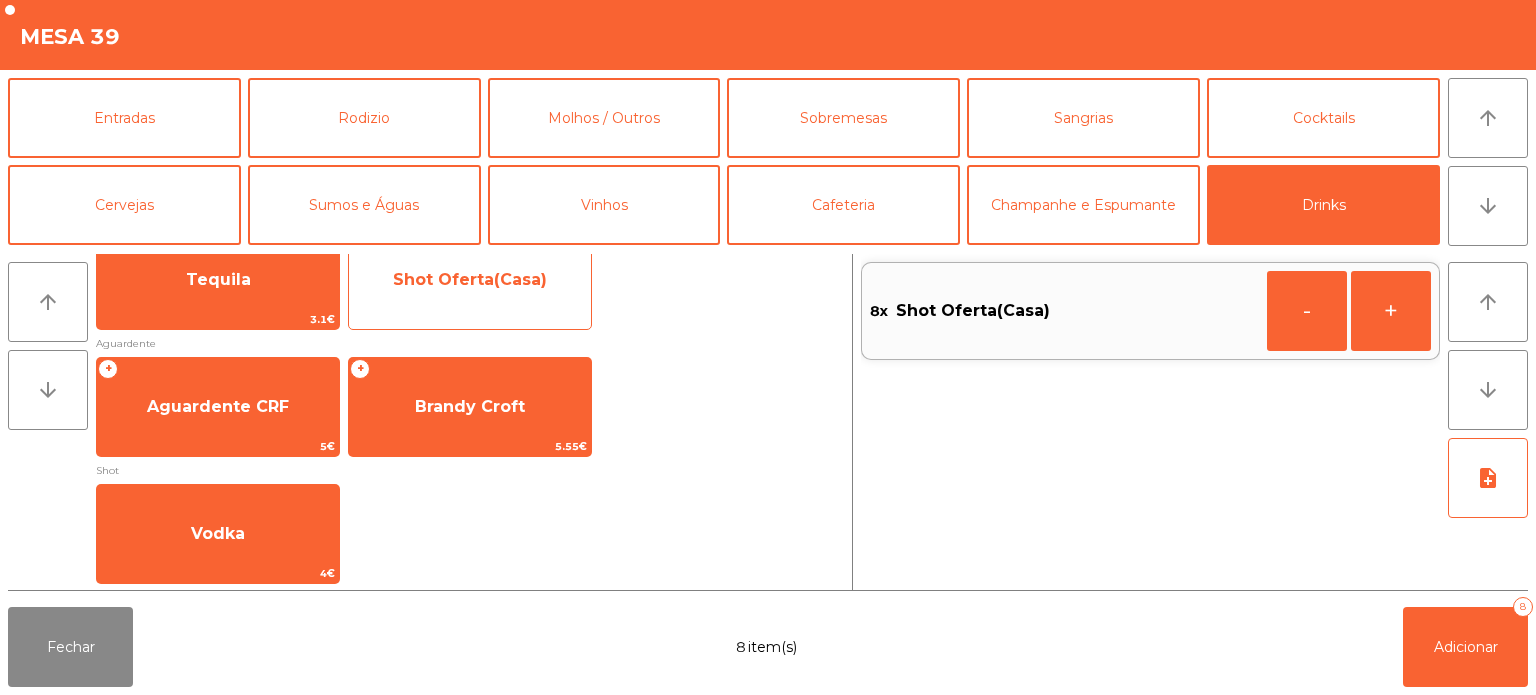 click on "Shot Oferta(Casa)" 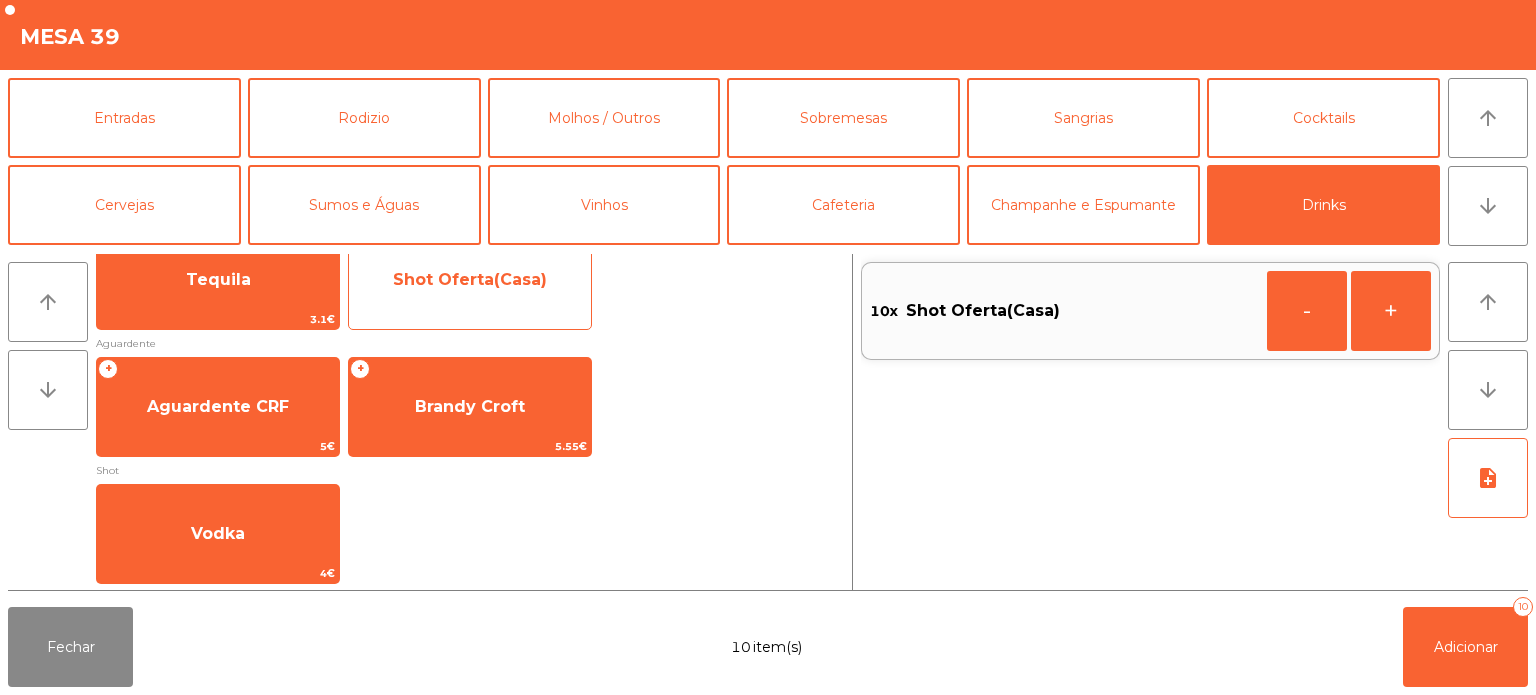 click on "Shot Oferta(Casa)" 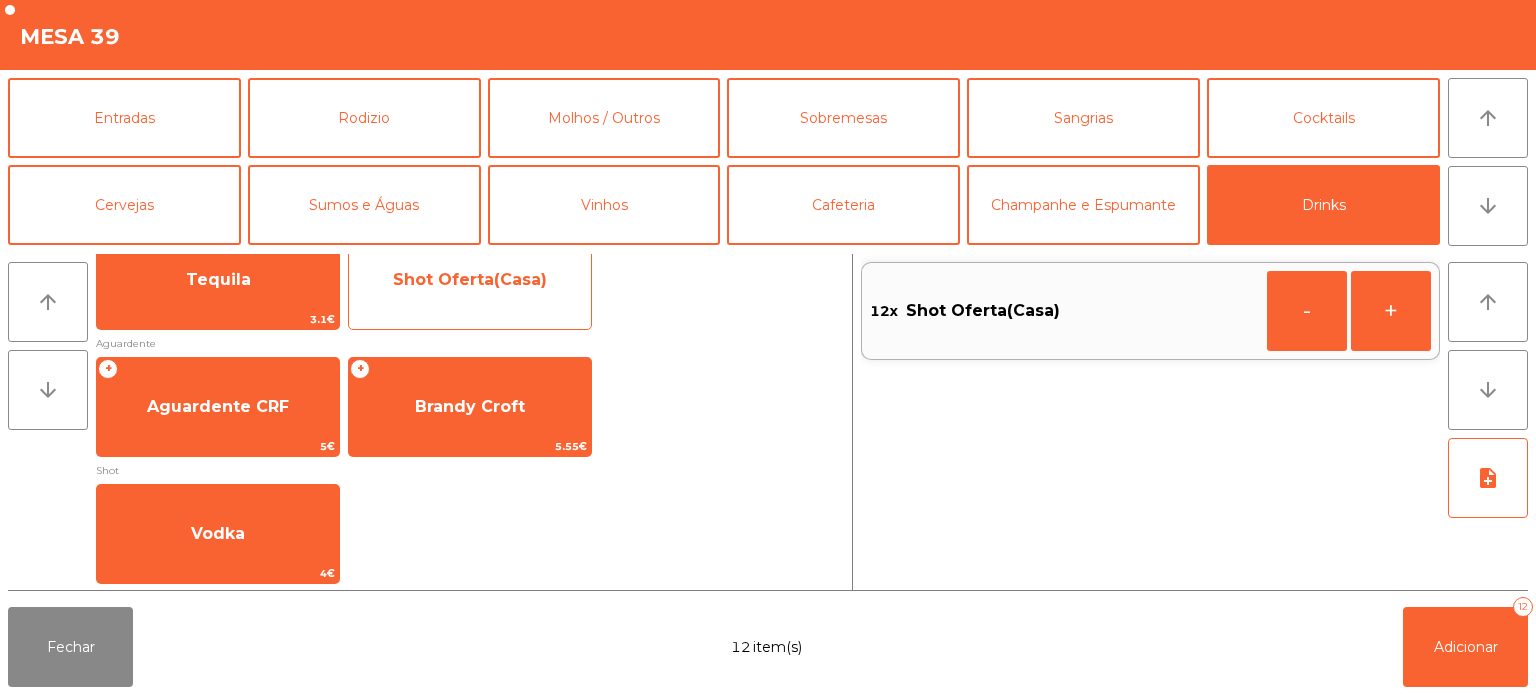 click on "Shot Oferta(Casa)" 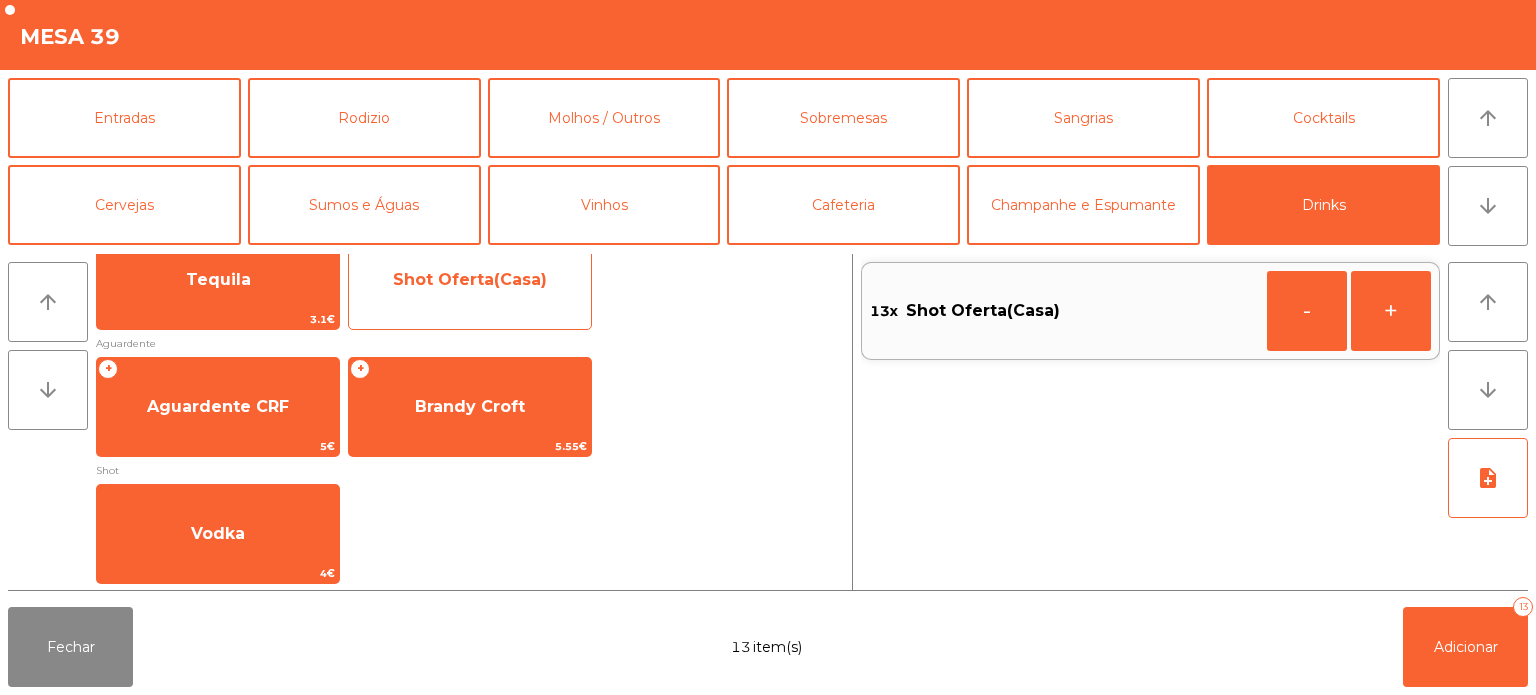click on "Shot Oferta(Casa)" 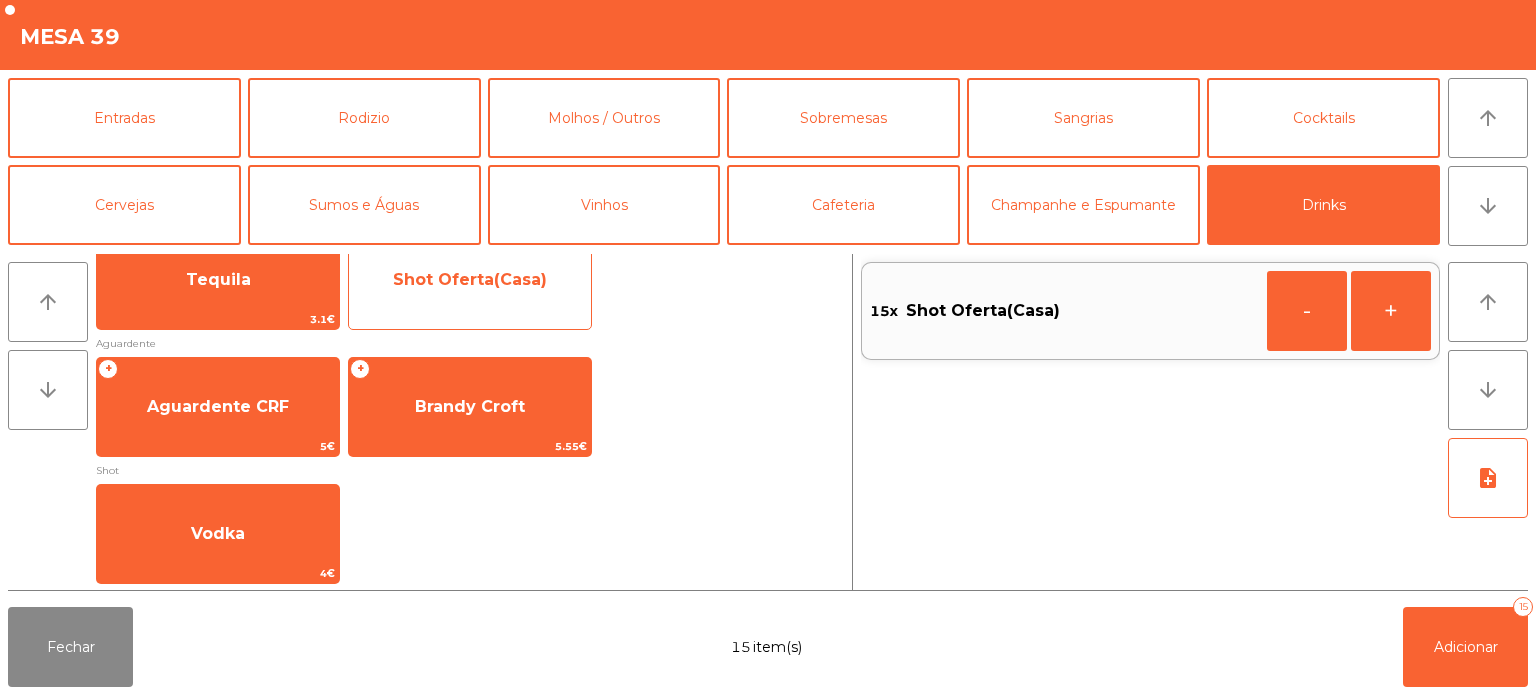 click on "Shot Oferta(Casa)" 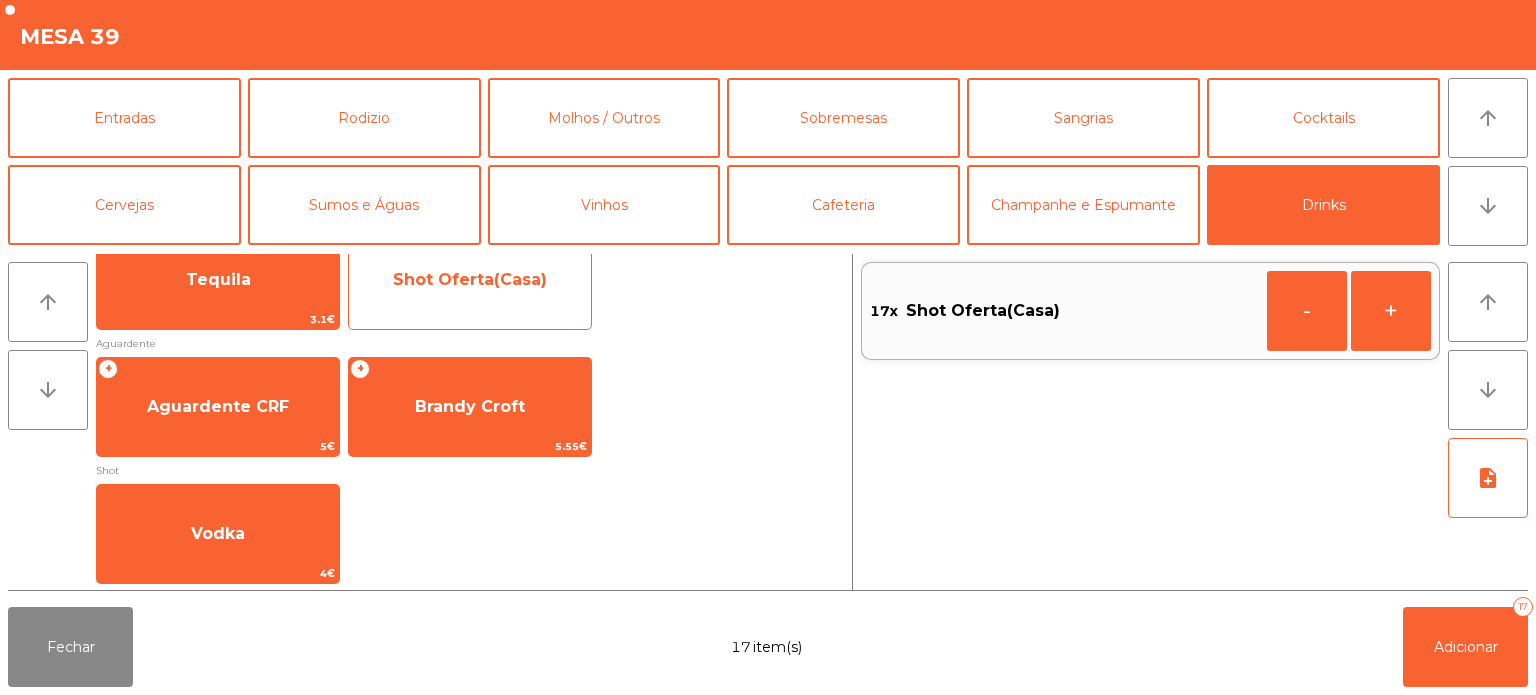 click on "Shot Oferta(Casa)" 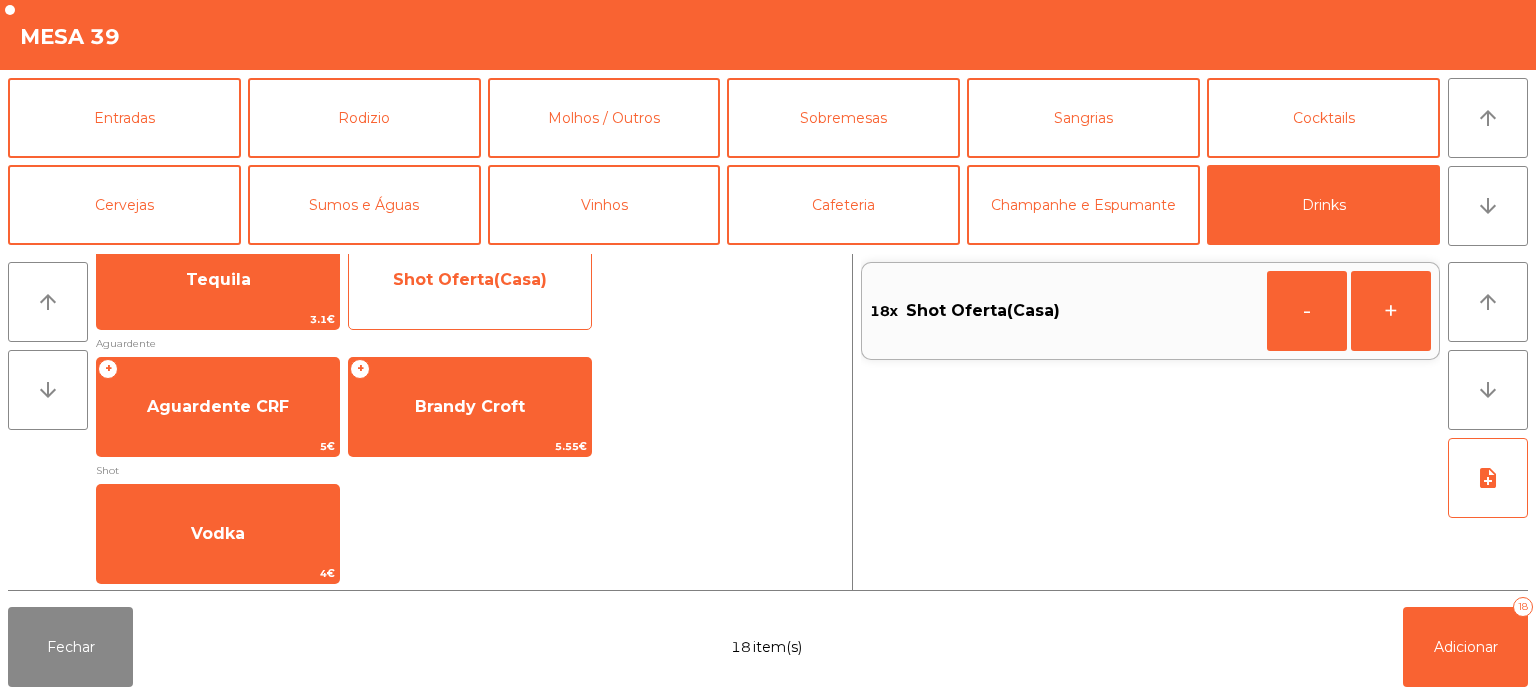 click on "Shot Oferta(Casa)" 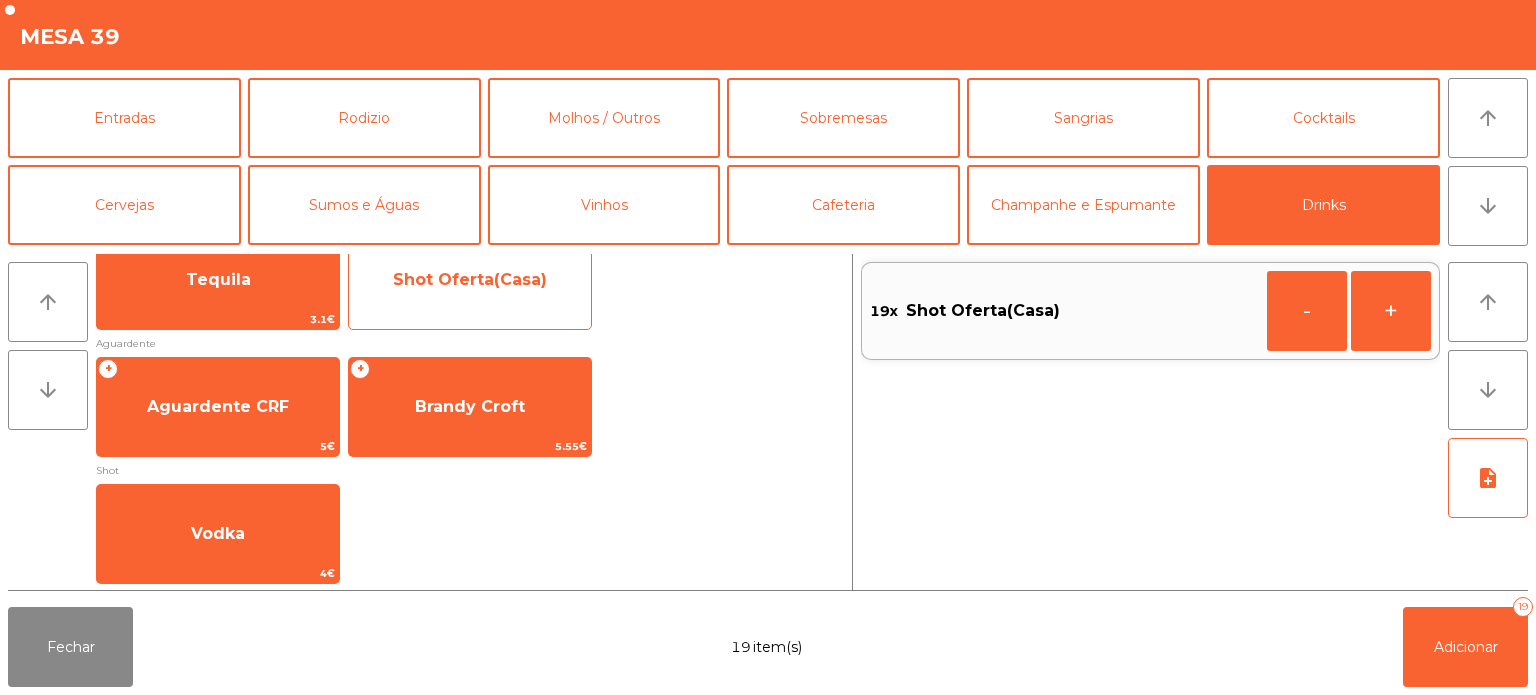 click on "Shot Oferta(Casa)" 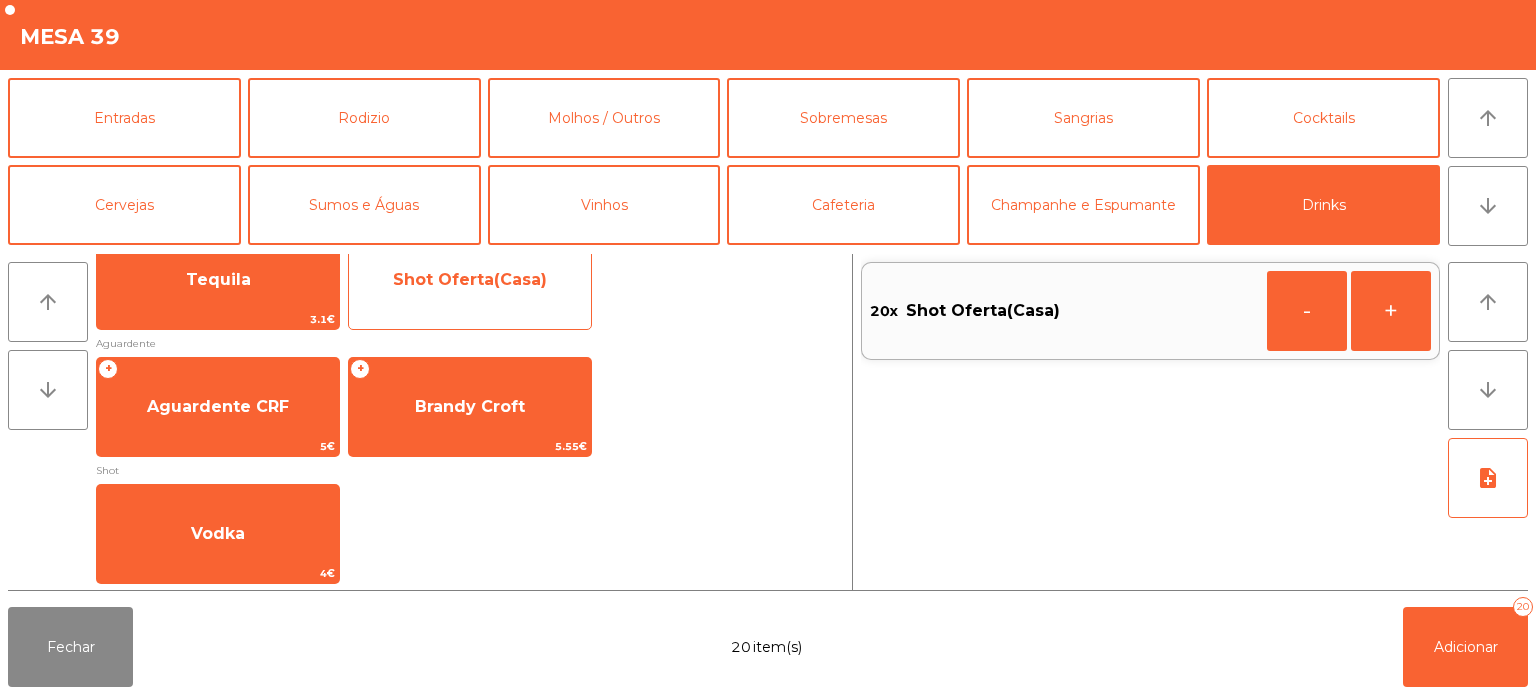 click on "Shot Oferta(Casa)" 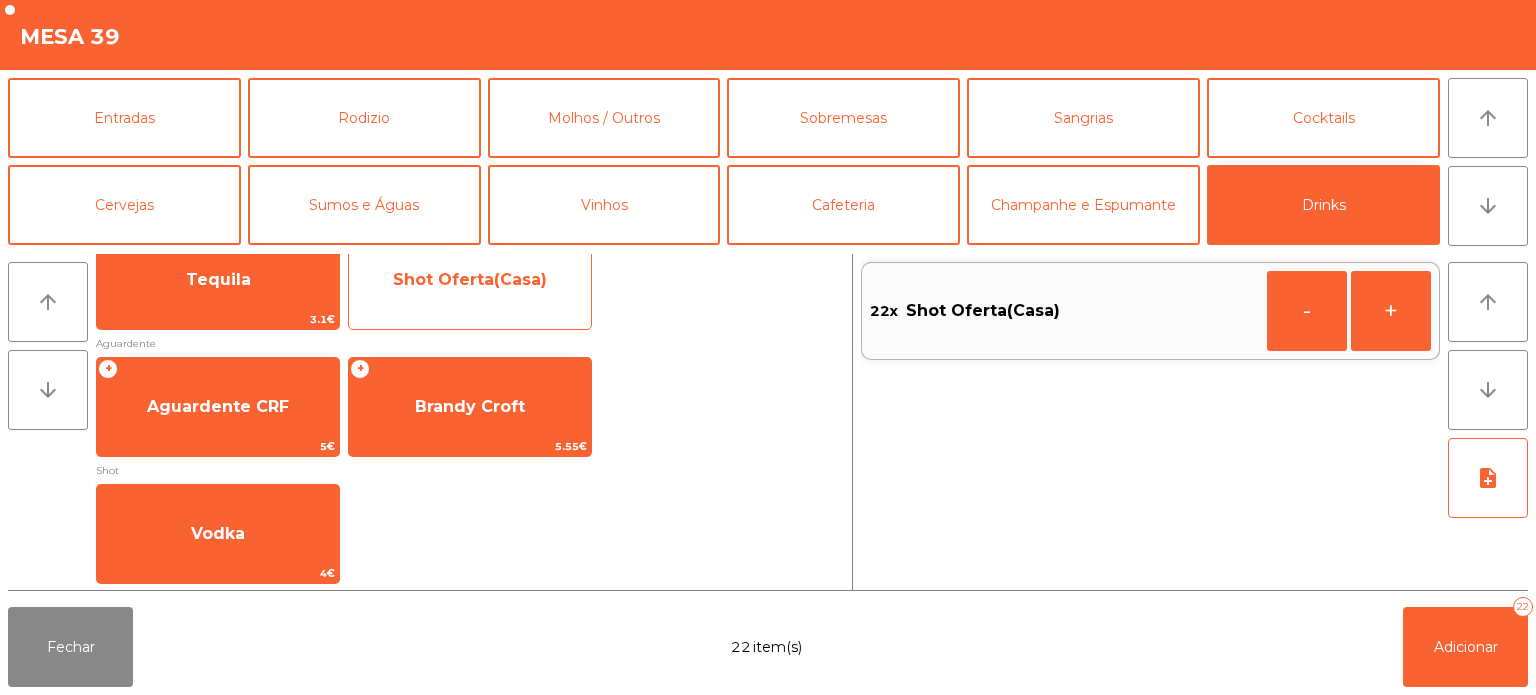 click on "Shot Oferta(Casa)" 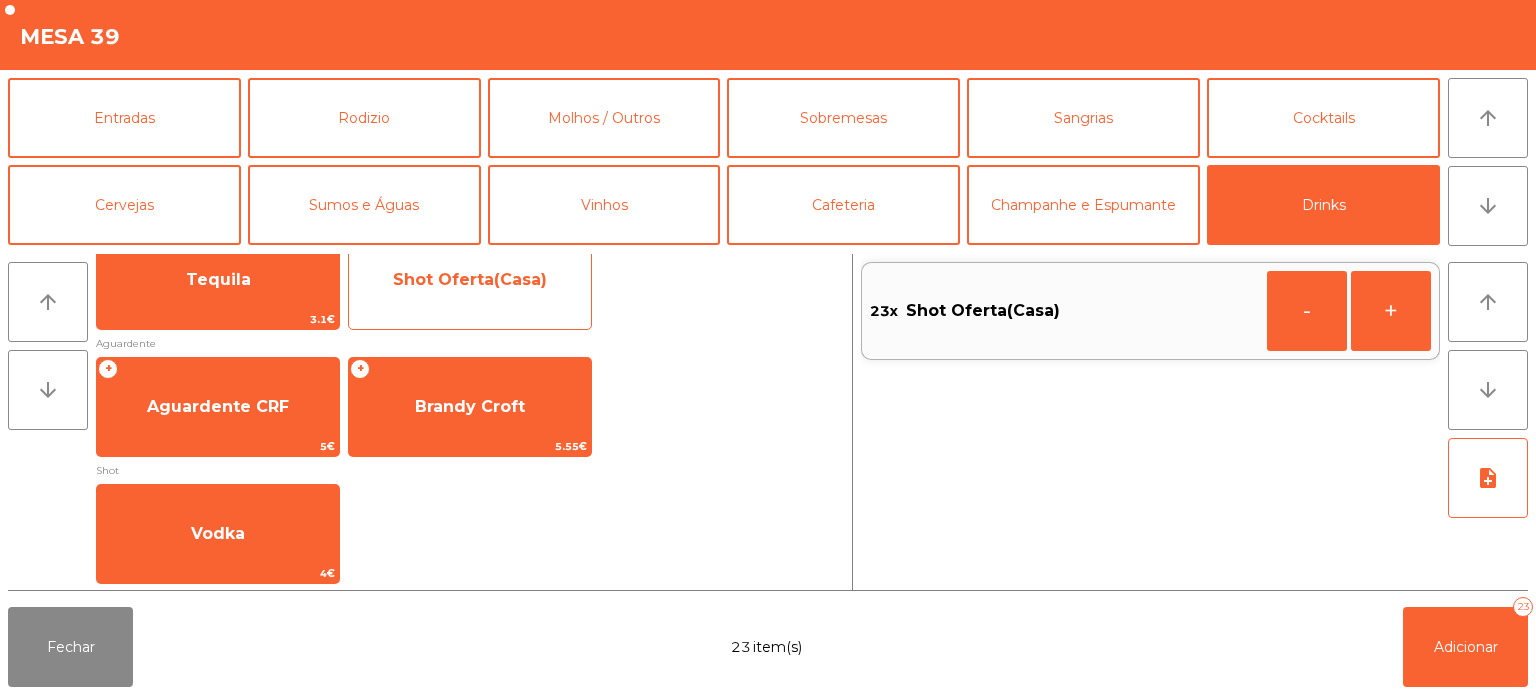 click on "Shot Oferta(Casa)" 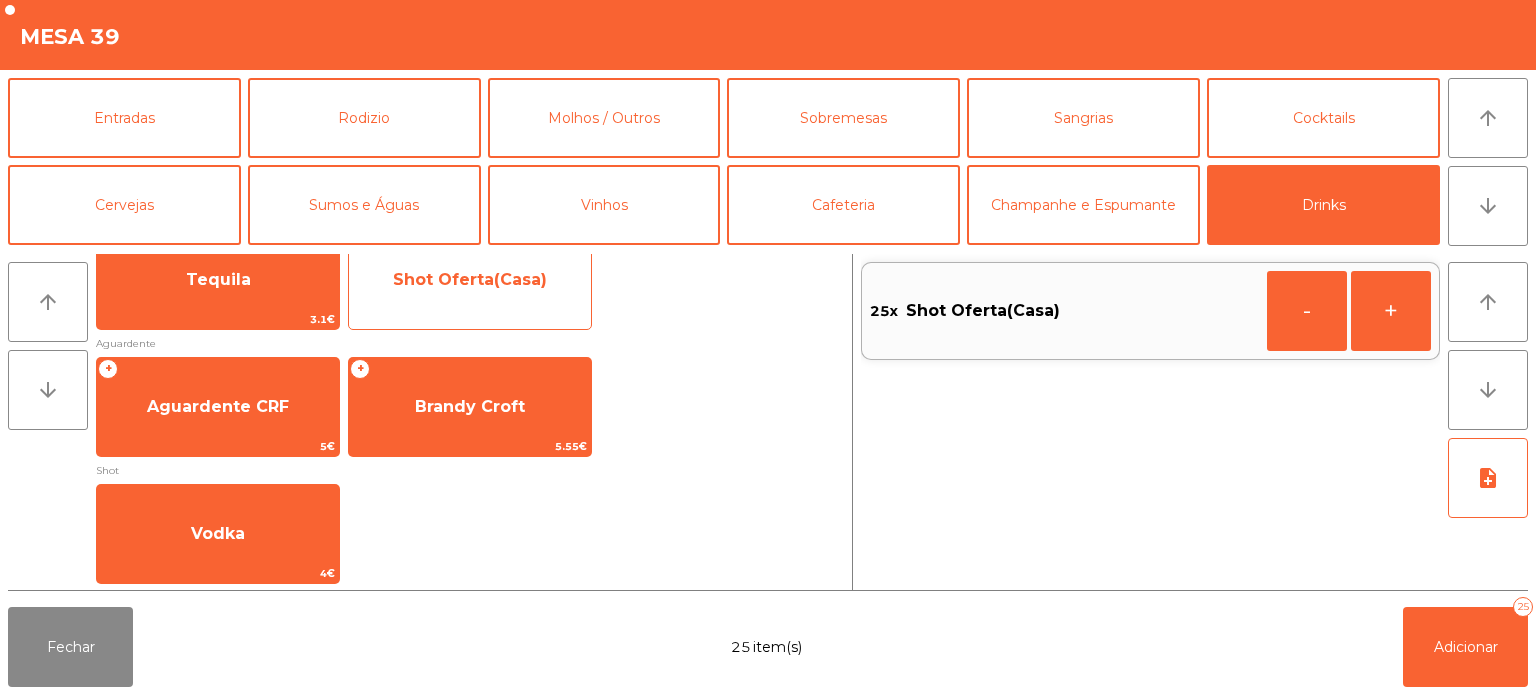 click on "Shot Oferta(Casa)" 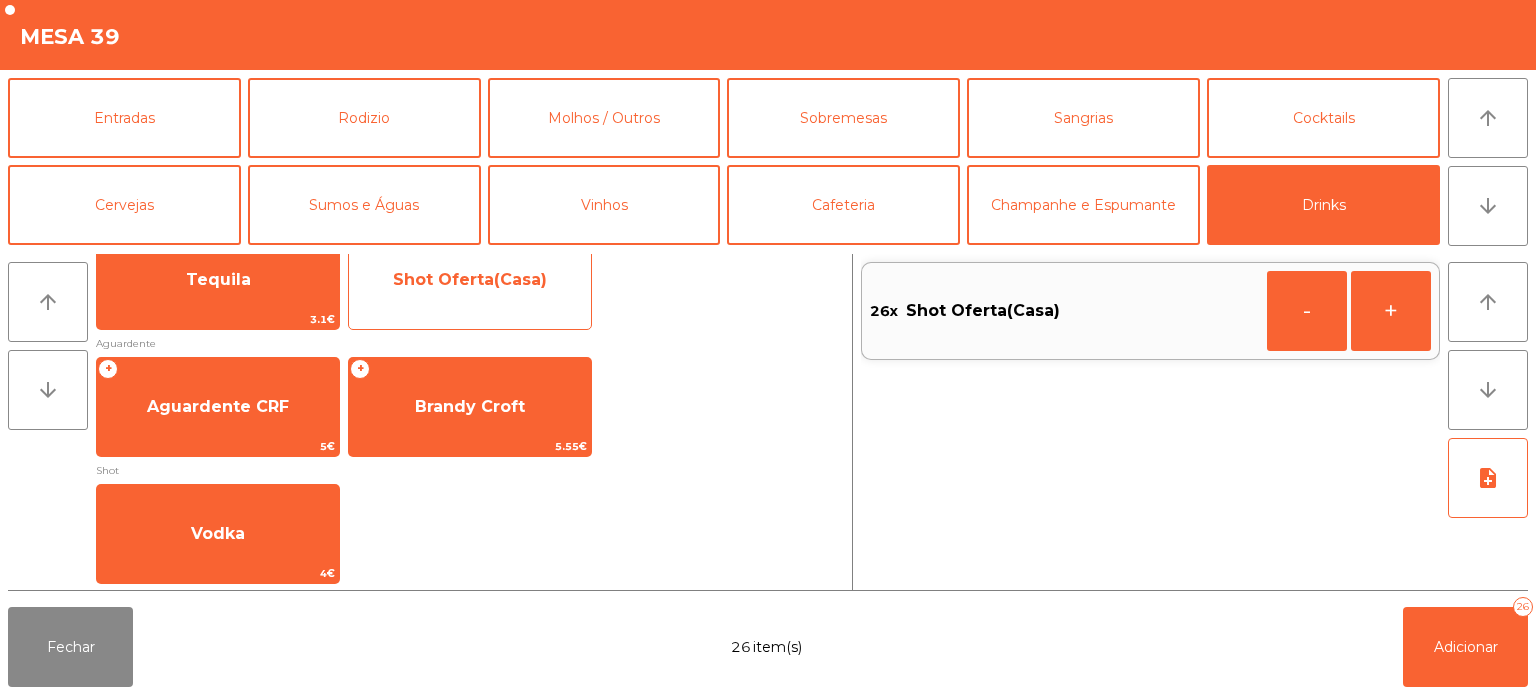 click on "Shot Oferta(Casa)" 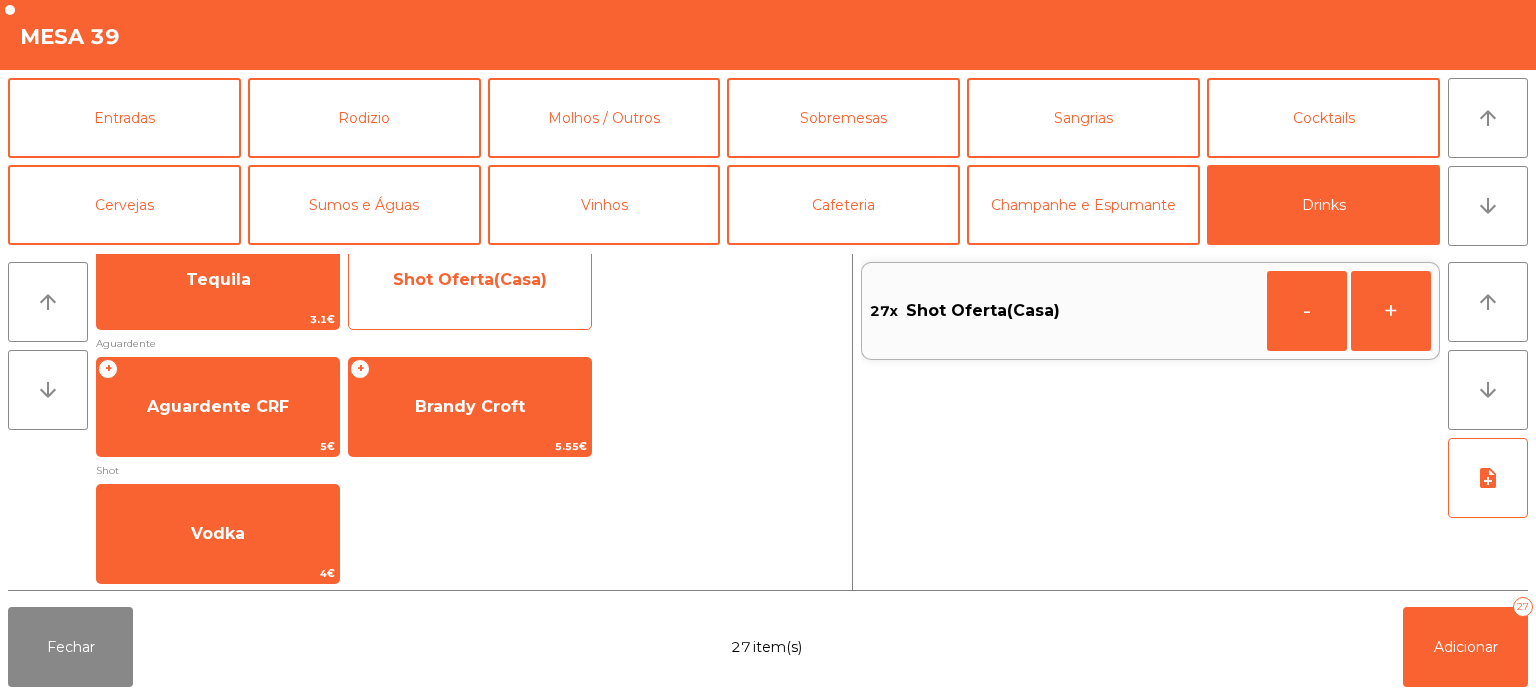 click on "Shot Oferta(Casa)" 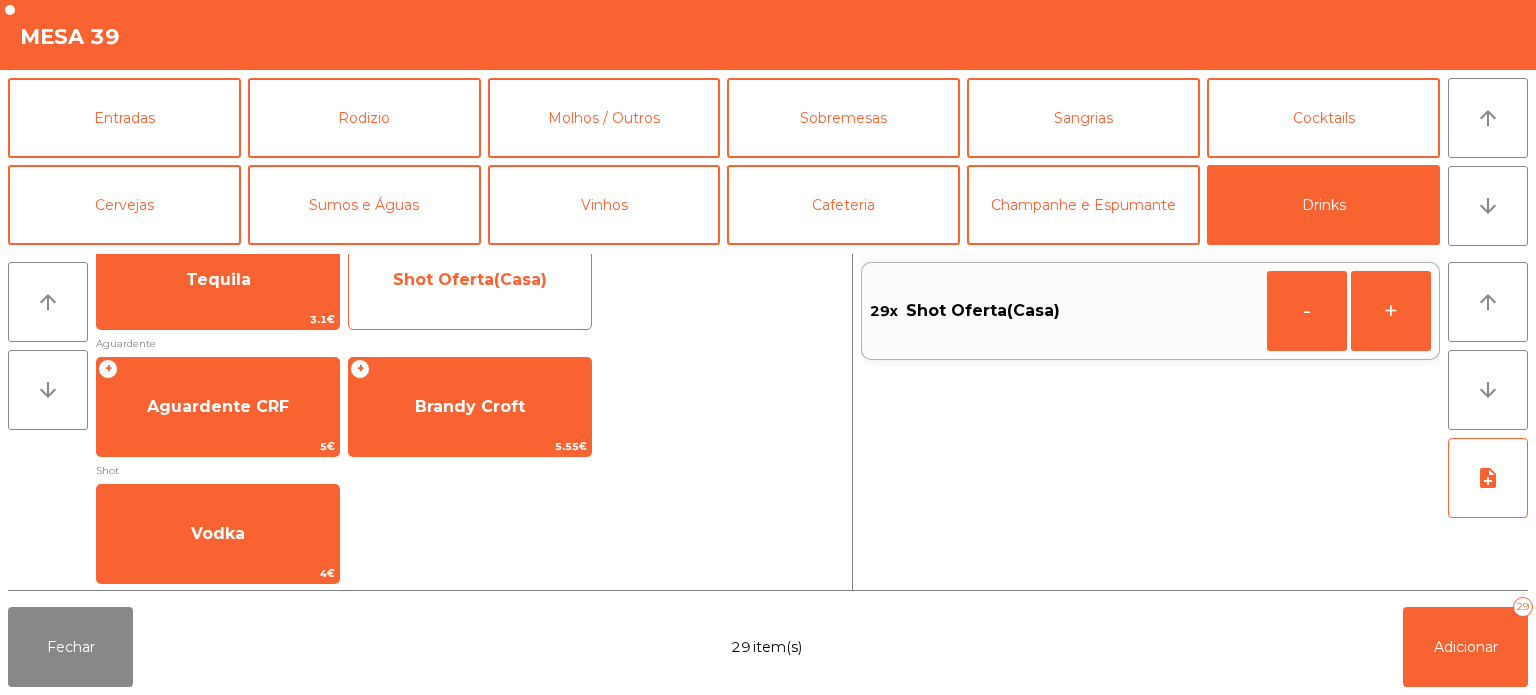 click on "Shot Oferta(Casa)" 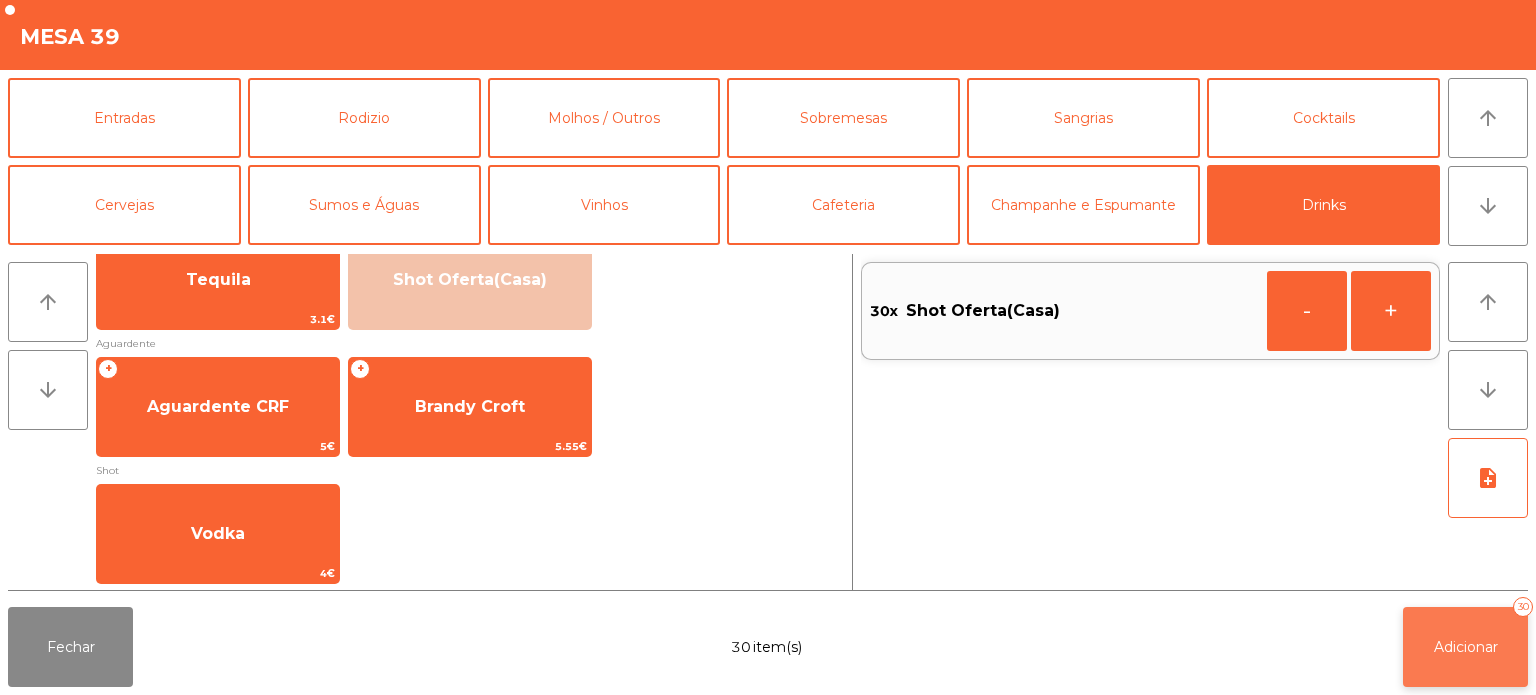 click on "Adicionar   30" 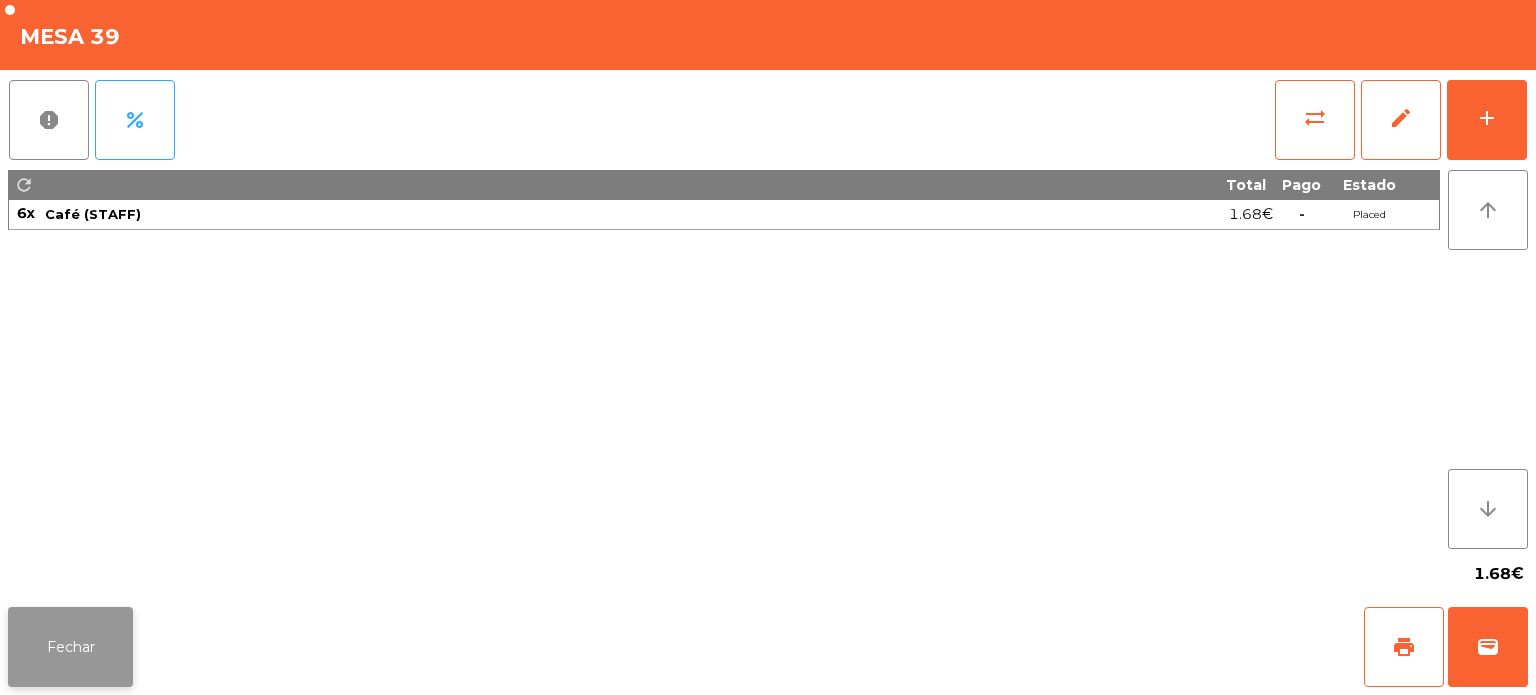 click on "Fechar" 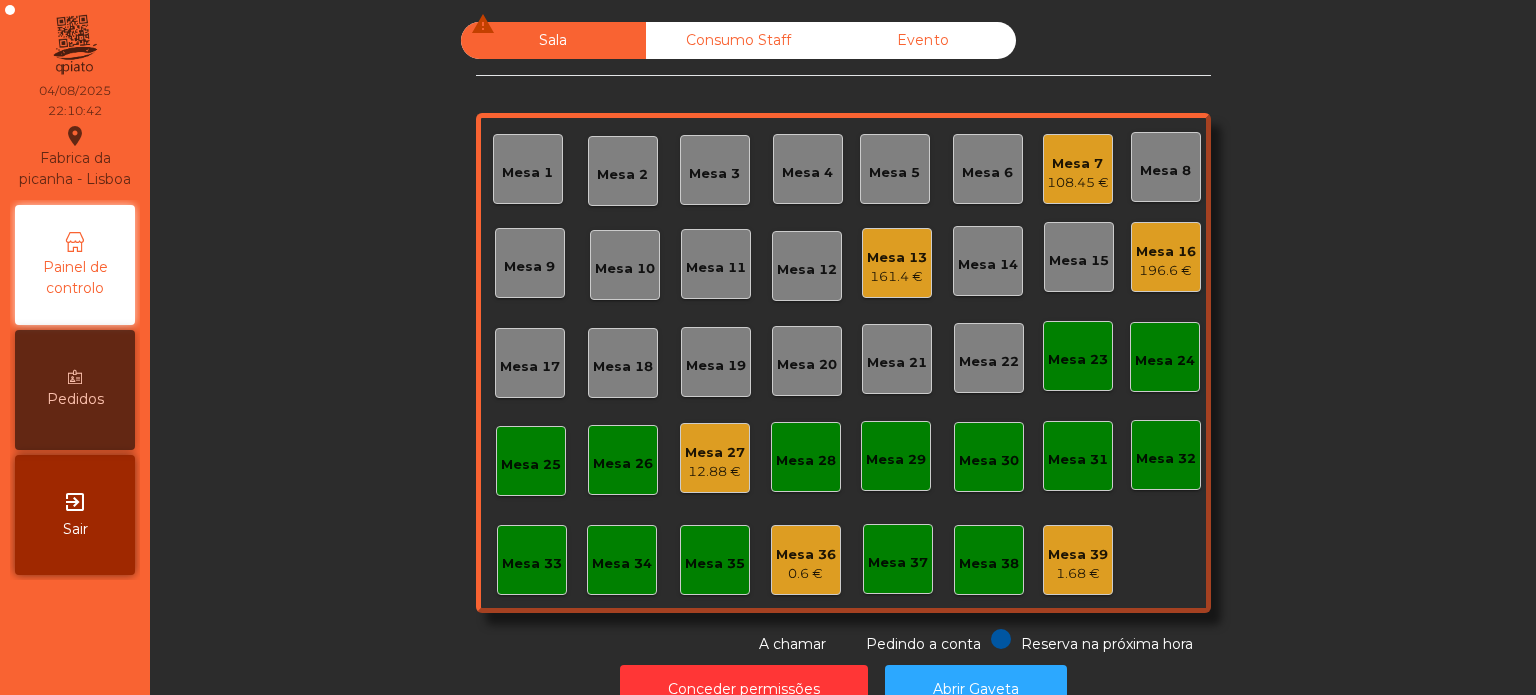 click on "Mesa 16   196.6 €" 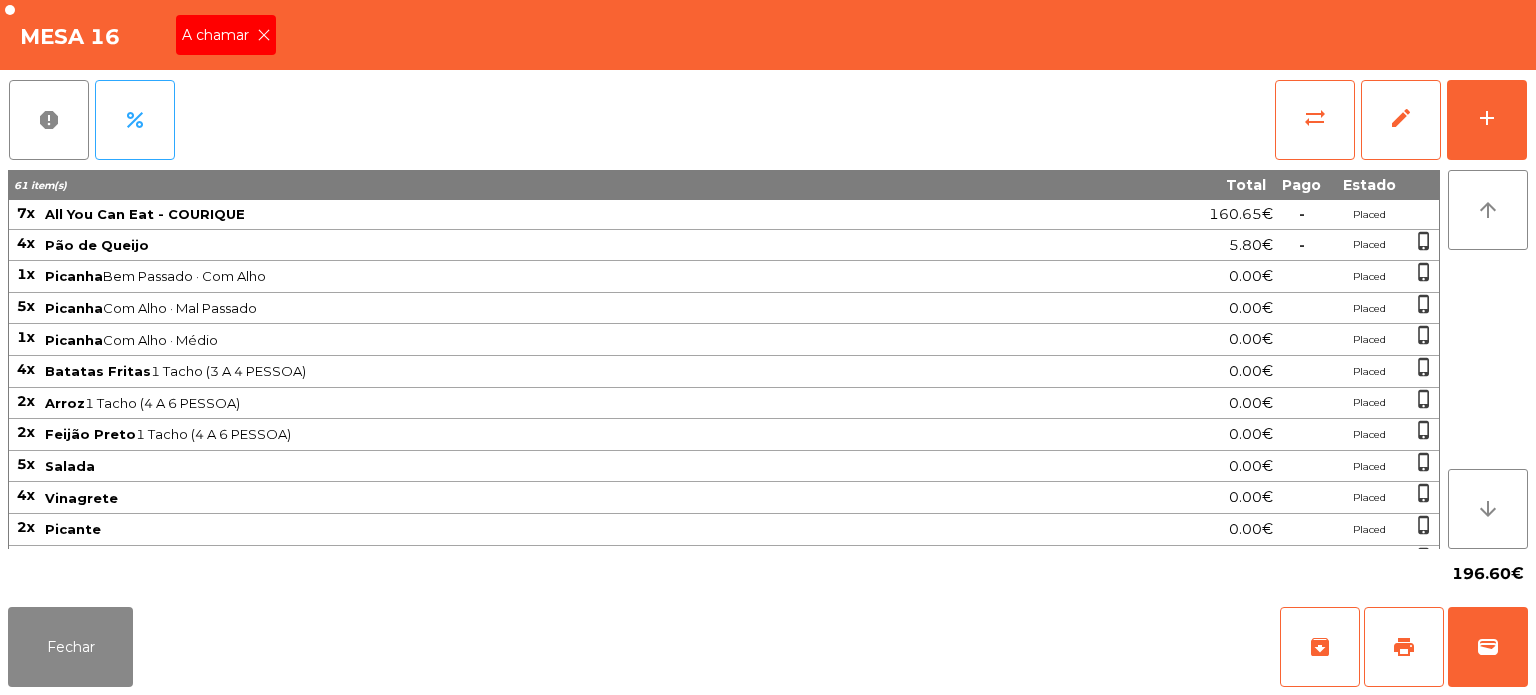 click on "A chamar" 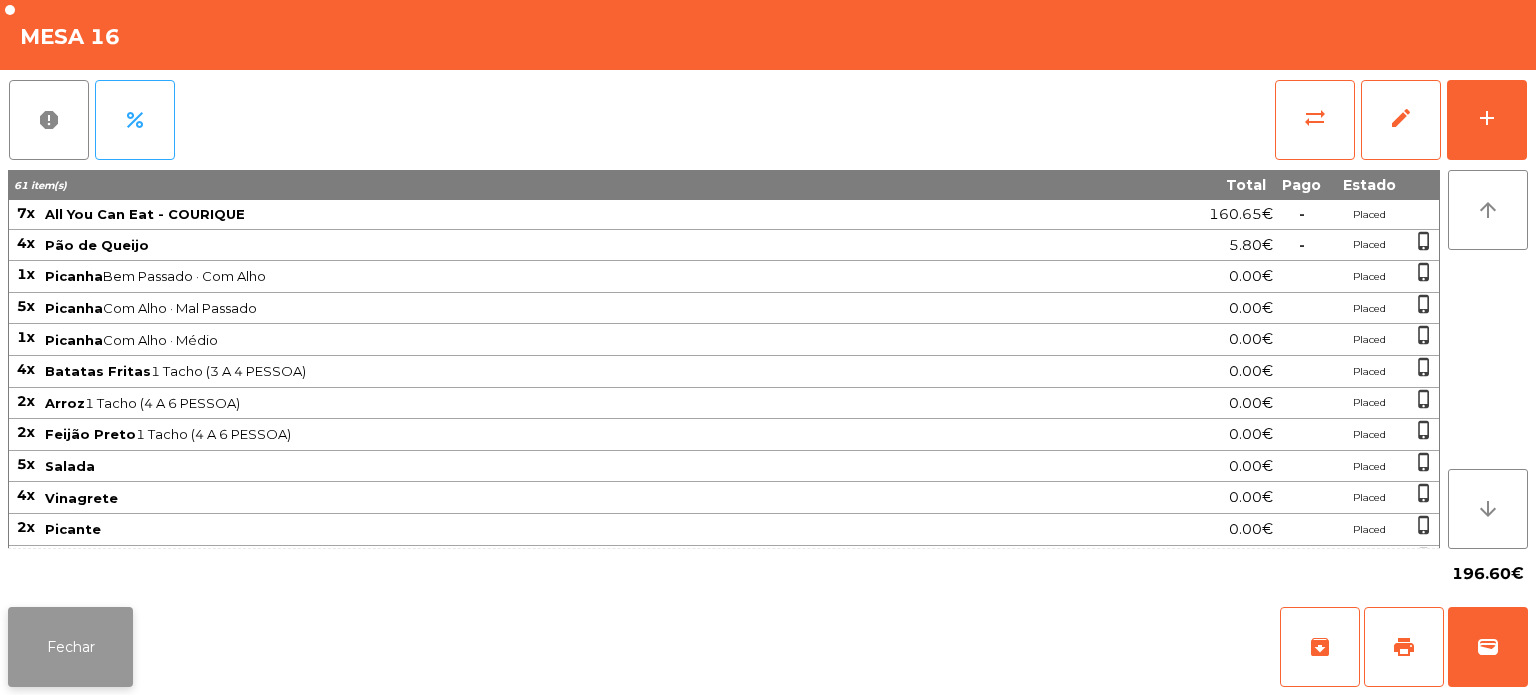 click on "Fechar" 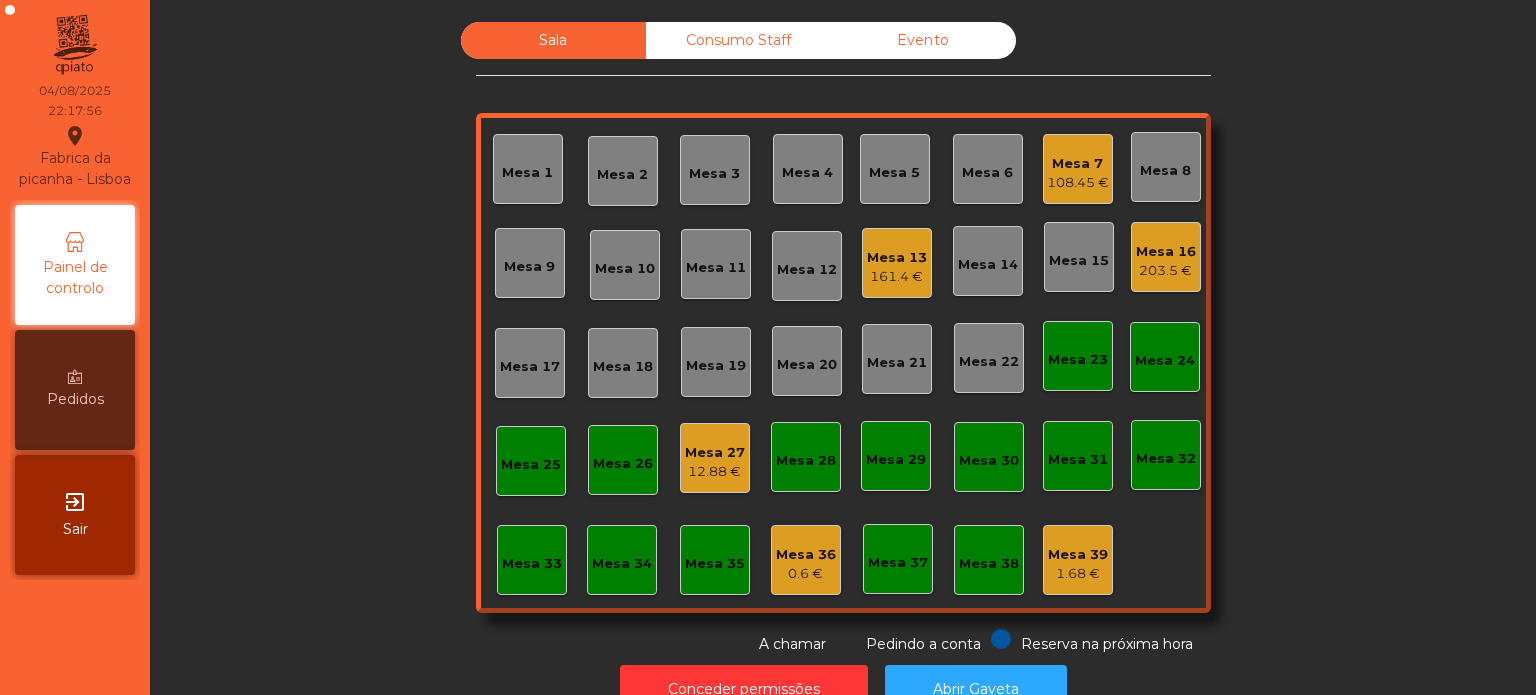 click on "Mesa 7" 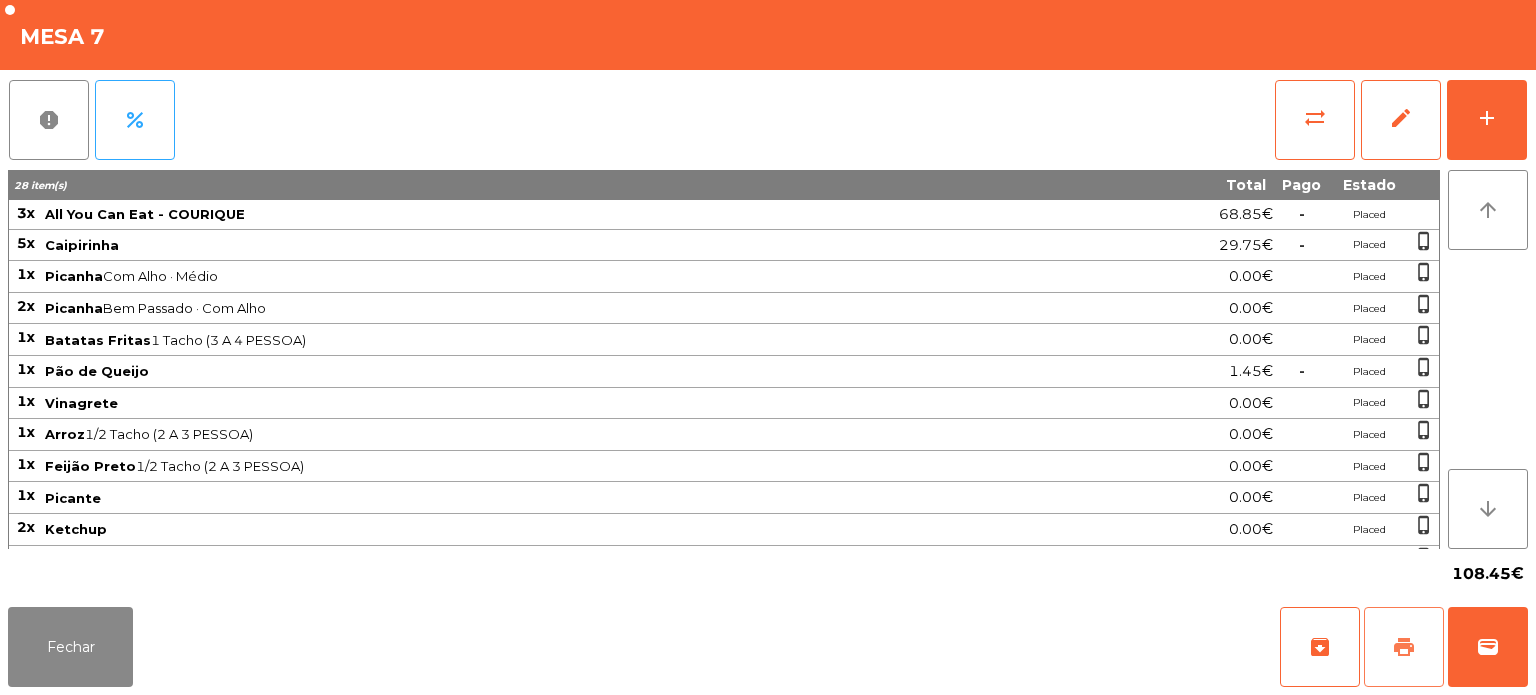 click on "print" 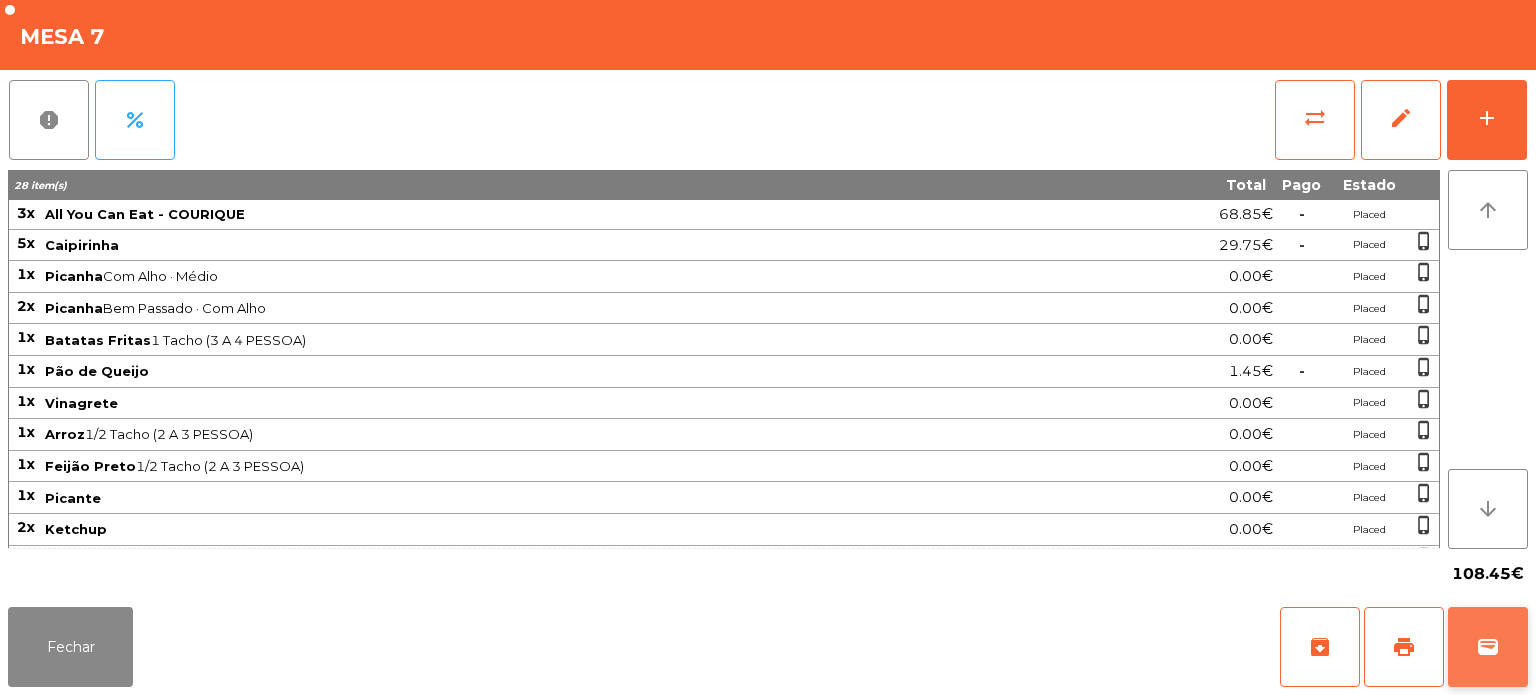 click on "wallet" 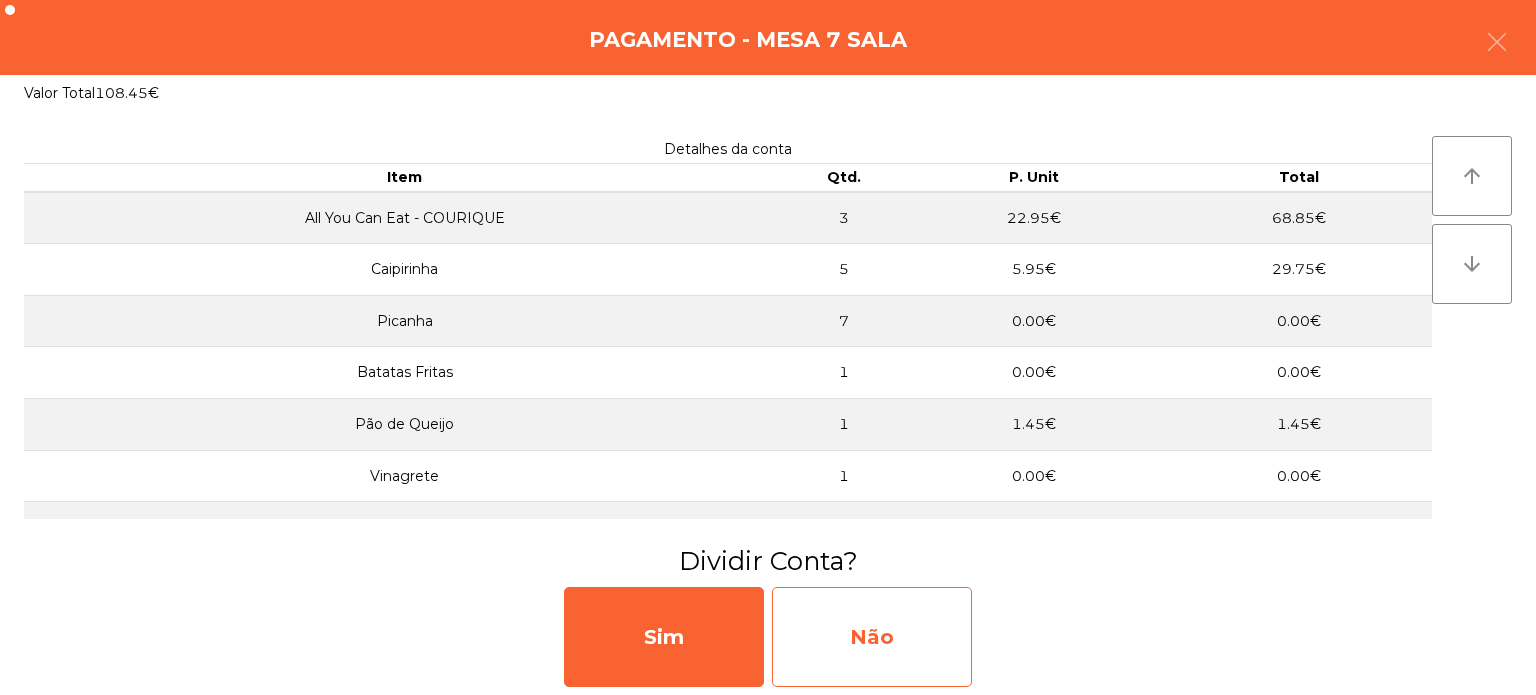 click on "Não" 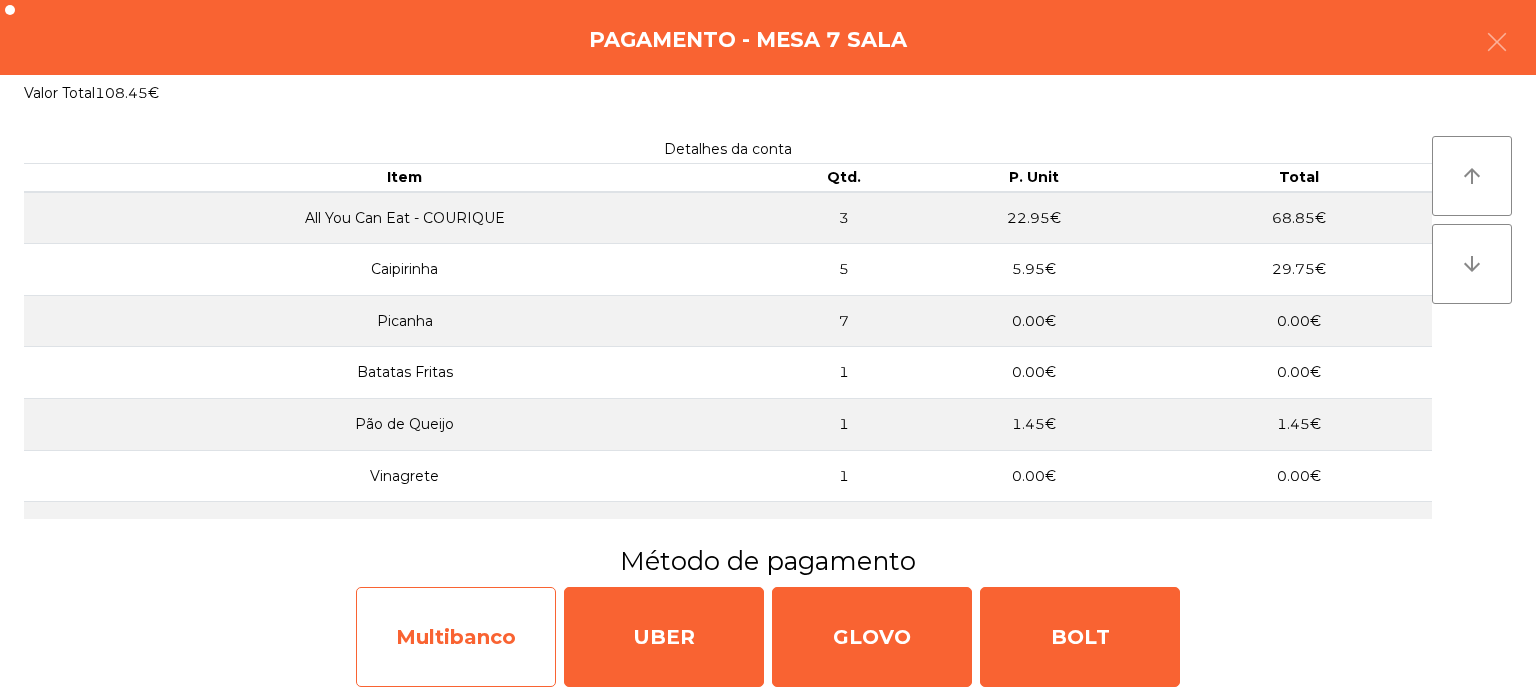 click on "Multibanco" 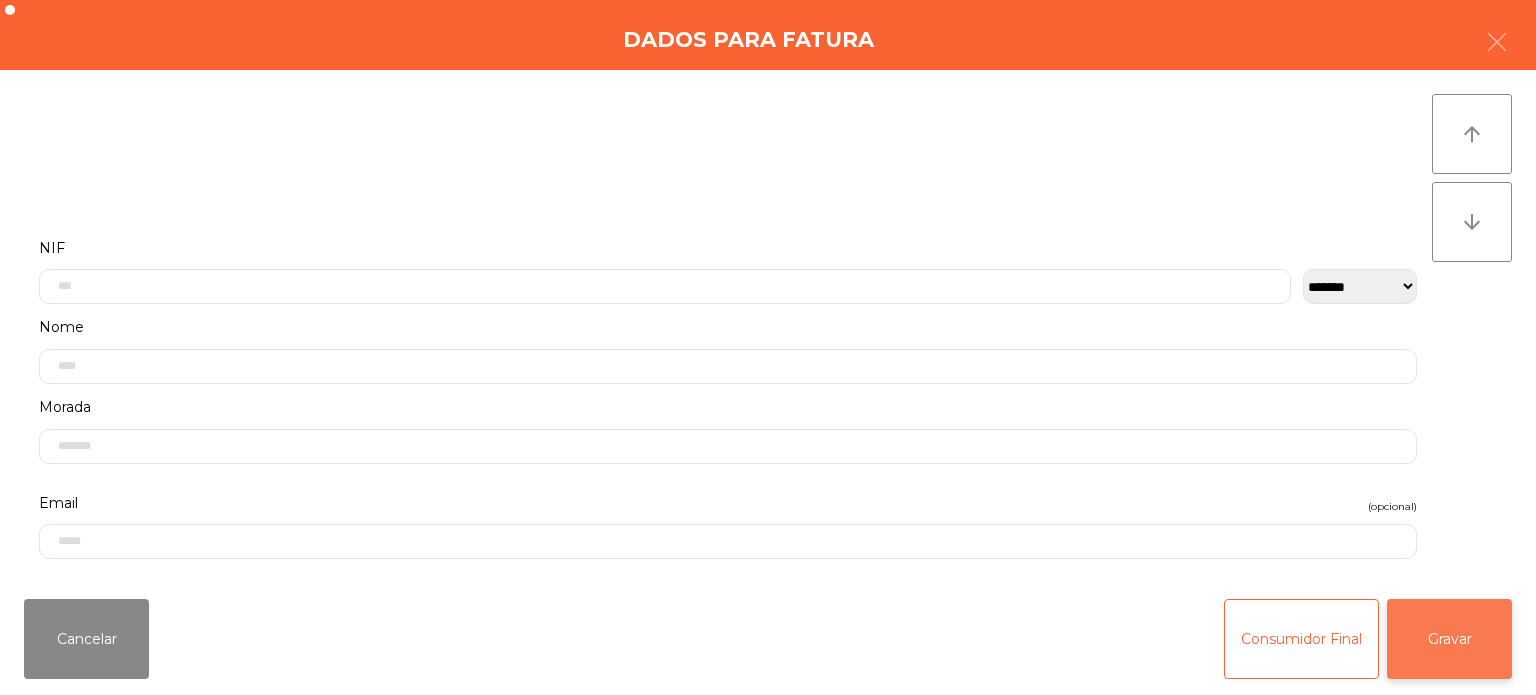 click on "Gravar" 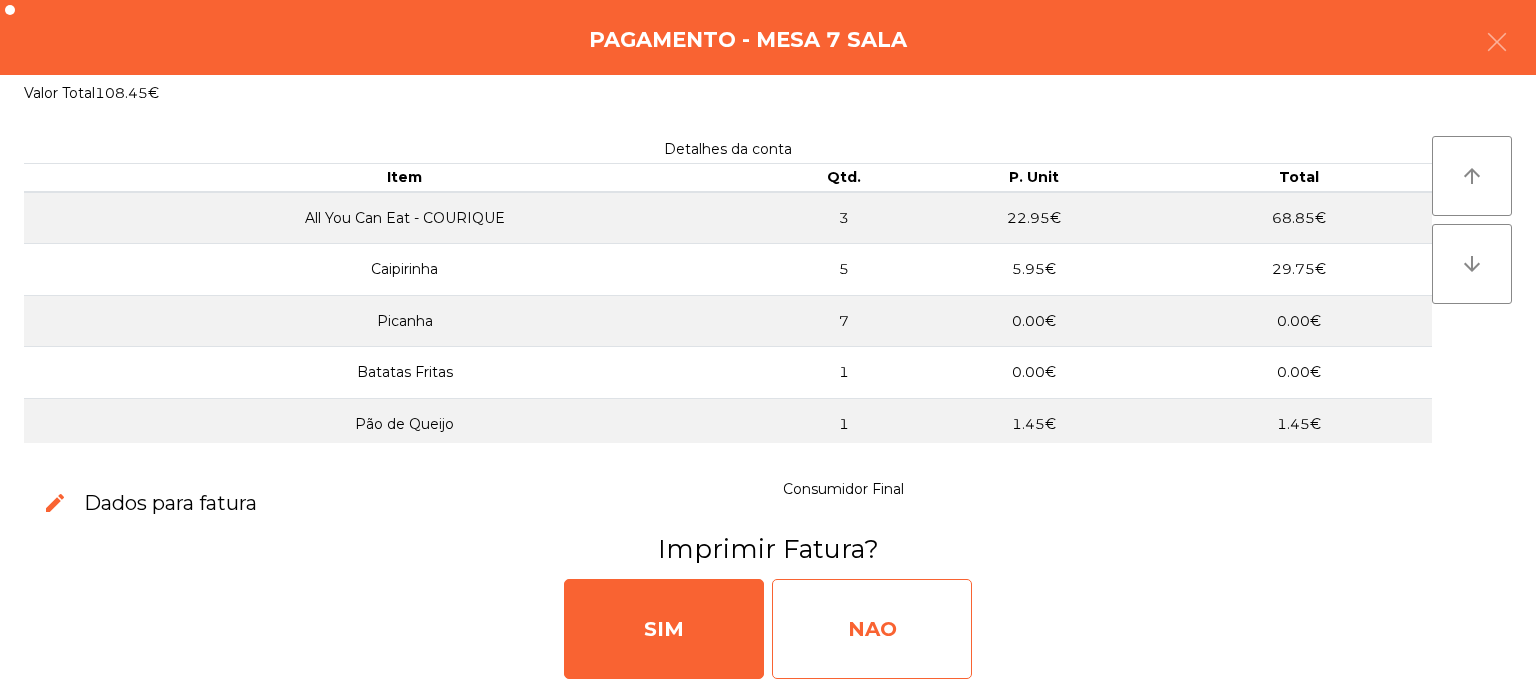 click on "NAO" 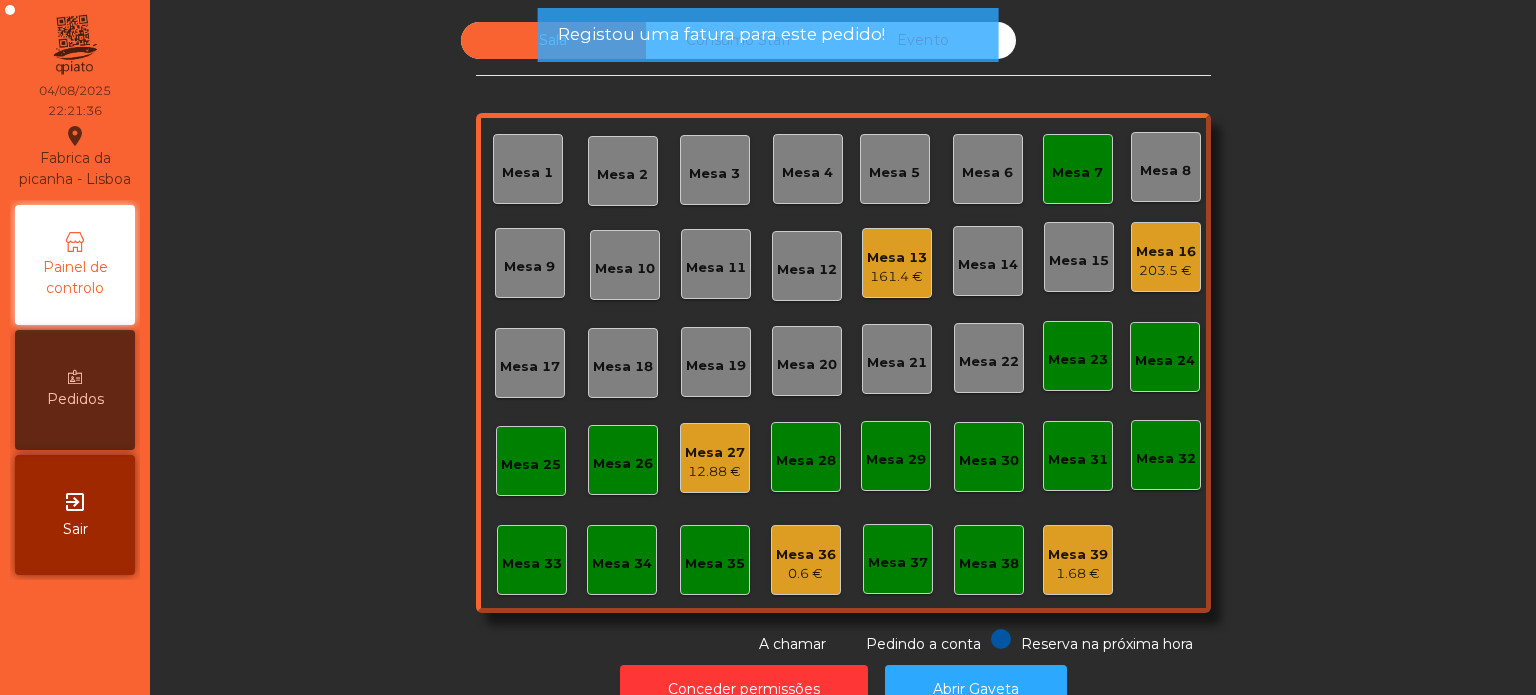 click on "Mesa 7" 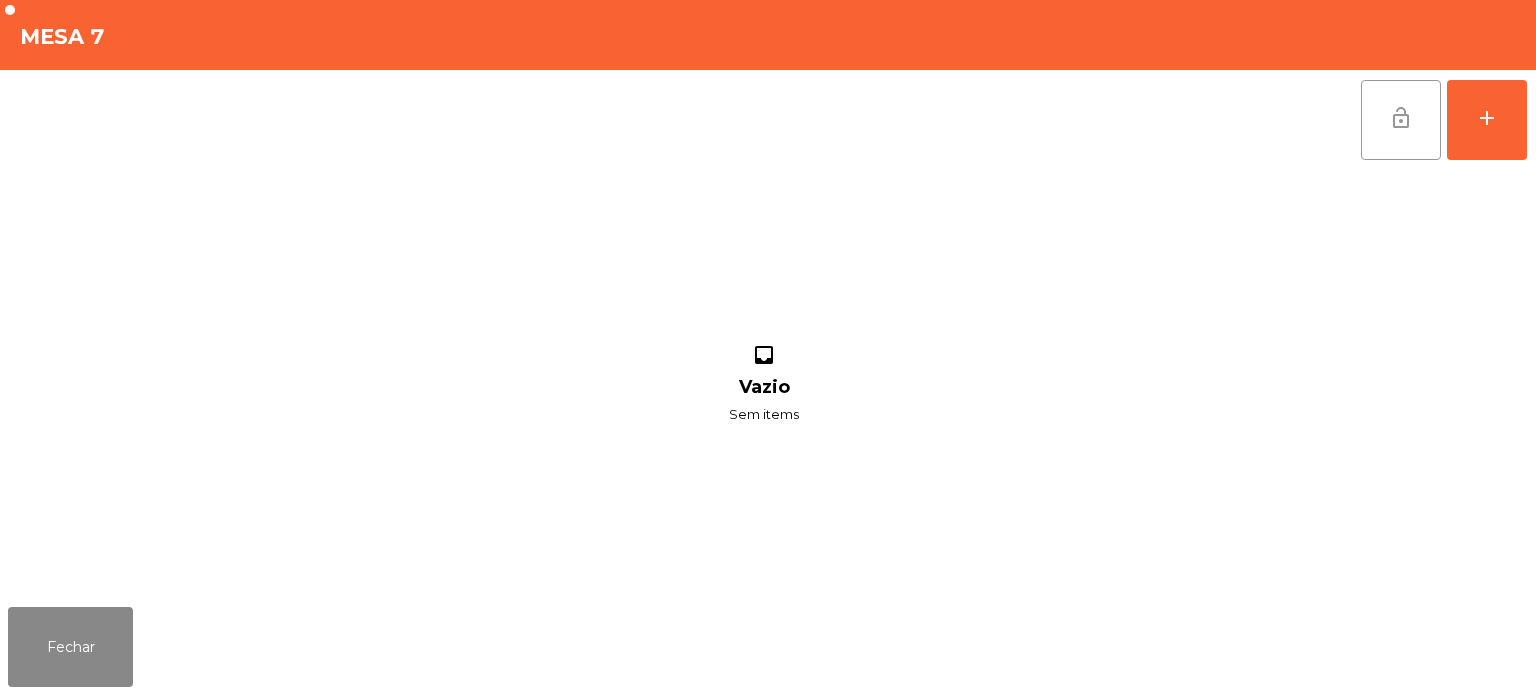 click on "lock_open" 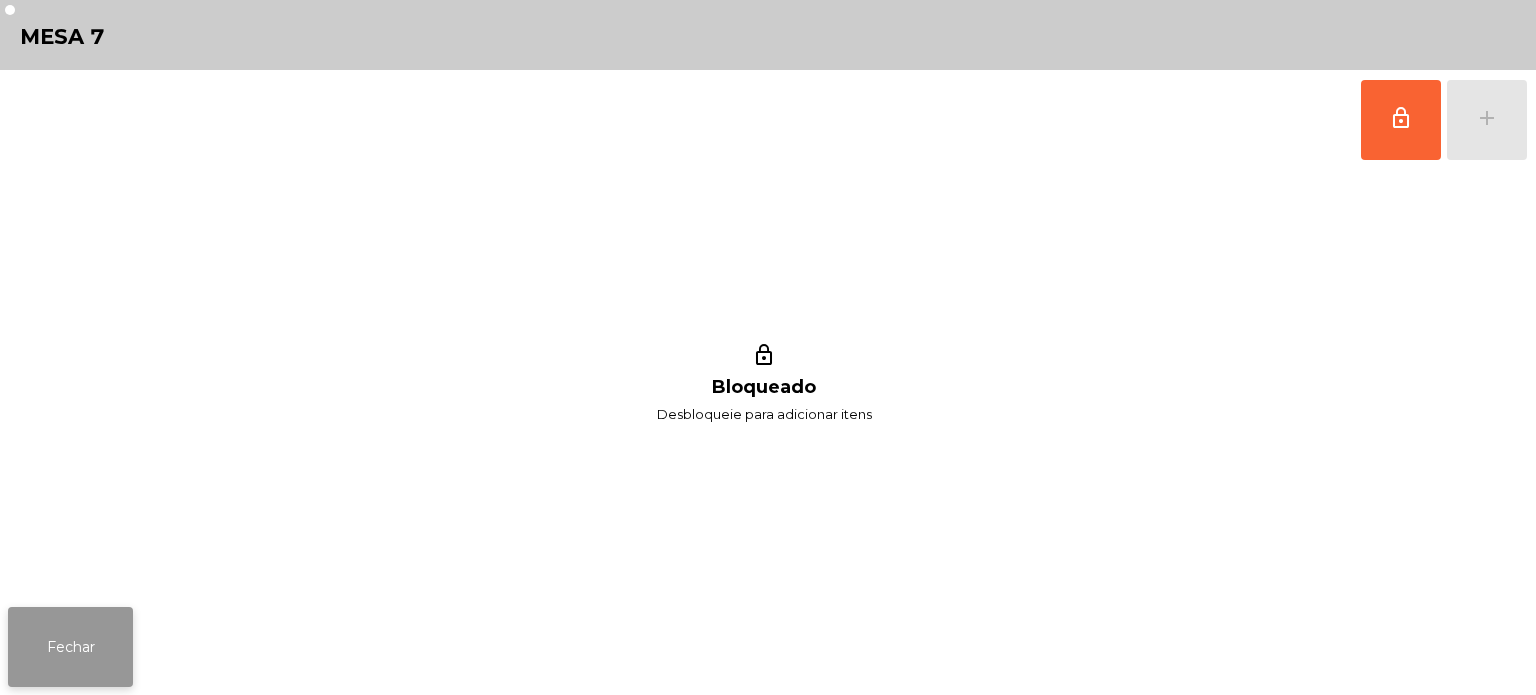 click on "Fechar" 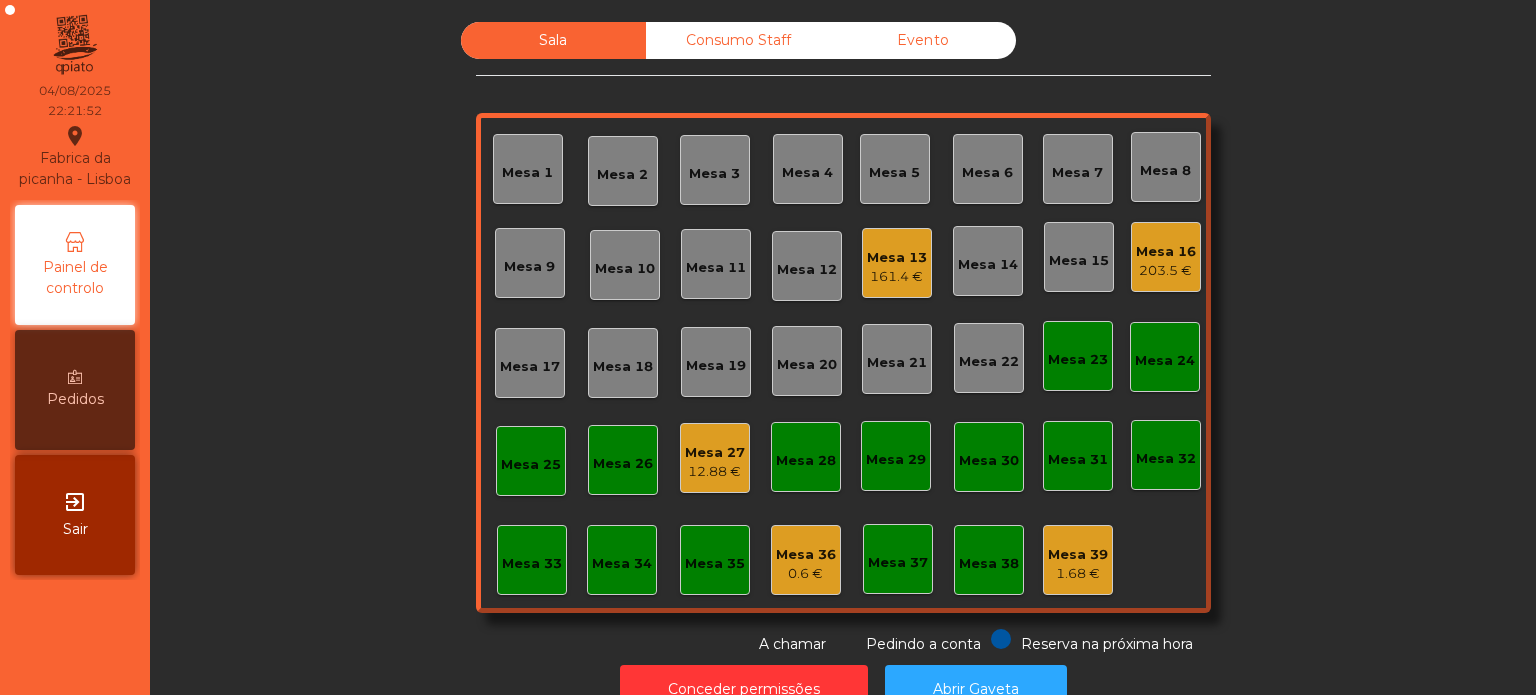 click on "Sala   Consumo Staff   Evento   Mesa 1   Mesa 2   Mesa 3   Mesa 4   Mesa 5   Mesa 6   Mesa 7   Mesa 8   Mesa 9   Mesa 10   Mesa 11   Mesa 12   Mesa 13   161.4 €   Mesa 14   Mesa 15   Mesa 16   203.5 €   Mesa 17   Mesa 18   Mesa 19   Mesa 20   Mesa 21   Mesa 22   Mesa 23   Mesa 24   Mesa 25   Mesa 26   Mesa 27   12.88 €   Mesa 28   Mesa 29   Mesa 30   Mesa 31   Mesa 32   Mesa 33   Mesa 34   Mesa 35   Mesa 36   0.6 €   Mesa 37   Mesa 38   Mesa 39   1.68 €  Reserva na próxima hora Pedindo a conta A chamar" 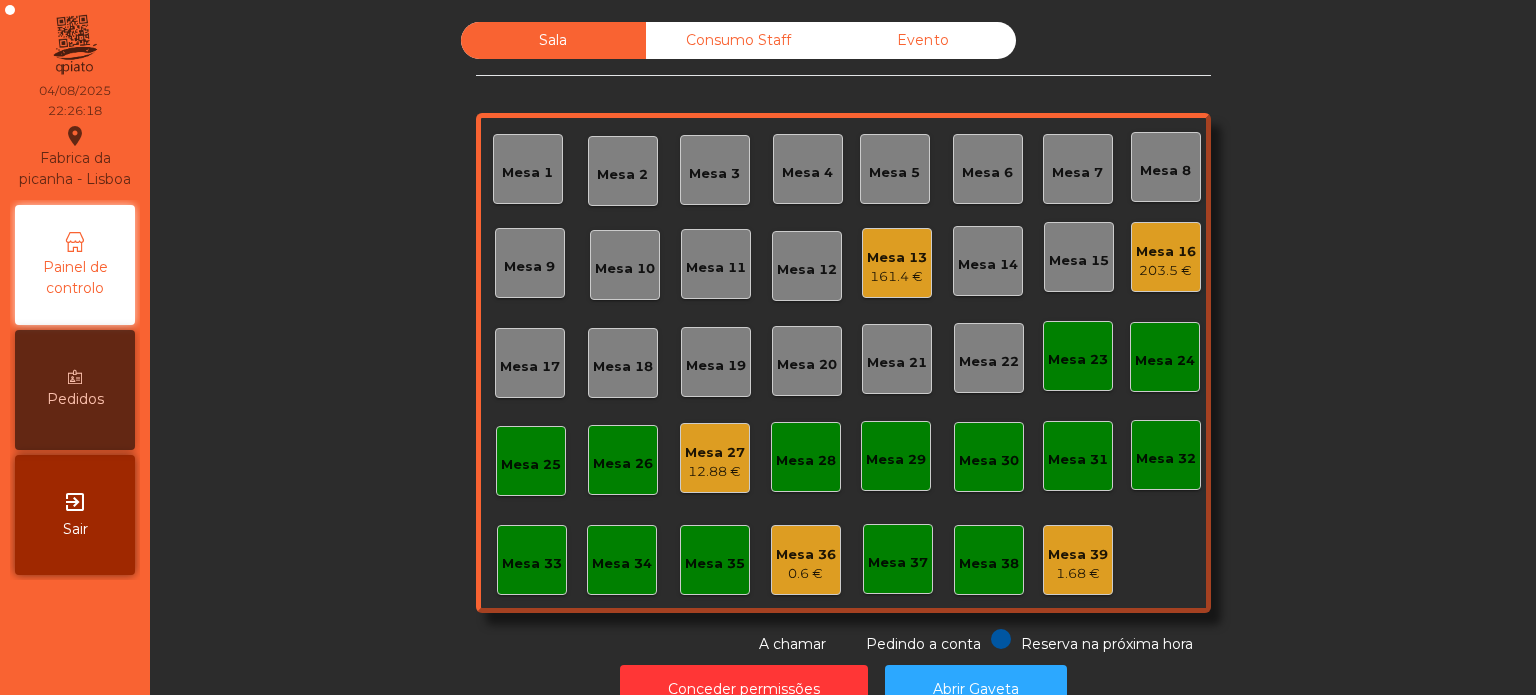 click on "Consumo Staff" 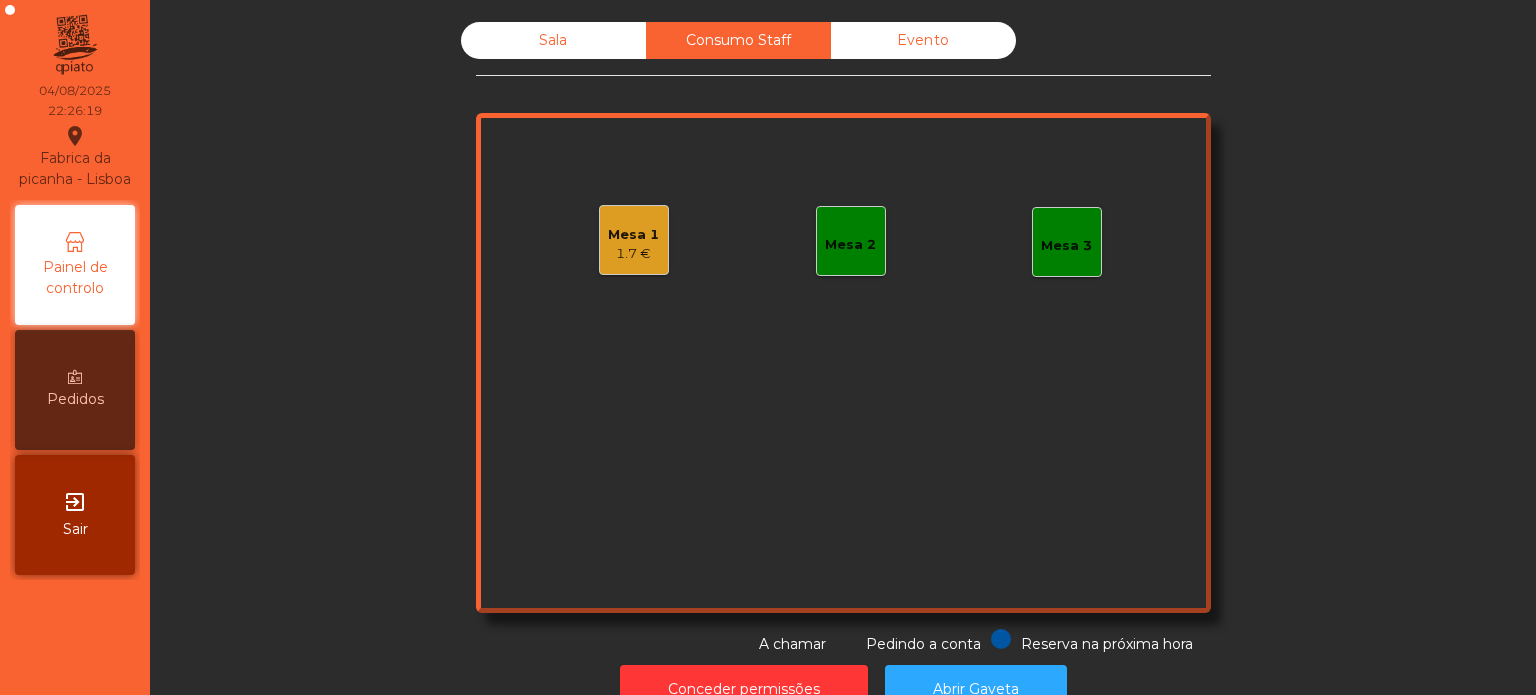 click on "Mesa 2" 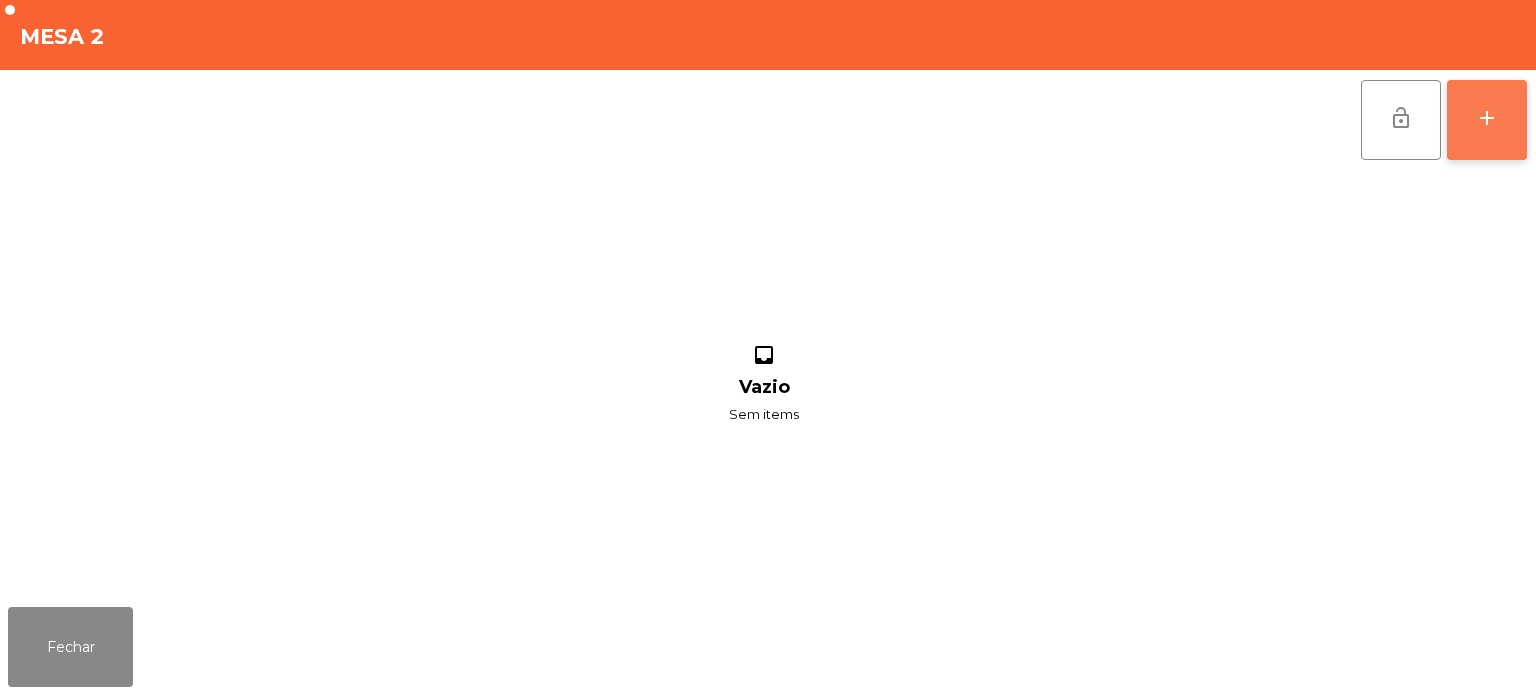 click on "add" 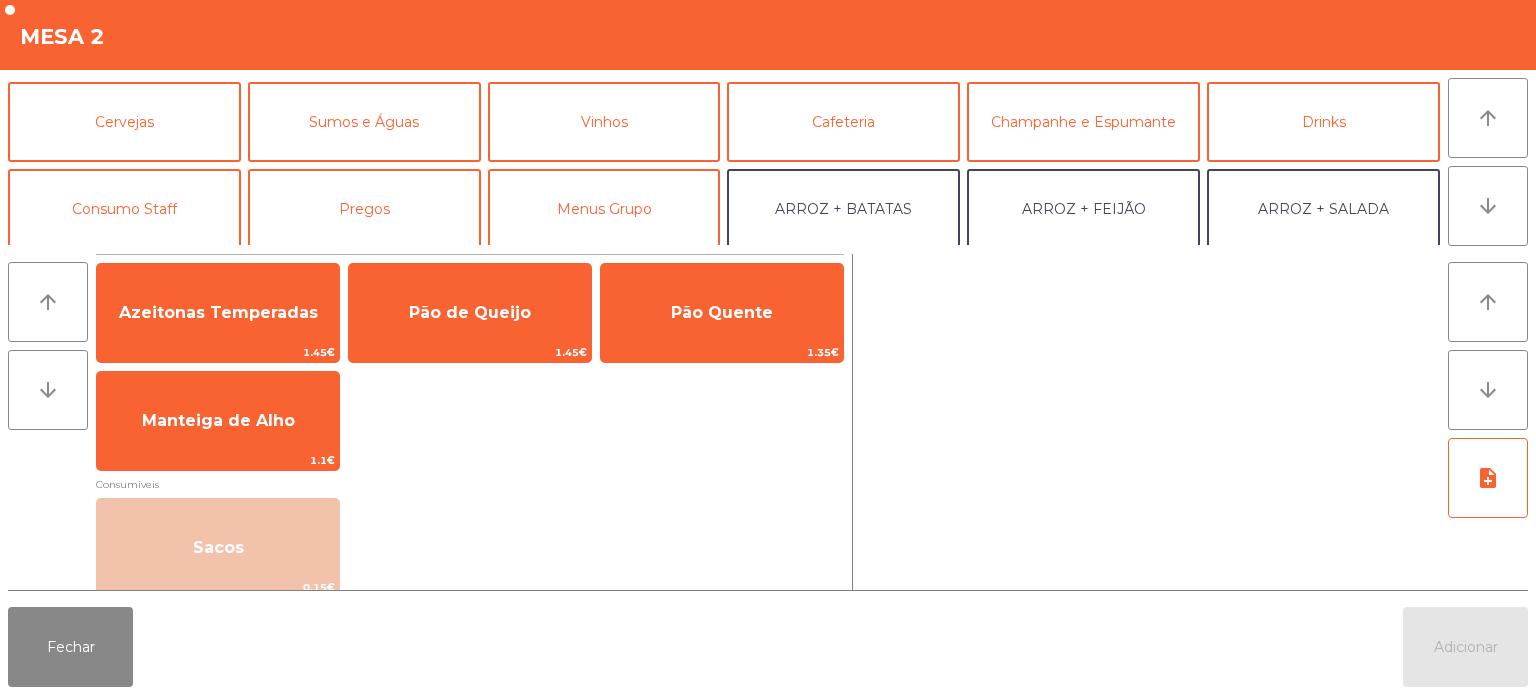 scroll, scrollTop: 84, scrollLeft: 0, axis: vertical 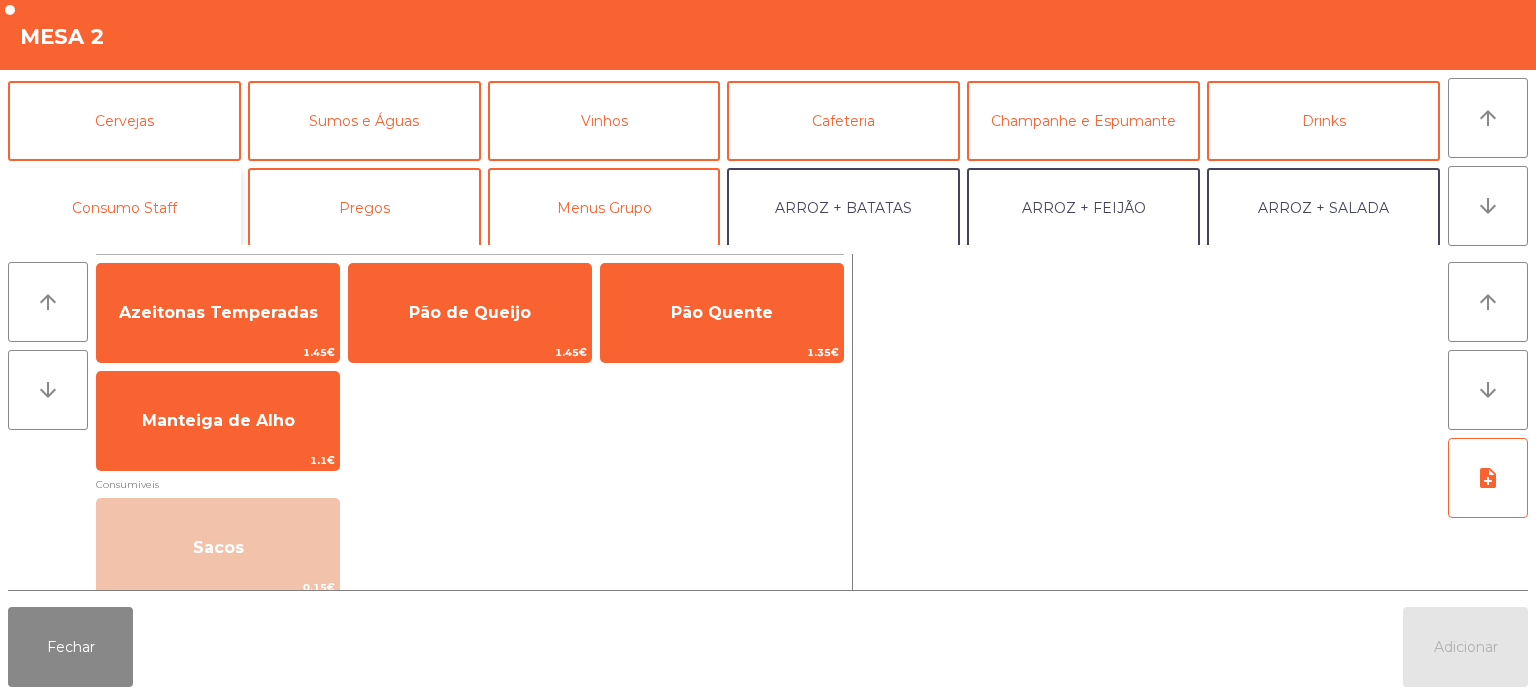 click on "Consumo Staff" 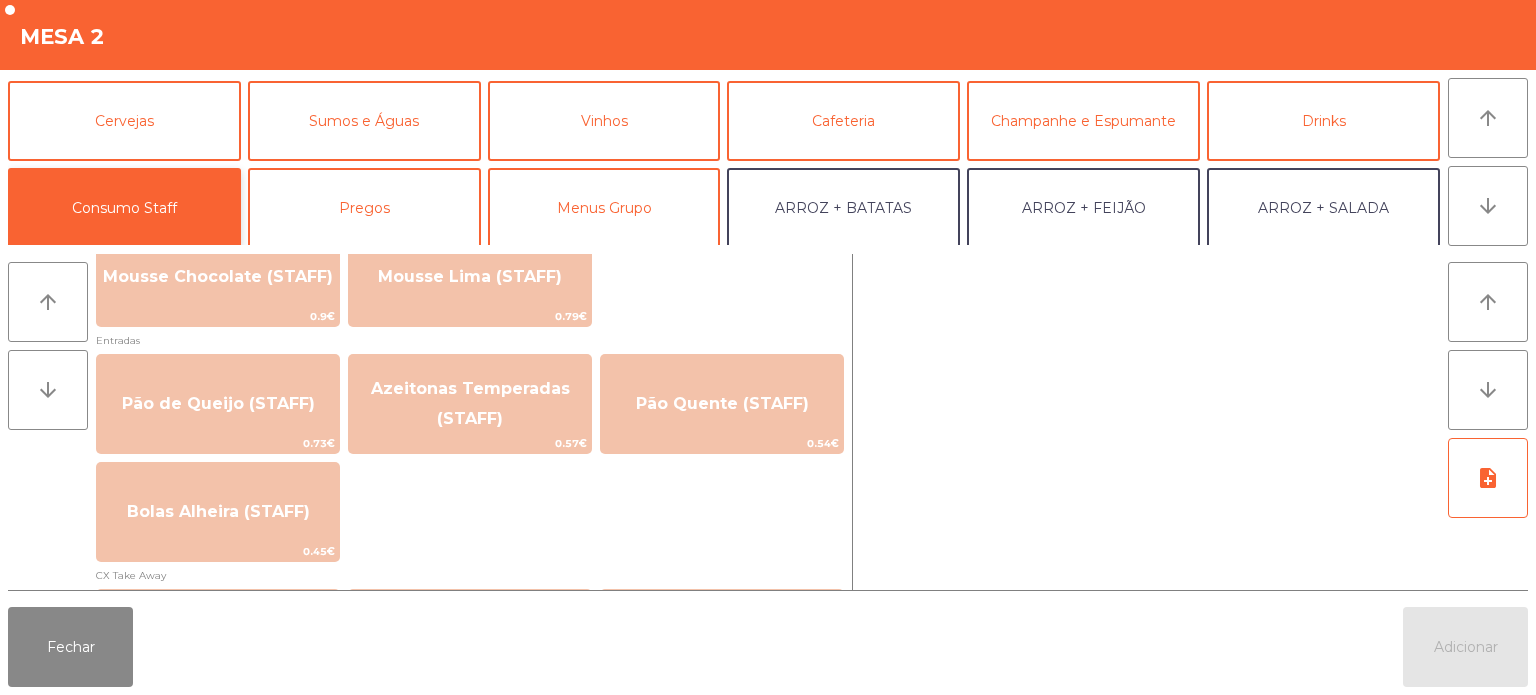 scroll, scrollTop: 1561, scrollLeft: 0, axis: vertical 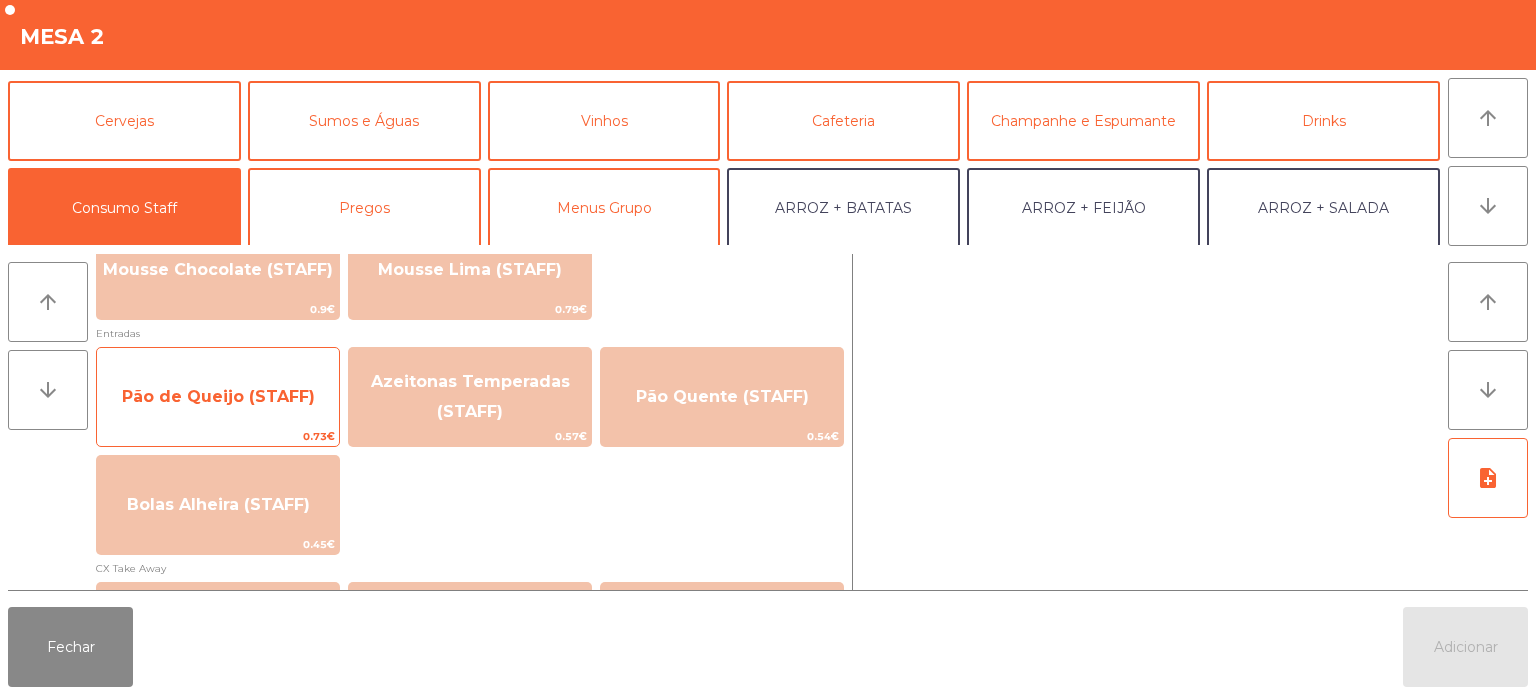 click on "Pão de Queijo (STAFF)" 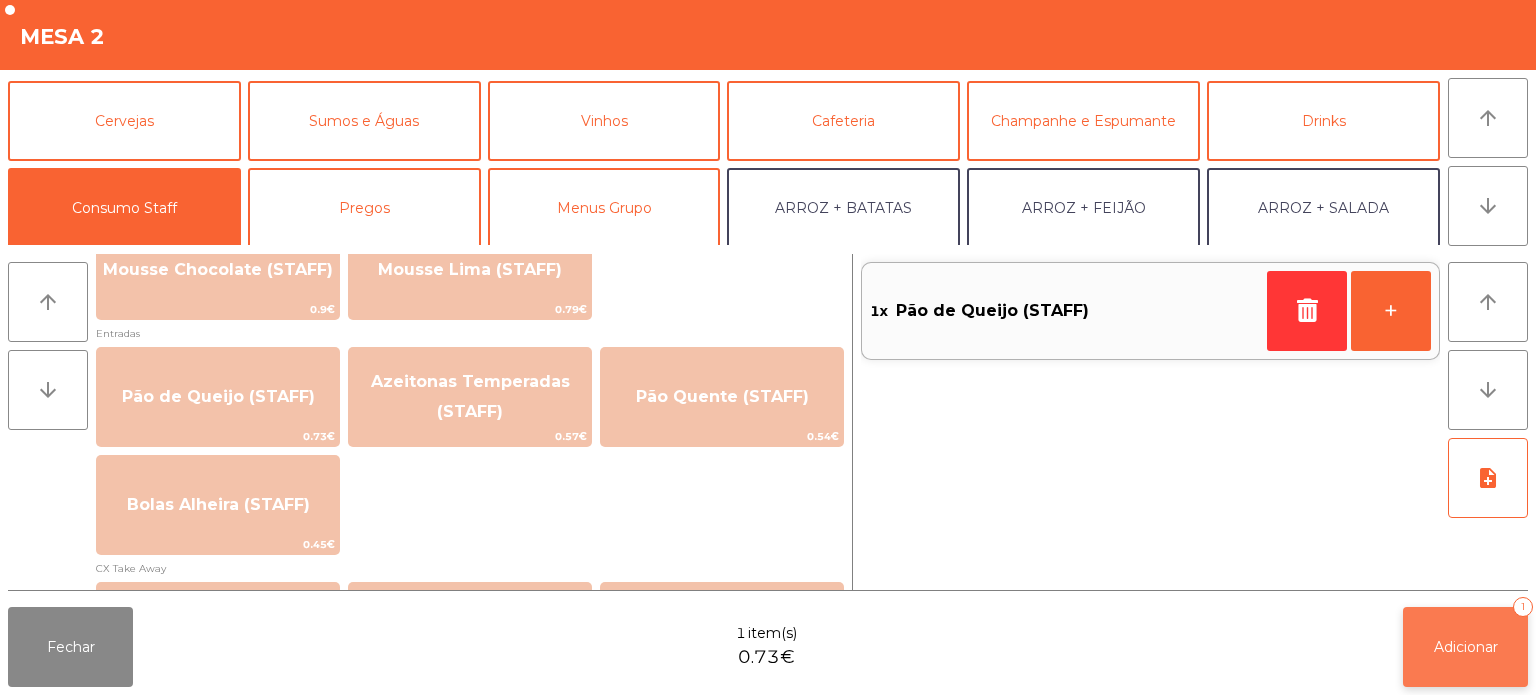 click on "Adicionar" 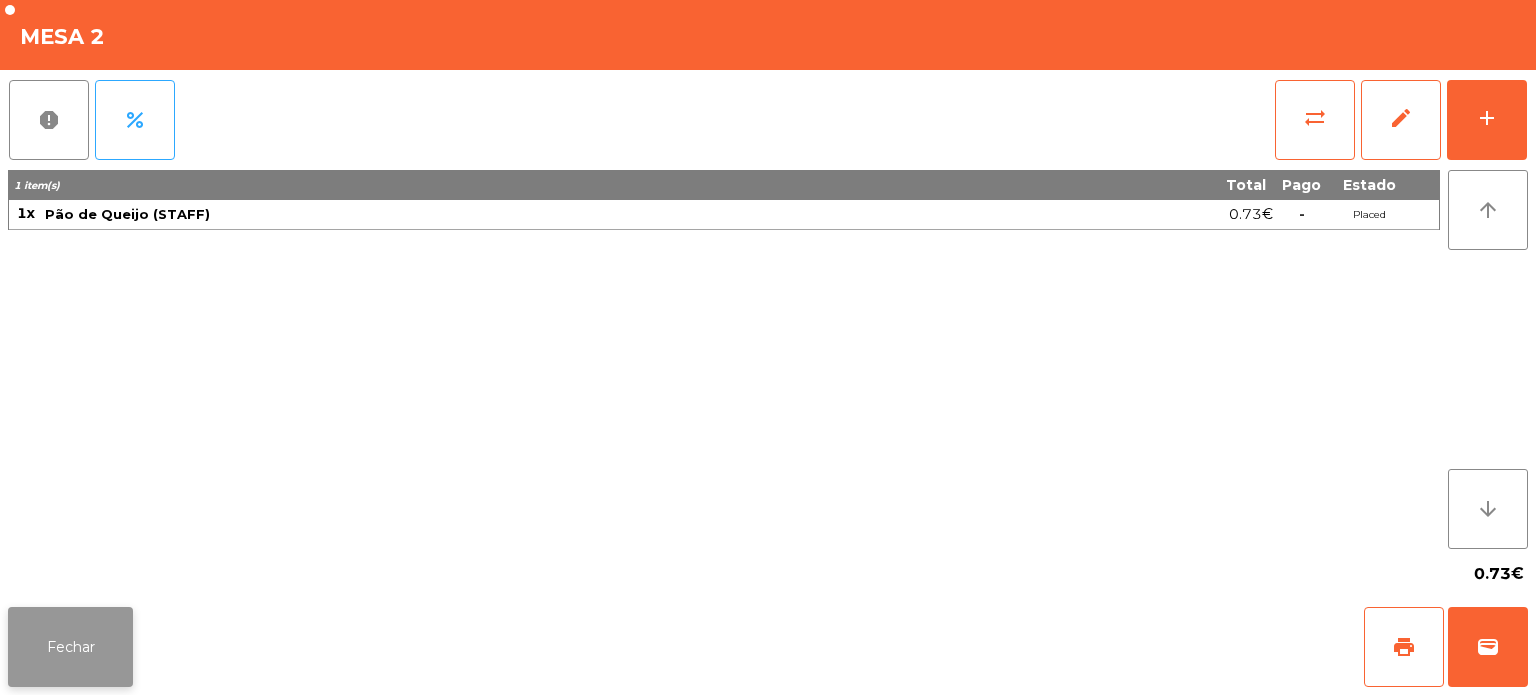 click on "Fechar" 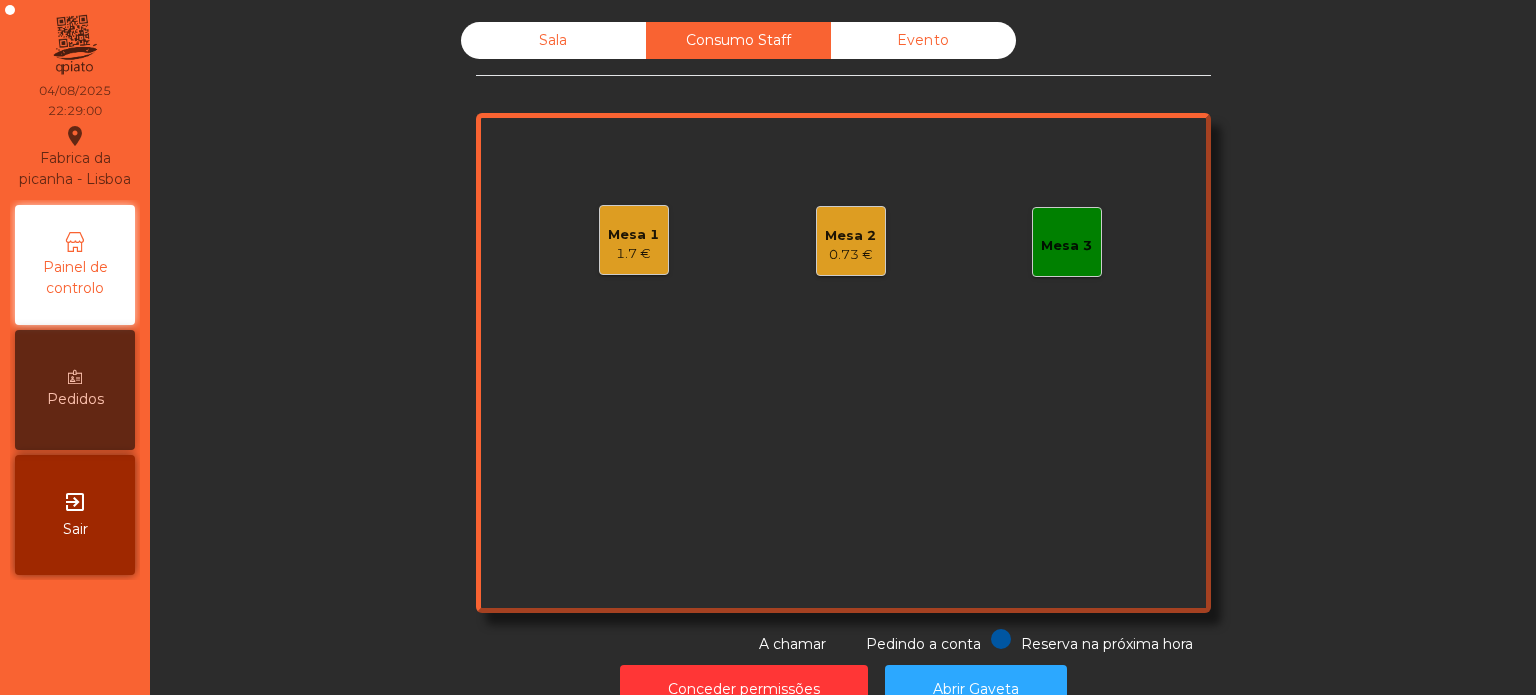 click on "Sala" 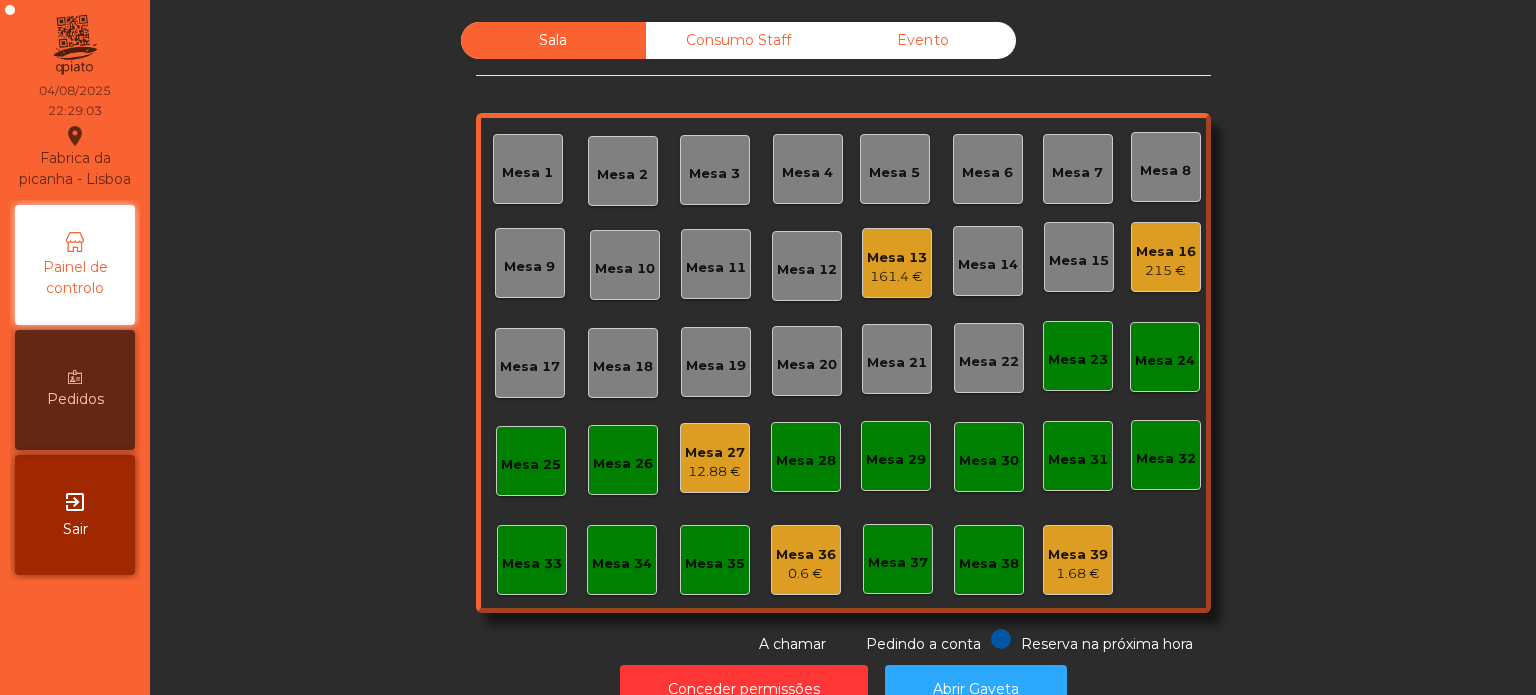 click on "12.88 €" 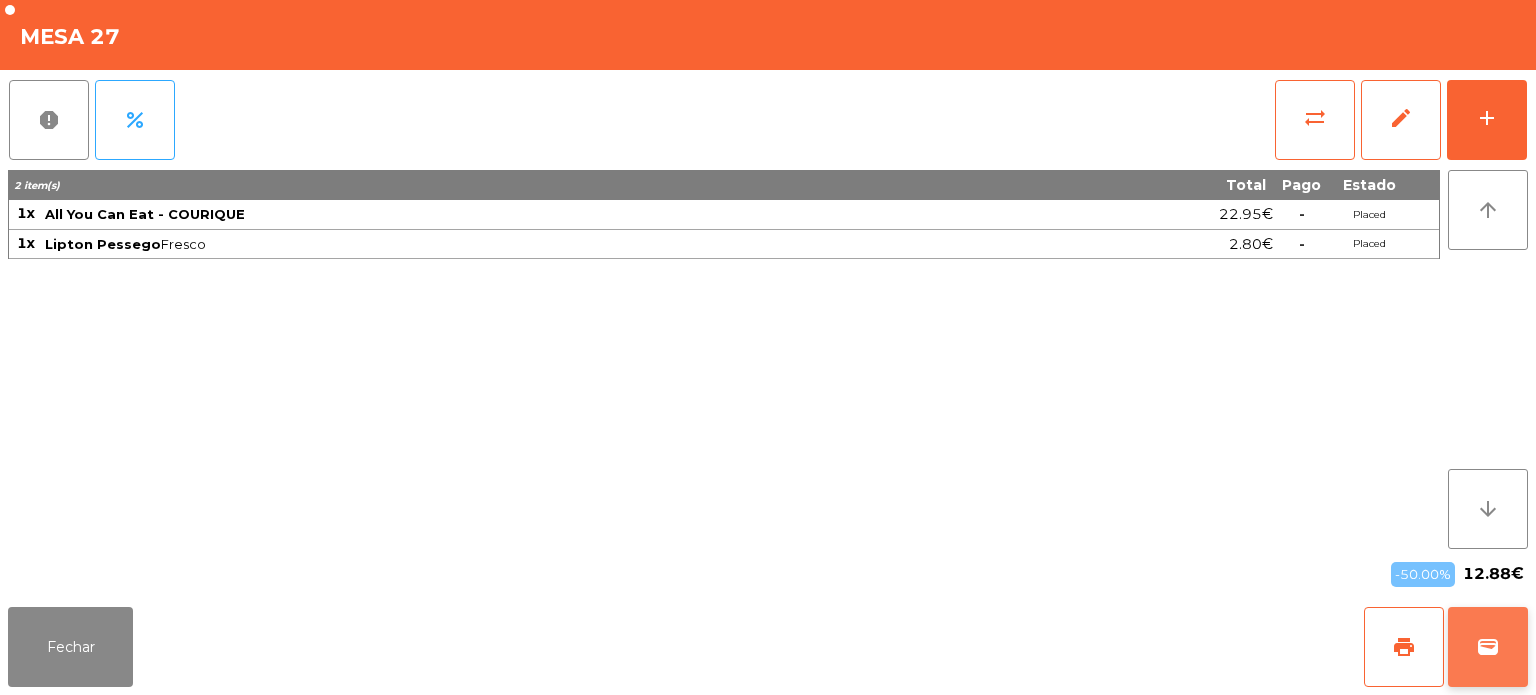 click on "wallet" 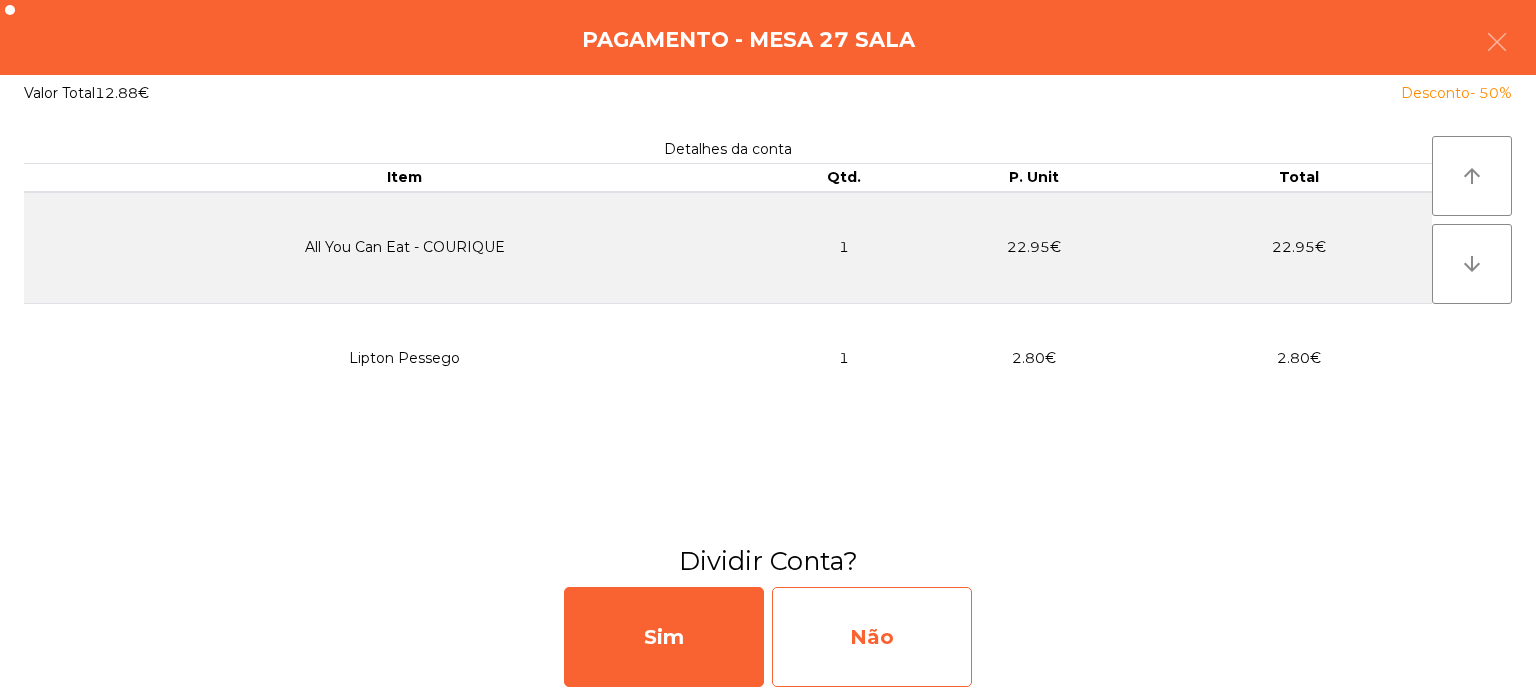 click on "Não" 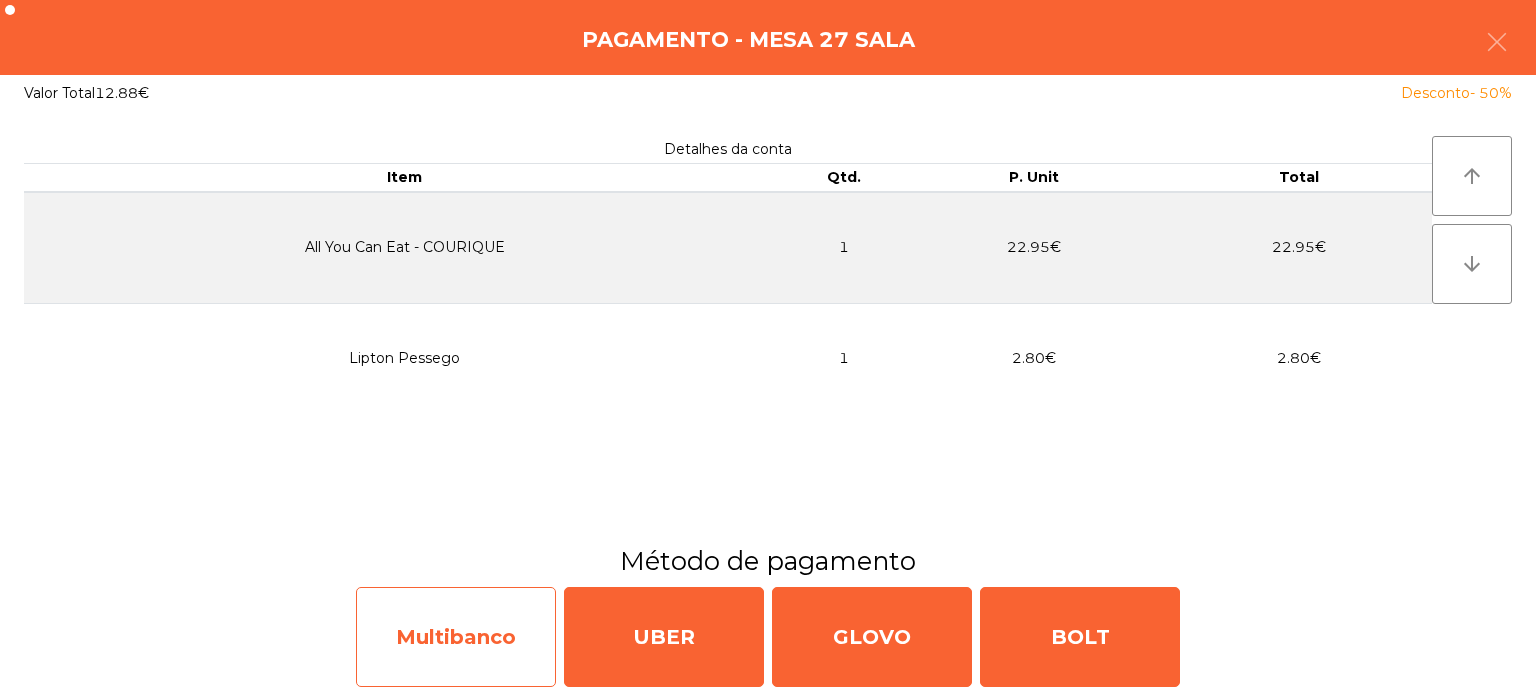 click on "Multibanco" 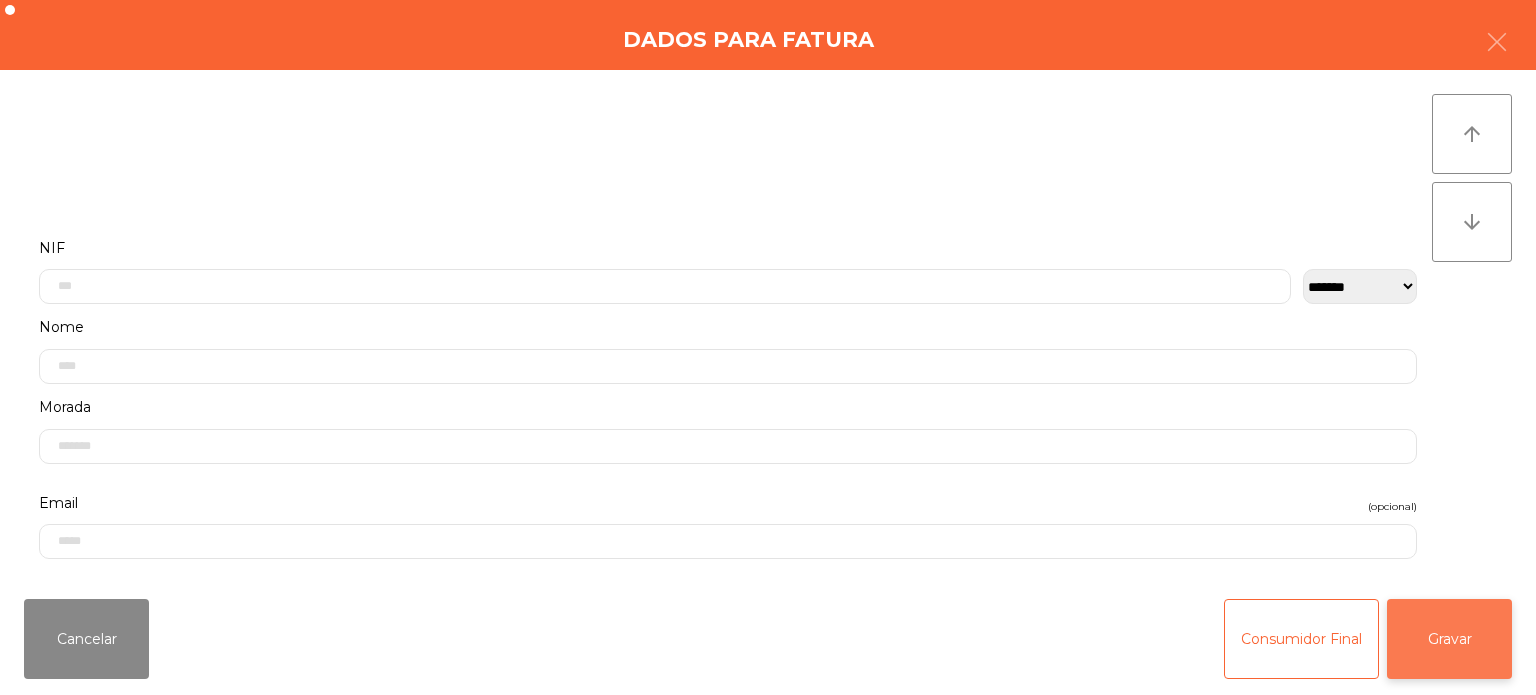 click on "Gravar" 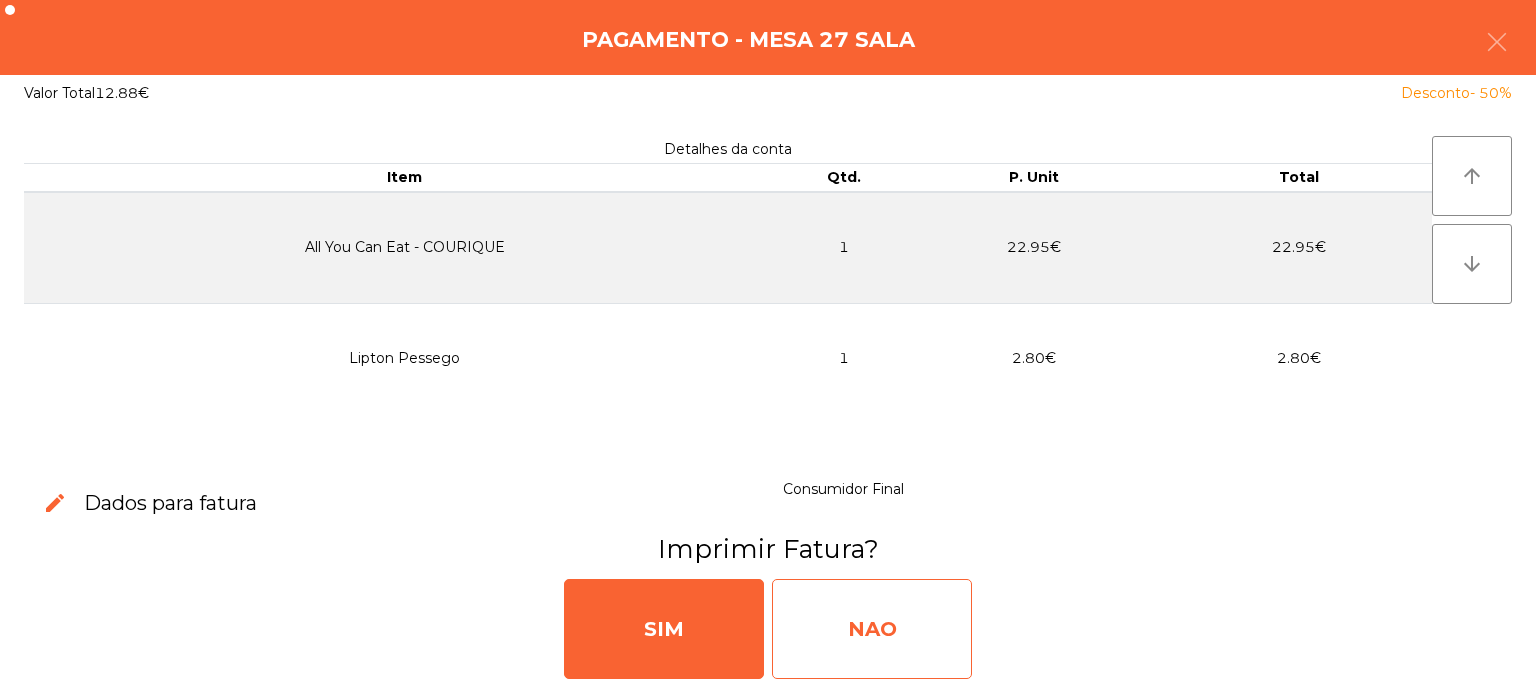 click on "NAO" 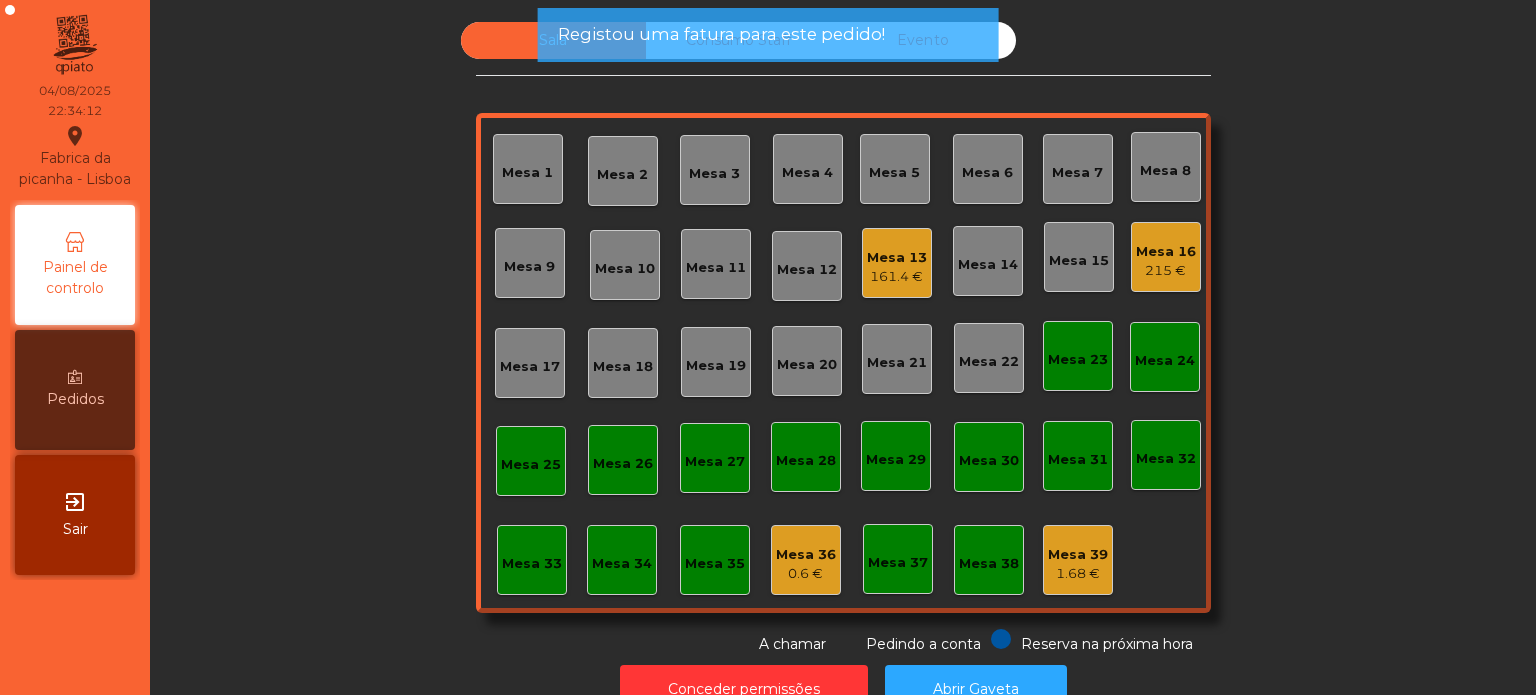 click on "0.6 €" 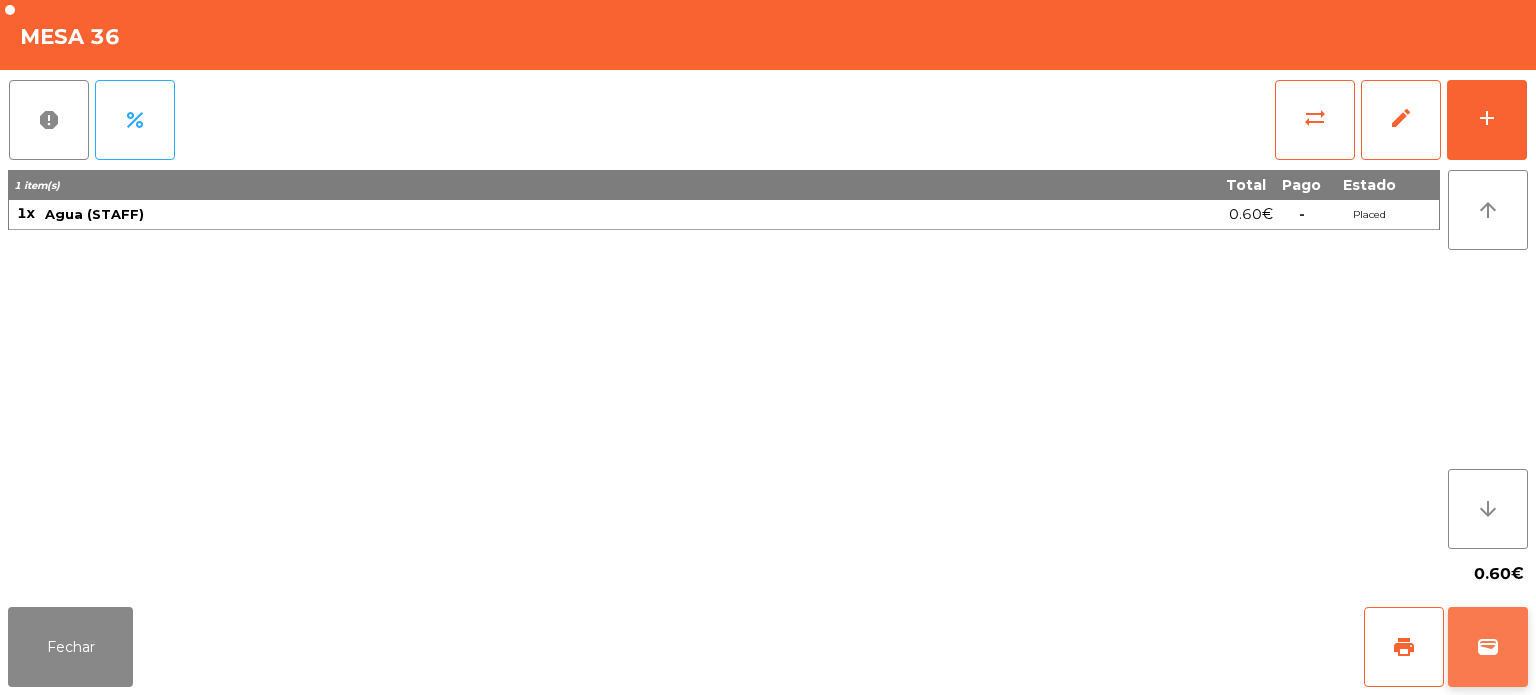 click on "wallet" 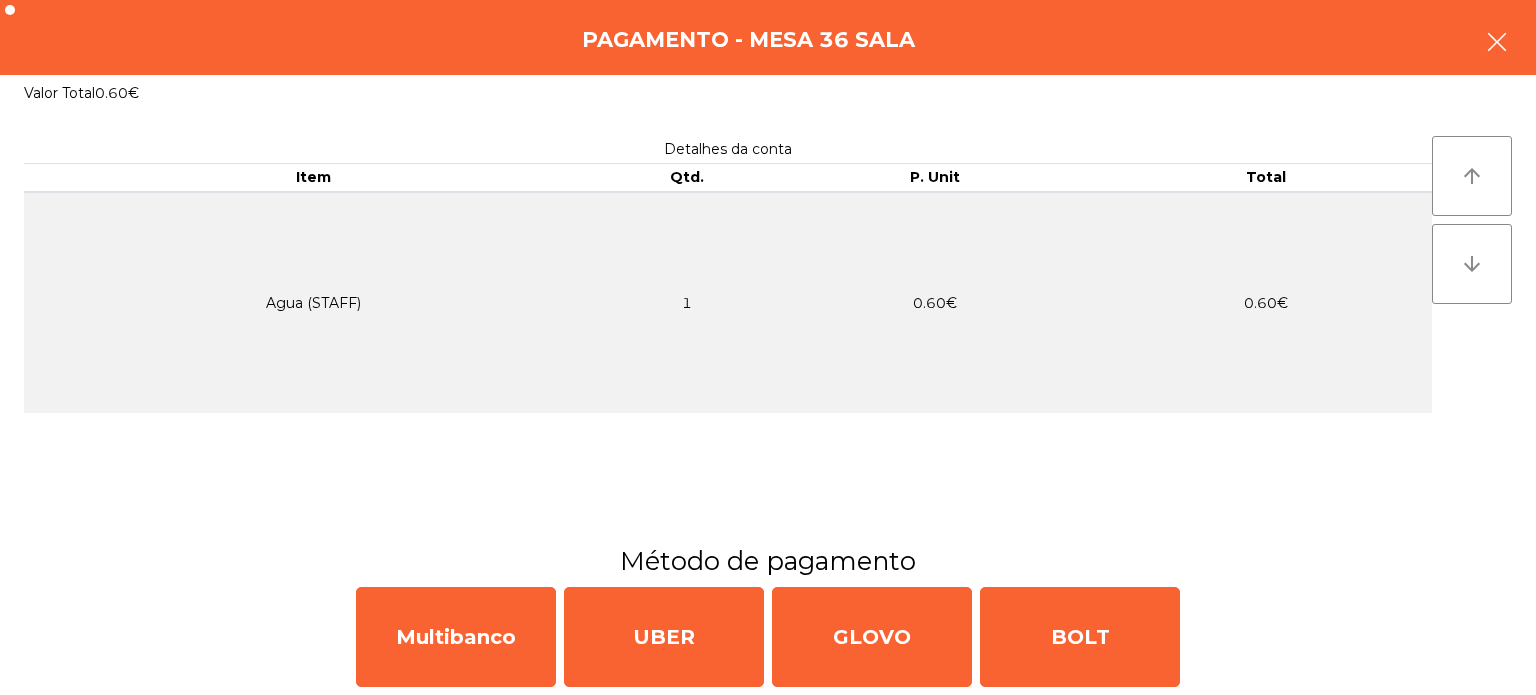 click 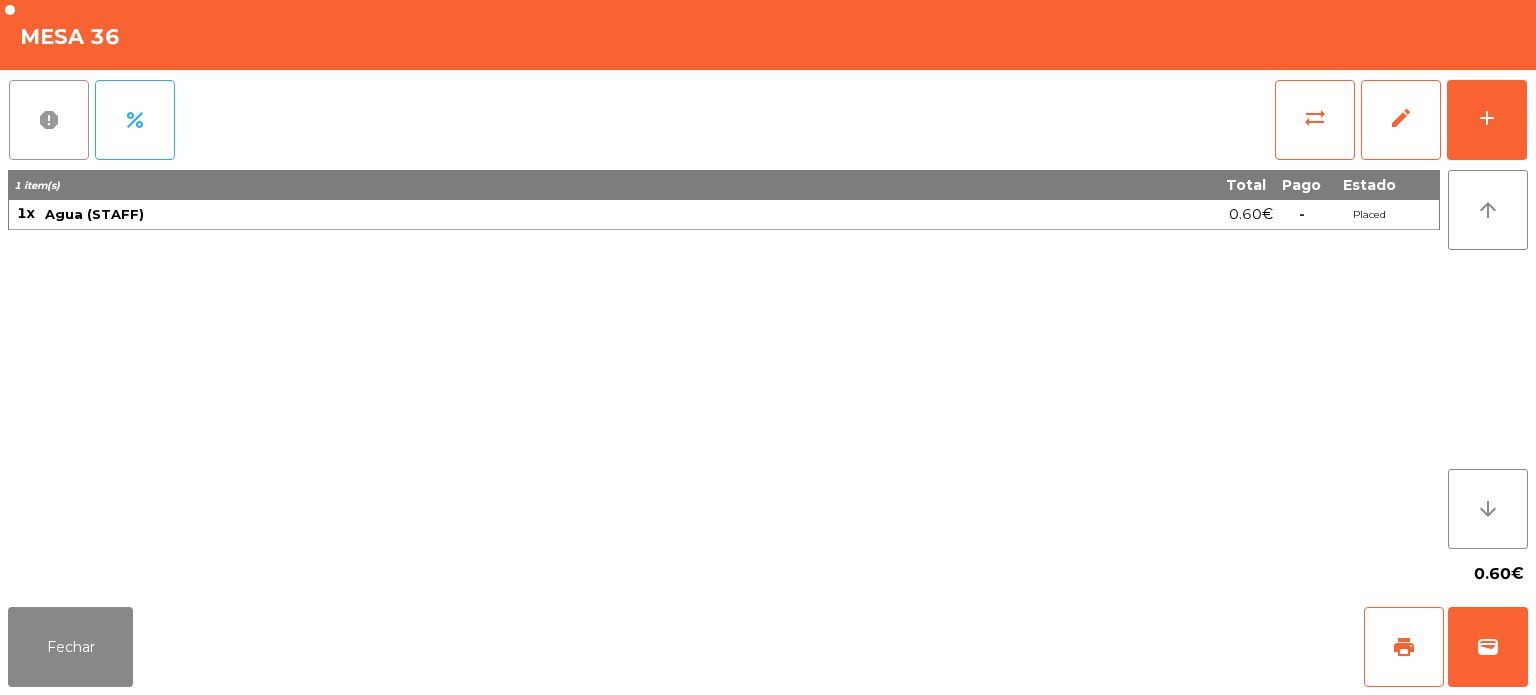 click on "report" 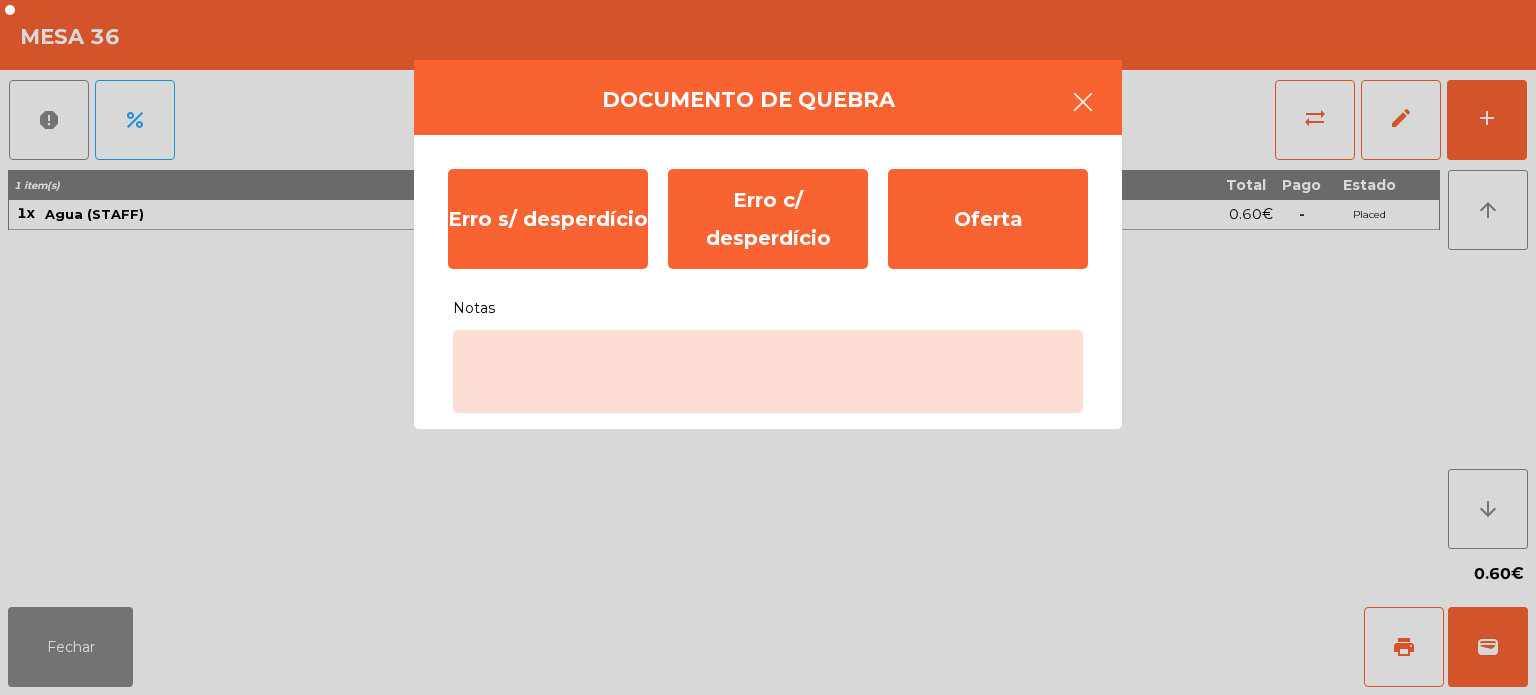 click 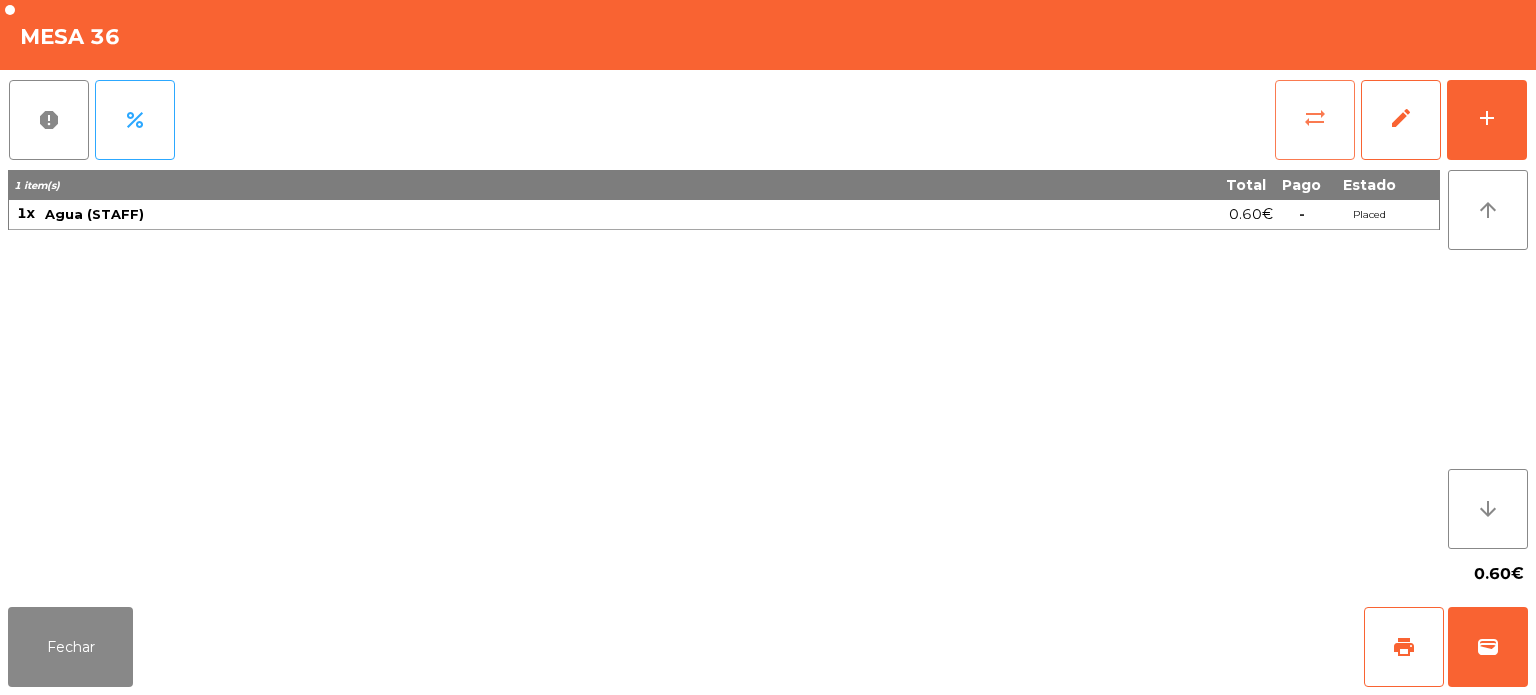 click on "sync_alt" 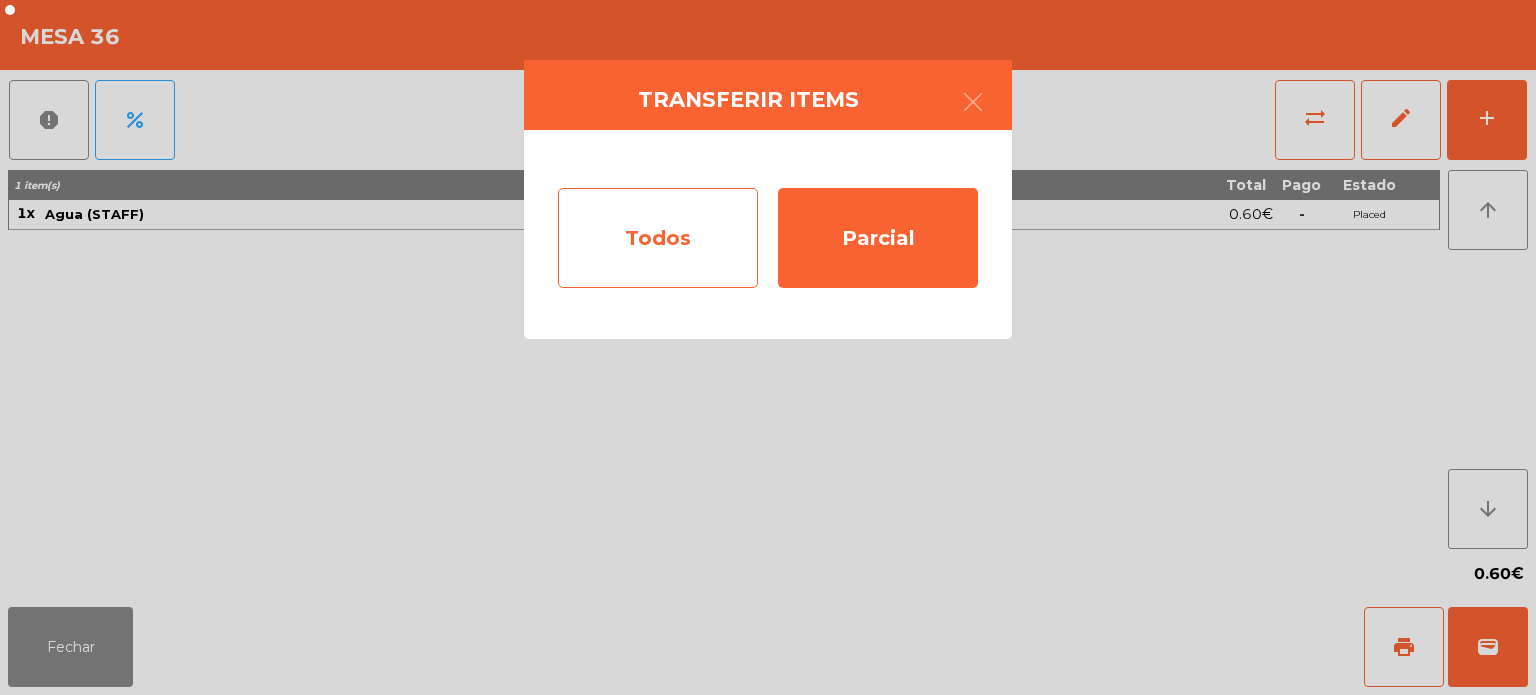 click on "Todos" 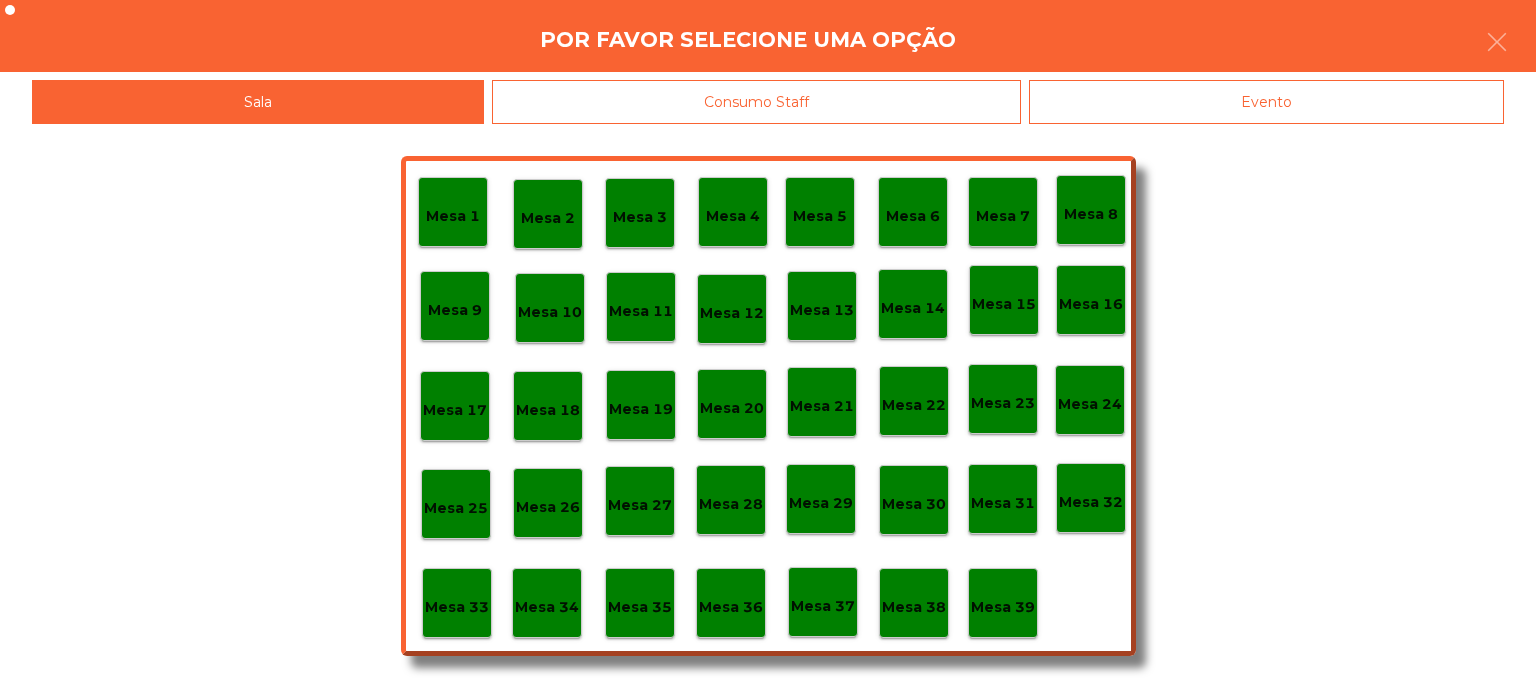 click on "Mesa 39" 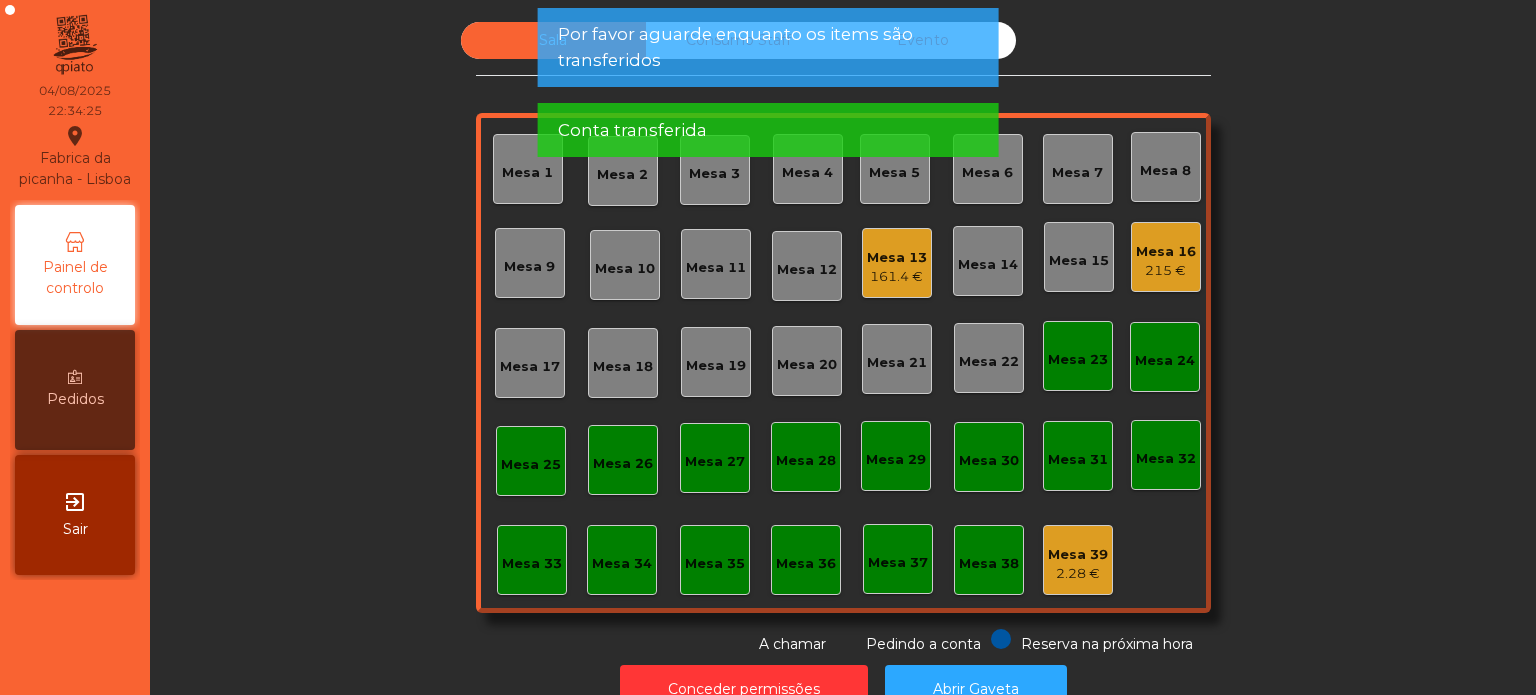 click on "Mesa 39" 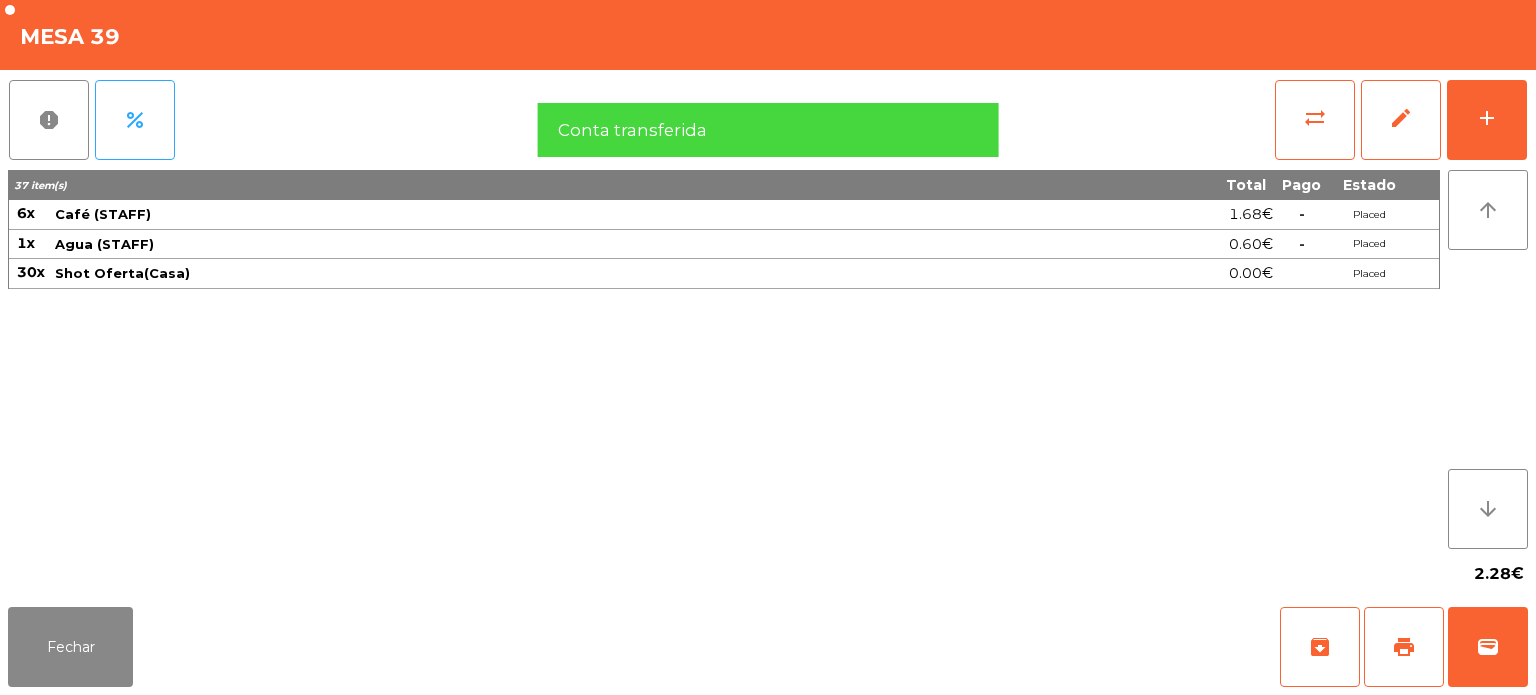 click on "37 item(s) Total Pago Estado 6x Café (STAFF) 1.68€  -  Placed 1x Agua (STAFF) 0.60€  -  Placed 30x Shot Oferta(Casa) 0.00€ Placed" 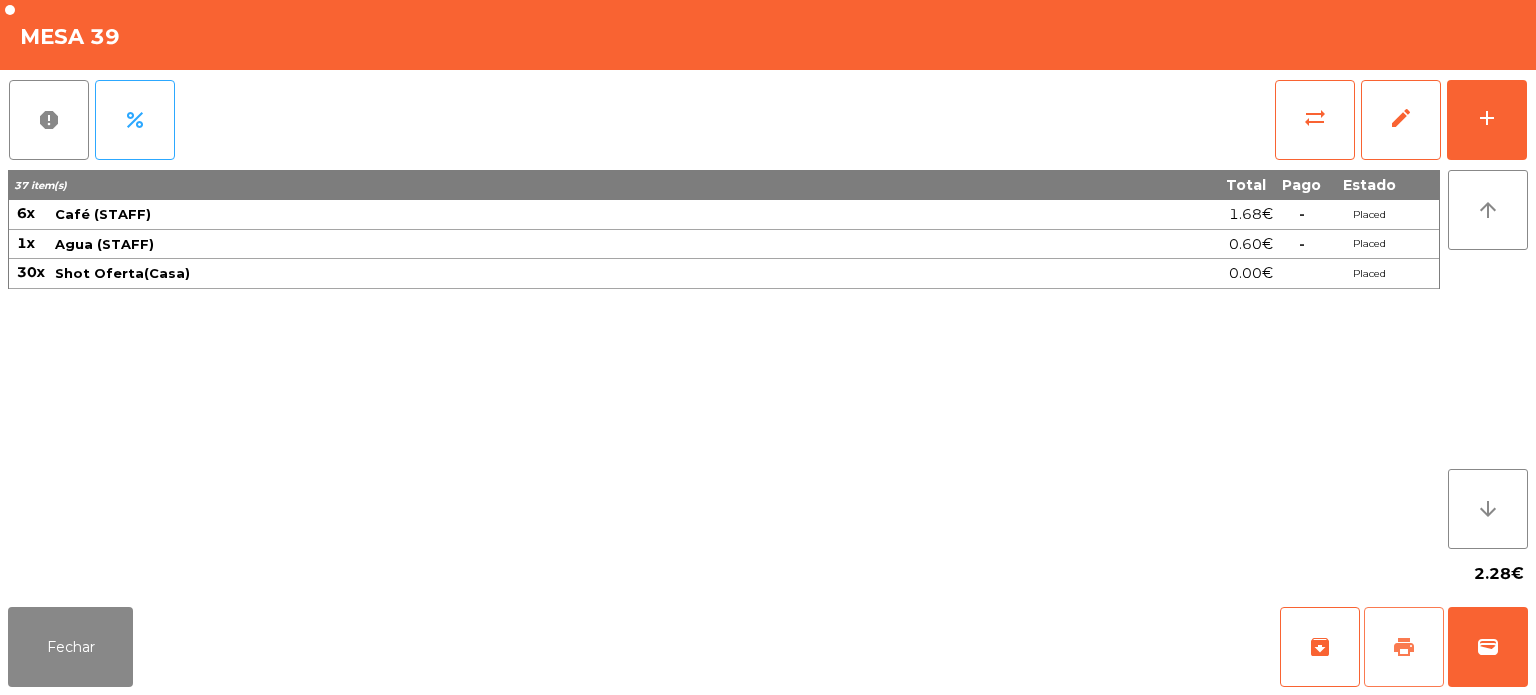 click on "print" 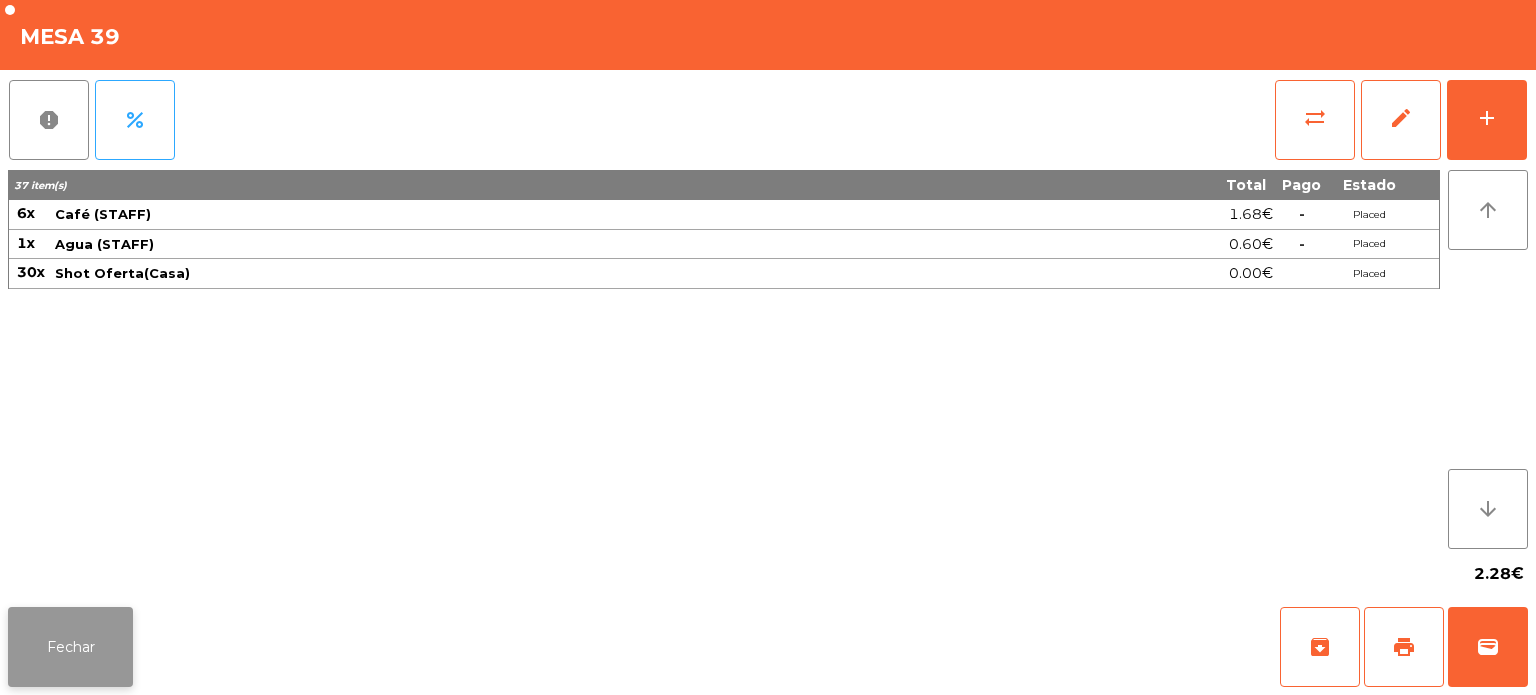 click on "Fechar" 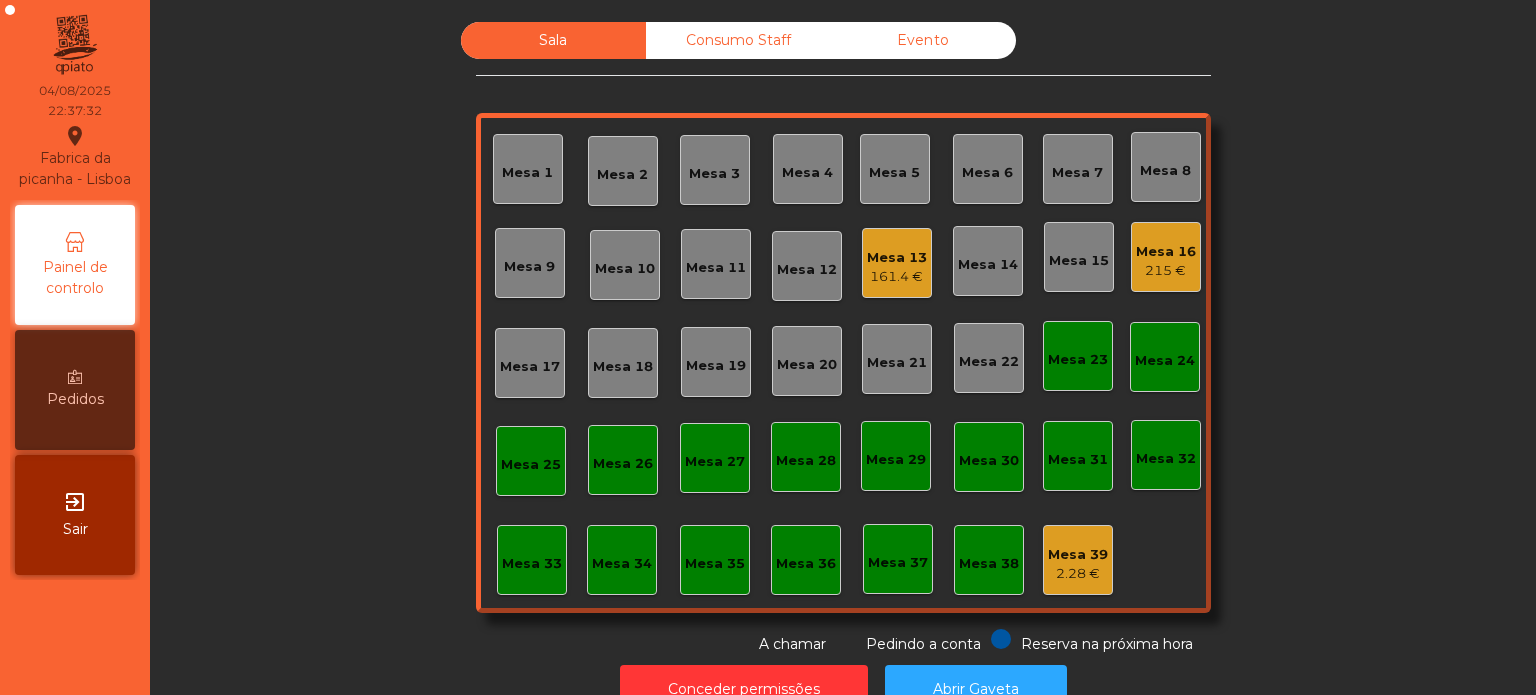 click on "161.4 €" 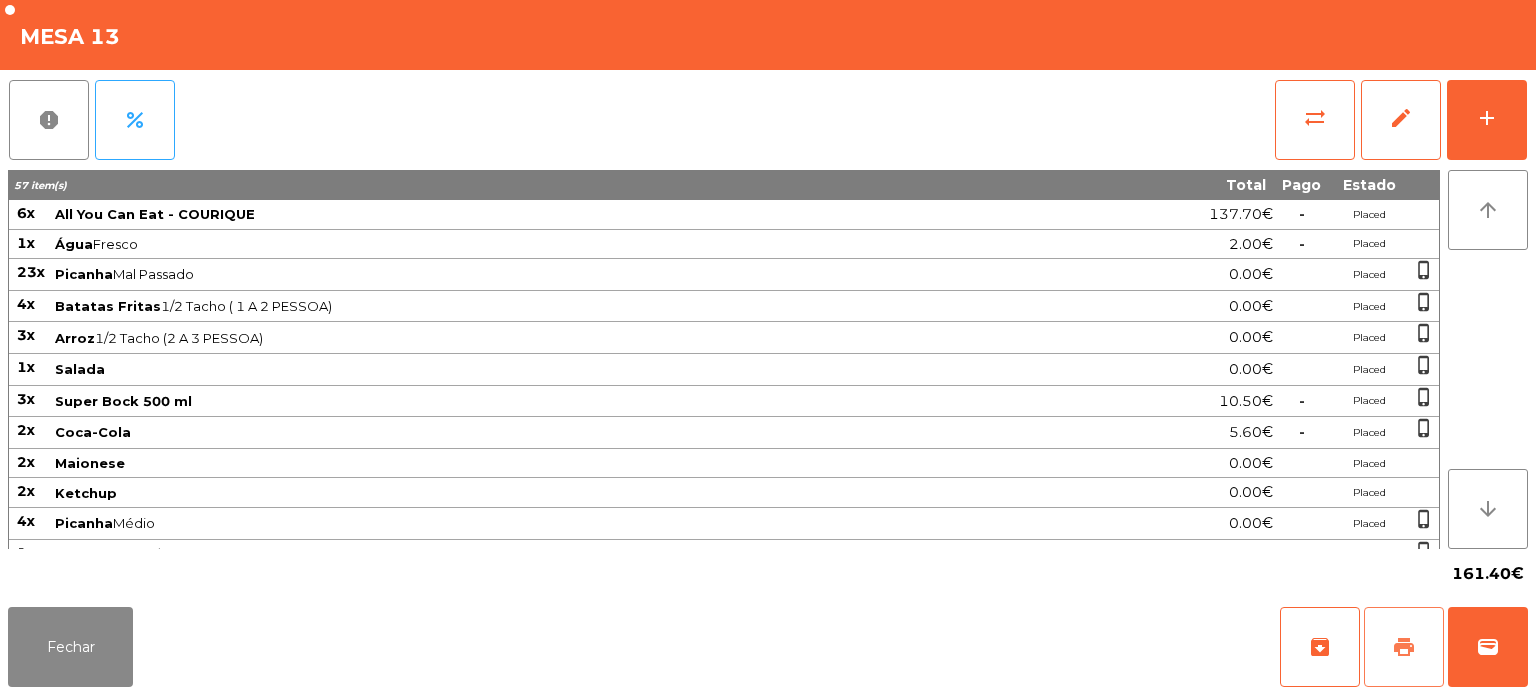 click on "print" 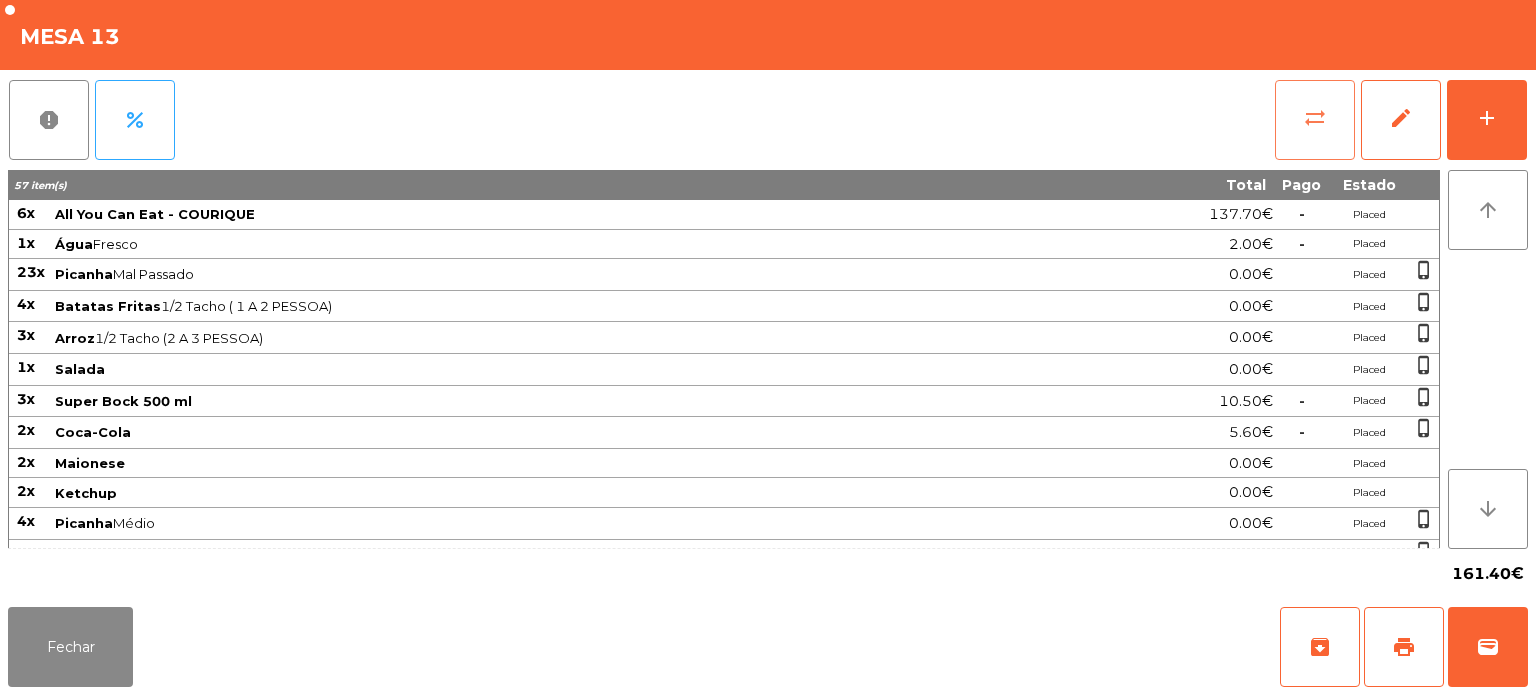 click on "sync_alt" 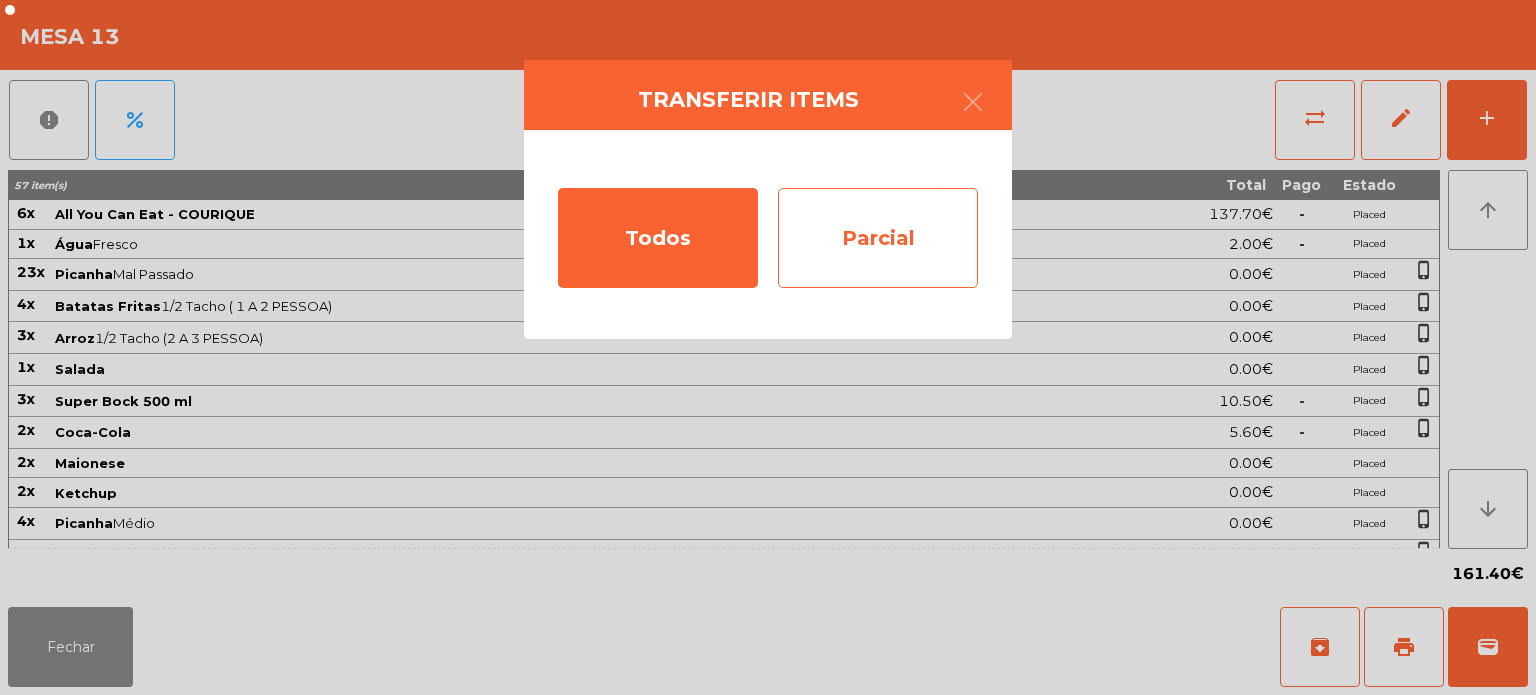 click on "Parcial" 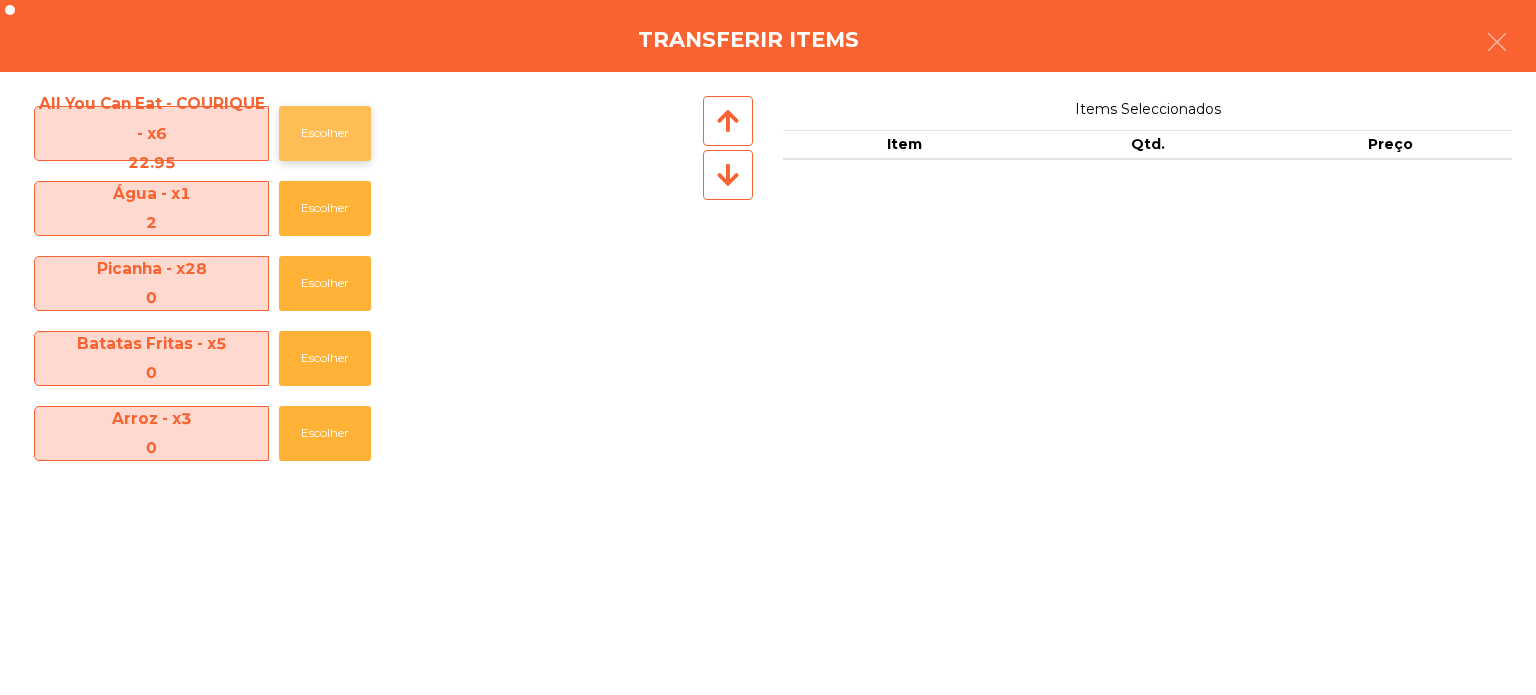 click on "Escolher" 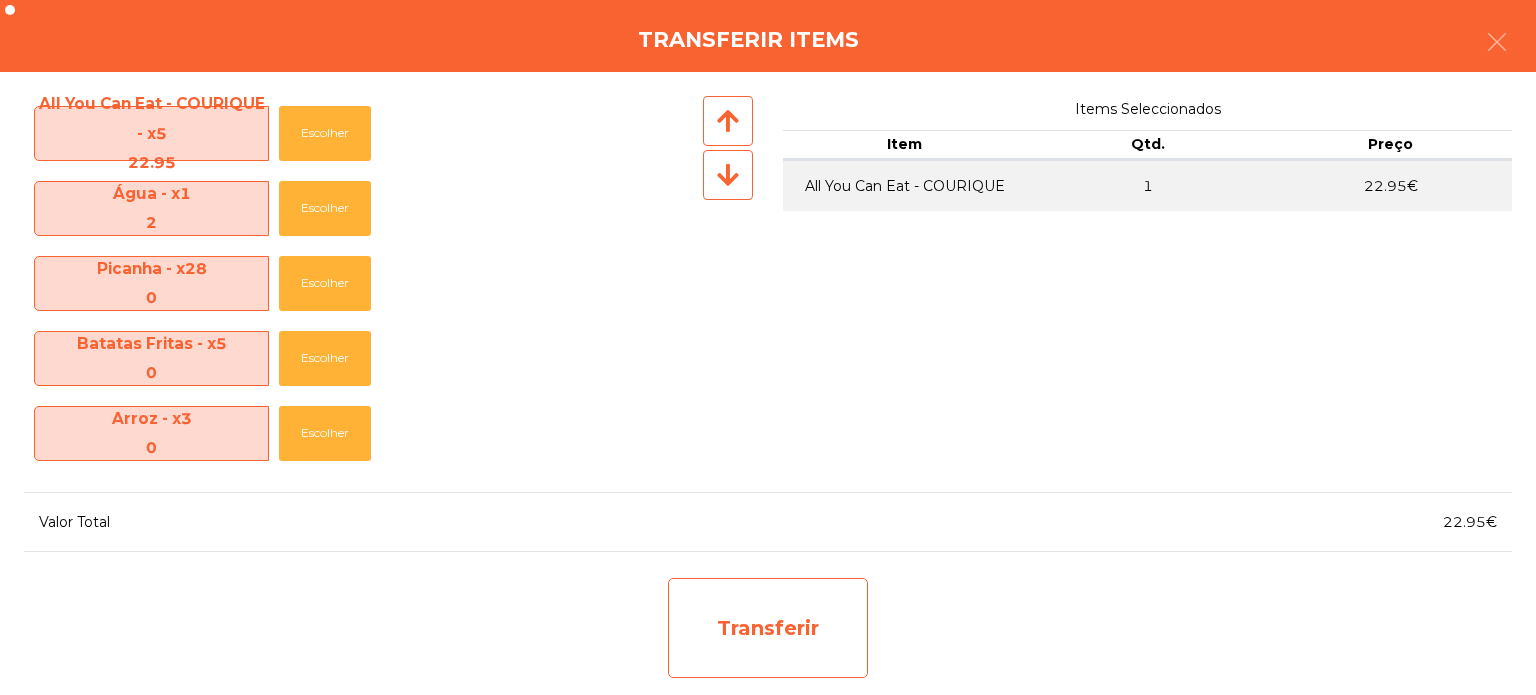 click on "Transferir" 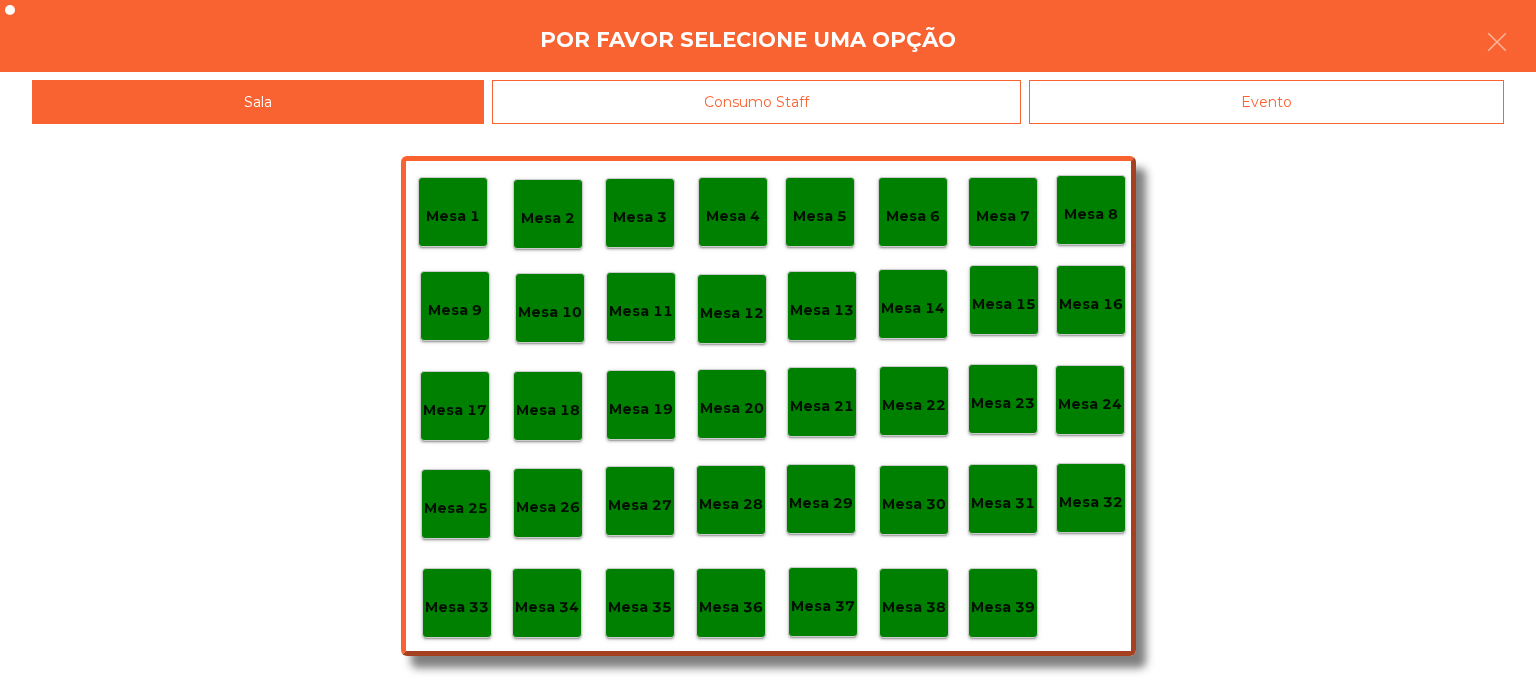 click on "Mesa 37" 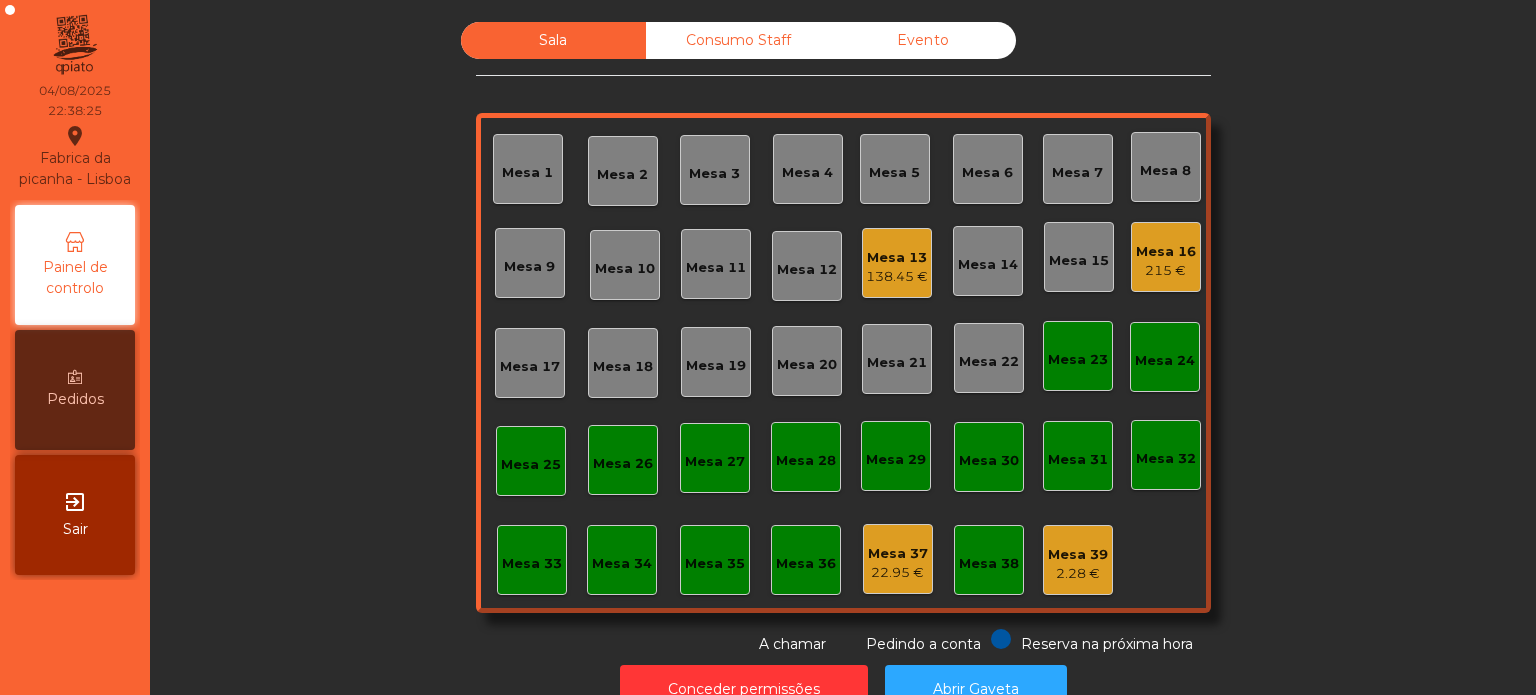 click on "138.45 €" 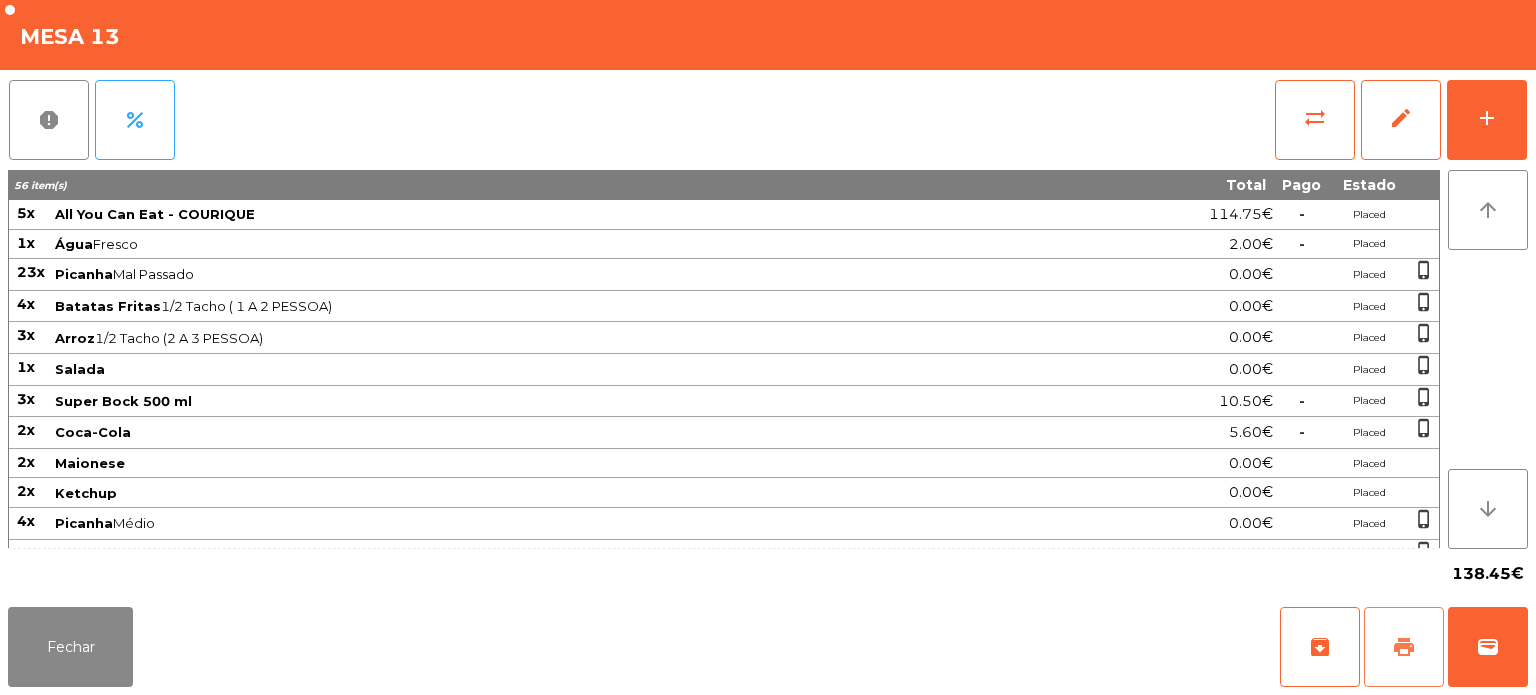 click on "print" 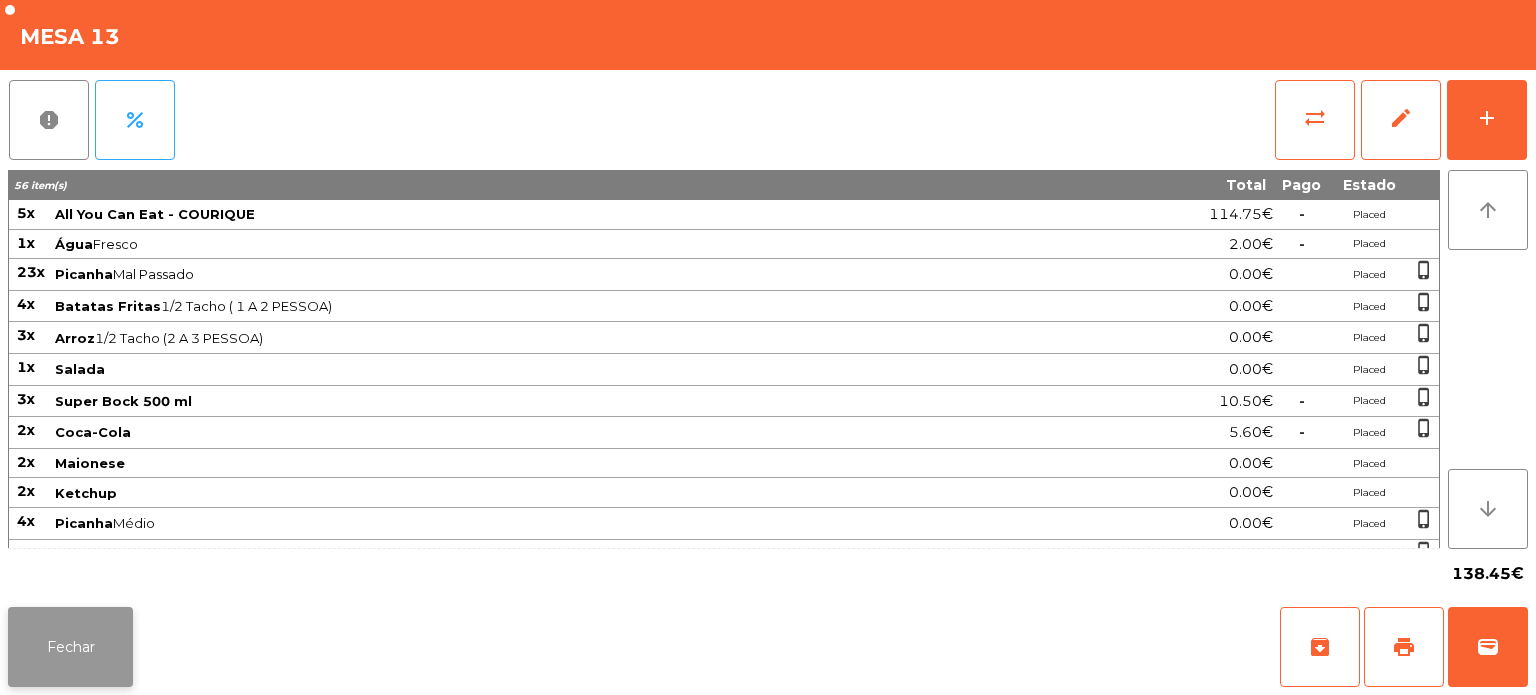 click on "Fechar" 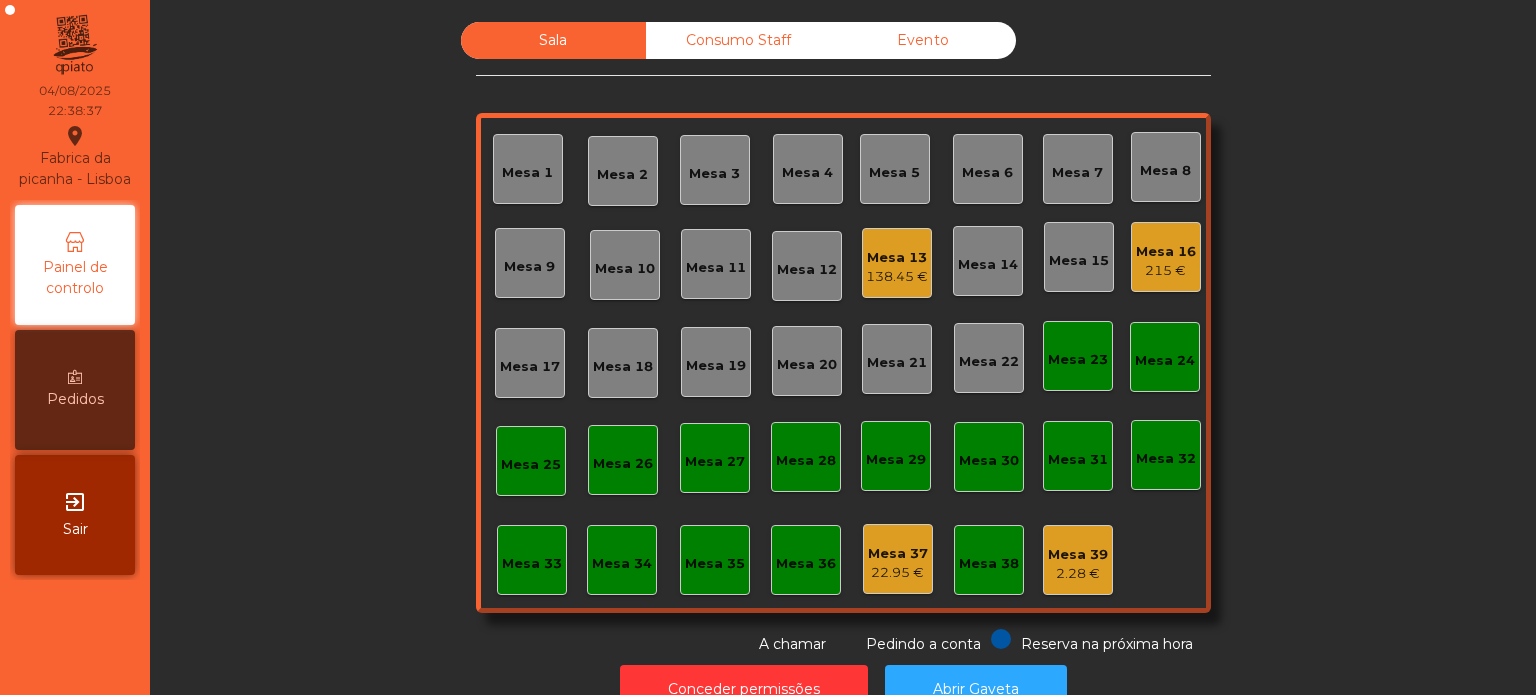 click on "Sala   Consumo Staff   Evento   Mesa 1   Mesa 2   Mesa 3   Mesa 4   Mesa 5   Mesa 6   Mesa 7   Mesa 8   Mesa 9   Mesa 10   Mesa 11   Mesa 12   Mesa 13   138.45 €   Mesa 14   Mesa 15   Mesa 16   215 €   Mesa 17   Mesa 18   Mesa 19   Mesa 20   Mesa 21   Mesa 22   Mesa 23   Mesa 24   Mesa 25   Mesa 26   Mesa 27   Mesa 28   Mesa 29   Mesa 30   Mesa 31   Mesa 32   Mesa 33   Mesa 34   Mesa 35   Mesa 36   Mesa 37   22.95 €   Mesa 38   Mesa 39   2.28 €  Reserva na próxima hora Pedindo a conta A chamar" 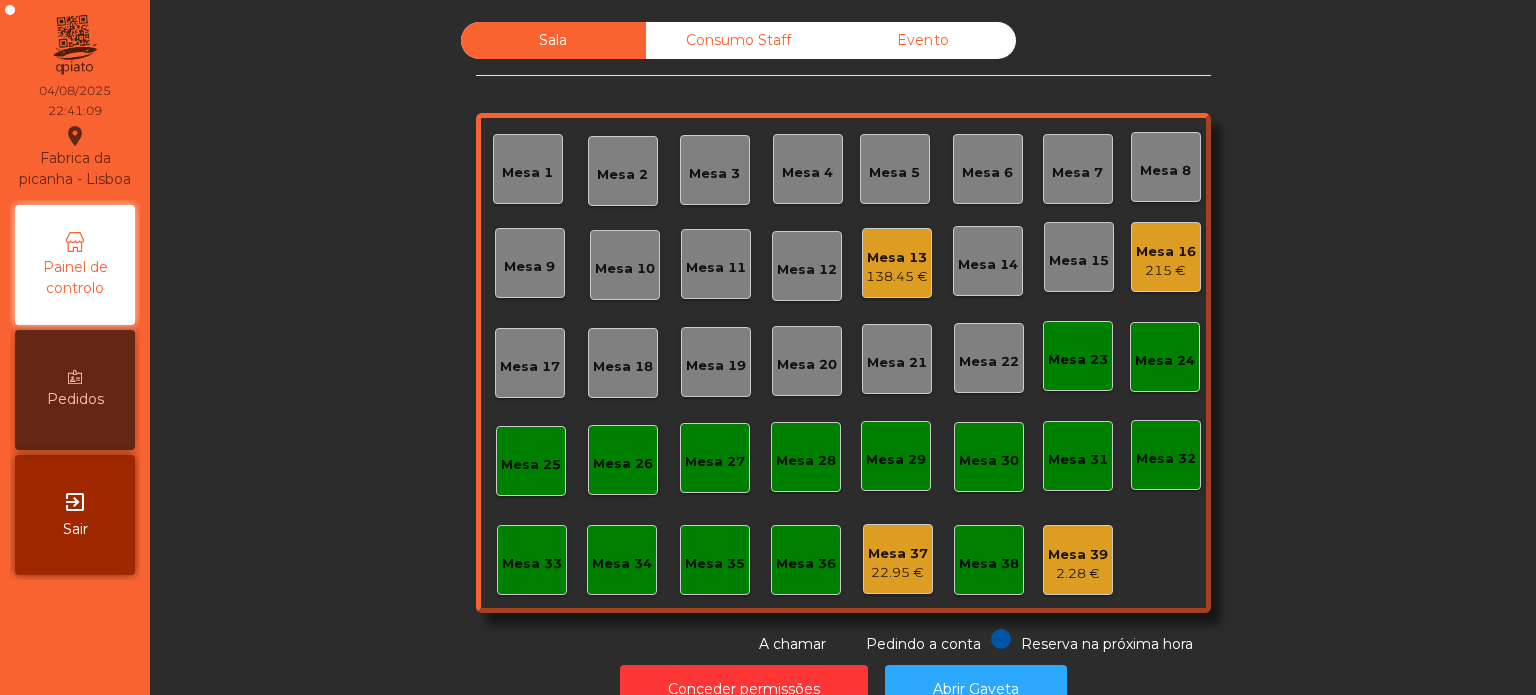 click on "Consumo Staff" 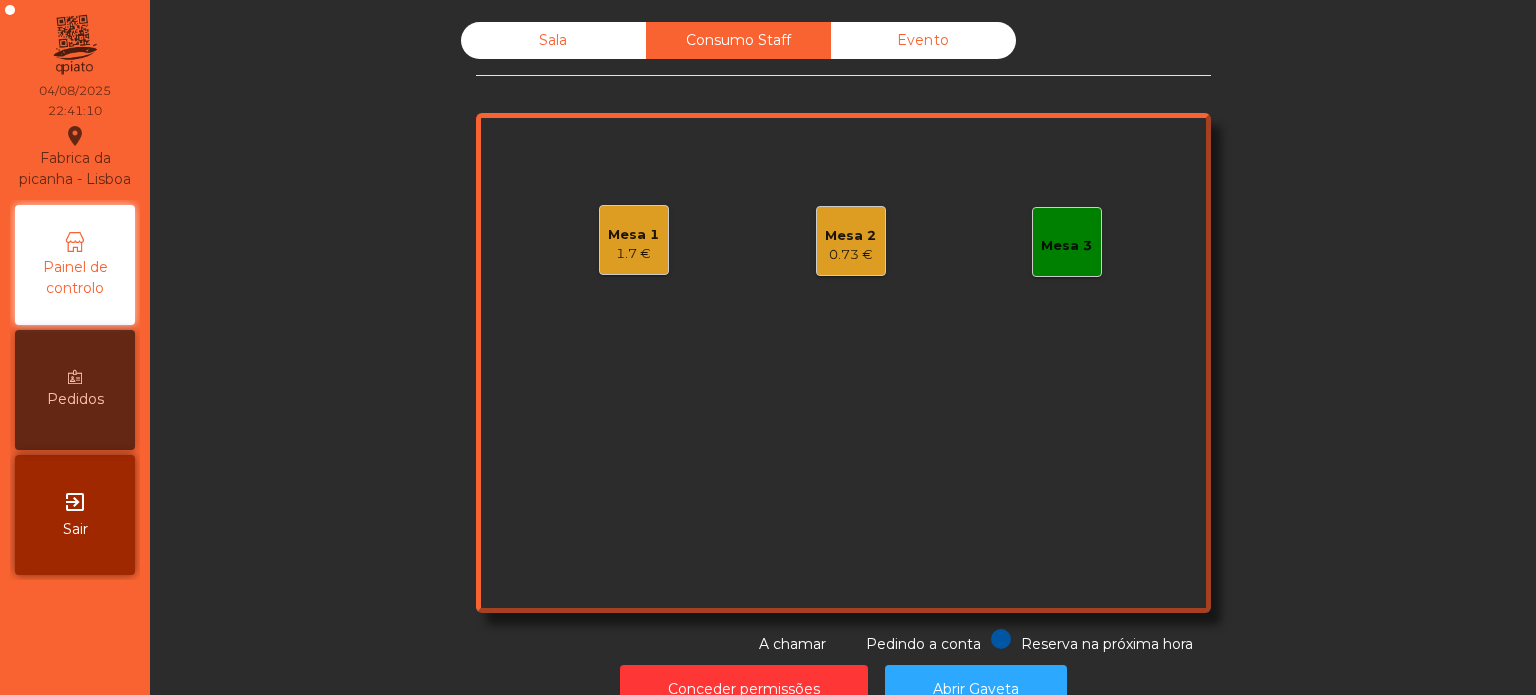 click on "1.7 €" 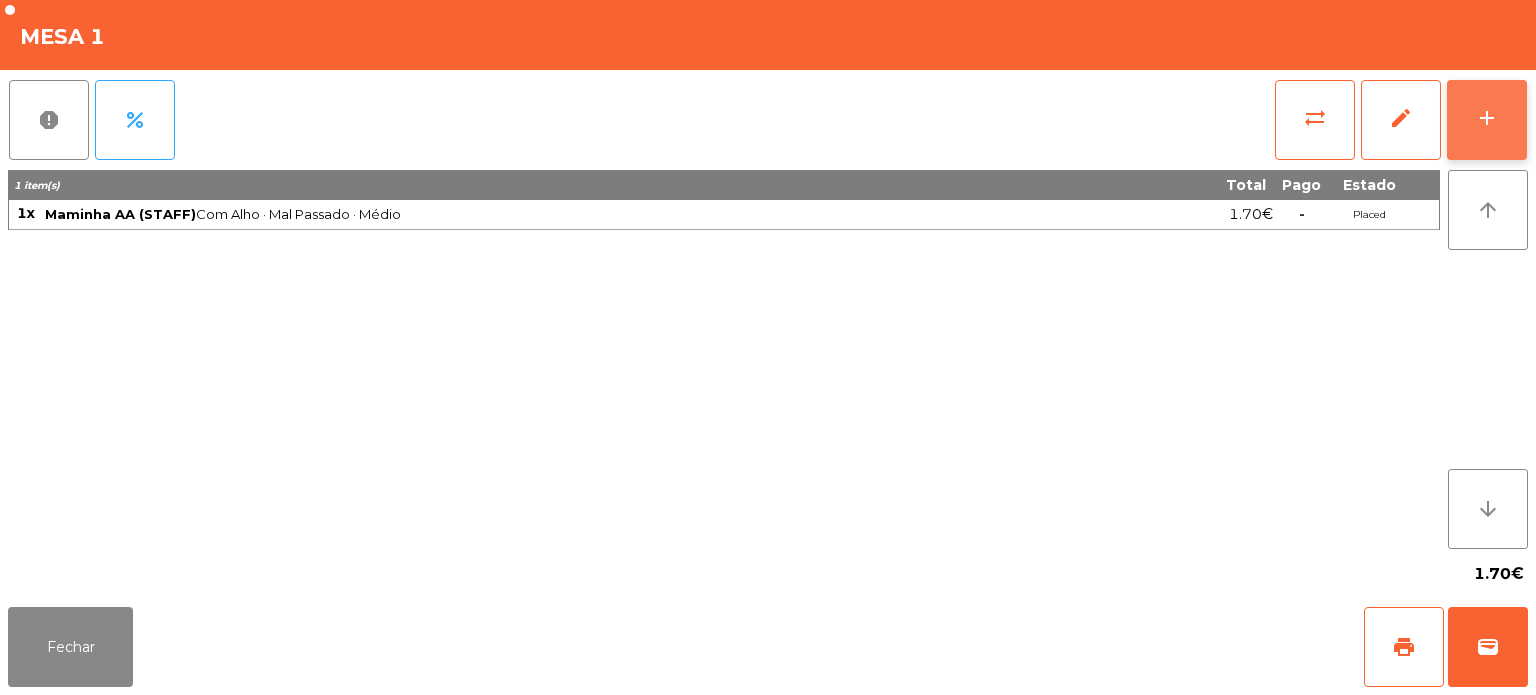 click on "add" 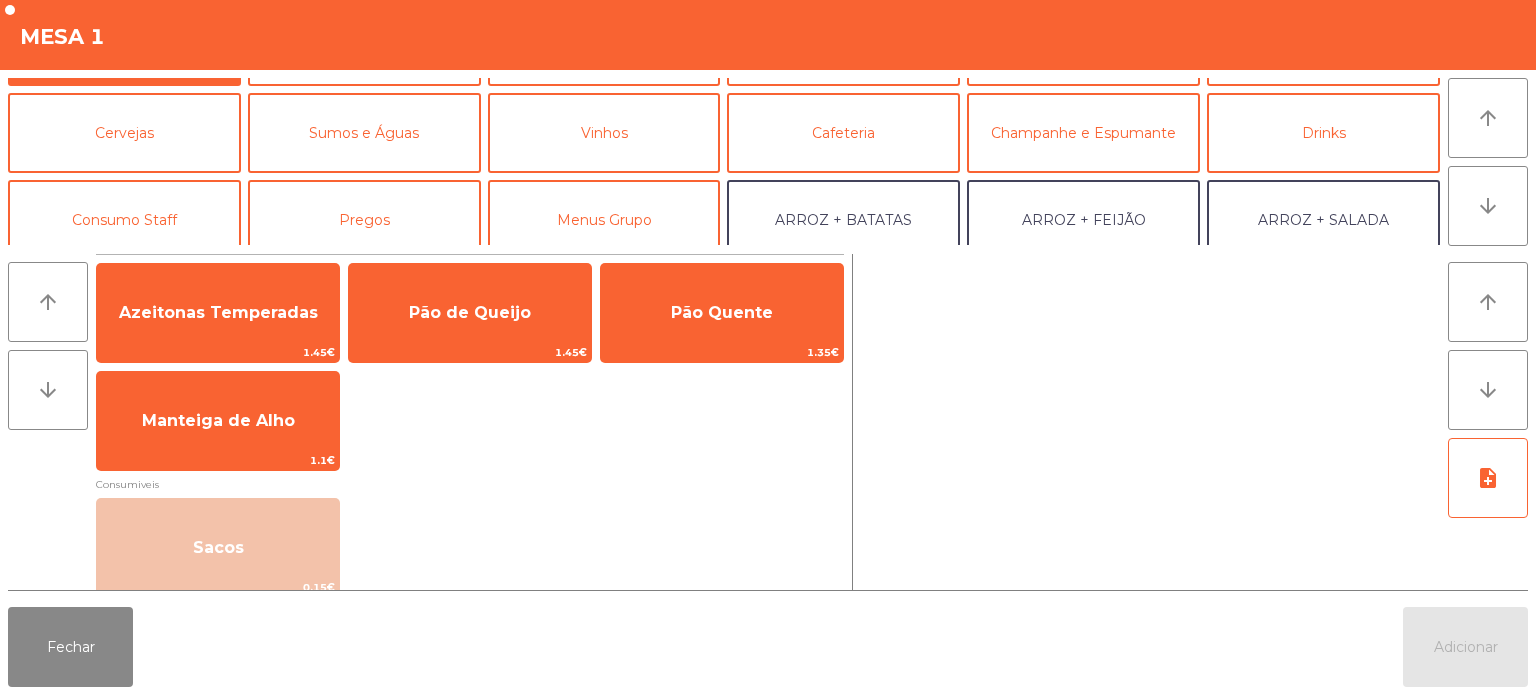 scroll, scrollTop: 85, scrollLeft: 0, axis: vertical 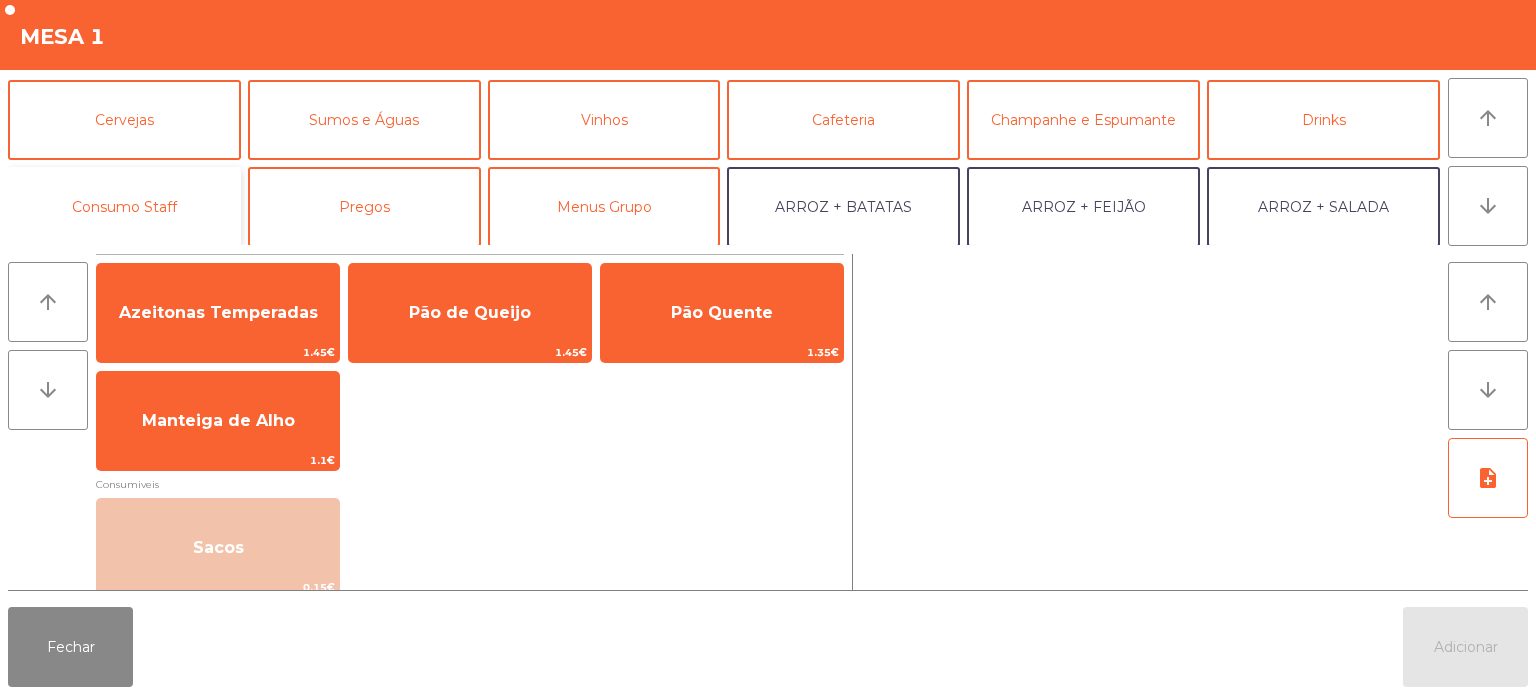 click on "Consumo Staff" 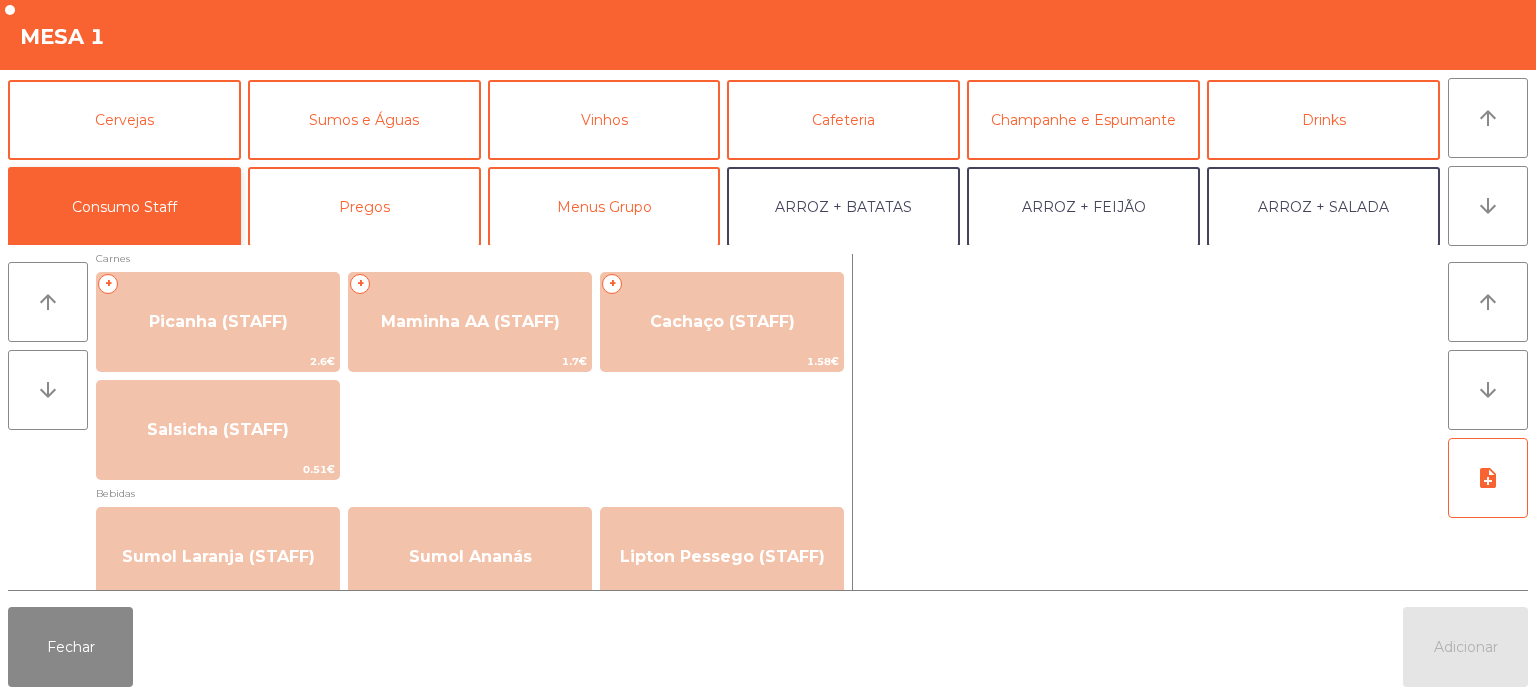 scroll, scrollTop: 0, scrollLeft: 0, axis: both 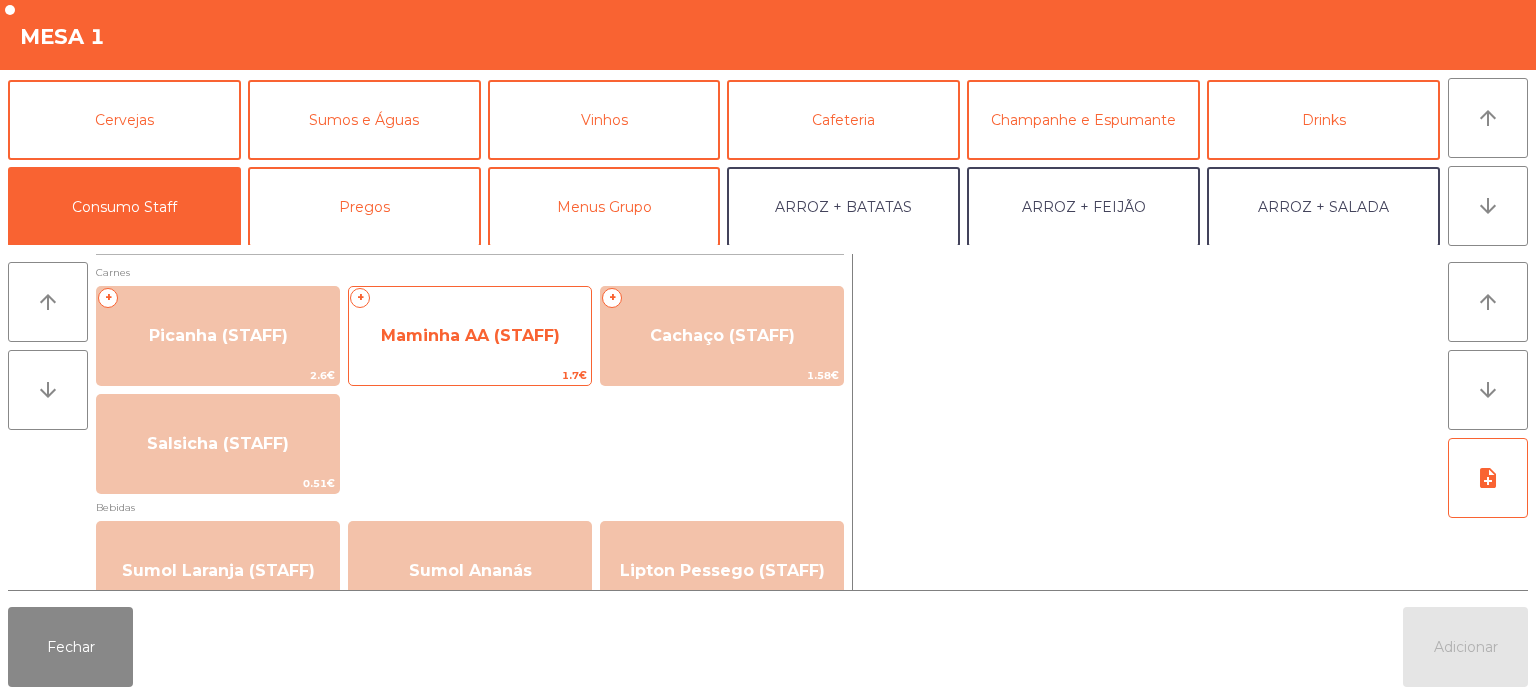 click on "Maminha AA (STAFF)" 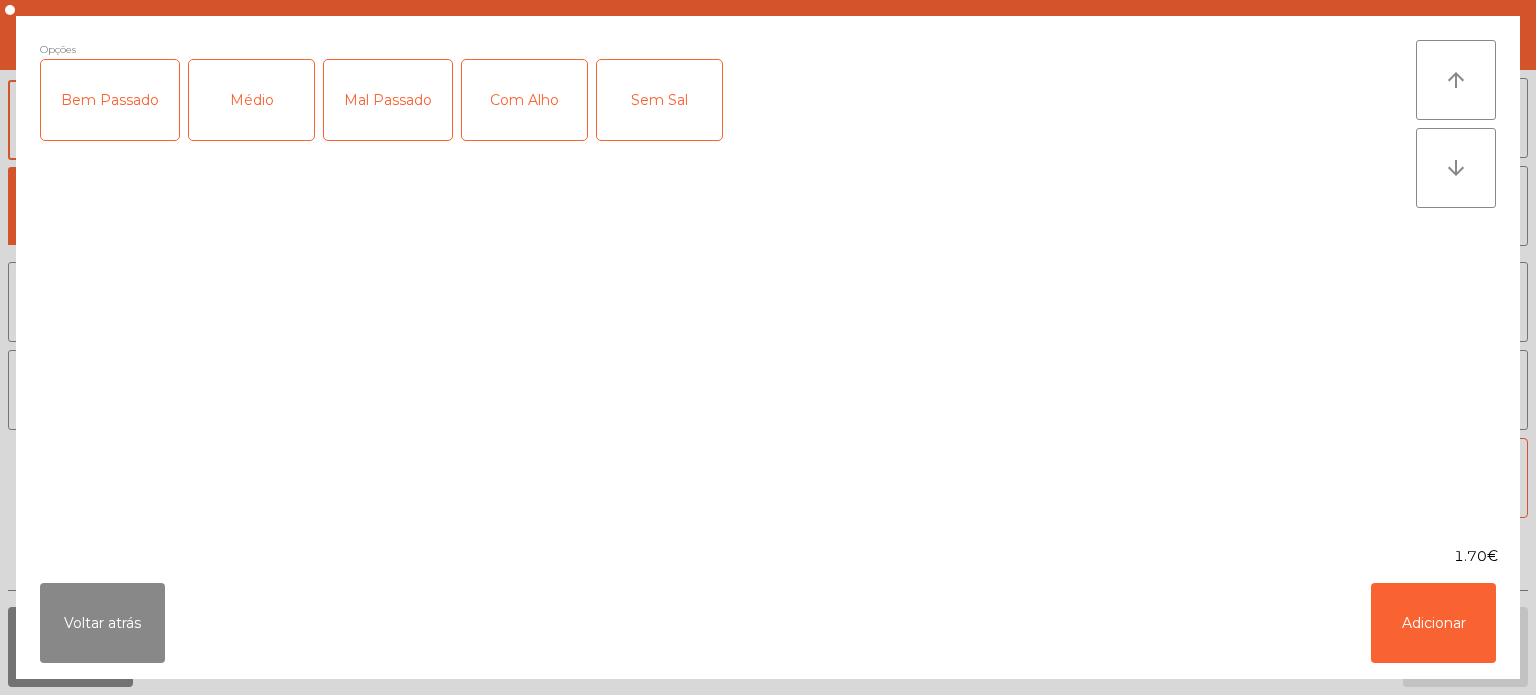 click on "Médio" 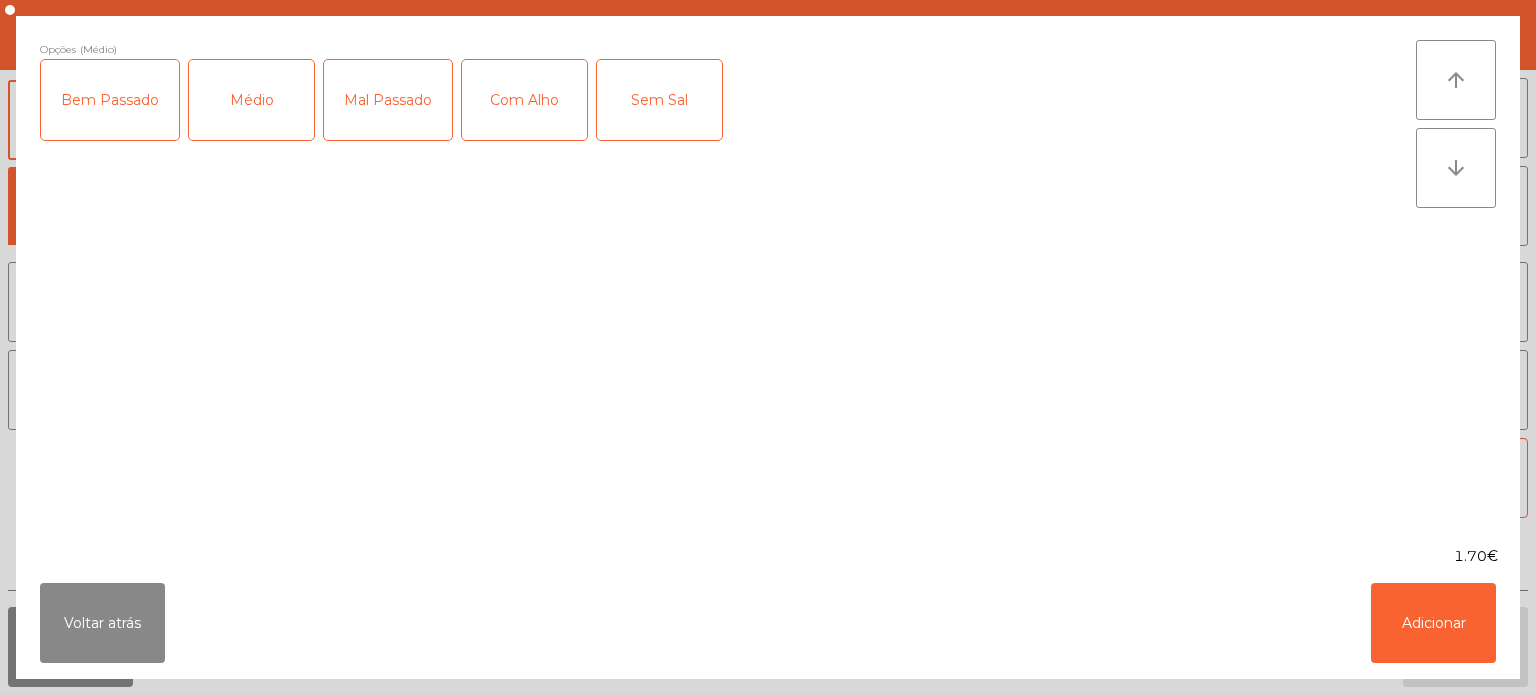 click on "Mal Passado" 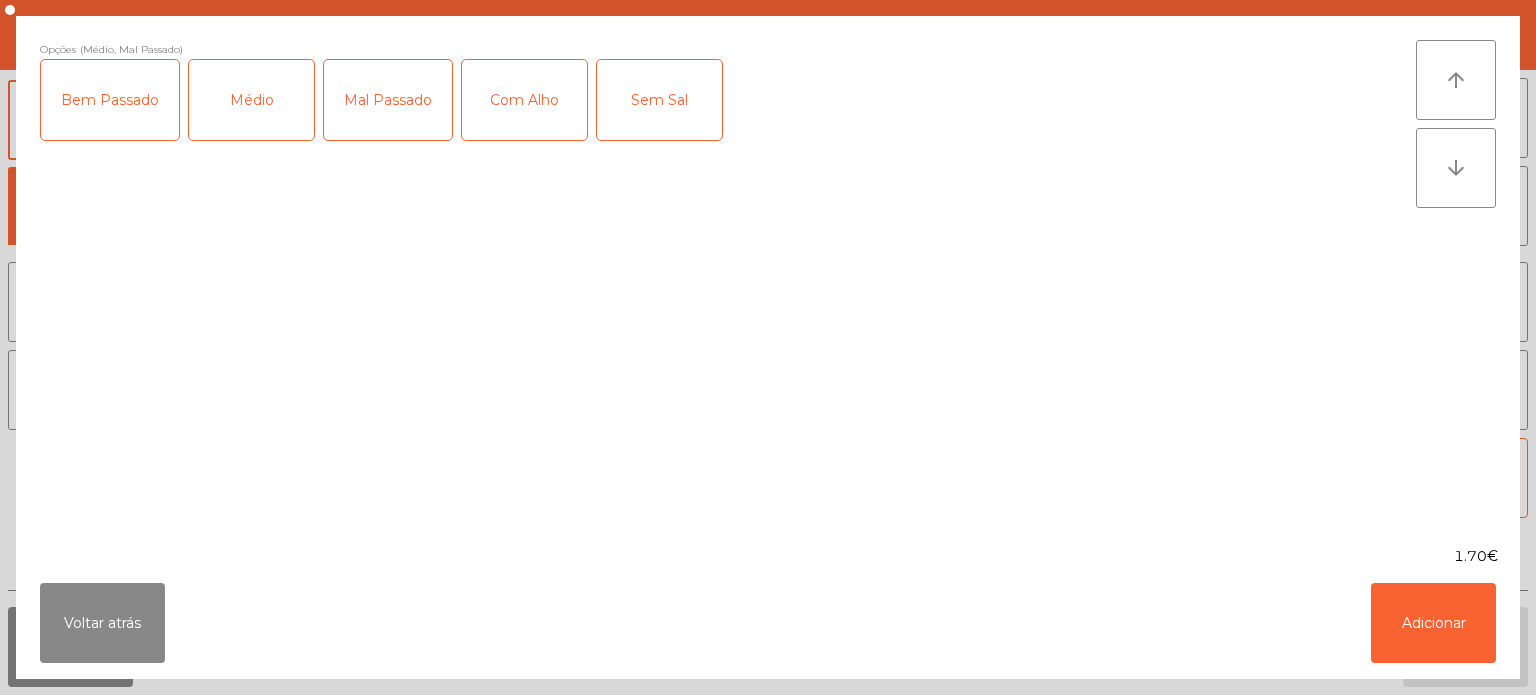 click on "Com Alho" 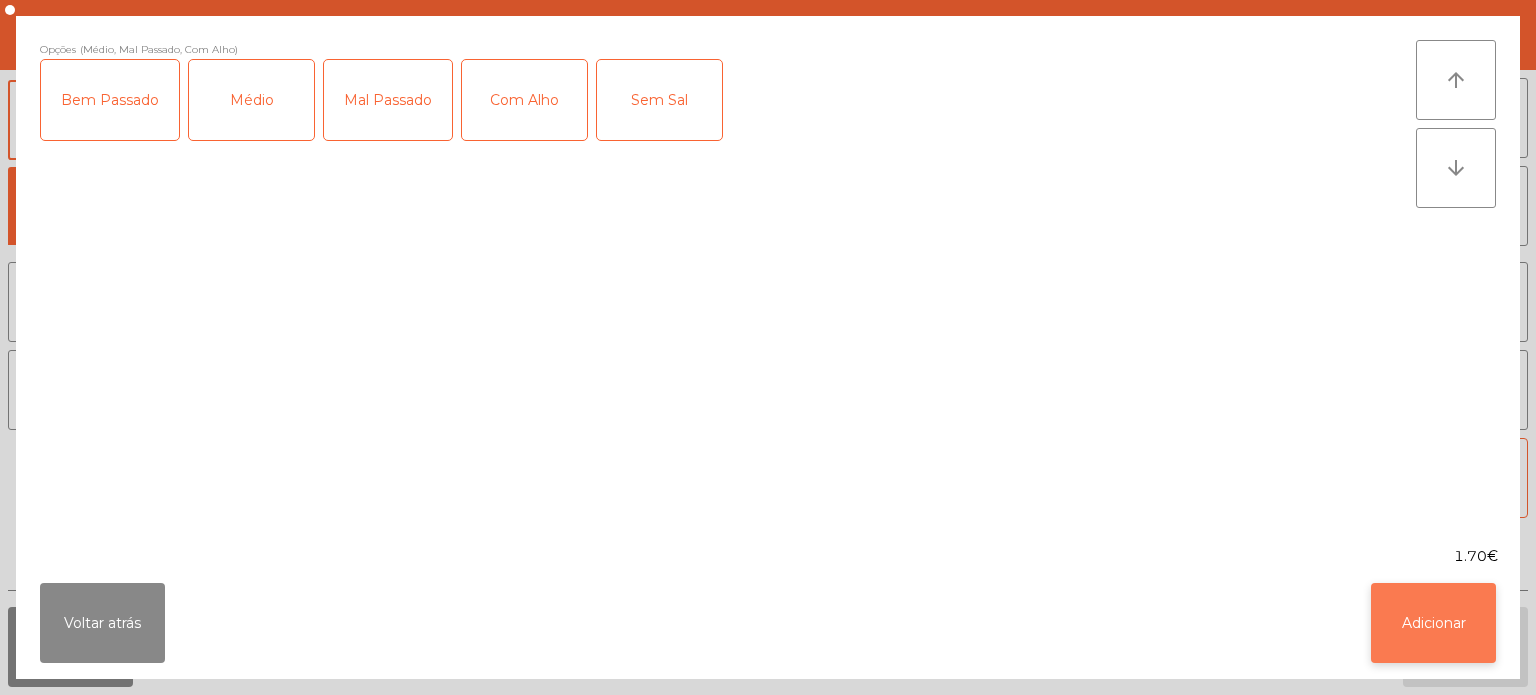 click on "Adicionar" 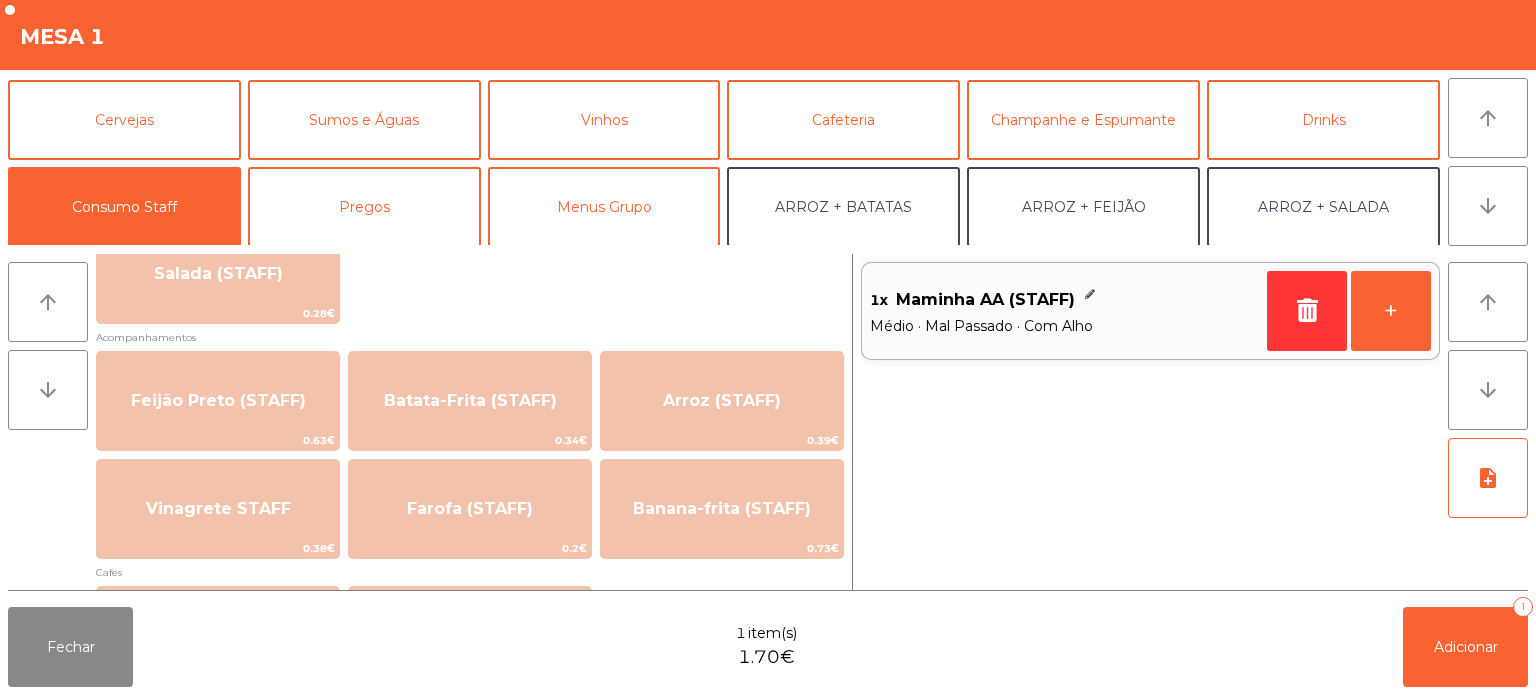 scroll, scrollTop: 857, scrollLeft: 0, axis: vertical 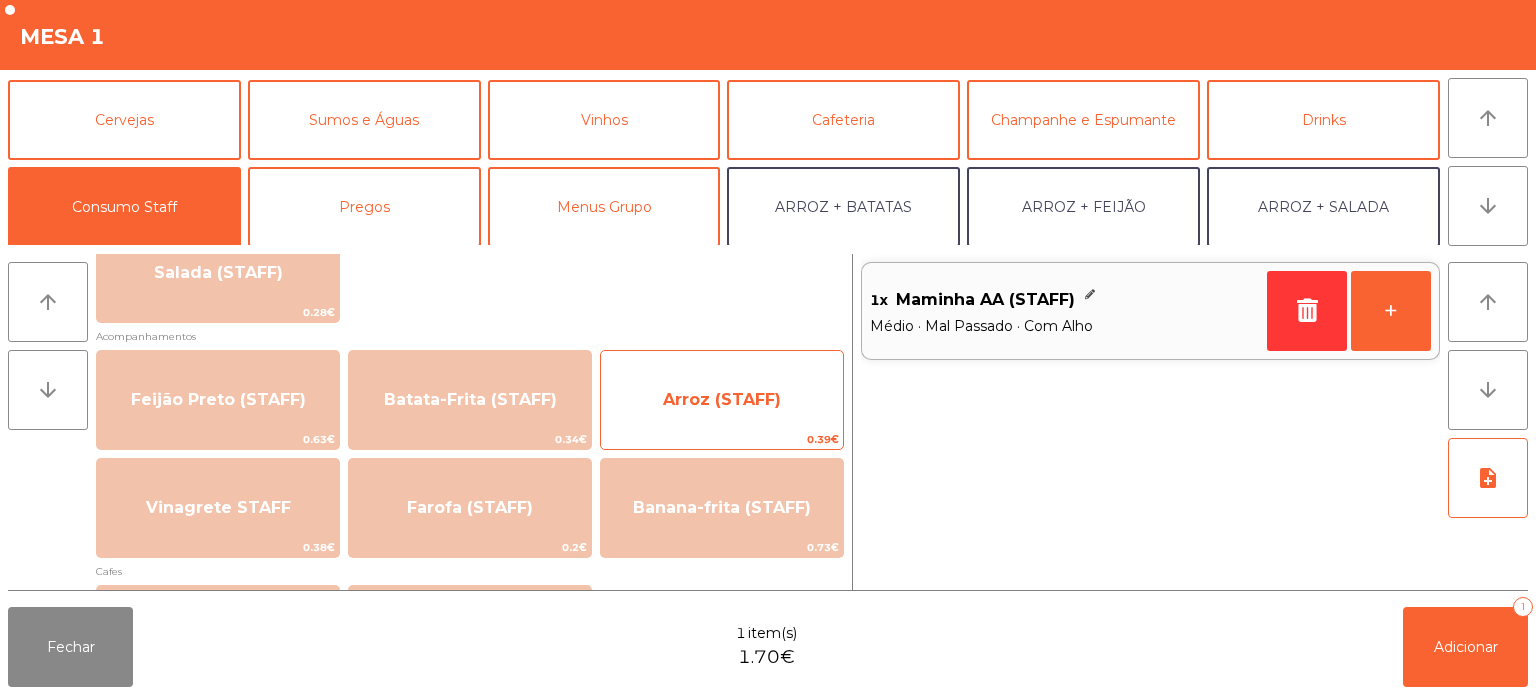 click on "Arroz (STAFF)" 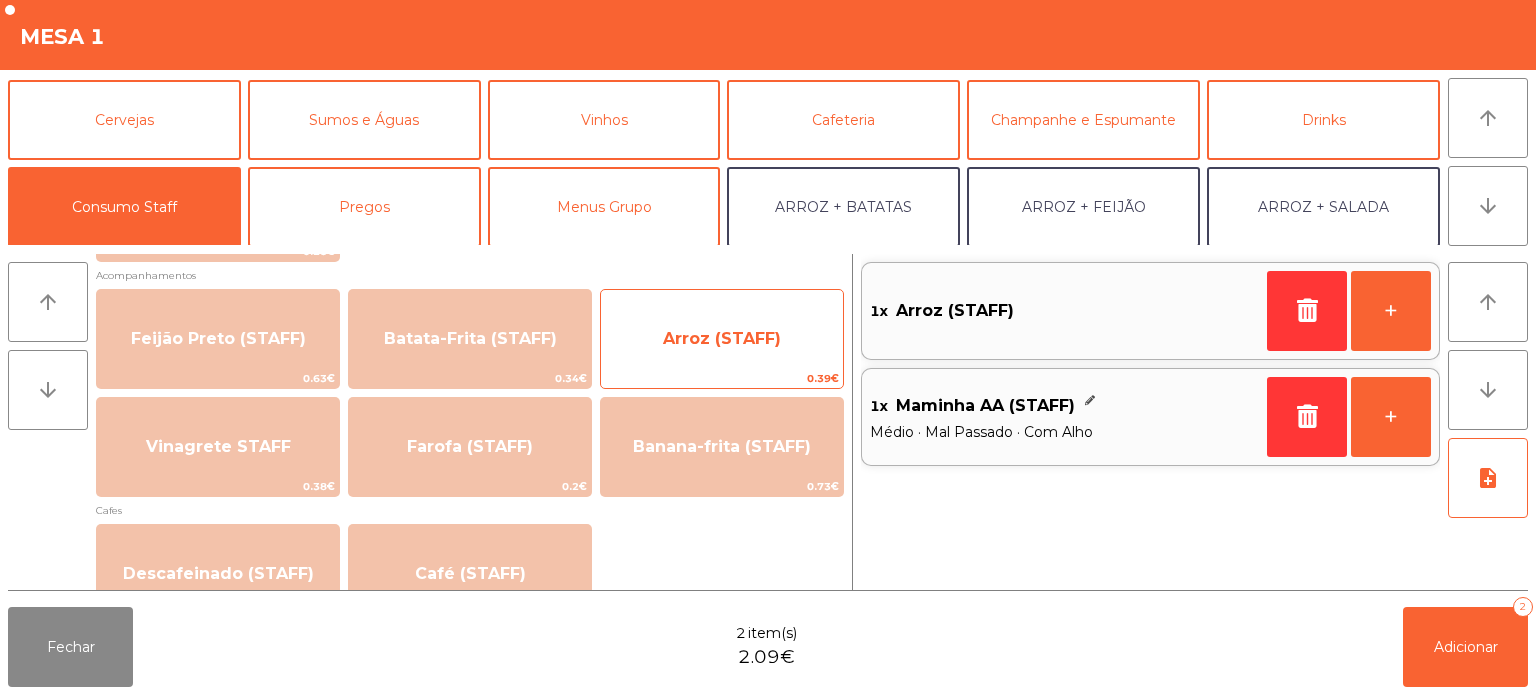 scroll, scrollTop: 921, scrollLeft: 0, axis: vertical 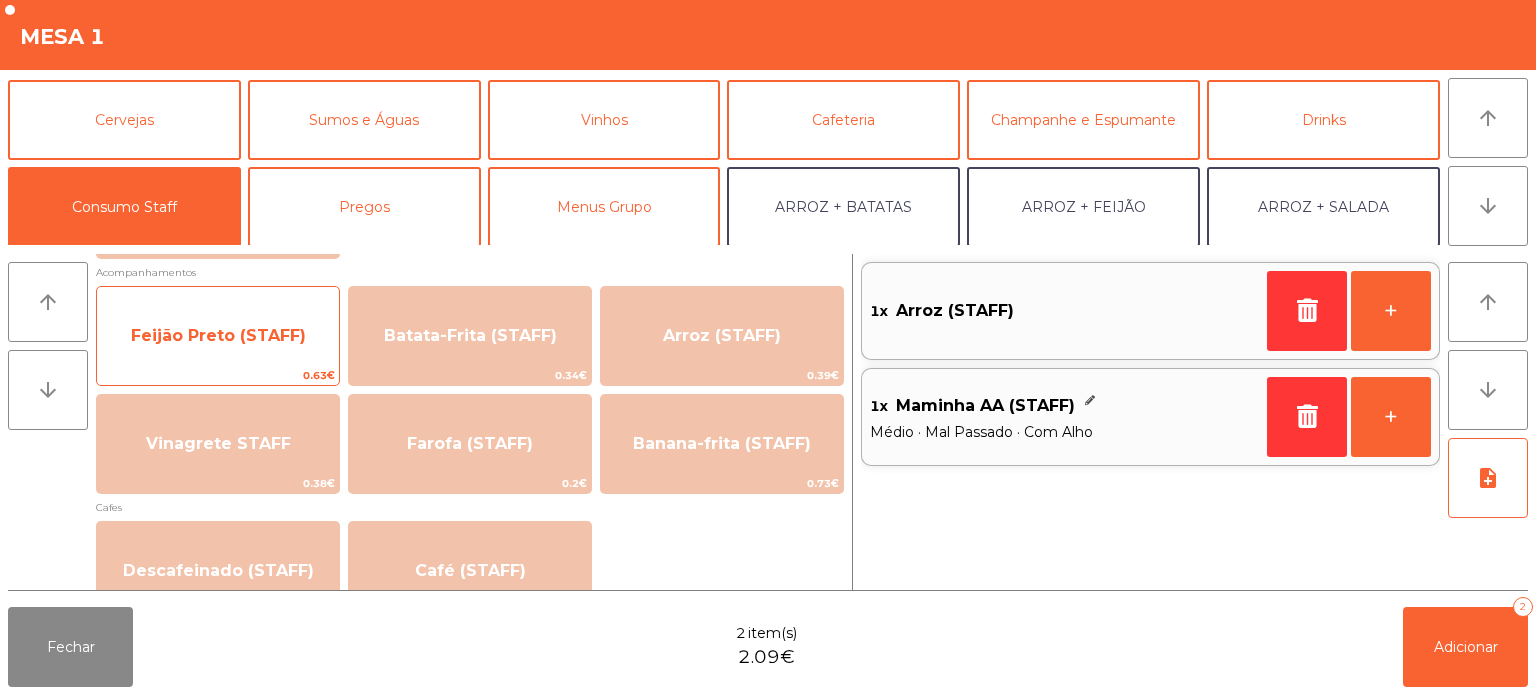 click on "Feijão Preto (STAFF)" 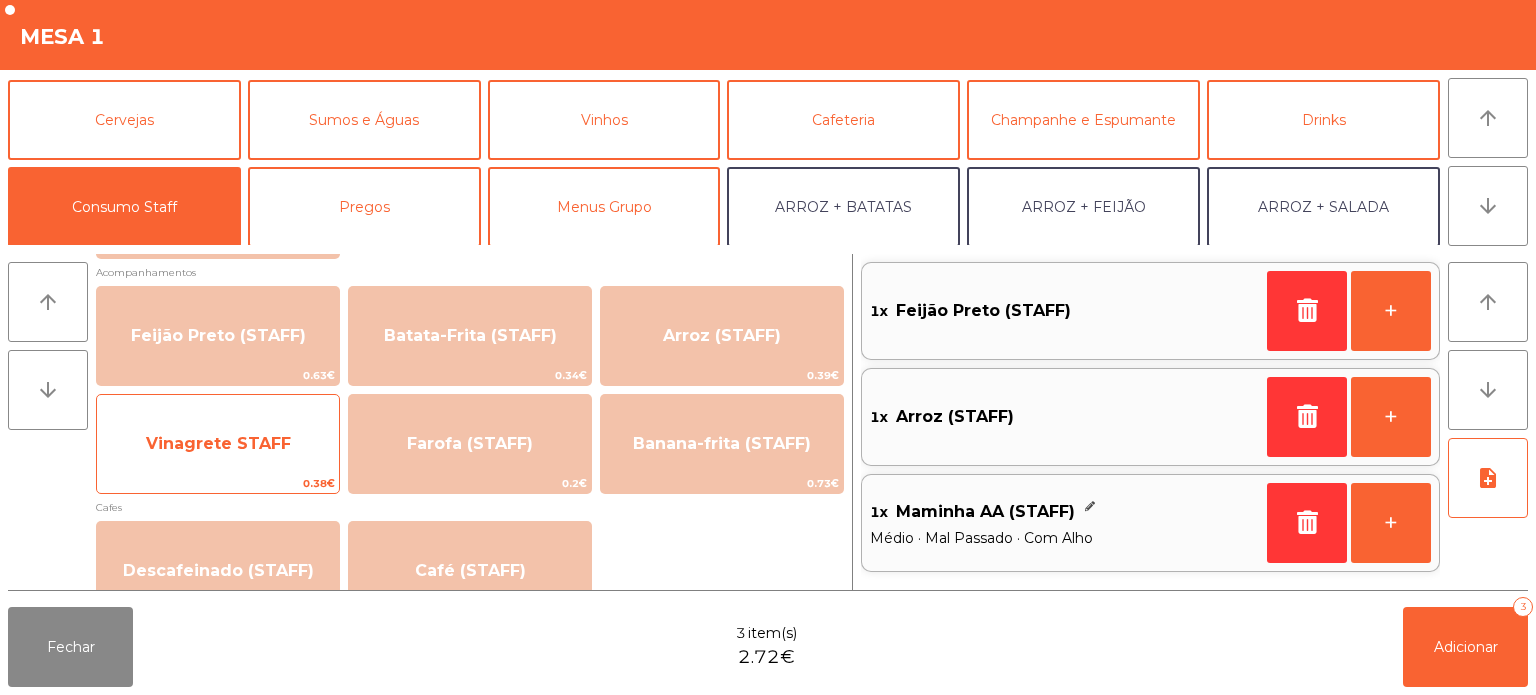 click on "Vinagrete STAFF" 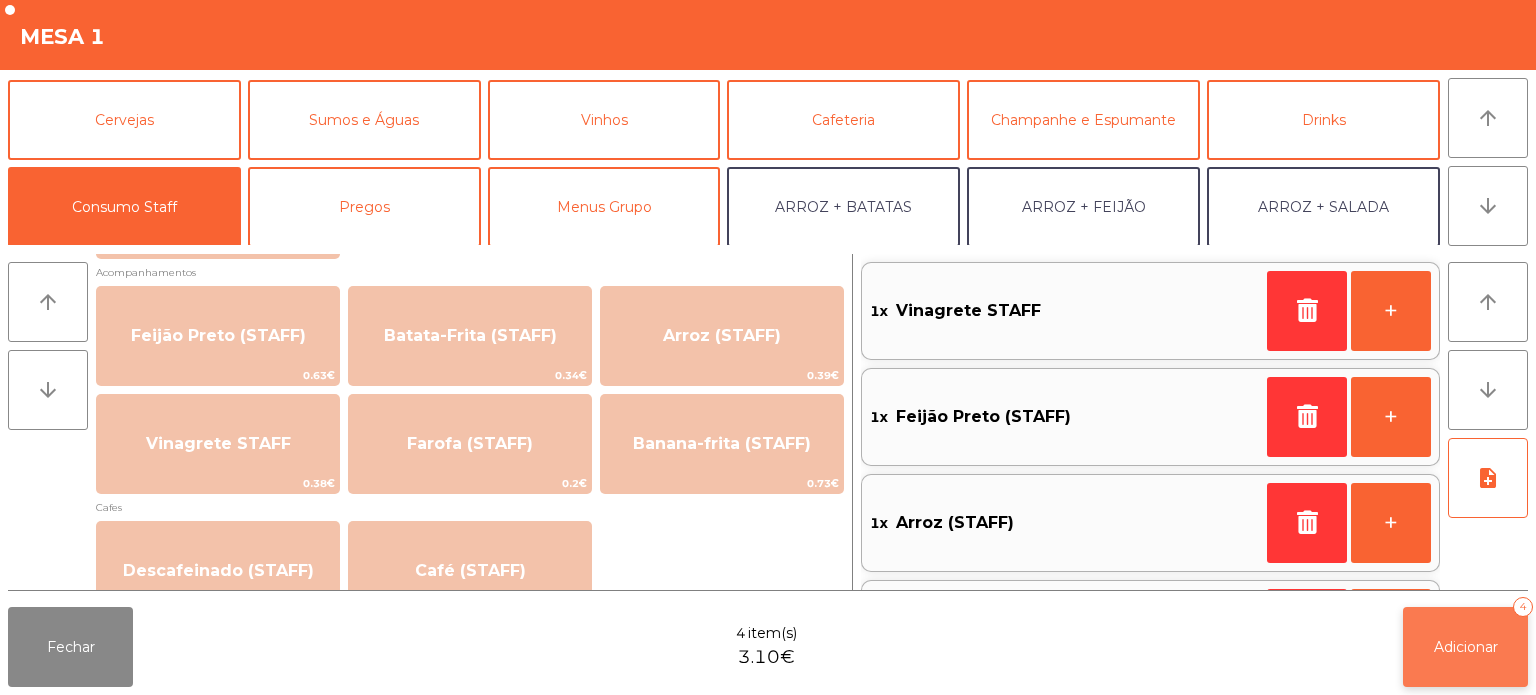 click on "Adicionar   4" 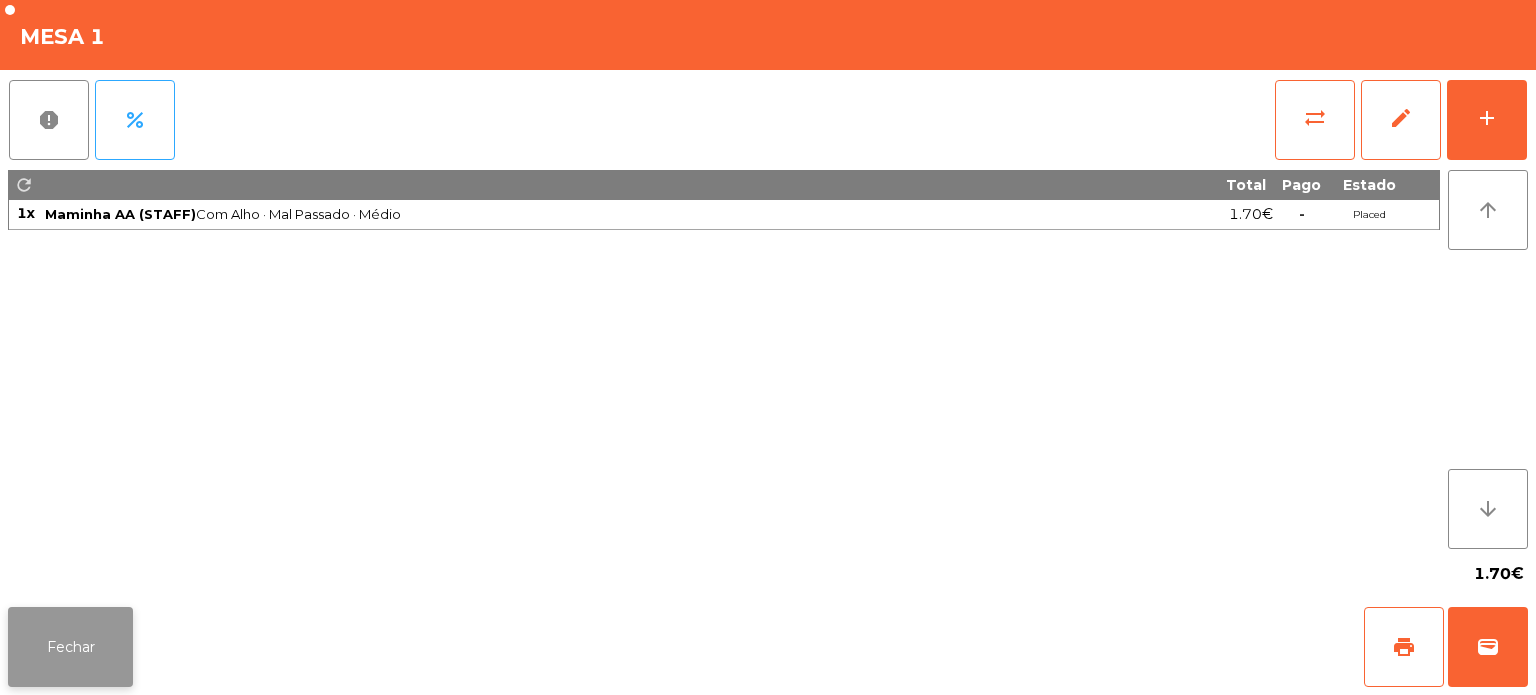 click on "Fechar" 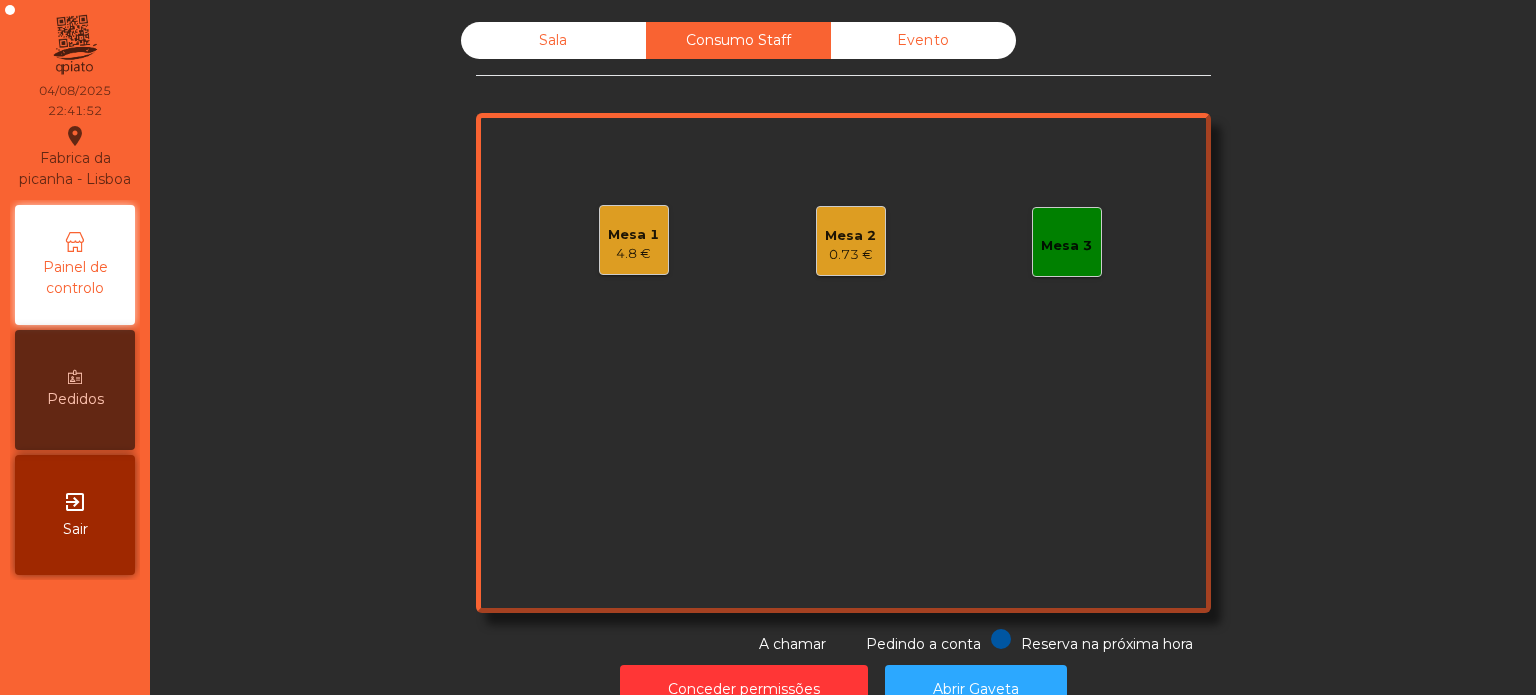 click on "Sala" 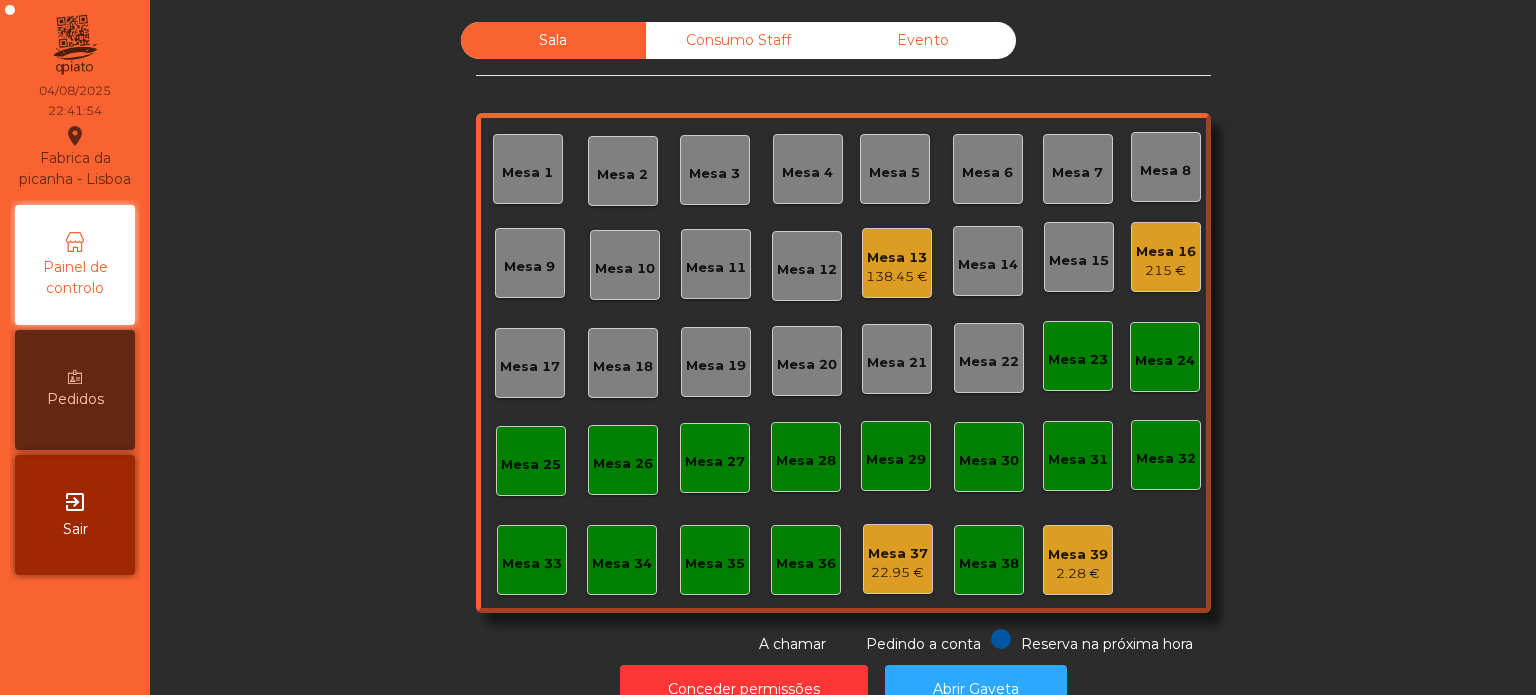 click on "138.45 €" 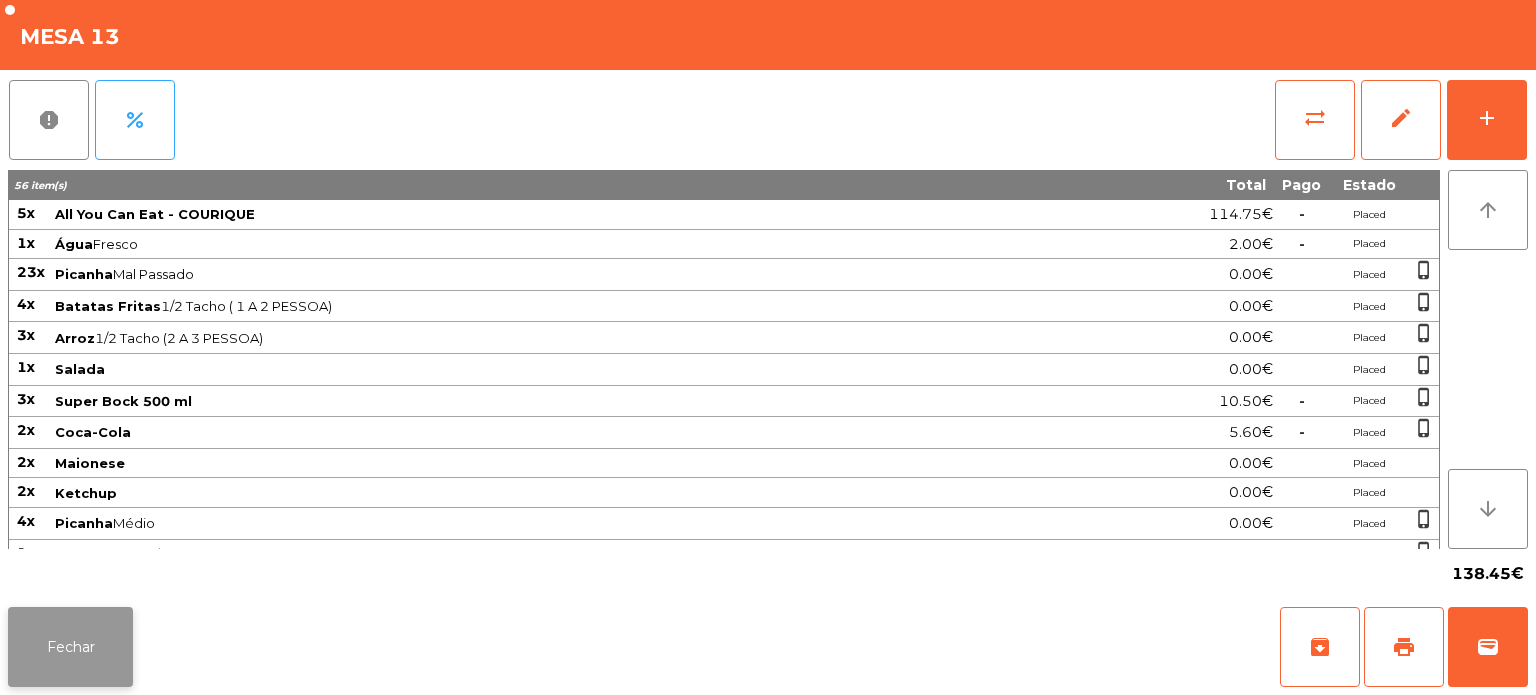 click on "Fechar" 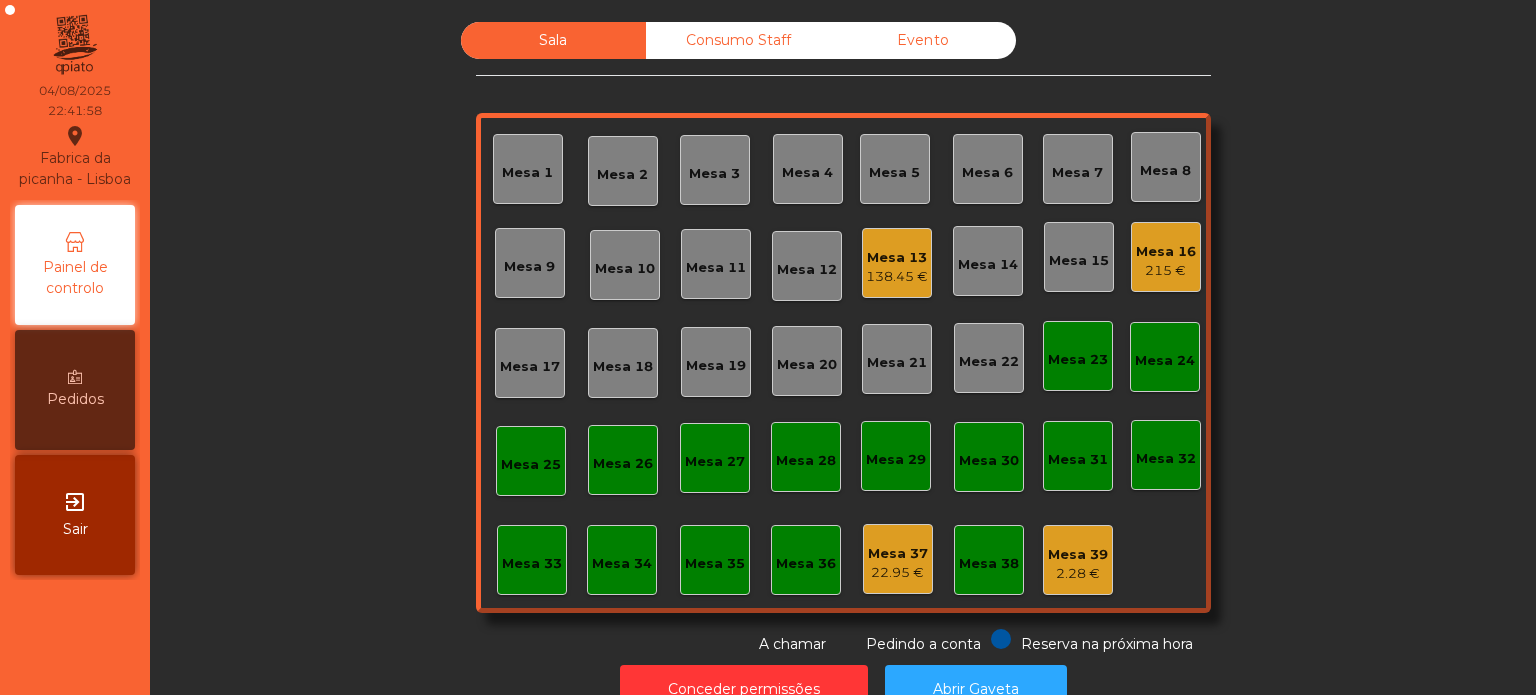 scroll, scrollTop: 55, scrollLeft: 0, axis: vertical 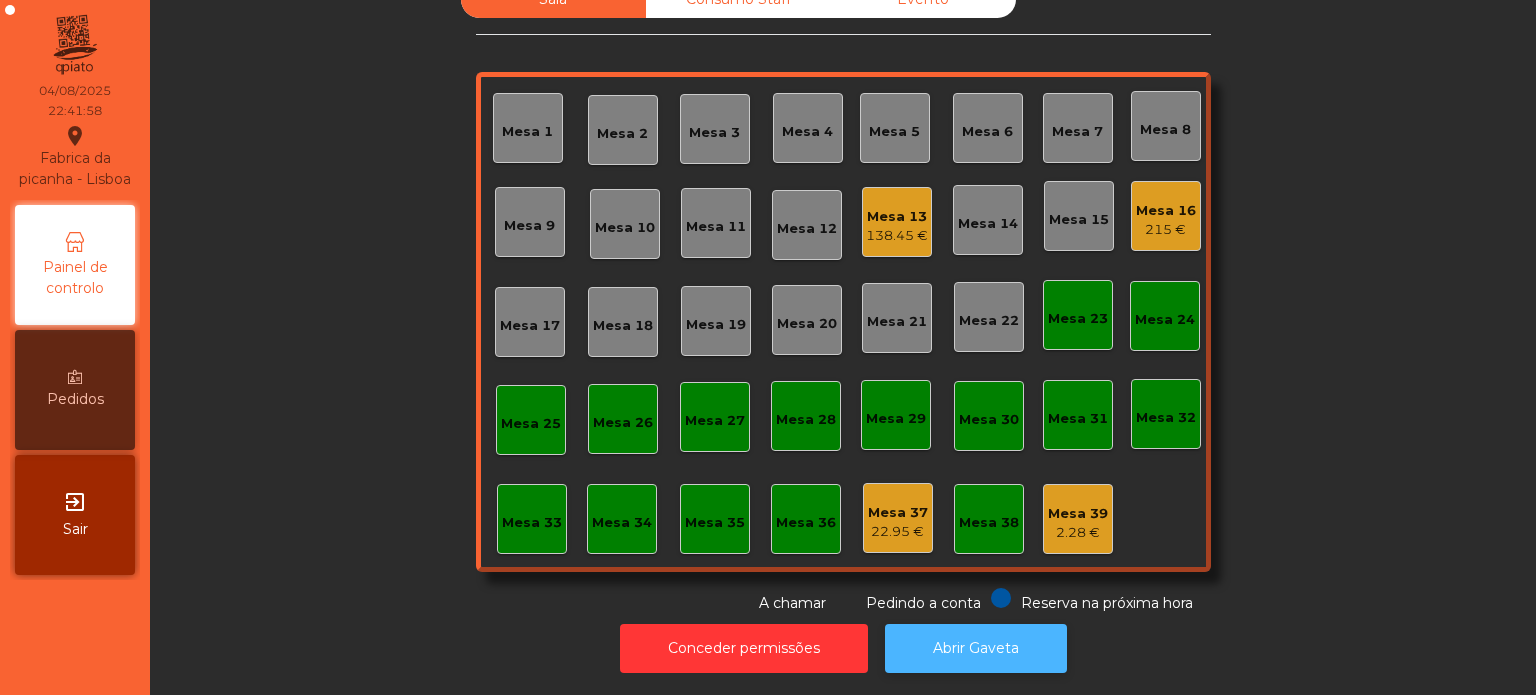 click on "Abrir Gaveta" 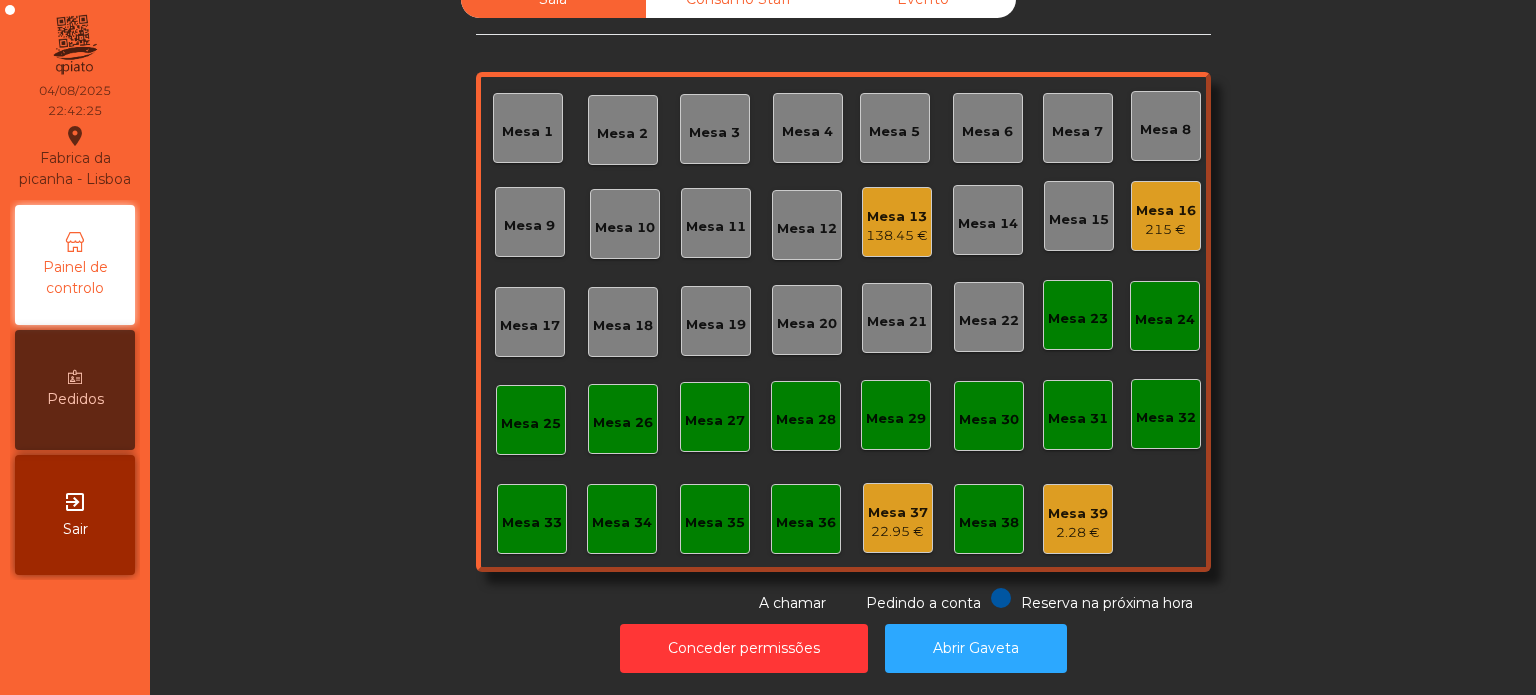 click on "138.45 €" 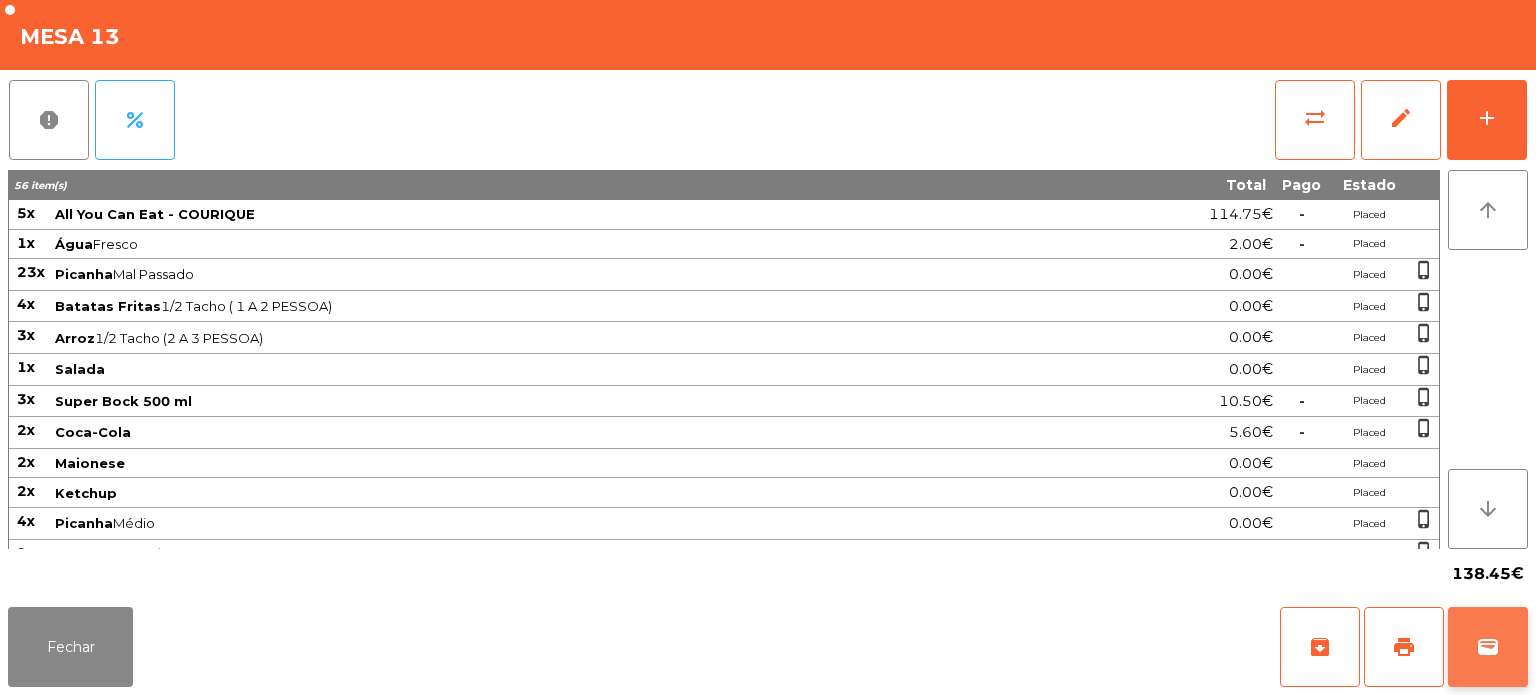 click on "wallet" 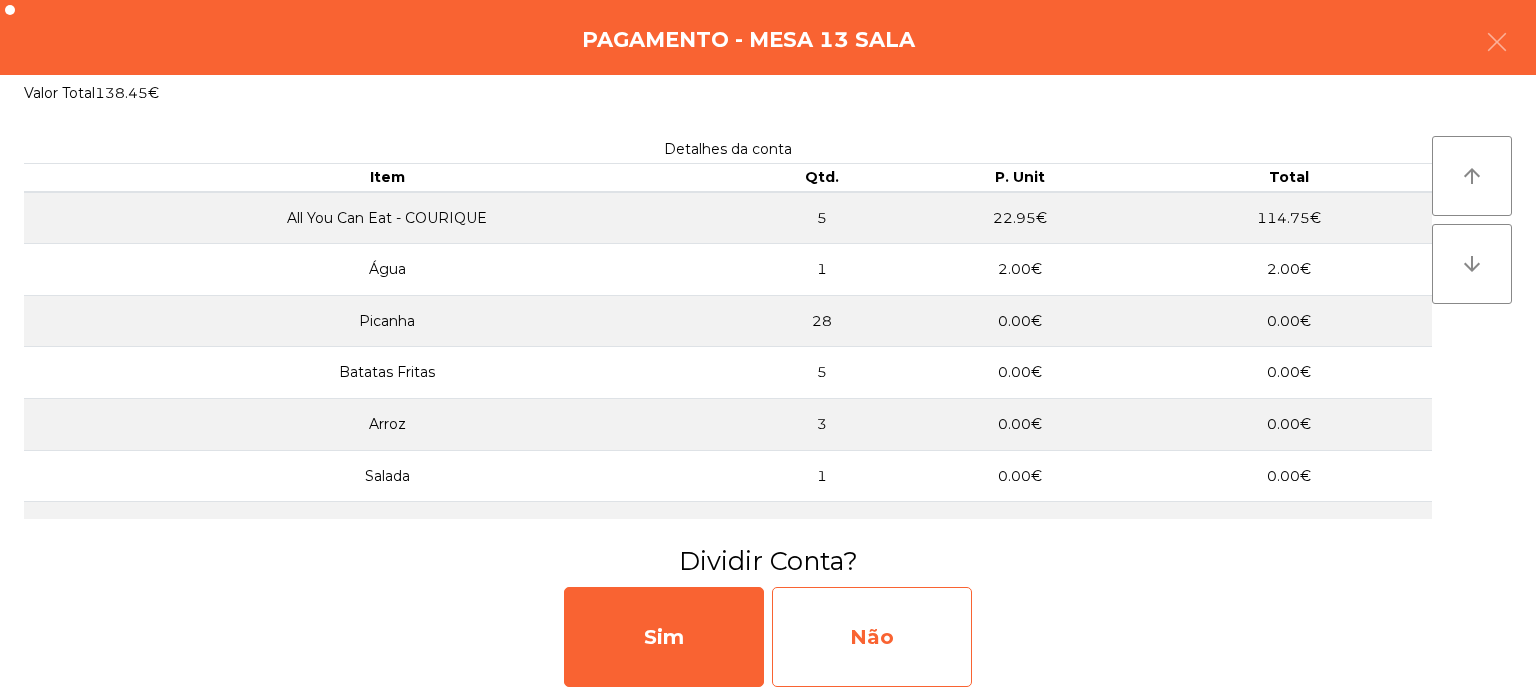 click on "Não" 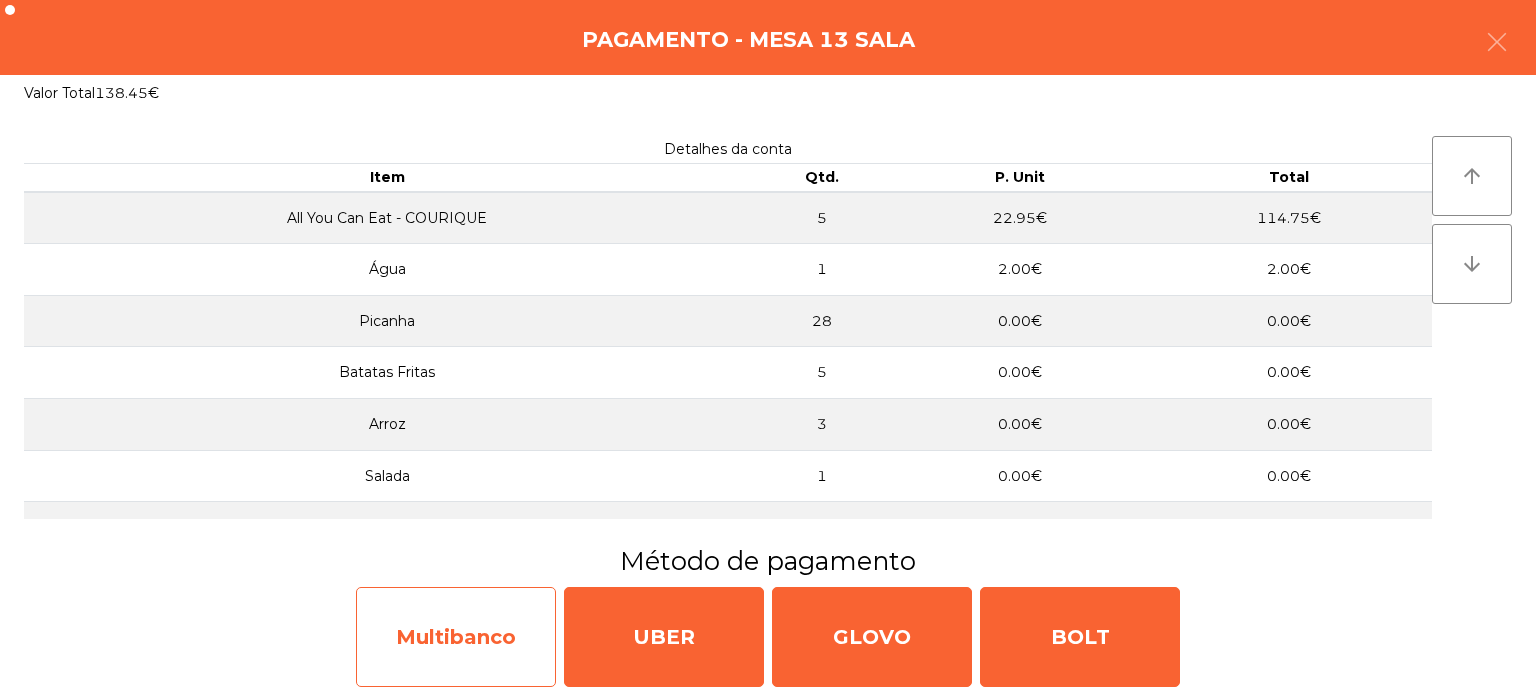 click on "Multibanco" 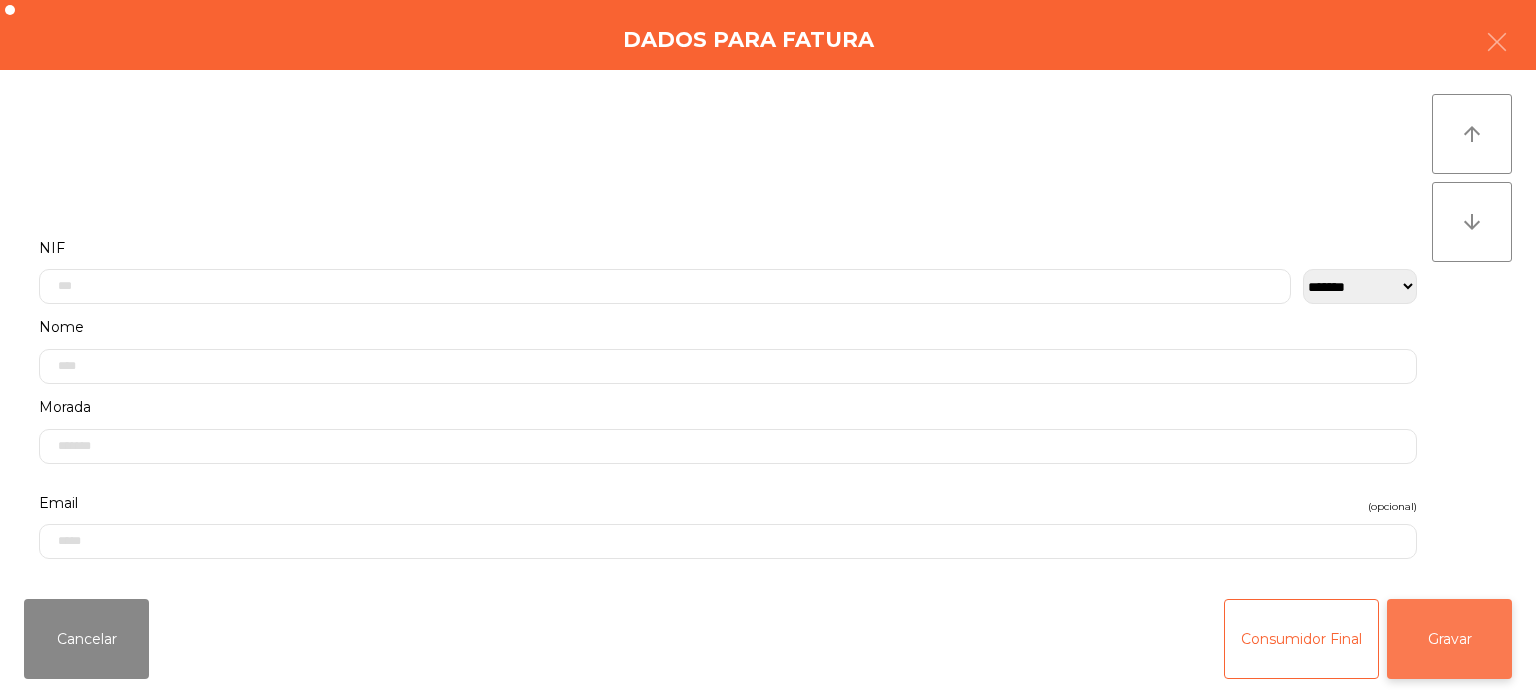click on "Gravar" 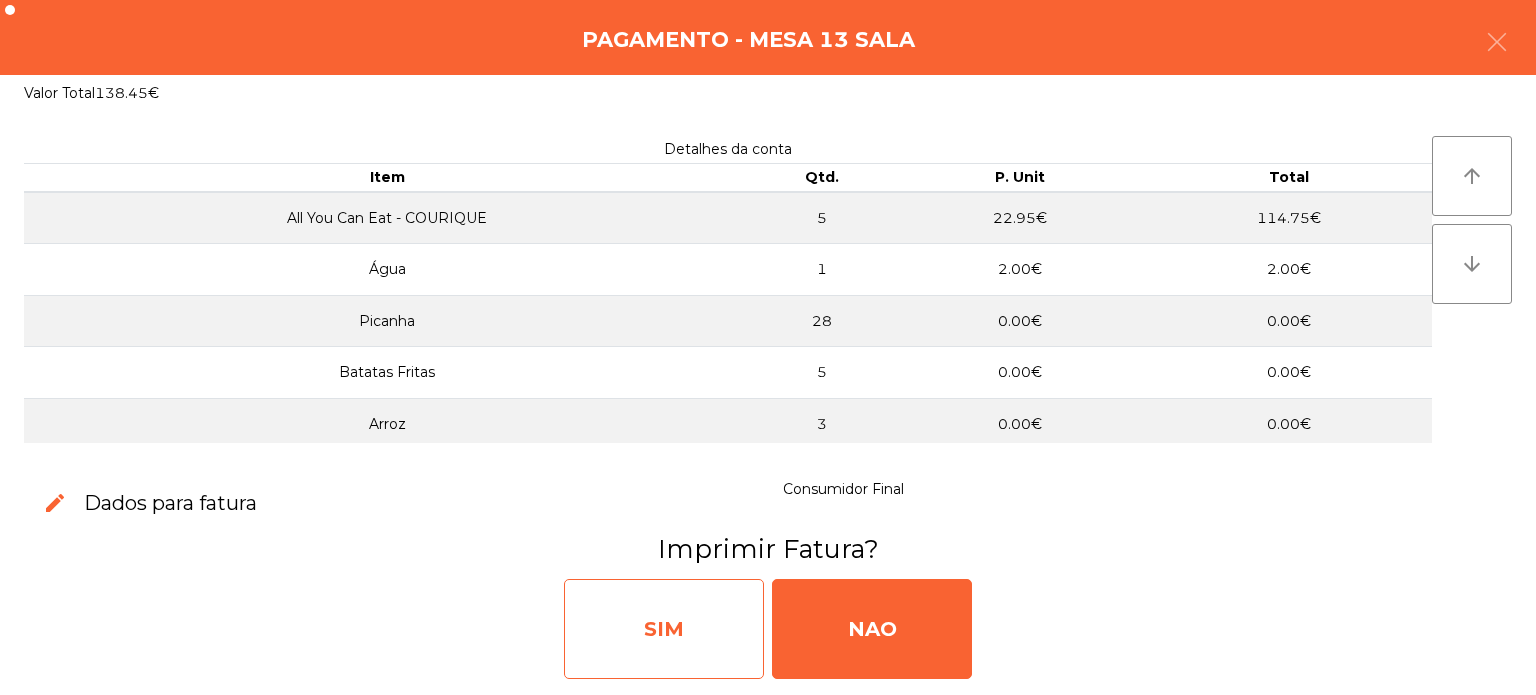 click on "SIM" 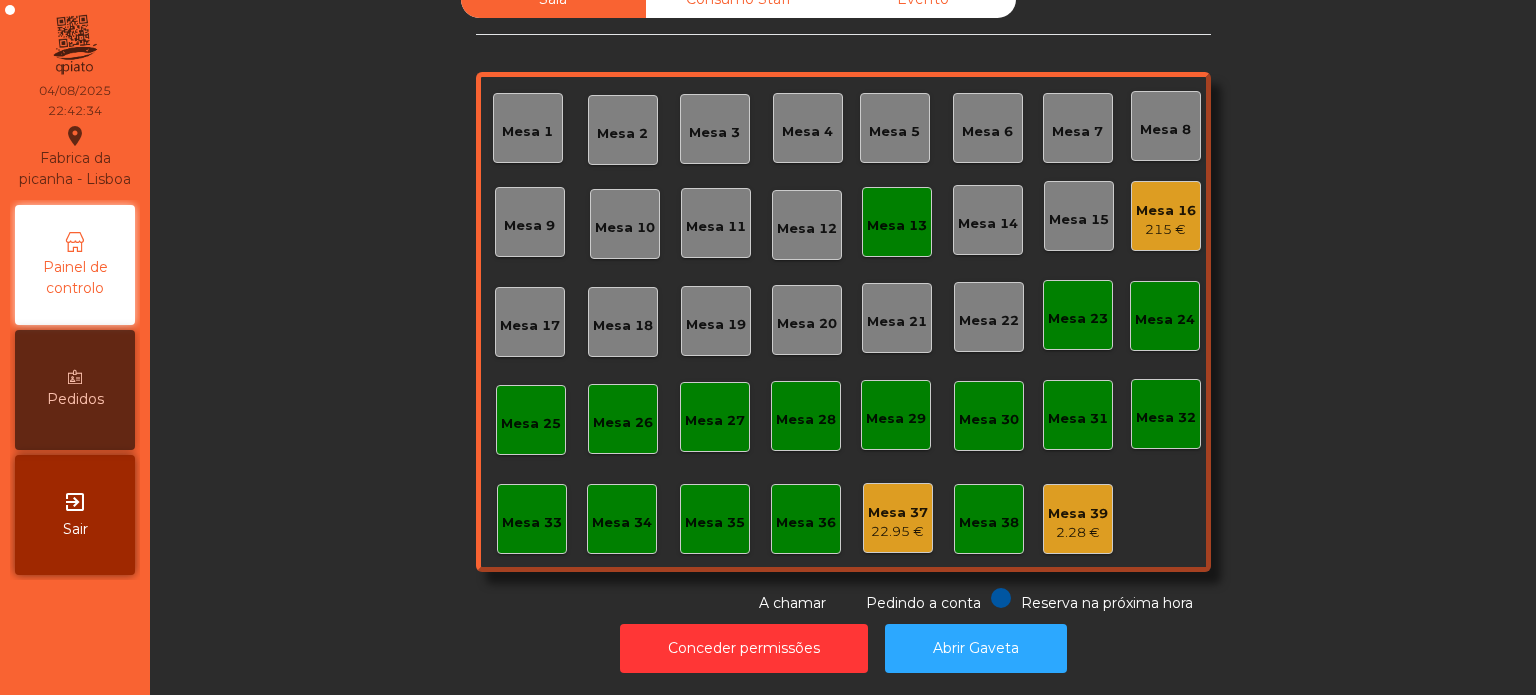 click on "Mesa 13" 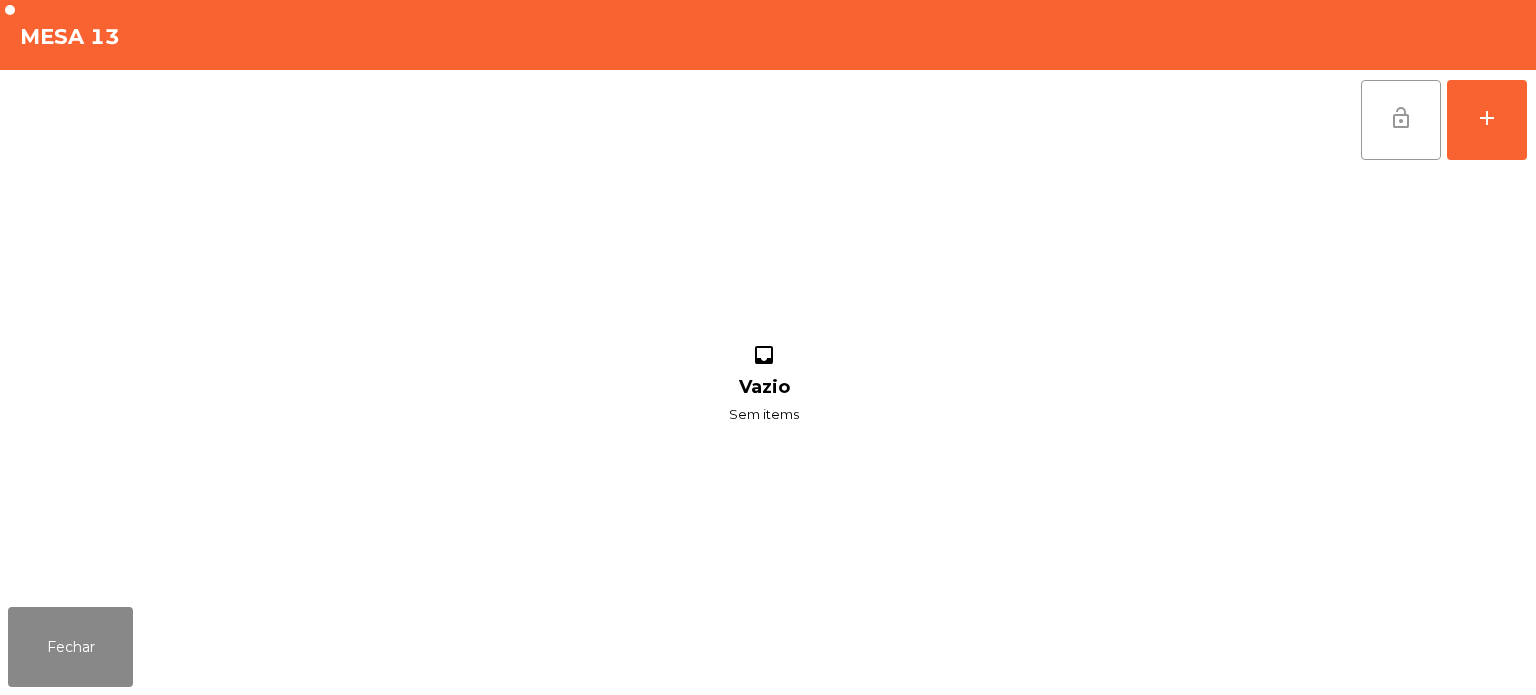 click on "lock_open" 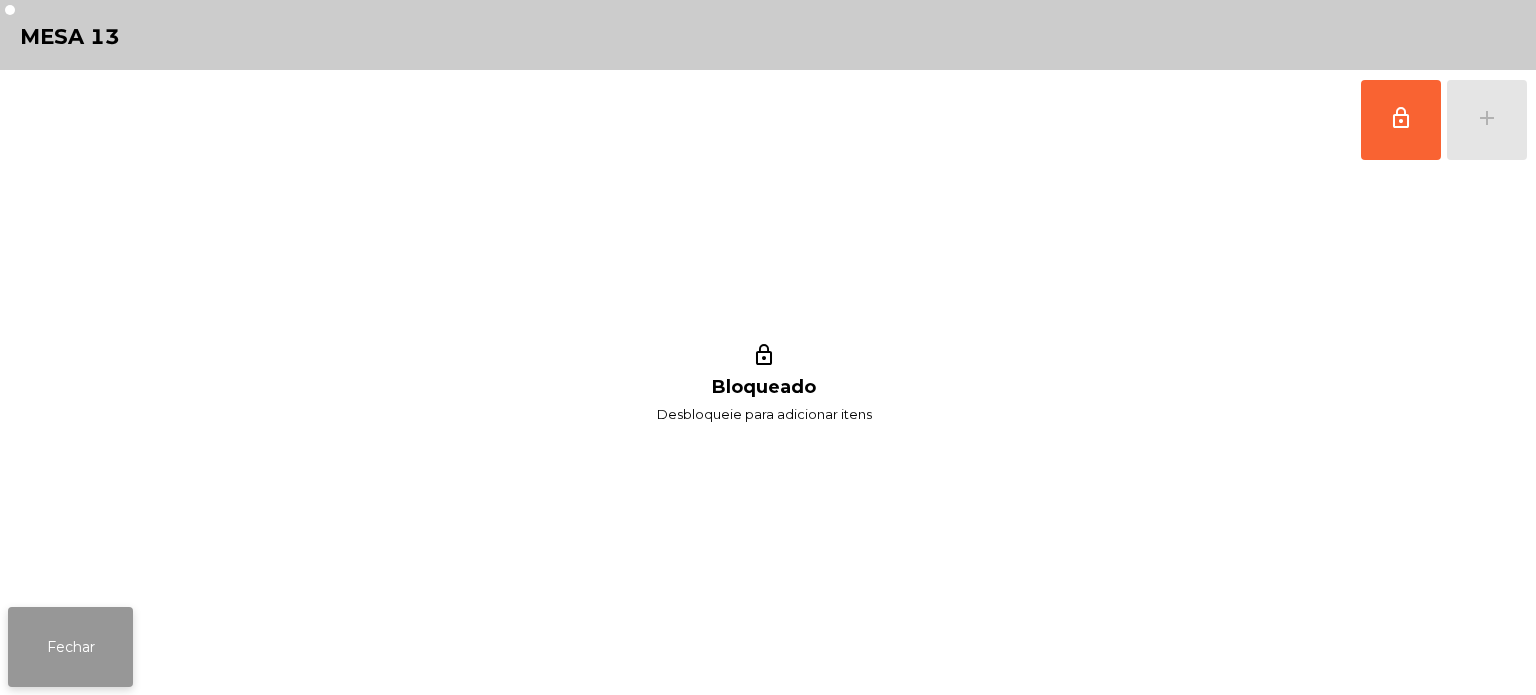 click on "Fechar" 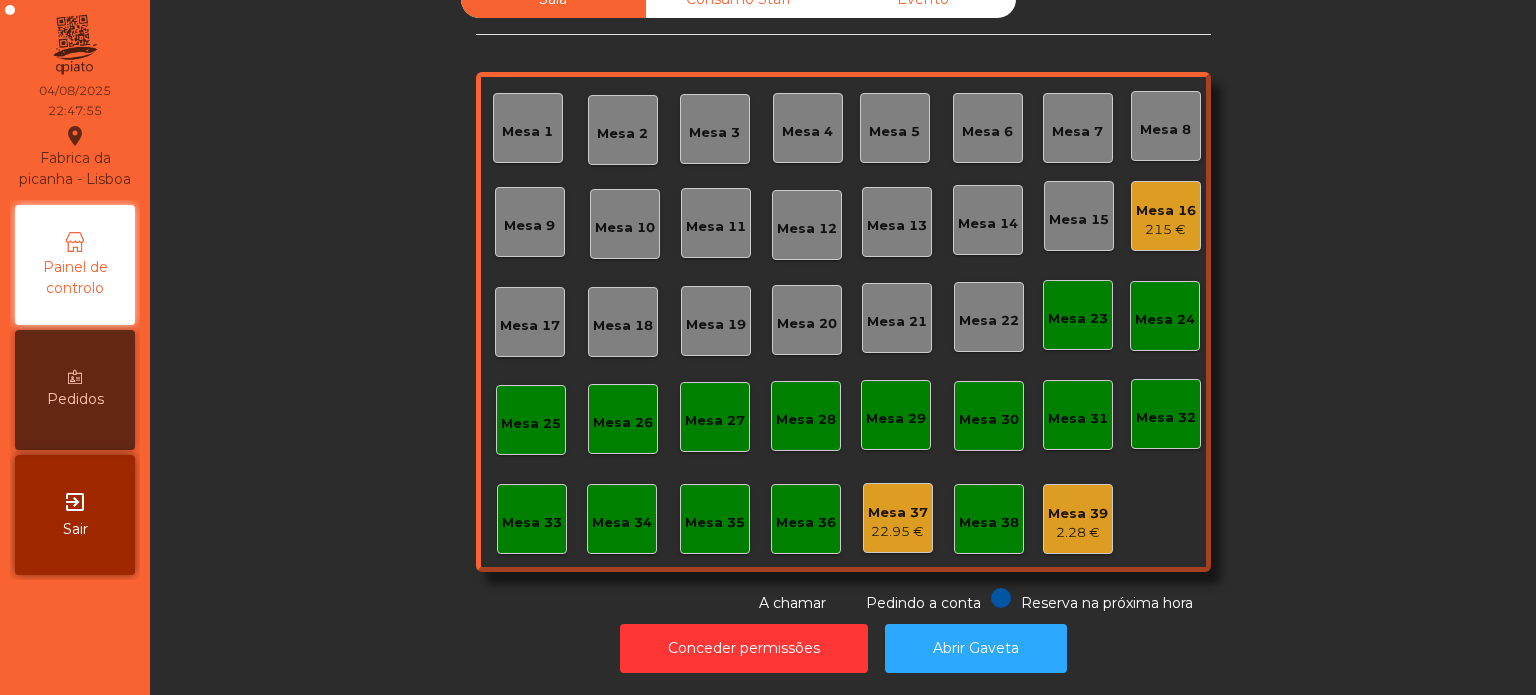 scroll, scrollTop: 0, scrollLeft: 0, axis: both 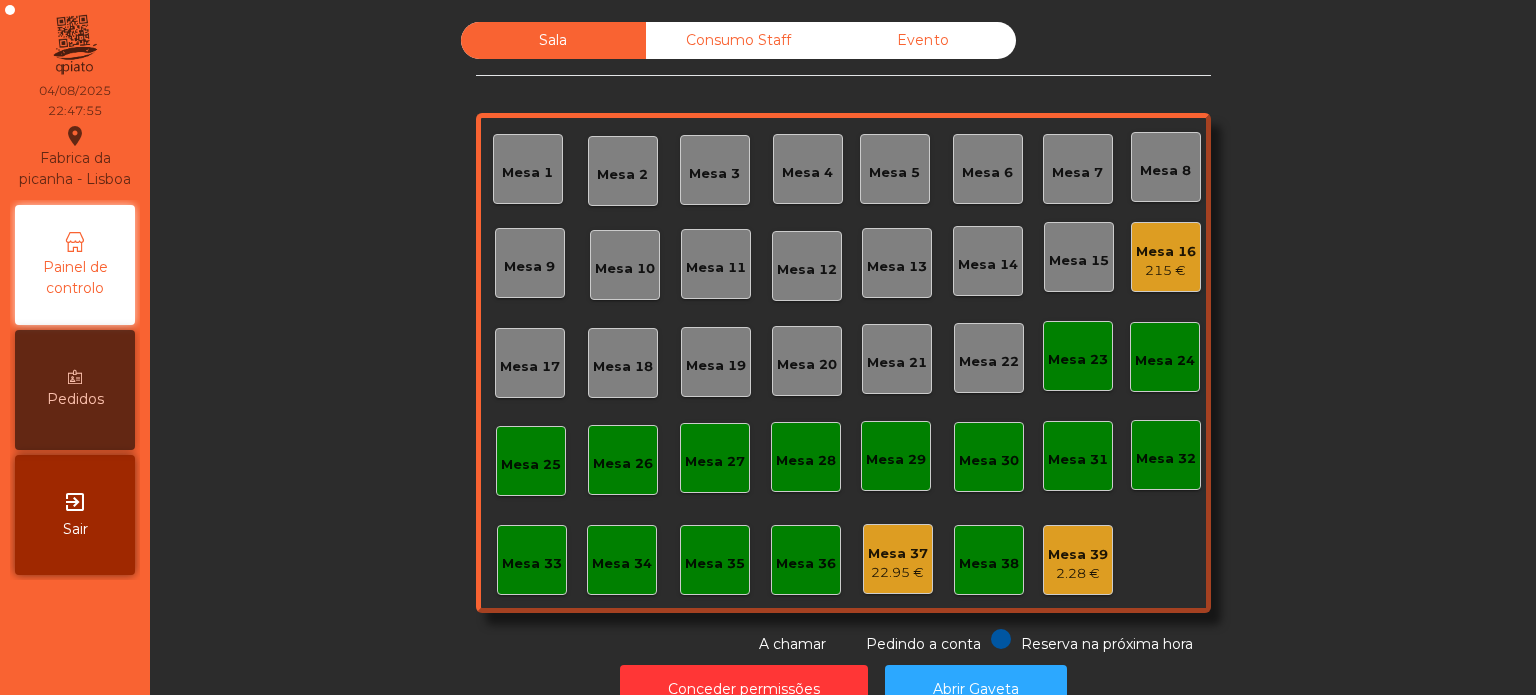 click on "Consumo Staff" 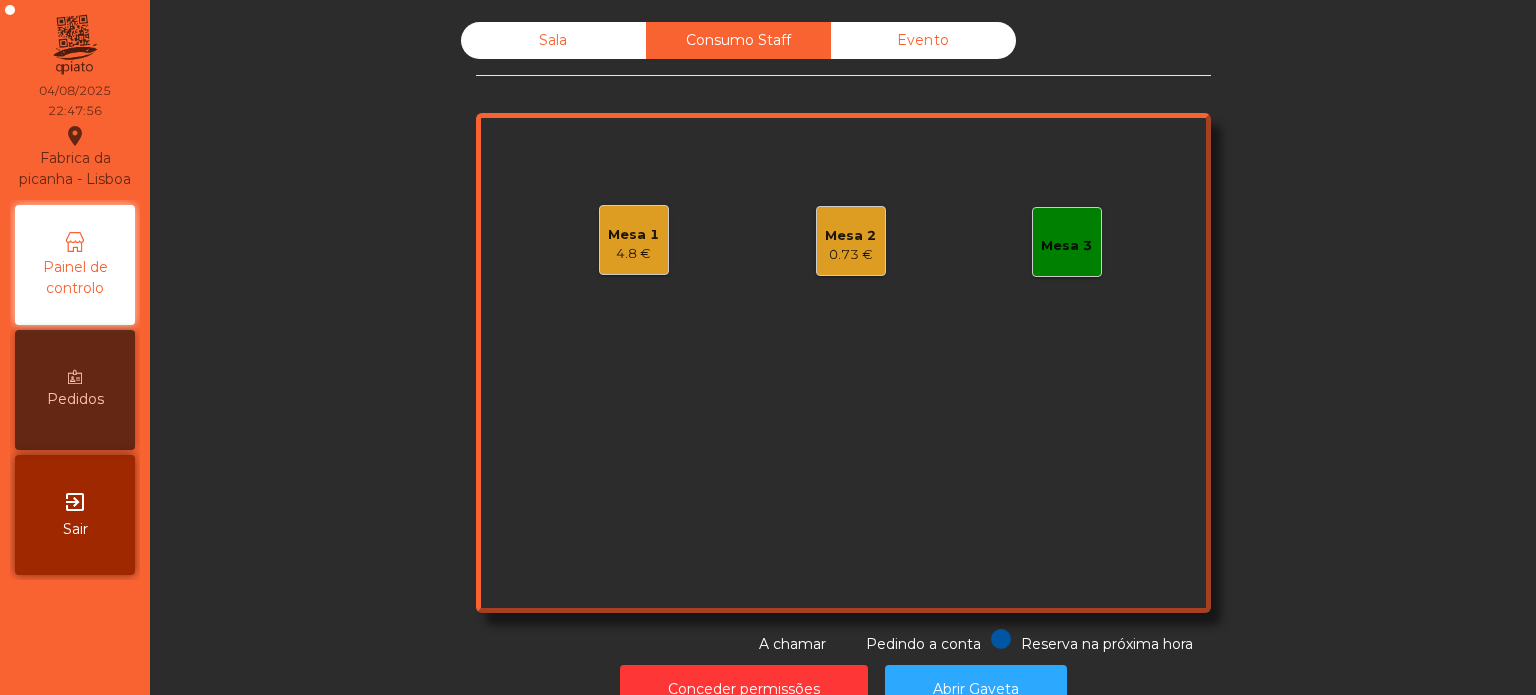 click on "Mesa 1   4.8 €" 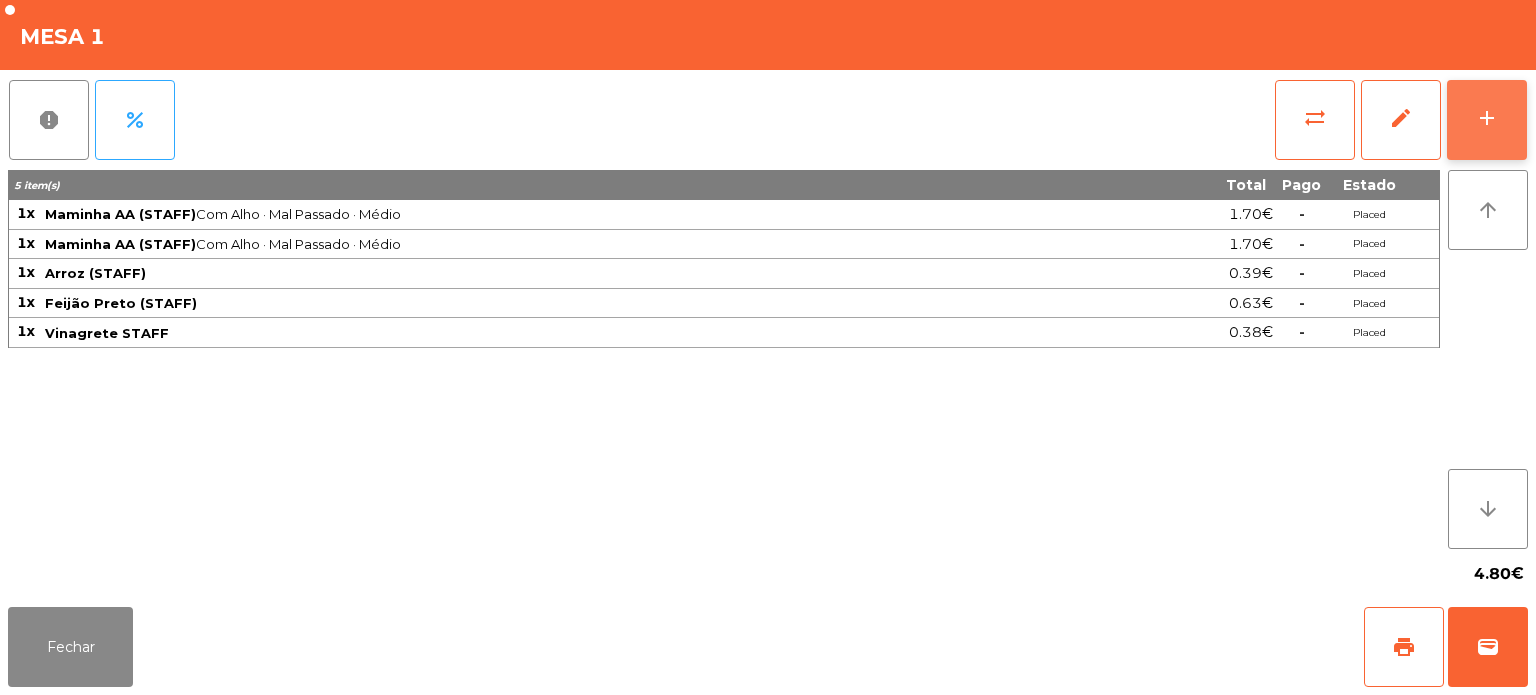 click on "add" 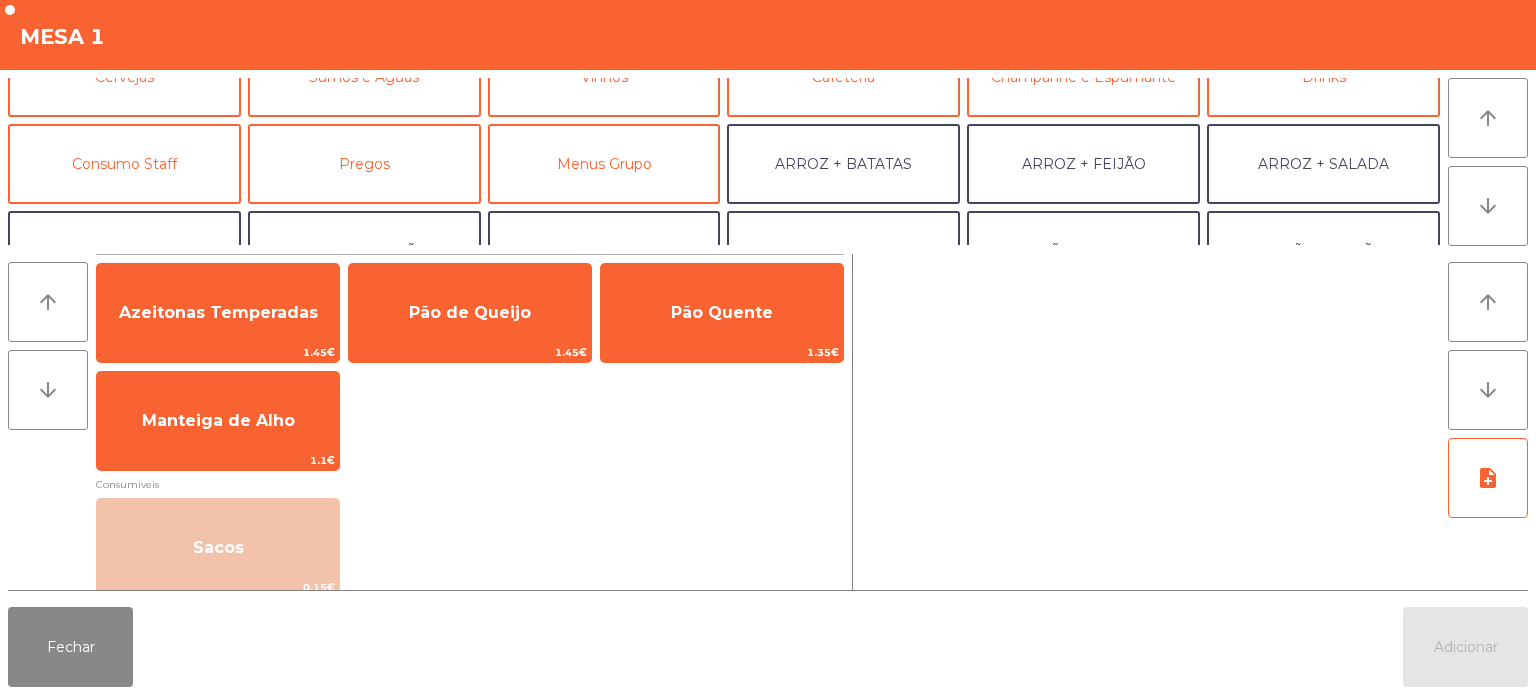scroll, scrollTop: 127, scrollLeft: 0, axis: vertical 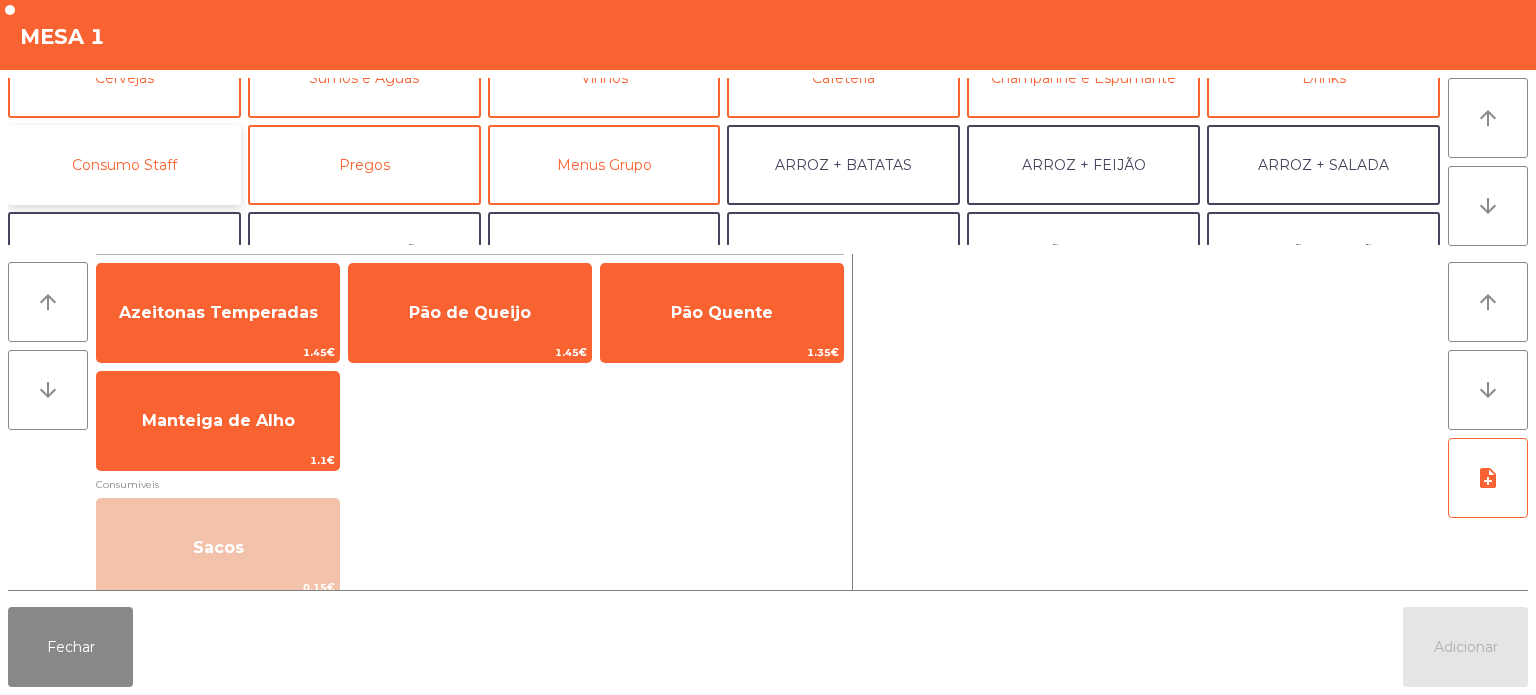 click on "Consumo Staff" 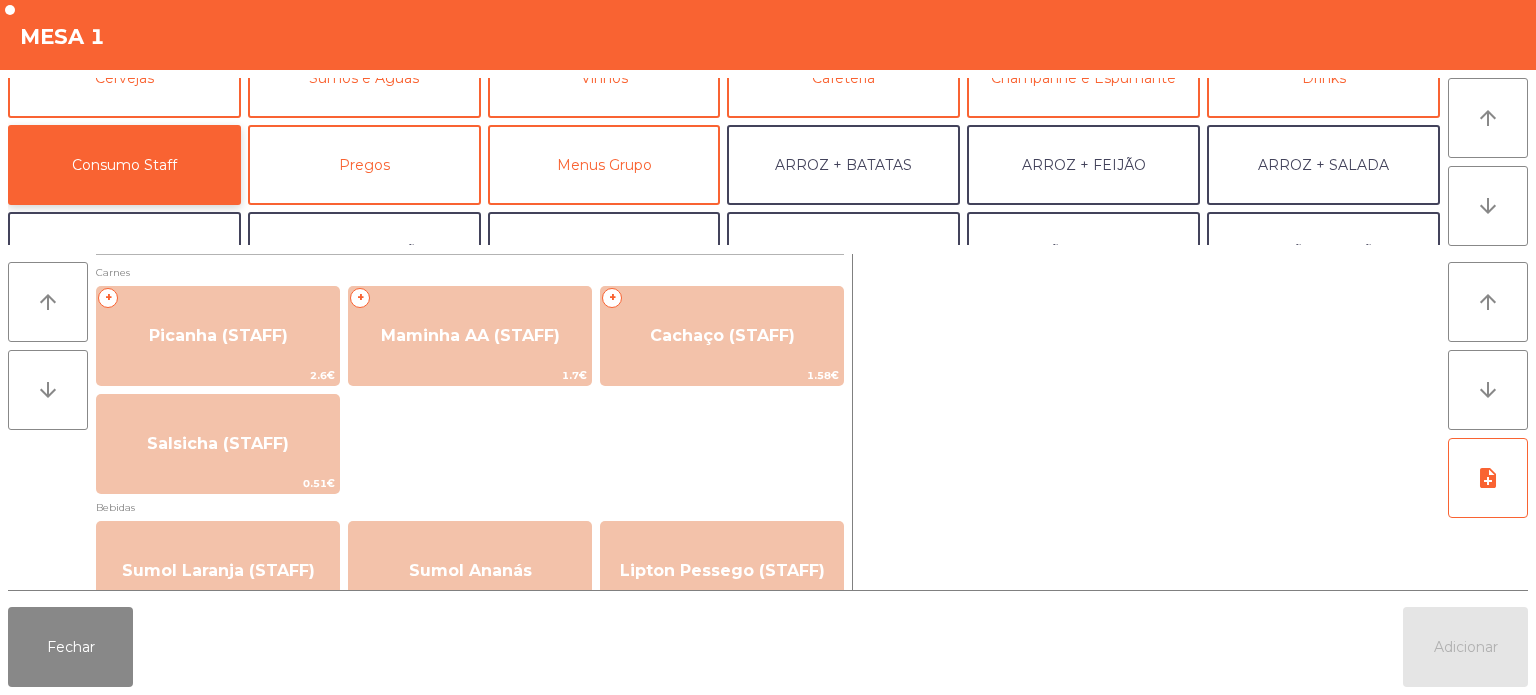 scroll, scrollTop: 0, scrollLeft: 0, axis: both 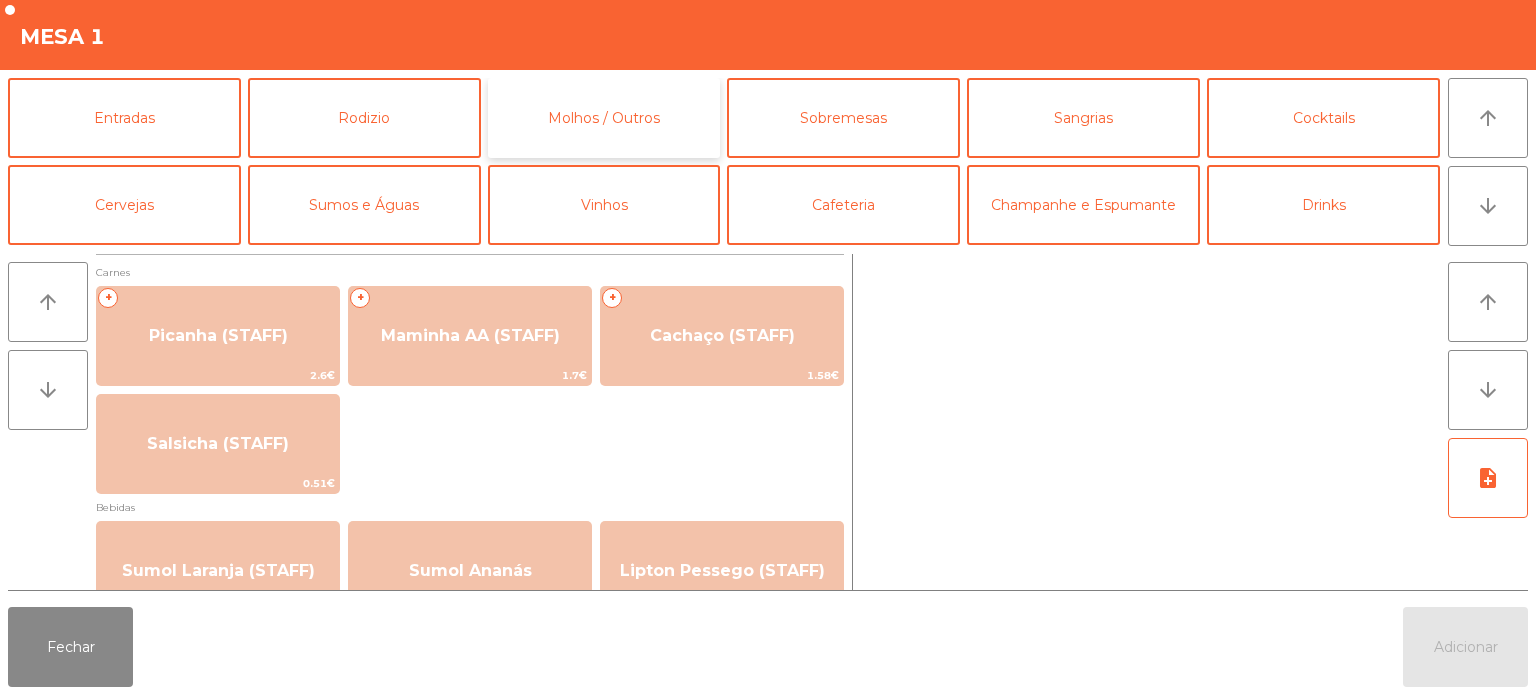 click on "Molhos / Outros" 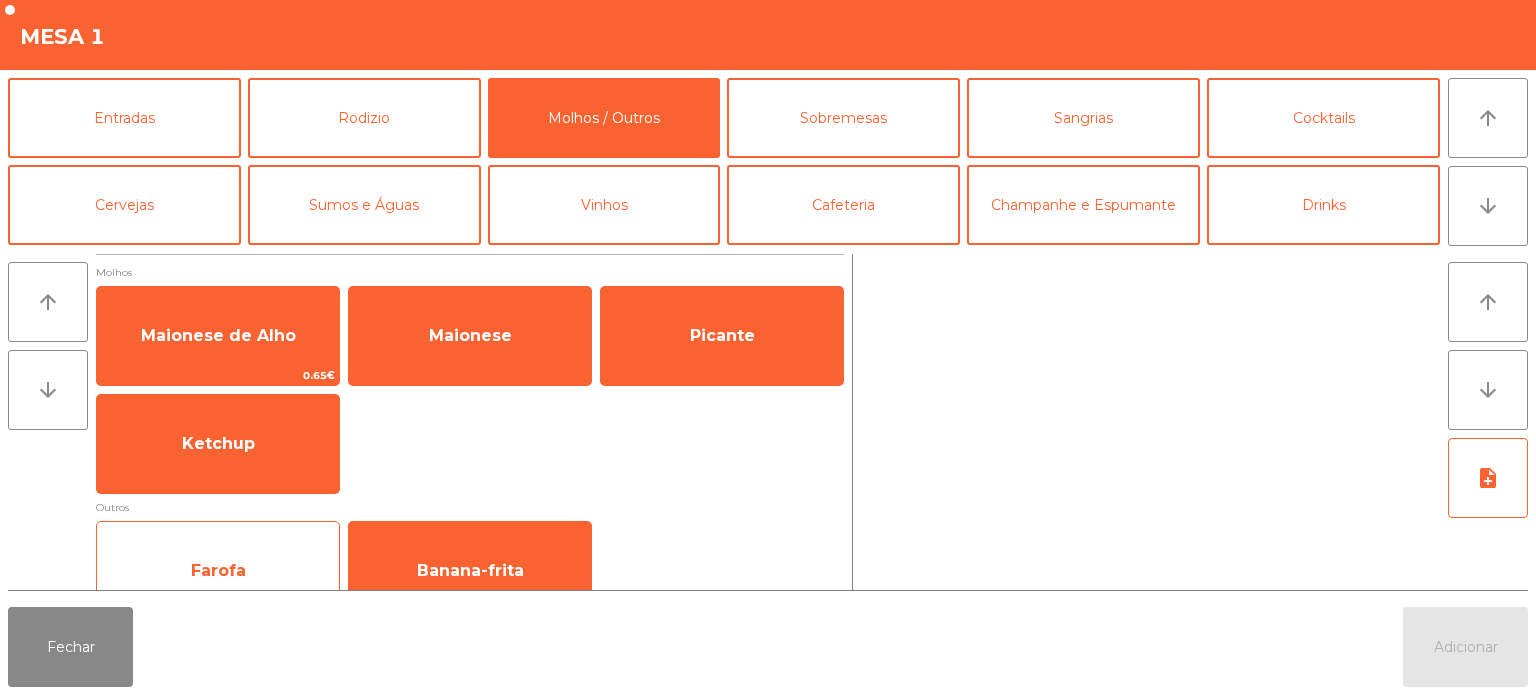 click on "Farofa" 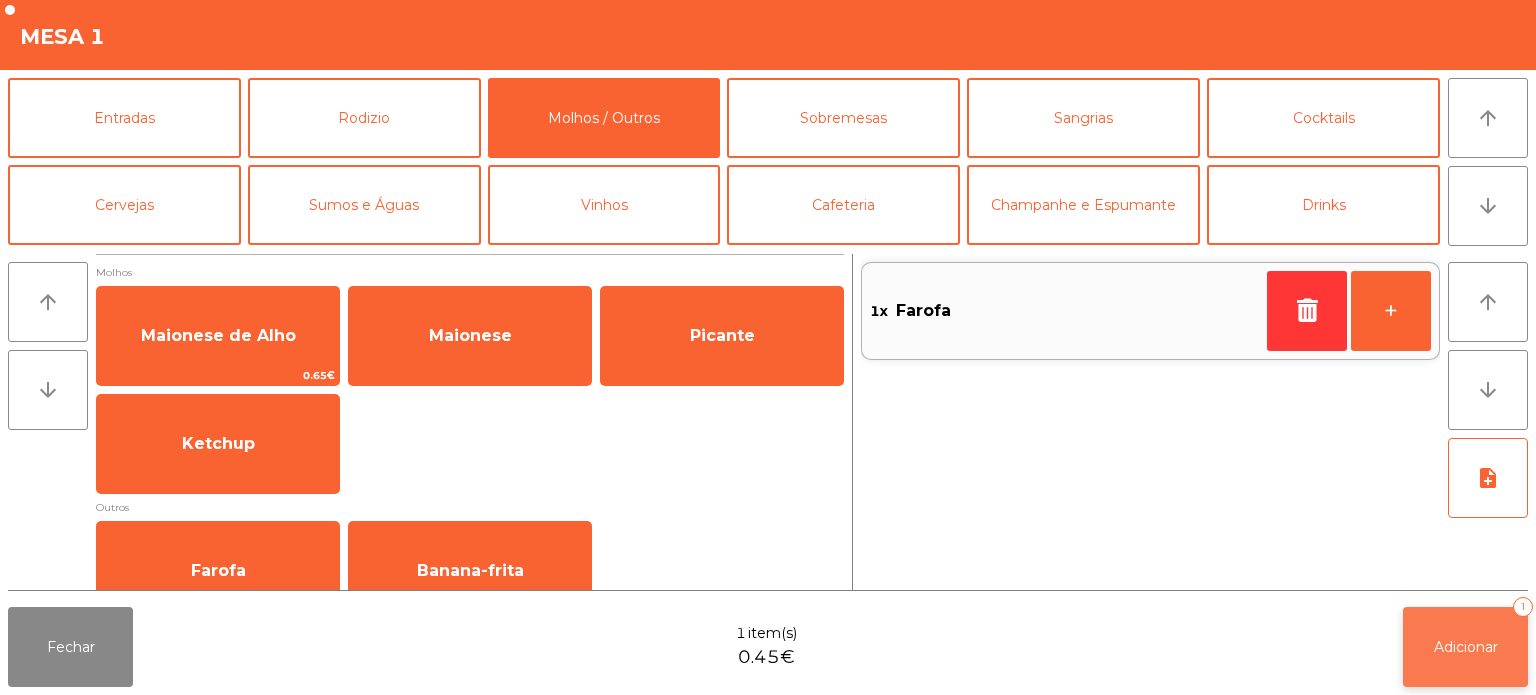 click on "Adicionar   1" 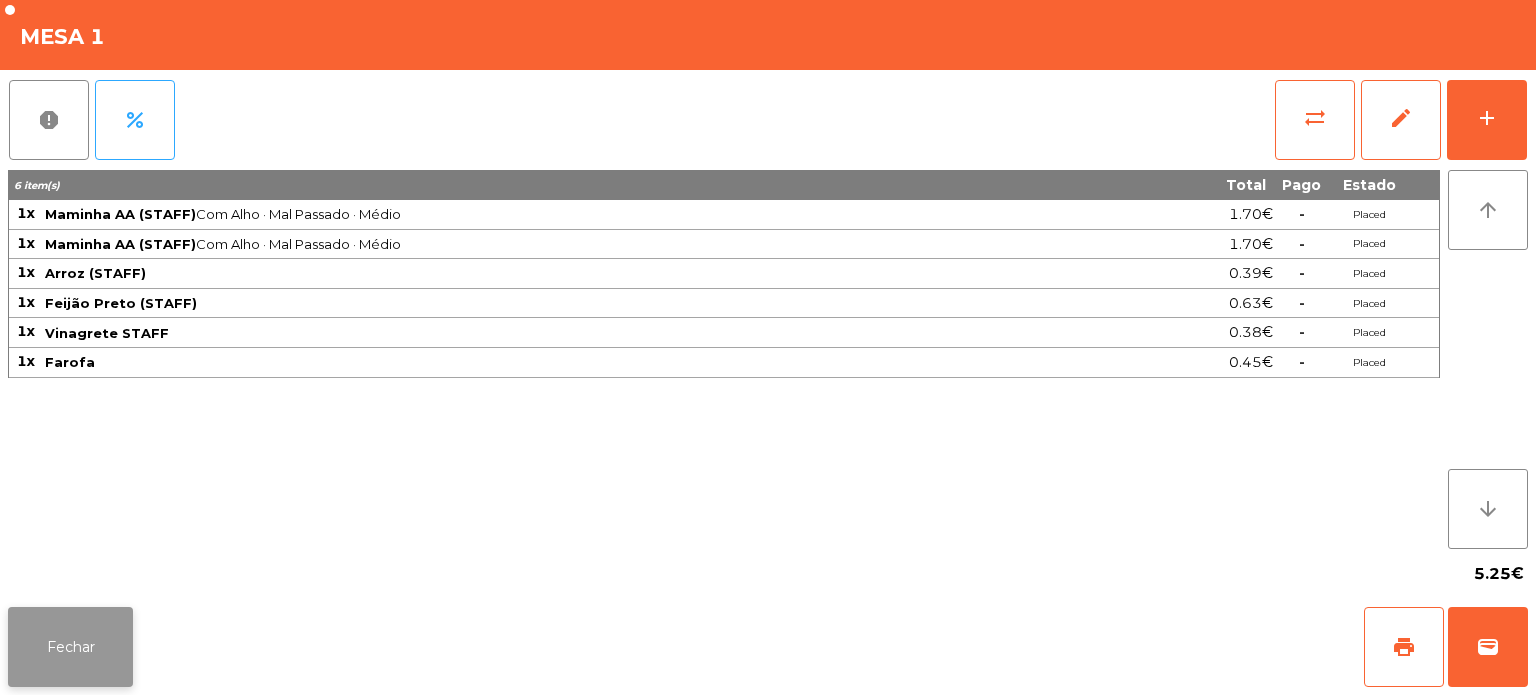click on "Fechar" 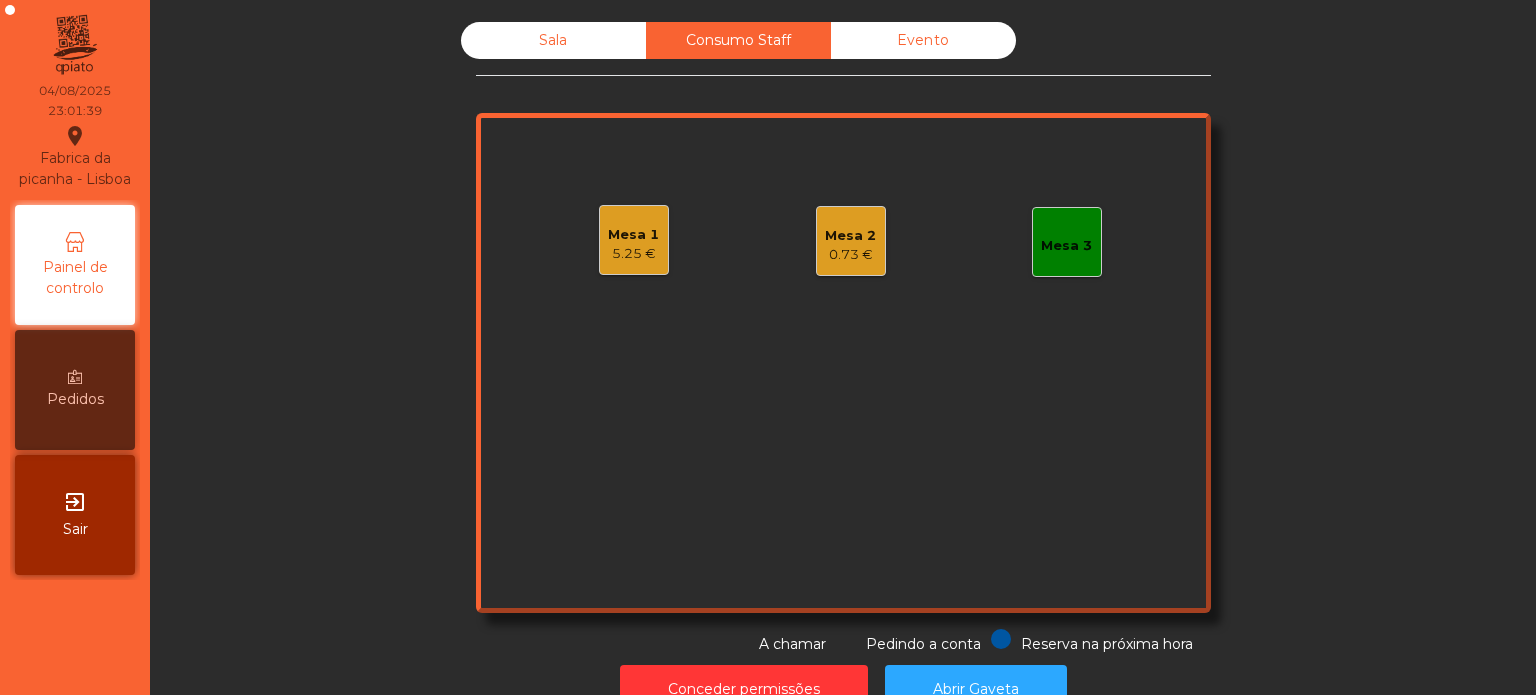 click on "Sala" 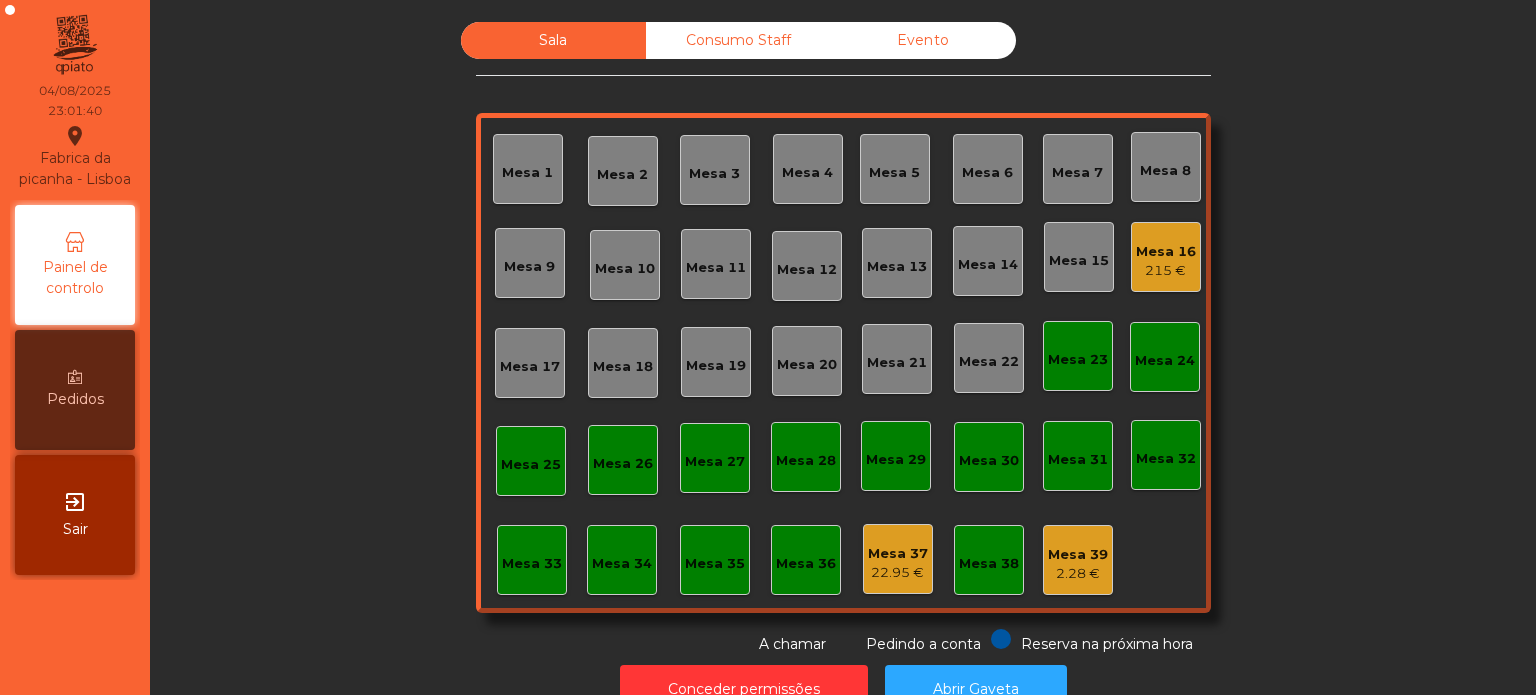 click on "215 €" 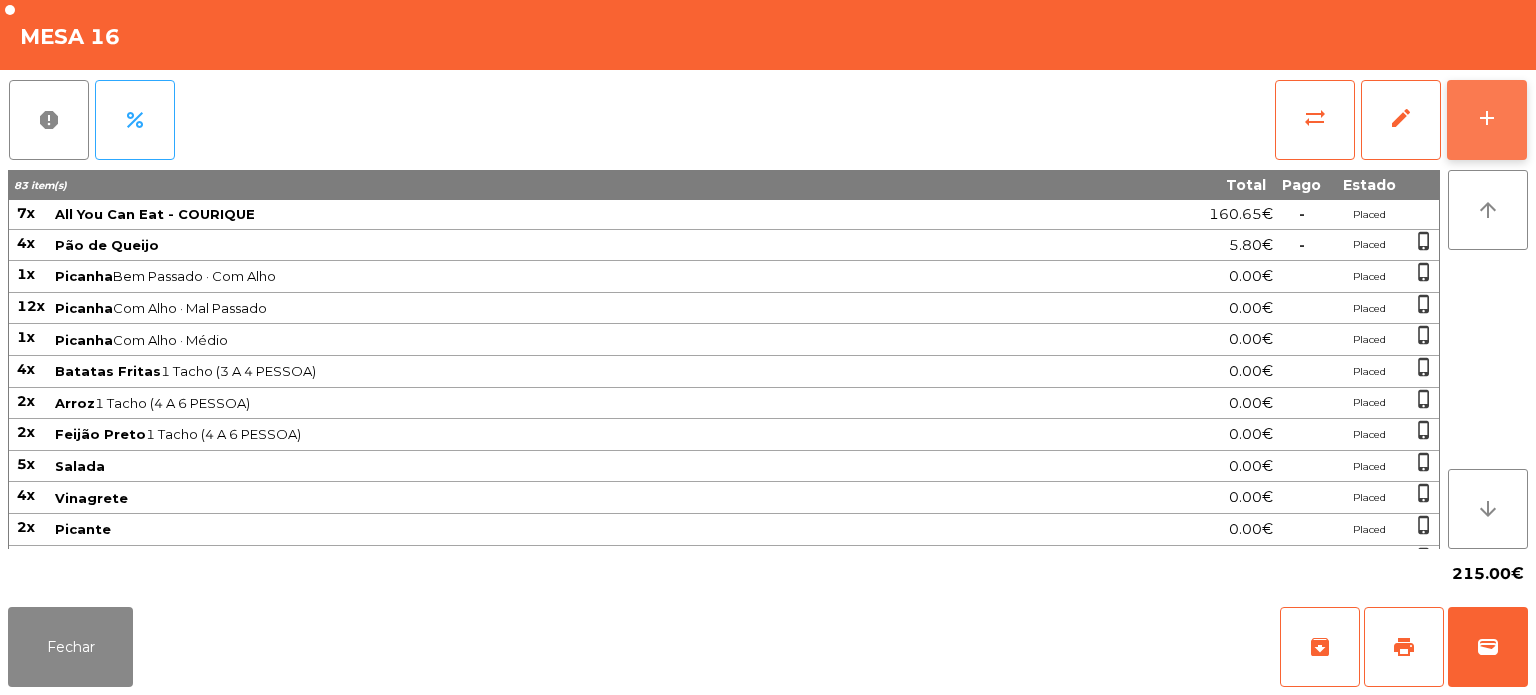 click on "add" 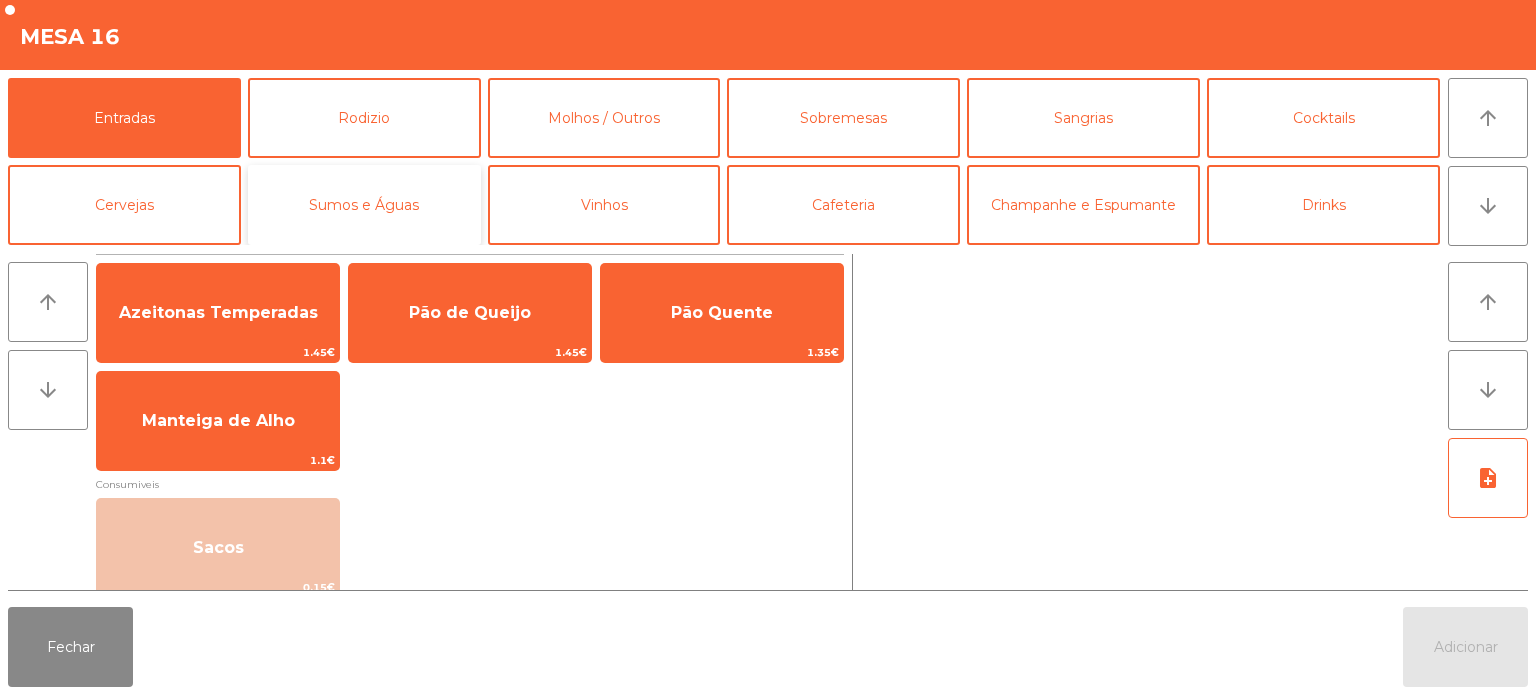 click on "Sumos e Águas" 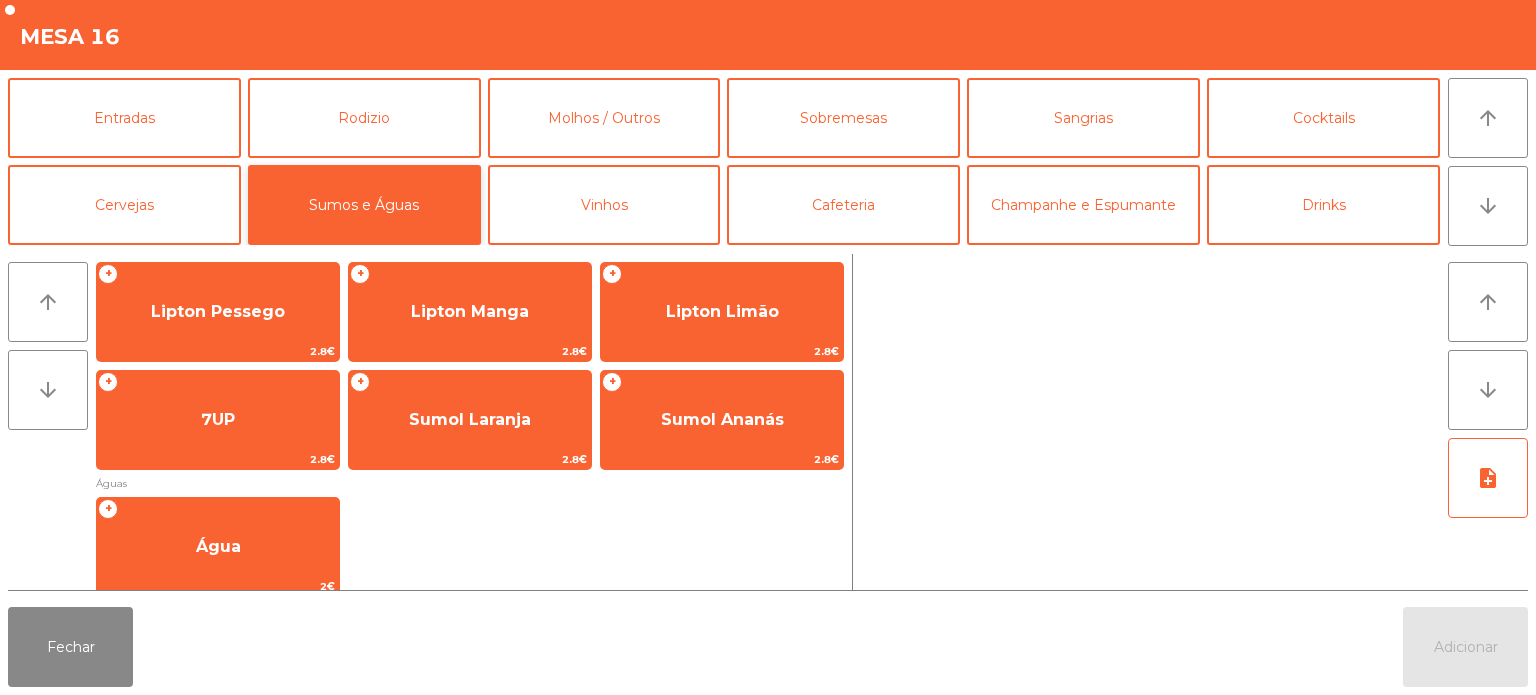 scroll, scrollTop: 368, scrollLeft: 0, axis: vertical 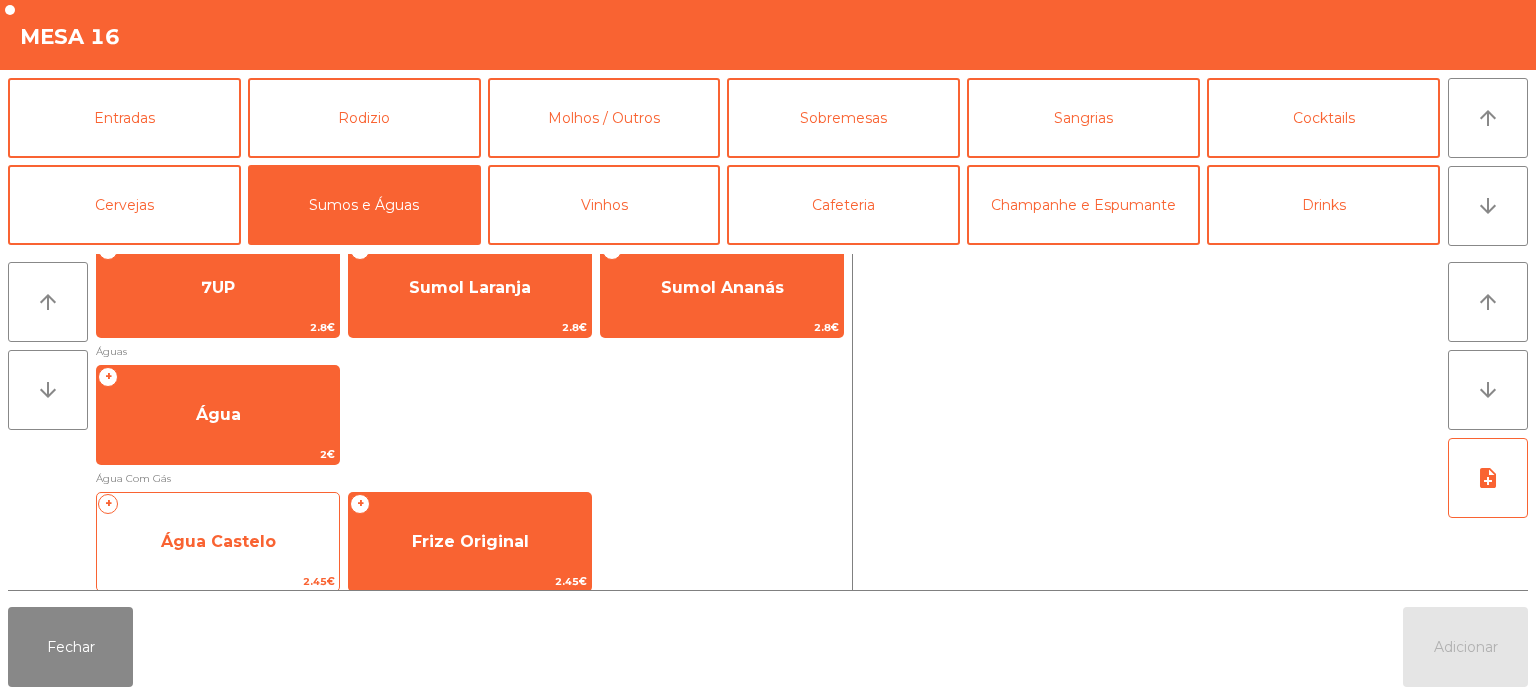 click on "Água Castelo" 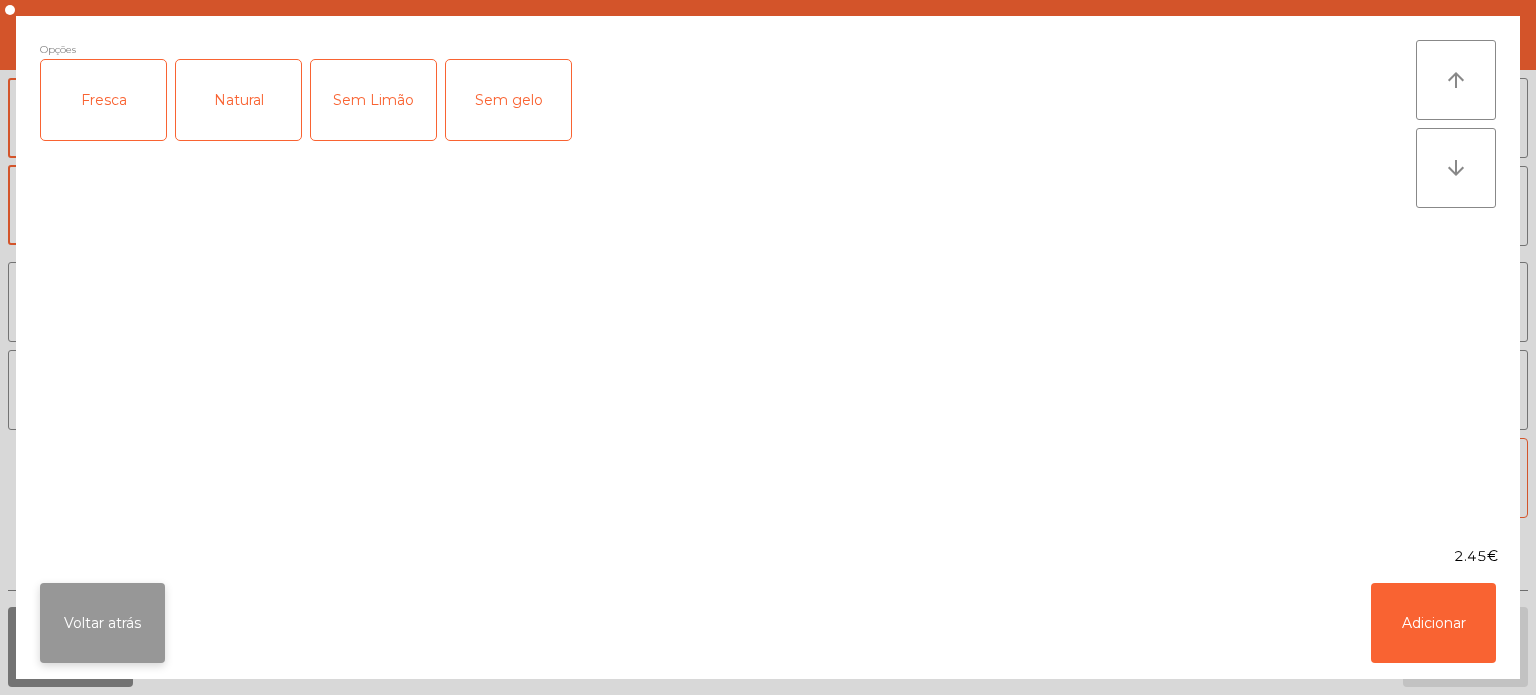 click on "Voltar atrás" 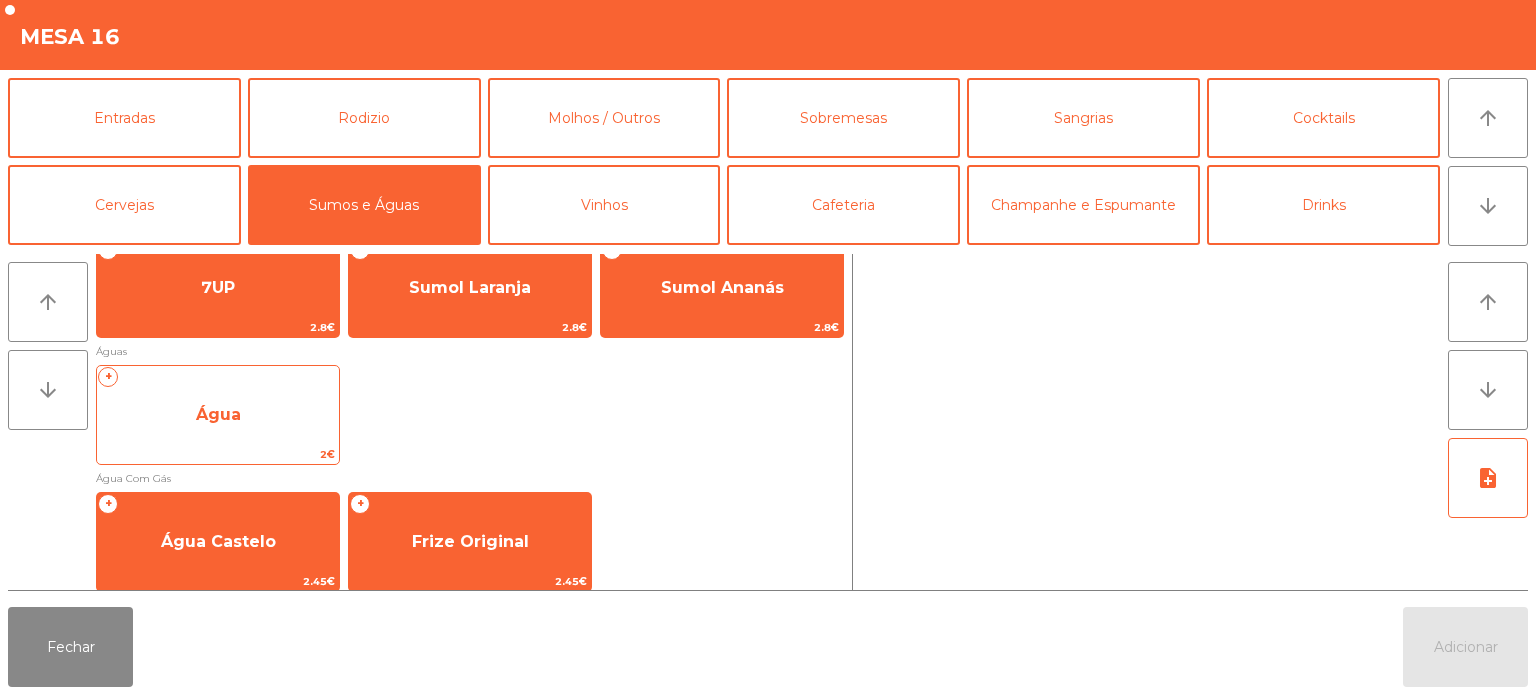 click on "+   Água   2€" 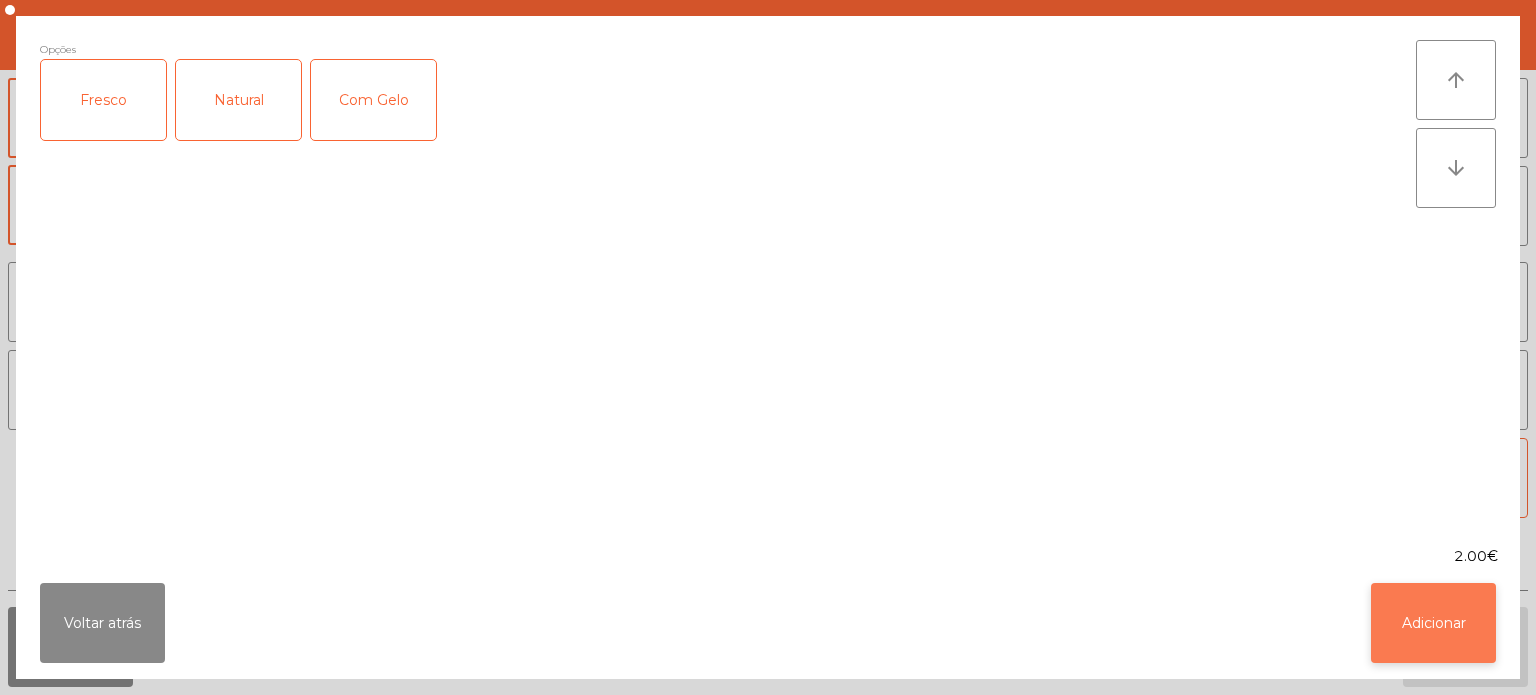 click on "Adicionar" 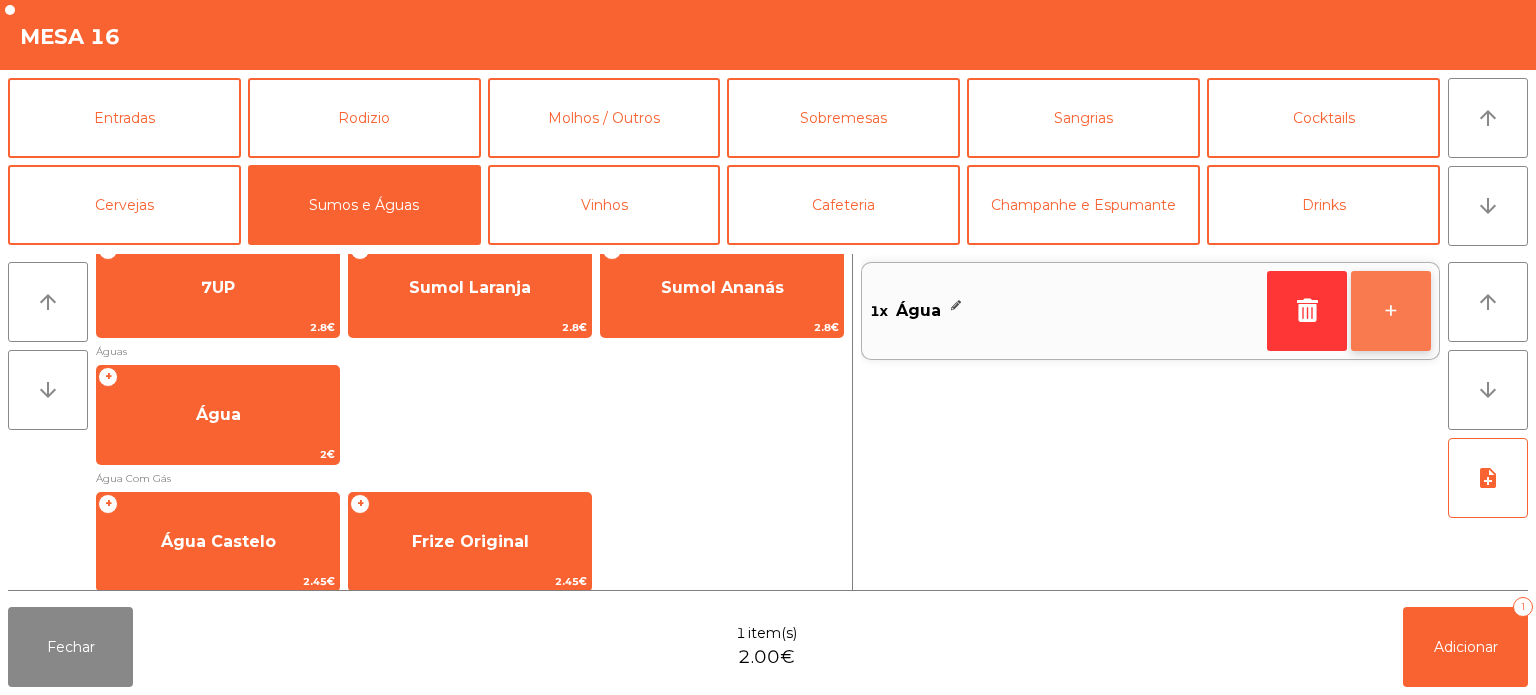 click on "+" 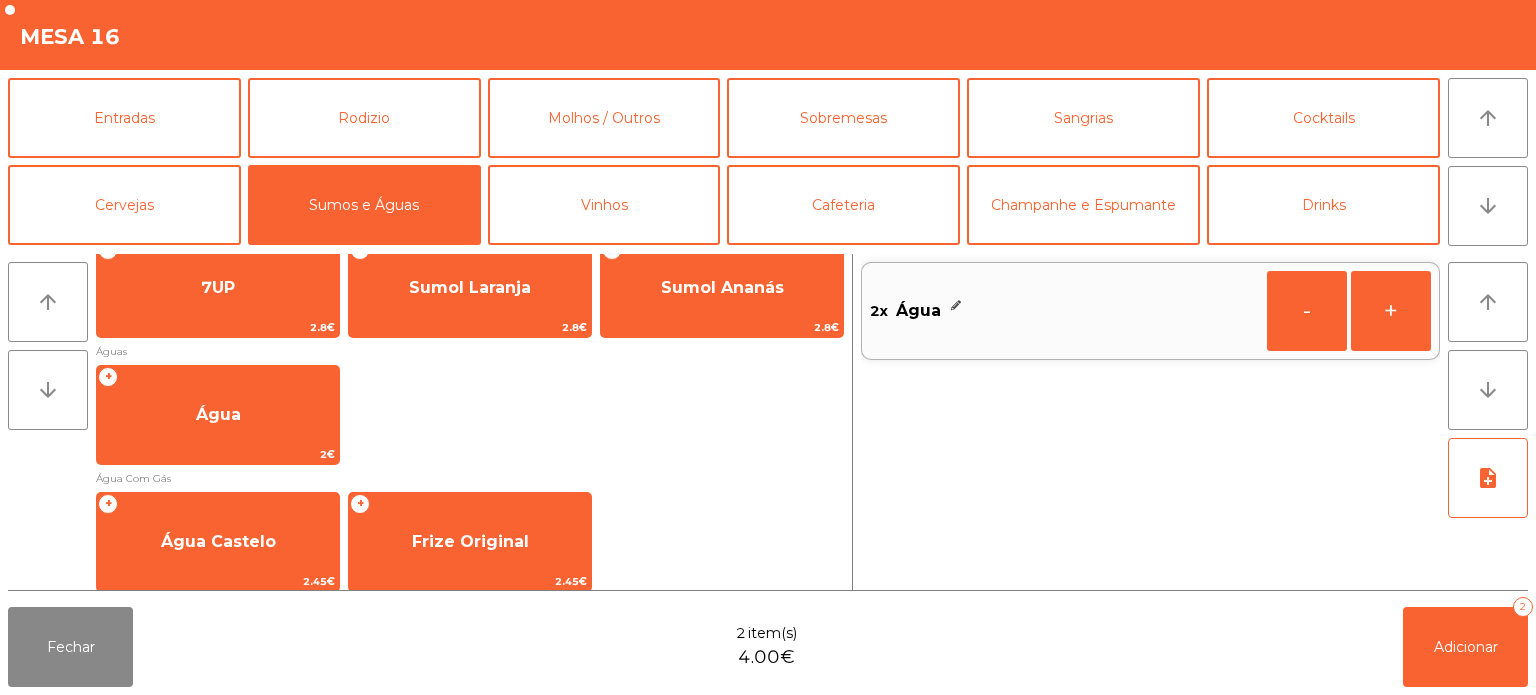 click on "Fechar  2 item(s)  4.00€   Adicionar   2" 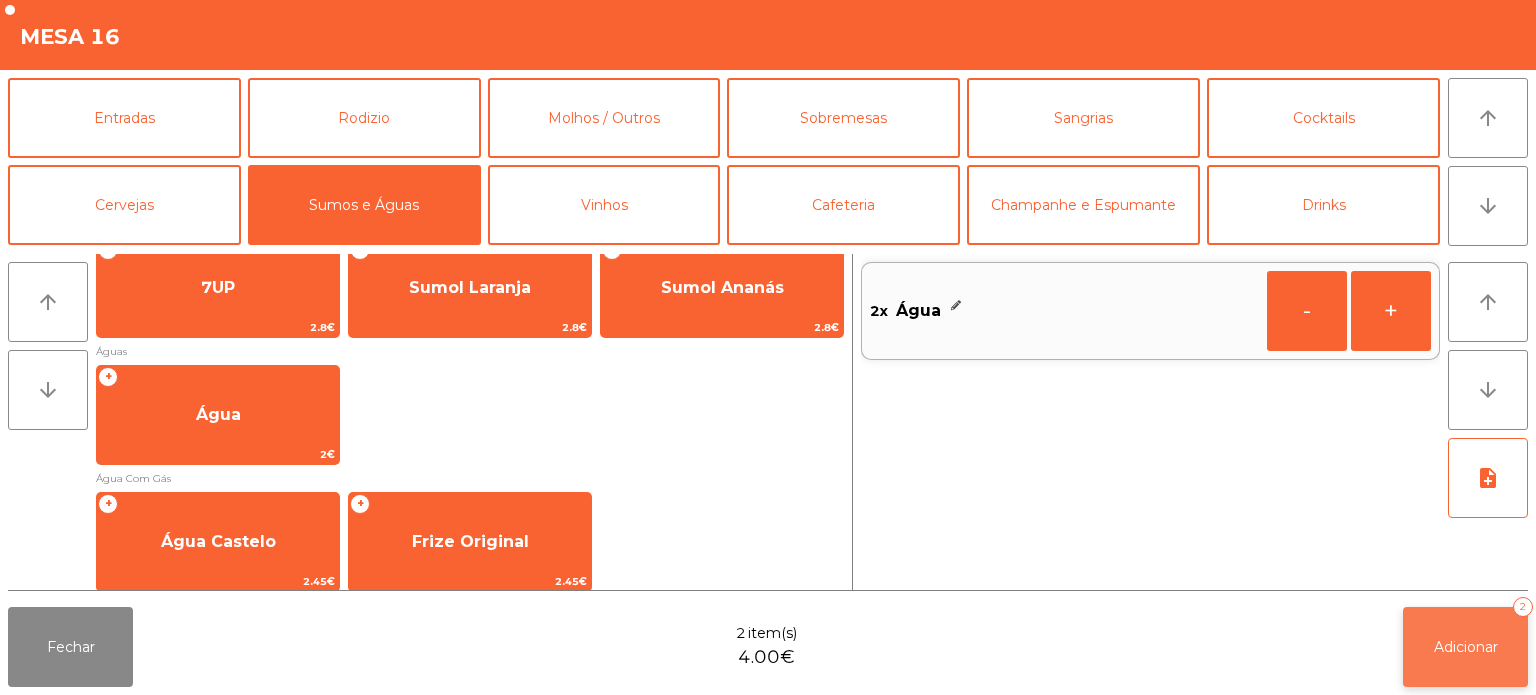 click on "Adicionar   2" 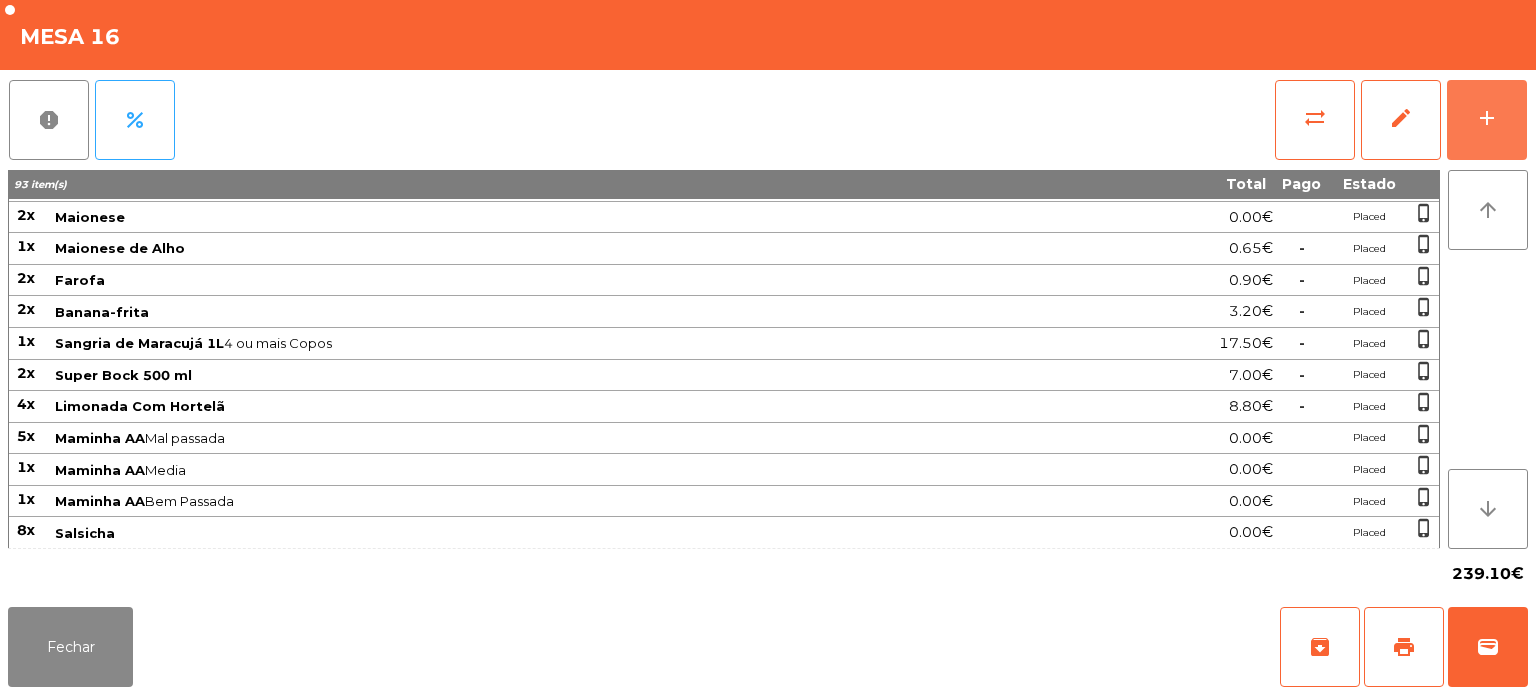 scroll, scrollTop: 638, scrollLeft: 0, axis: vertical 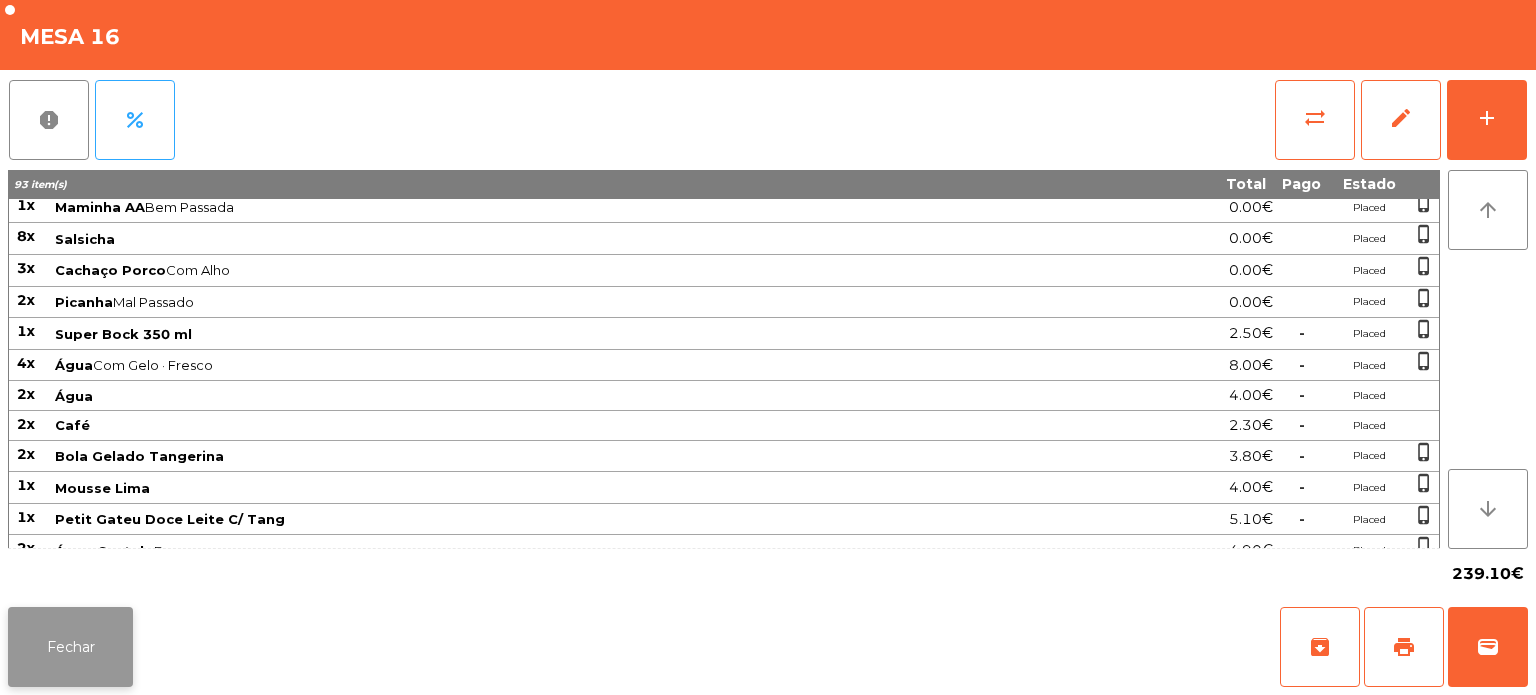 click on "Fechar" 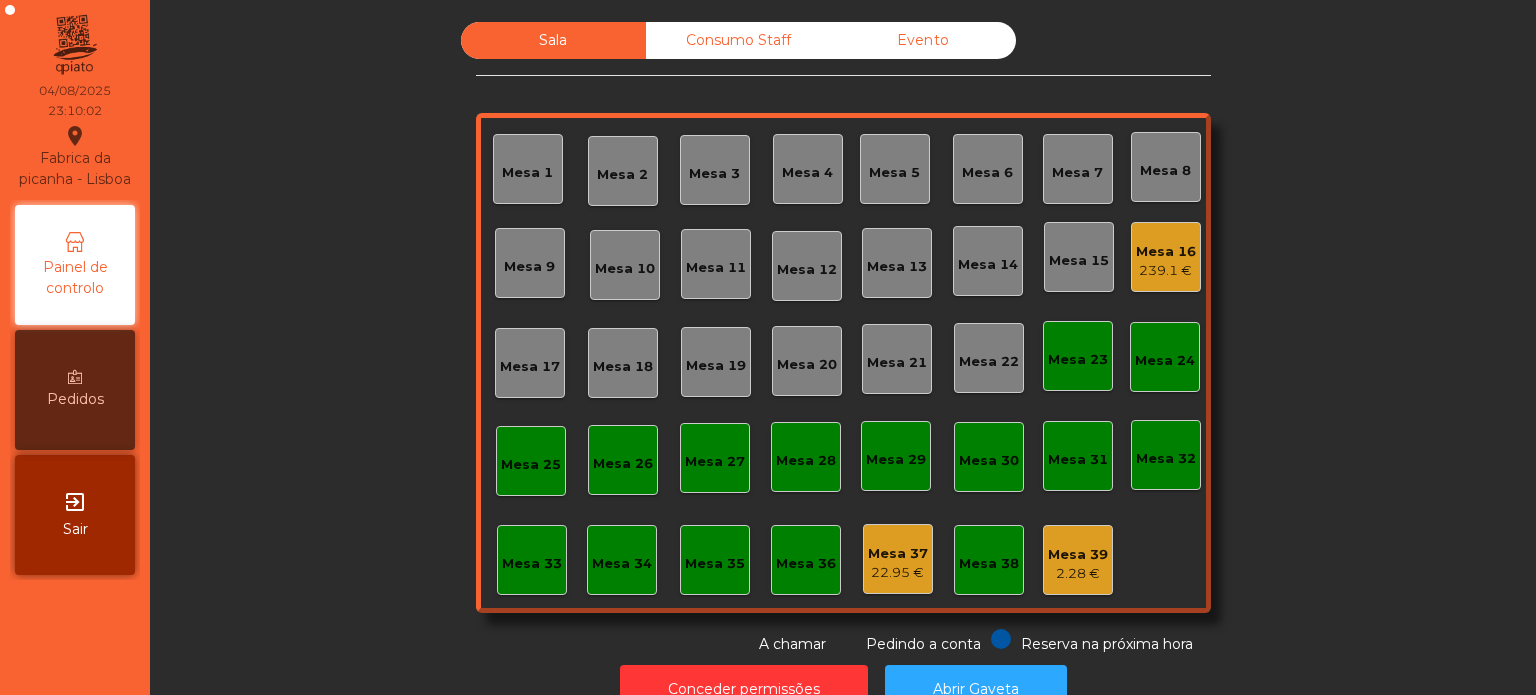 click on "Sala   Consumo Staff   Evento   Mesa 1   Mesa 2   Mesa 3   Mesa 4   Mesa 5   Mesa 6   Mesa 7   Mesa 8   Mesa 9   Mesa 10   Mesa 11   Mesa 12   Mesa 13   Mesa 14   Mesa 15   Mesa 16   239.1 €   Mesa 17   Mesa 18   Mesa 19   Mesa 20   Mesa 21   Mesa 22   Mesa 23   Mesa 24   Mesa 25   Mesa 26   Mesa 27   Mesa 28   Mesa 29   Mesa 30   Mesa 31   Mesa 32   Mesa 33   Mesa 34   Mesa 35   Mesa 36   Mesa 37   22.95 €   Mesa 38   Mesa 39   2.28 €  Reserva na próxima hora Pedindo a conta A chamar" 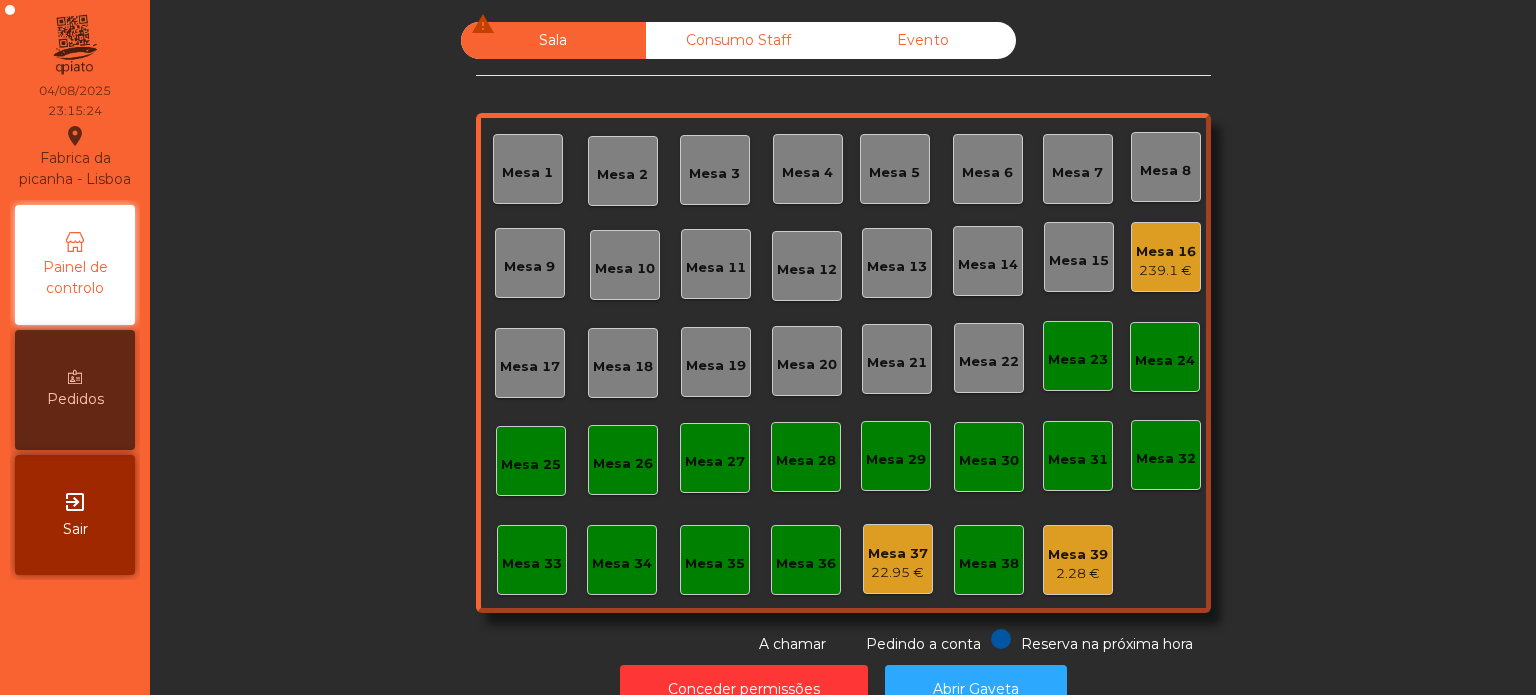 click on "239.1 €" 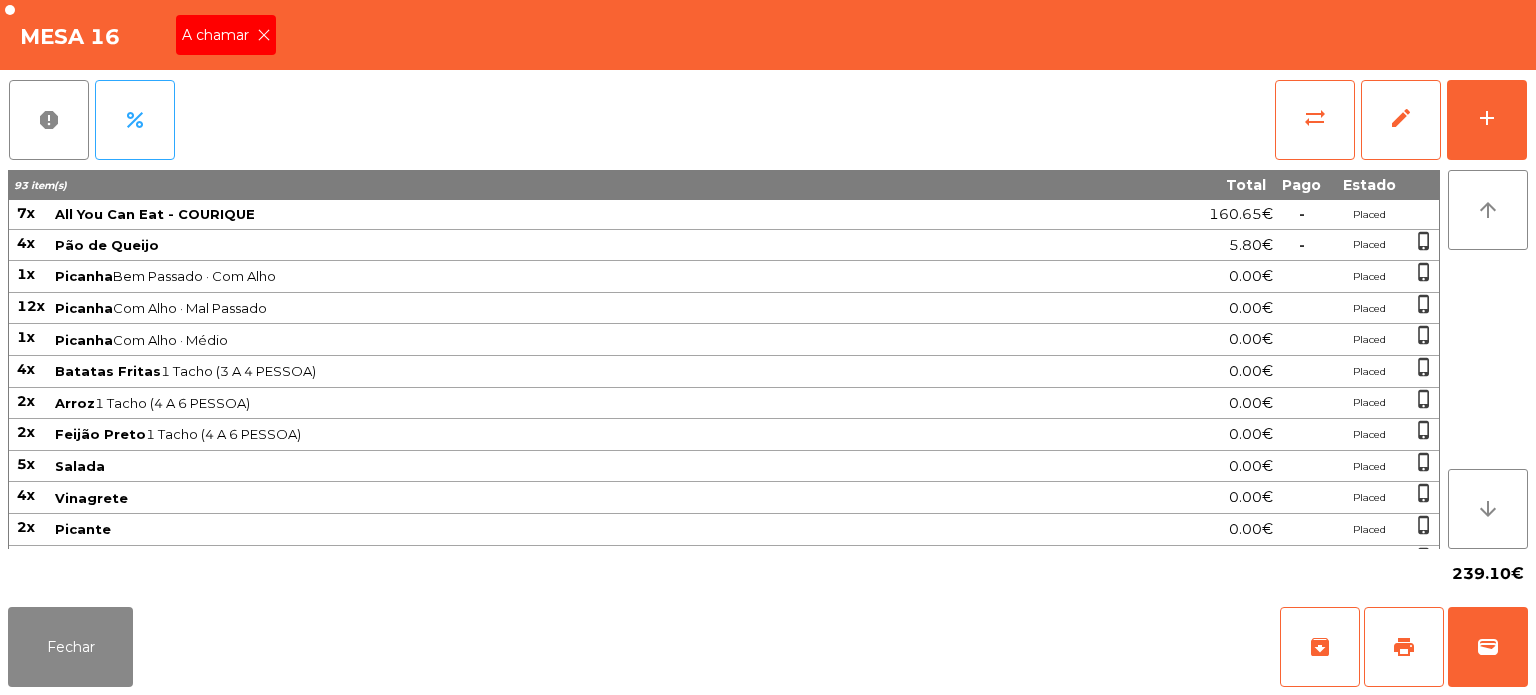 click on "A chamar" 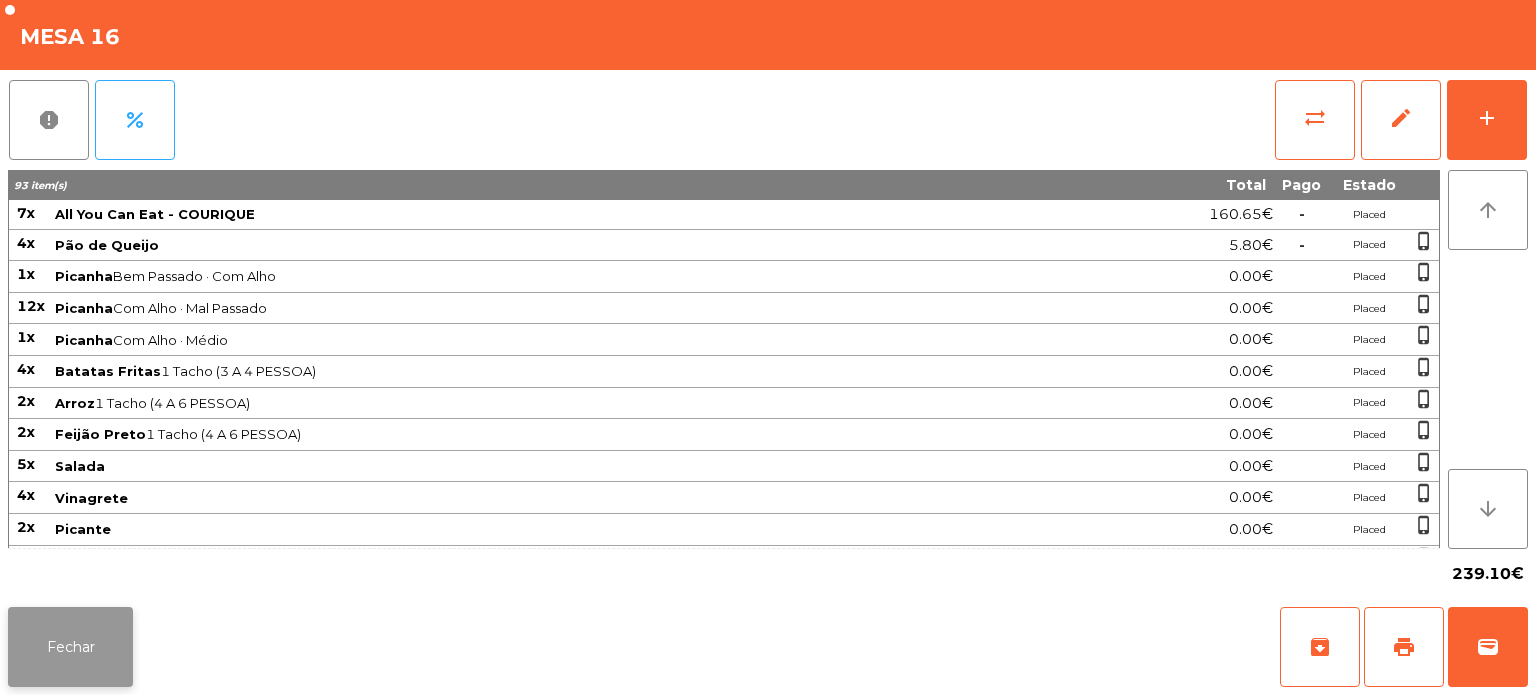 click on "Fechar" 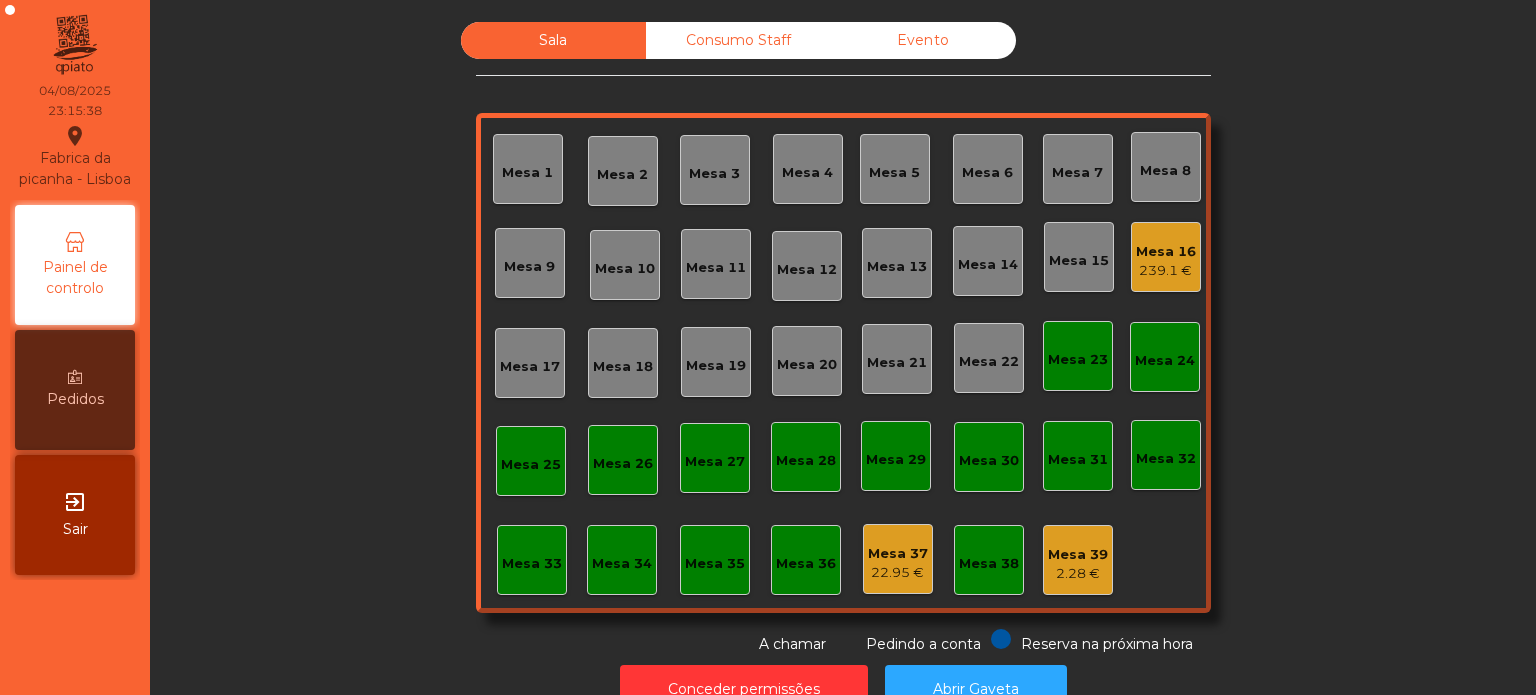 scroll, scrollTop: 0, scrollLeft: 0, axis: both 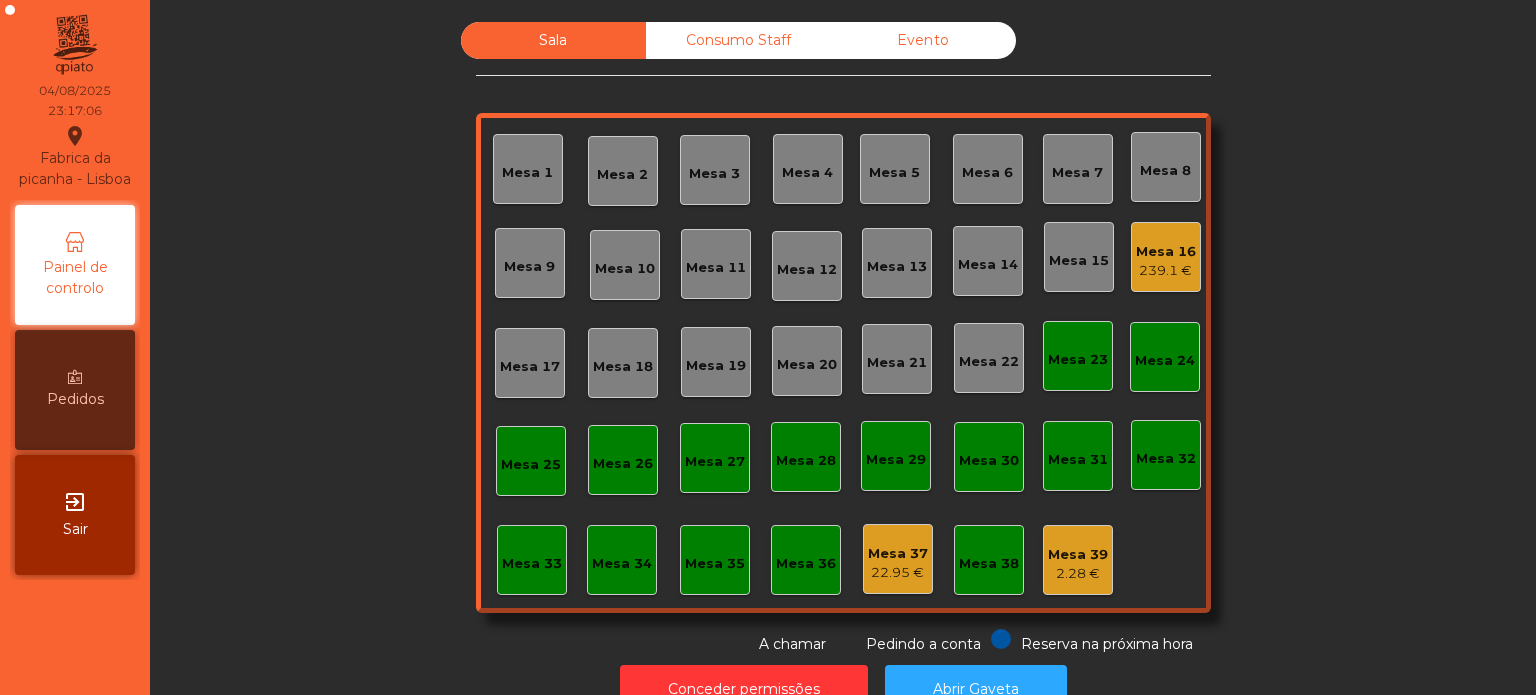 click on "22.95 €" 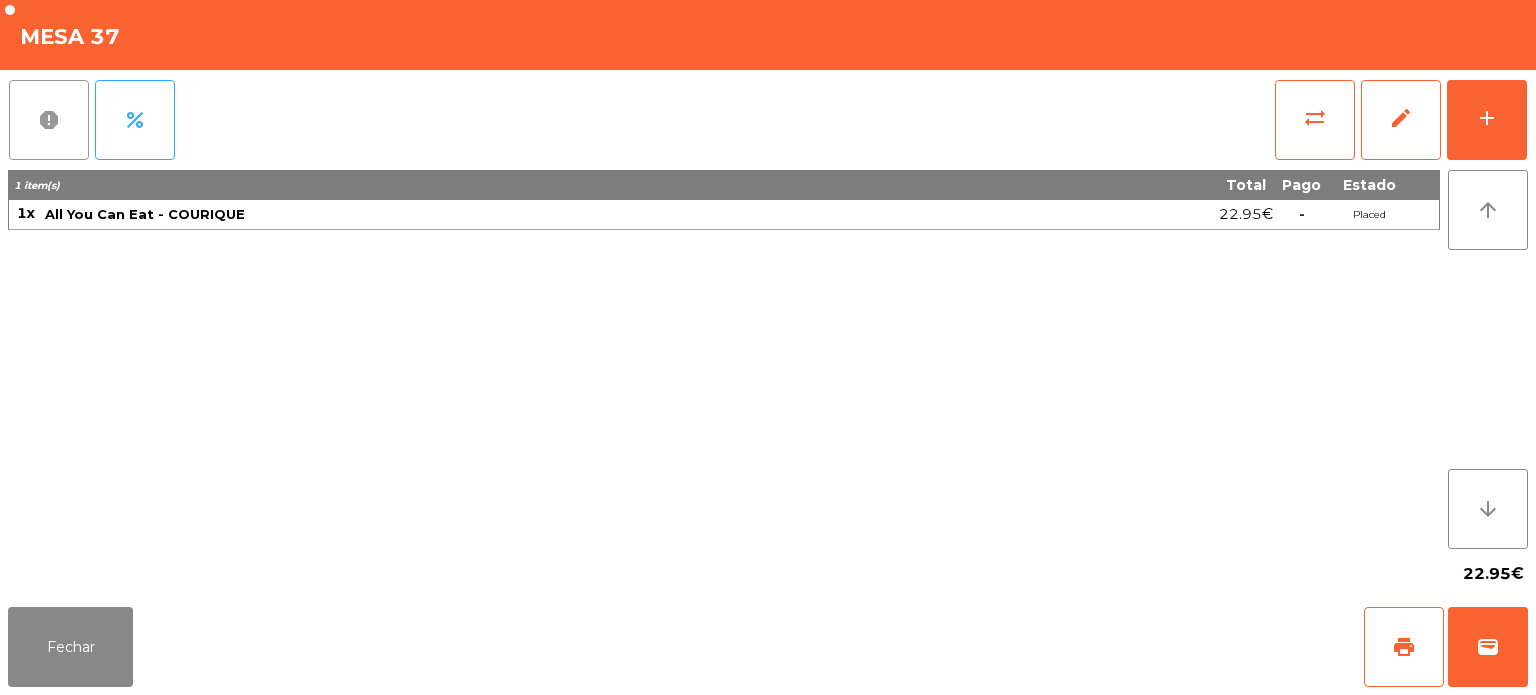 click on "report" 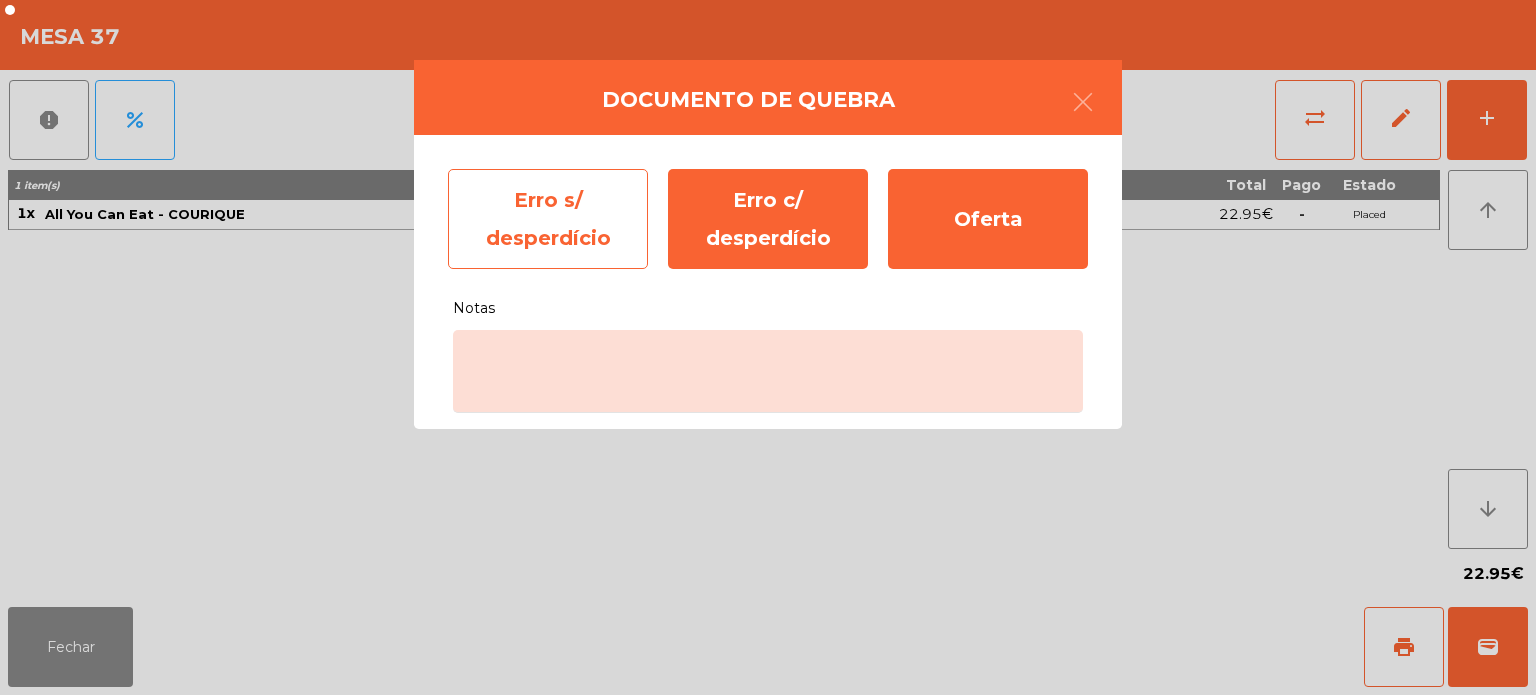 click on "Erro s/ desperdício" 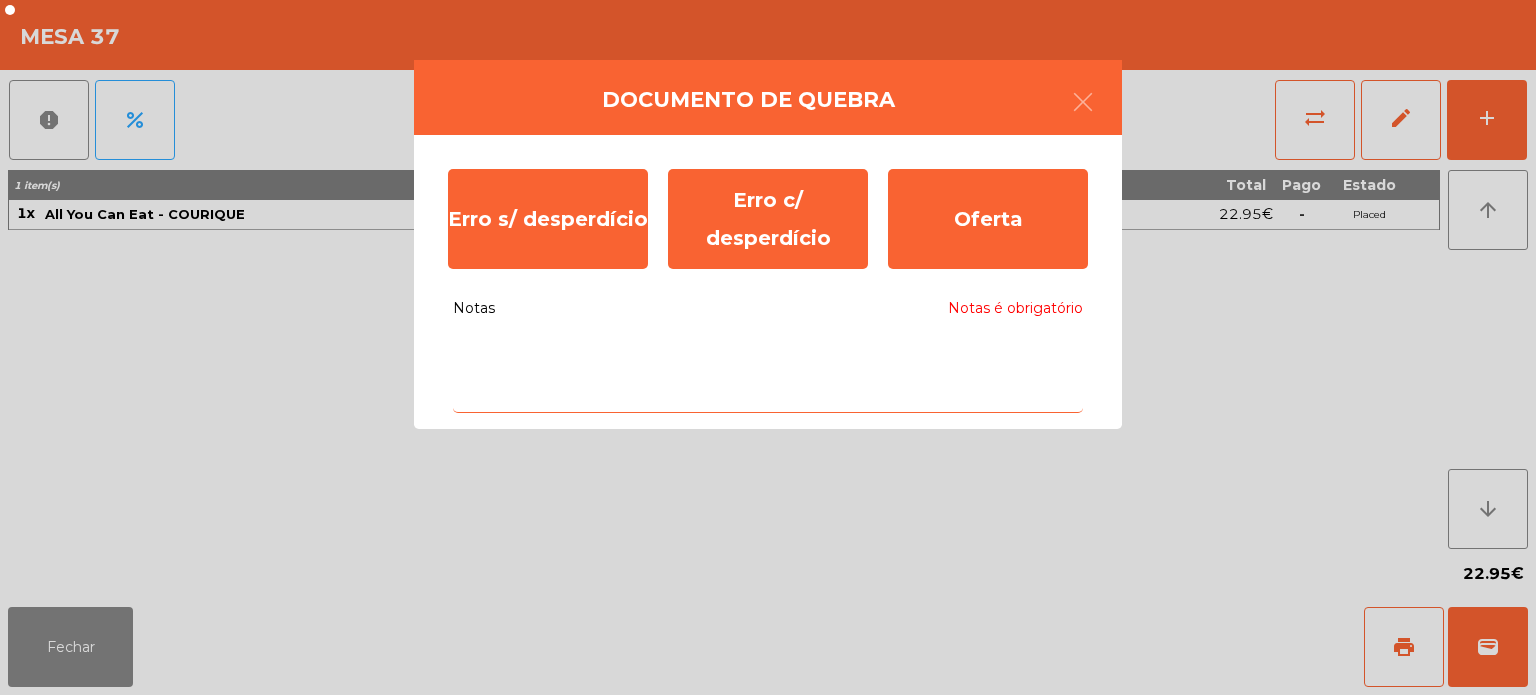 click on "Notas   Notas é obrigatório" at bounding box center (768, 371) 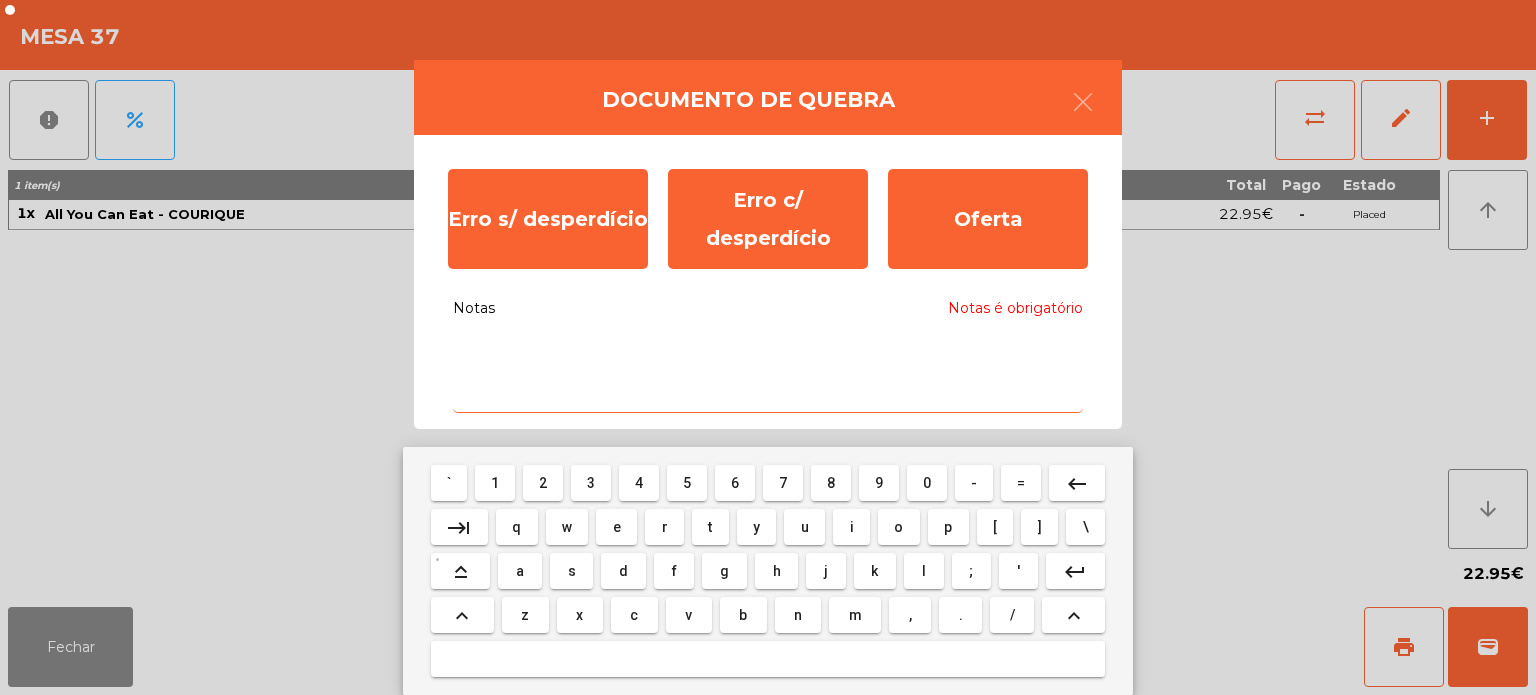 click on "." at bounding box center [961, 615] 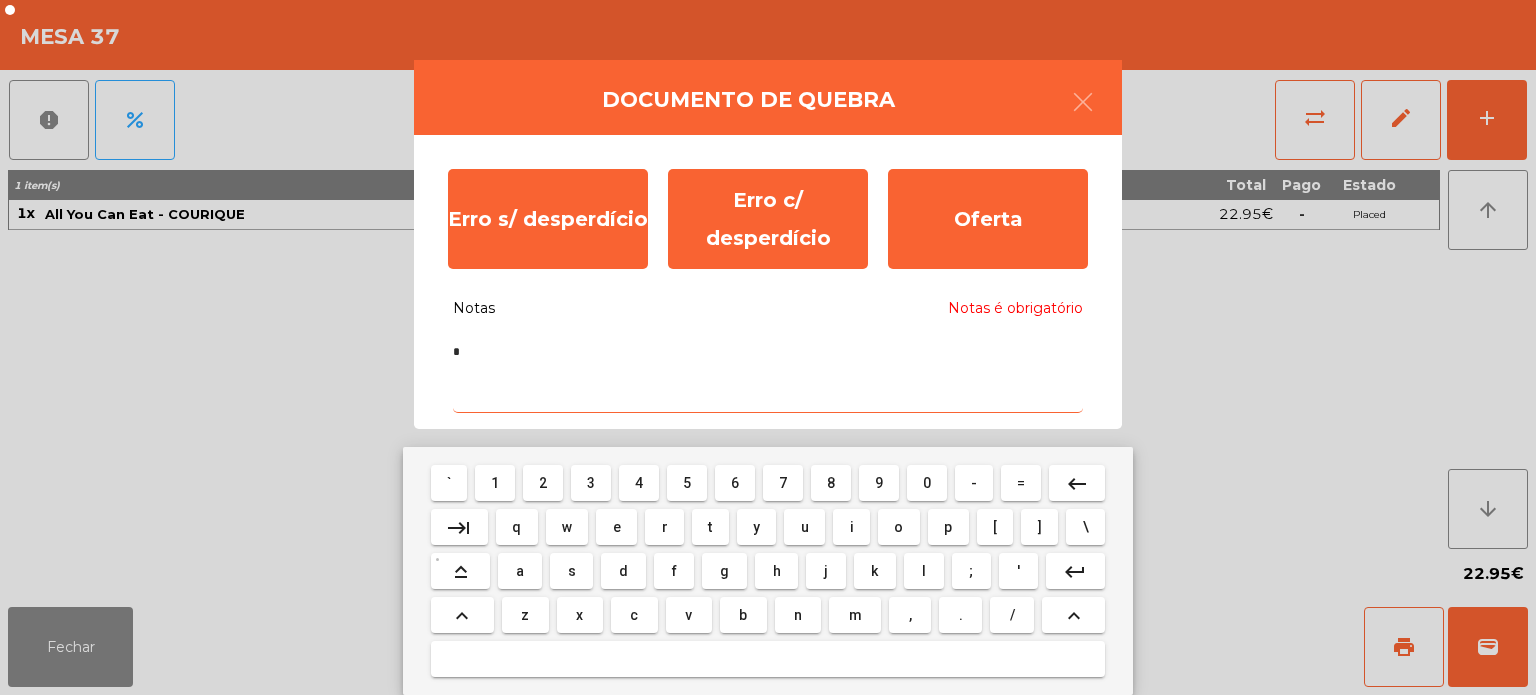 click on "." at bounding box center (960, 615) 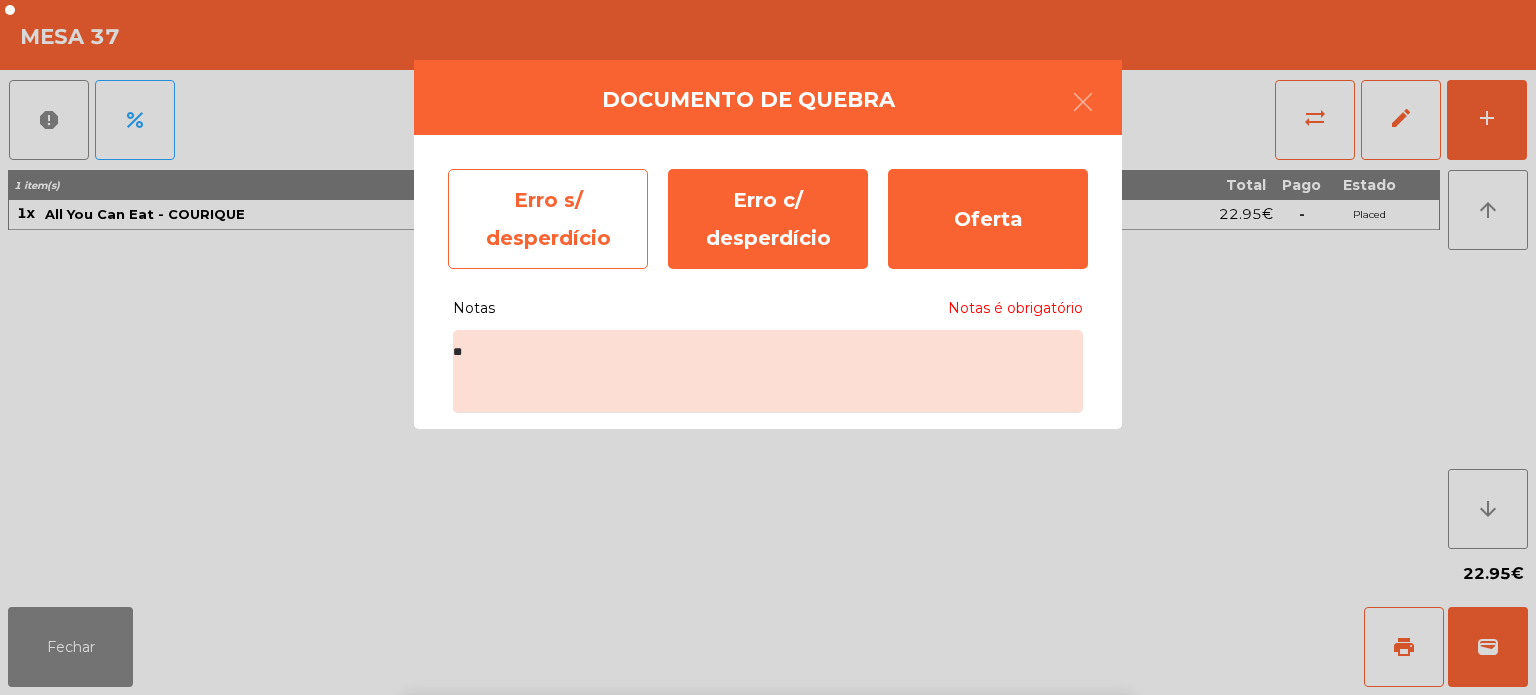 click on "Erro s/ desperdício" 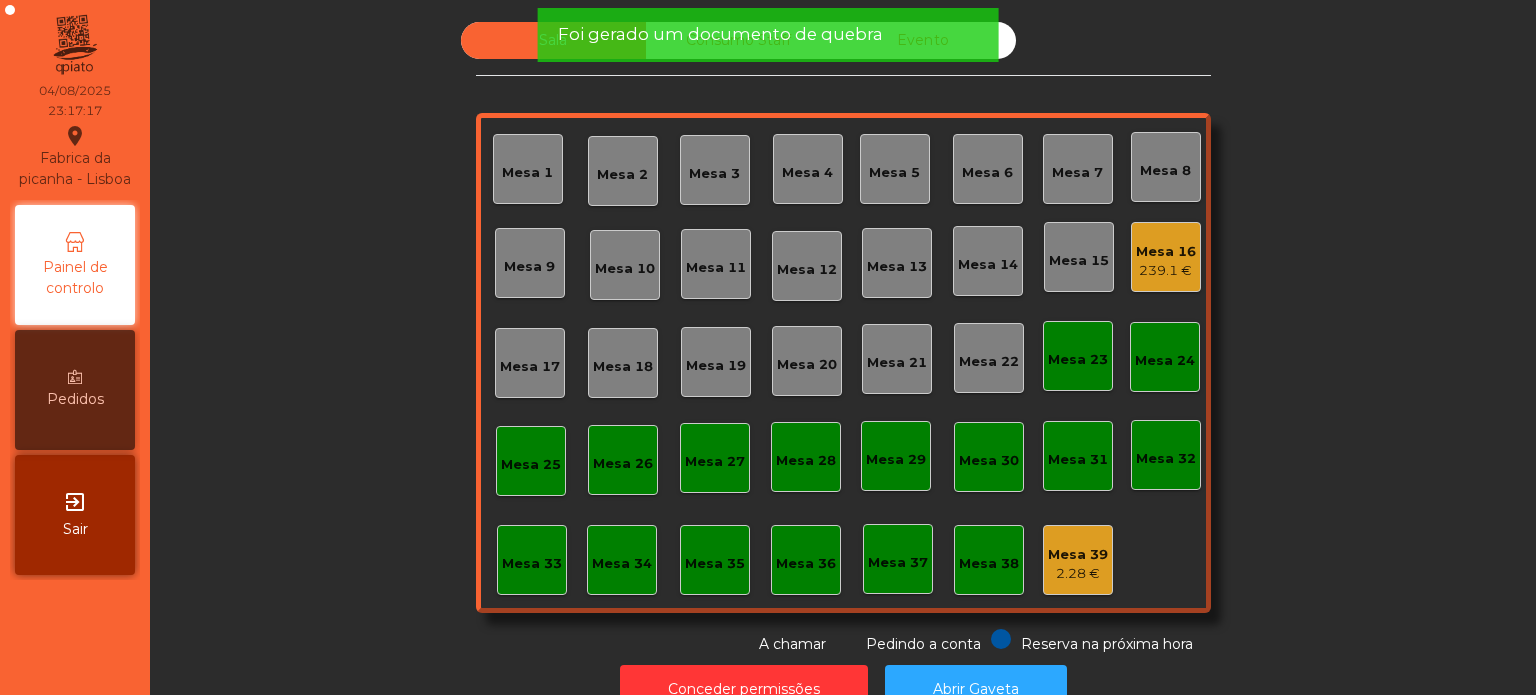 click on "2.28 €" 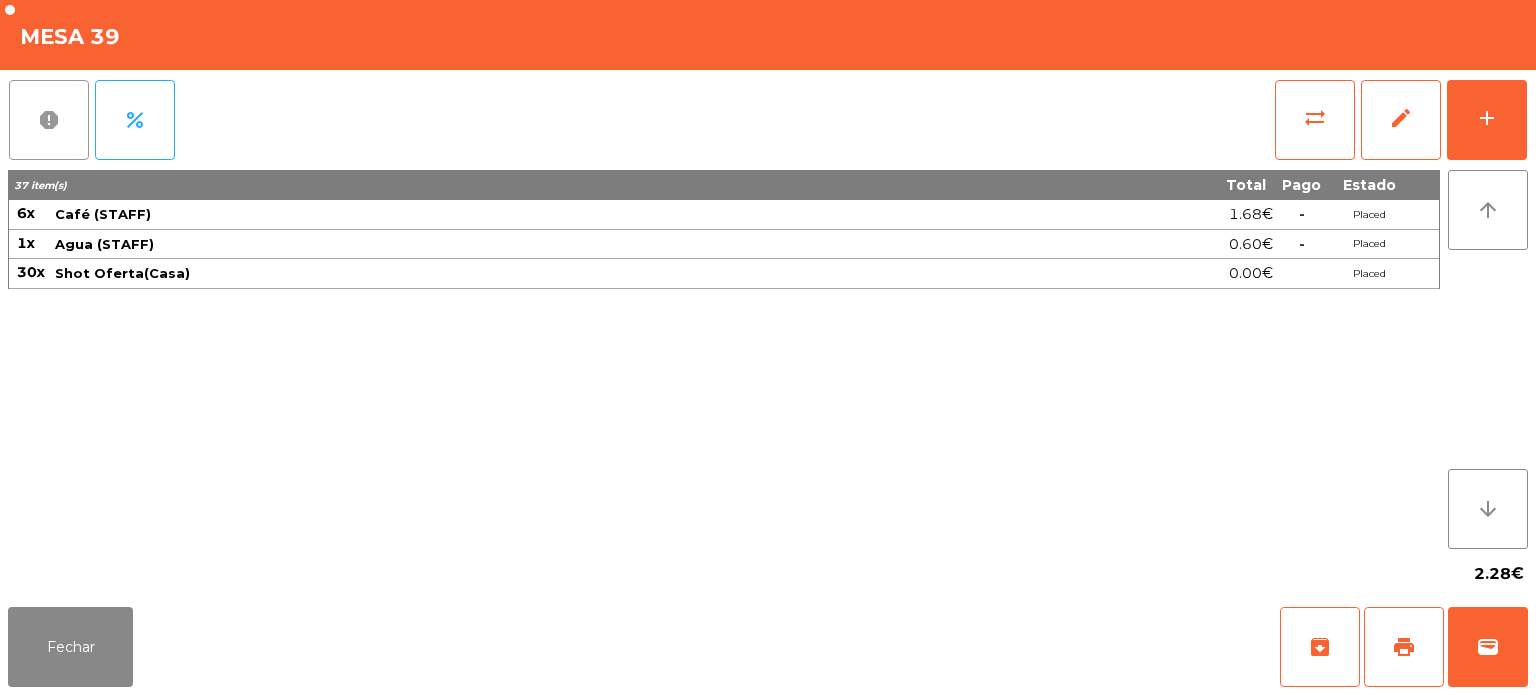 click on "report" 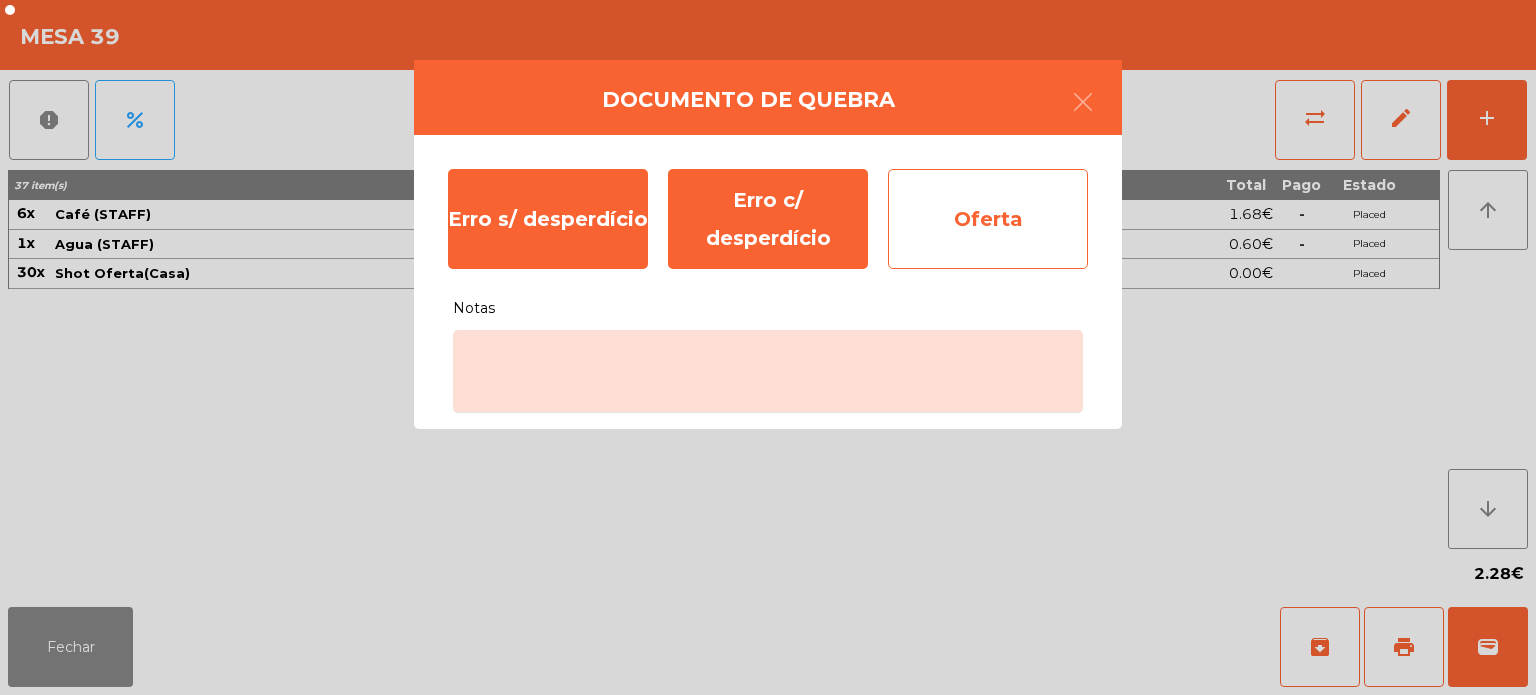 click on "Oferta" 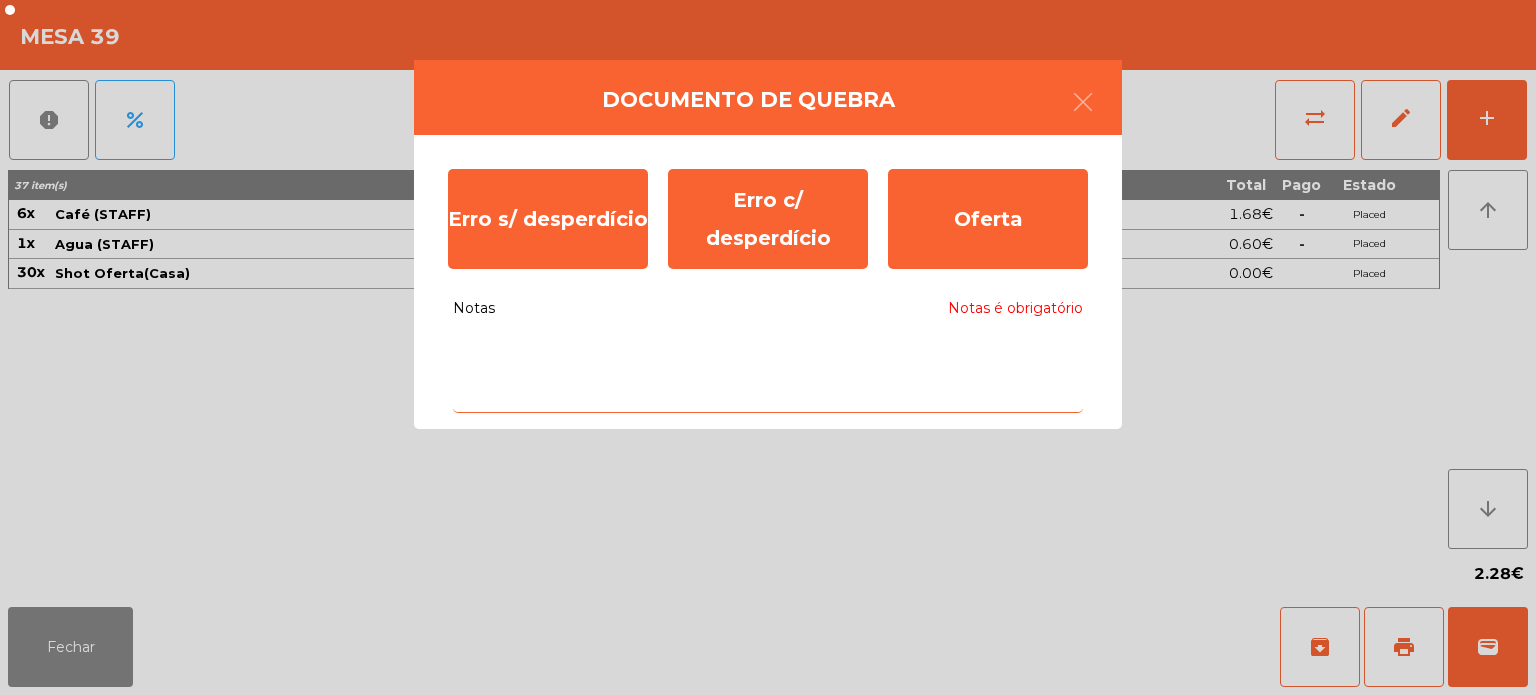 click on "Notas   Notas é obrigatório" at bounding box center (768, 371) 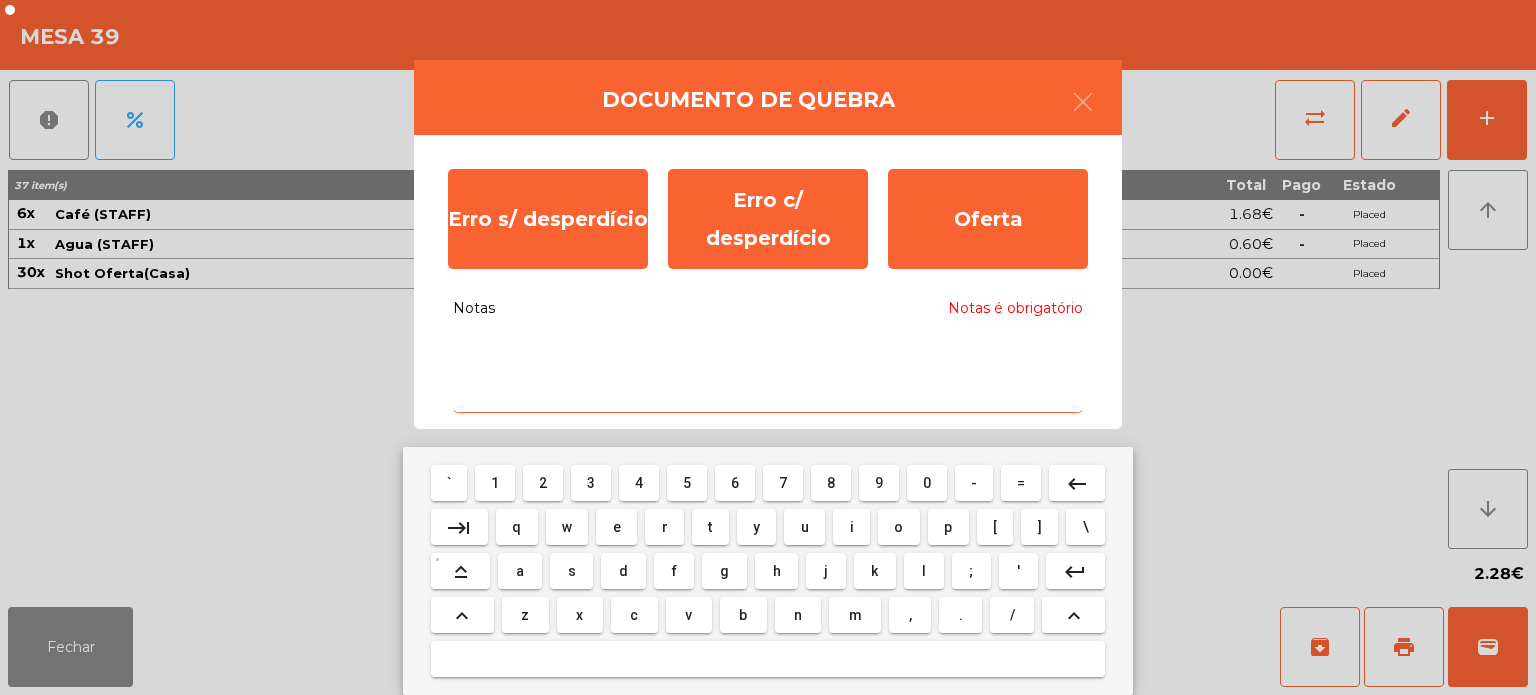 click on "s" at bounding box center [571, 571] 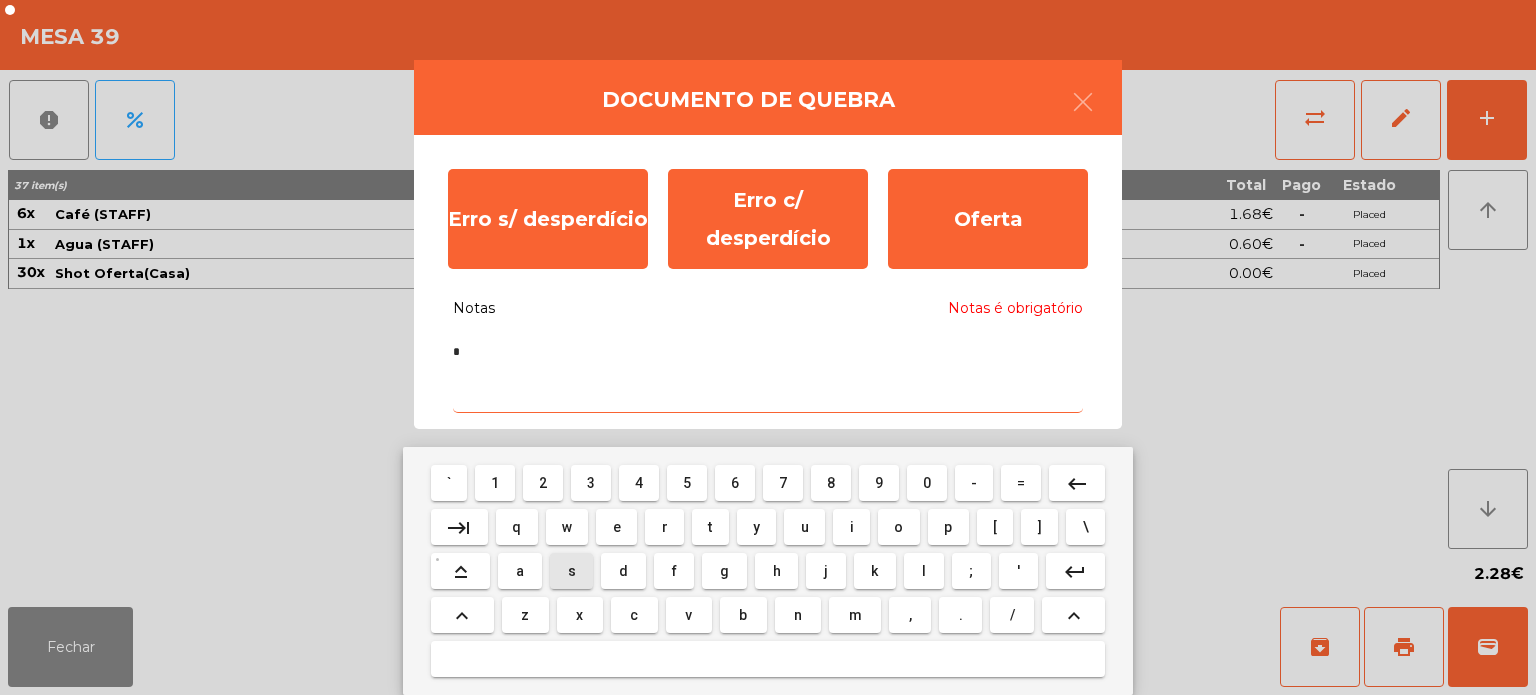 click on "t" at bounding box center (710, 527) 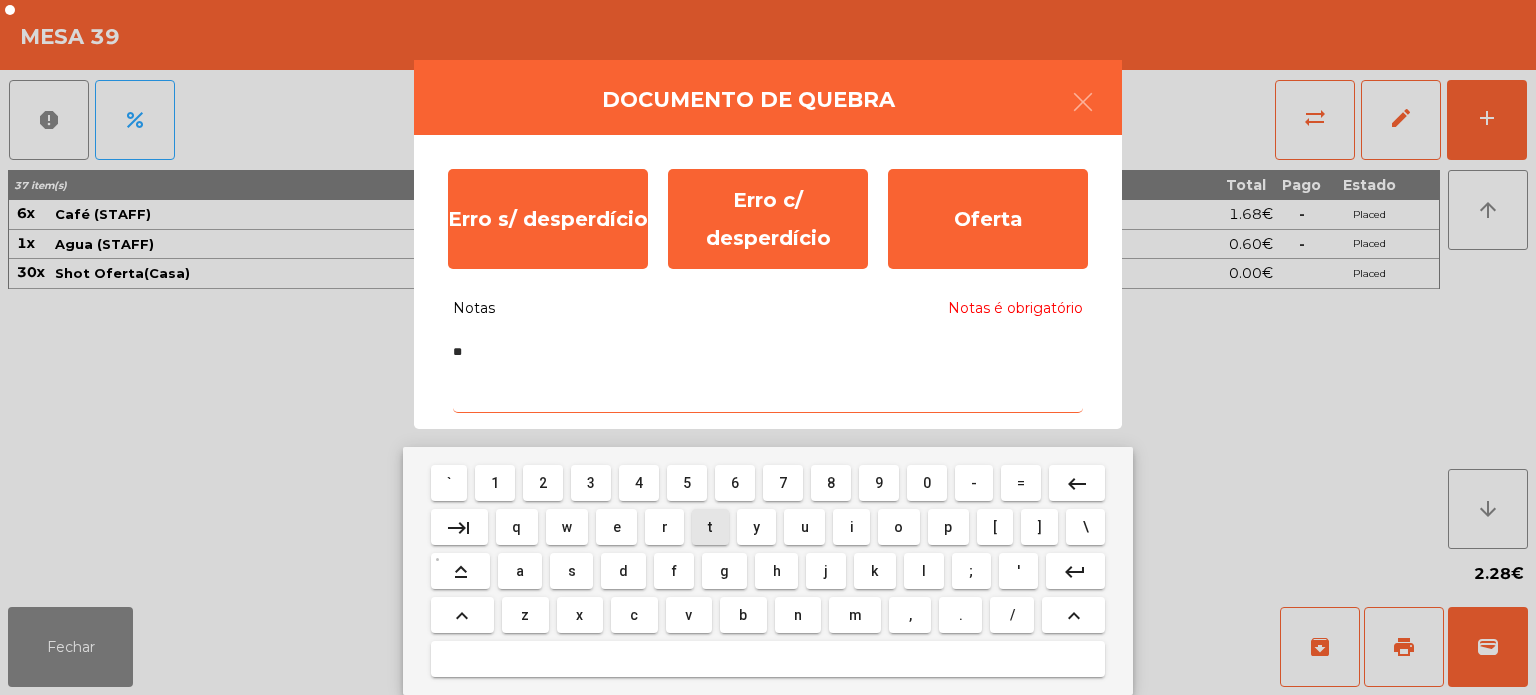 click on "a" at bounding box center (520, 571) 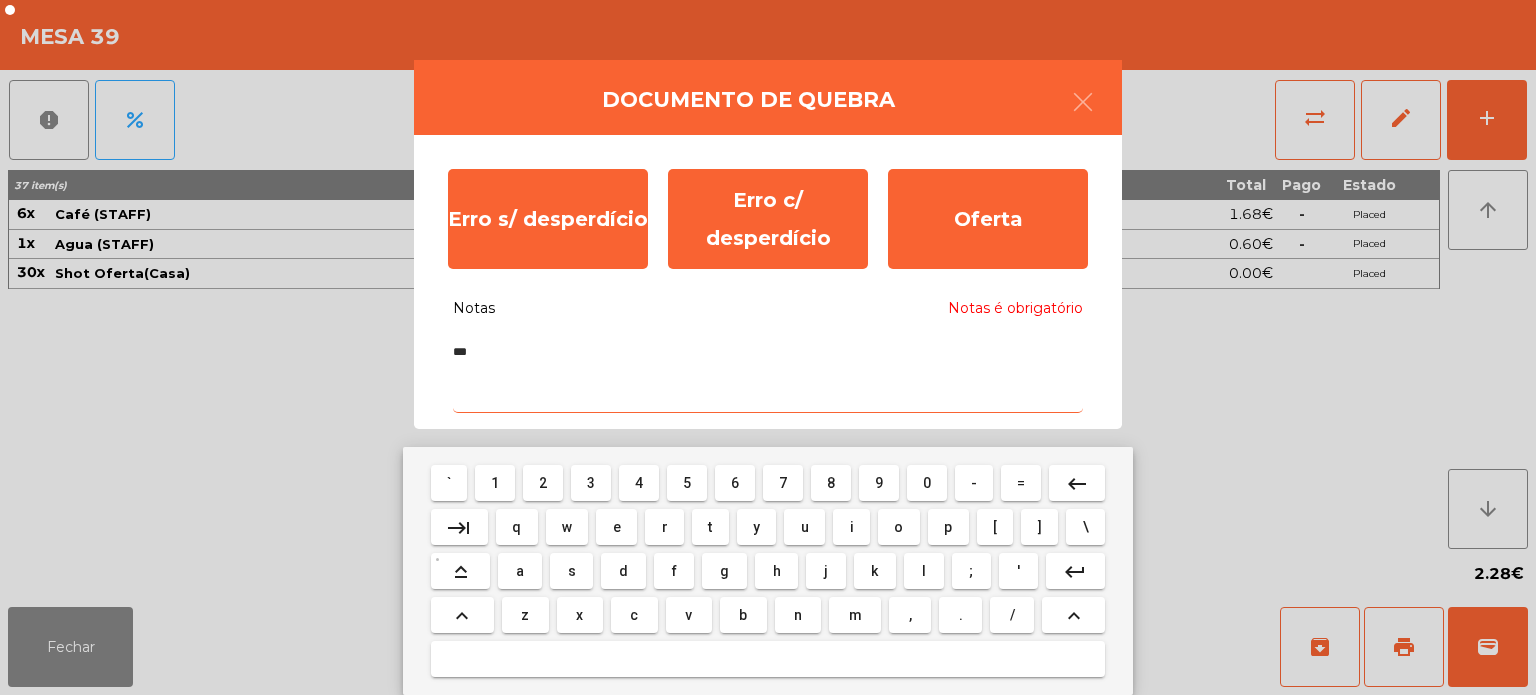 click on "f" at bounding box center [674, 571] 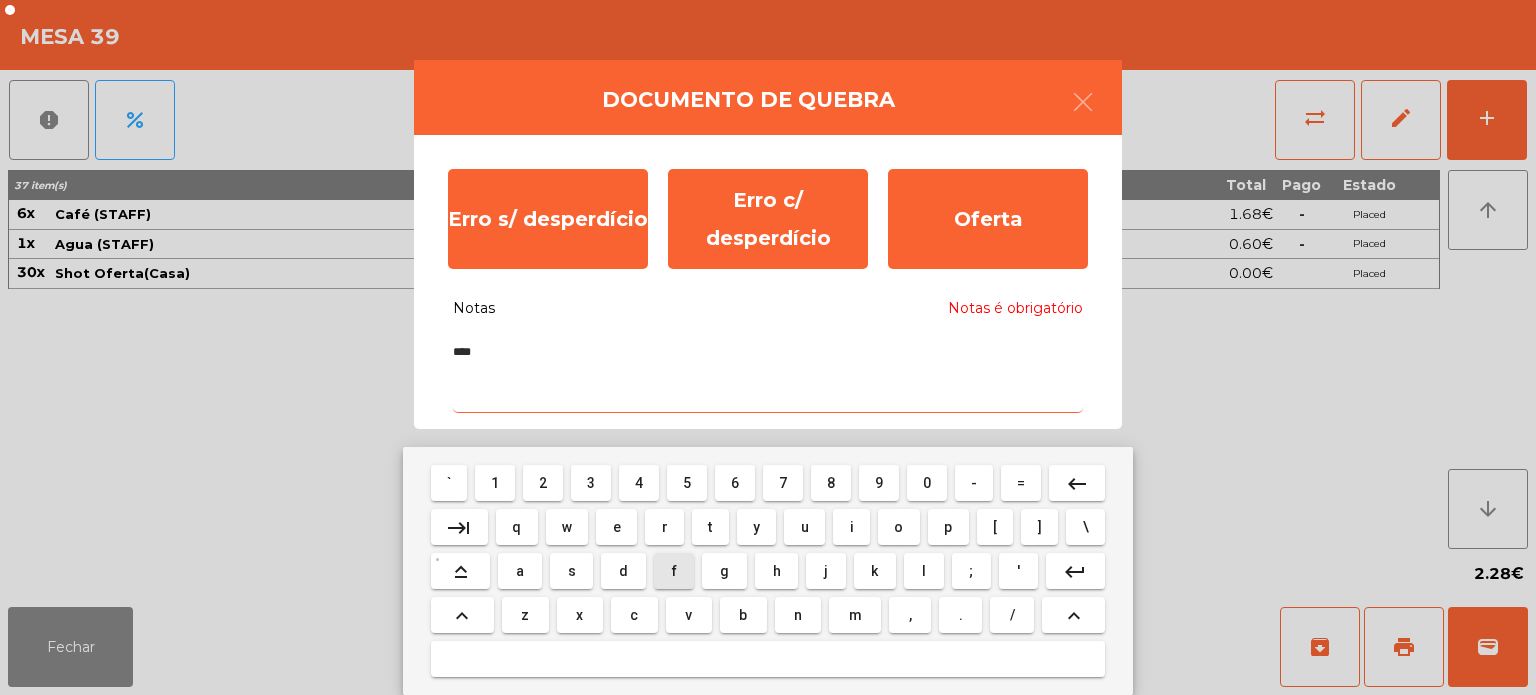 click on "f" at bounding box center (674, 571) 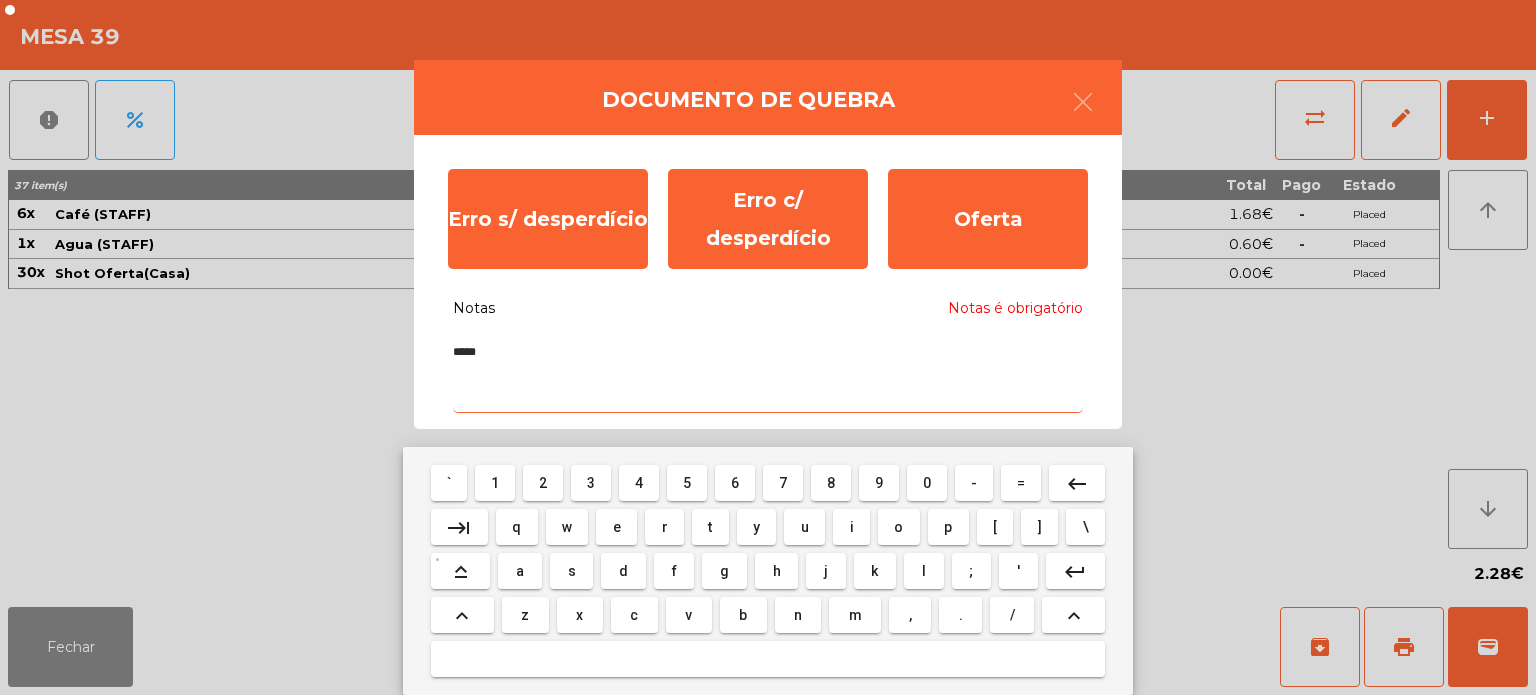 click on "` 1 2 3 4 5 6 7 8 9 0 - = keyboard_backspace keyboard_tab q w e r t y u i o p [ ] \ keyboard_capslock a s d f g h j k l ; ' keyboard_return keyboard_arrow_up z x c v b n m , . / keyboard_arrow_up" at bounding box center (768, 571) 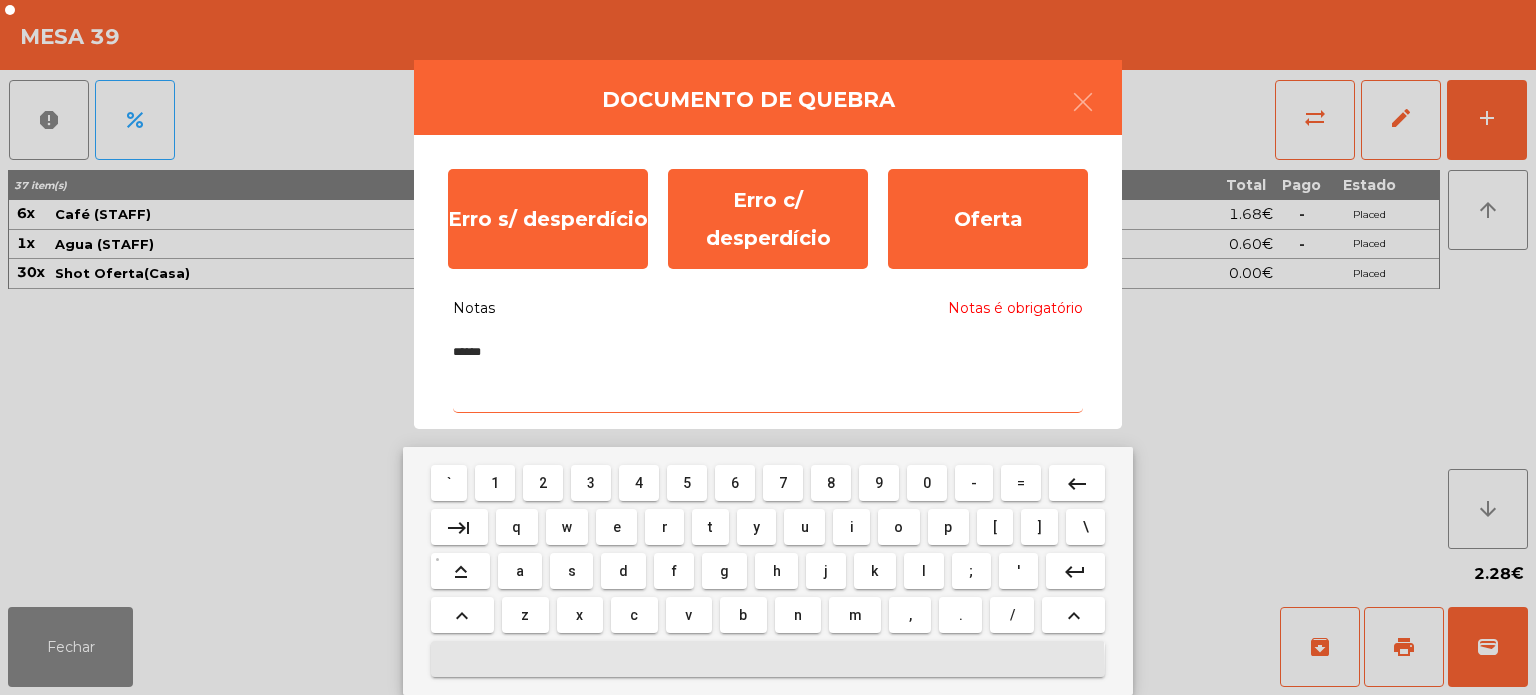 click on "e" at bounding box center (617, 527) 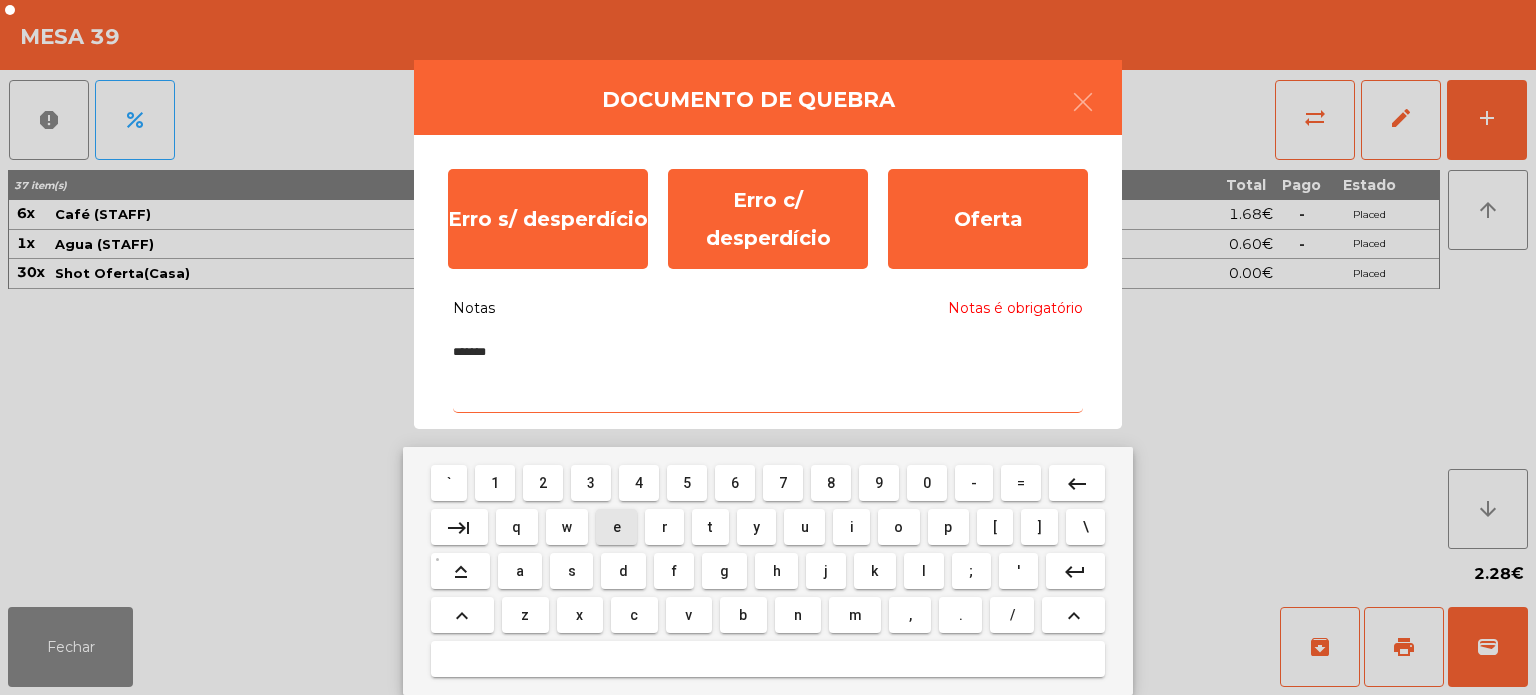 click at bounding box center [768, 659] 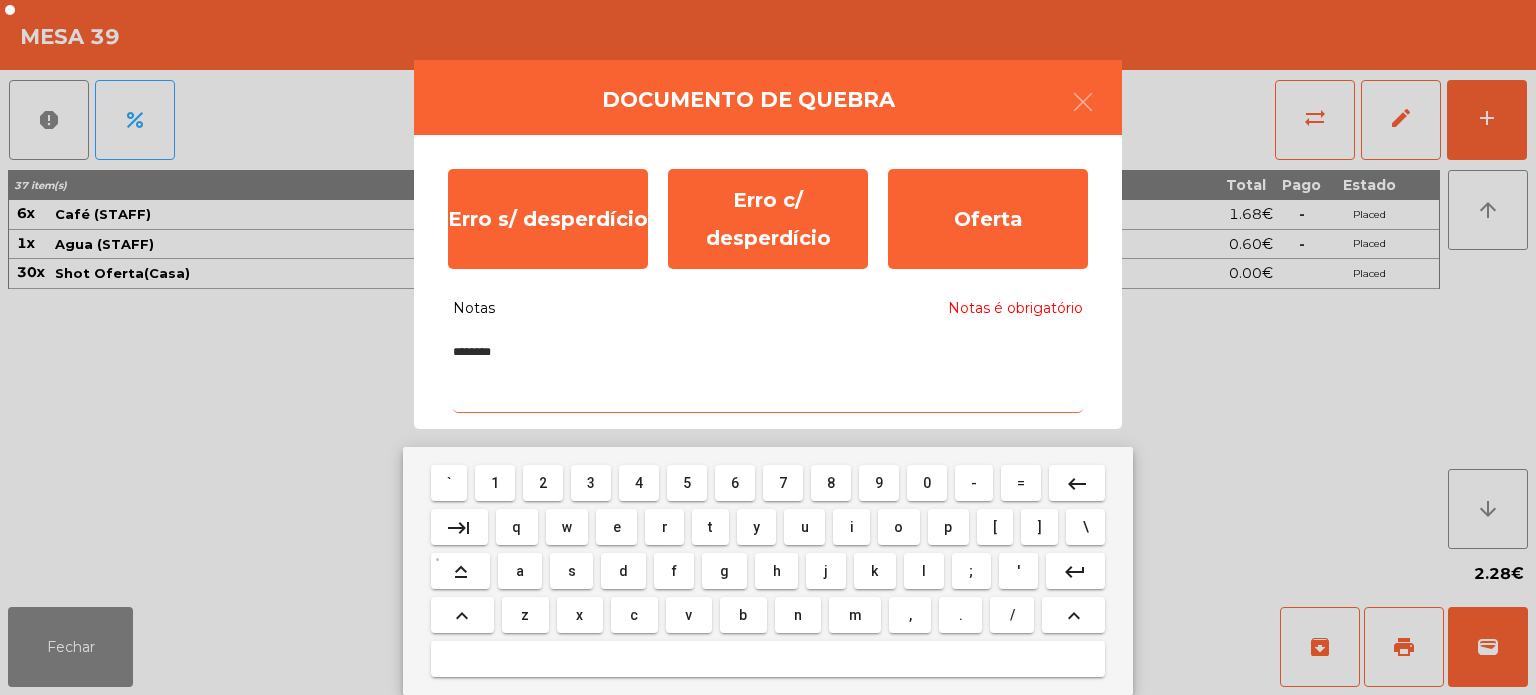 click on "o" at bounding box center (898, 527) 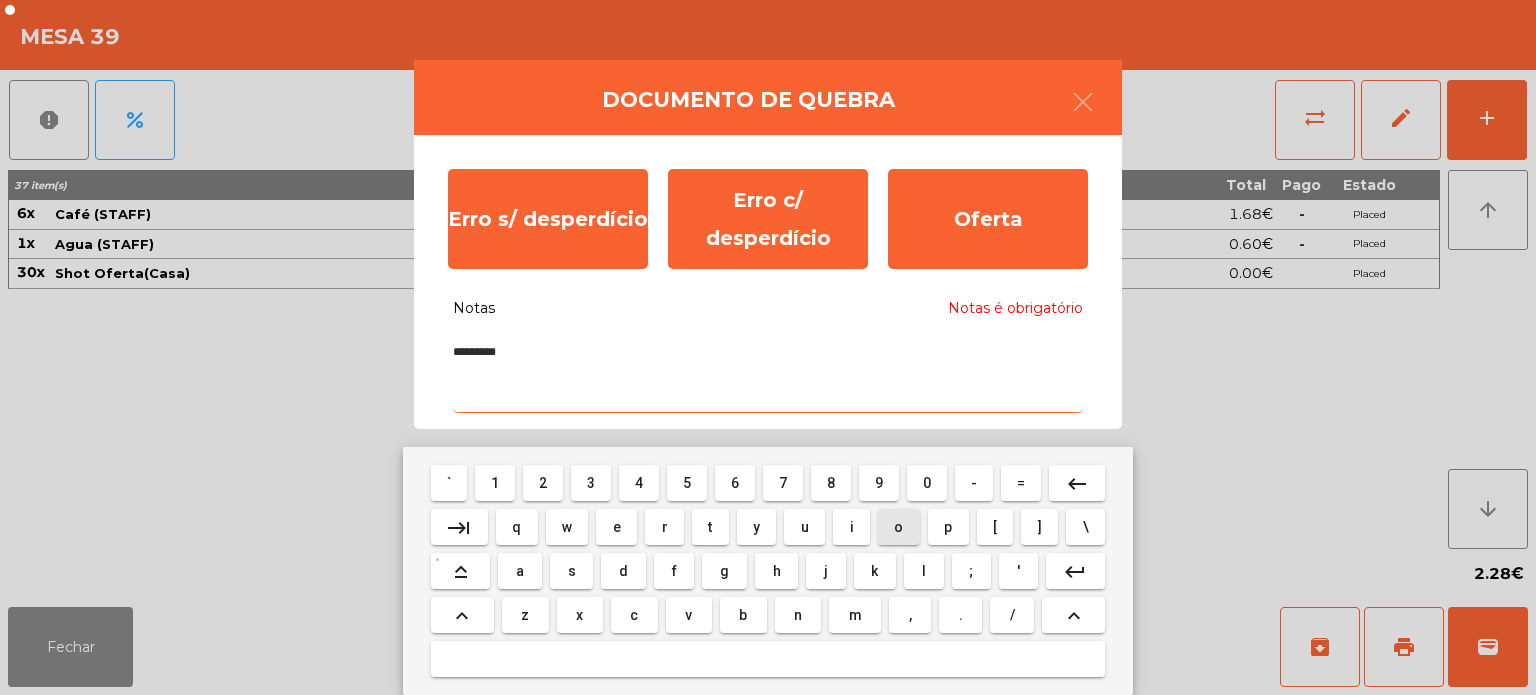 click on "f" at bounding box center (674, 571) 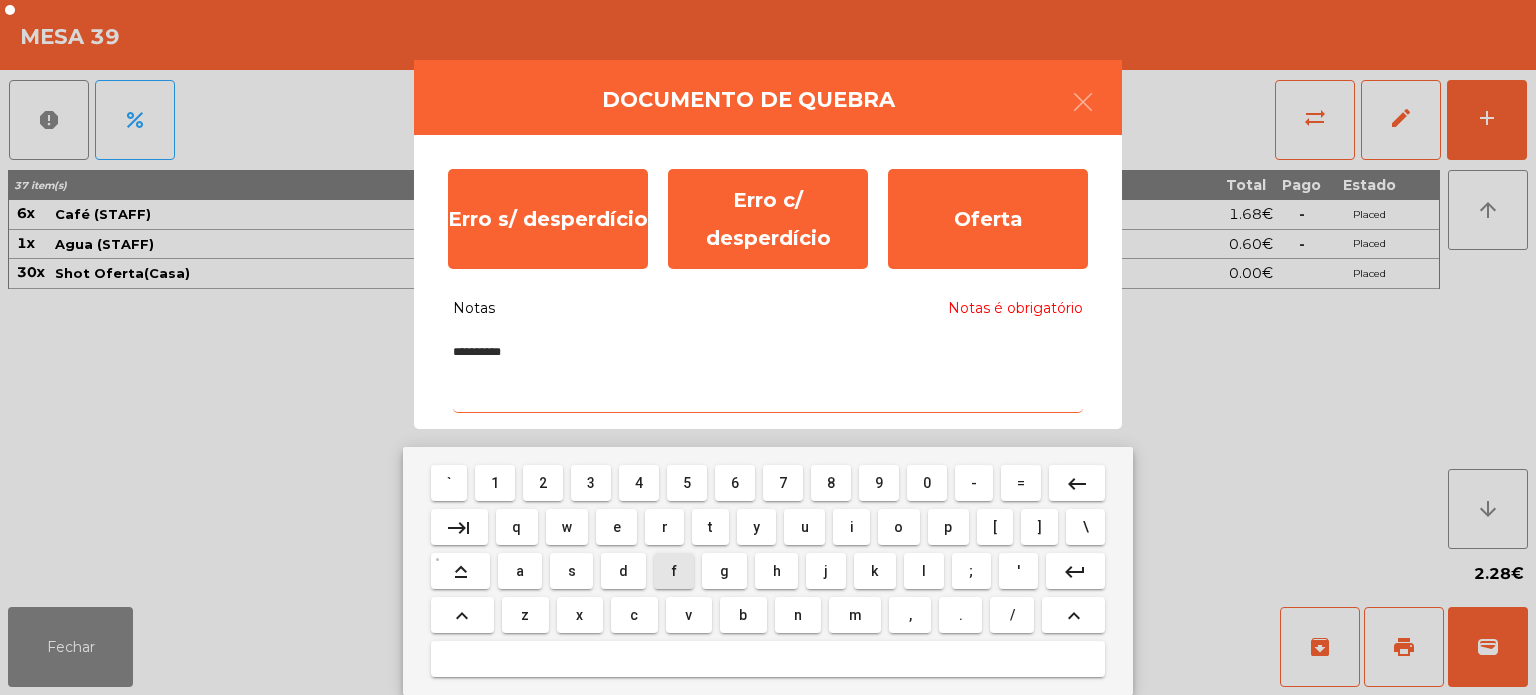 click on "e" at bounding box center [616, 527] 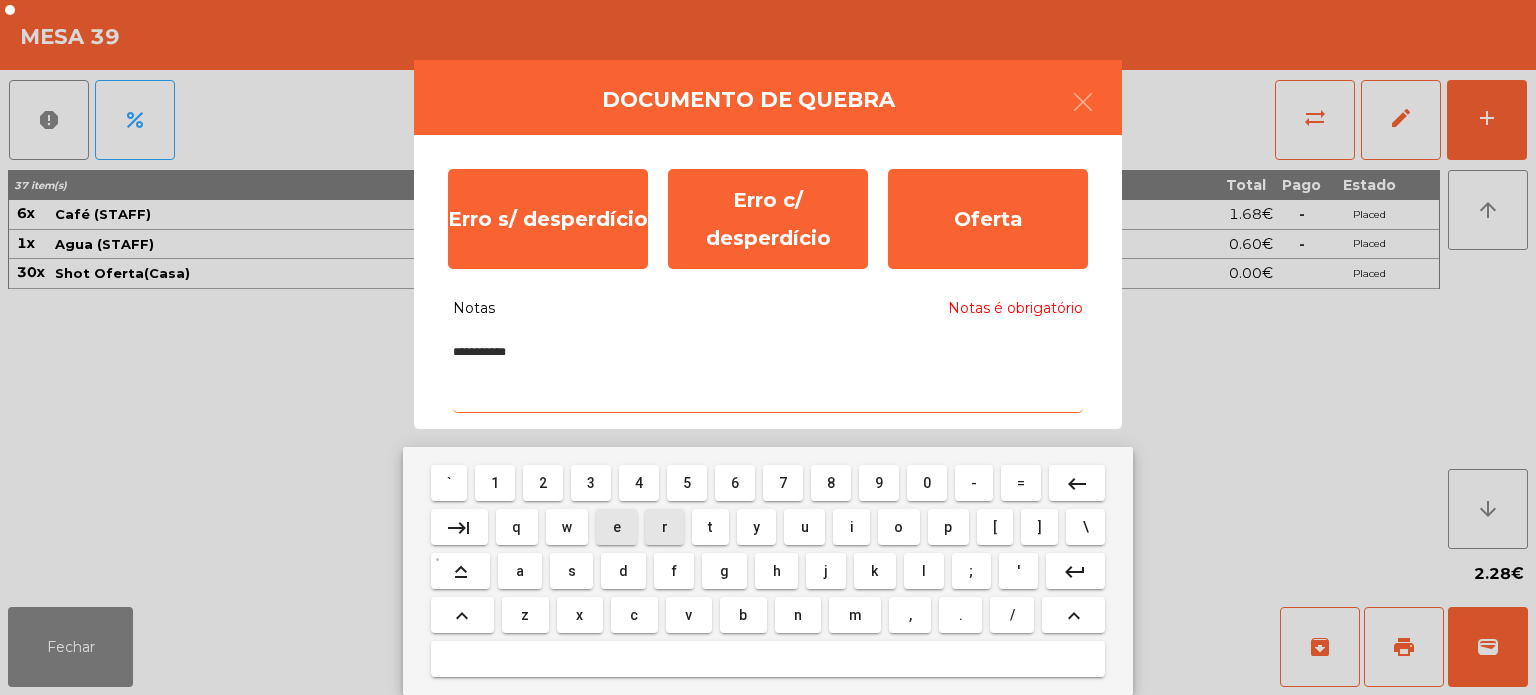 click on "r" at bounding box center [664, 527] 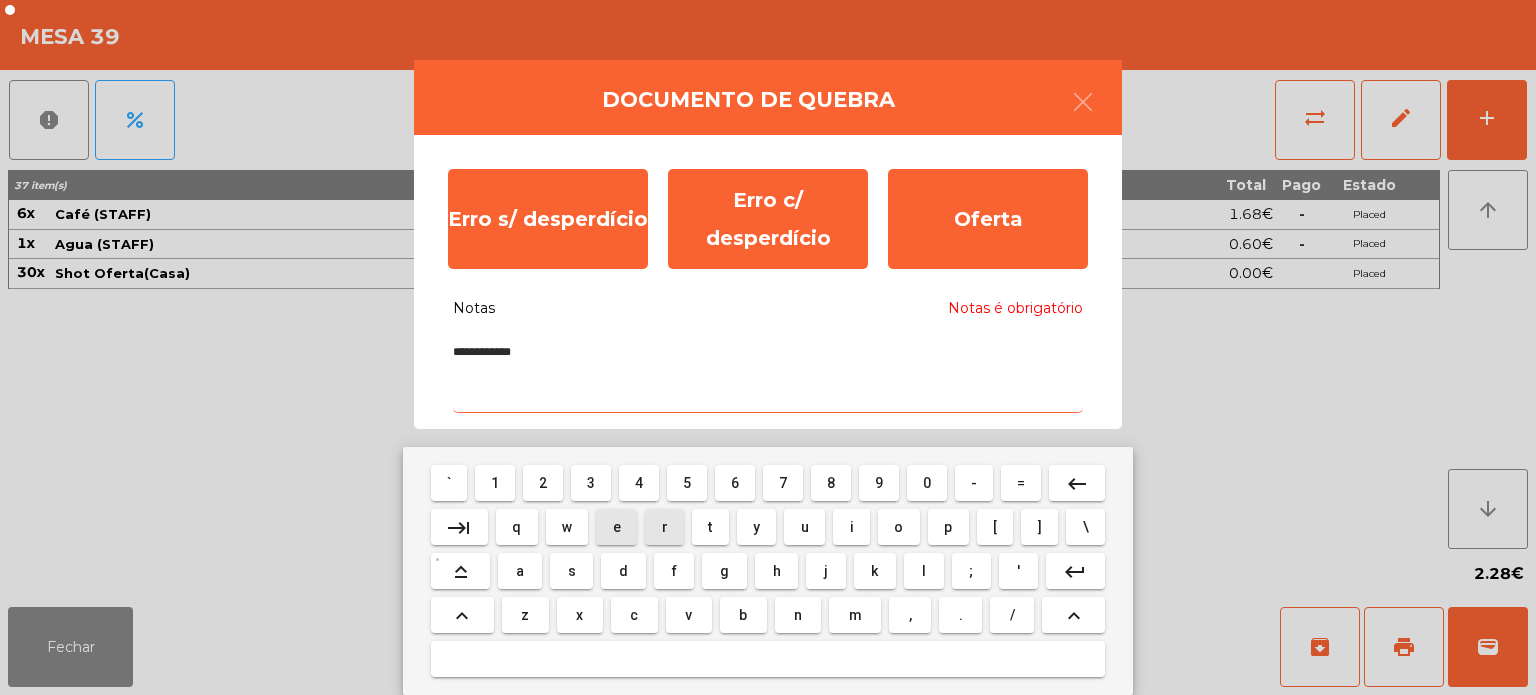click on "t" at bounding box center (710, 527) 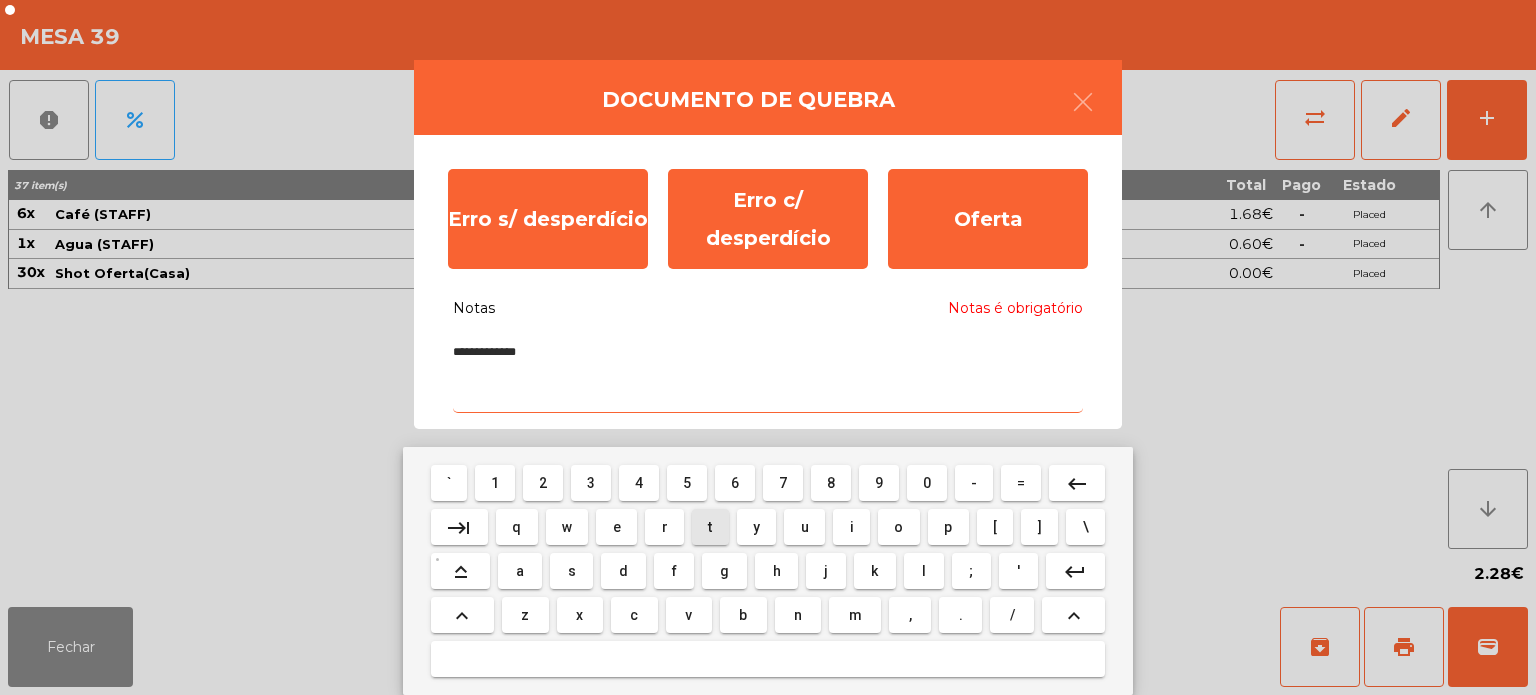 click on "a" at bounding box center (520, 571) 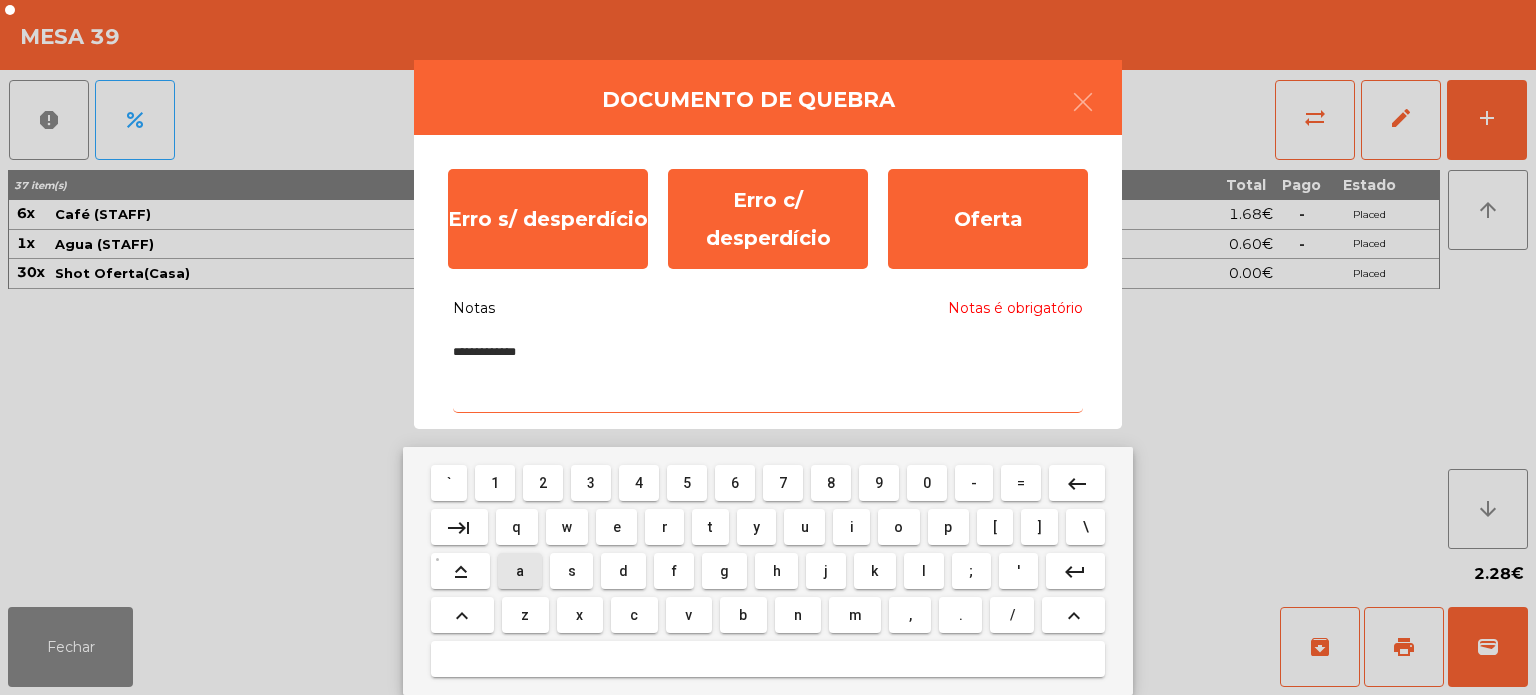 type on "**********" 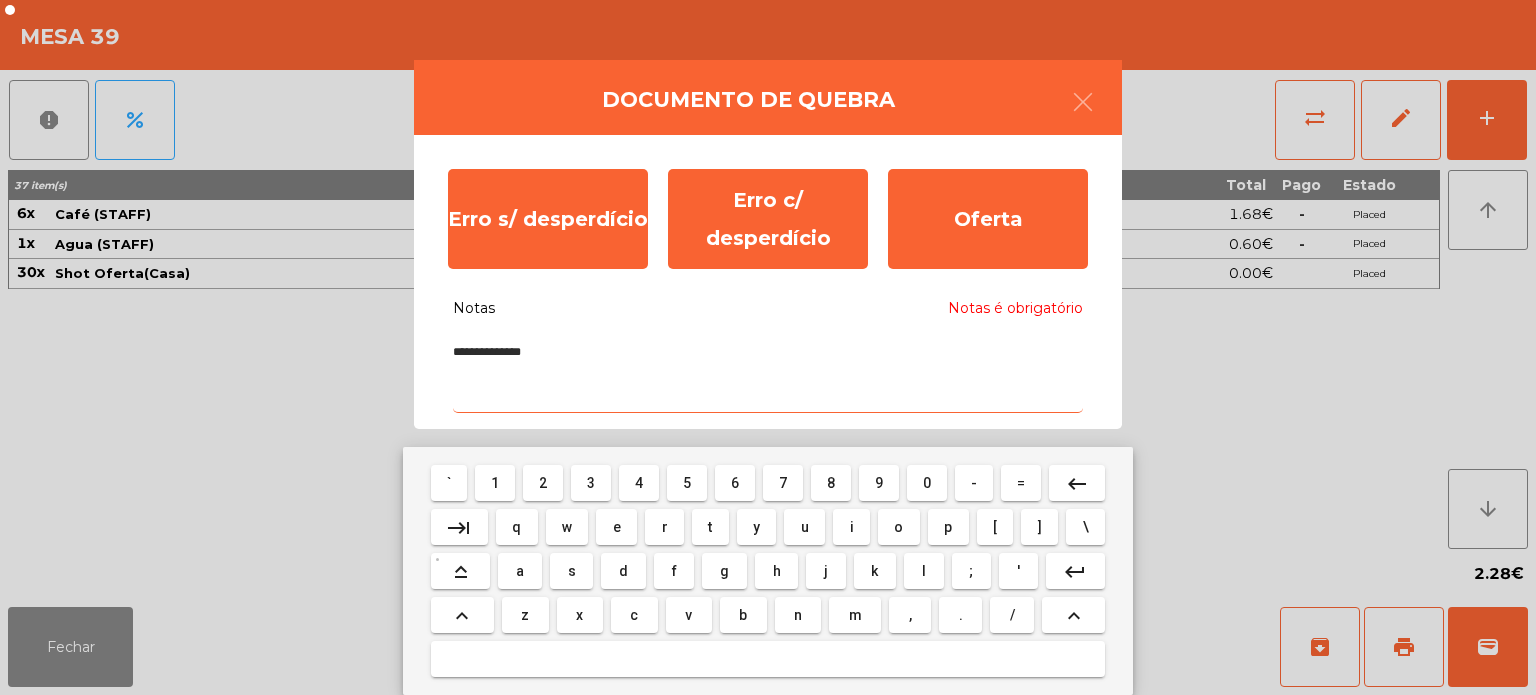 click on "**********" at bounding box center [768, 371] 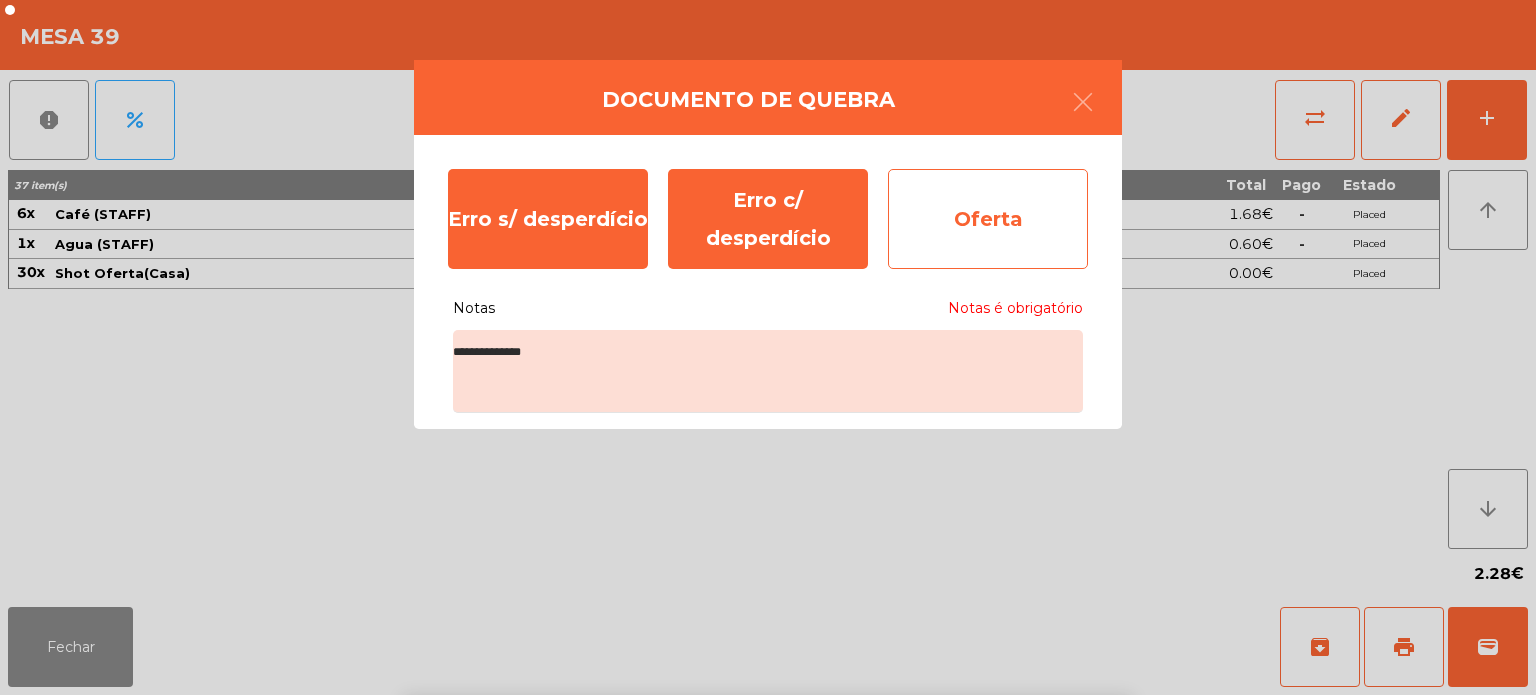 click on "Oferta" 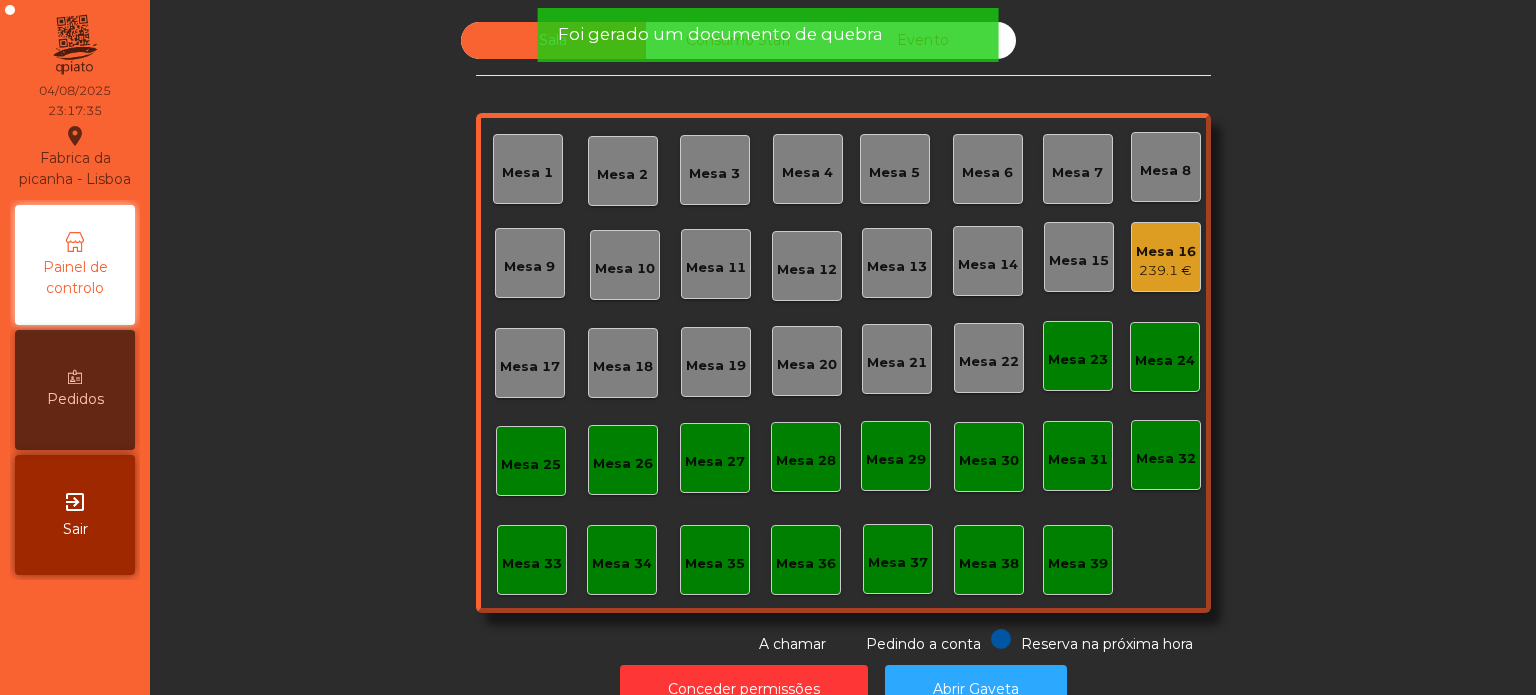 click on "239.1 €" 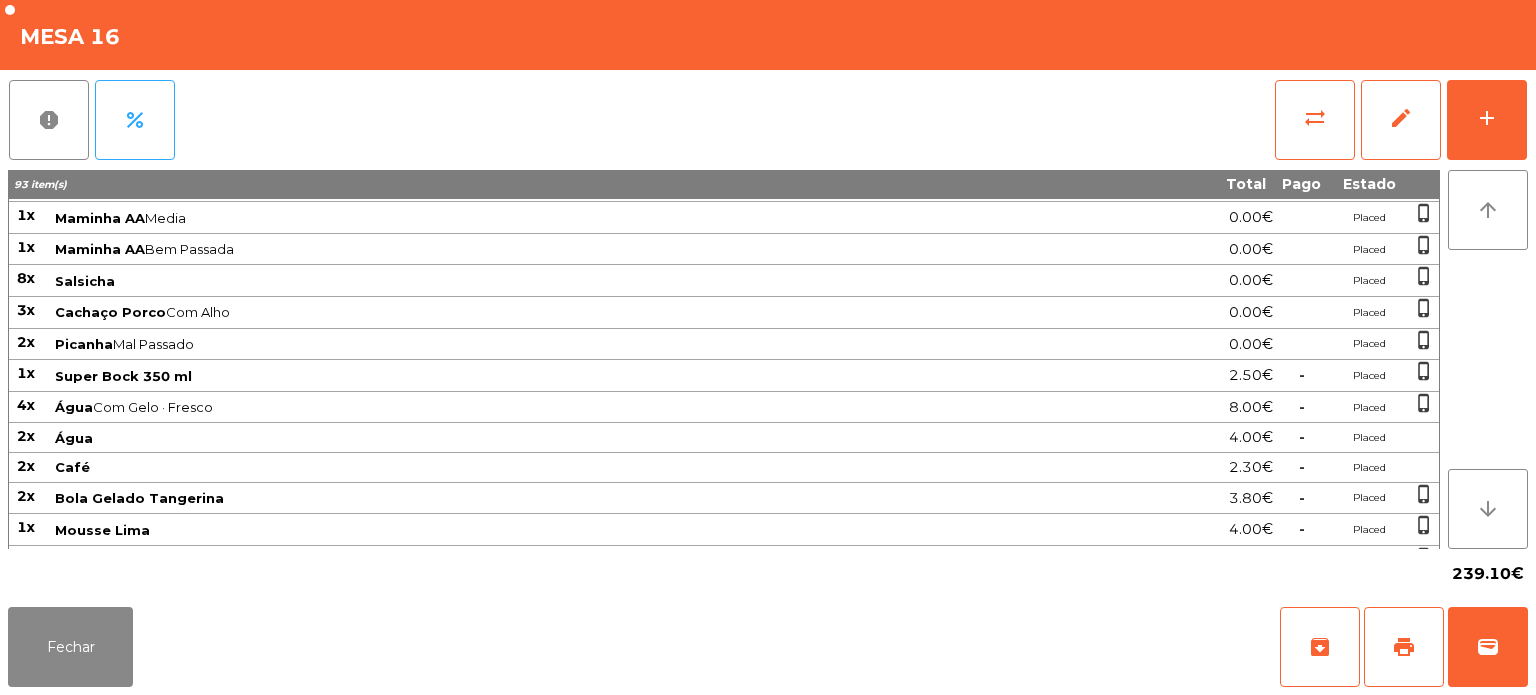 scroll, scrollTop: 637, scrollLeft: 0, axis: vertical 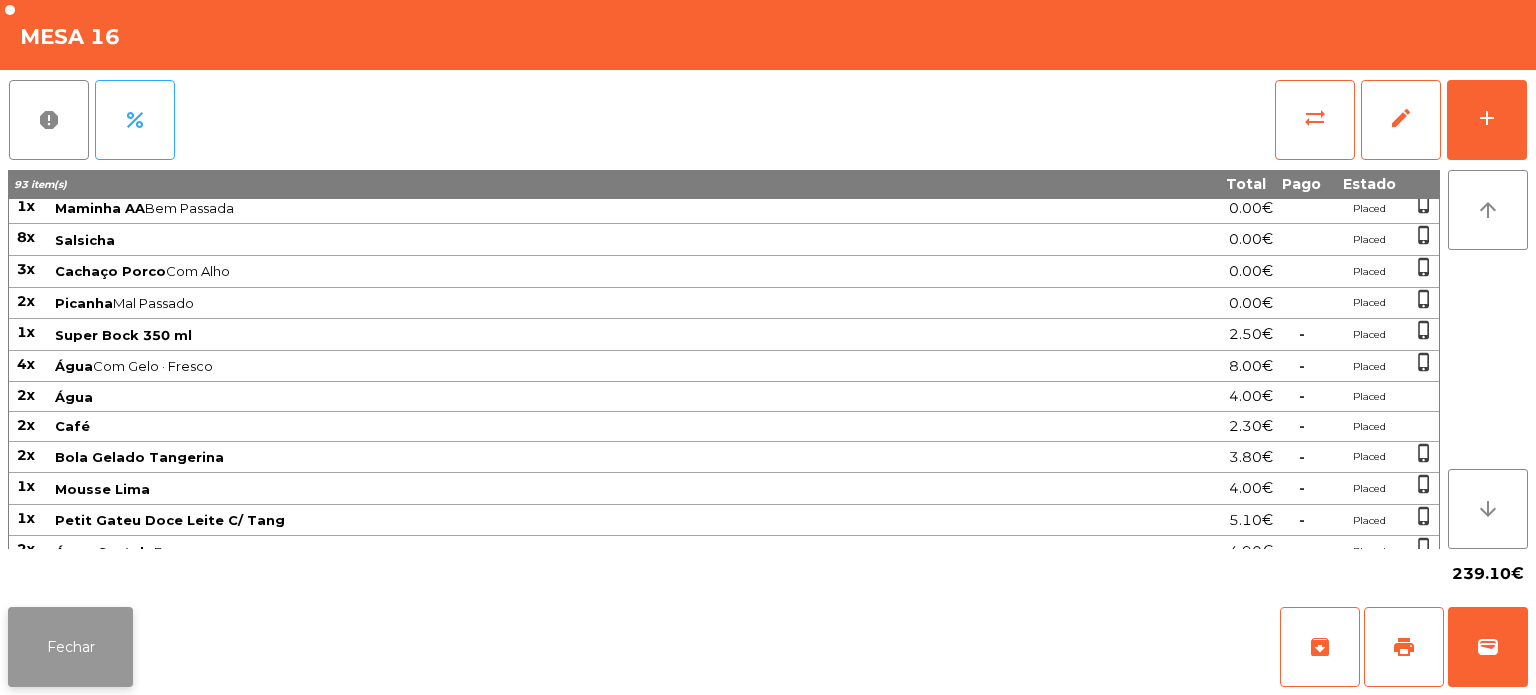 click on "Fechar" 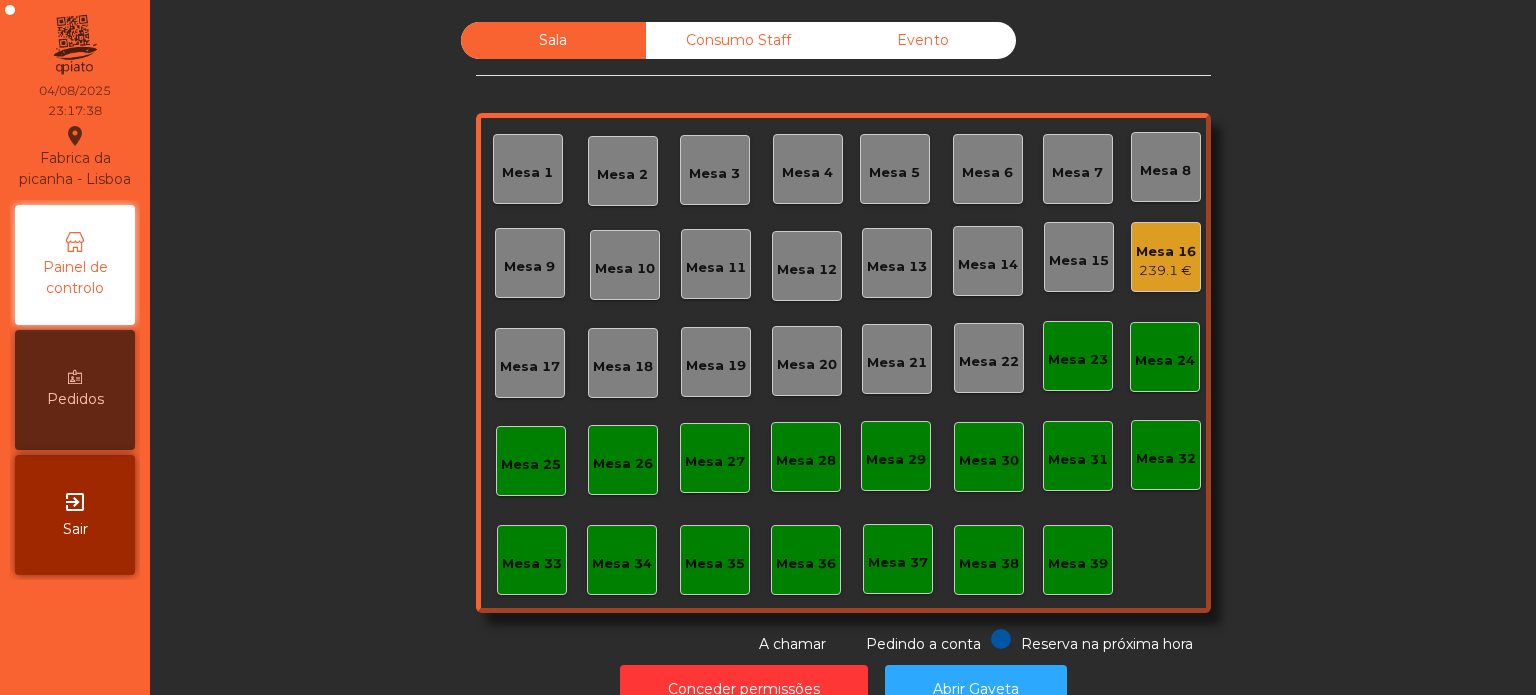 click on "Consumo Staff" 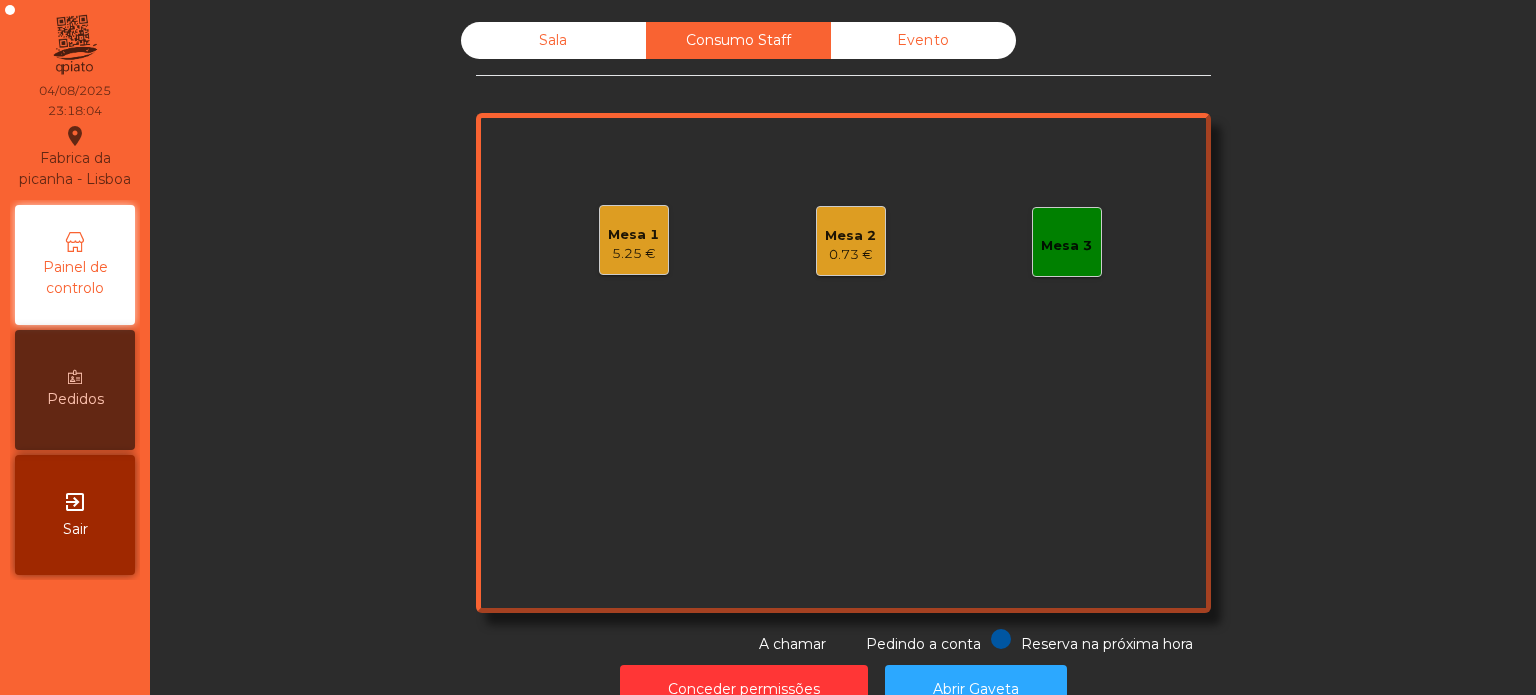 click on "Mesa 2   0.73 €" 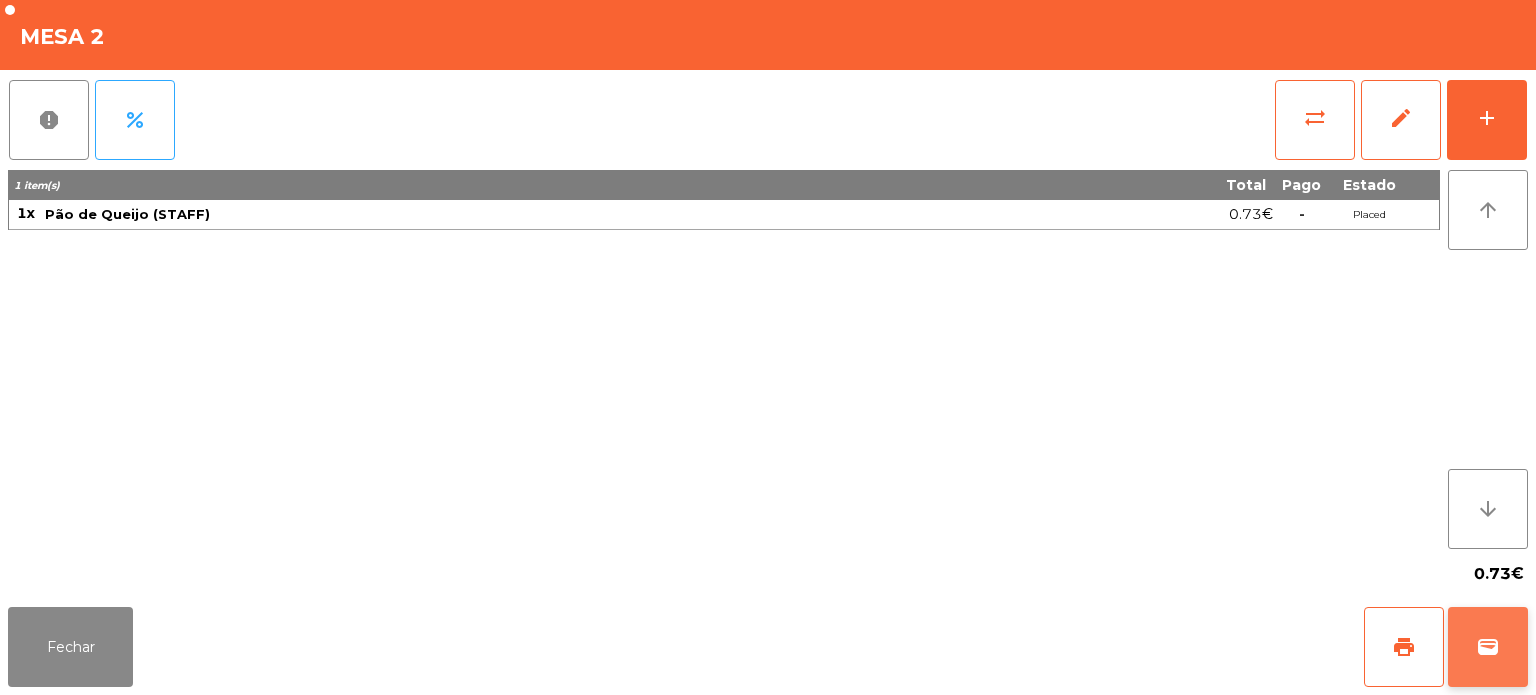 click on "wallet" 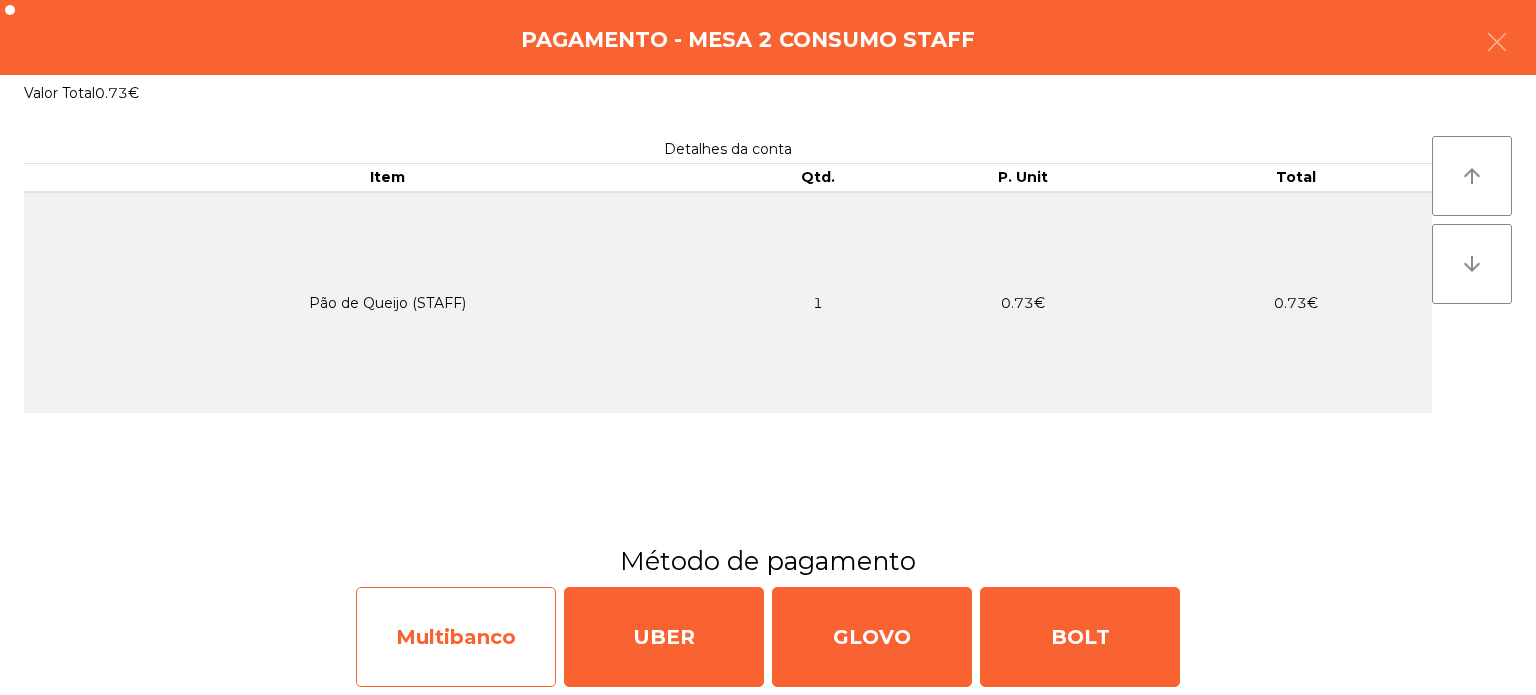 click on "Multibanco" 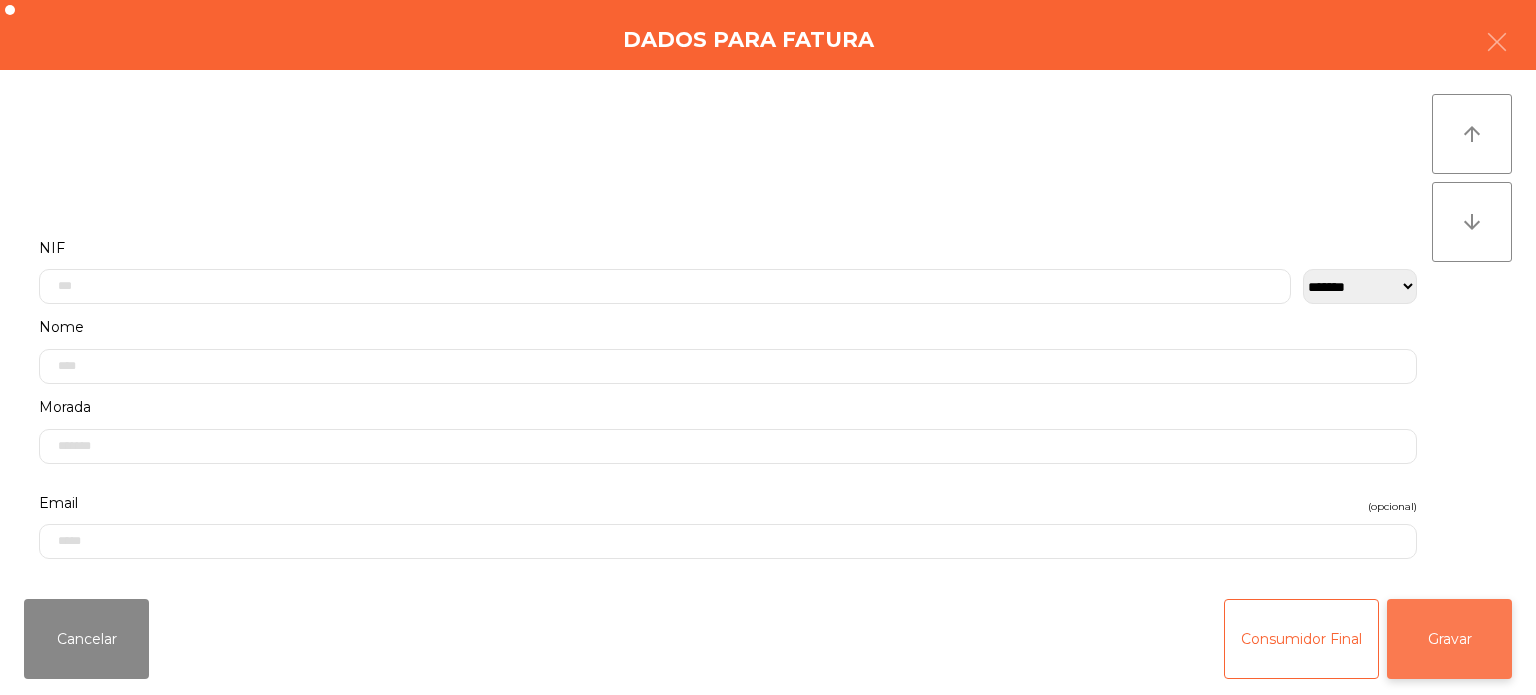 click on "Gravar" 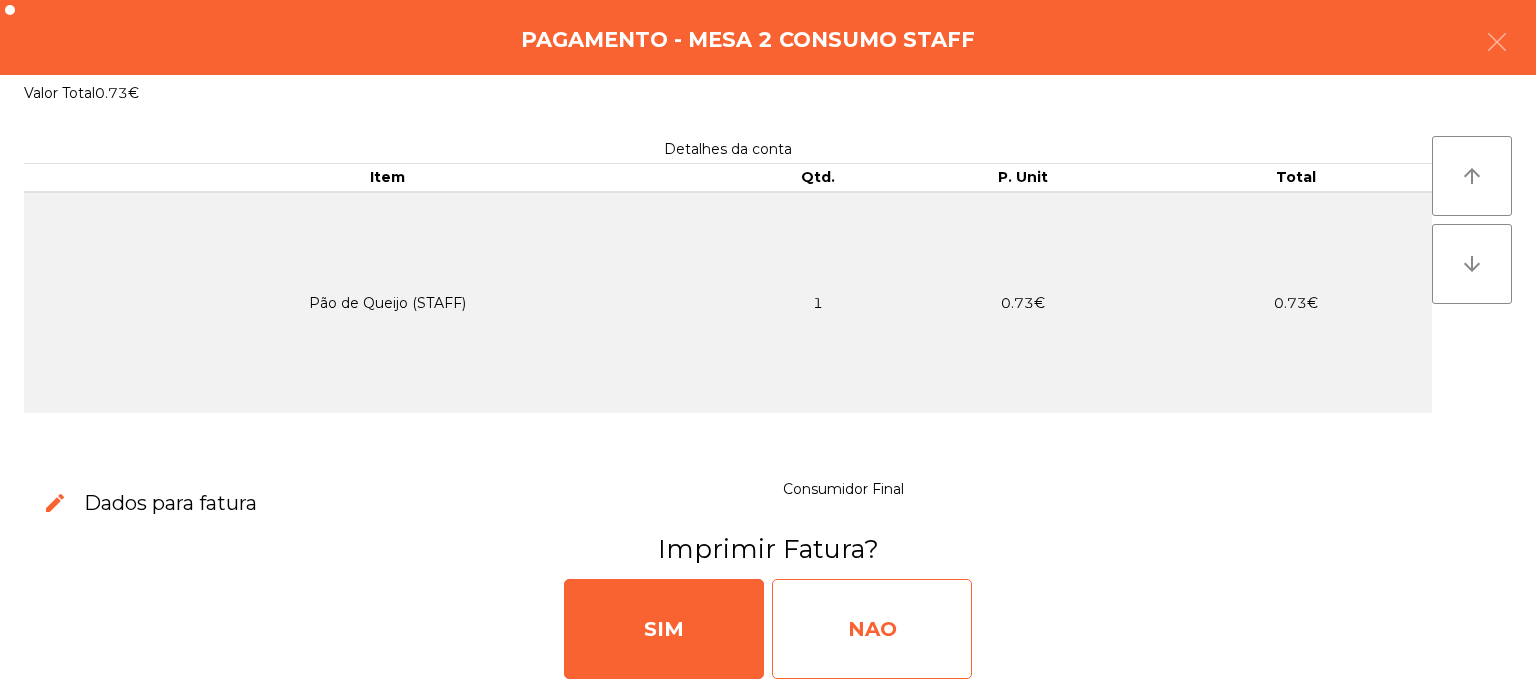 click on "NAO" 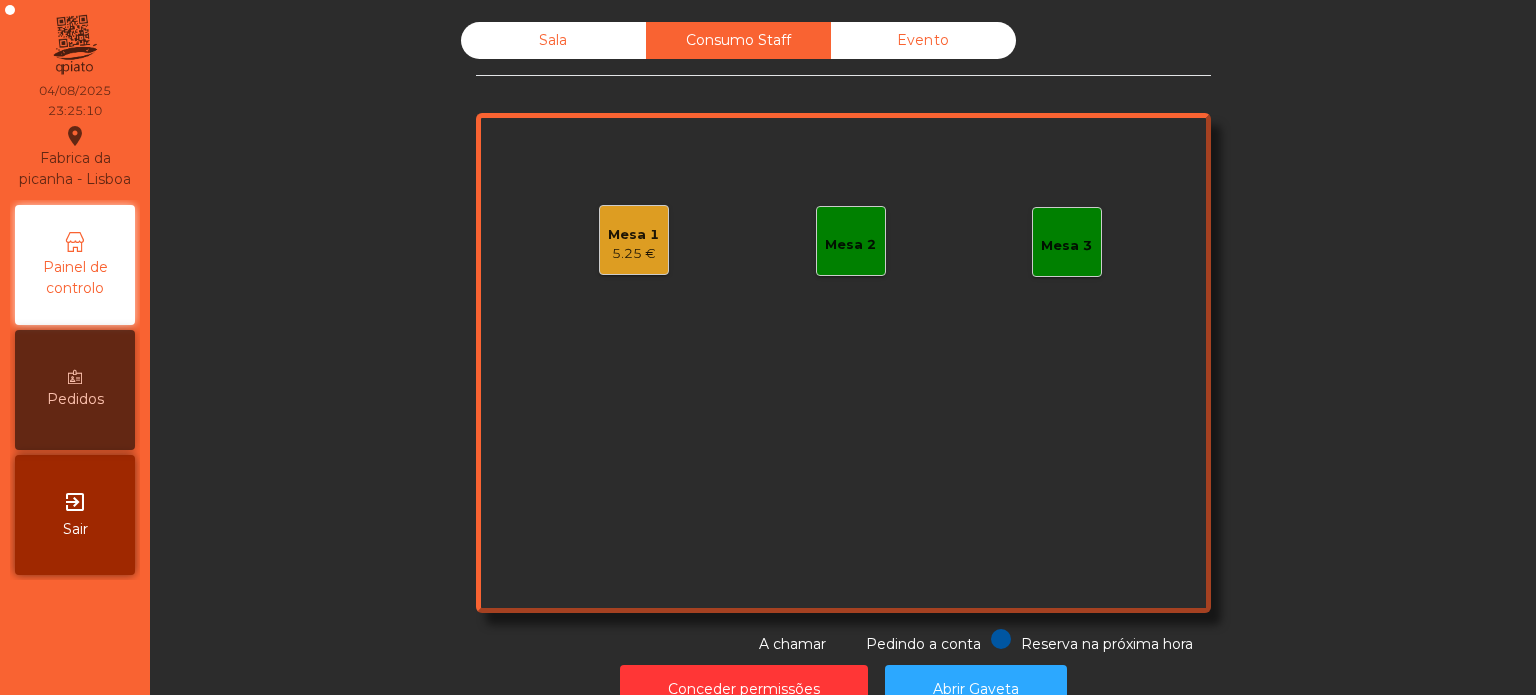 click on "Sala" 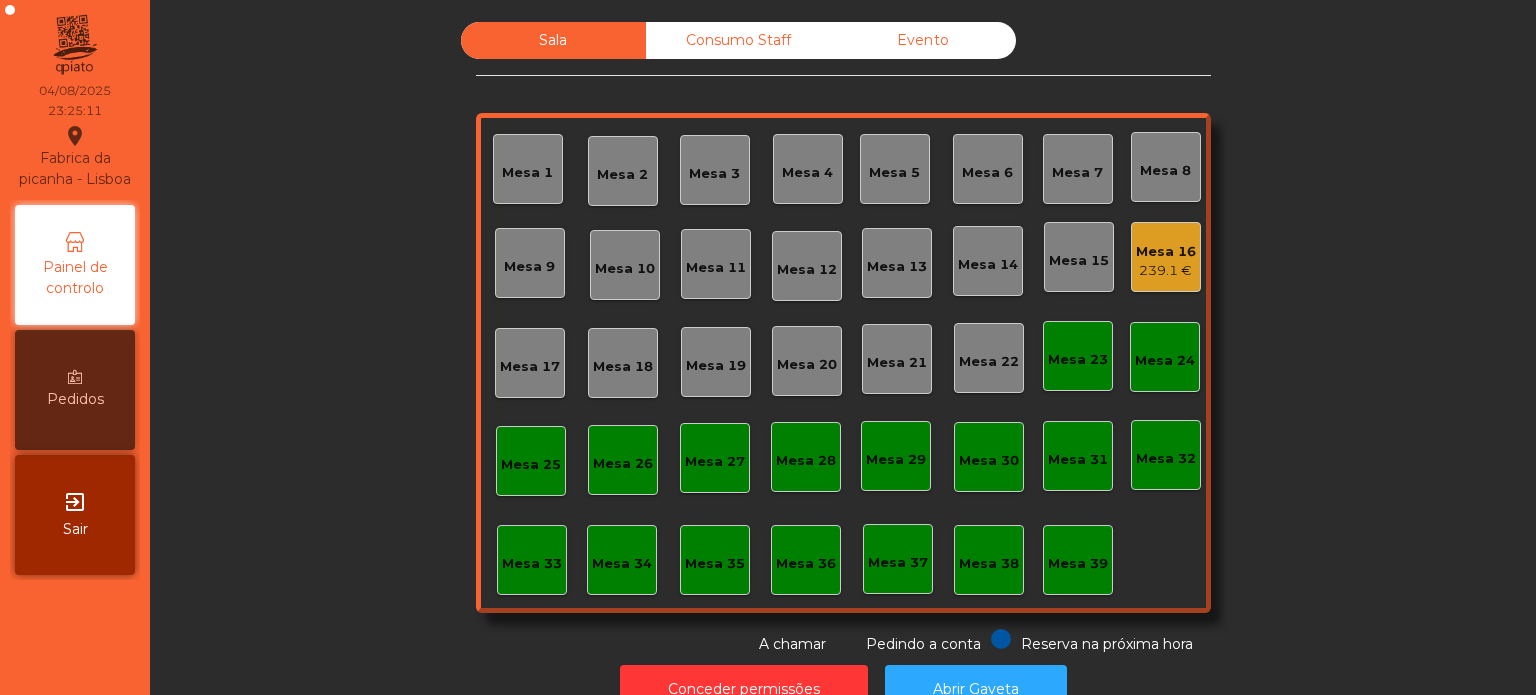 scroll, scrollTop: 55, scrollLeft: 0, axis: vertical 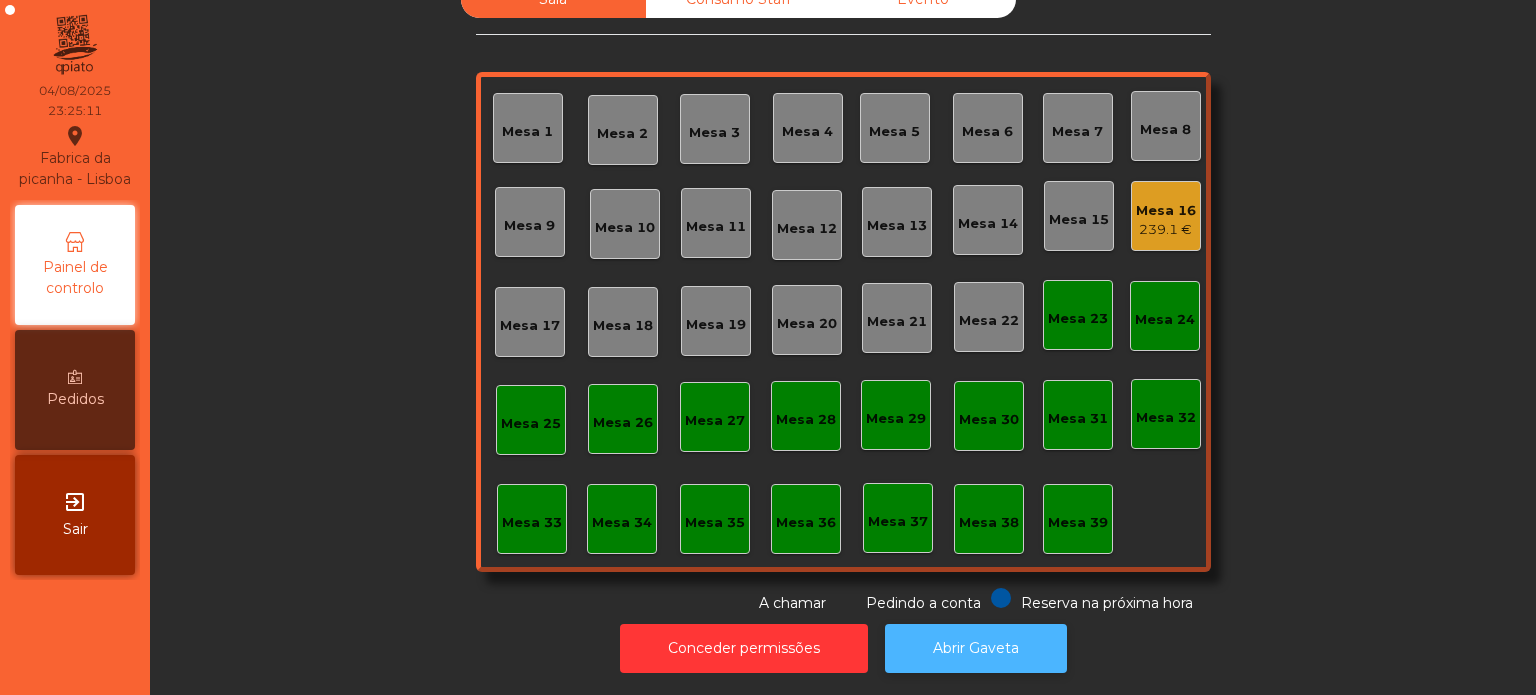 click on "Abrir Gaveta" 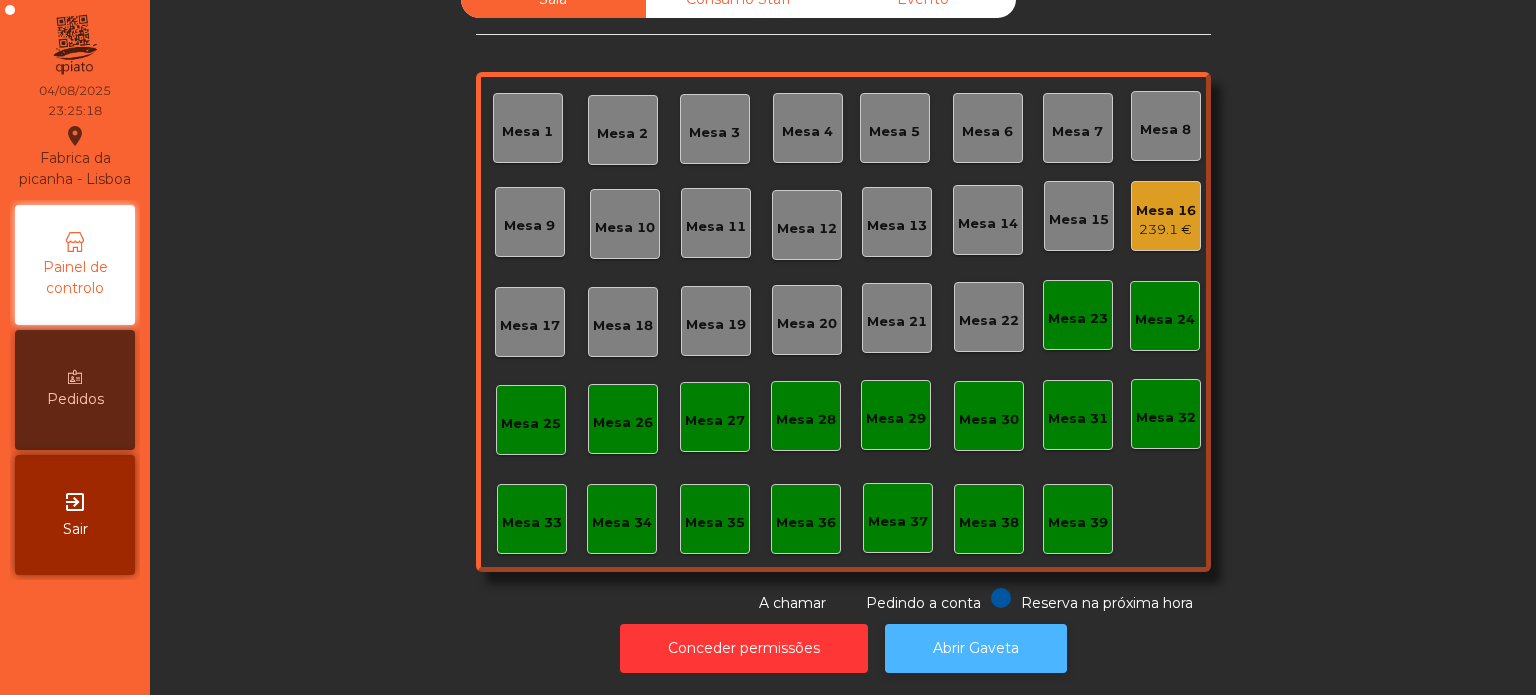 scroll, scrollTop: 0, scrollLeft: 0, axis: both 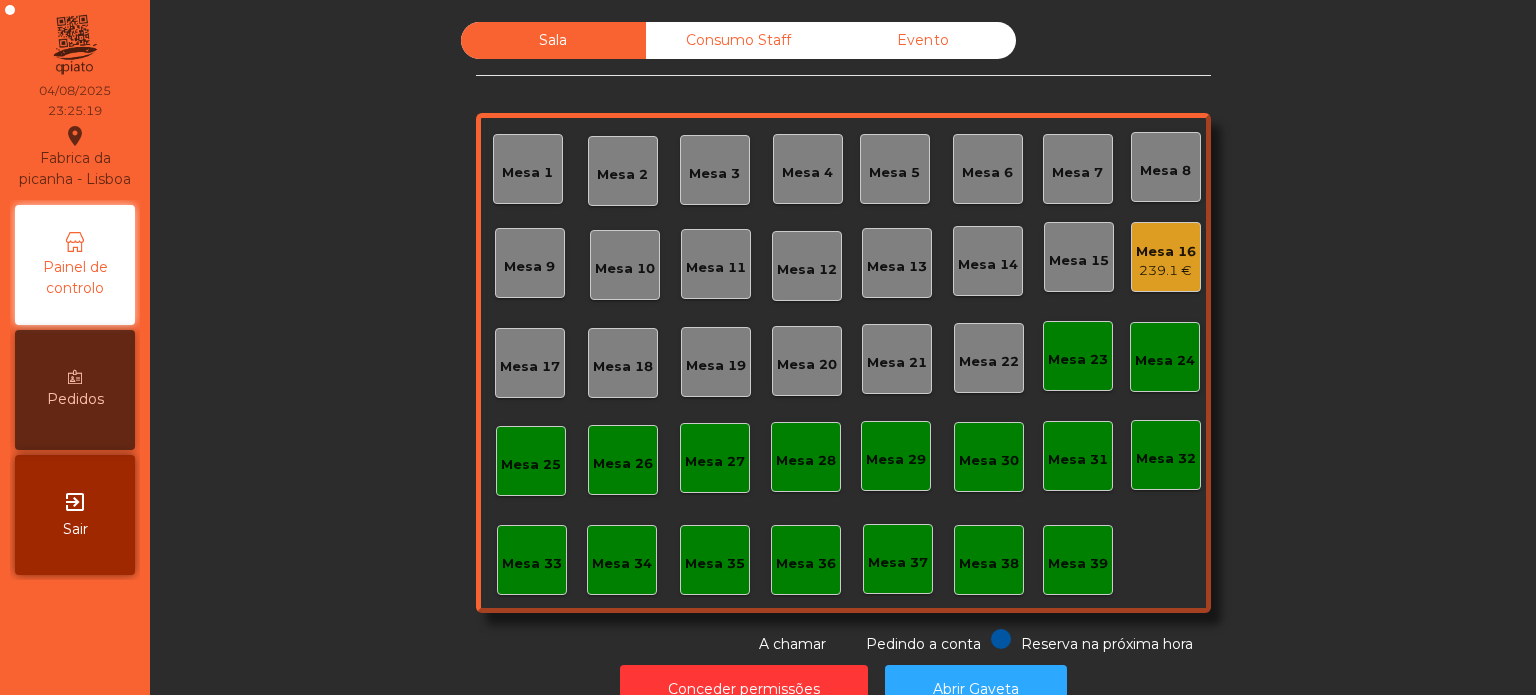 click on "Consumo Staff" 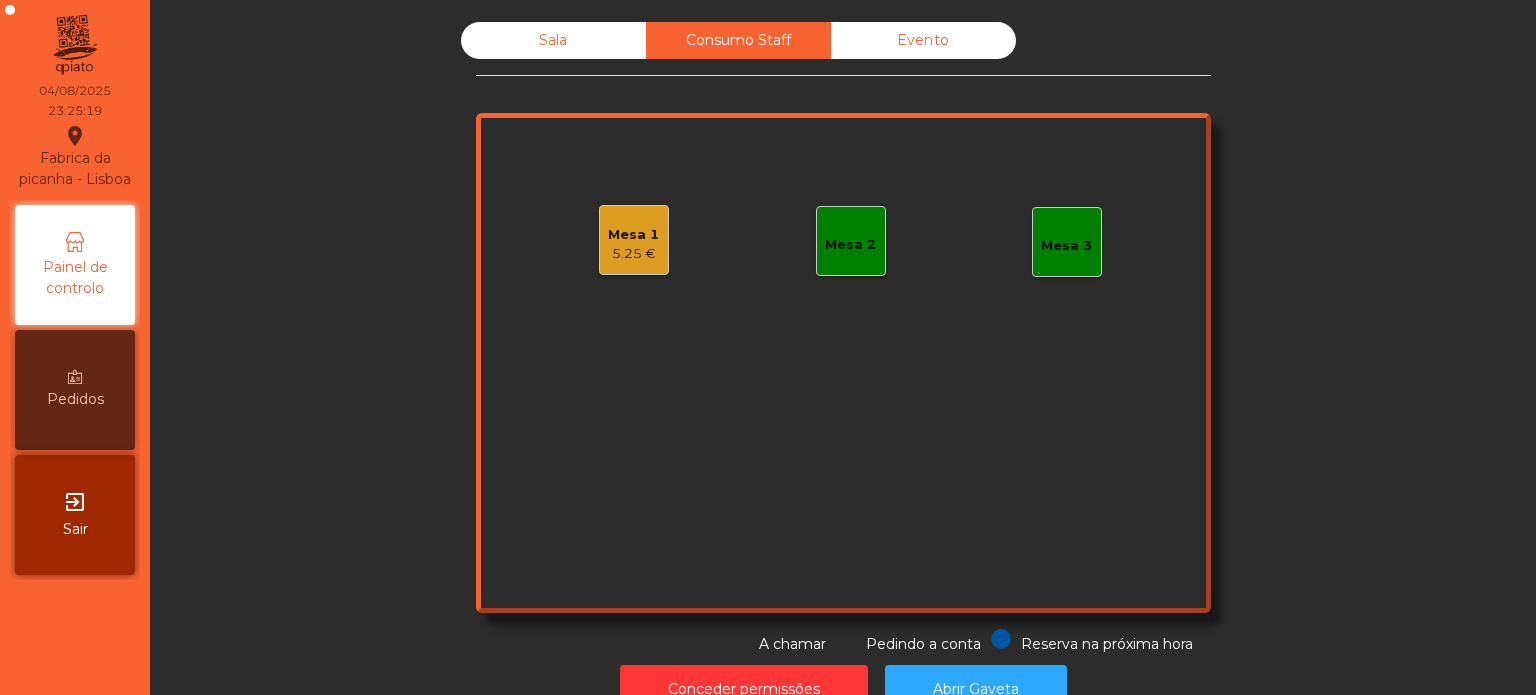 click on "5.25 €" 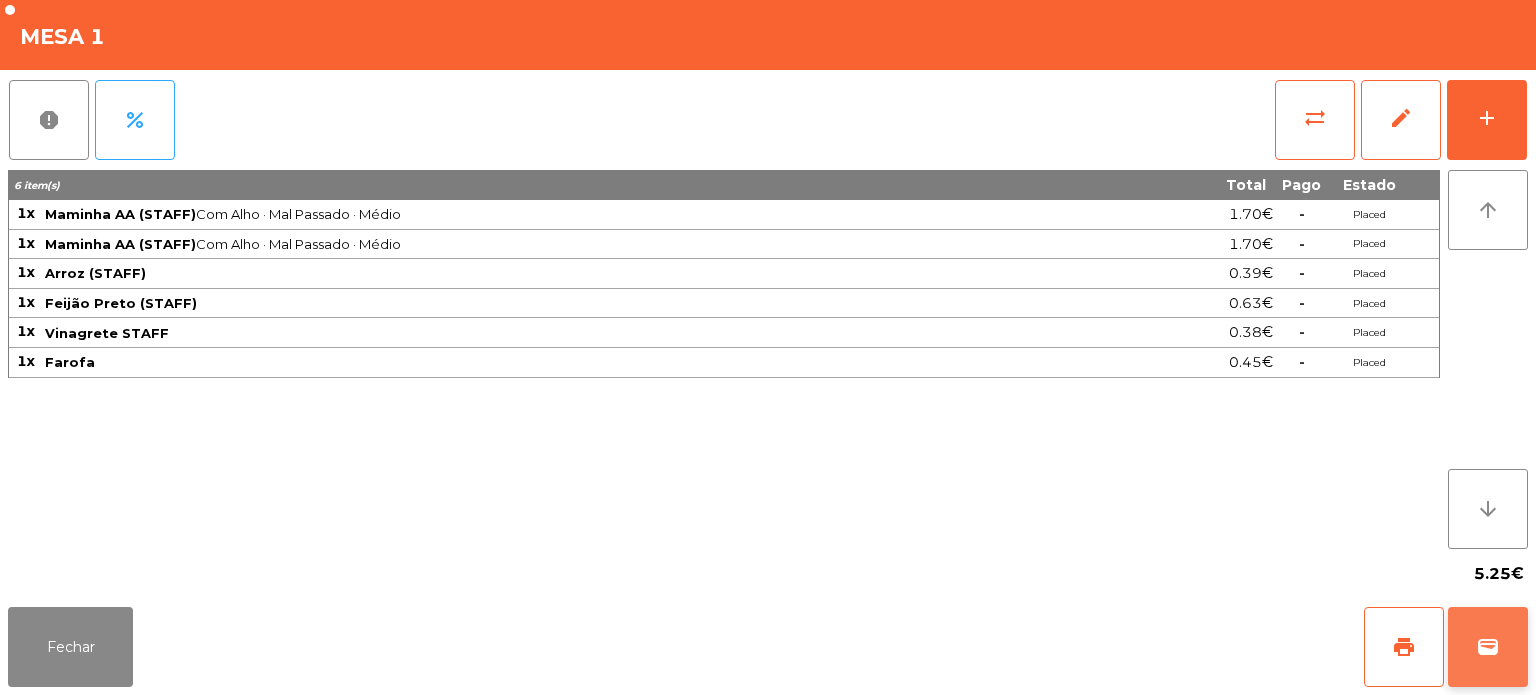 click on "wallet" 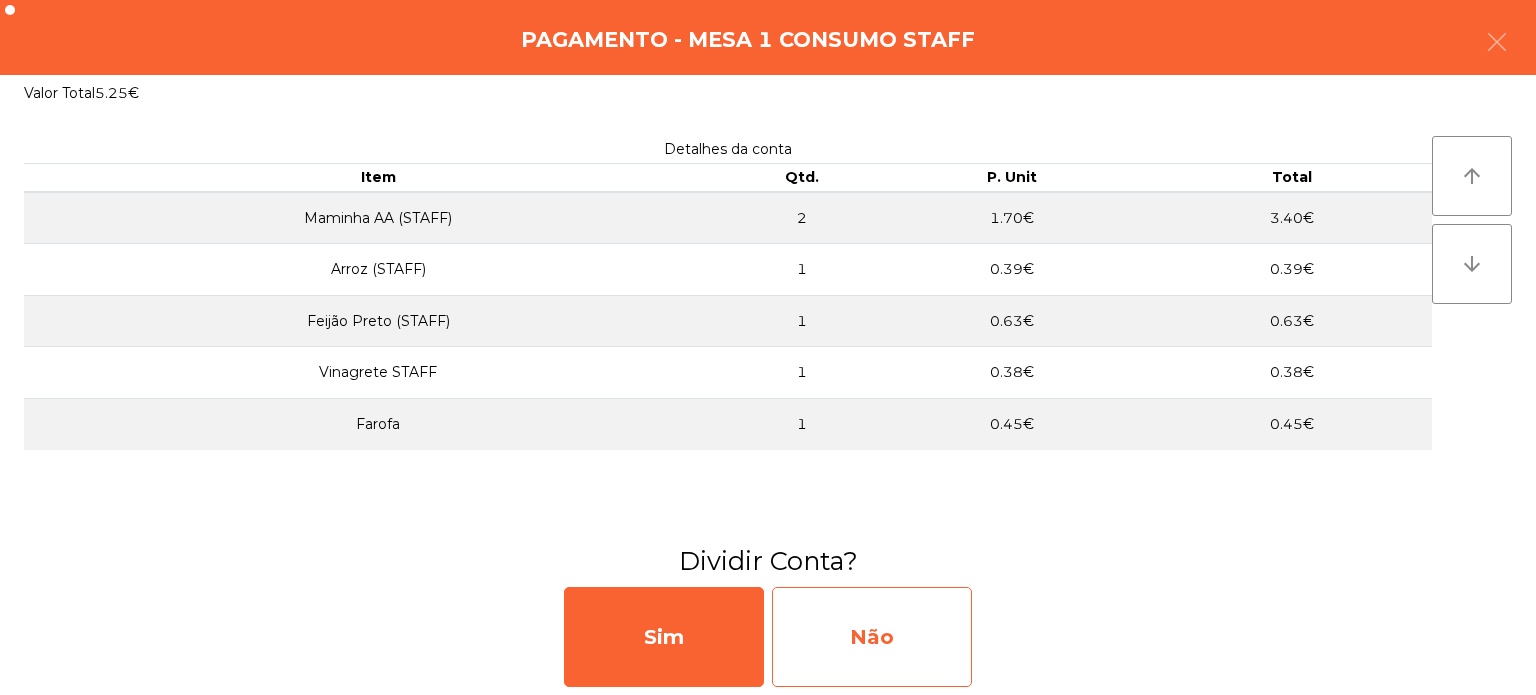 click on "Não" 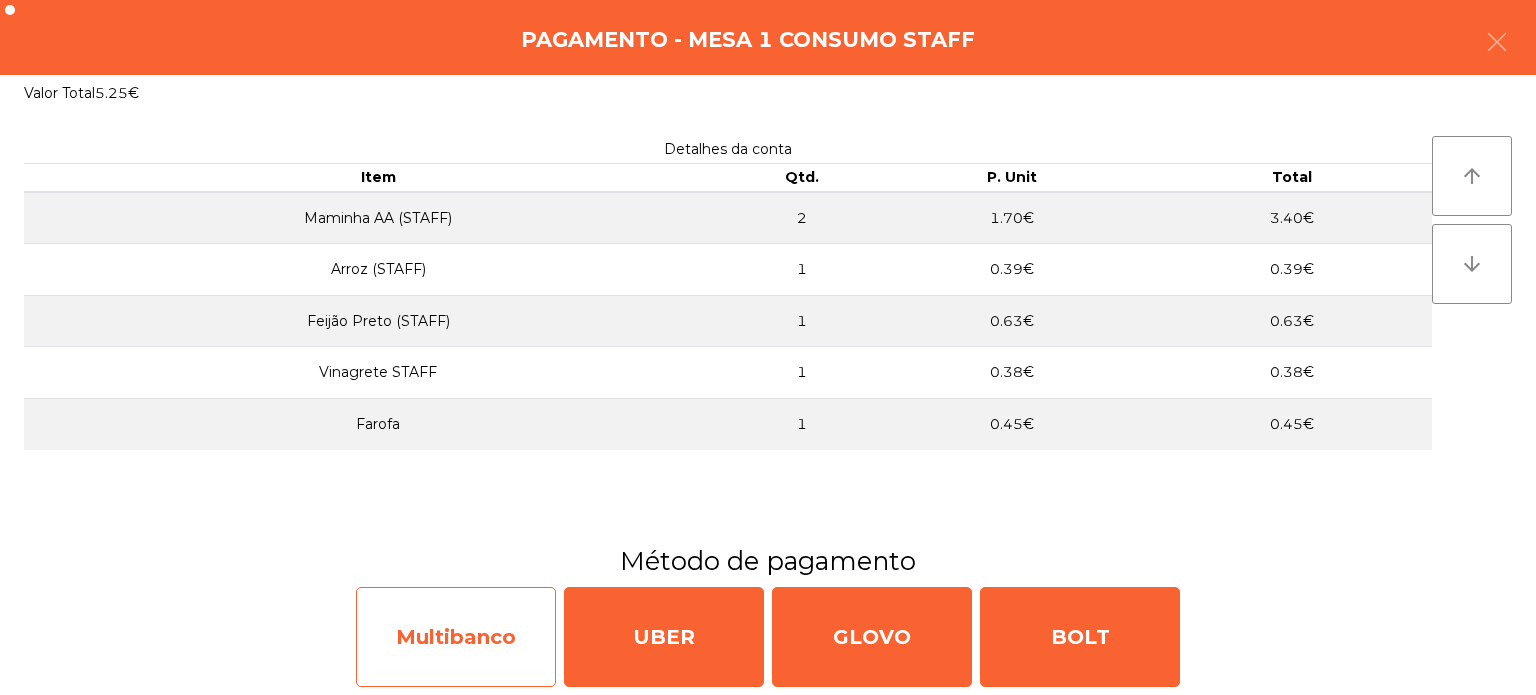 click on "Multibanco" 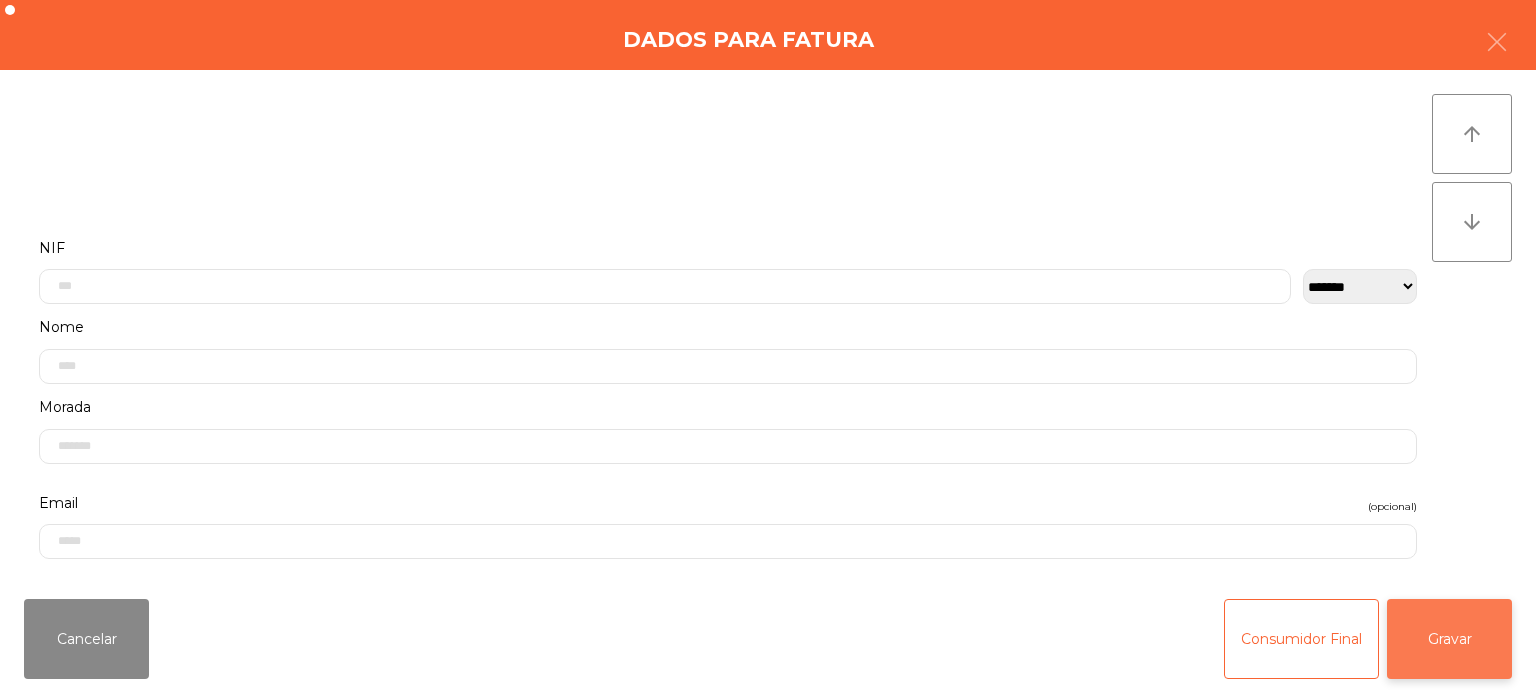 click on "Gravar" 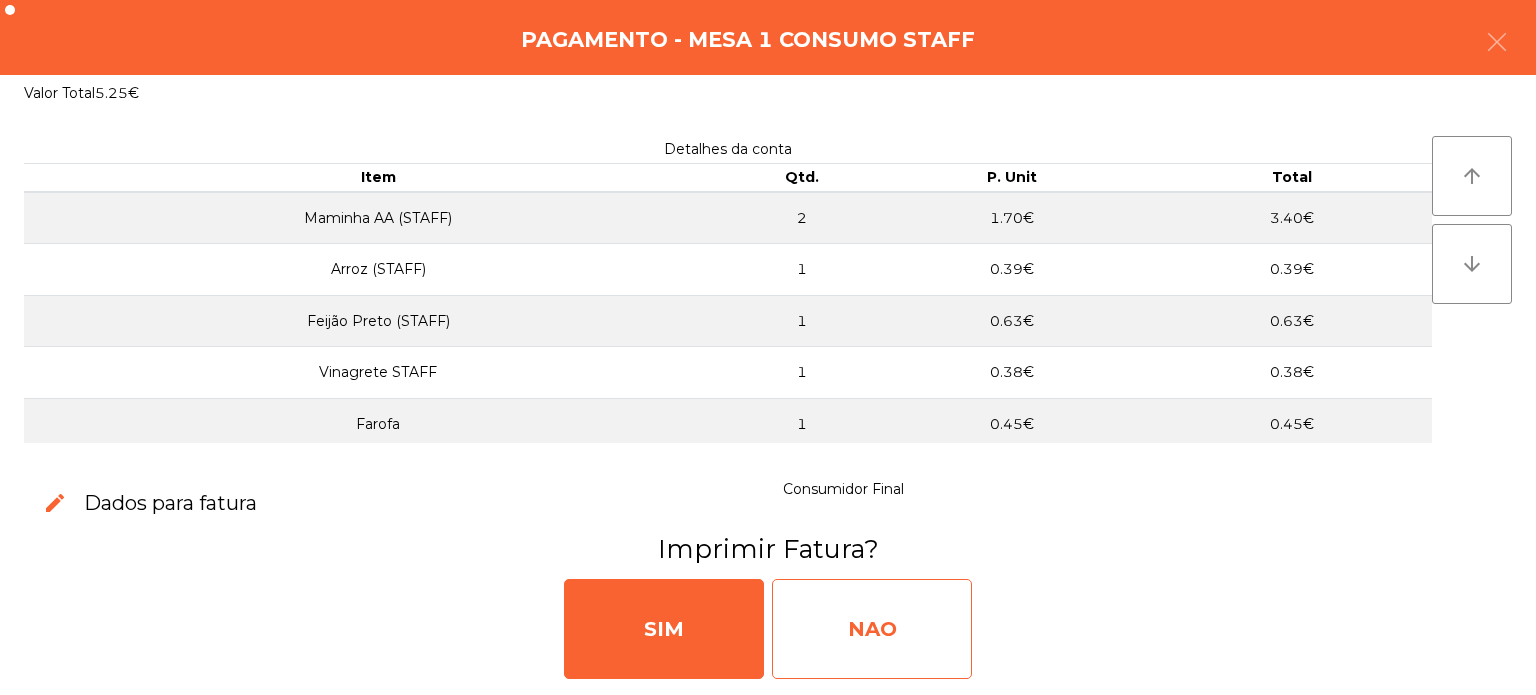 click on "NAO" 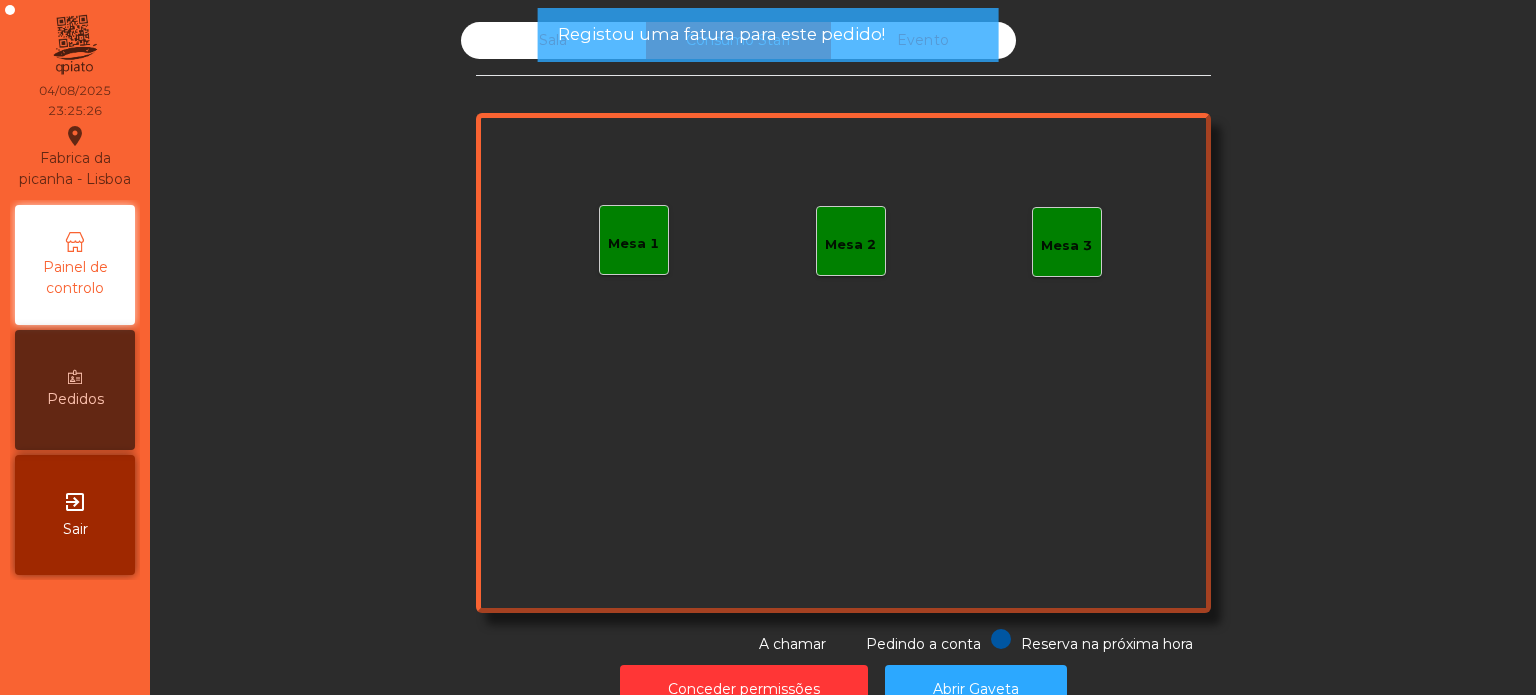 click on "Mesa 1   Mesa 2   Mesa 3" 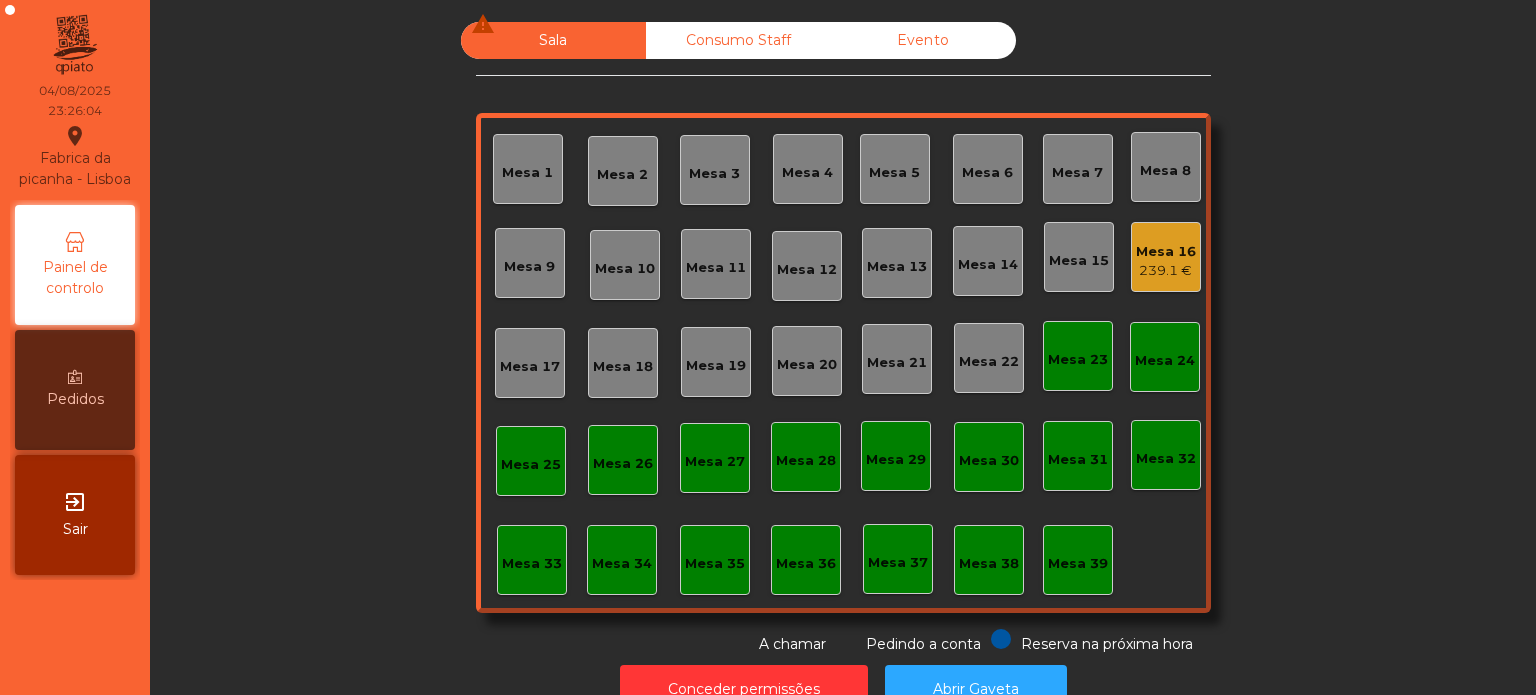click on "239.1 €" 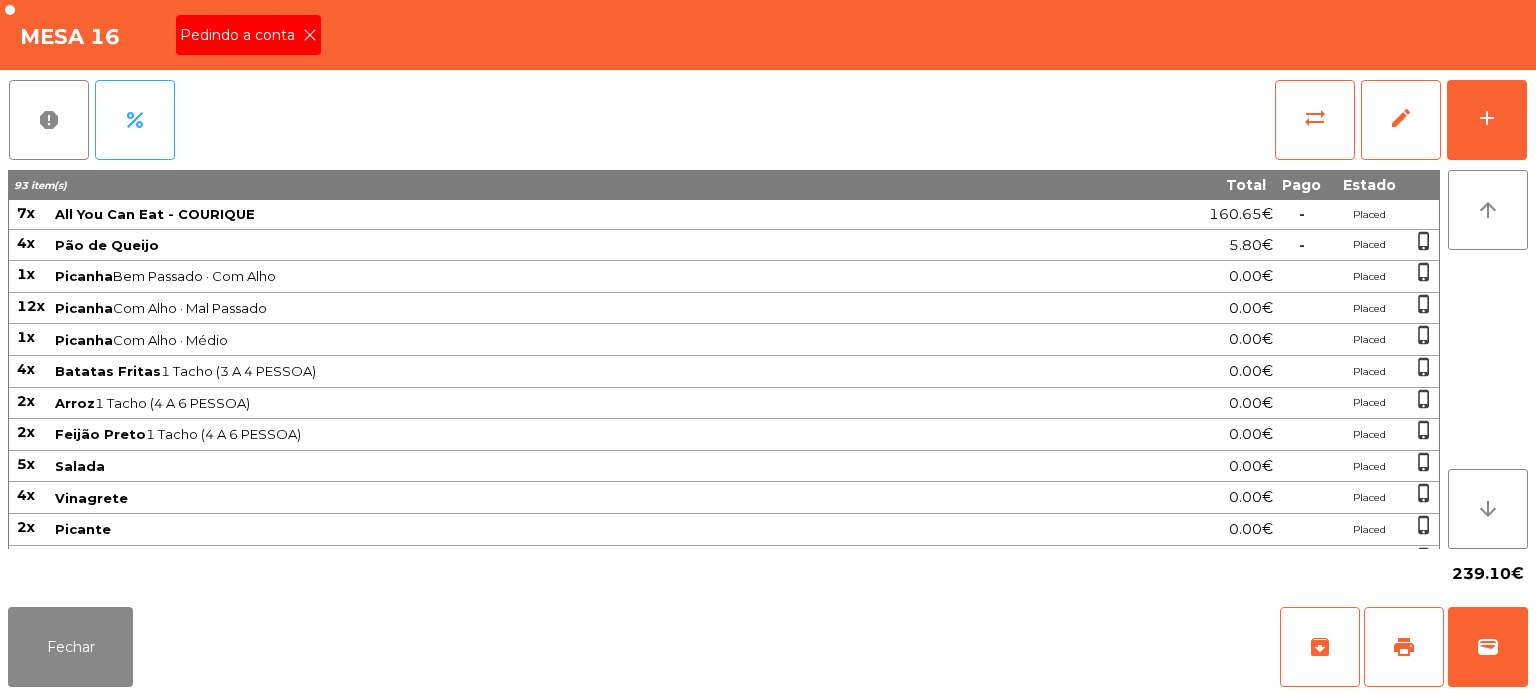 click on "Pedindo a conta" 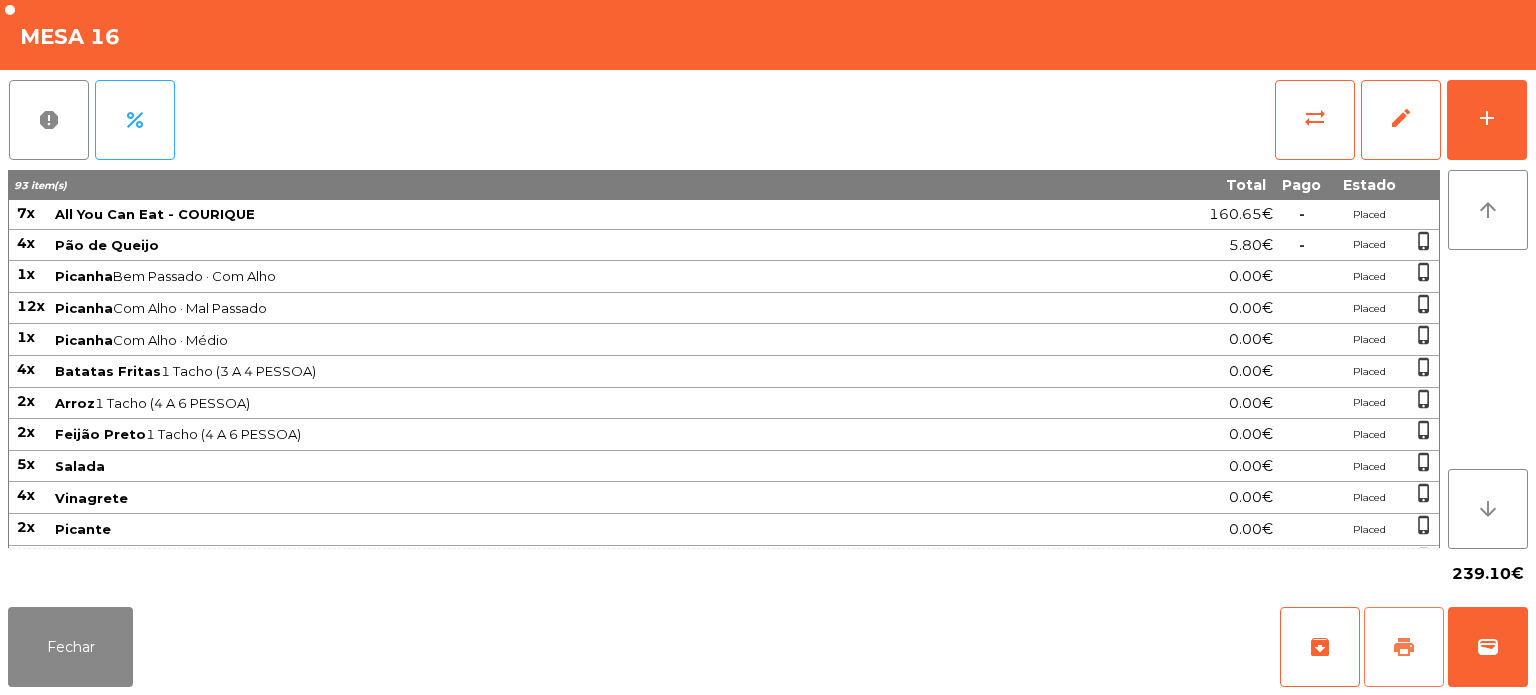 click on "print" 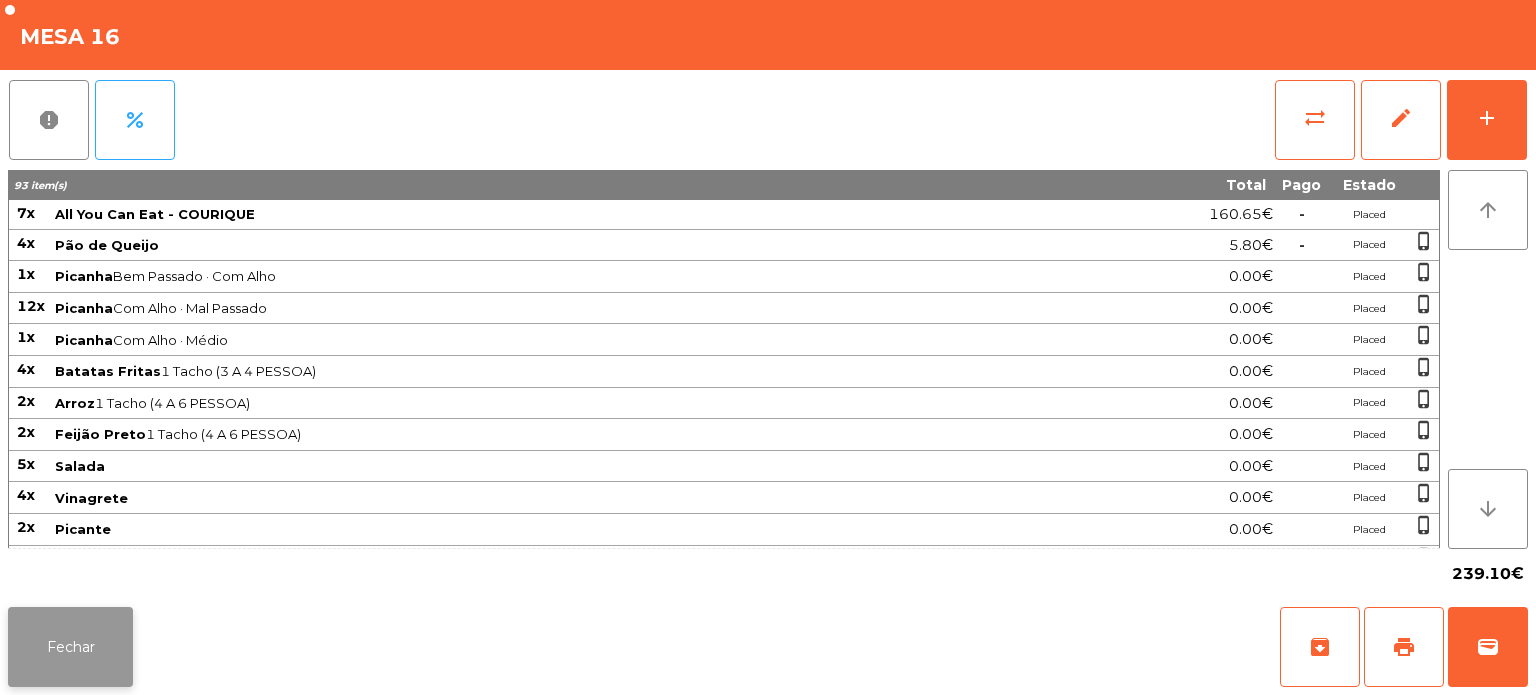 click on "Fechar" 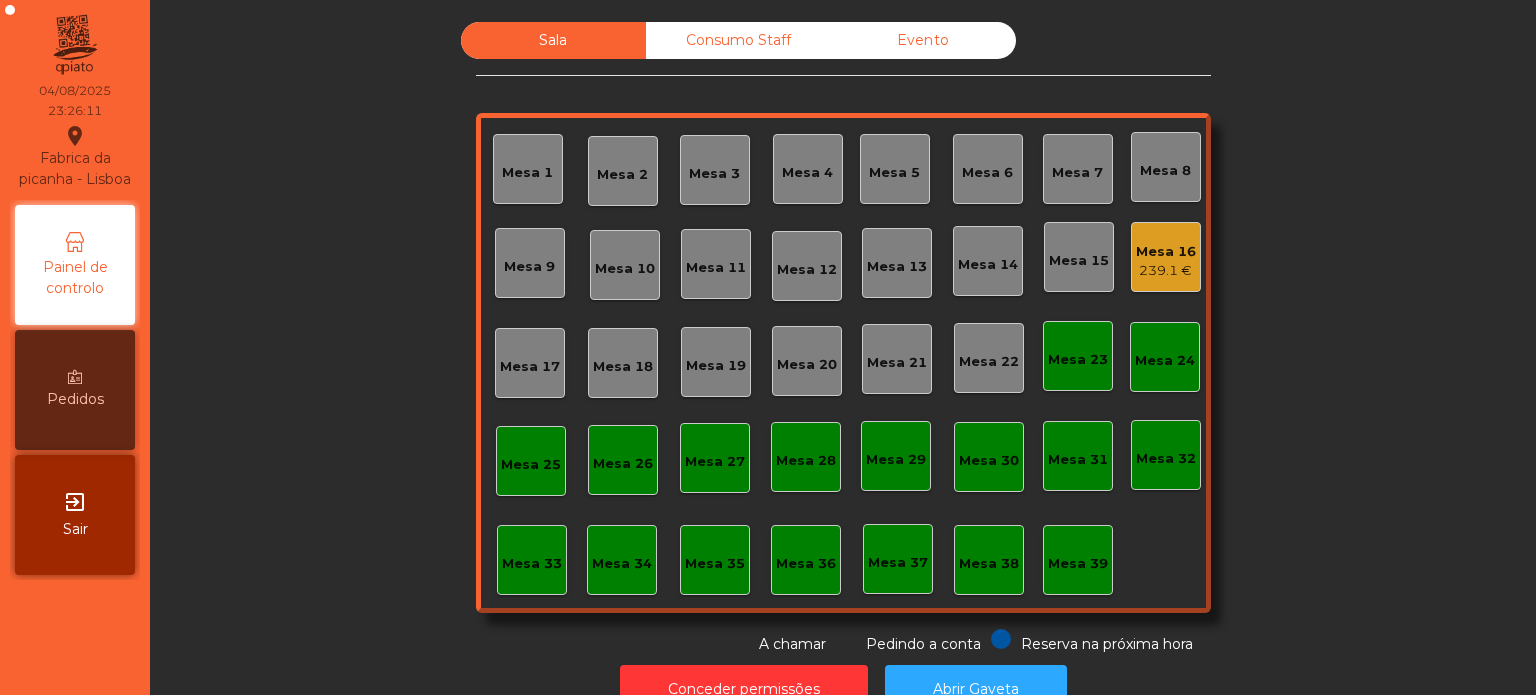 scroll, scrollTop: 55, scrollLeft: 0, axis: vertical 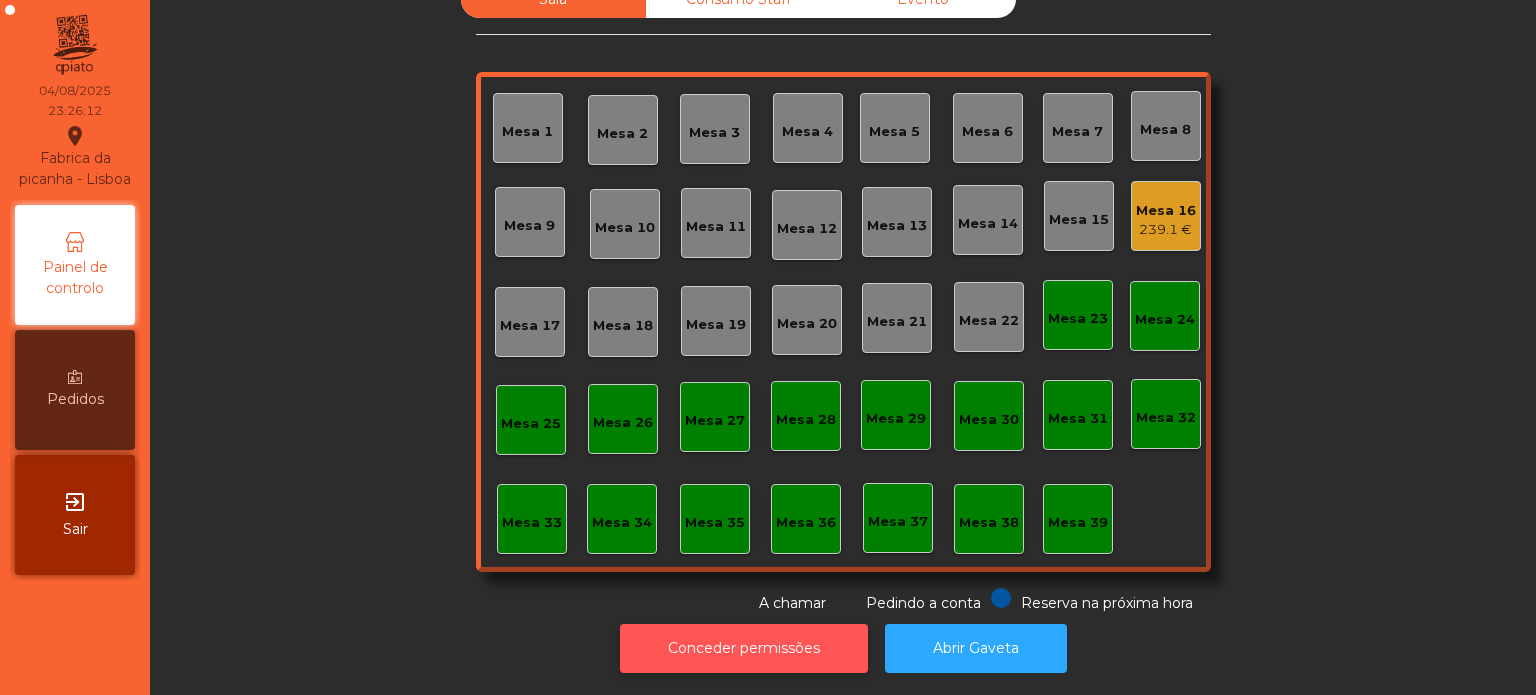 click on "Conceder permissões" 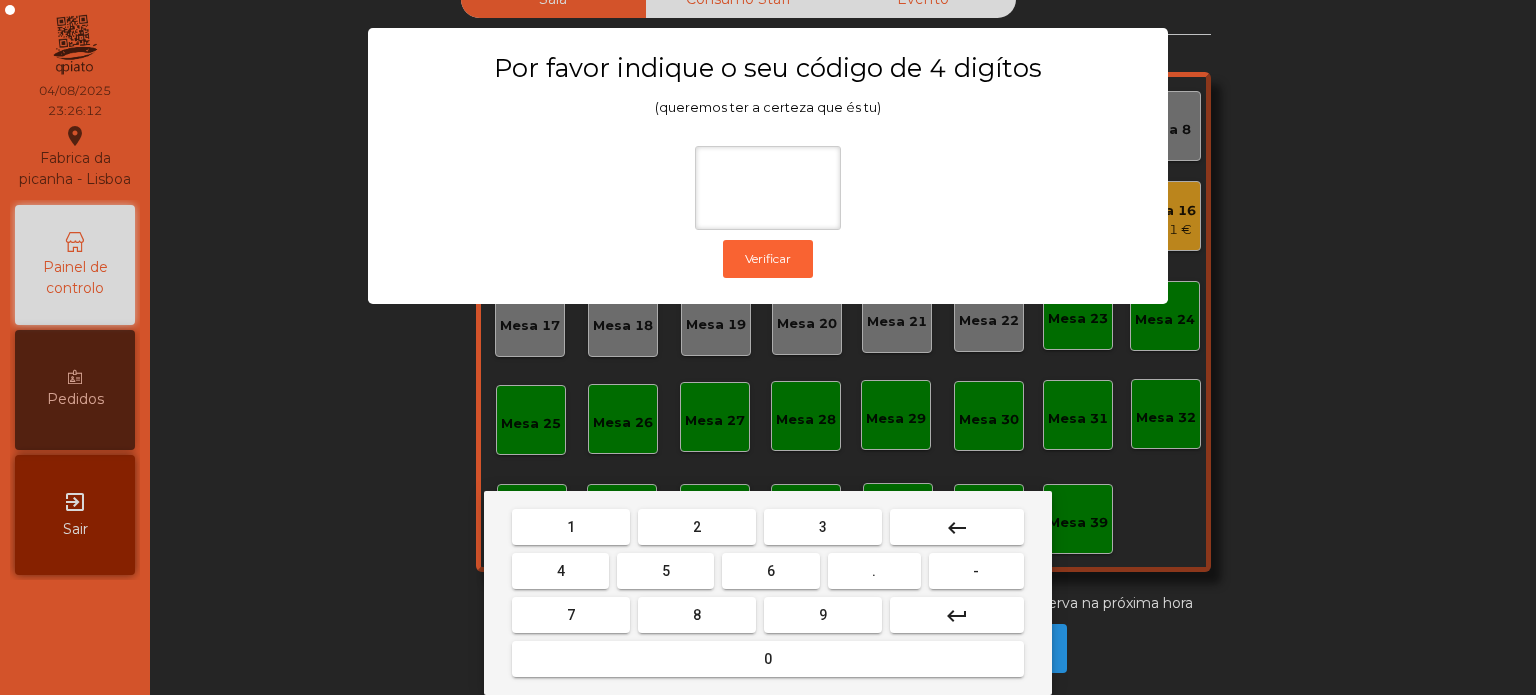 click on "1" at bounding box center [571, 527] 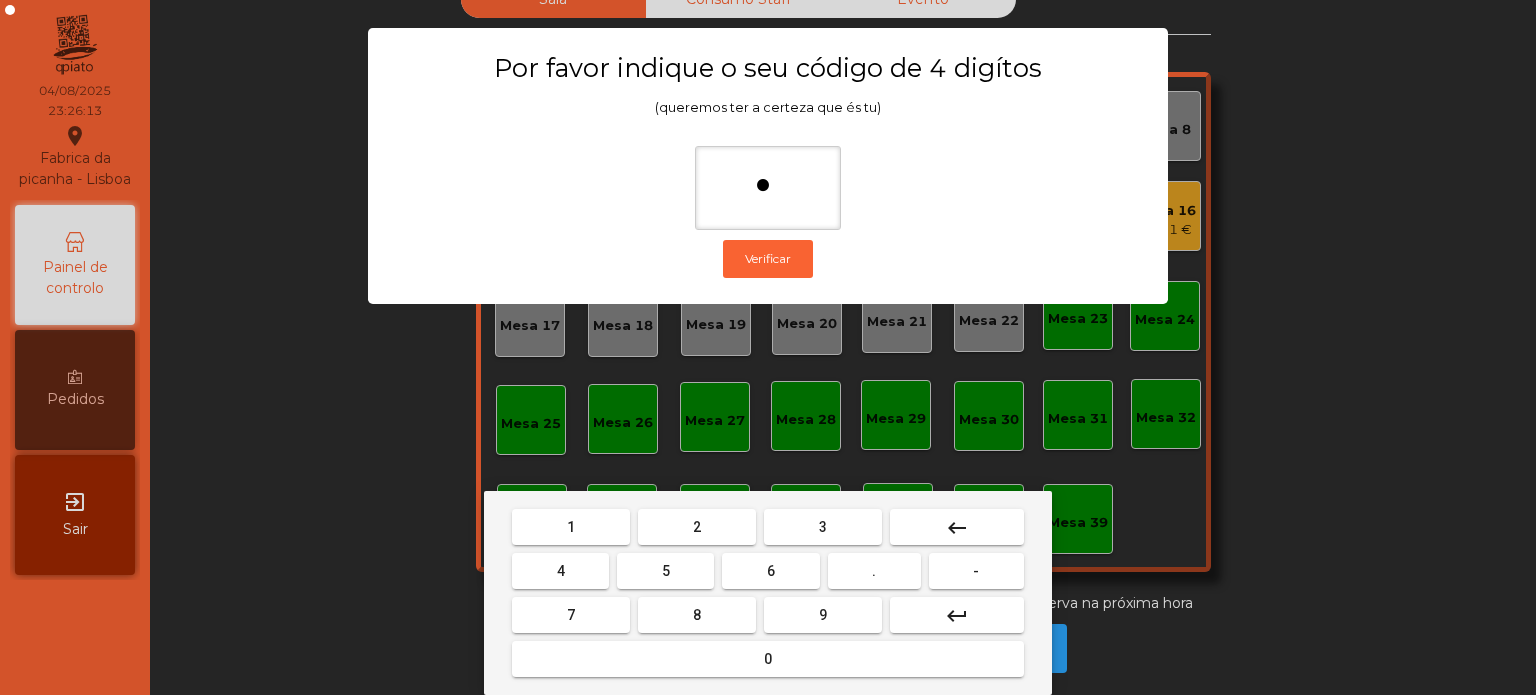click on "3" at bounding box center [823, 527] 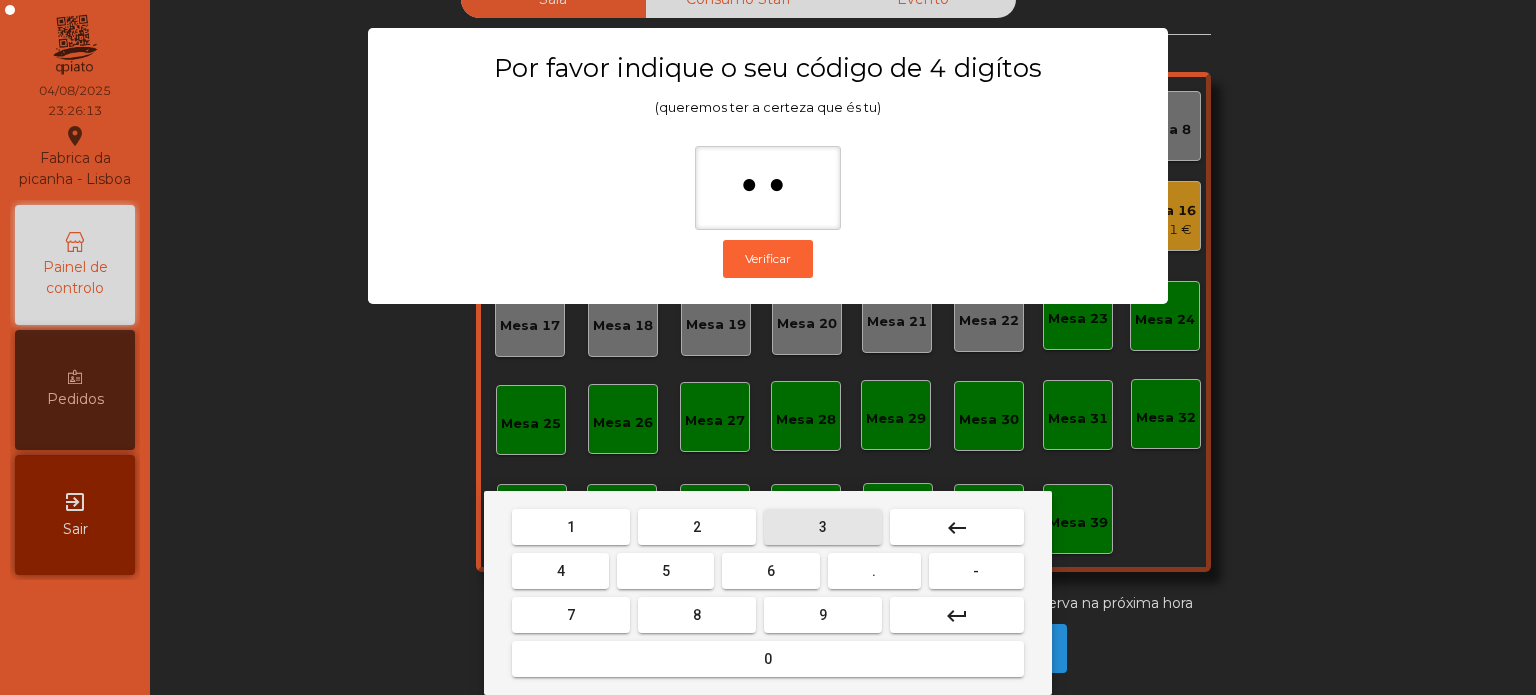 click on "5" at bounding box center [665, 571] 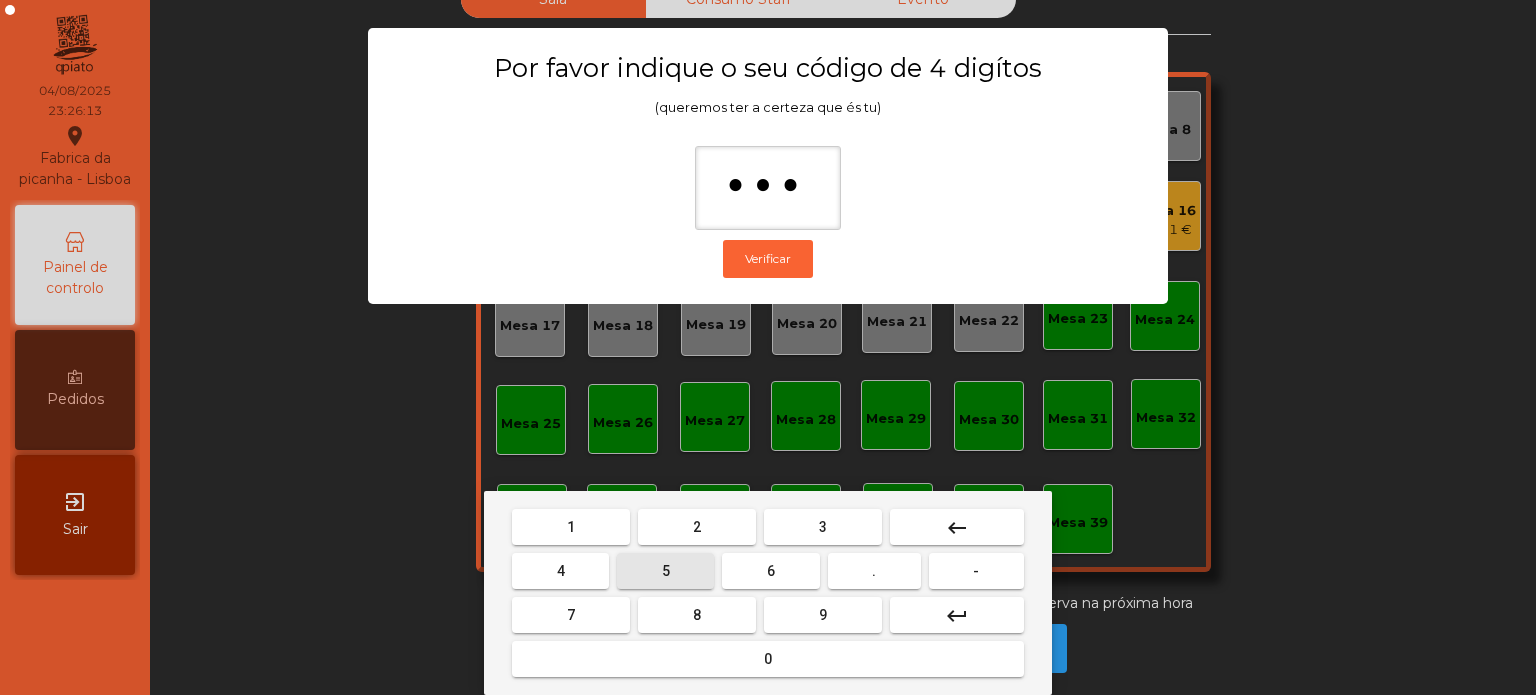 click on "0" at bounding box center (768, 659) 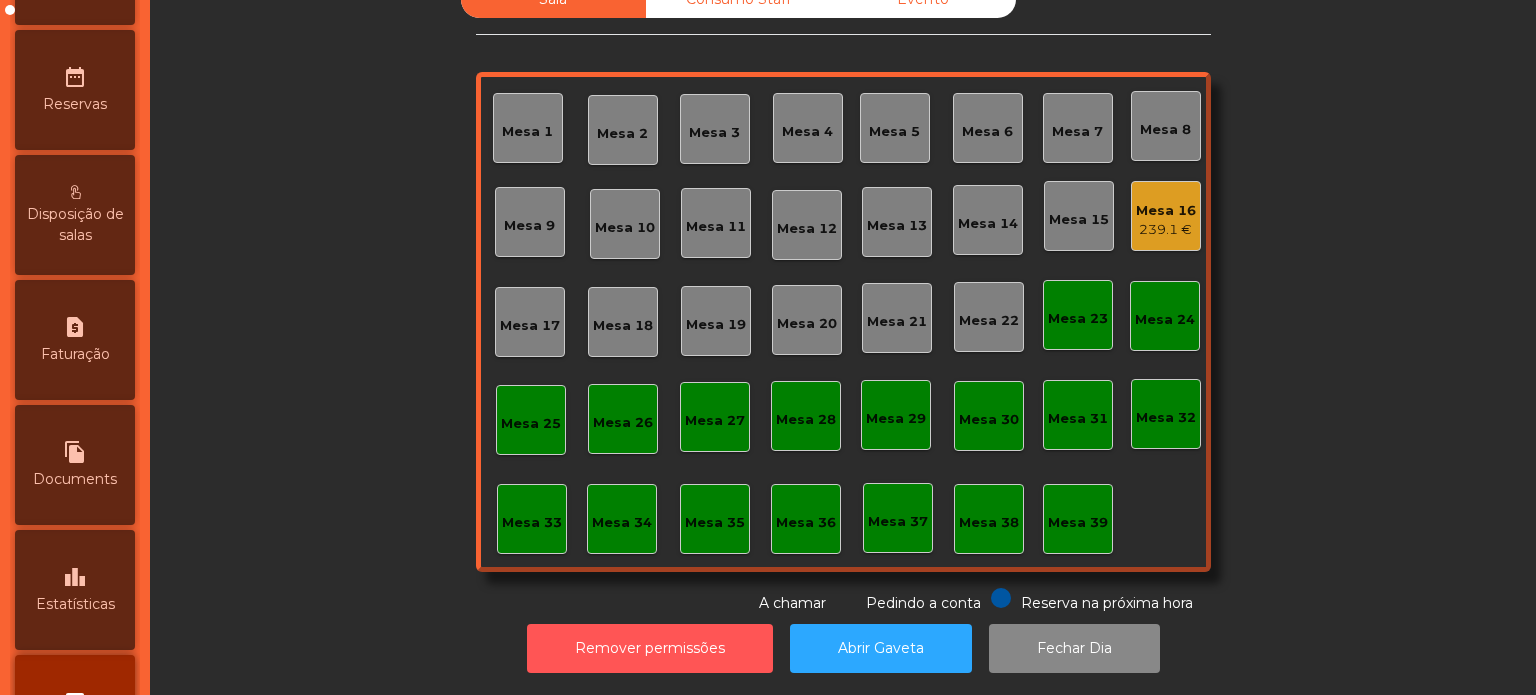 scroll, scrollTop: 714, scrollLeft: 0, axis: vertical 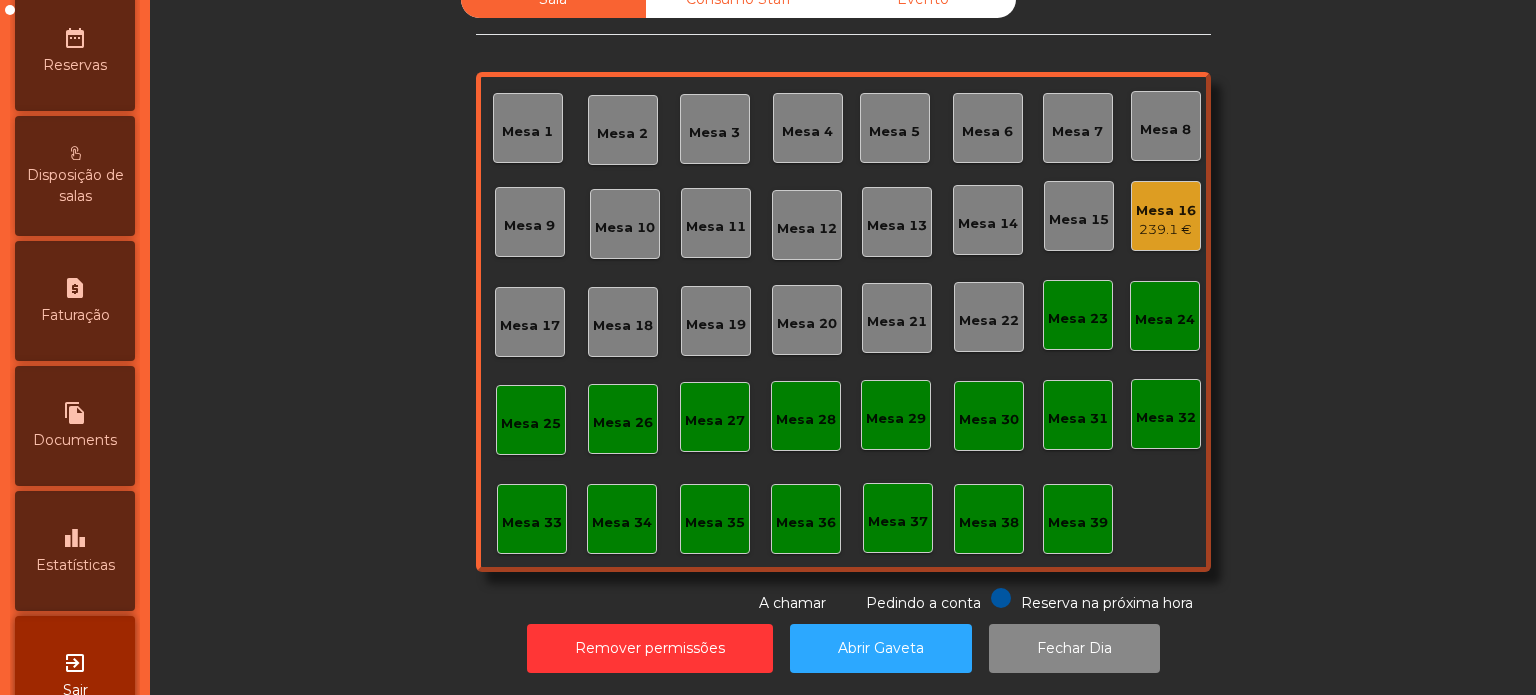 click on "Estatísticas" at bounding box center (75, 565) 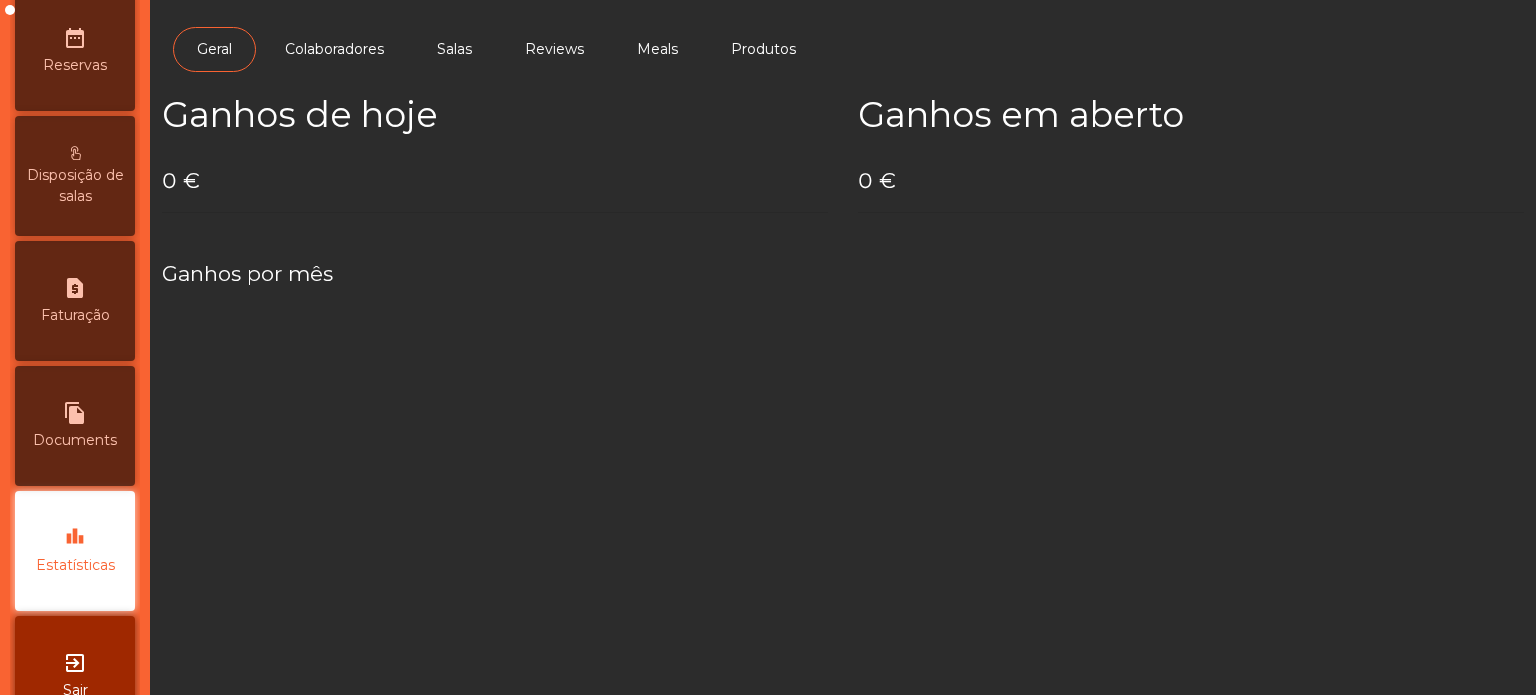 scroll, scrollTop: 0, scrollLeft: 0, axis: both 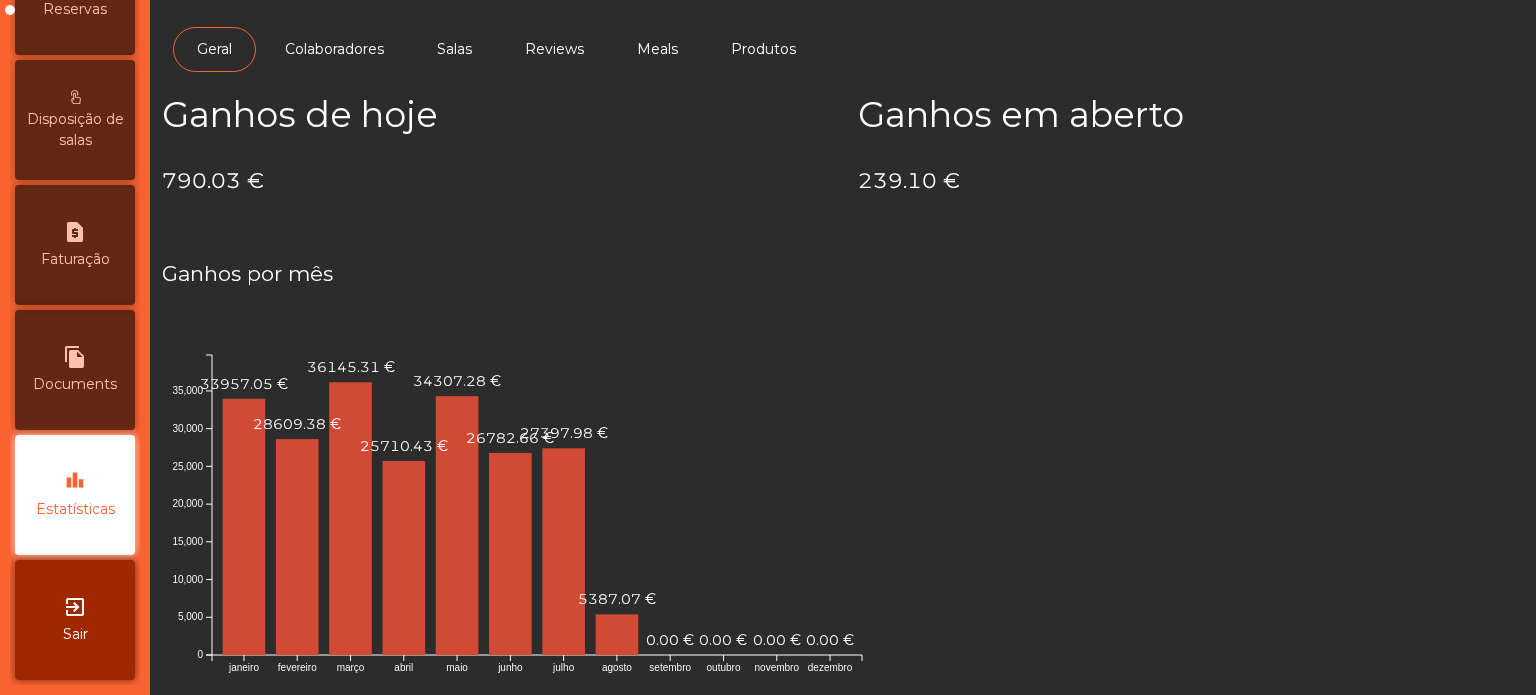 click on "file_copy  Documents" at bounding box center (75, 370) 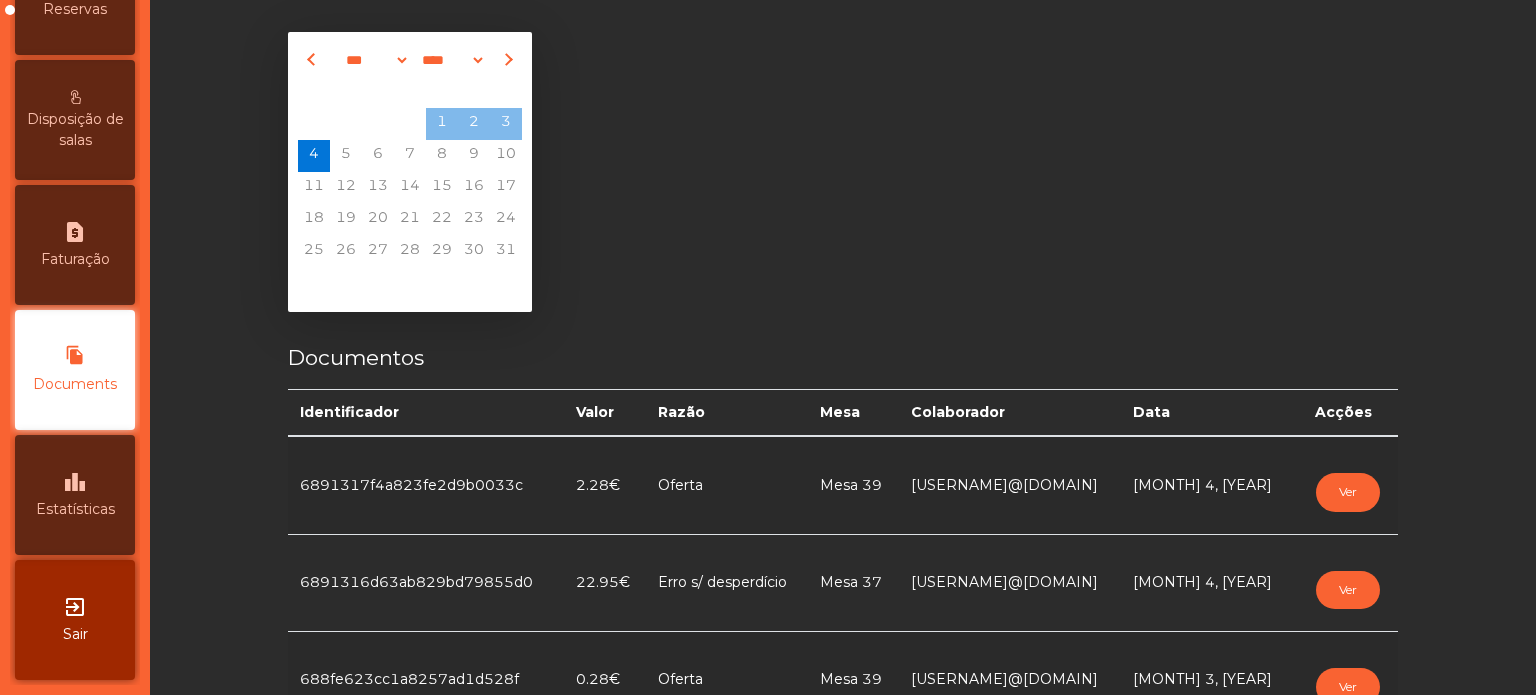 click on "Faturação" at bounding box center (75, 259) 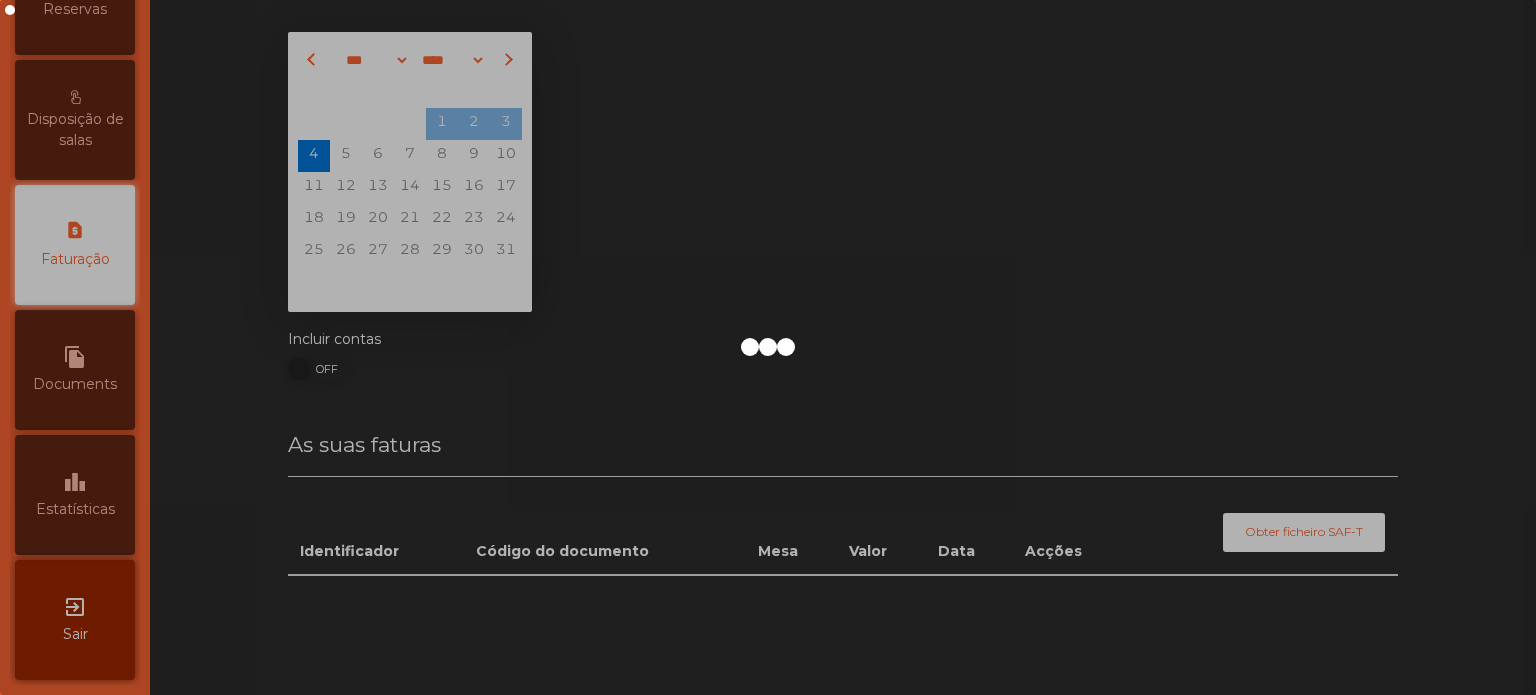 scroll, scrollTop: 688, scrollLeft: 0, axis: vertical 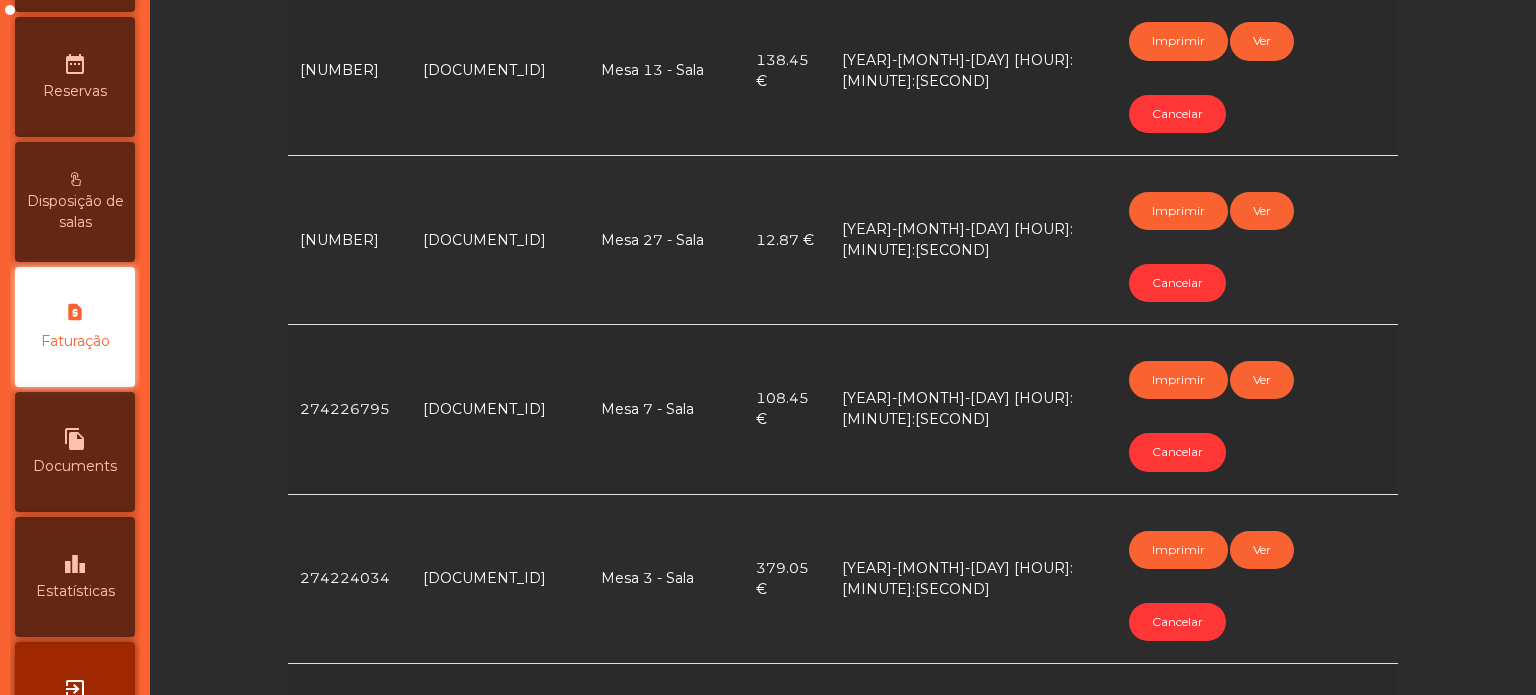 click on "Cancelar" 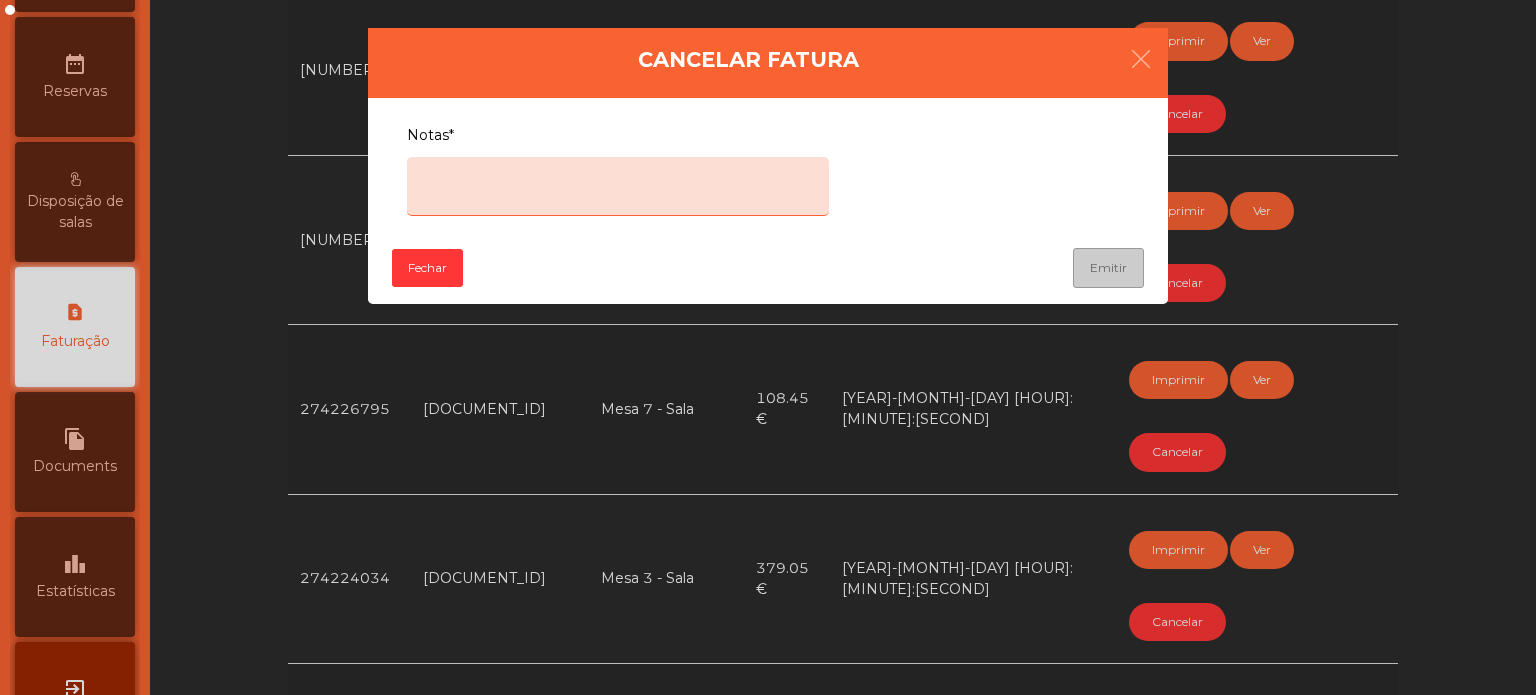 click on "Notas*" at bounding box center (618, 186) 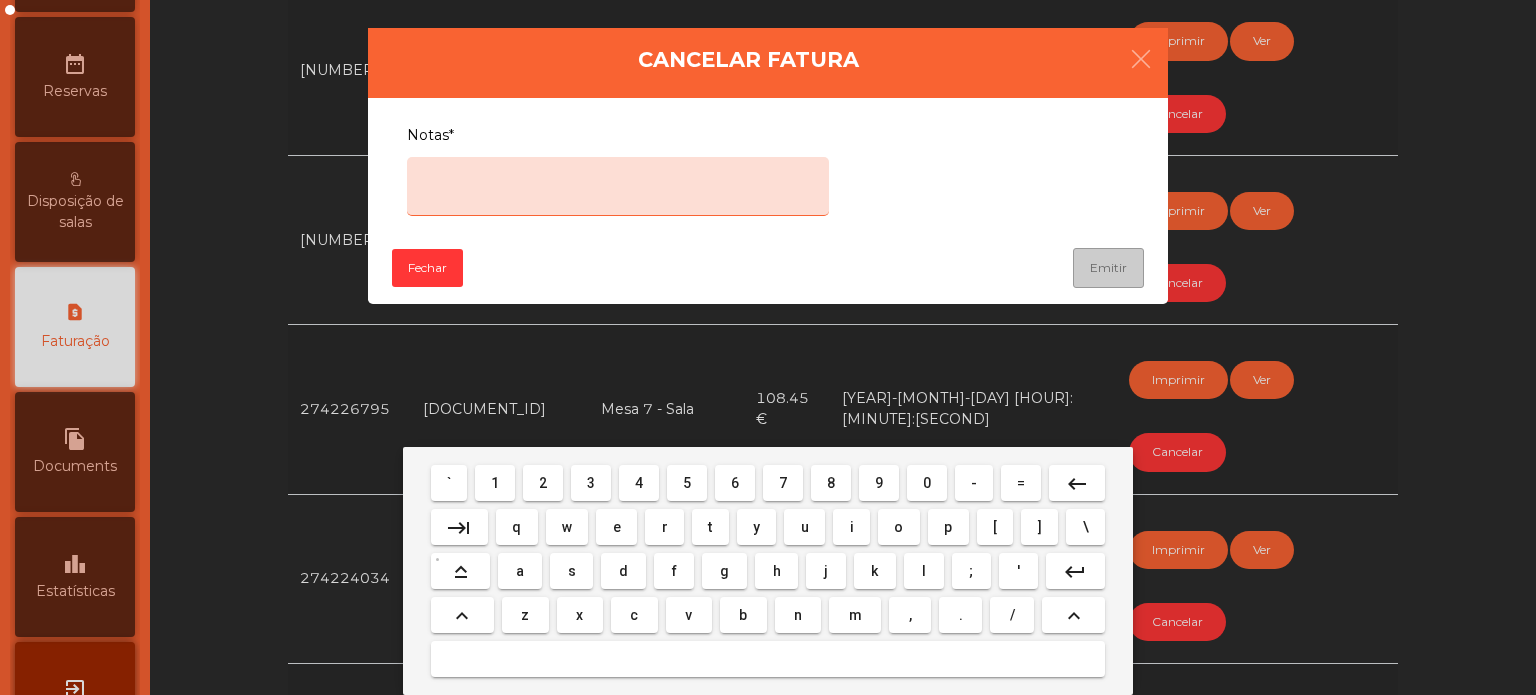 click on "e" at bounding box center (617, 527) 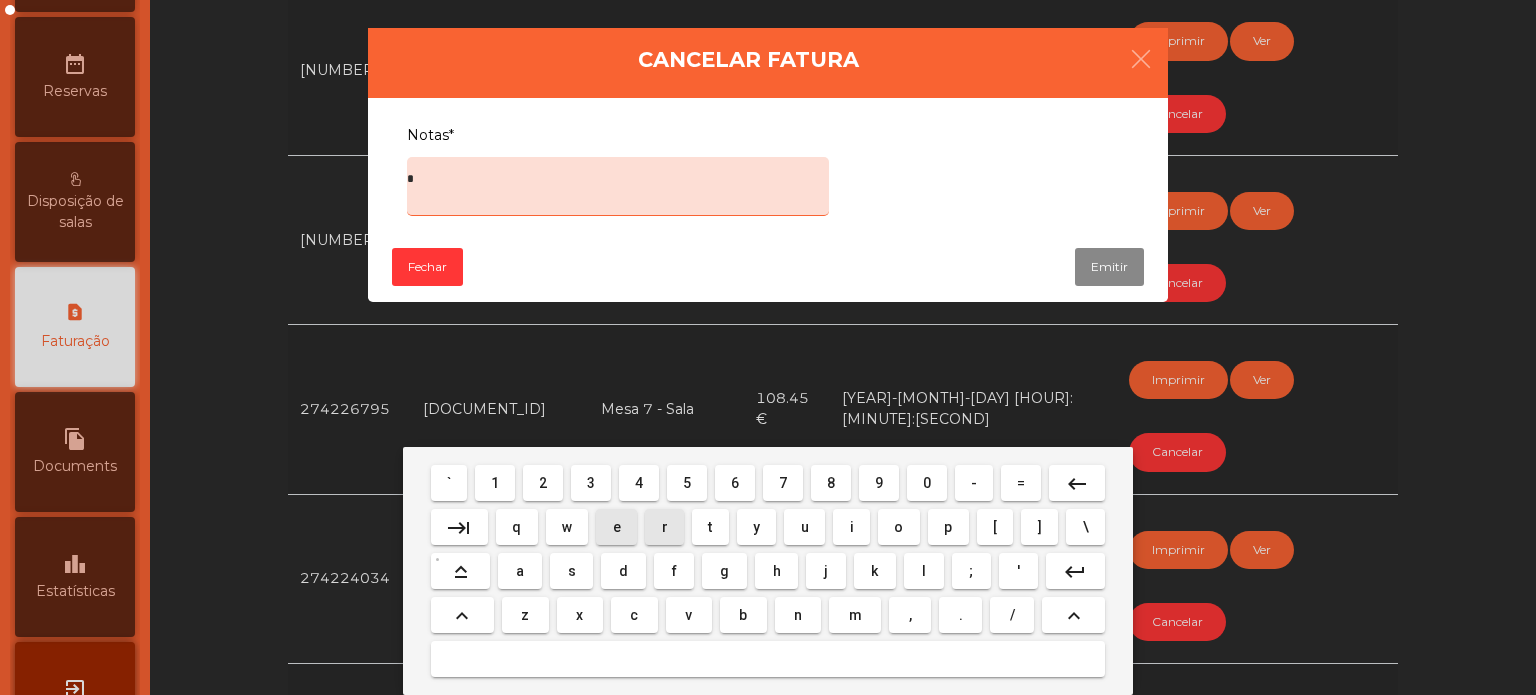 click on "r" at bounding box center (665, 527) 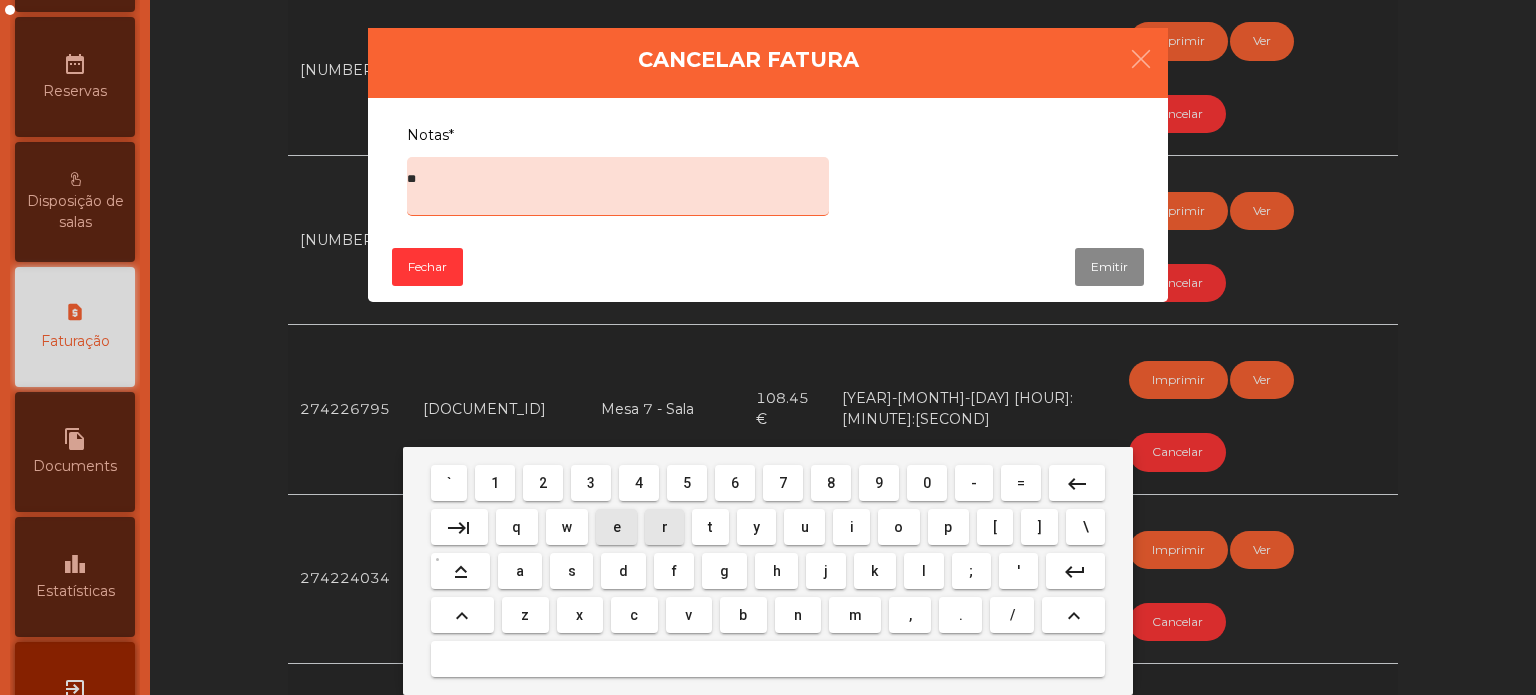 click on "r" at bounding box center [665, 527] 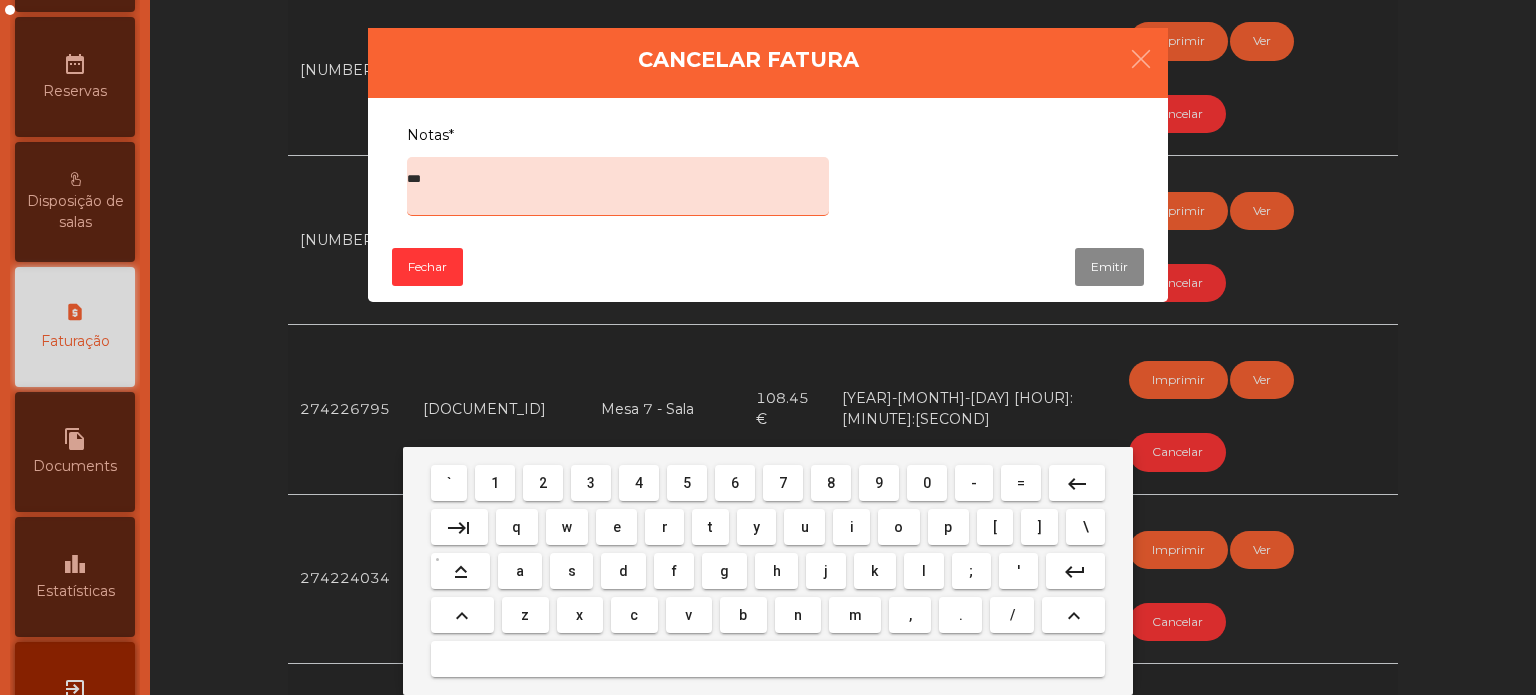 click on "o" at bounding box center (898, 527) 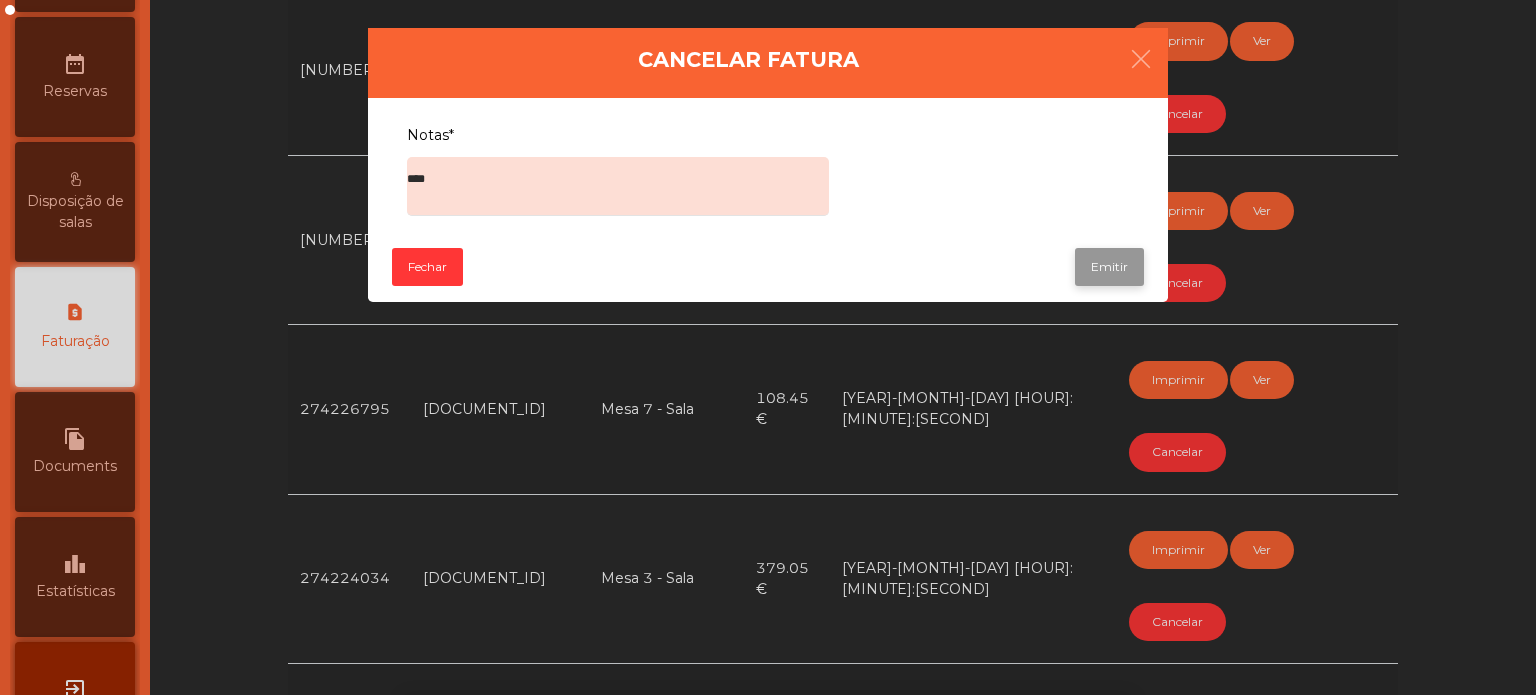 click on "Emitir" 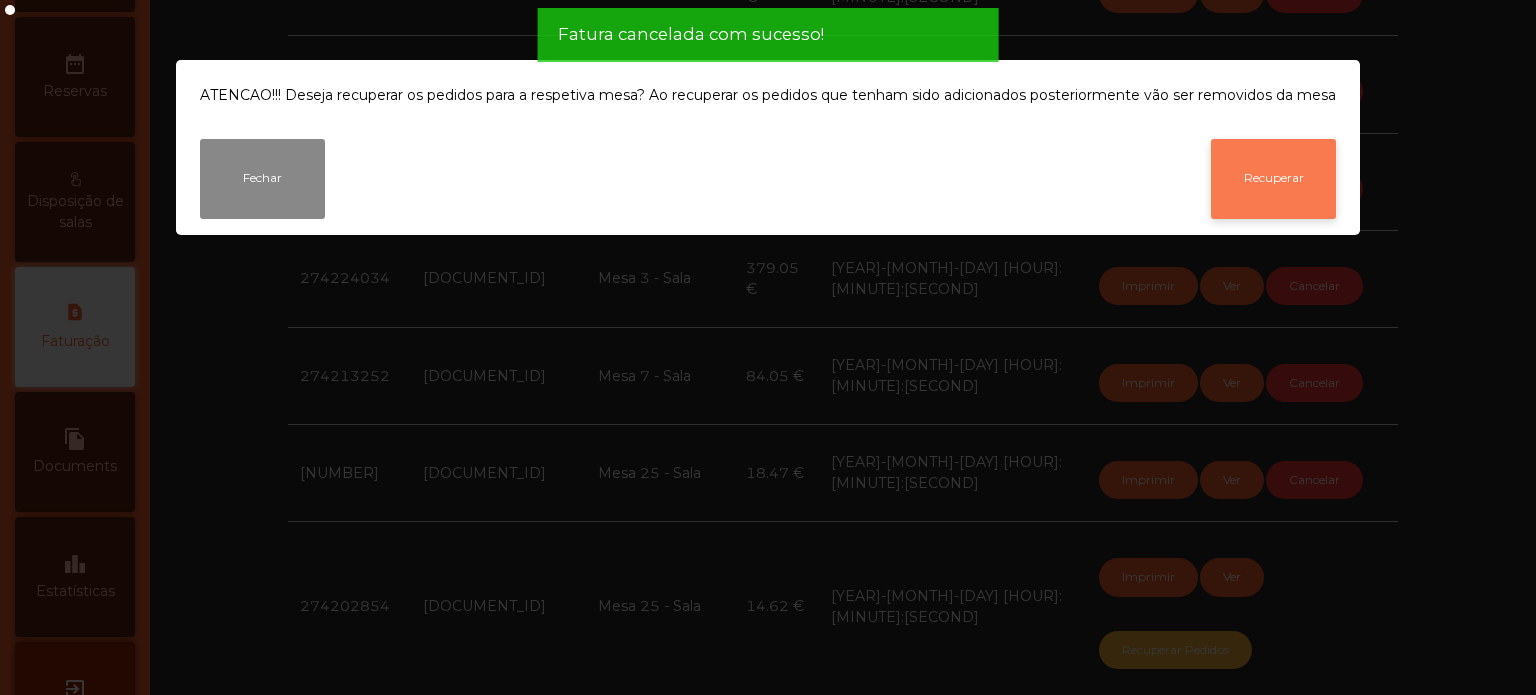 click on "Recuperar" 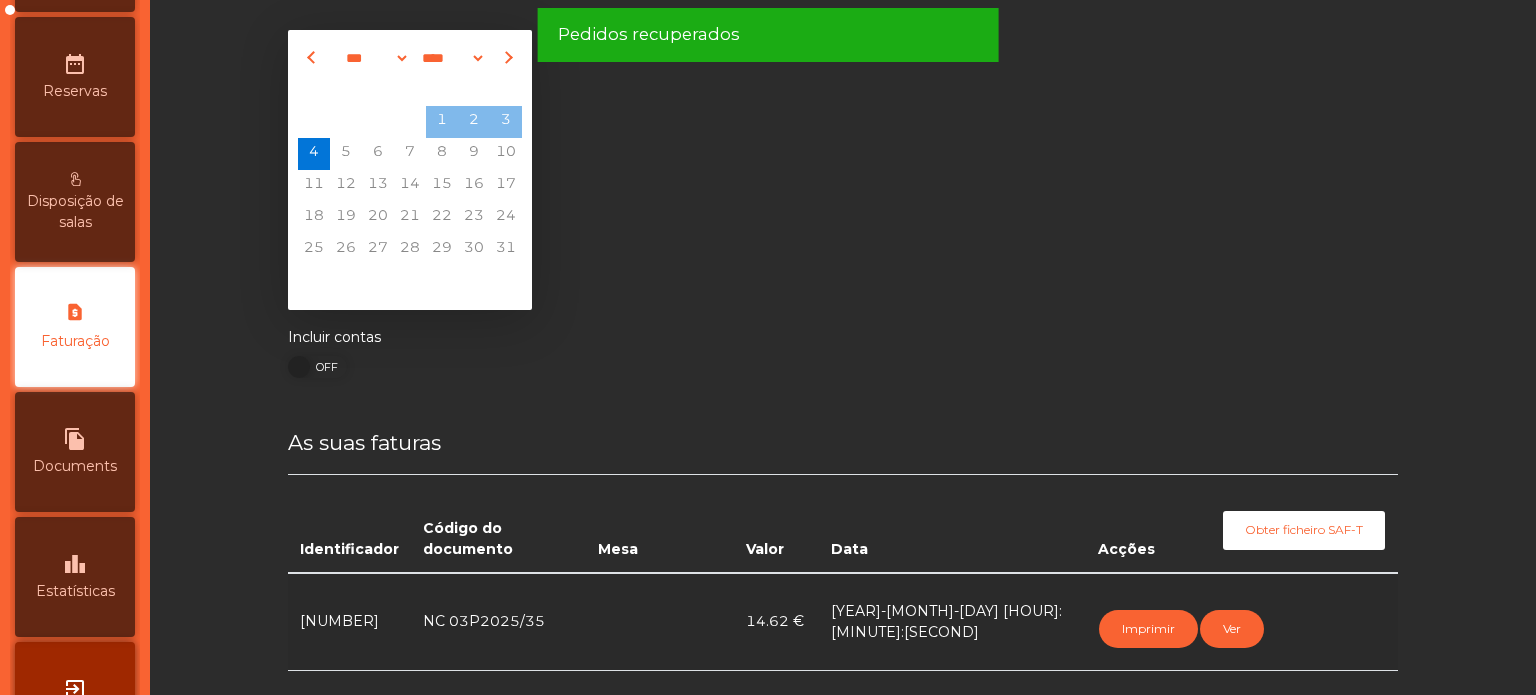 scroll, scrollTop: 0, scrollLeft: 0, axis: both 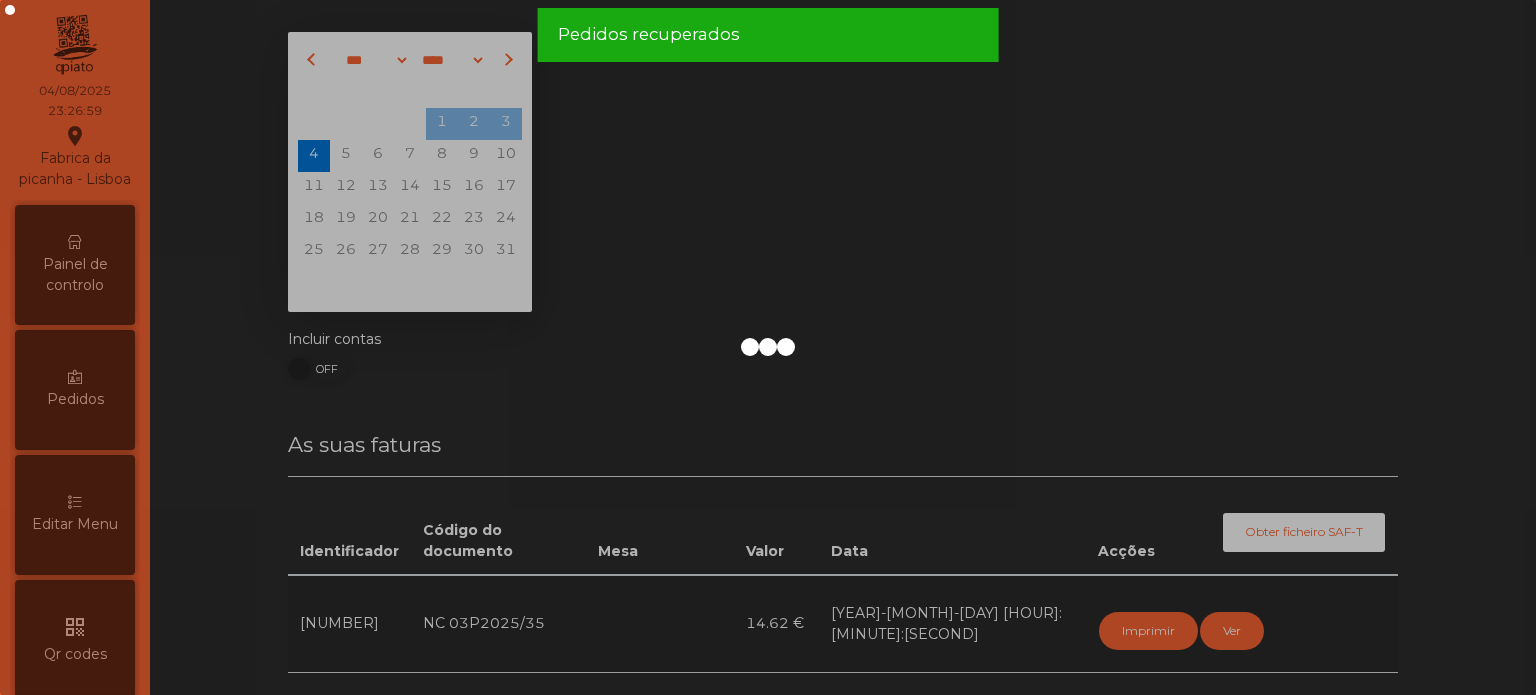 click 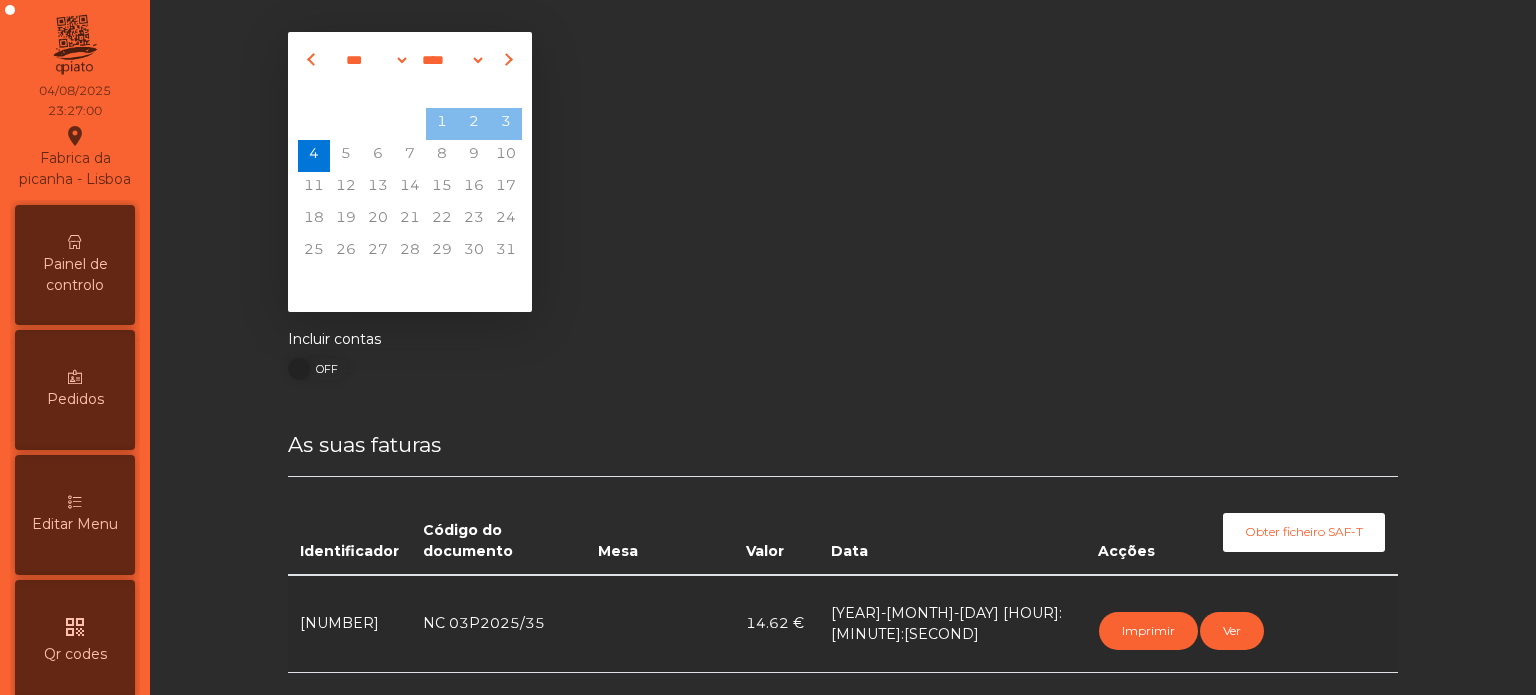 click on "Painel de controlo" at bounding box center [75, 275] 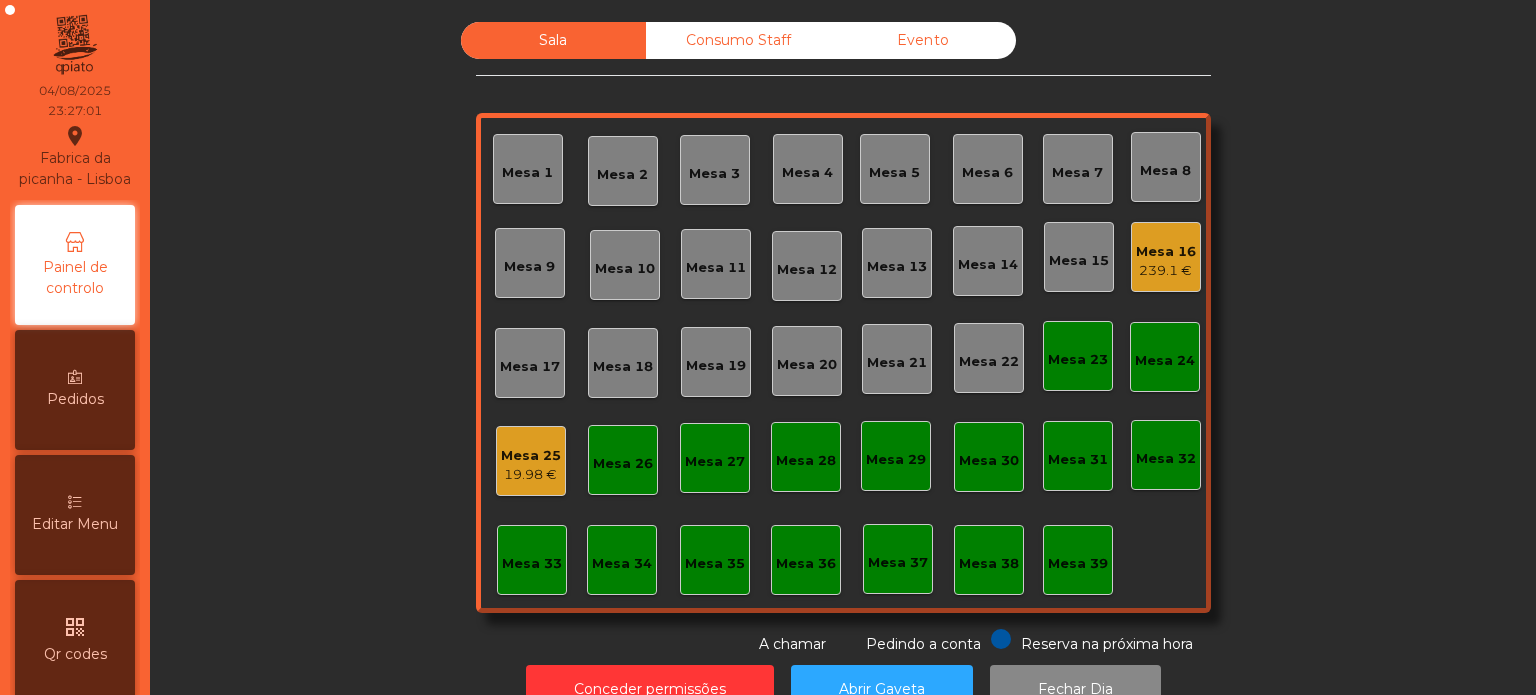 click on "19.98 €" 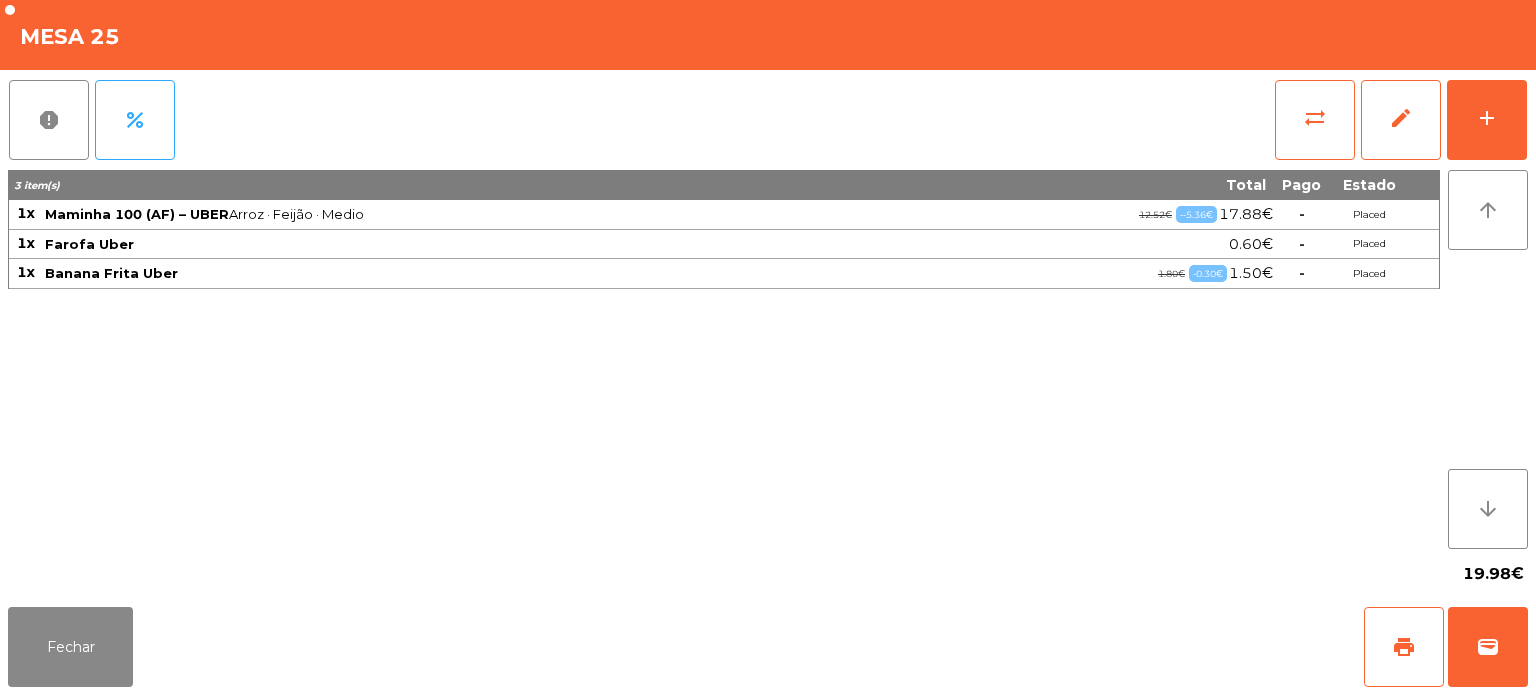 click on "3 item(s) Total Pago Estado 1x Maminha 100 (AF) – UBER  Arroz · Feijão · Medio   12.52€   --5.36€  17.88€  -  Placed 1x Farofa Uber 0.60€  -  Placed 1x Banana Frita Uber  1.80€   -0.30€  1.50€  -  Placed" 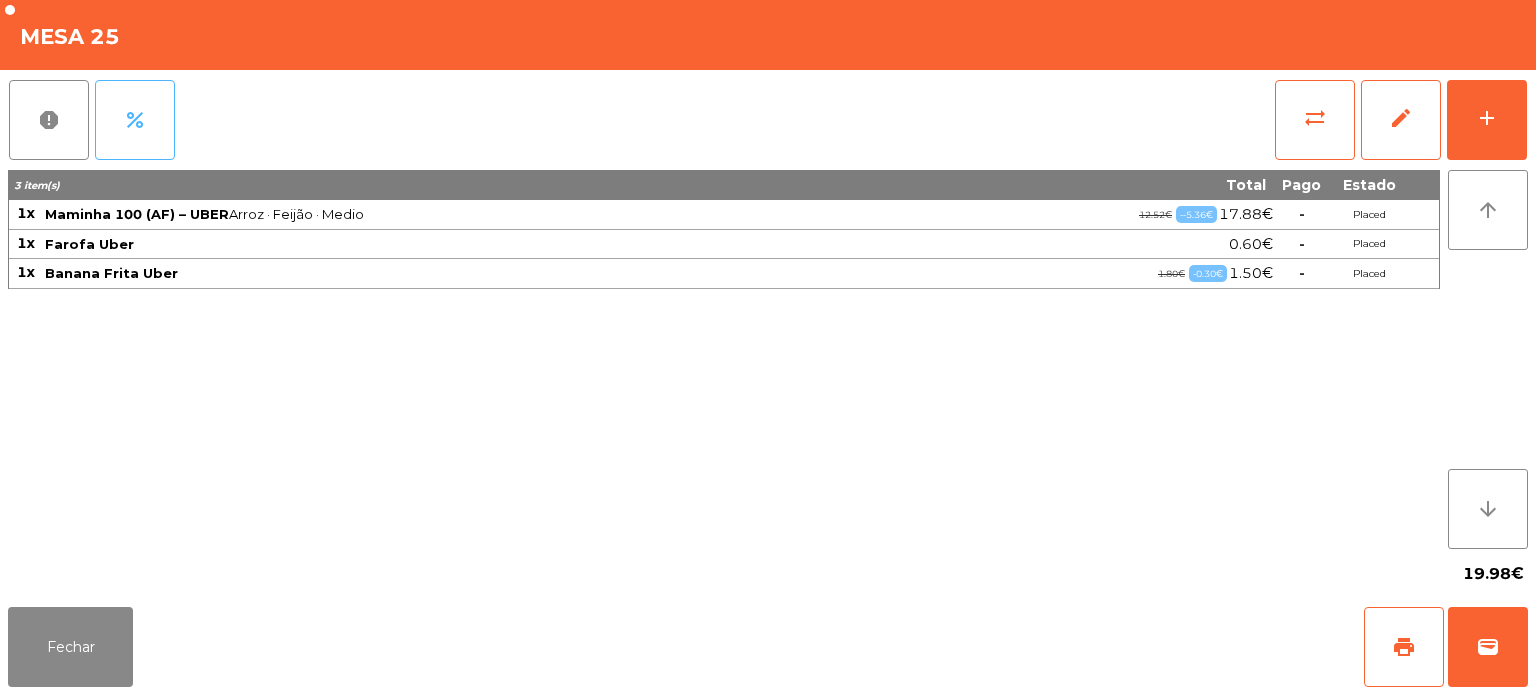click on "percent" 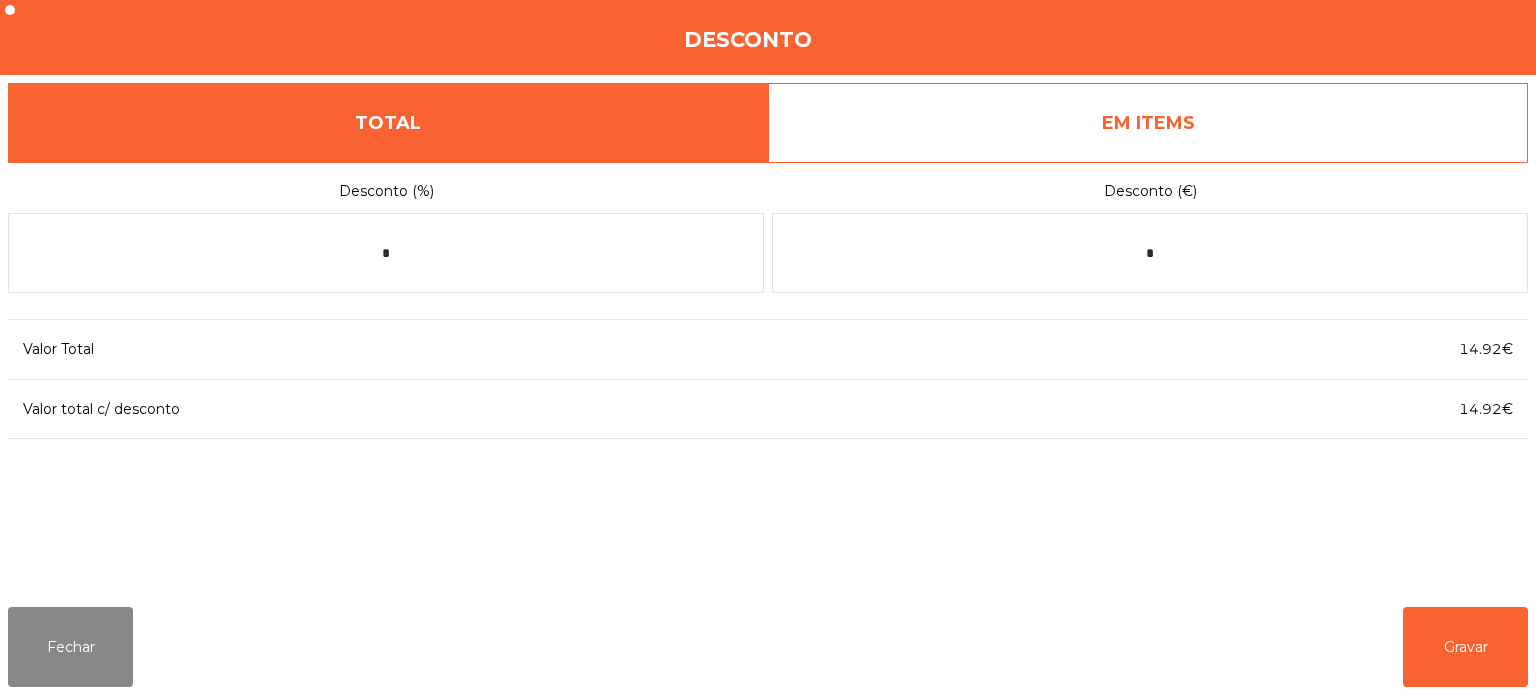 click on "EM ITEMS" at bounding box center (1148, 123) 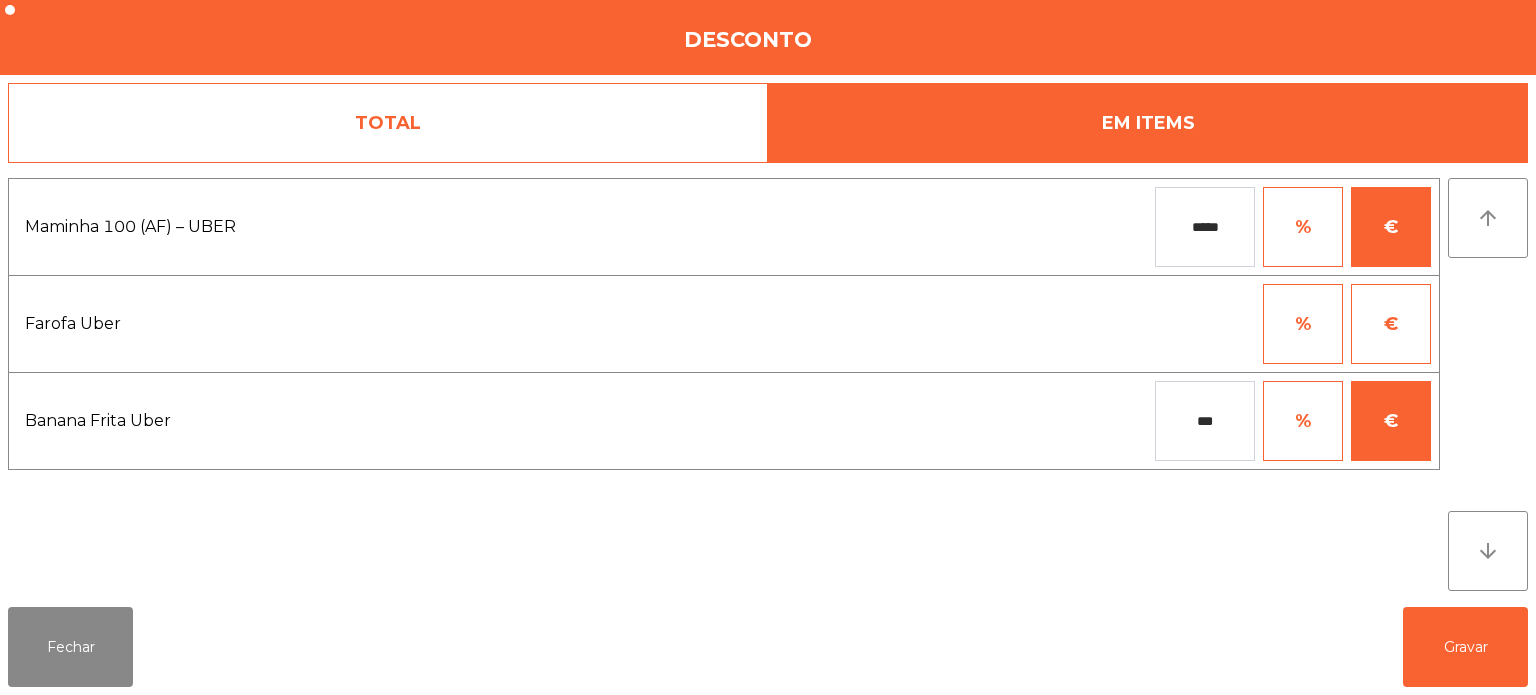 click on "*****" at bounding box center (1205, 227) 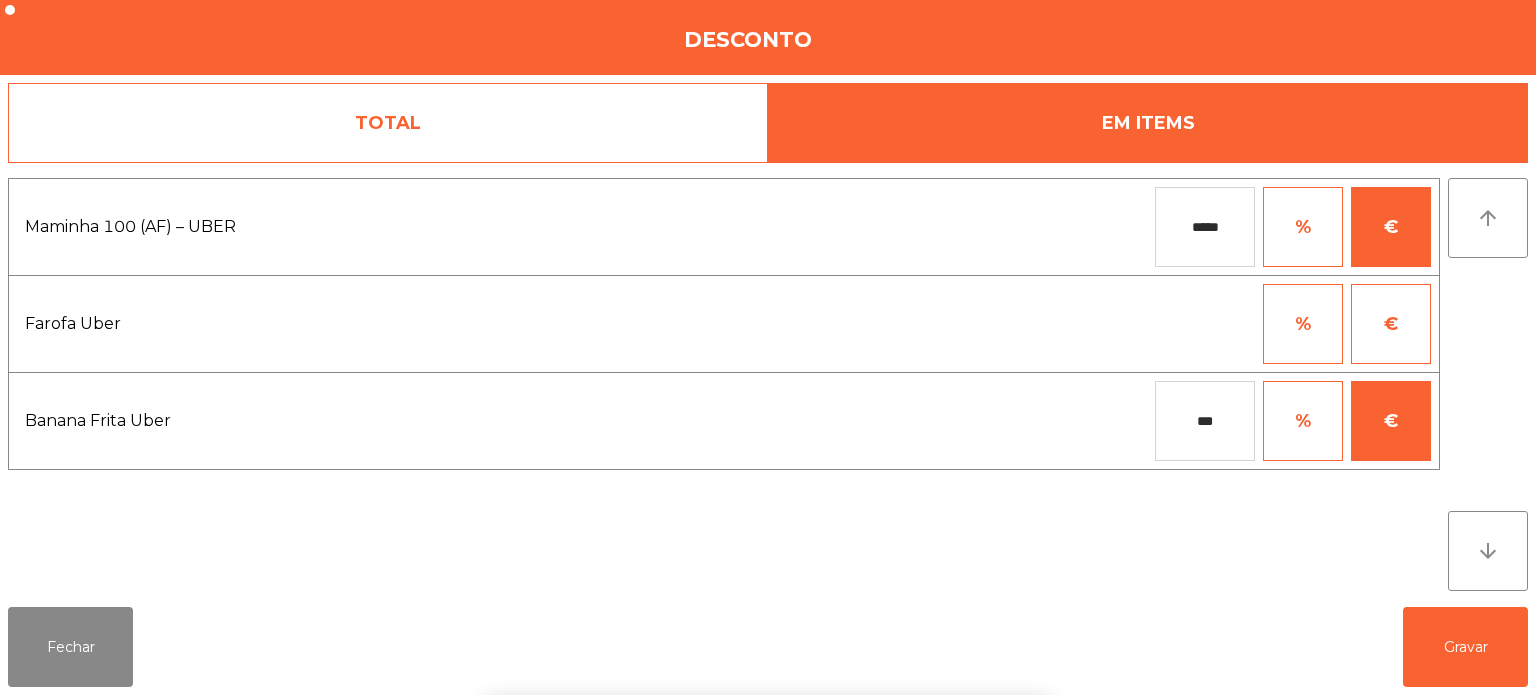 click on "1 2 3 keyboard_backspace 4 5 6 . - 7 8 9 keyboard_return 0" at bounding box center [768, 593] 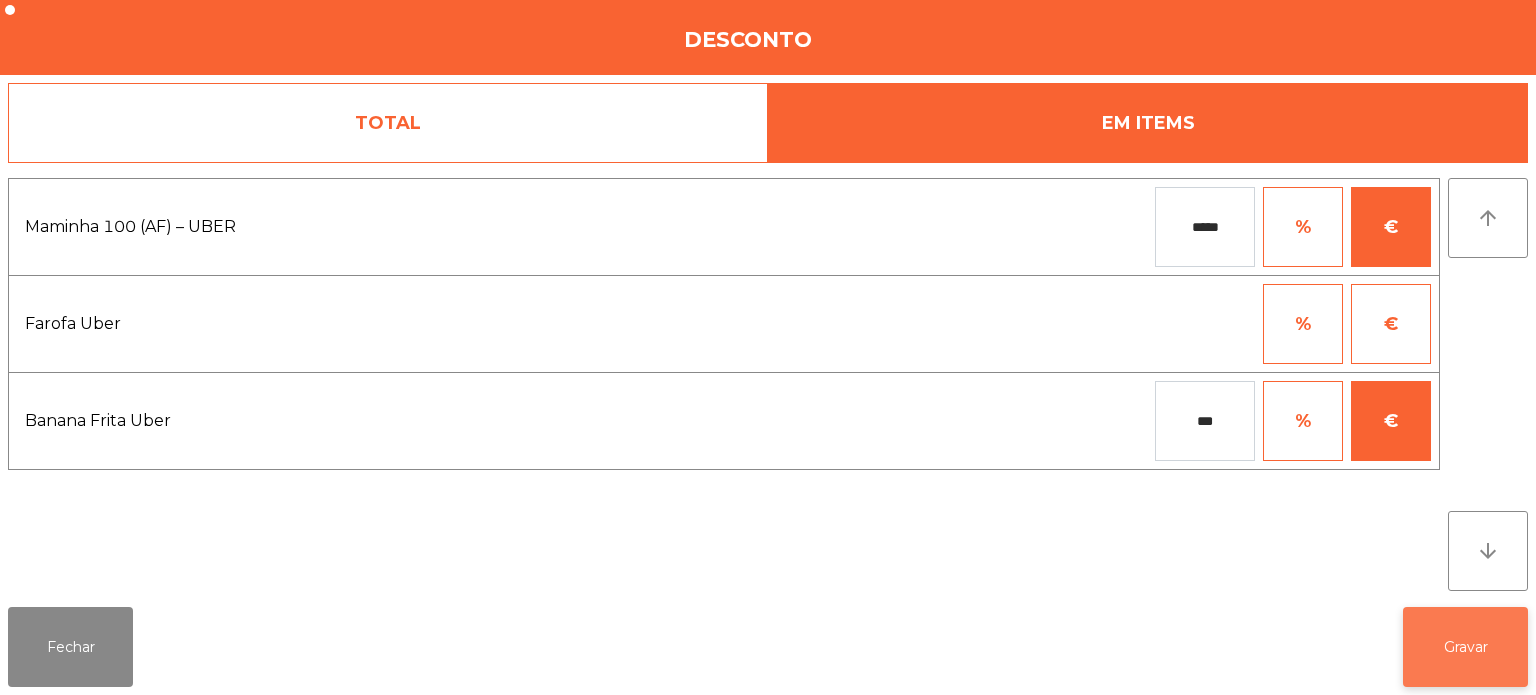 click on "Gravar" 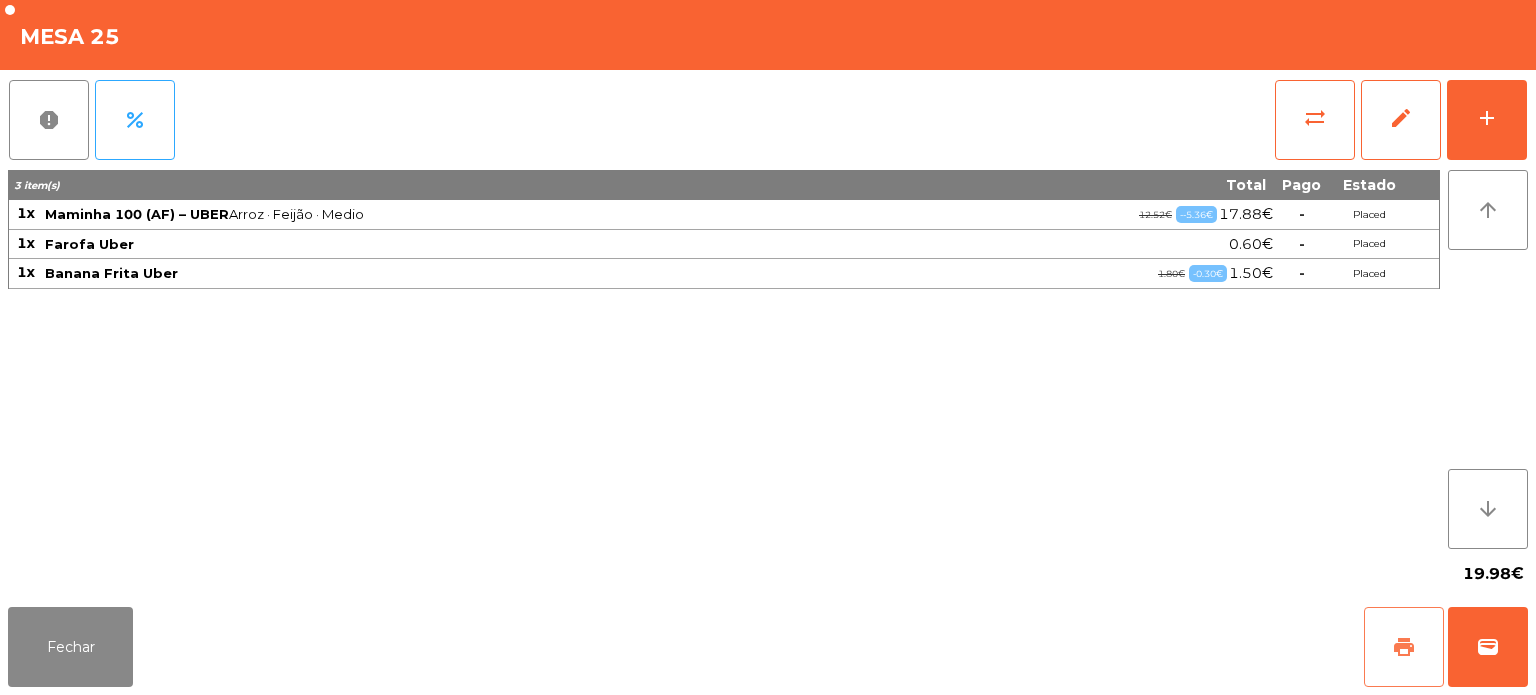 click on "print" 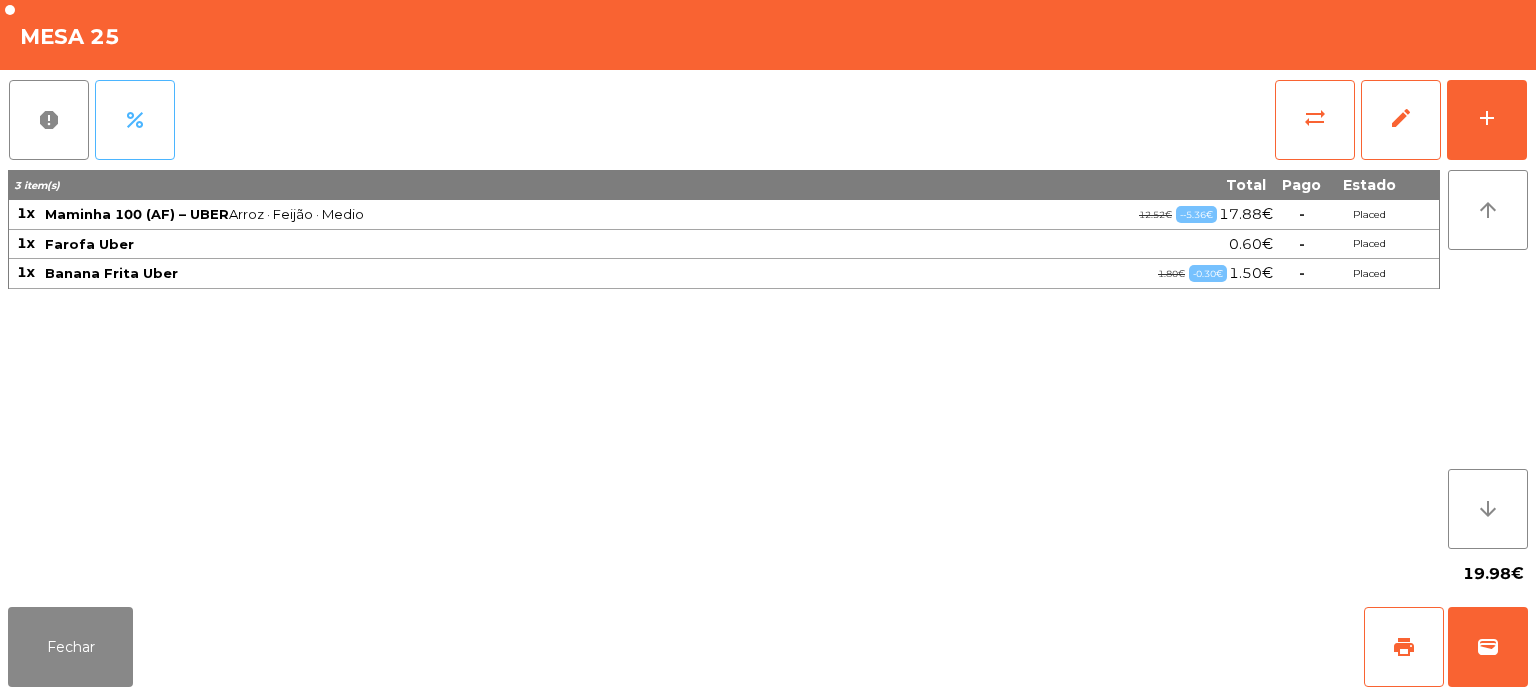 click on "percent" 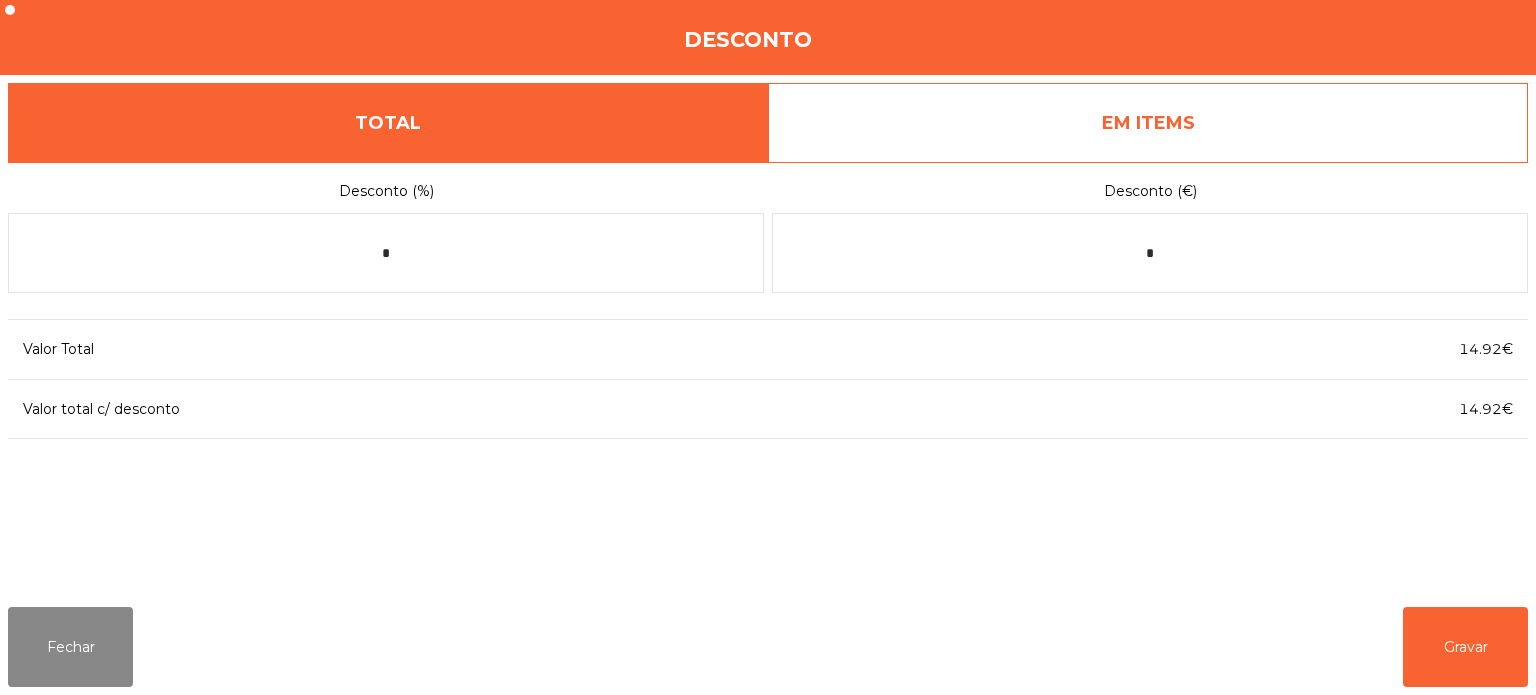 click on "EM ITEMS" at bounding box center (1148, 123) 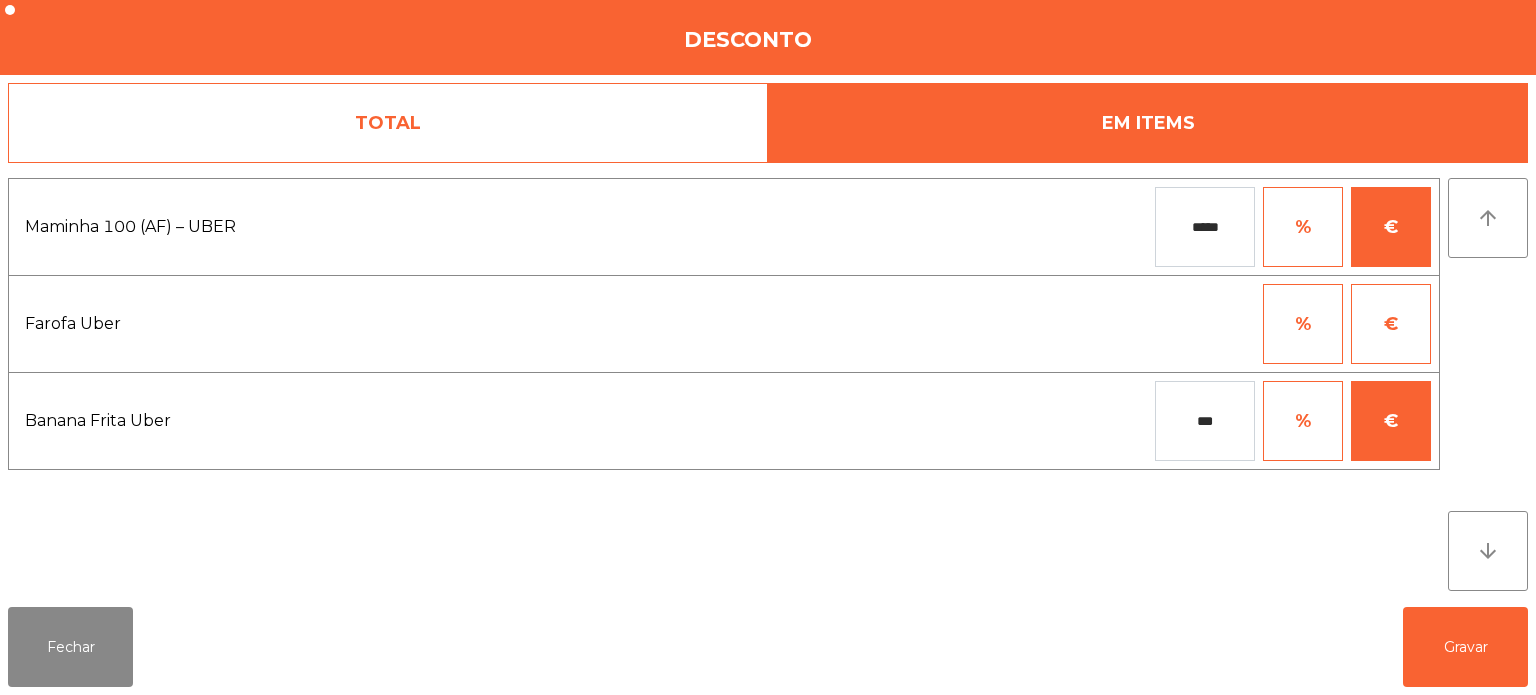 click on "*****" at bounding box center [1205, 227] 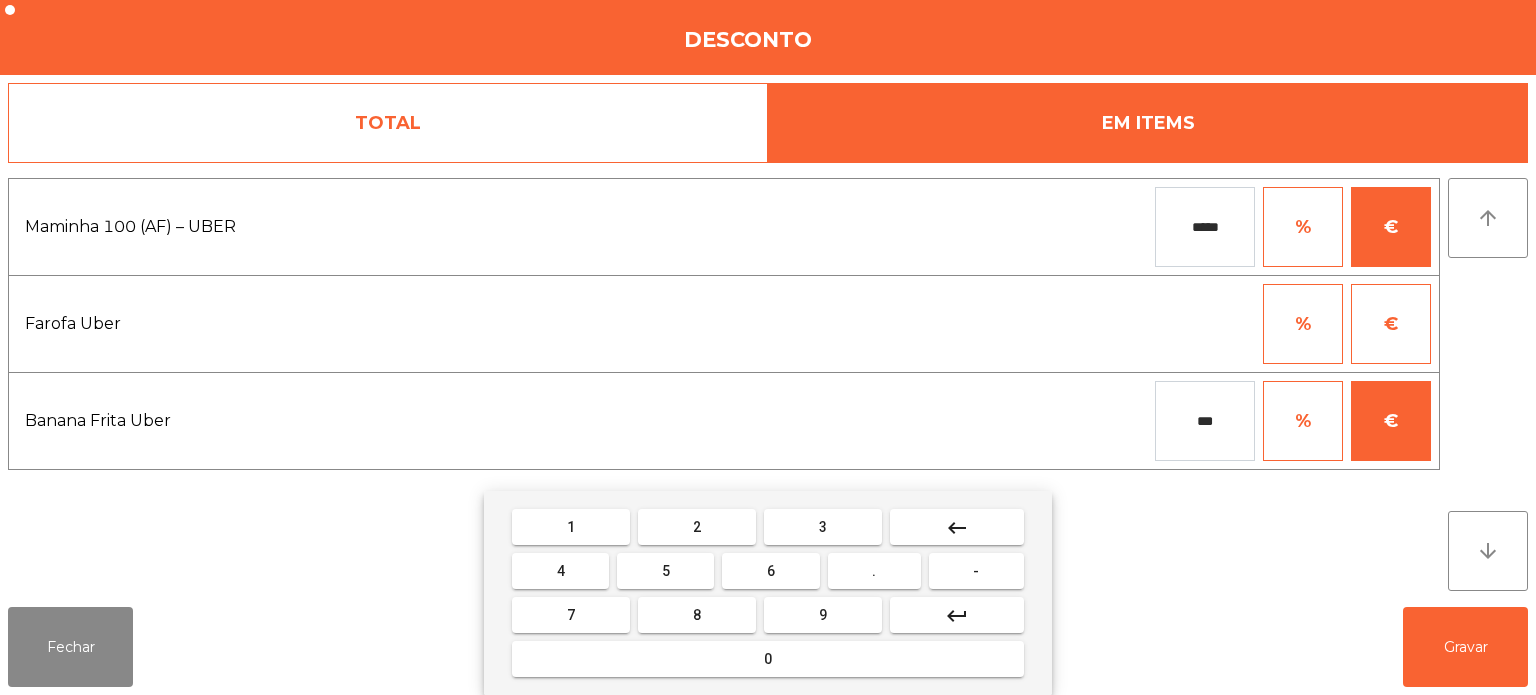 click on "keyboard_backspace" at bounding box center [957, 527] 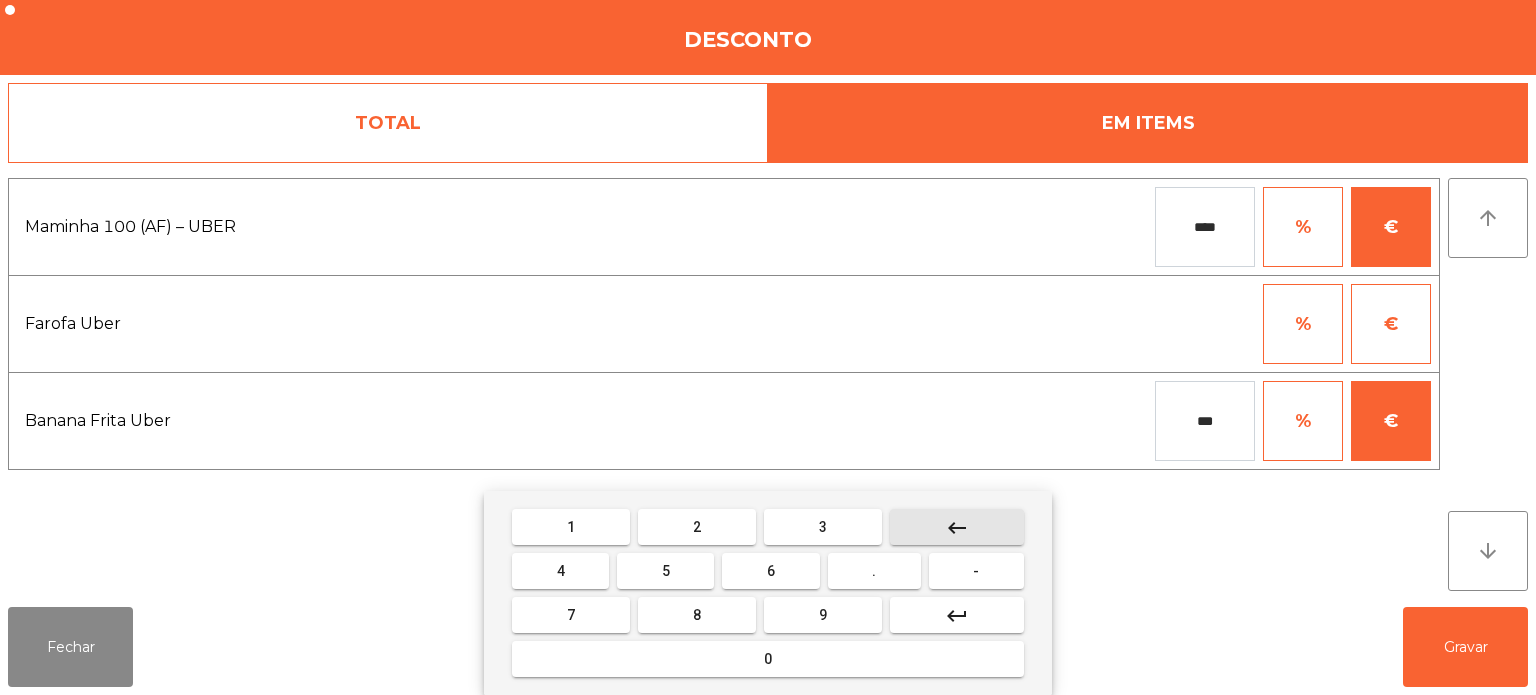 click on "keyboard_backspace" at bounding box center (957, 527) 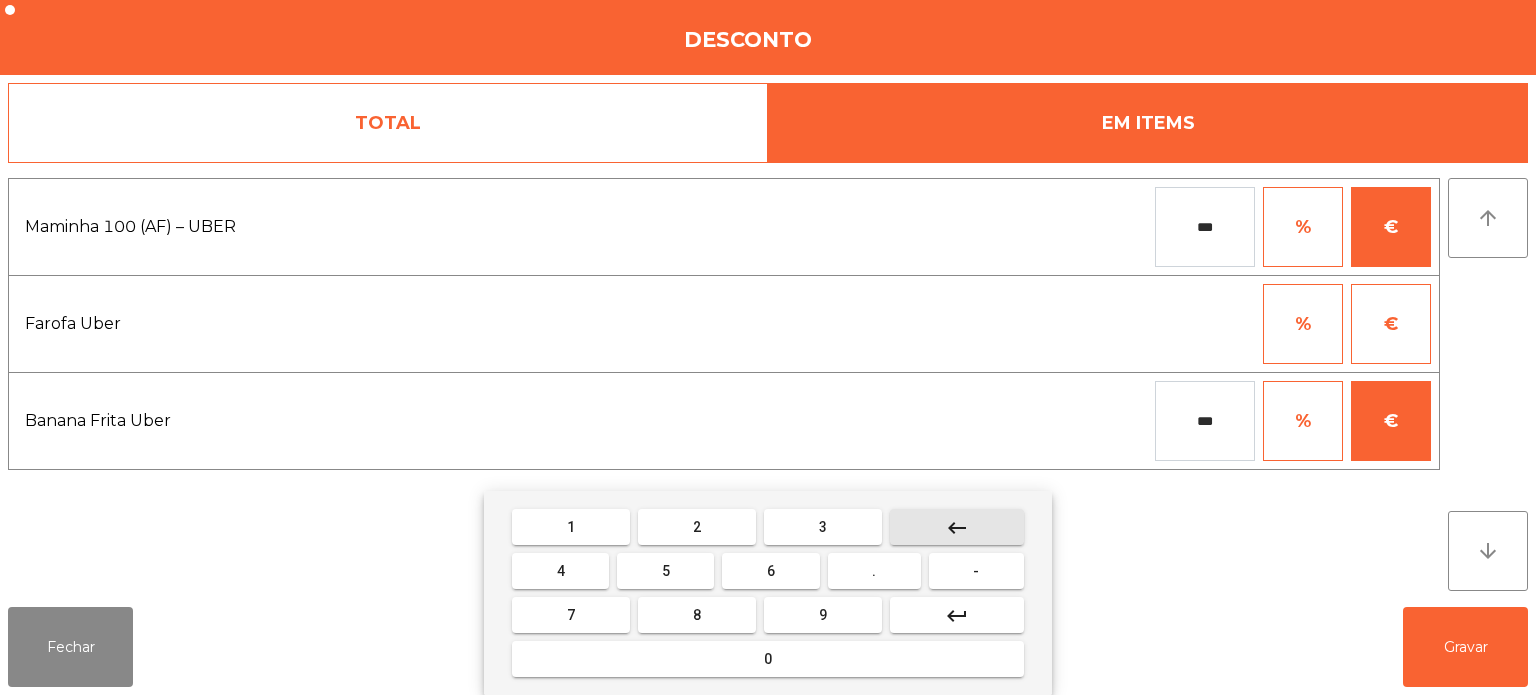 click on "keyboard_backspace" at bounding box center (957, 527) 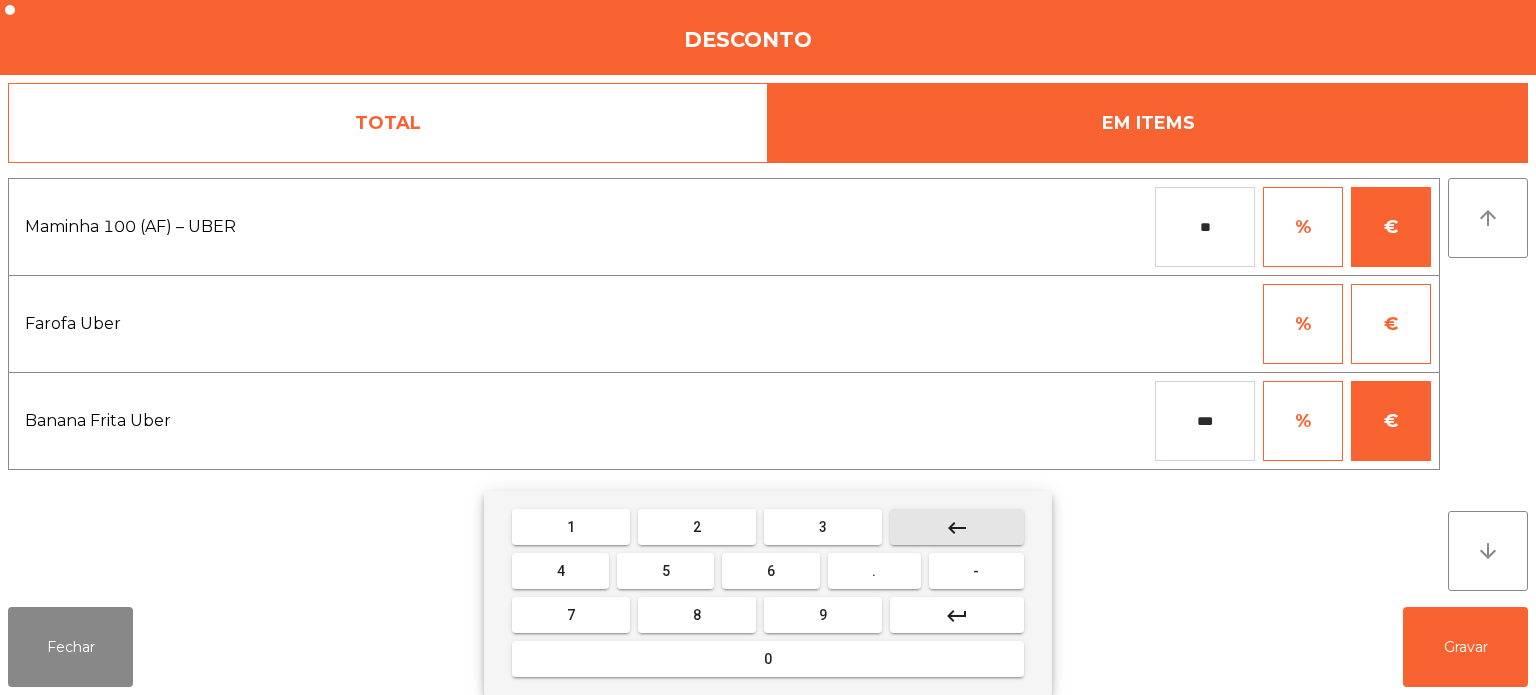 click on "keyboard_backspace" at bounding box center (957, 527) 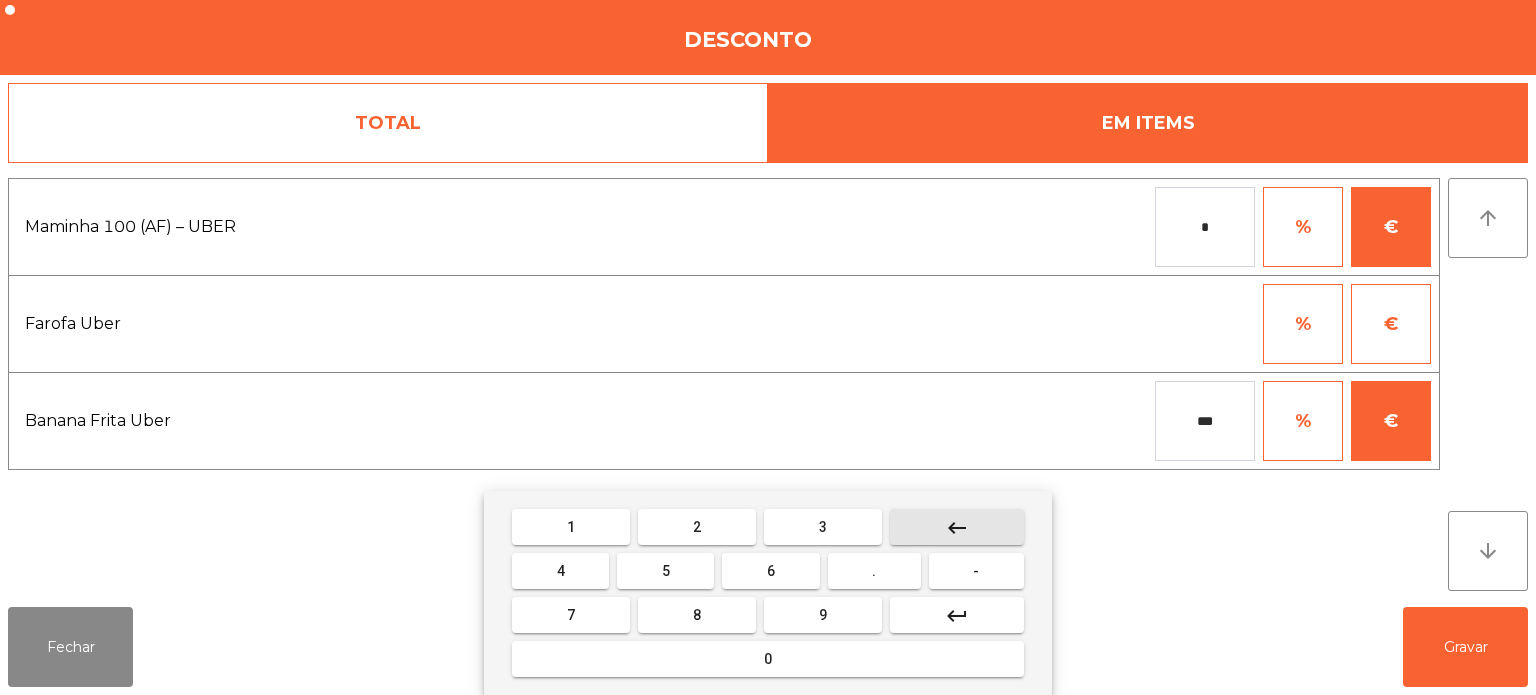 click on "keyboard_backspace" at bounding box center [957, 527] 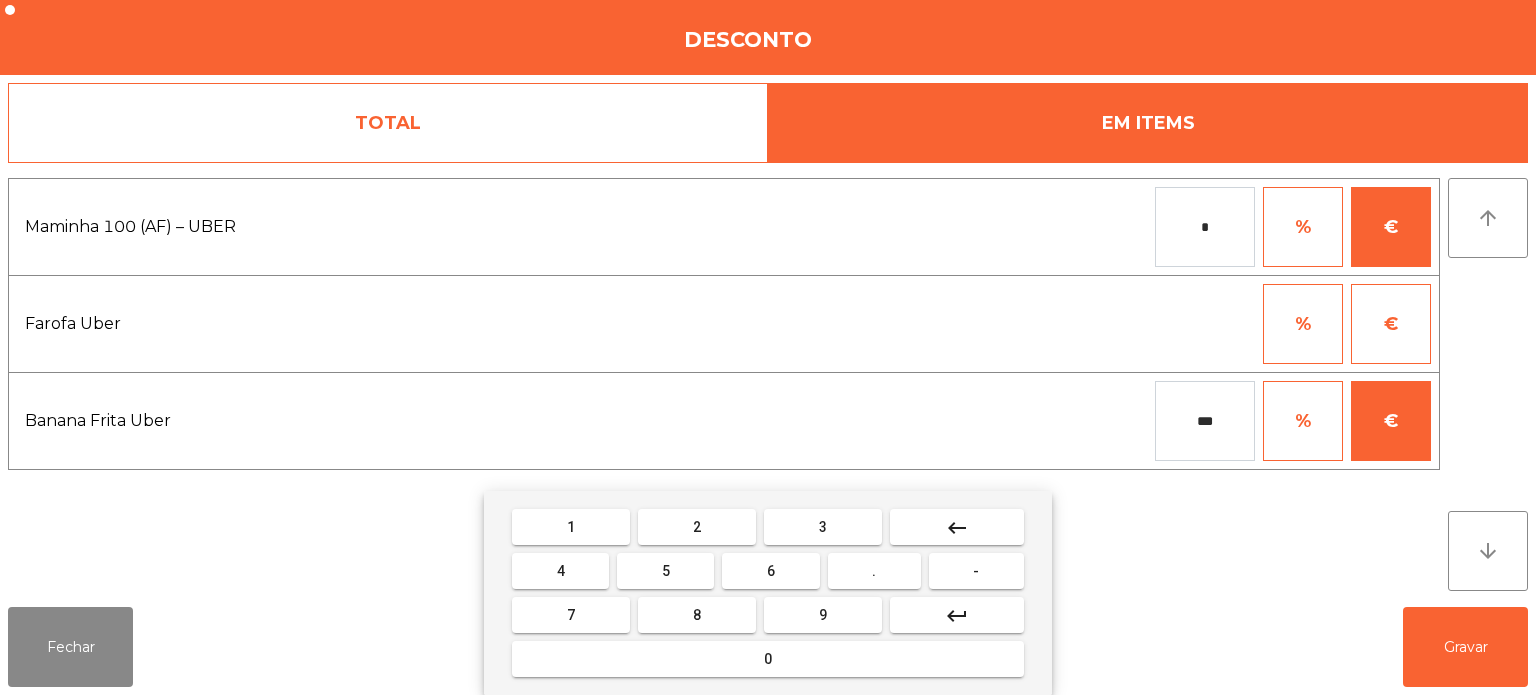 click on "*" at bounding box center (1205, 227) 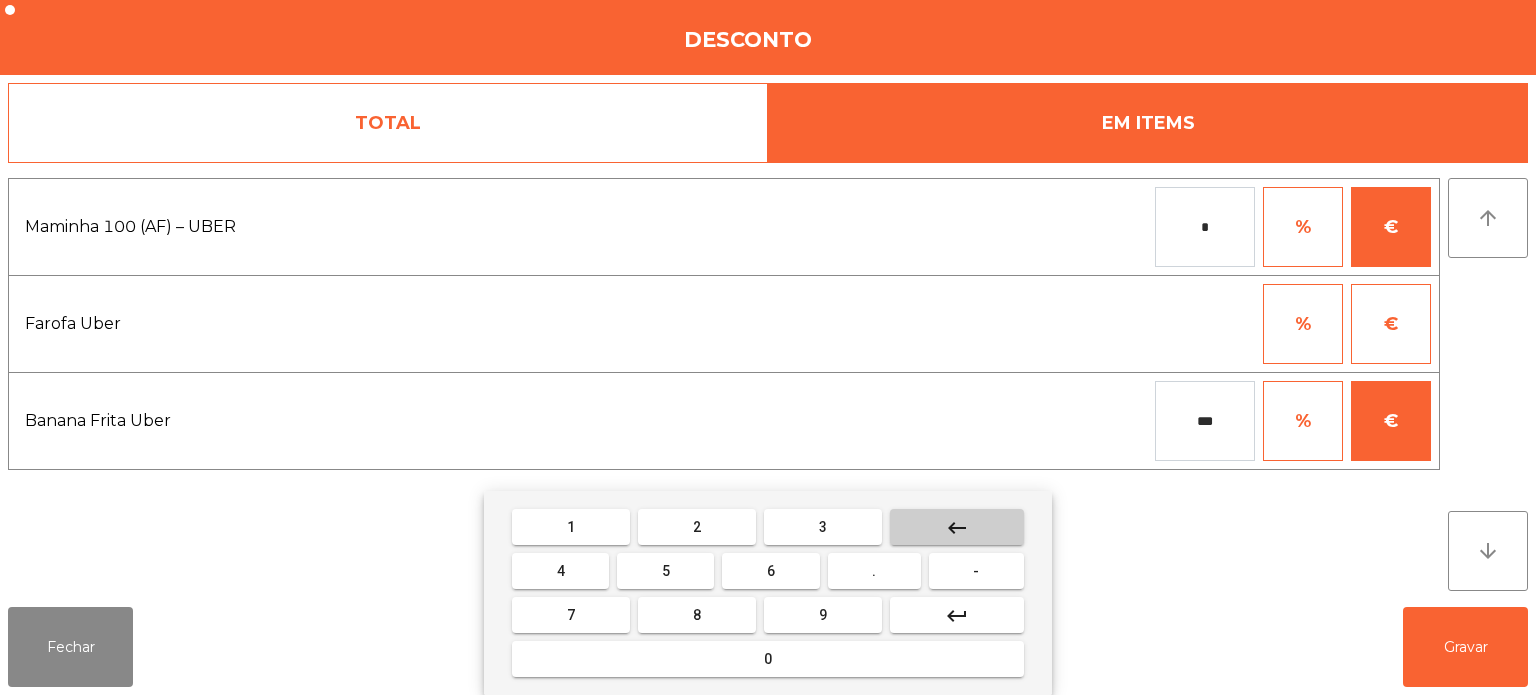 click on "keyboard_backspace" at bounding box center [957, 527] 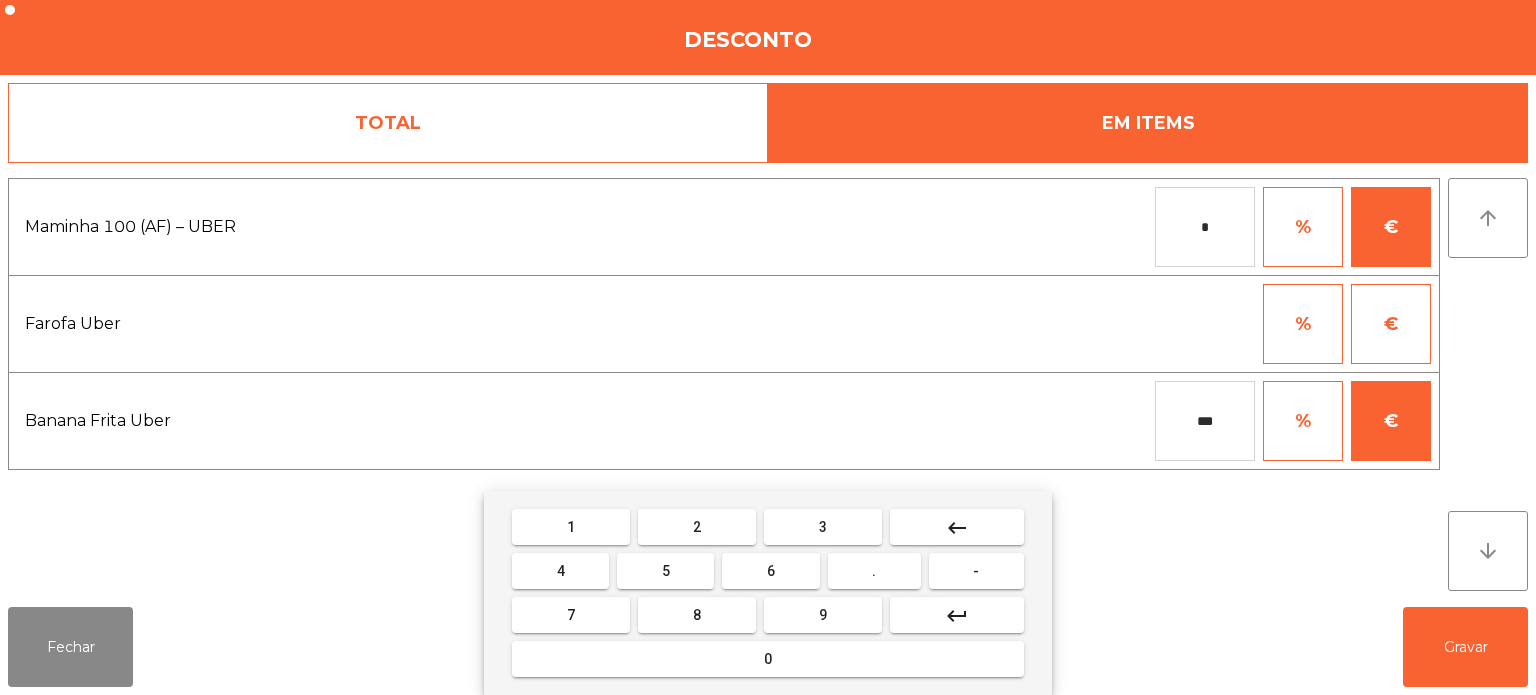 click on "5" at bounding box center (665, 571) 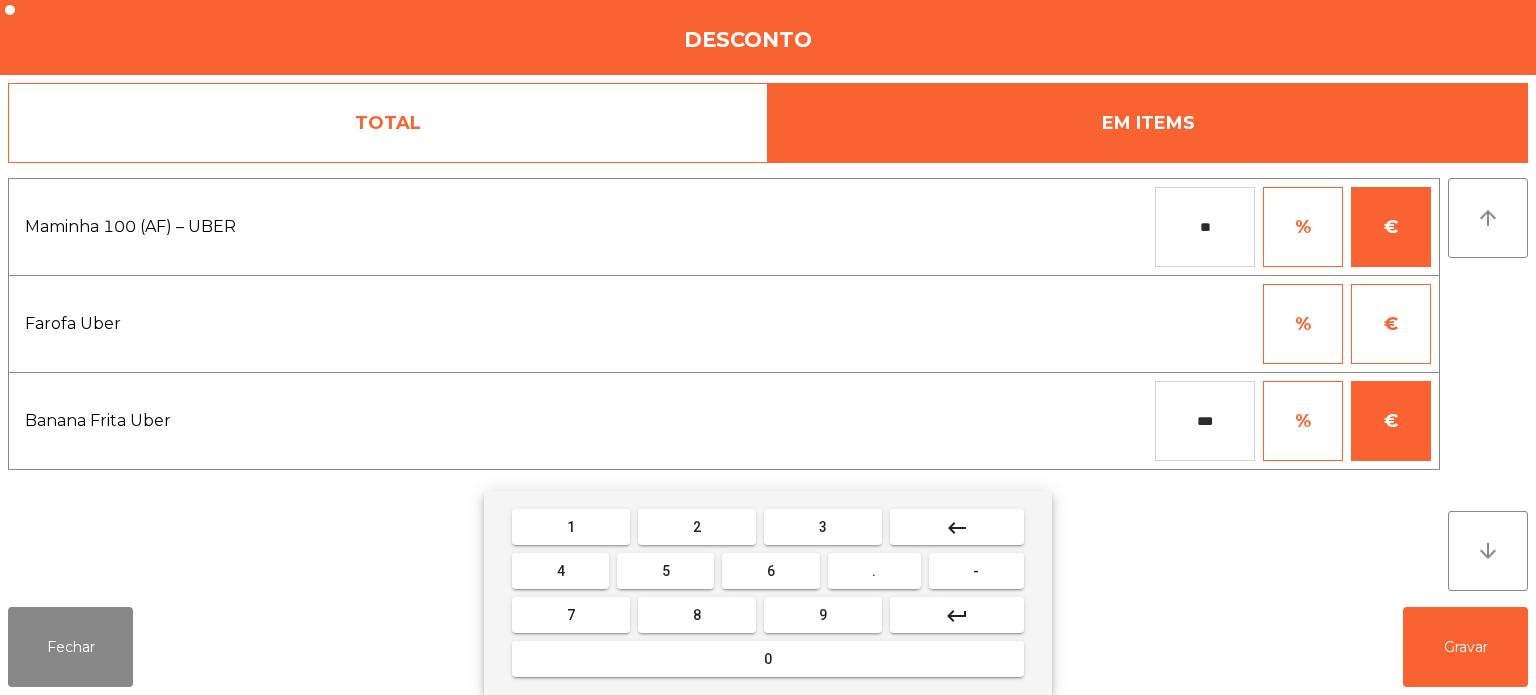 click on "." at bounding box center [874, 571] 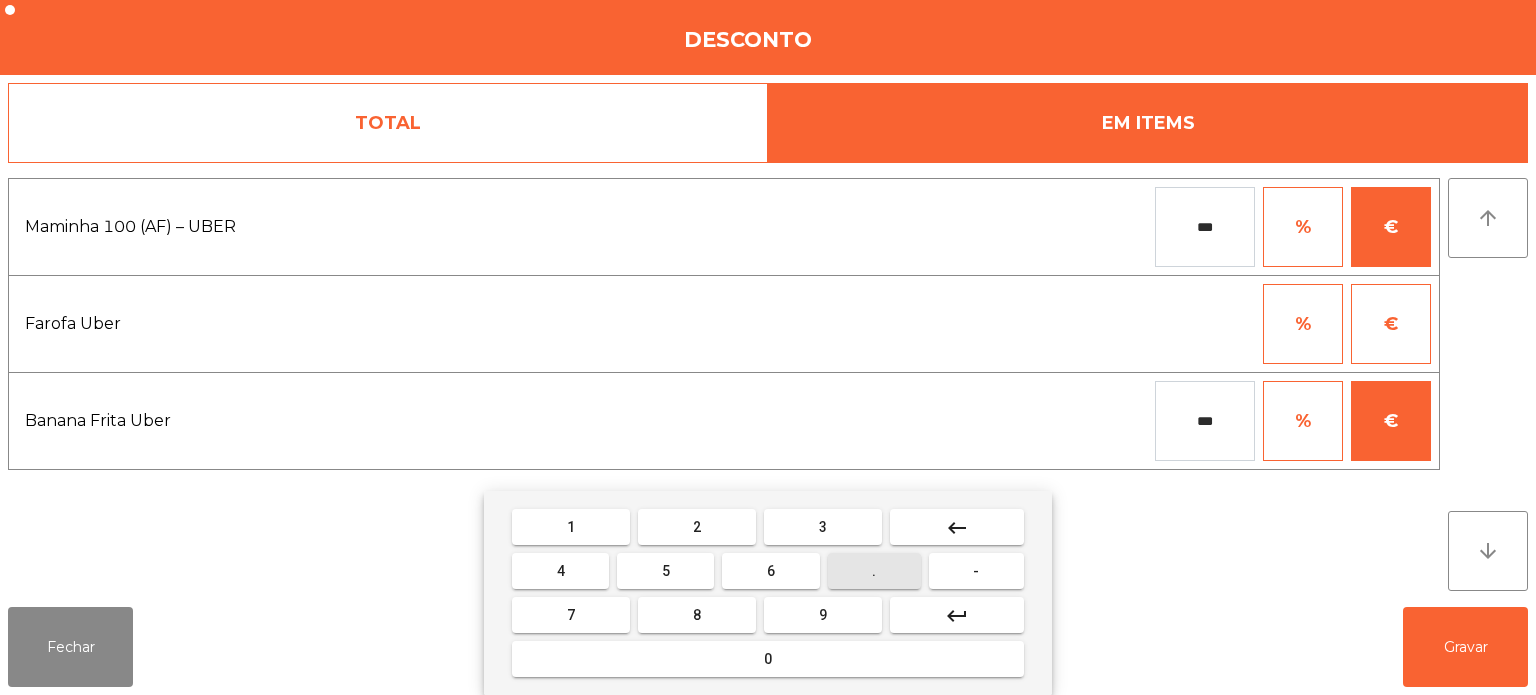 click on "3" at bounding box center (823, 527) 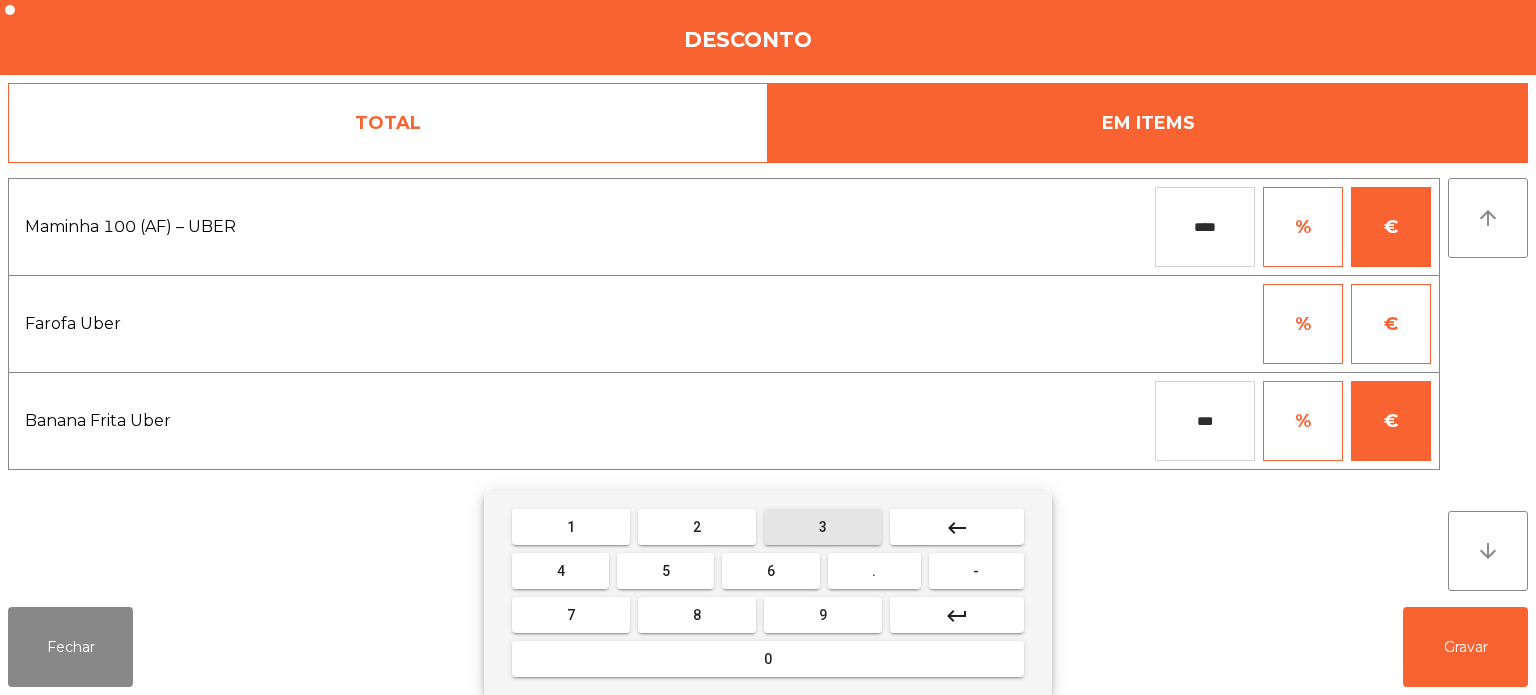 click on "6" at bounding box center (770, 571) 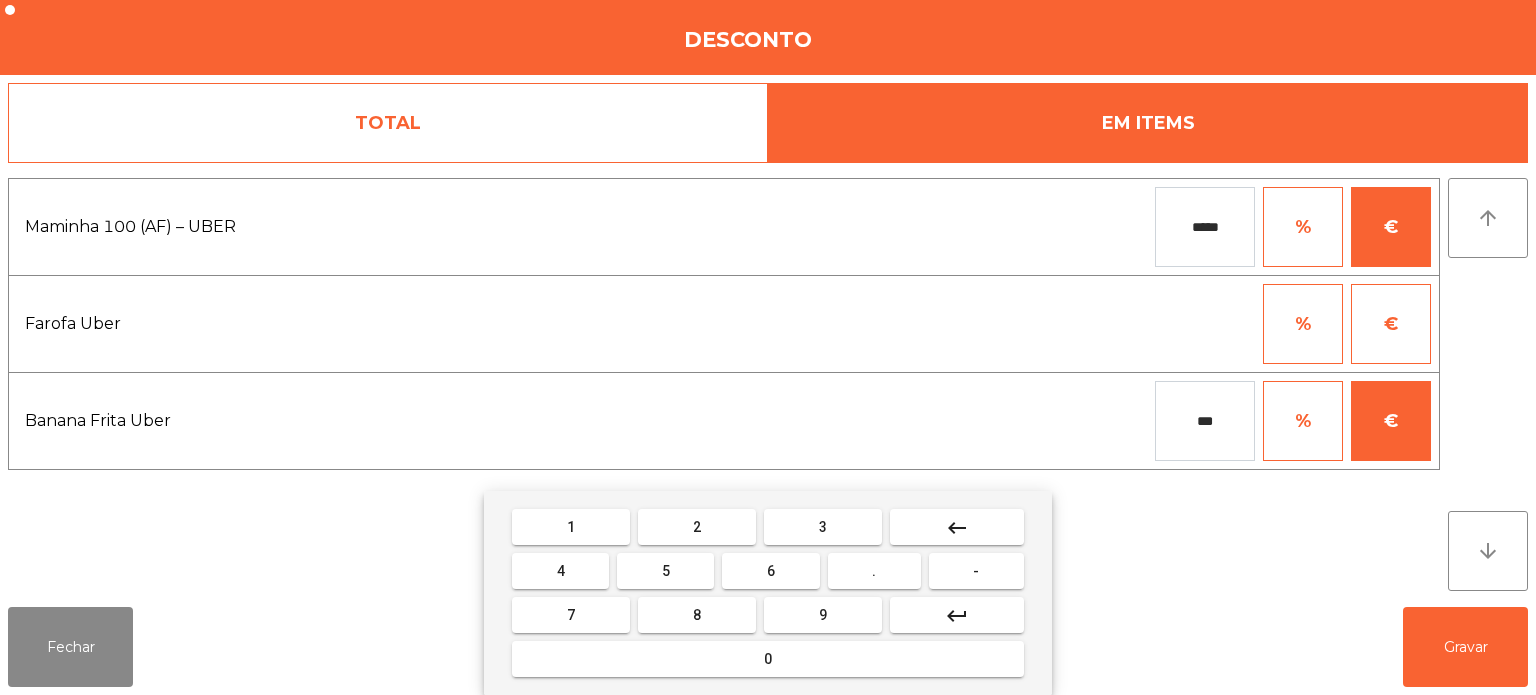 click on "*****" at bounding box center (1205, 227) 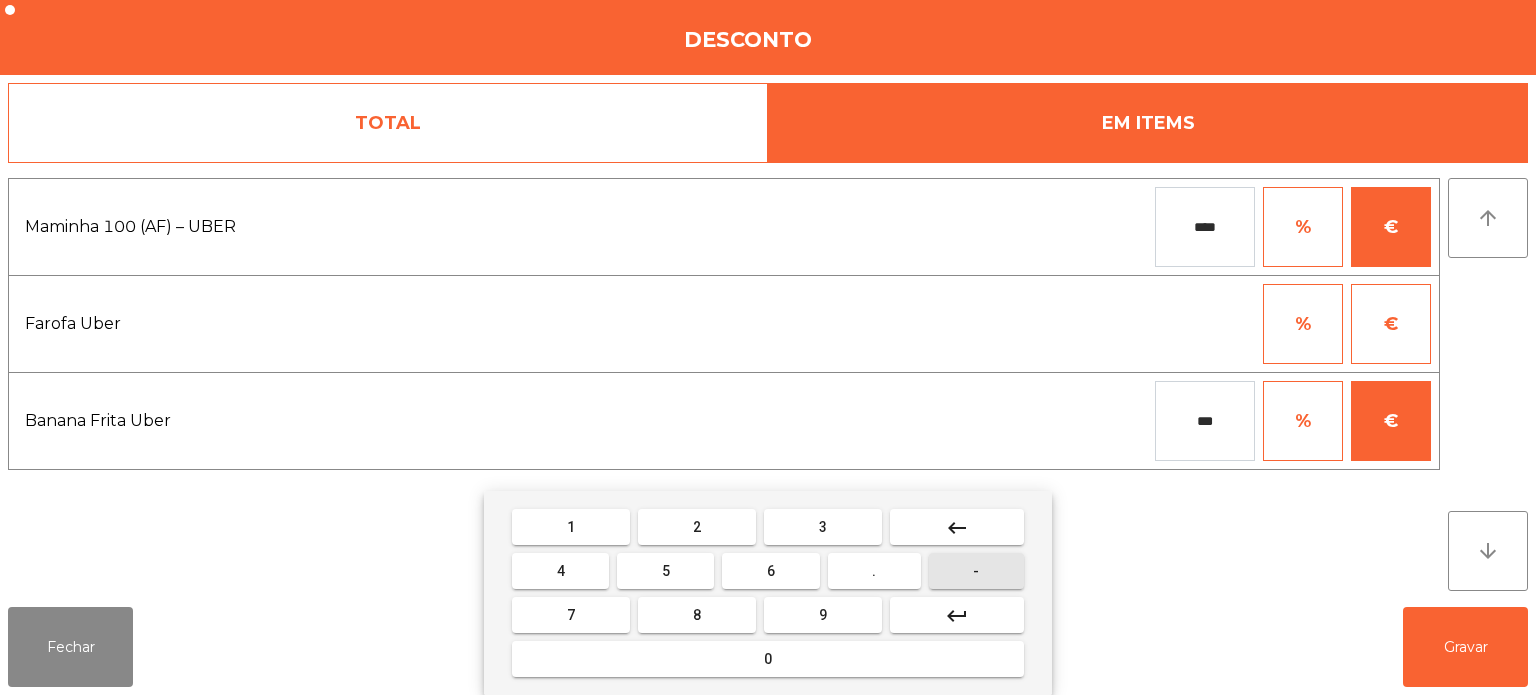 click on "-" at bounding box center (976, 571) 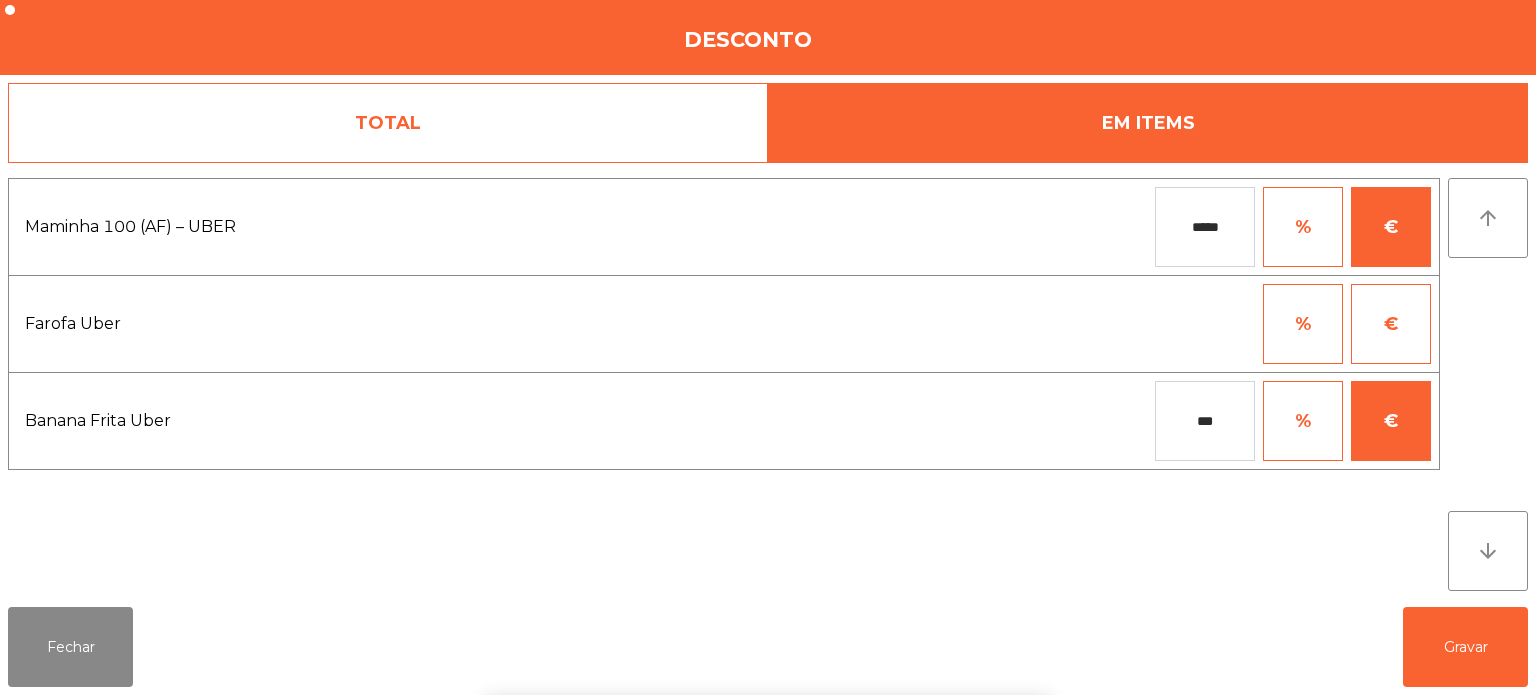 click on "1 2 3 keyboard_backspace 4 5 6 . - 7 8 9 keyboard_return 0" at bounding box center [768, 593] 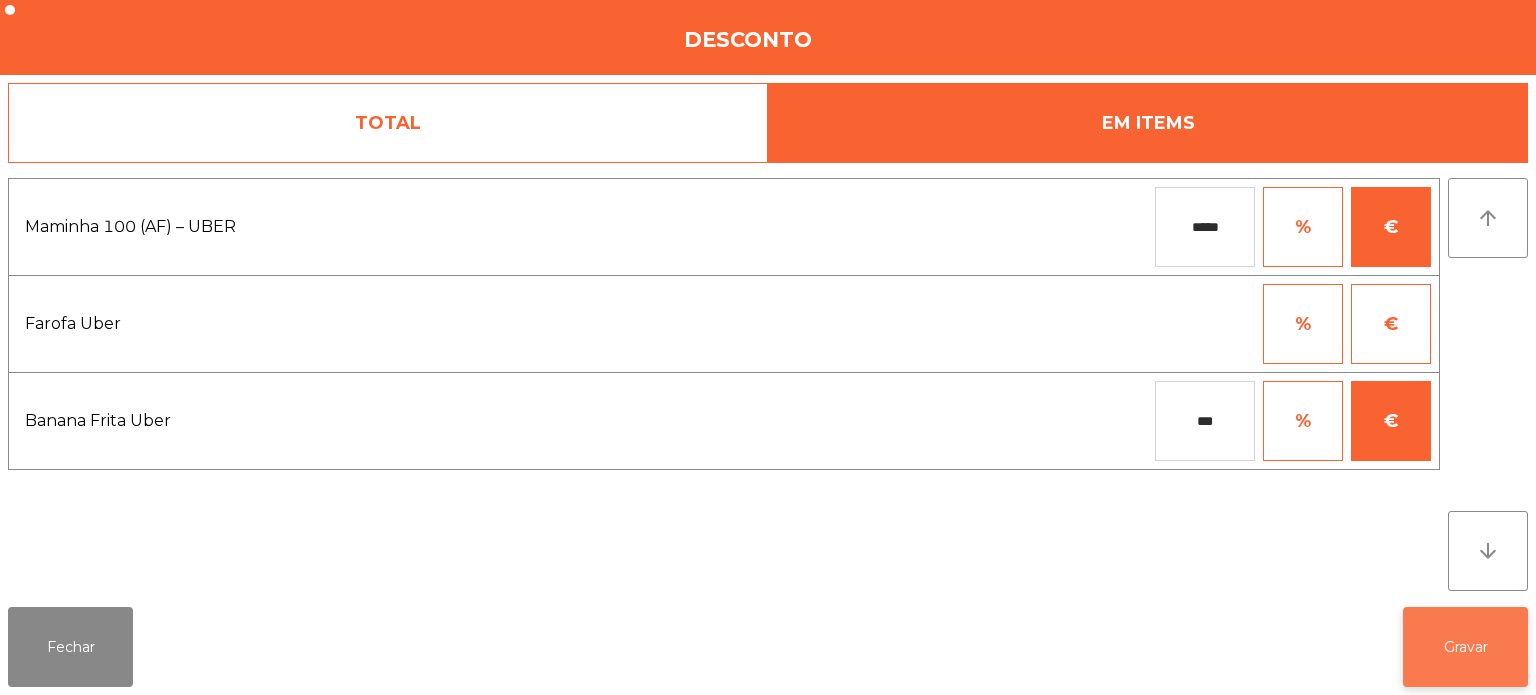 click on "Gravar" 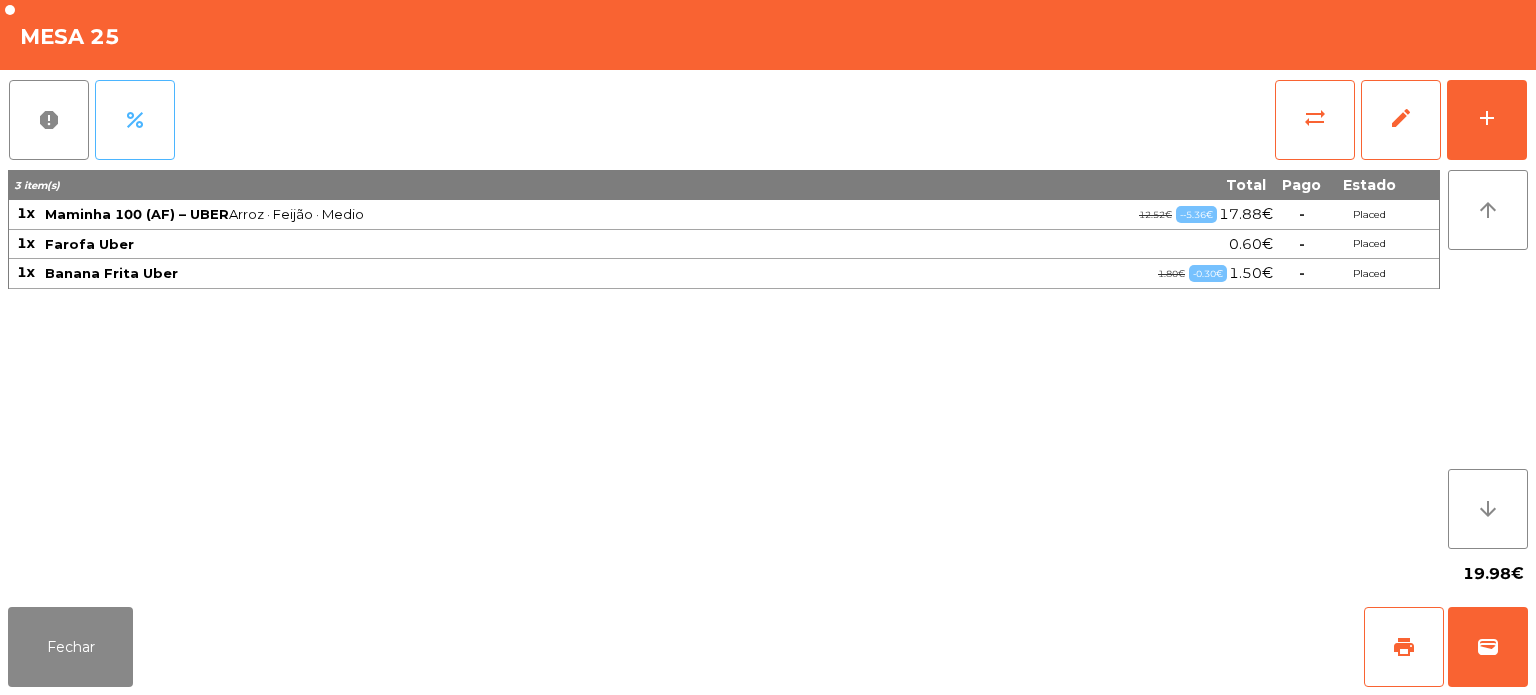 click on "percent" 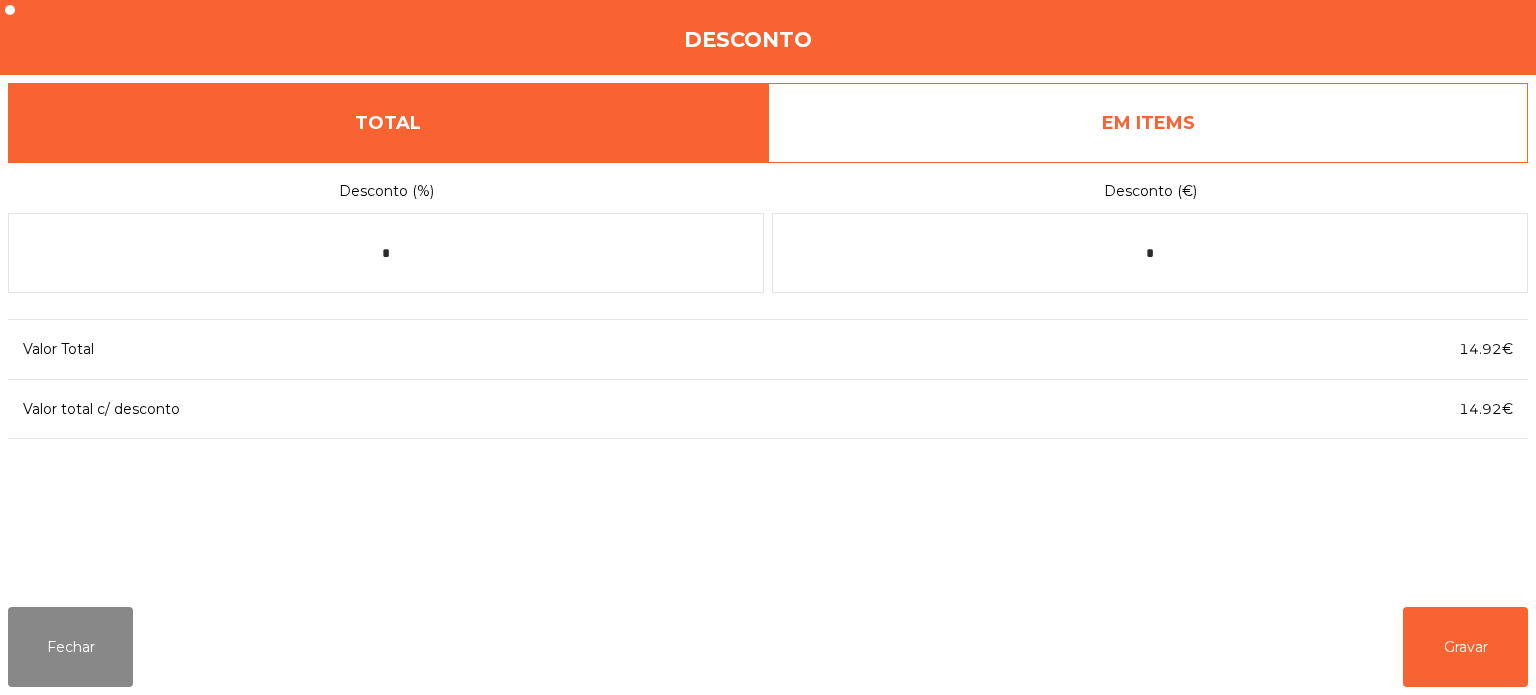 click on "EM ITEMS" at bounding box center [1148, 123] 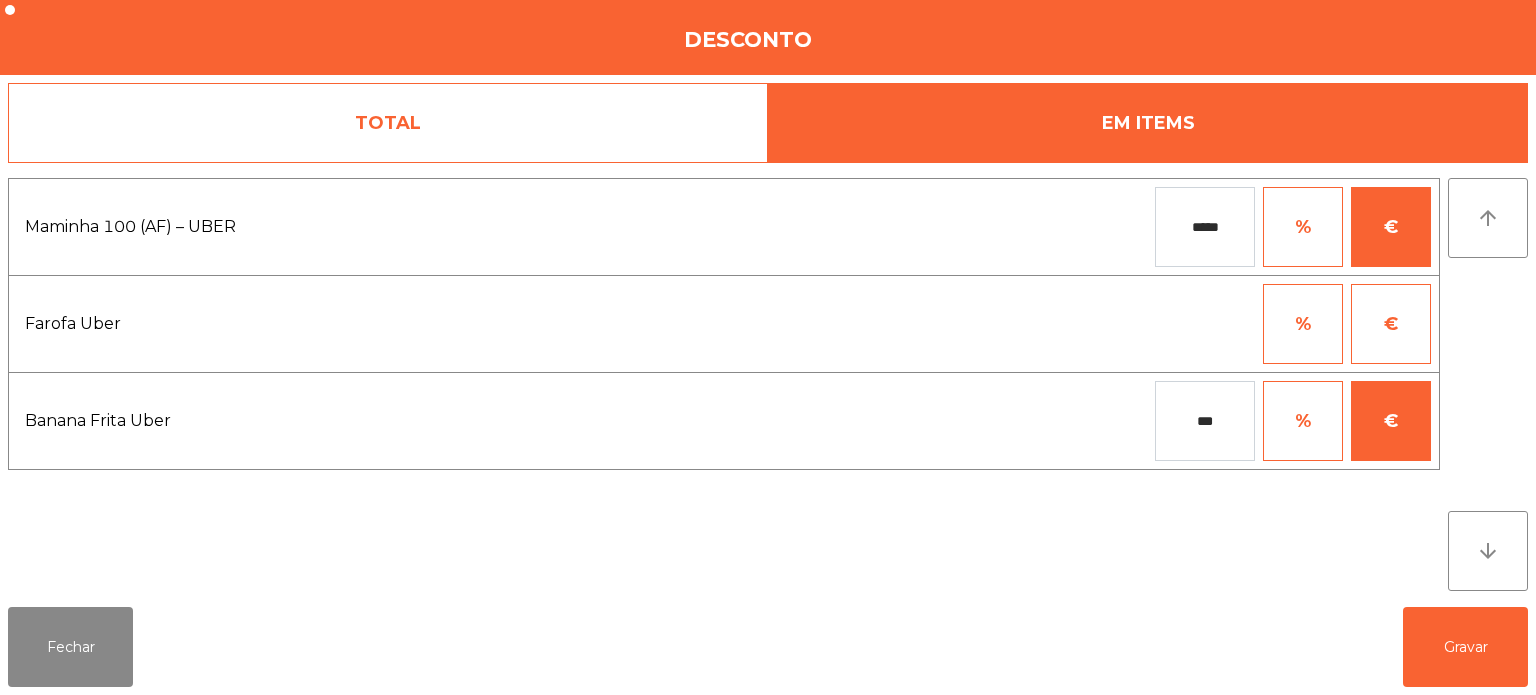 click on "*****" at bounding box center (1205, 227) 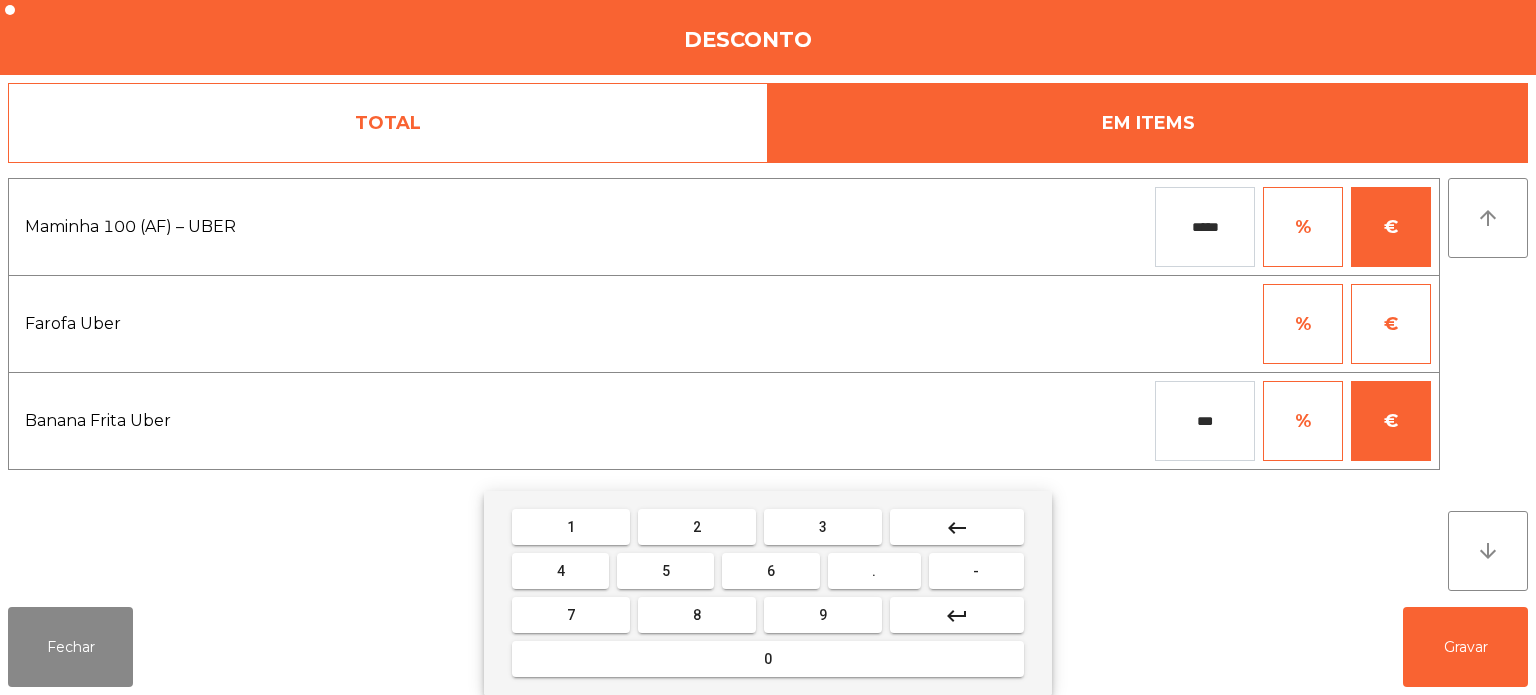 click on "*****" at bounding box center (1205, 227) 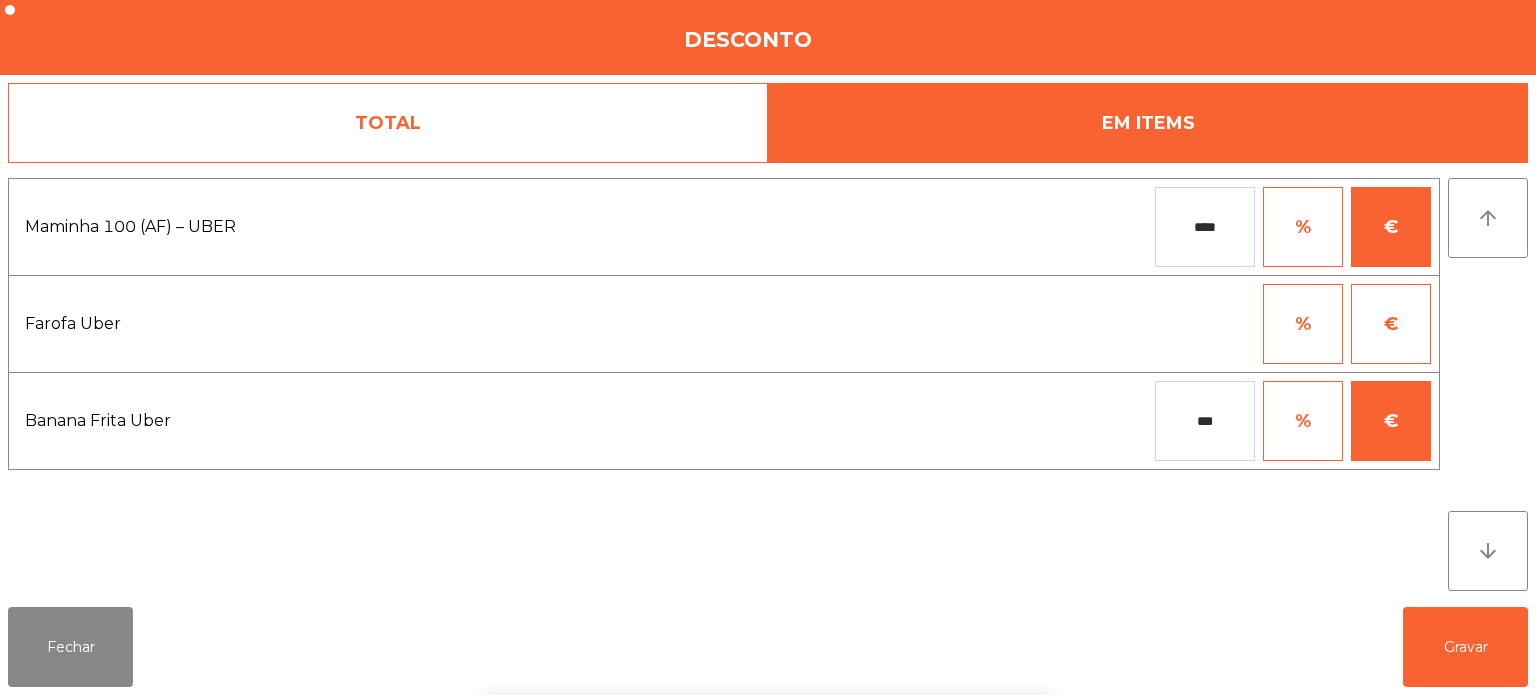 click on "1 2 3 keyboard_backspace 4 5 6 . - 7 8 9 keyboard_return 0" at bounding box center [768, 593] 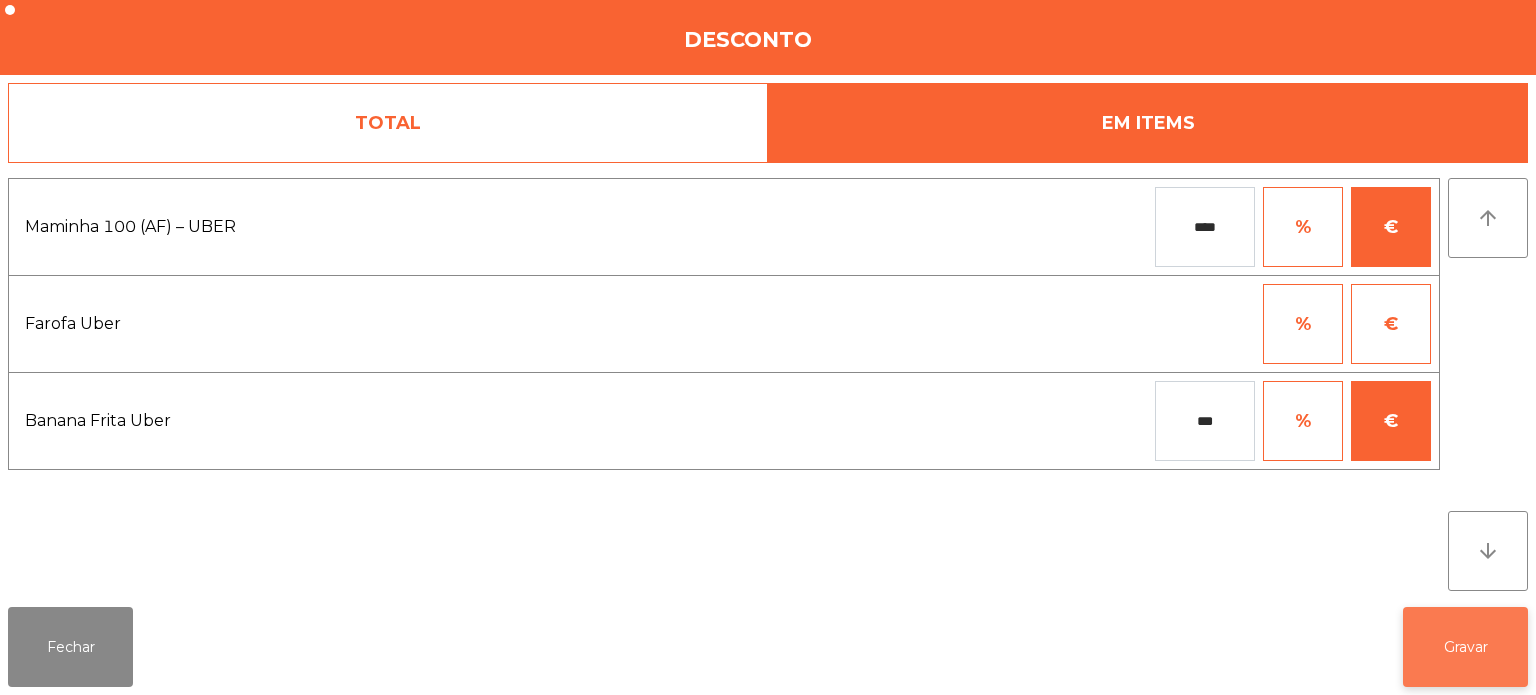 click on "Gravar" 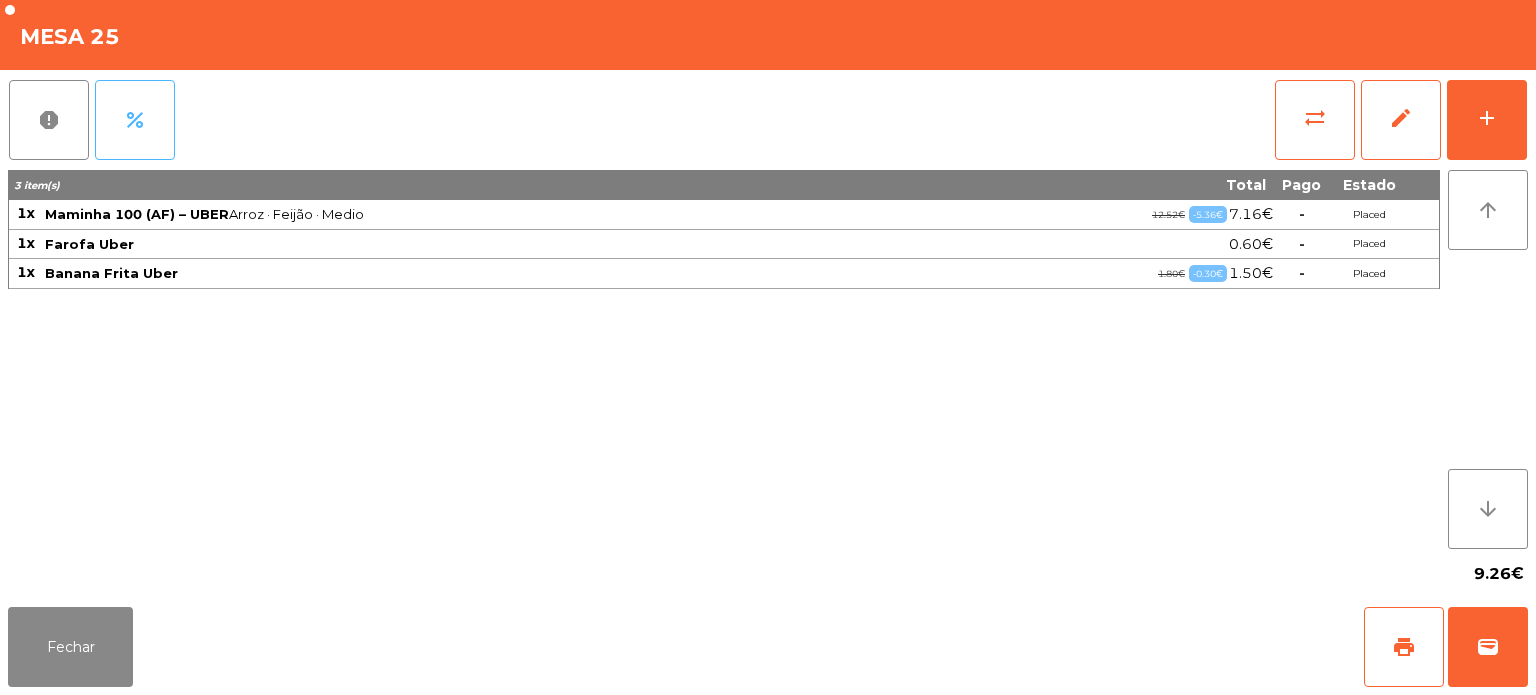 click on "percent" 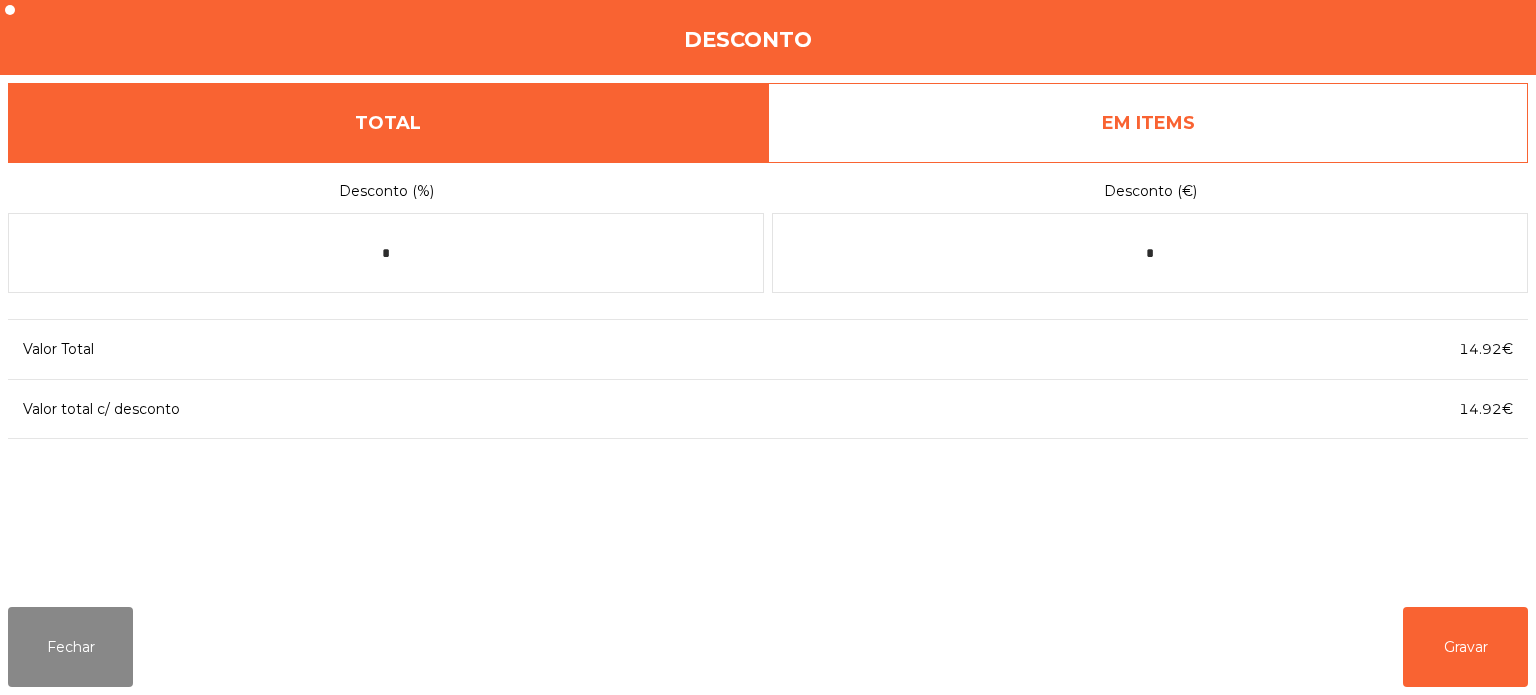 click on "EM ITEMS" at bounding box center [1148, 123] 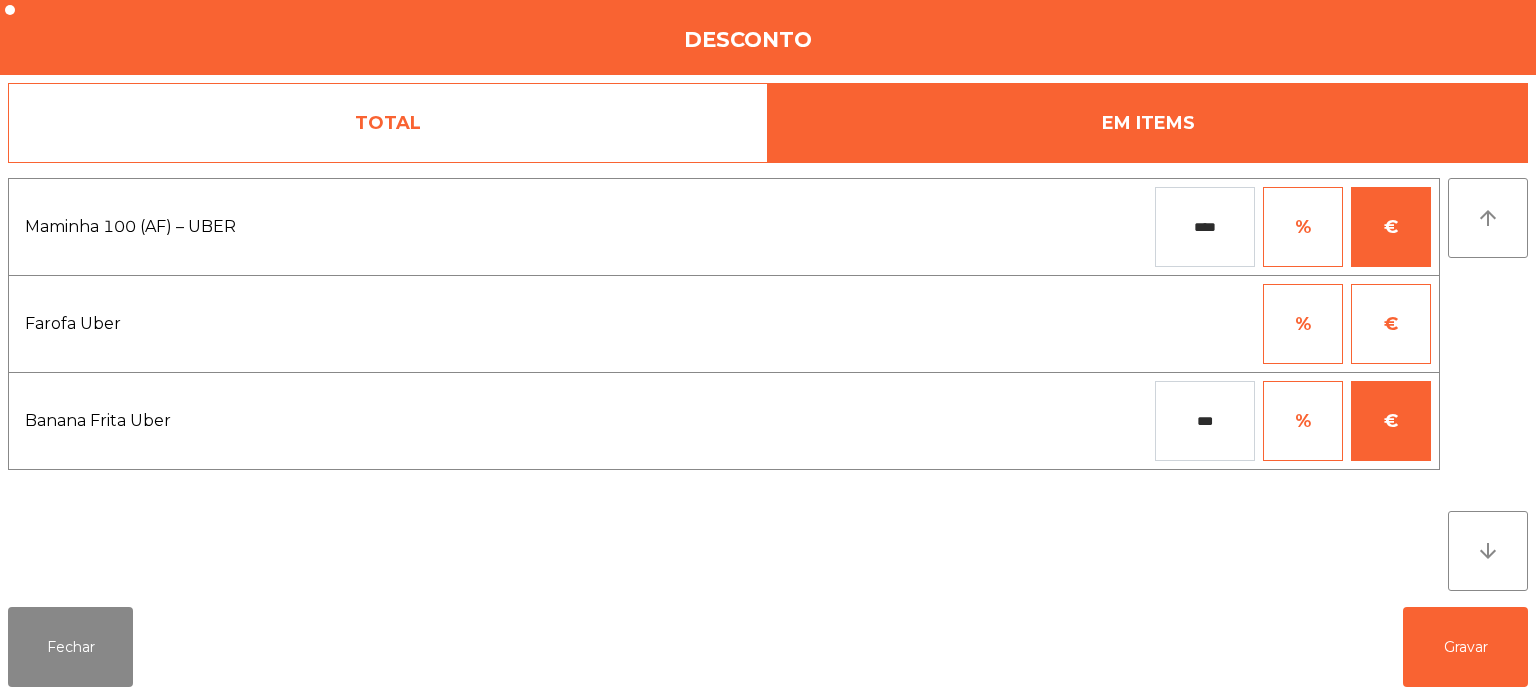 click on "****" at bounding box center [1205, 227] 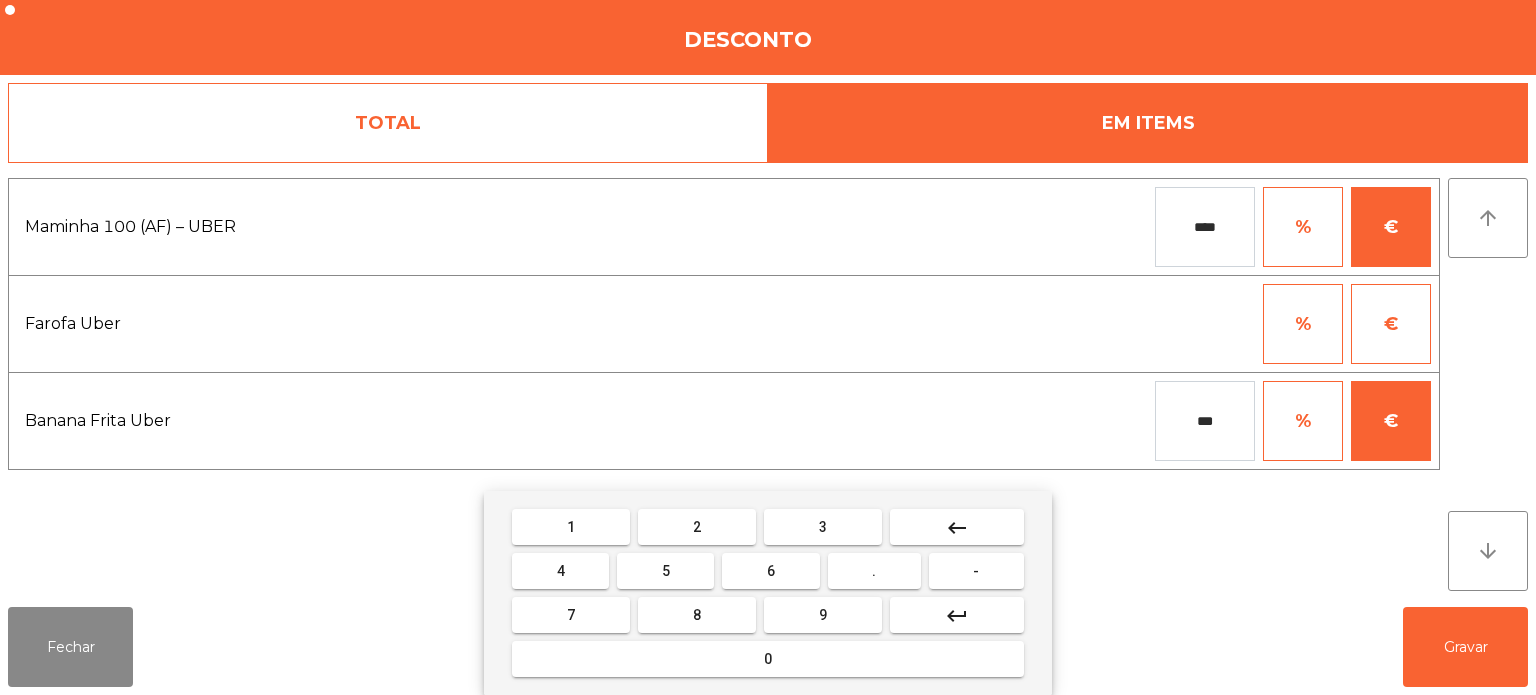 click on "-" at bounding box center [976, 571] 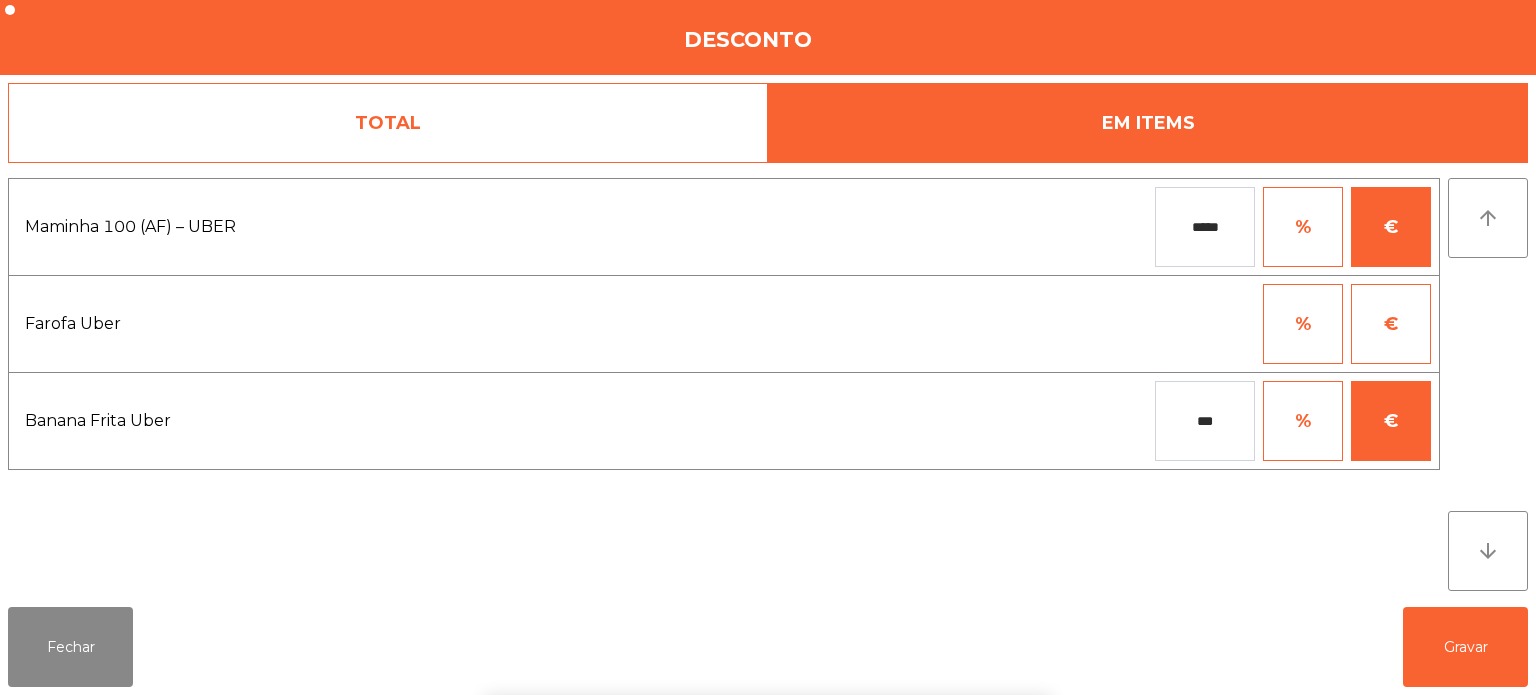 click on "***" at bounding box center [1205, 421] 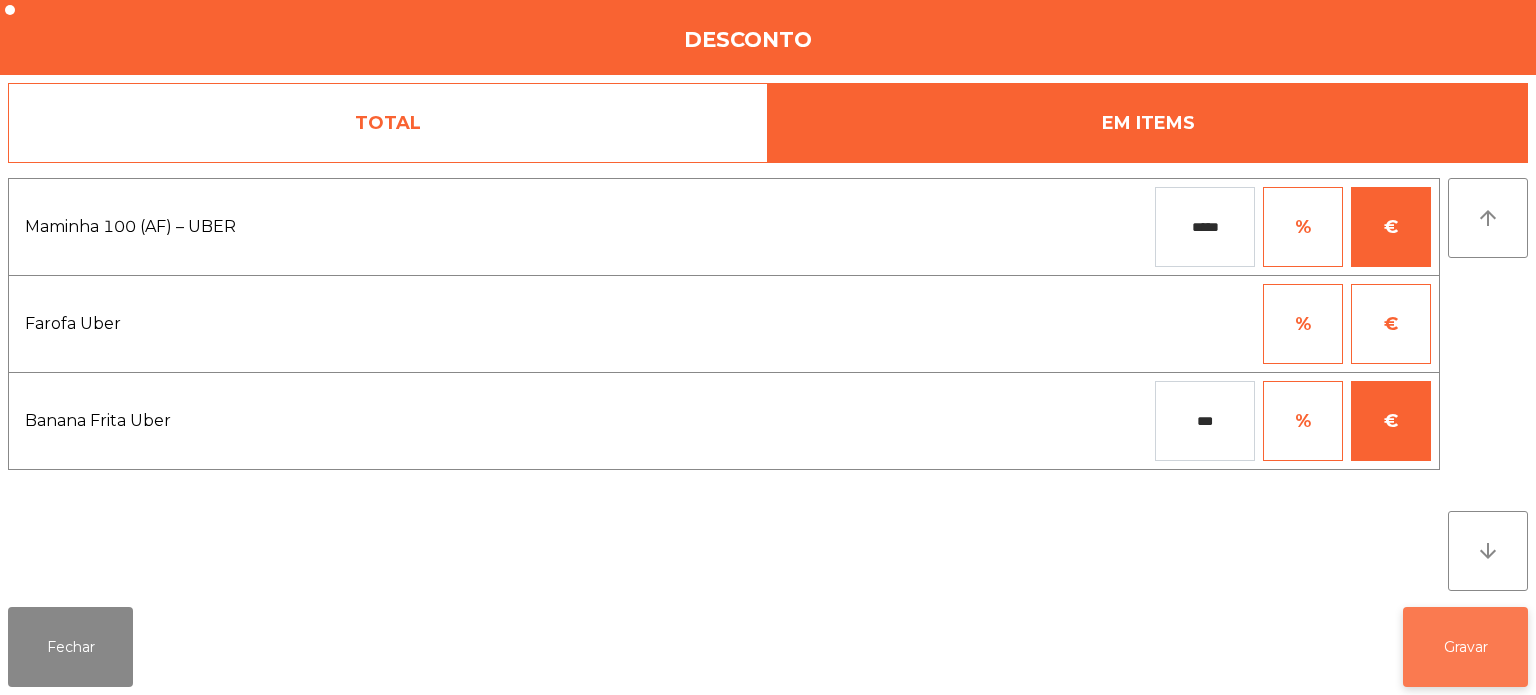 click on "Gravar" 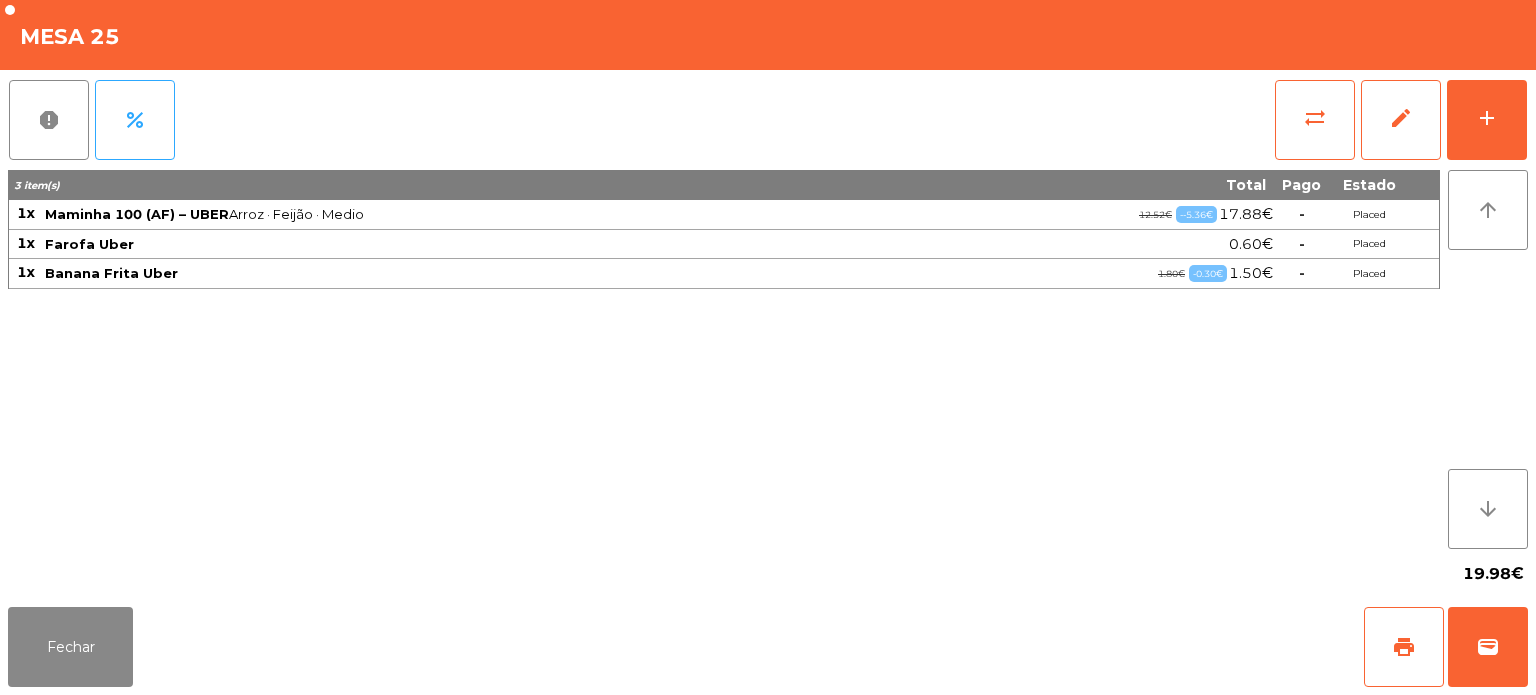 click on "3 item(s) Total Pago Estado 1x Maminha 100 (AF) – UBER  Arroz · Feijão · Medio   12.52€   --5.36€  17.88€  -  Placed 1x Farofa Uber 0.60€  -  Placed 1x Banana Frita Uber  1.80€   -0.30€  1.50€  -  Placed" 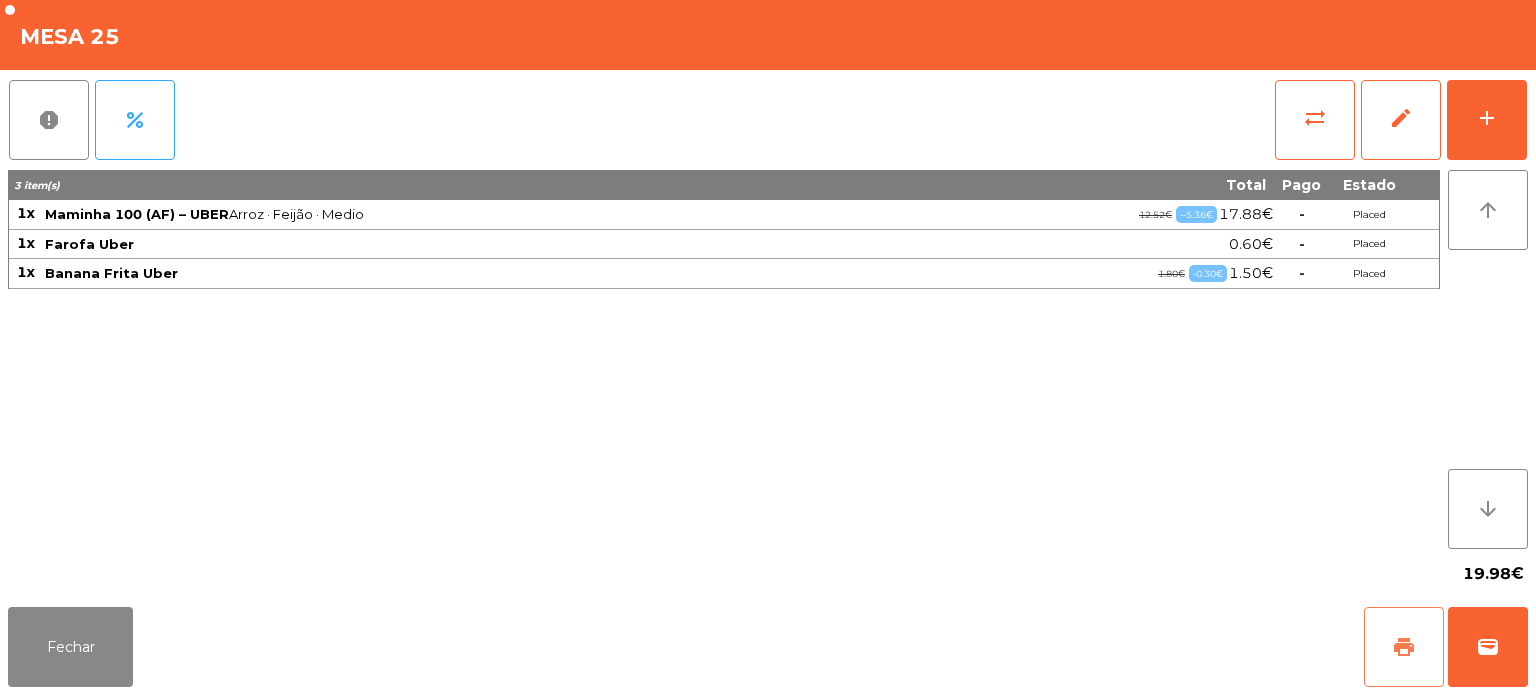 click on "print" 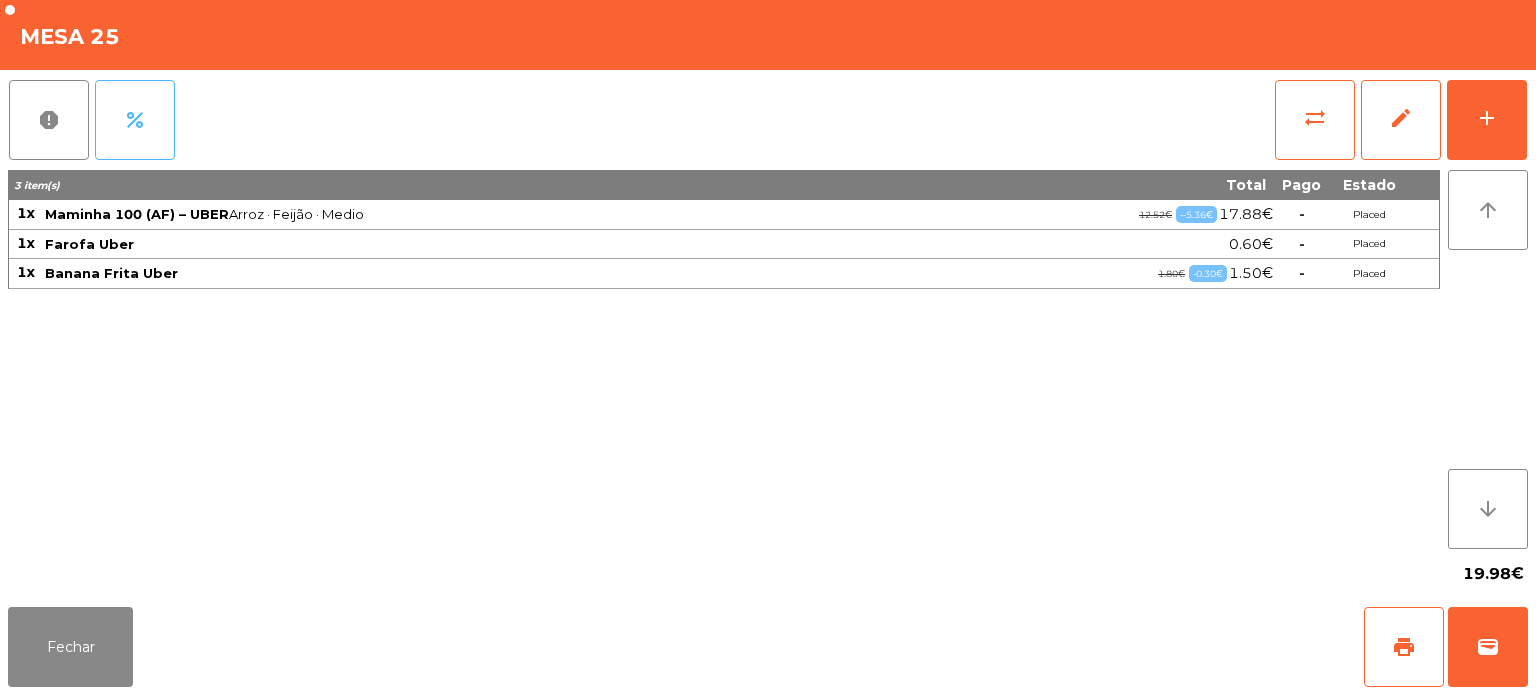 click on "percent" 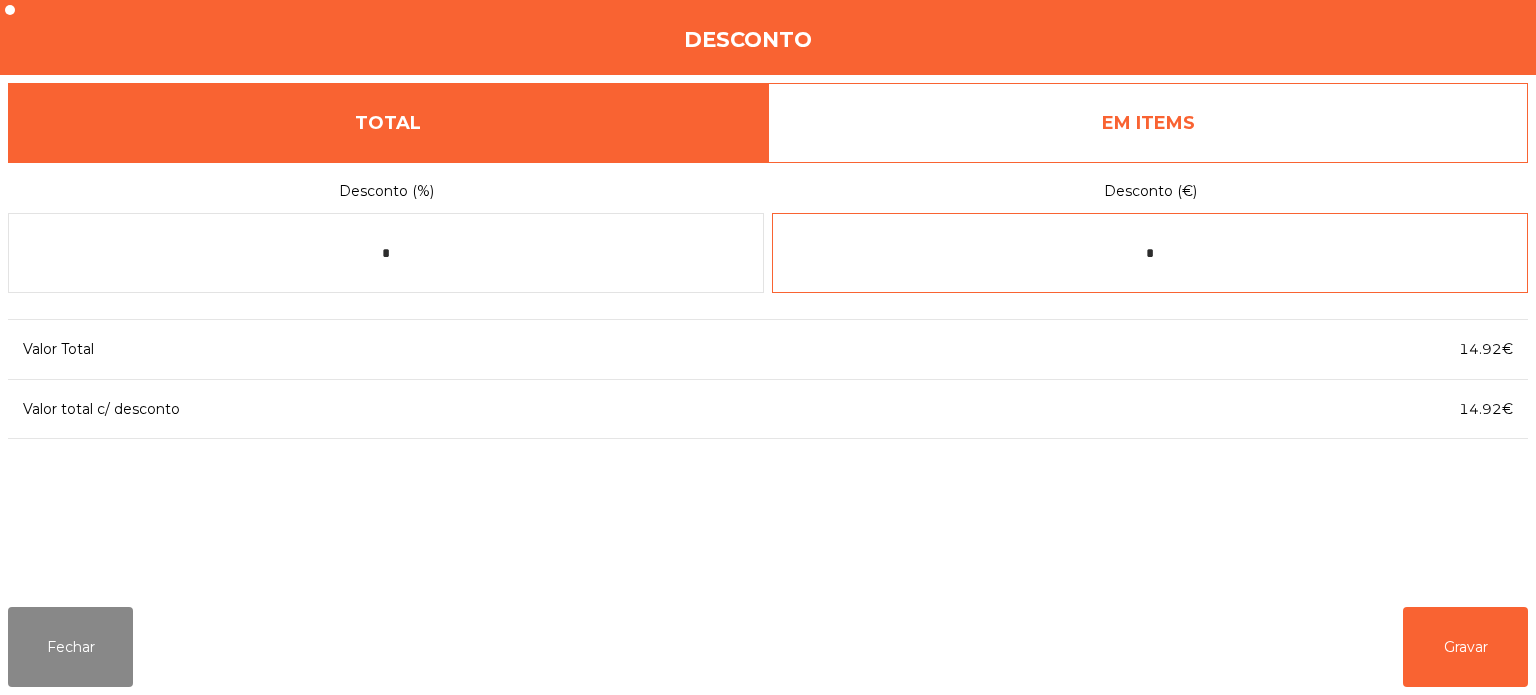 click on "*" at bounding box center [1150, 253] 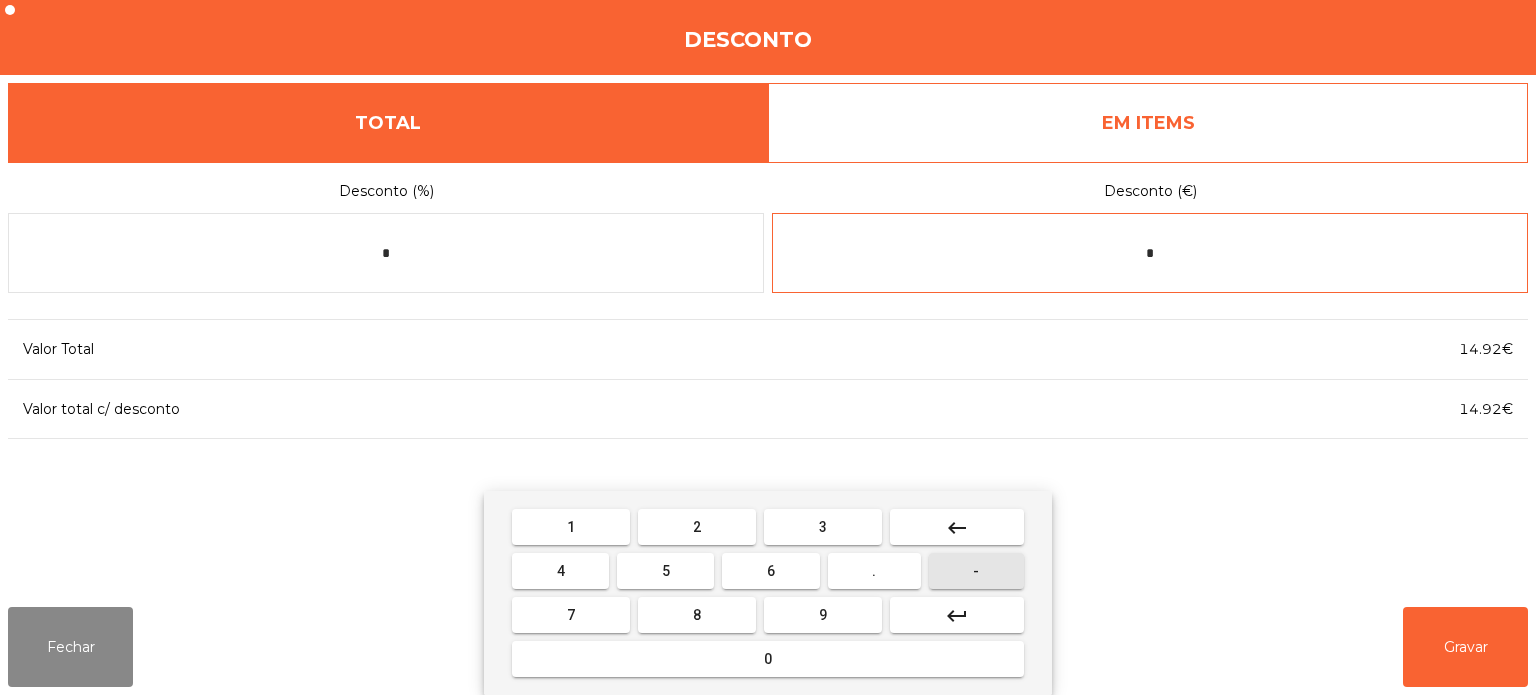 click on "-" at bounding box center [976, 571] 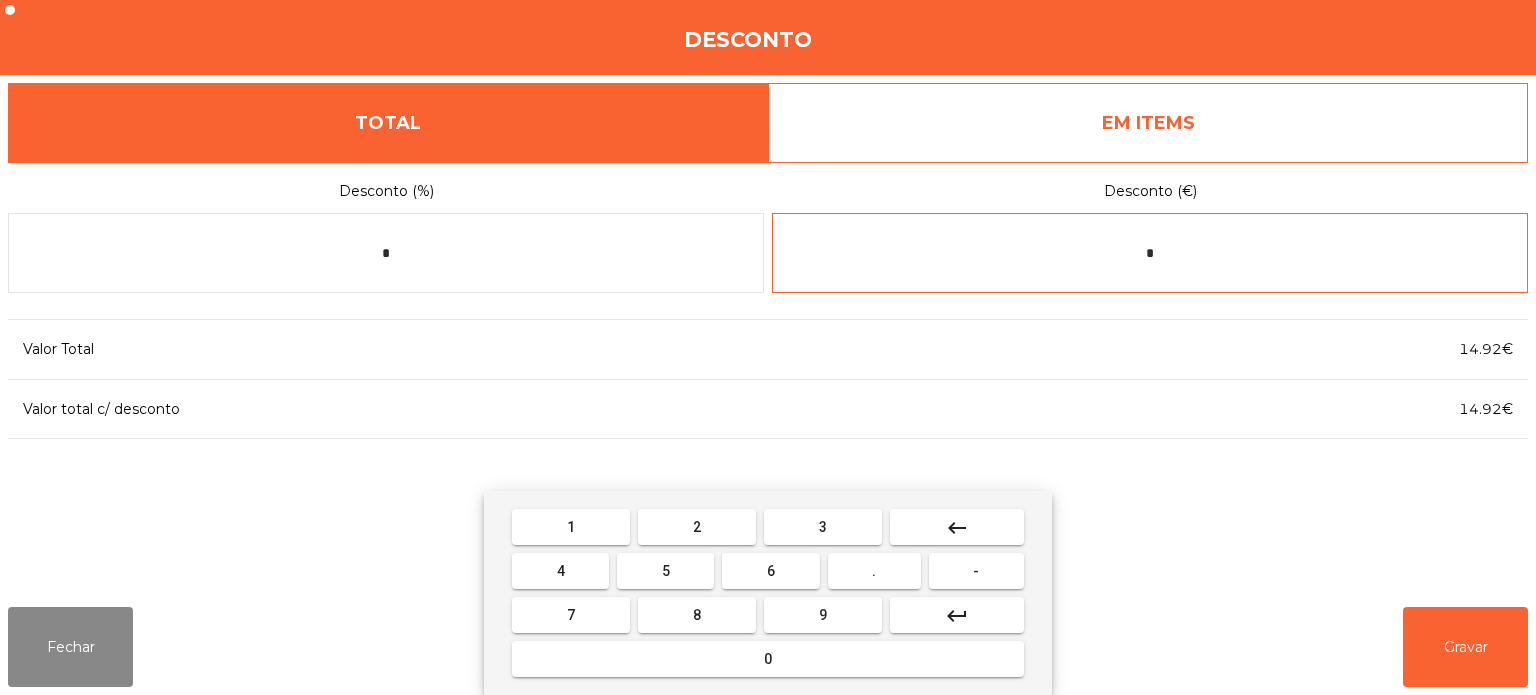 click on "5" at bounding box center (665, 571) 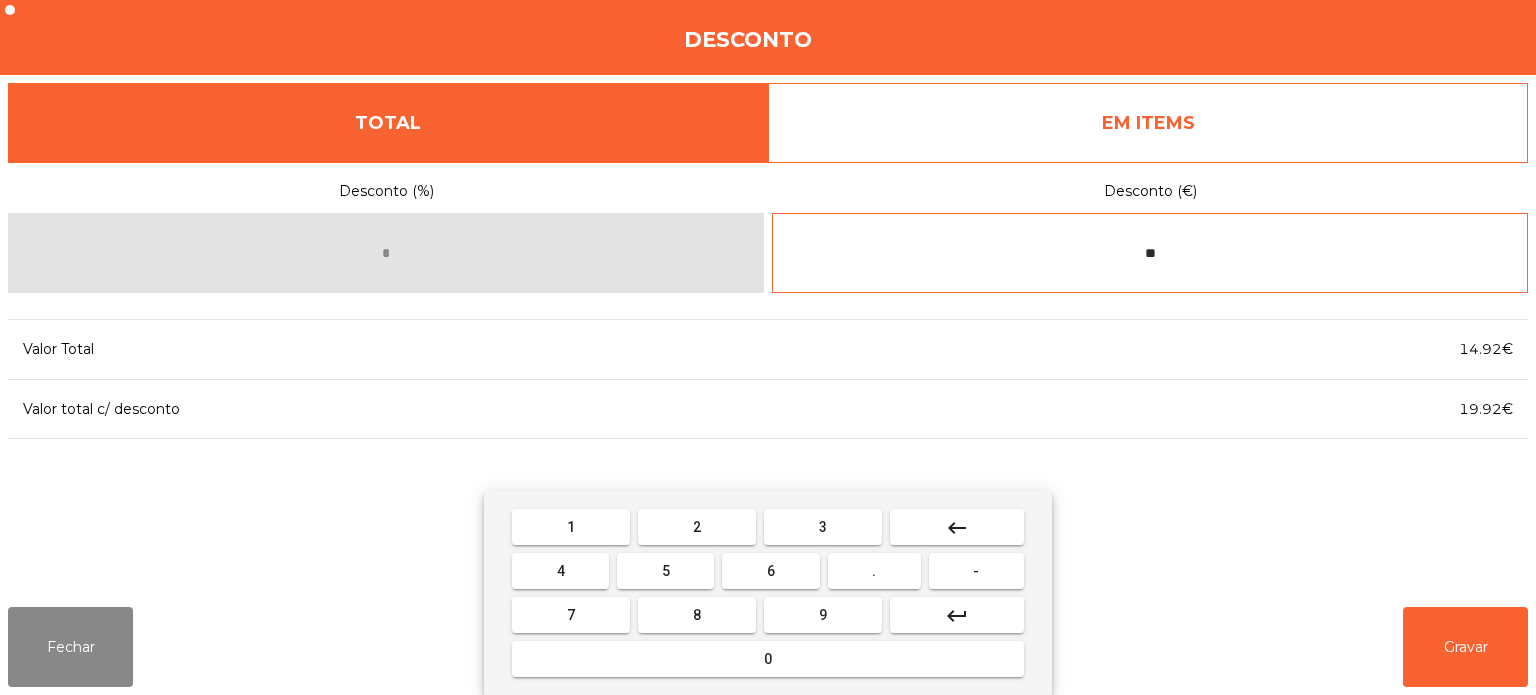 click on "." at bounding box center (874, 571) 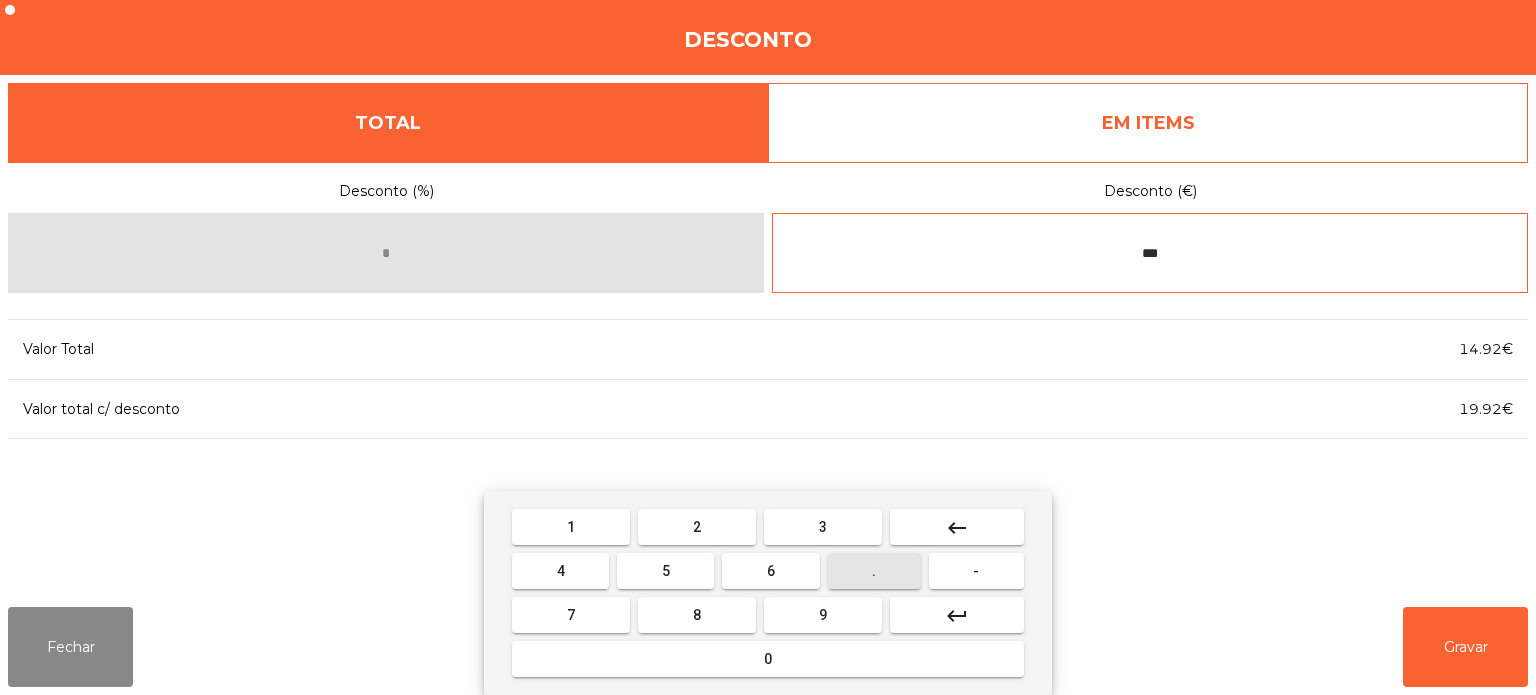 click on "3" at bounding box center (823, 527) 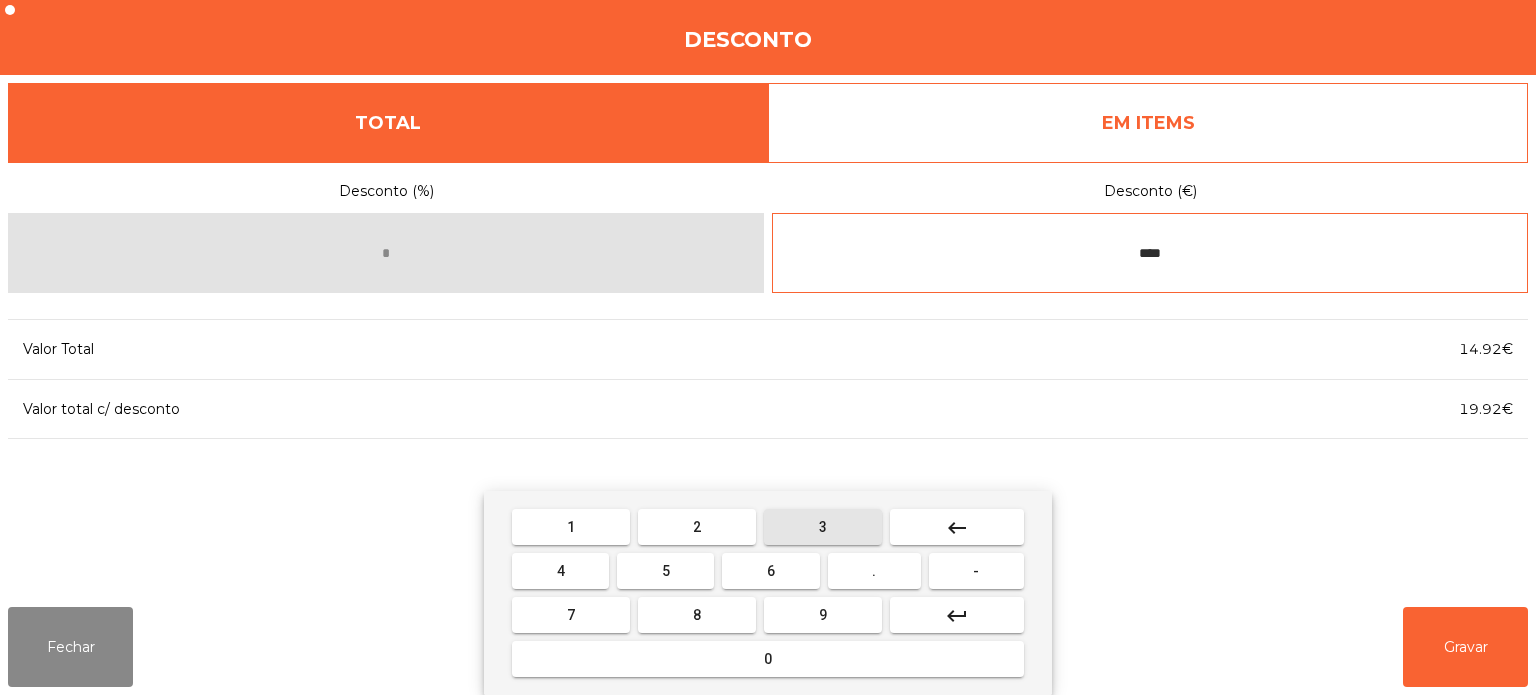 click on "6" at bounding box center [771, 571] 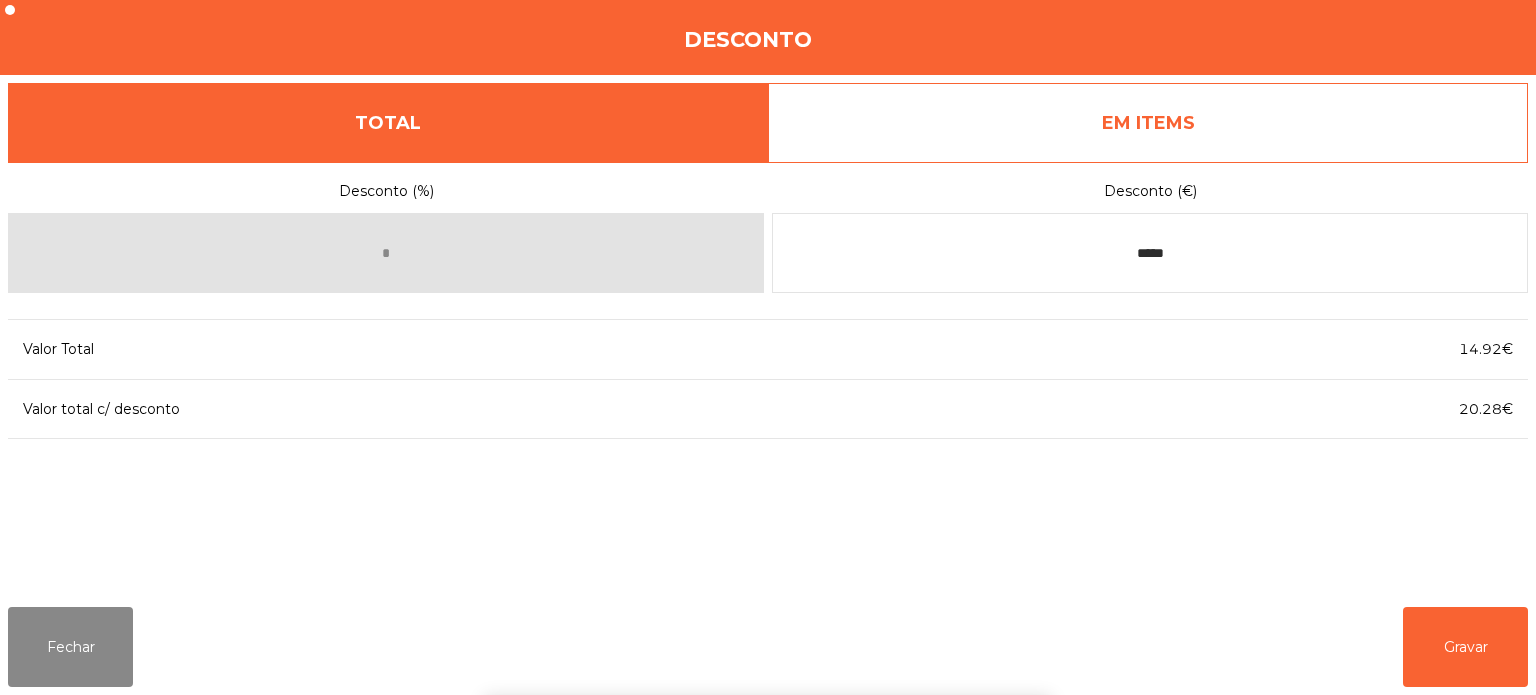 click on "Desconto (%) * Desconto (€) *****  Valor Total 14.92€  Valor total c/ desconto 20.28€" at bounding box center (768, 376) 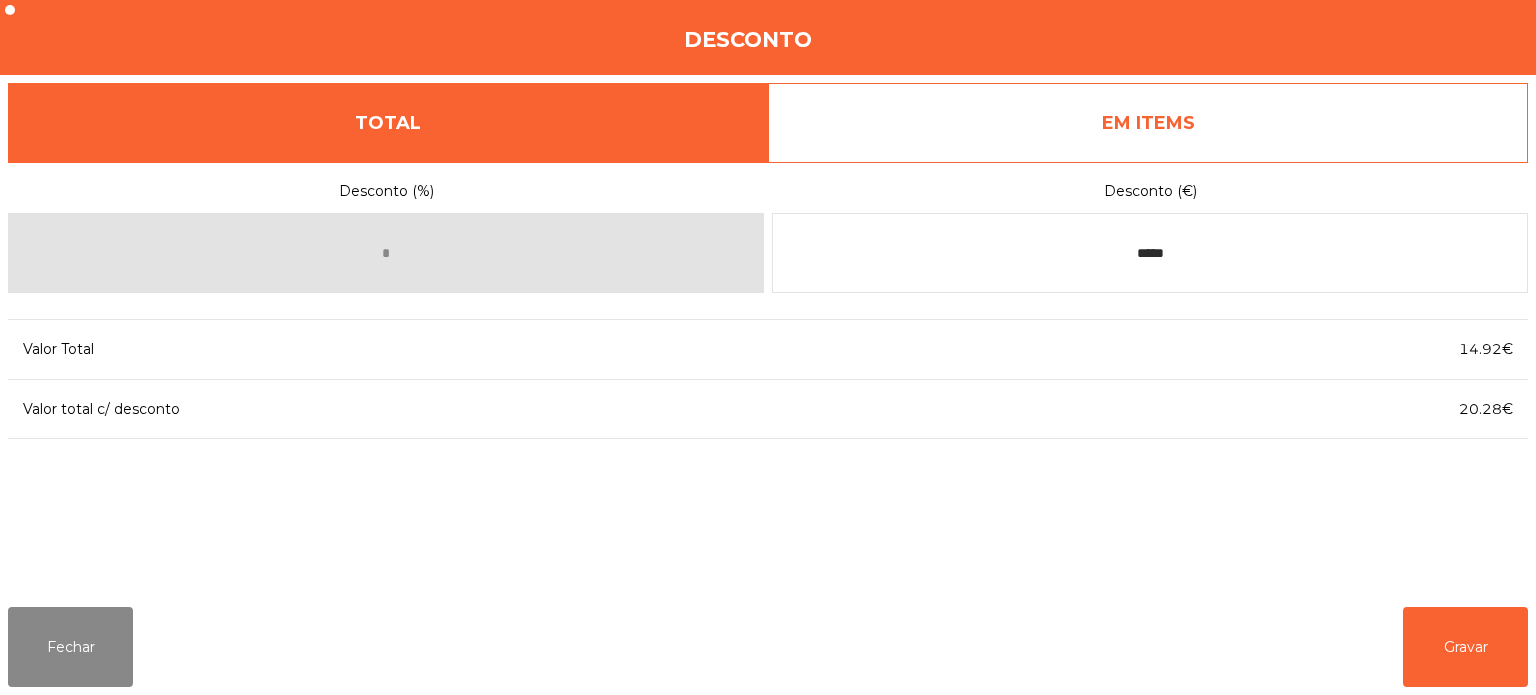 click on "EM ITEMS" at bounding box center (1148, 123) 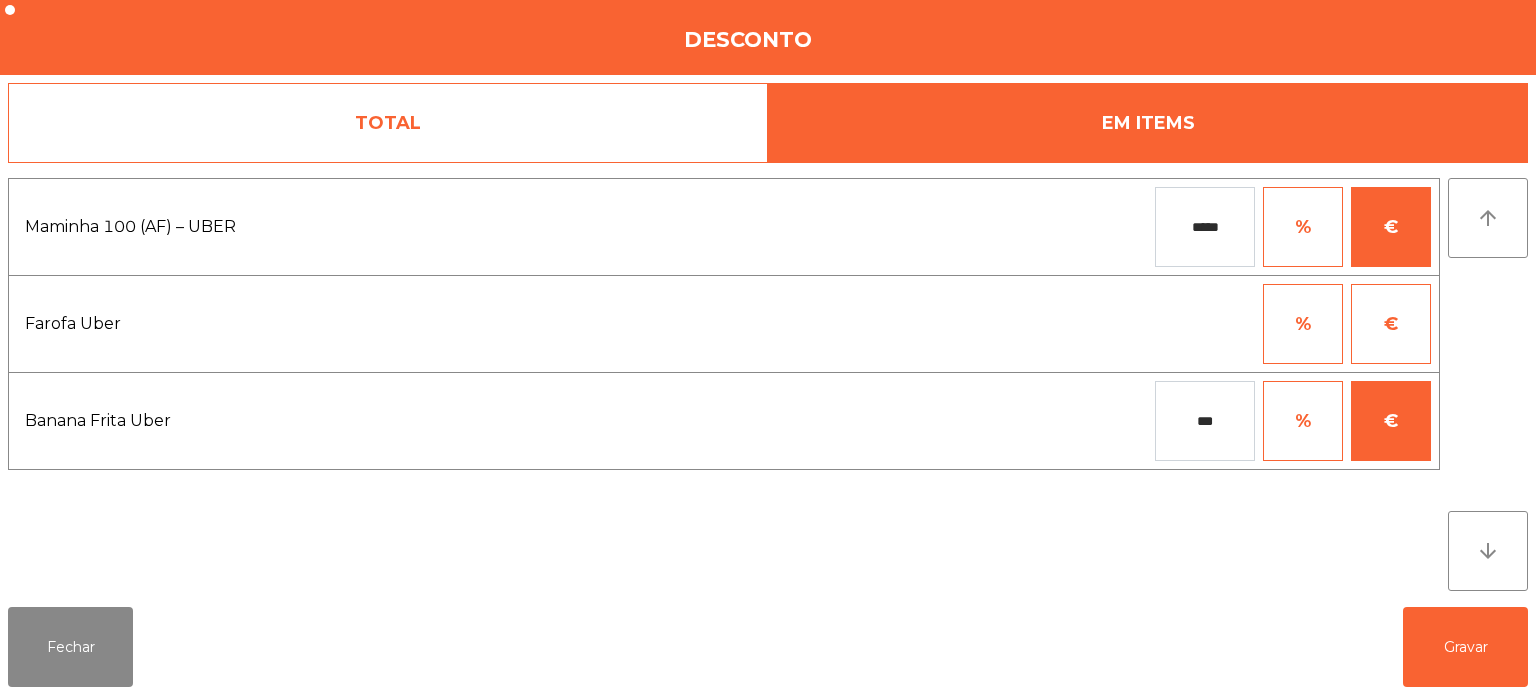 click on "*****" at bounding box center (1205, 227) 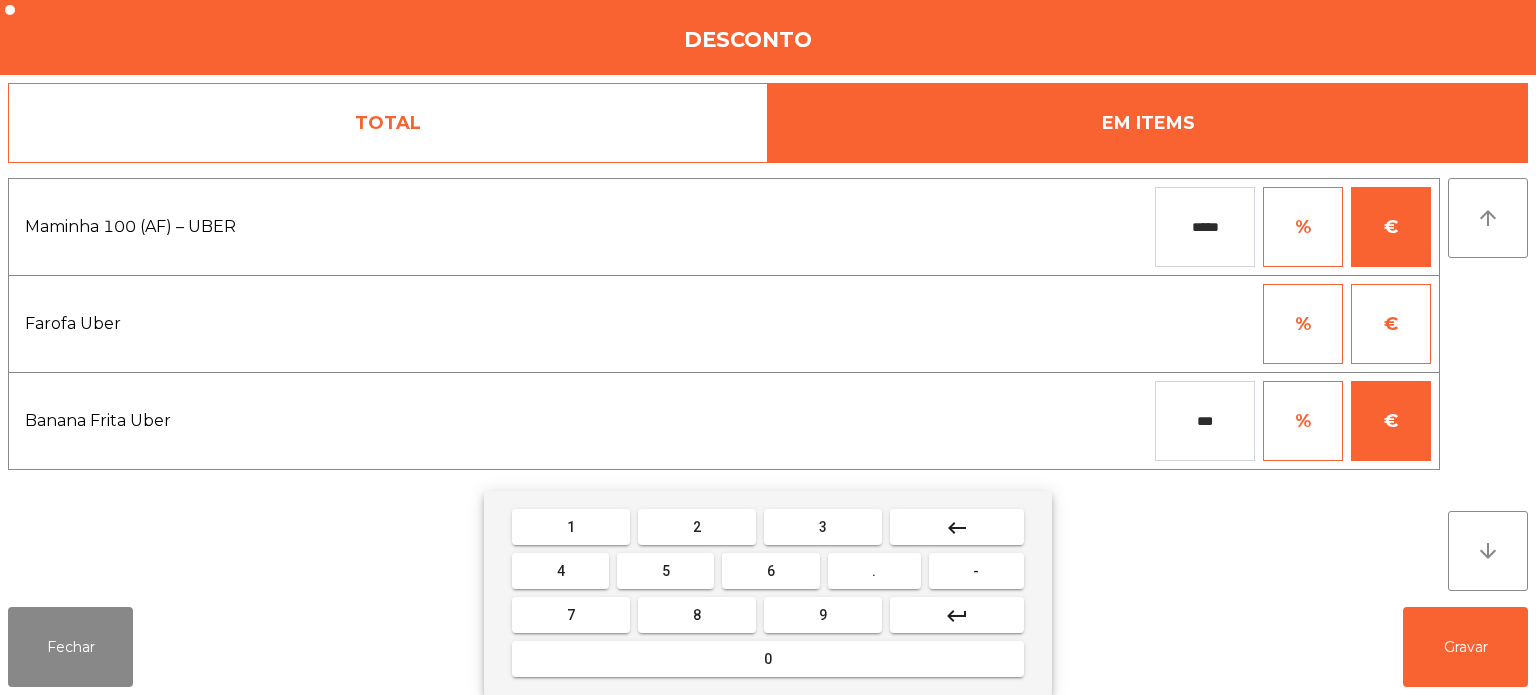 click on "keyboard_backspace" at bounding box center (957, 528) 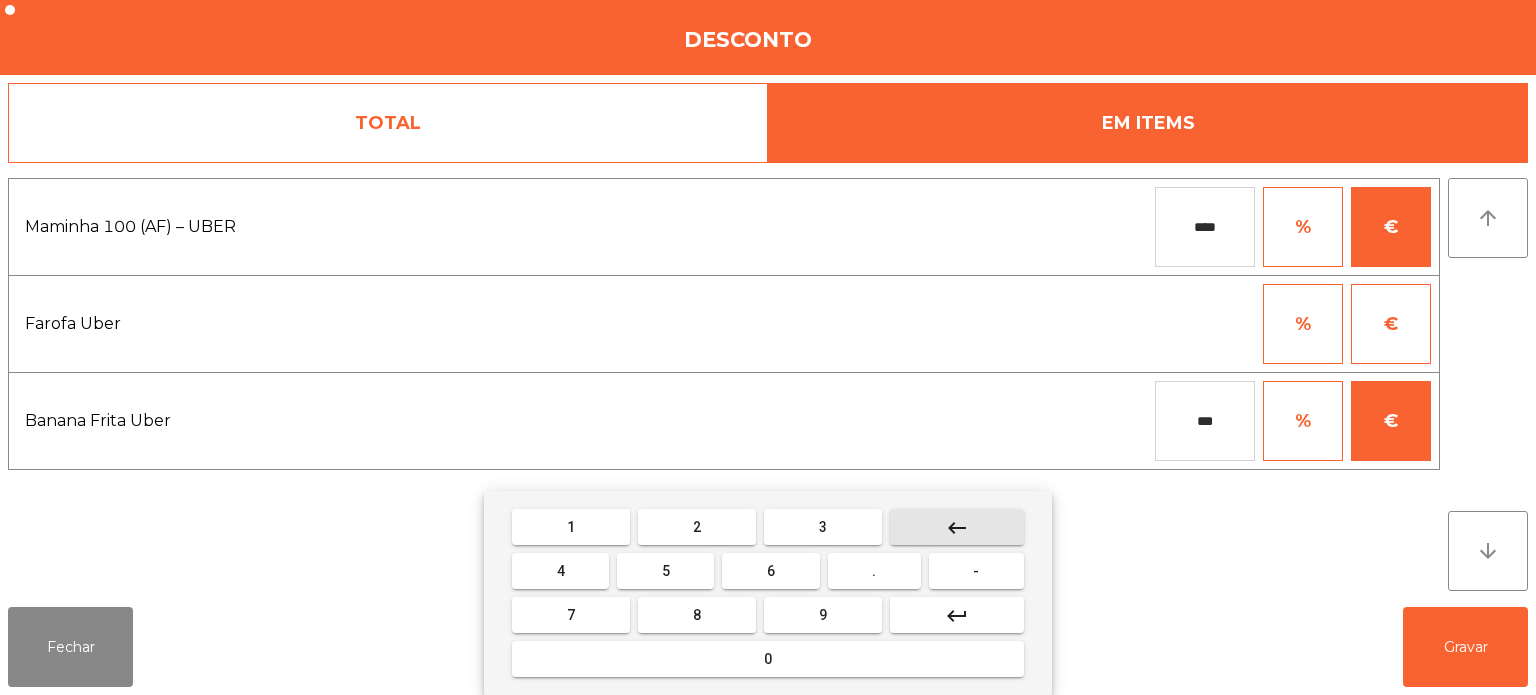 click on "keyboard_backspace" at bounding box center [957, 528] 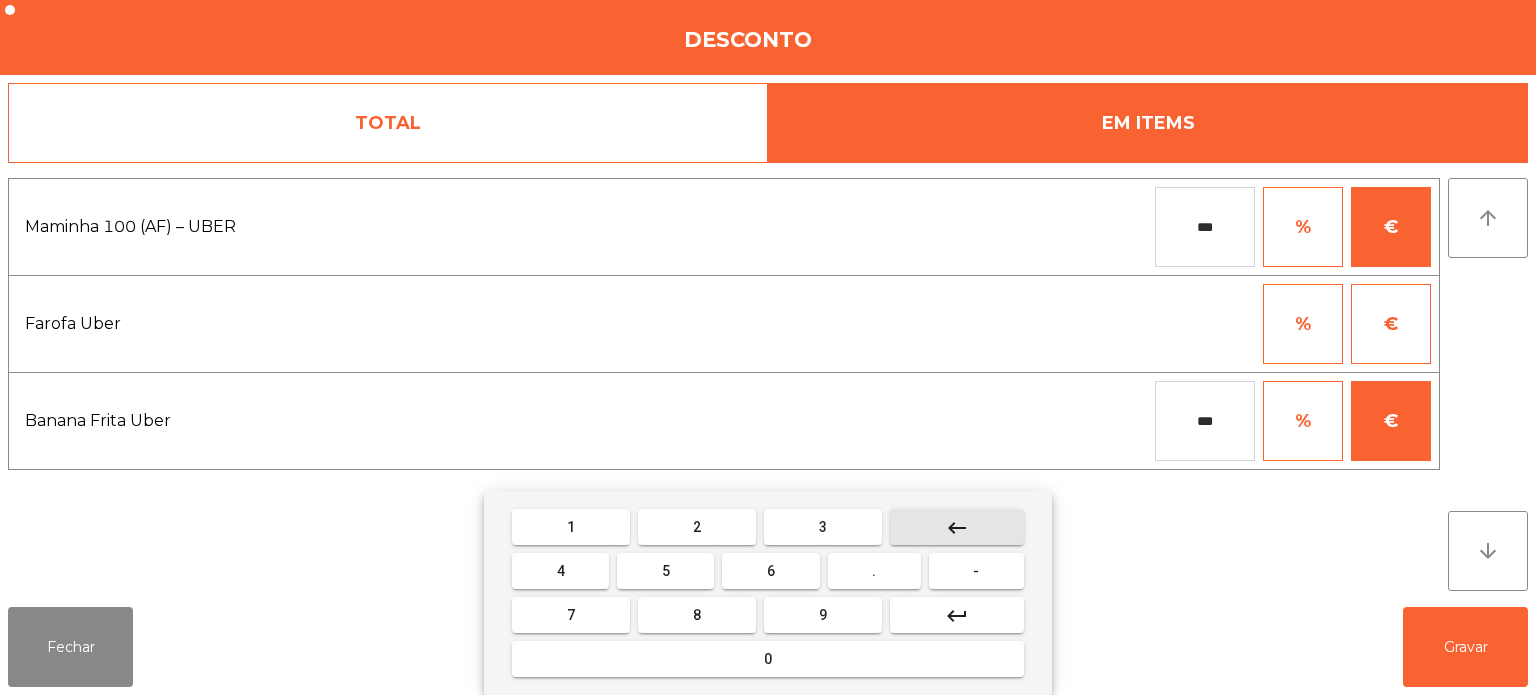 click on "keyboard_backspace" at bounding box center [957, 527] 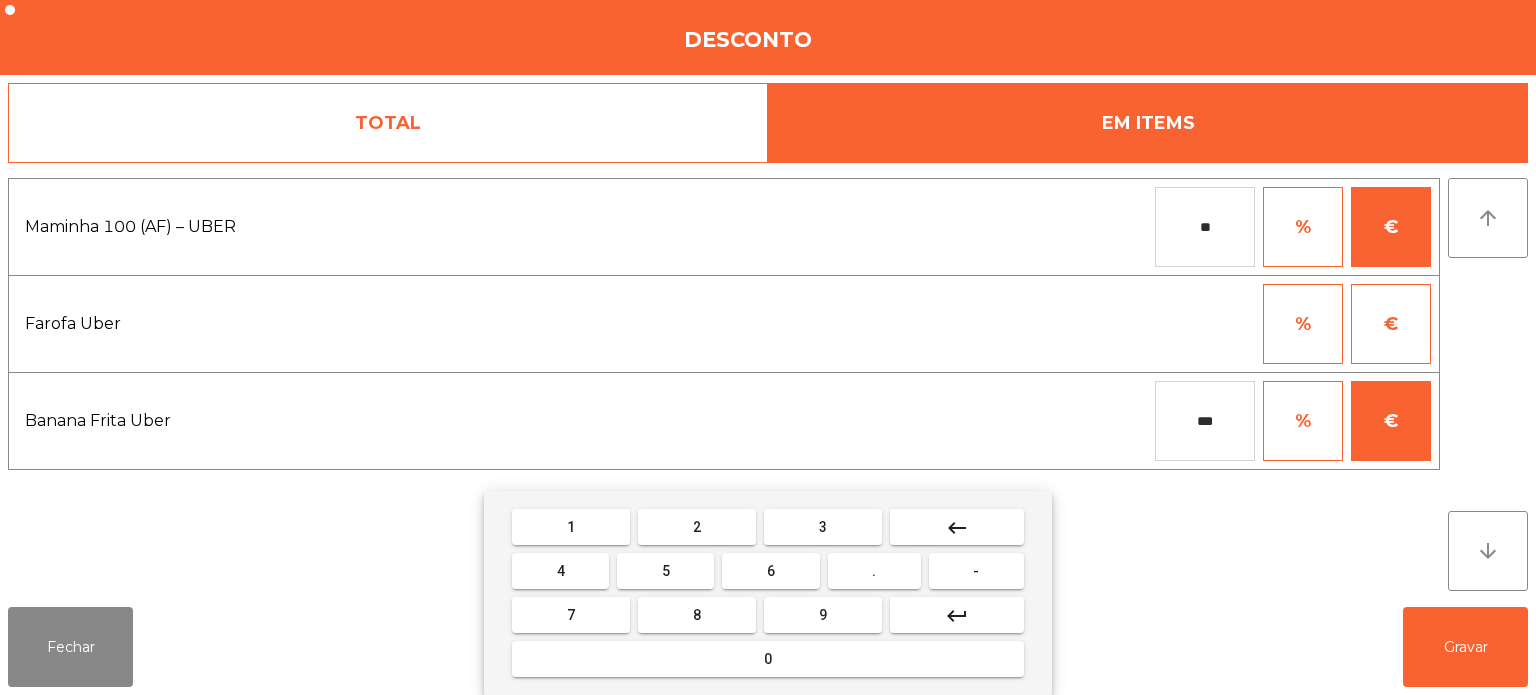 click on "**" at bounding box center (1205, 227) 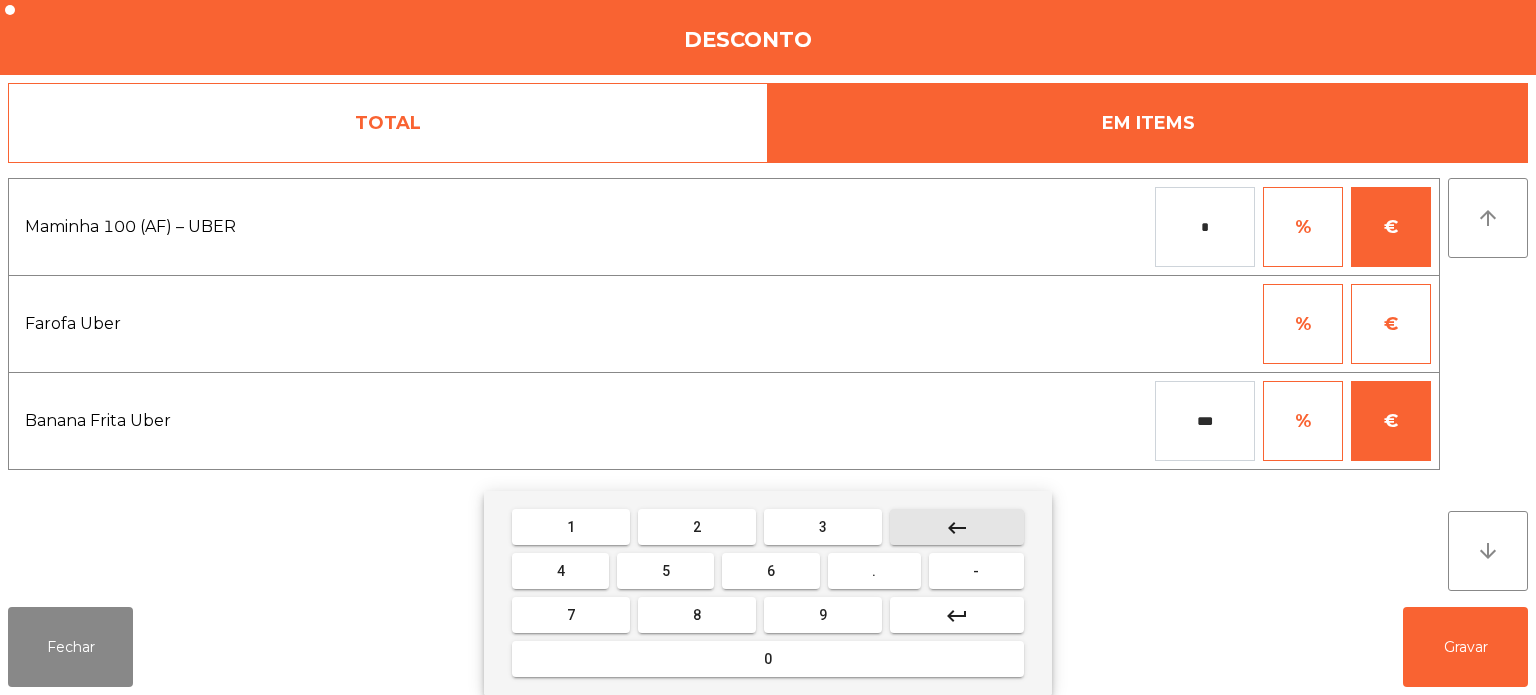 click on "keyboard_backspace" at bounding box center (957, 527) 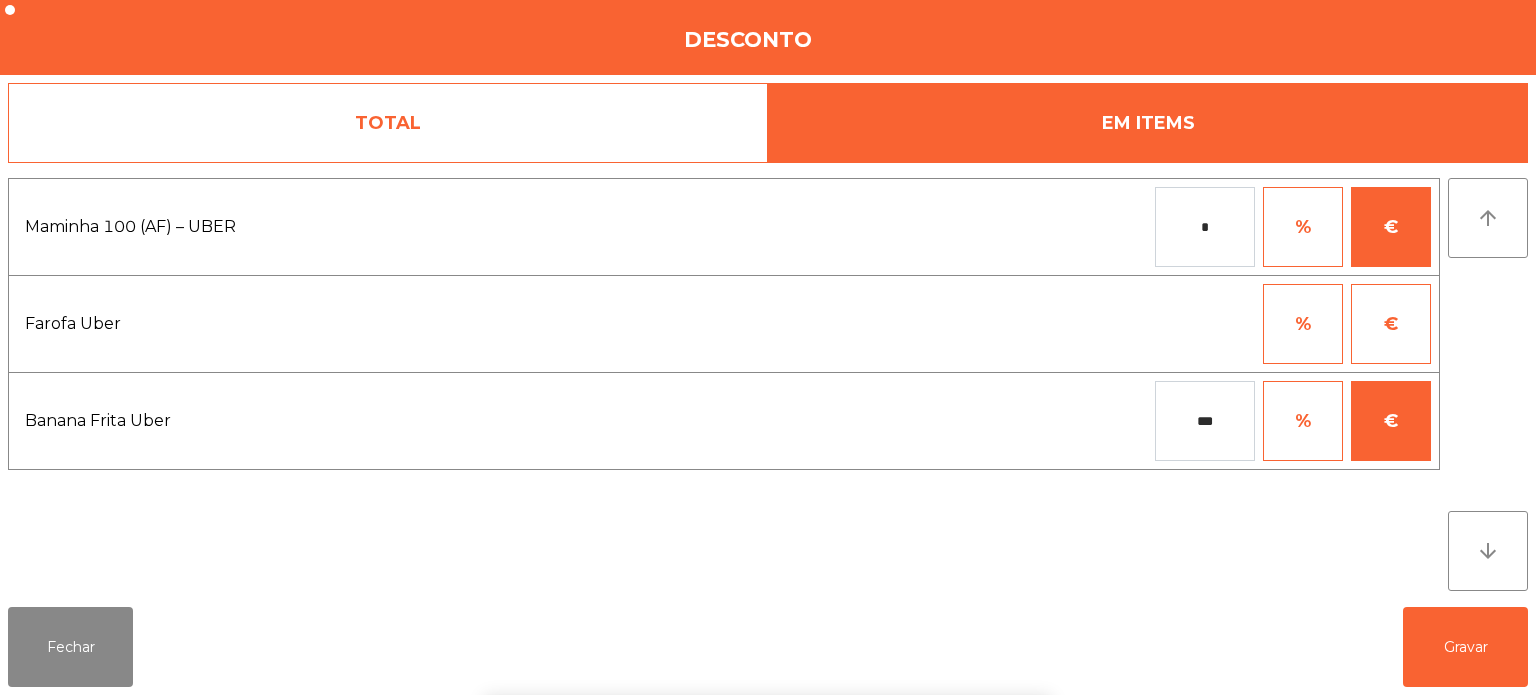 click on "%   €" at bounding box center (1038, 324) 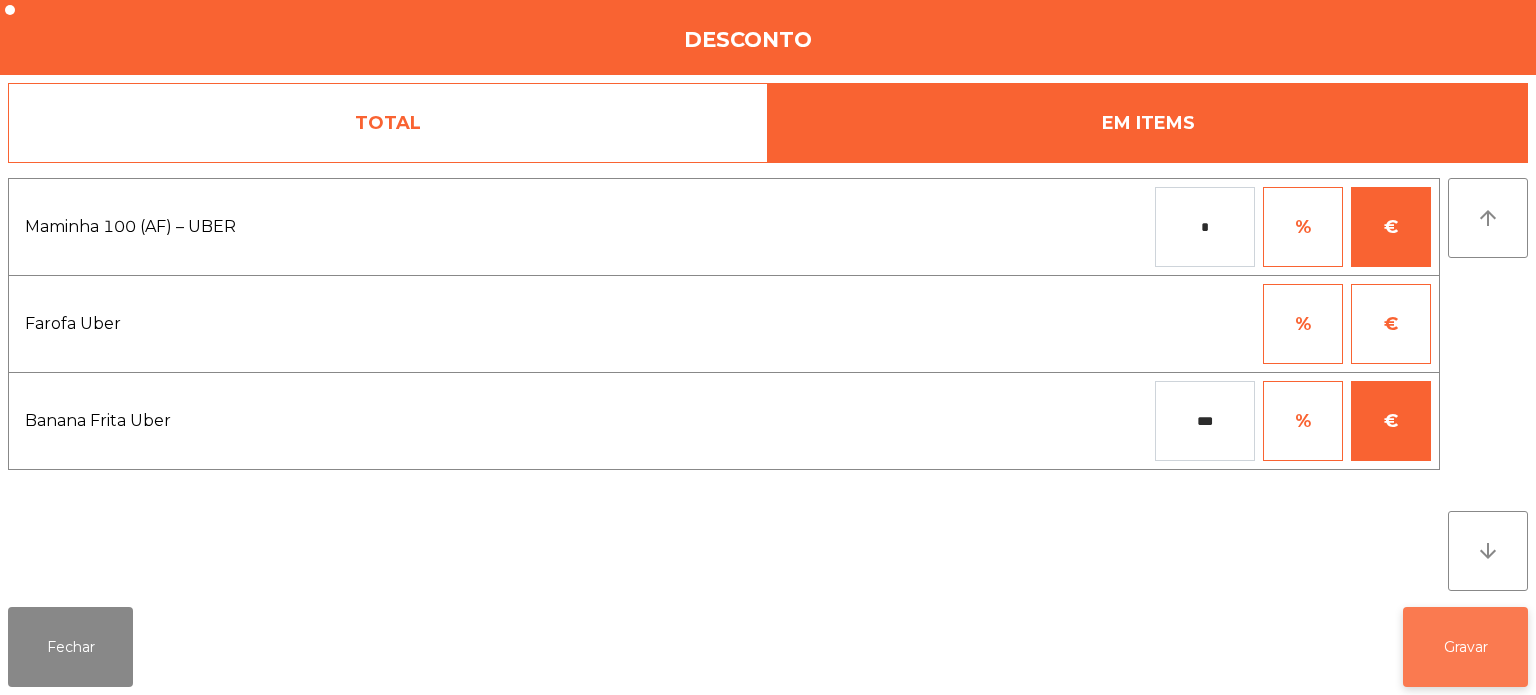 click on "Gravar" 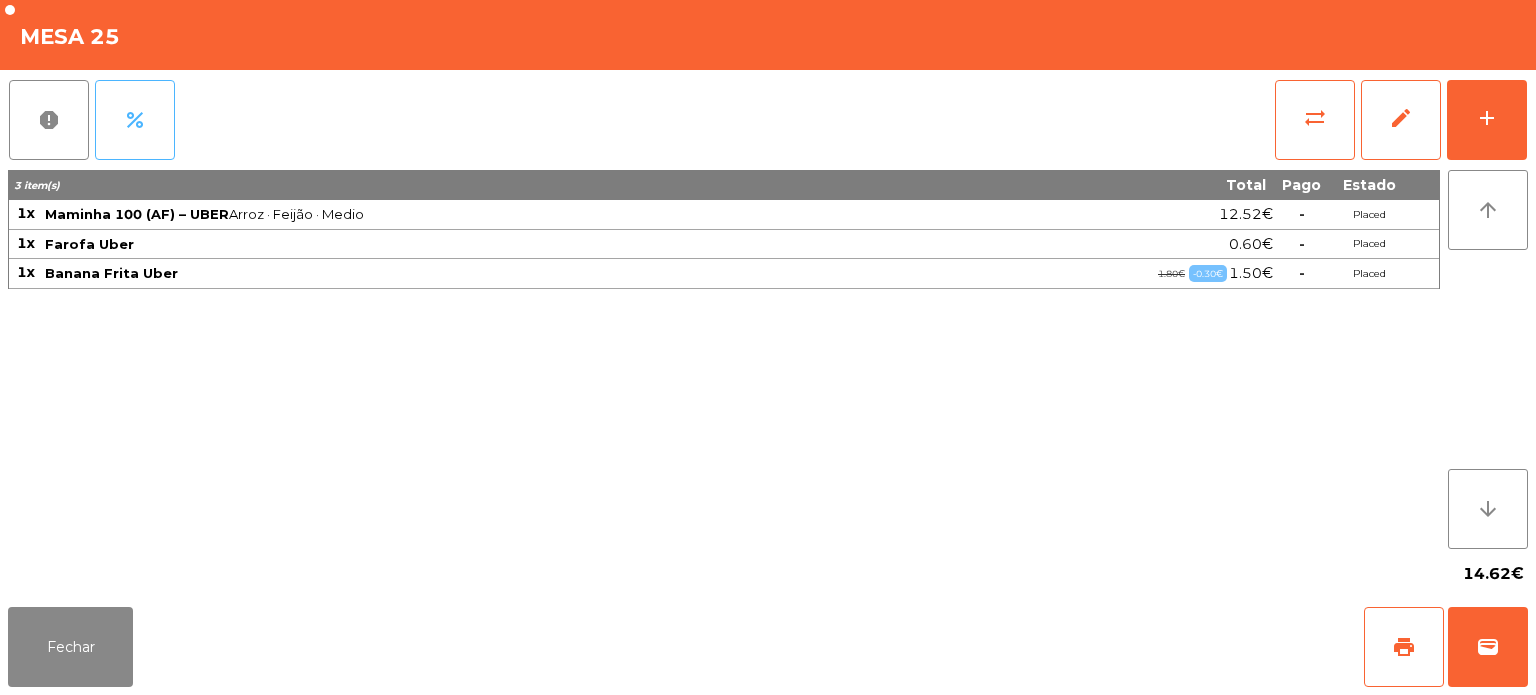 click on "percent" 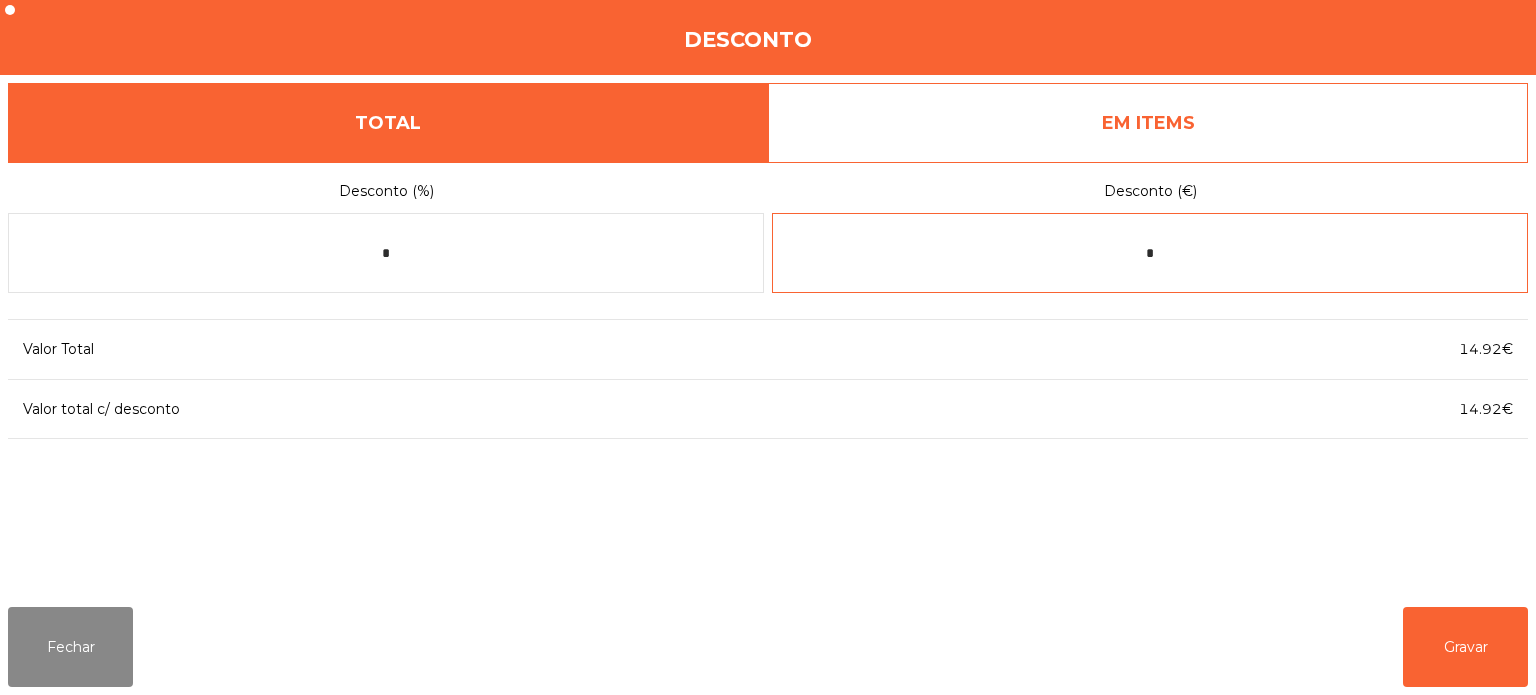 click on "*" at bounding box center [1150, 253] 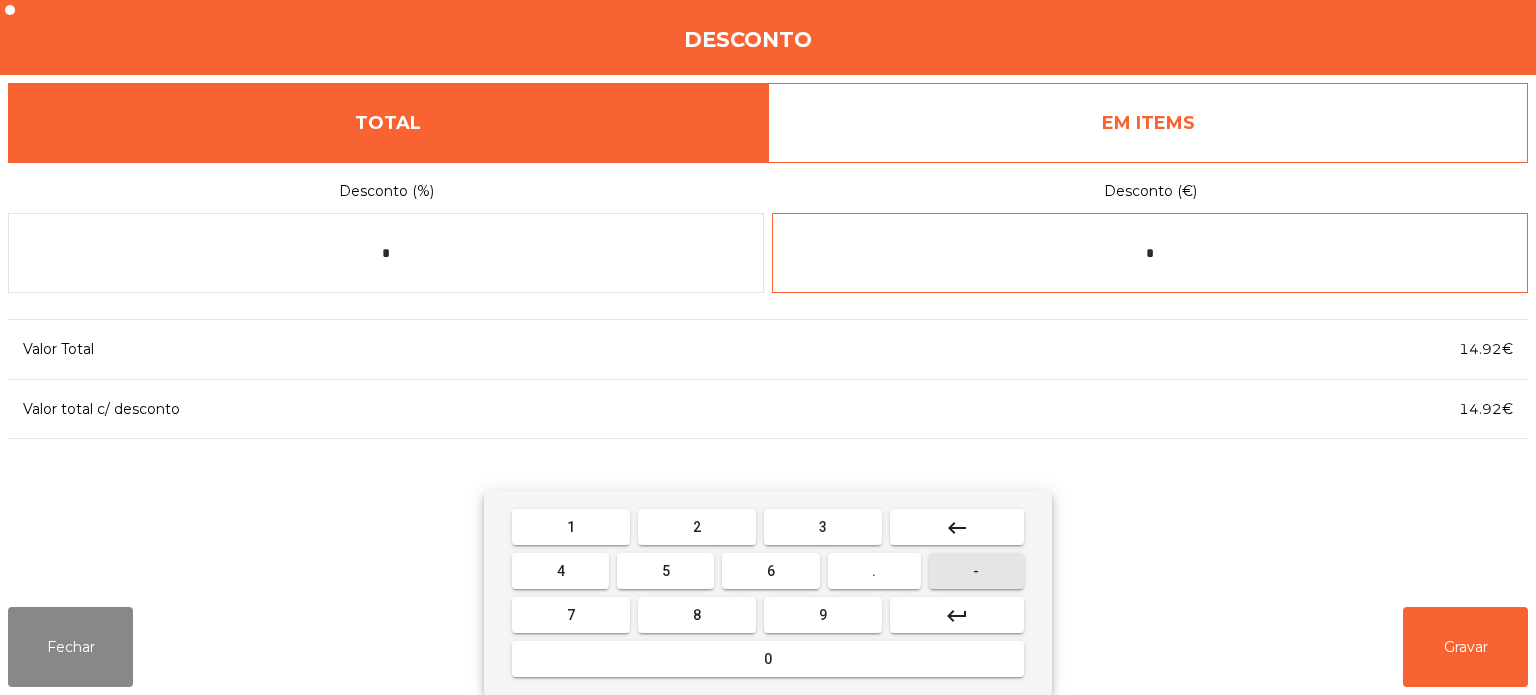 click on "-" at bounding box center [976, 571] 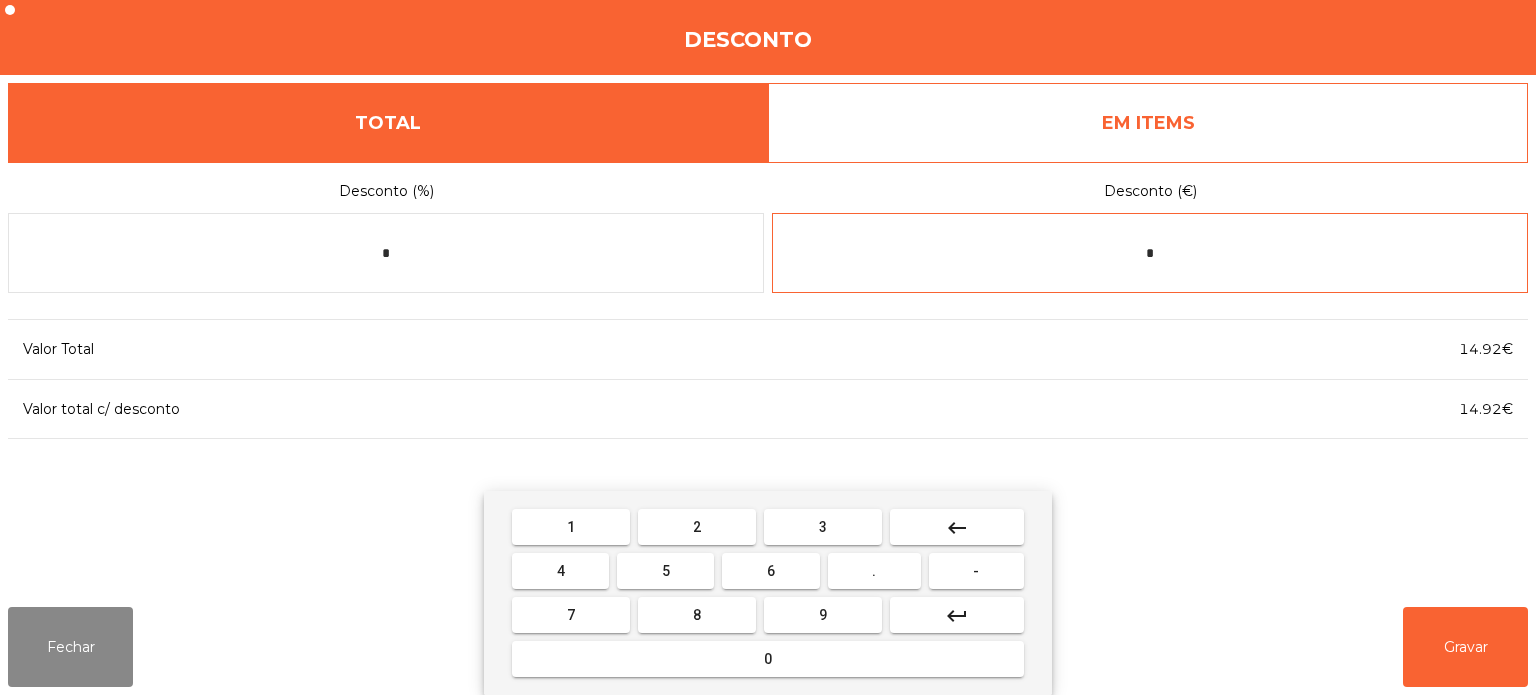 click on "5" at bounding box center (666, 571) 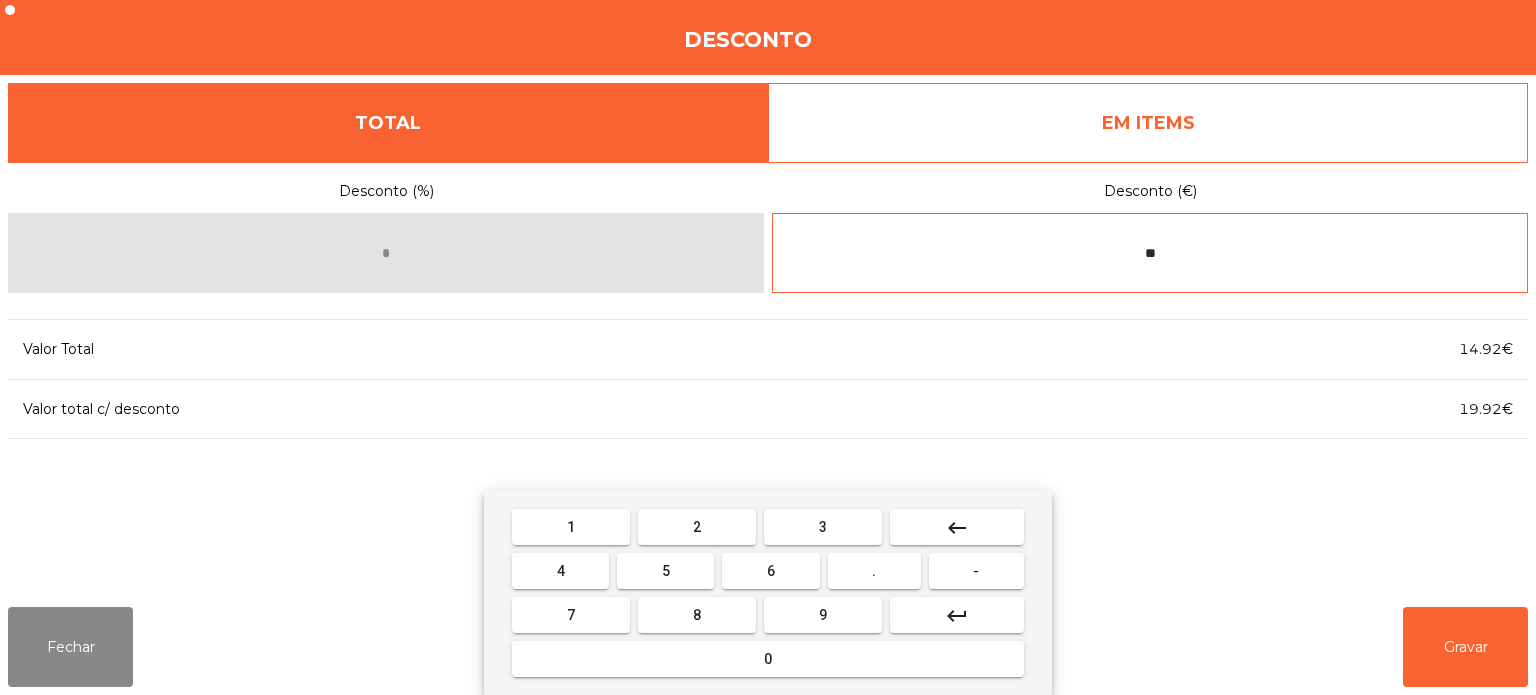 click on "." at bounding box center [874, 571] 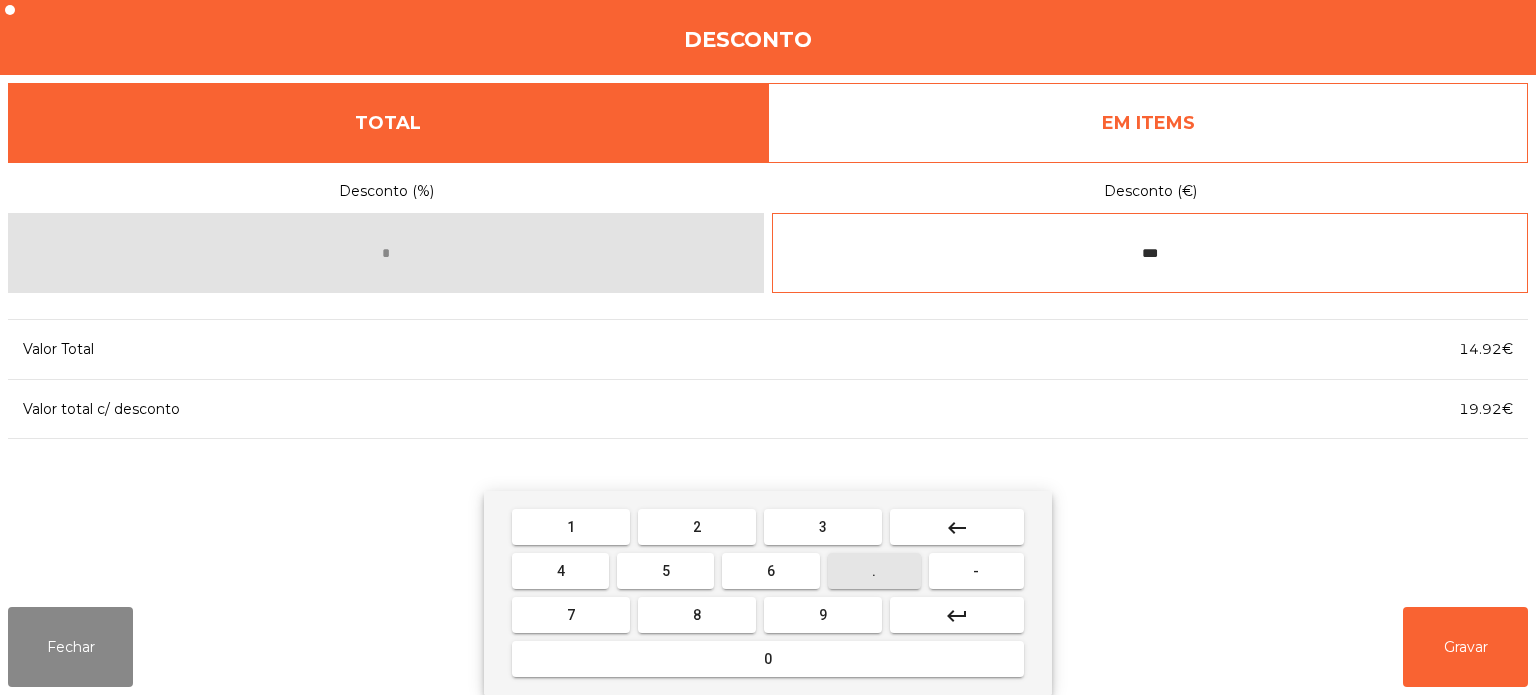 click on "3" at bounding box center [823, 527] 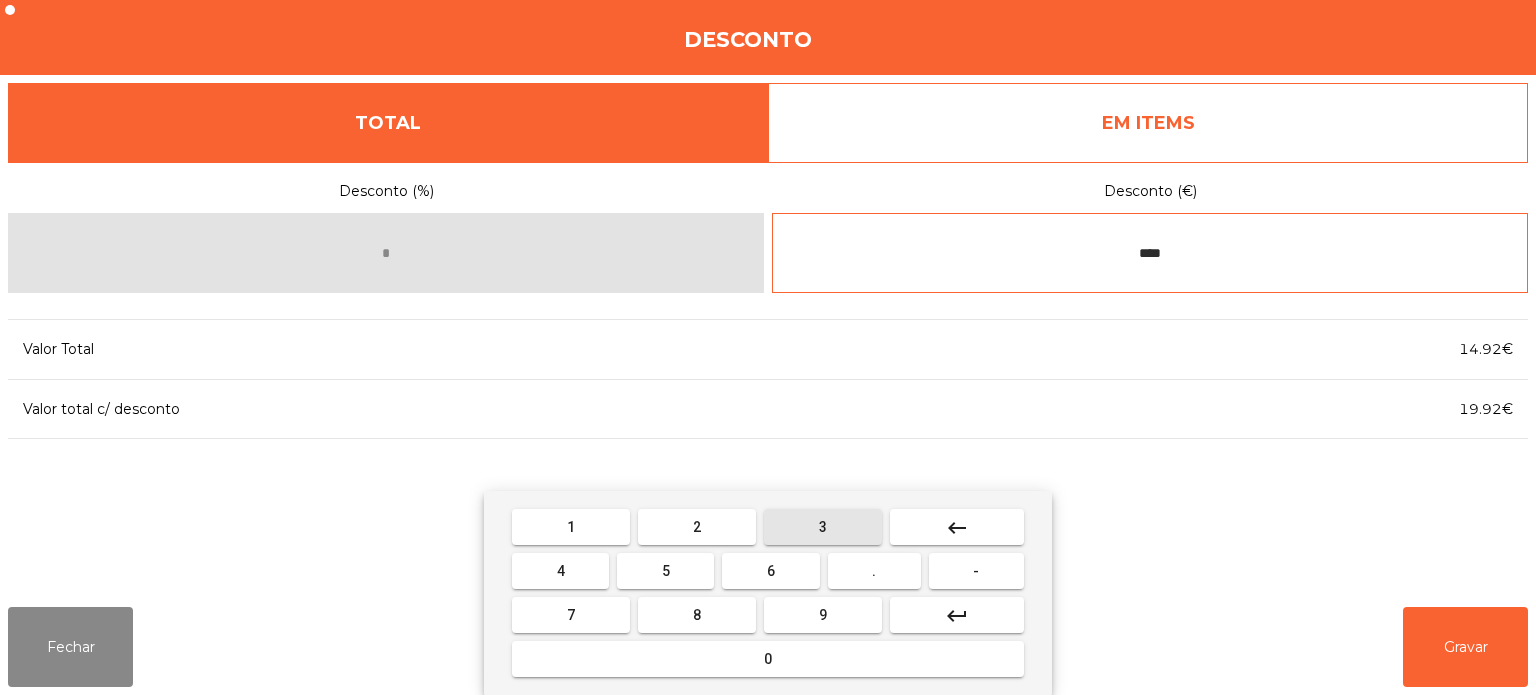click on "6" at bounding box center [770, 571] 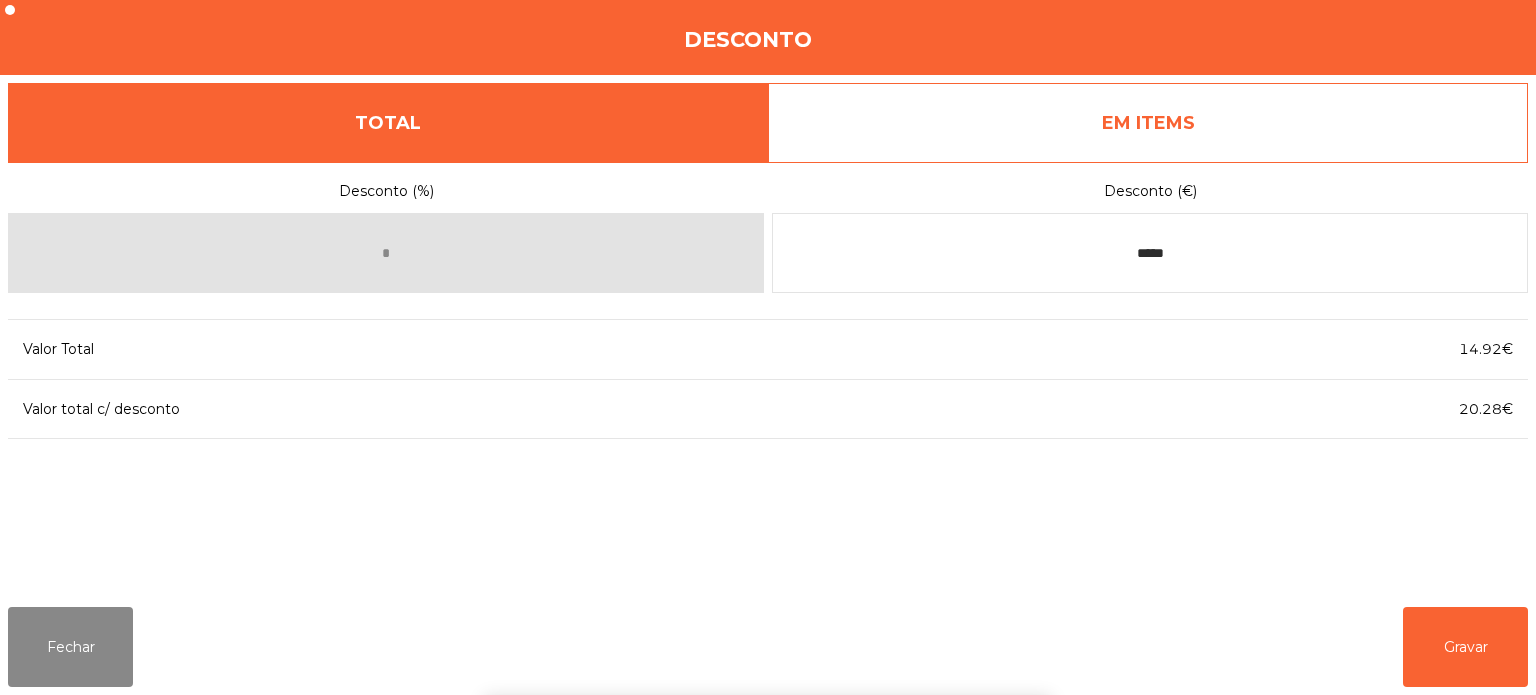click on "1 2 3 keyboard_backspace 4 5 6 . - 7 8 9 keyboard_return 0" at bounding box center [768, 593] 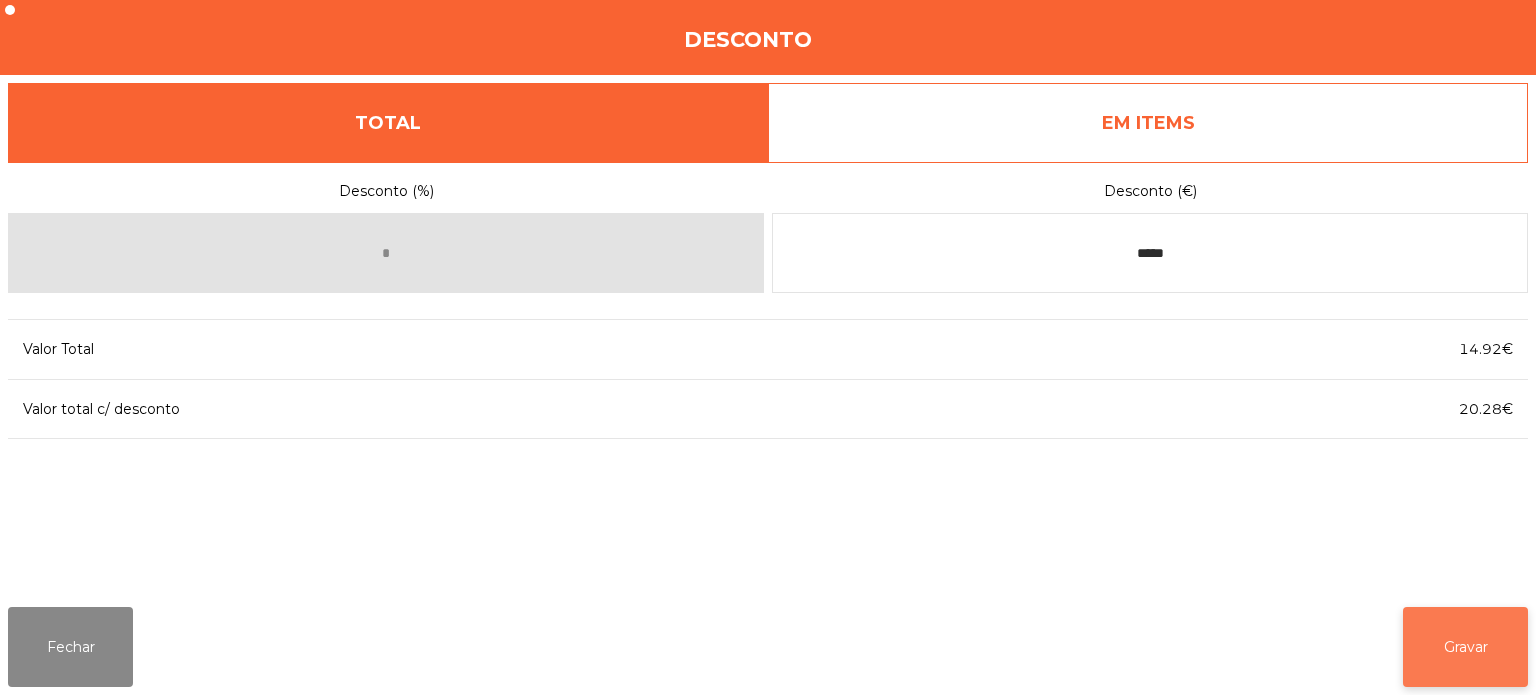 click on "Gravar" 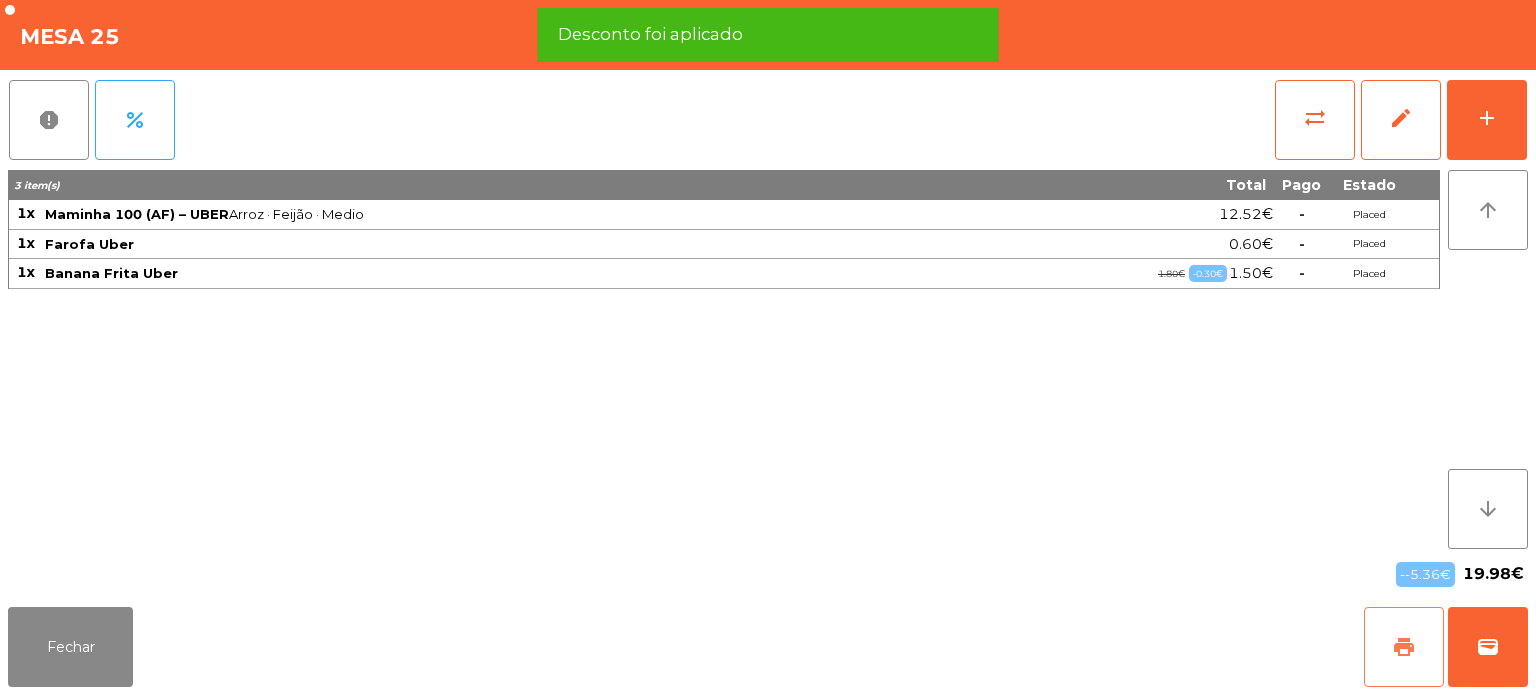 click on "print" 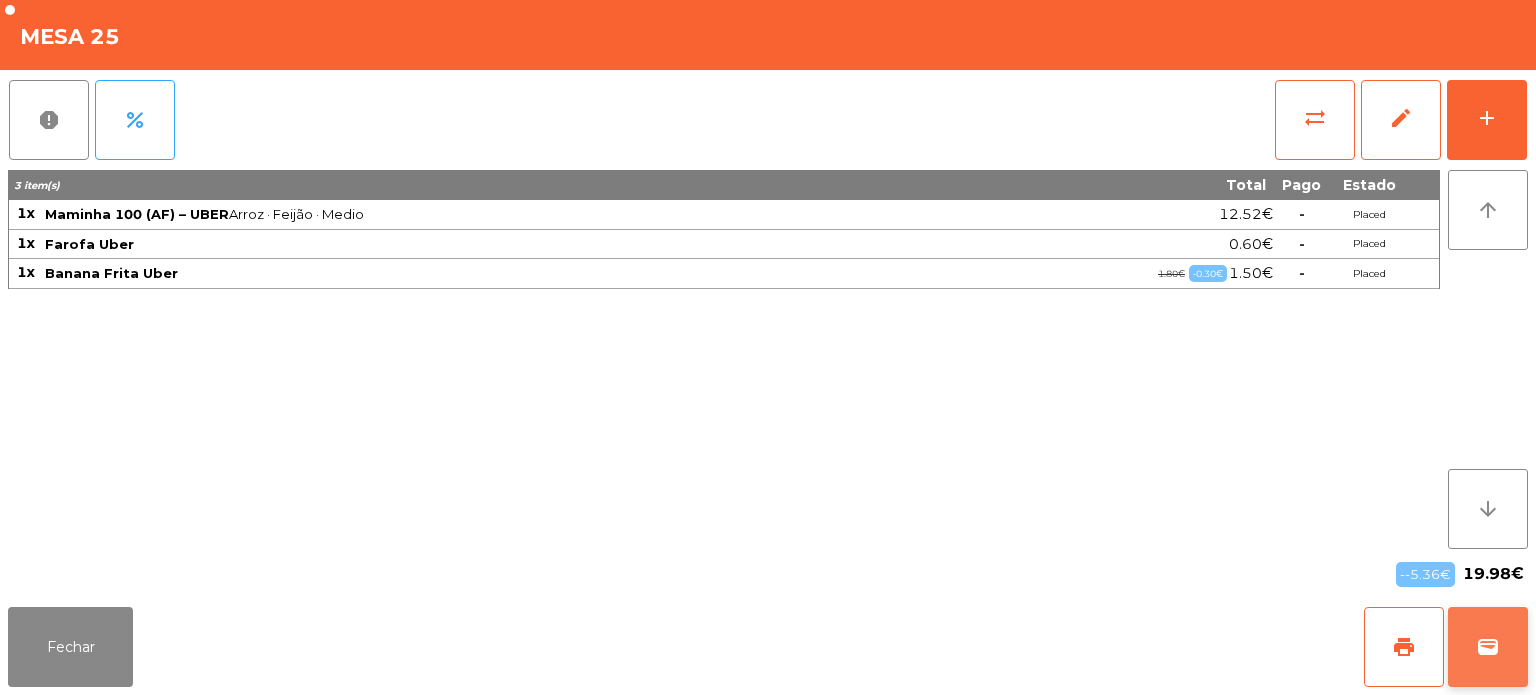 click on "wallet" 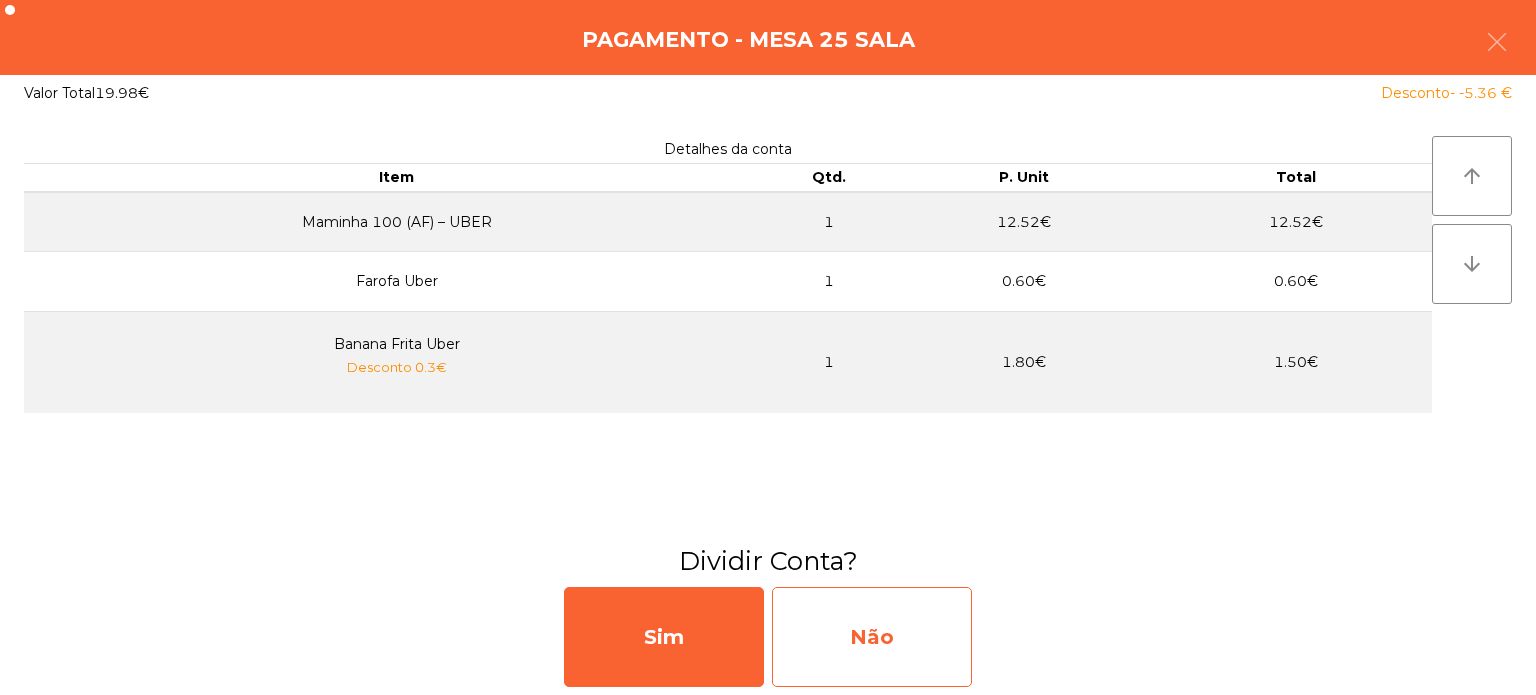 click on "Não" 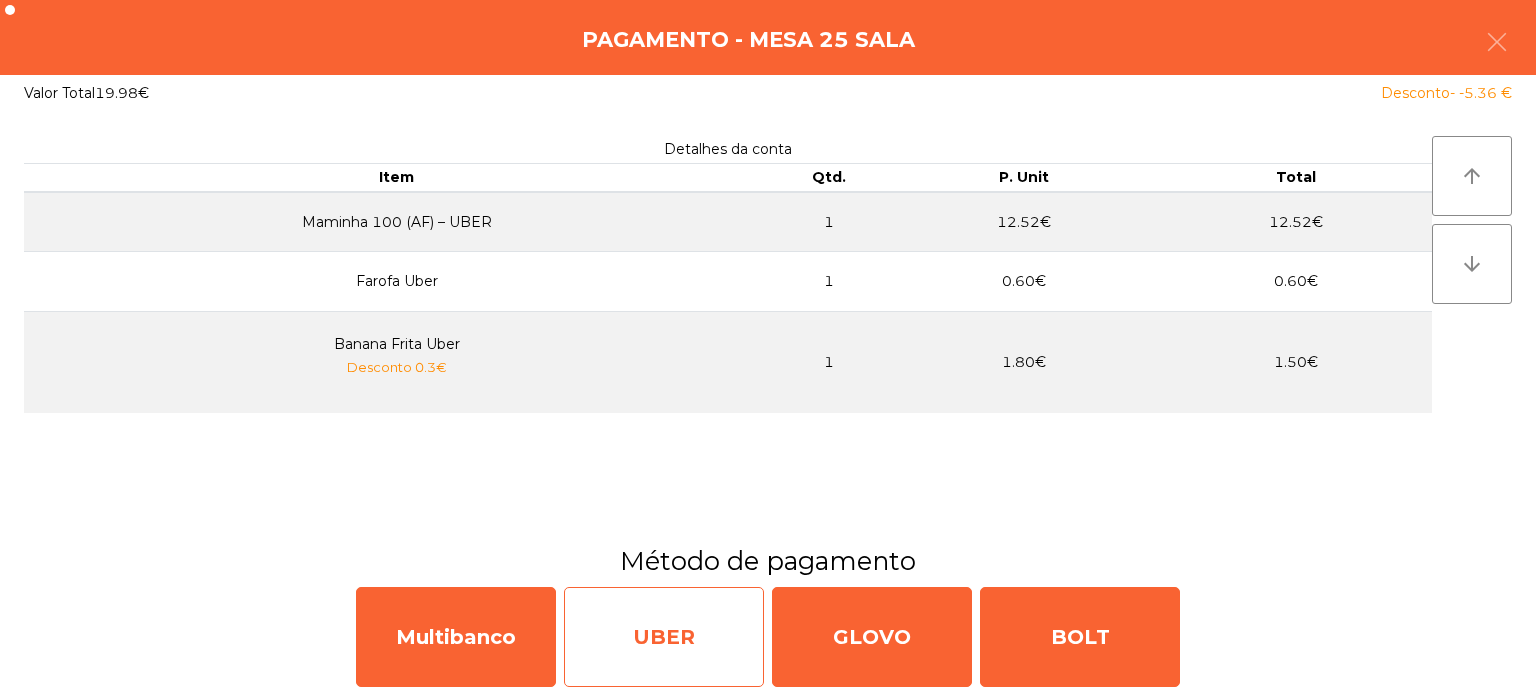 click on "UBER" 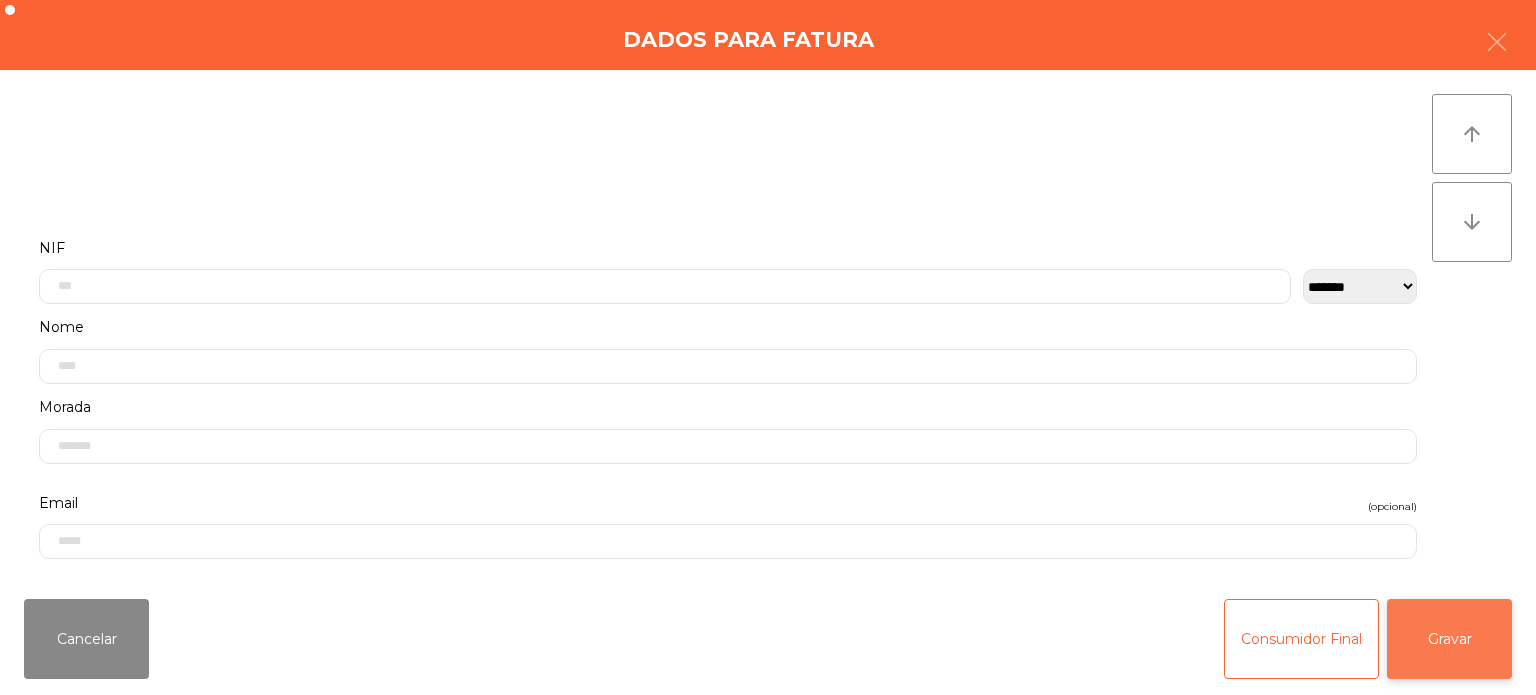 click on "Gravar" 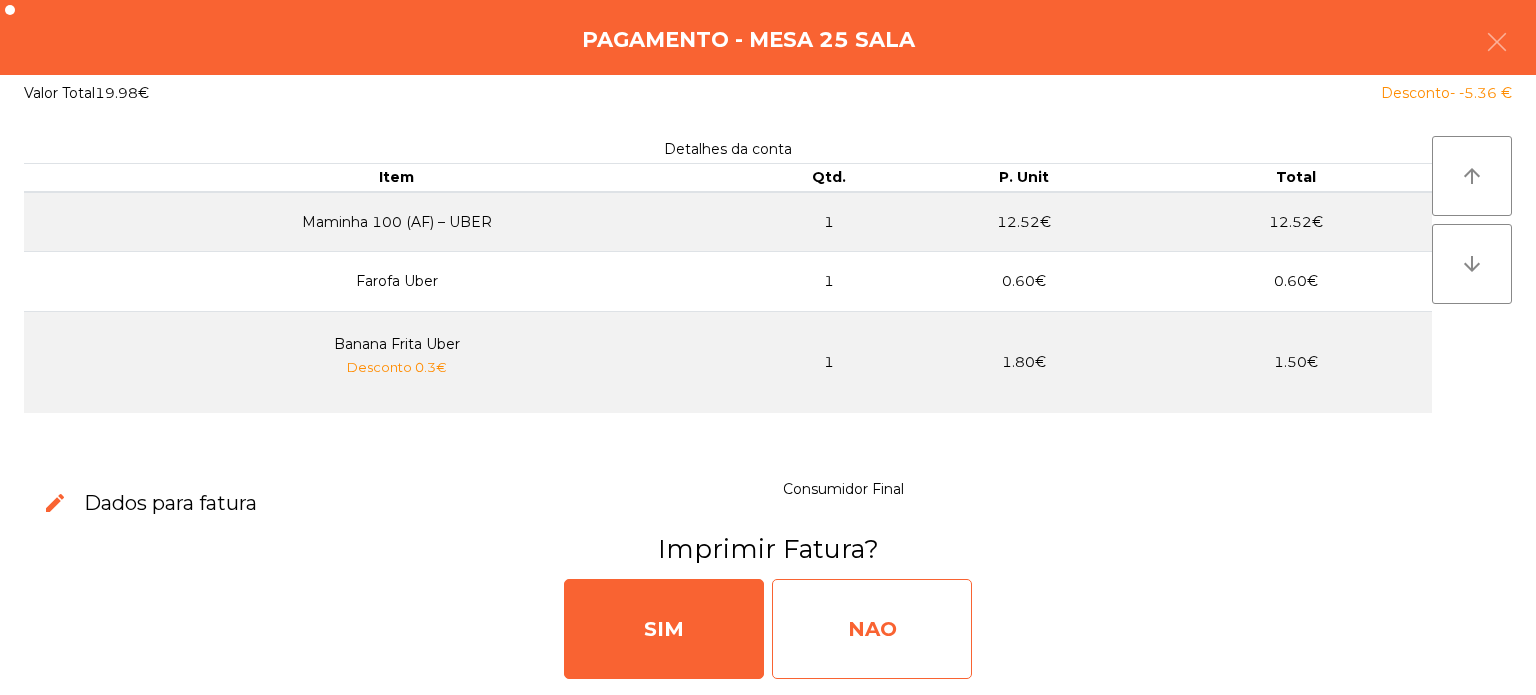 click on "NAO" 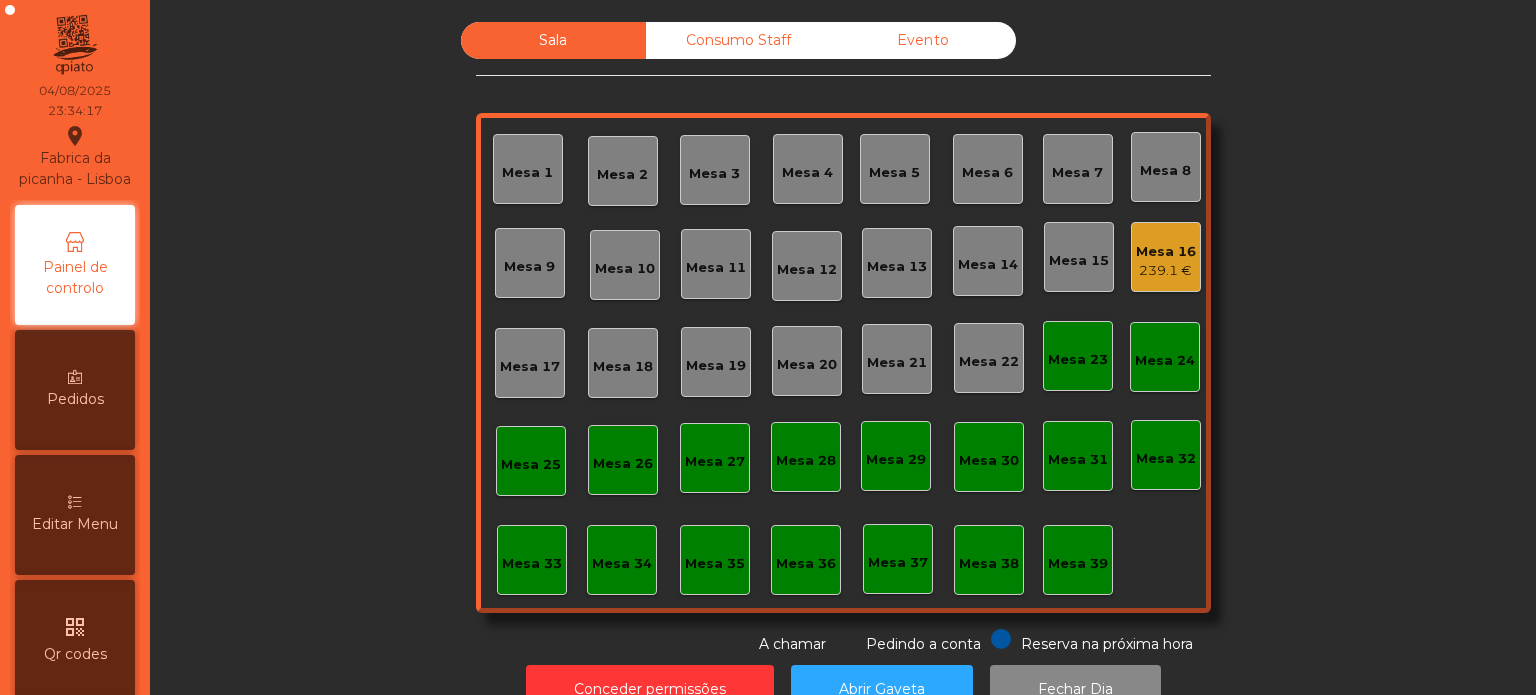 click on "Mesa 16   239.1 €" 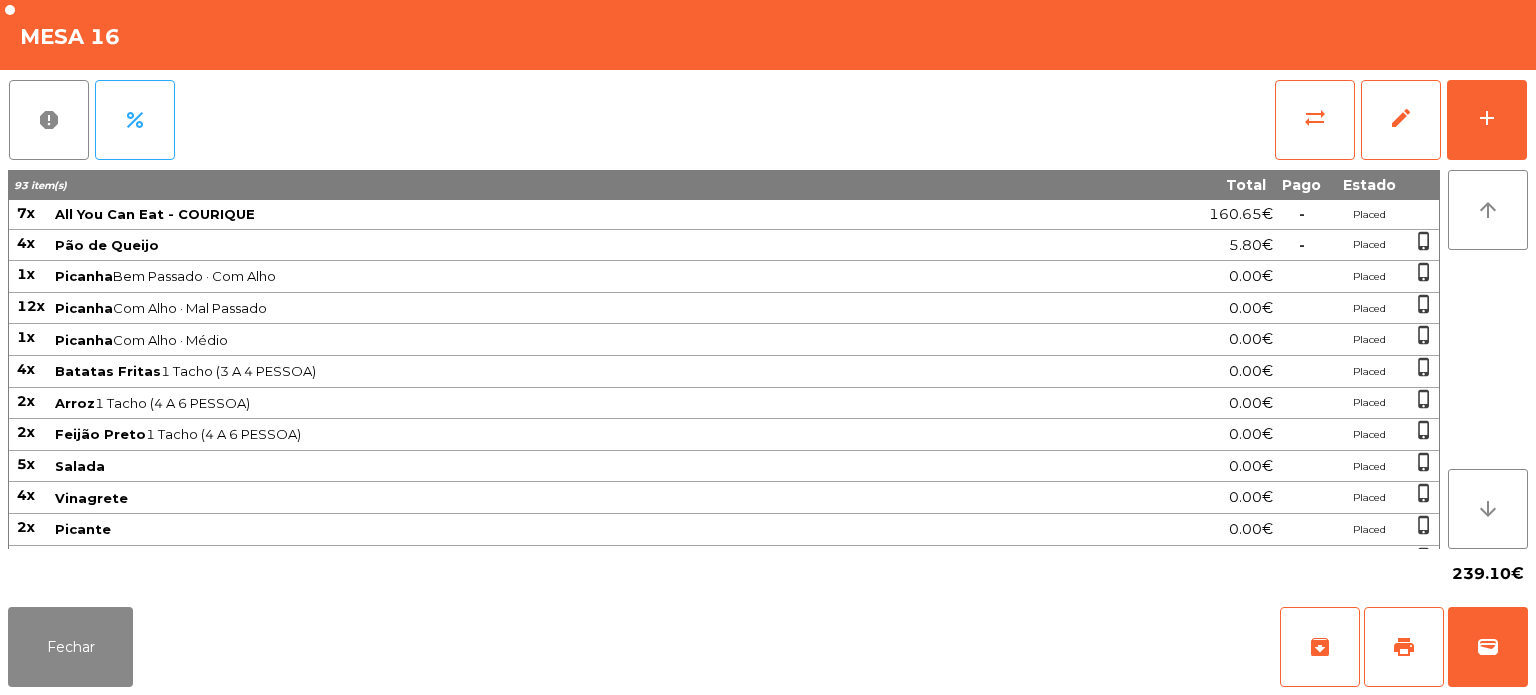 click on "Fechar   archive   print   wallet" 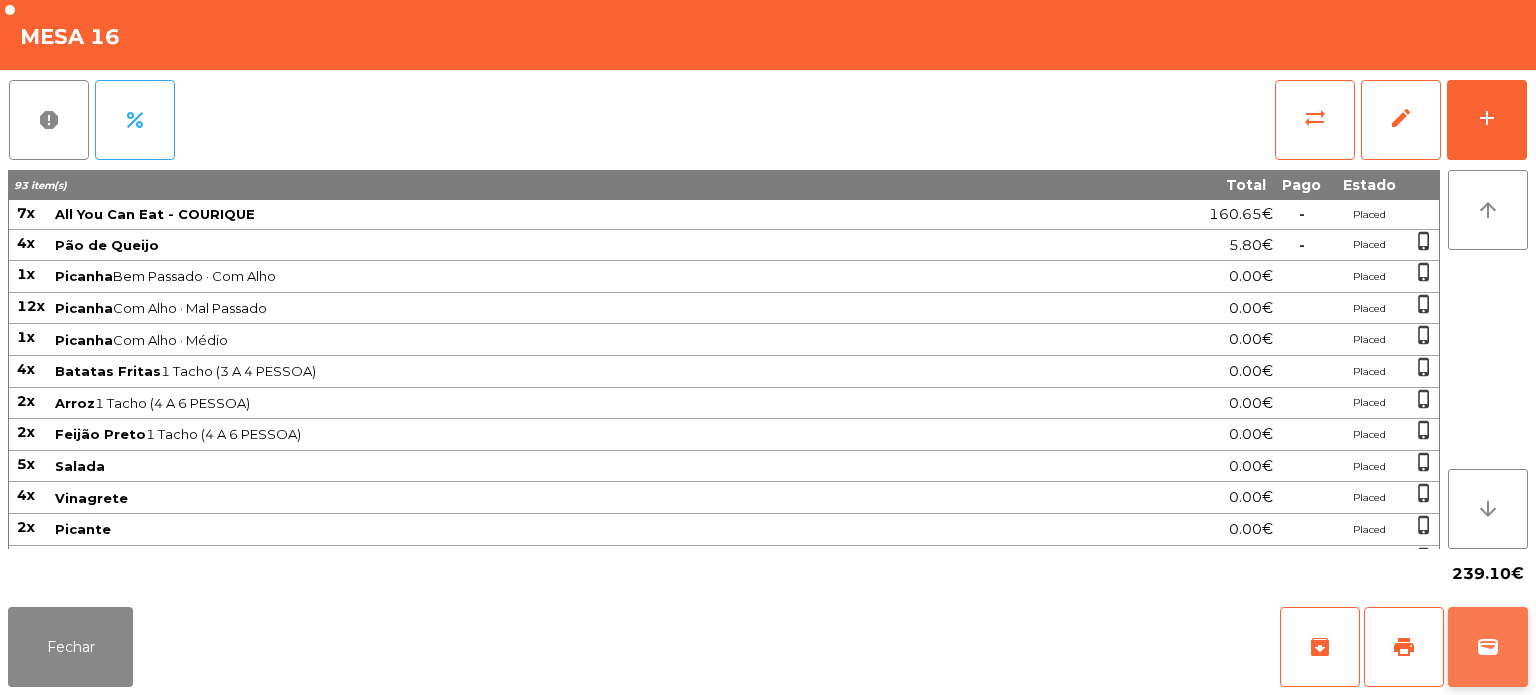 click on "wallet" 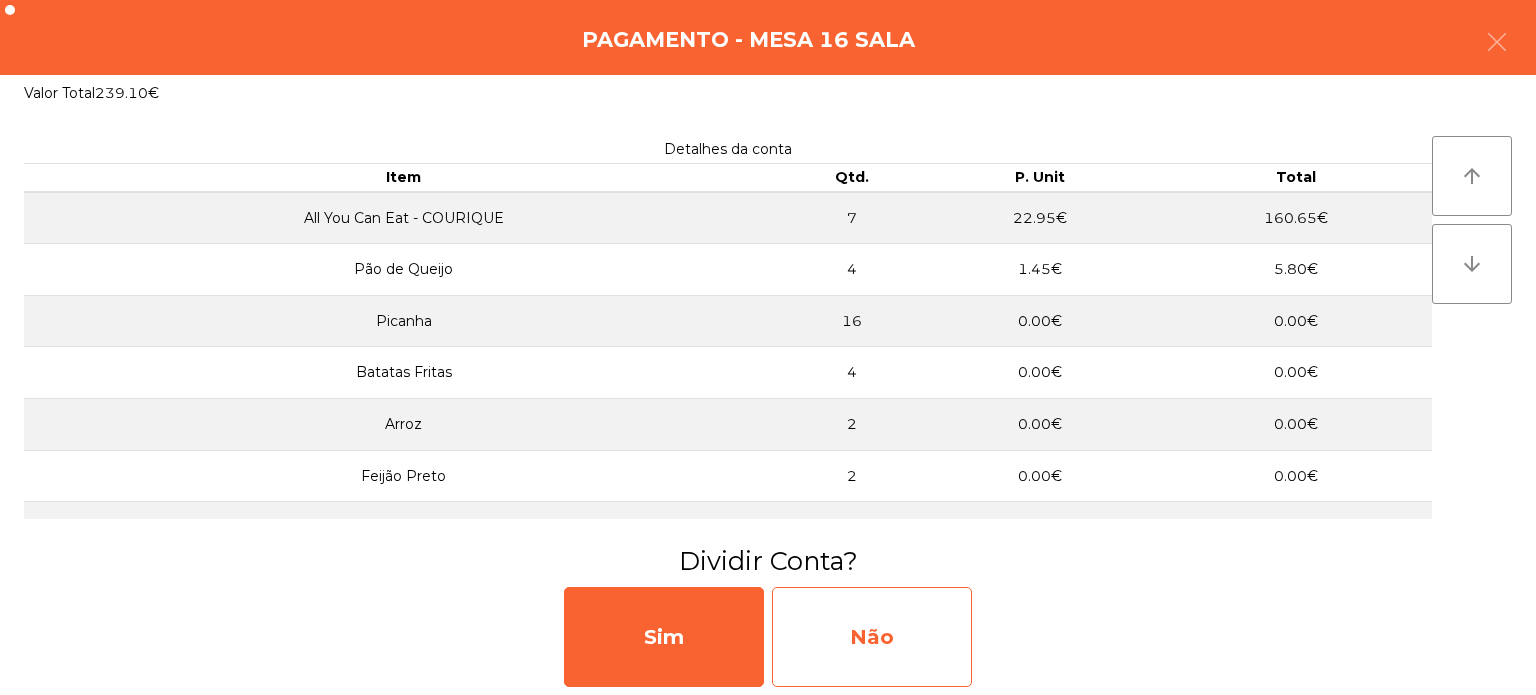 click on "Não" 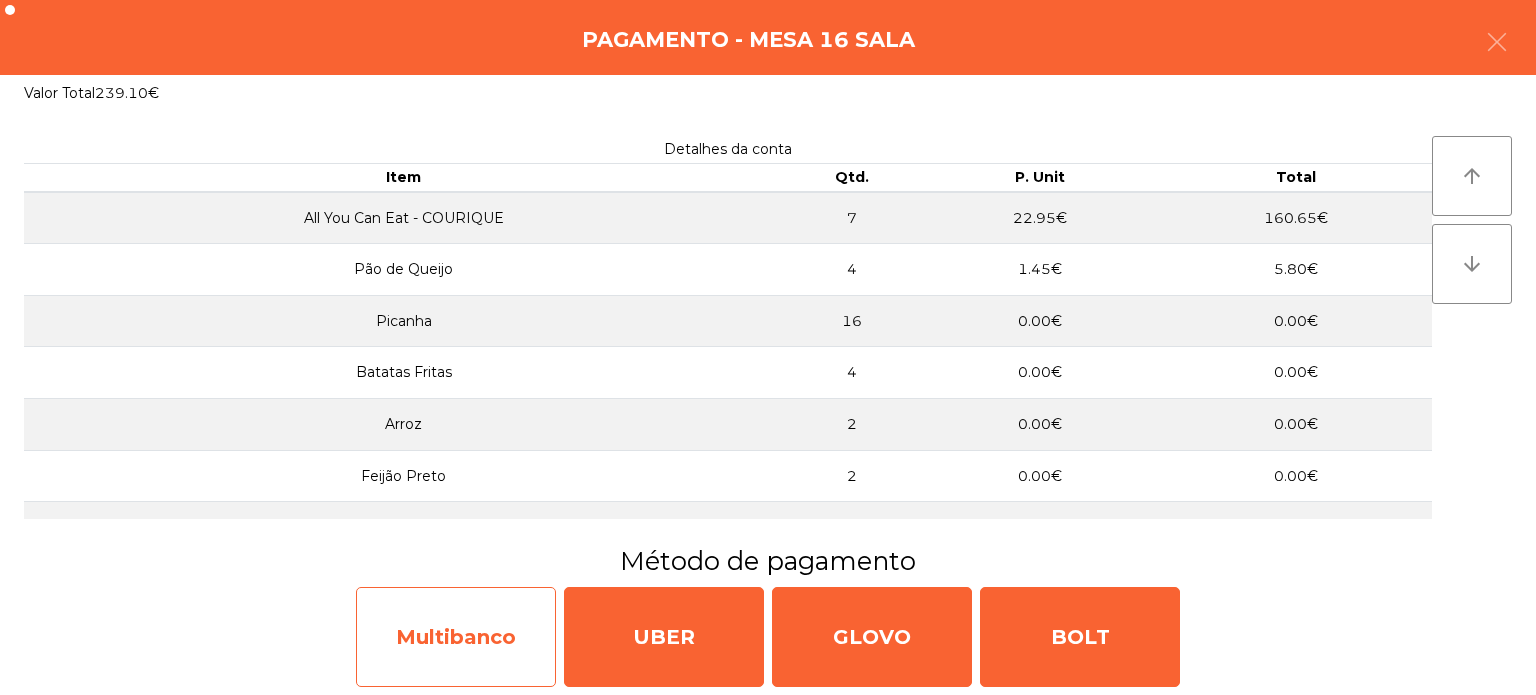 click on "Multibanco" 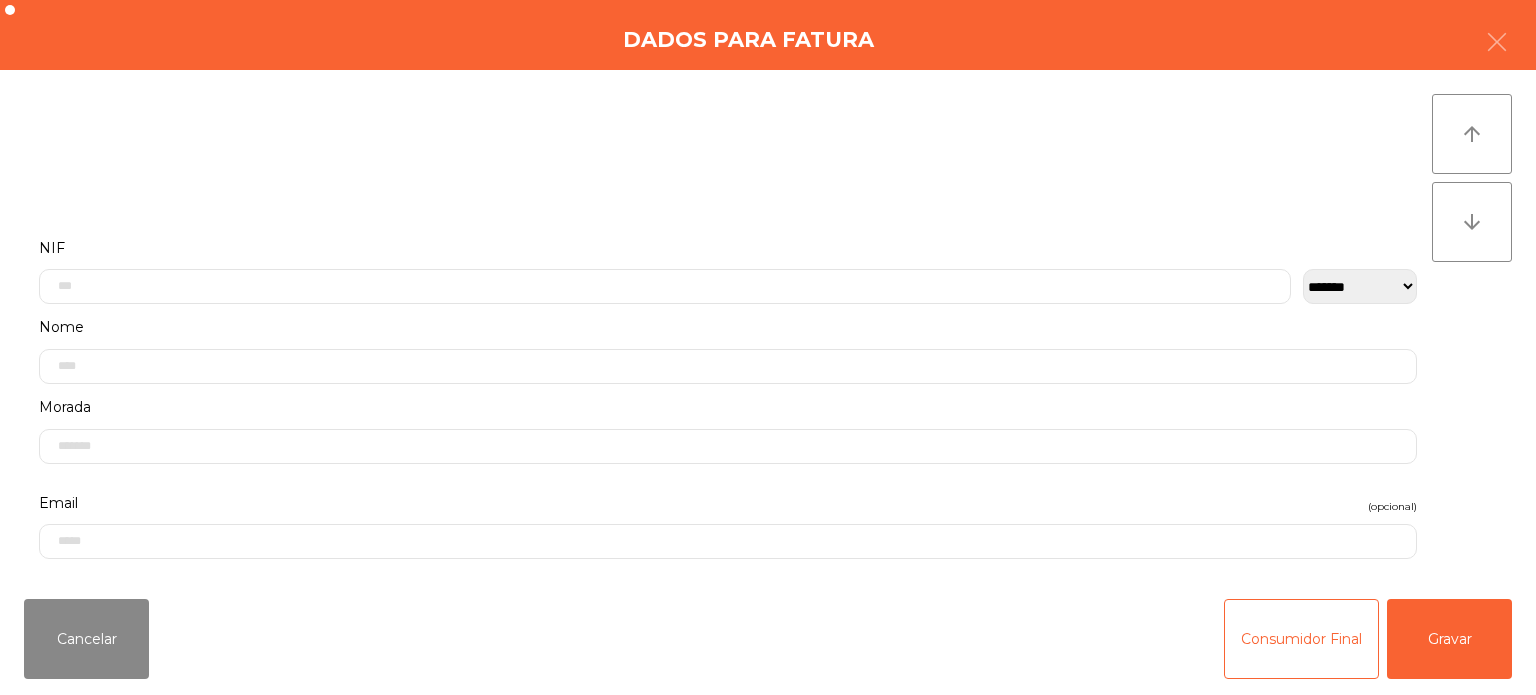 click on "Nome" 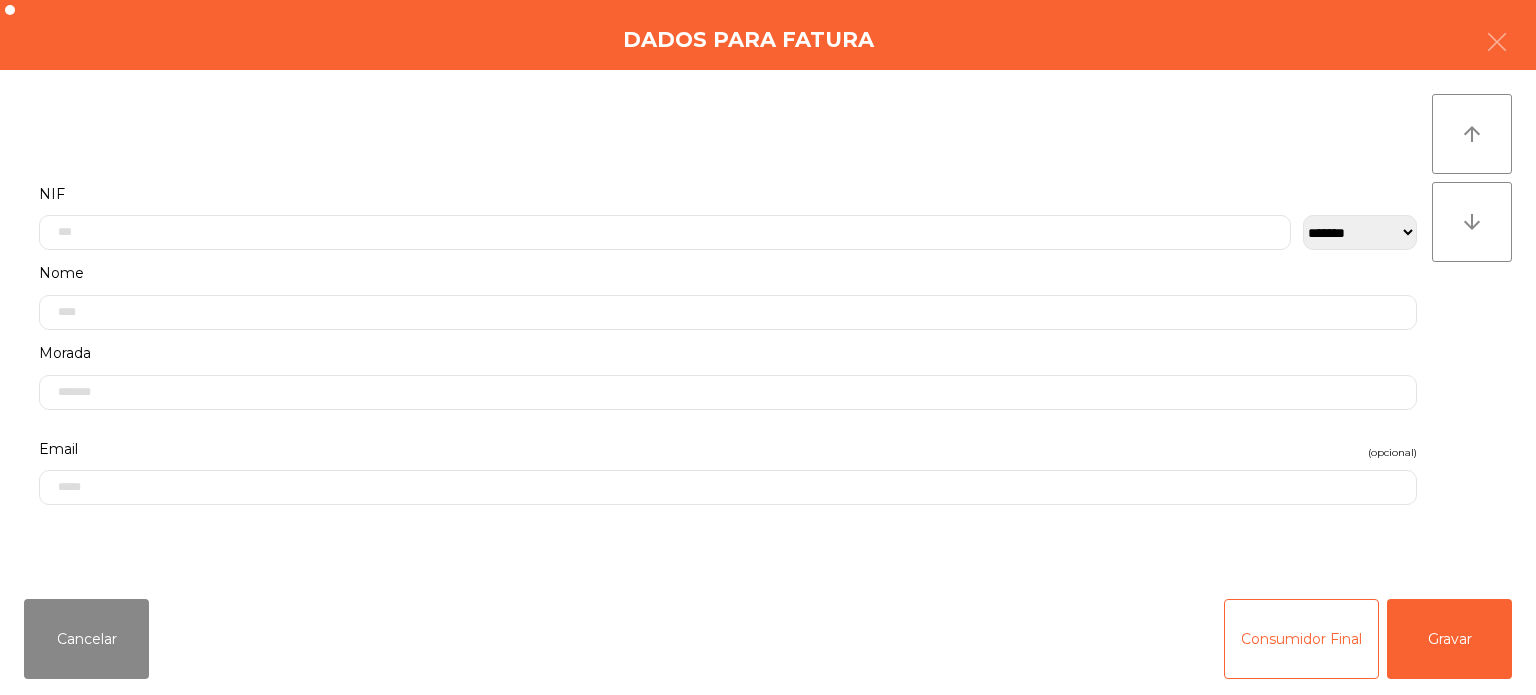 scroll, scrollTop: 0, scrollLeft: 0, axis: both 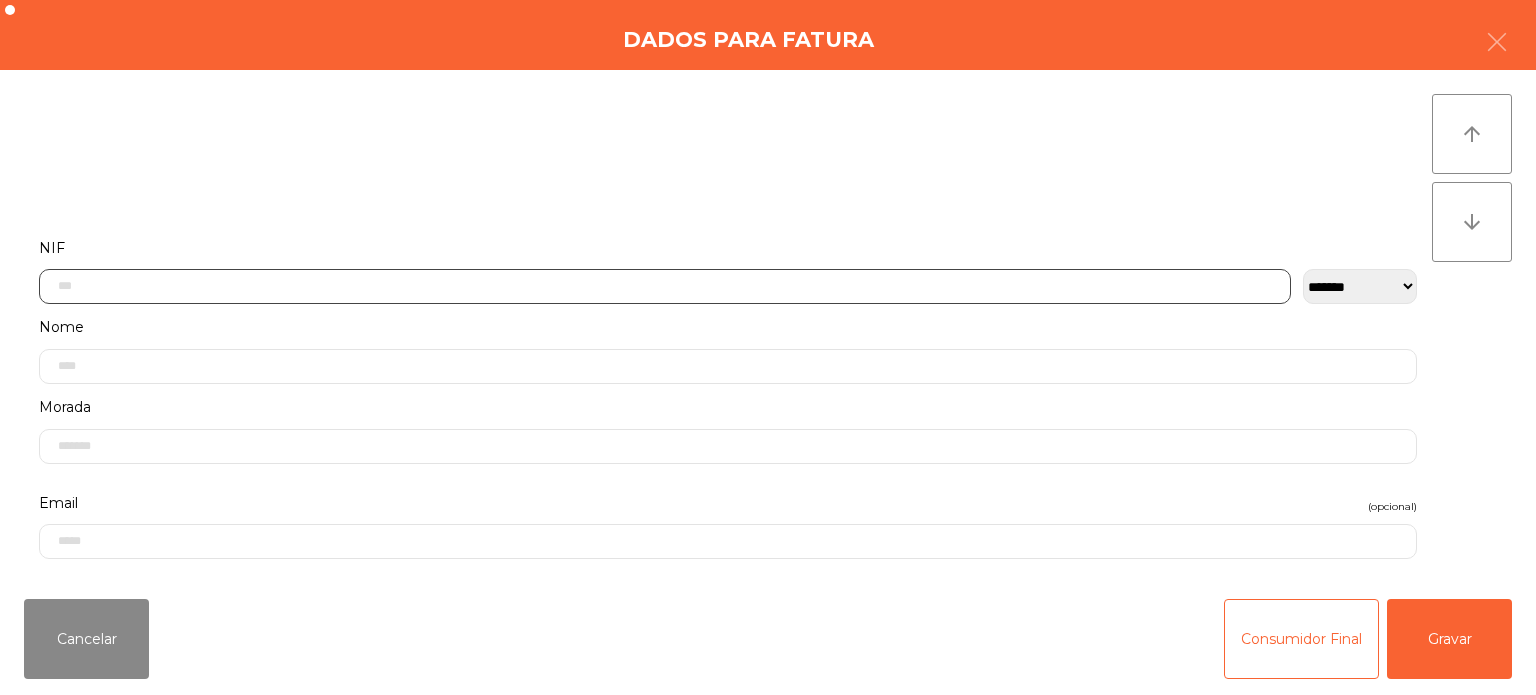 click 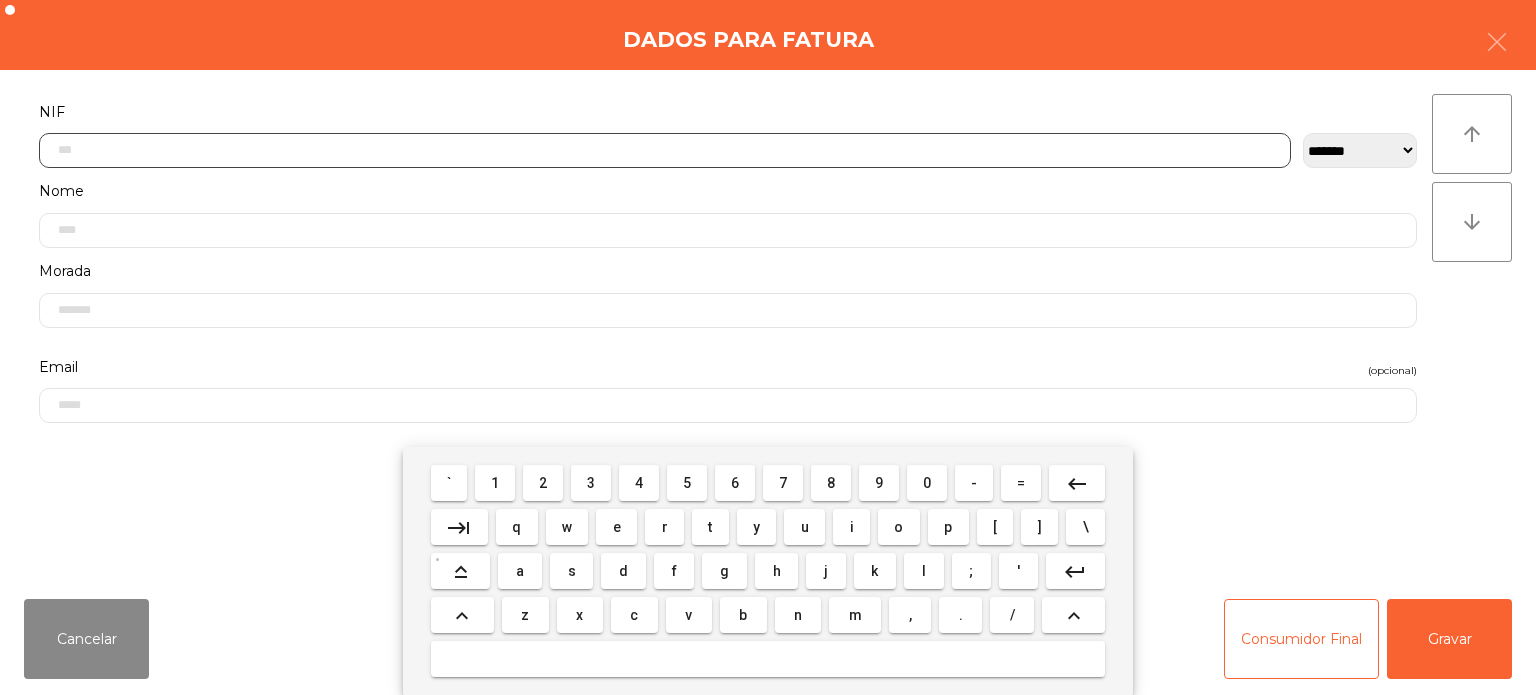 scroll, scrollTop: 139, scrollLeft: 0, axis: vertical 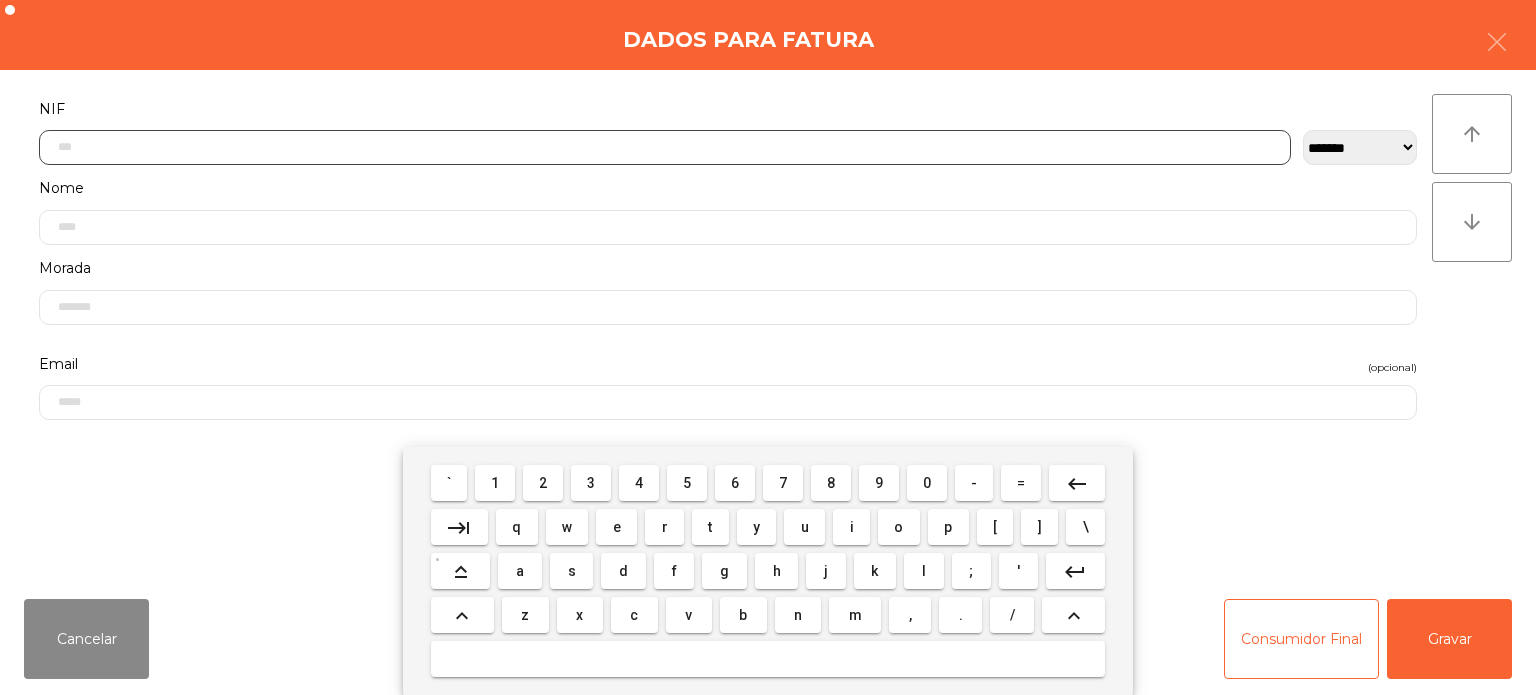 click on "2" at bounding box center [543, 483] 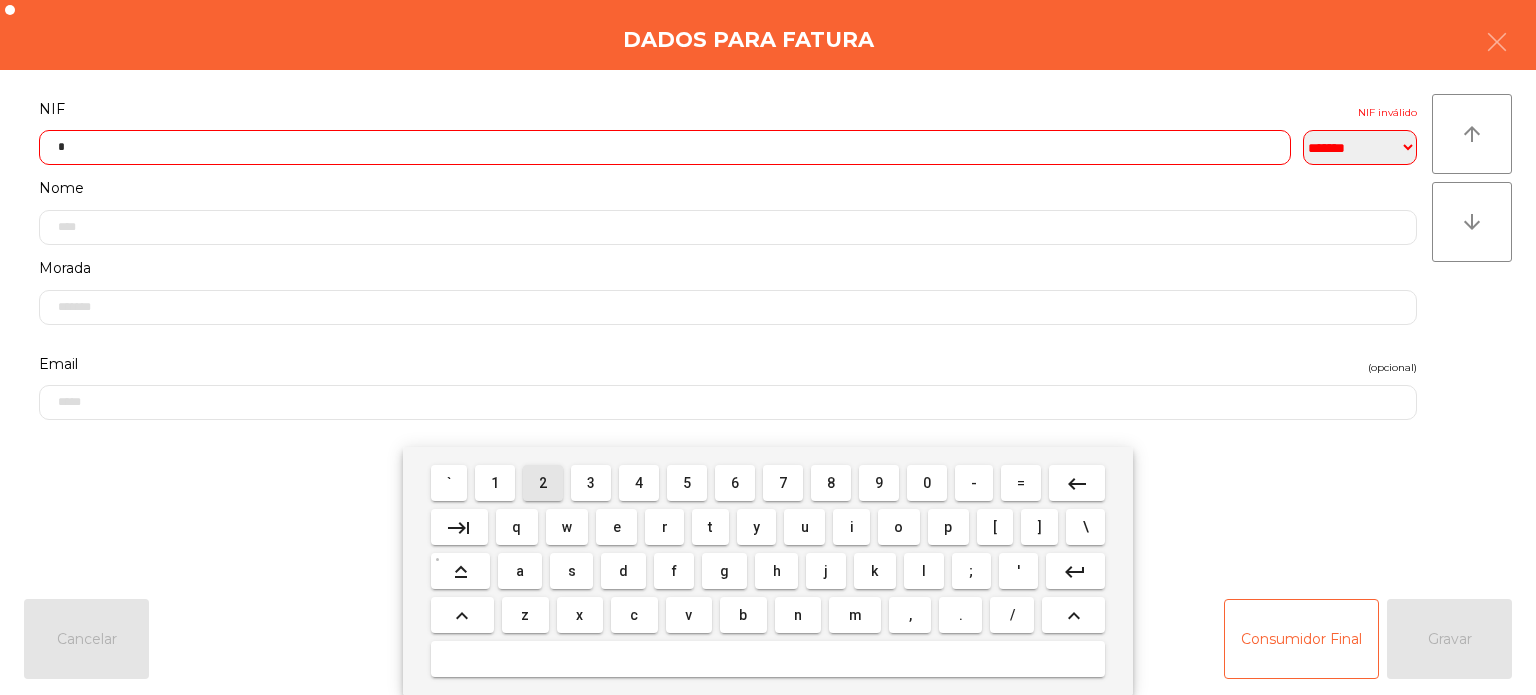click on "1" at bounding box center [495, 483] 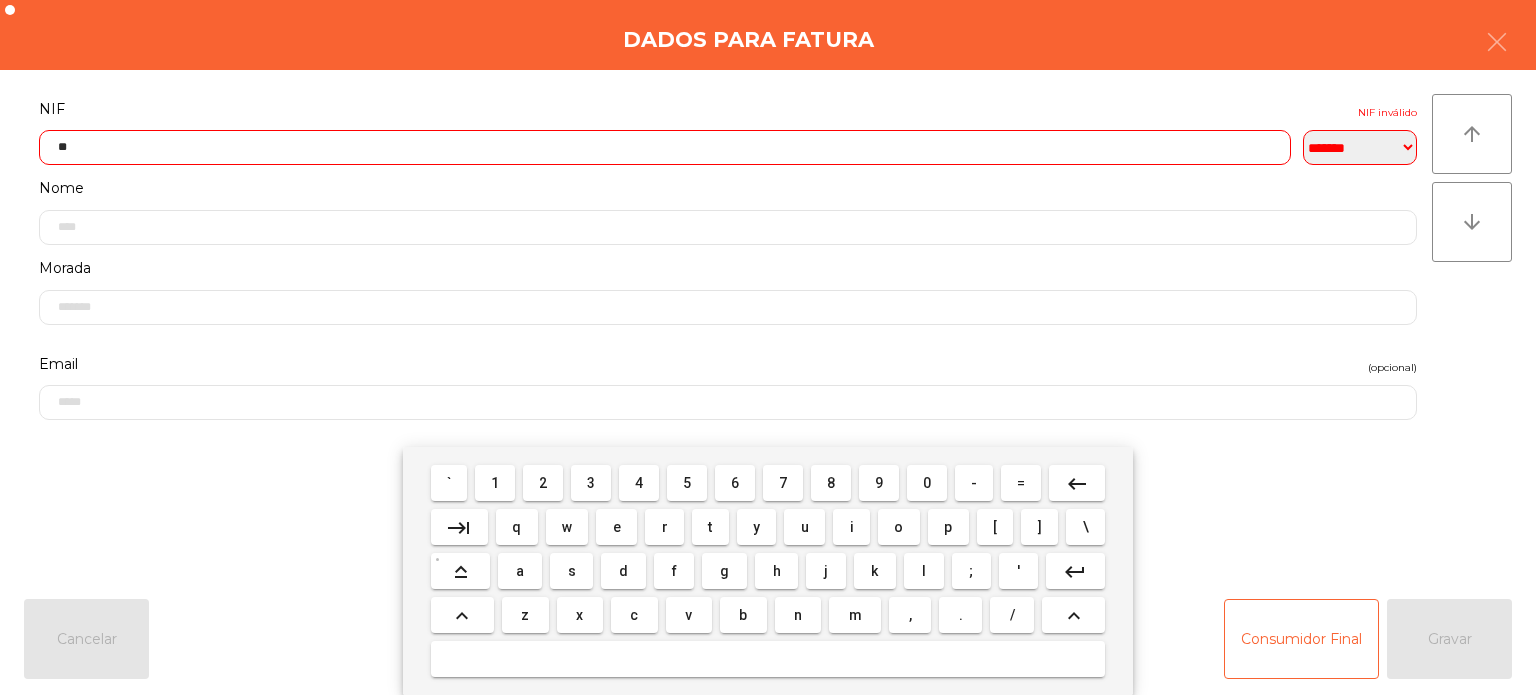click on "7" at bounding box center [783, 483] 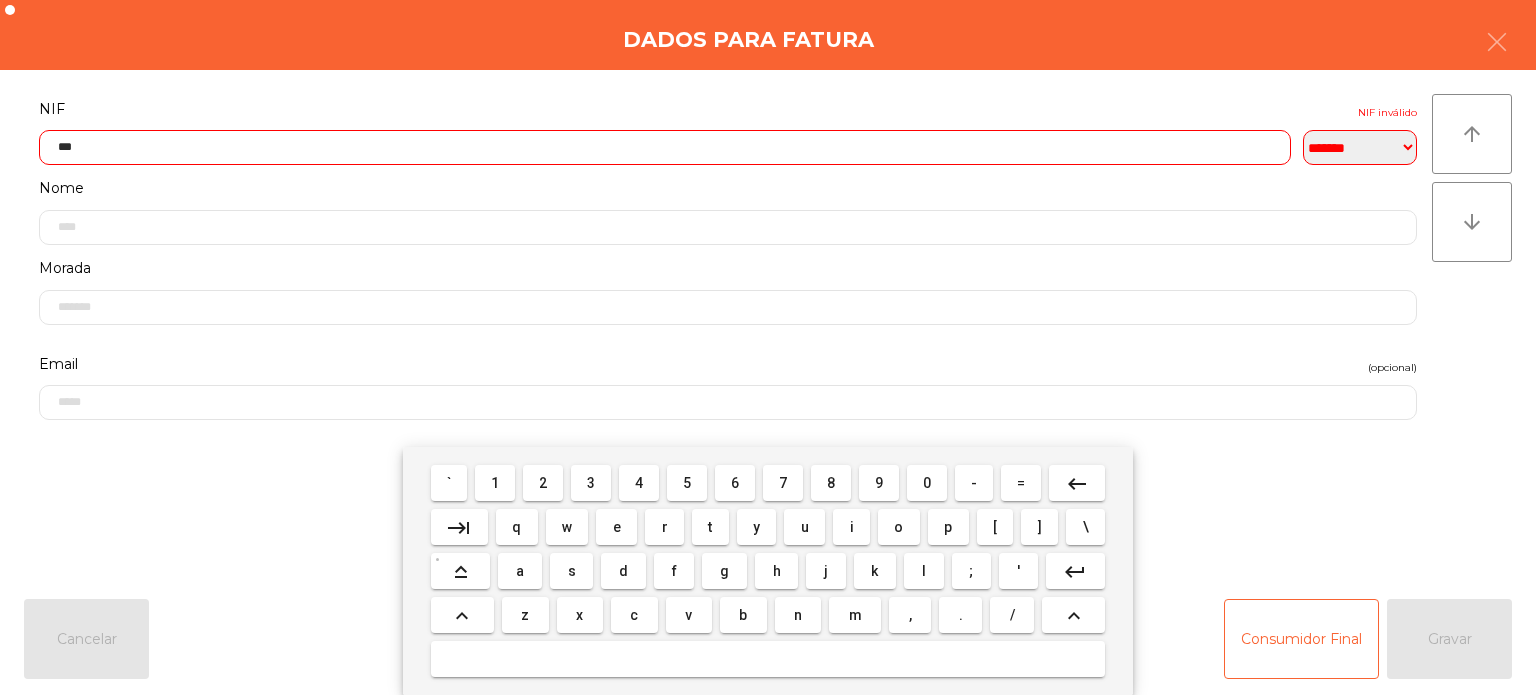 click on "3" at bounding box center [591, 483] 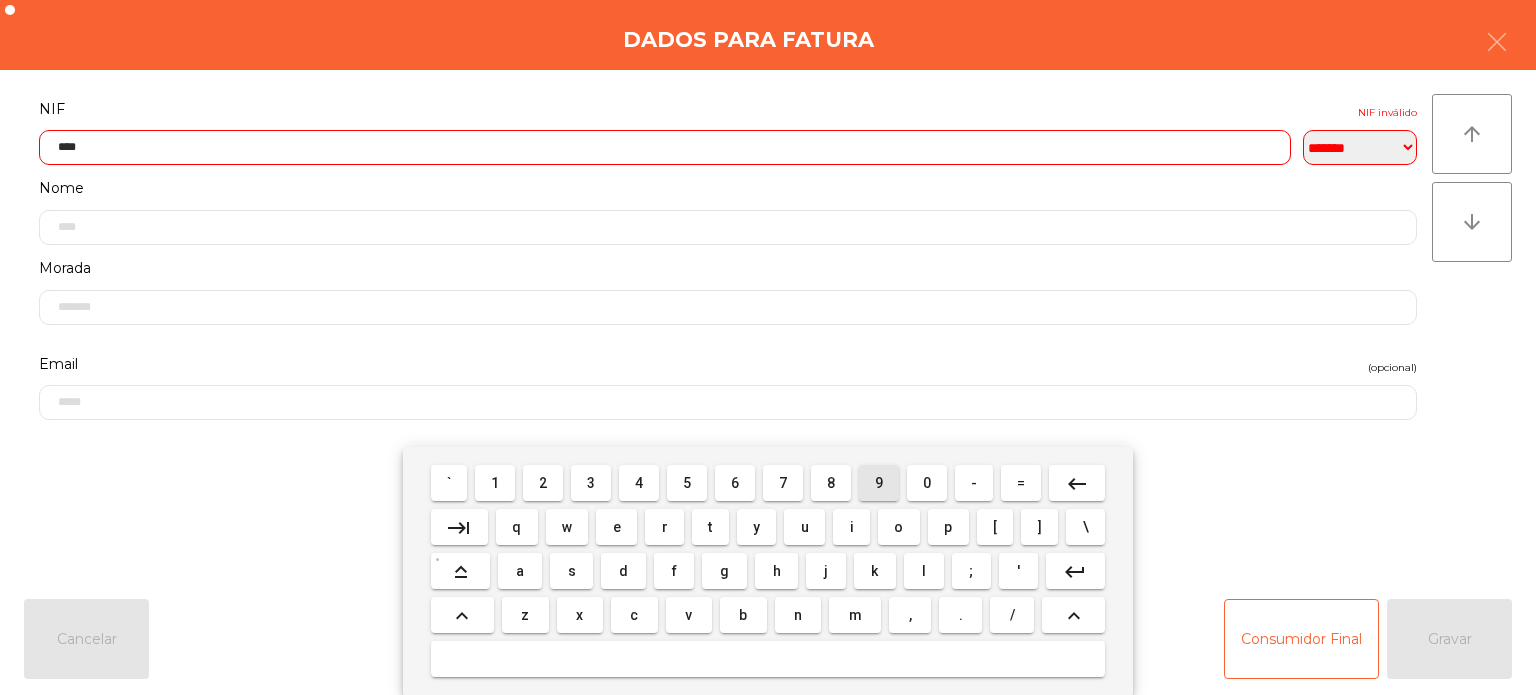 click on "9" at bounding box center [879, 483] 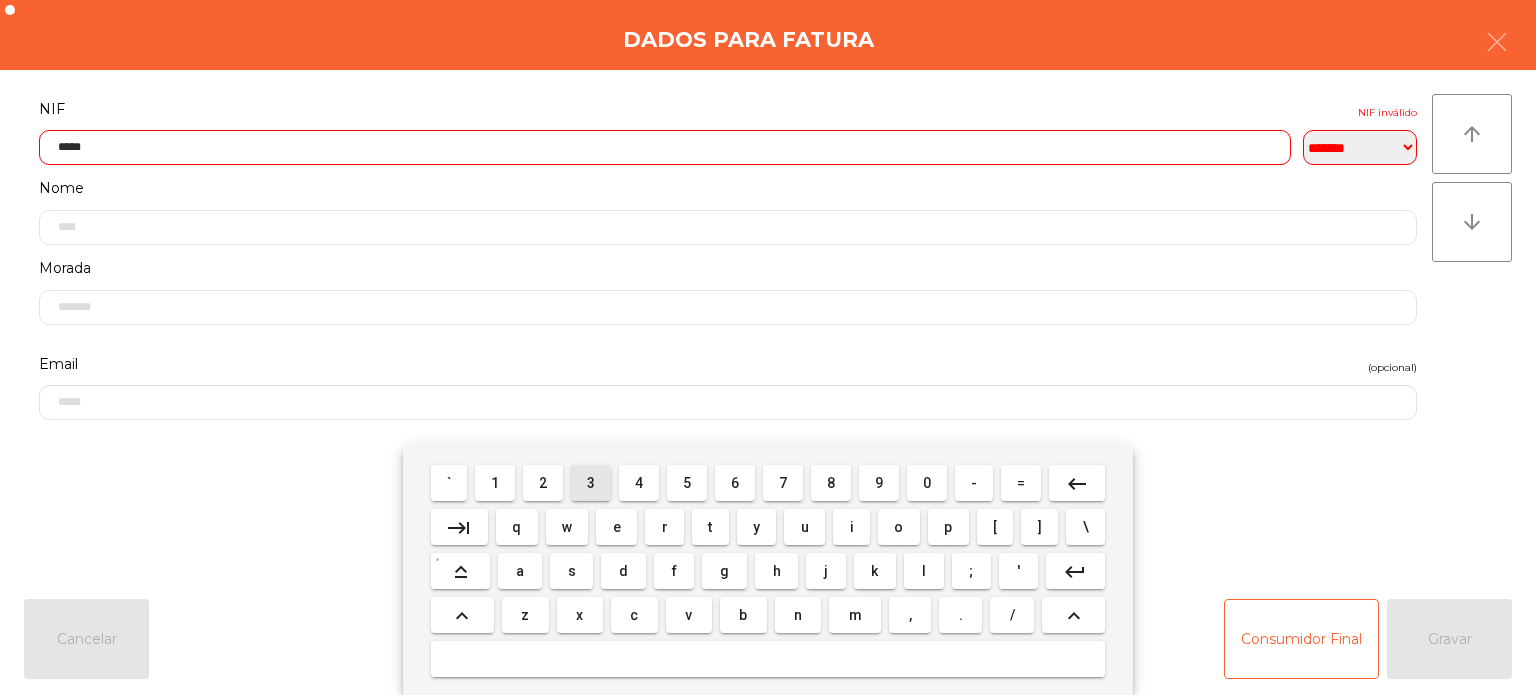 click on "3" at bounding box center (591, 483) 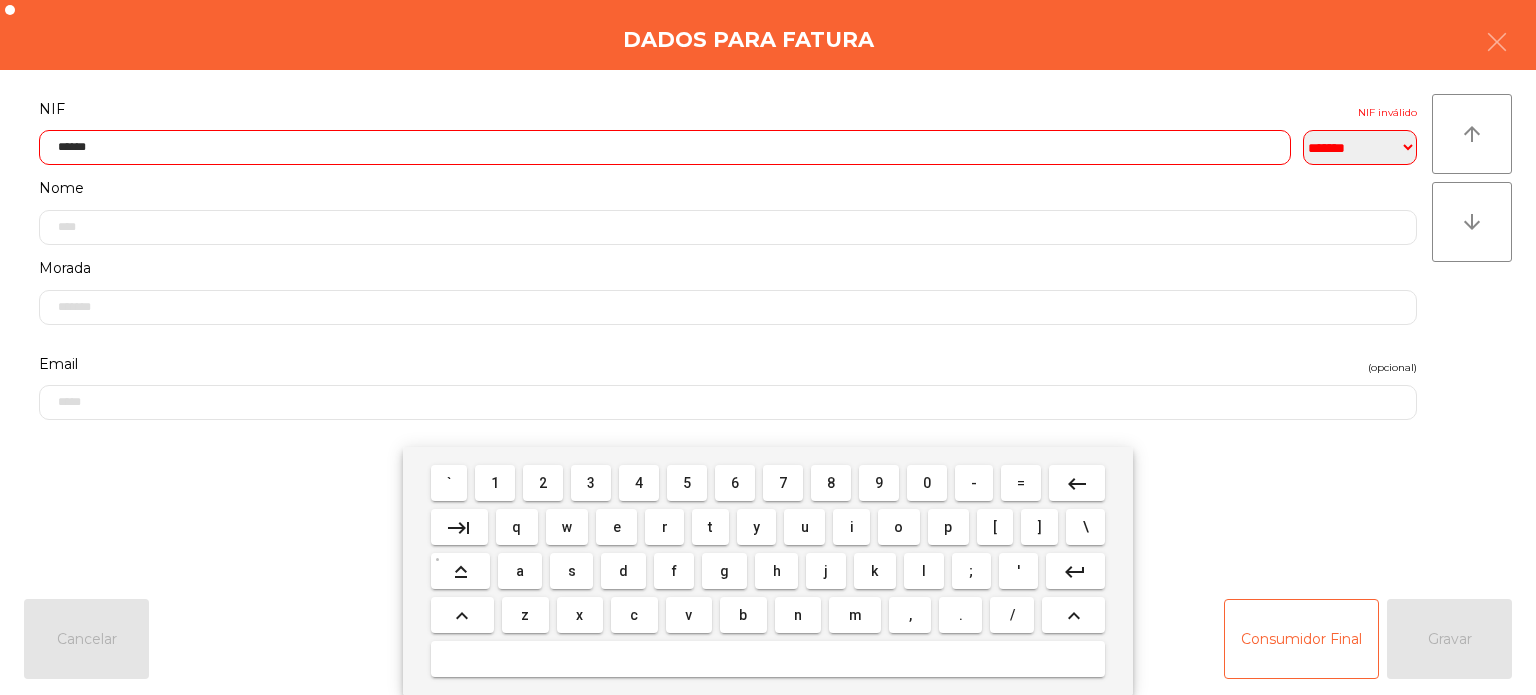 click on "3" at bounding box center [591, 483] 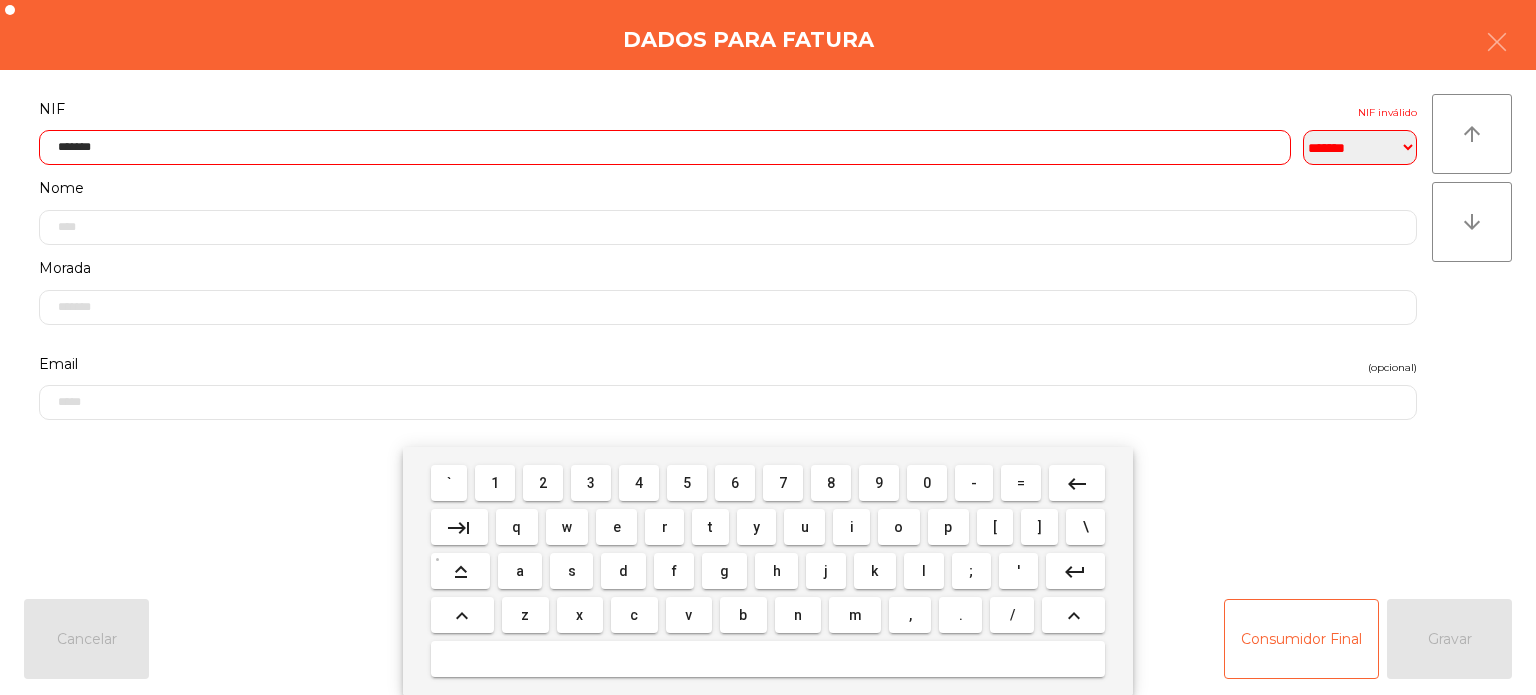 click on "0" at bounding box center (927, 483) 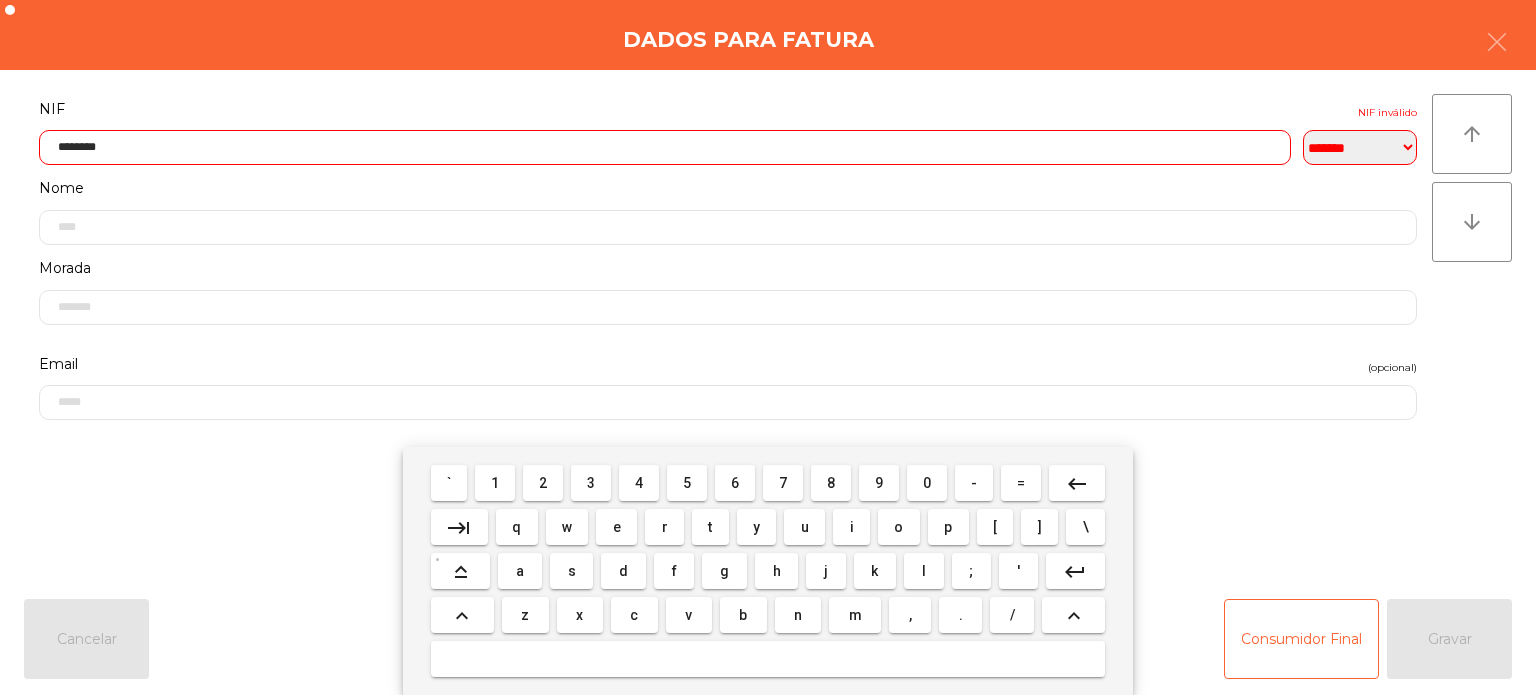 click on "6" at bounding box center [735, 483] 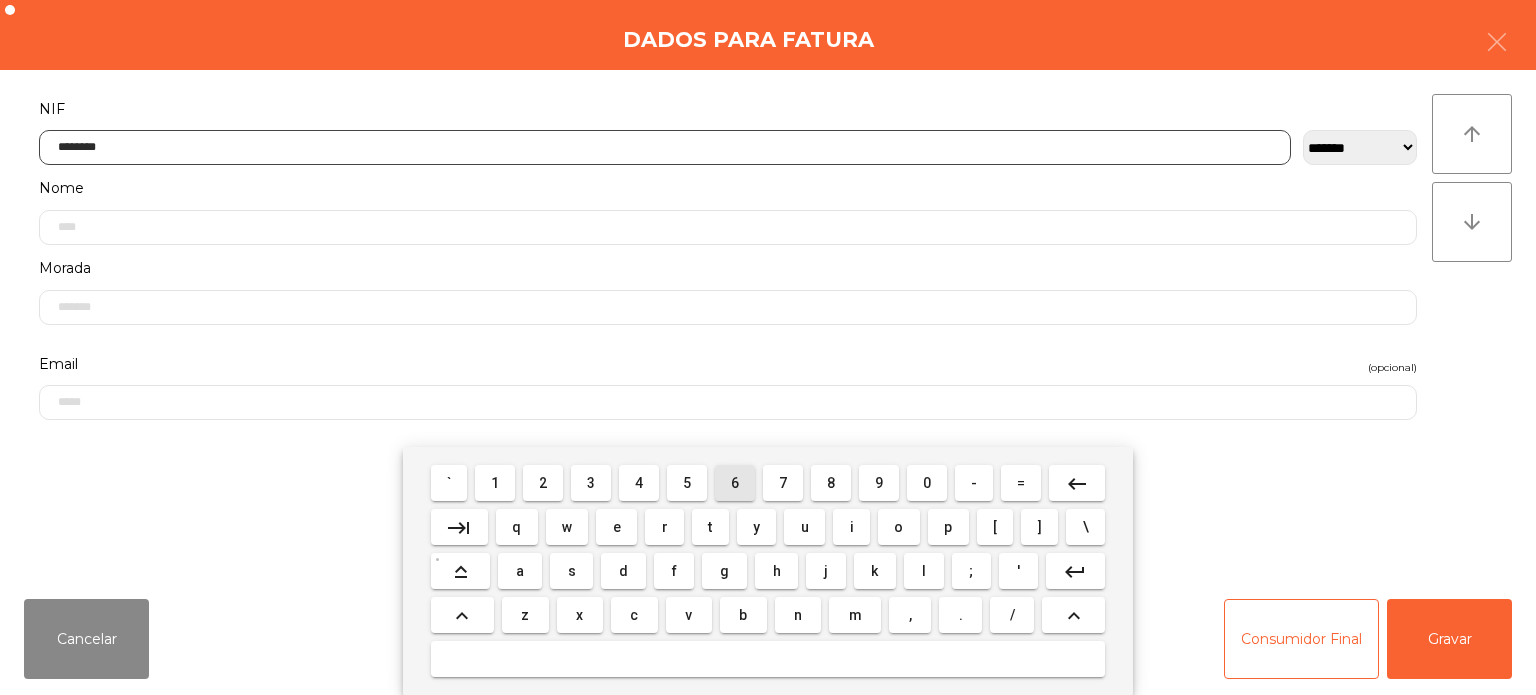 type on "*********" 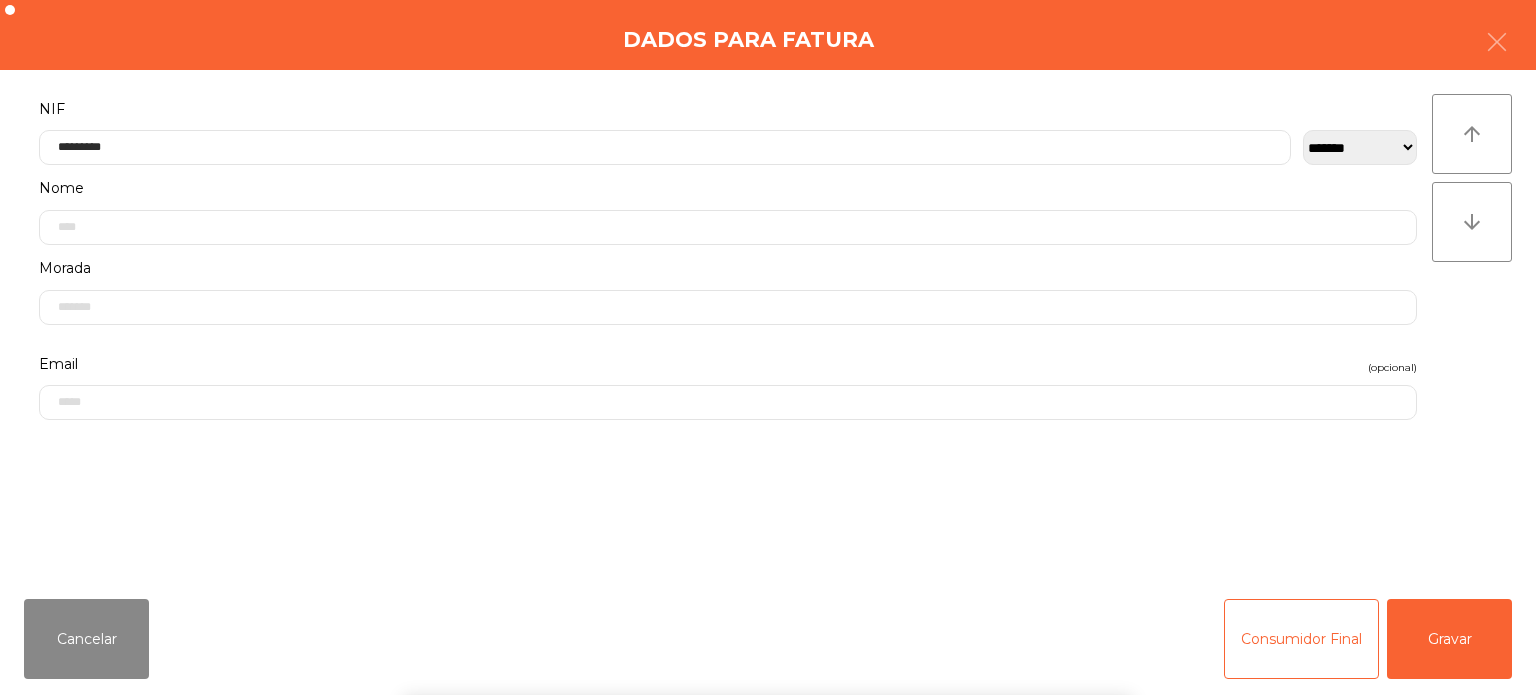 click on "**********" 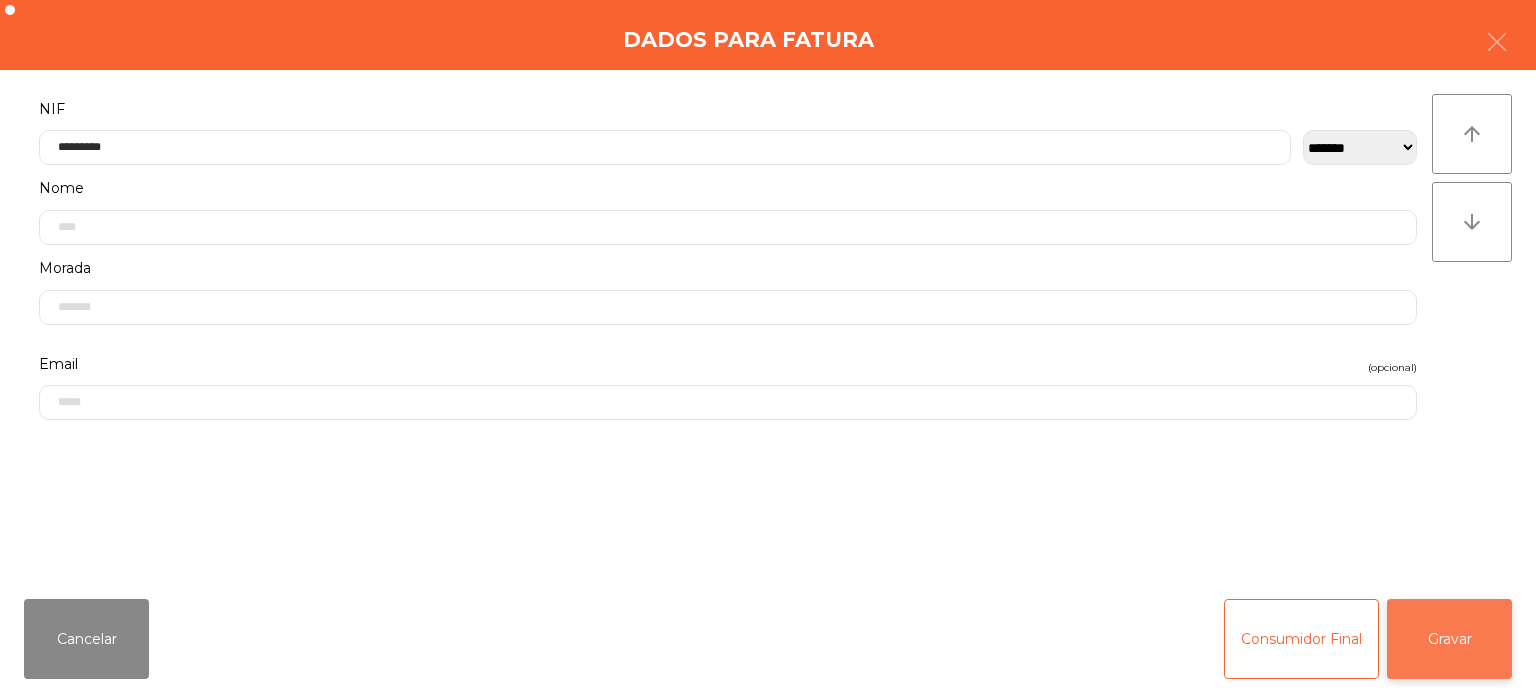 click on "Gravar" 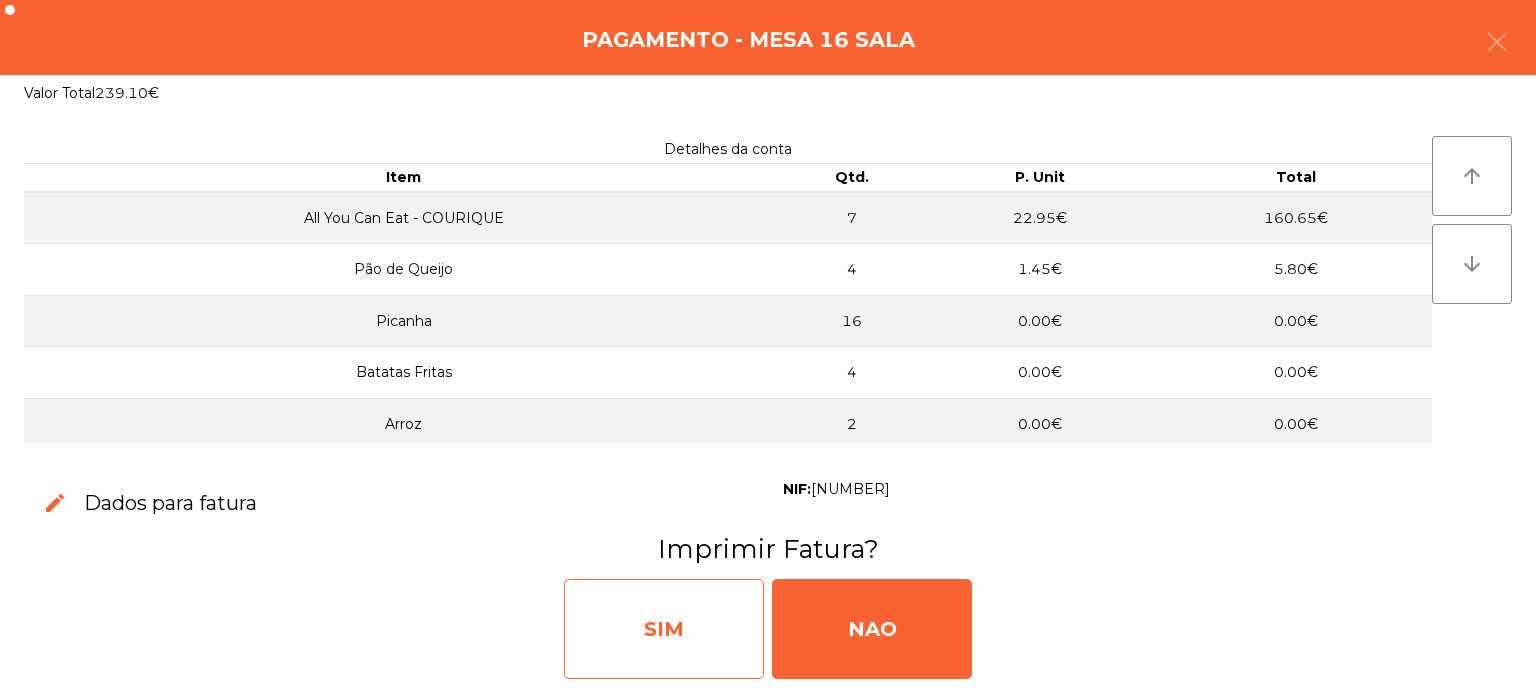 click on "SIM" 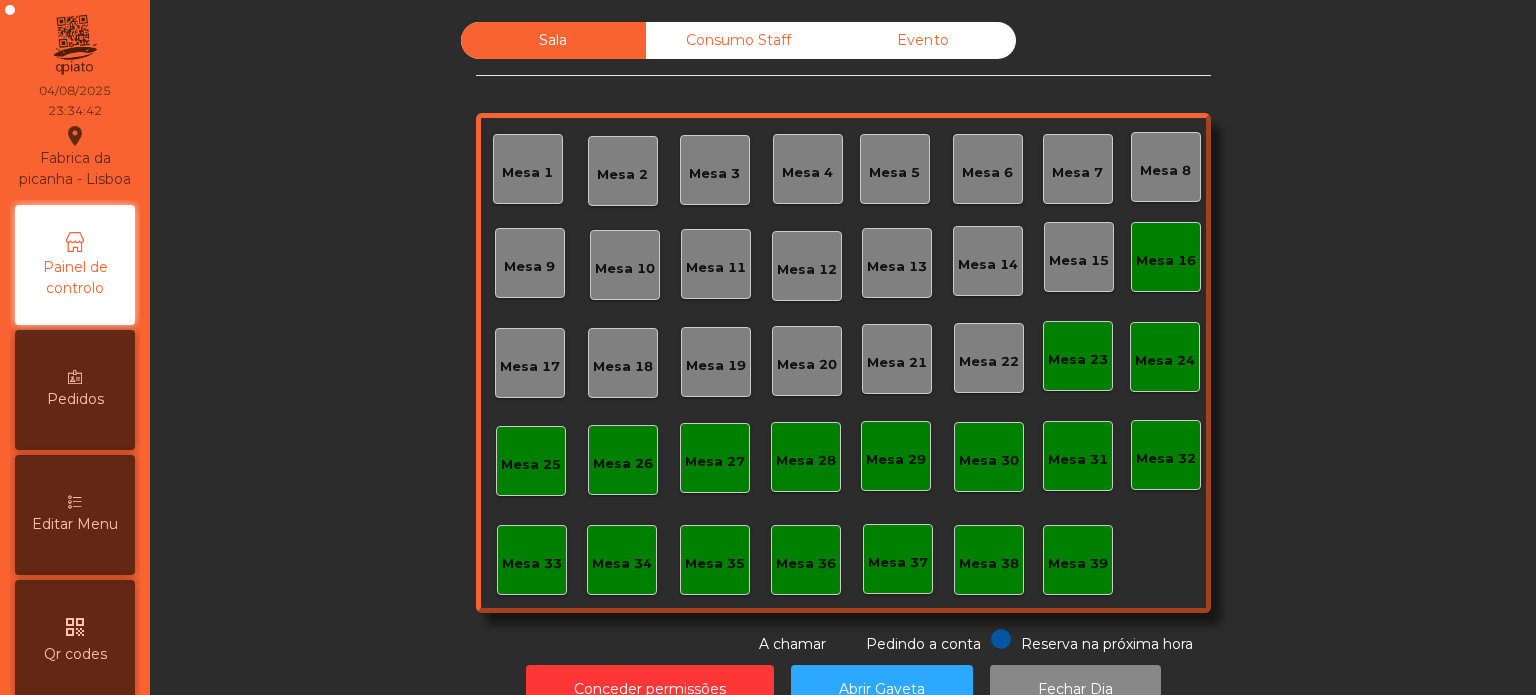 click on "Mesa 16" 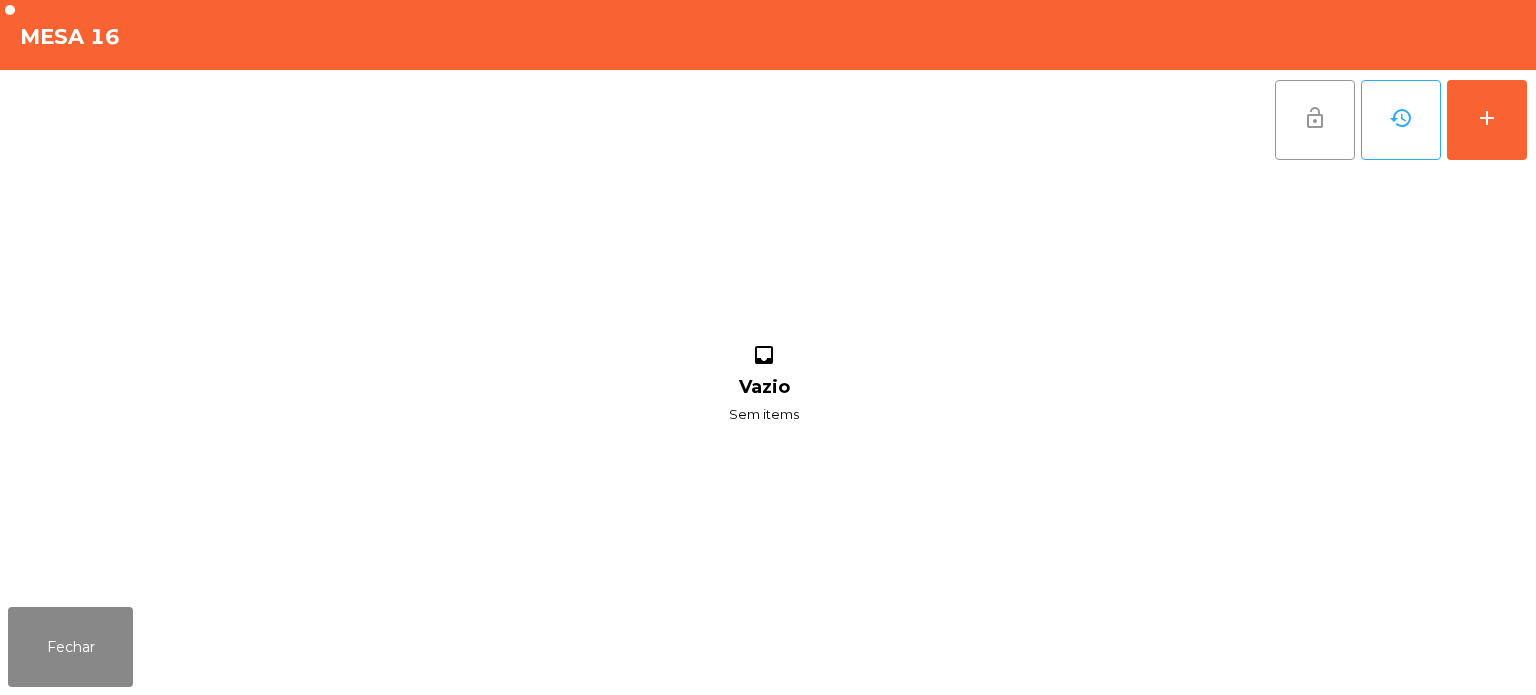 click on "lock_open" 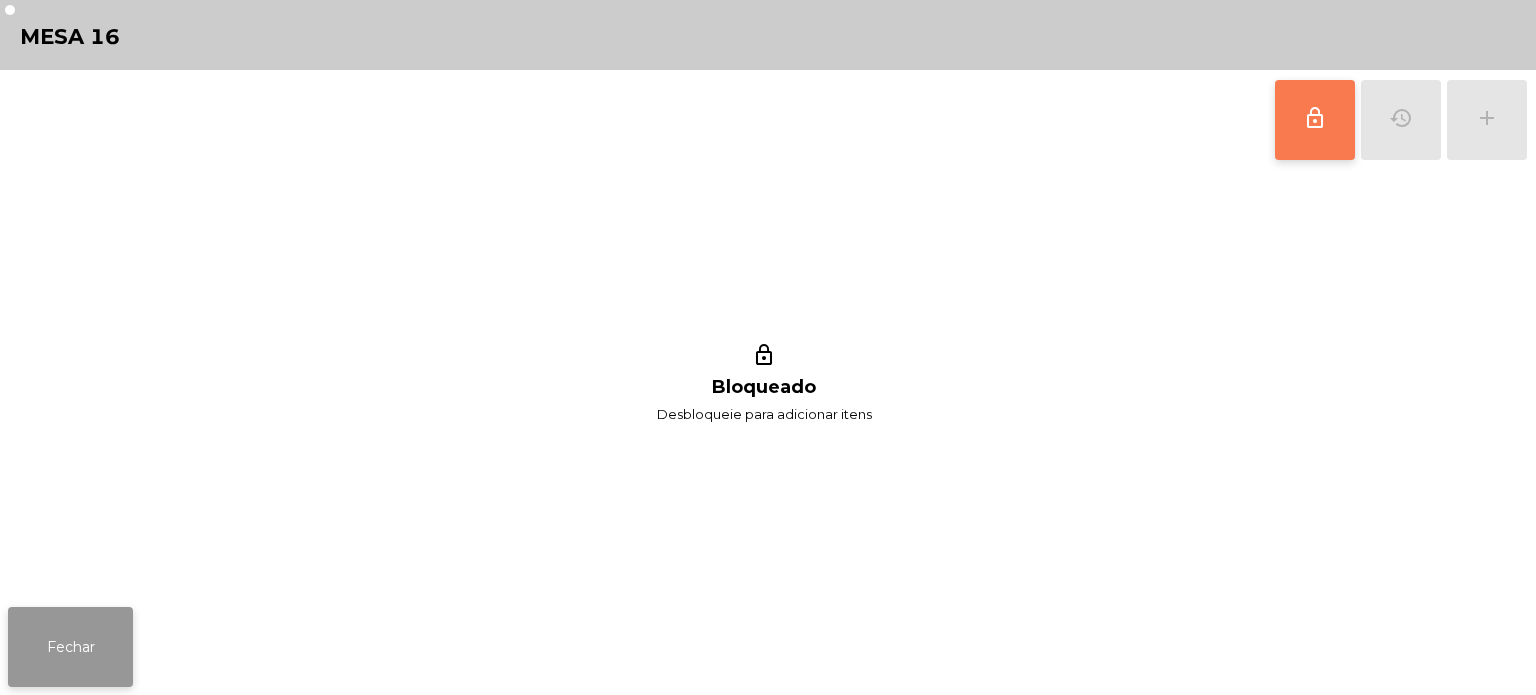 click on "Fechar" 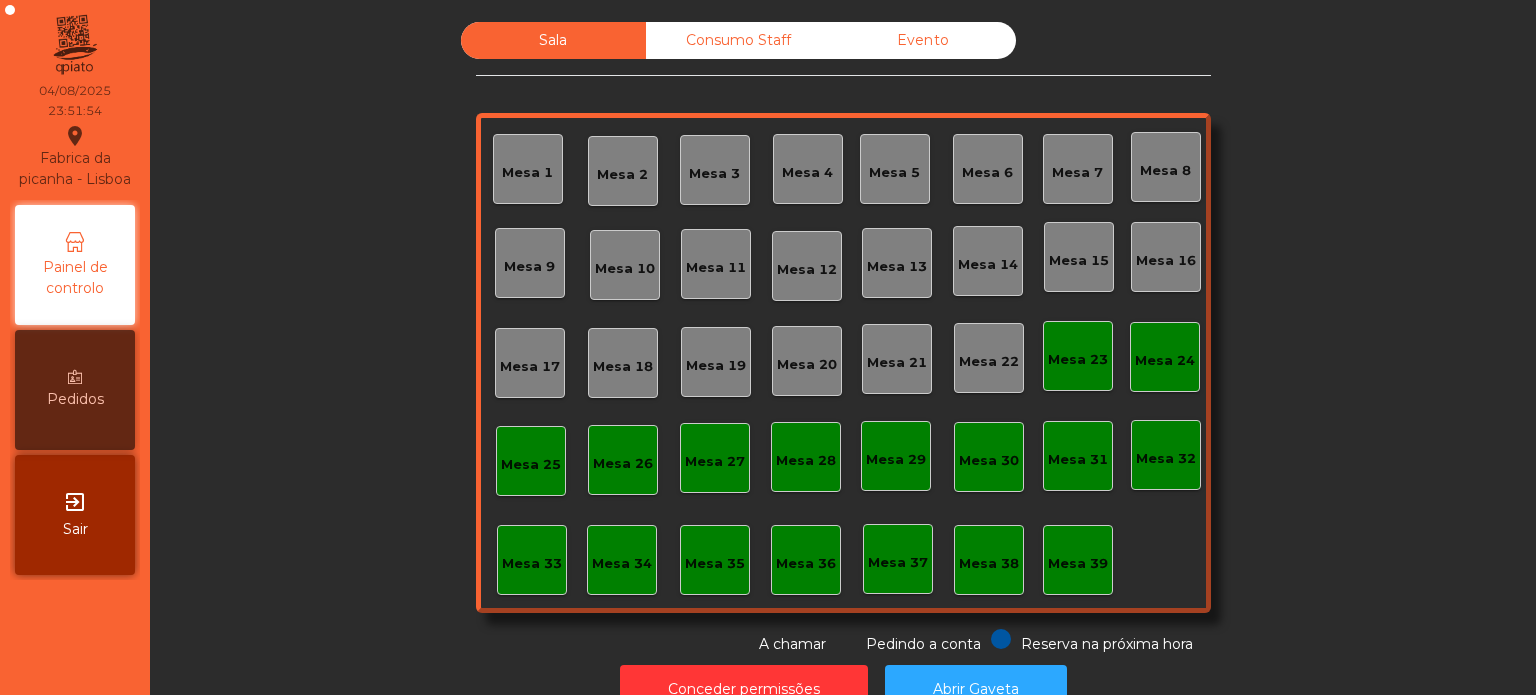 scroll, scrollTop: 55, scrollLeft: 0, axis: vertical 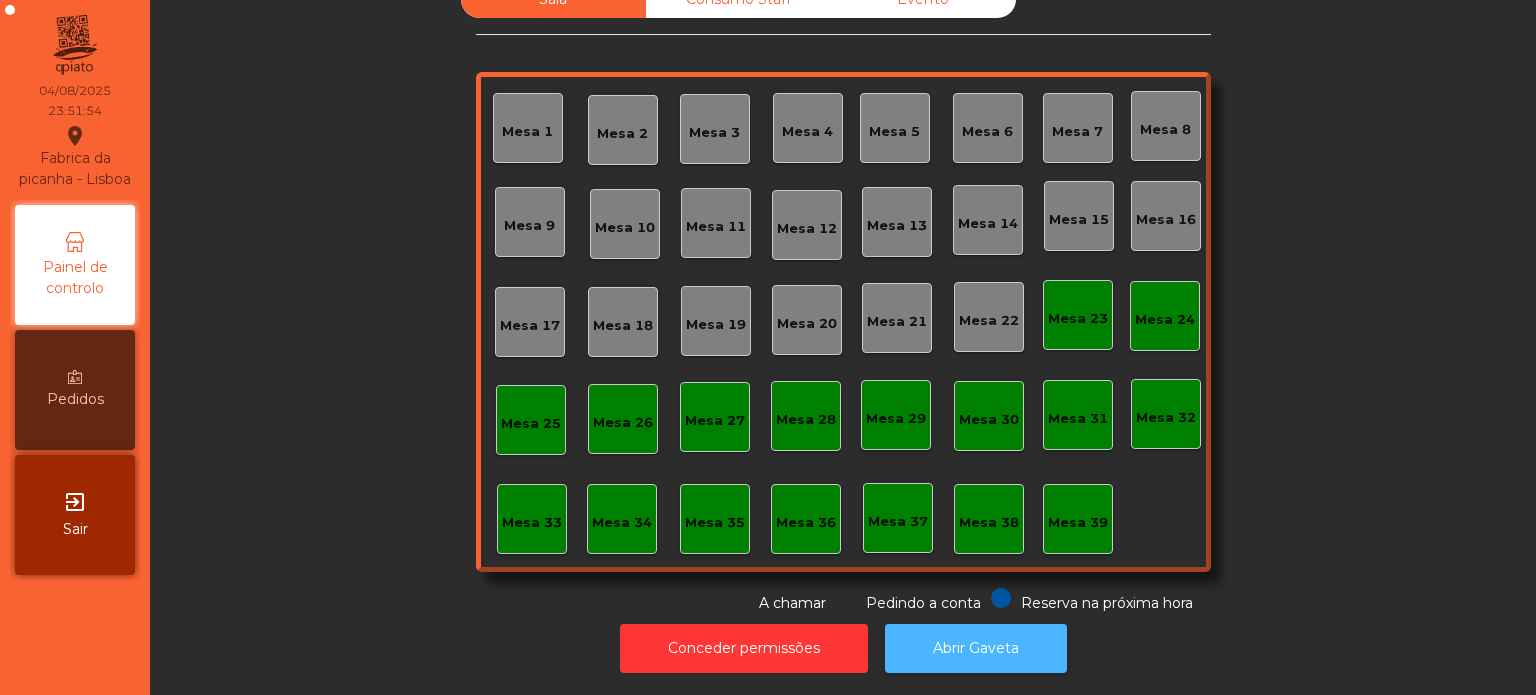 click on "Abrir Gaveta" 